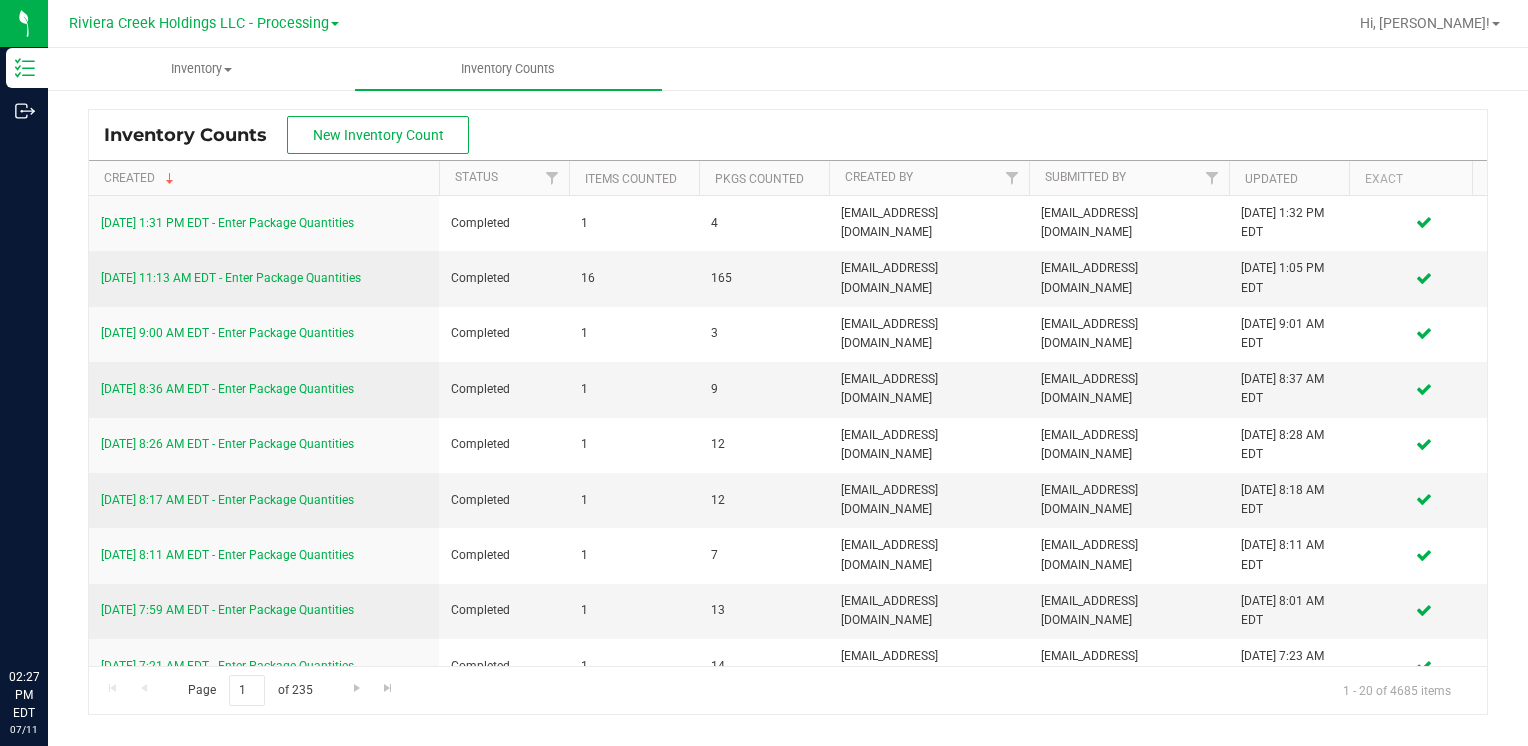 scroll, scrollTop: 0, scrollLeft: 0, axis: both 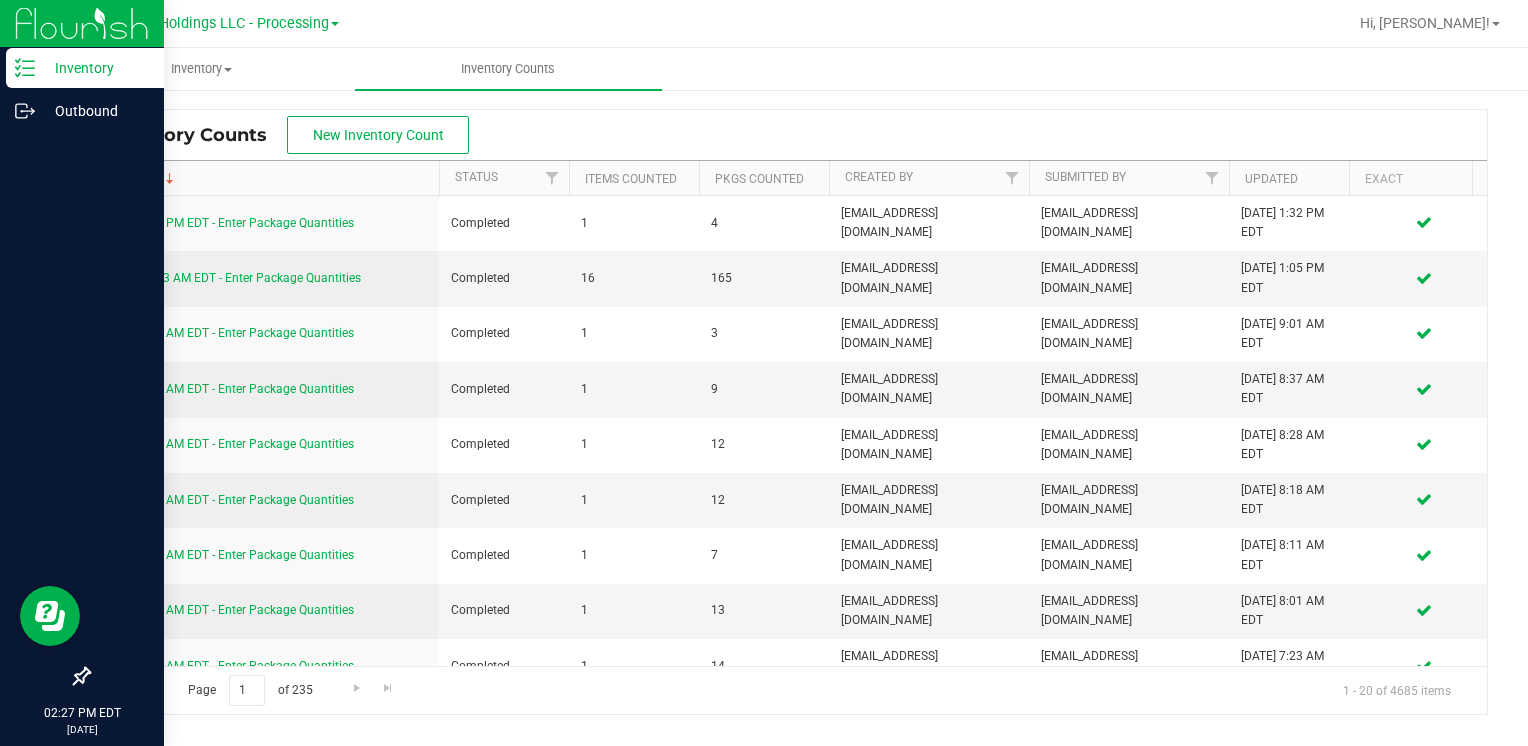 click on "Inventory" at bounding box center (95, 68) 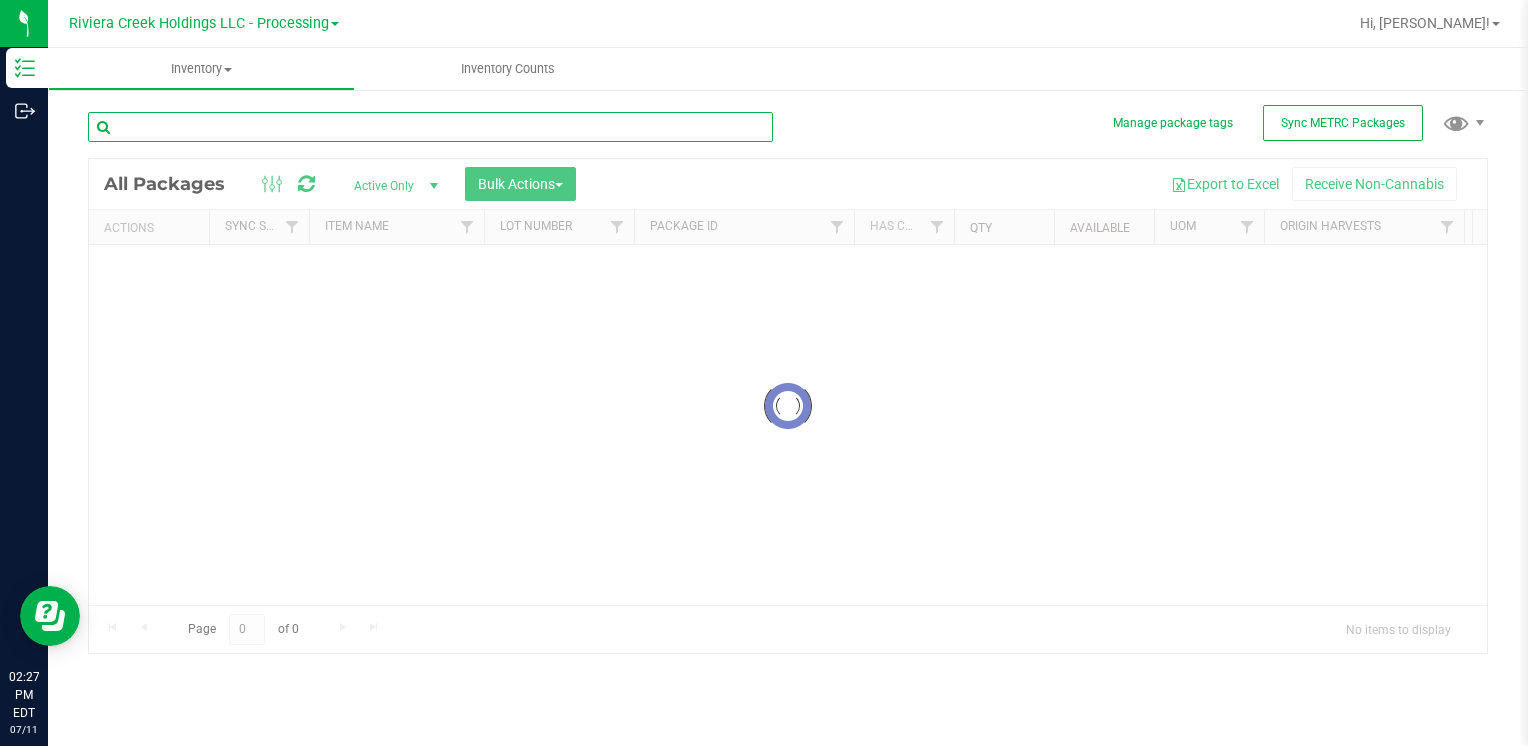 click at bounding box center (430, 127) 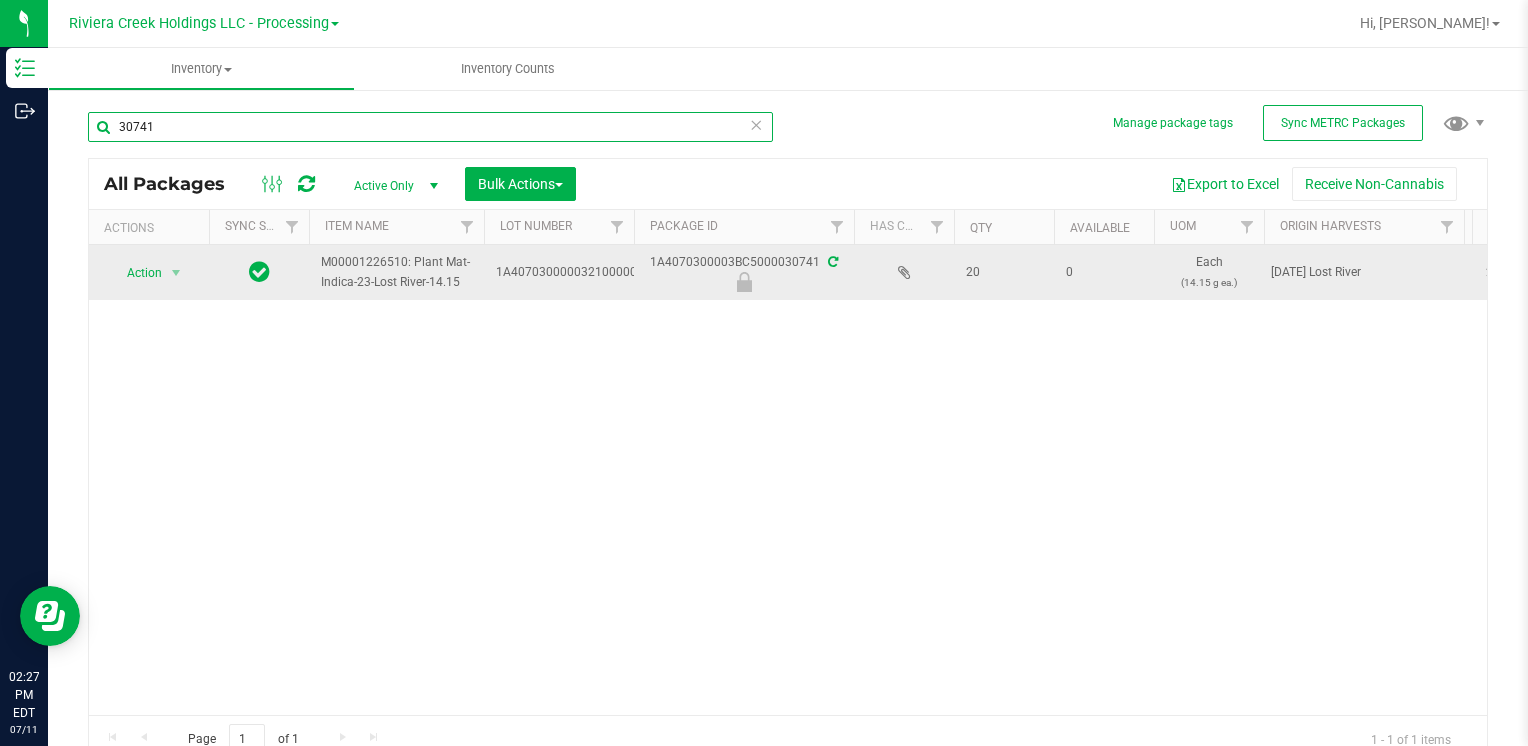 type on "30741" 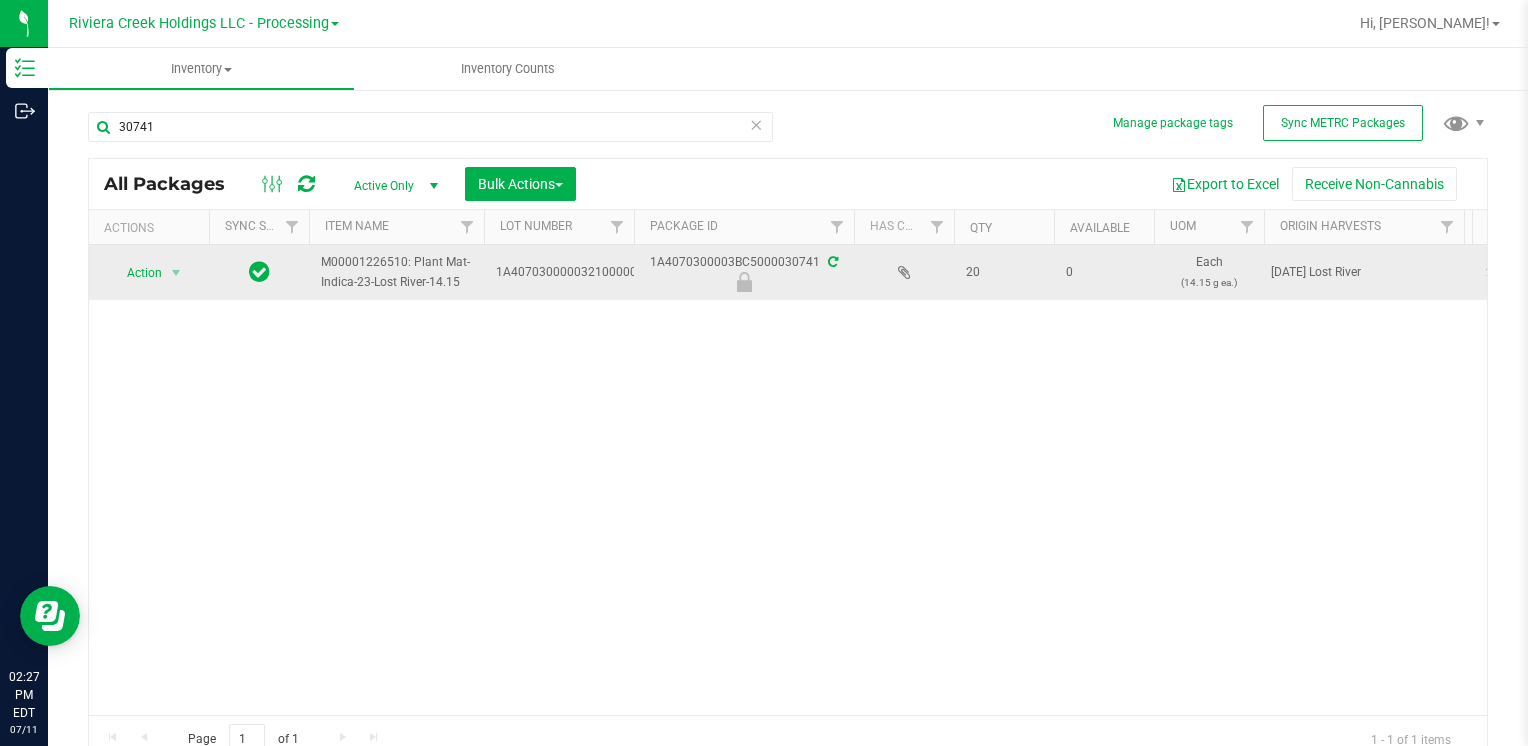 drag, startPoint x: 135, startPoint y: 254, endPoint x: 142, endPoint y: 268, distance: 15.652476 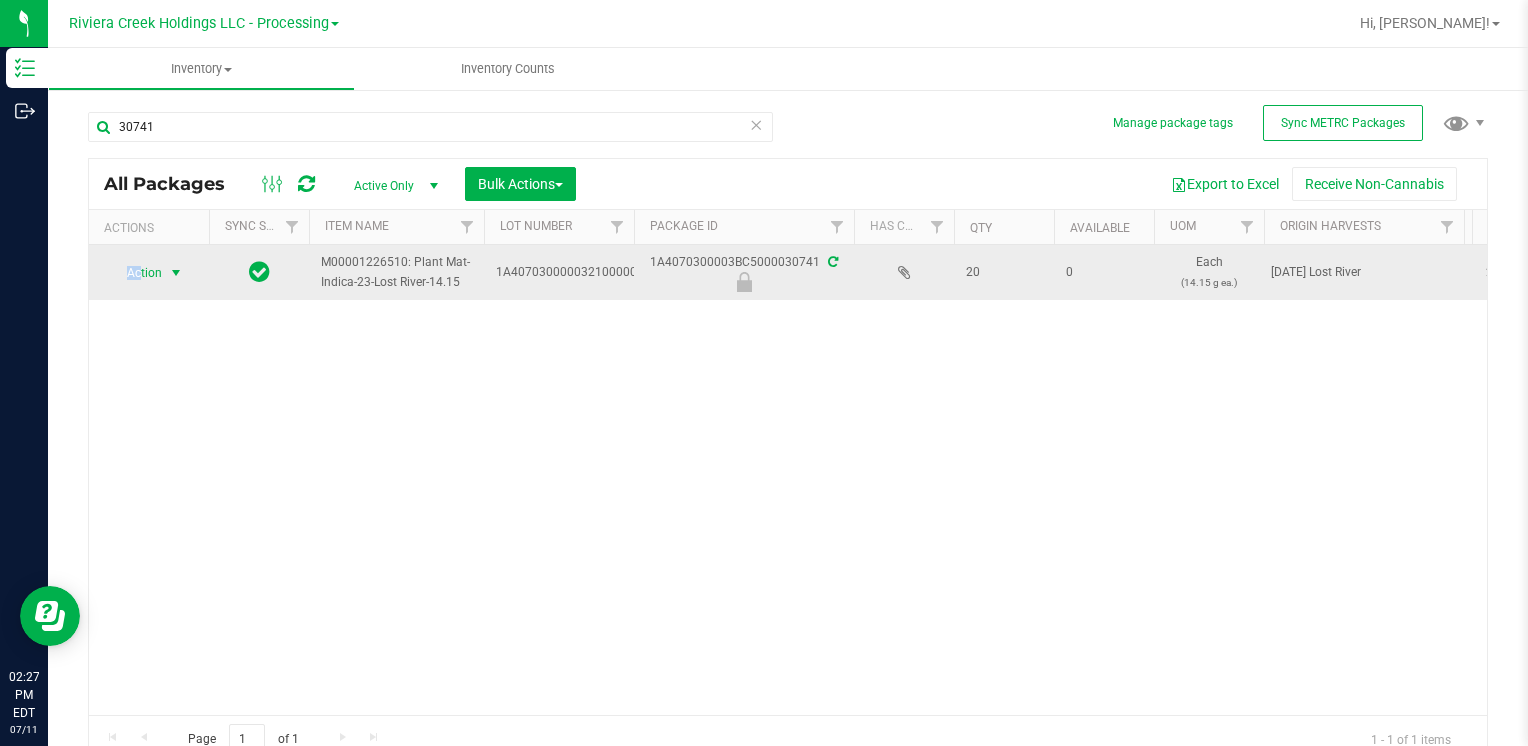 click on "Action" at bounding box center (136, 273) 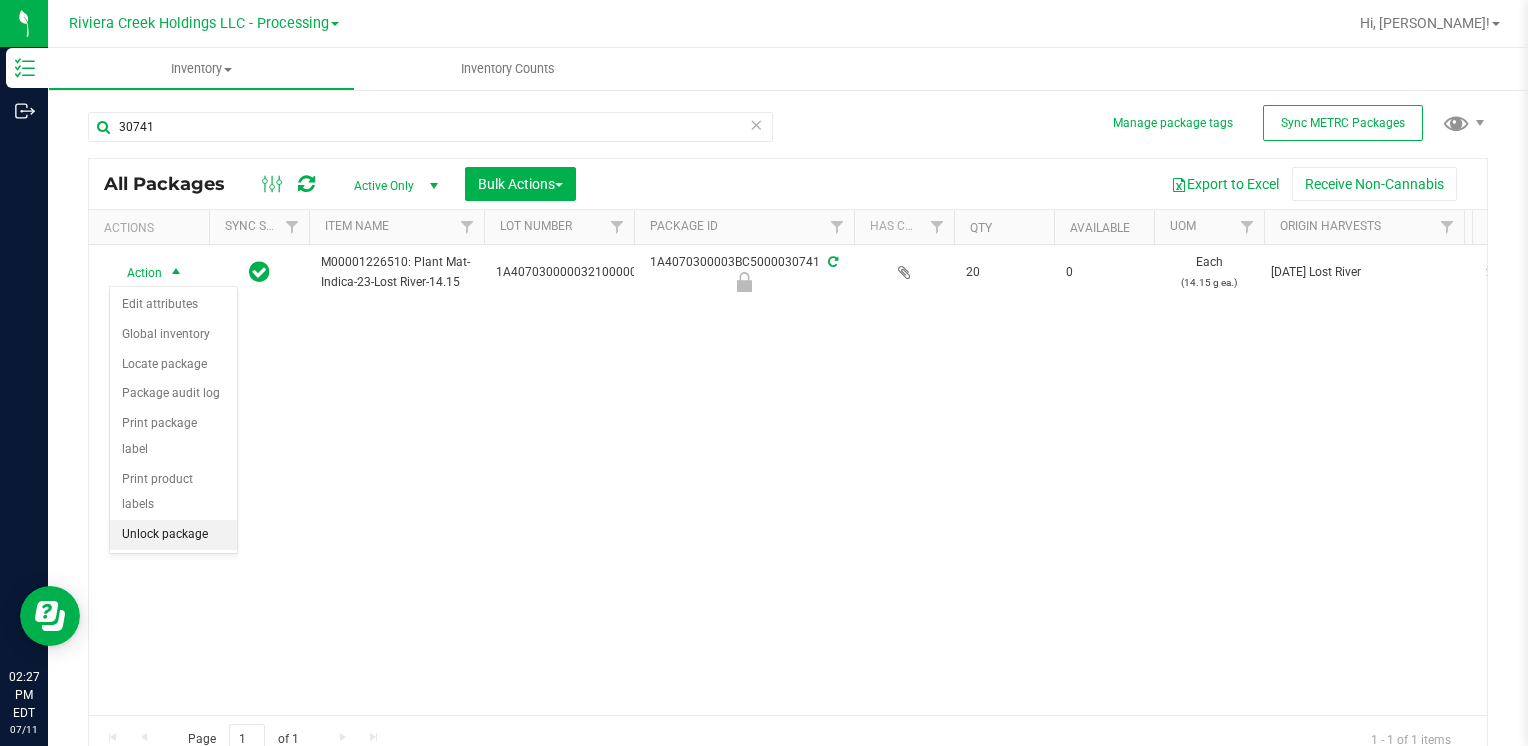 click on "Unlock package" at bounding box center (173, 535) 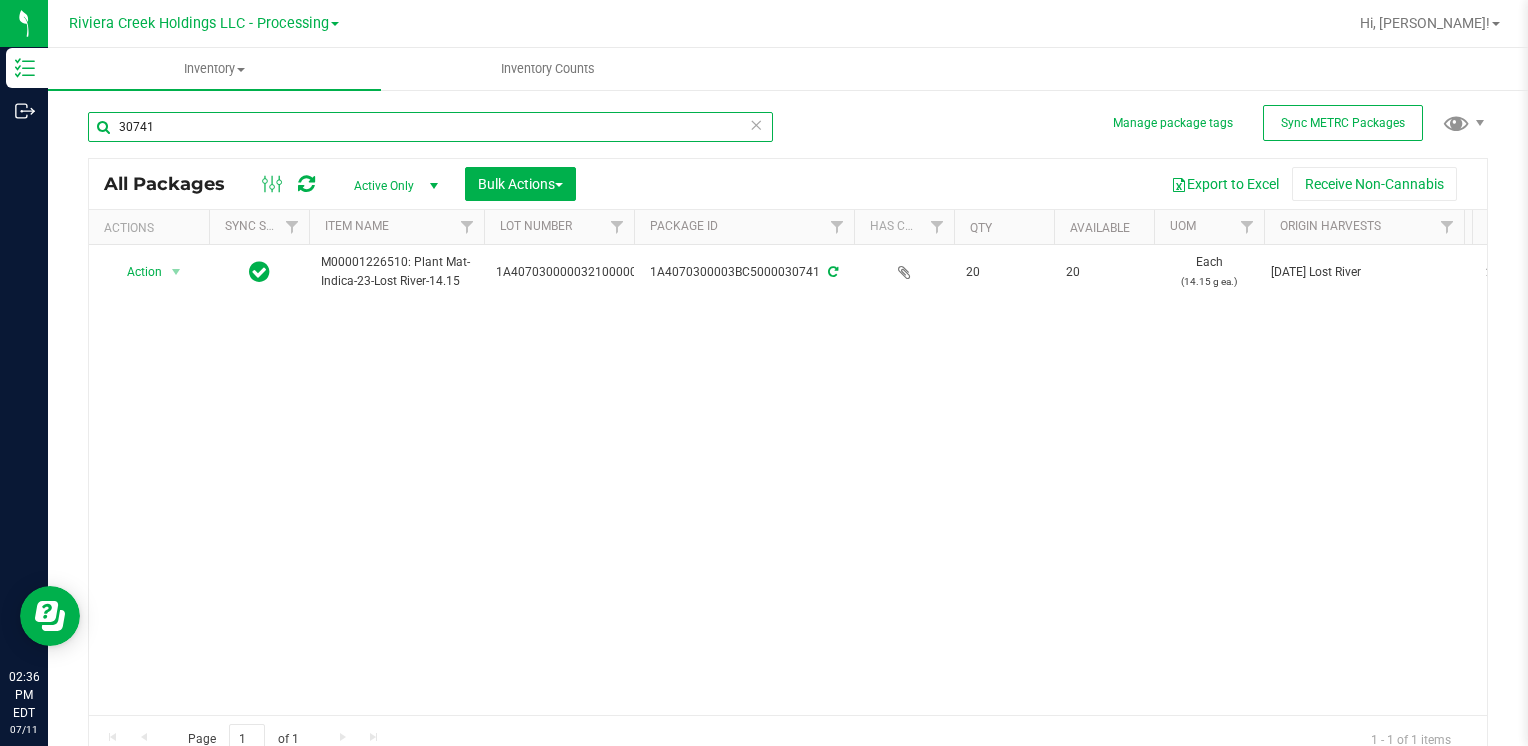 click on "30741" at bounding box center (430, 127) 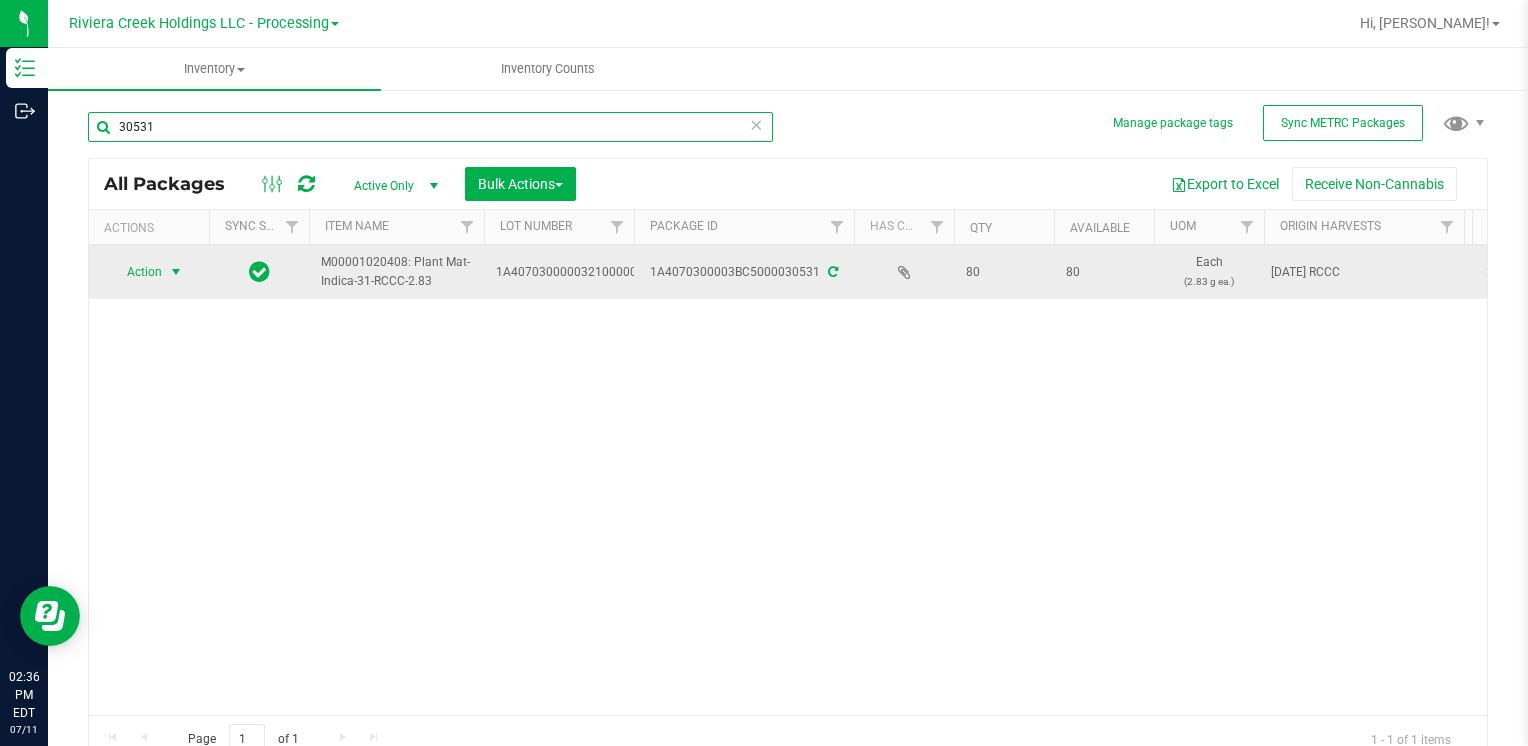 type on "30531" 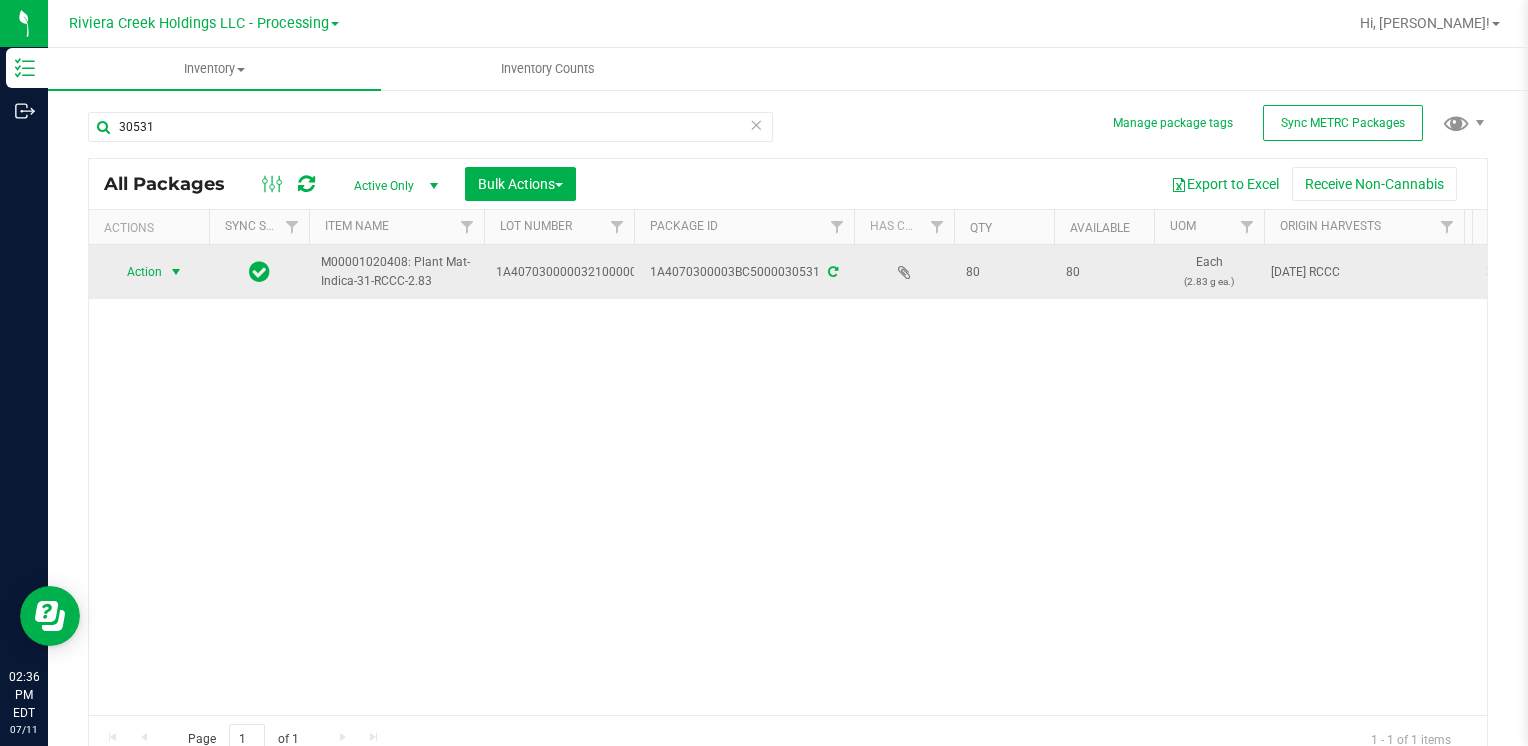 click on "Action" at bounding box center [136, 272] 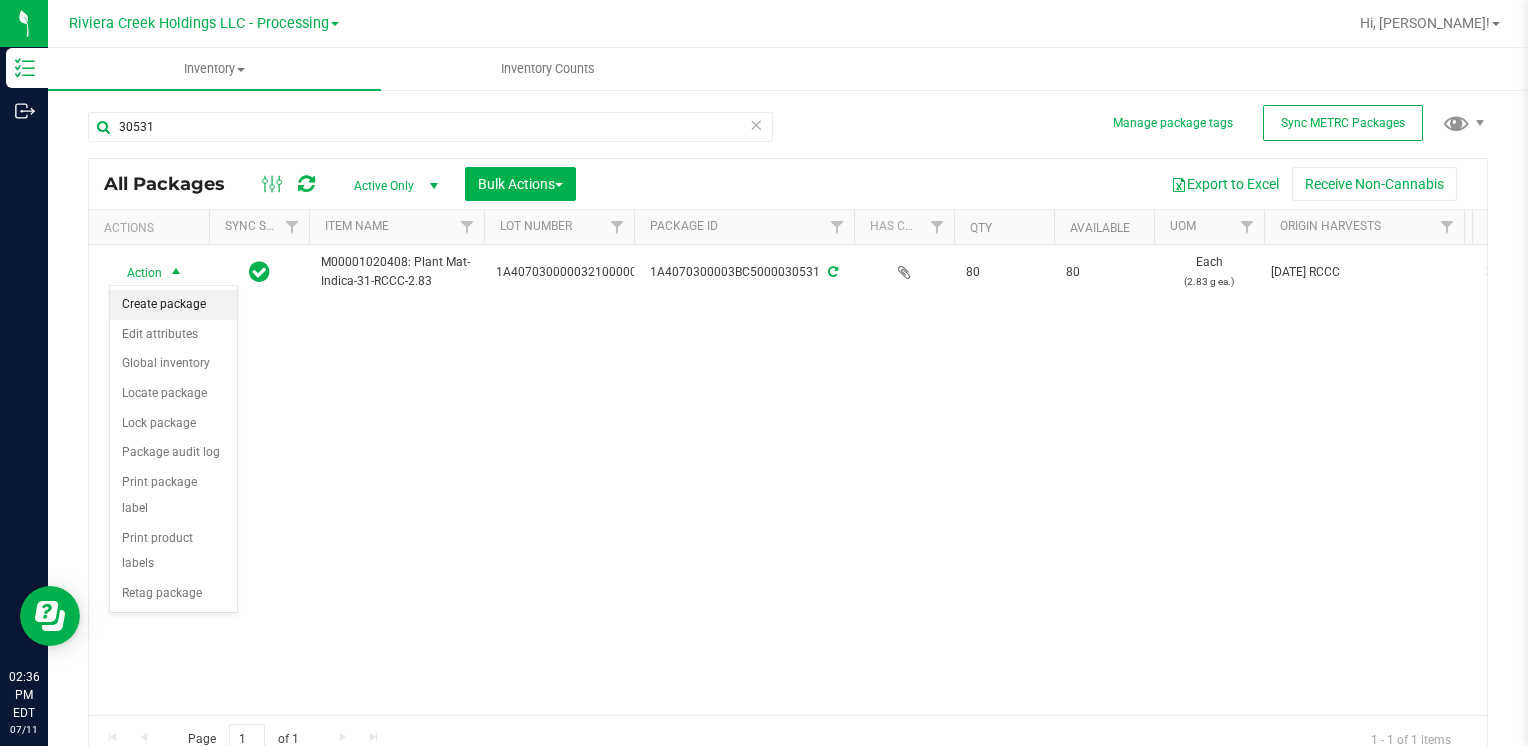 click on "Create package" at bounding box center (173, 305) 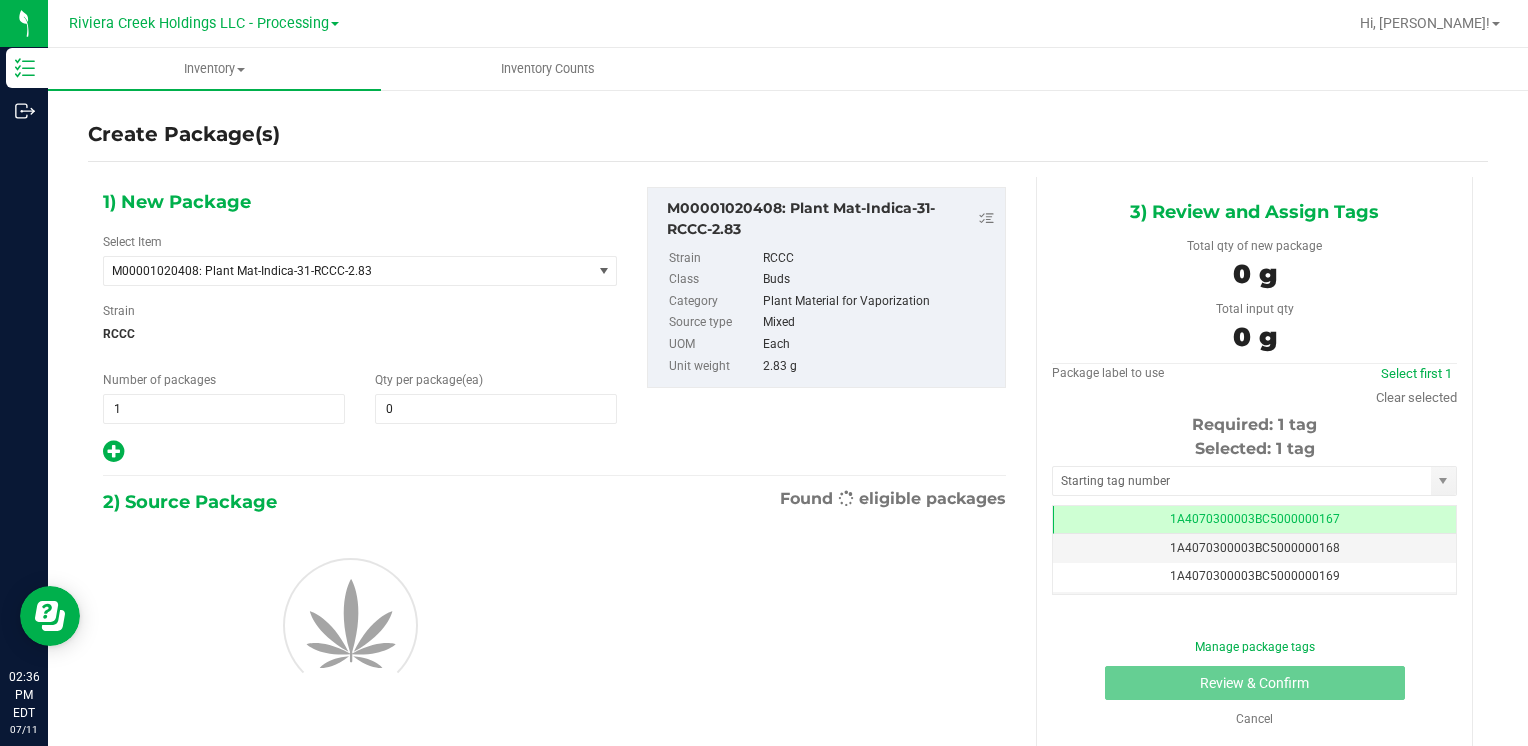 scroll, scrollTop: 0, scrollLeft: 0, axis: both 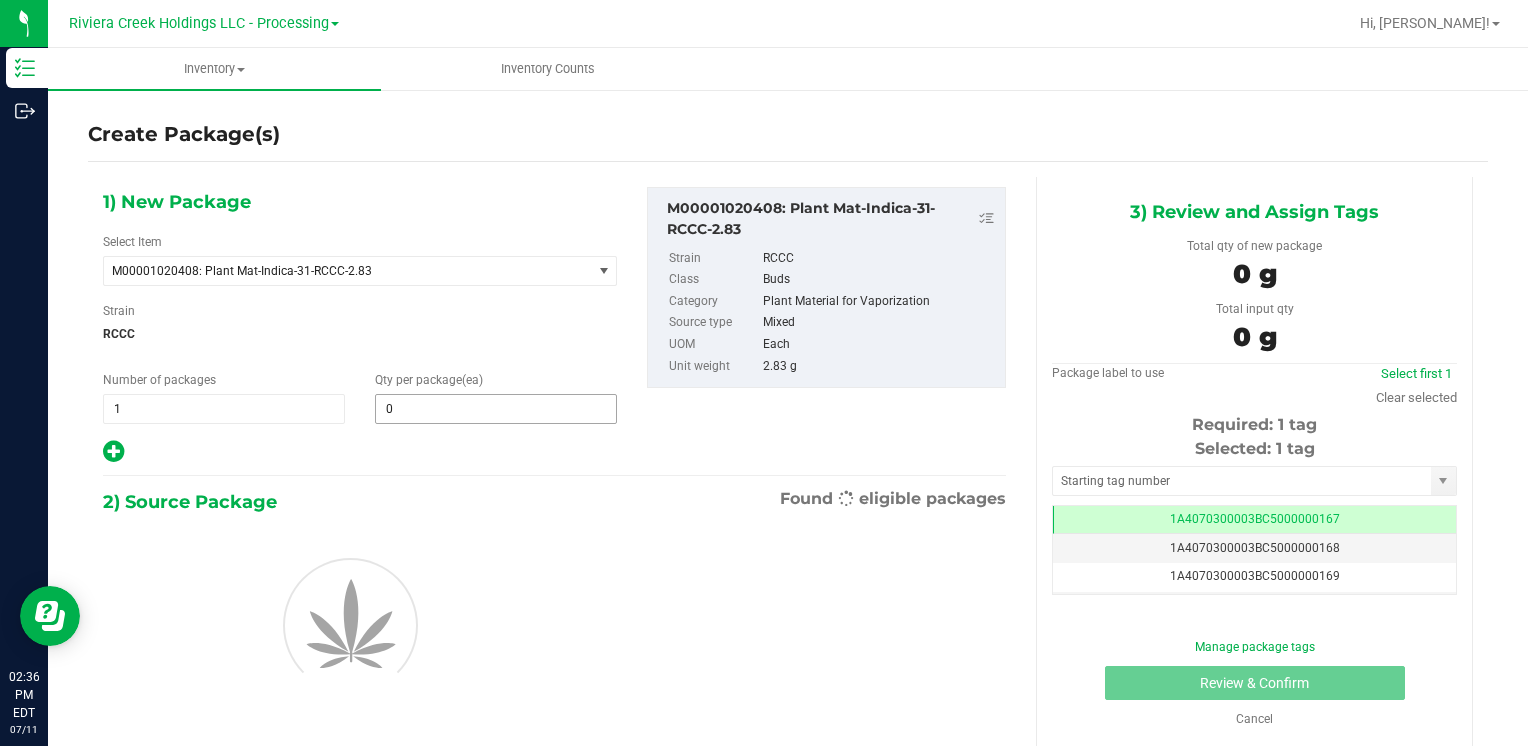 type 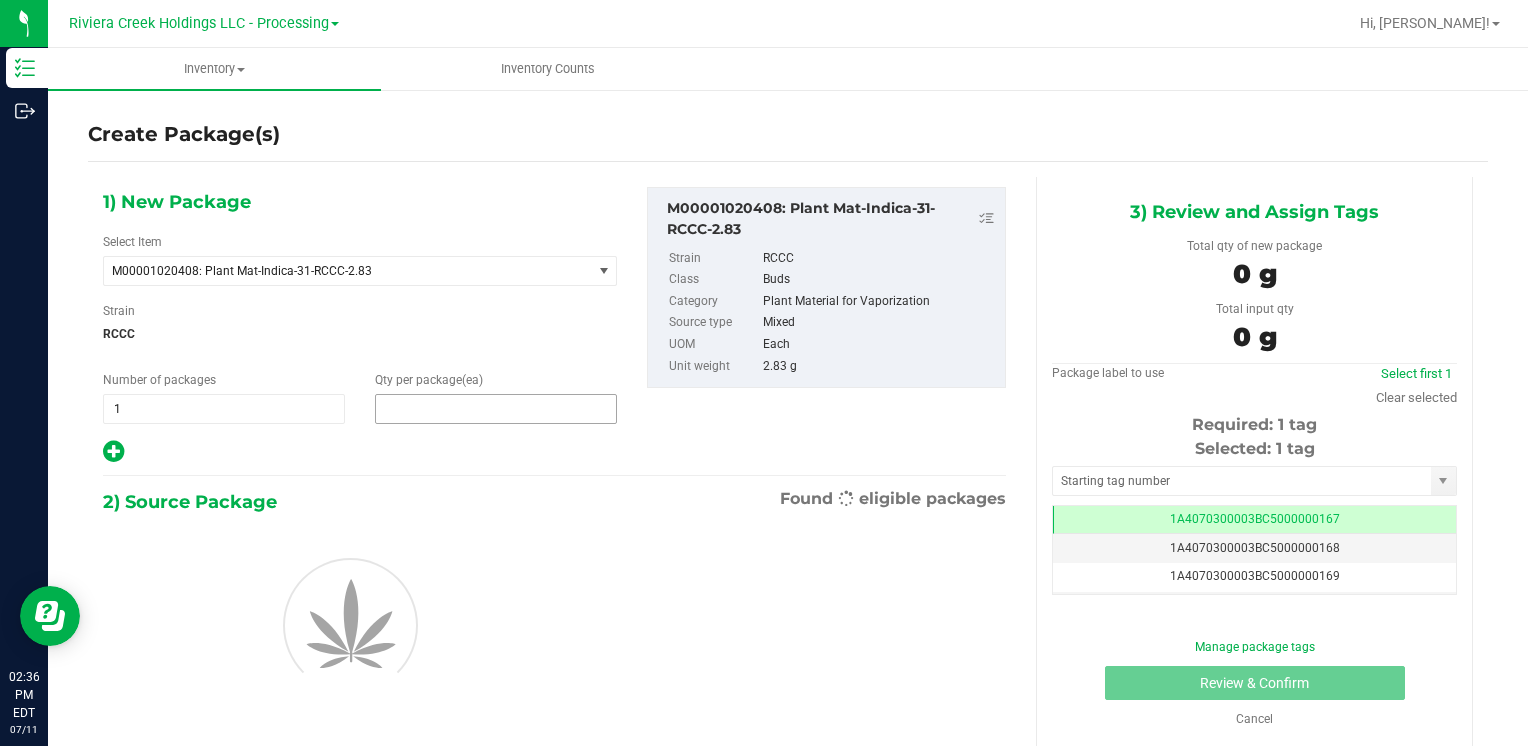 click at bounding box center [496, 409] 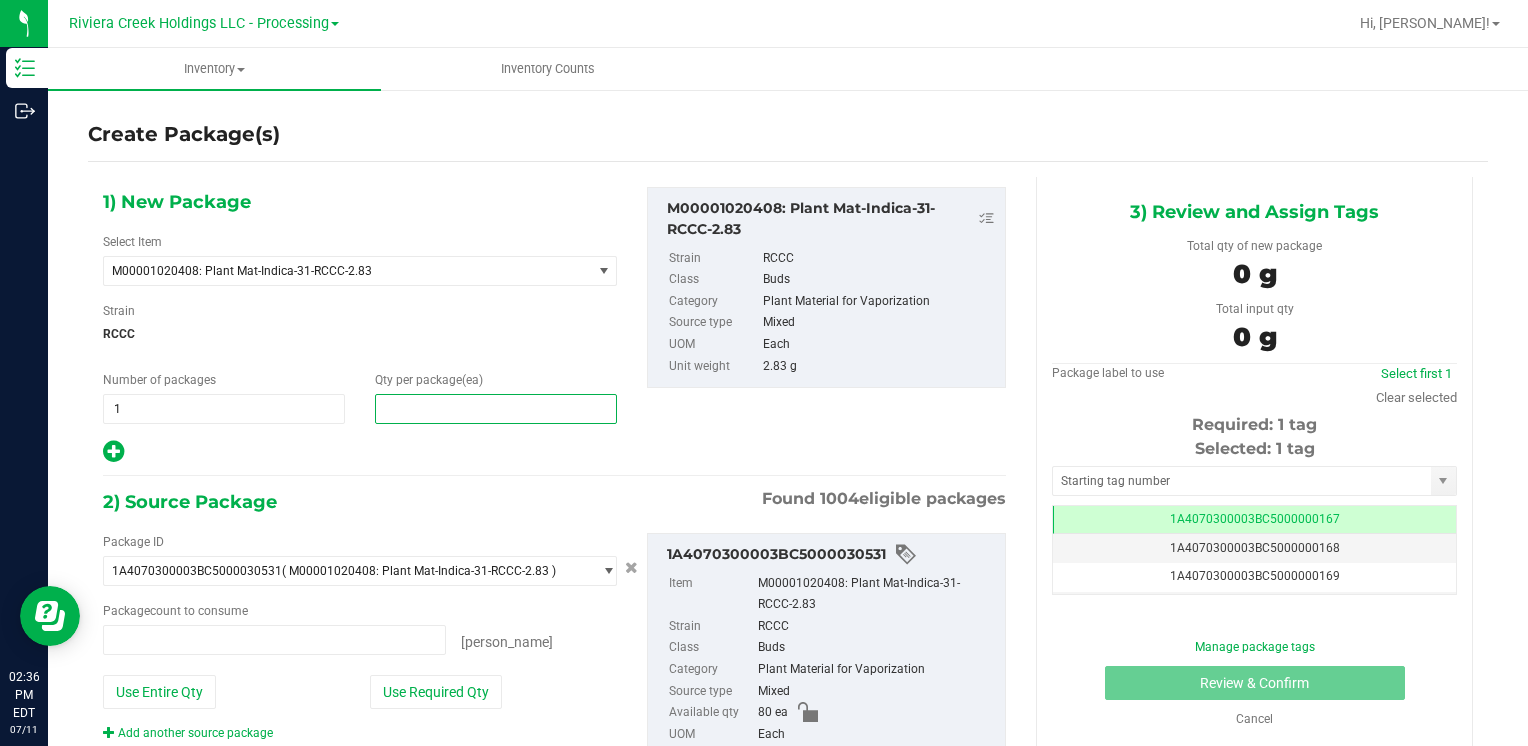 type on "0 ea" 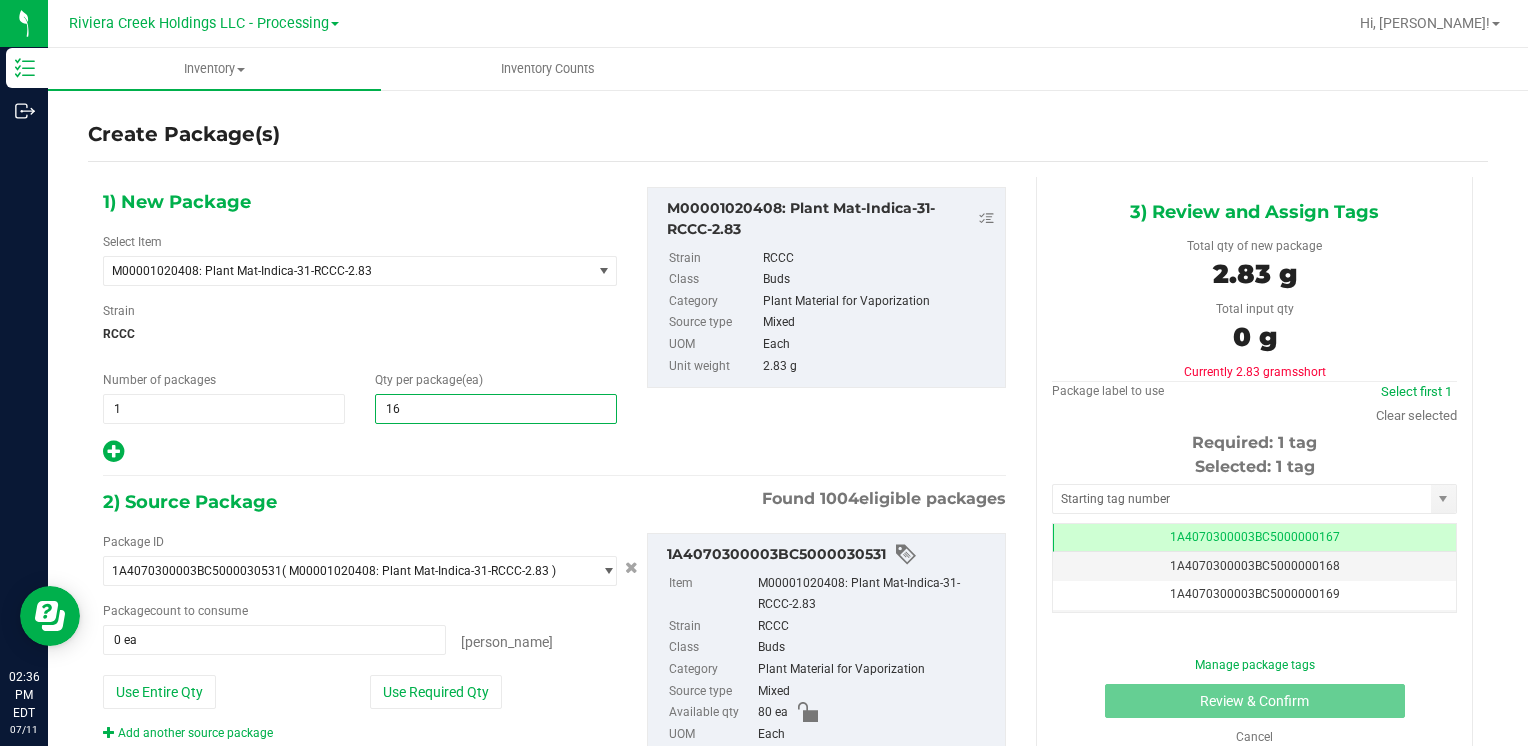 type on "160" 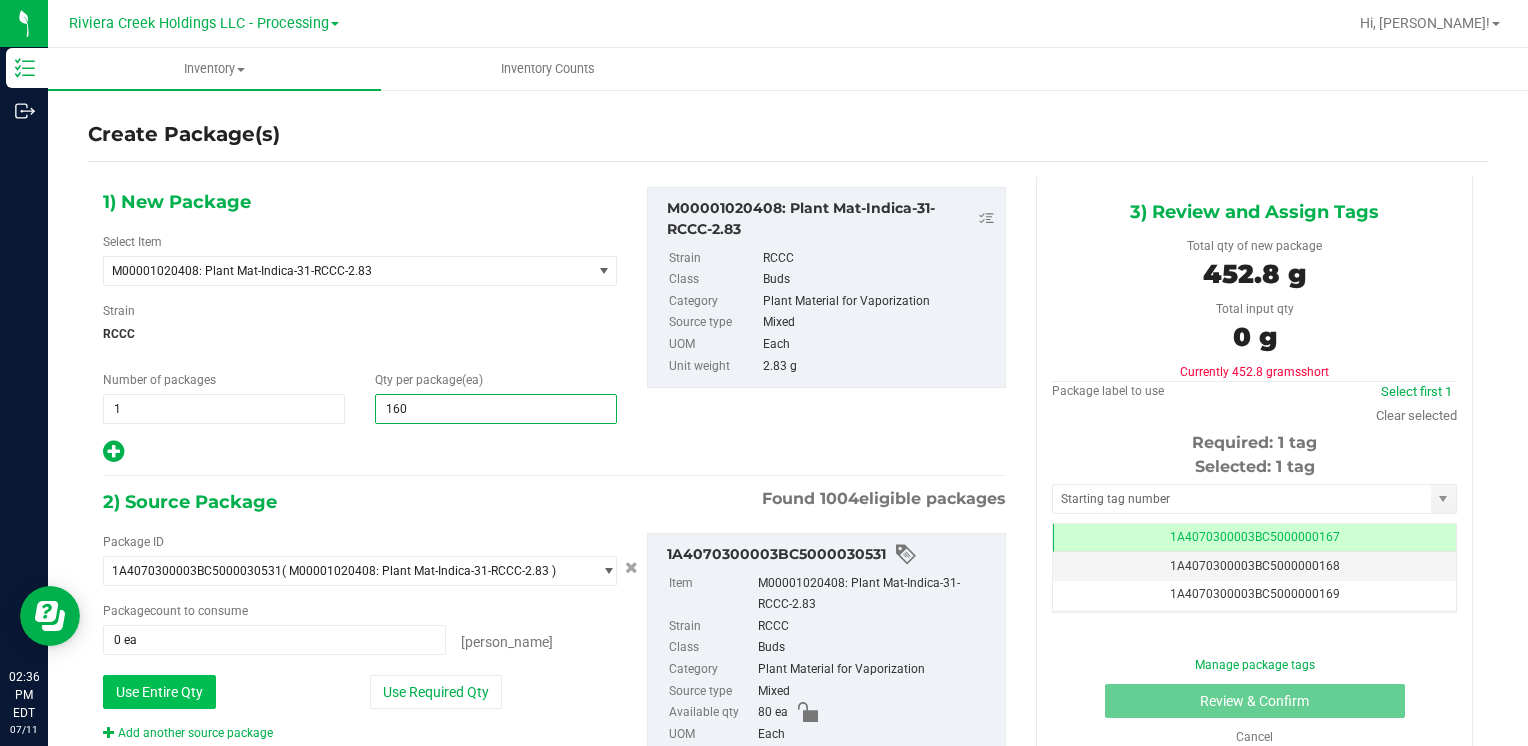 type on "160" 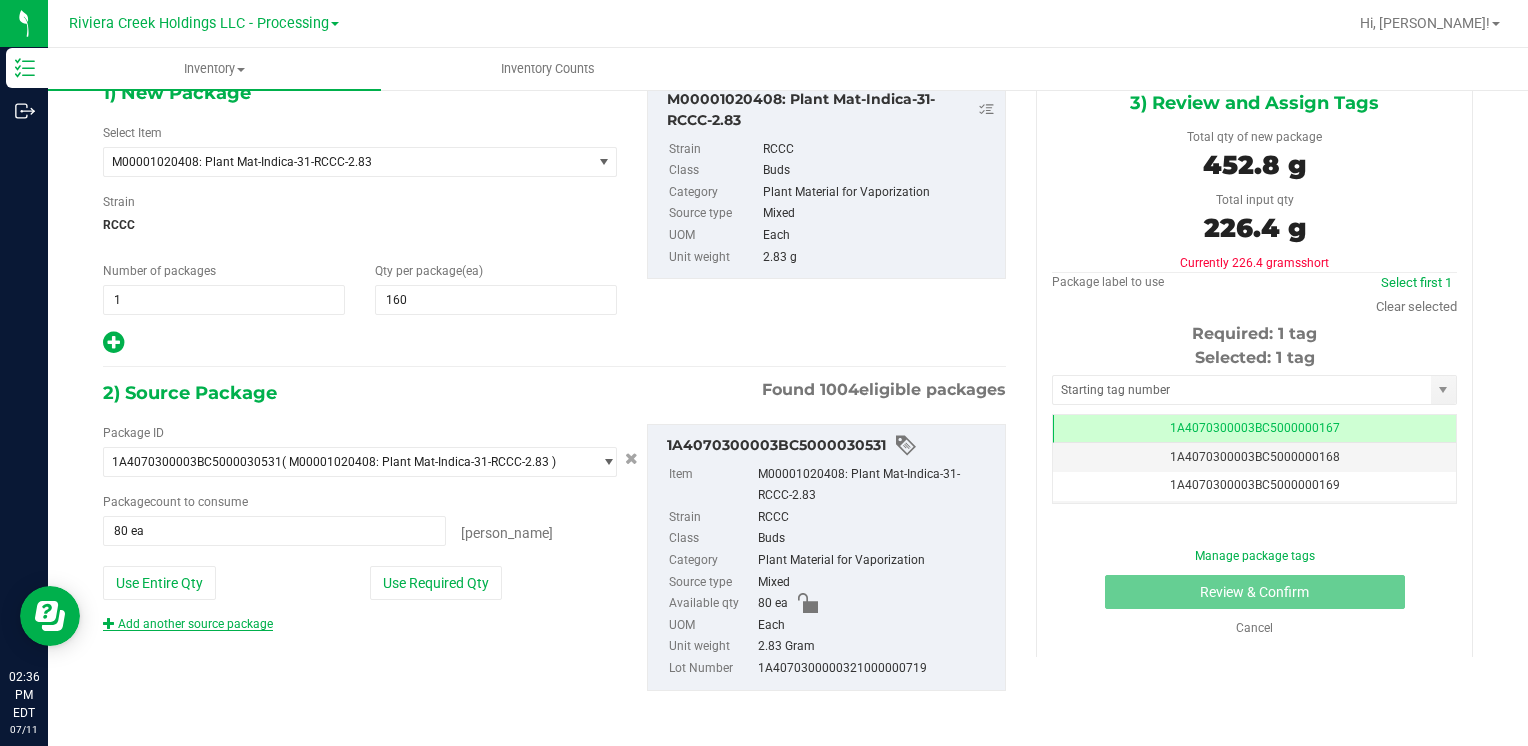 click on "Add another source package" at bounding box center [188, 624] 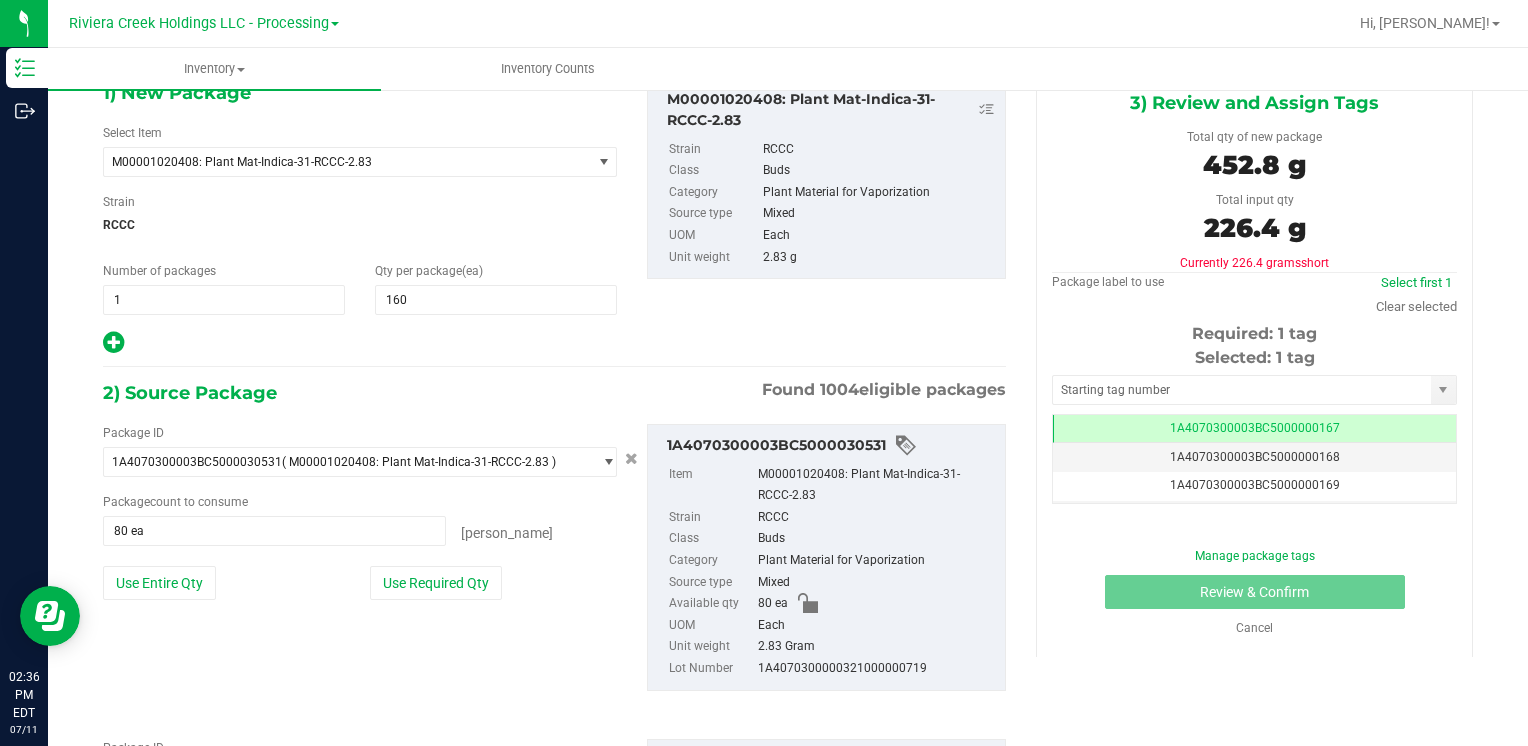 scroll, scrollTop: 259, scrollLeft: 0, axis: vertical 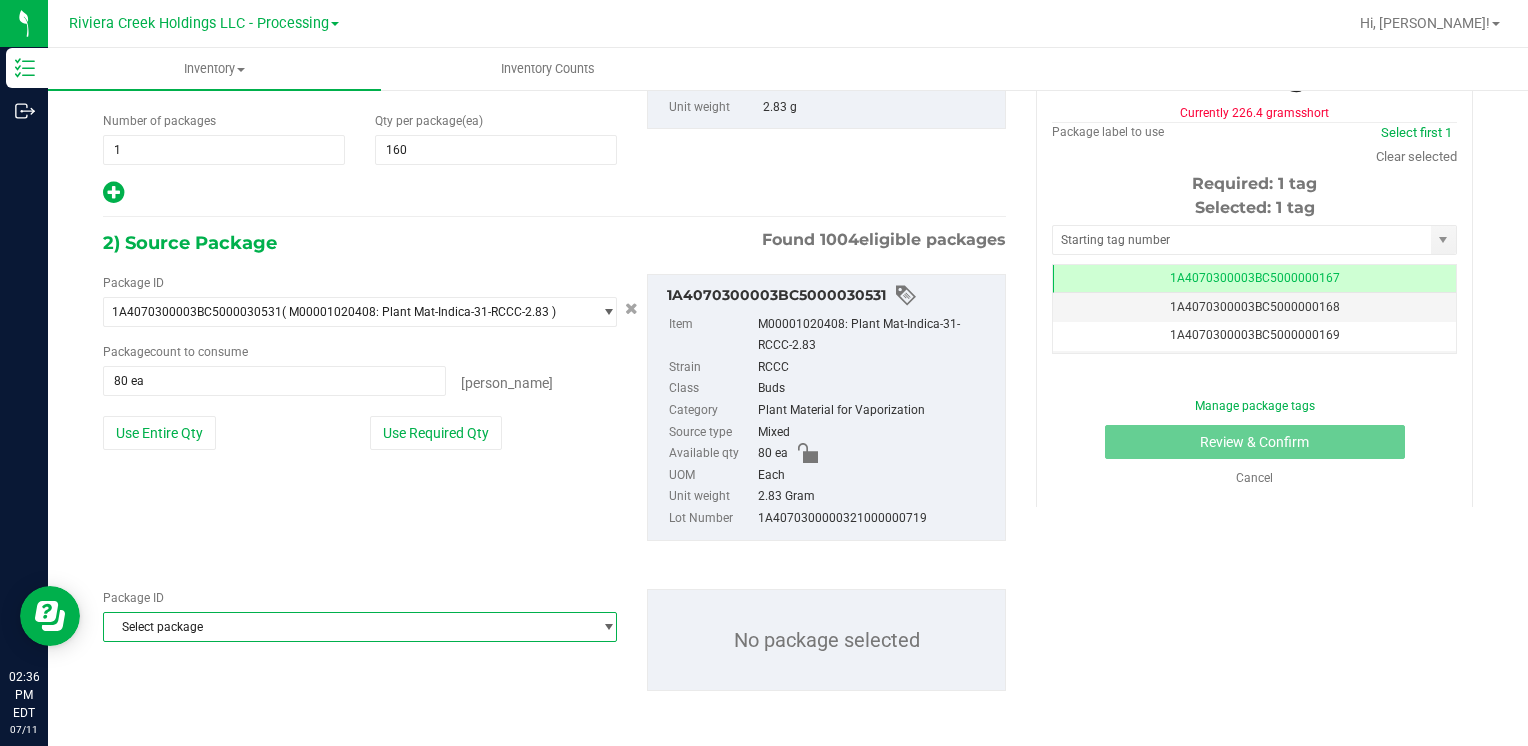 click on "Select package" at bounding box center (347, 627) 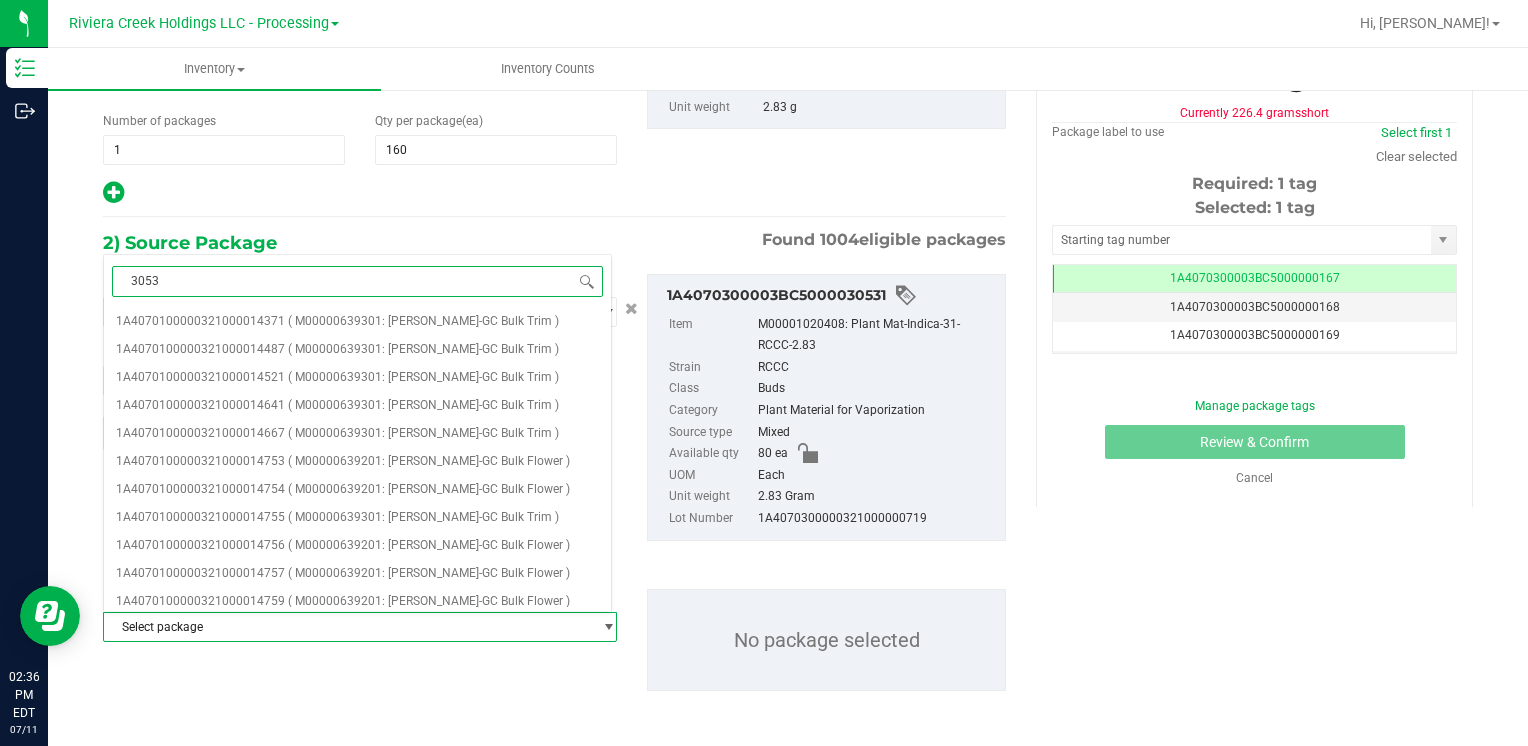 type on "30534" 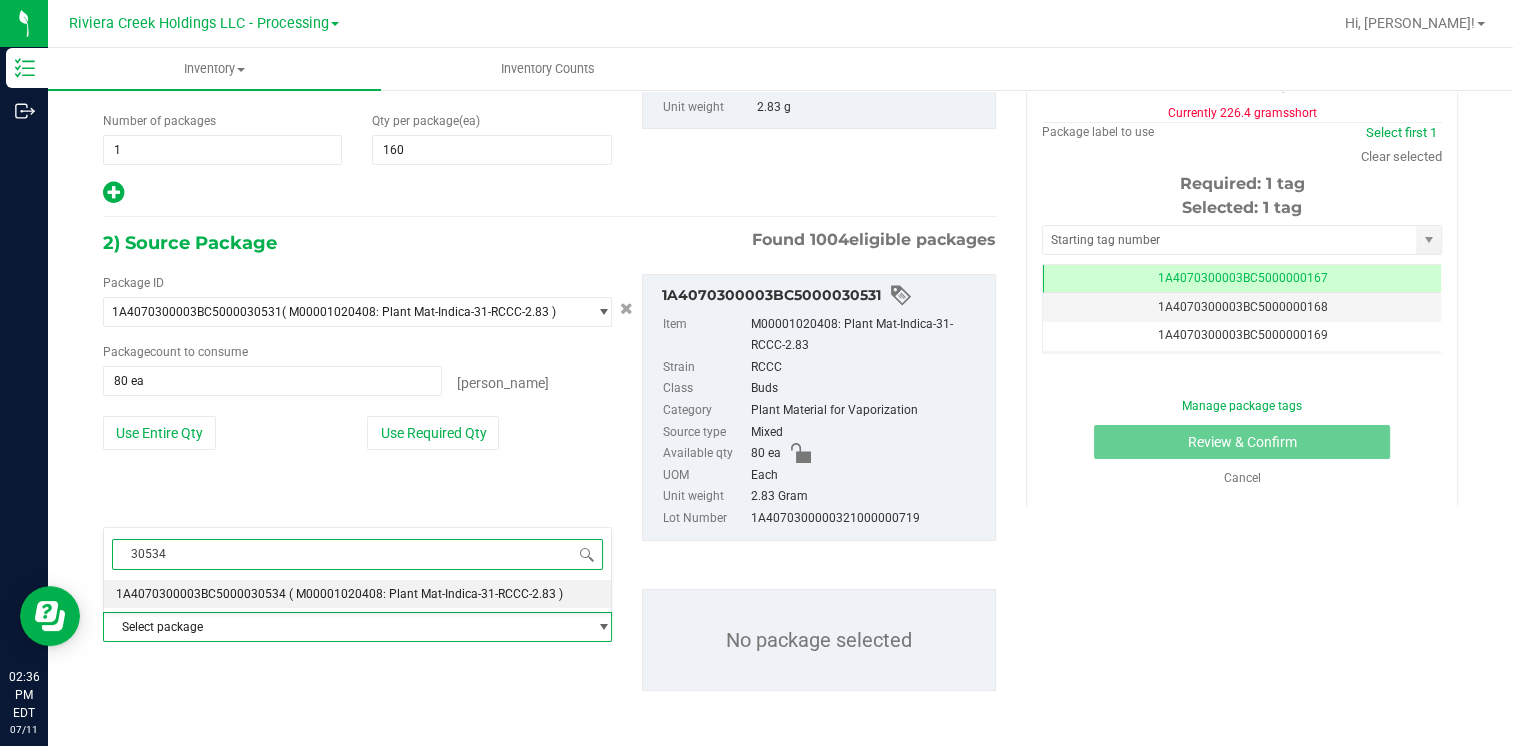 click on "1A4070300003BC5000030534" at bounding box center [201, 594] 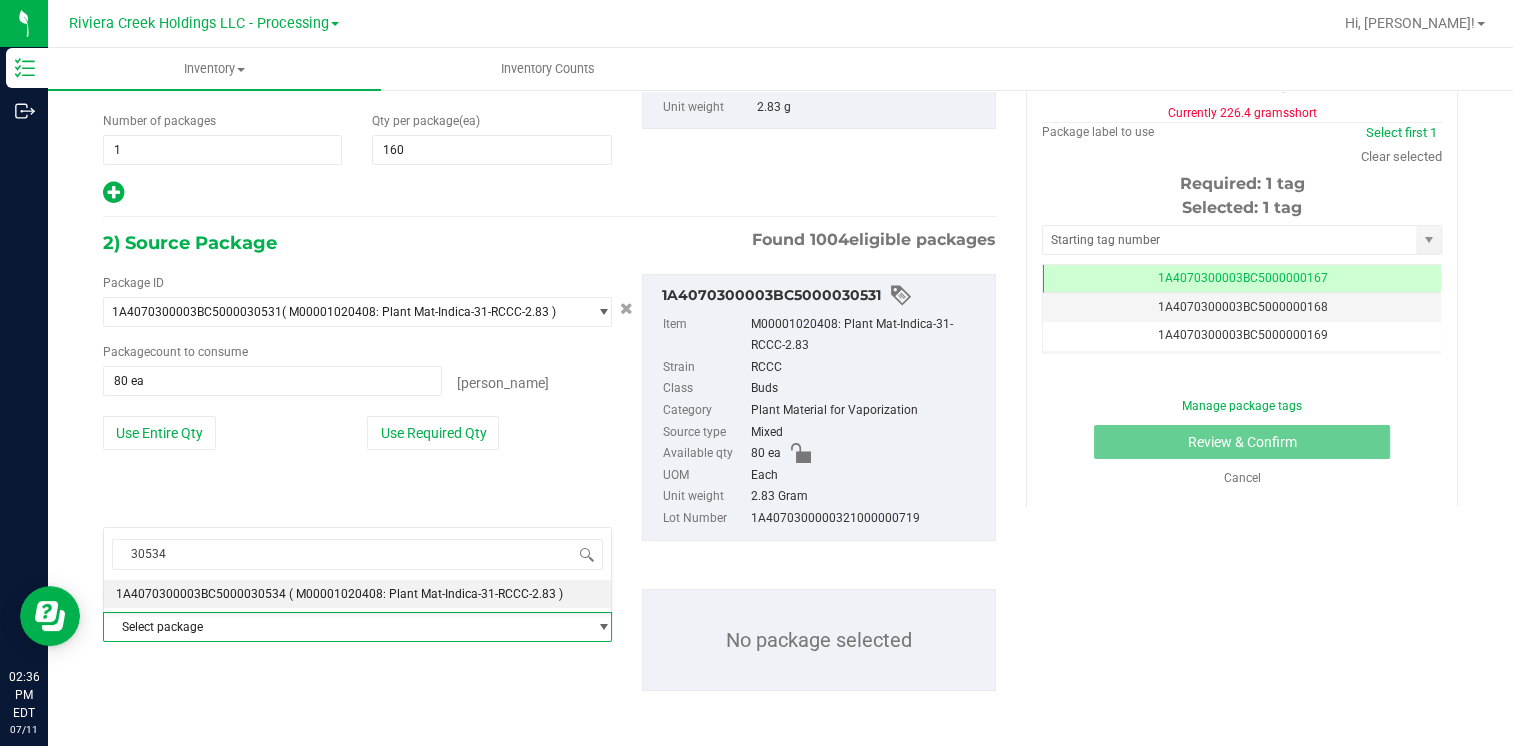 type 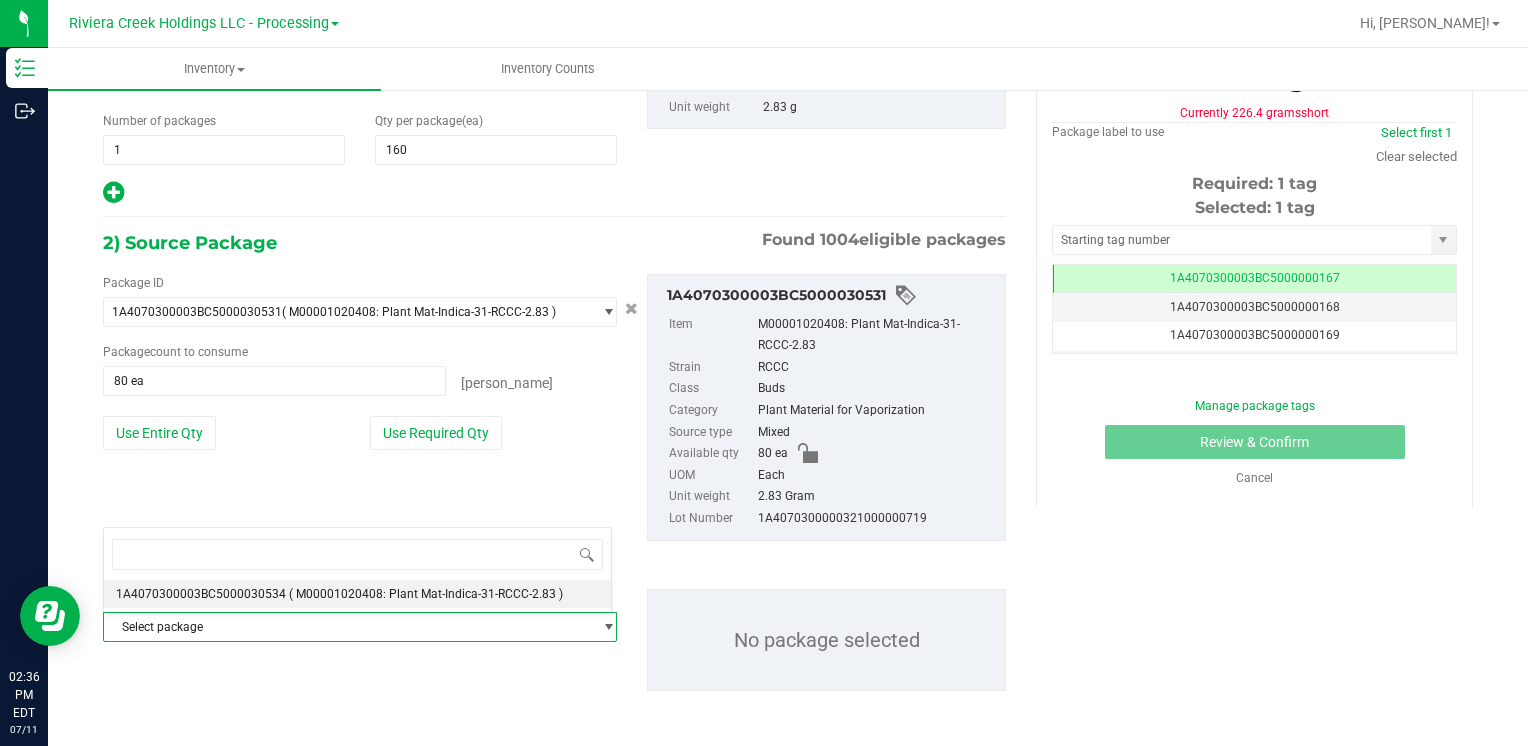 scroll, scrollTop: 25816, scrollLeft: 0, axis: vertical 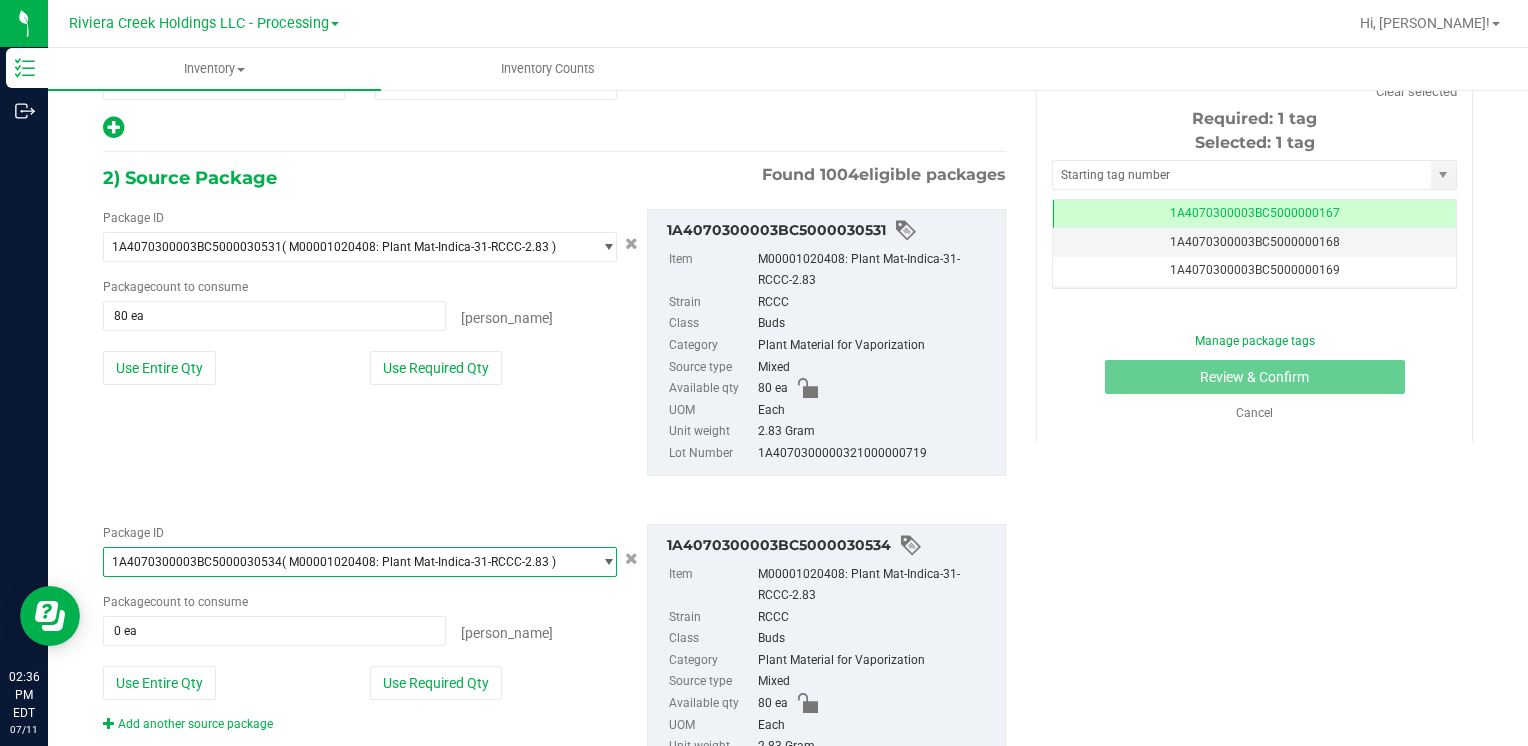 click on "Package
count
to consume" at bounding box center (175, 602) 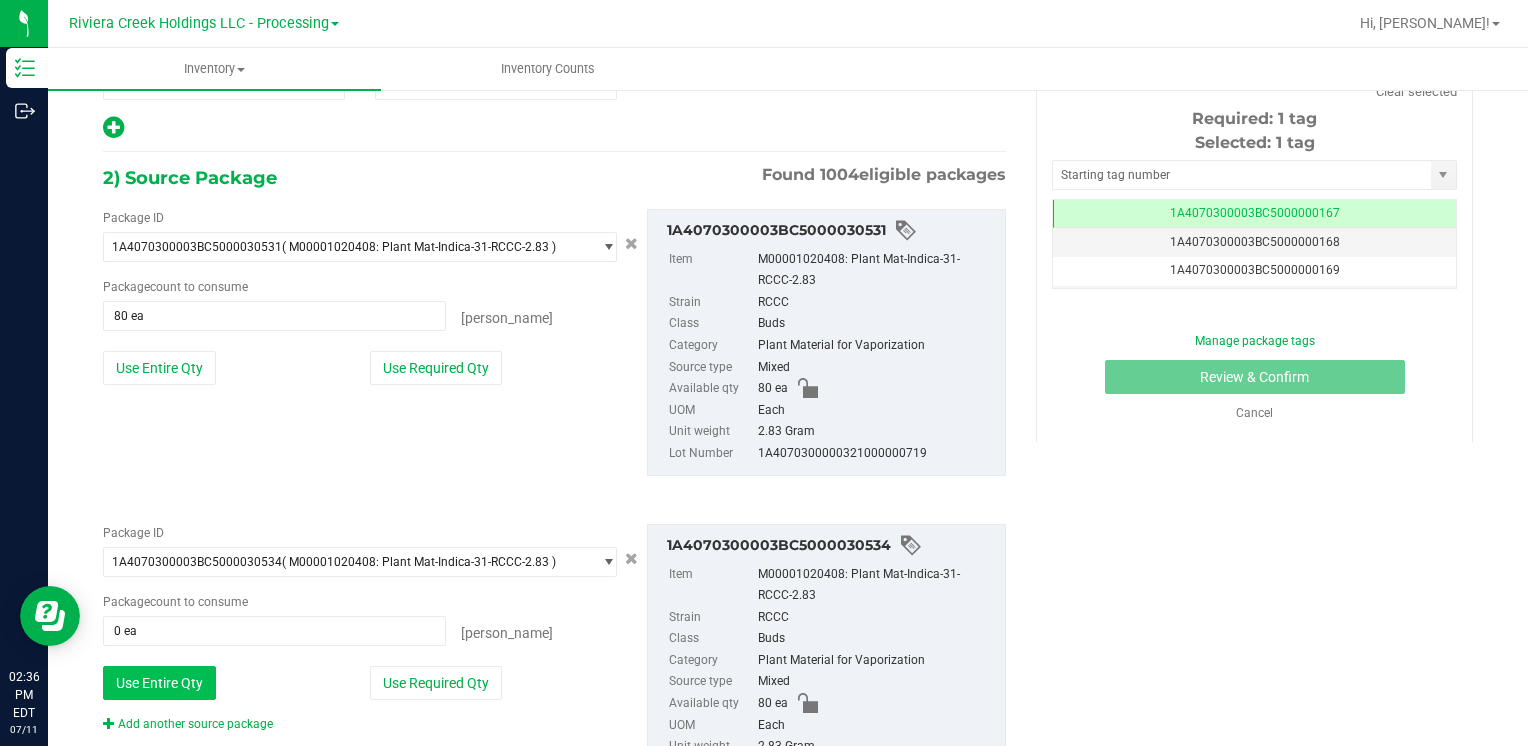 click on "Use Entire Qty" at bounding box center (159, 683) 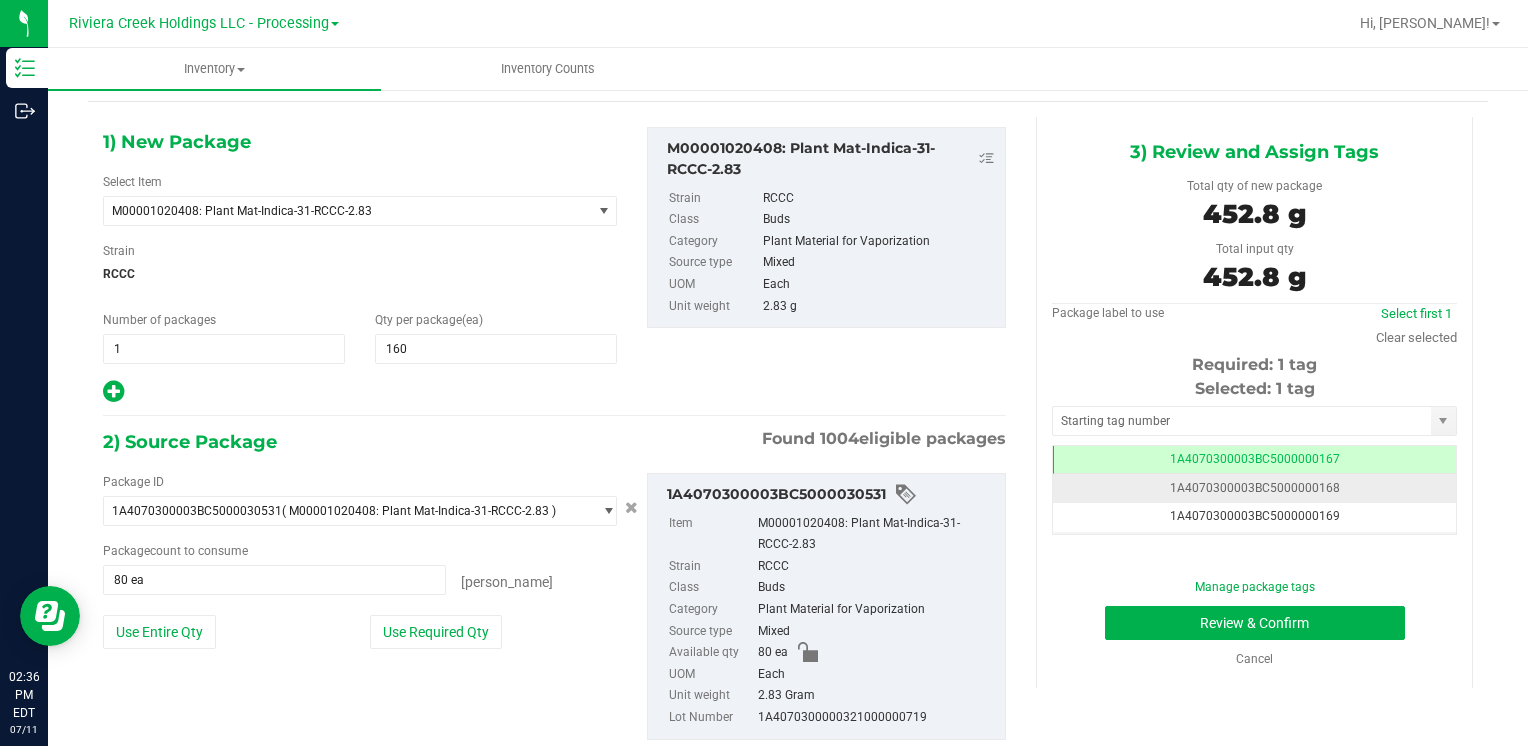 scroll, scrollTop: 0, scrollLeft: 0, axis: both 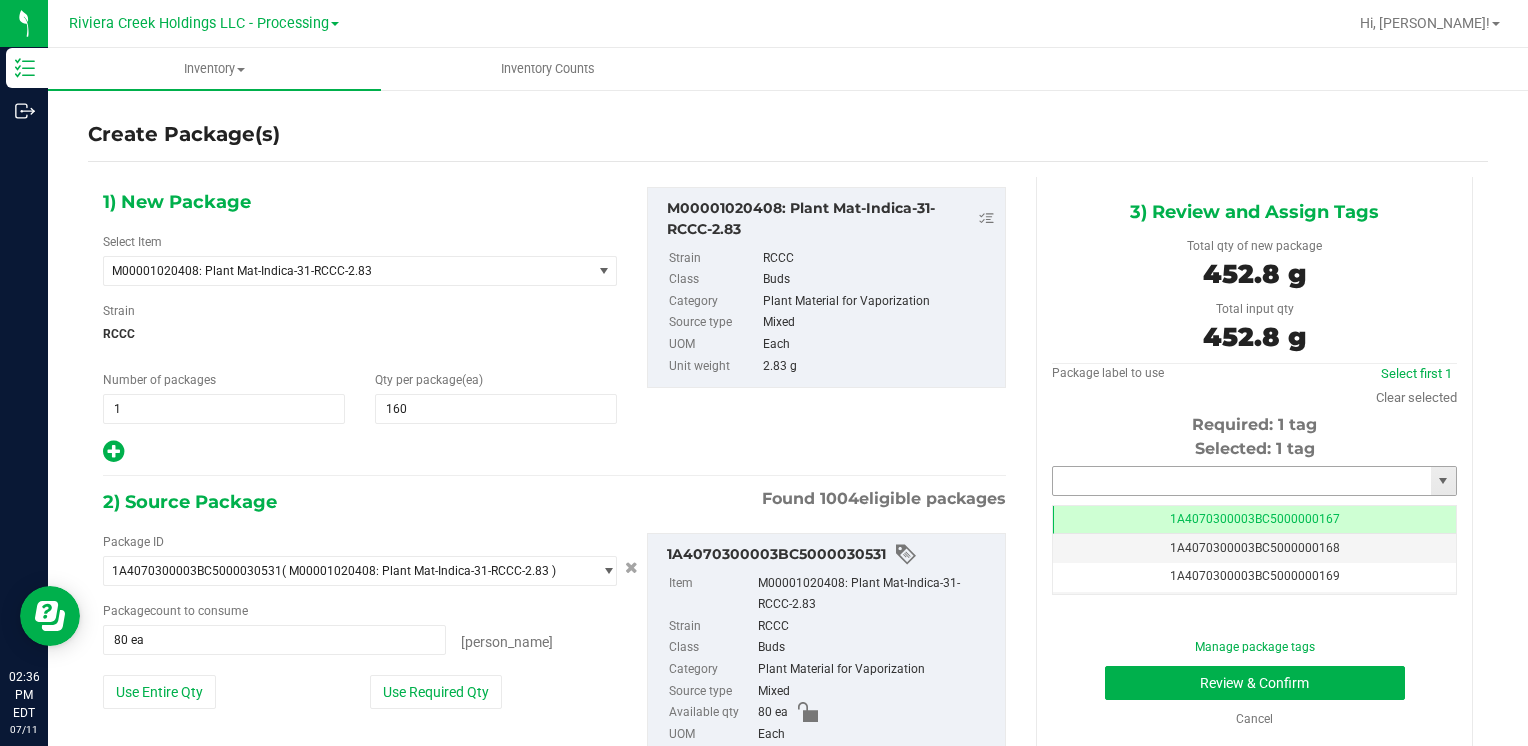 click at bounding box center [1254, 481] 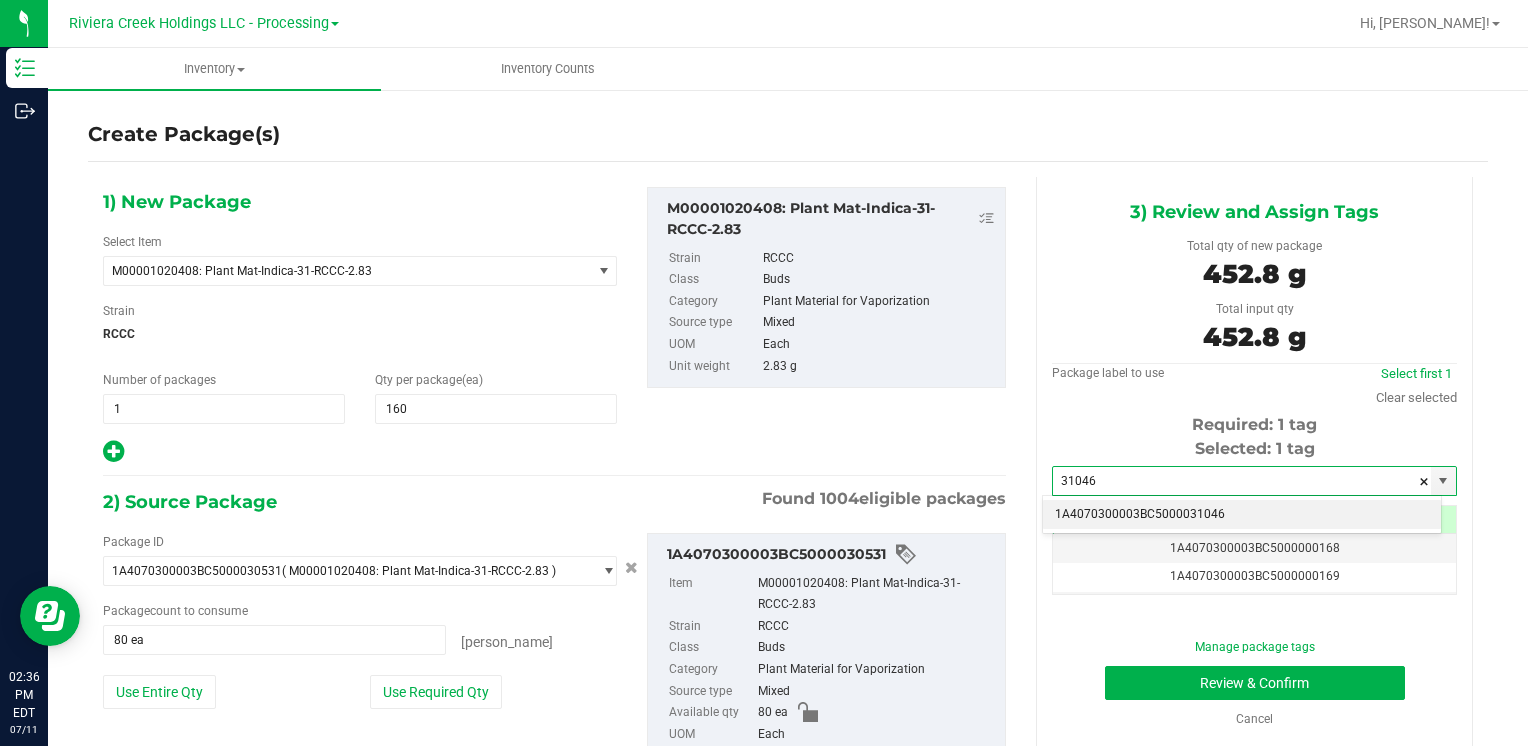 click on "1A4070300003BC5000031046" at bounding box center [1242, 515] 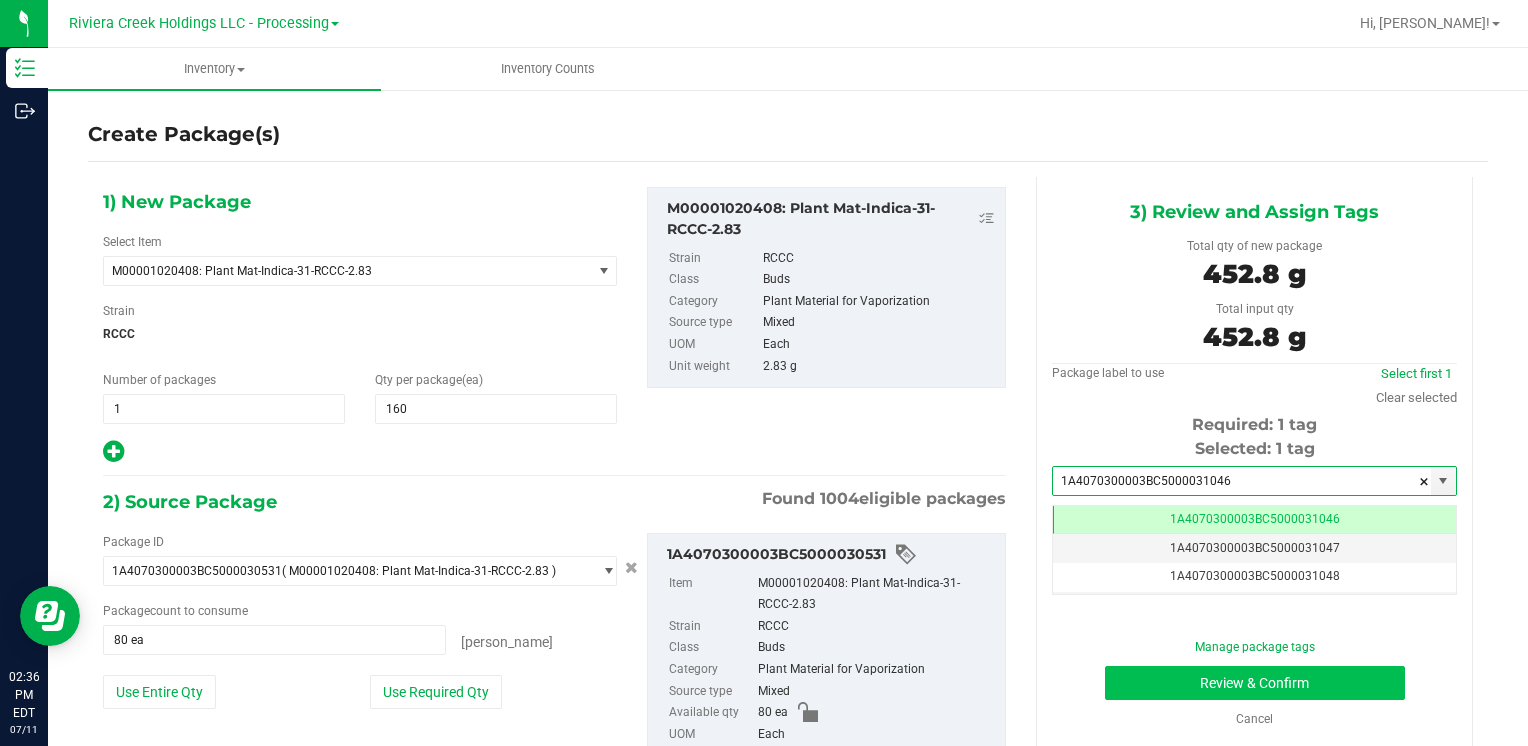type on "1A4070300003BC5000031046" 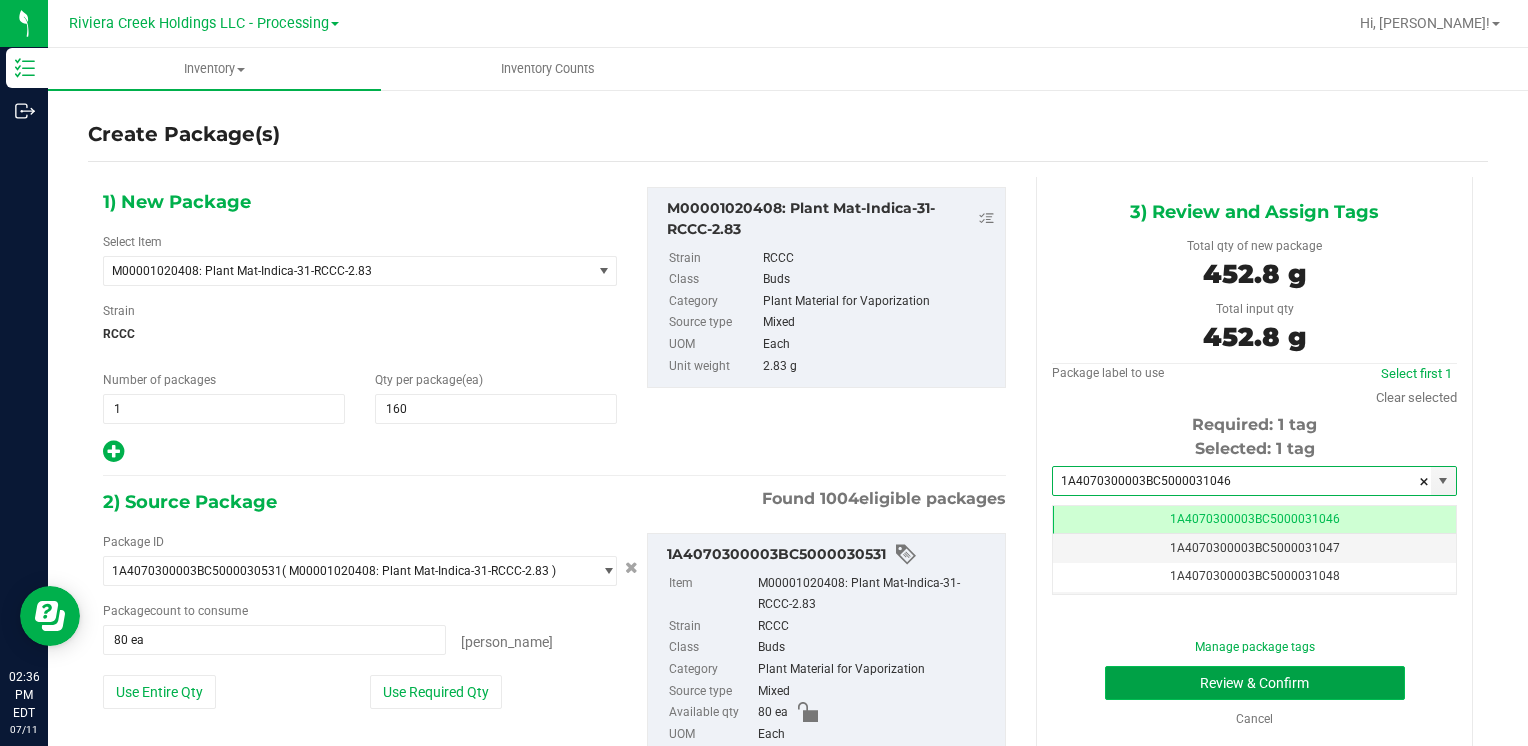 click on "Review & Confirm" at bounding box center (1255, 683) 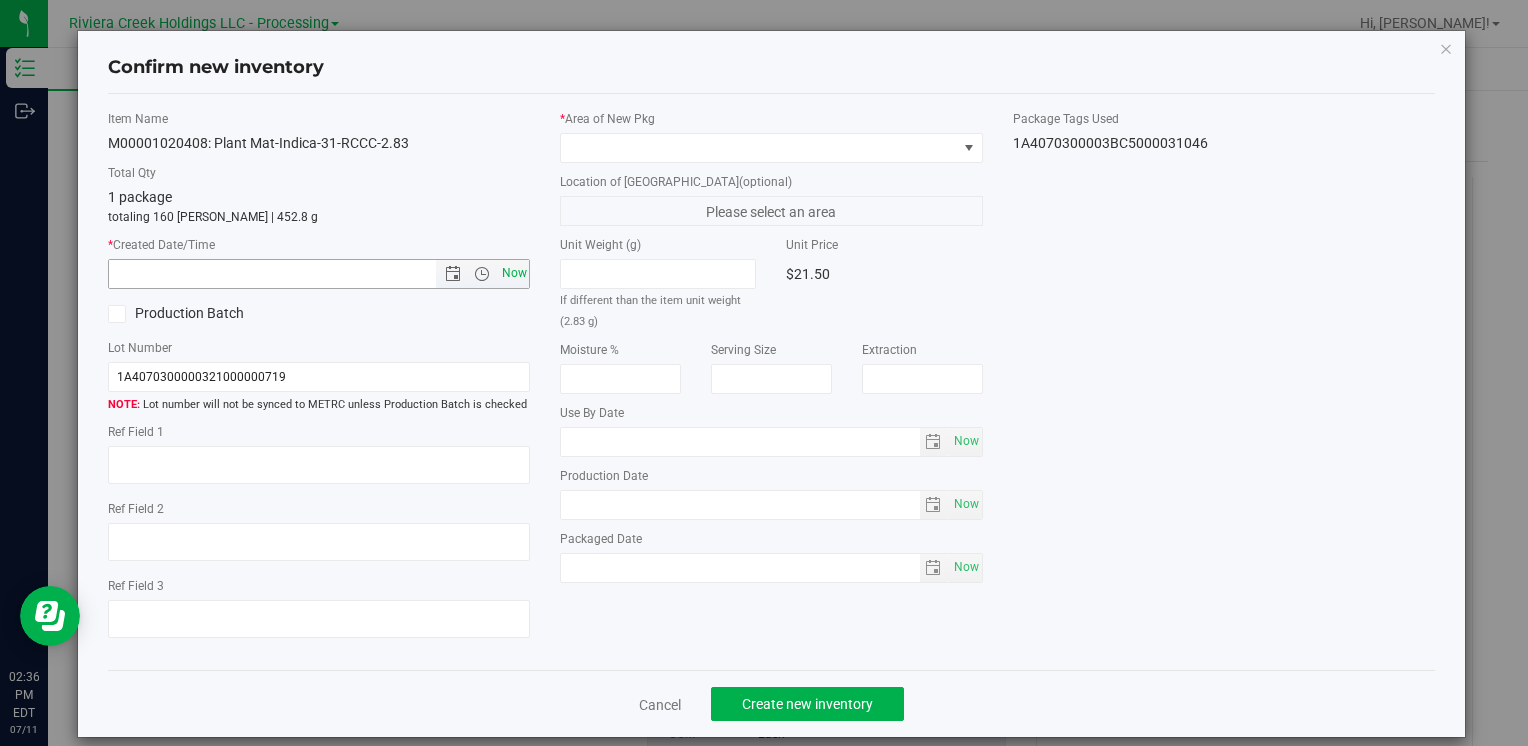 click on "Now" at bounding box center (319, 274) 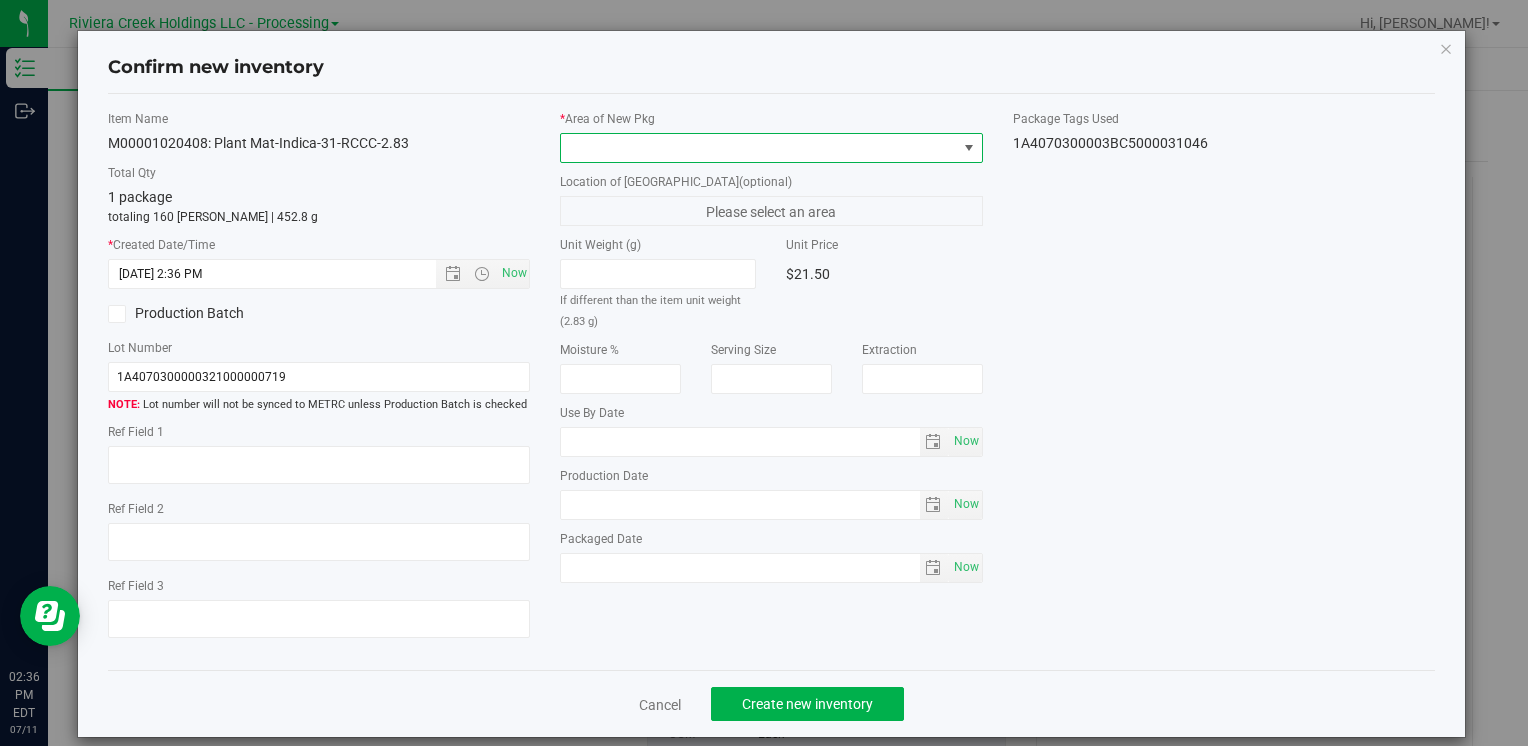 drag, startPoint x: 596, startPoint y: 139, endPoint x: 608, endPoint y: 156, distance: 20.808653 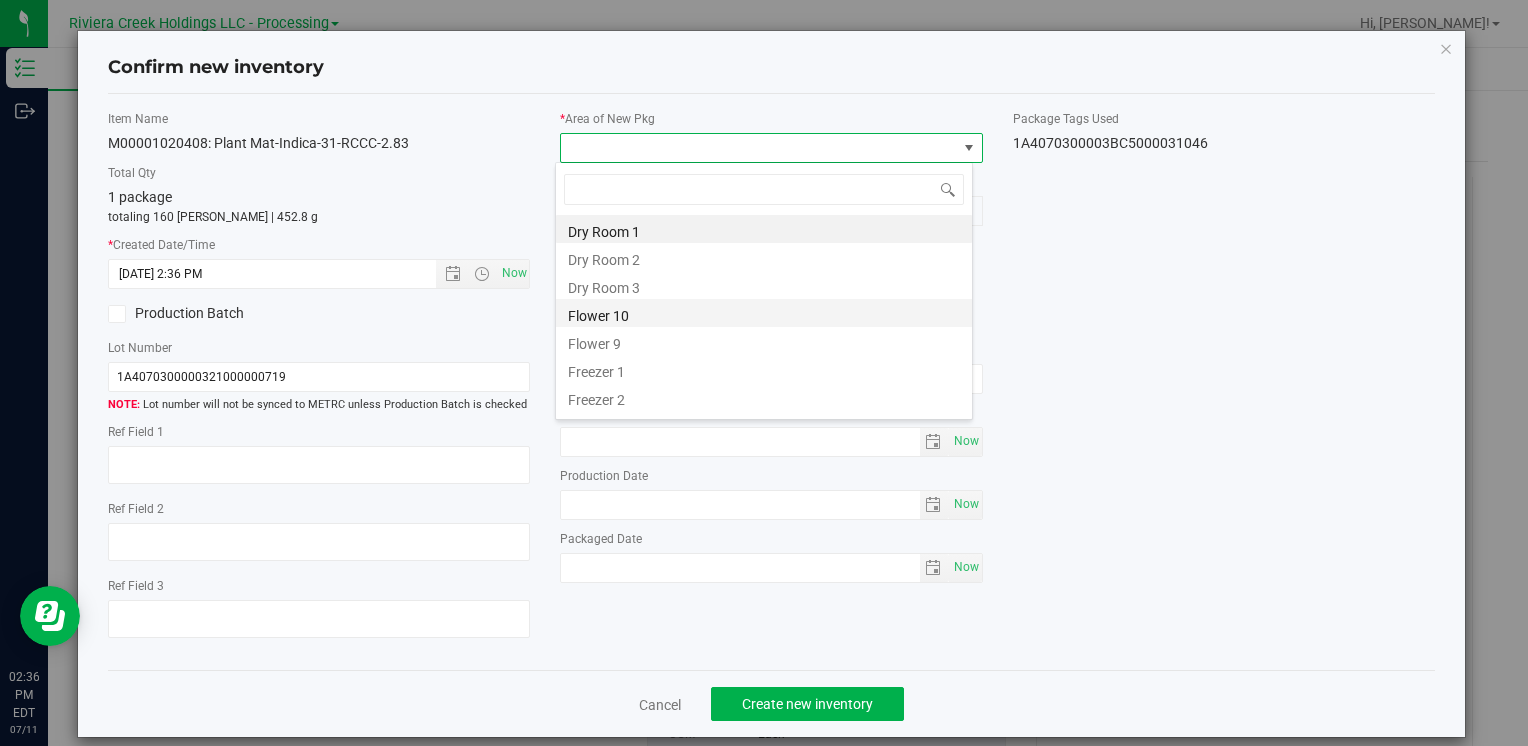 click on "Flower 10" at bounding box center (764, 313) 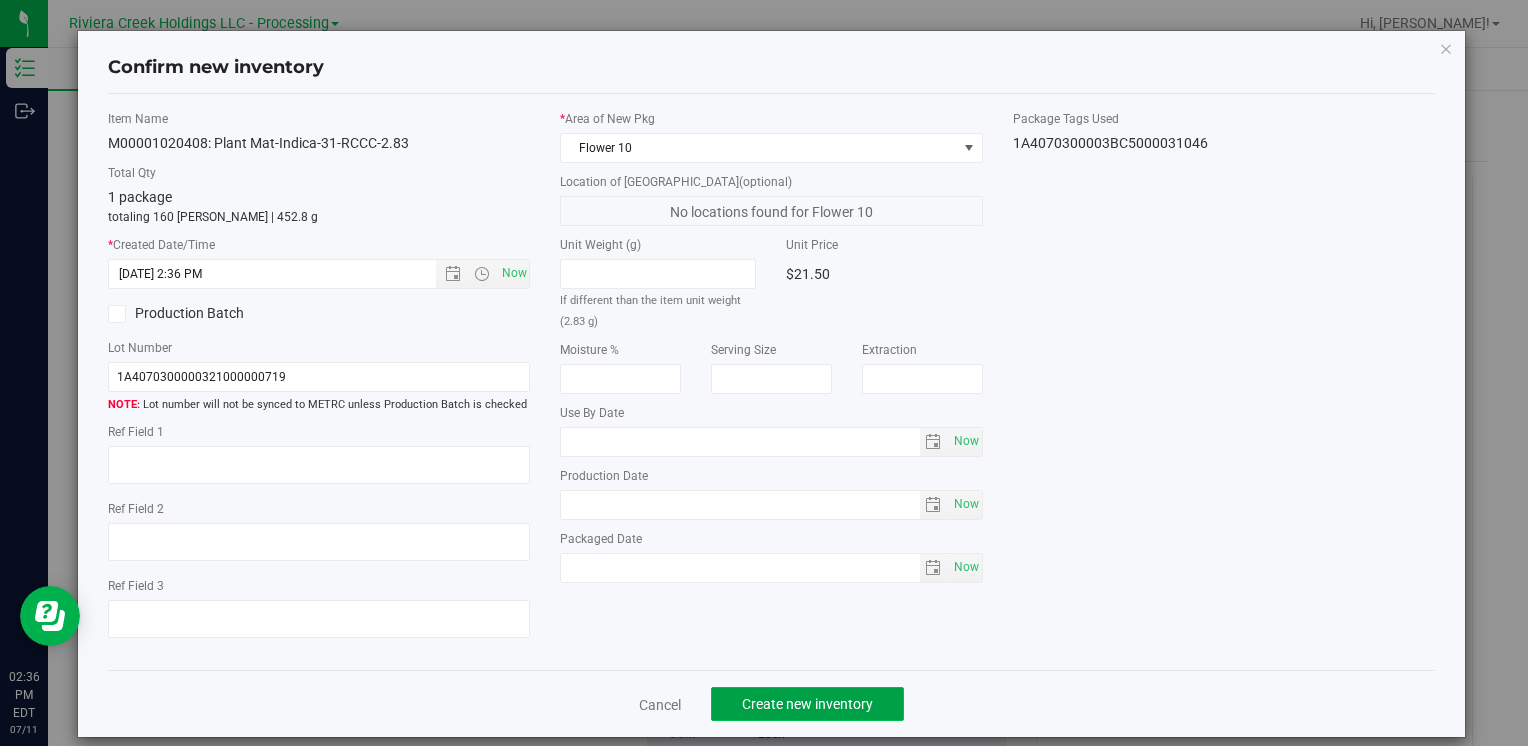 click on "Create new inventory" 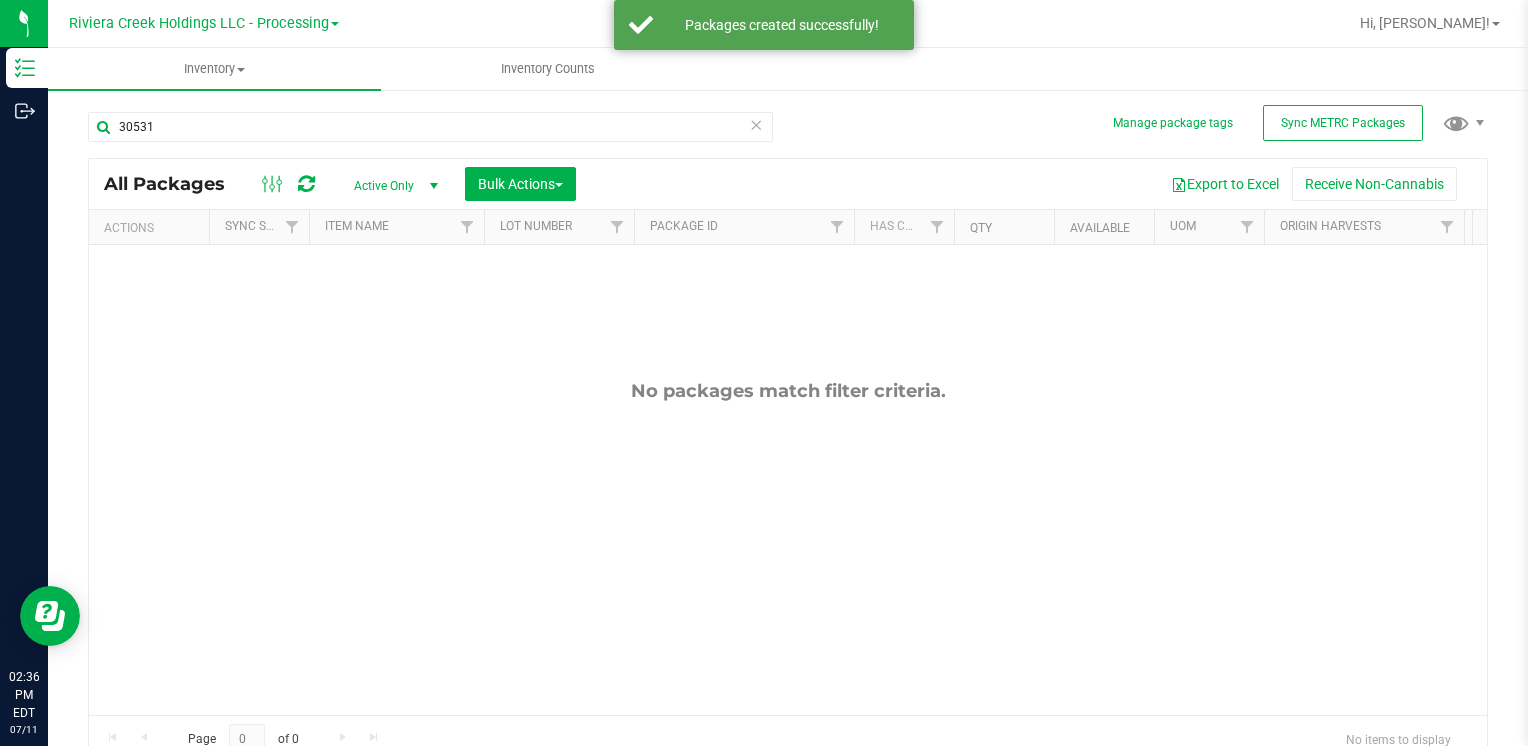 click on "30531" at bounding box center [438, 126] 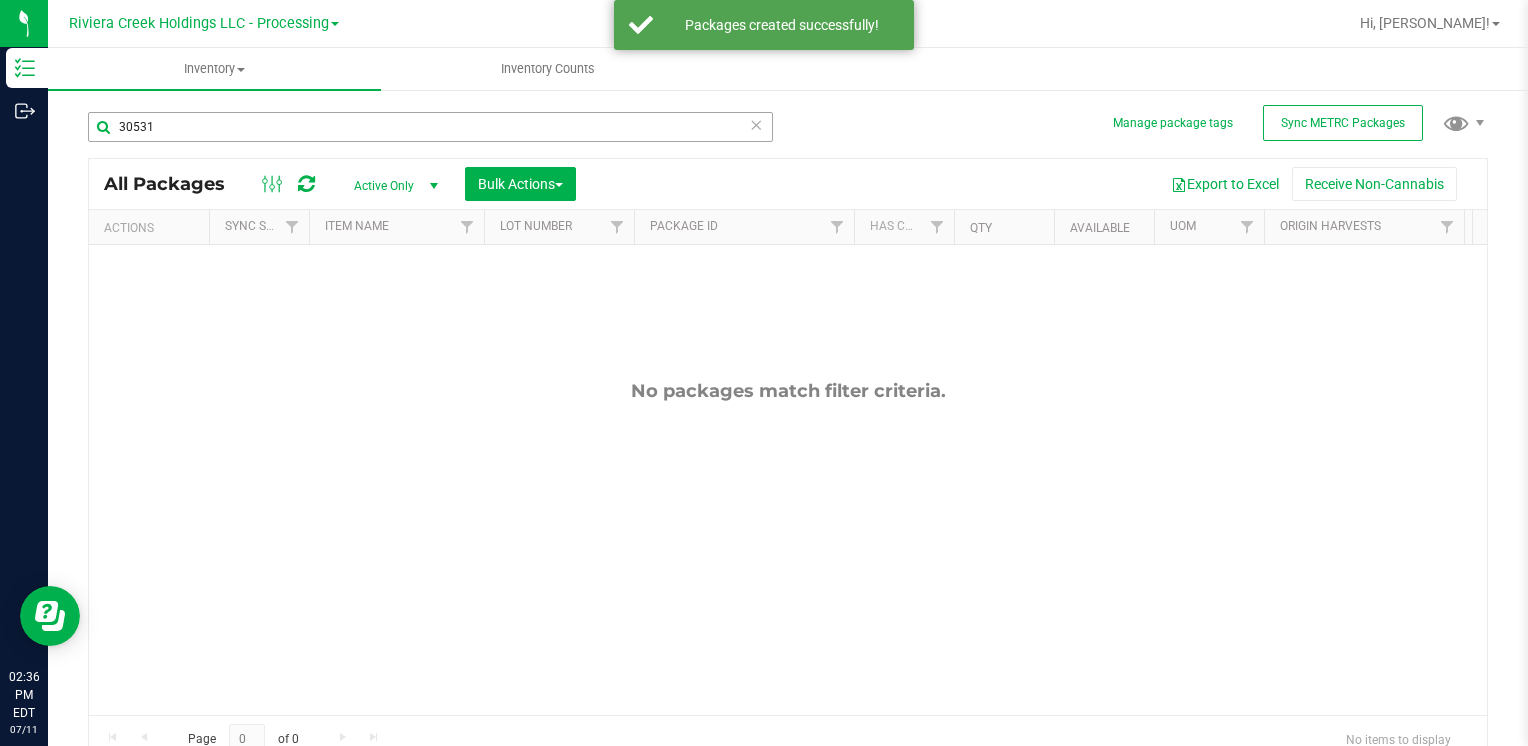 click on "30531" at bounding box center [438, 126] 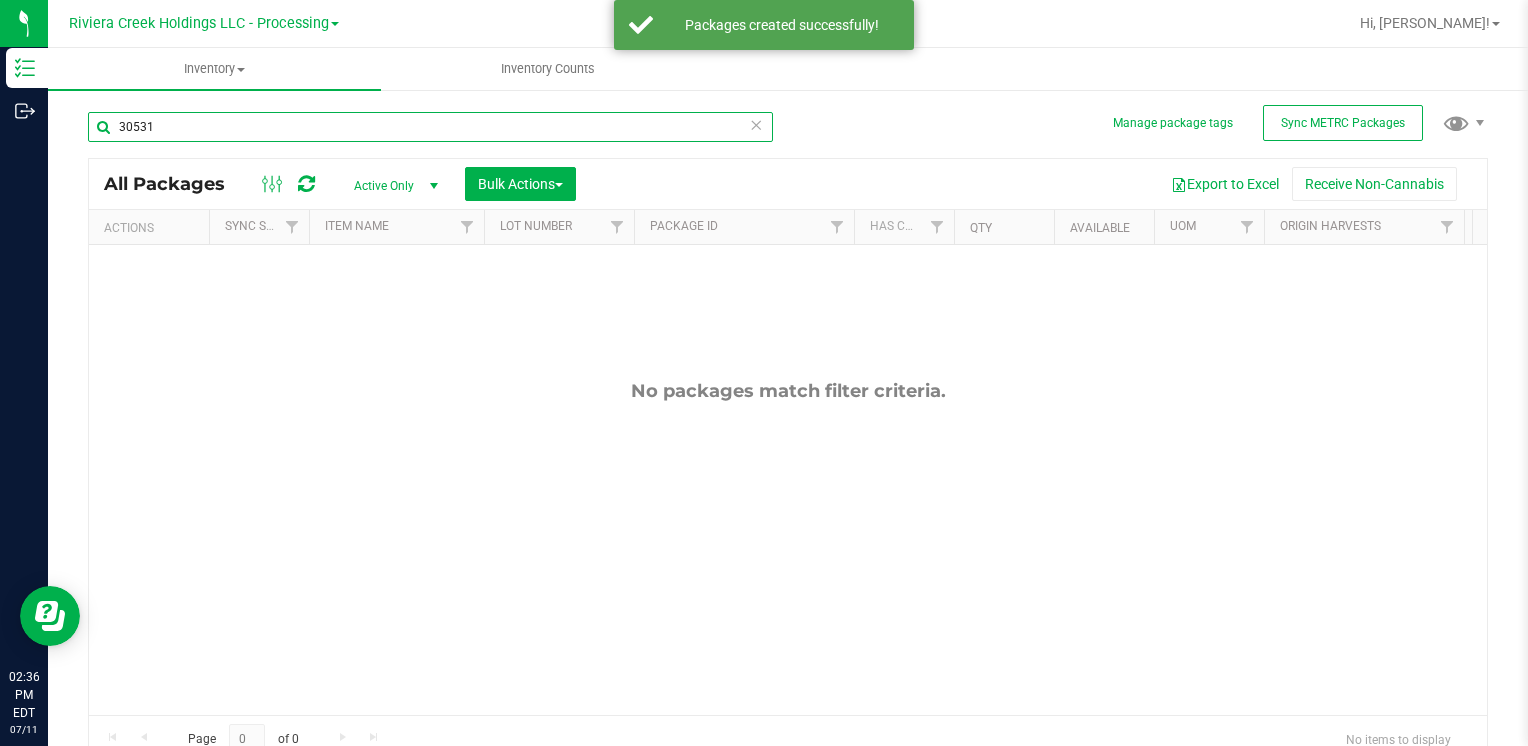 click on "30531" at bounding box center [430, 127] 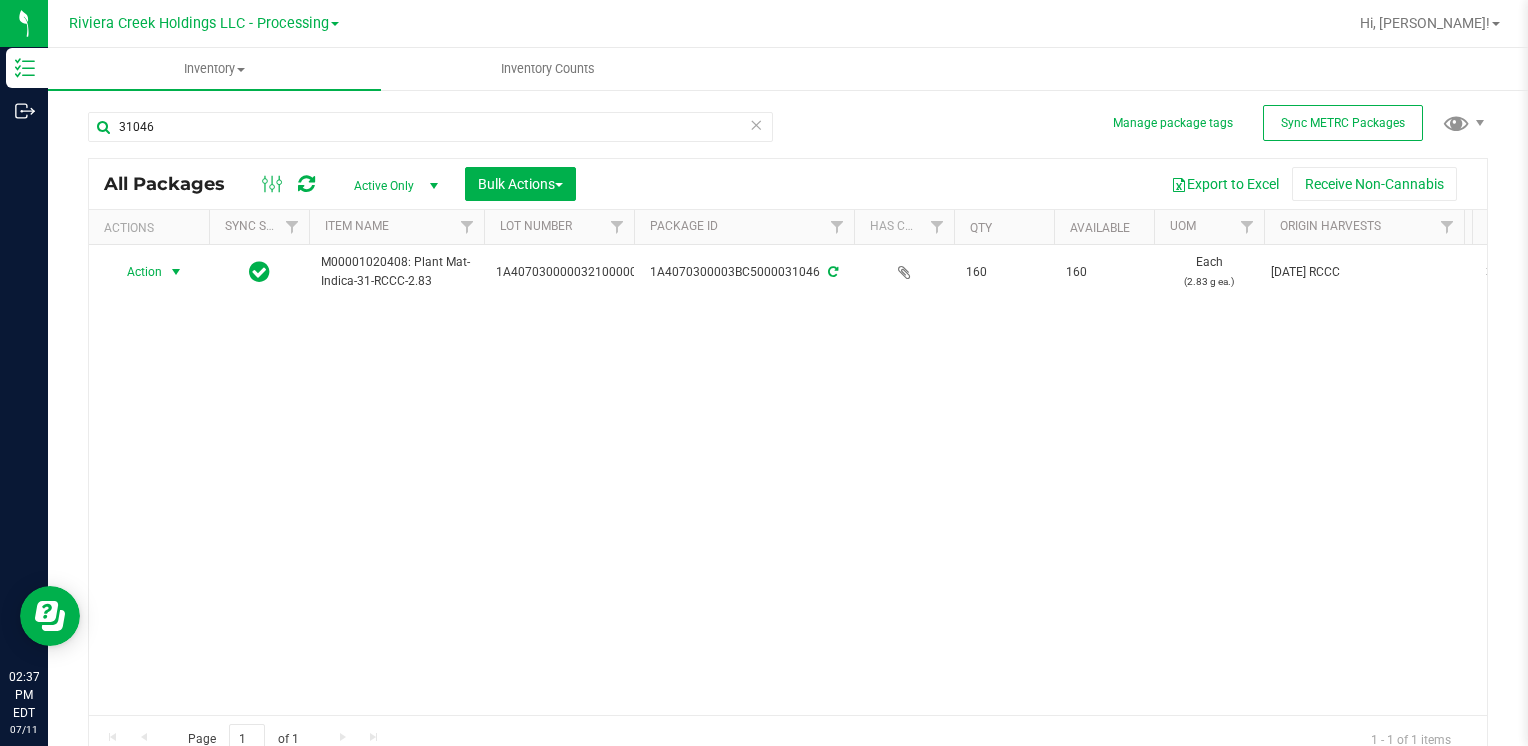 drag, startPoint x: 155, startPoint y: 264, endPoint x: 243, endPoint y: 379, distance: 144.80676 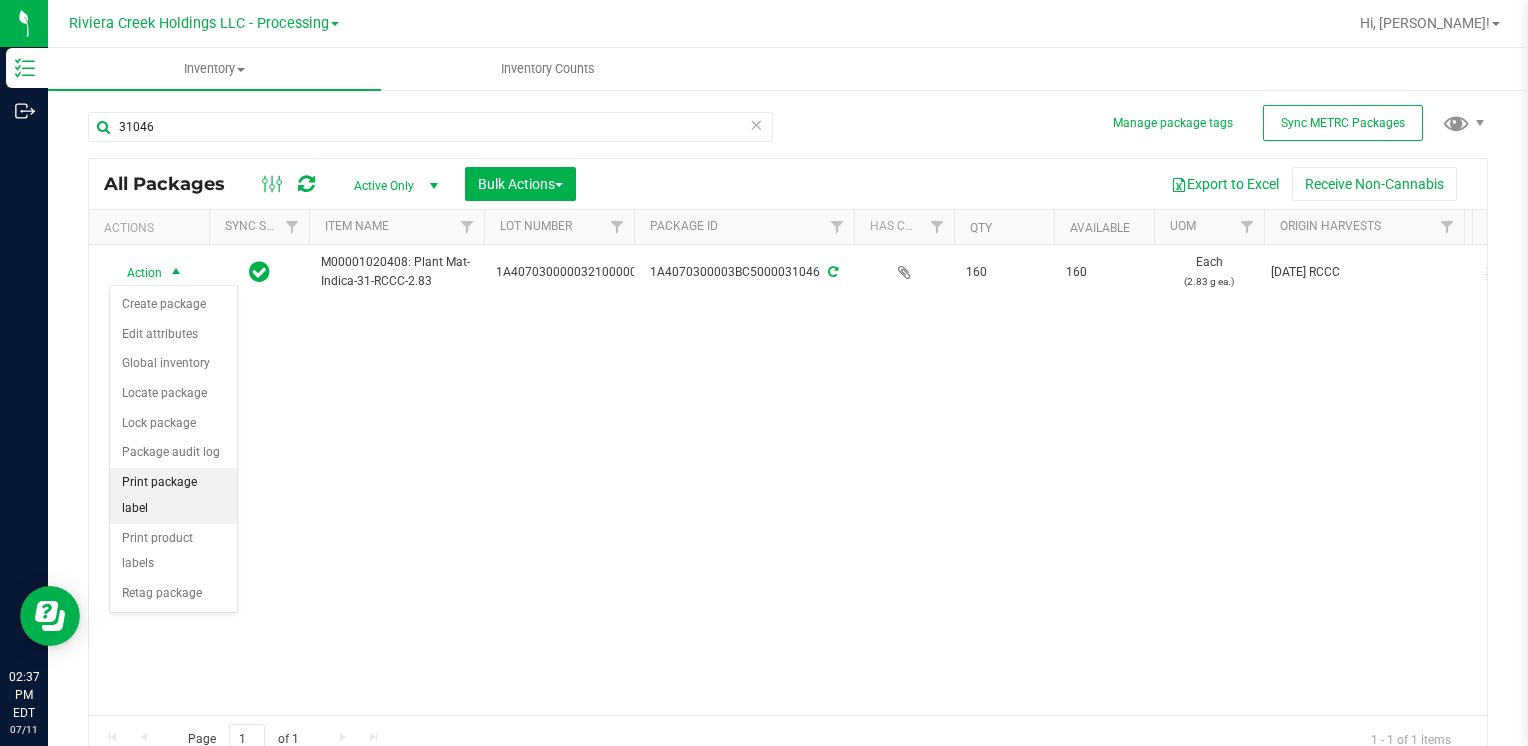 click on "Print package label" at bounding box center (173, 495) 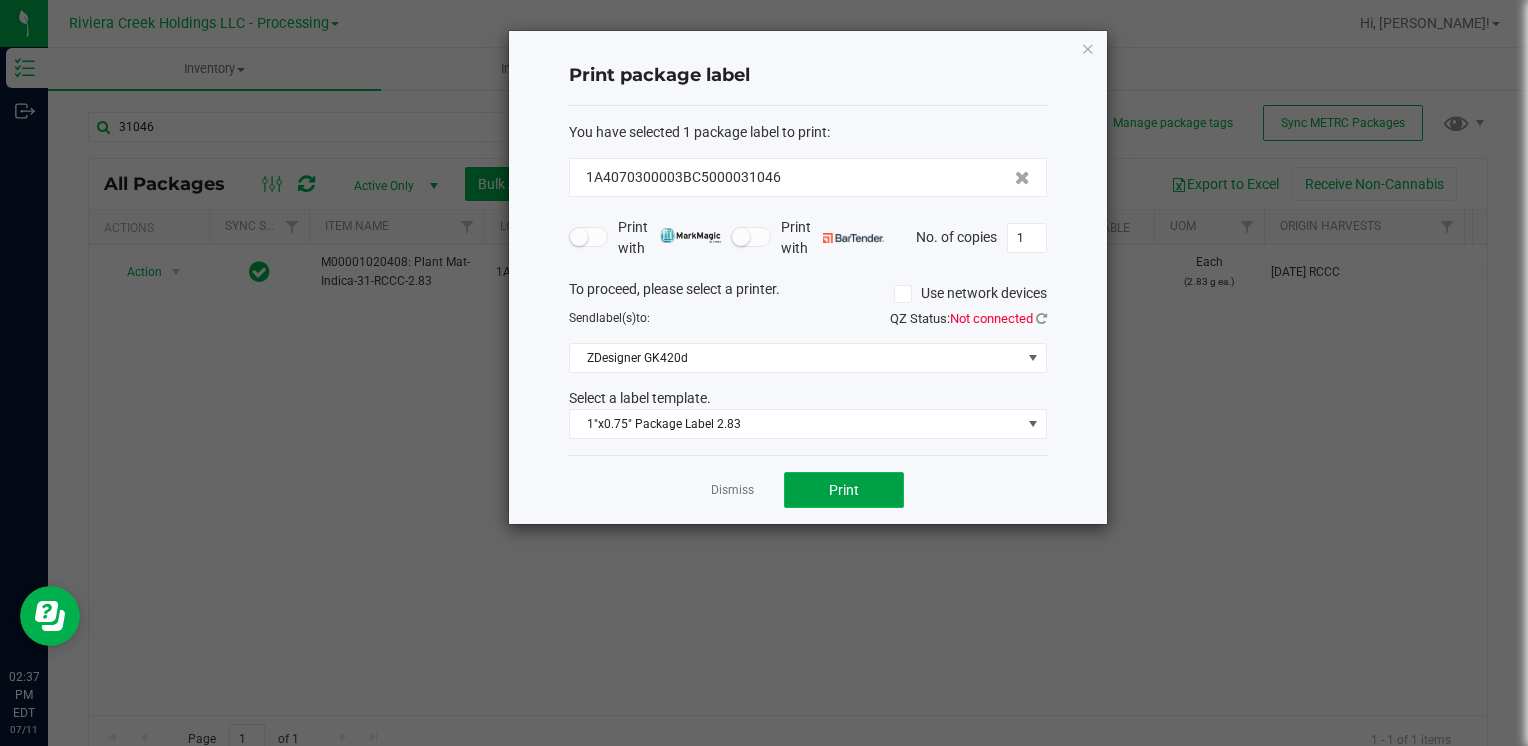 click on "Print" 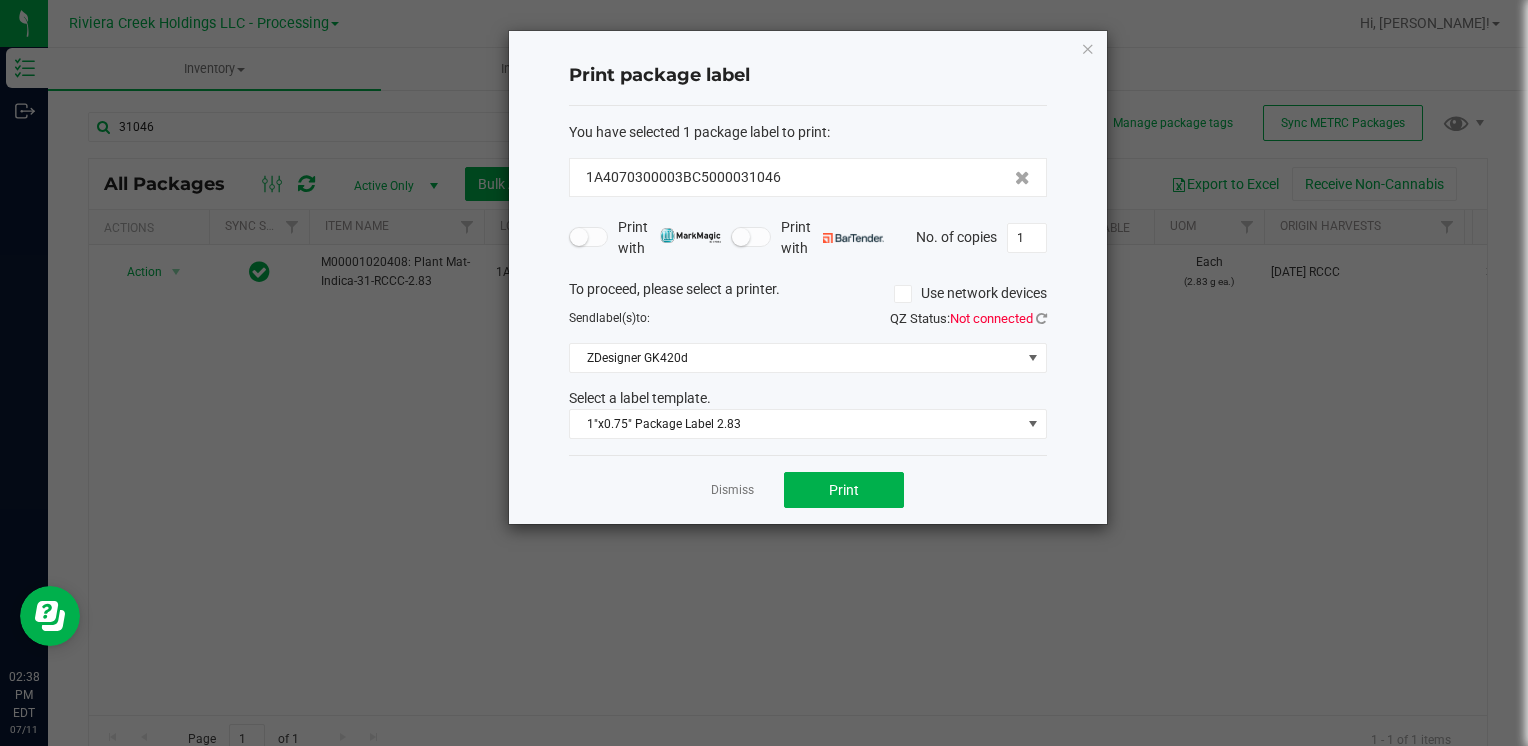 click 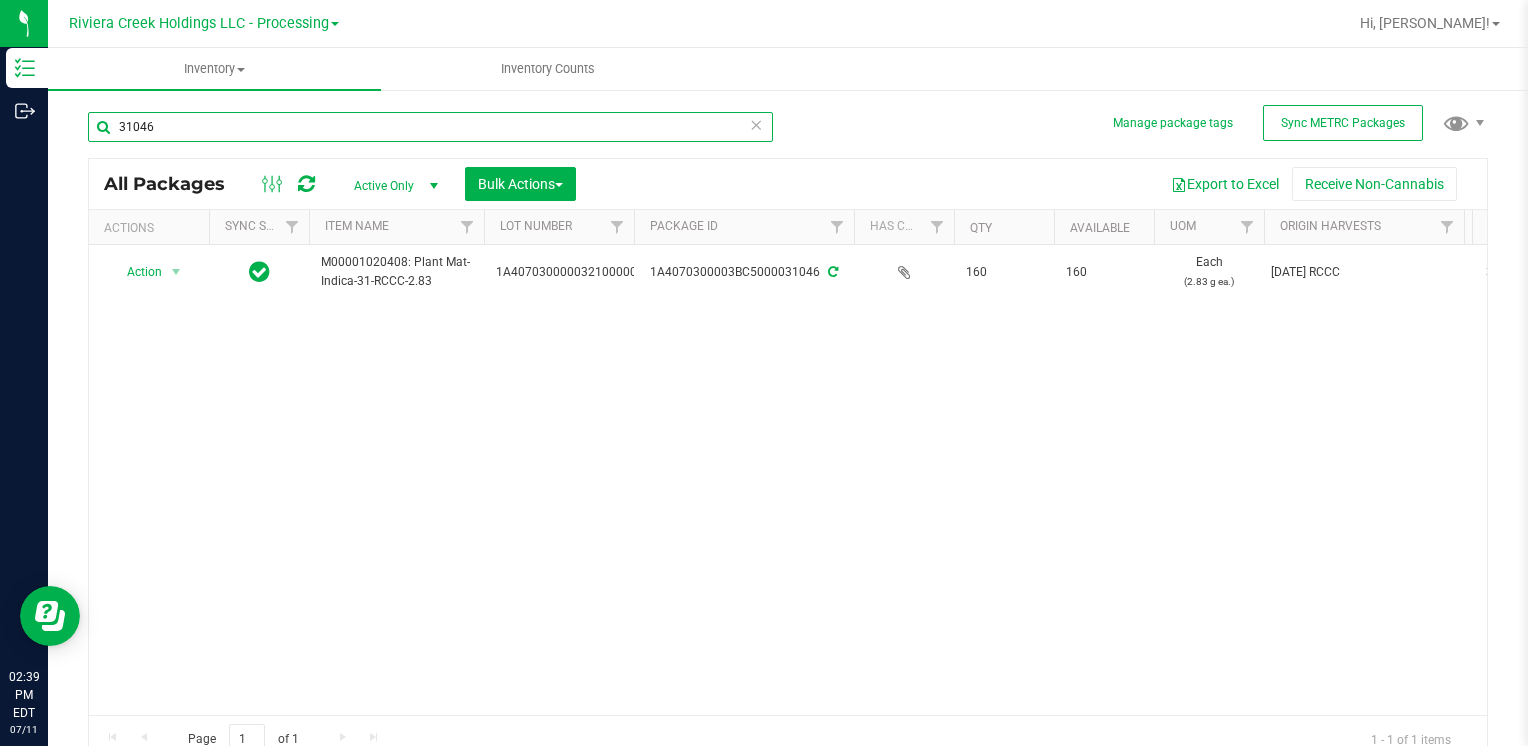 click on "31046" at bounding box center [430, 127] 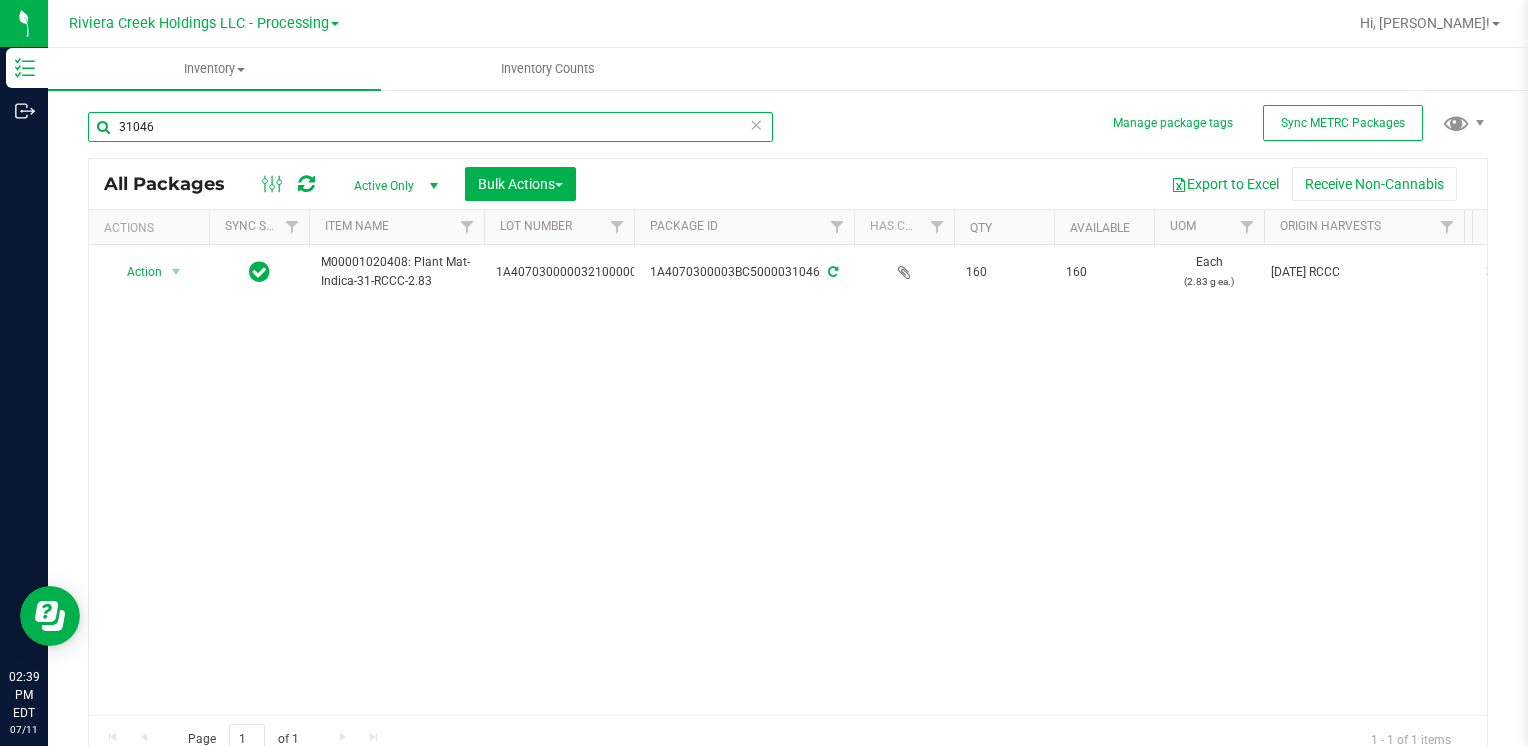 scroll, scrollTop: 0, scrollLeft: 848, axis: horizontal 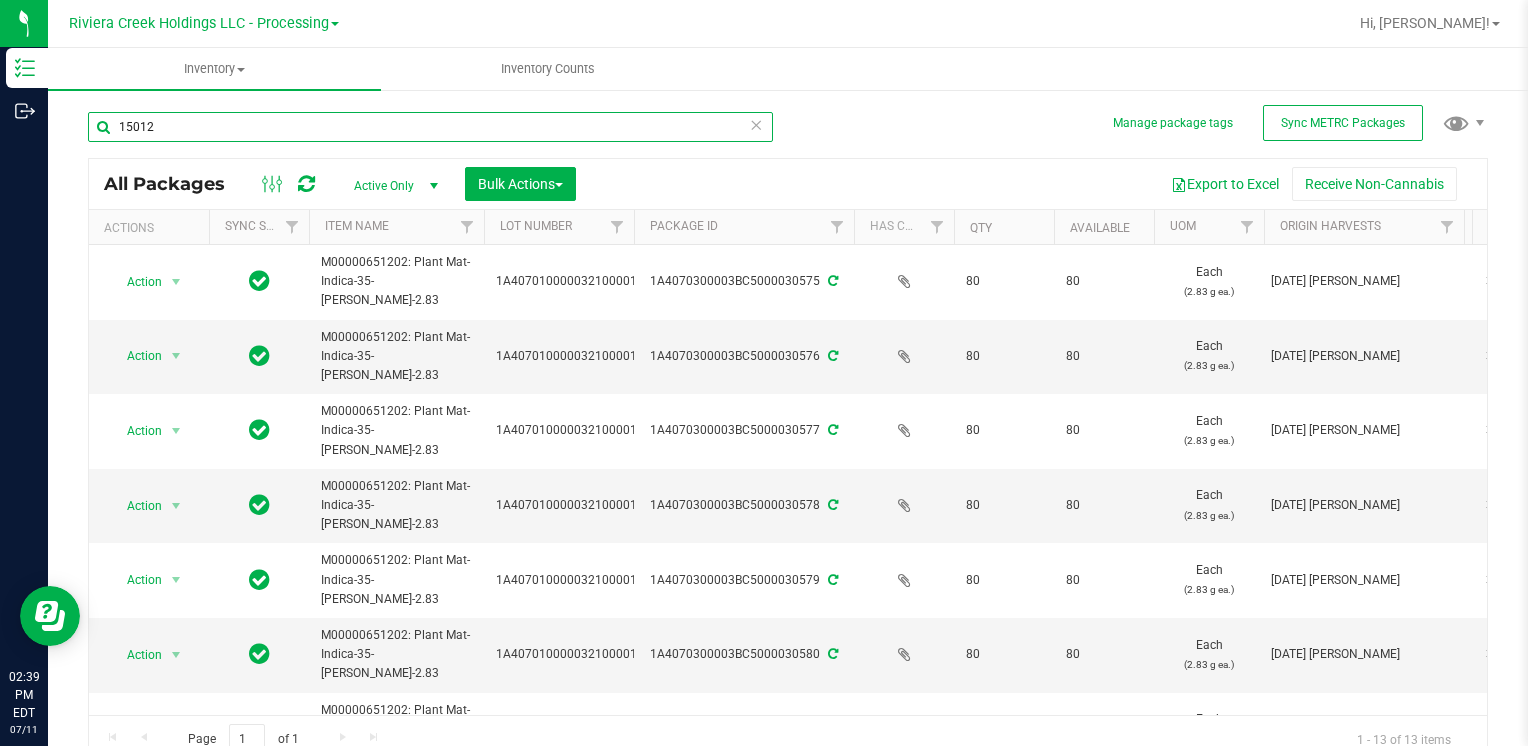 click on "15012" at bounding box center [430, 127] 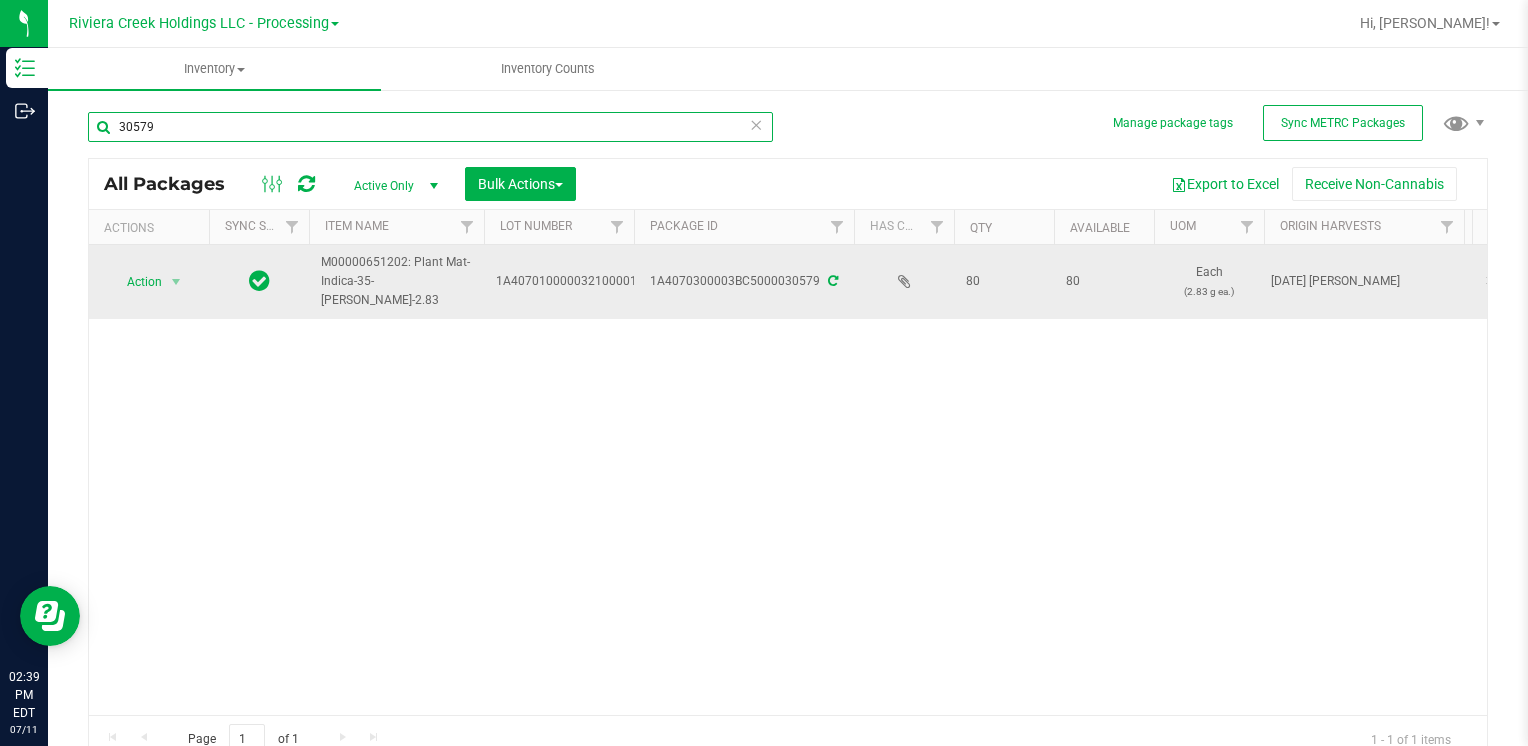 type on "30579" 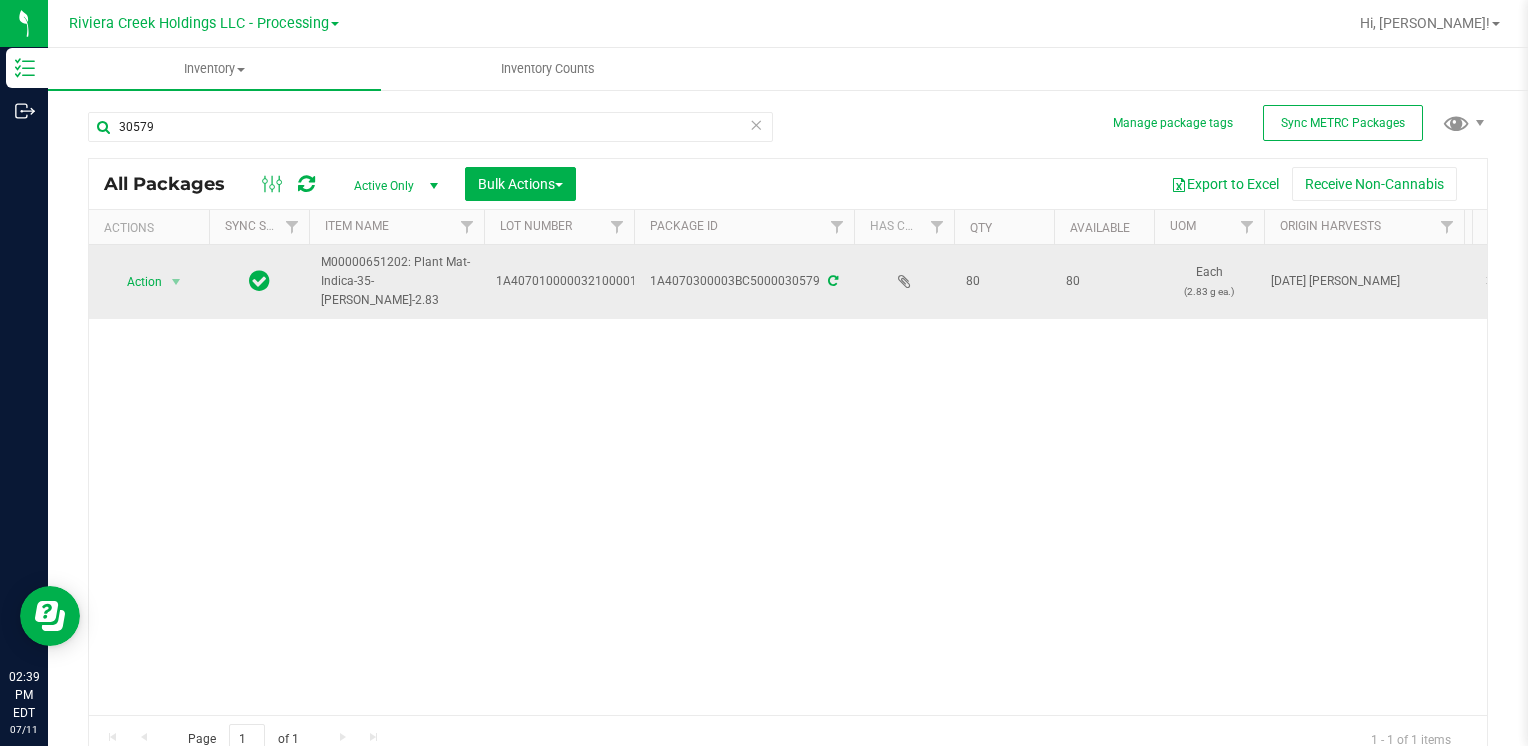 click on "Action" at bounding box center [136, 282] 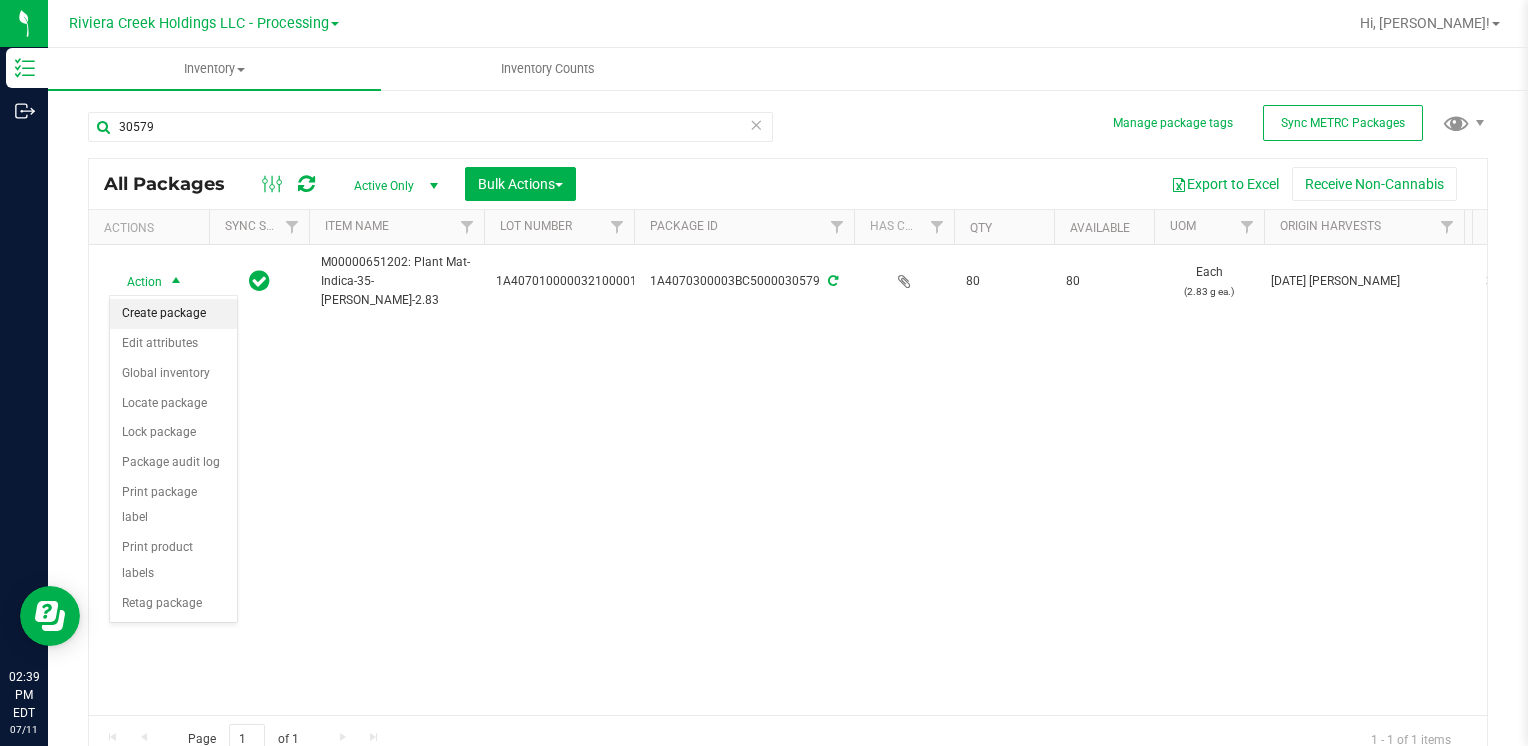 click on "Create package" at bounding box center [173, 314] 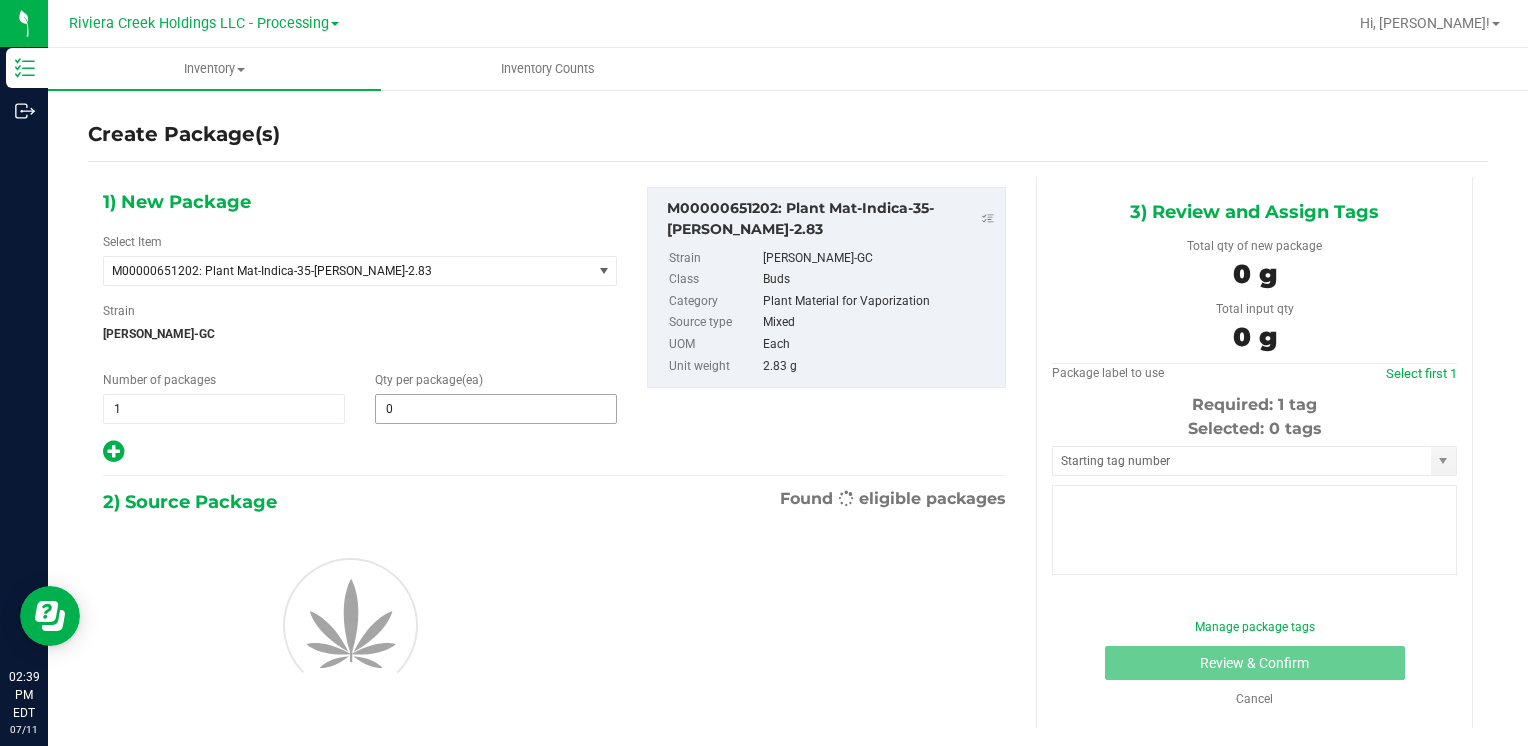 type on "0" 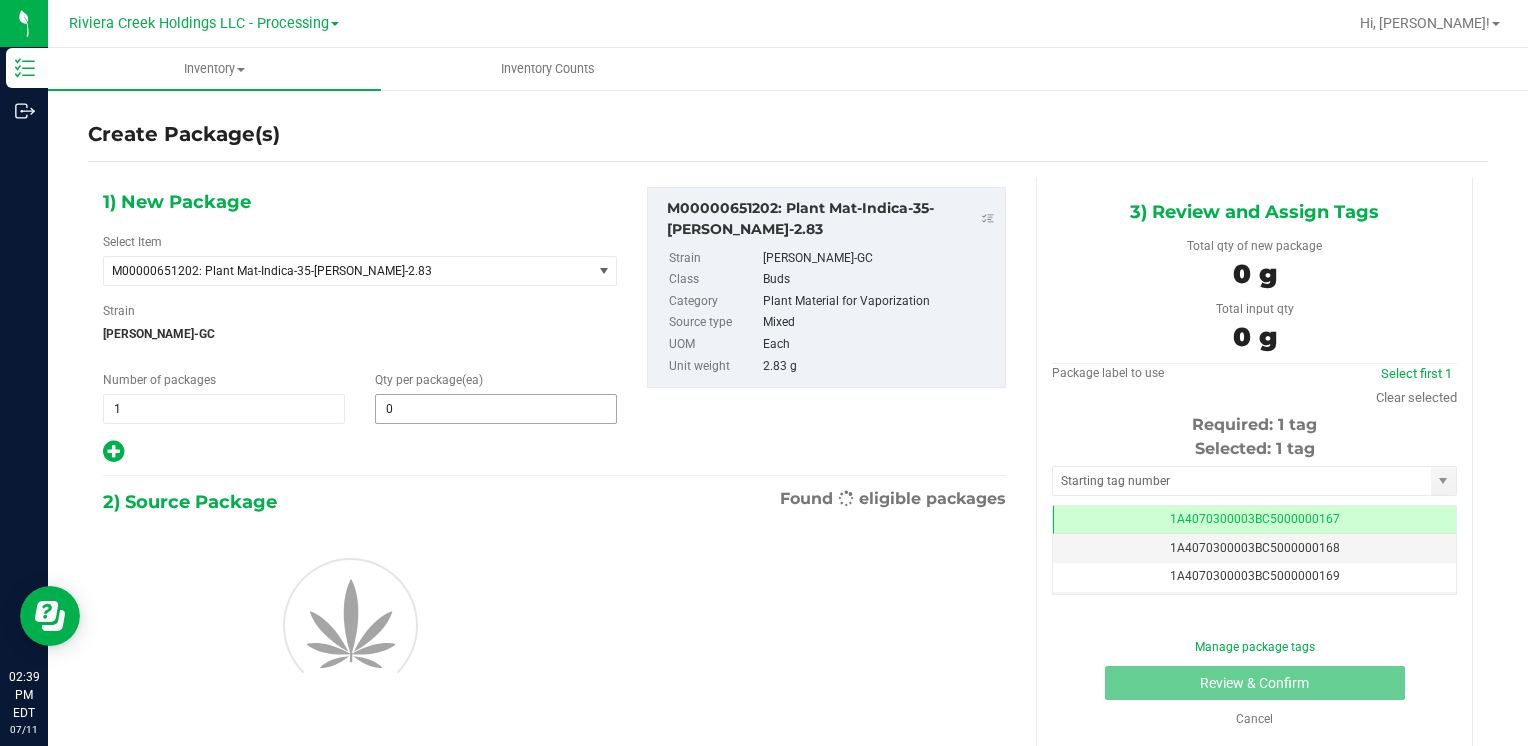 scroll, scrollTop: 0, scrollLeft: 0, axis: both 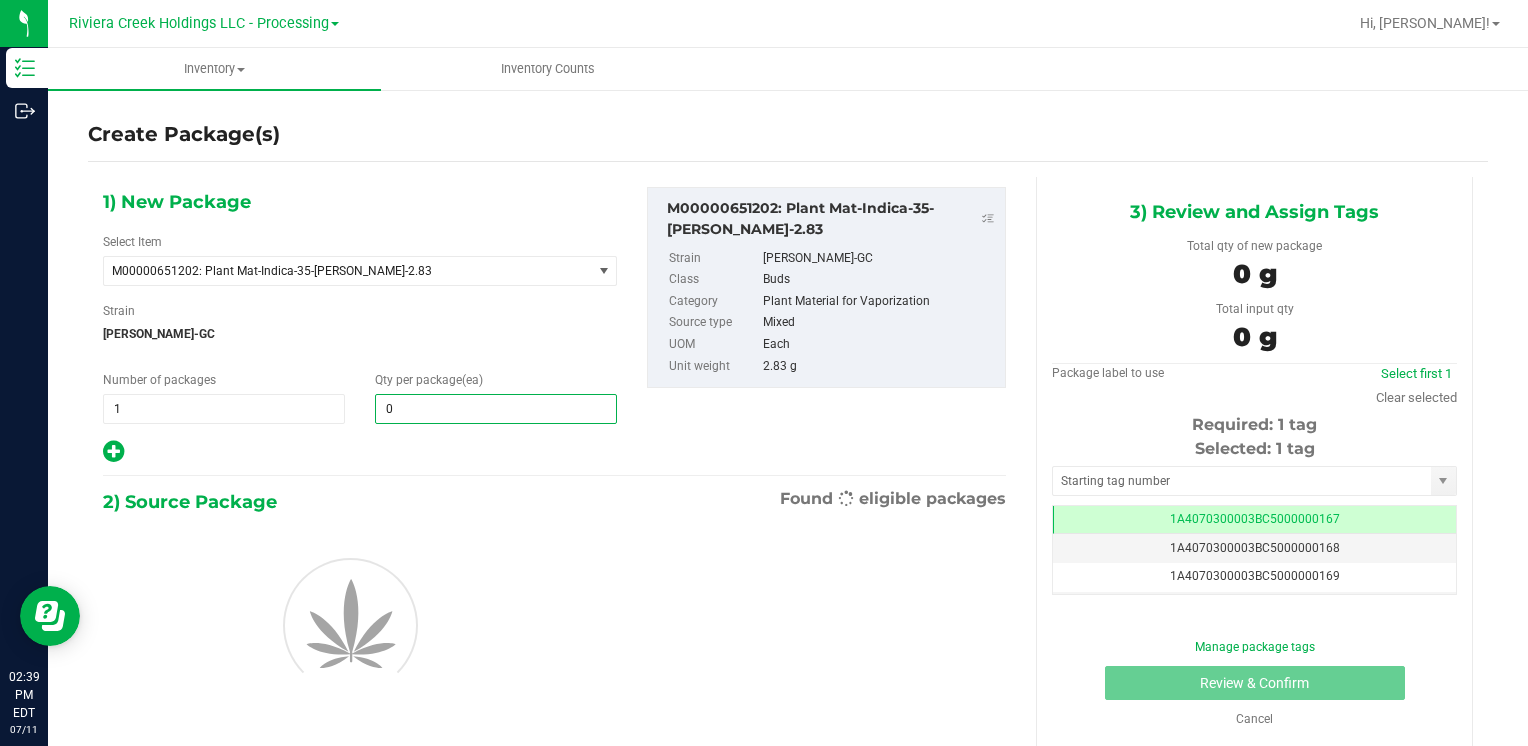 type 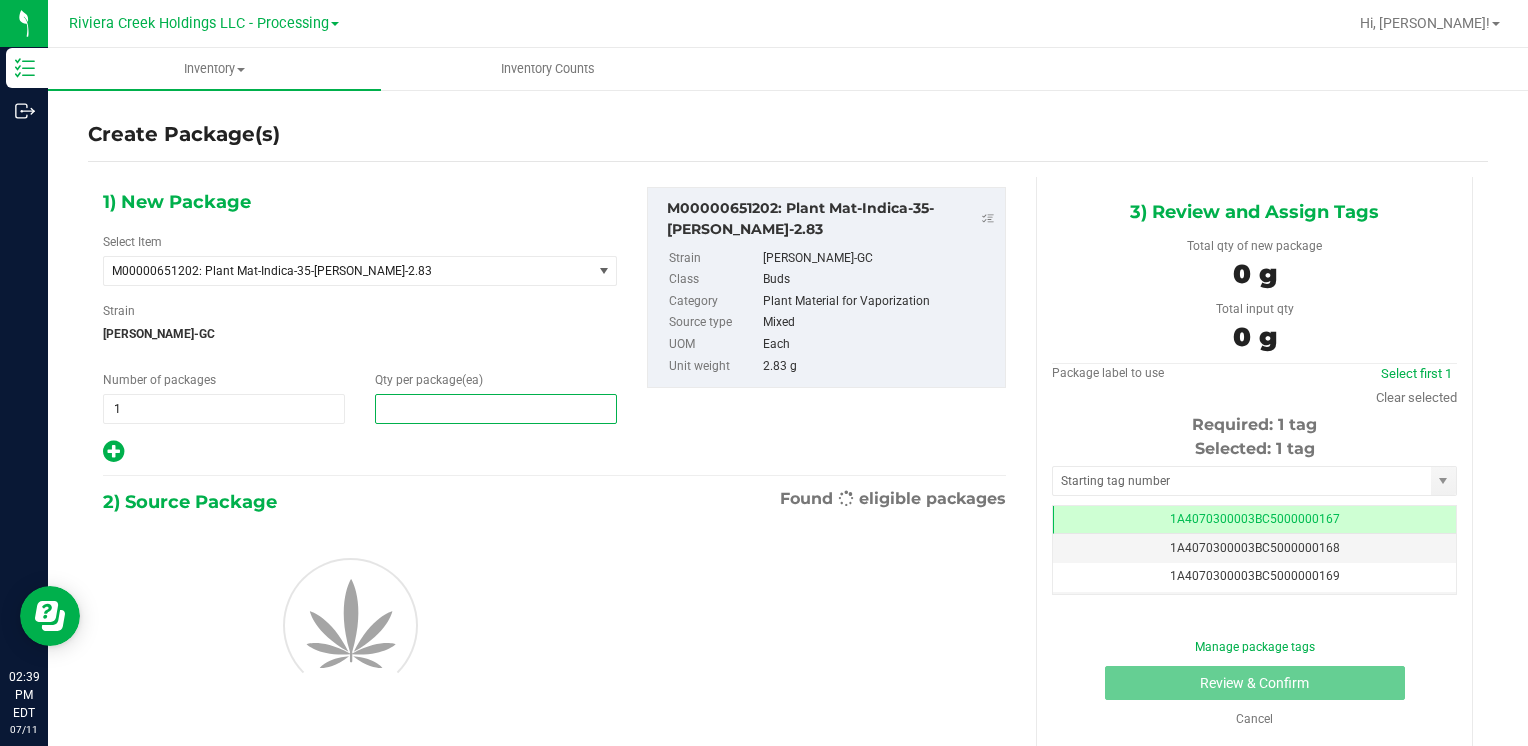 click at bounding box center (496, 409) 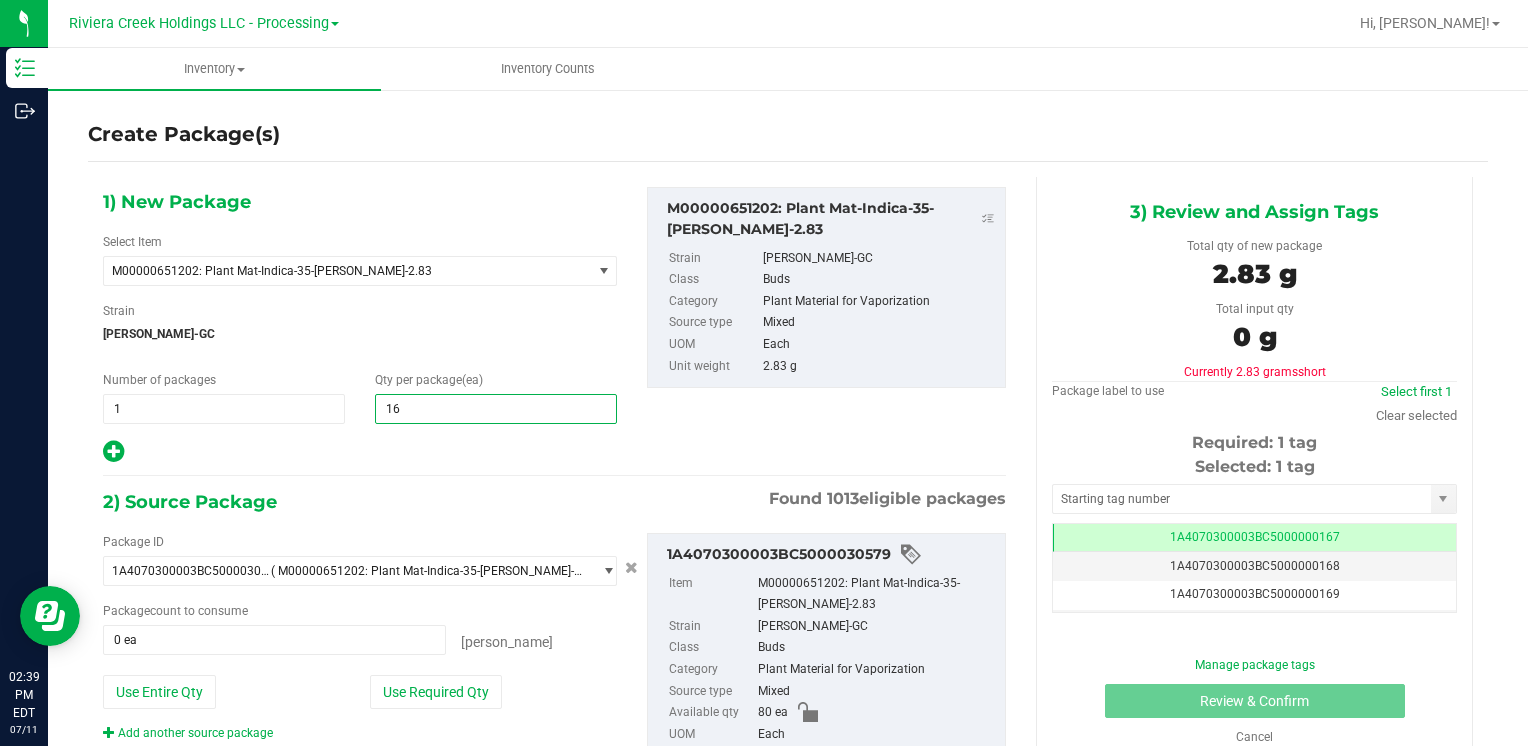 type on "160" 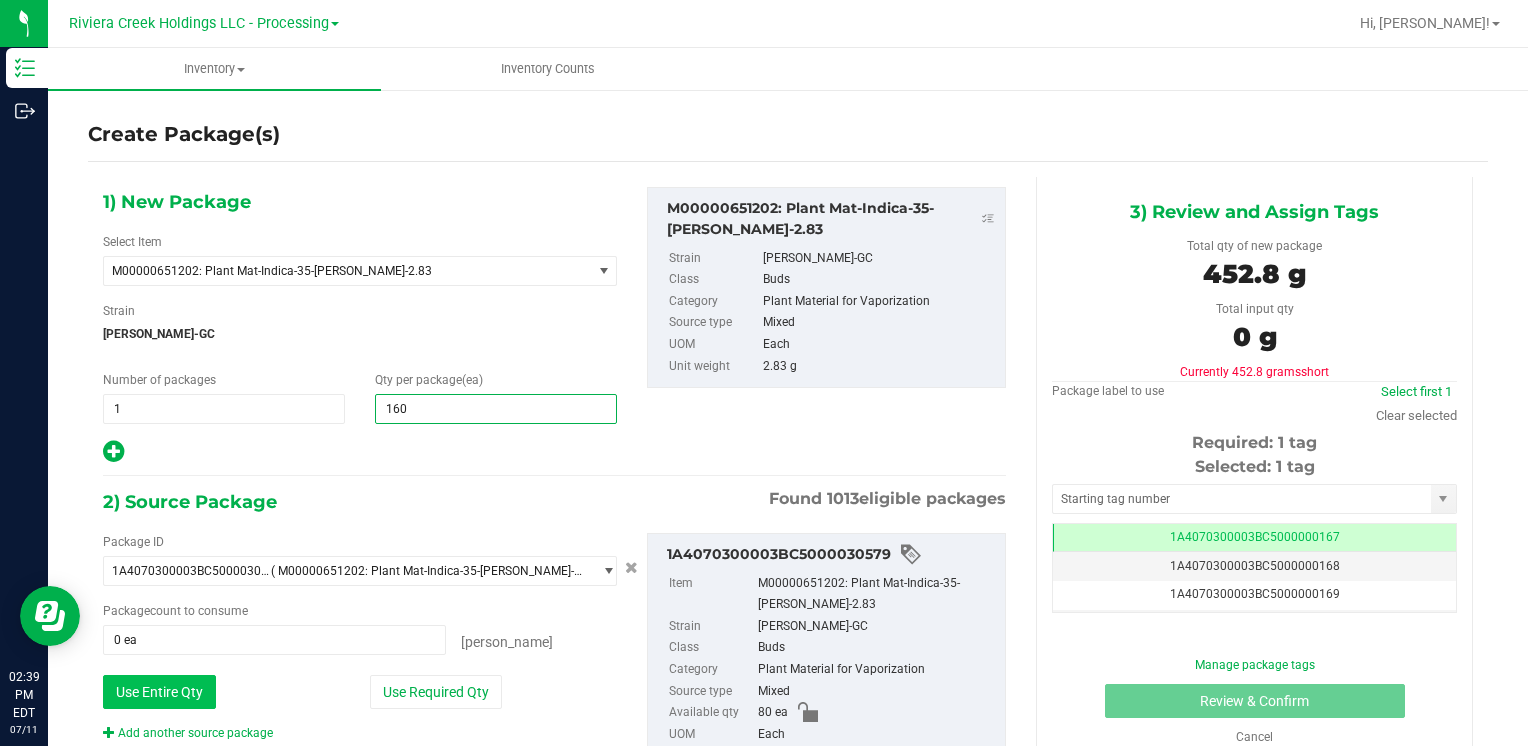 type on "160" 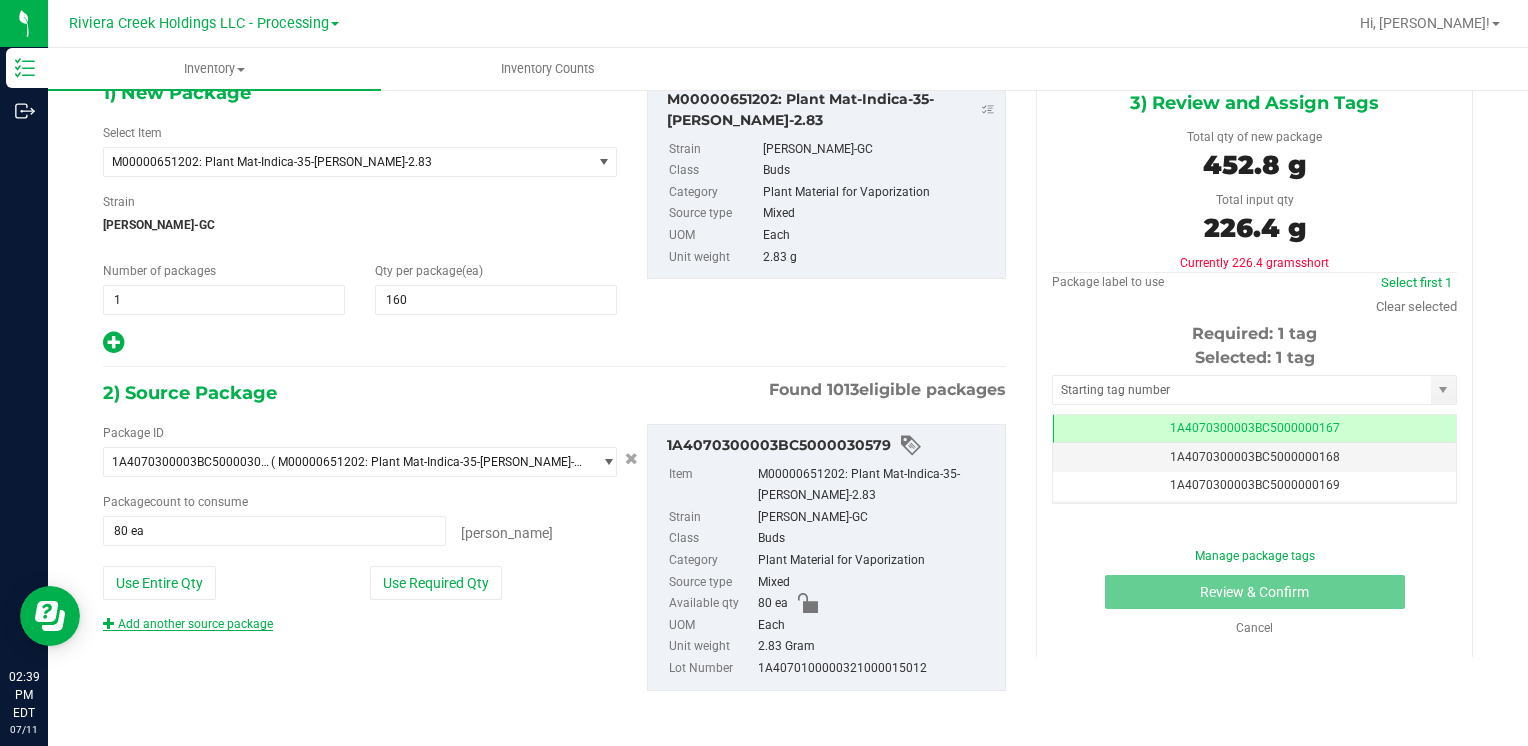 click on "Add another source package" at bounding box center (188, 624) 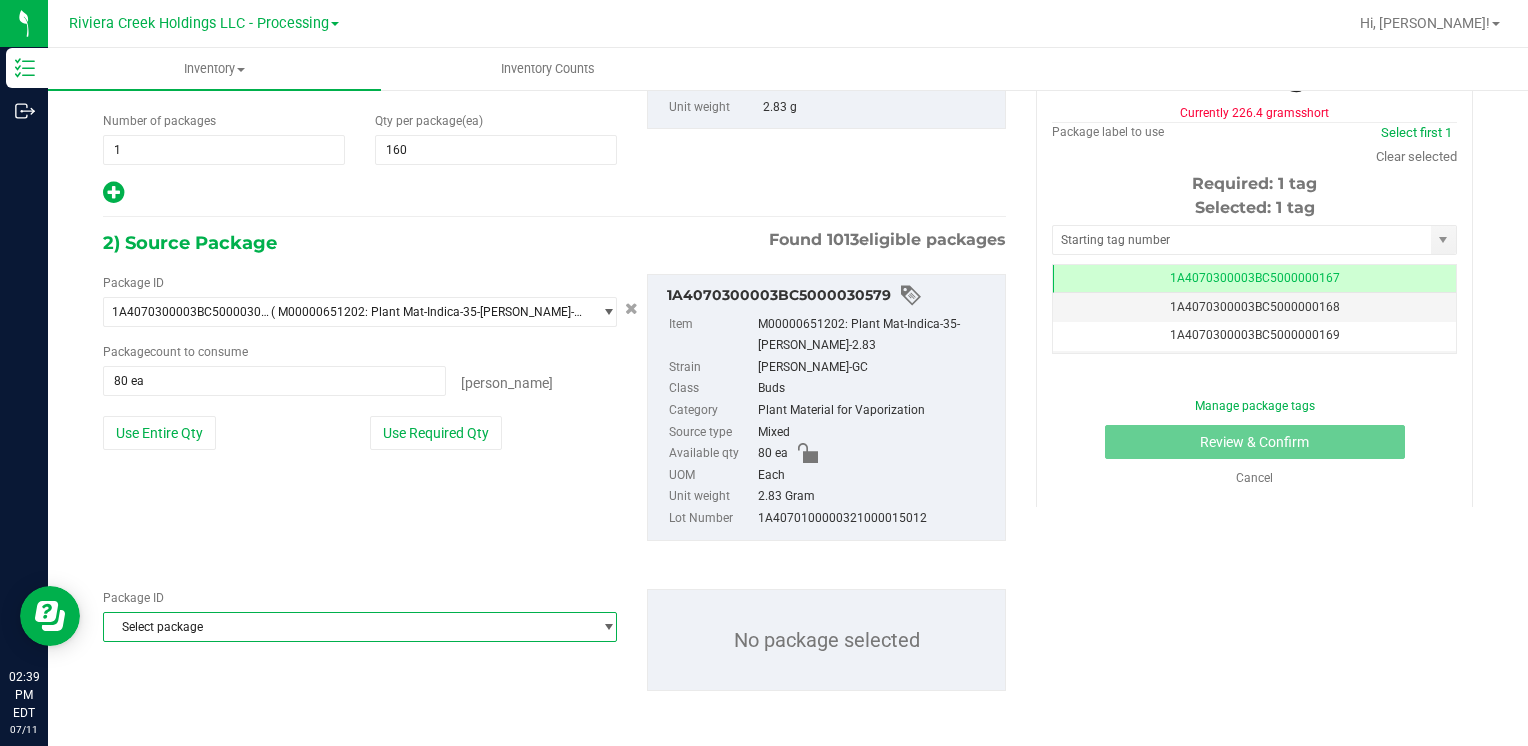 click on "Select package" at bounding box center [347, 627] 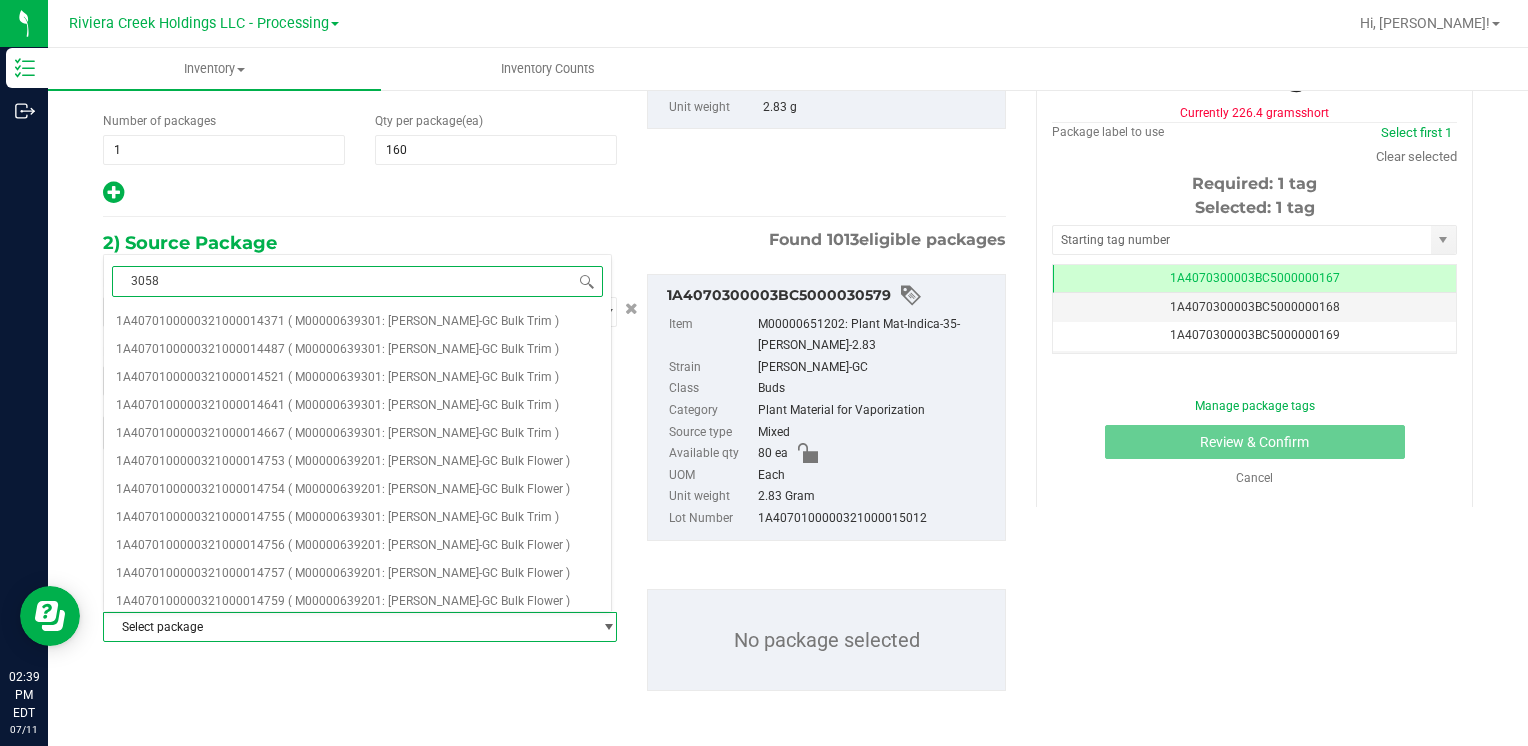 type on "30583" 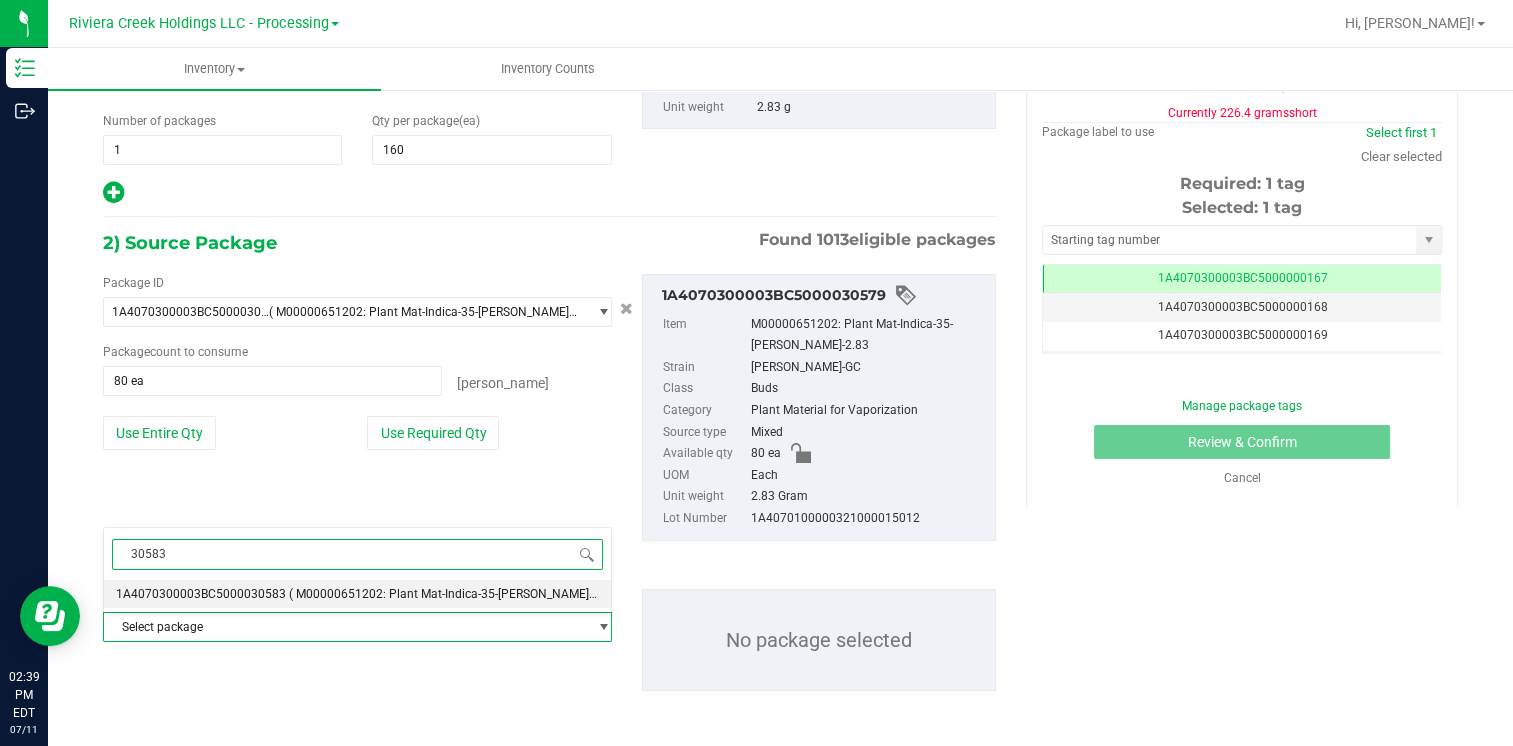 click on "1A4070300003BC5000030583
(
M00000651202: Plant Mat-Indica-35-[PERSON_NAME]-2.83
)" at bounding box center [357, 594] 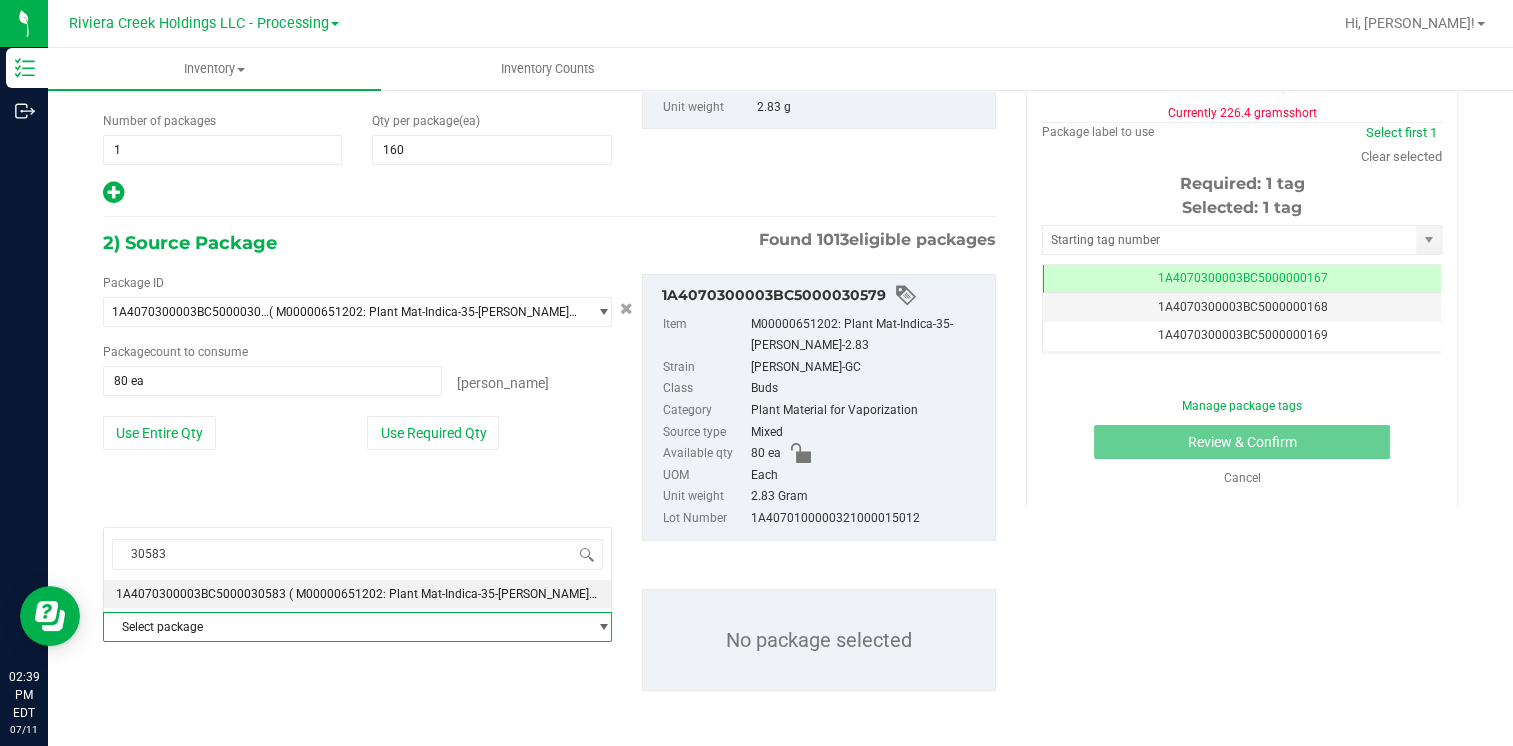type 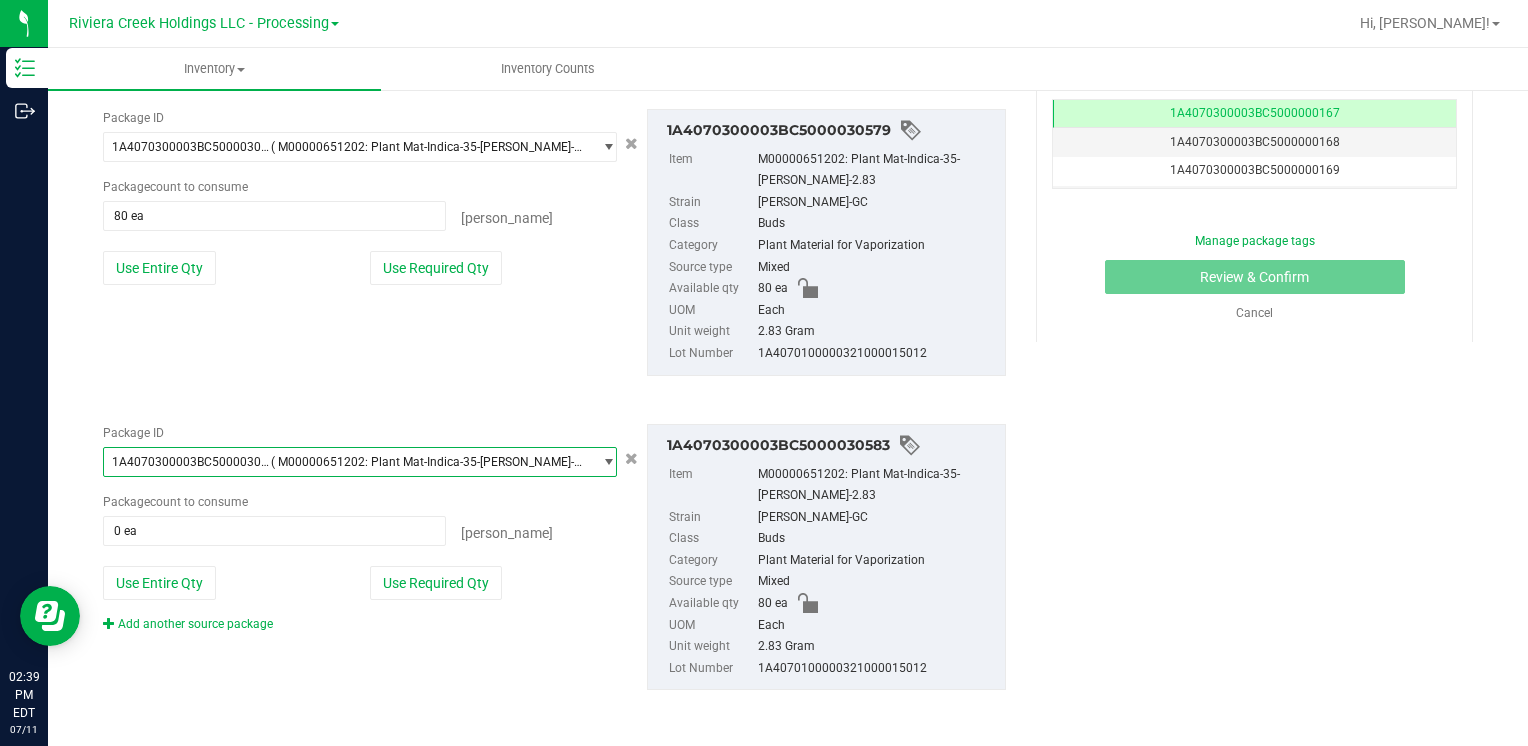 click on "Package ID
1A4070300003BC5000030583
(
M00000651202: Plant Mat-Indica-35-[PERSON_NAME]-2.83
)
1A4070300003BC5000030571 1A4070300003BC5000030572 1A4070300003BC5000030573 1A4070300003BC5000030574 1A4070300003BC5000030575 1A4070300003BC5000030576 1A4070300003BC5000030577 1A4070300003BC5000030578 1A4070300003BC5000030579 1A4070300003BC5000030580 1A4070300003BC5000030581 1A4070300003BC5000030583 1A4070300003BC5000030584 1A4070300003BC5000030585 1A4070300003BC5000030586 1A4070300003BC5000030587 1A4070300003BC5000030617 1A4070300003BC5000030618 1A4070300003BC5000030619 1A4070300003BC5000030620 1A4070300003BC5000030640 1A4070300003BC5000030641 1A4070300003BC5000030642 1A4070300003BC5000030643 1A4070300003BC5000030644 1A4070300003BC5000030645 1A4070300003BC5000030646 1A4070300003BC5000030647 1A4070300003BC5000030648 1A4070300003BC5000030649" at bounding box center (360, 528) 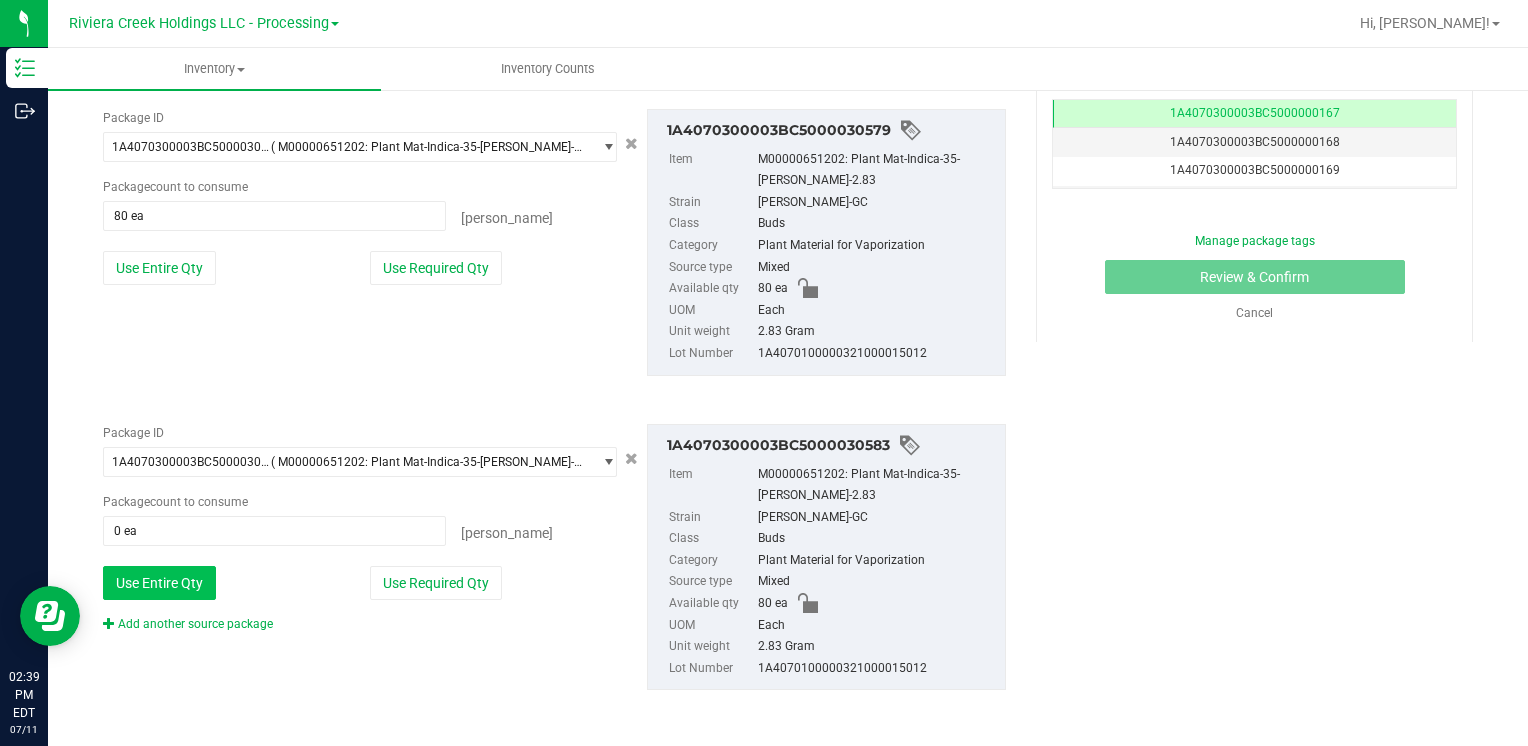click on "Use Entire Qty" at bounding box center [159, 583] 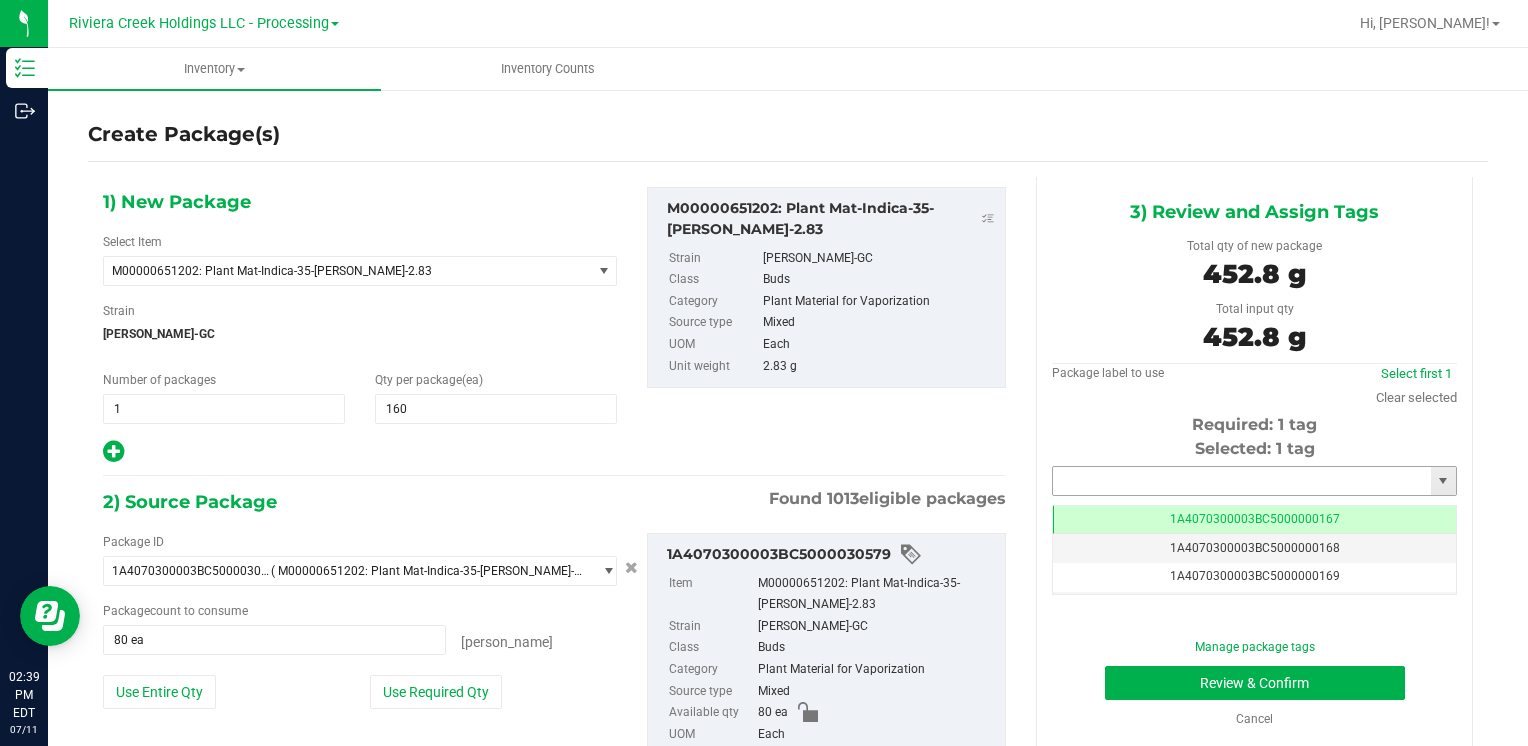 click at bounding box center [1242, 481] 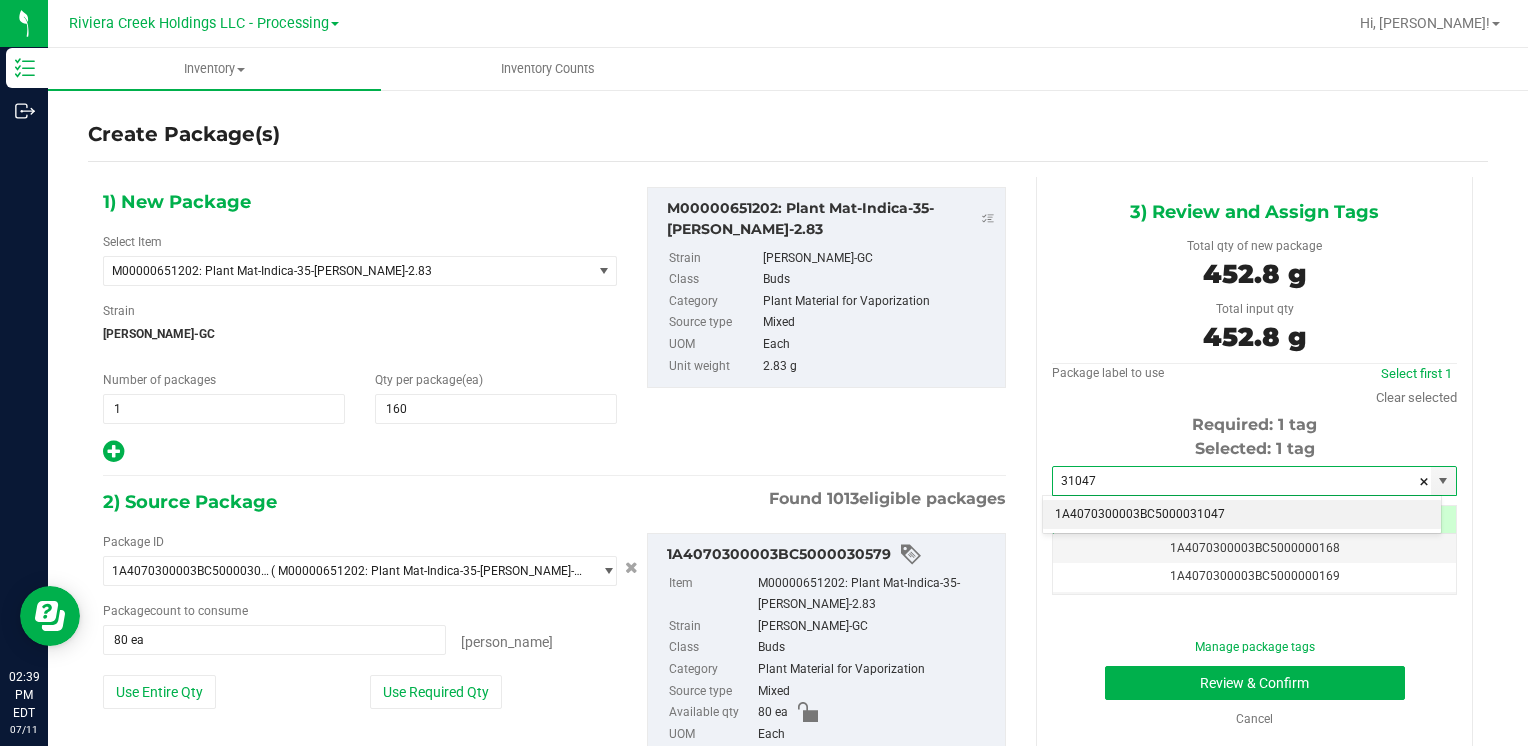 click on "1A4070300003BC5000031047" at bounding box center (1242, 515) 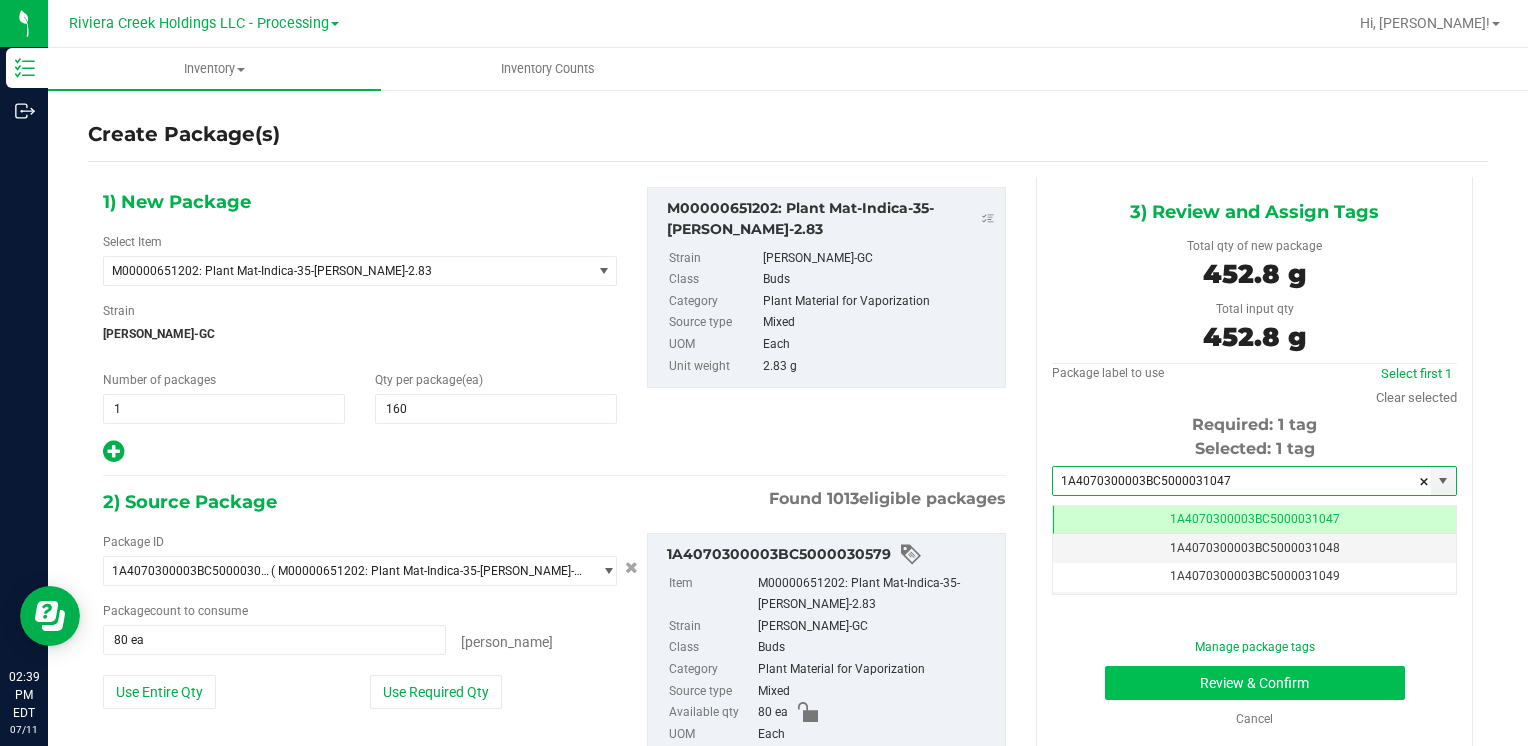type on "1A4070300003BC5000031047" 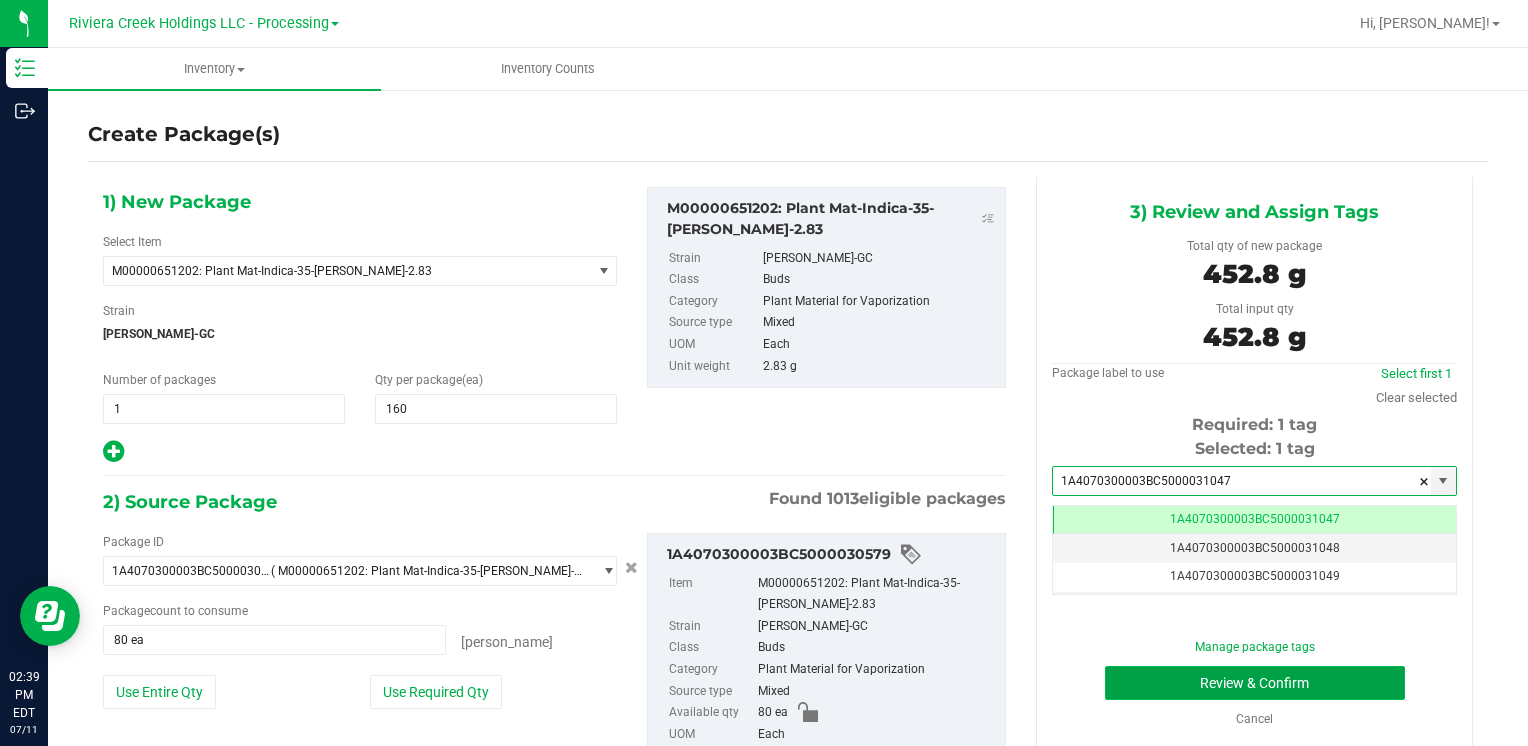 click on "Review & Confirm" at bounding box center (1255, 683) 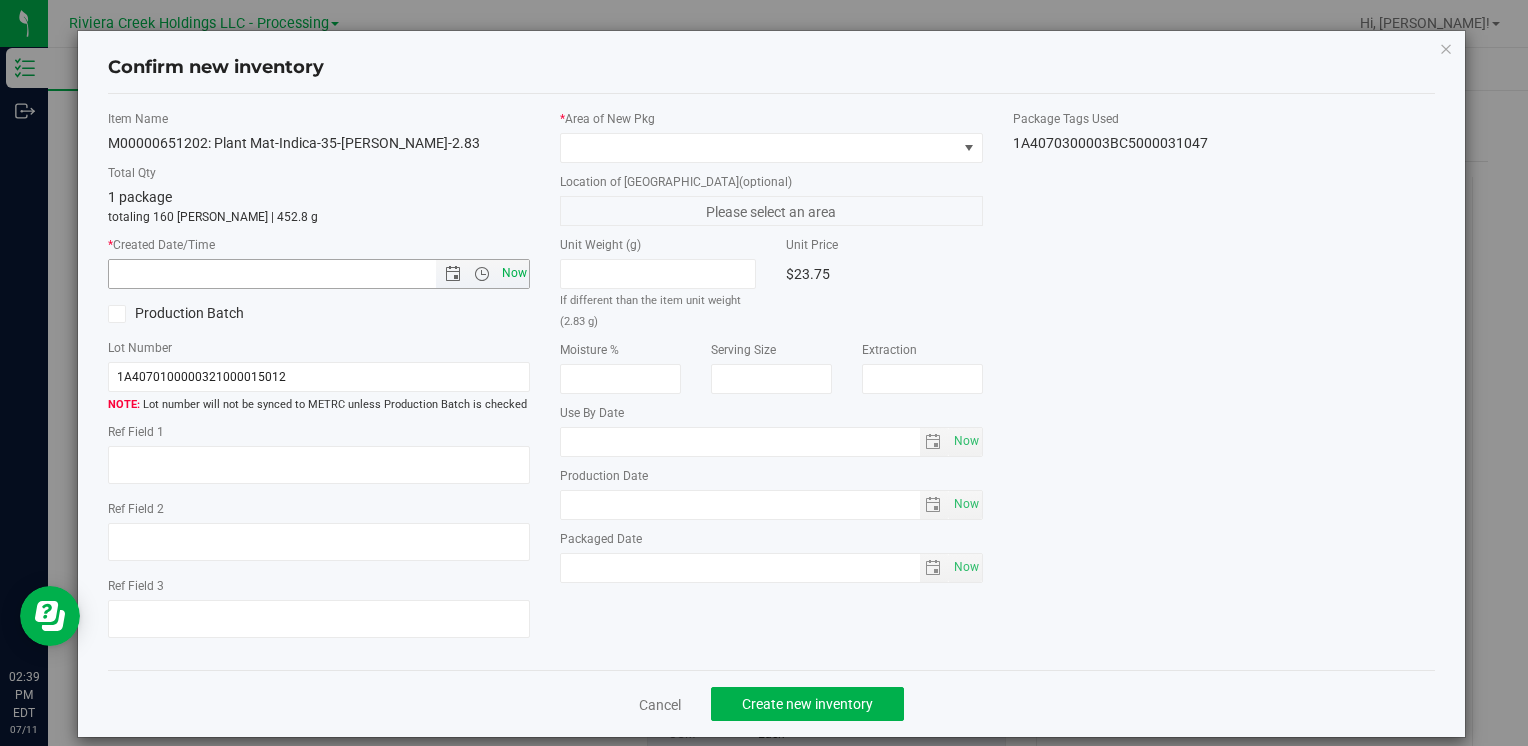 click on "Now" at bounding box center [514, 273] 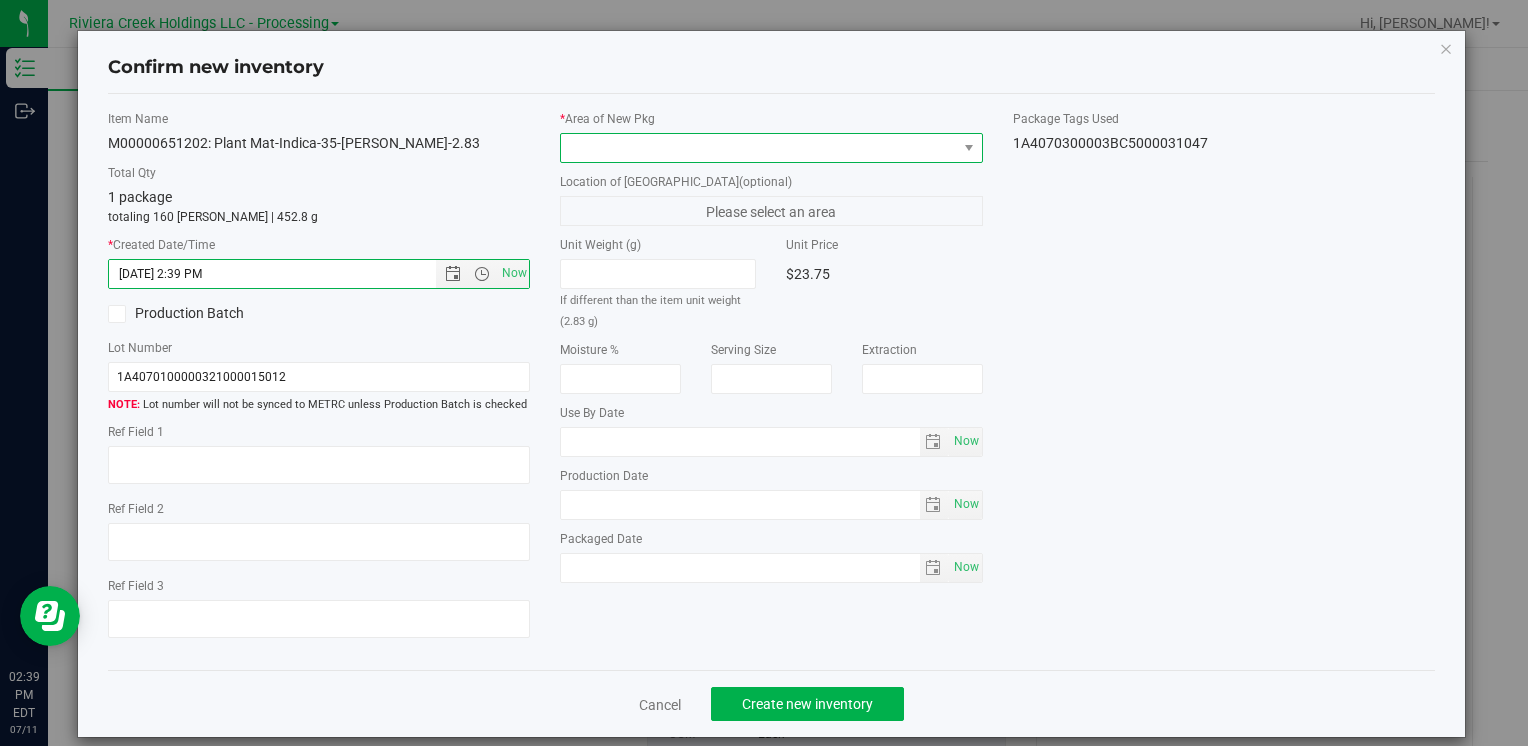 click at bounding box center [758, 148] 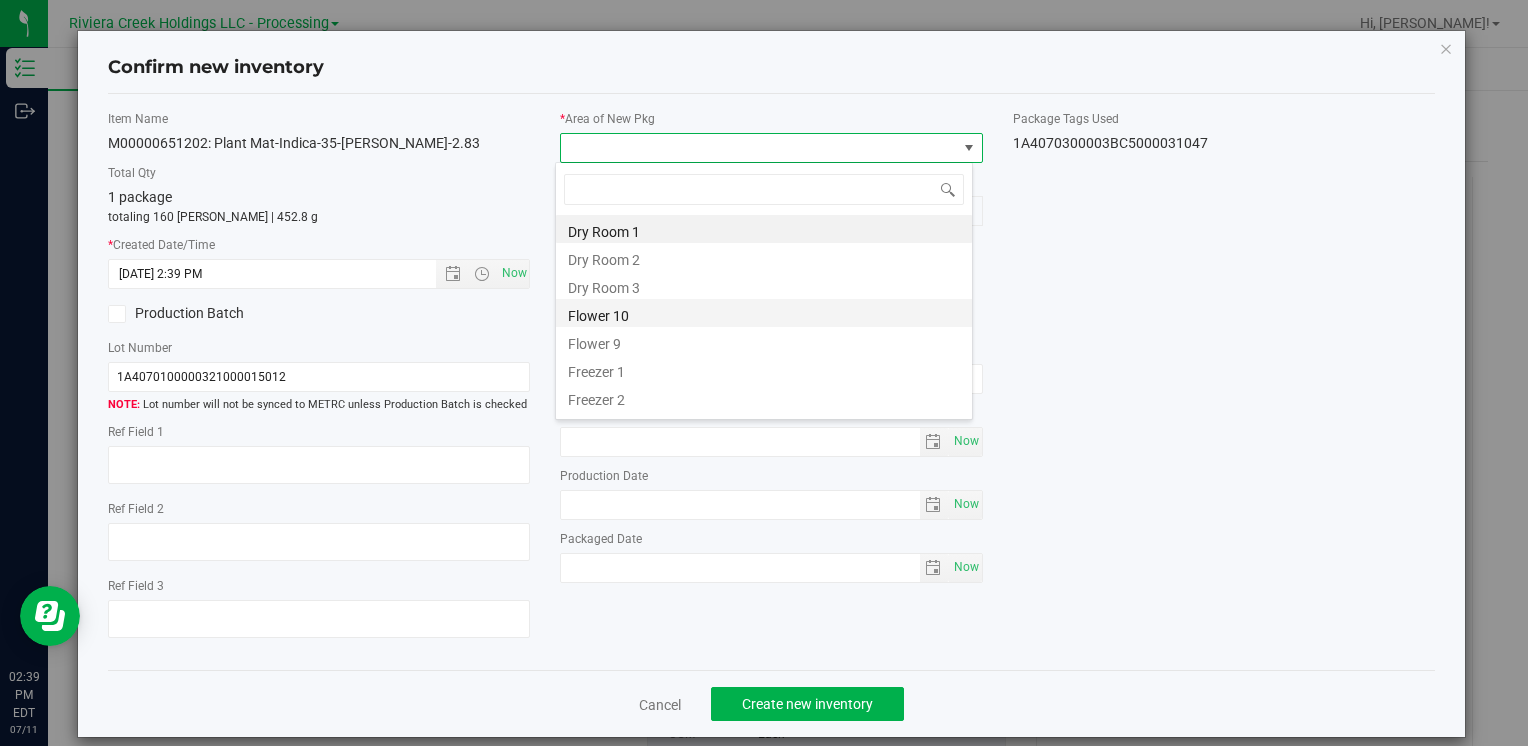 click on "Flower 10" at bounding box center [764, 313] 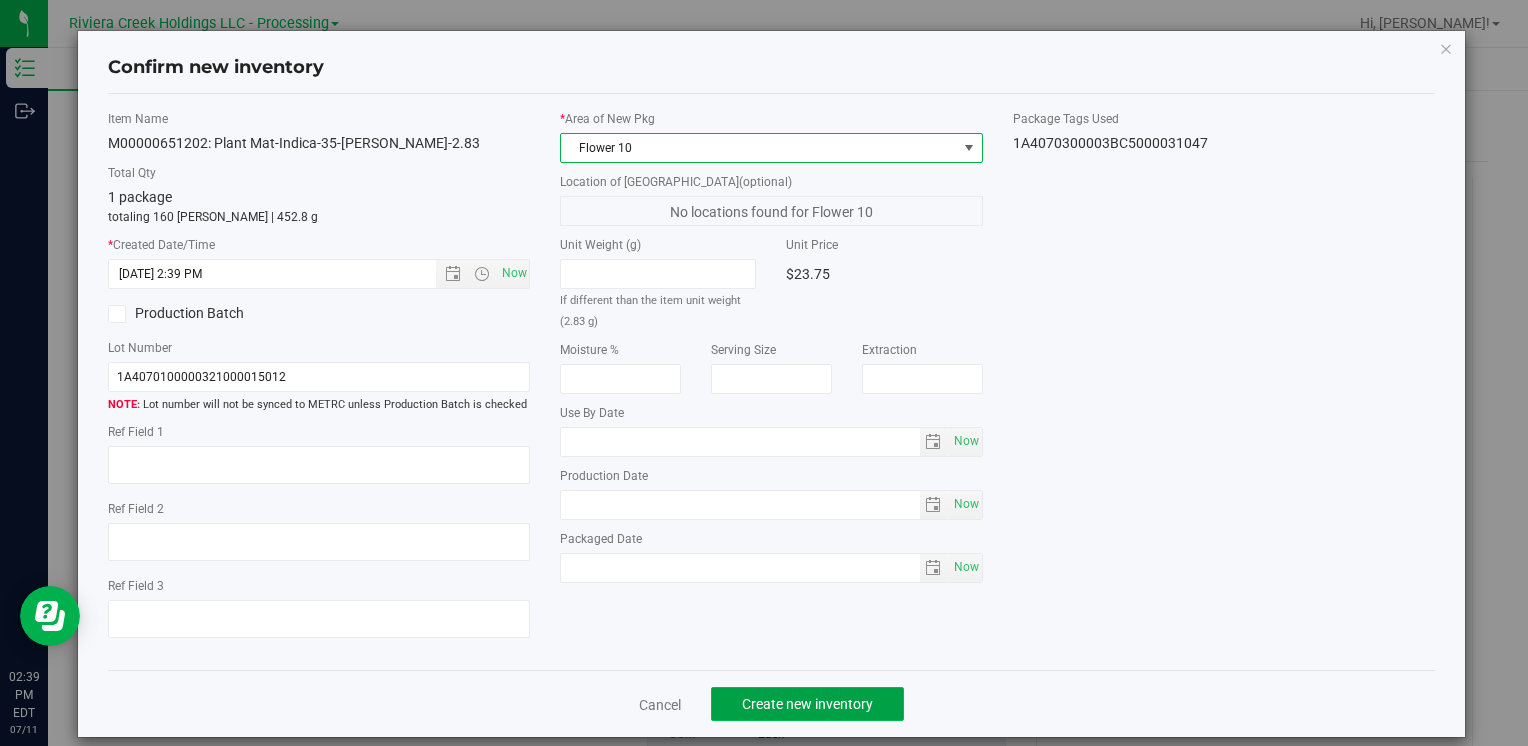 click on "Create new inventory" 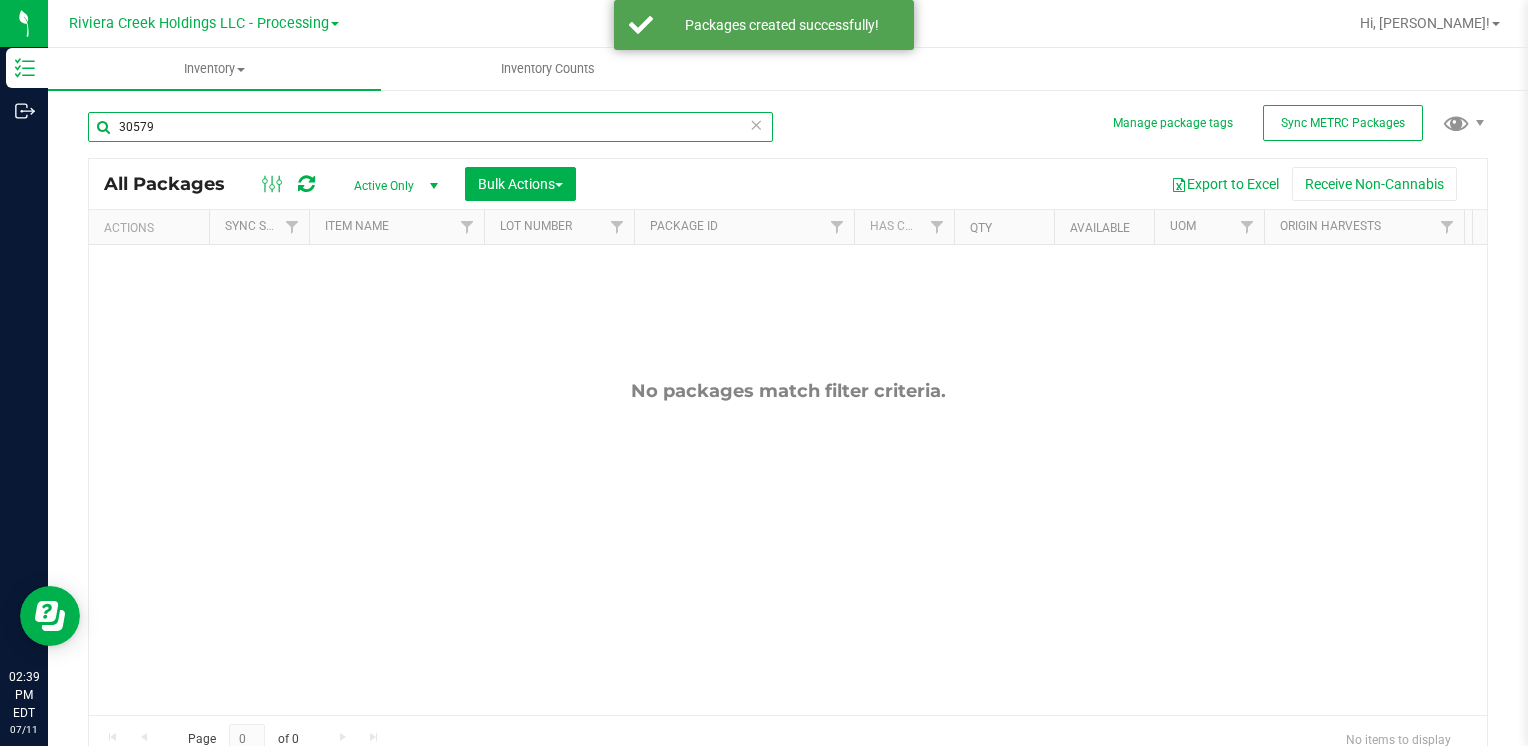 click on "30579" at bounding box center [430, 127] 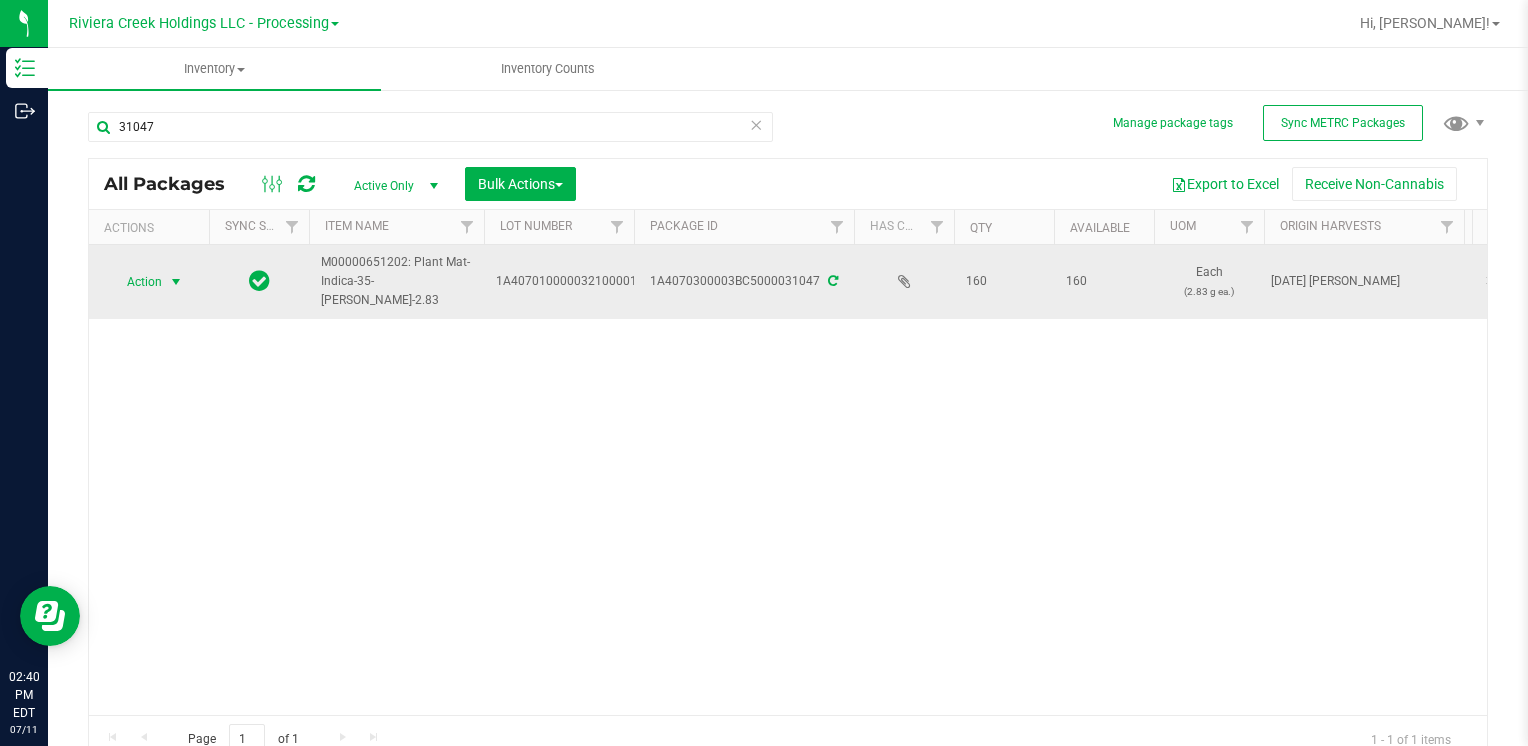 click on "Action" at bounding box center (136, 282) 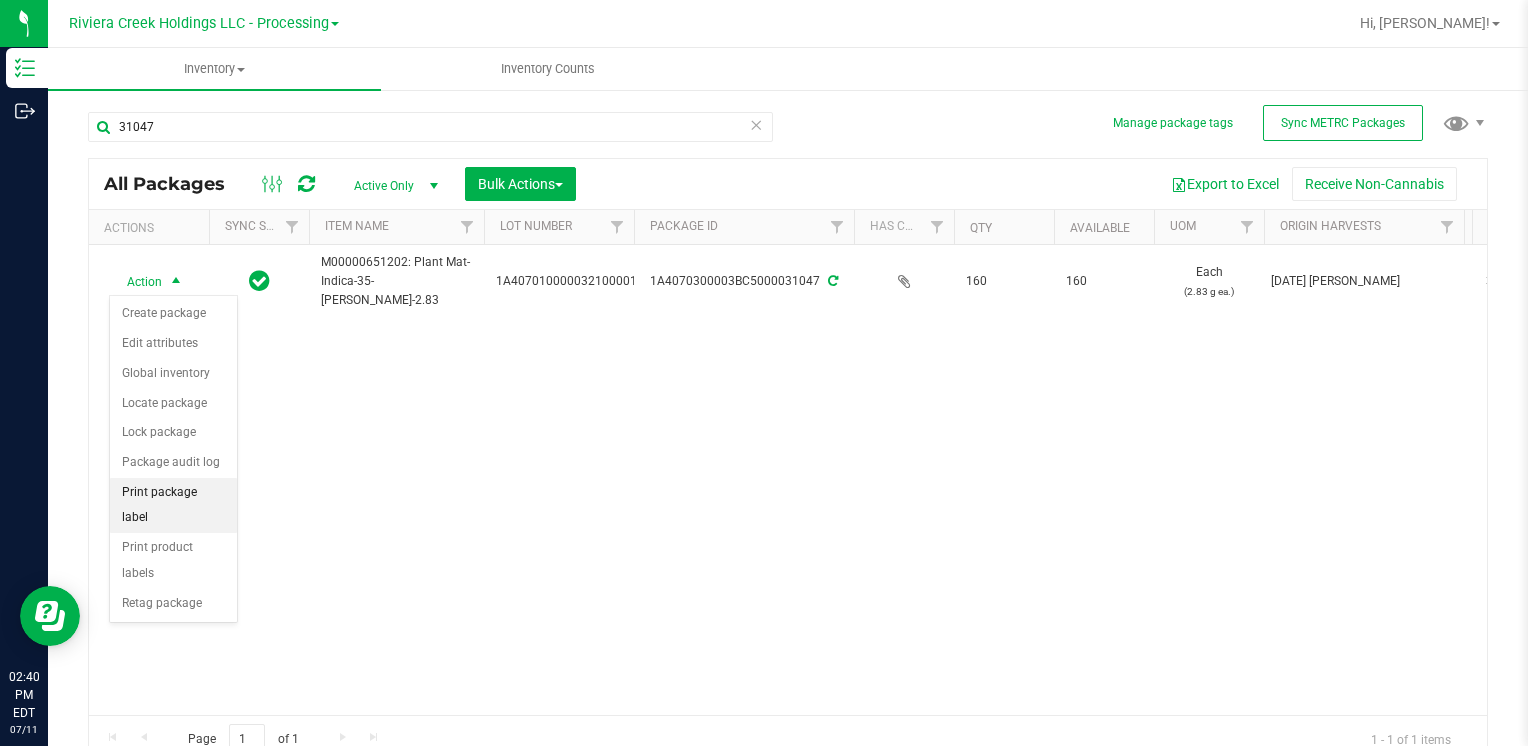 click on "Print package label" at bounding box center [173, 505] 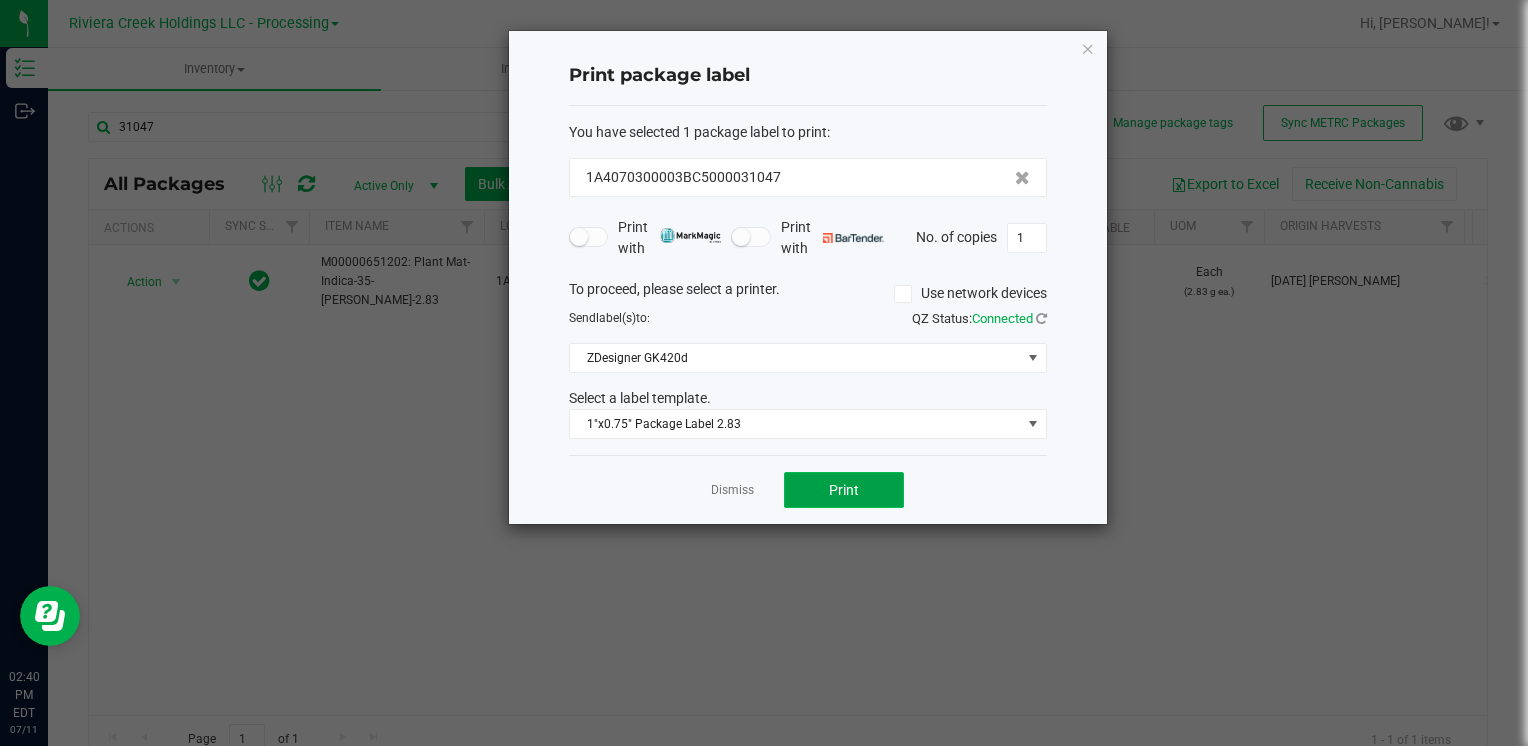 click on "Print" 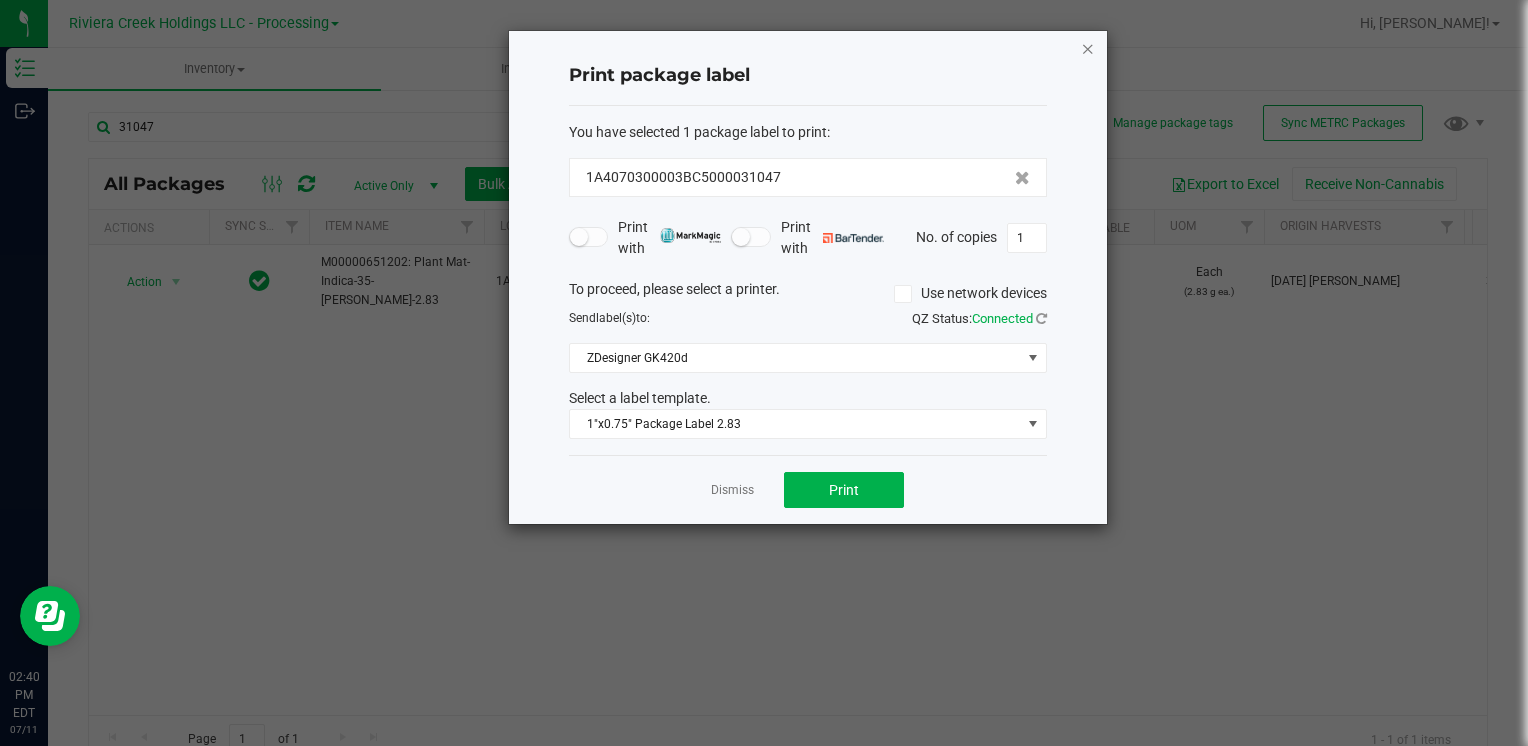 click 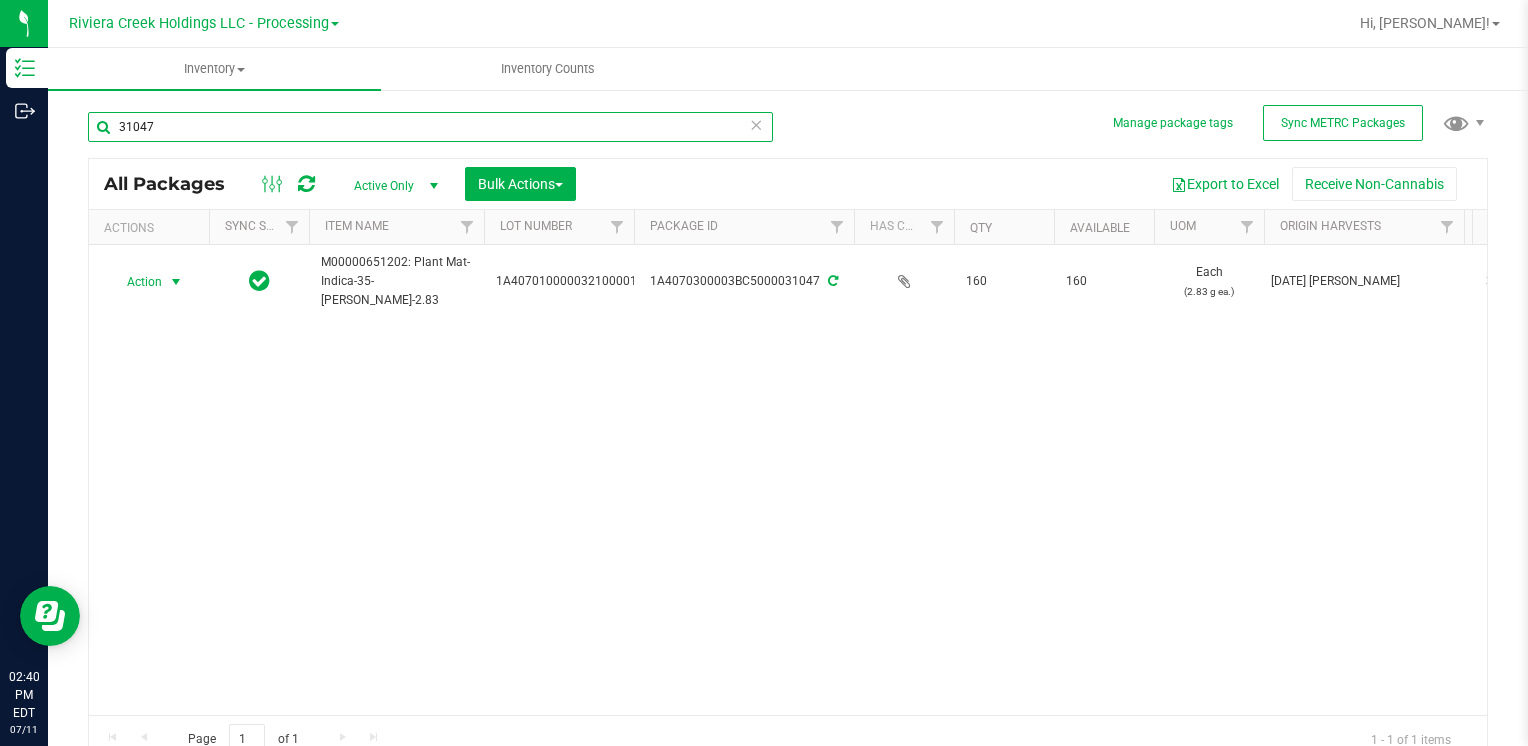 click on "31047" at bounding box center (430, 127) 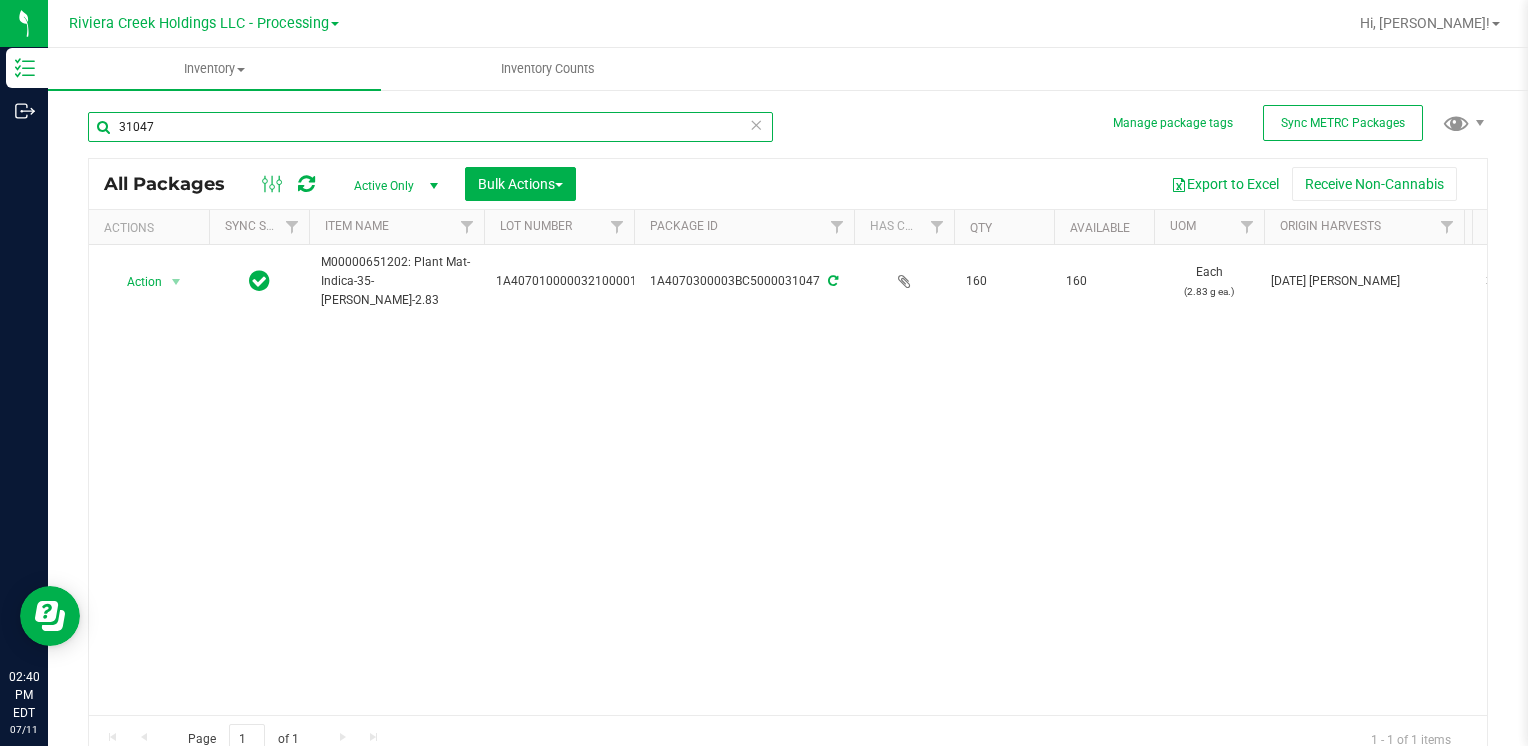 click on "31047" at bounding box center [430, 127] 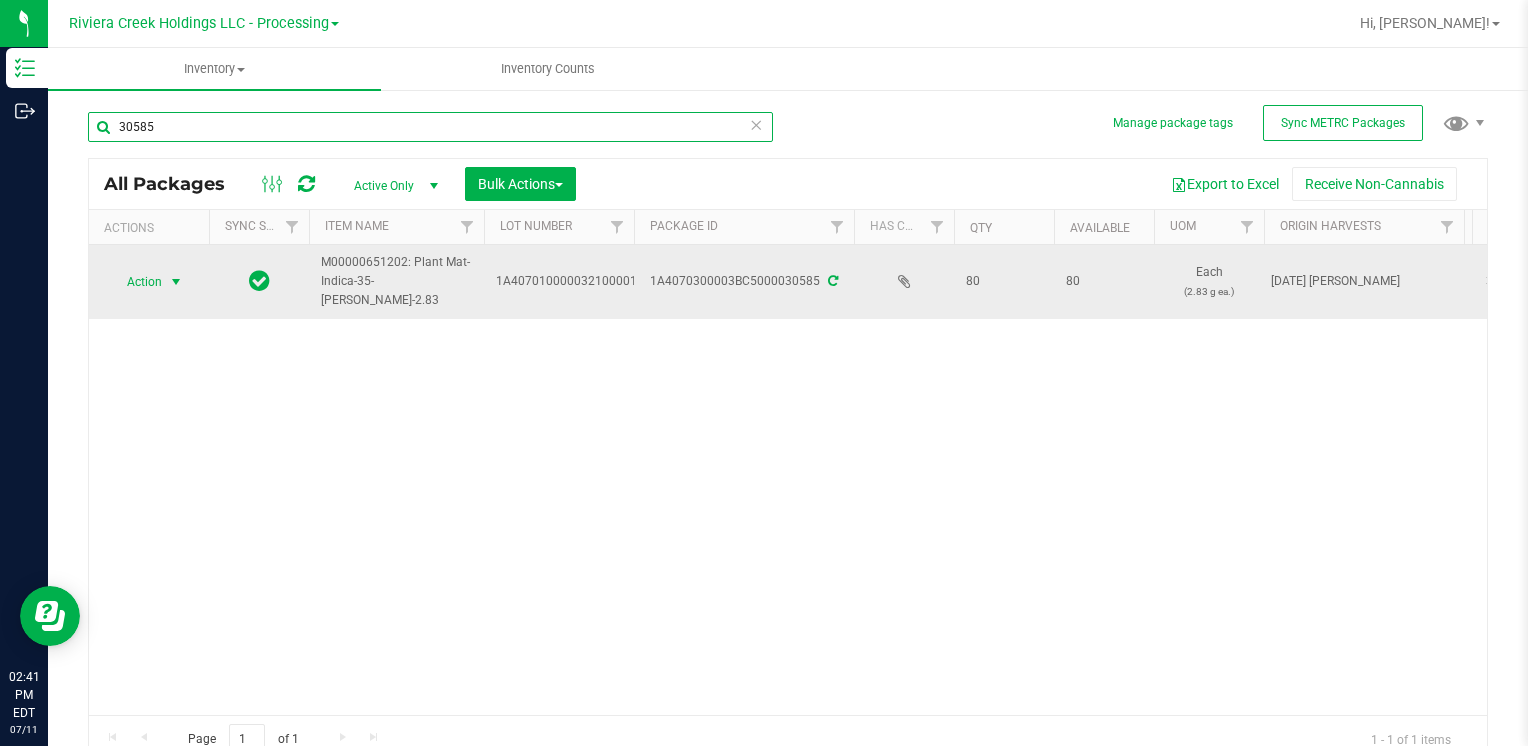 type on "30585" 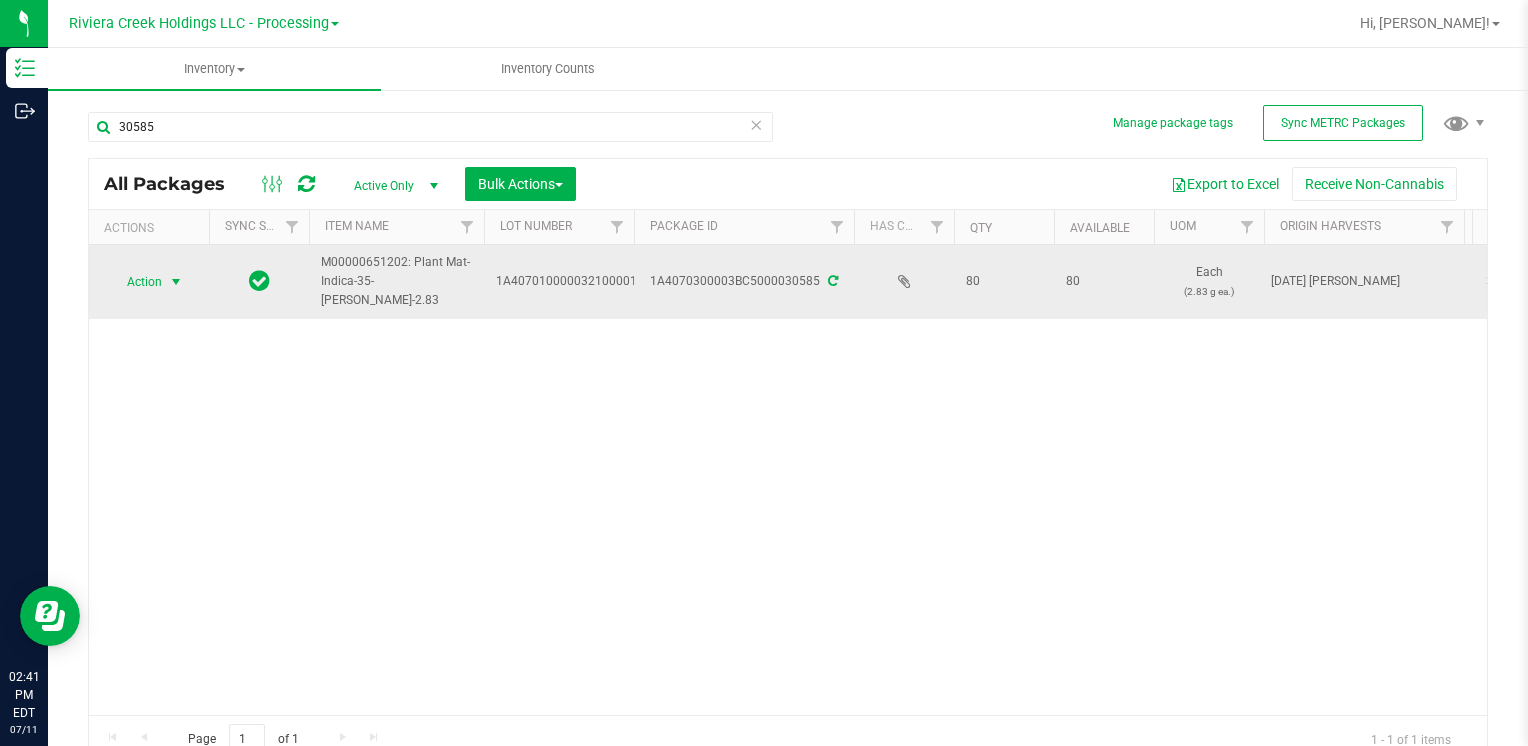 click at bounding box center (176, 282) 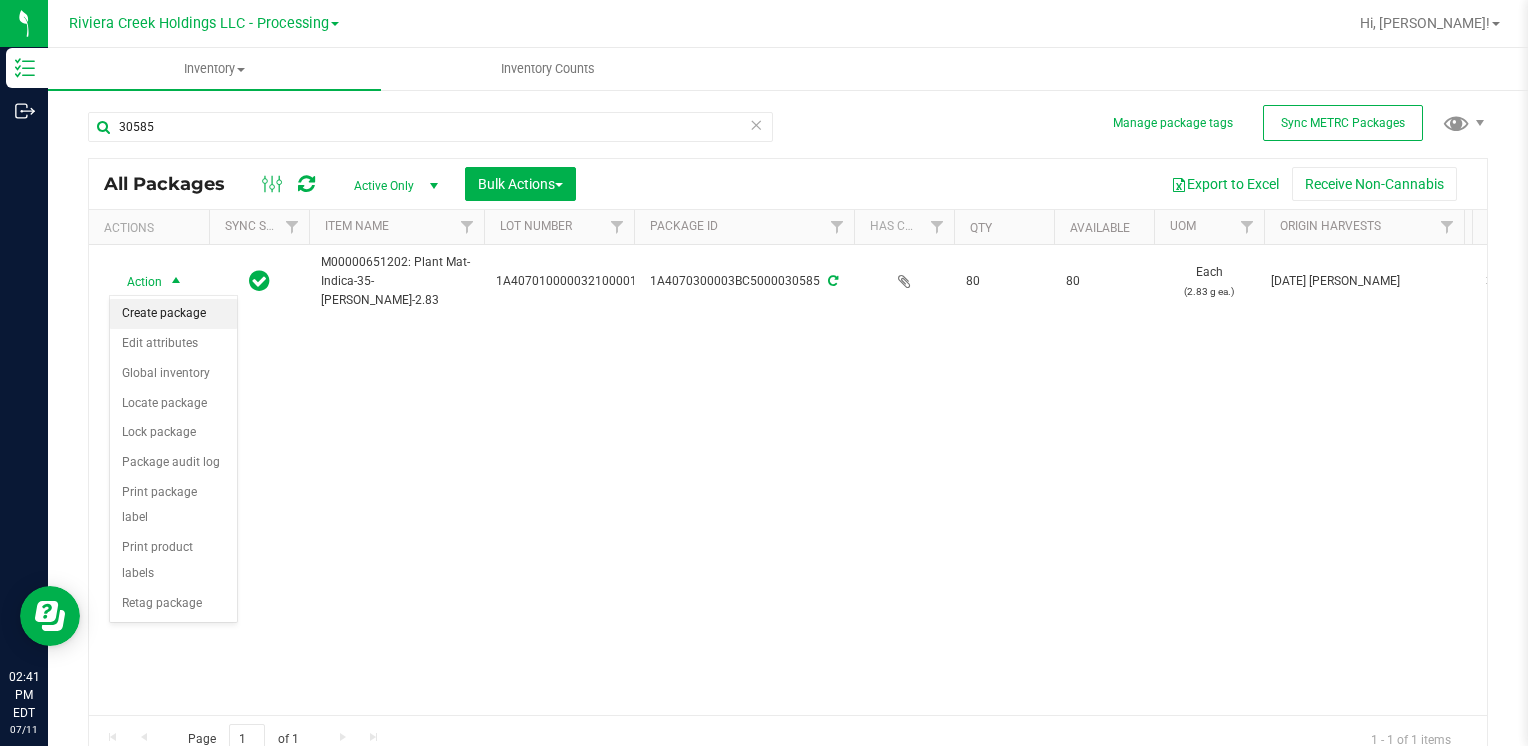click on "Create package" at bounding box center (173, 314) 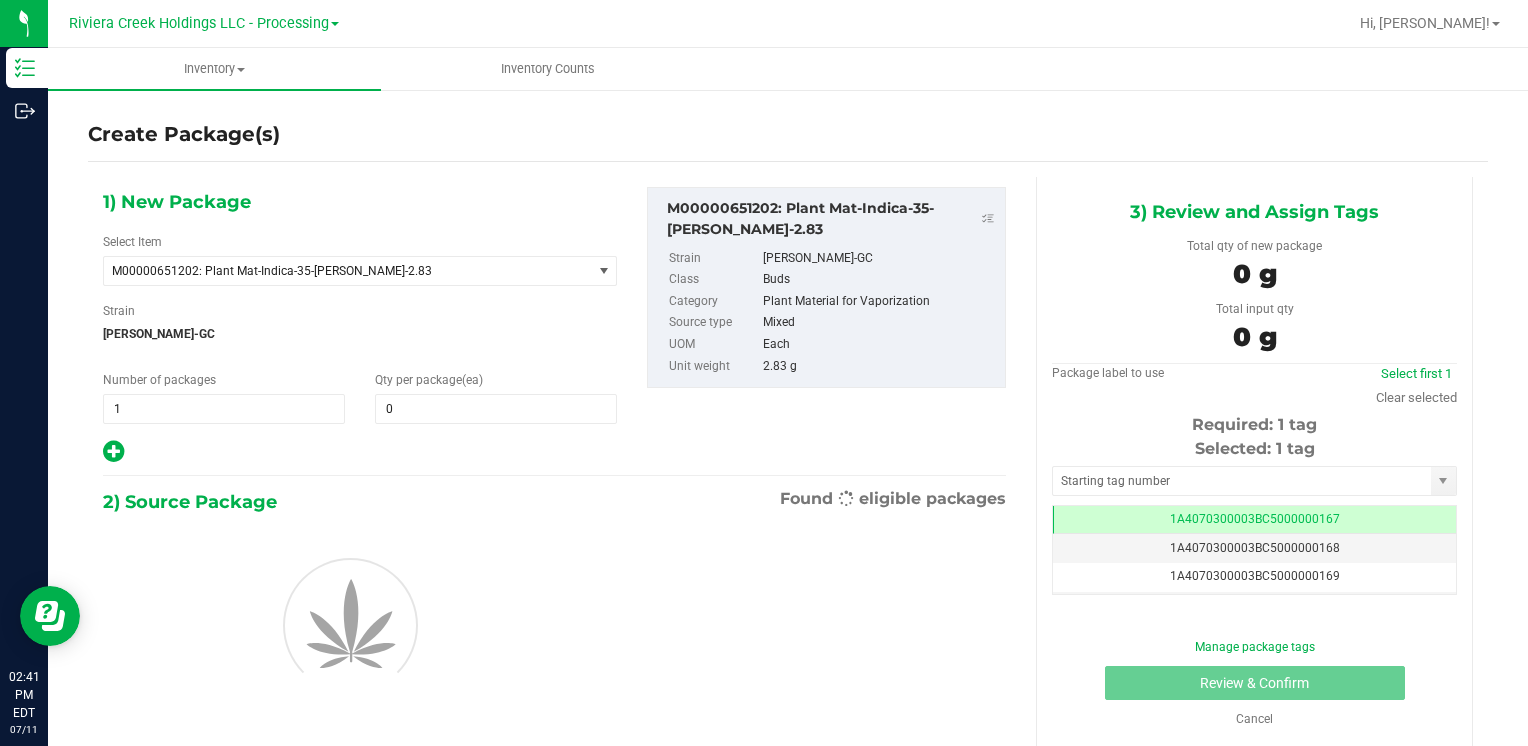 scroll, scrollTop: 0, scrollLeft: 0, axis: both 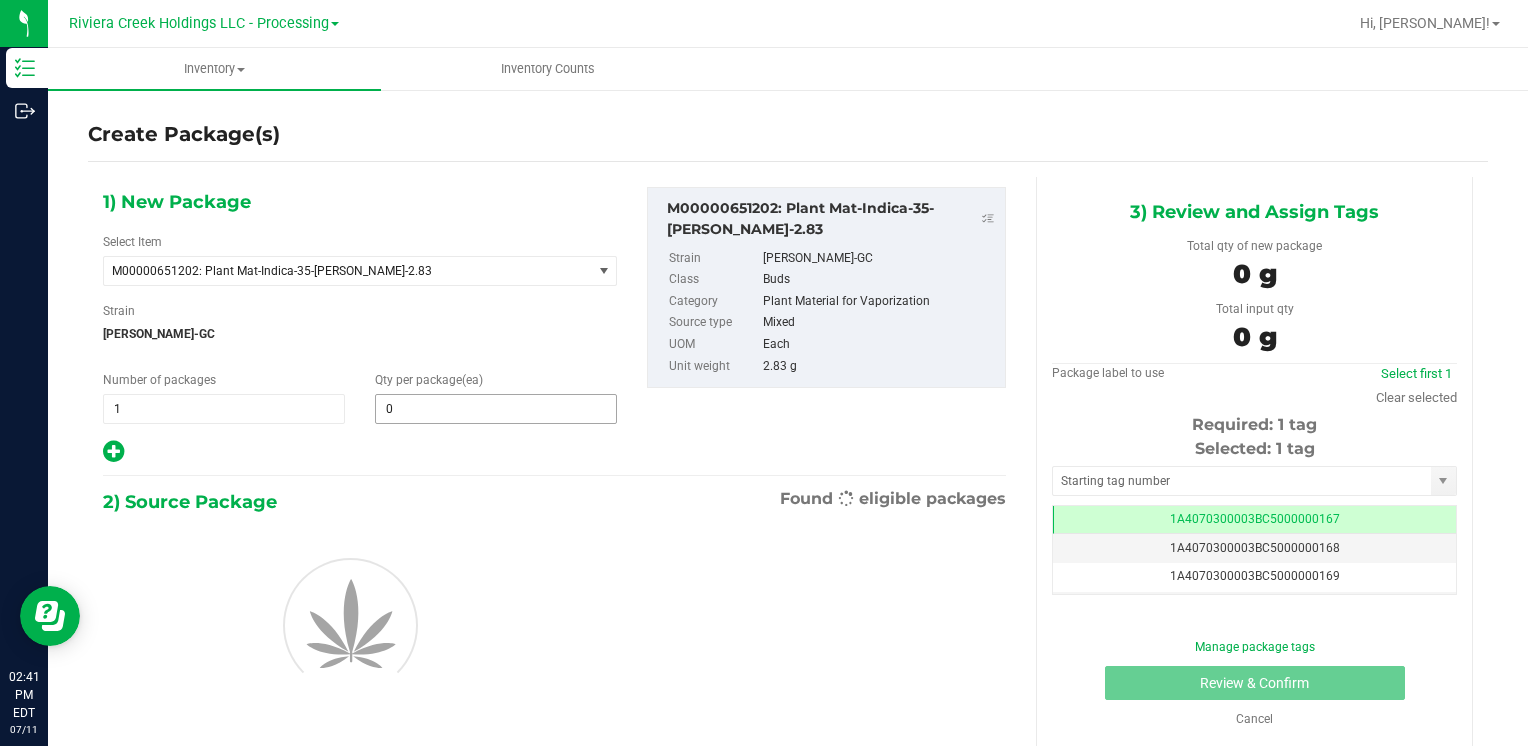 type 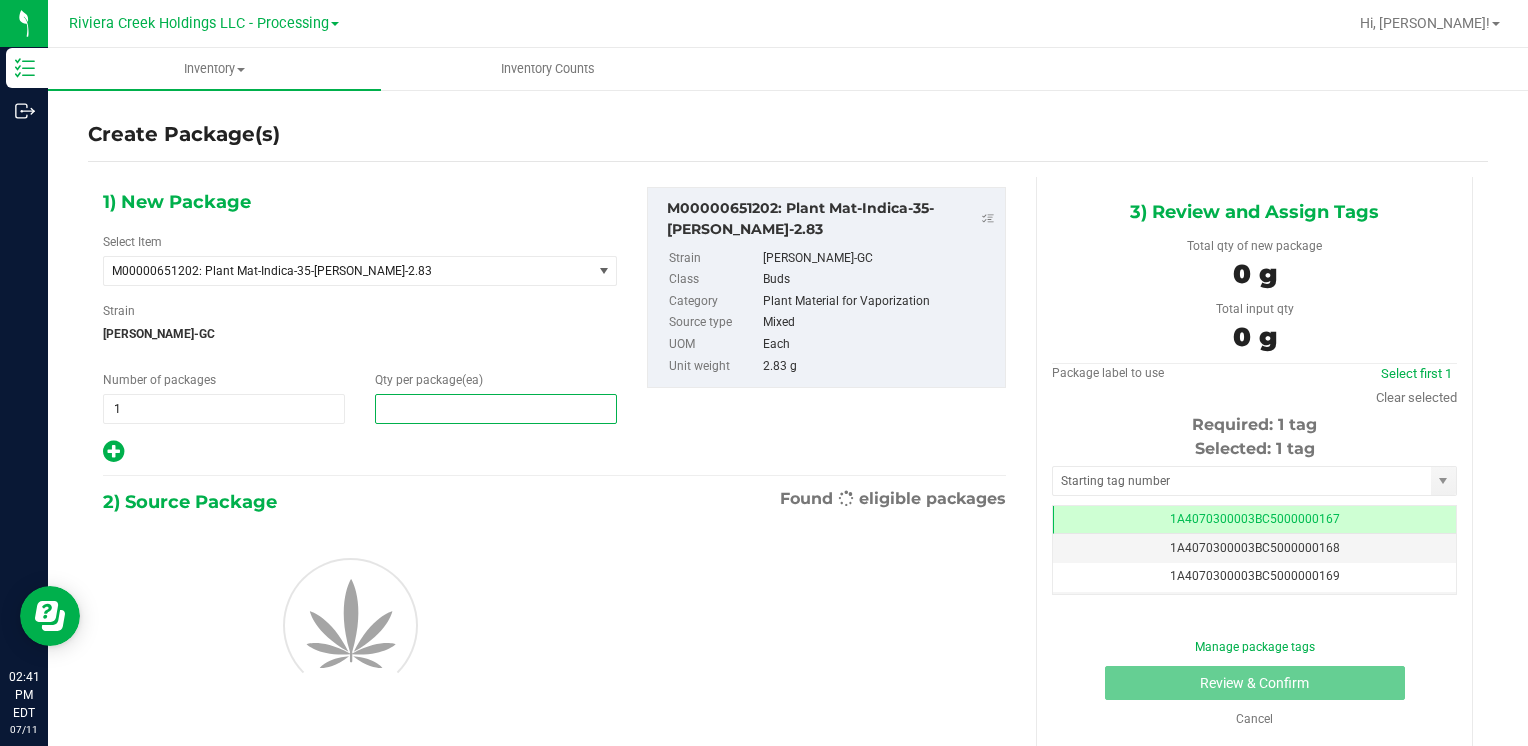 click at bounding box center (496, 409) 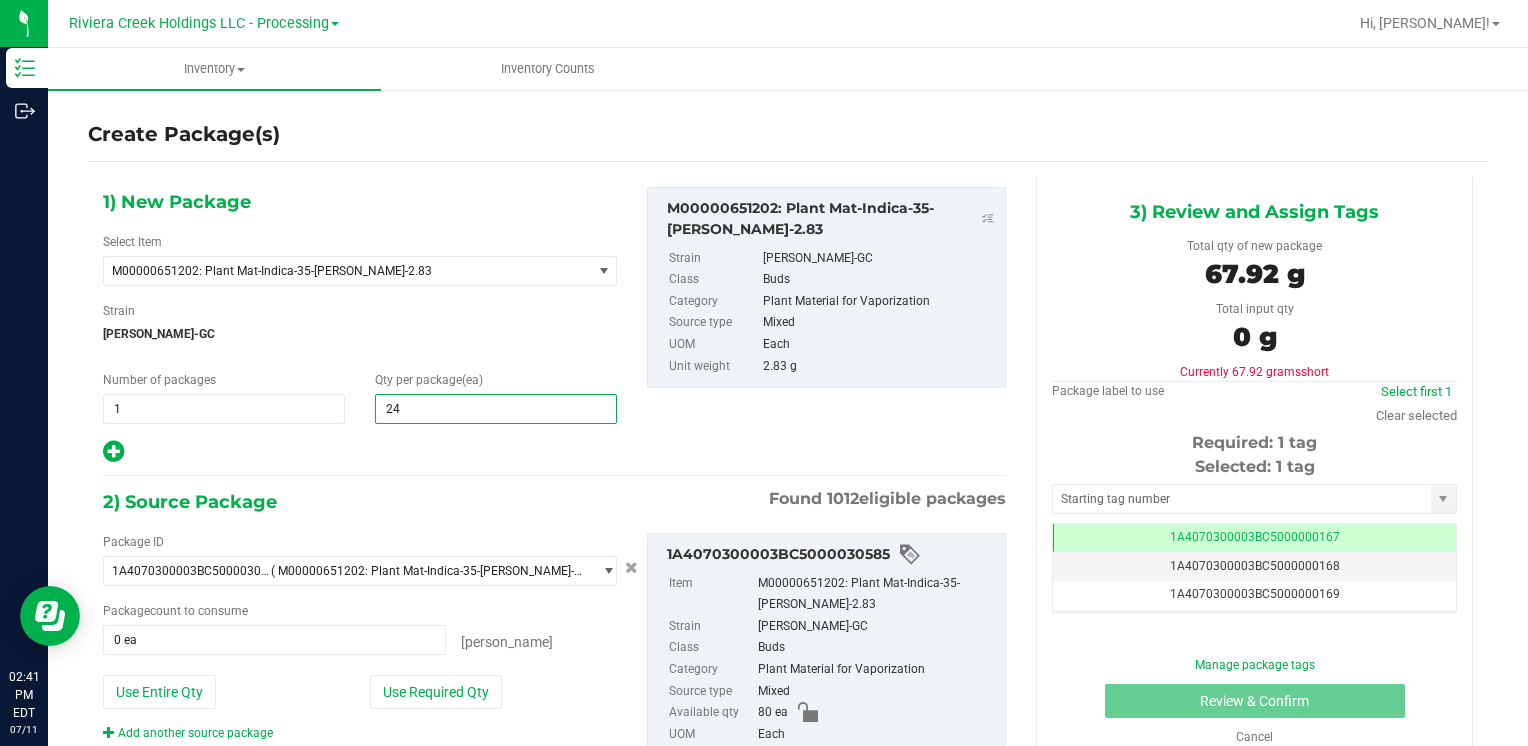 type on "240" 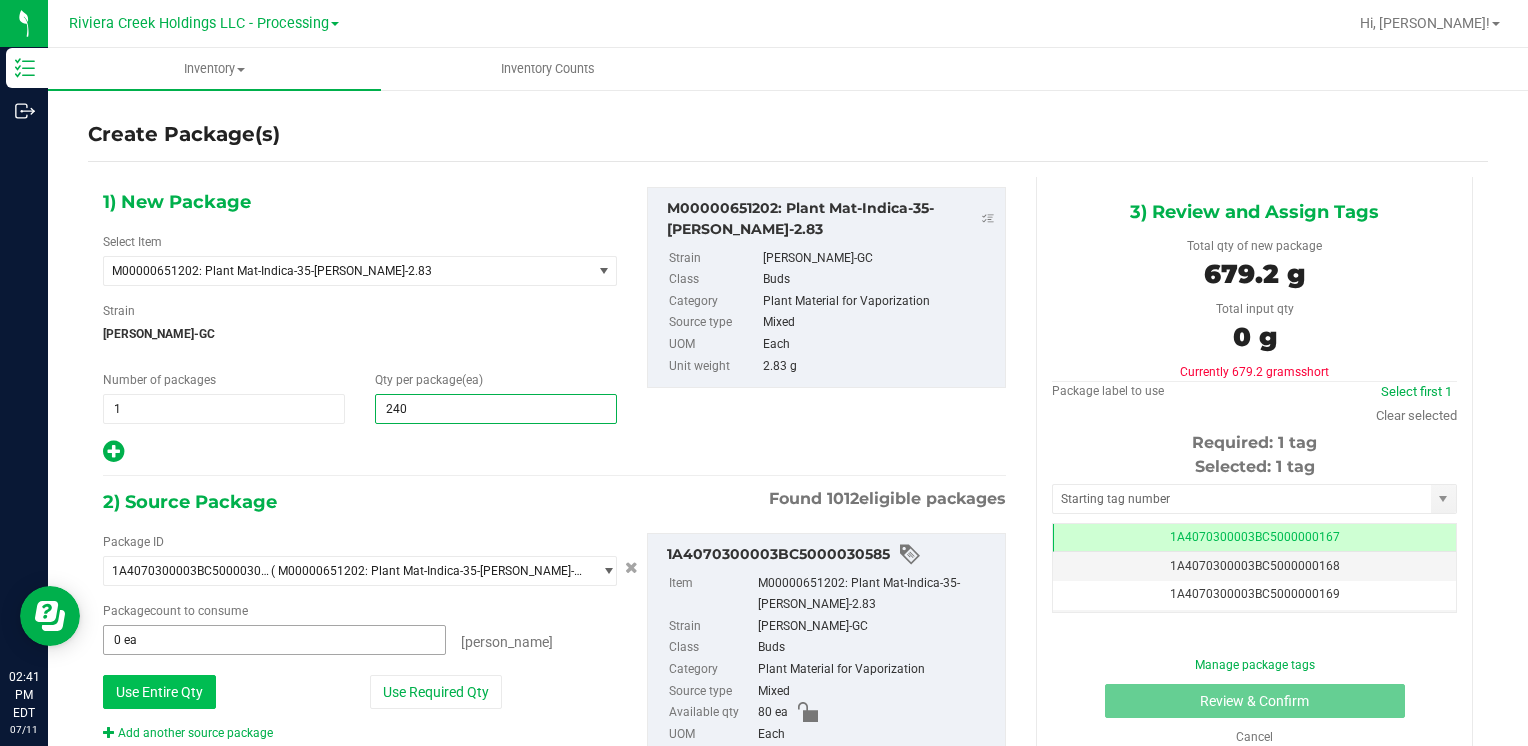 type on "240" 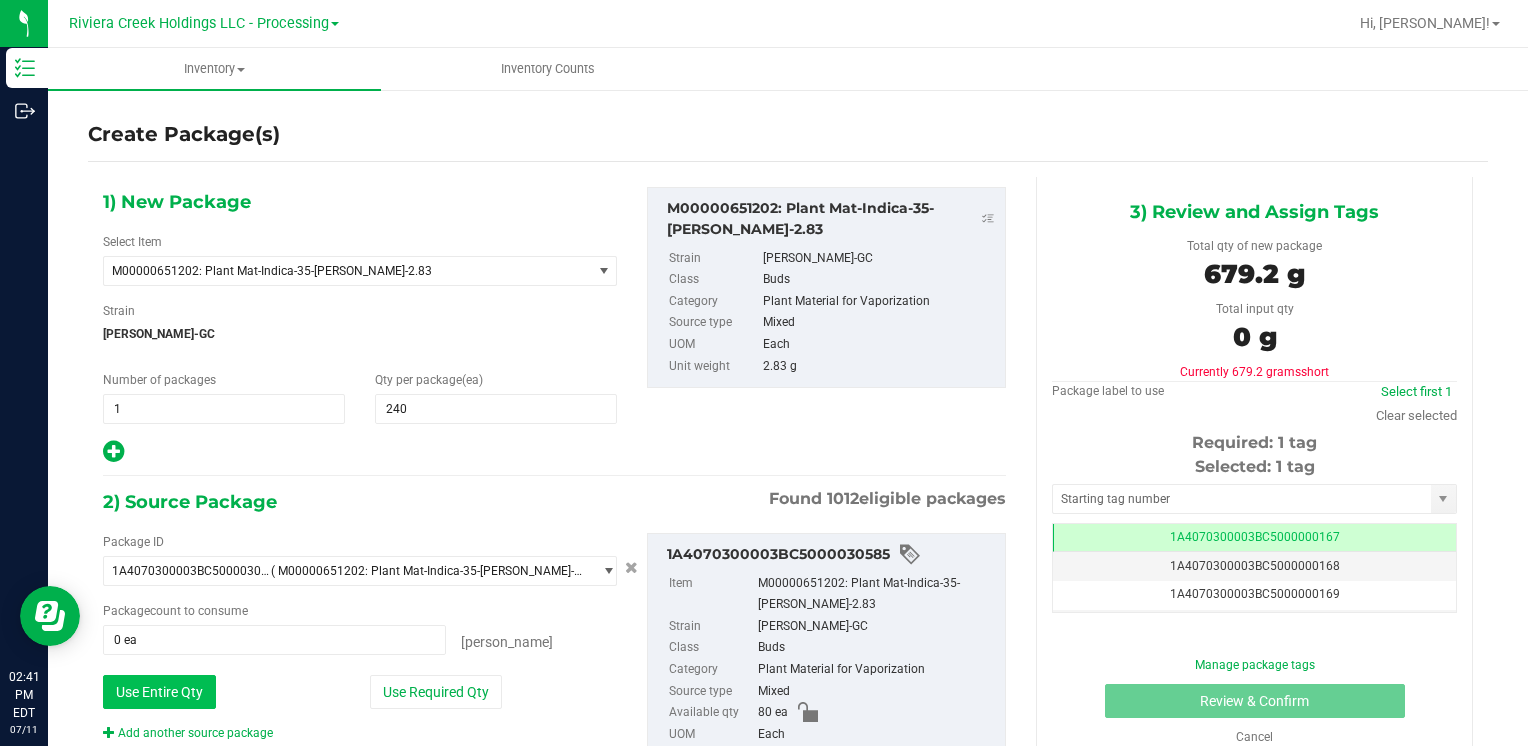 click on "Use Entire Qty" at bounding box center [159, 692] 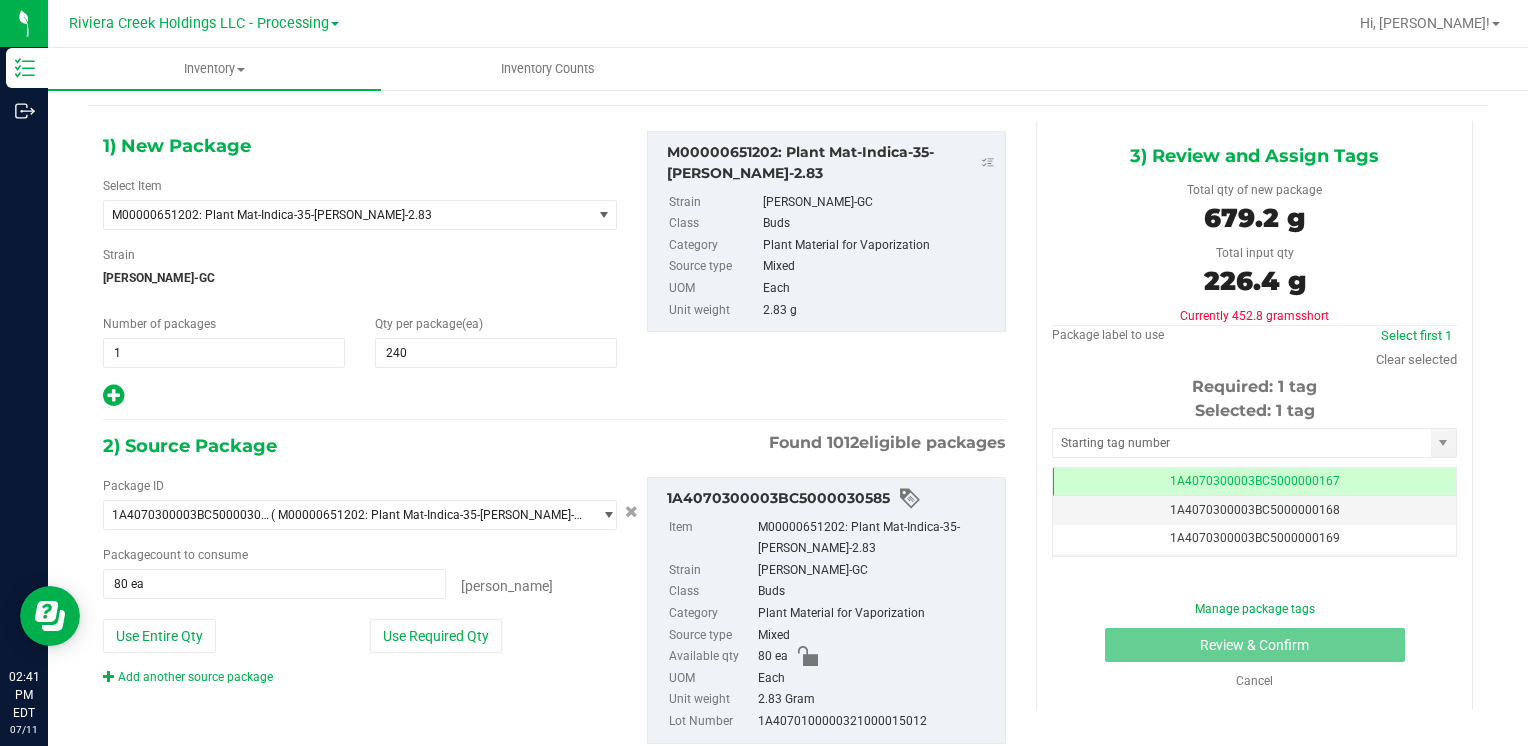 scroll, scrollTop: 109, scrollLeft: 0, axis: vertical 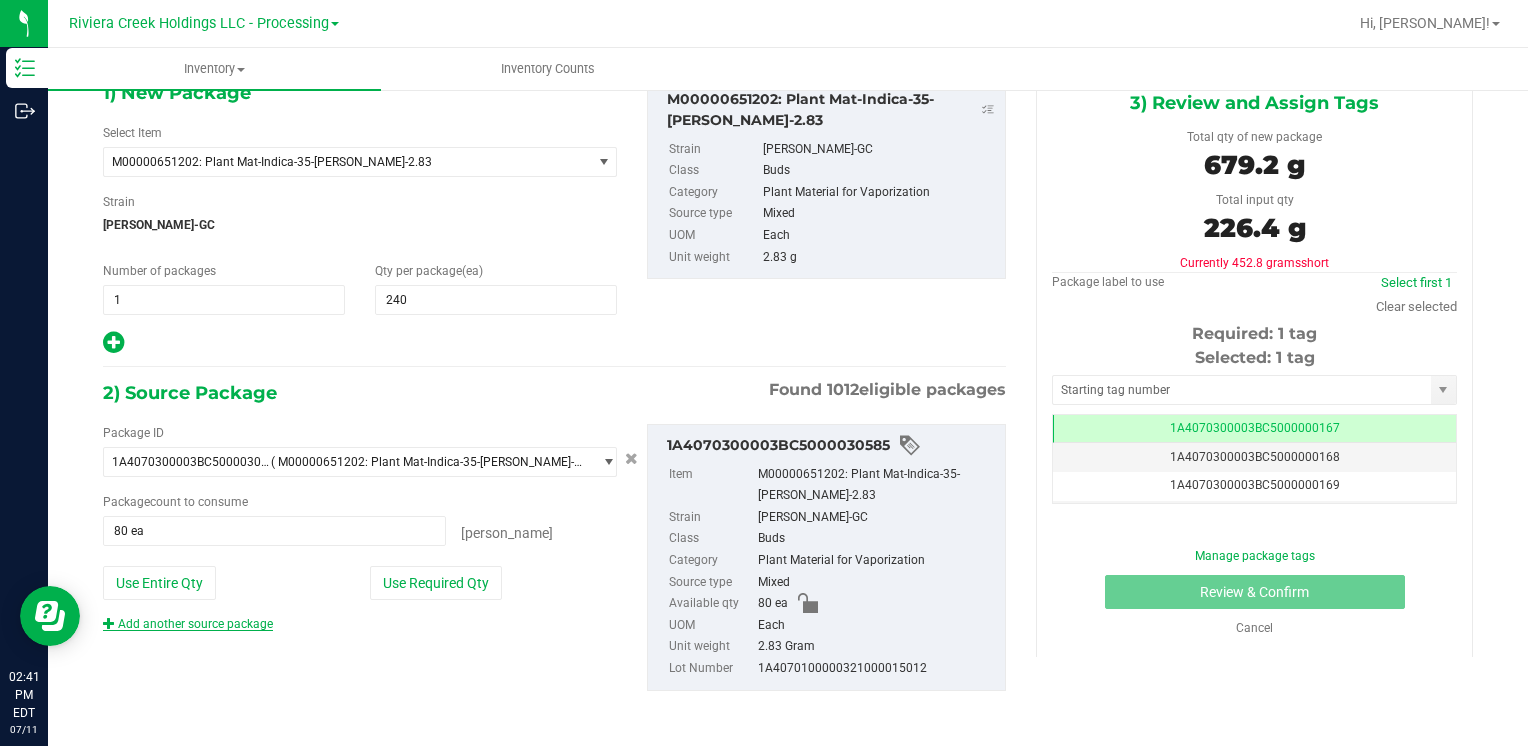 click on "Add another source package" at bounding box center (188, 624) 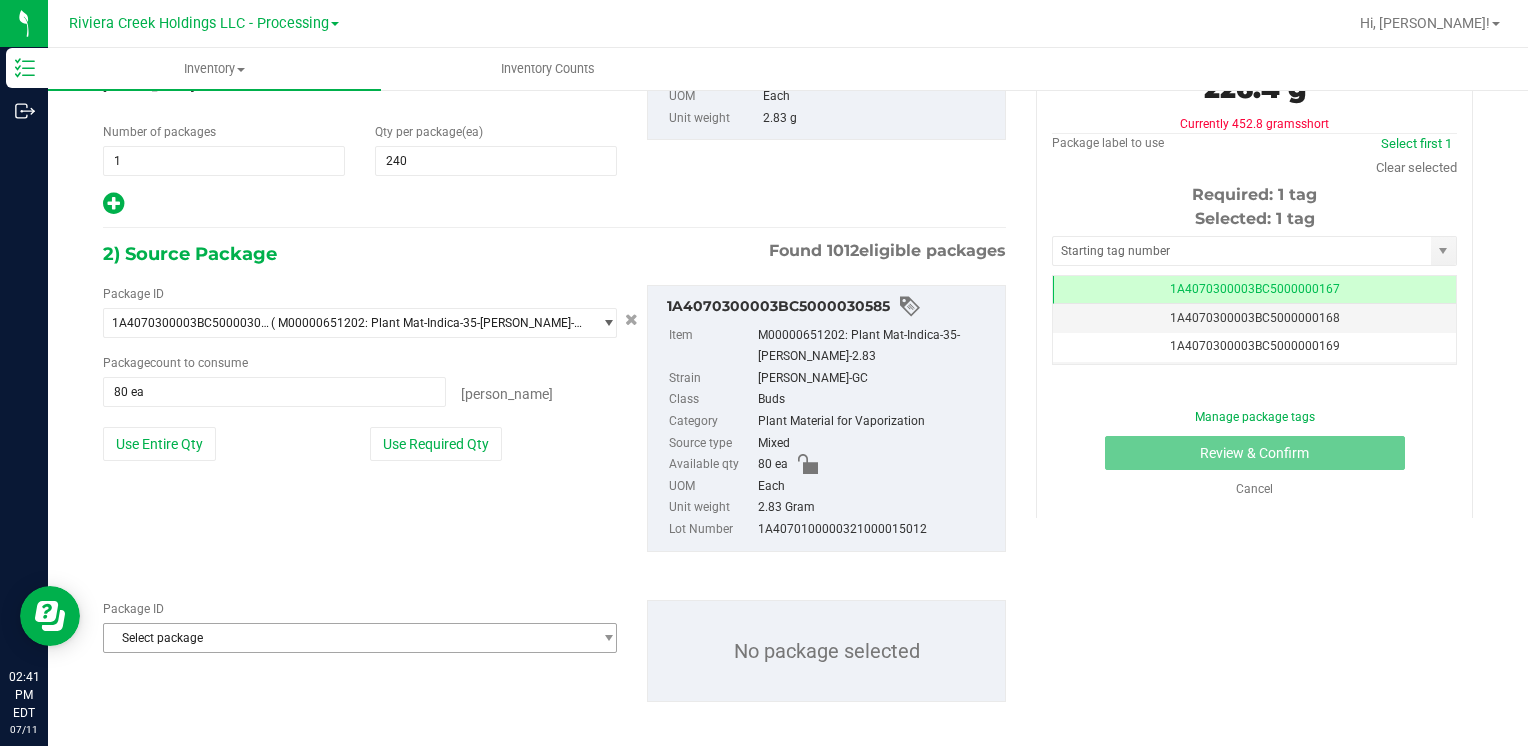 scroll, scrollTop: 259, scrollLeft: 0, axis: vertical 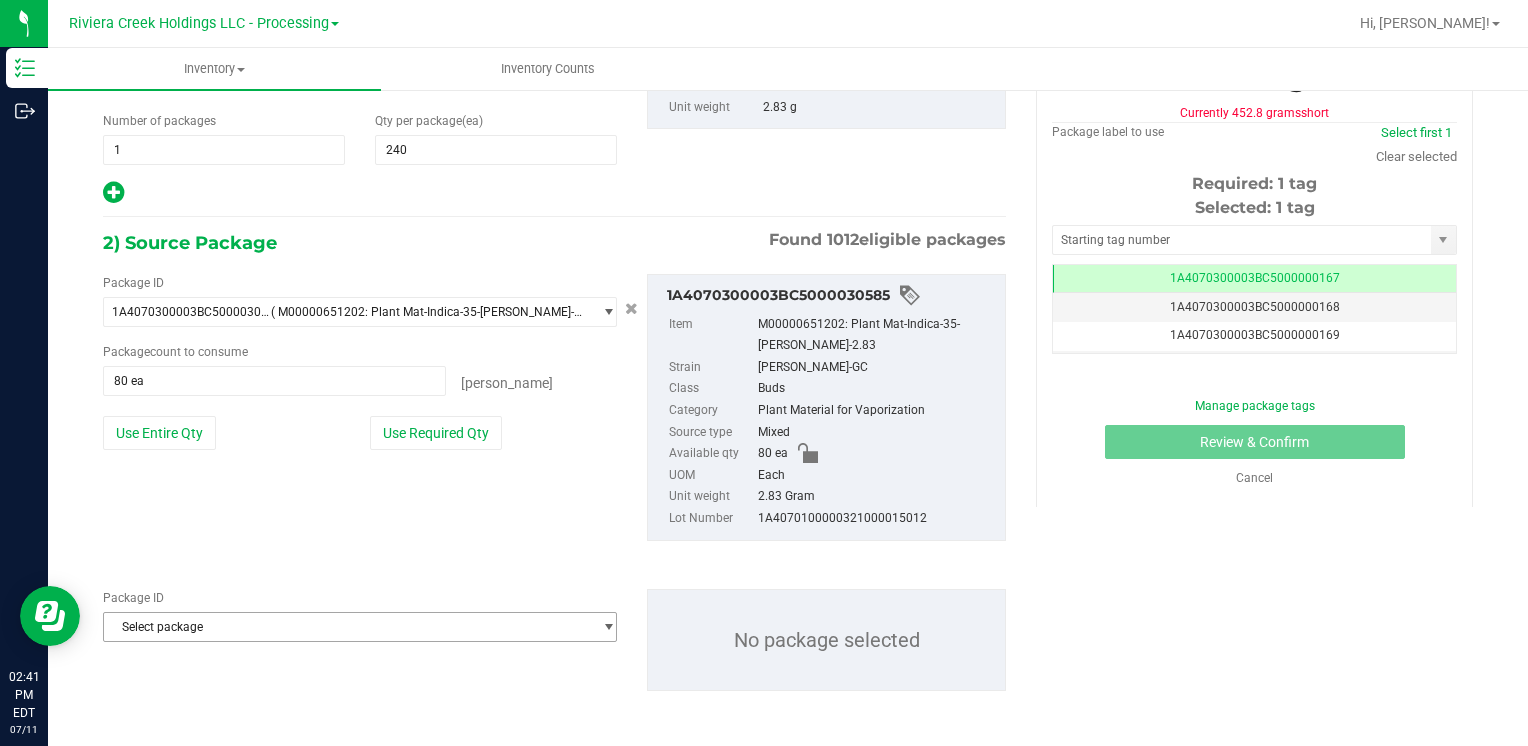 click on "Select package" at bounding box center [347, 627] 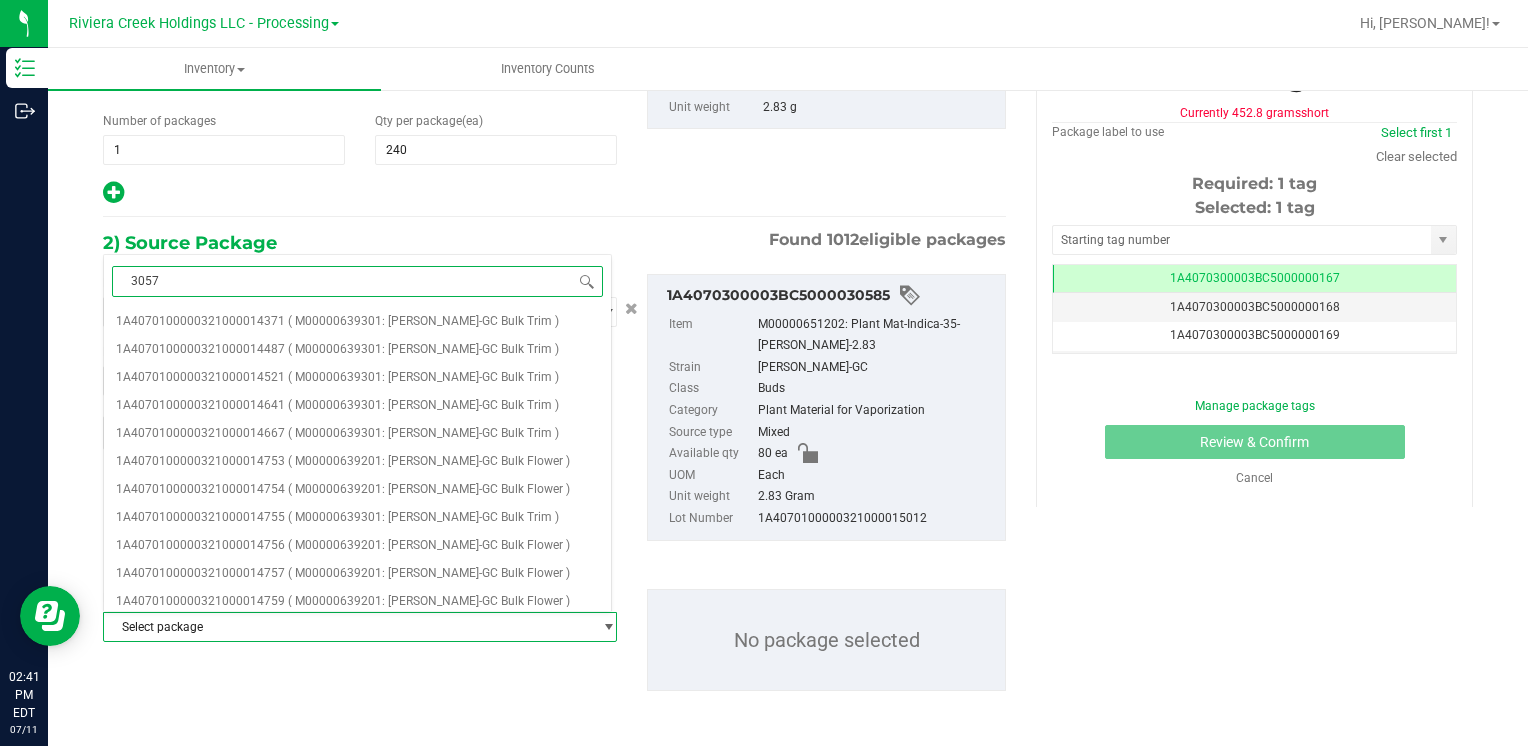 type on "30577" 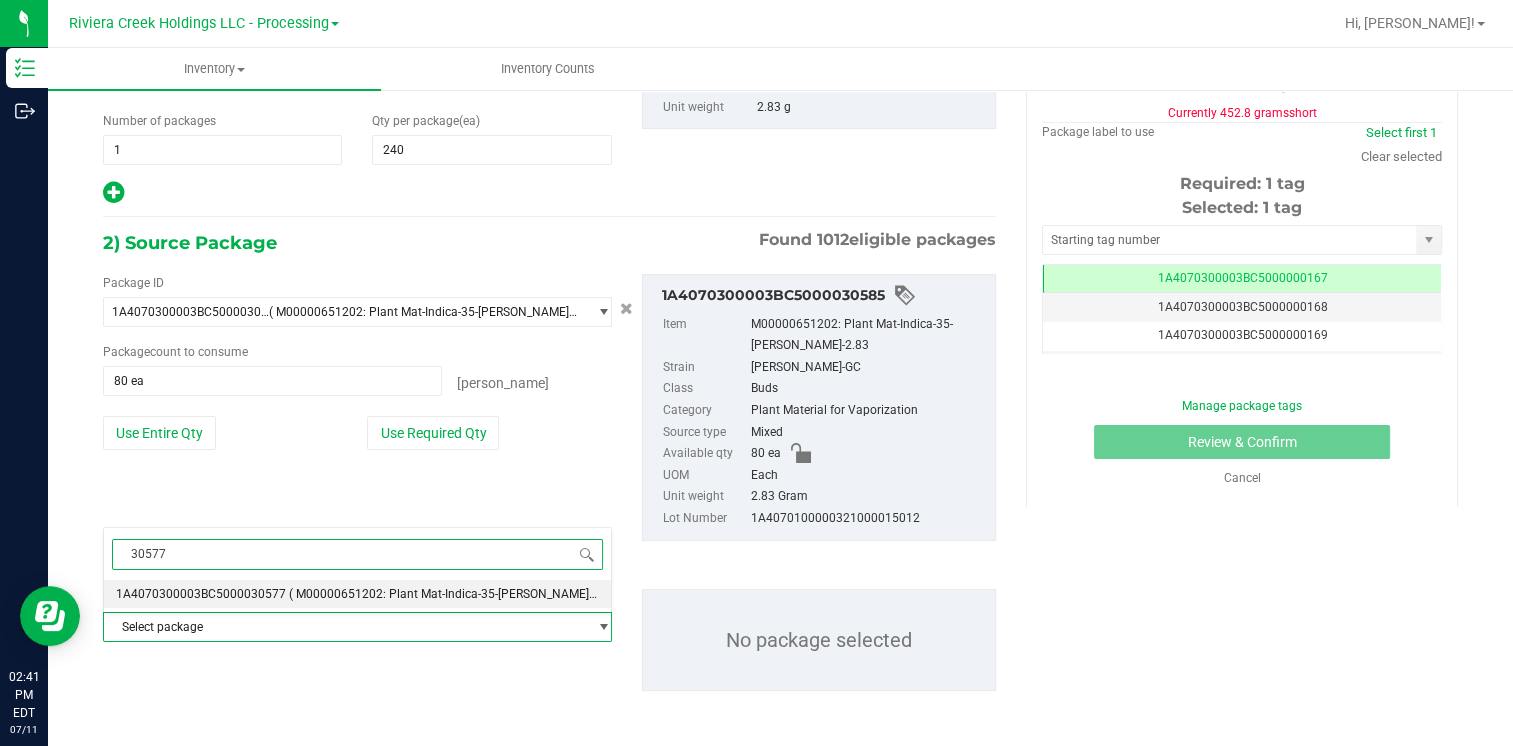 click on "(
M00000651202: Plant Mat-Indica-35-[PERSON_NAME]-2.83
)" at bounding box center [456, 594] 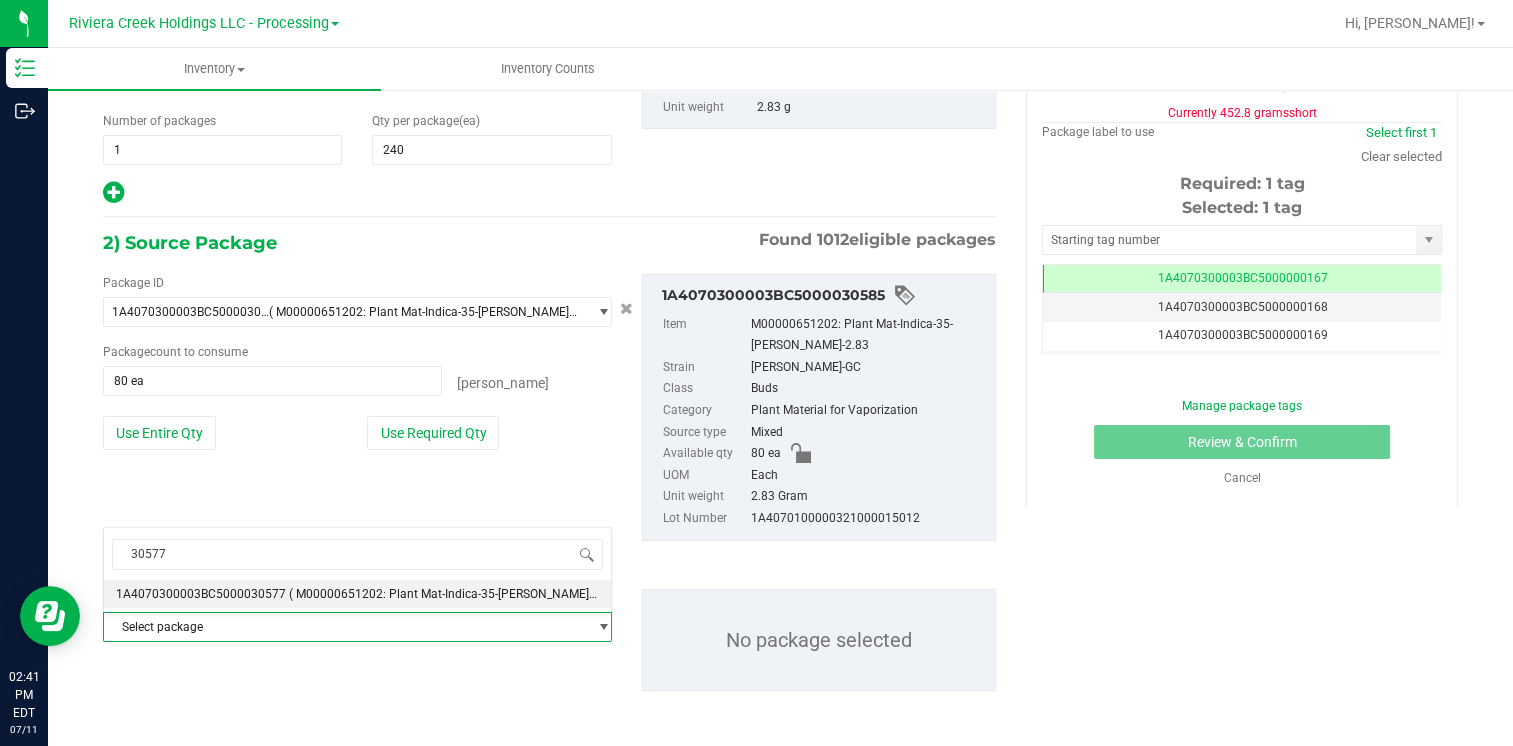 type 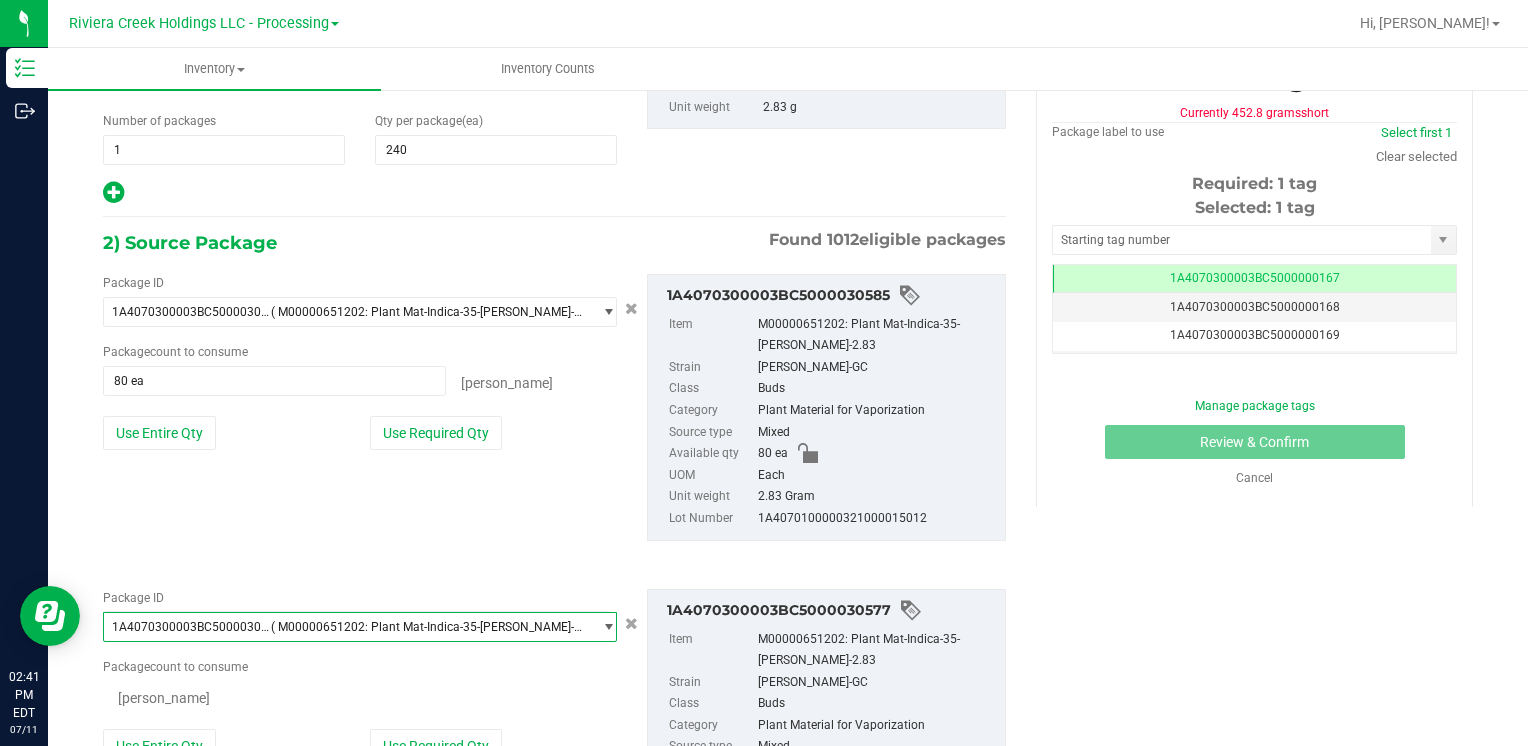 scroll, scrollTop: 25928, scrollLeft: 0, axis: vertical 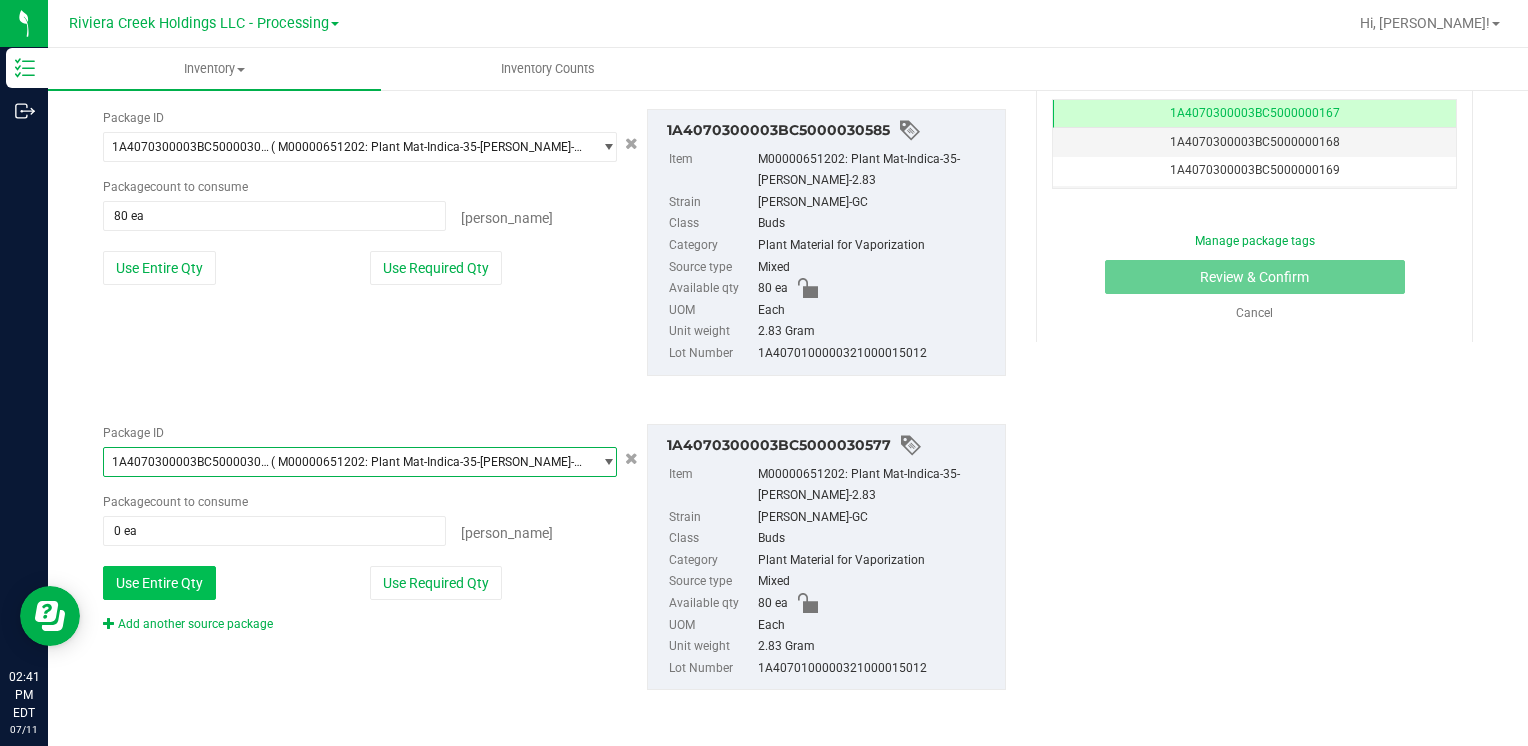 click on "Use Entire Qty" at bounding box center (159, 583) 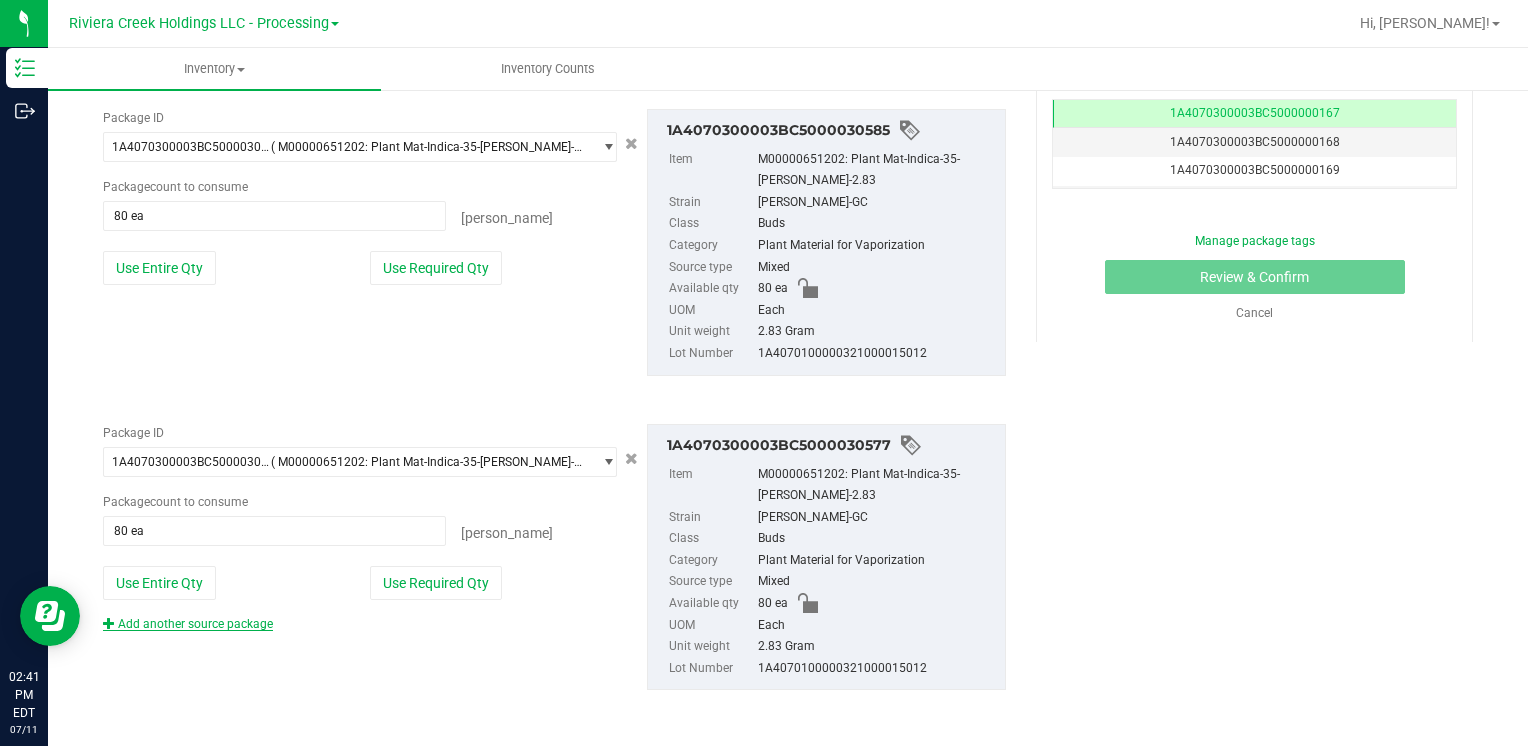 click on "Add another source package" at bounding box center [188, 624] 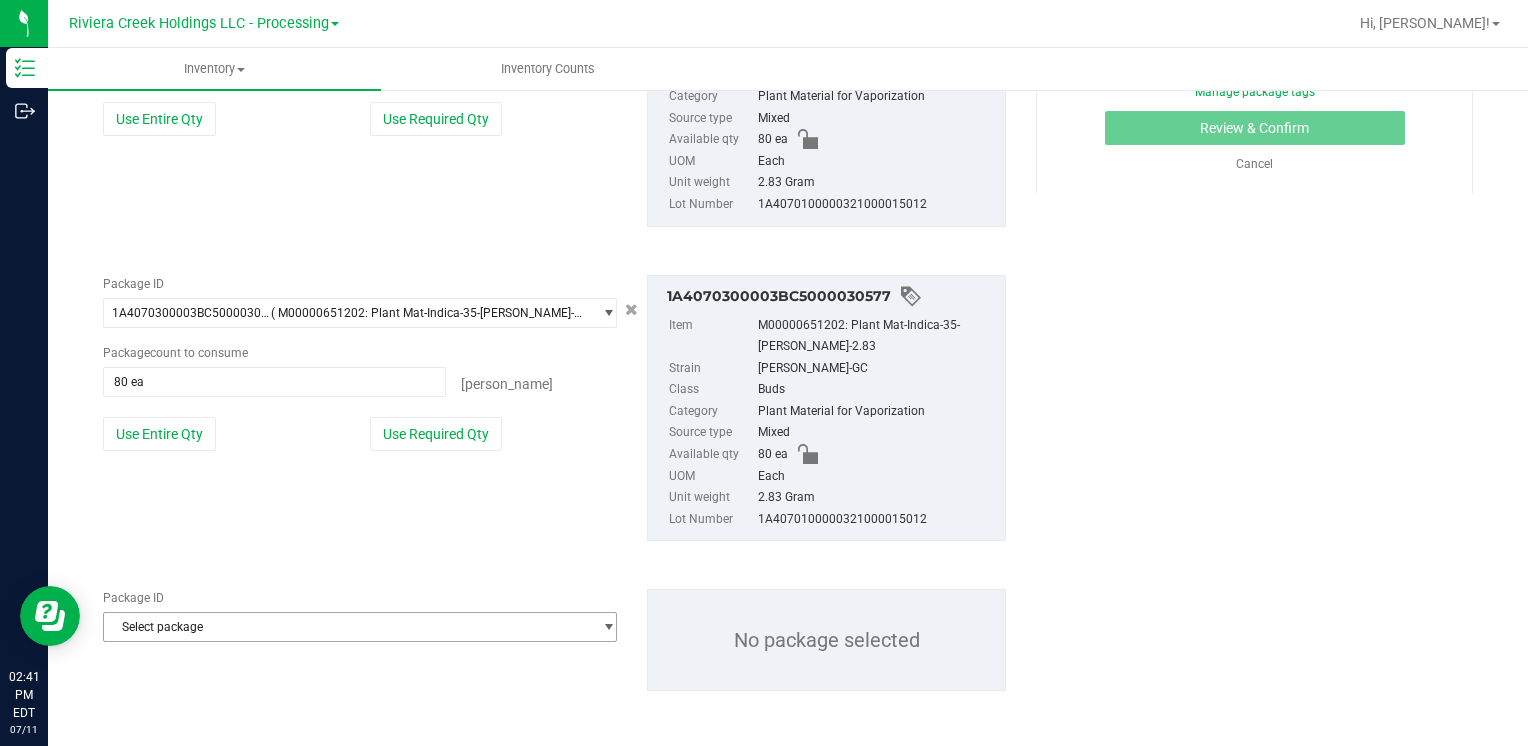 click on "Select package" at bounding box center [347, 627] 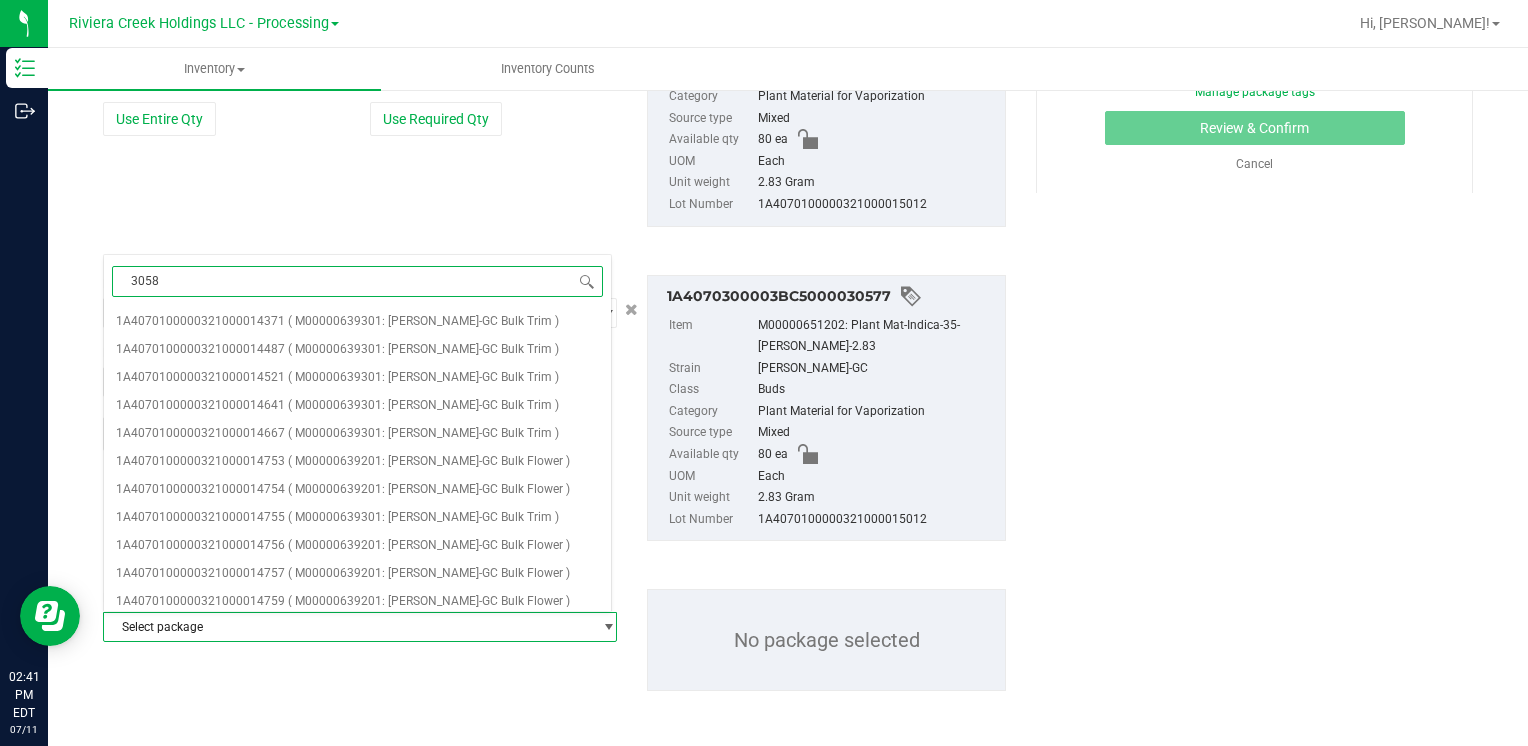 type on "30584" 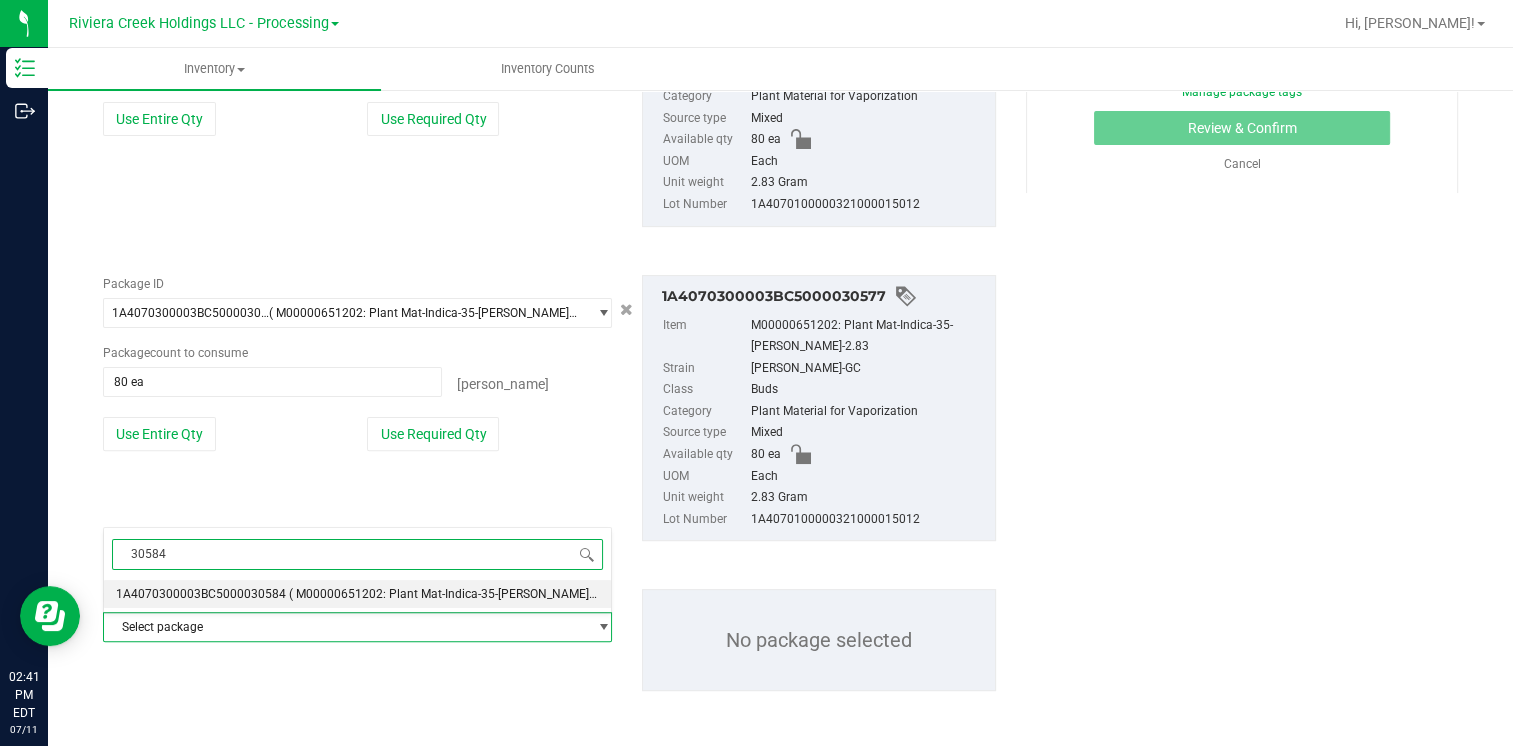 click on "1A4070300003BC5000030584
(
M00000651202: Plant Mat-Indica-35-[PERSON_NAME]-2.83
)" at bounding box center [357, 594] 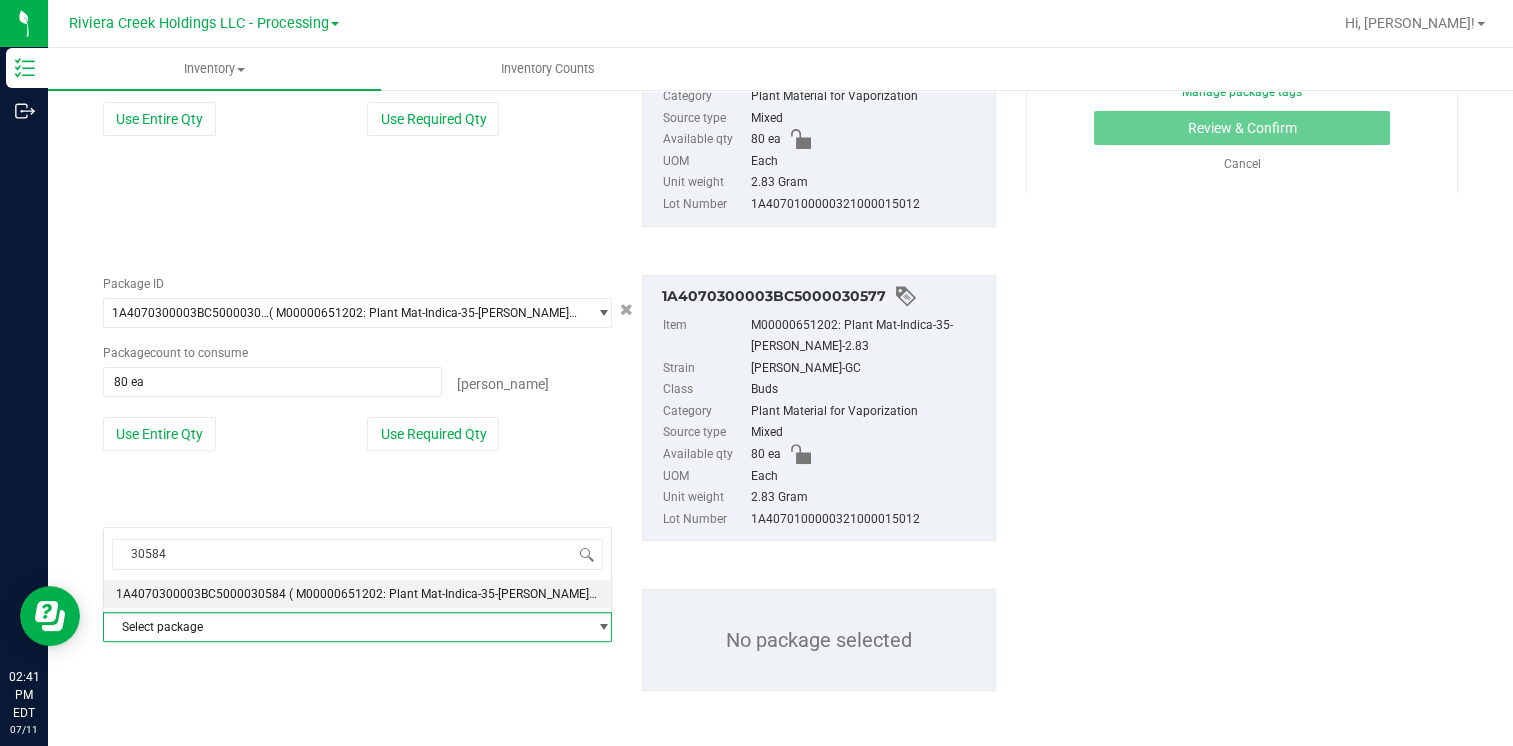 type 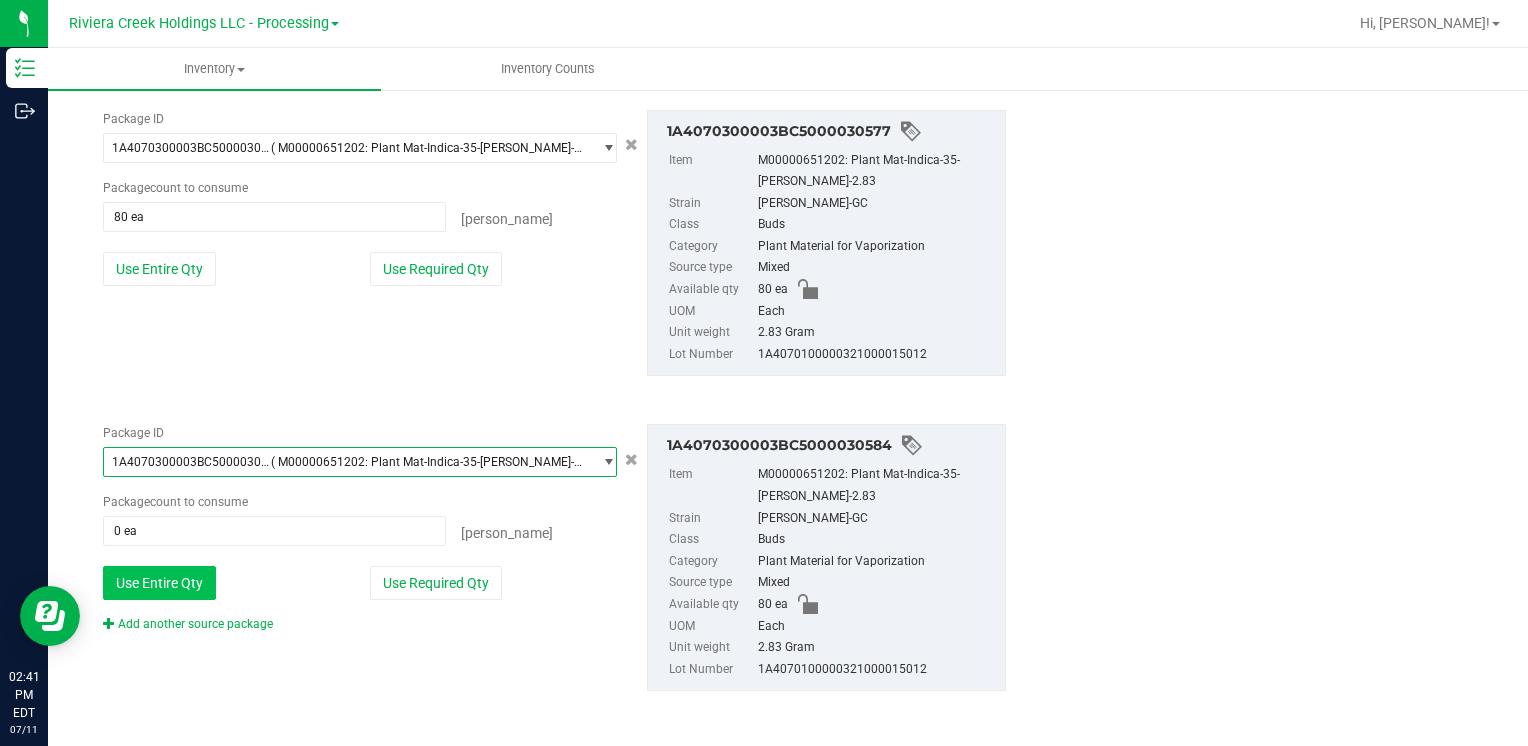 click on "Use Entire Qty" at bounding box center (159, 583) 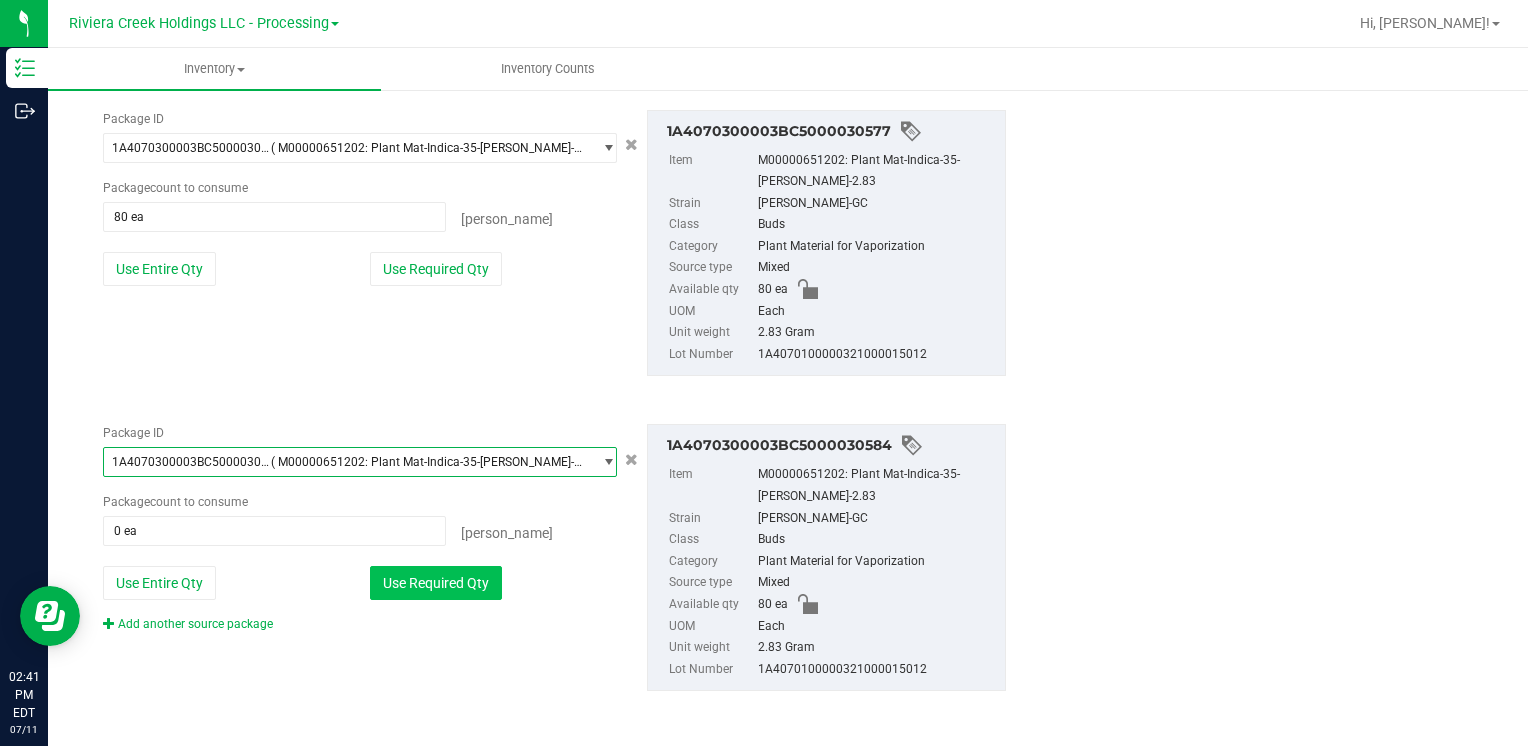 type on "80 ea" 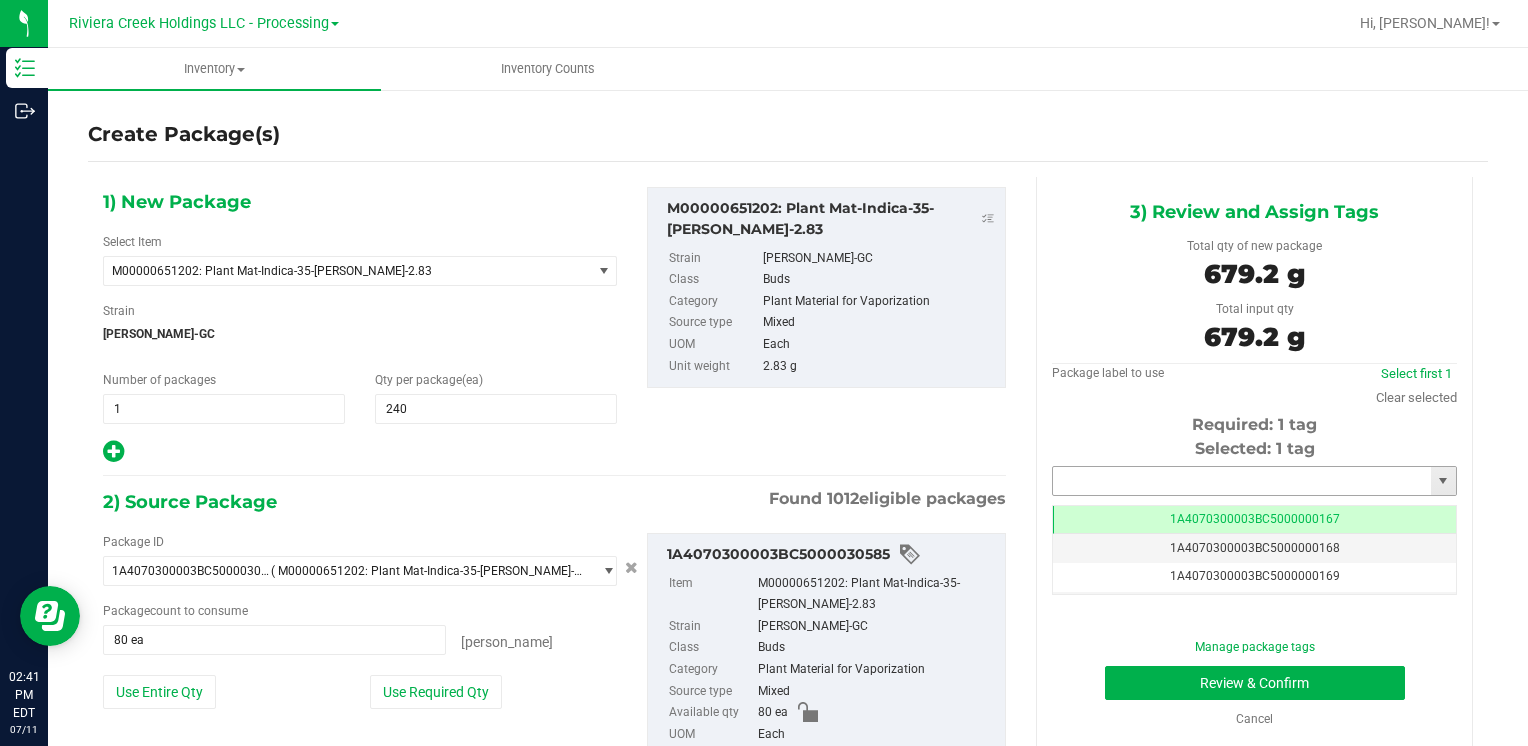 click at bounding box center (1242, 481) 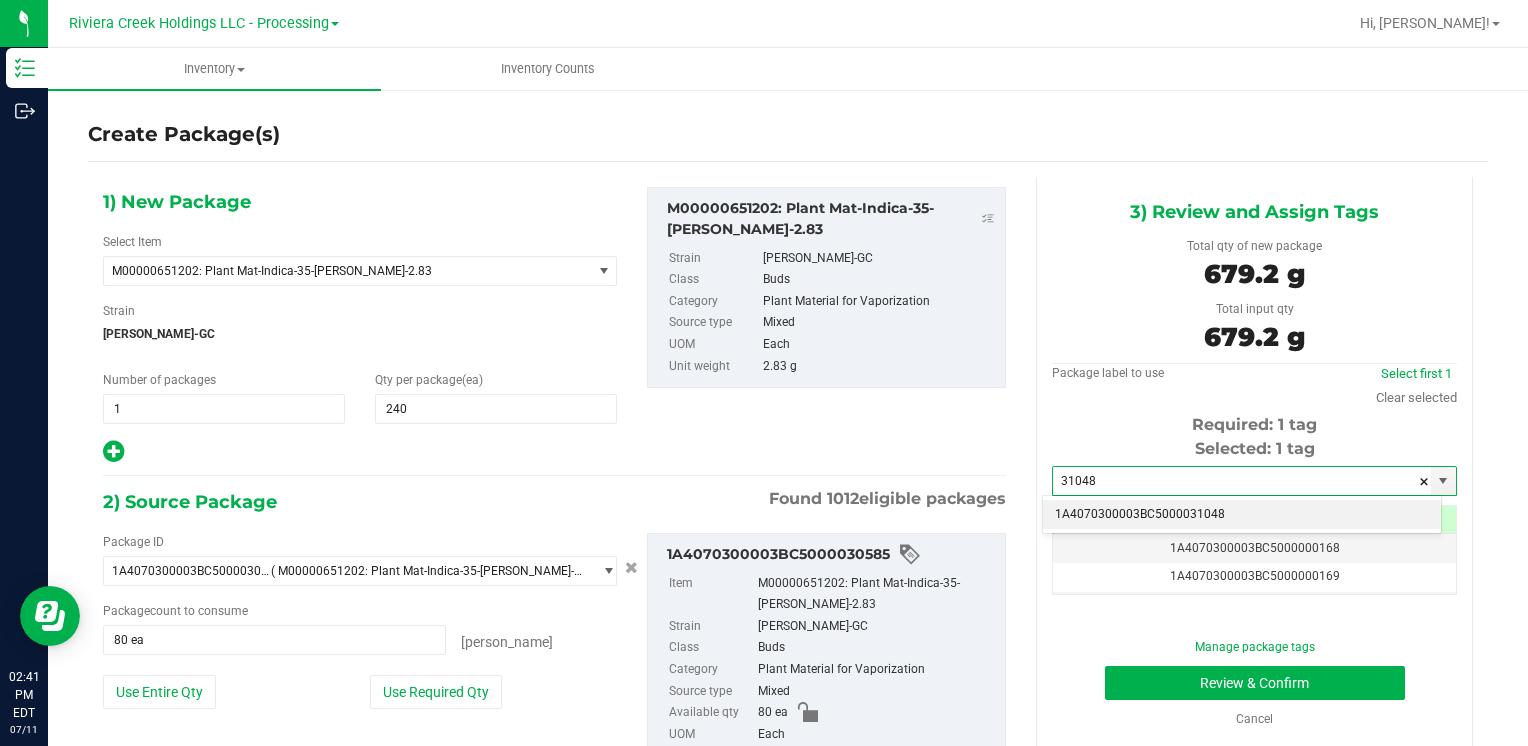click on "1A4070300003BC5000031048" at bounding box center [1242, 515] 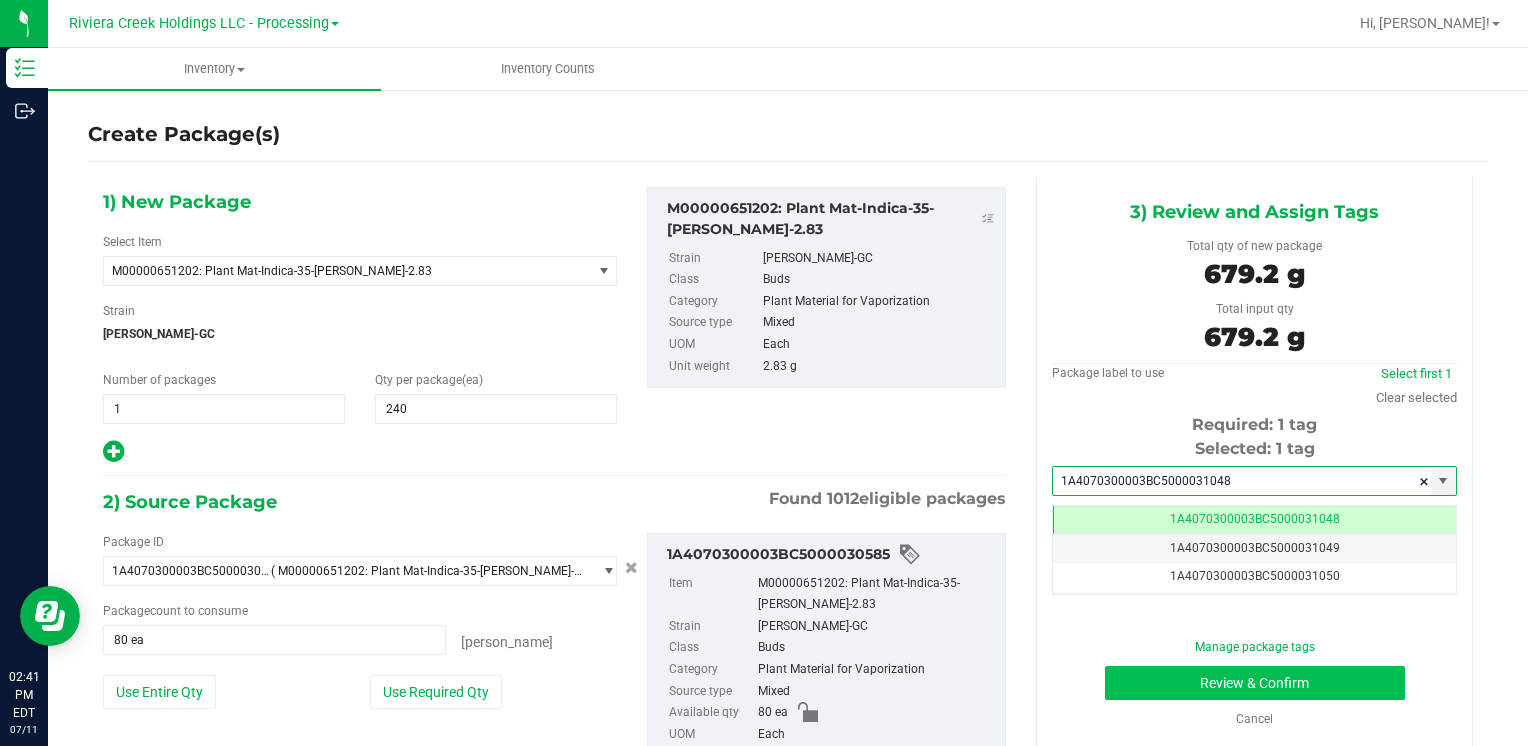 type on "1A4070300003BC5000031048" 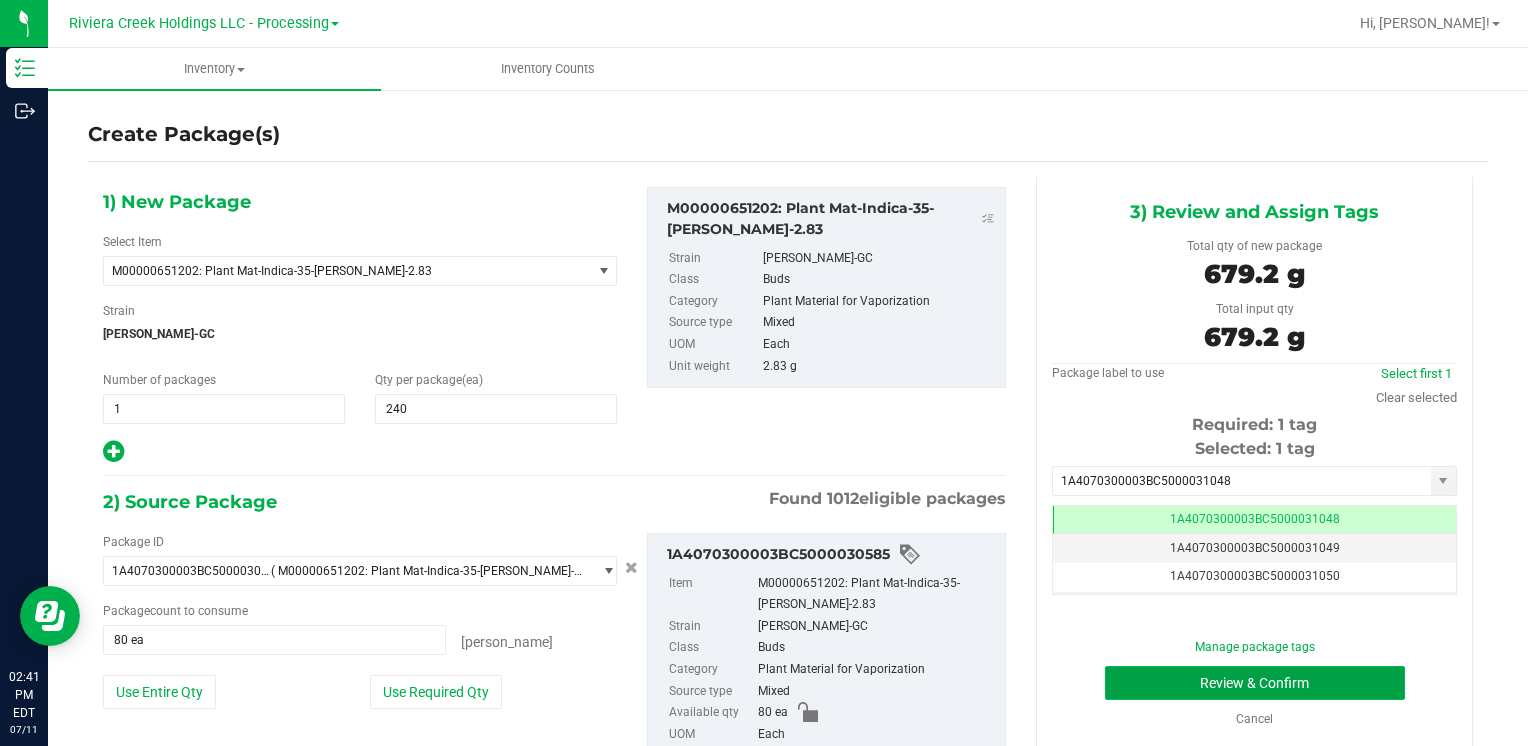 click on "Review & Confirm" at bounding box center (1255, 683) 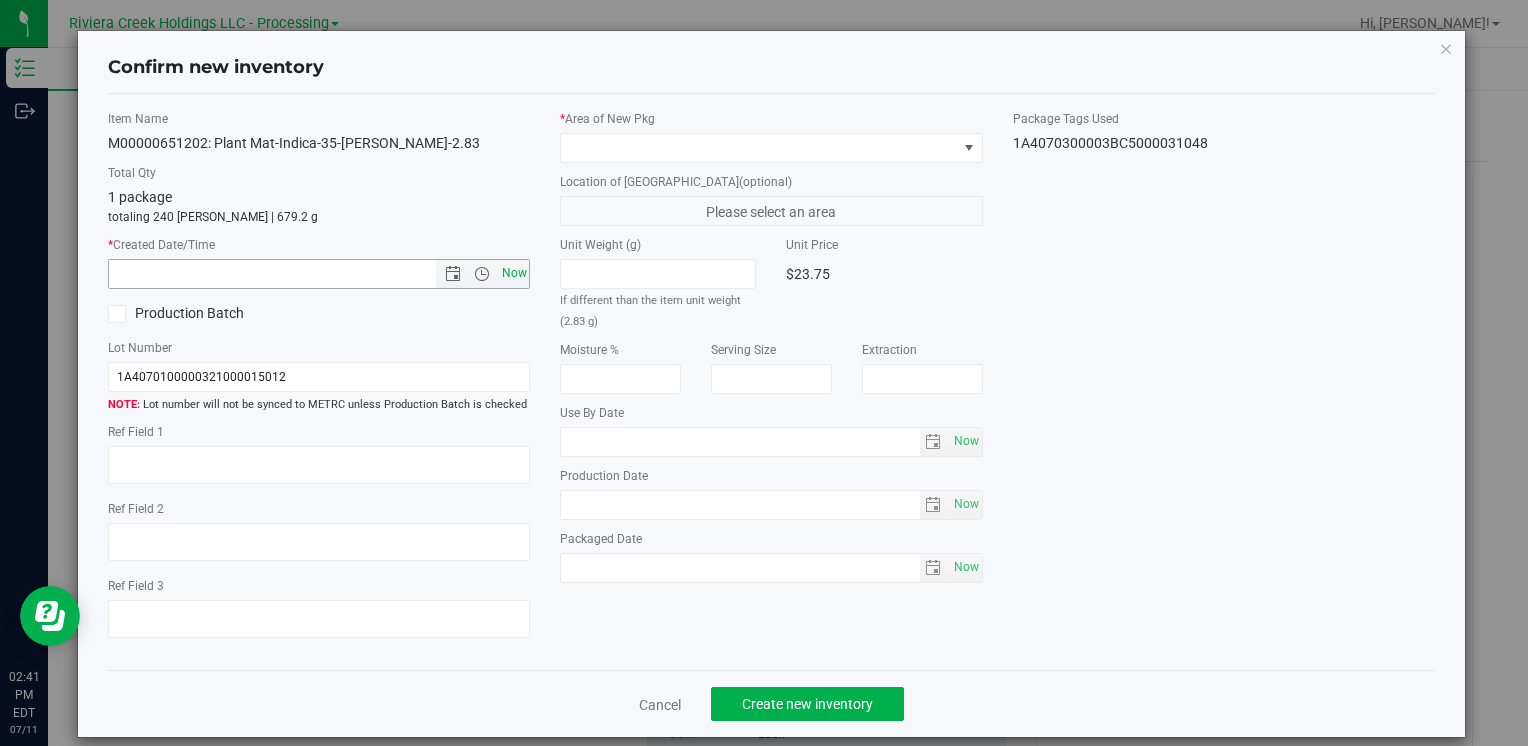 click on "Now" at bounding box center (514, 273) 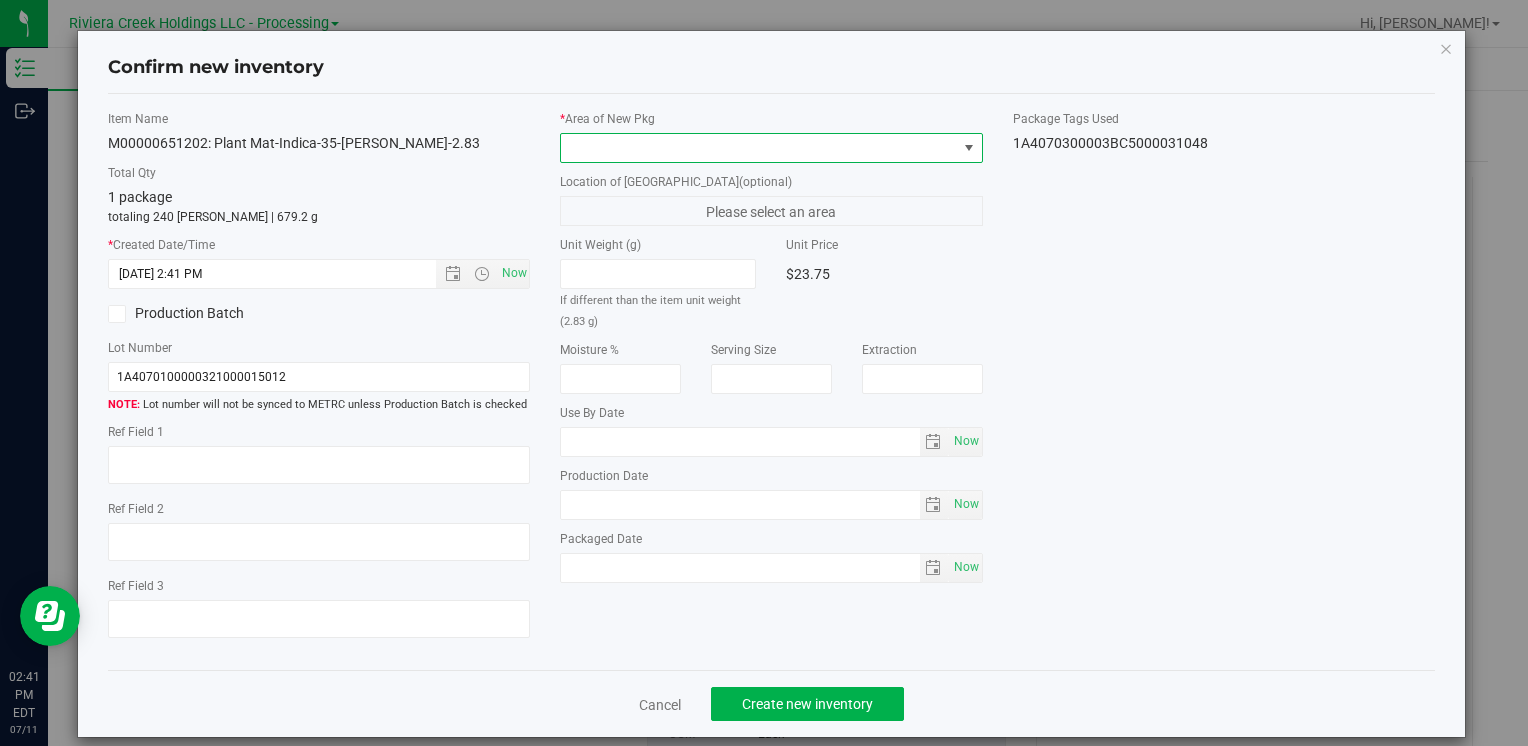 click at bounding box center (758, 148) 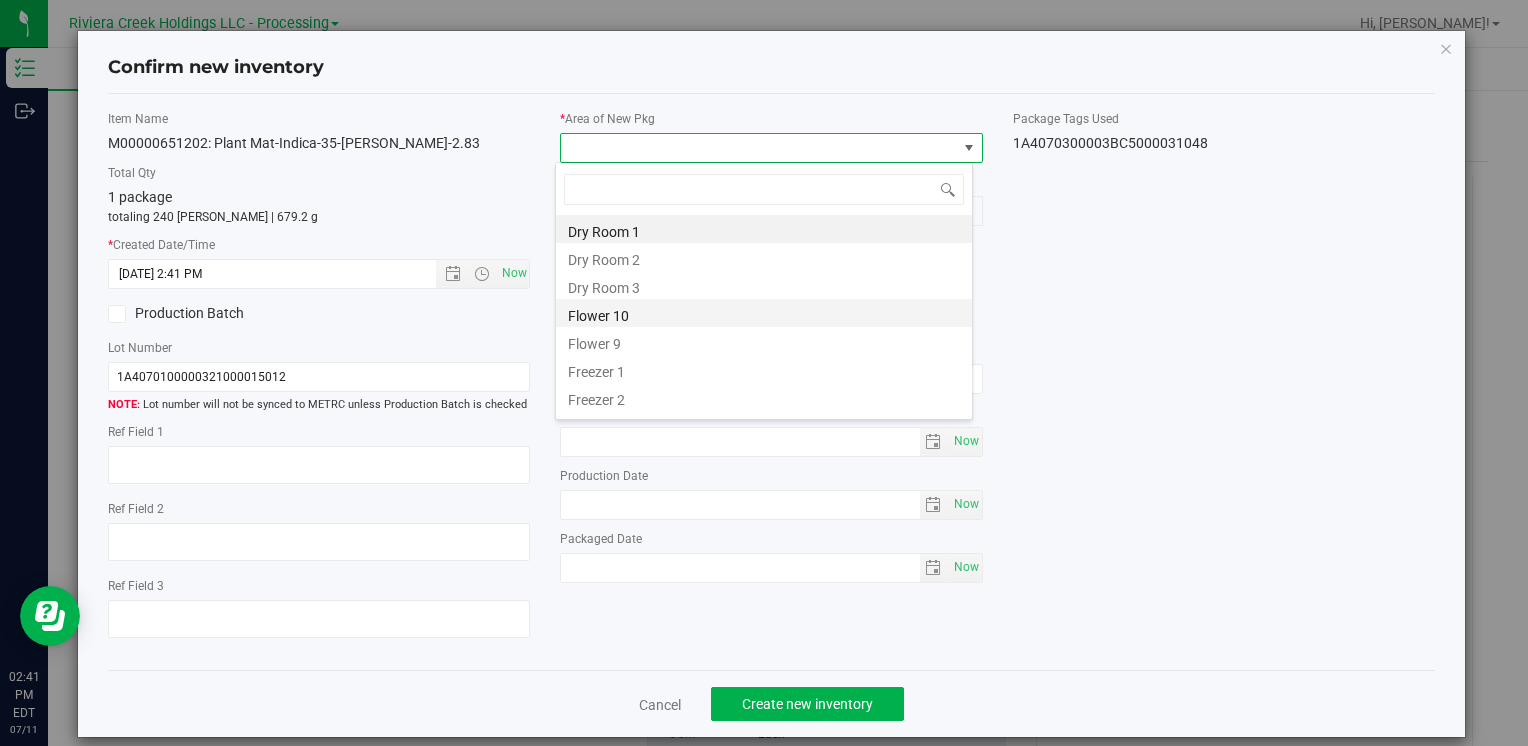 click on "Flower 10" at bounding box center (764, 313) 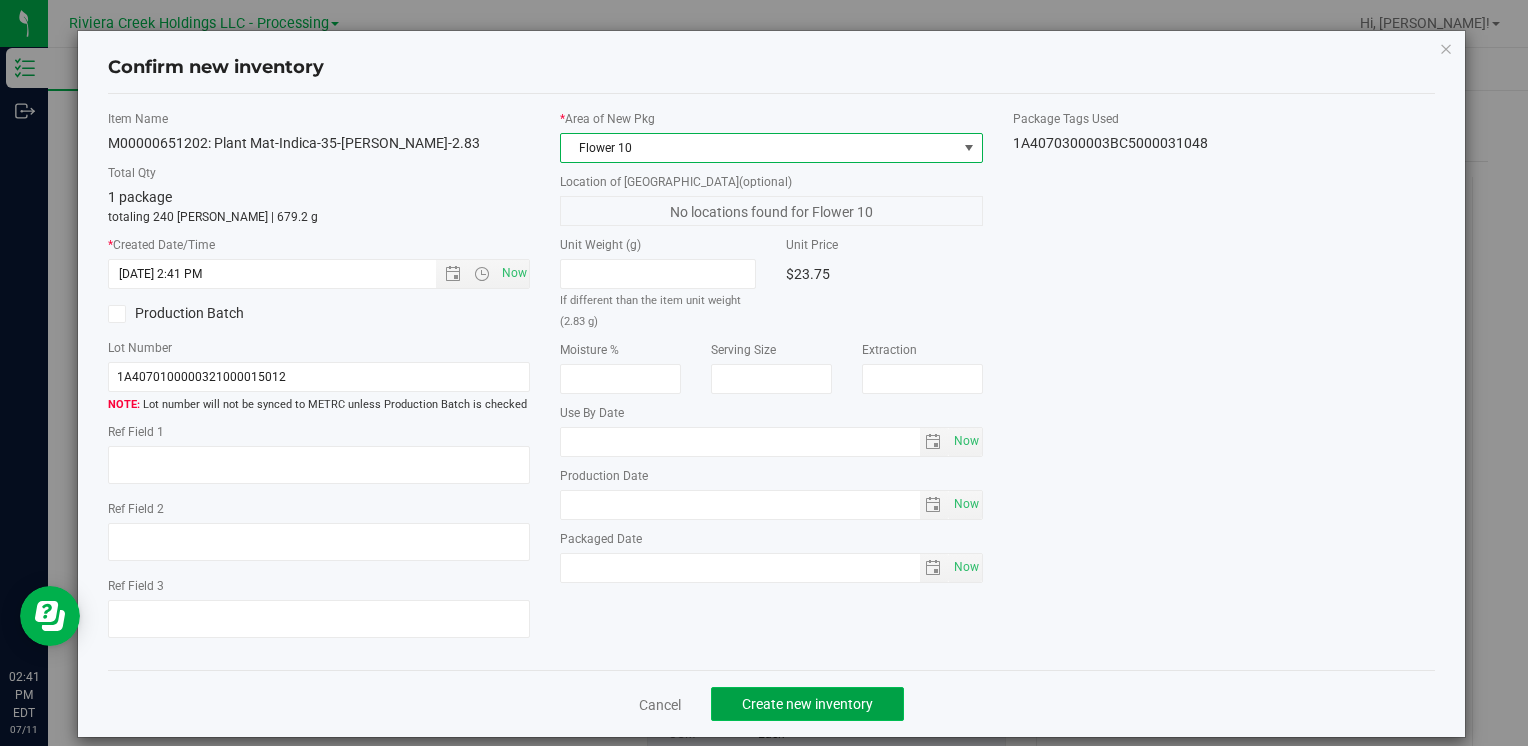 click on "Create new inventory" 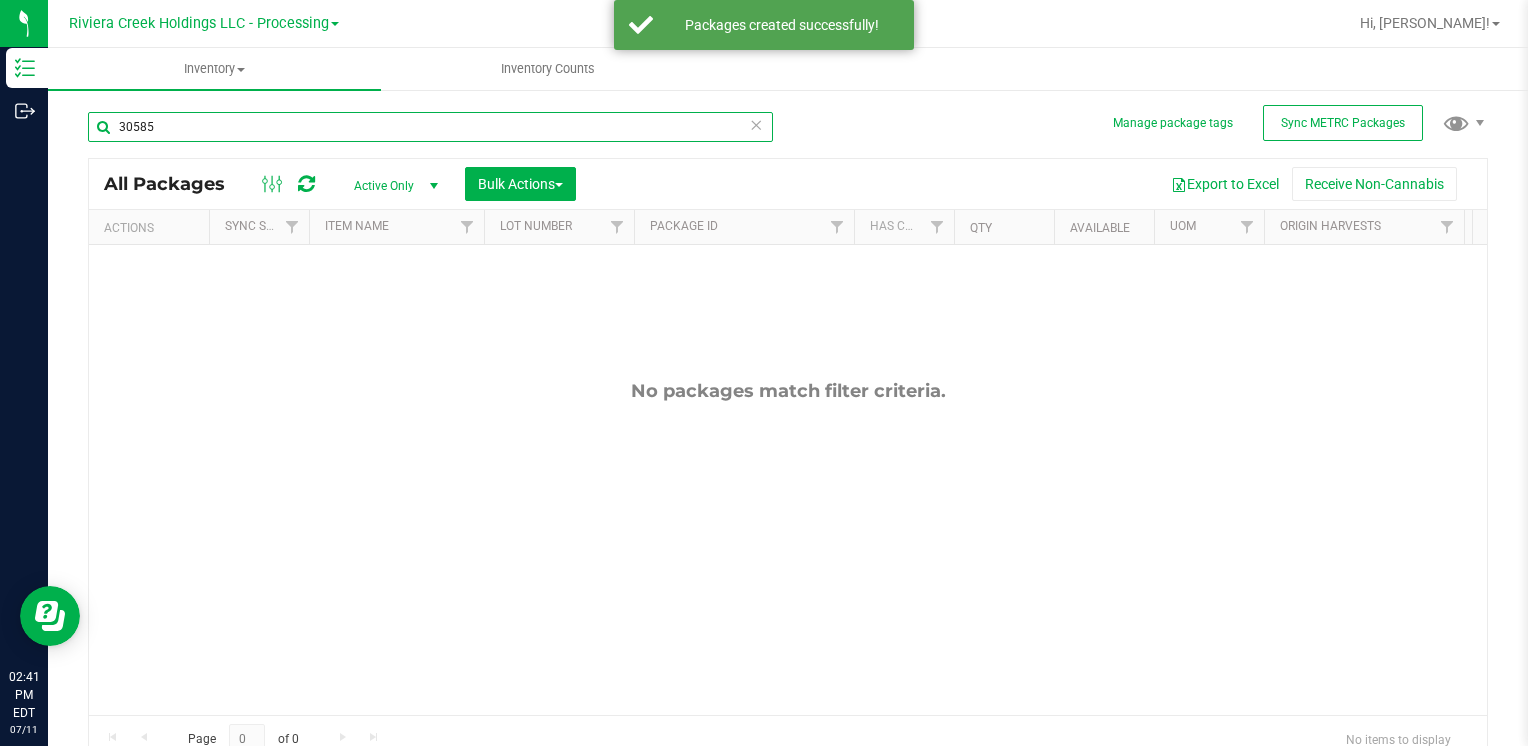 click on "30585" at bounding box center (430, 127) 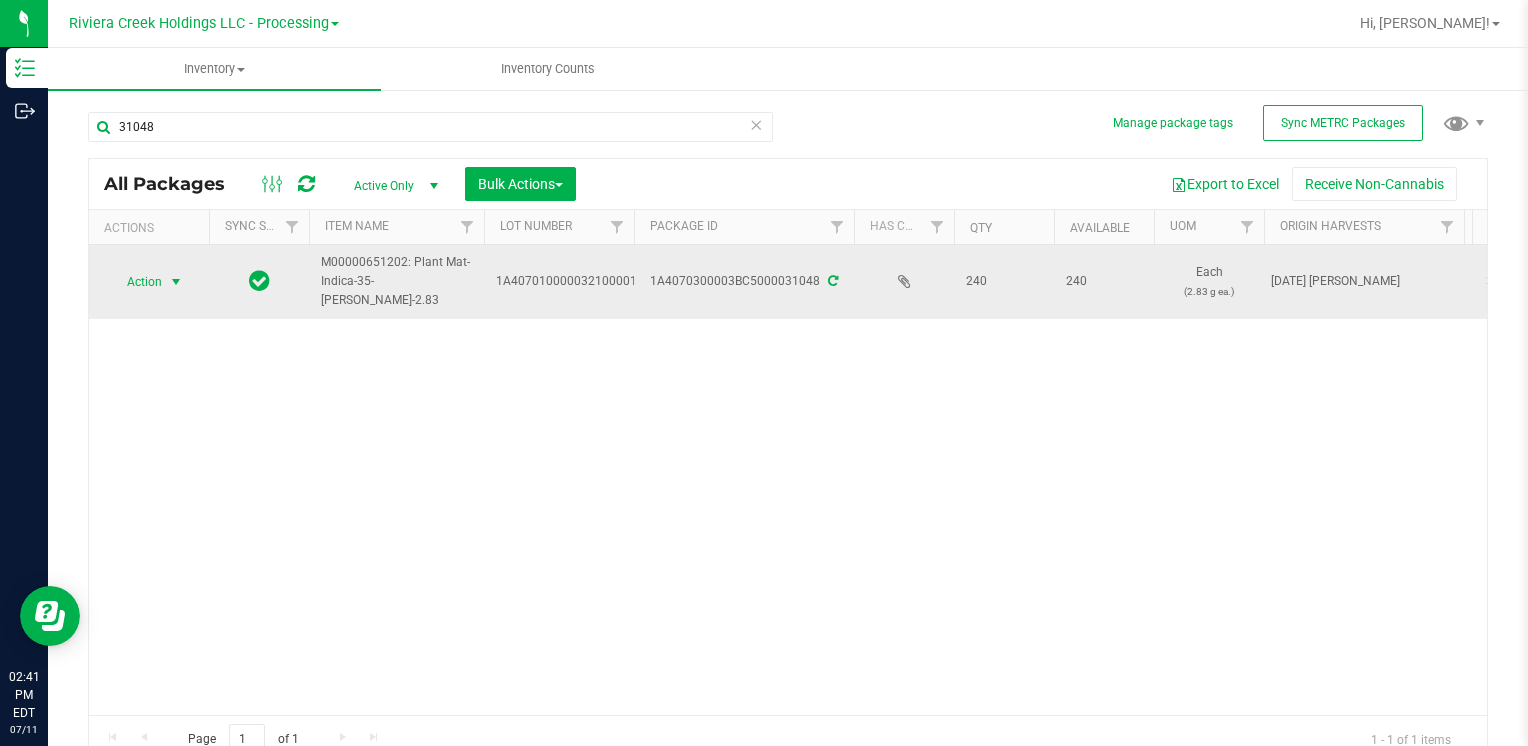 click on "Action" at bounding box center (136, 282) 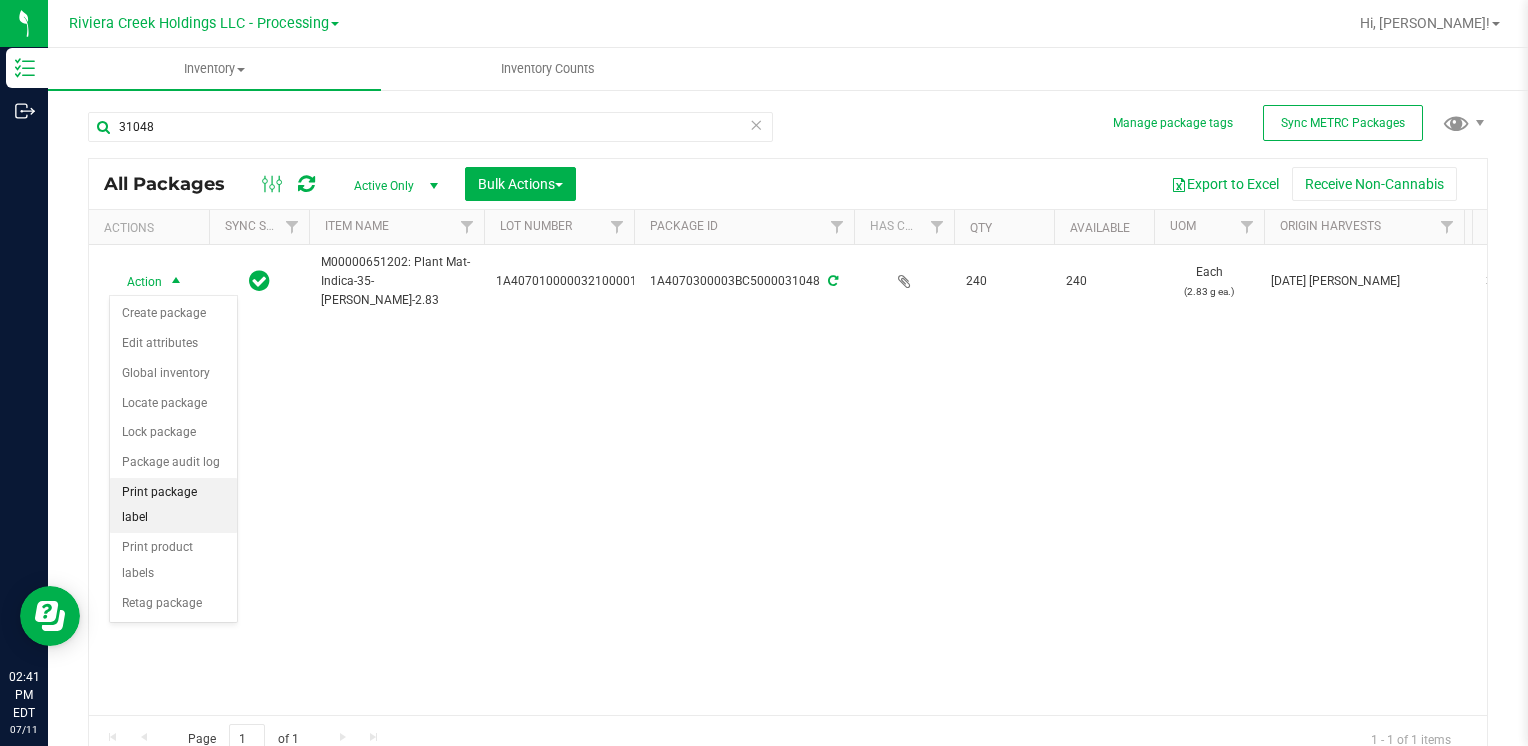 click on "Print package label" at bounding box center [173, 505] 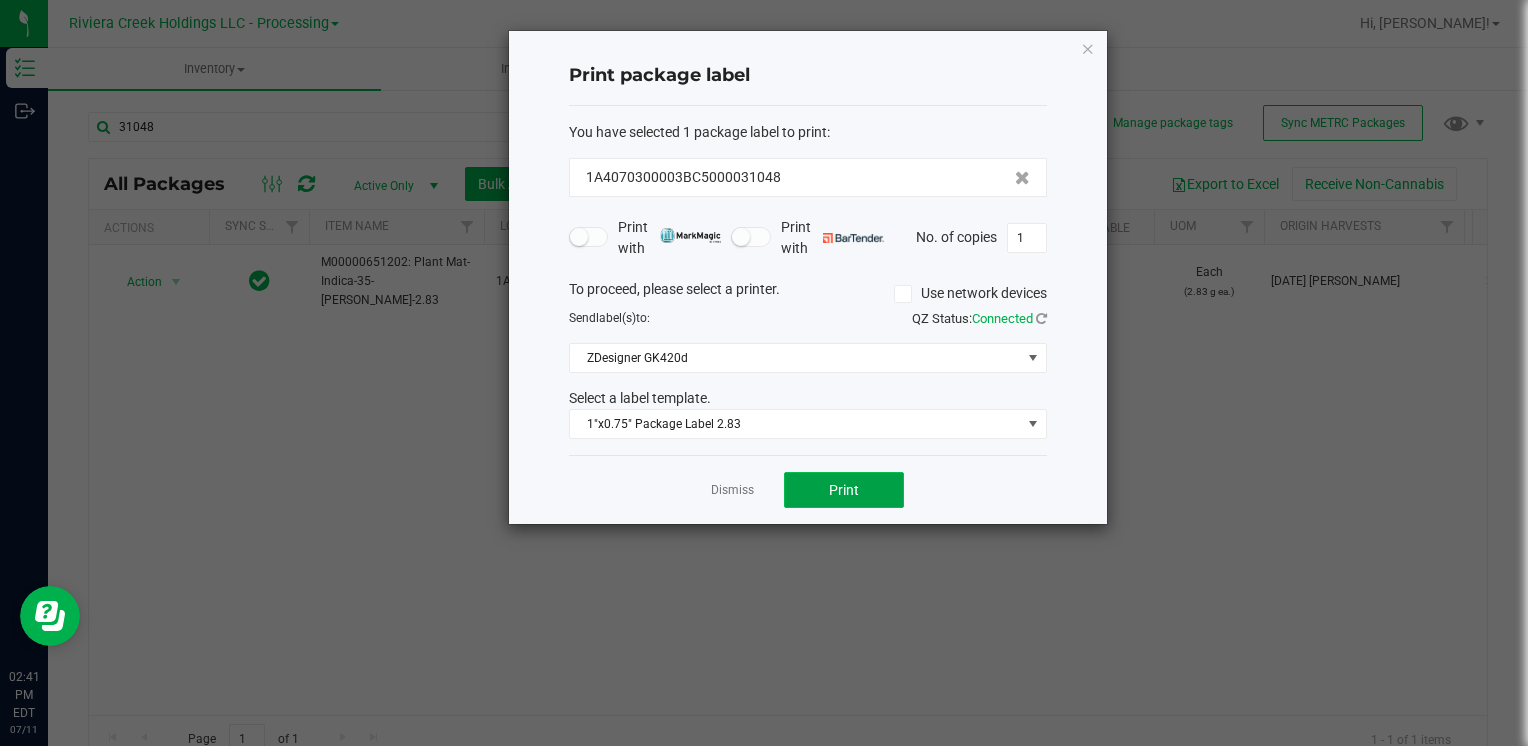 click on "Print" 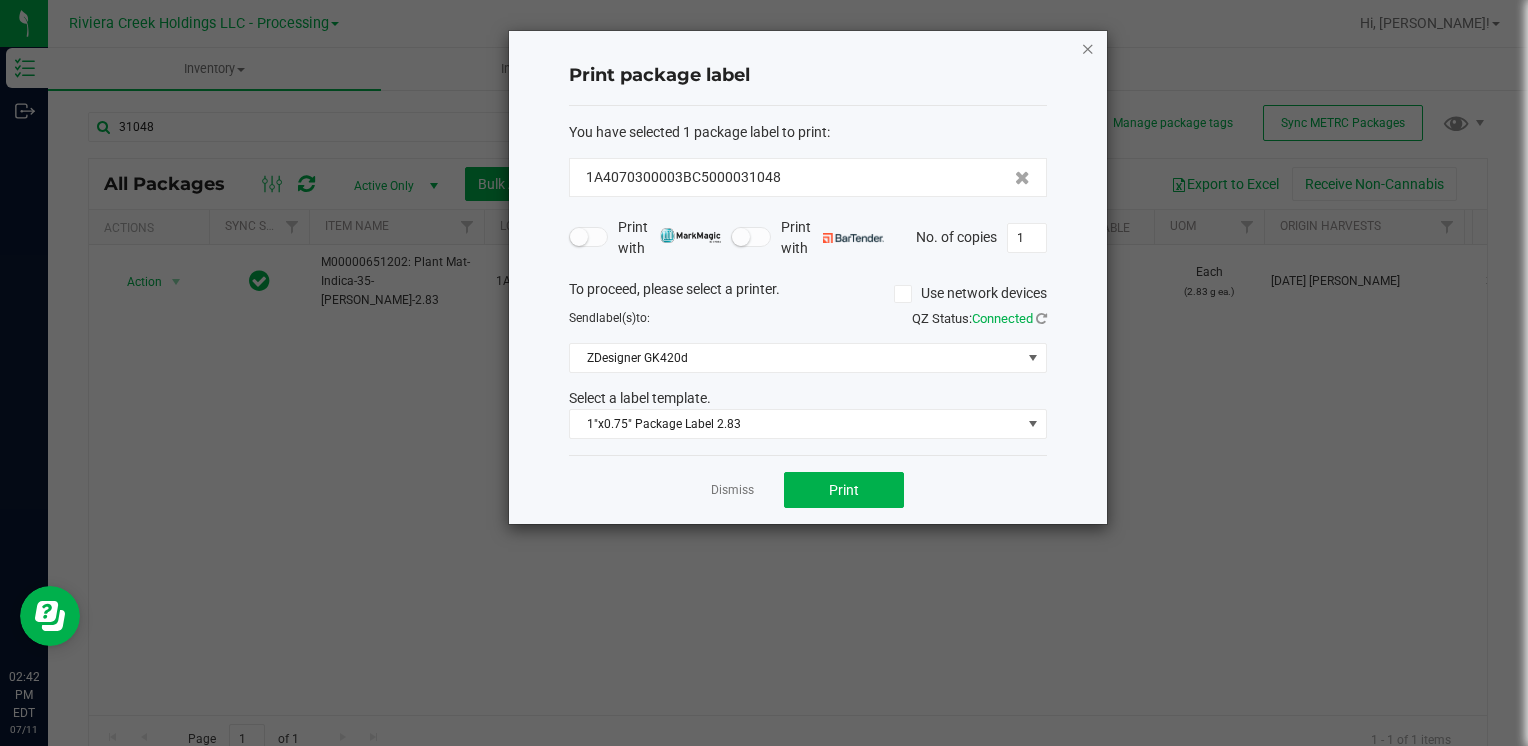 click 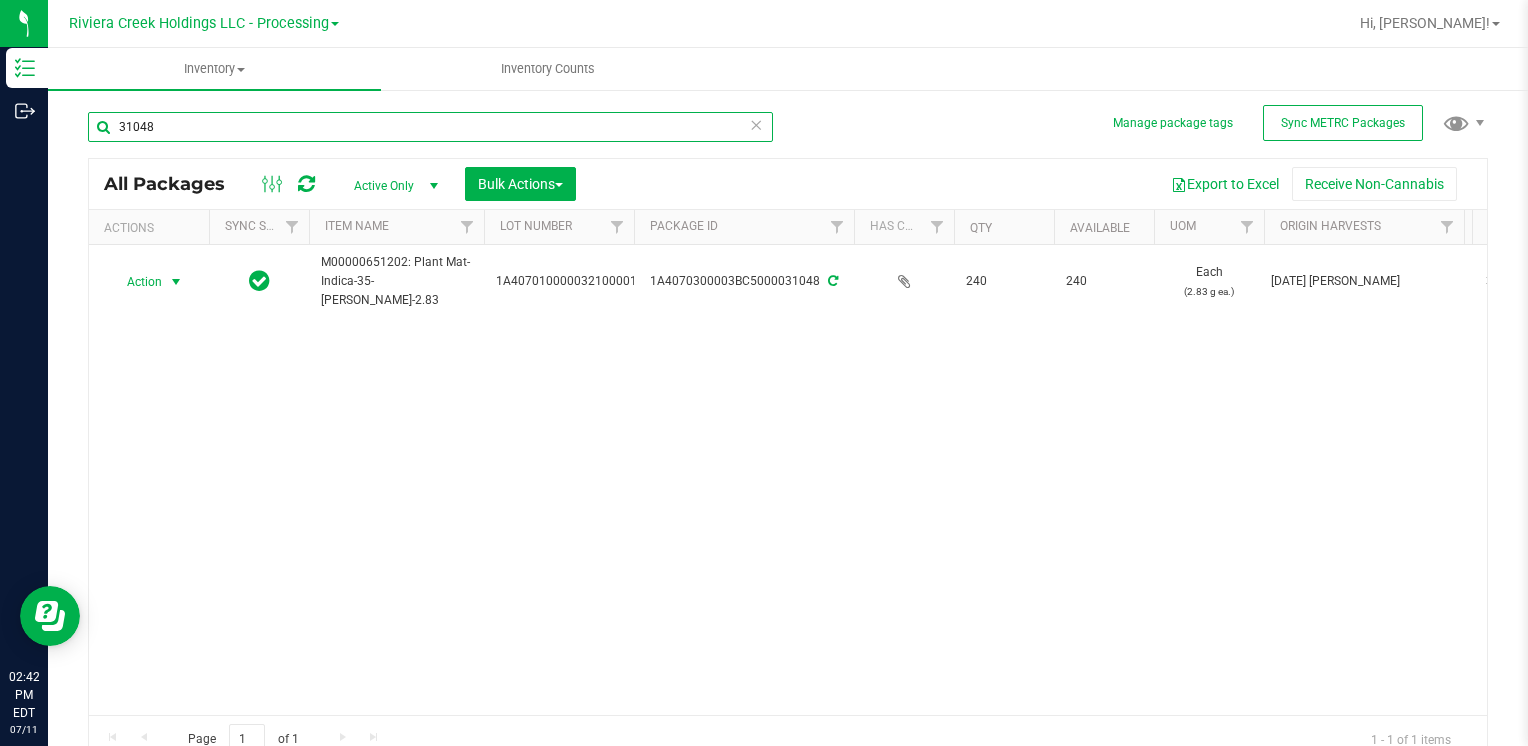 click on "31048" at bounding box center (430, 127) 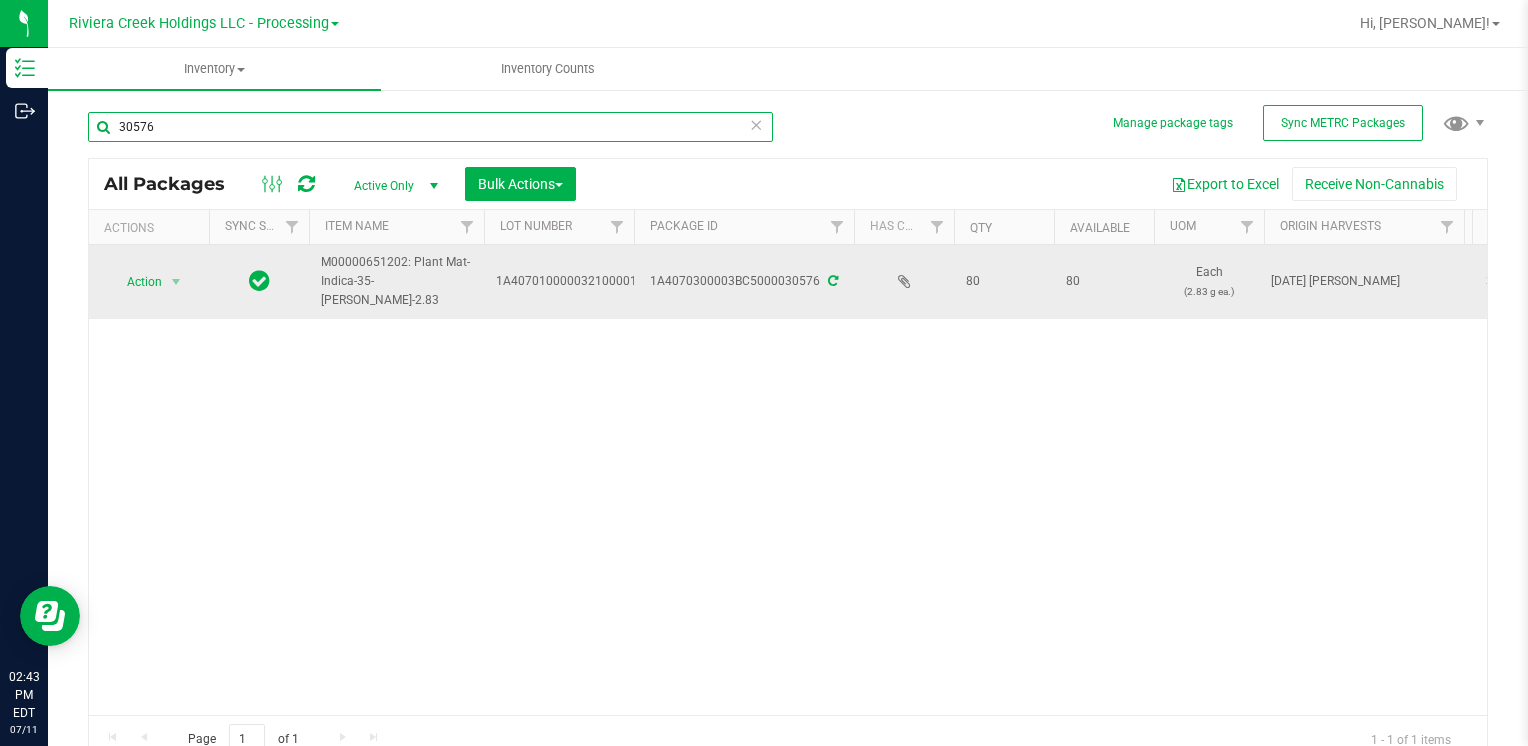 type on "30576" 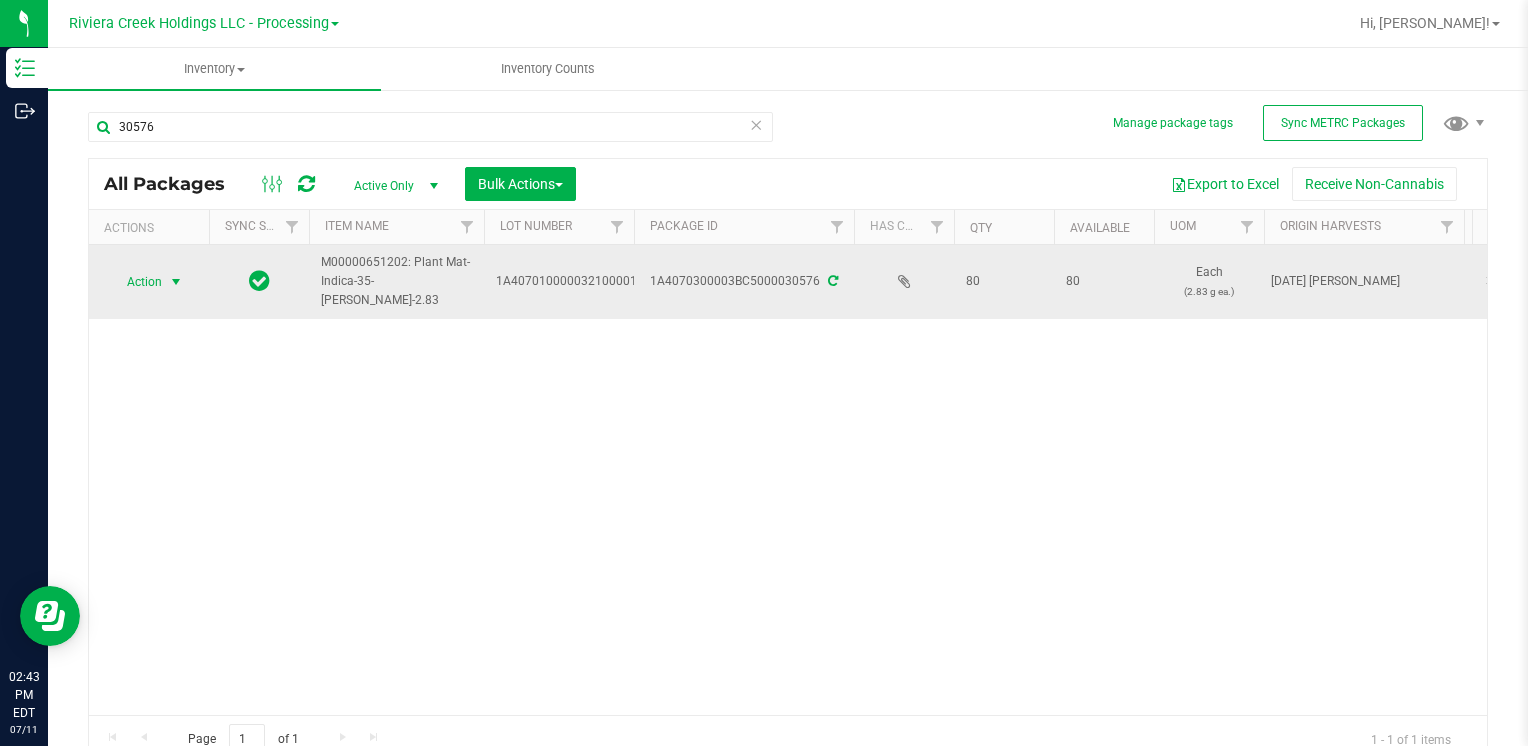 click on "Action" at bounding box center [136, 282] 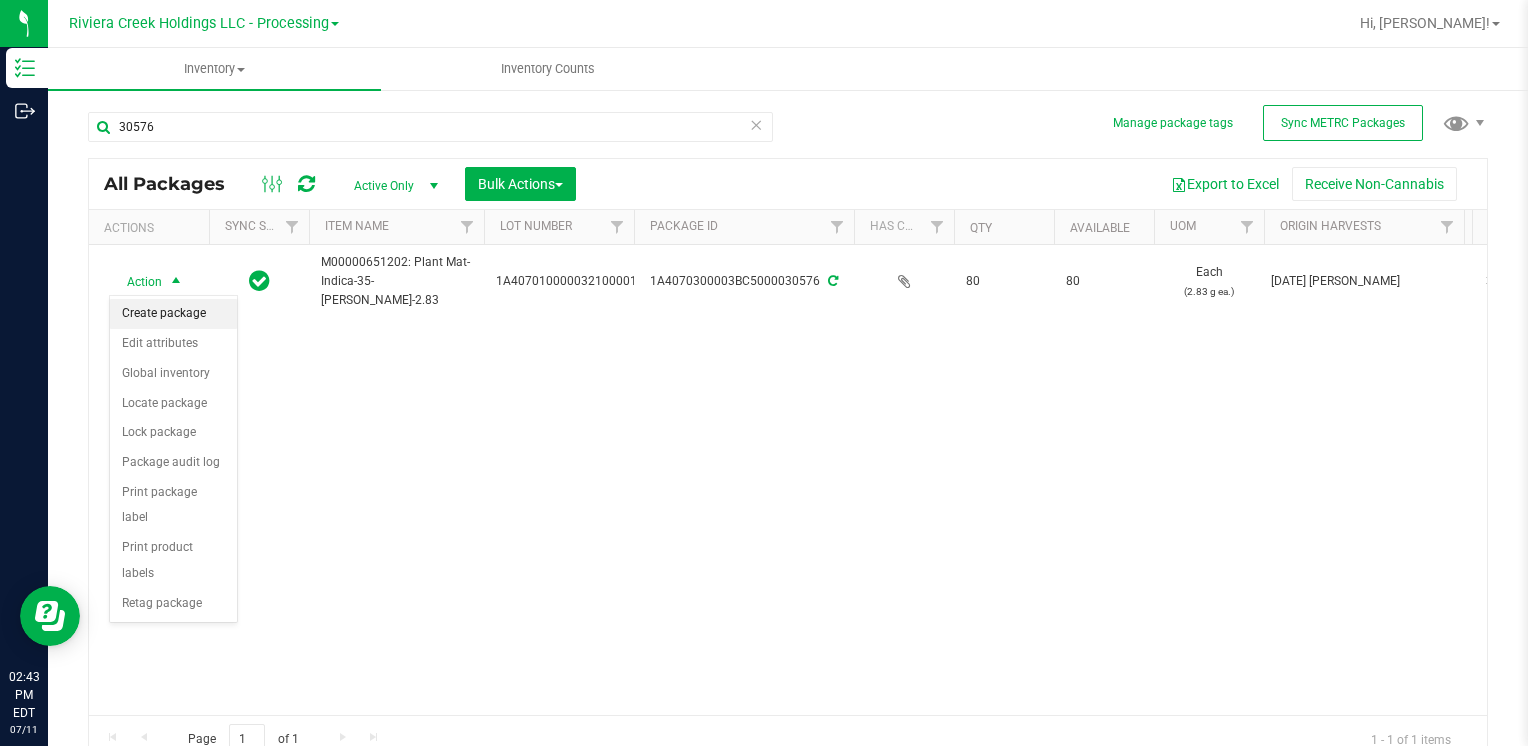 click on "Create package" at bounding box center (173, 314) 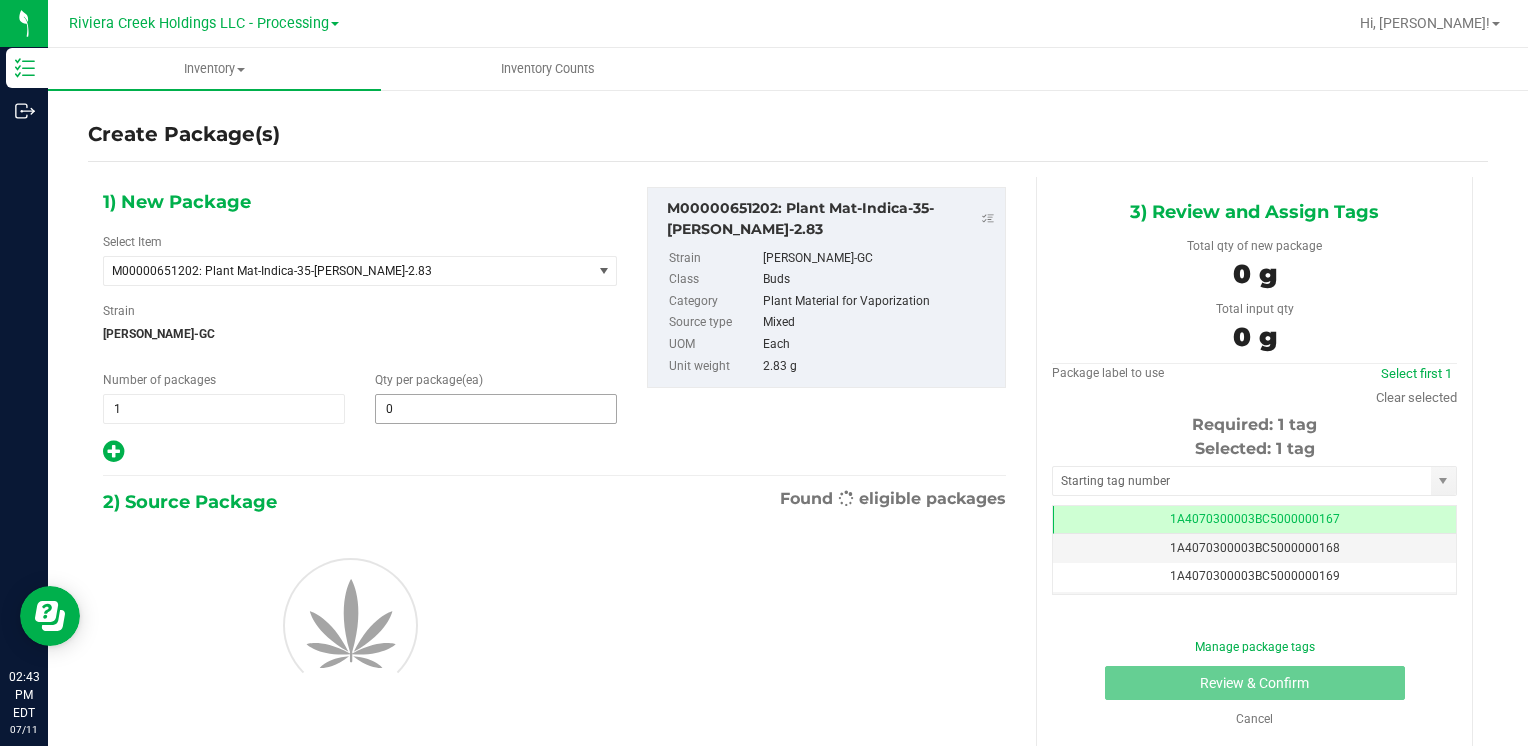 scroll, scrollTop: 0, scrollLeft: 0, axis: both 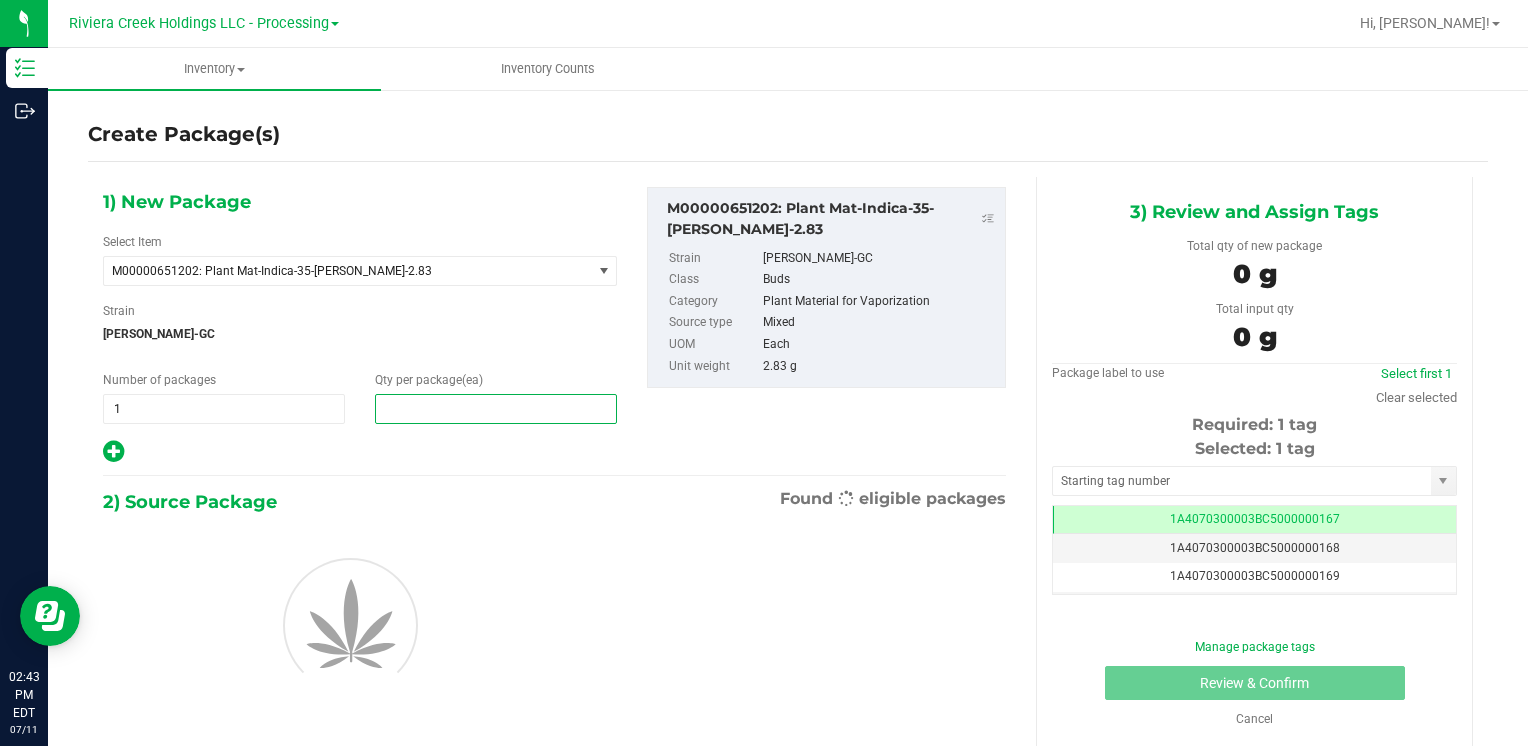 click at bounding box center [496, 409] 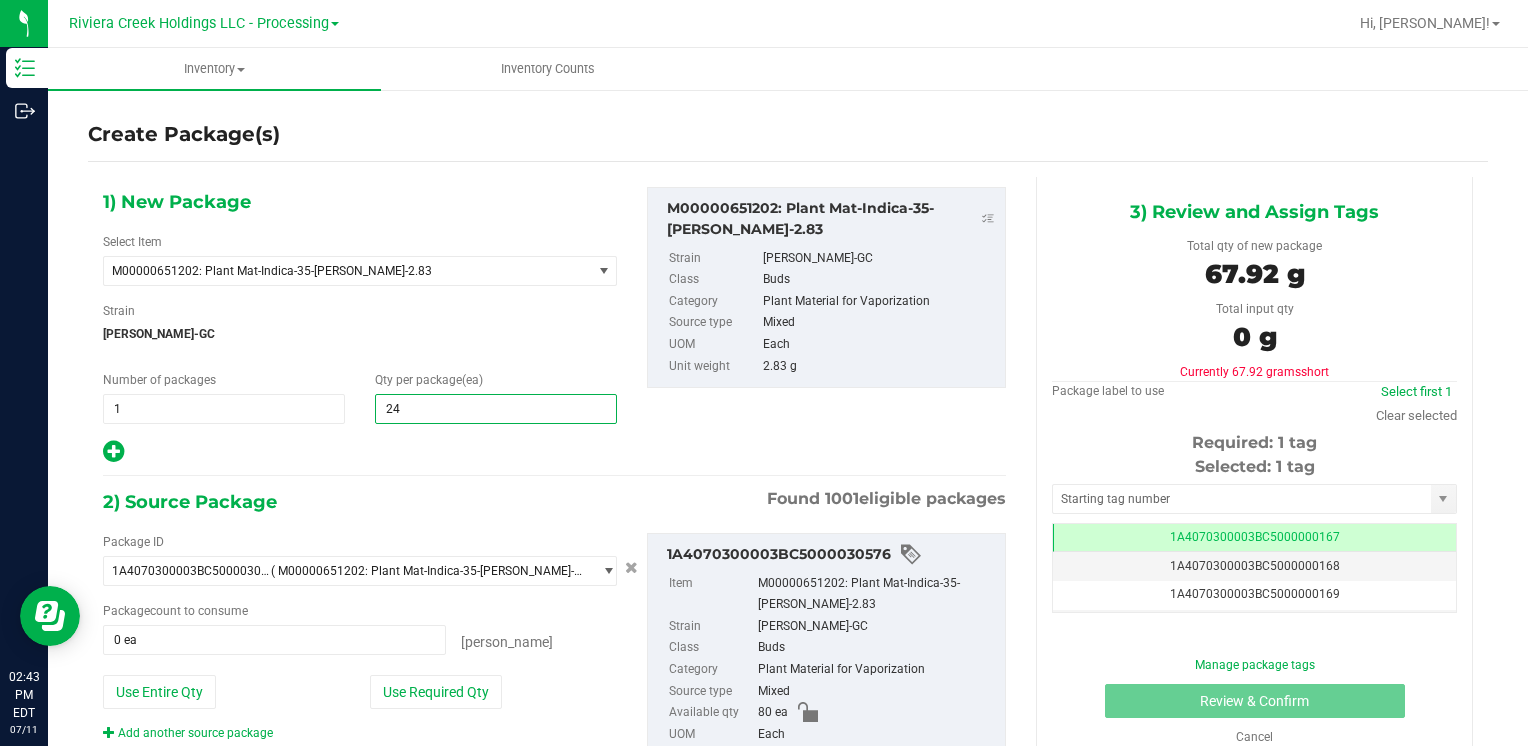 type on "240" 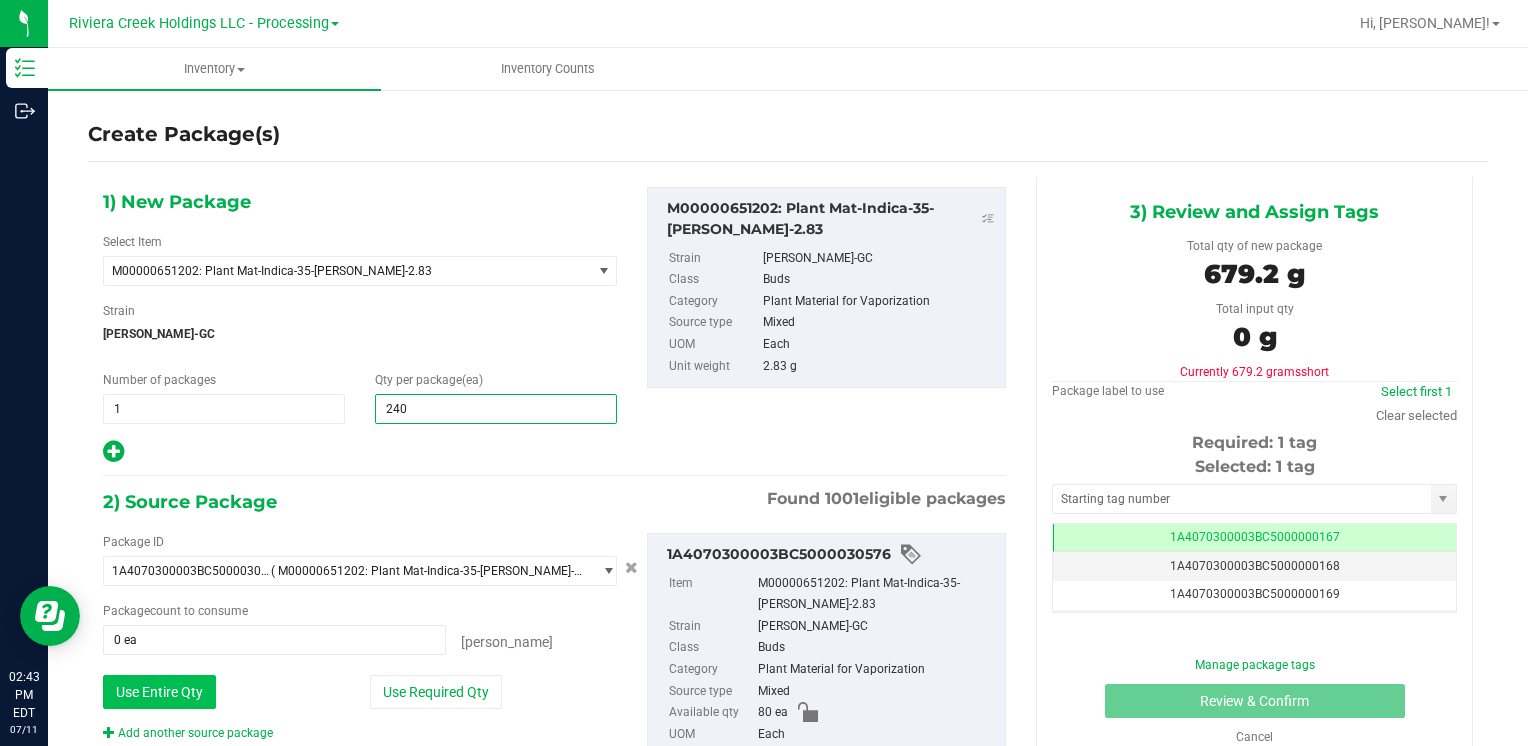 type on "240" 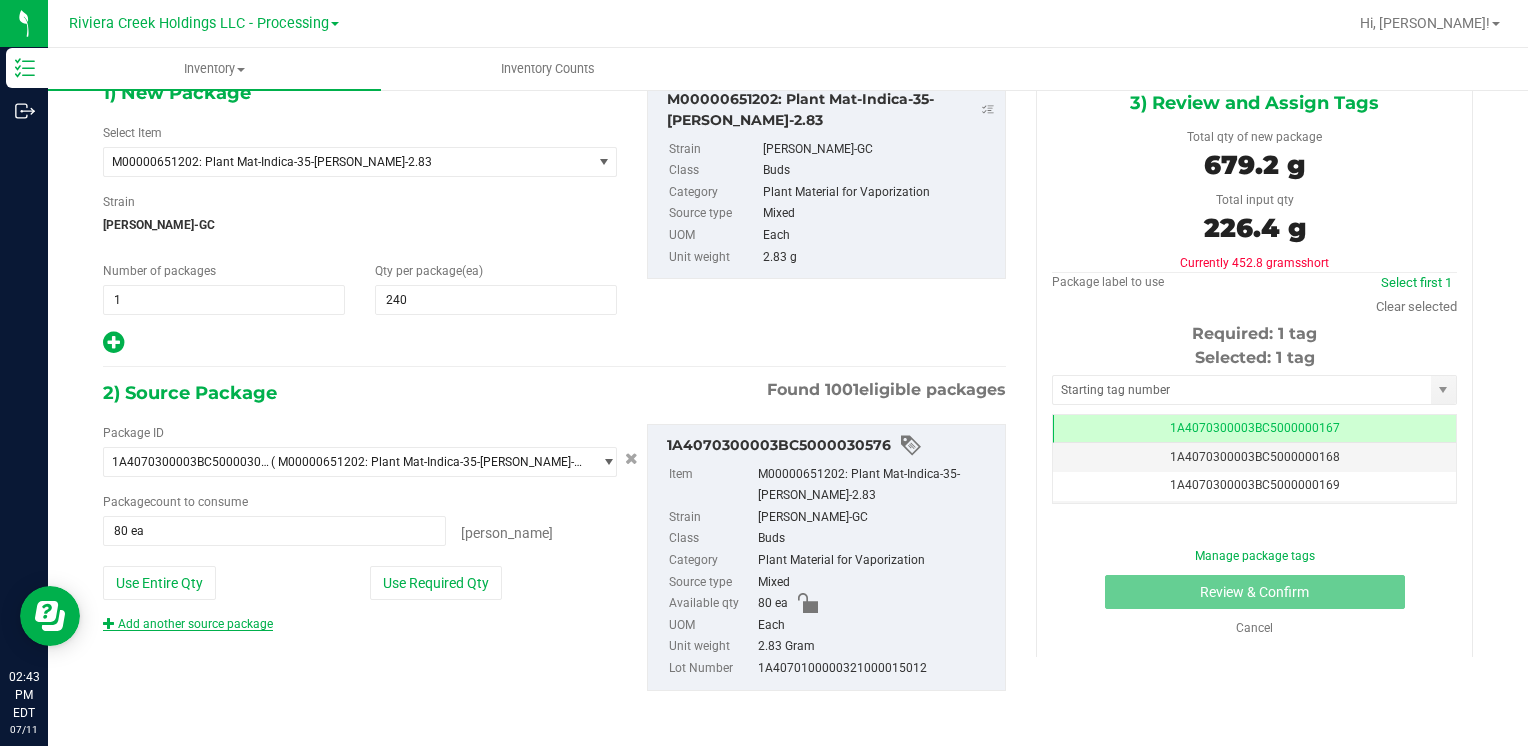 click on "Add another source package" at bounding box center (188, 624) 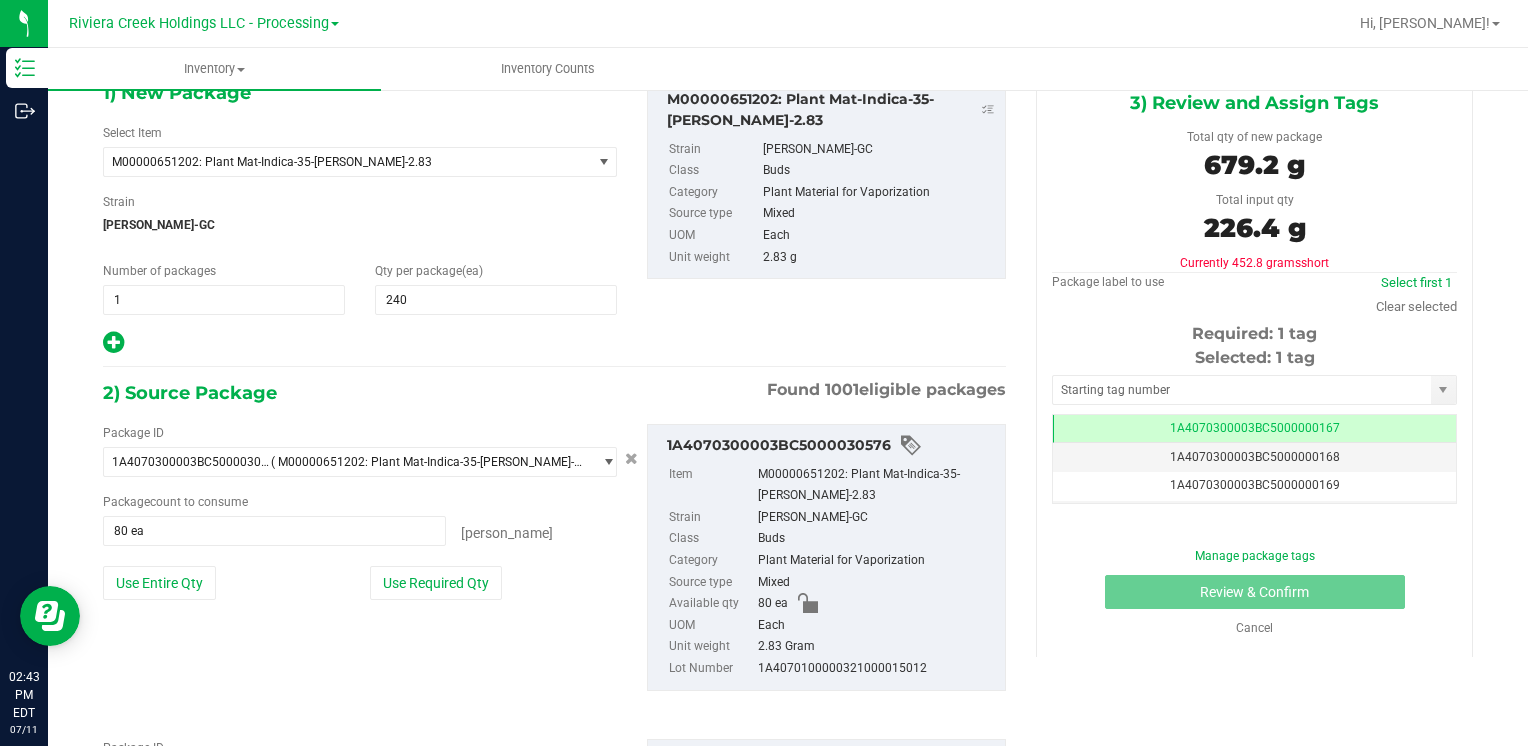 scroll, scrollTop: 259, scrollLeft: 0, axis: vertical 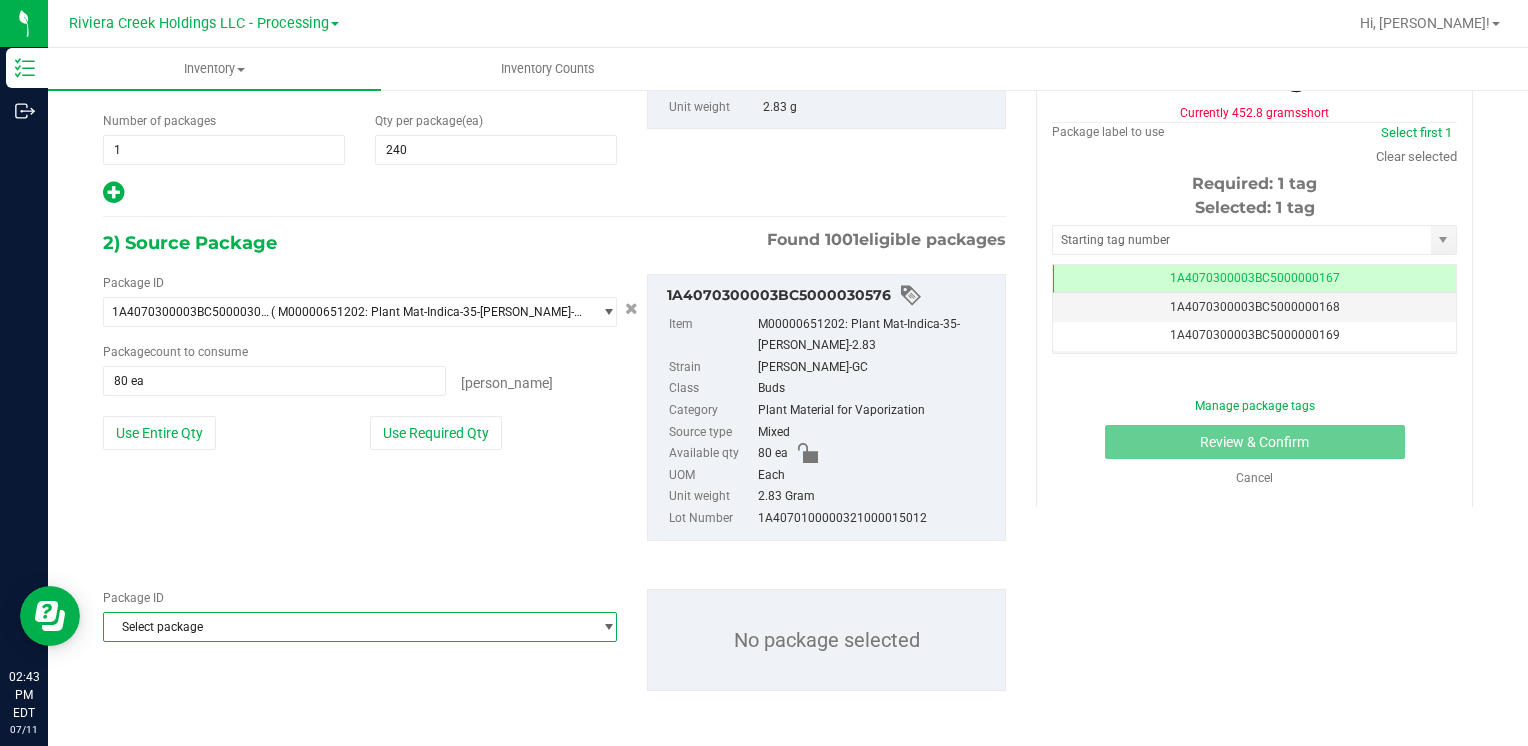 click on "Select package" at bounding box center (347, 627) 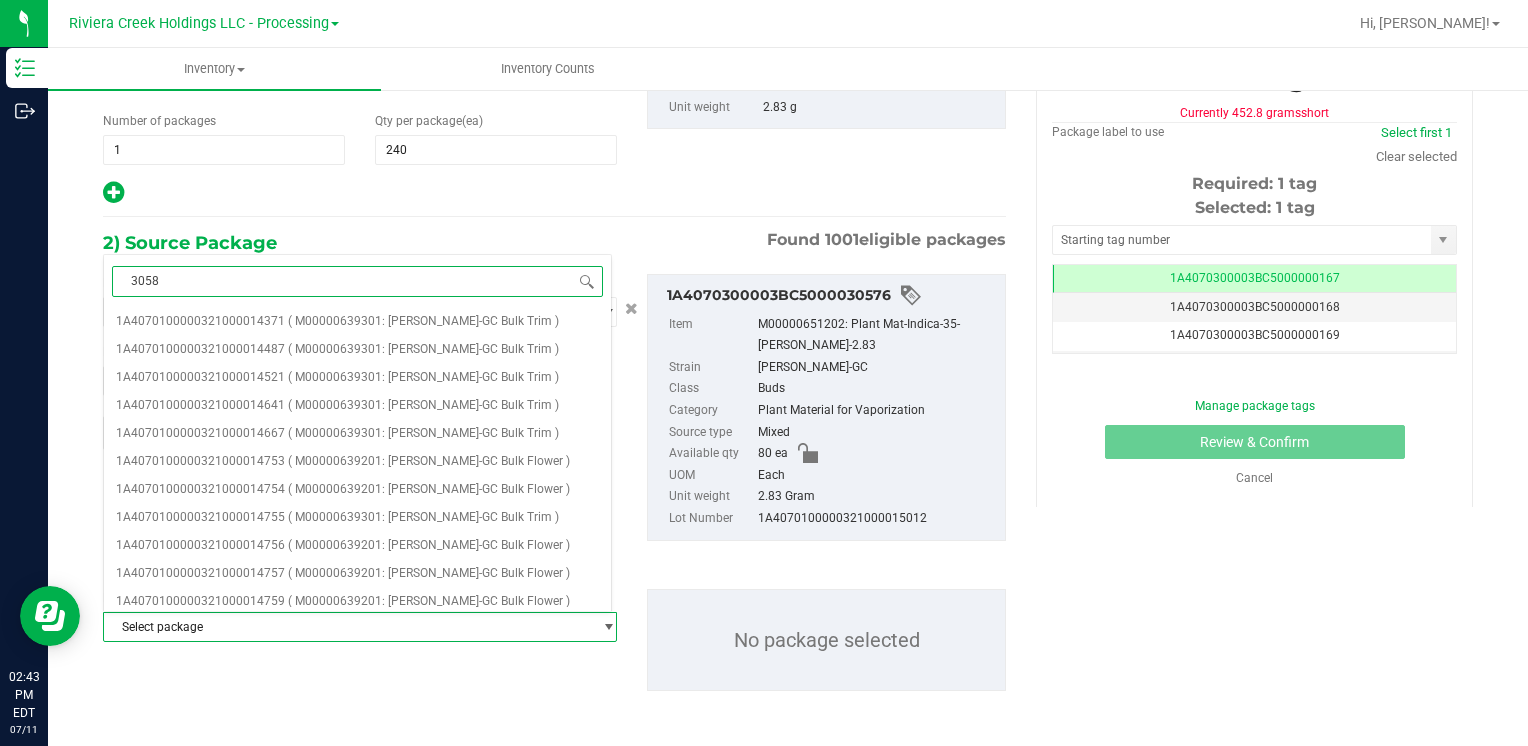 type on "30586" 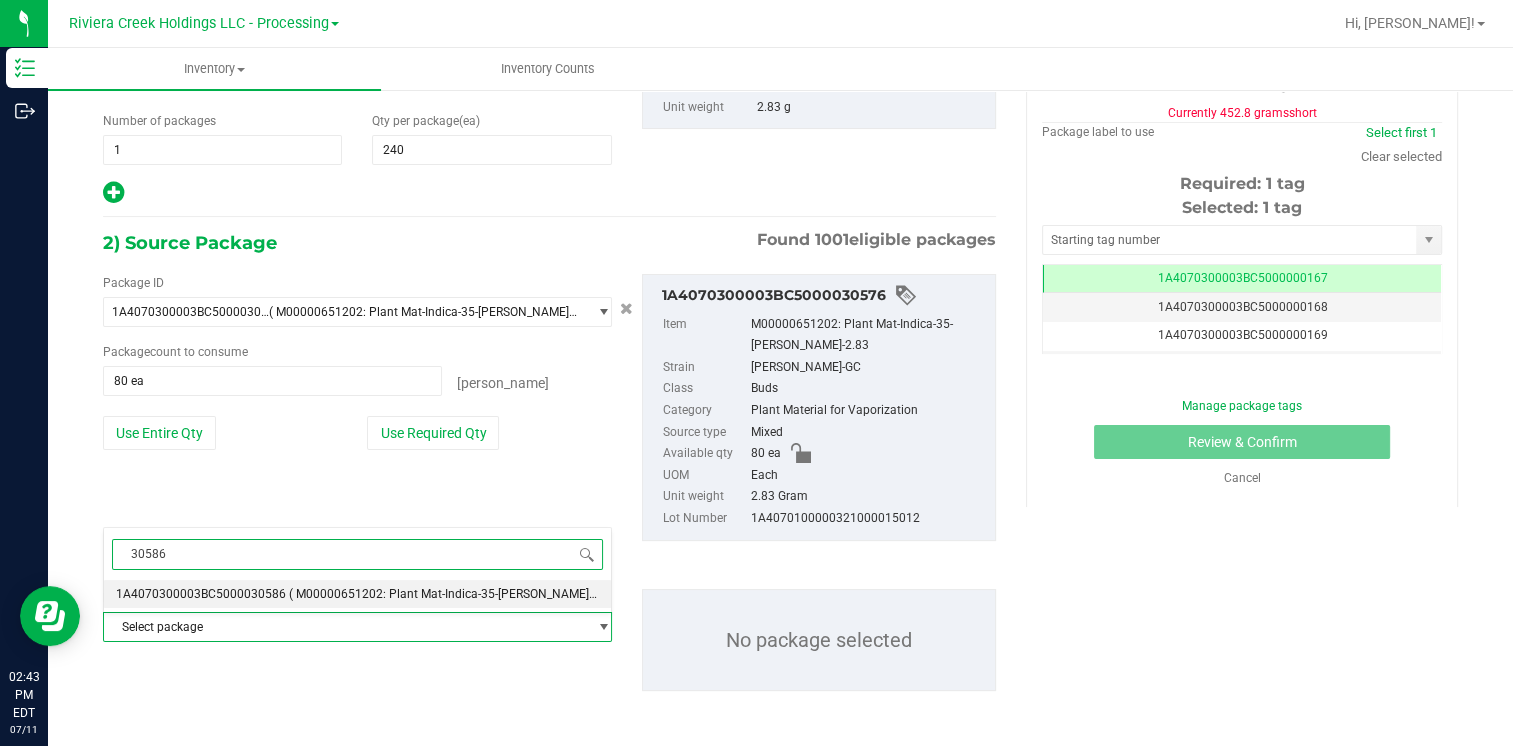 click on "(
M00000651202: Plant Mat-Indica-35-[PERSON_NAME]-2.83
)" at bounding box center (456, 594) 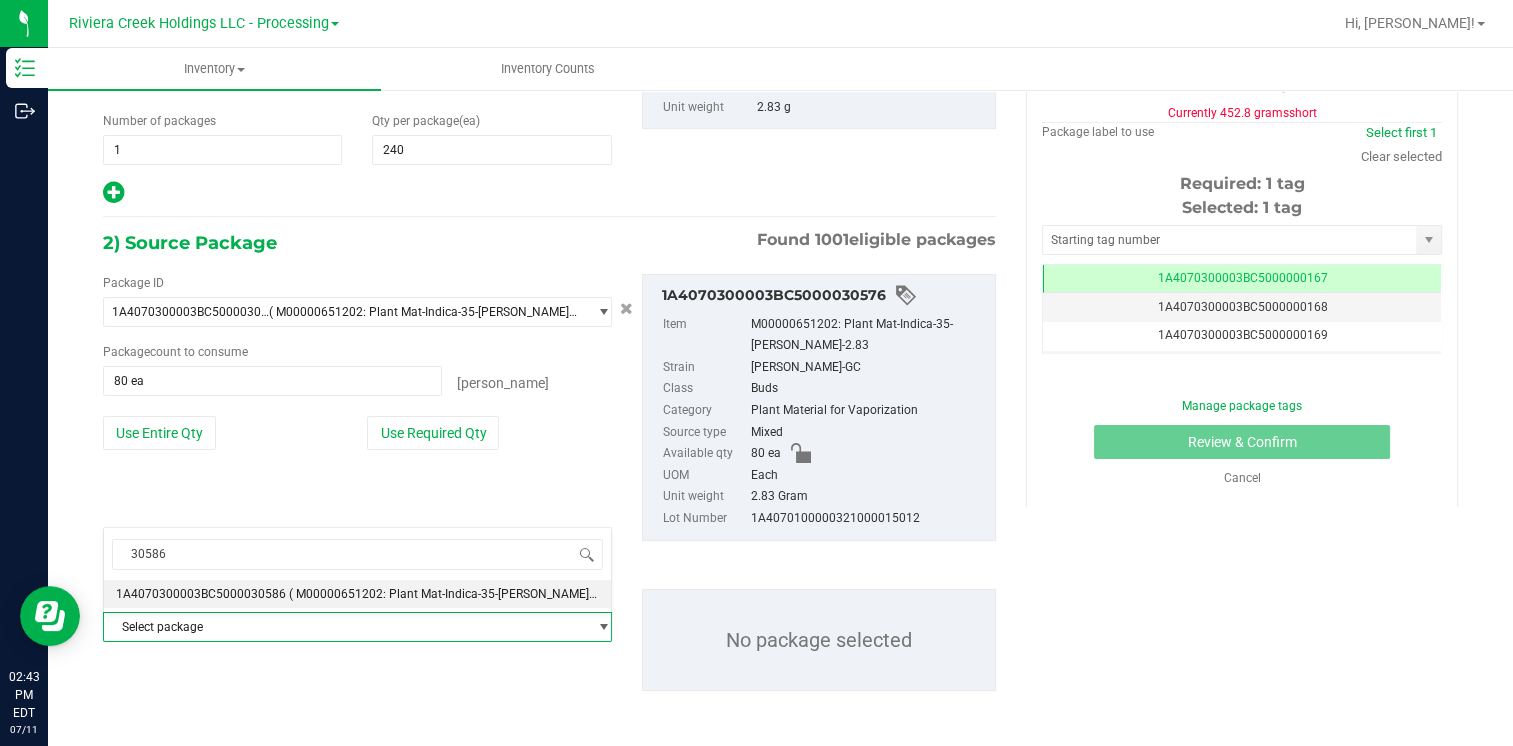 type 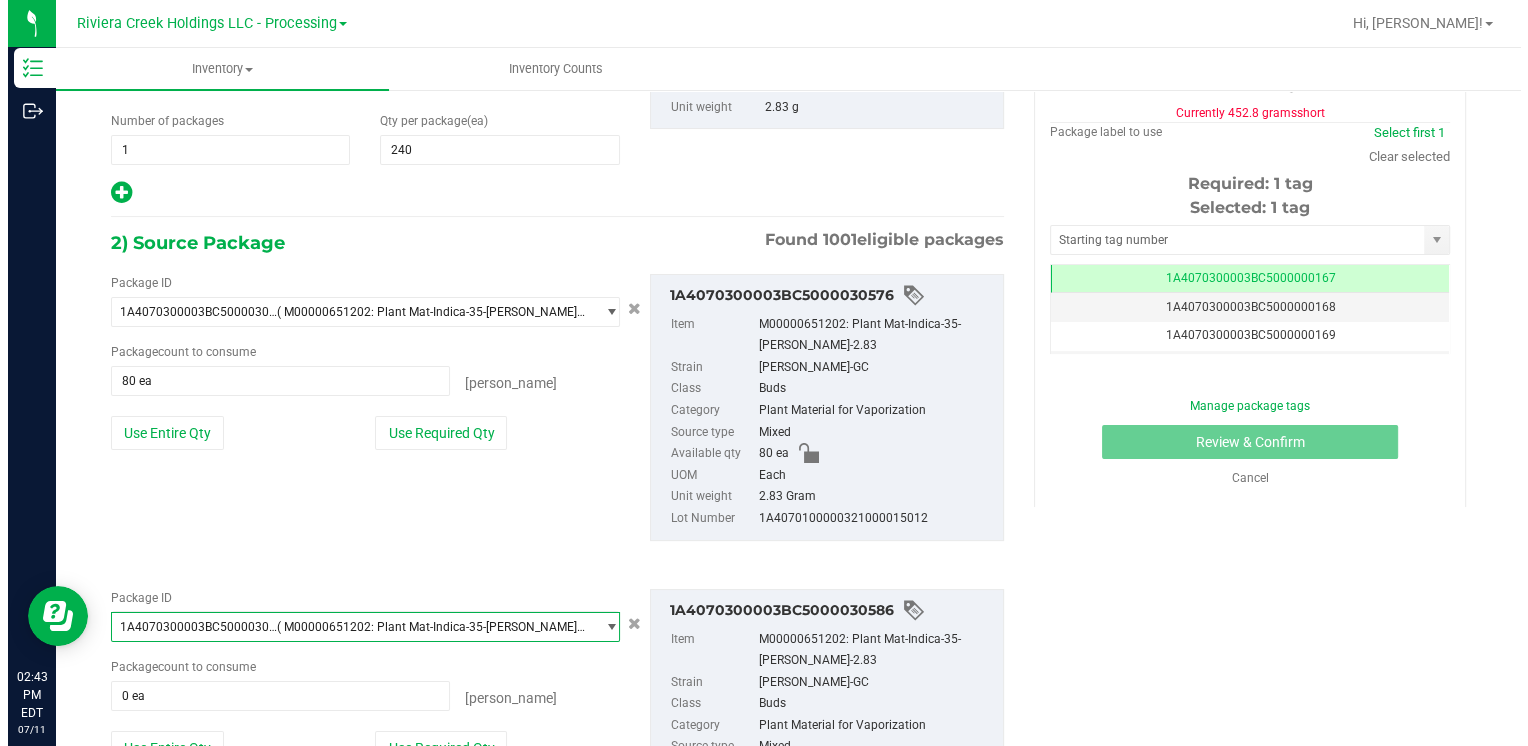 scroll, scrollTop: 25760, scrollLeft: 0, axis: vertical 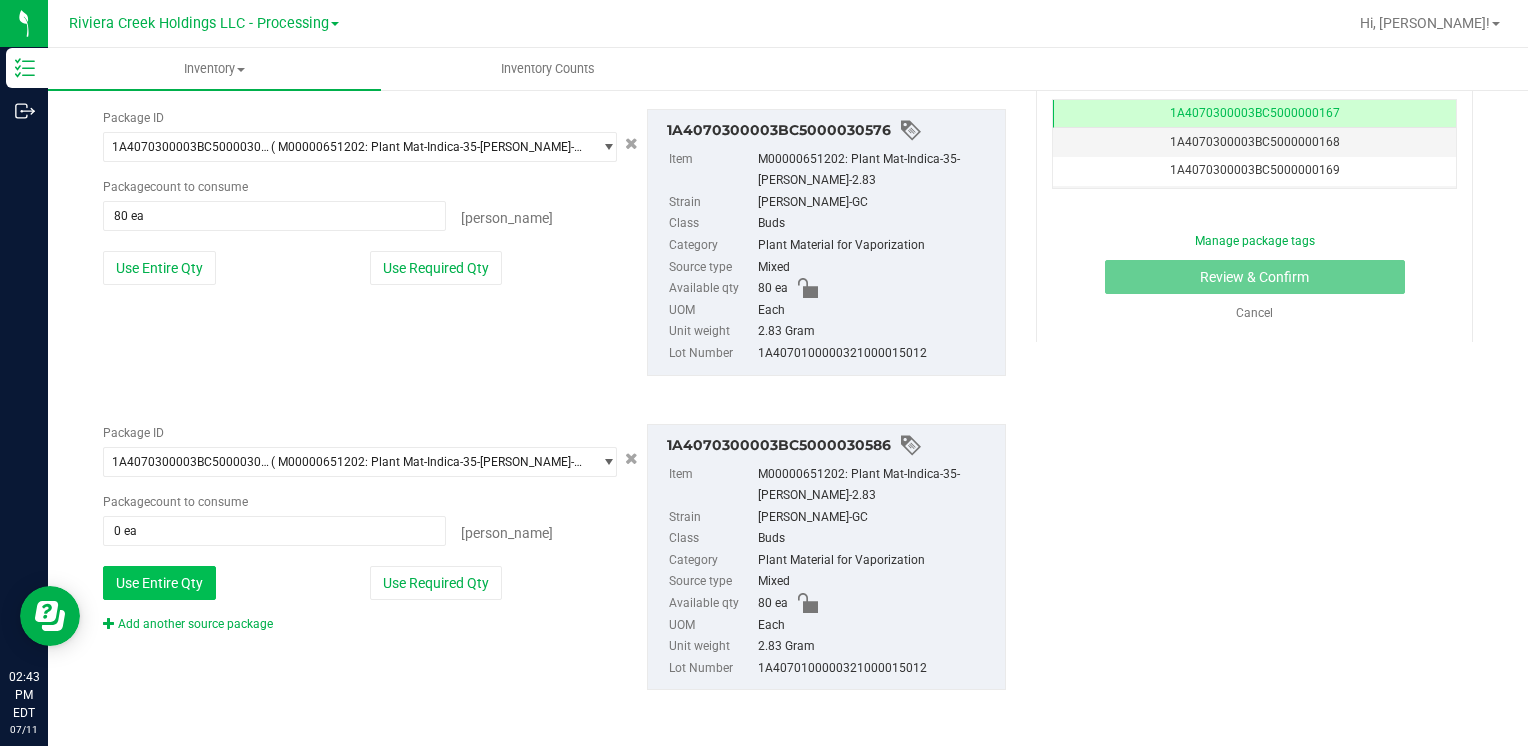click on "Use Entire Qty" at bounding box center (159, 583) 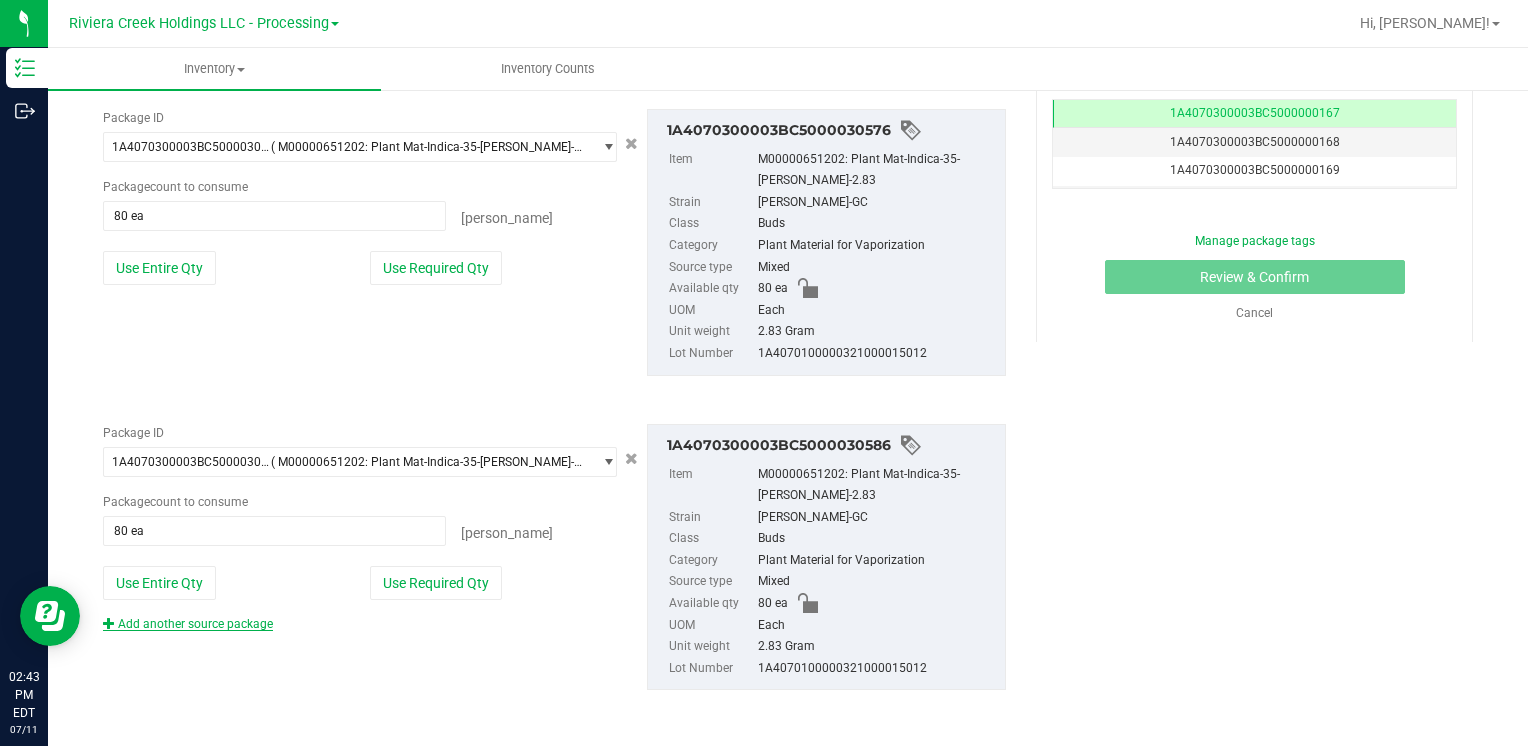 click on "Add another source package" at bounding box center [188, 624] 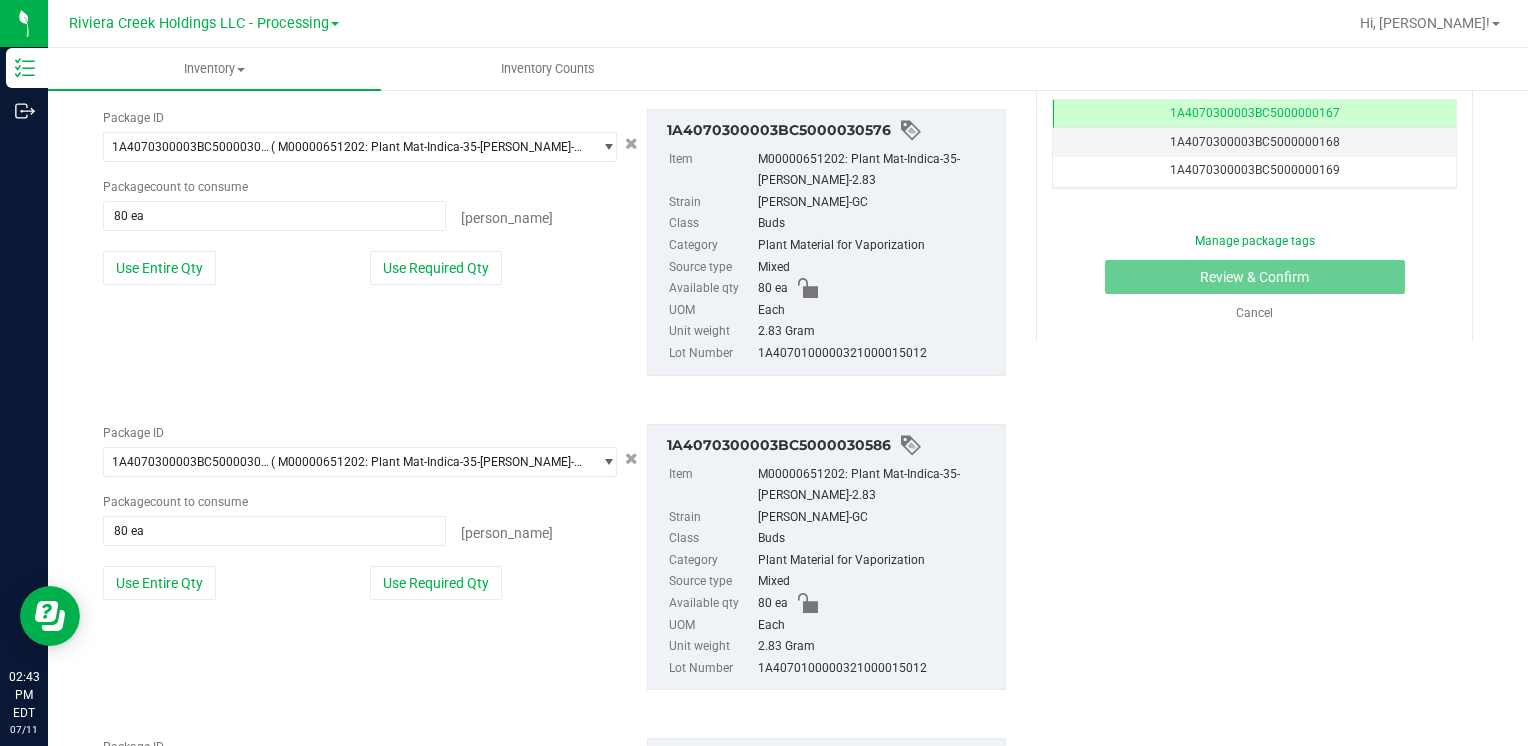 scroll, scrollTop: 573, scrollLeft: 0, axis: vertical 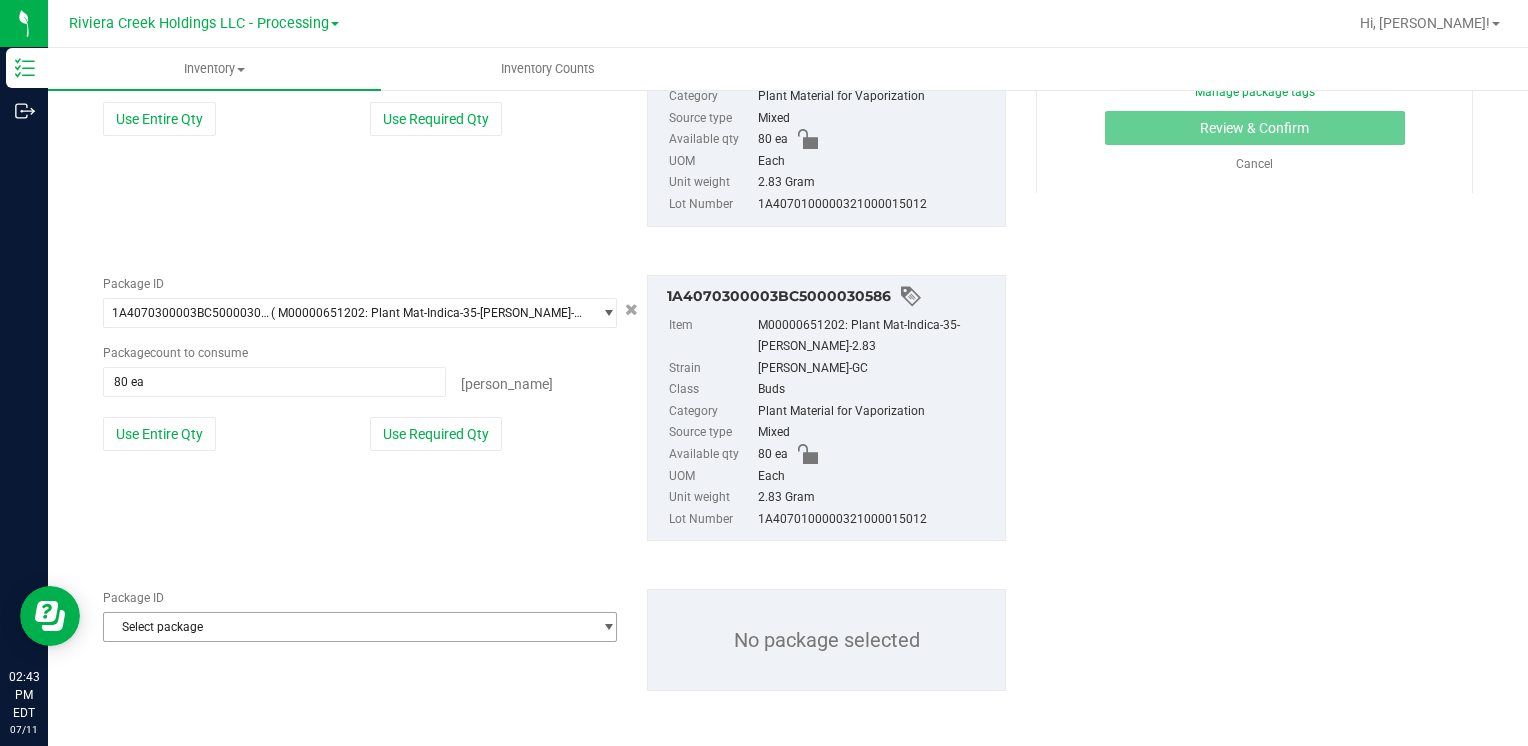 click on "Select package" at bounding box center [347, 627] 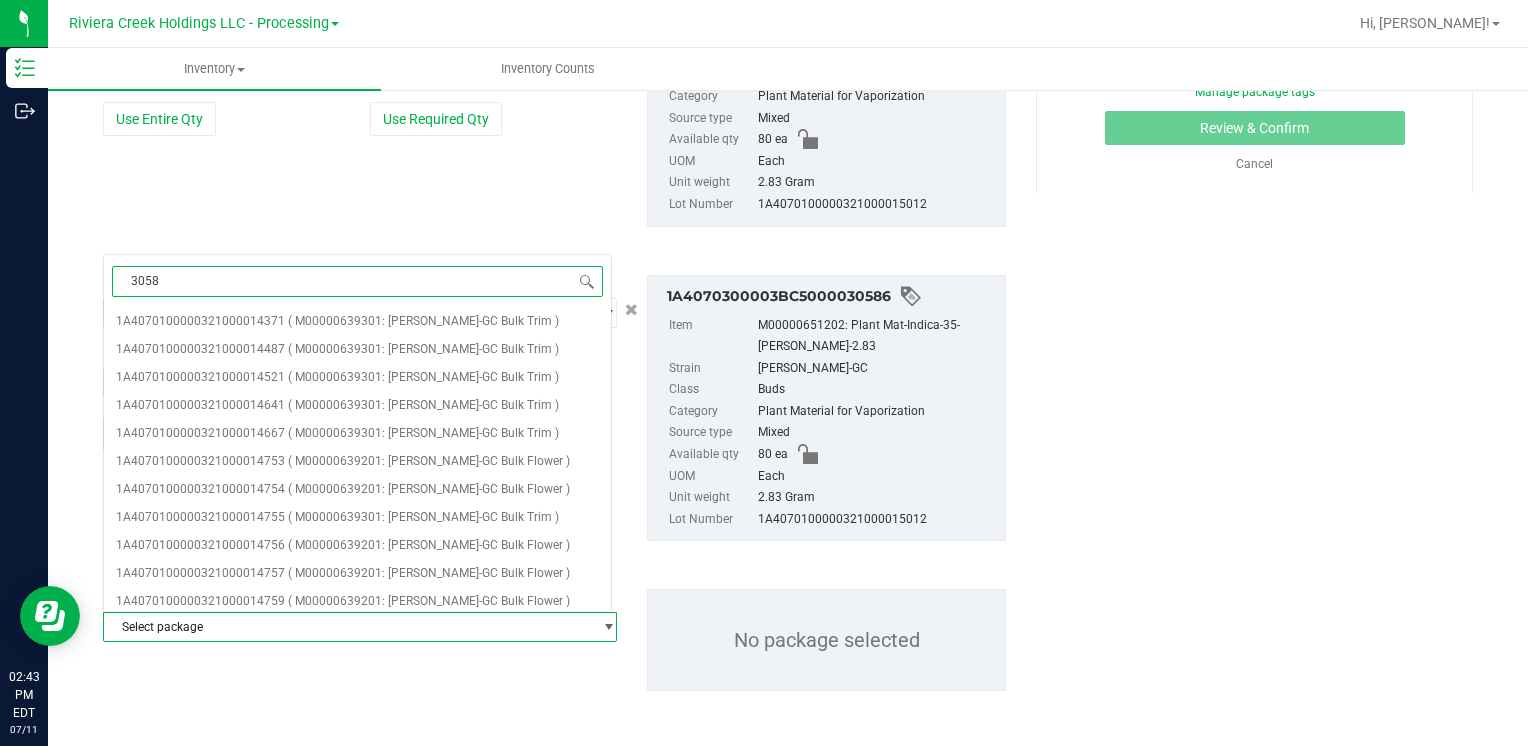 type on "30581" 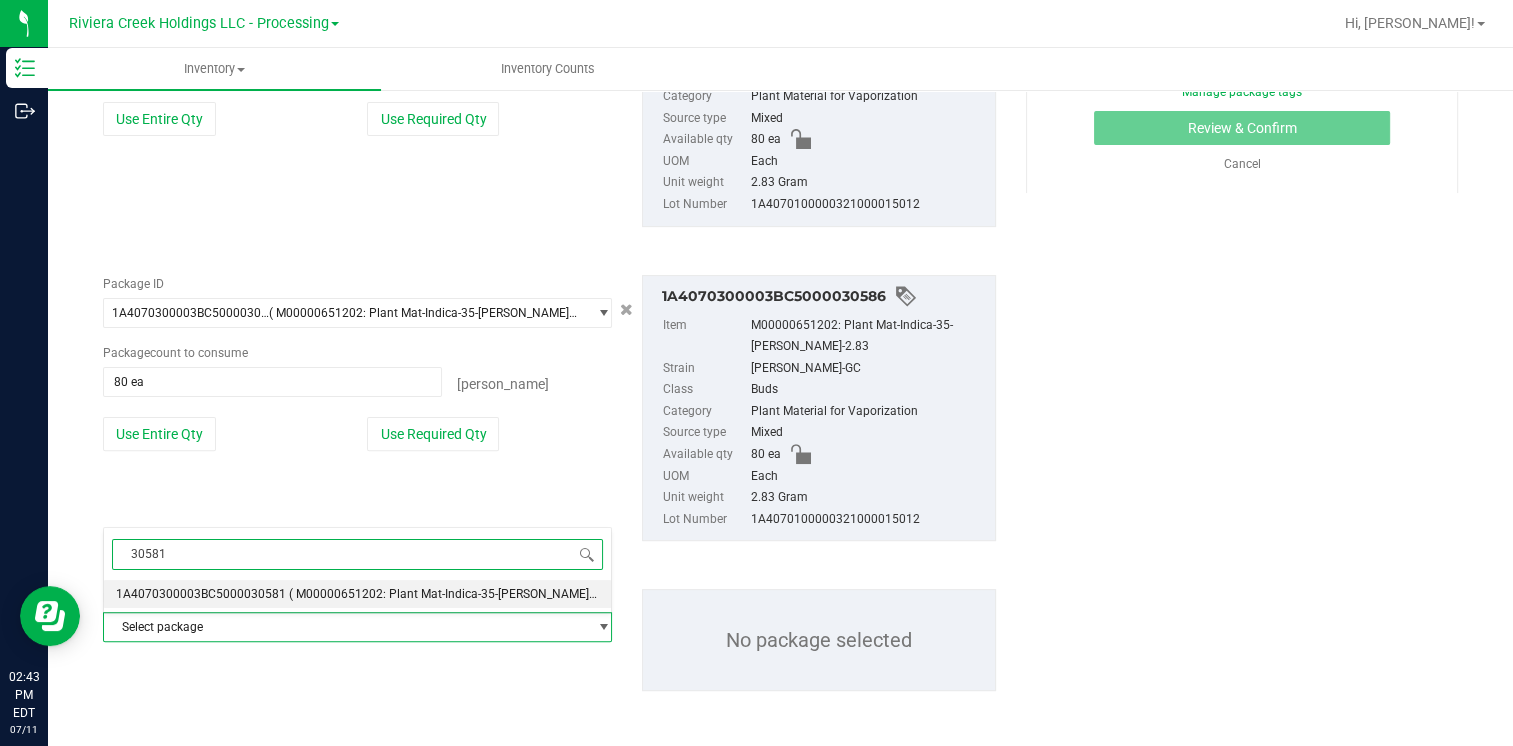 click on "1A4070300003BC5000030581" at bounding box center [201, 594] 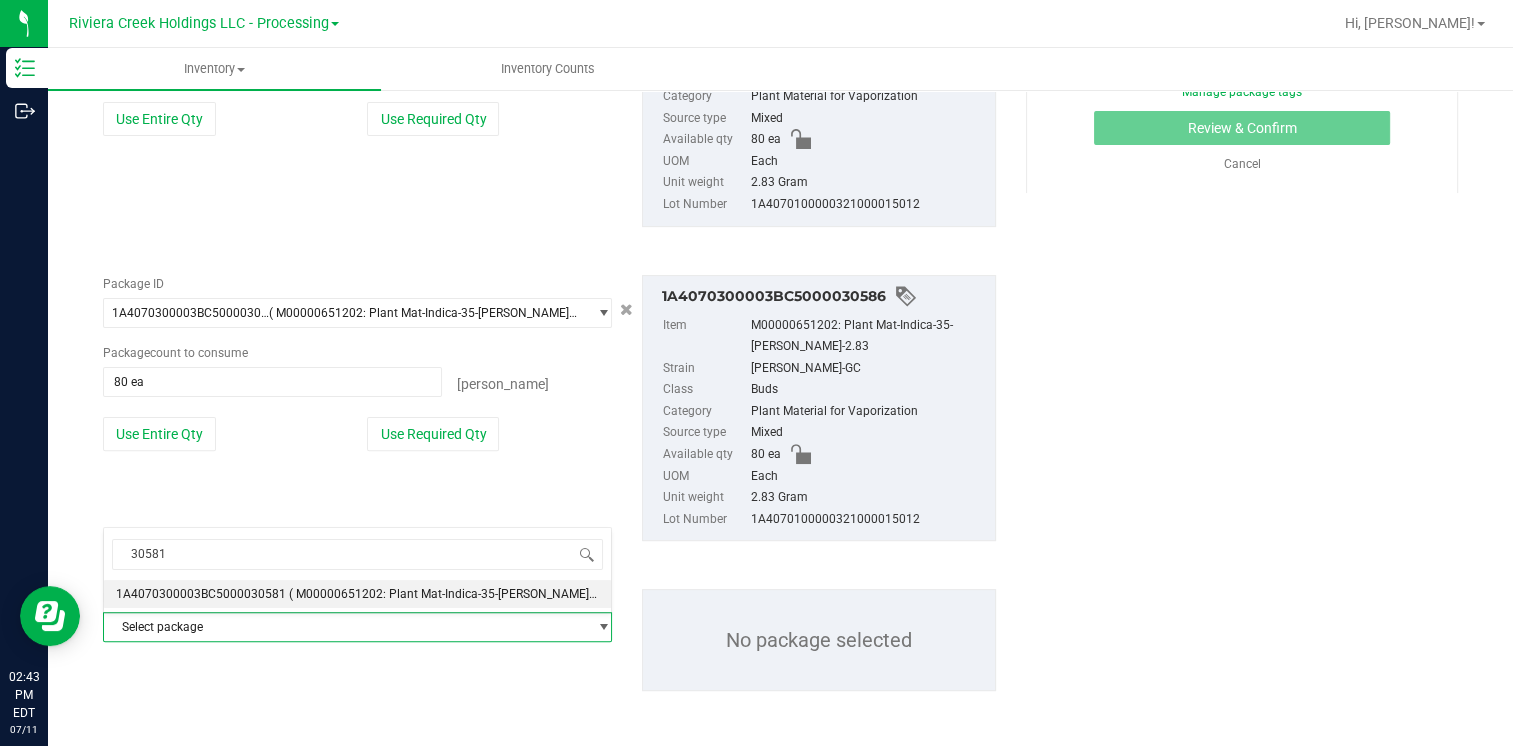type 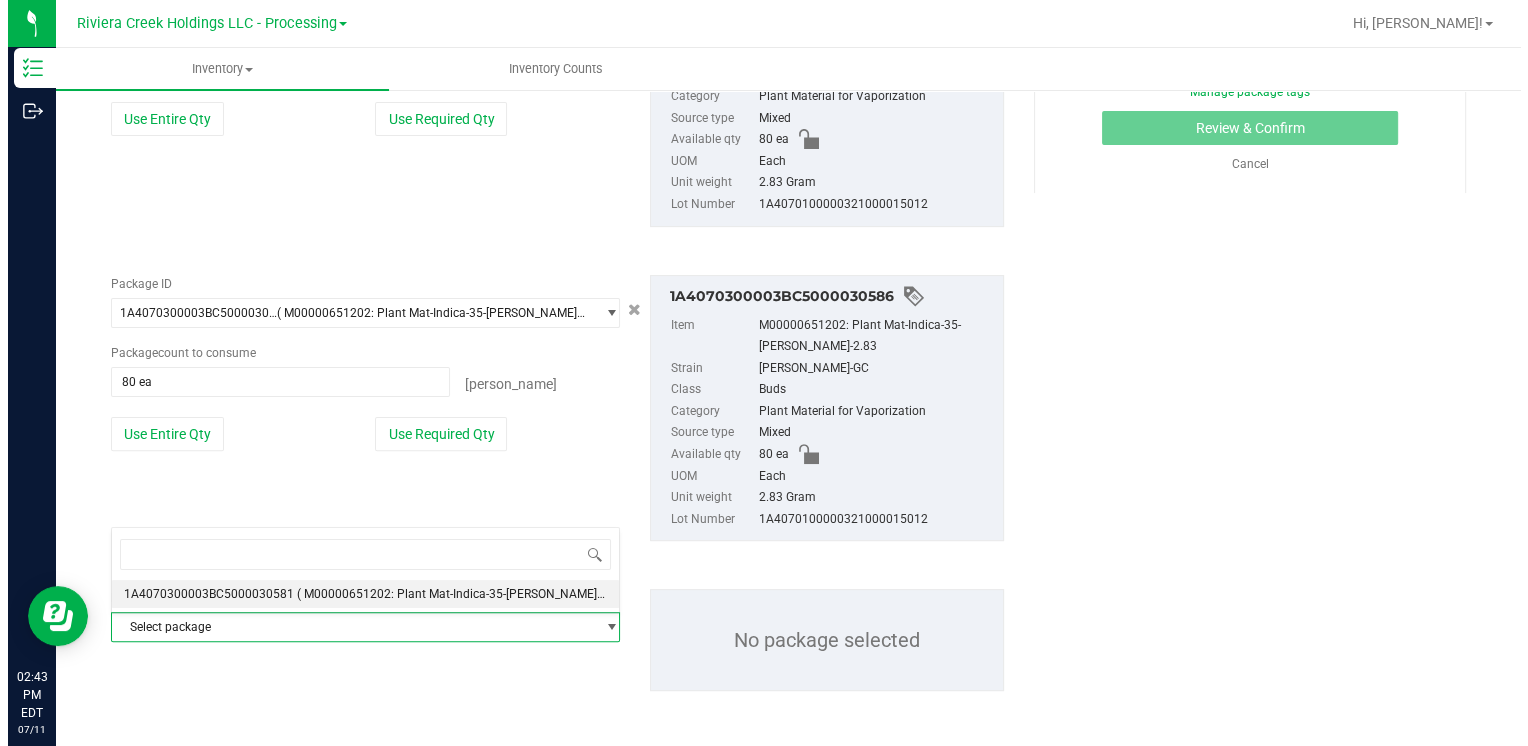 scroll, scrollTop: 25704, scrollLeft: 0, axis: vertical 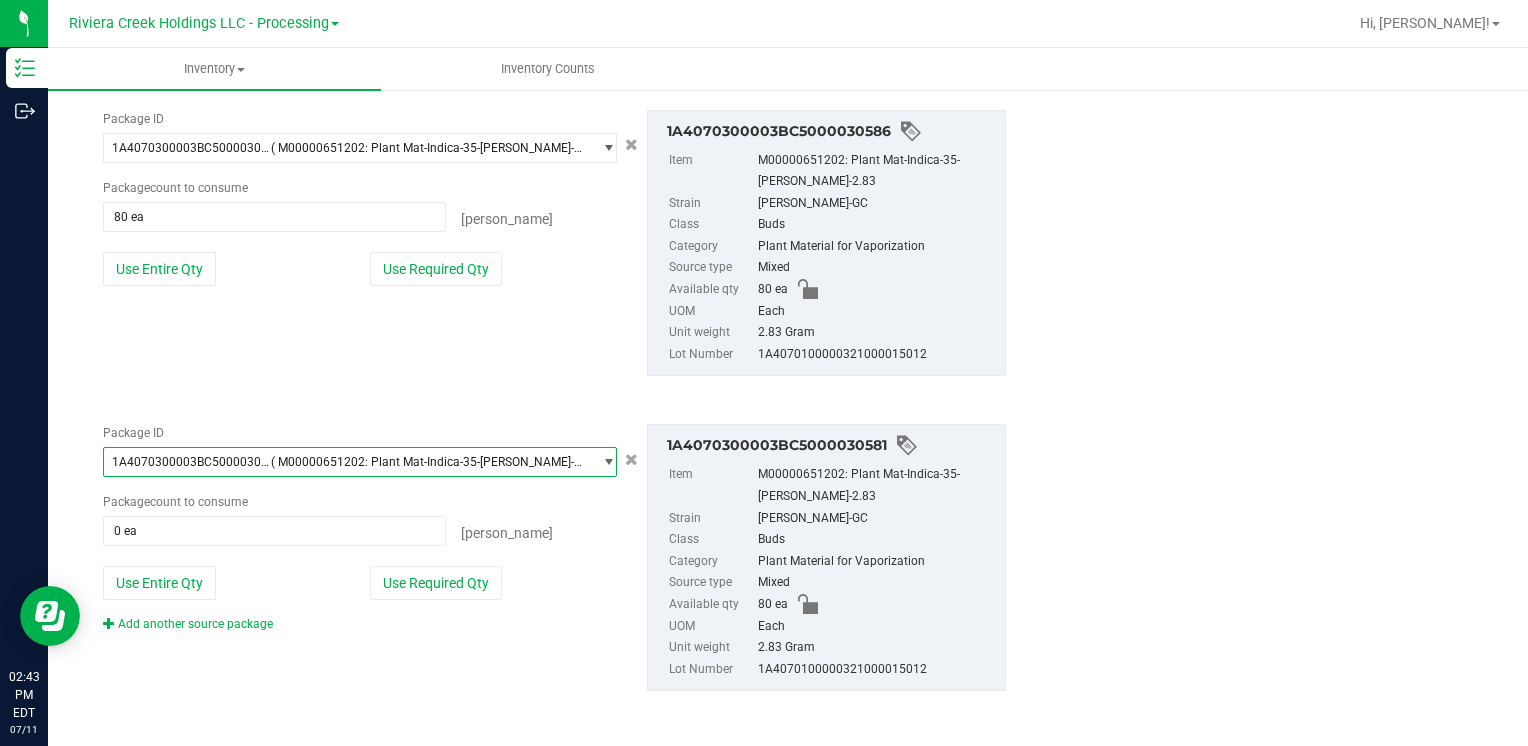 drag, startPoint x: 185, startPoint y: 573, endPoint x: 908, endPoint y: 562, distance: 723.0837 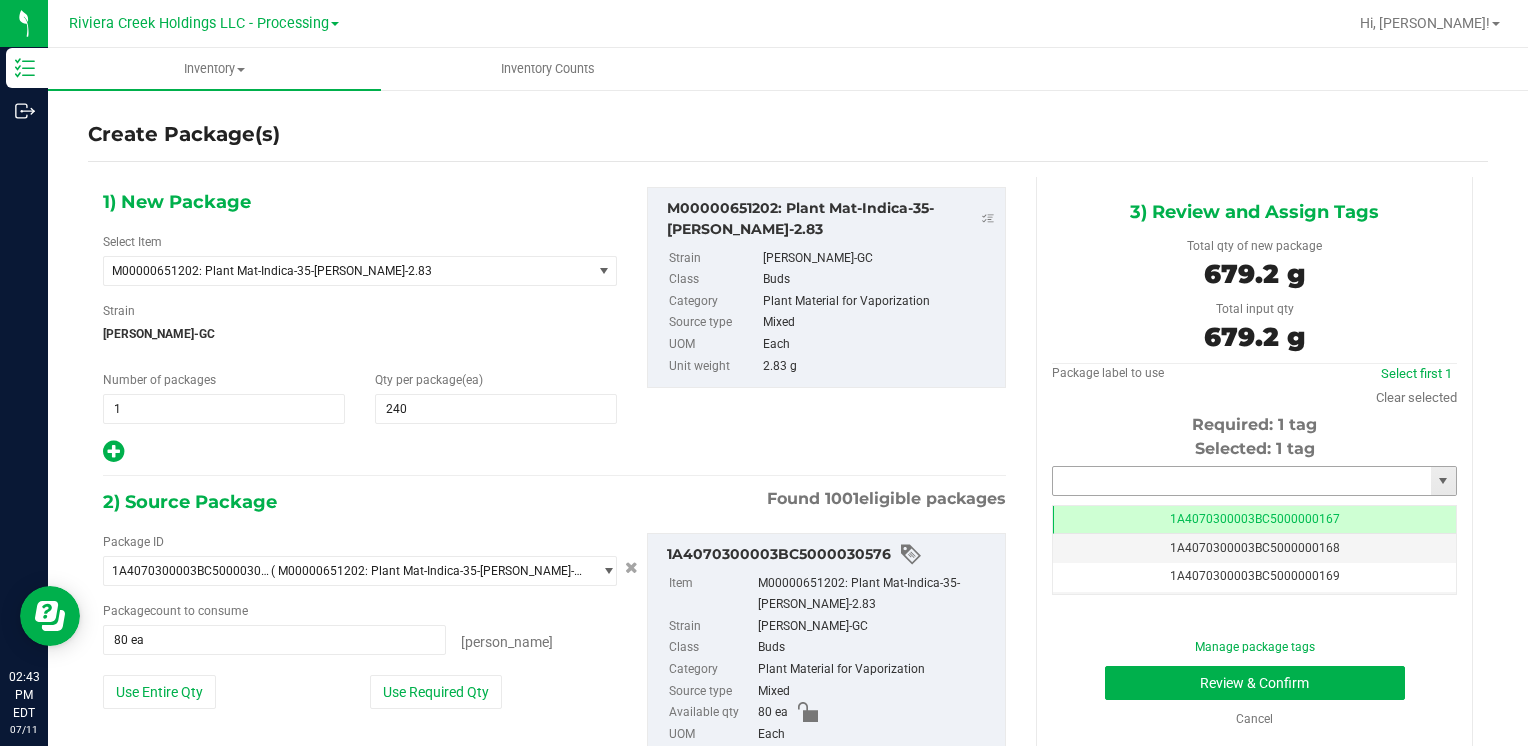 click at bounding box center [1242, 481] 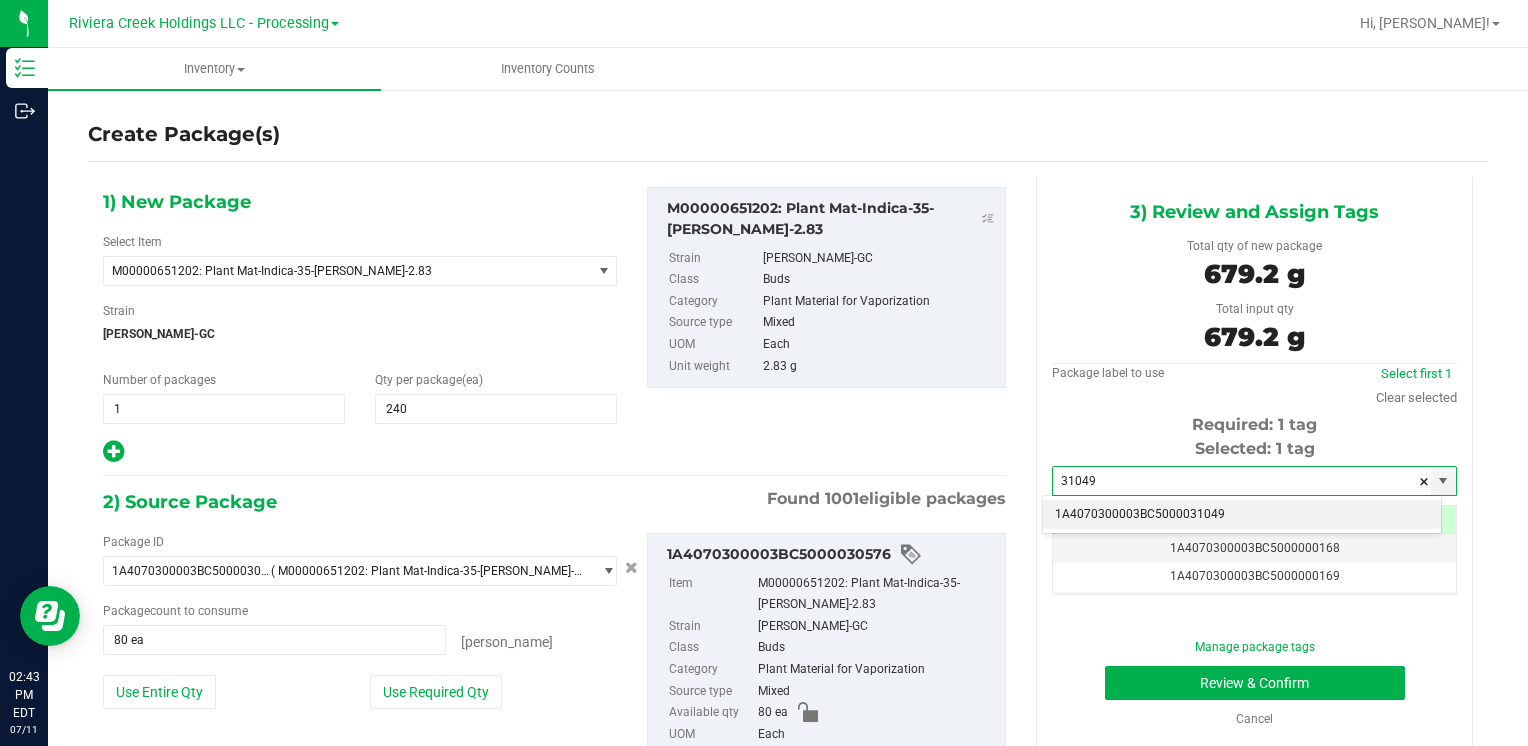click on "1A4070300003BC5000031049" at bounding box center [1242, 515] 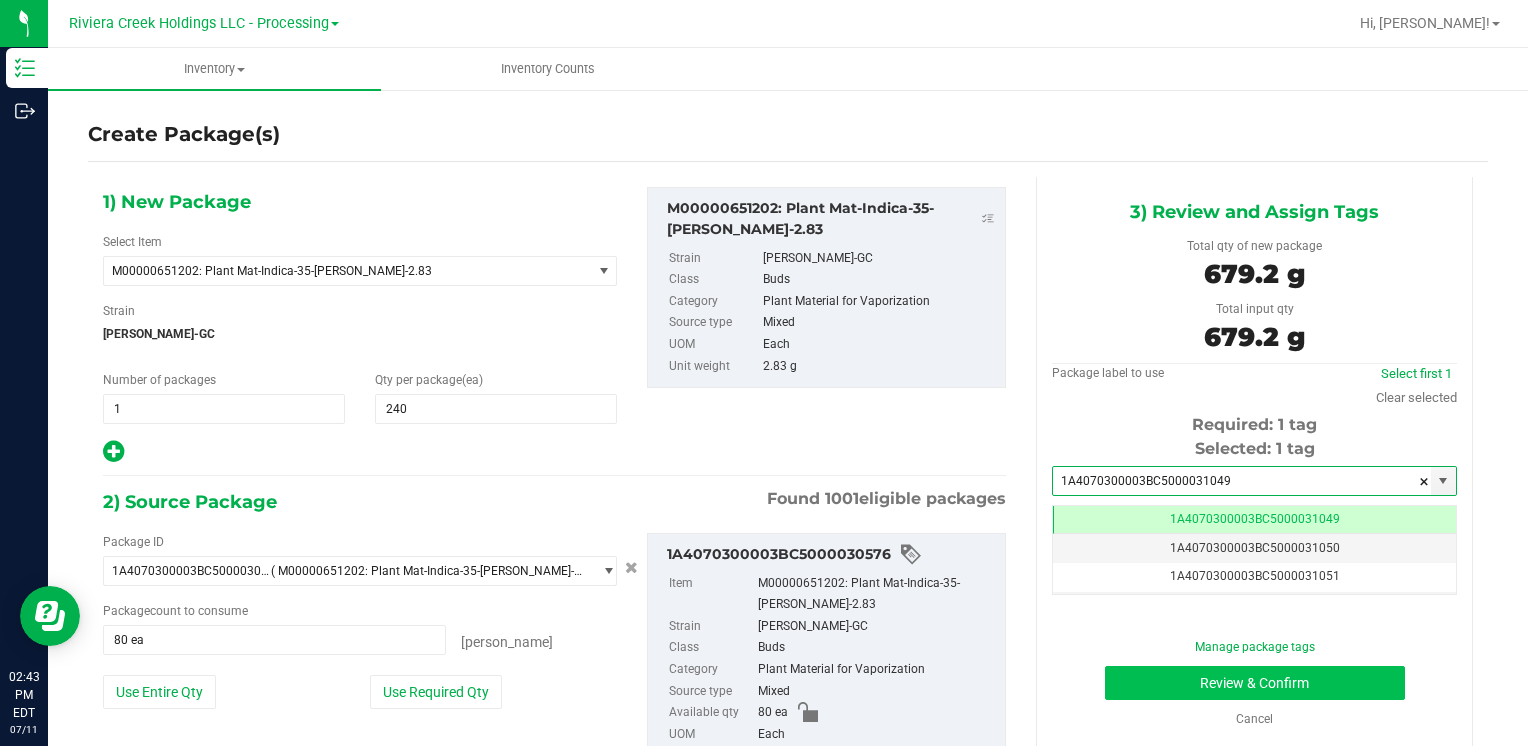 type on "1A4070300003BC5000031049" 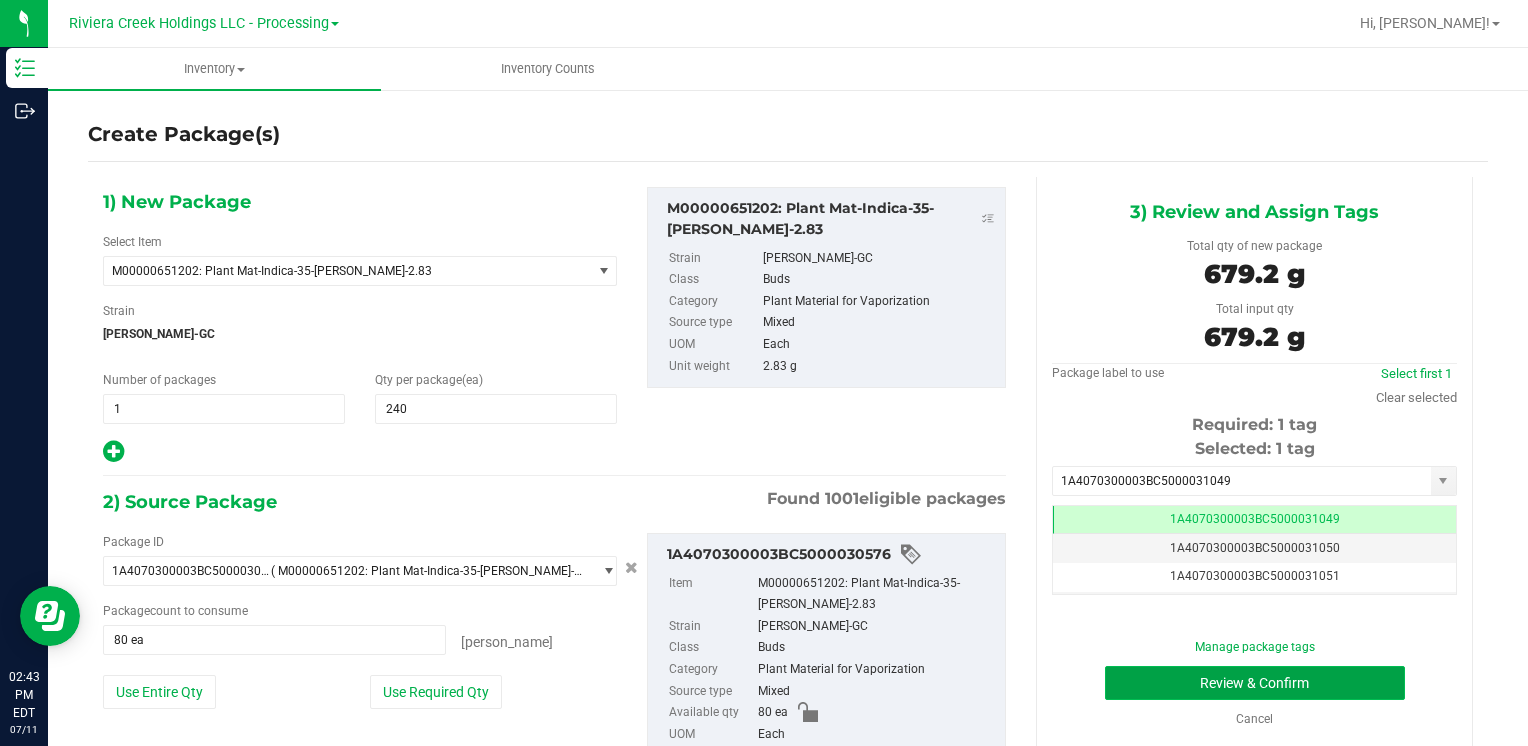 click on "Review & Confirm" at bounding box center [1255, 683] 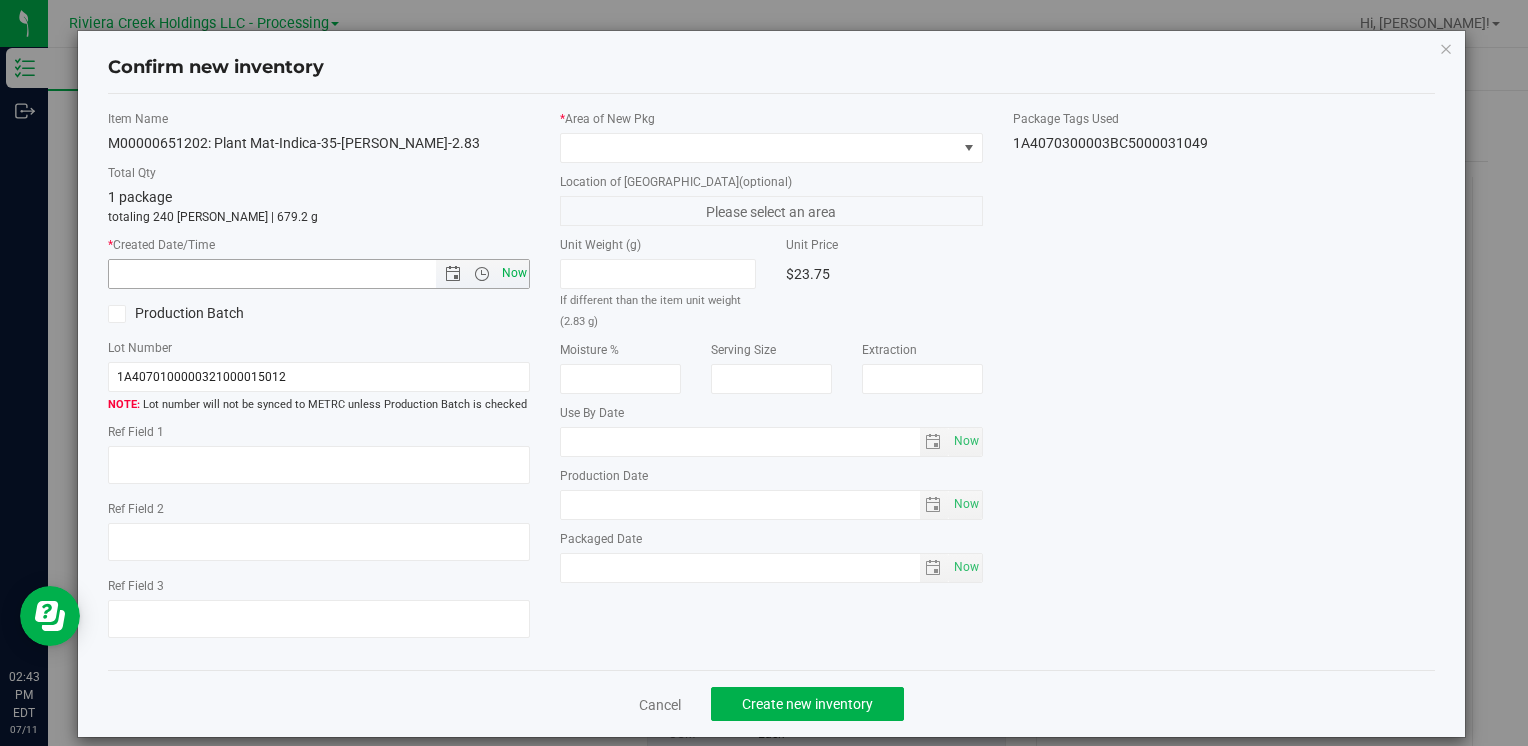 click on "Now" at bounding box center [514, 273] 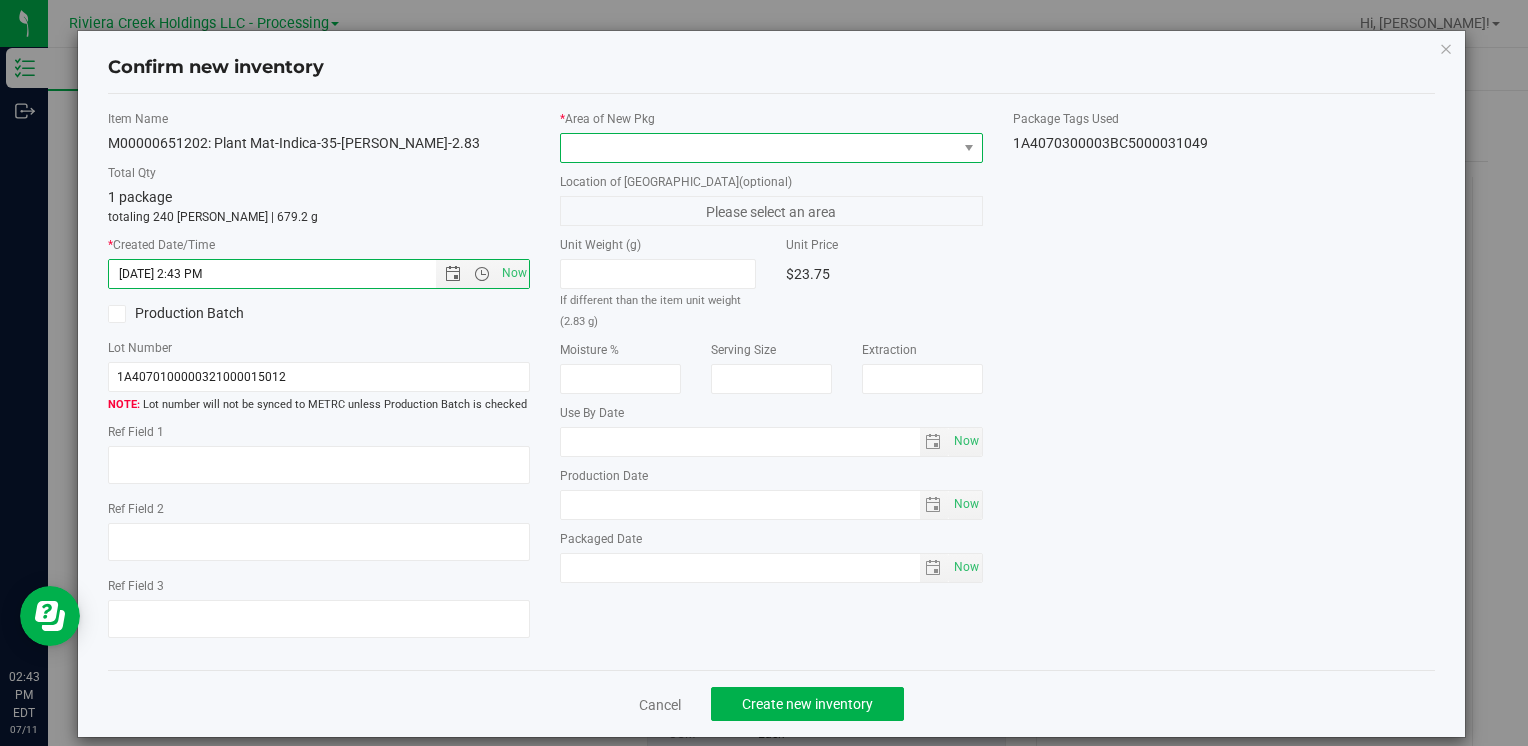 click at bounding box center (758, 148) 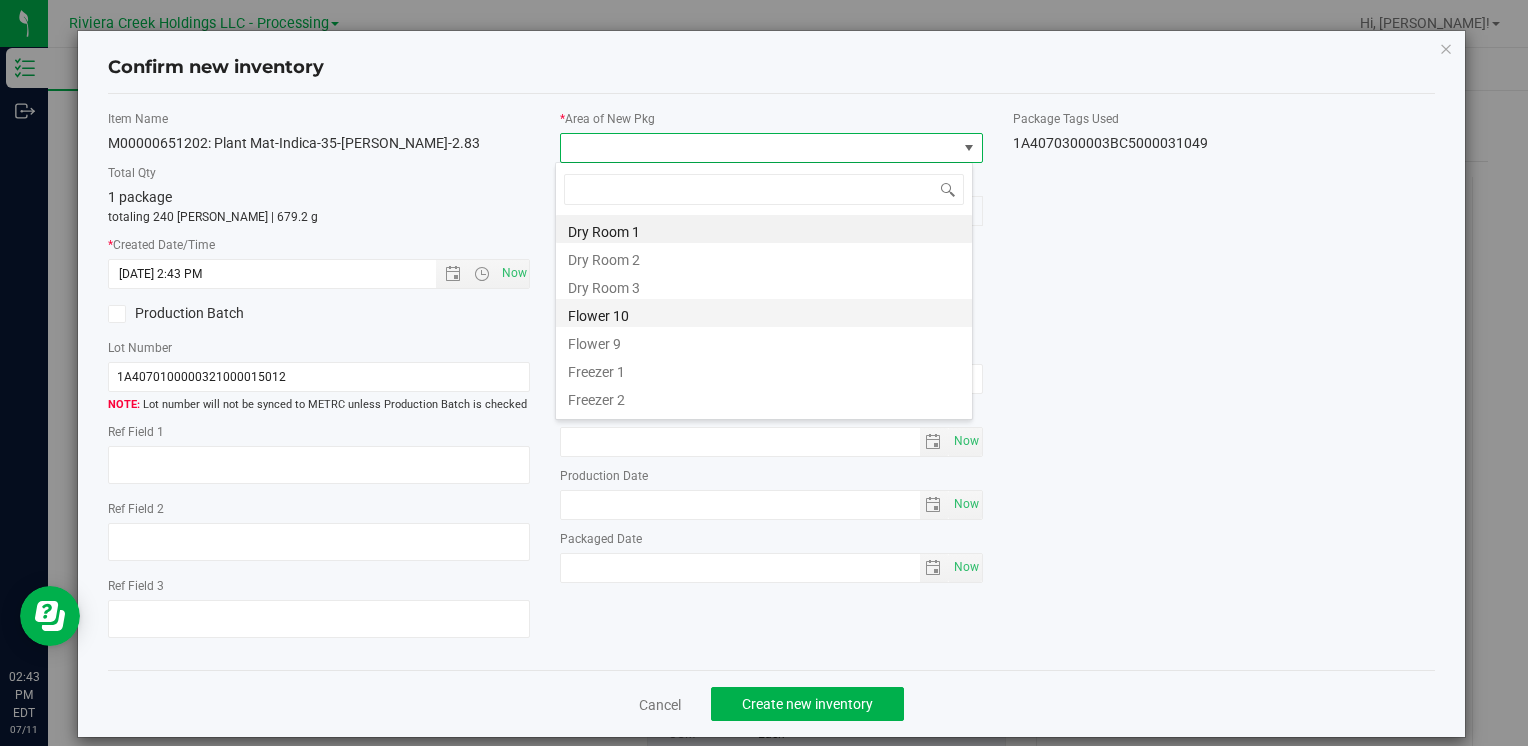 click on "Flower 10" at bounding box center (764, 313) 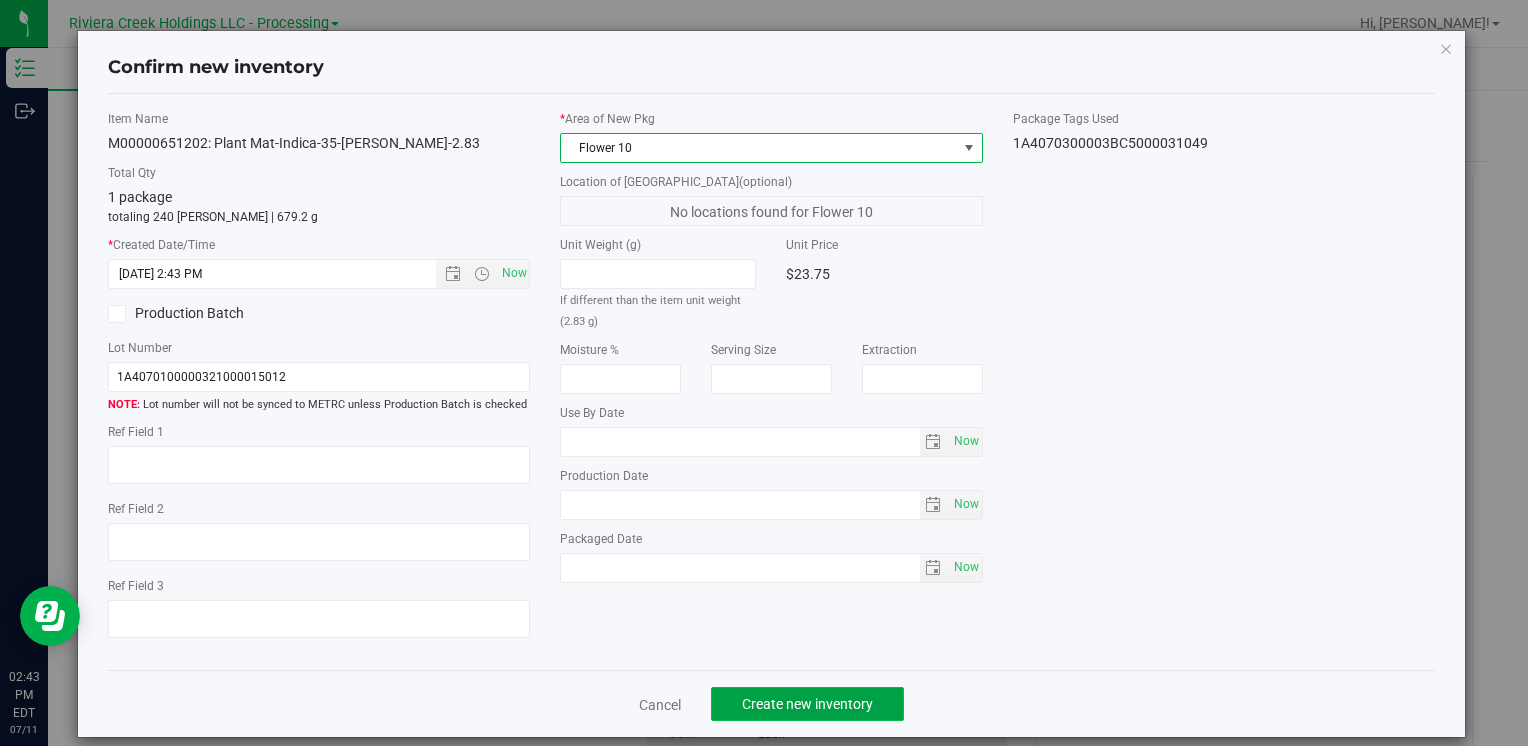 click on "Create new inventory" 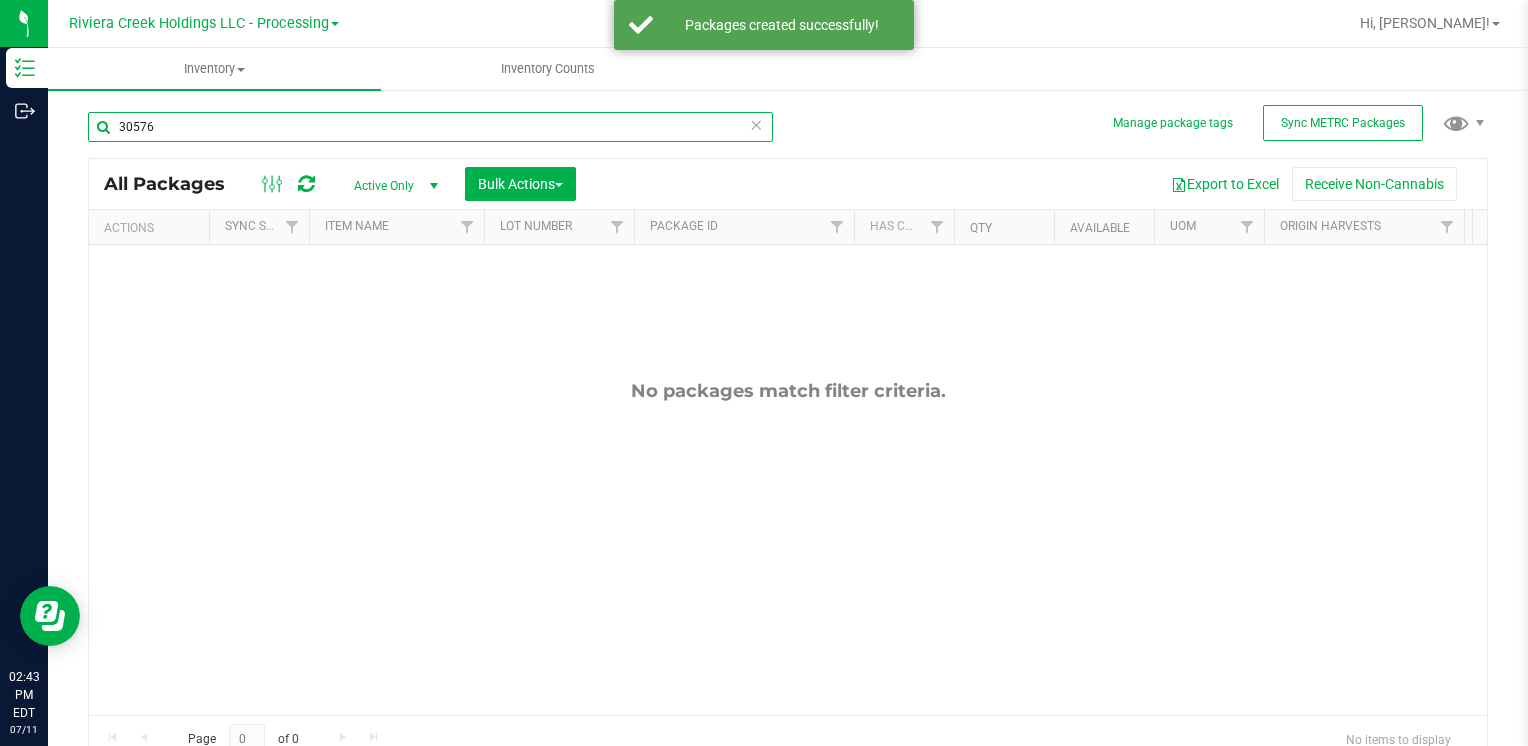 click on "30576" at bounding box center (430, 127) 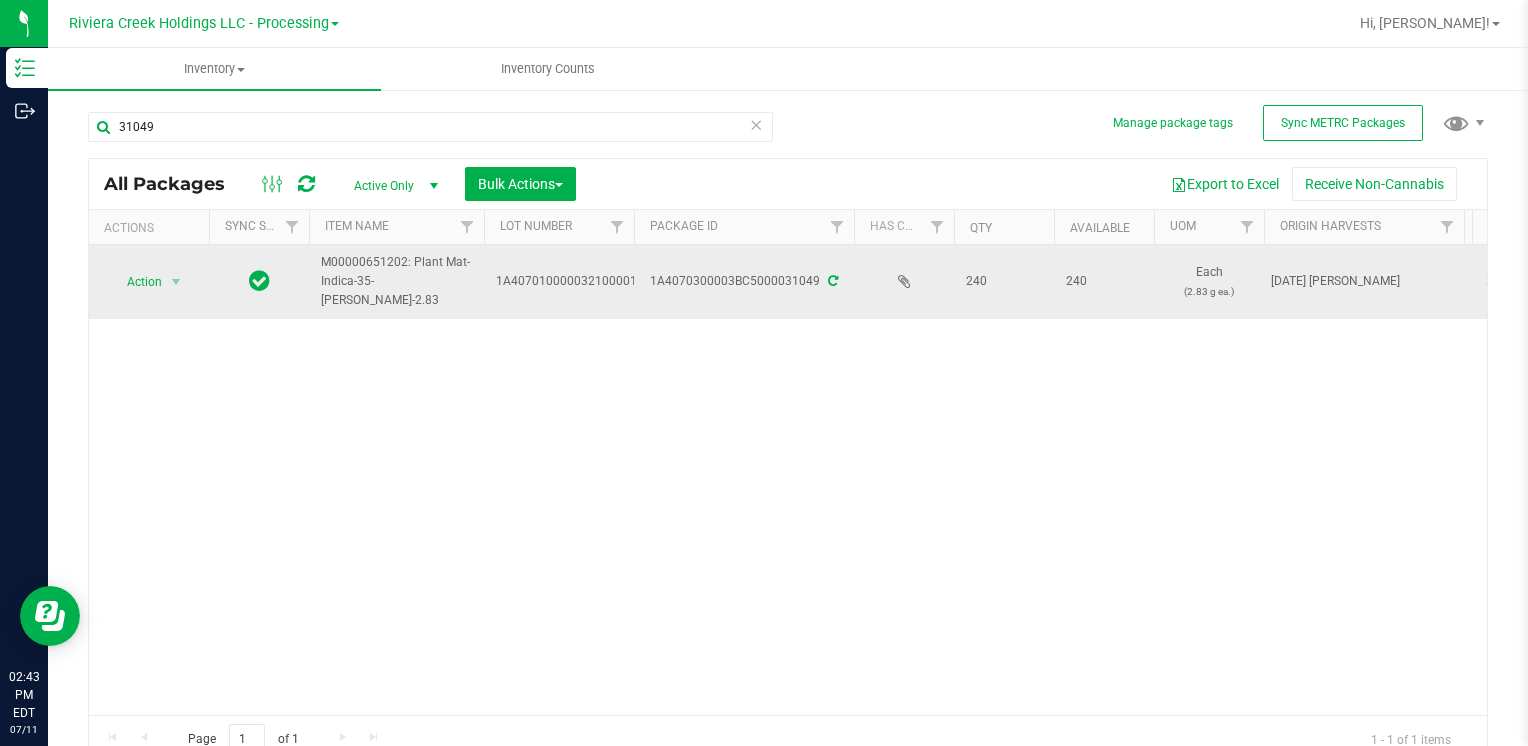 click on "Action" at bounding box center (136, 282) 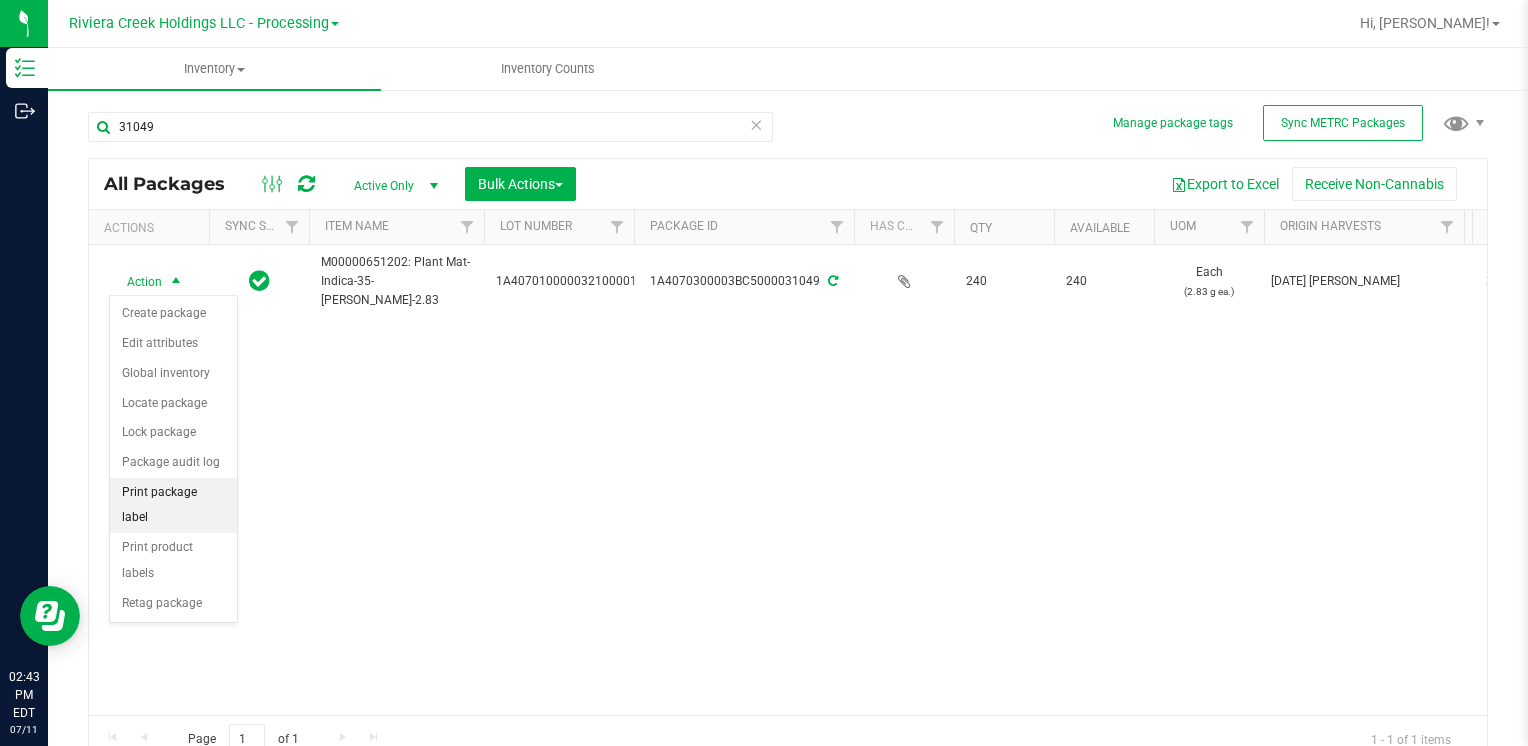 drag, startPoint x: 226, startPoint y: 491, endPoint x: 236, endPoint y: 490, distance: 10.049875 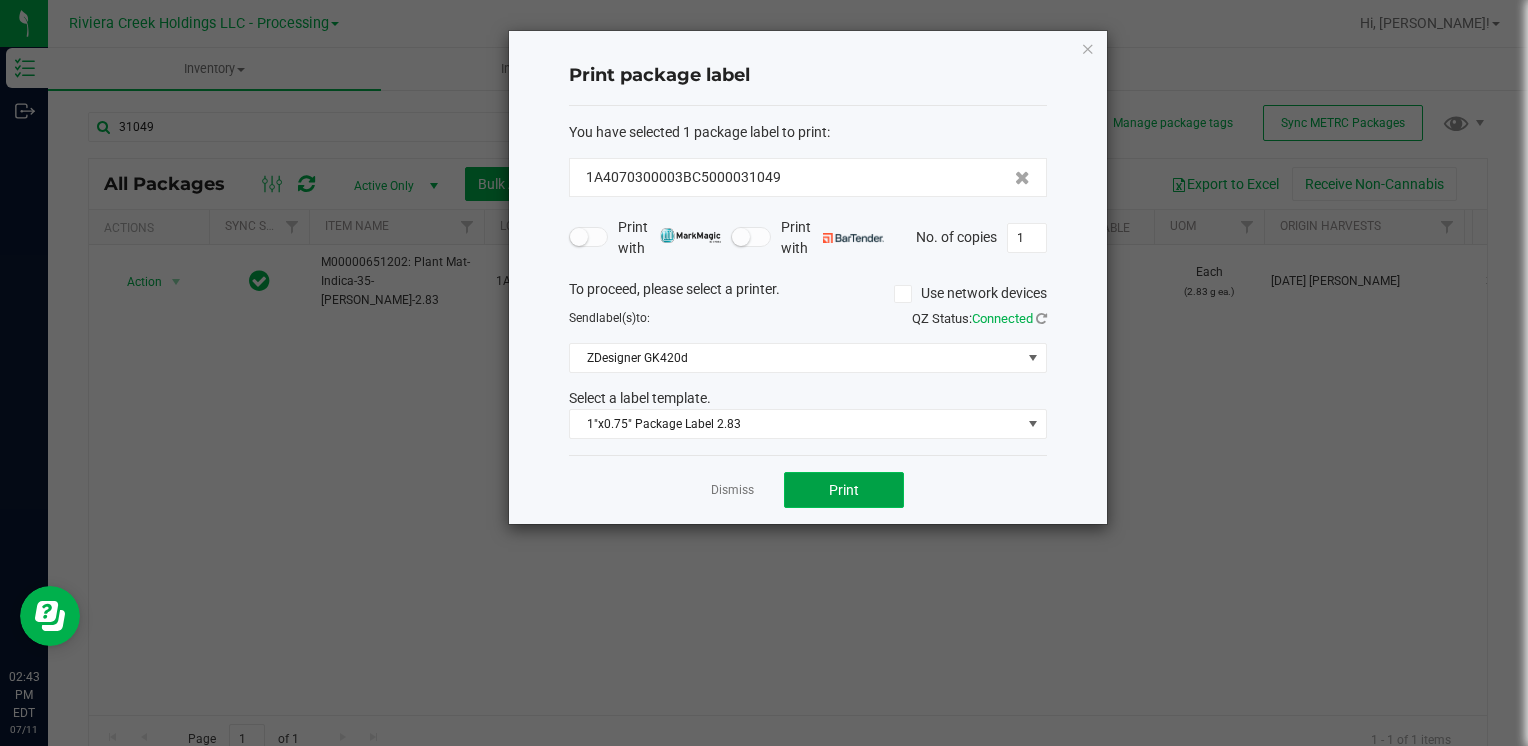 click on "Print" 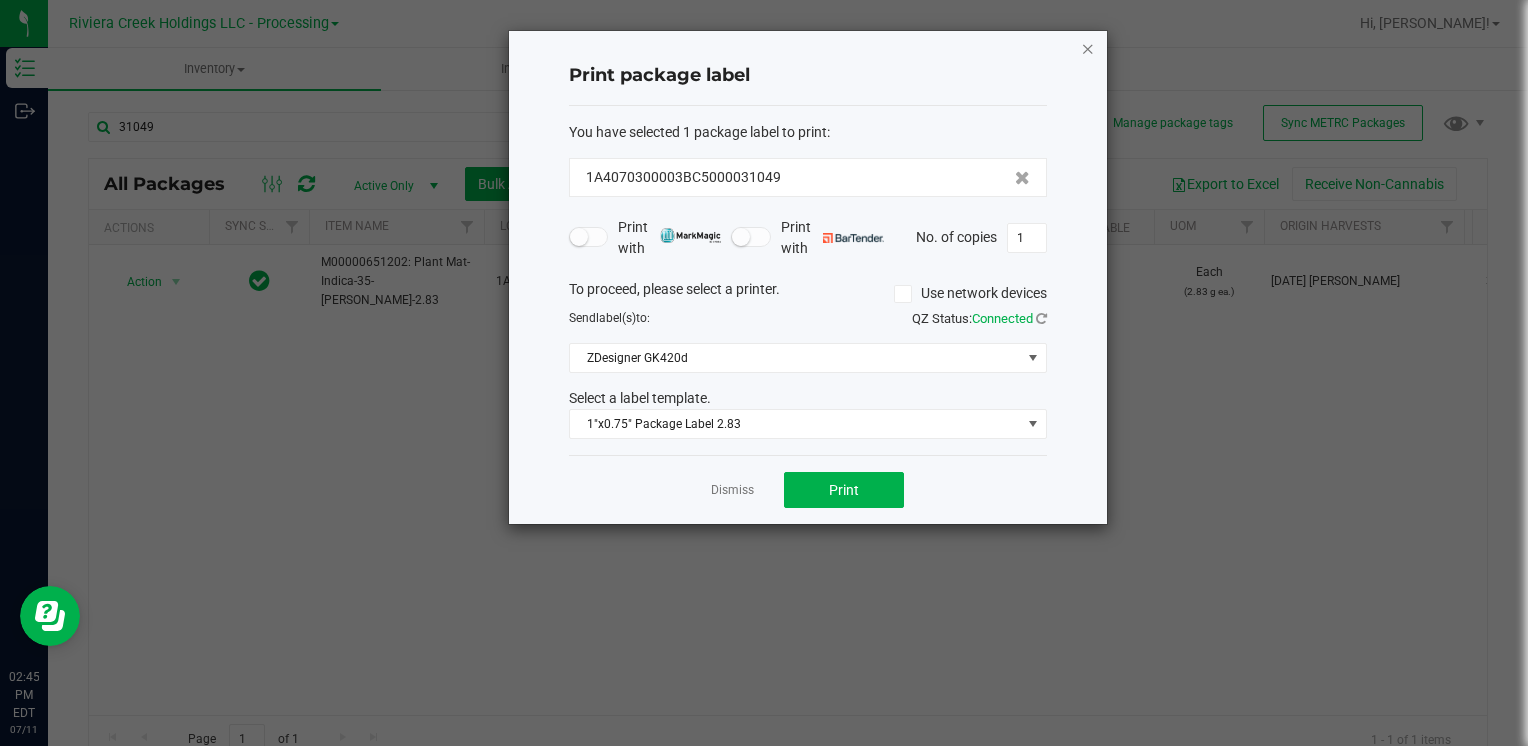 click 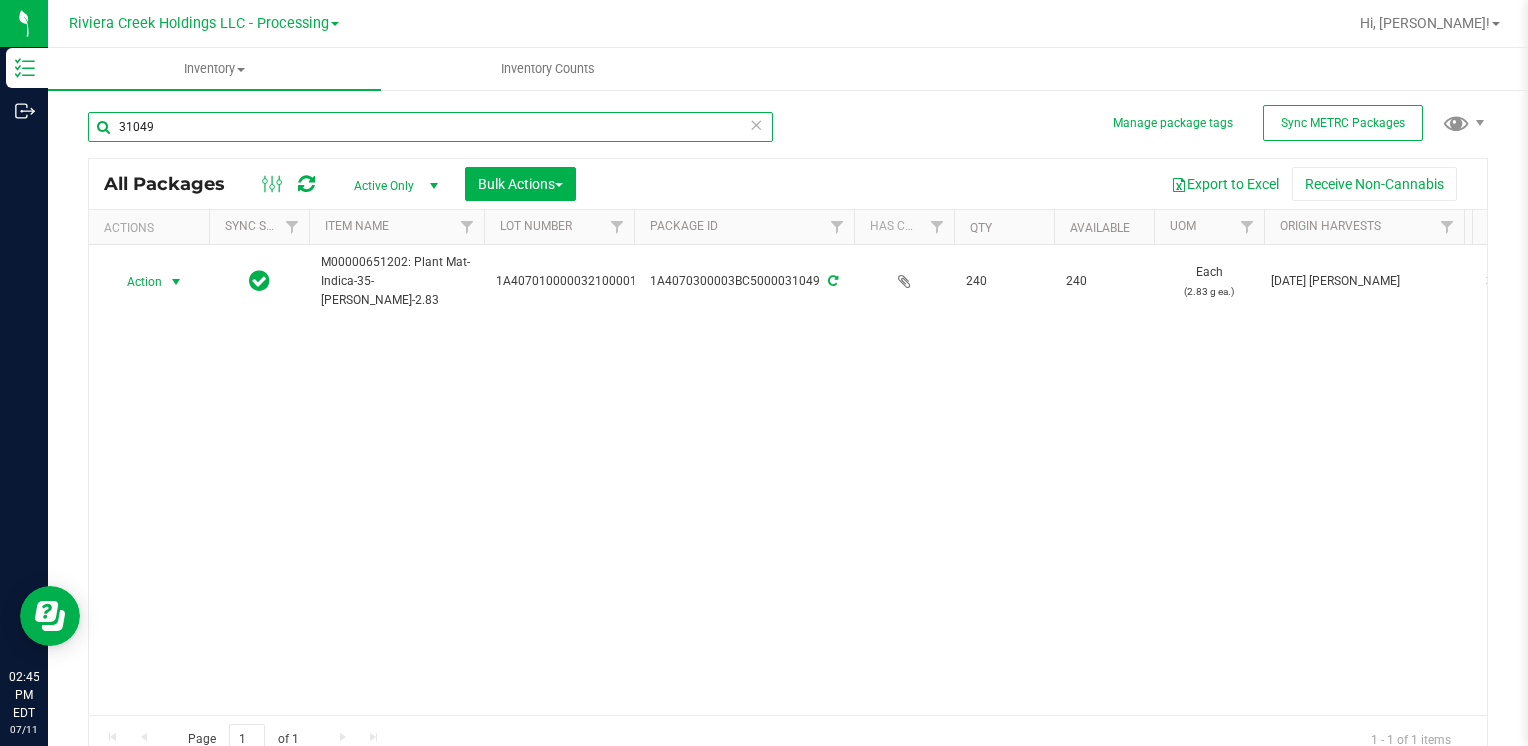 click on "31049" at bounding box center [430, 127] 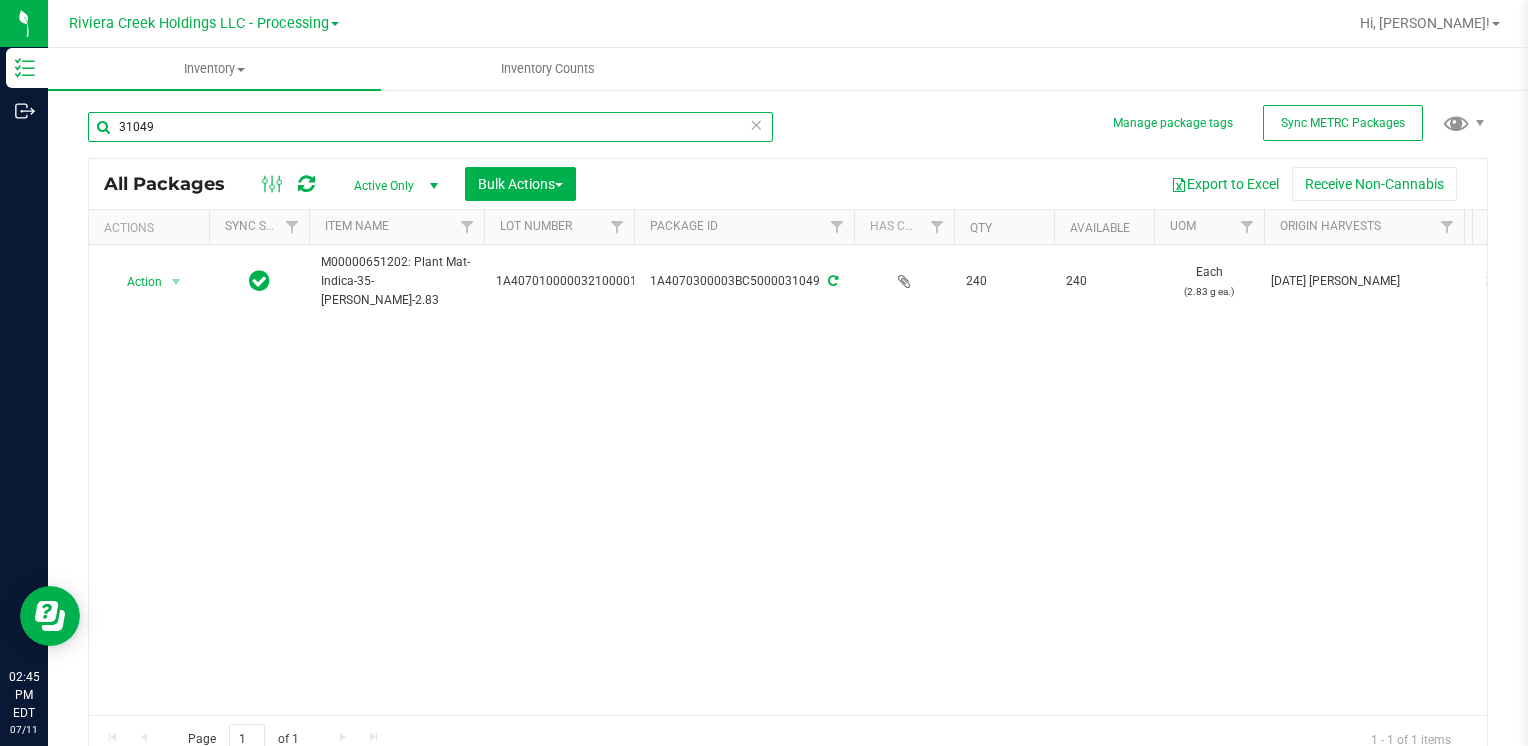 click on "31049" at bounding box center [430, 127] 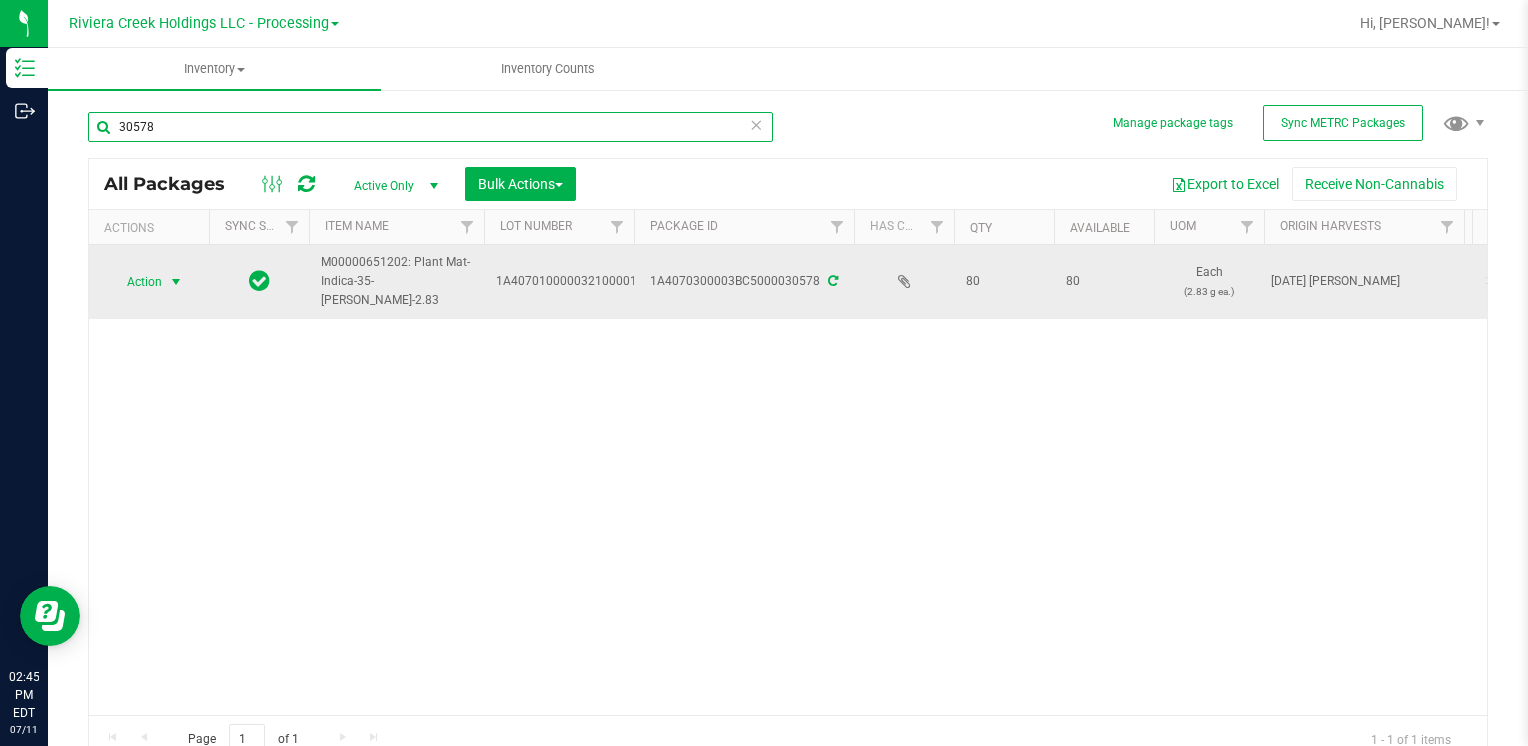 type on "30578" 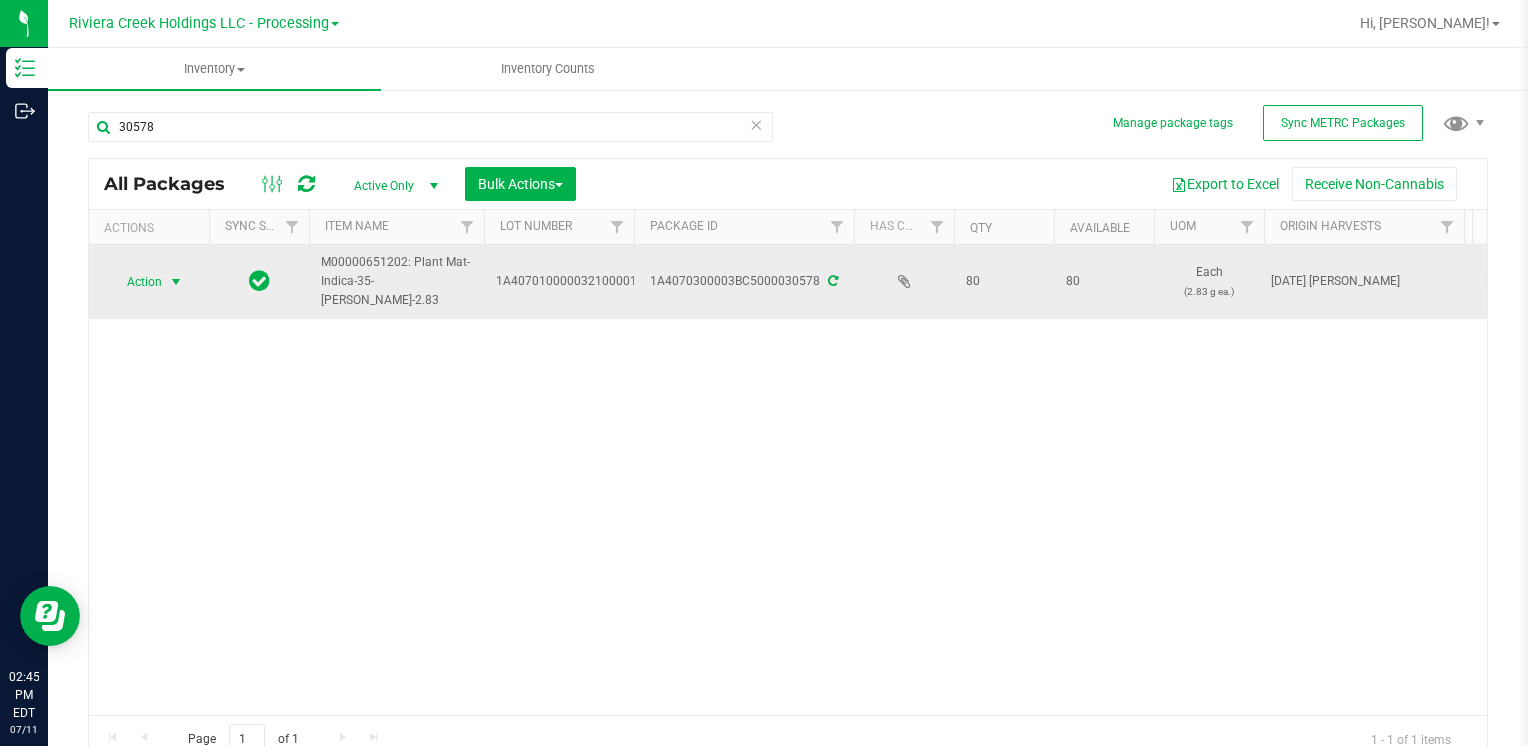 click on "Action" at bounding box center (136, 282) 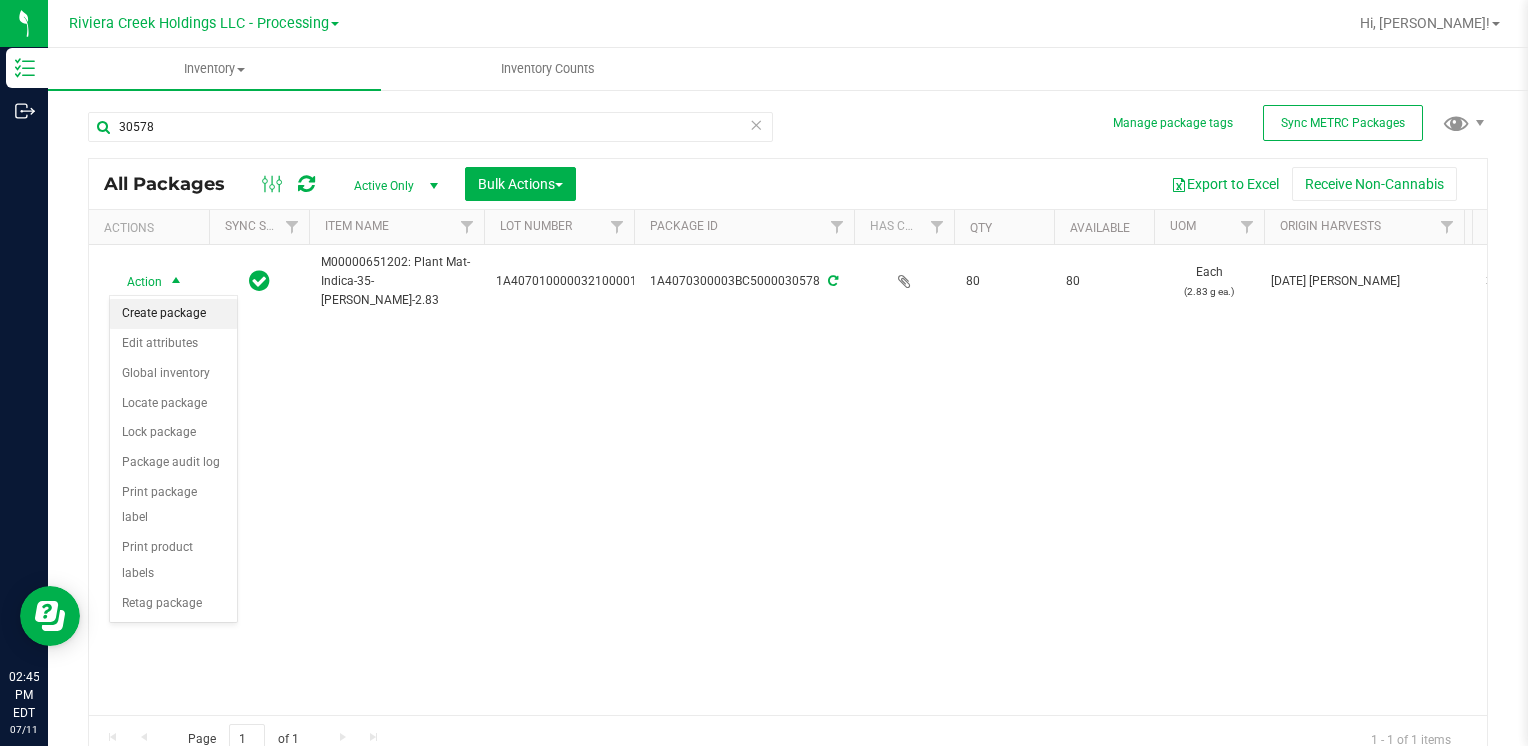 click on "Create package" at bounding box center [173, 314] 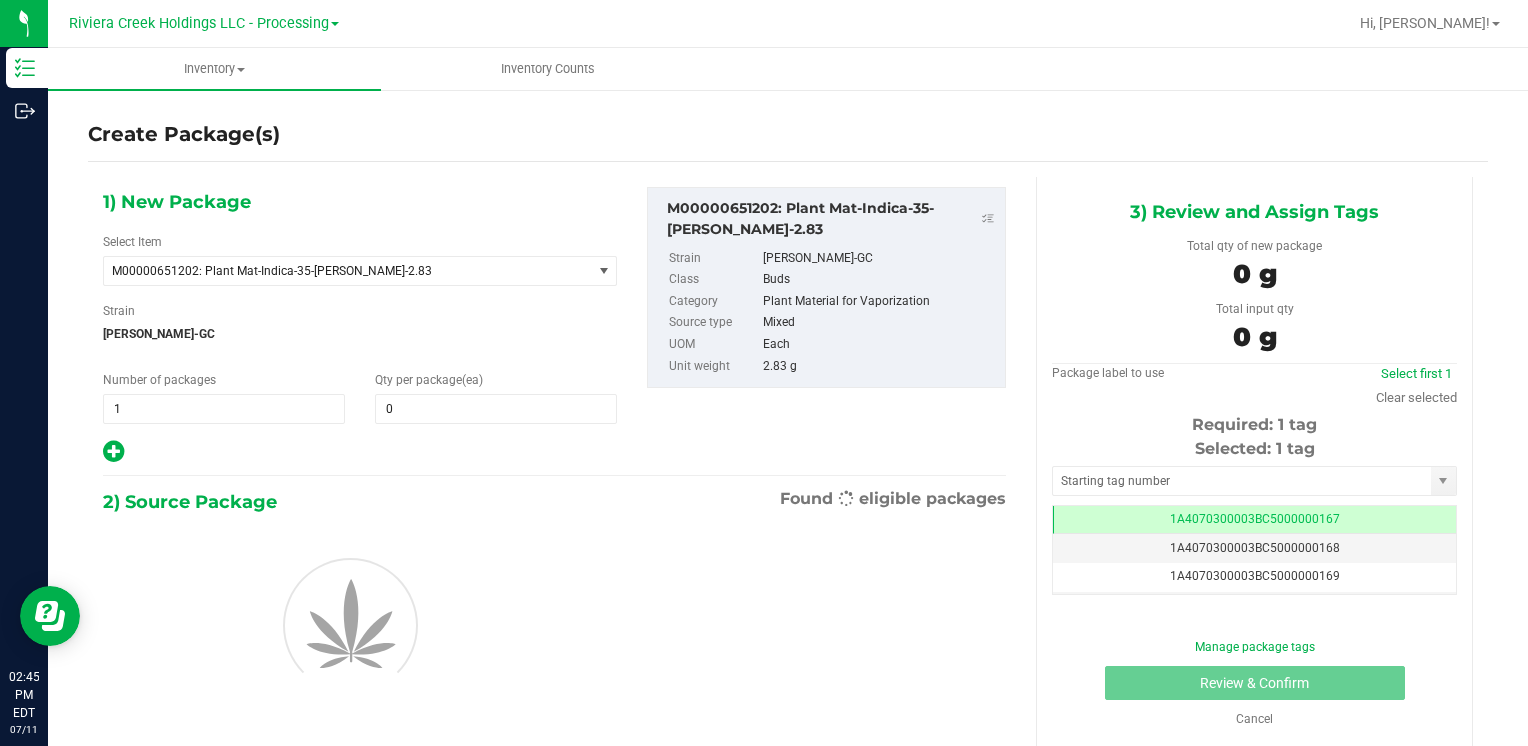 scroll, scrollTop: 0, scrollLeft: 0, axis: both 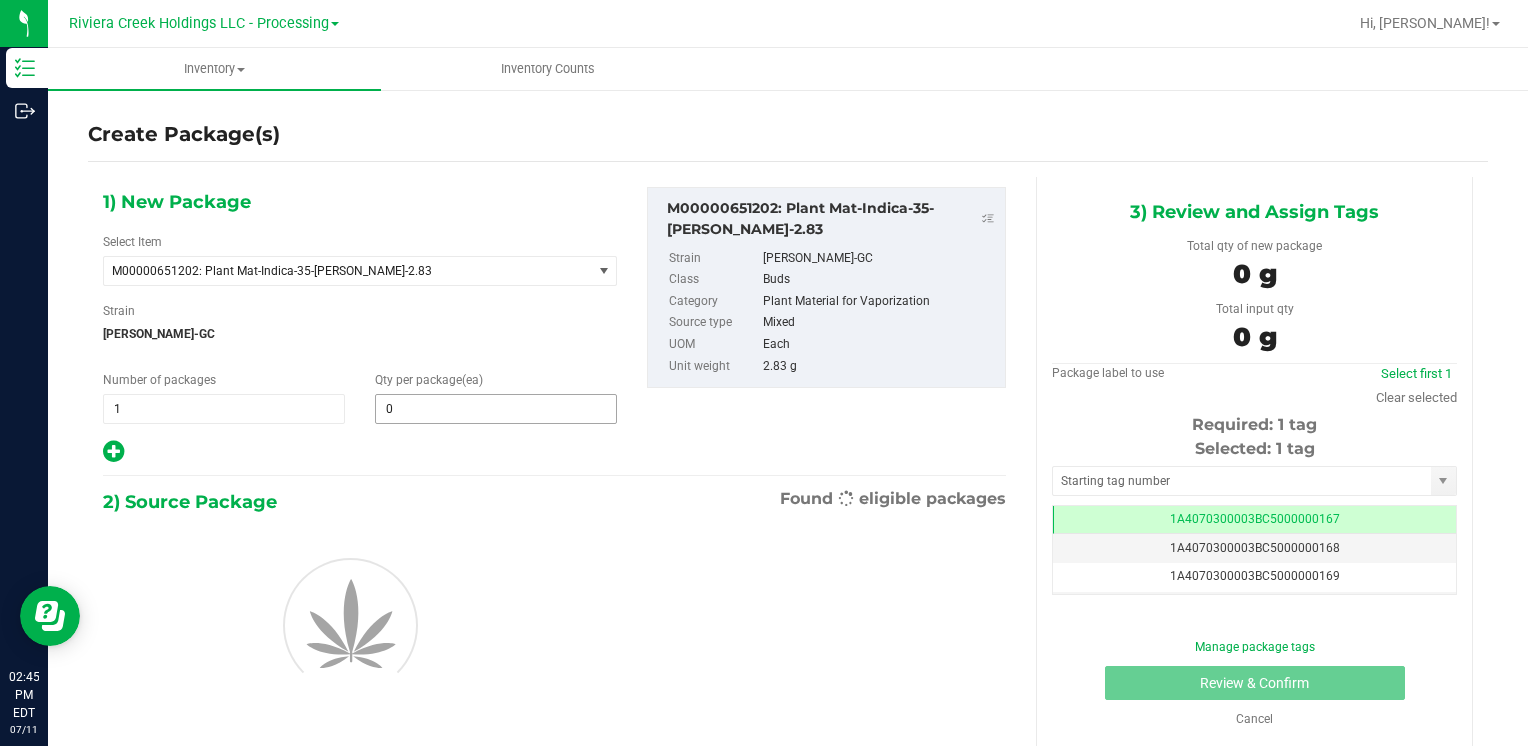 type 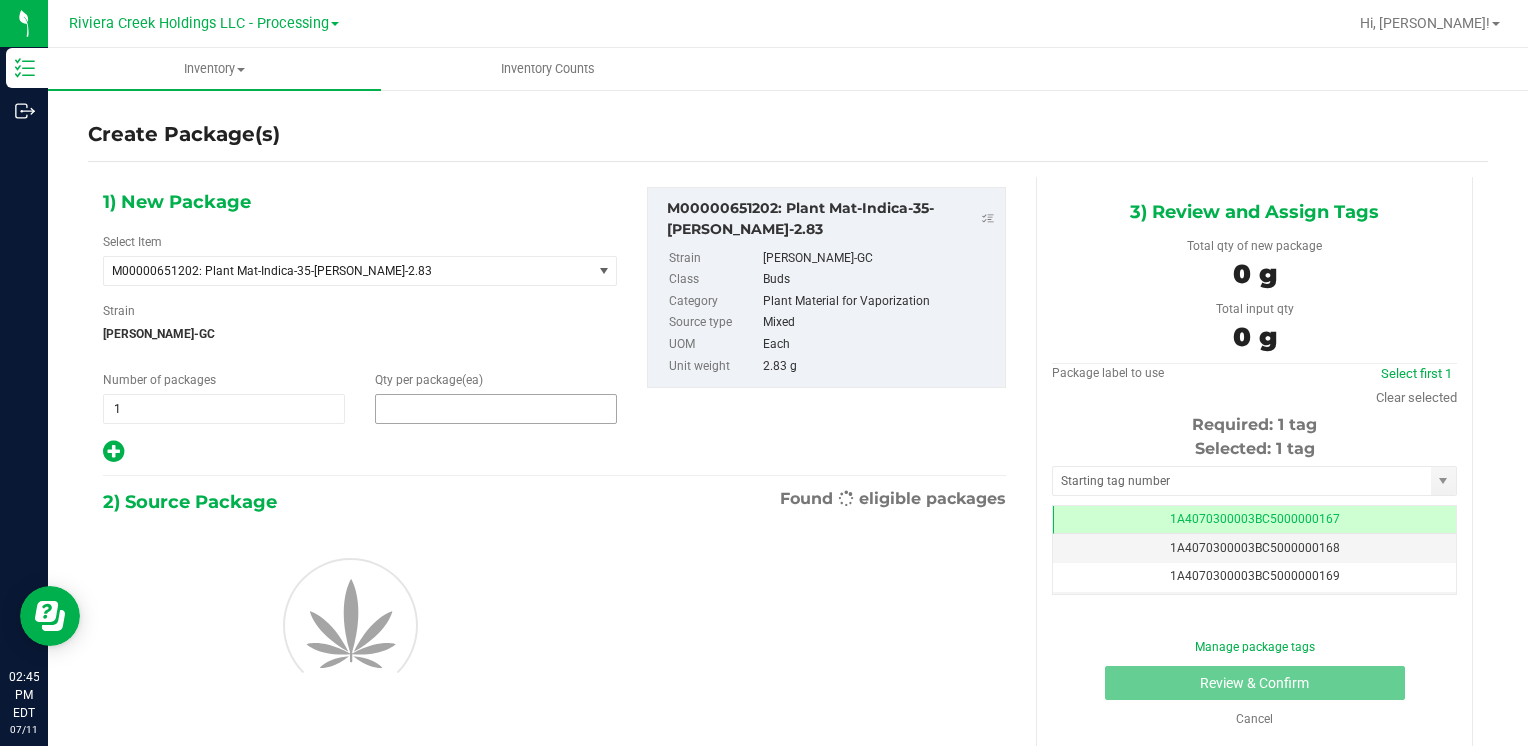 click at bounding box center (496, 409) 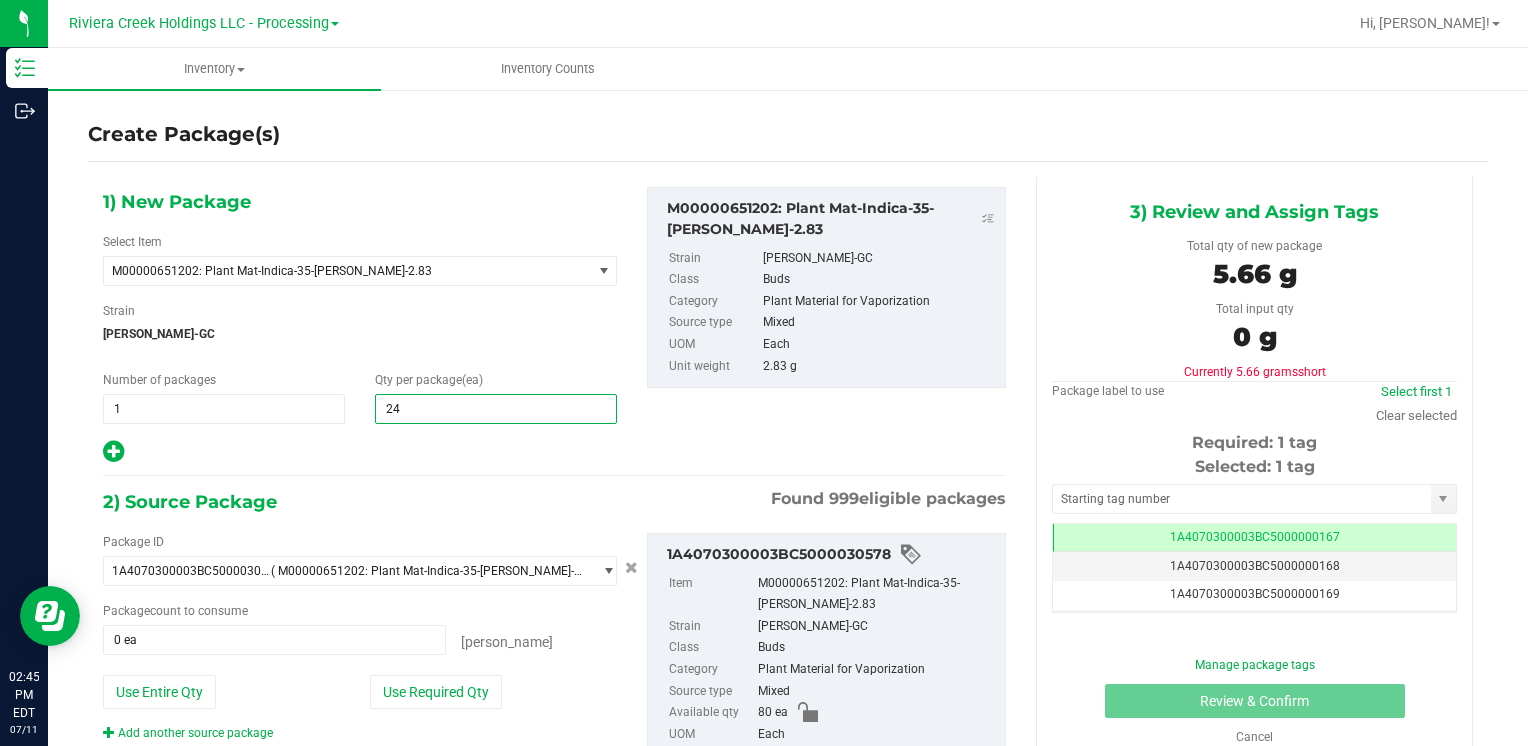 type on "240" 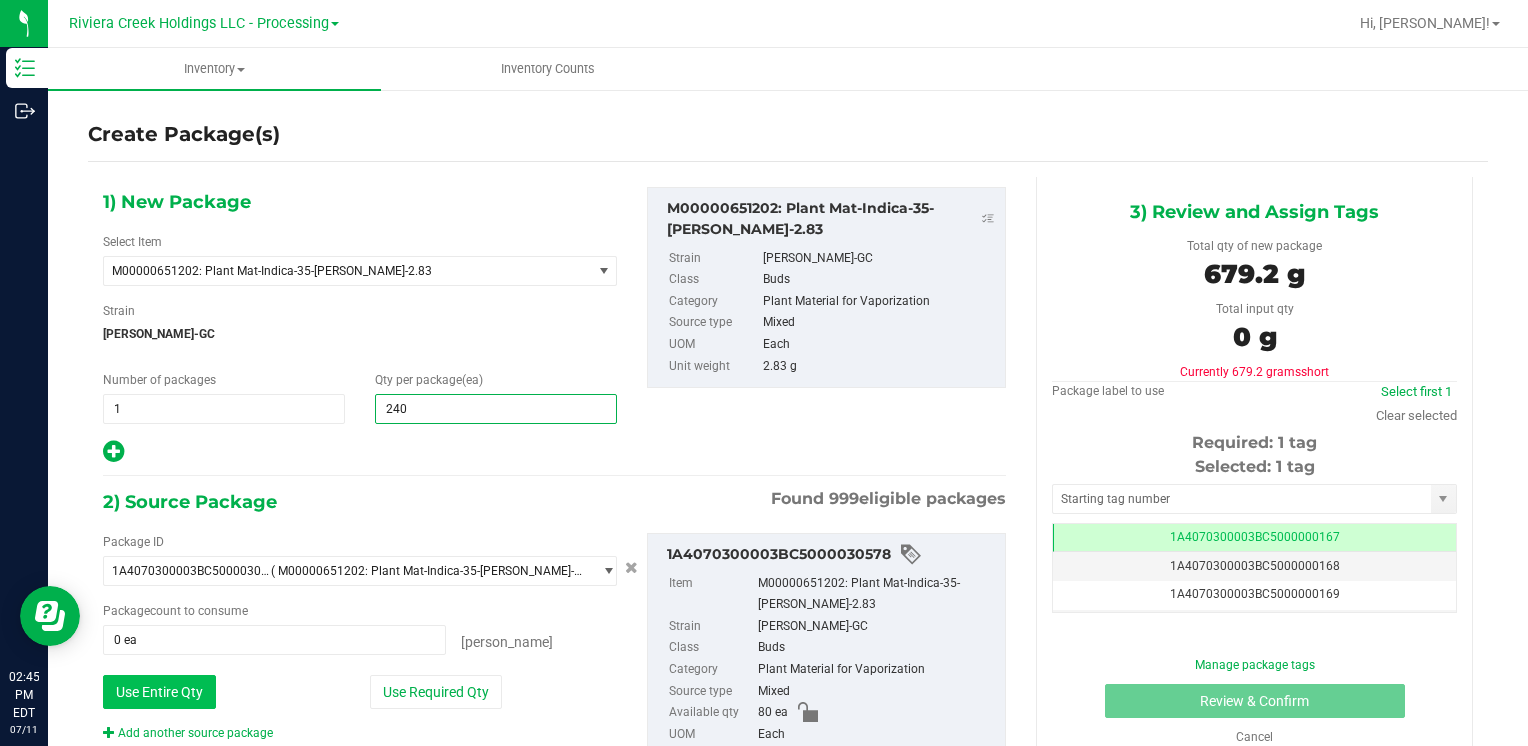type on "240" 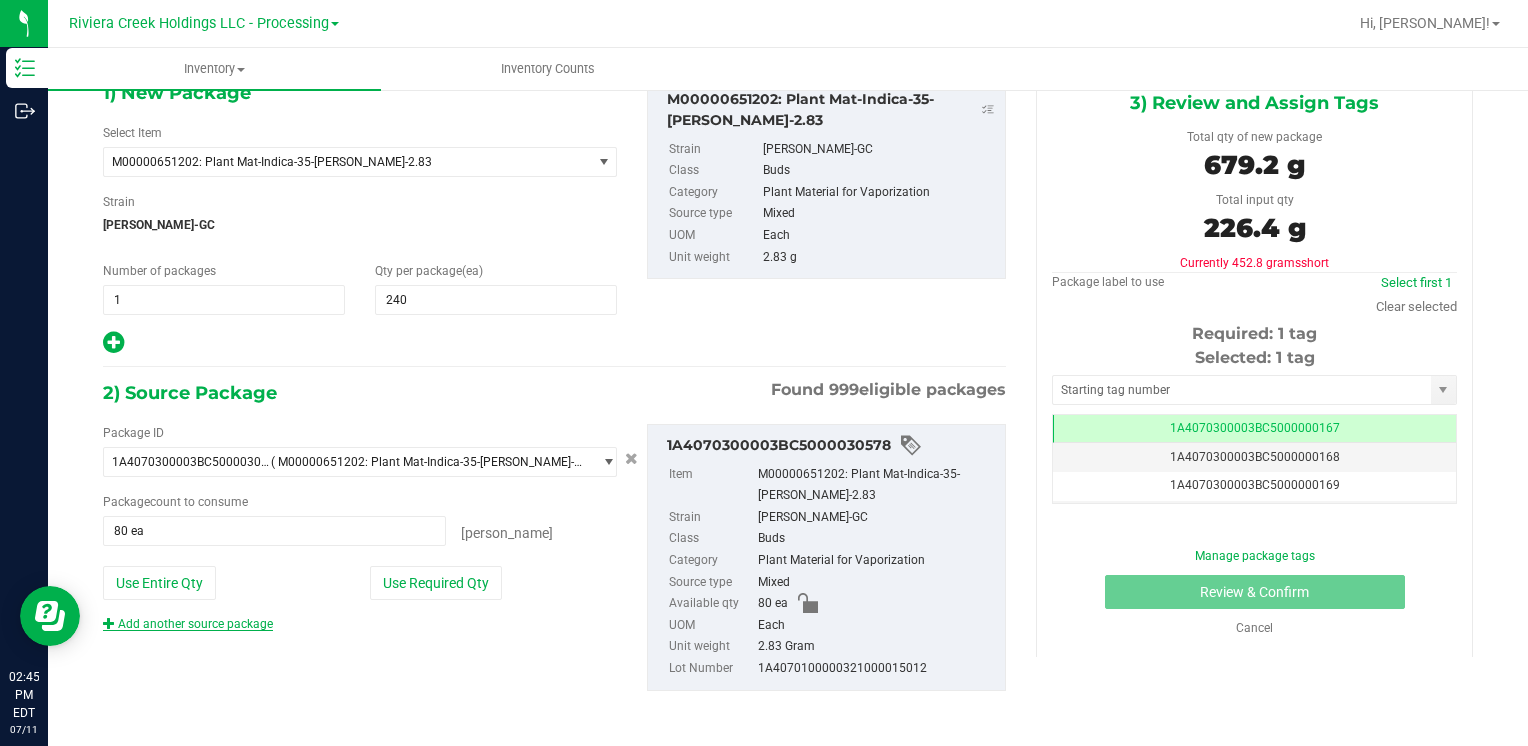 click on "Add another source package" at bounding box center (188, 624) 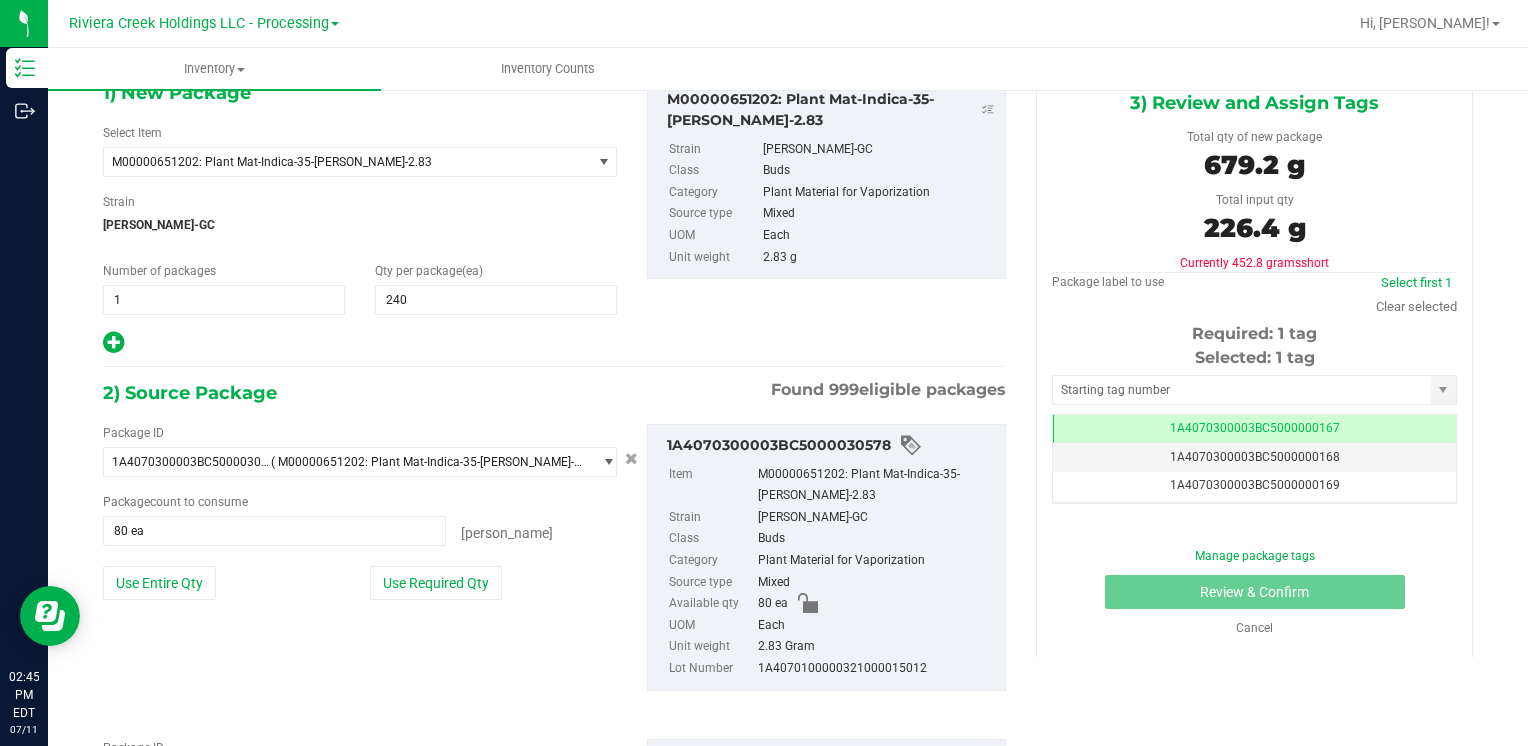 scroll, scrollTop: 259, scrollLeft: 0, axis: vertical 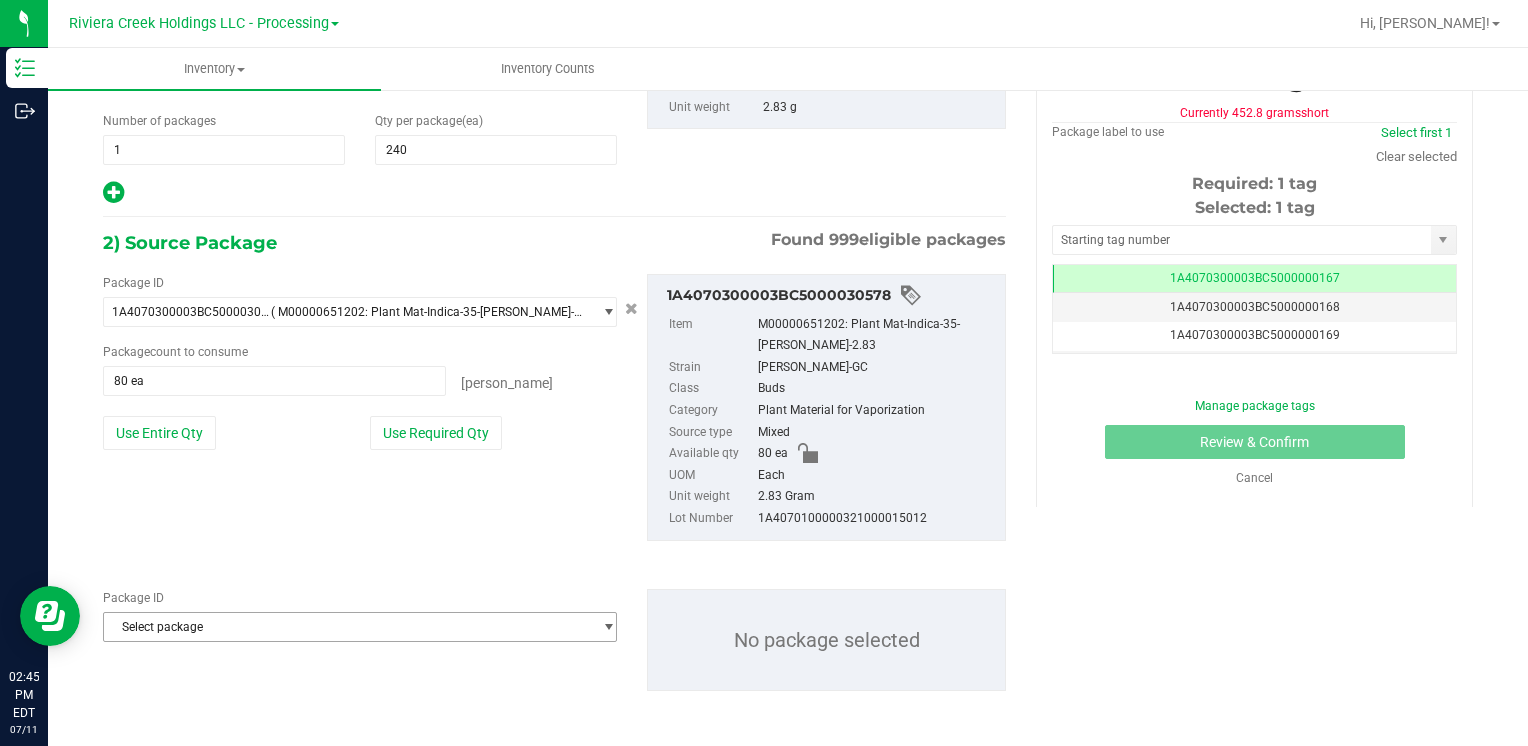 click on "Select package" at bounding box center (347, 627) 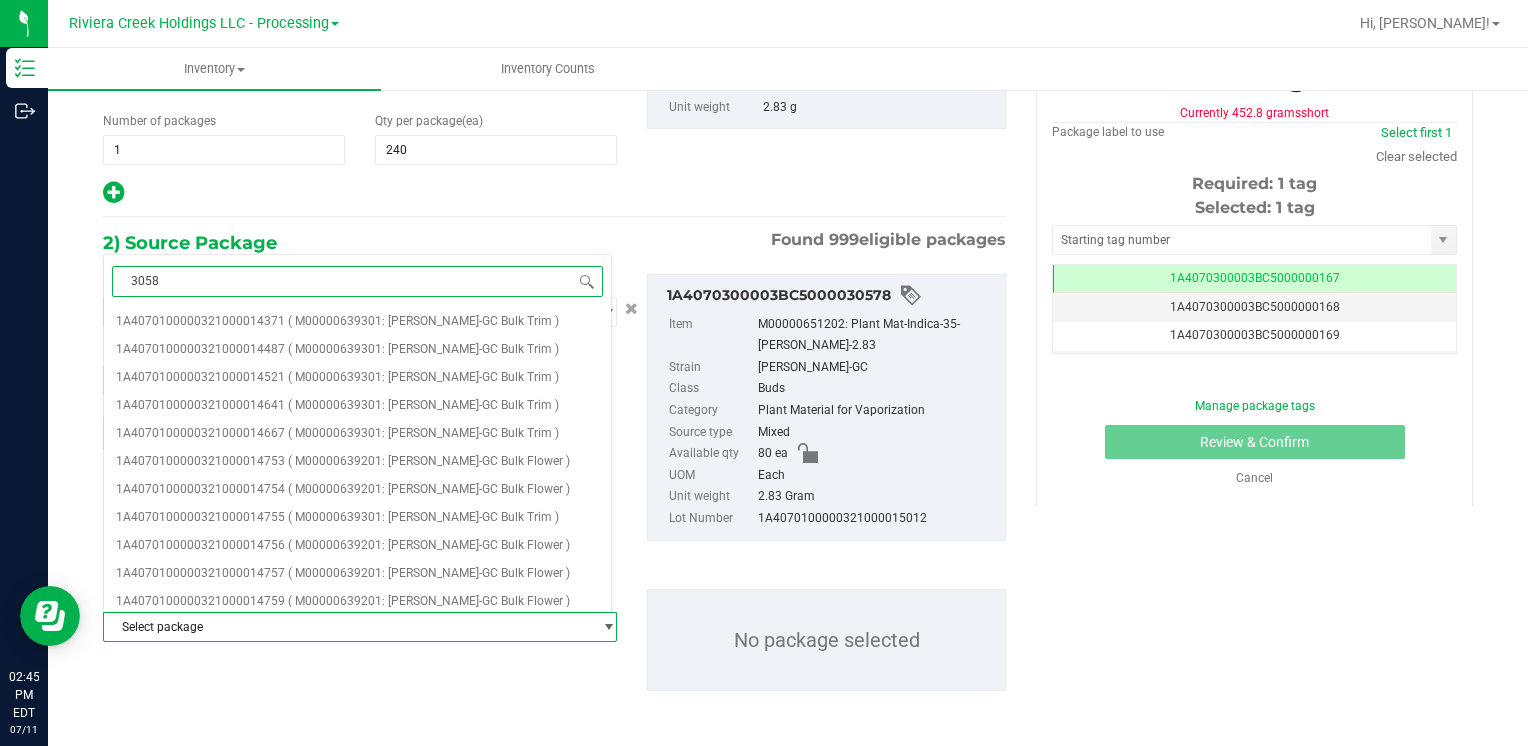 type on "30580" 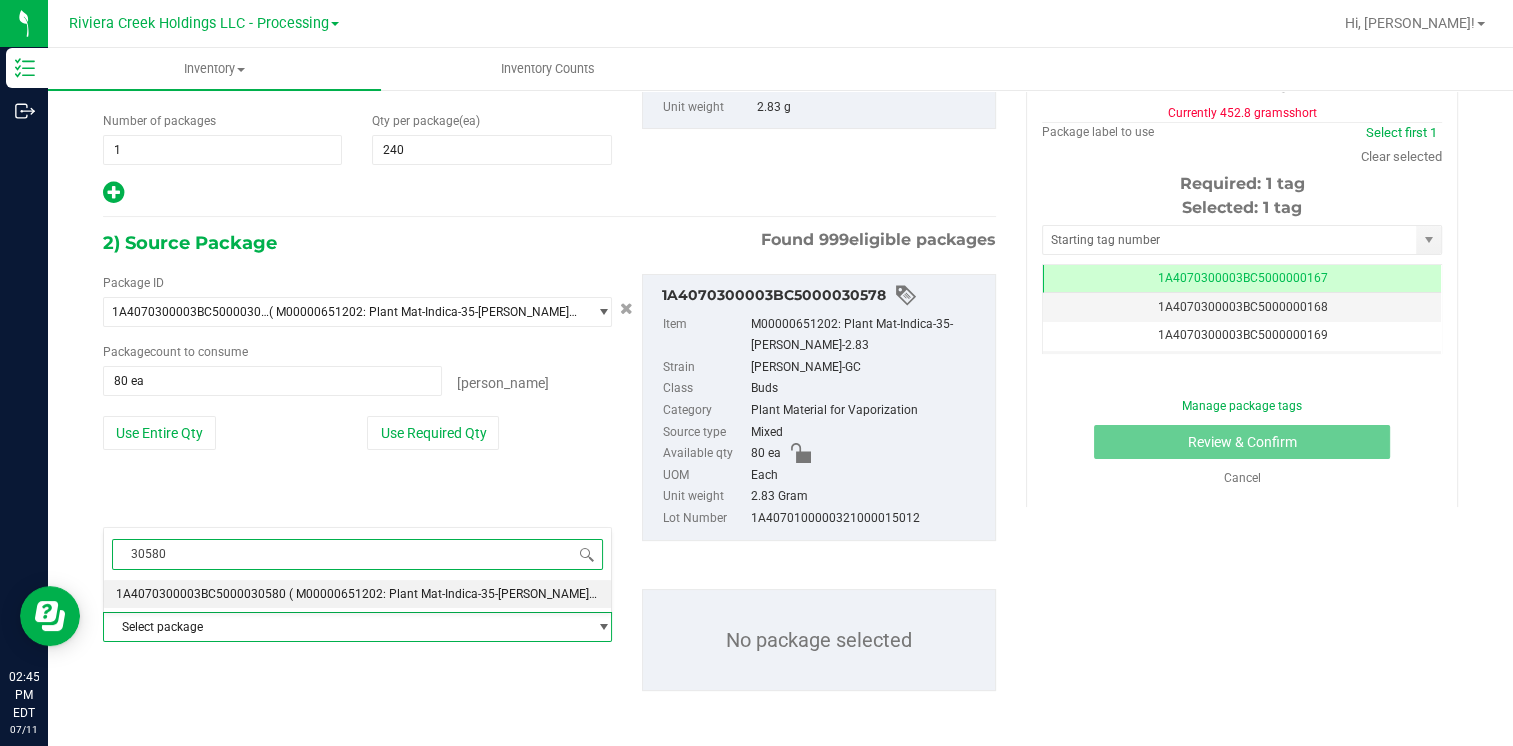 click on "1A4070300003BC5000030580
(
M00000651202: Plant Mat-Indica-35-[PERSON_NAME]-2.83
)" at bounding box center (357, 594) 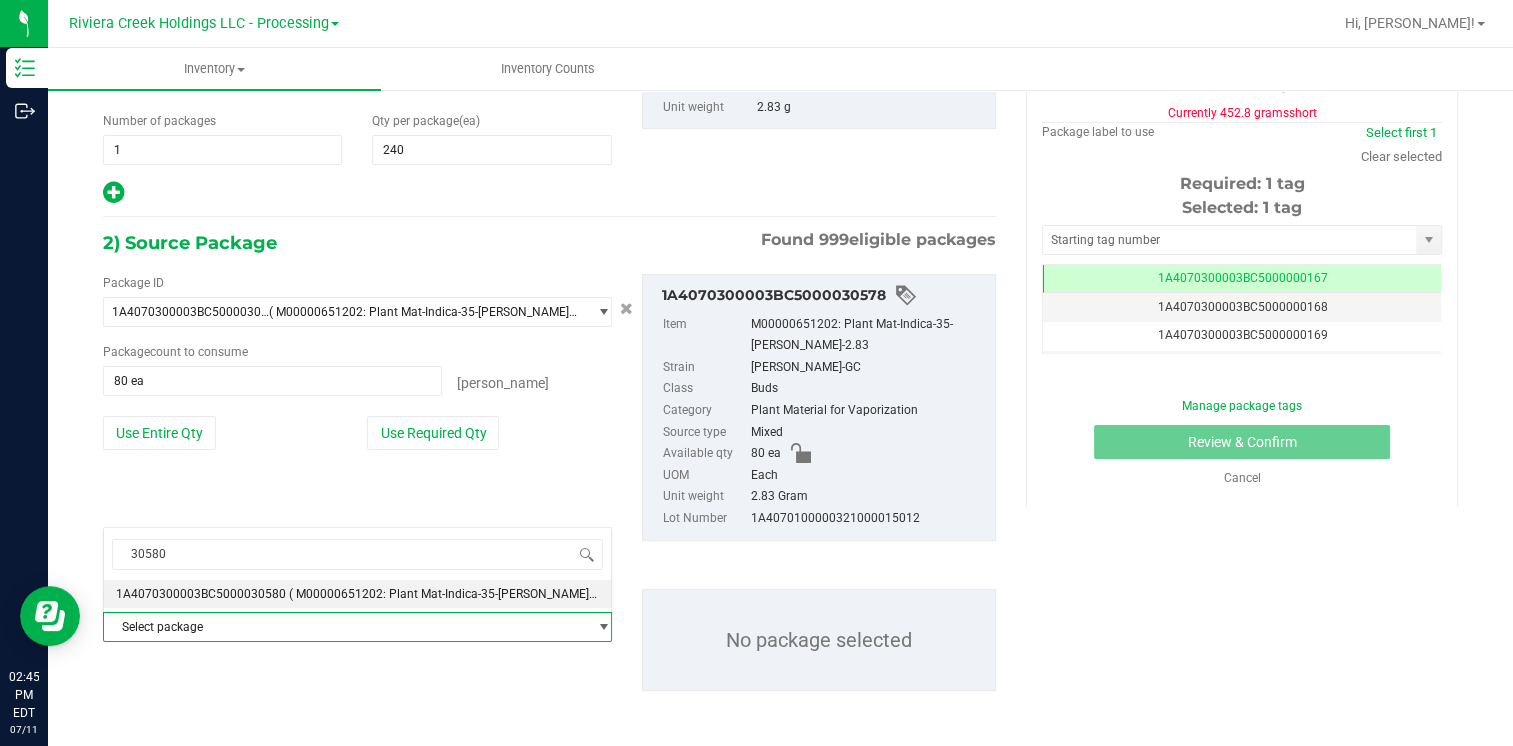 type 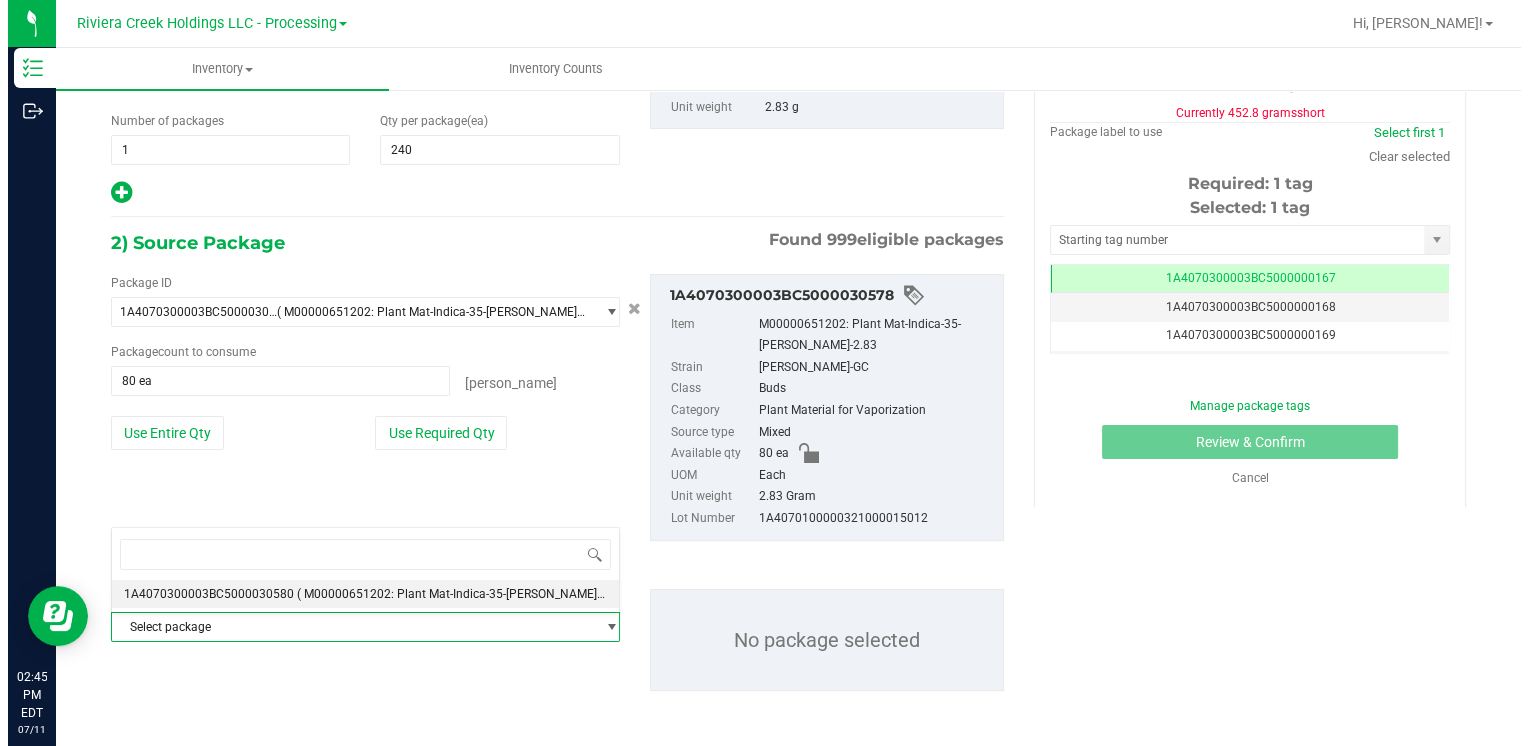 scroll, scrollTop: 25676, scrollLeft: 0, axis: vertical 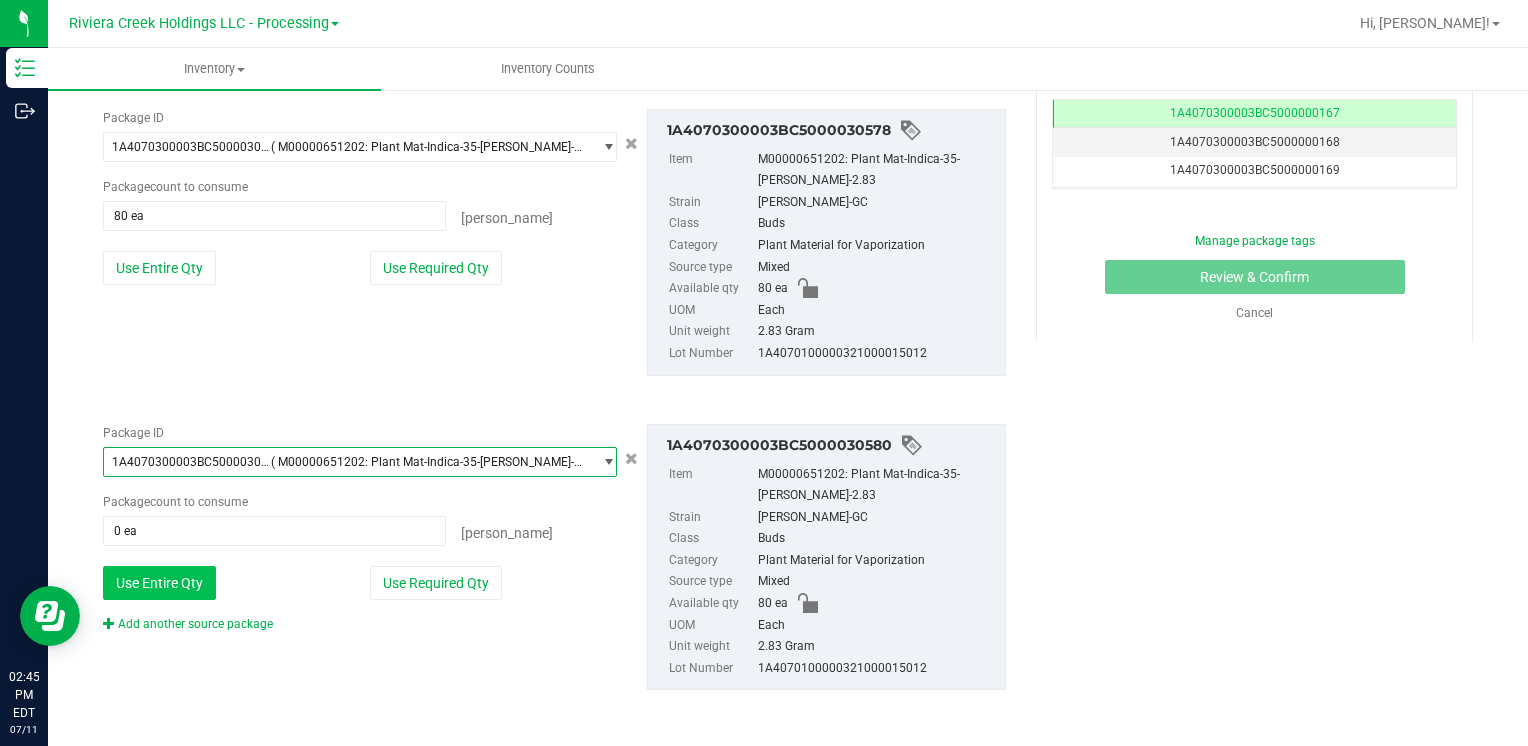 click on "Use Entire Qty" at bounding box center [159, 583] 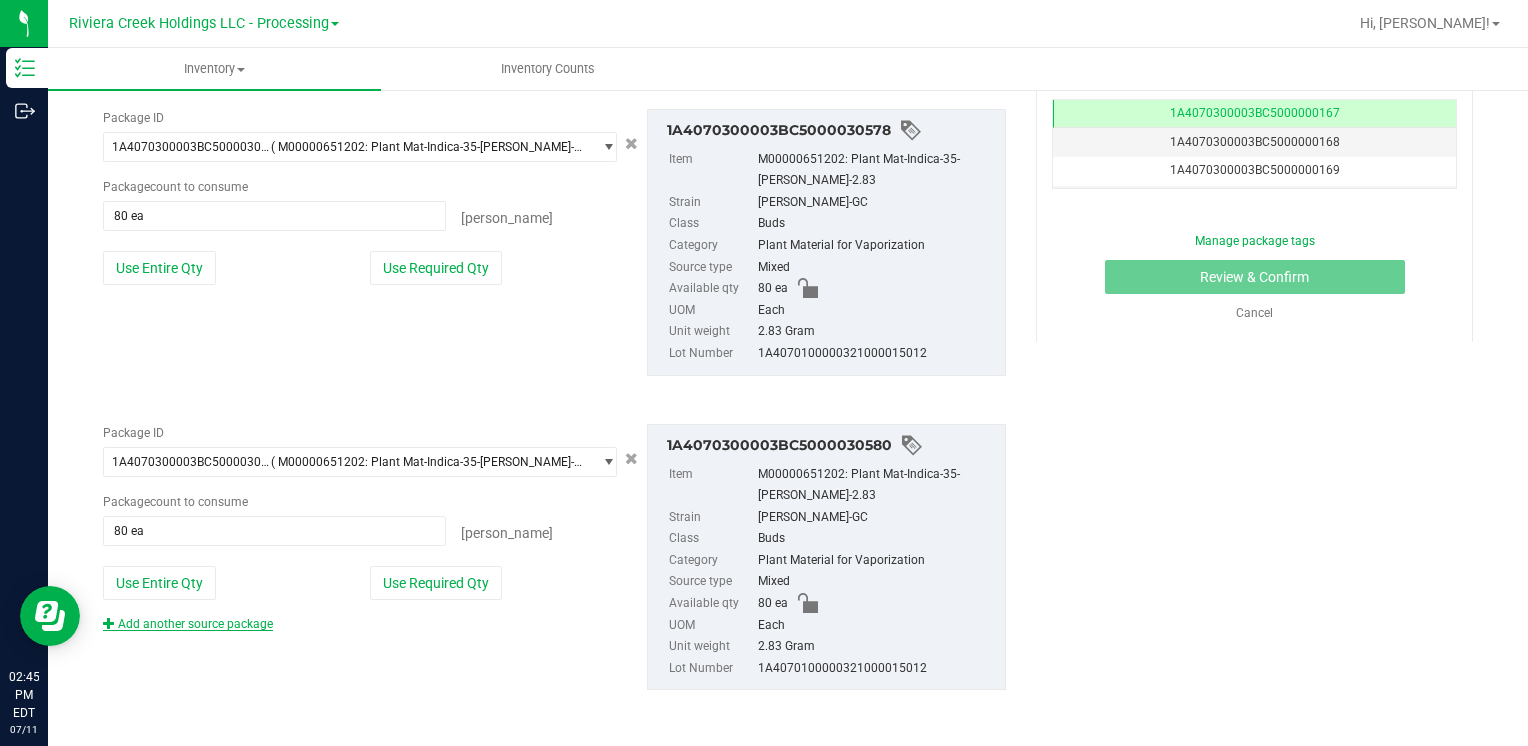 click on "Add another source package" at bounding box center [188, 624] 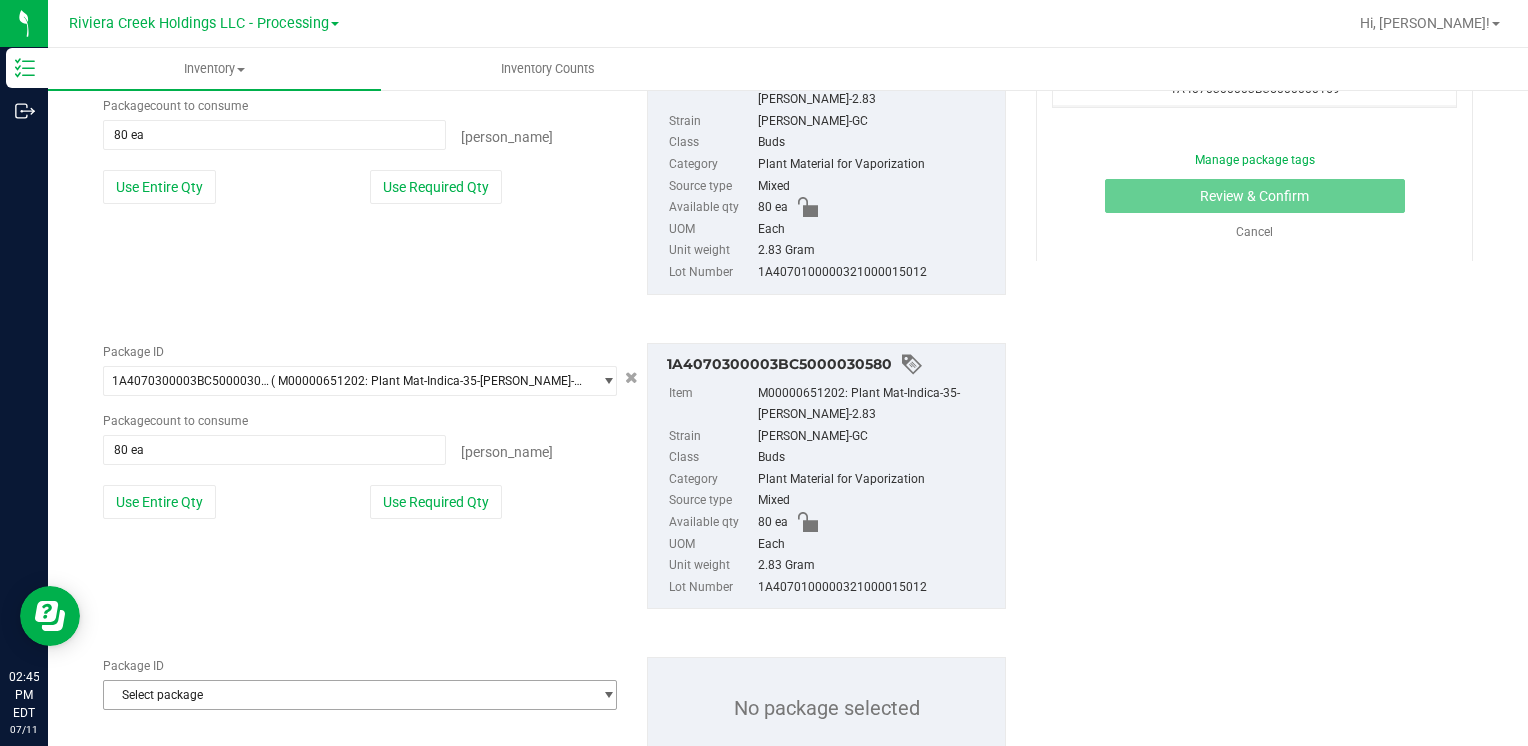 scroll, scrollTop: 573, scrollLeft: 0, axis: vertical 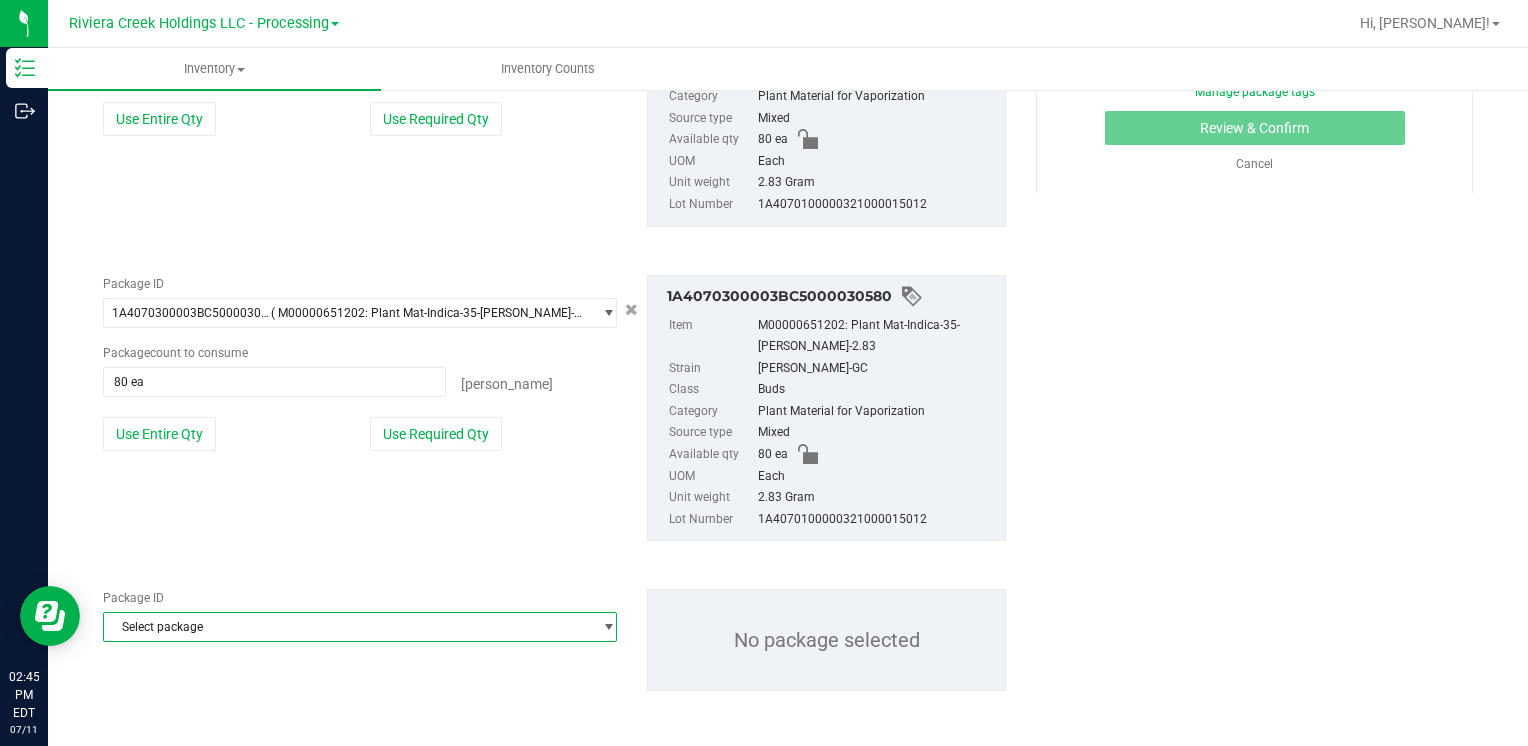 click on "Select package" at bounding box center (347, 627) 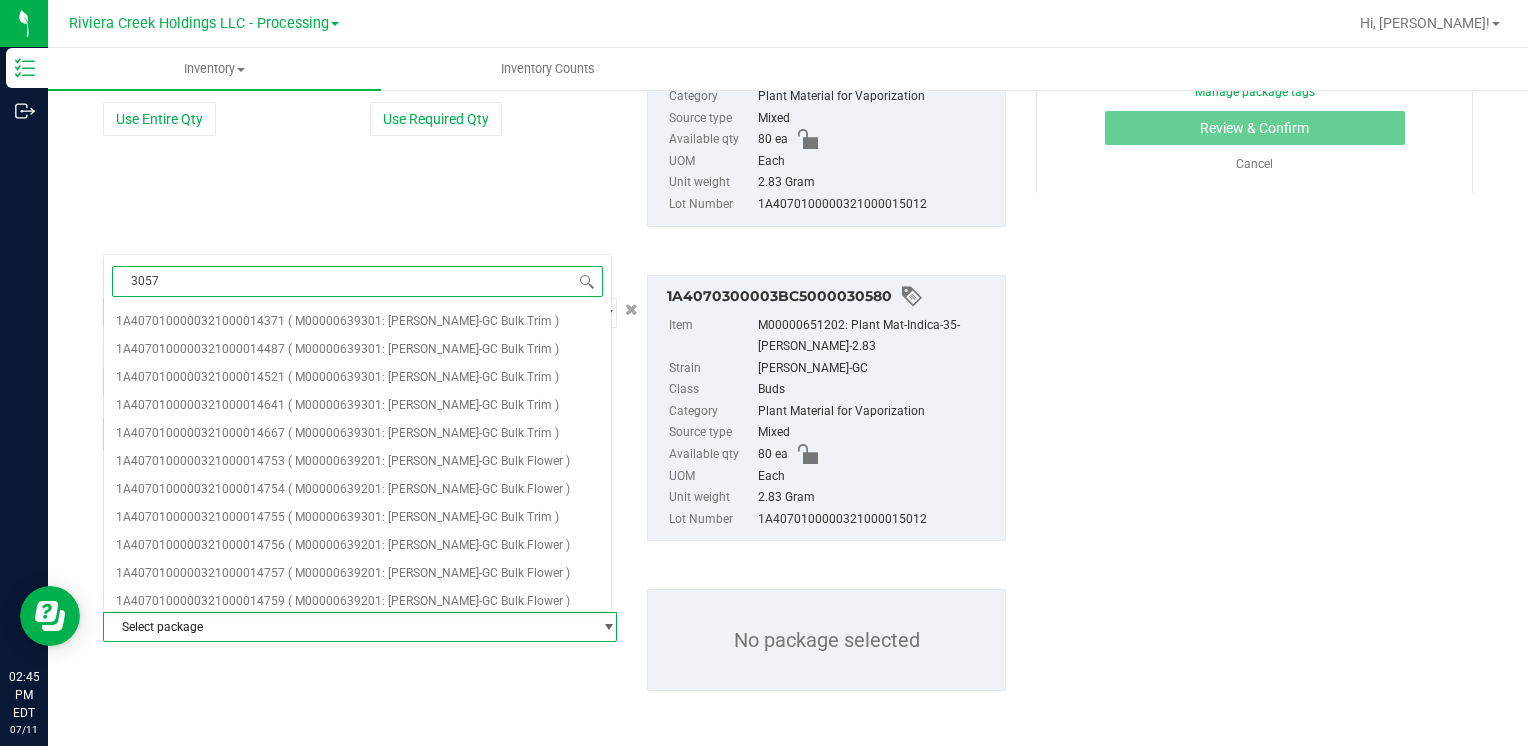 type on "30575" 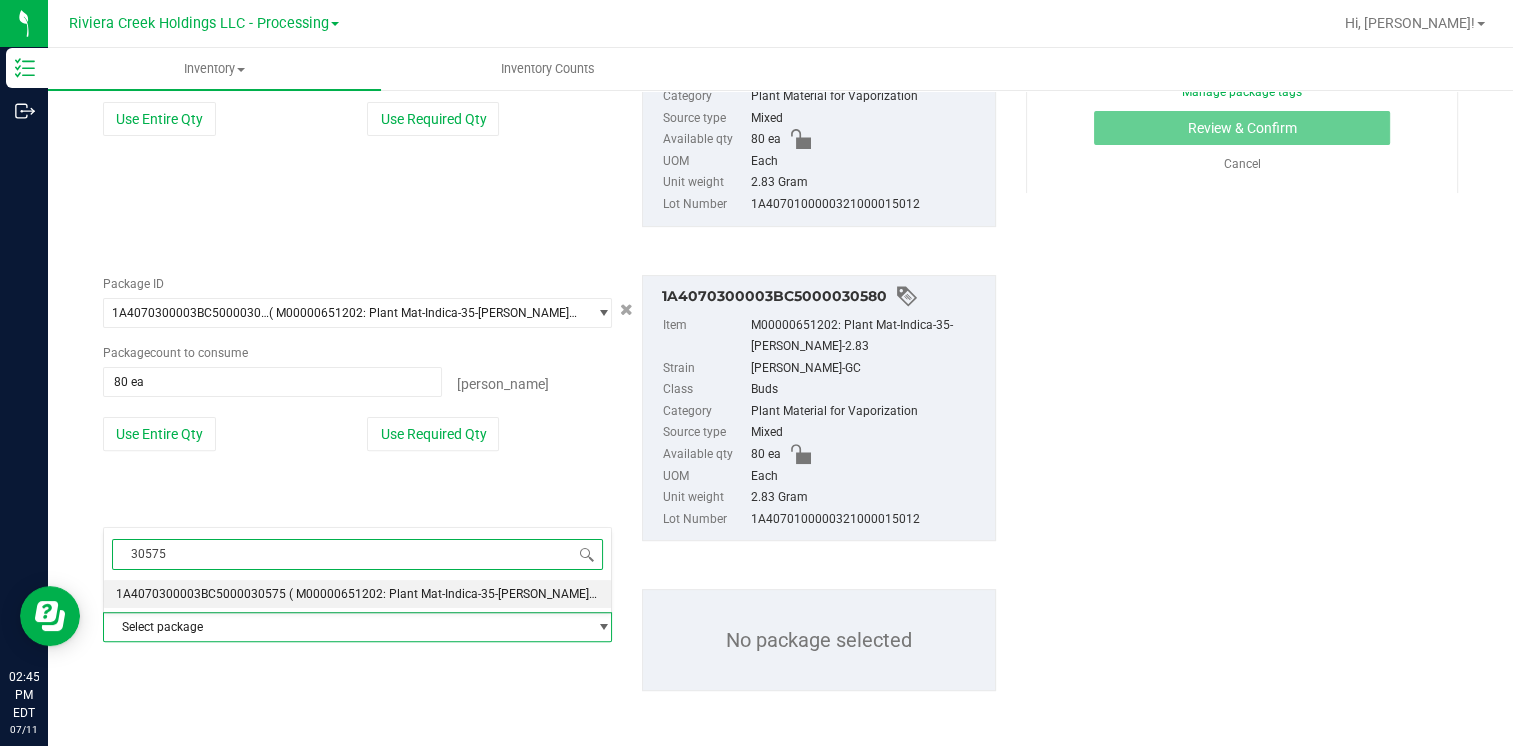 click on "1A4070300003BC5000030575" at bounding box center [201, 594] 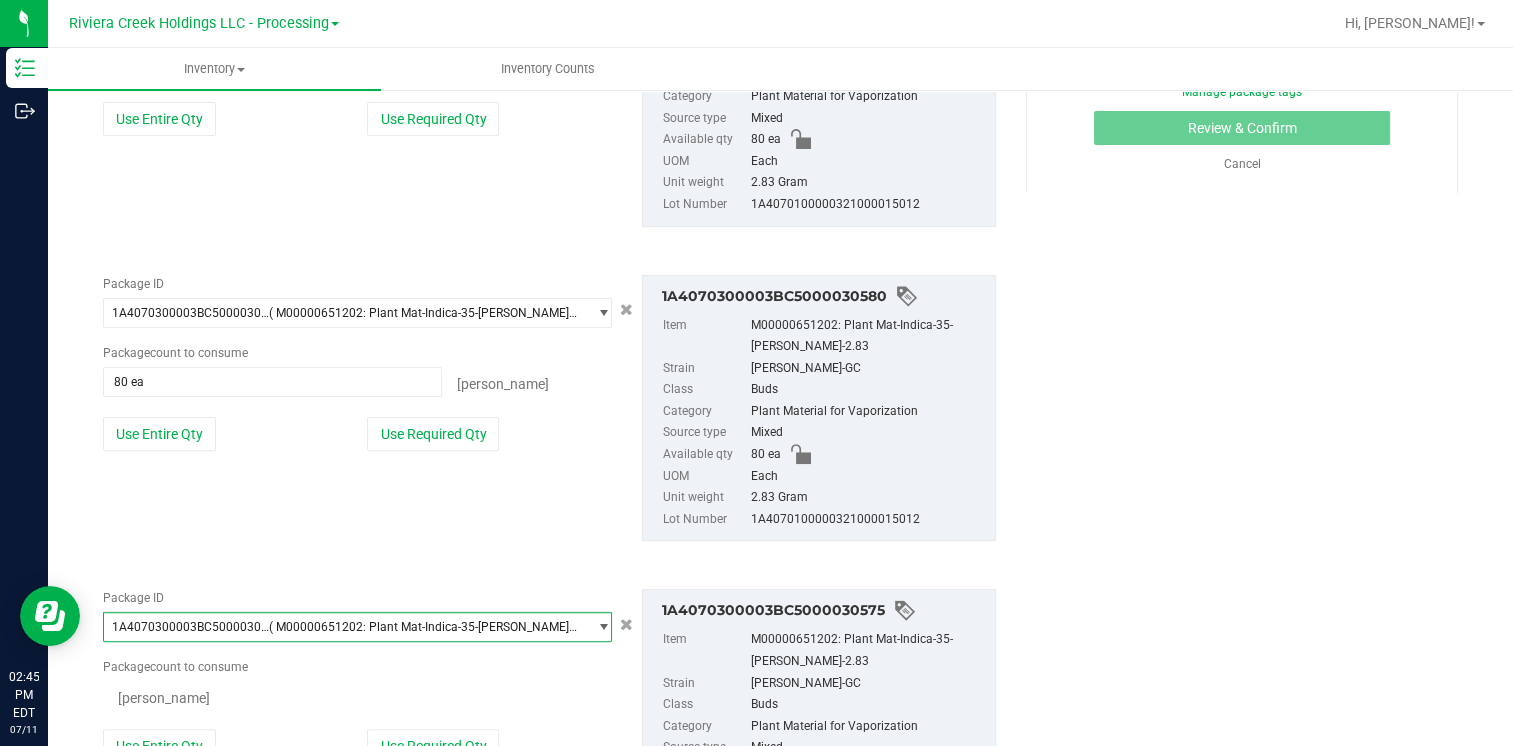 type 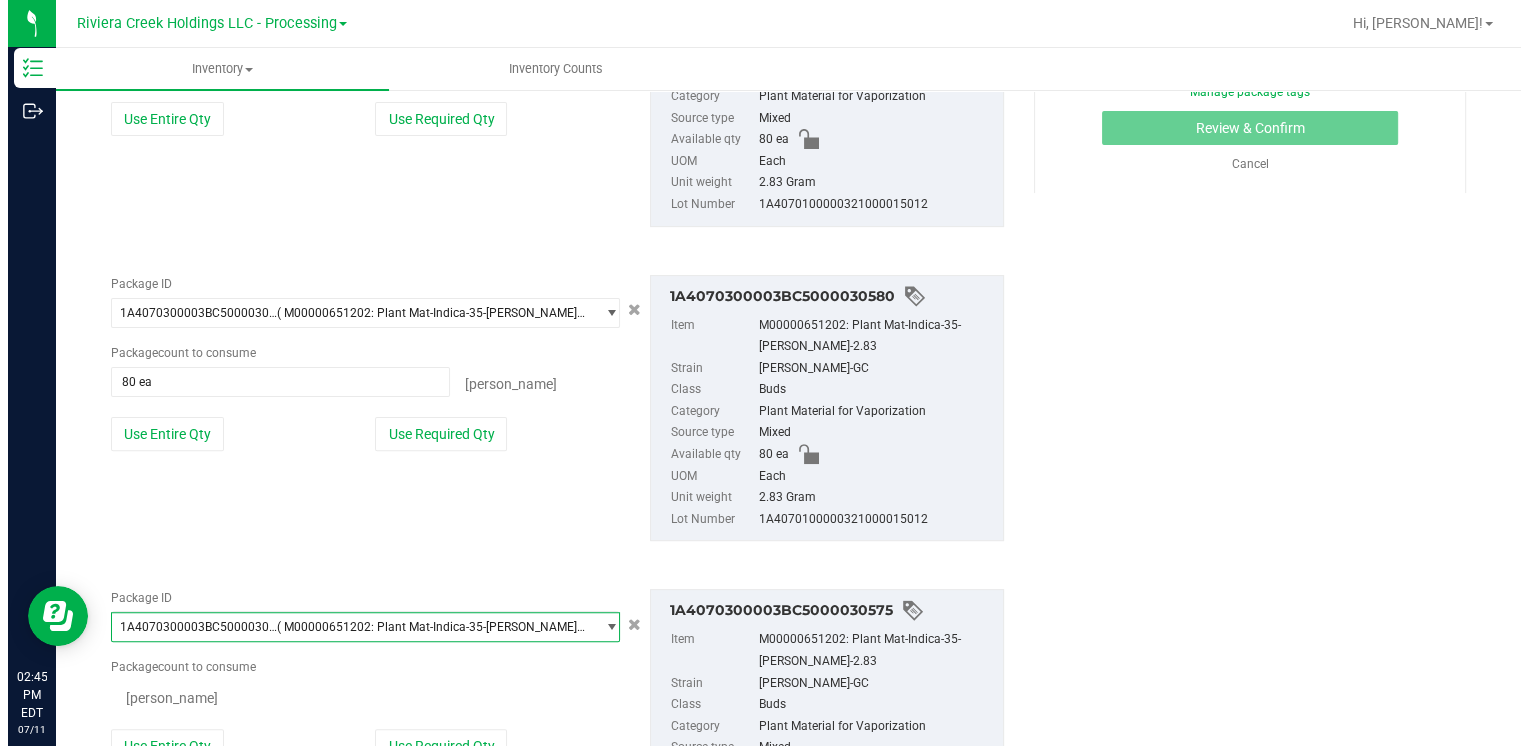 scroll, scrollTop: 25620, scrollLeft: 0, axis: vertical 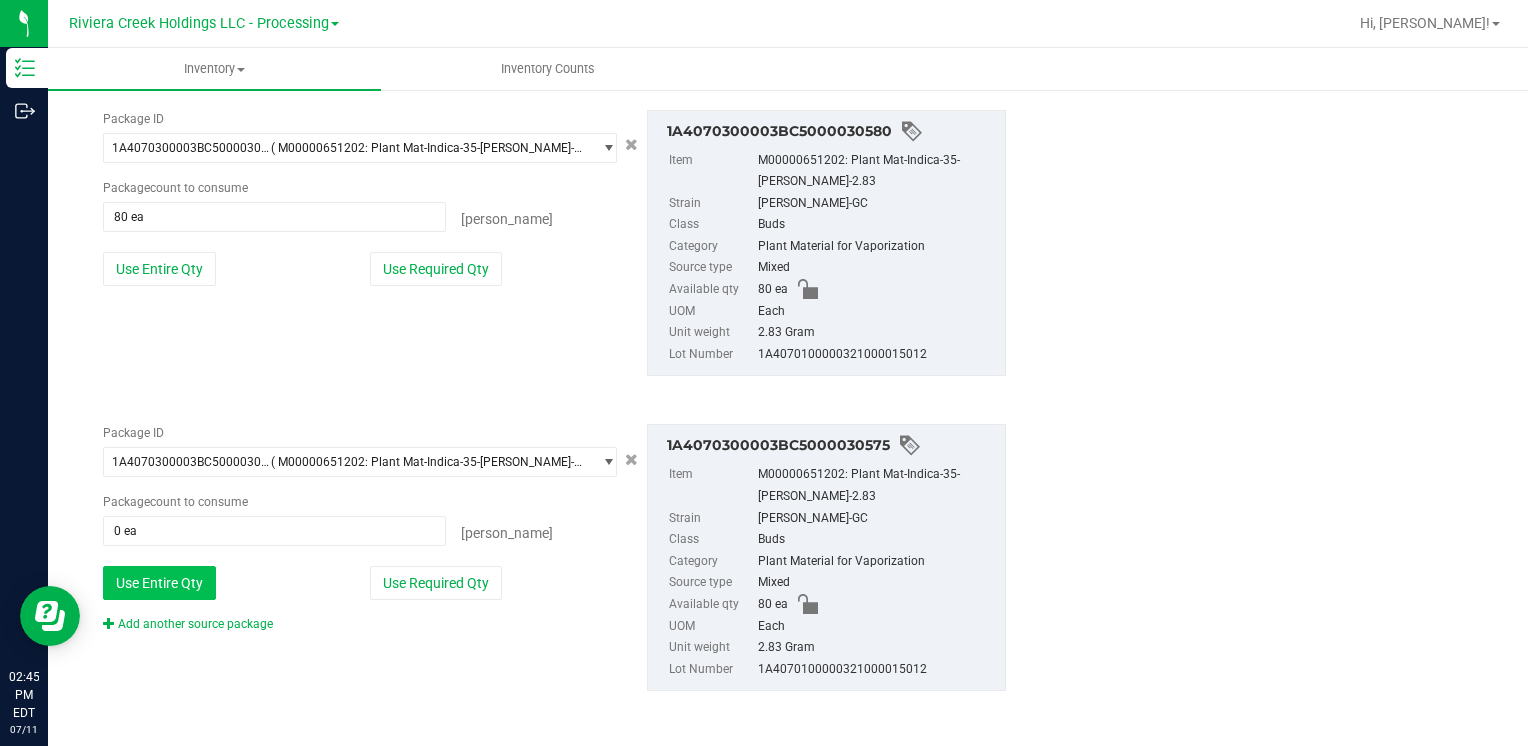 click on "Use Entire Qty" at bounding box center [159, 583] 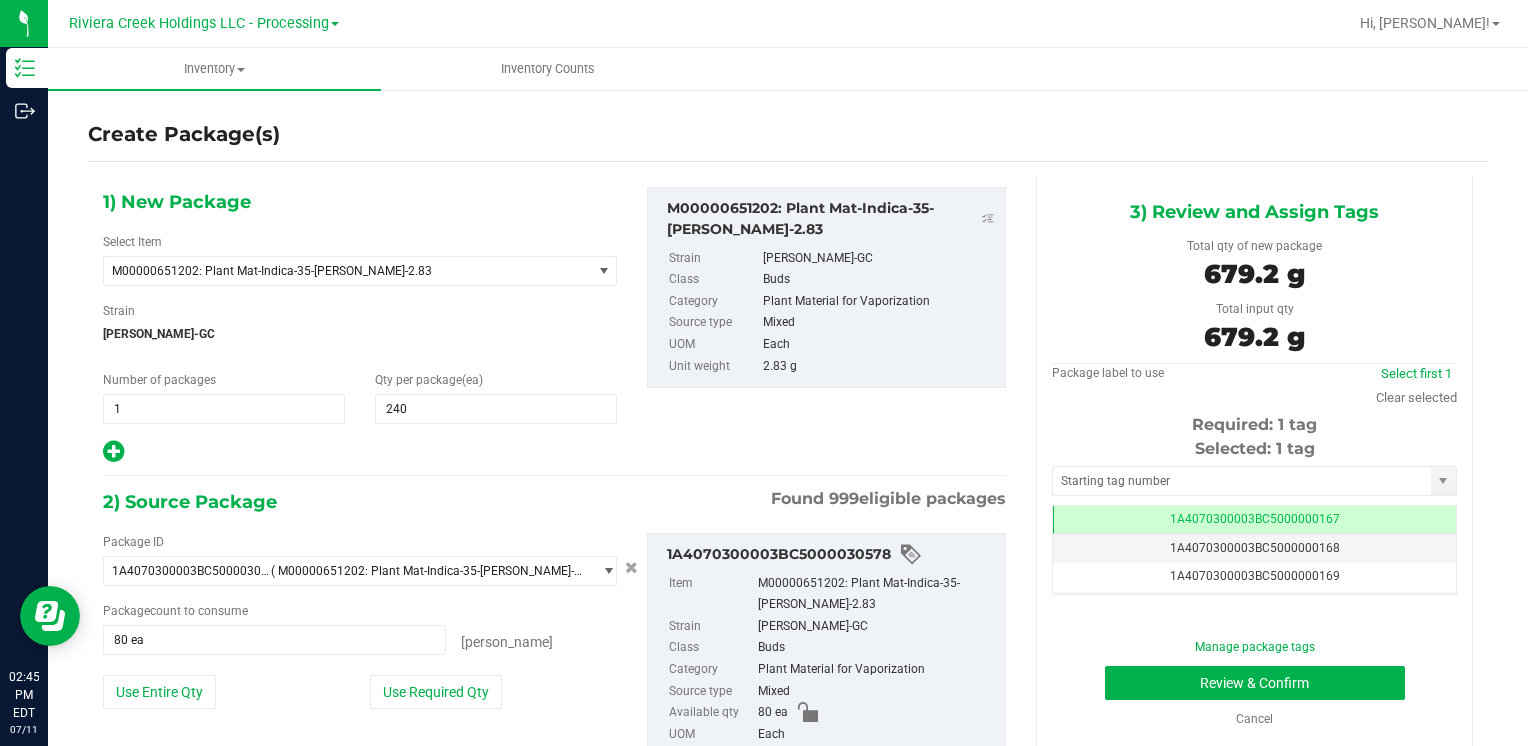 click on "Selected: 1 tag" at bounding box center (1254, 449) 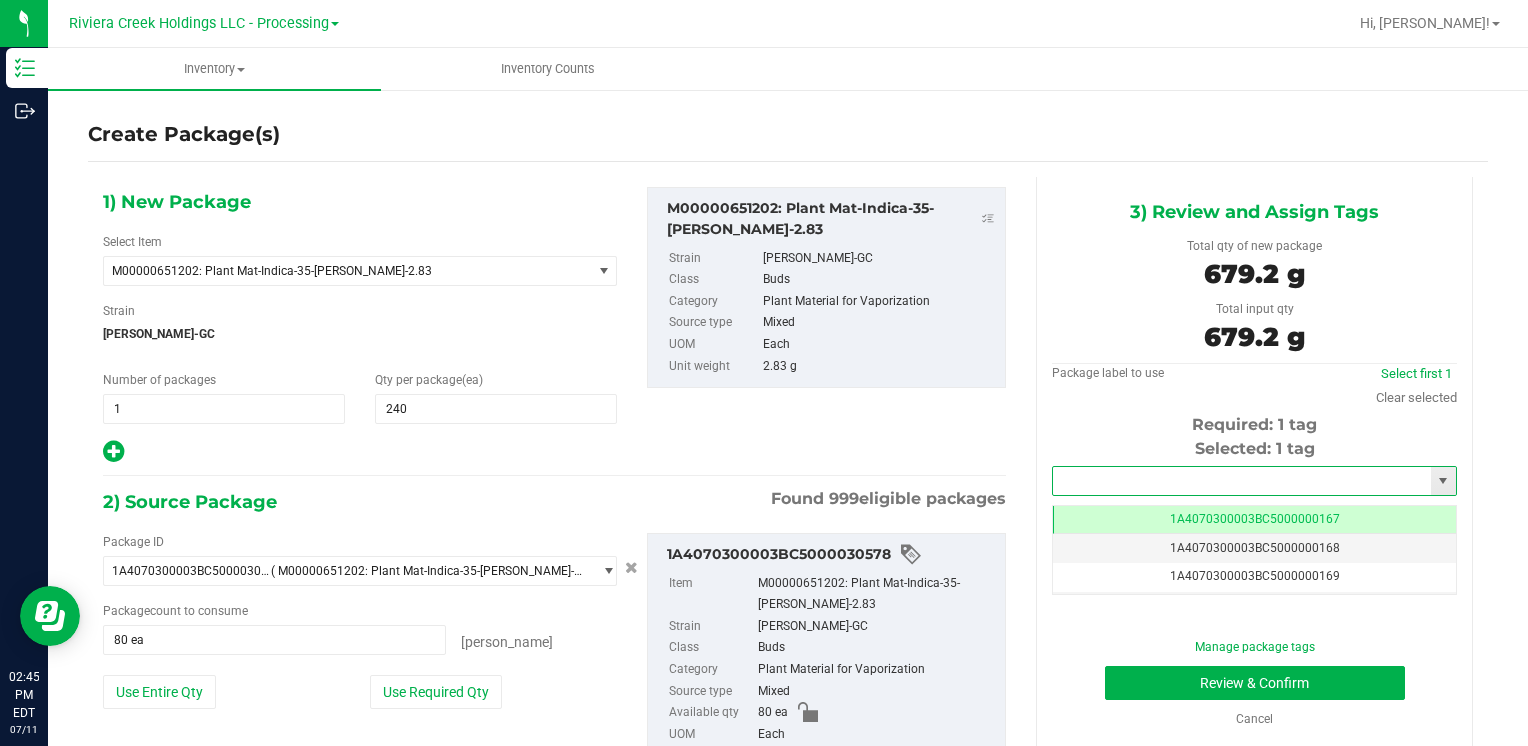 click at bounding box center [1242, 481] 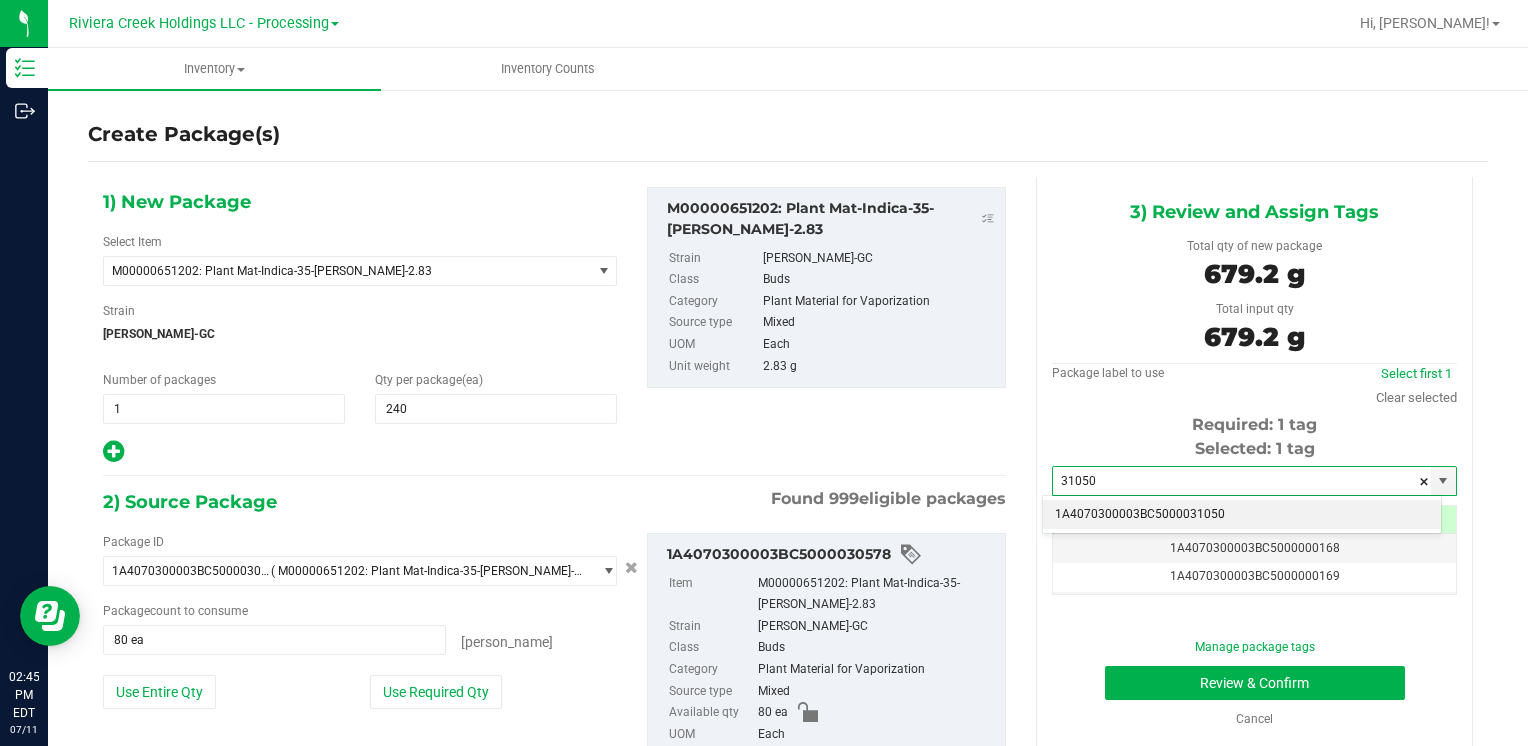 click on "1A4070300003BC5000031050" at bounding box center [1242, 515] 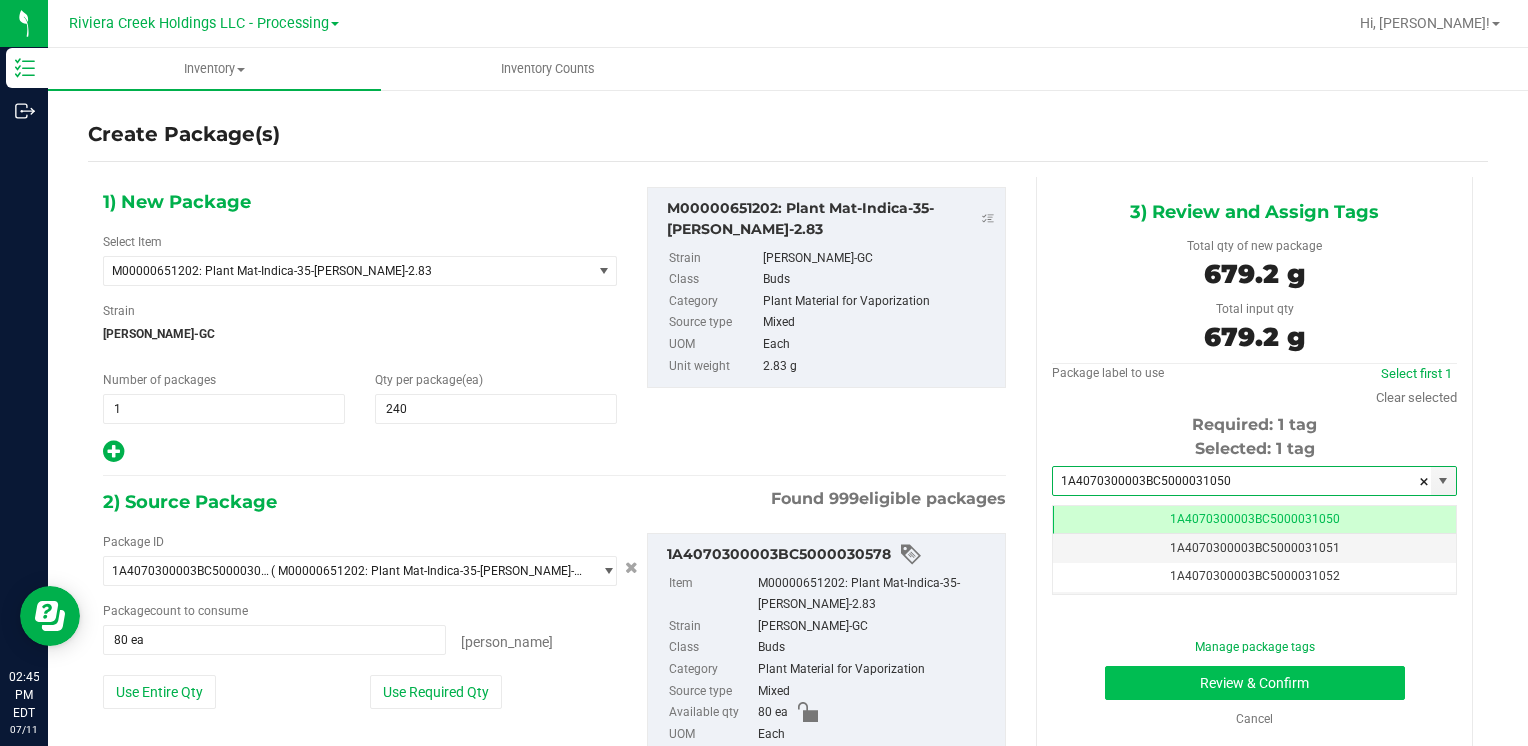 type on "1A4070300003BC5000031050" 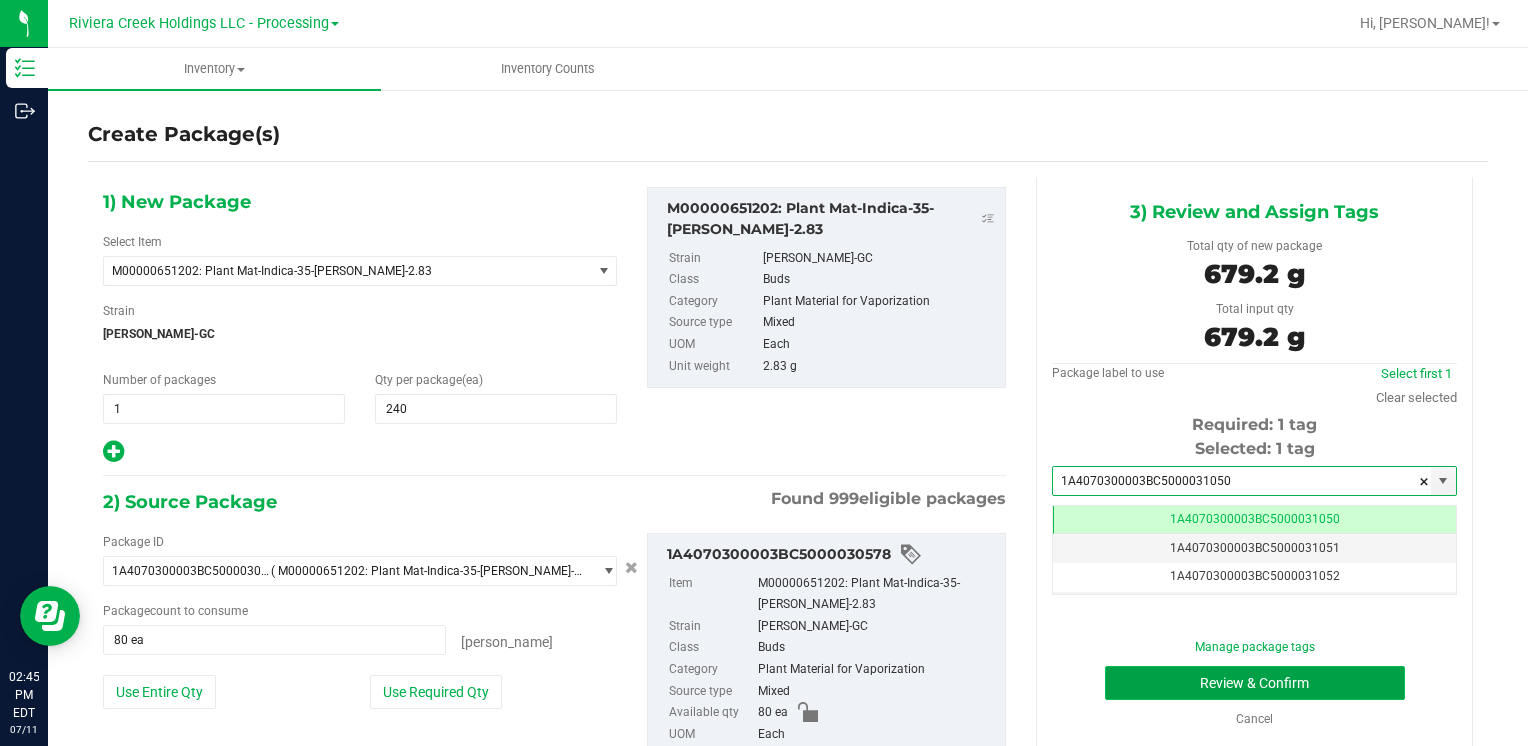 click on "Review & Confirm" at bounding box center (1255, 683) 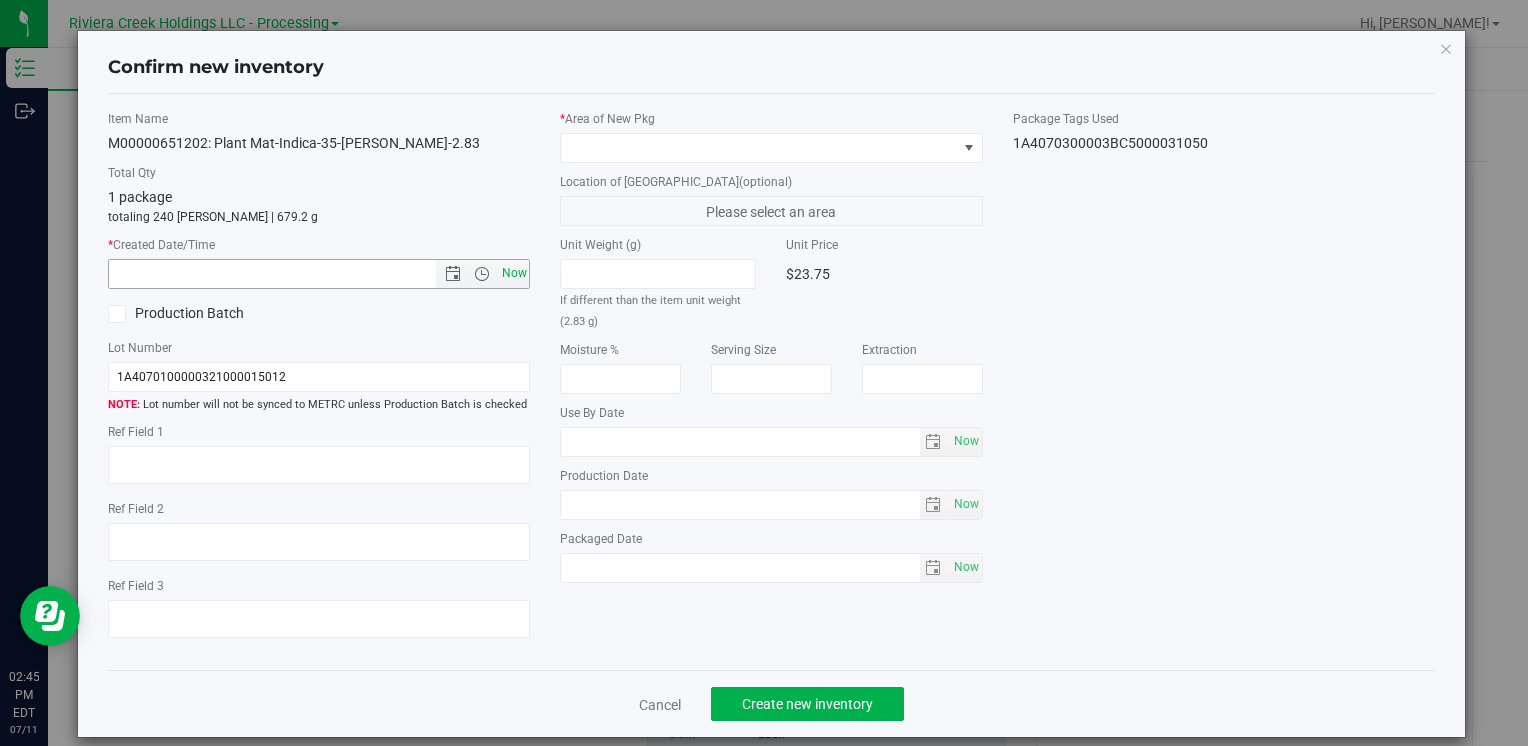 click on "Now" at bounding box center (514, 273) 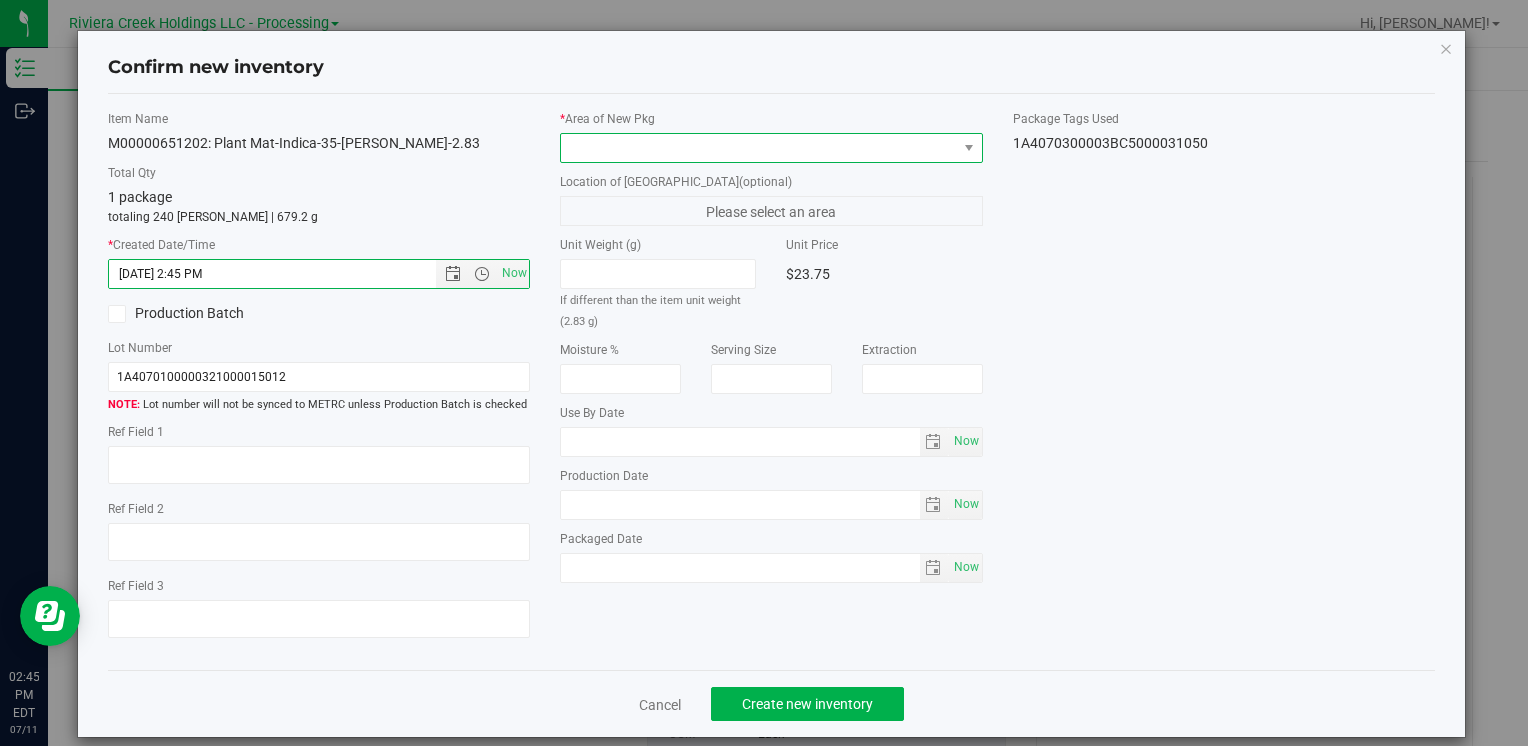 click at bounding box center (758, 148) 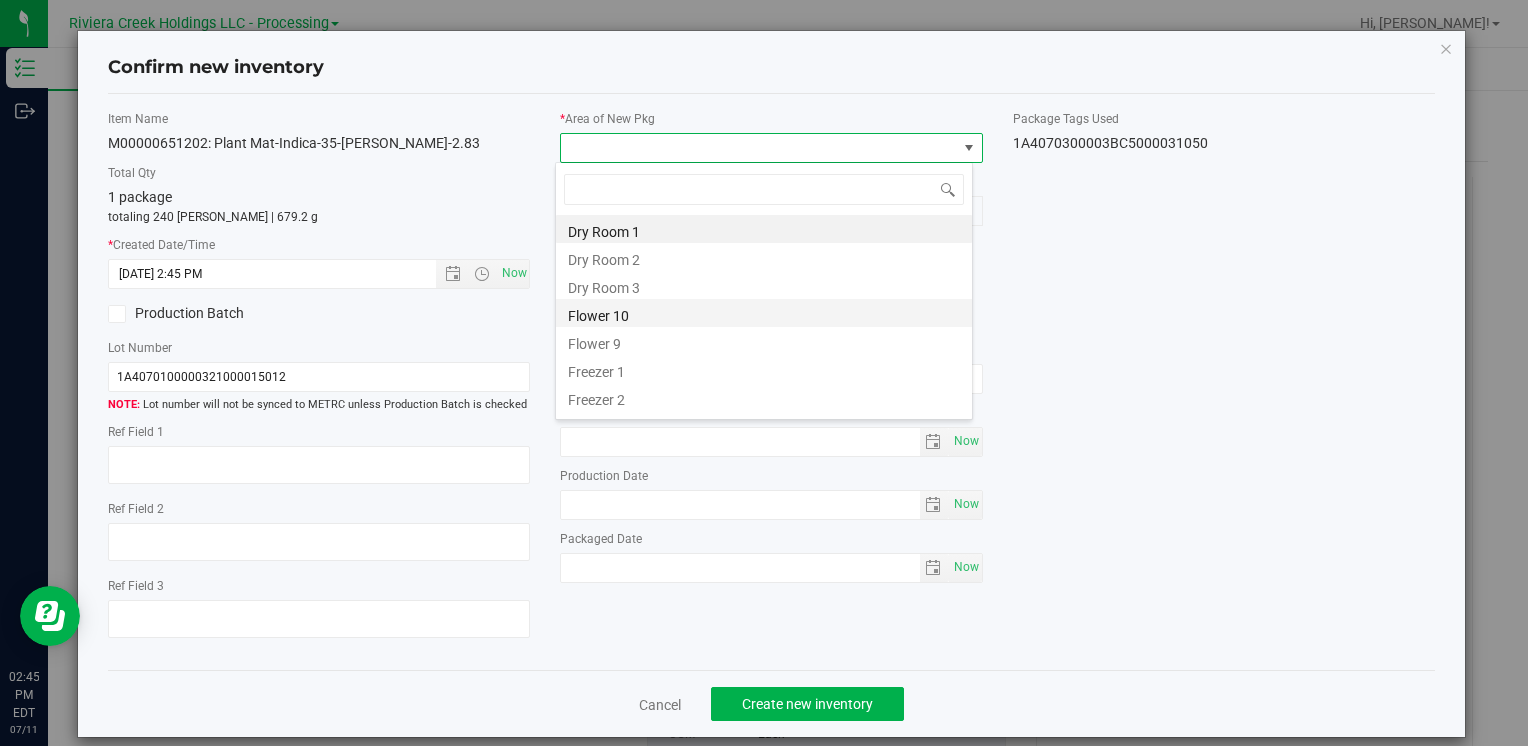 click on "Flower 10" at bounding box center [764, 313] 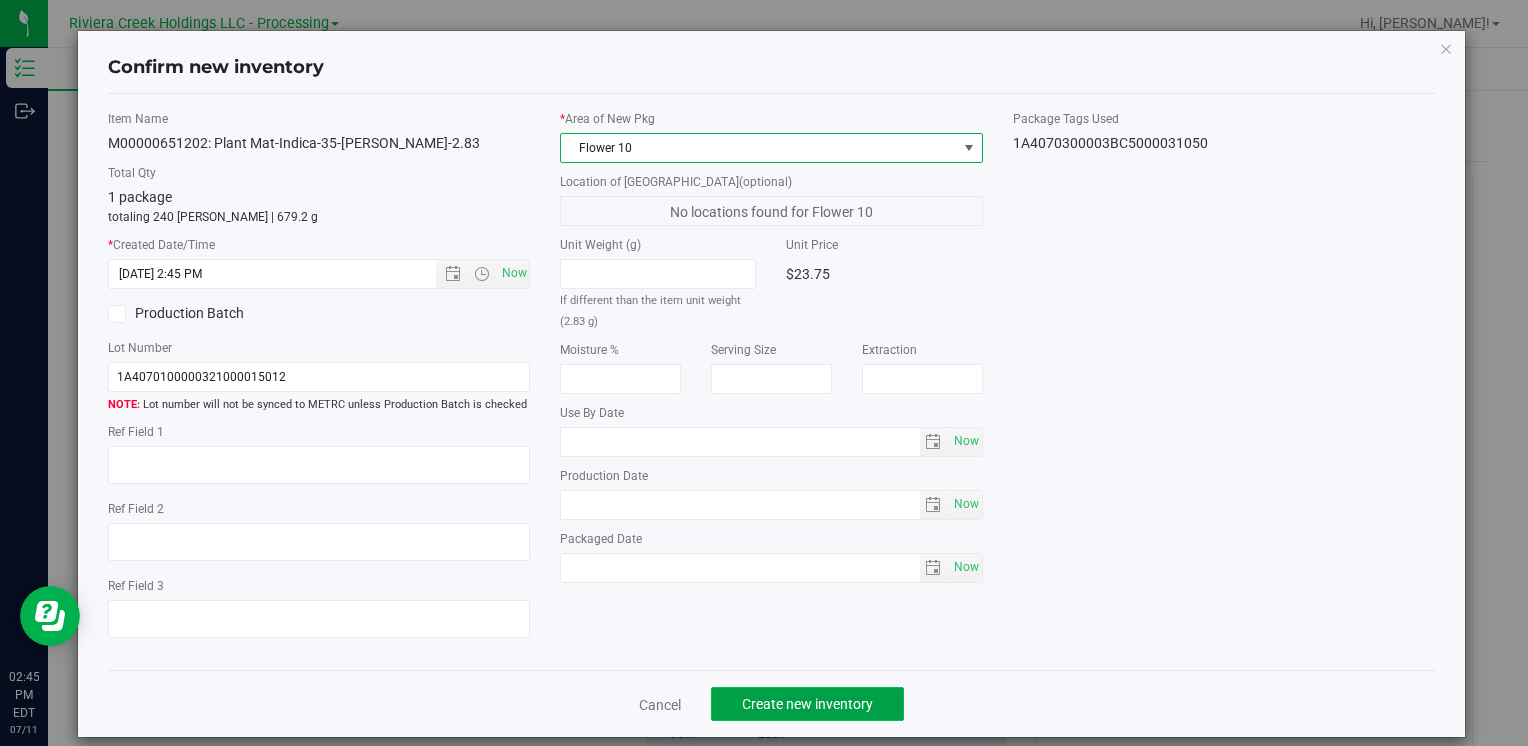 click on "Create new inventory" 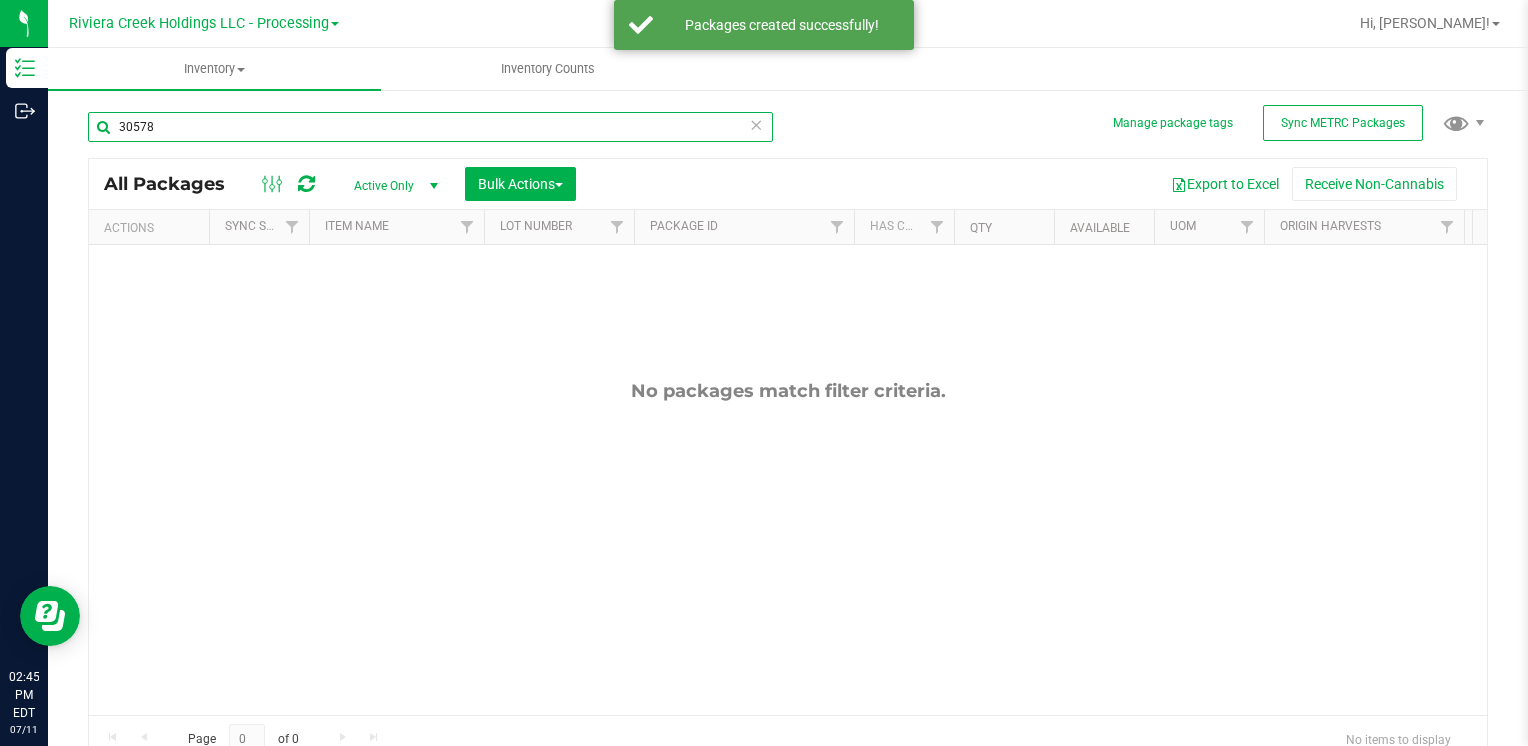 click on "30578" at bounding box center [430, 127] 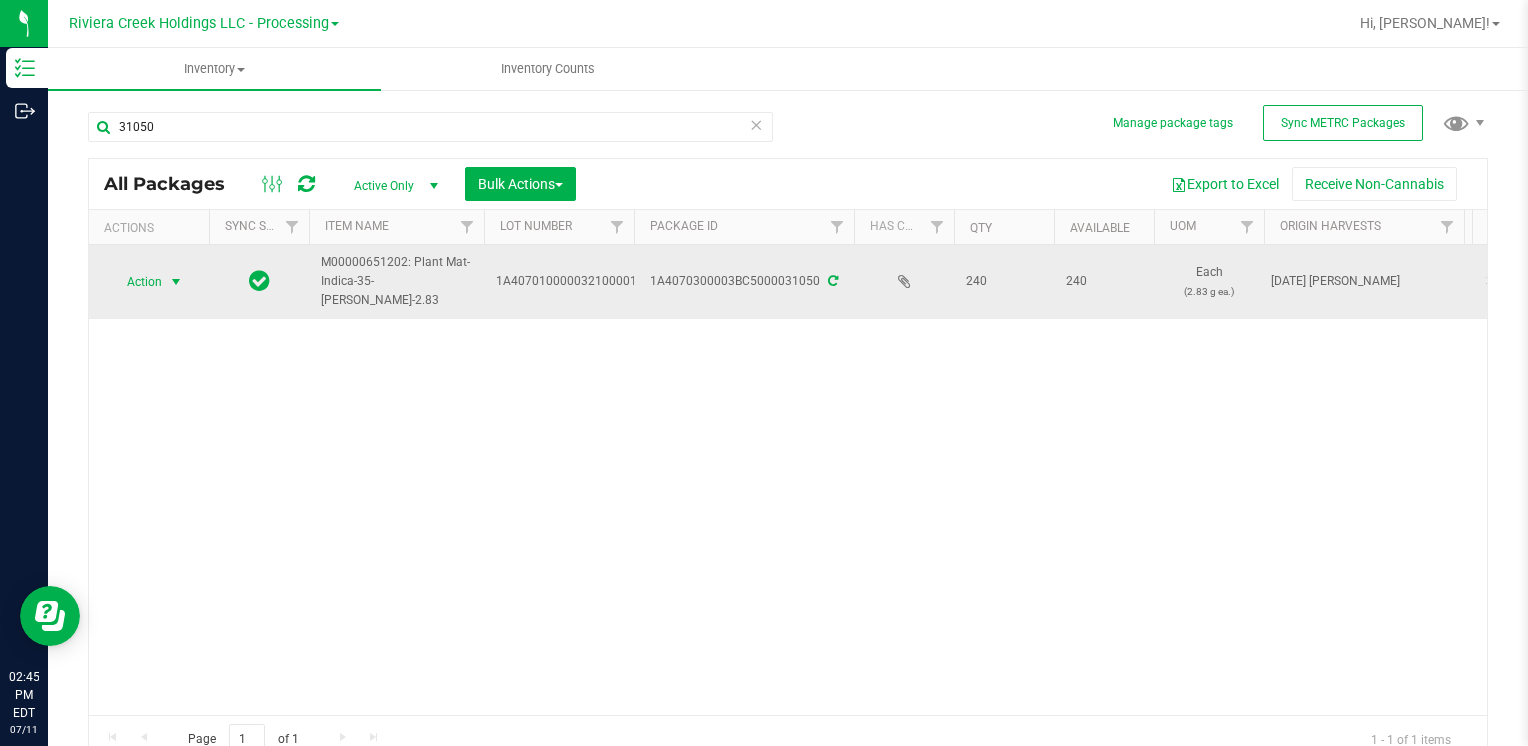 click on "Action" at bounding box center [136, 282] 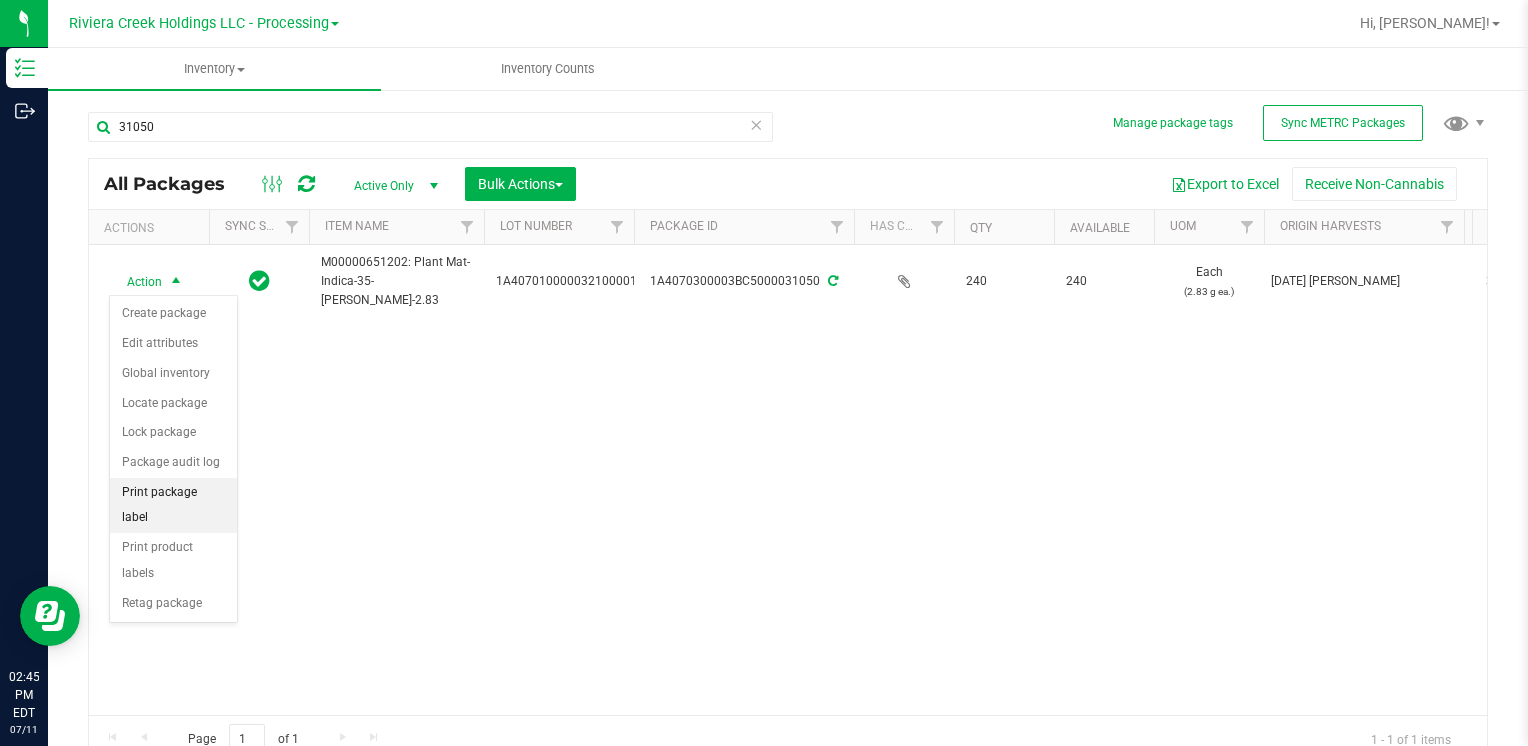 click on "Print package label" at bounding box center (173, 505) 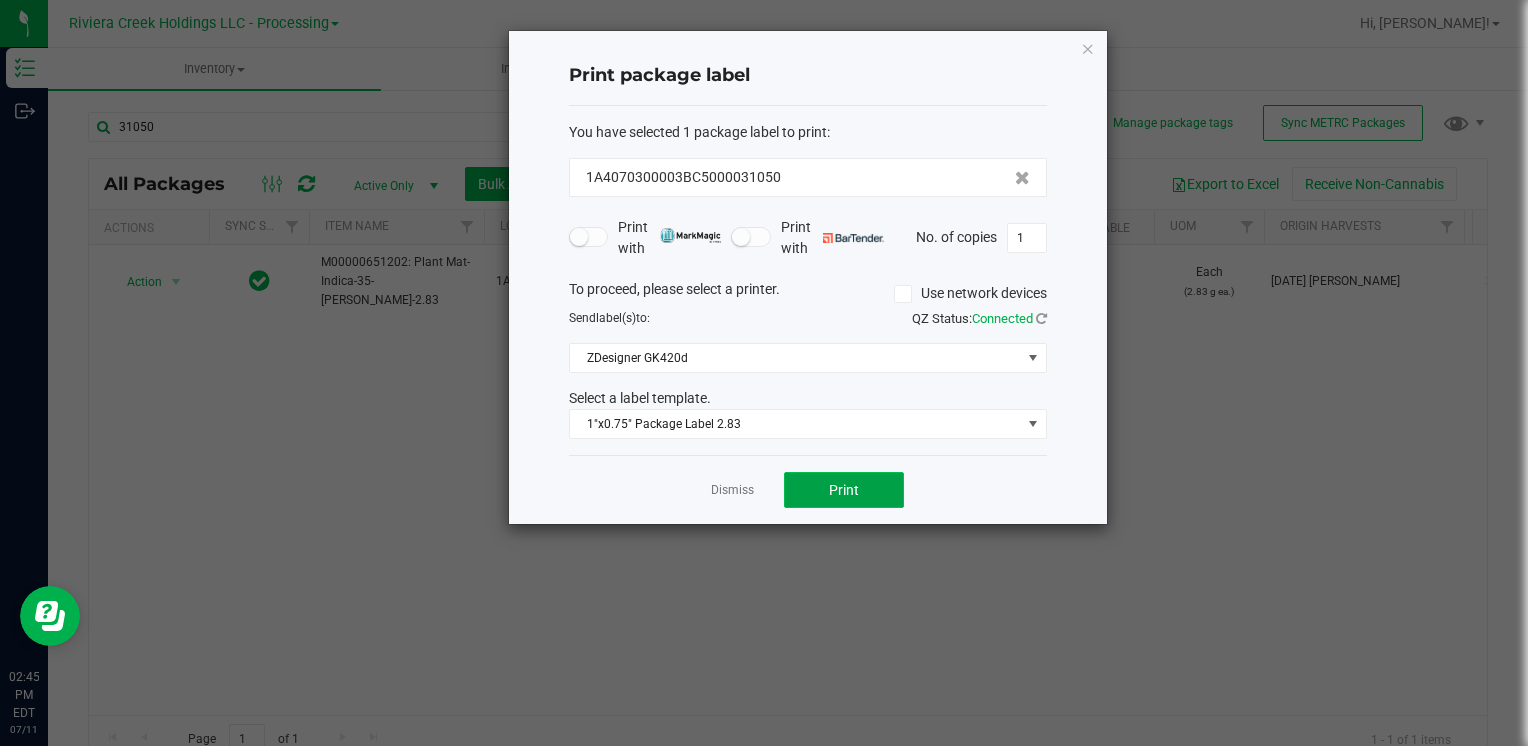 click on "Print" 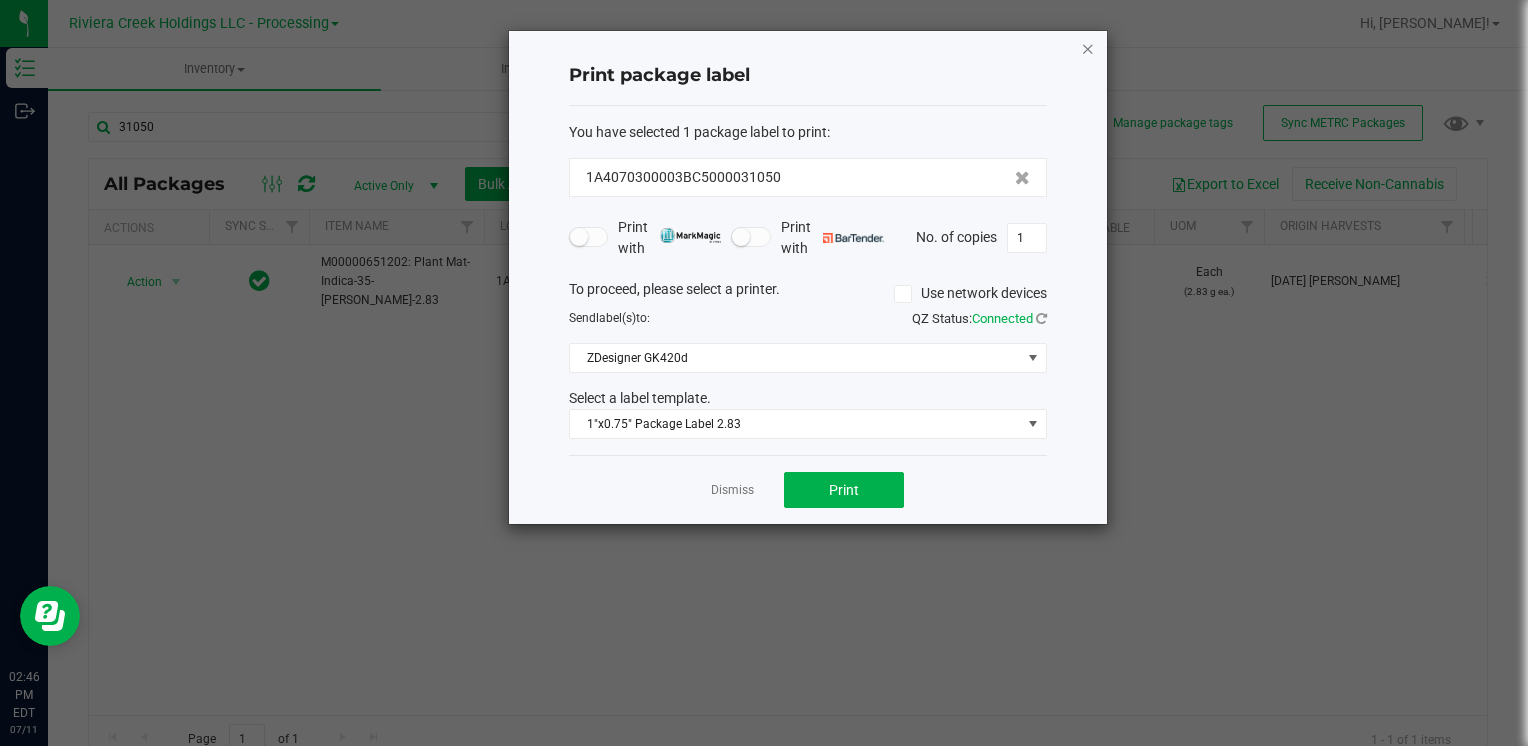 click 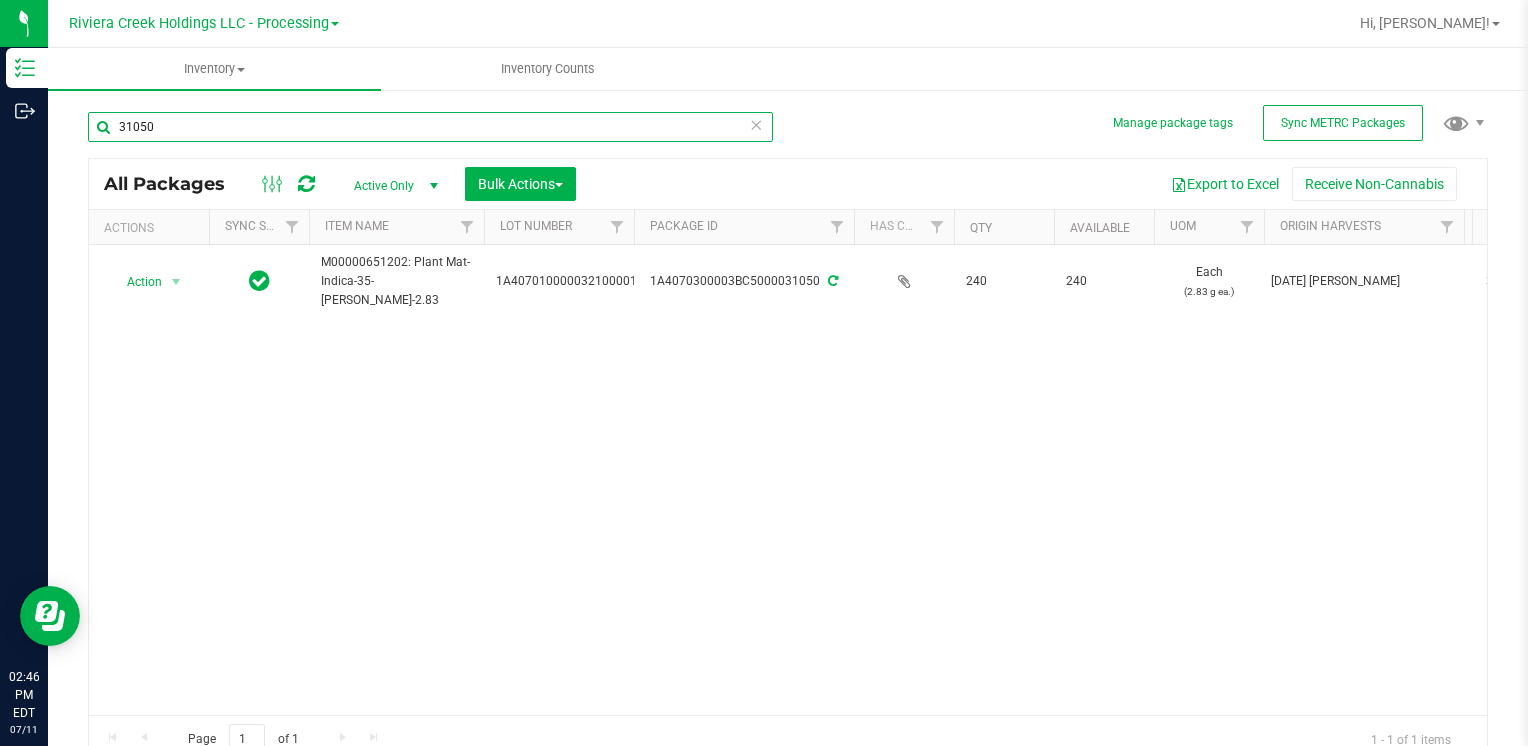 click on "31050" at bounding box center (430, 127) 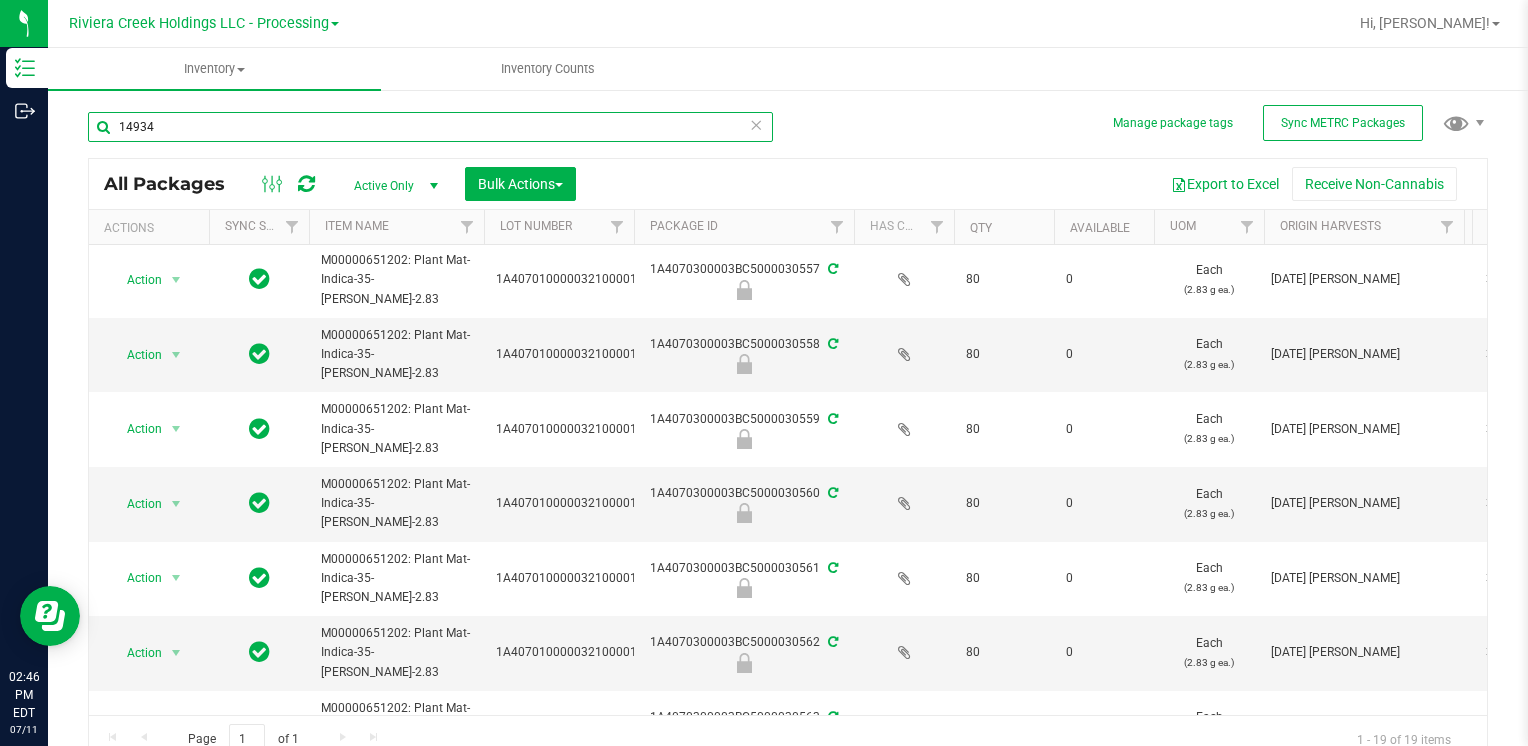 scroll, scrollTop: 800, scrollLeft: 0, axis: vertical 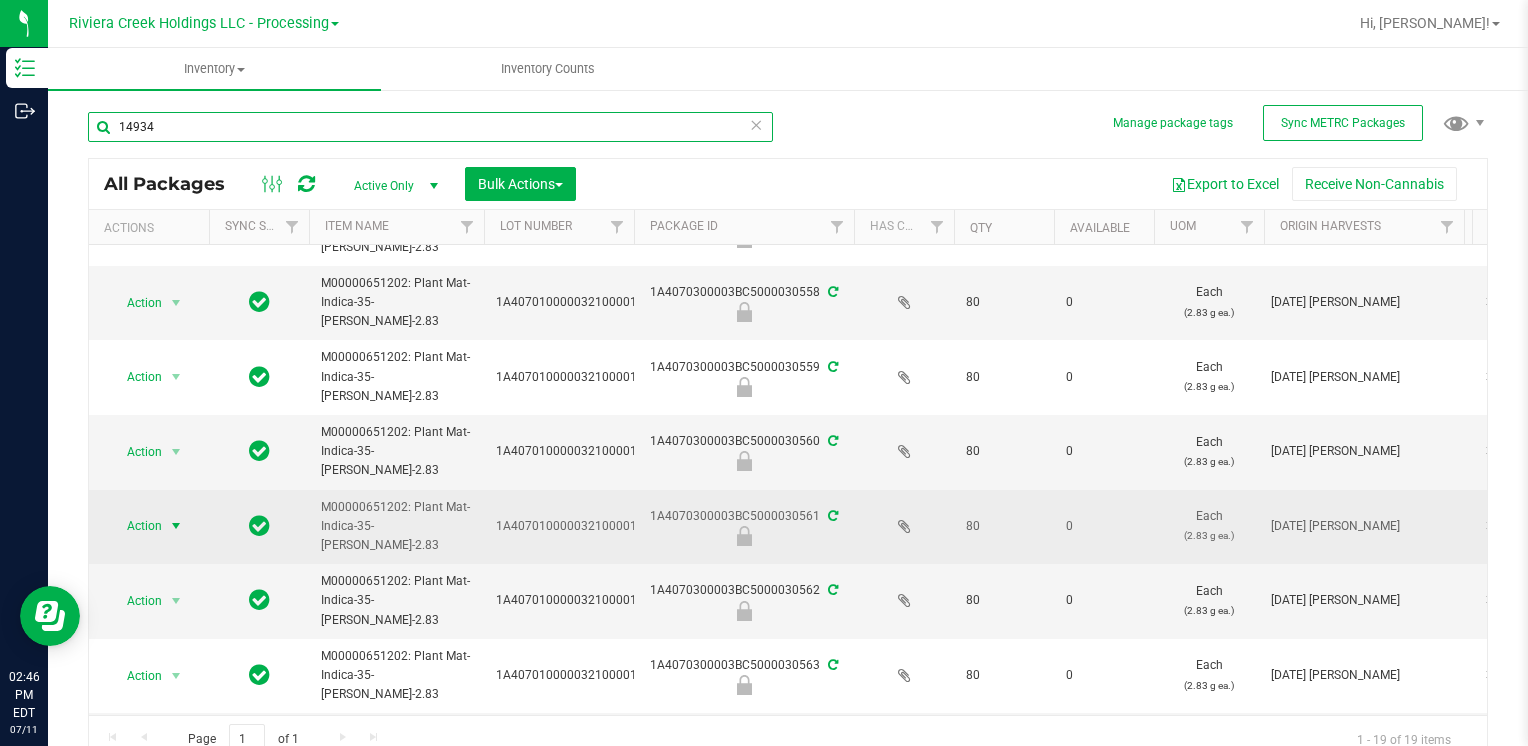 type on "14934" 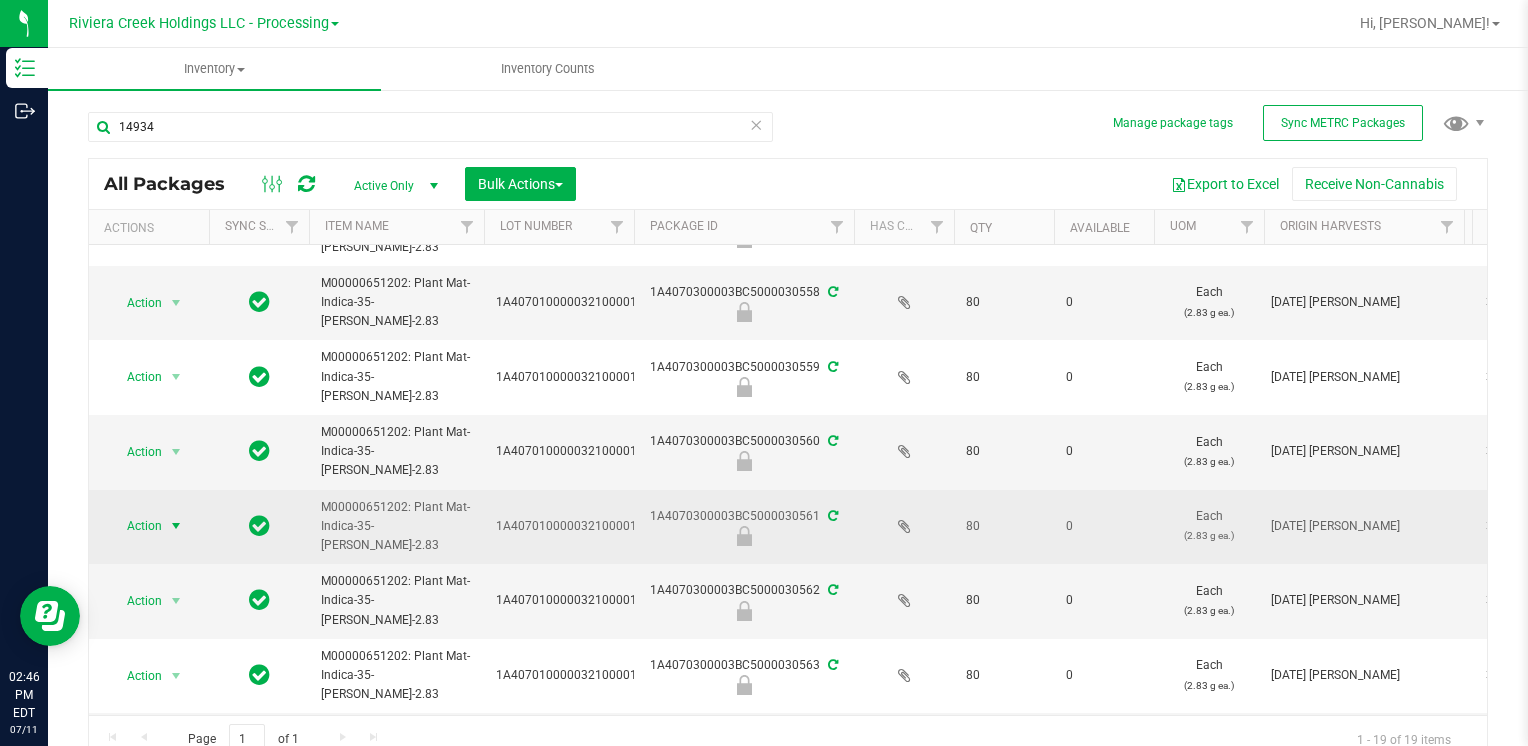 click on "Action" at bounding box center (136, 526) 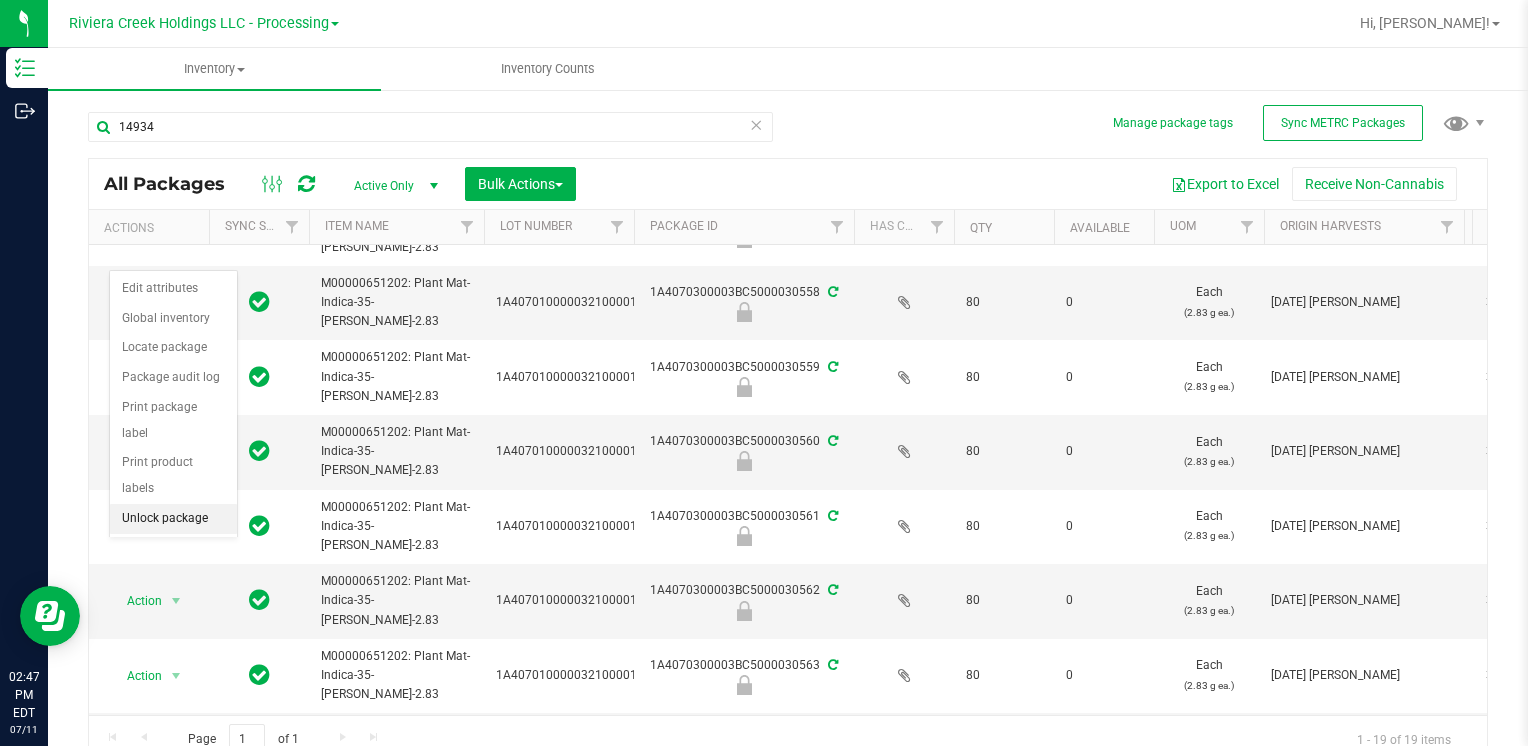 click on "Unlock package" at bounding box center (173, 519) 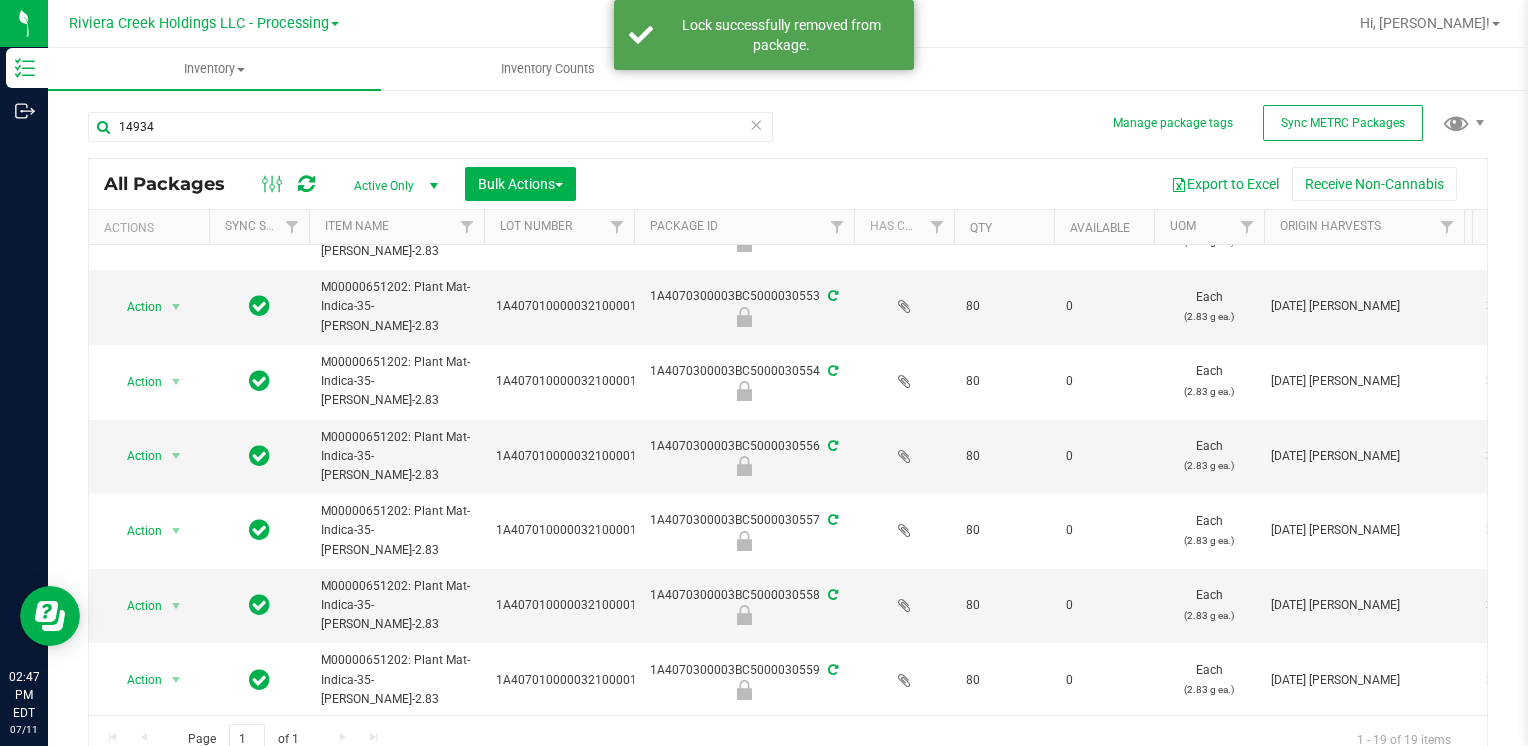 scroll, scrollTop: 500, scrollLeft: 0, axis: vertical 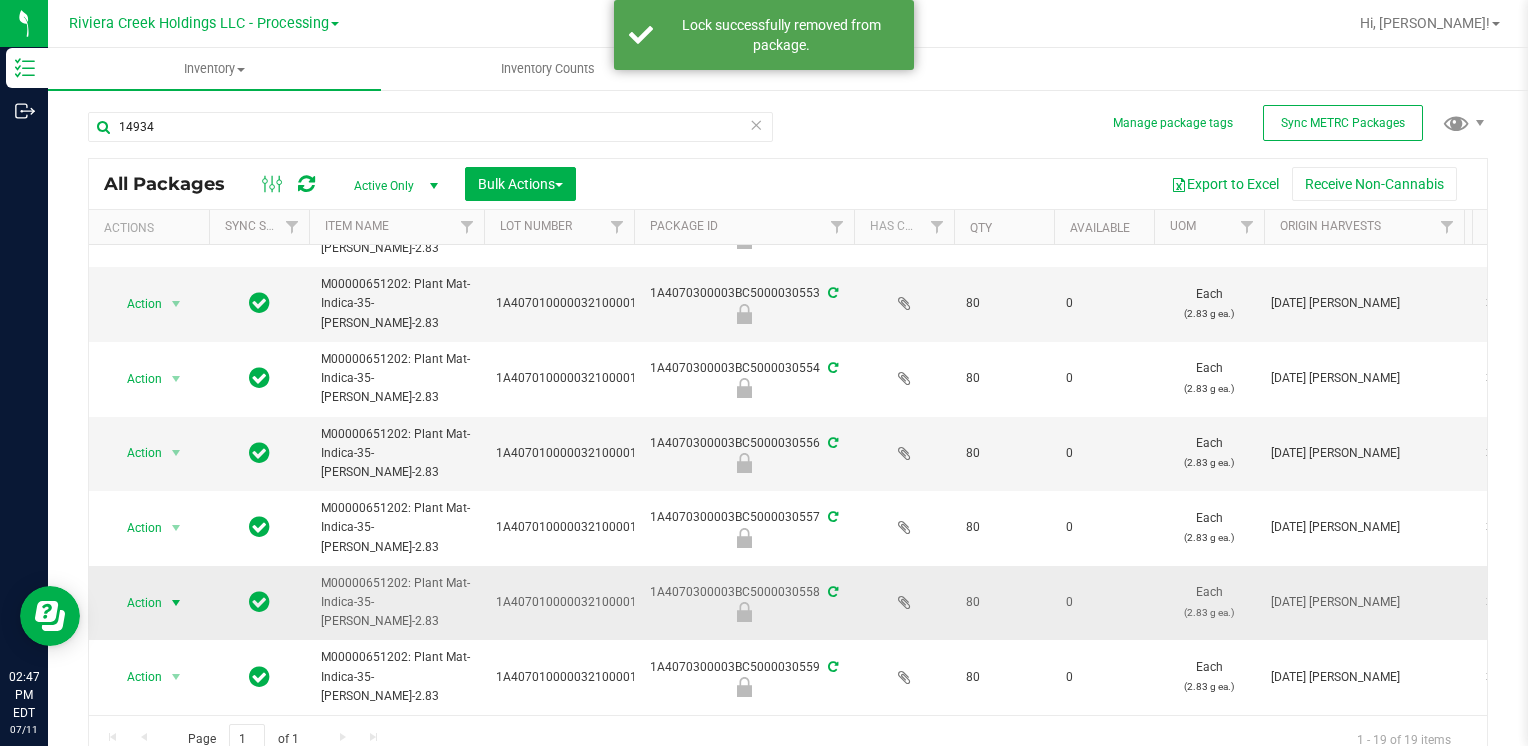 click on "Action" at bounding box center [136, 603] 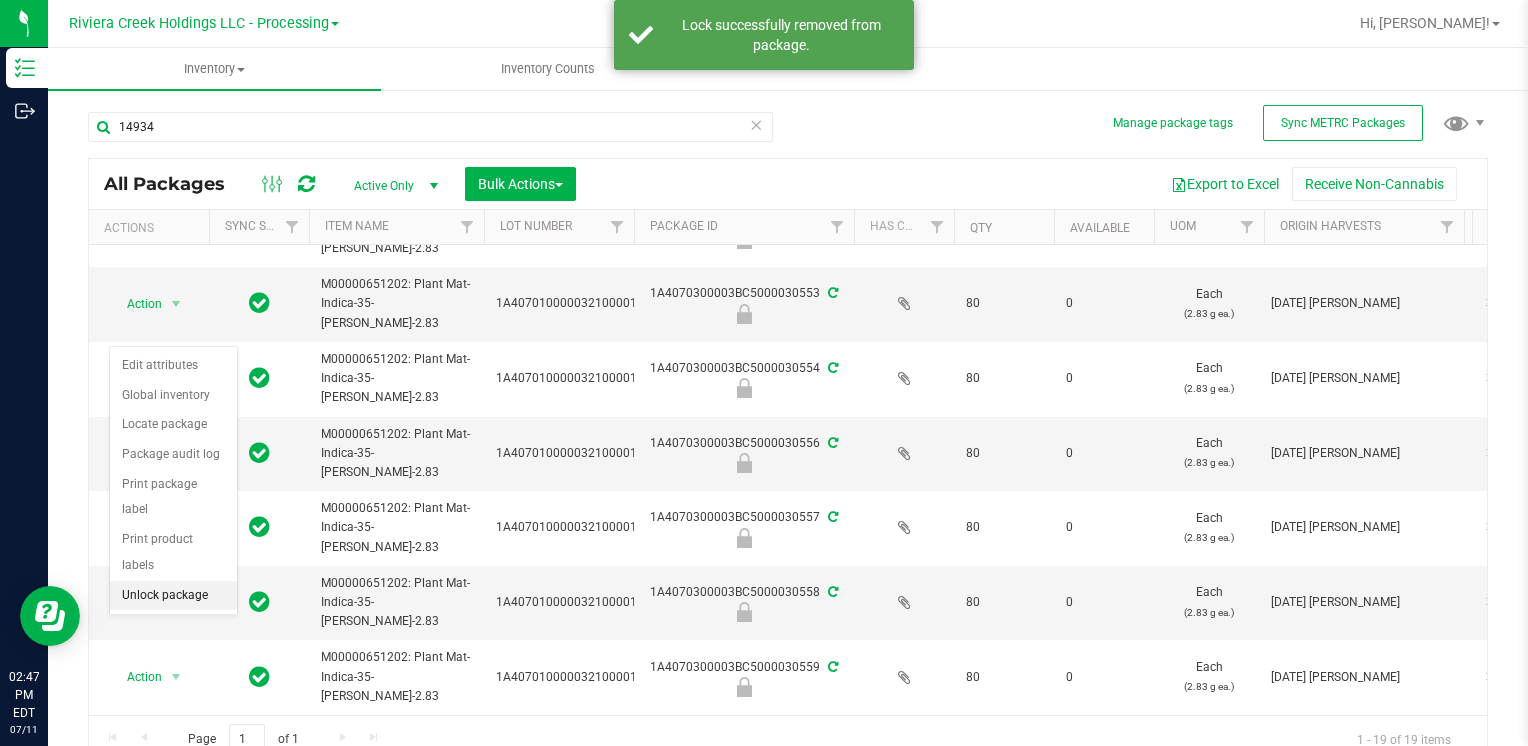 click on "Unlock package" at bounding box center (173, 596) 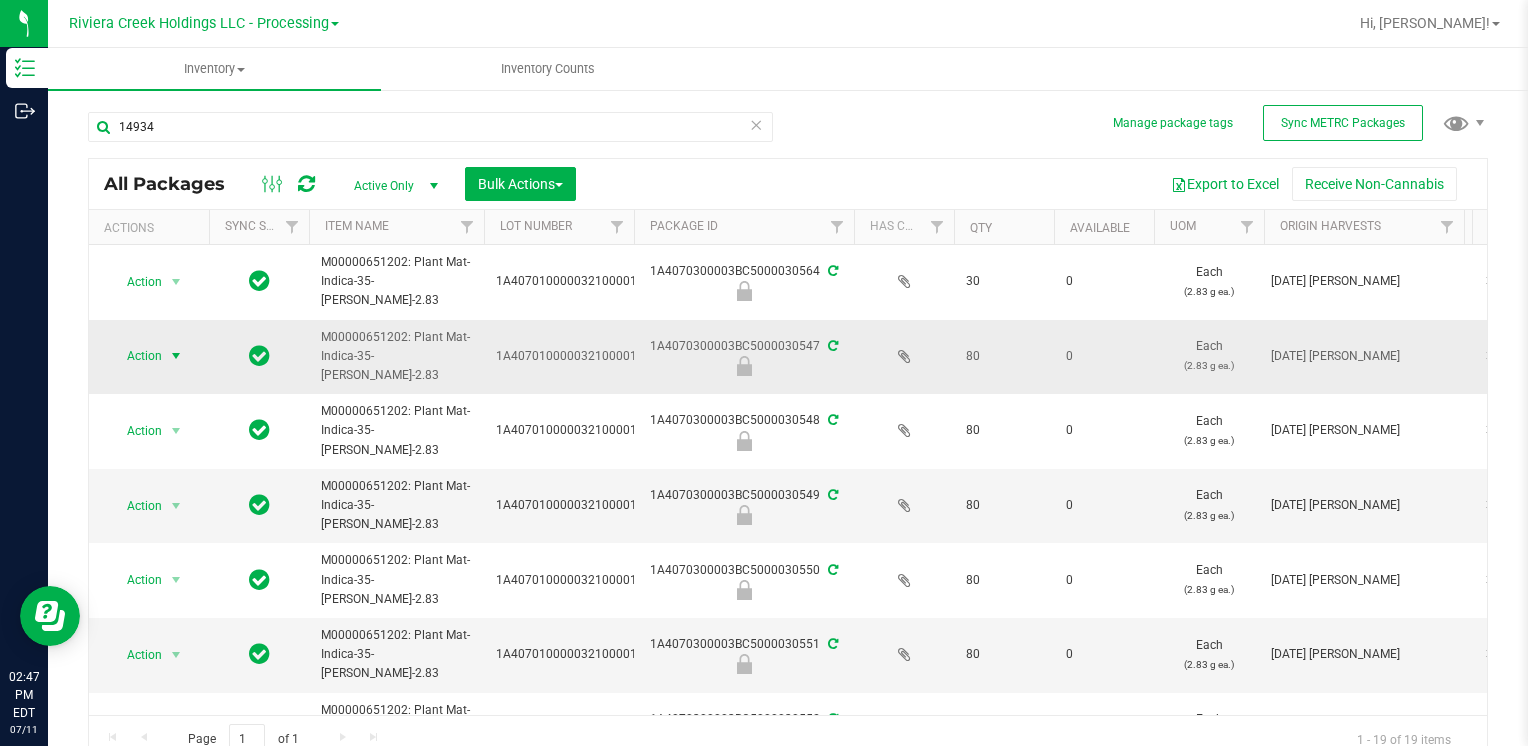 click on "Action" at bounding box center (136, 356) 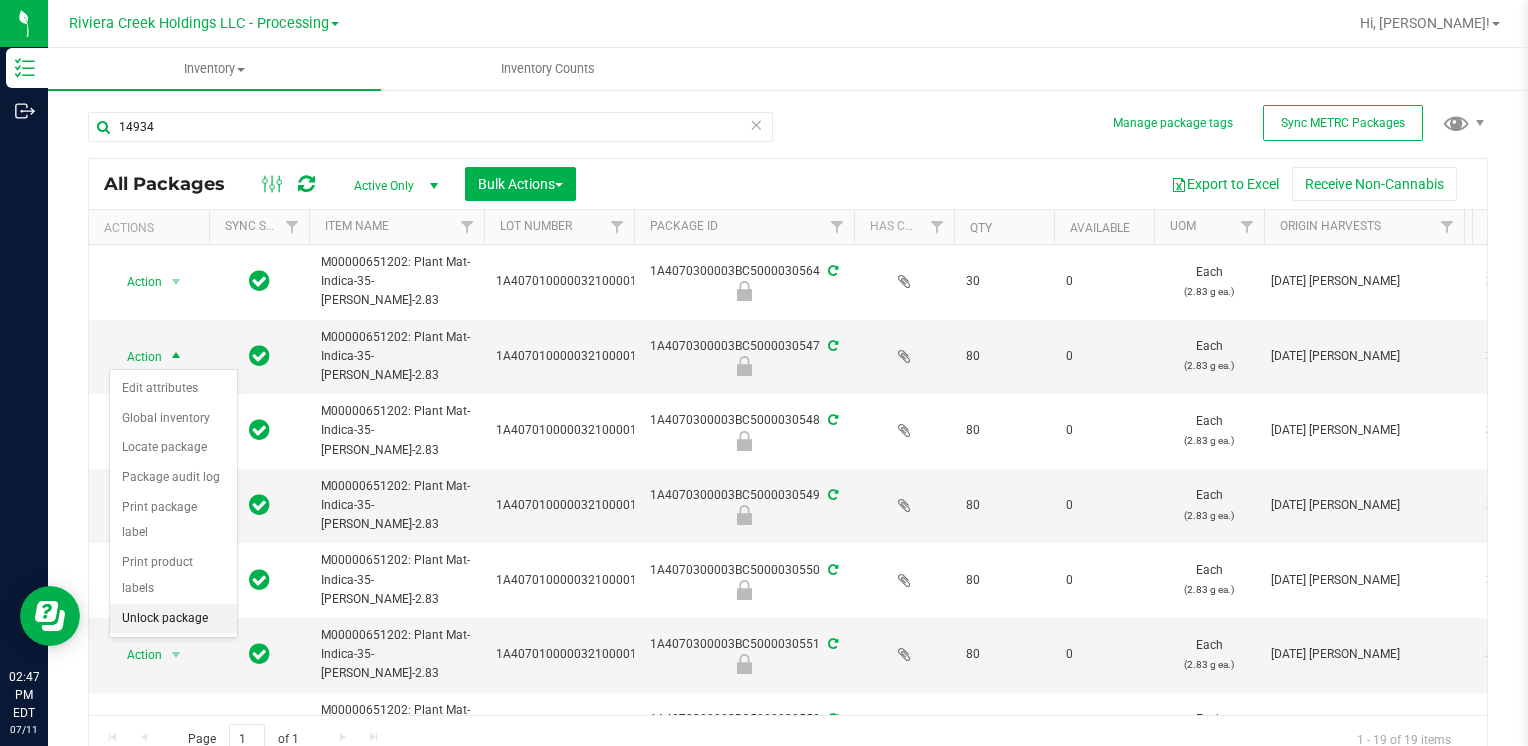 click on "Unlock package" at bounding box center (173, 619) 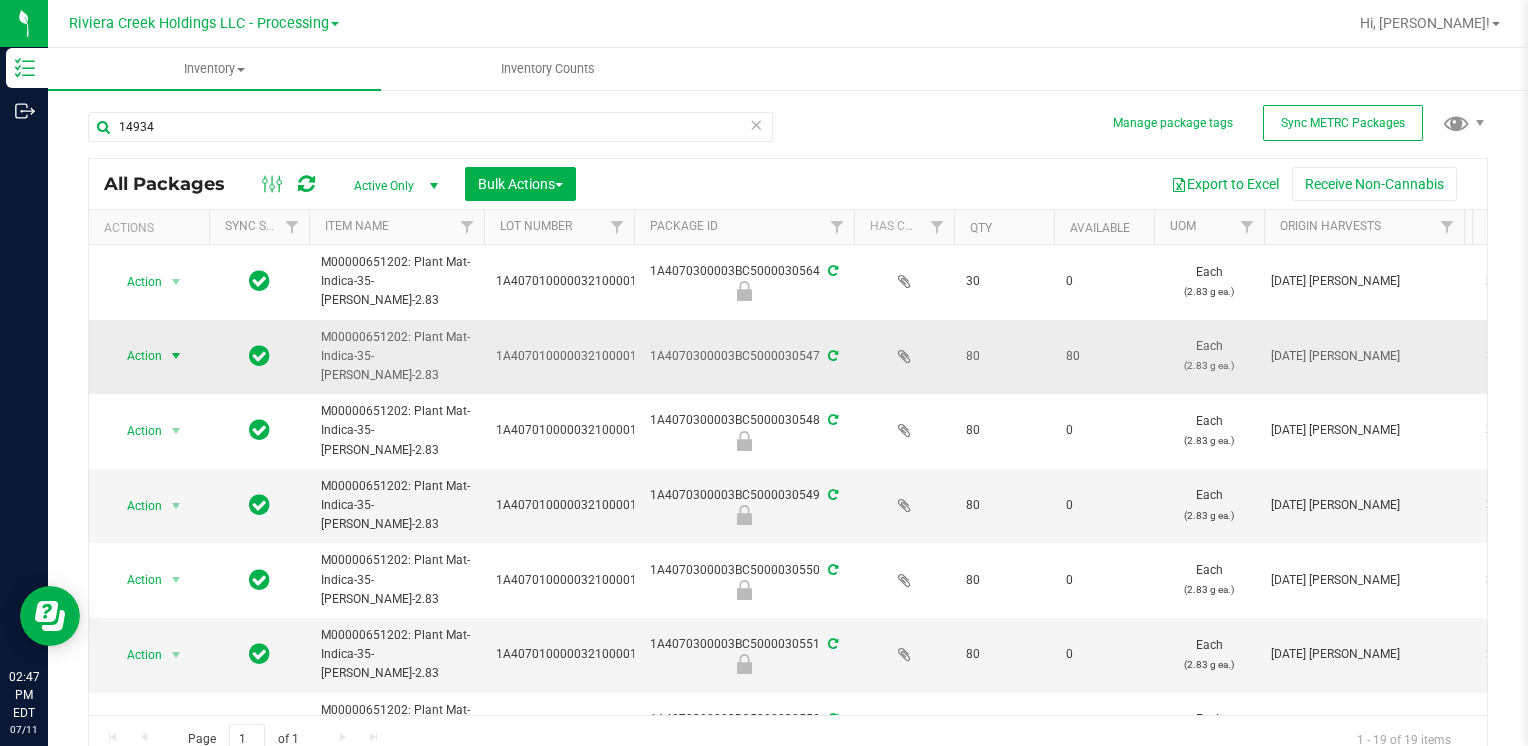 click on "Action" at bounding box center [136, 356] 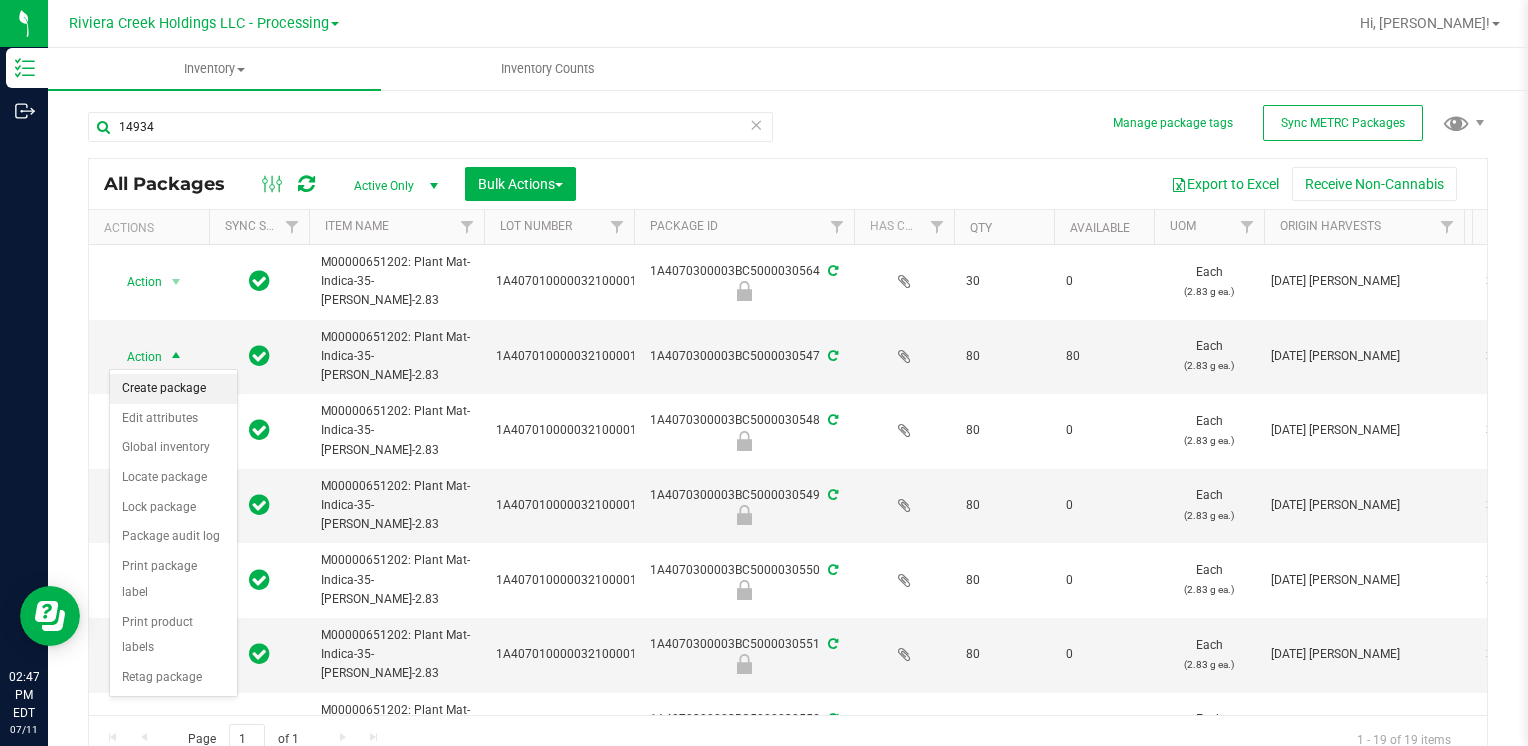 click on "Create package" at bounding box center [173, 389] 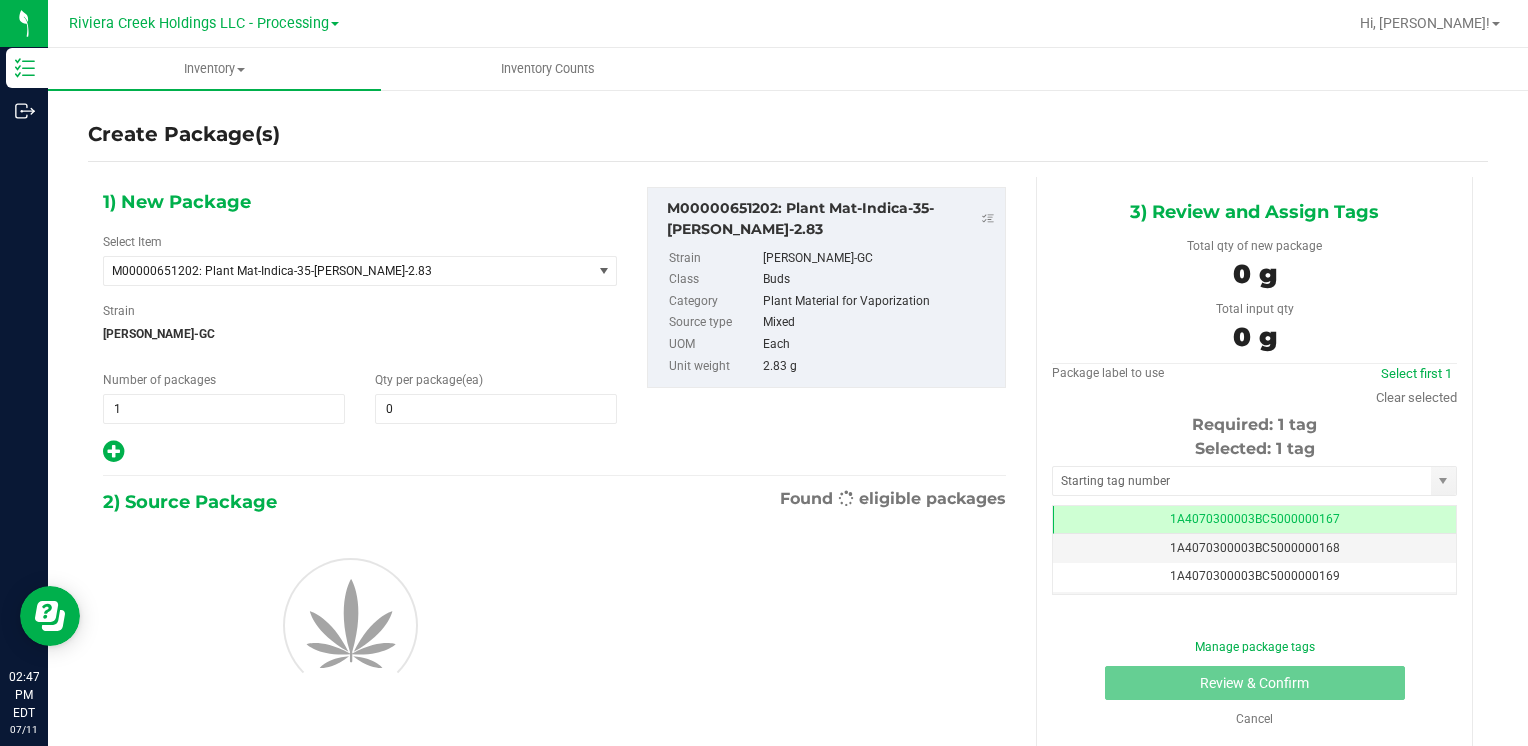 scroll, scrollTop: 0, scrollLeft: 0, axis: both 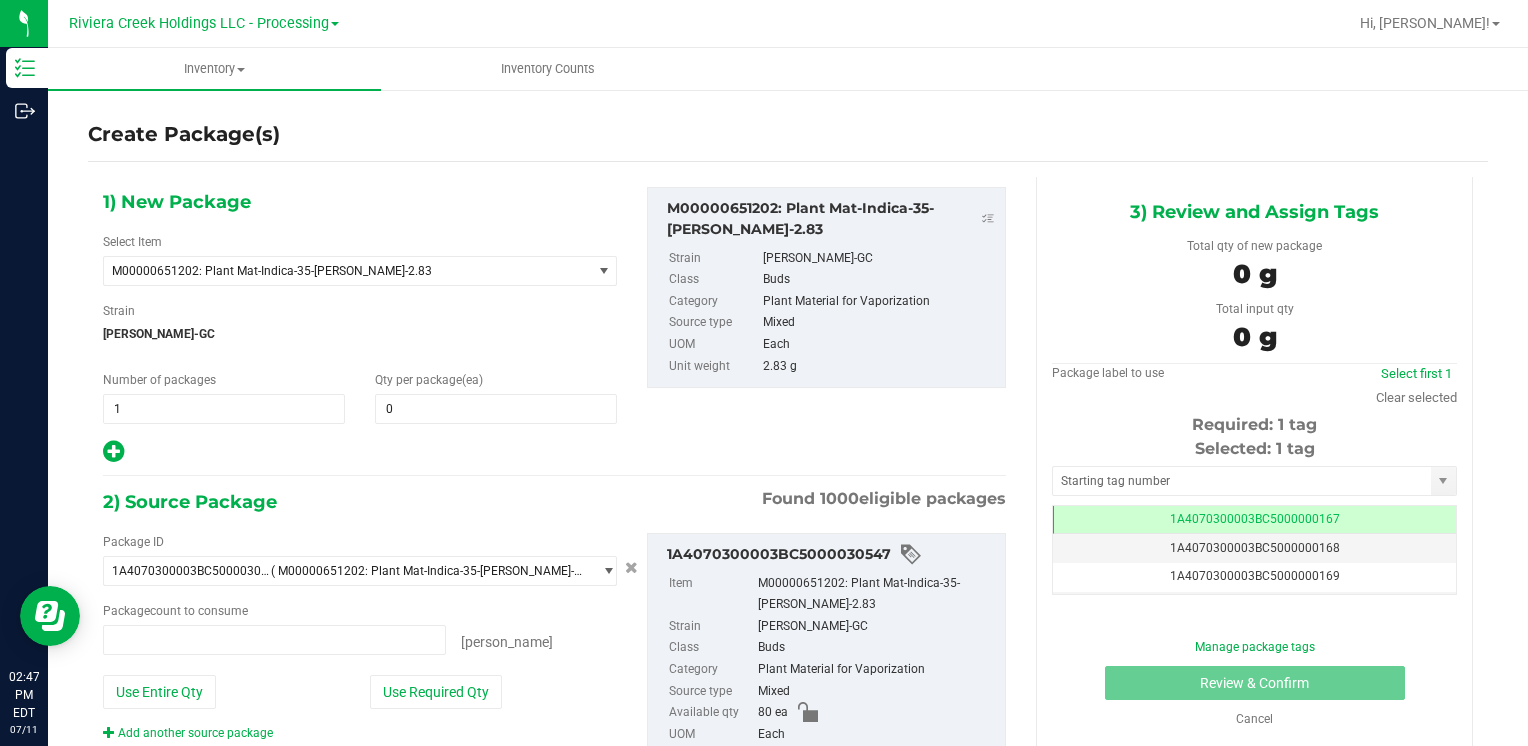type on "0 ea" 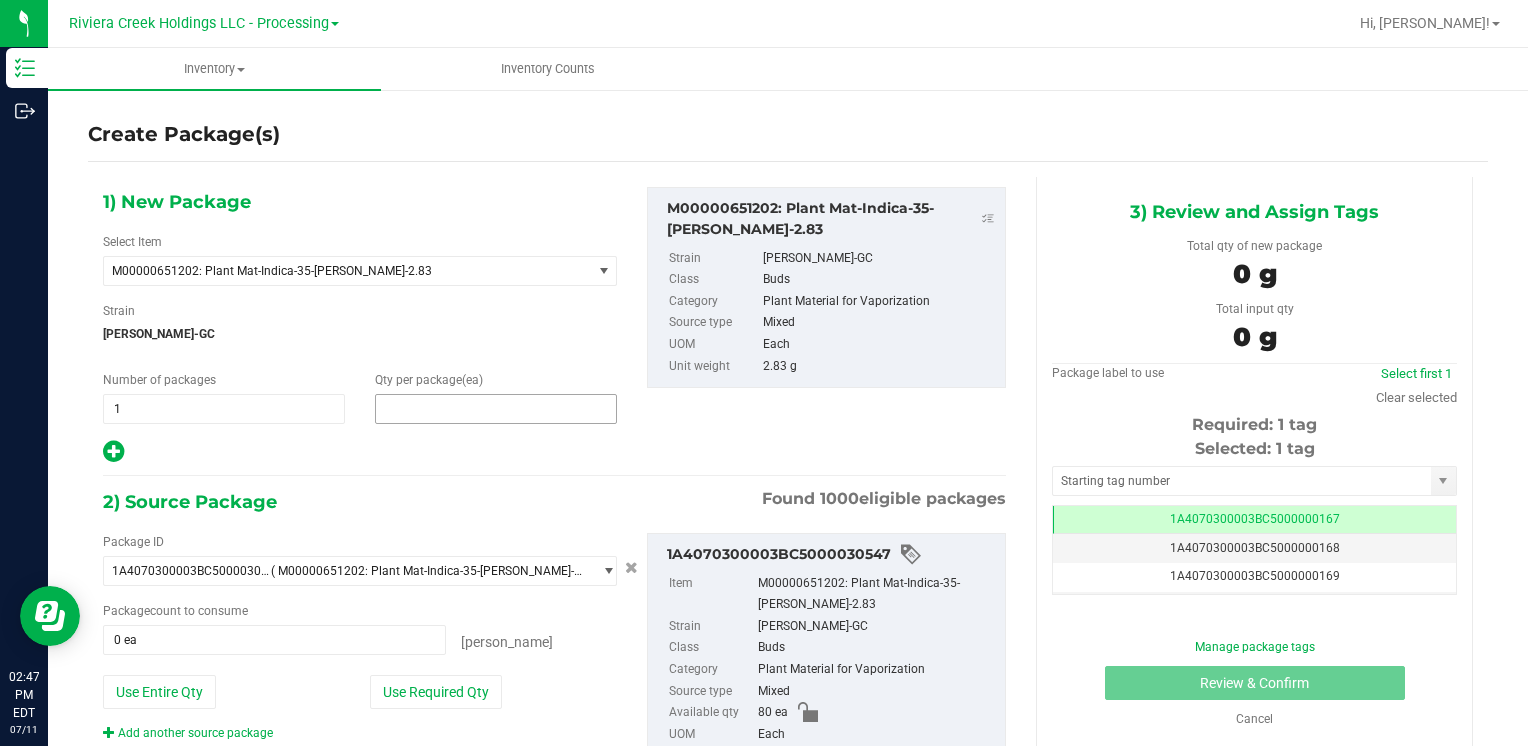 click at bounding box center (496, 409) 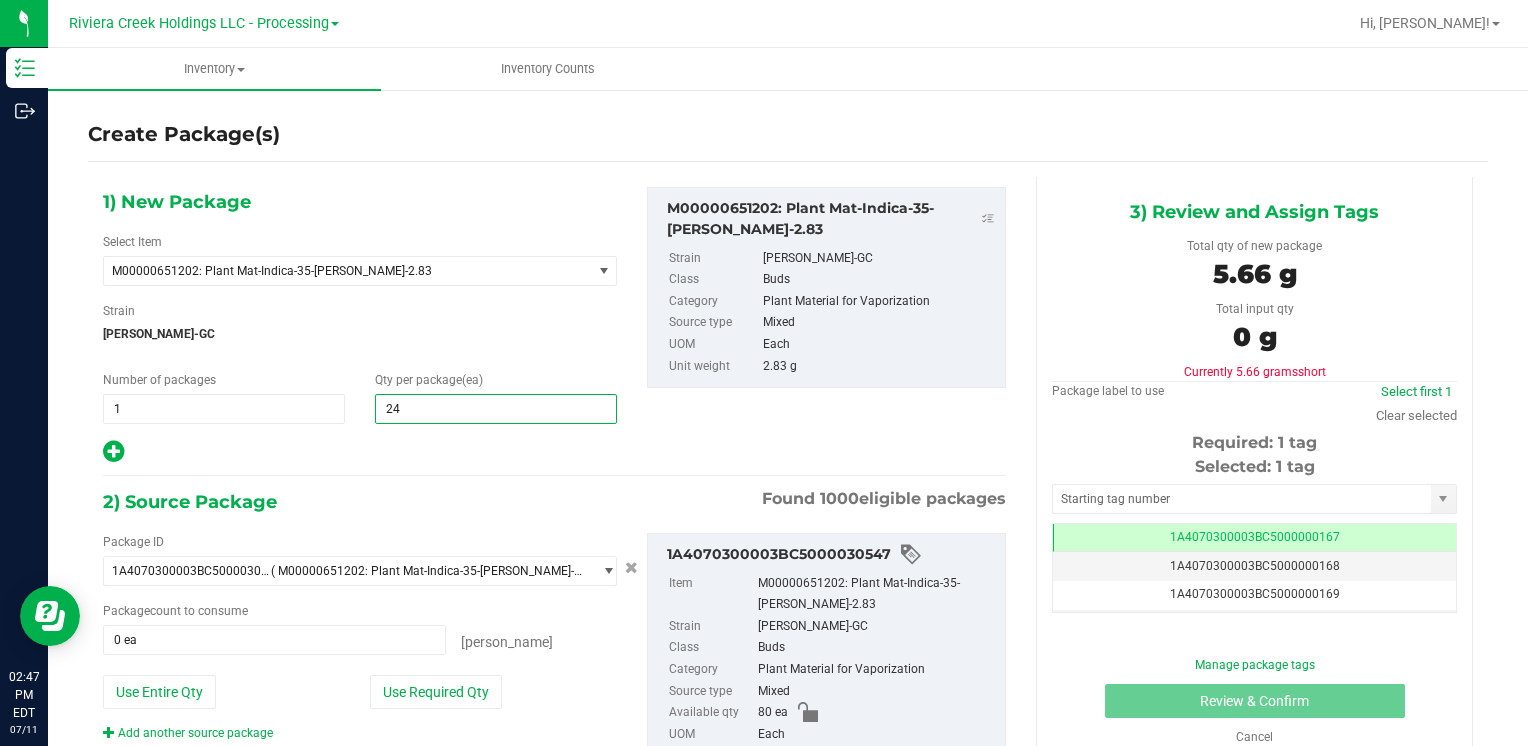type on "240" 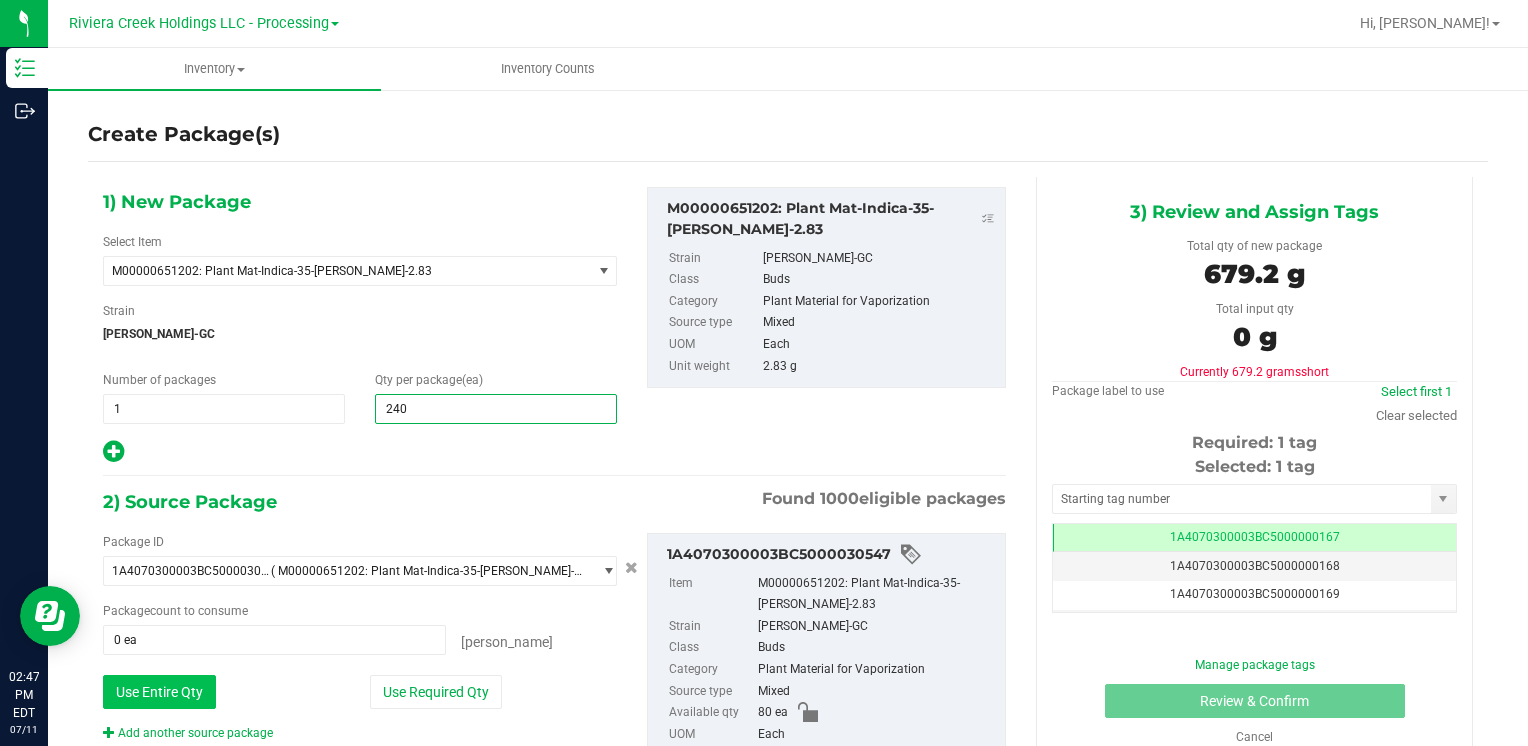 type on "240" 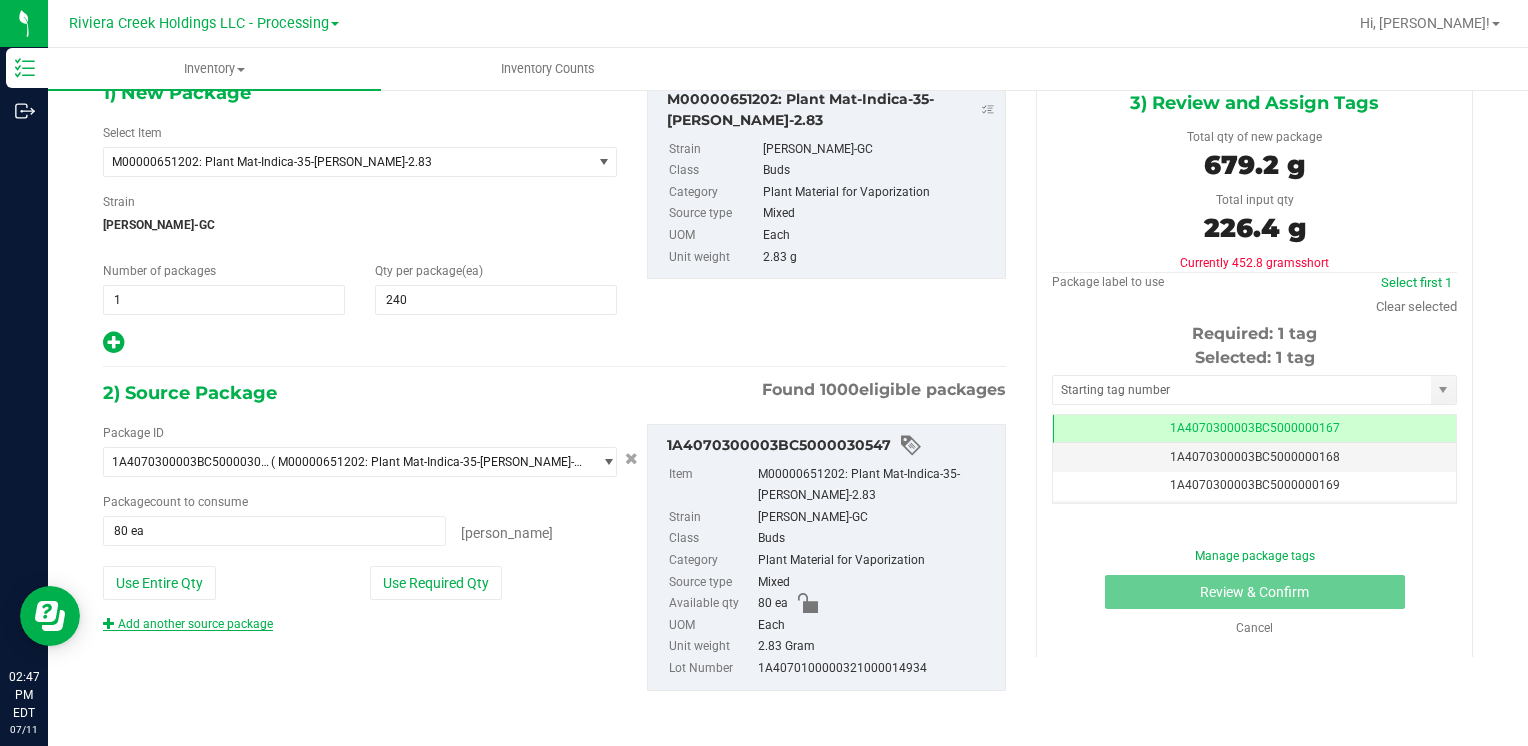 click on "Add another source package" at bounding box center [188, 624] 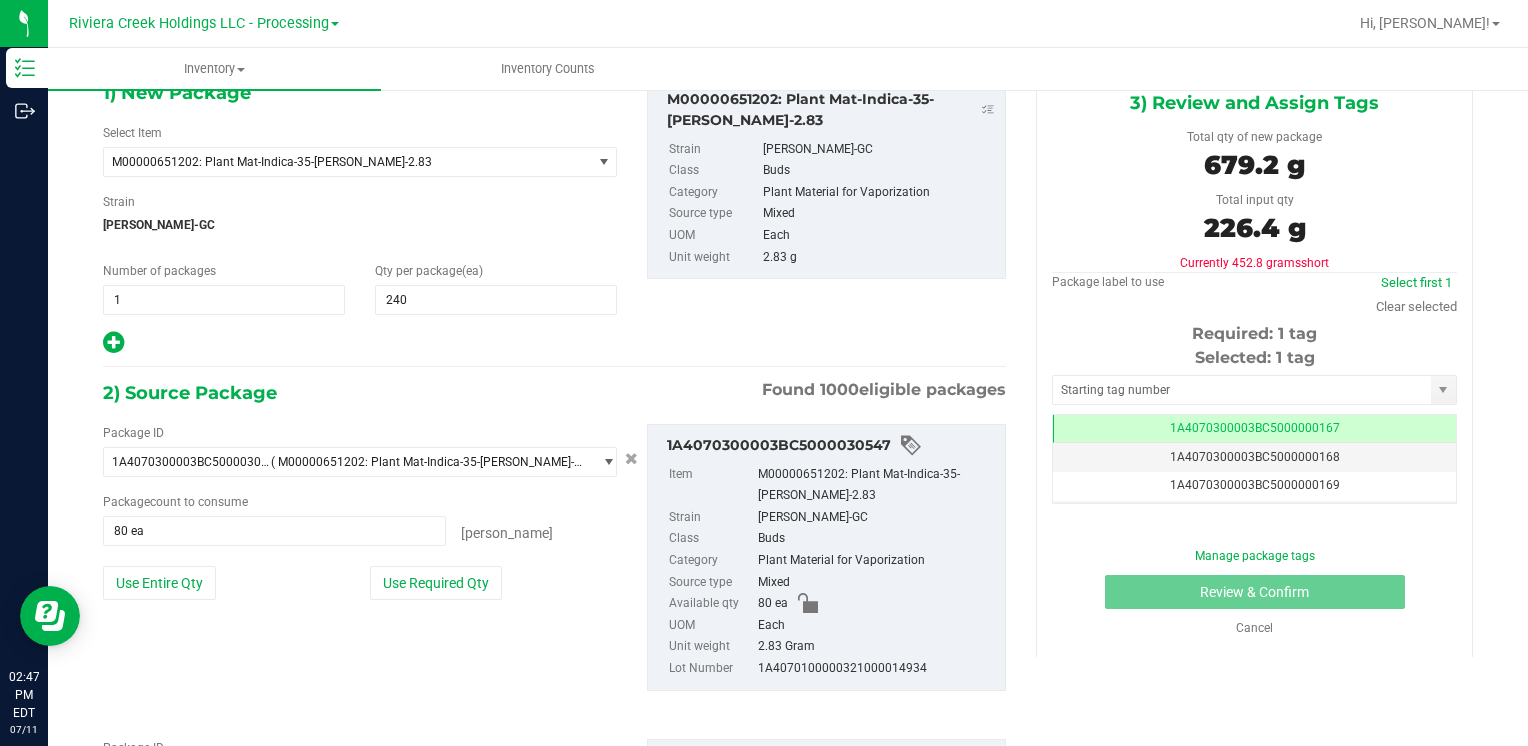 scroll, scrollTop: 259, scrollLeft: 0, axis: vertical 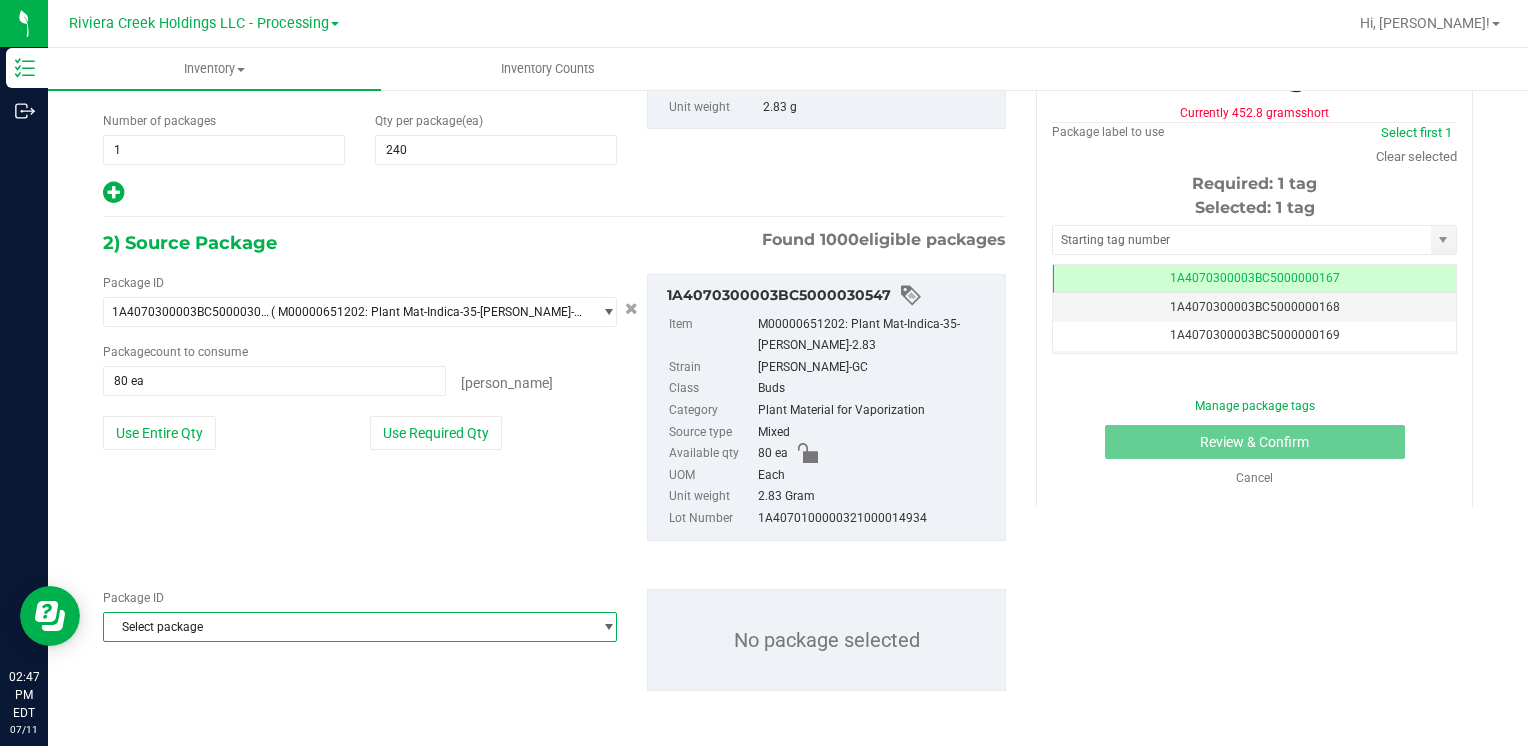 click on "Select package" at bounding box center [347, 627] 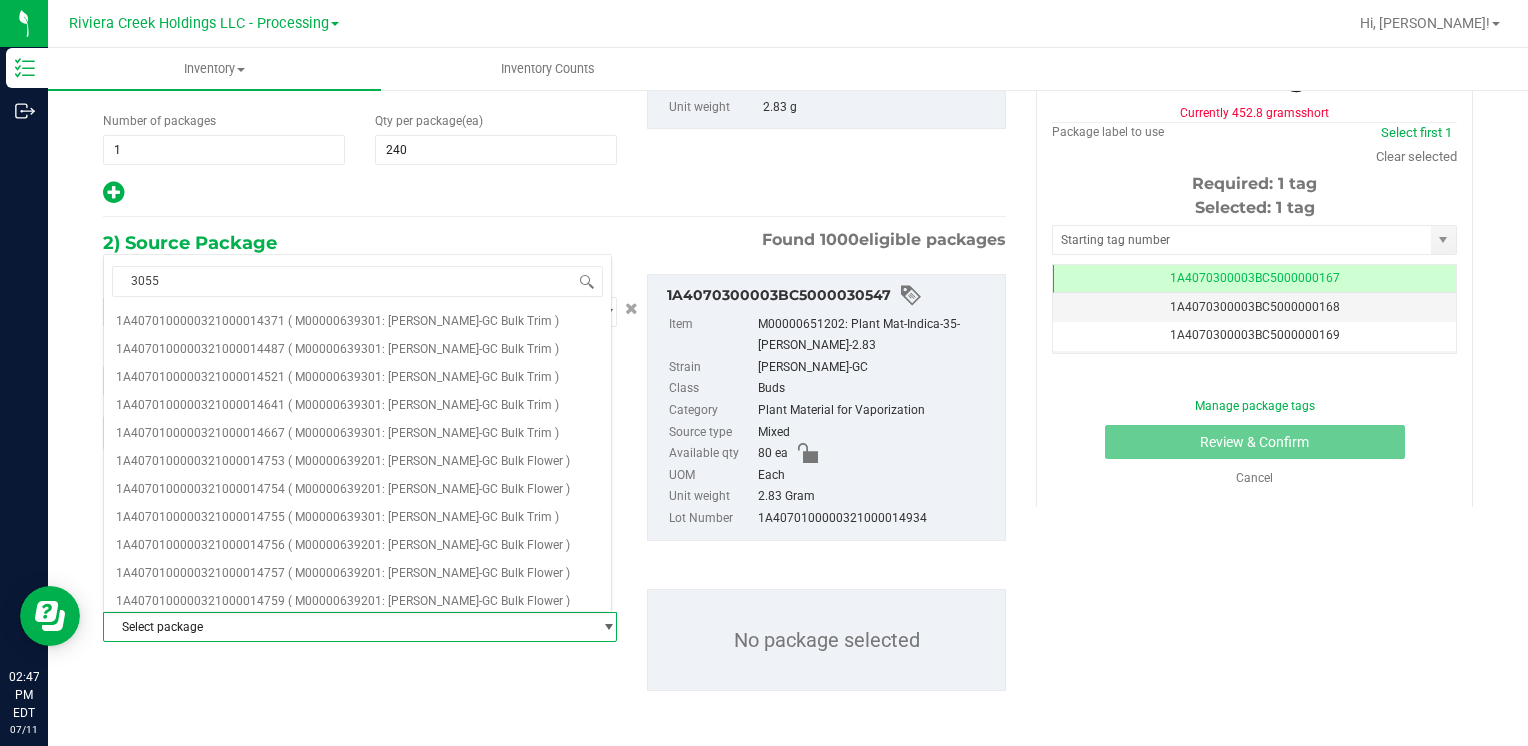 type on "30558" 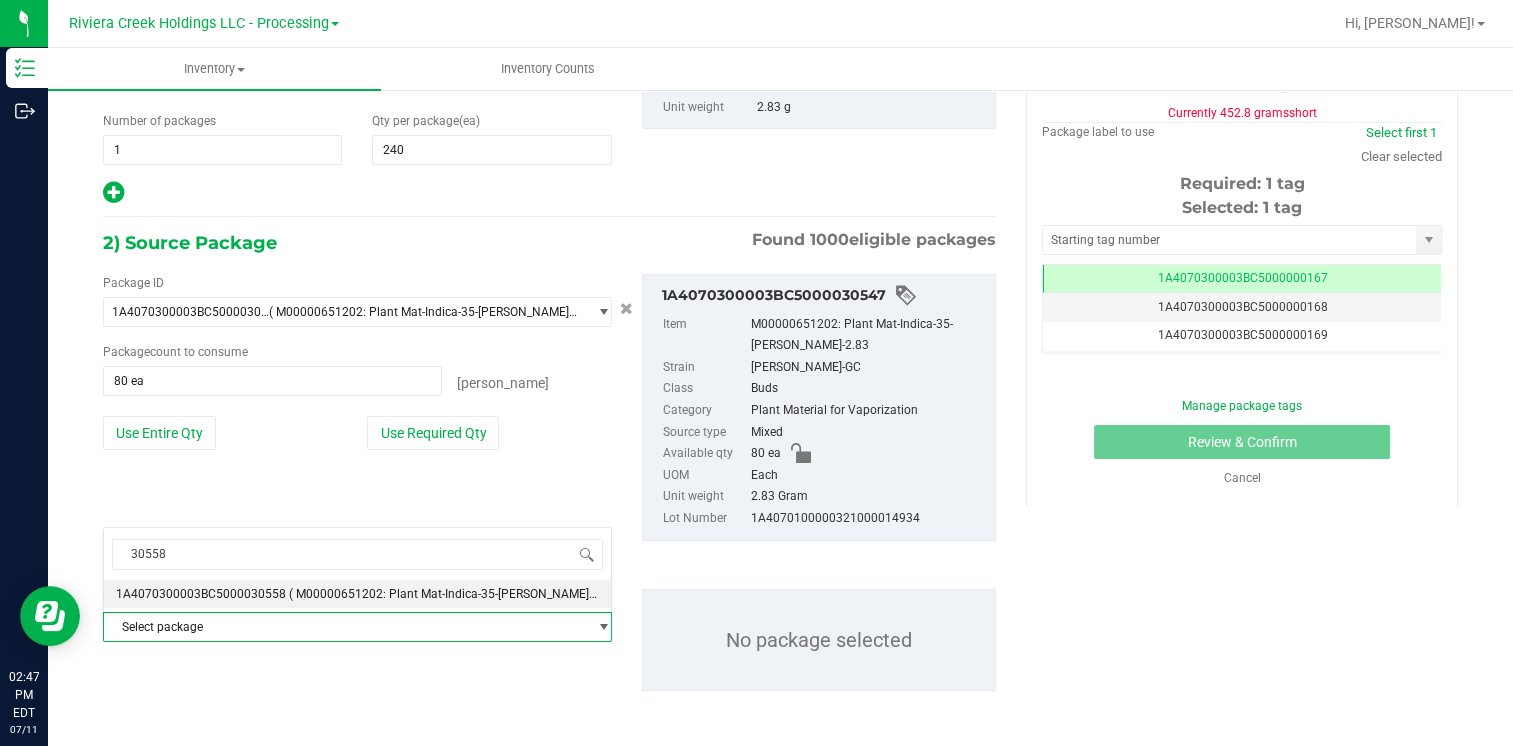 click on "1A4070300003BC5000030558" at bounding box center [201, 594] 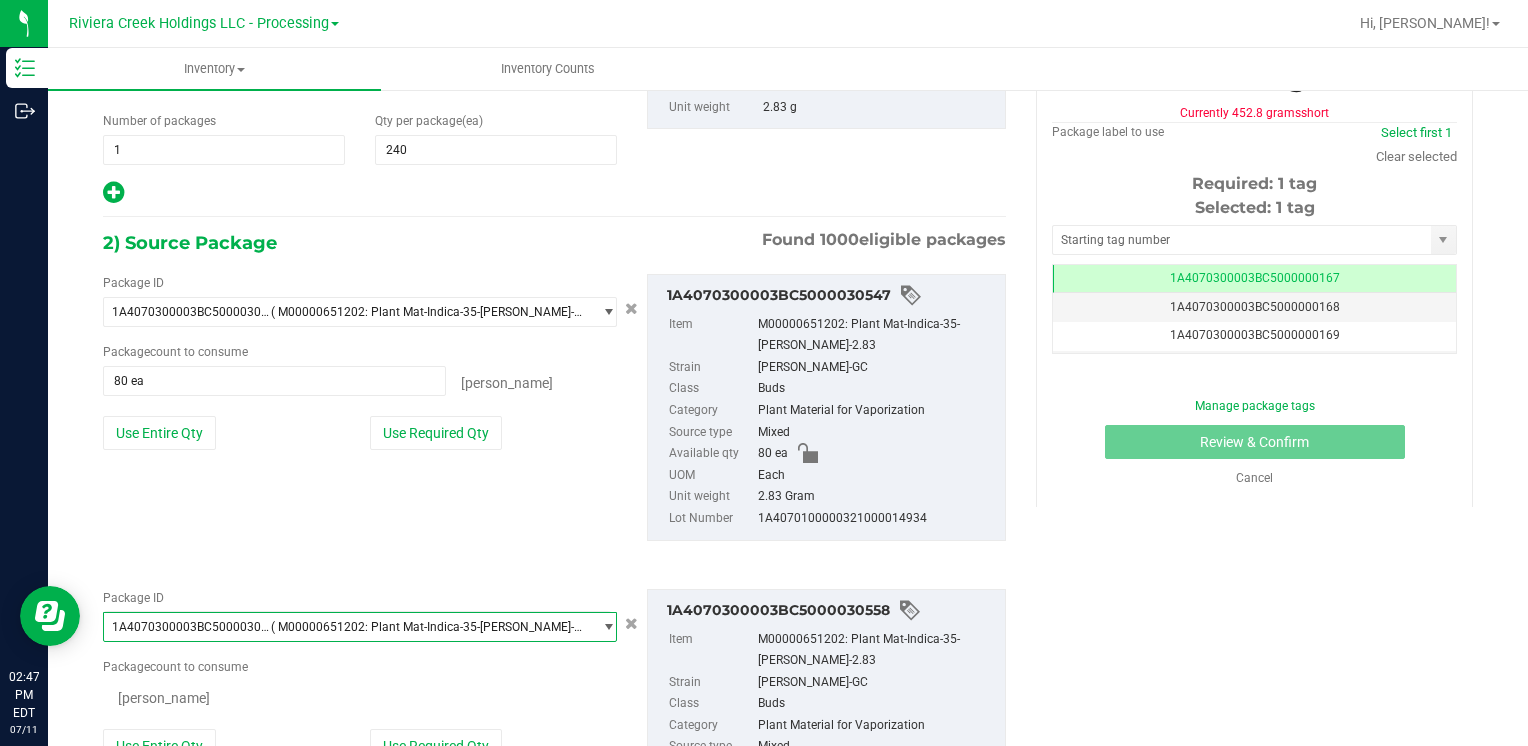 scroll, scrollTop: 25424, scrollLeft: 0, axis: vertical 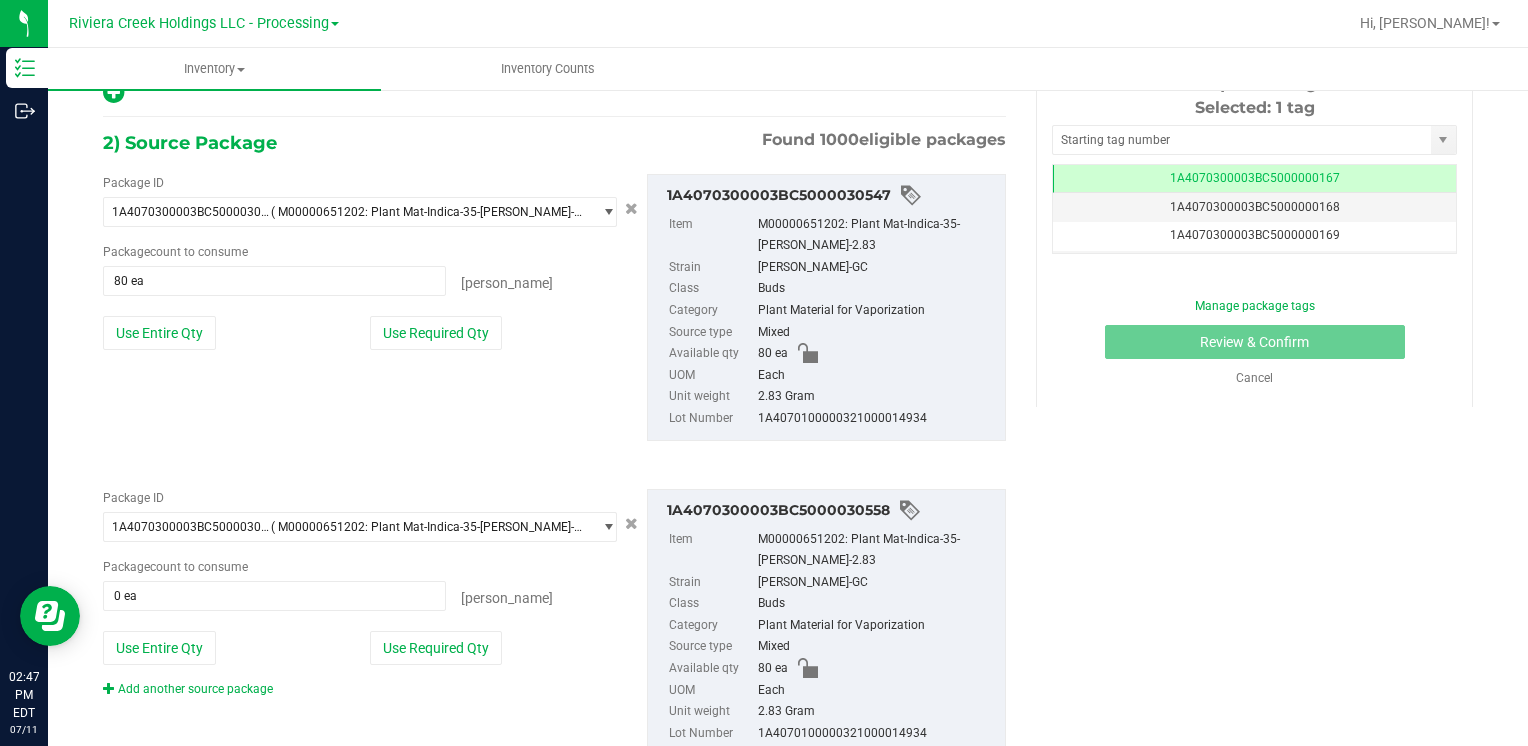 click on "Package ID
1A4070300003BC5000030558
(
M00000651202: Plant Mat-Indica-35-[PERSON_NAME]-2.83
)
1A4070300003BC5000030514 1A4070300003BC5000030516 1A4070300003BC5000030517 1A4070300003BC5000030518 1A4070300003BC5000030519 1A4070300003BC5000030520 1A4070300003BC5000030523 1A4070300003BC5000030524 1A4070300003BC5000030525 1A4070300003BC5000030526 1A4070300003BC5000030547 1A4070300003BC5000030558 1A4070300003BC5000030561 1A4070300003BC5000030566 1A4070300003BC5000030567 1A4070300003BC5000030569 1A4070300003BC5000030570 1A4070300003BC5000030571 1A4070300003BC5000030572 1A4070300003BC5000030573 1A4070300003BC5000030574 1A4070300003BC5000030587 1A4070300003BC5000030617 1A4070300003BC5000030618 1A4070300003BC5000030619 1A4070300003BC5000030620 1A4070300003BC5000030640 1A4070300003BC5000030641 1A4070300003BC5000030642 1A4070300003BC5000030643" at bounding box center (360, 593) 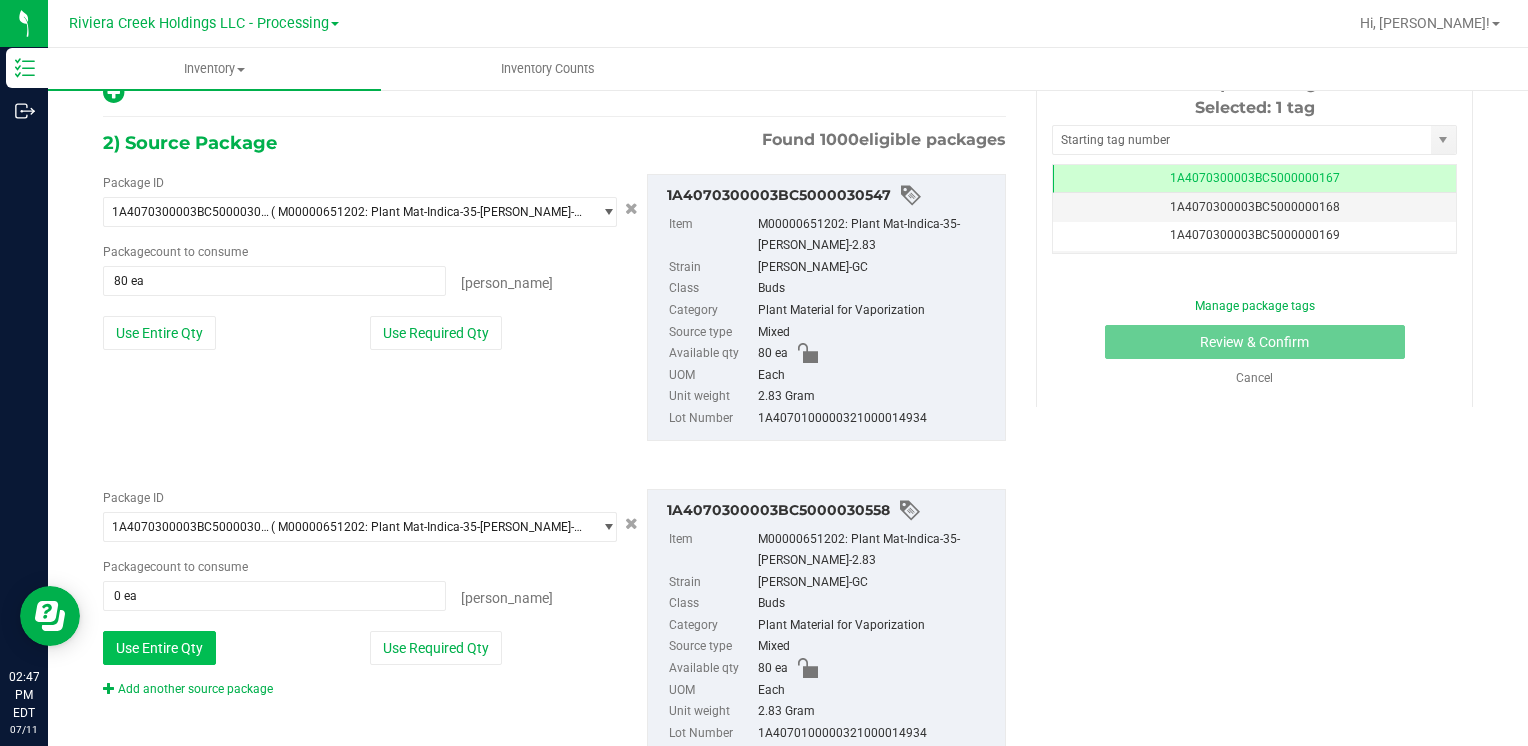 click on "Use Entire Qty" at bounding box center (159, 648) 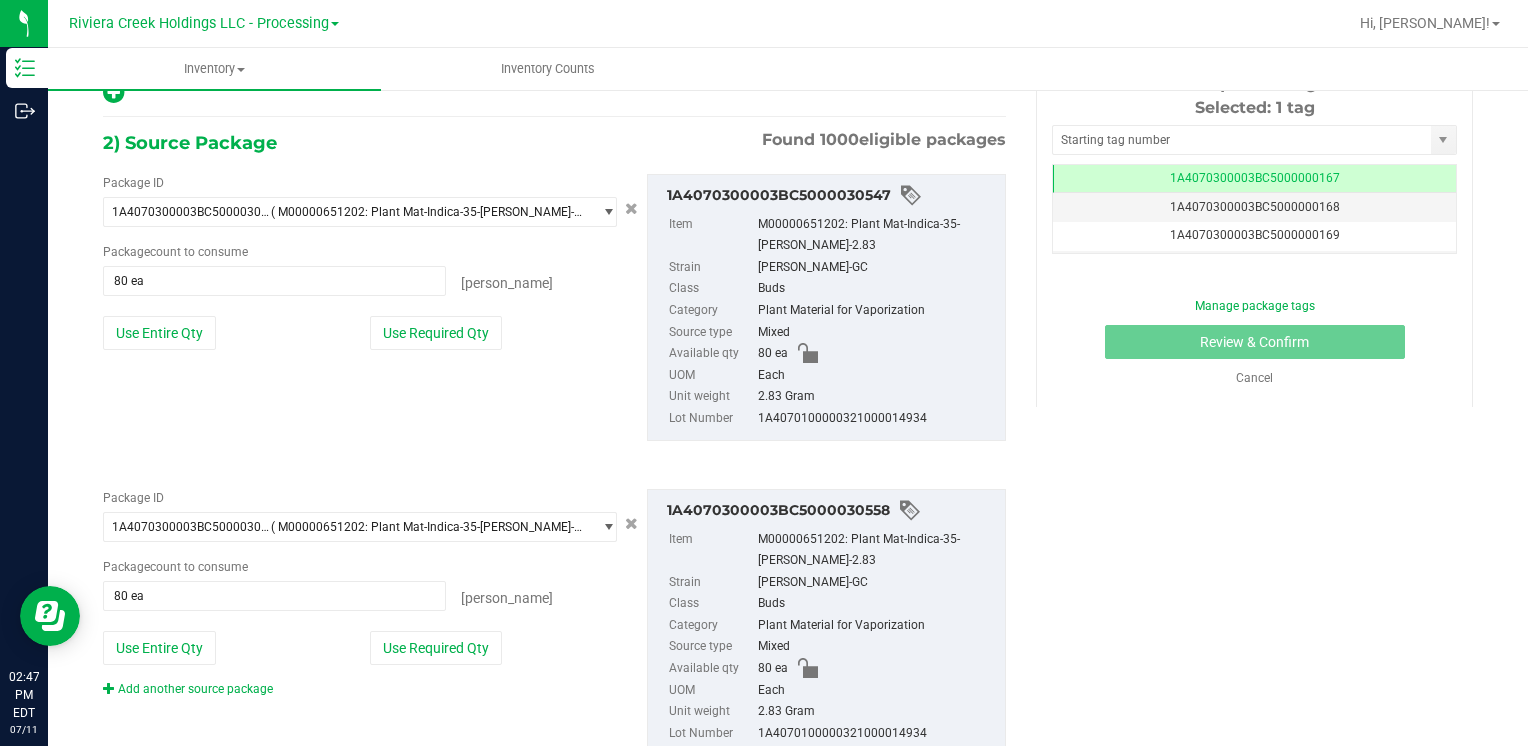click on "Package ID
1A4070300003BC5000030558
(
M00000651202: Plant Mat-Indica-35-[PERSON_NAME]-2.83
)
1A4070300003BC5000030514 1A4070300003BC5000030516 1A4070300003BC5000030517 1A4070300003BC5000030518 1A4070300003BC5000030519 1A4070300003BC5000030520 1A4070300003BC5000030523 1A4070300003BC5000030524 1A4070300003BC5000030525 1A4070300003BC5000030526 1A4070300003BC5000030547 1A4070300003BC5000030558 1A4070300003BC5000030561 1A4070300003BC5000030566 1A4070300003BC5000030567 1A4070300003BC5000030569 1A4070300003BC5000030570 1A4070300003BC5000030571 1A4070300003BC5000030572 1A4070300003BC5000030573 1A4070300003BC5000030574 1A4070300003BC5000030587 1A4070300003BC5000030617 1A4070300003BC5000030618 1A4070300003BC5000030619 1A4070300003BC5000030620 1A4070300003BC5000030640 1A4070300003BC5000030641 1A4070300003BC5000030642" at bounding box center (554, 622) 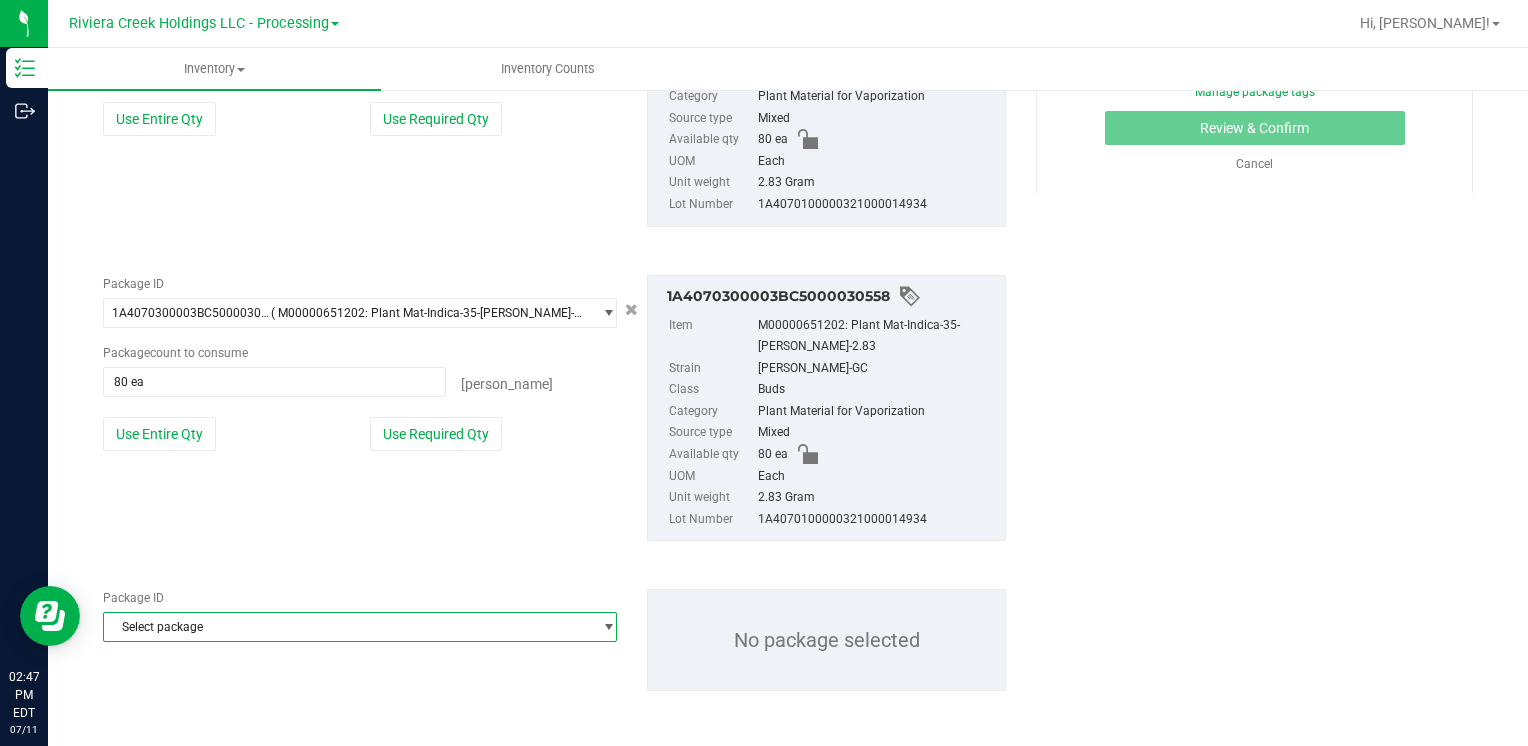 click on "Select package" at bounding box center [347, 627] 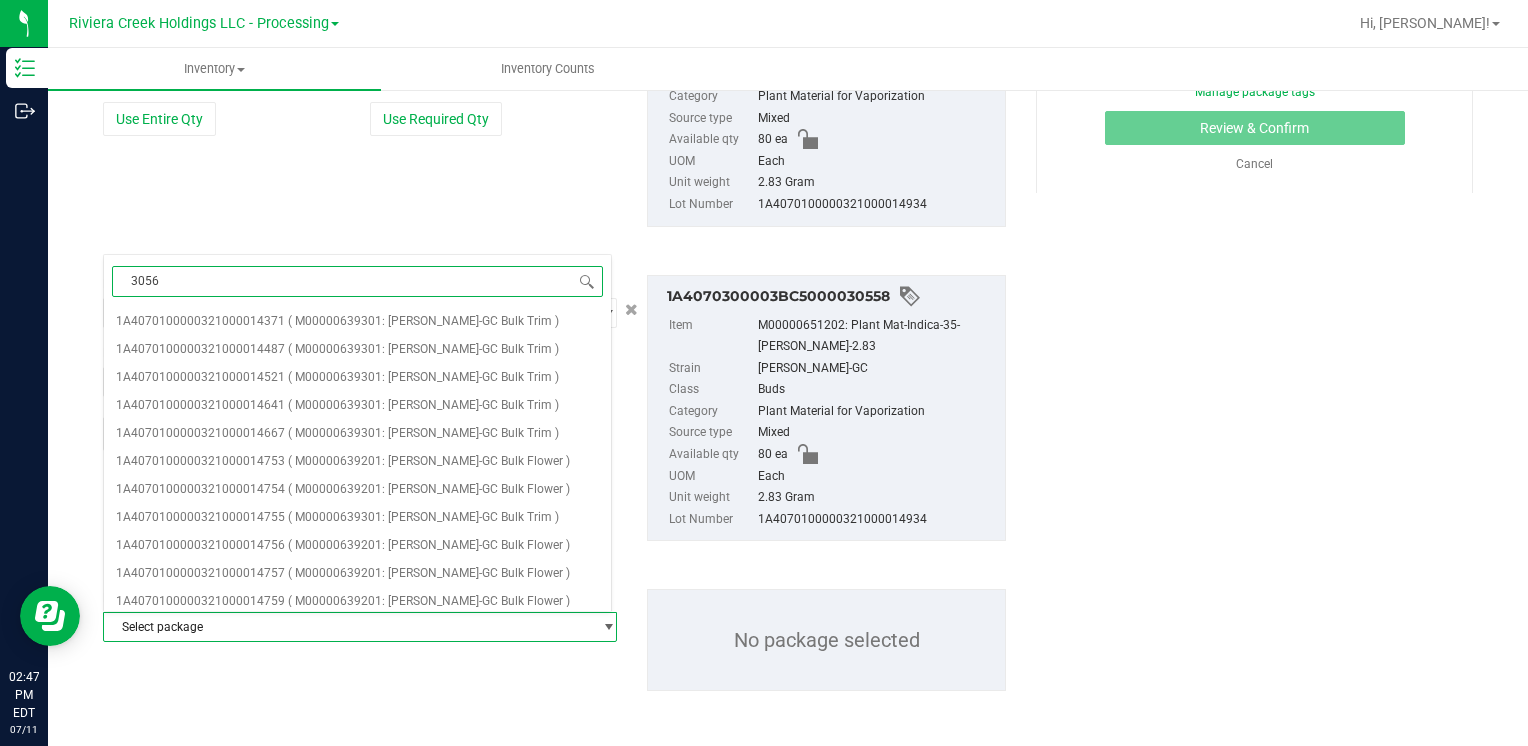 type on "30561" 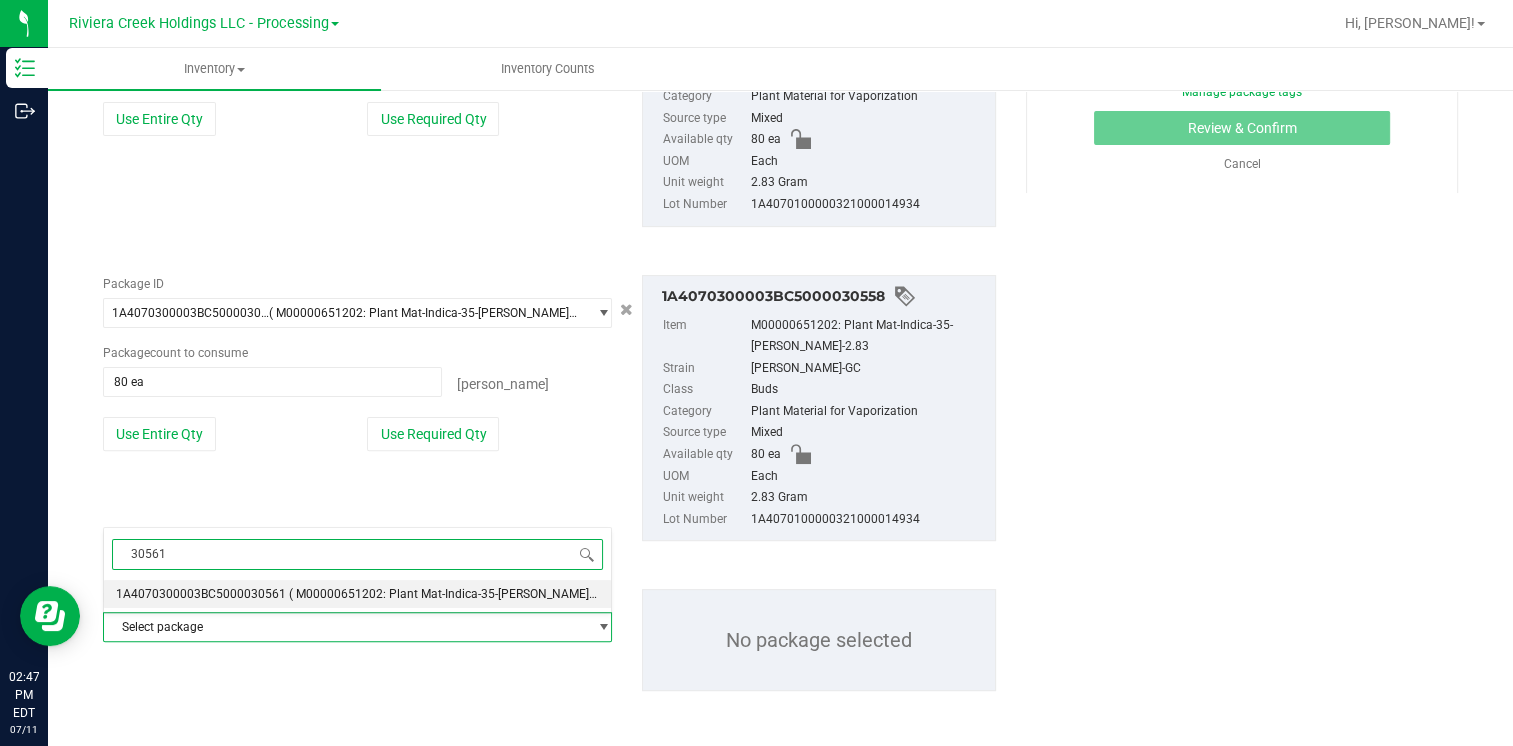 click on "(
M00000651202: Plant Mat-Indica-35-[PERSON_NAME]-2.83
)" at bounding box center [456, 594] 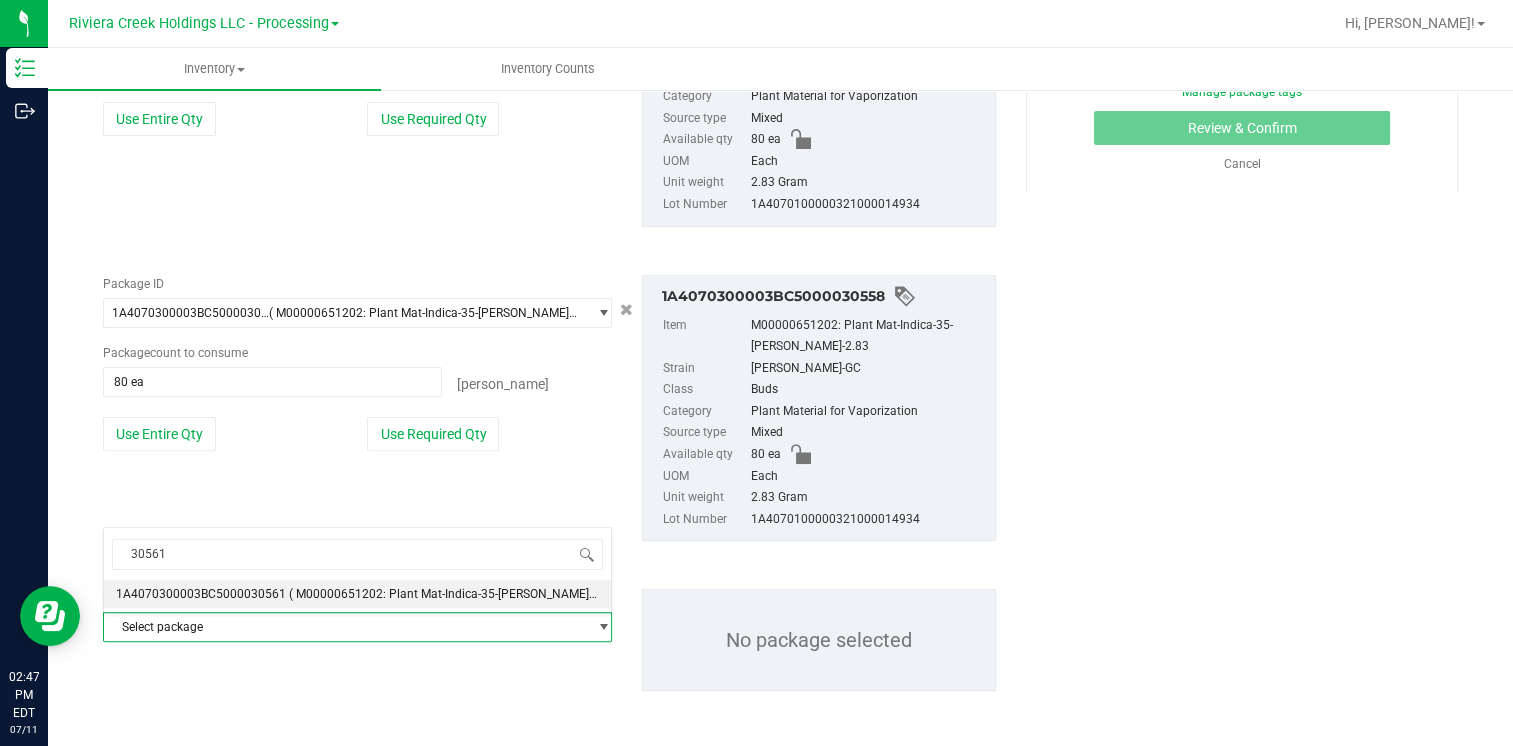 type 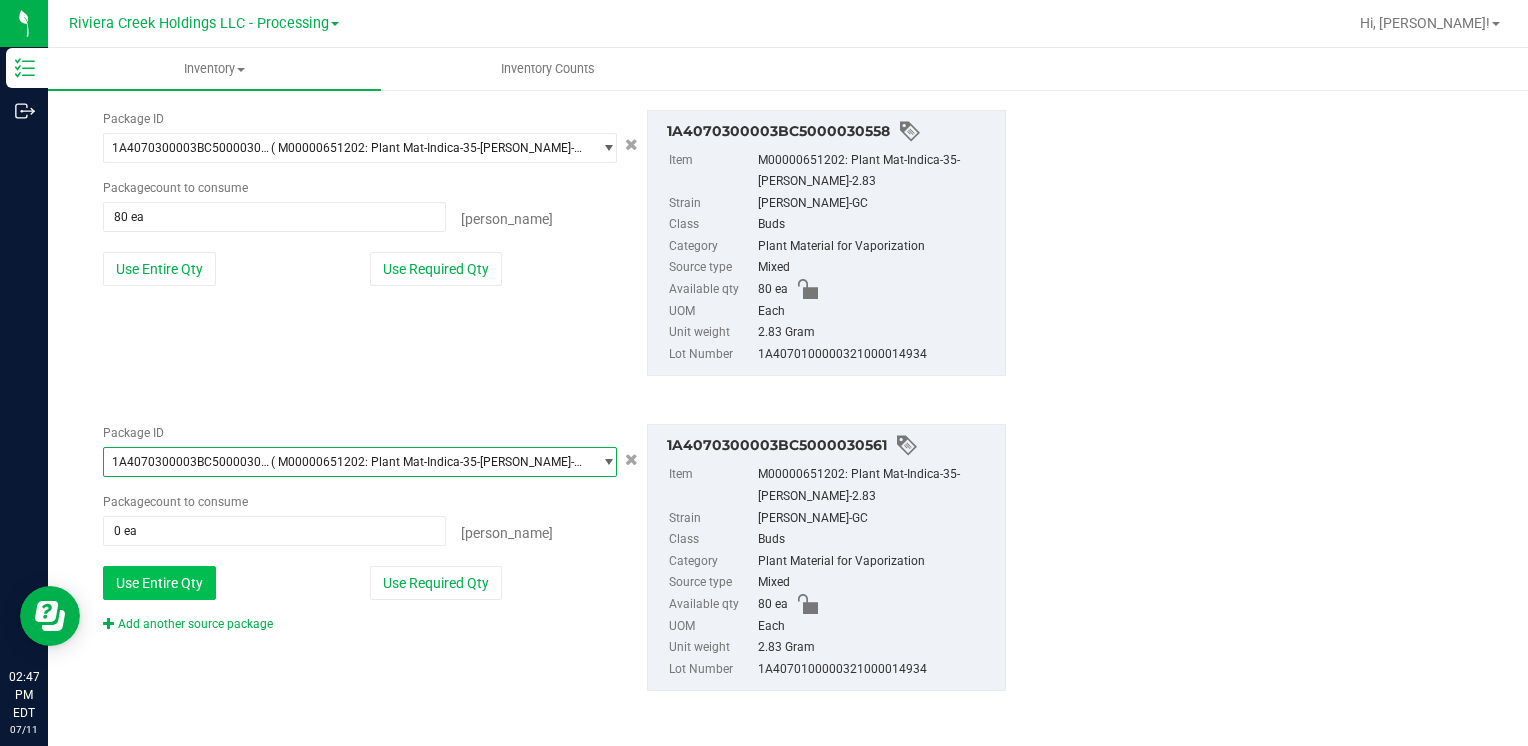 click on "Use Entire Qty" at bounding box center [159, 583] 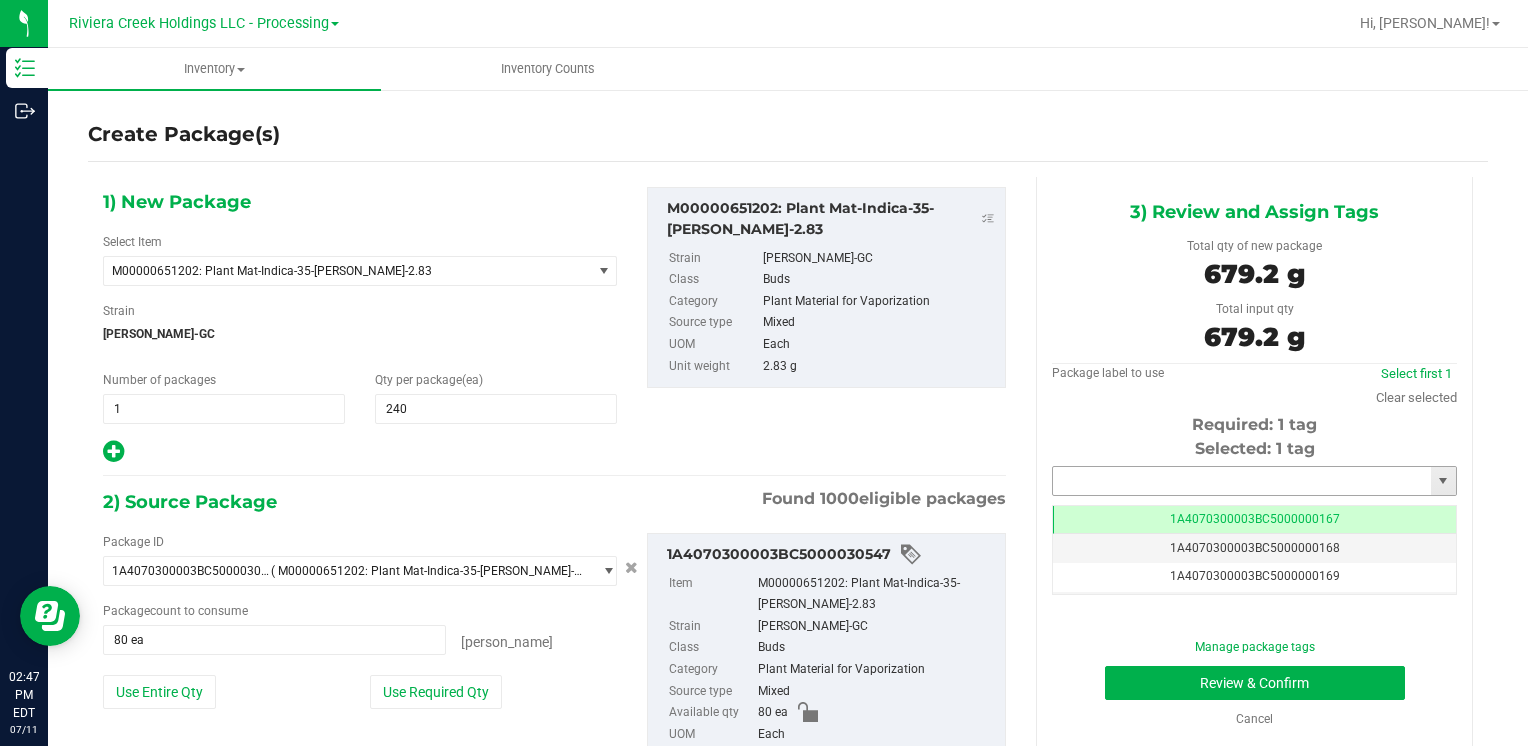 click at bounding box center (1242, 481) 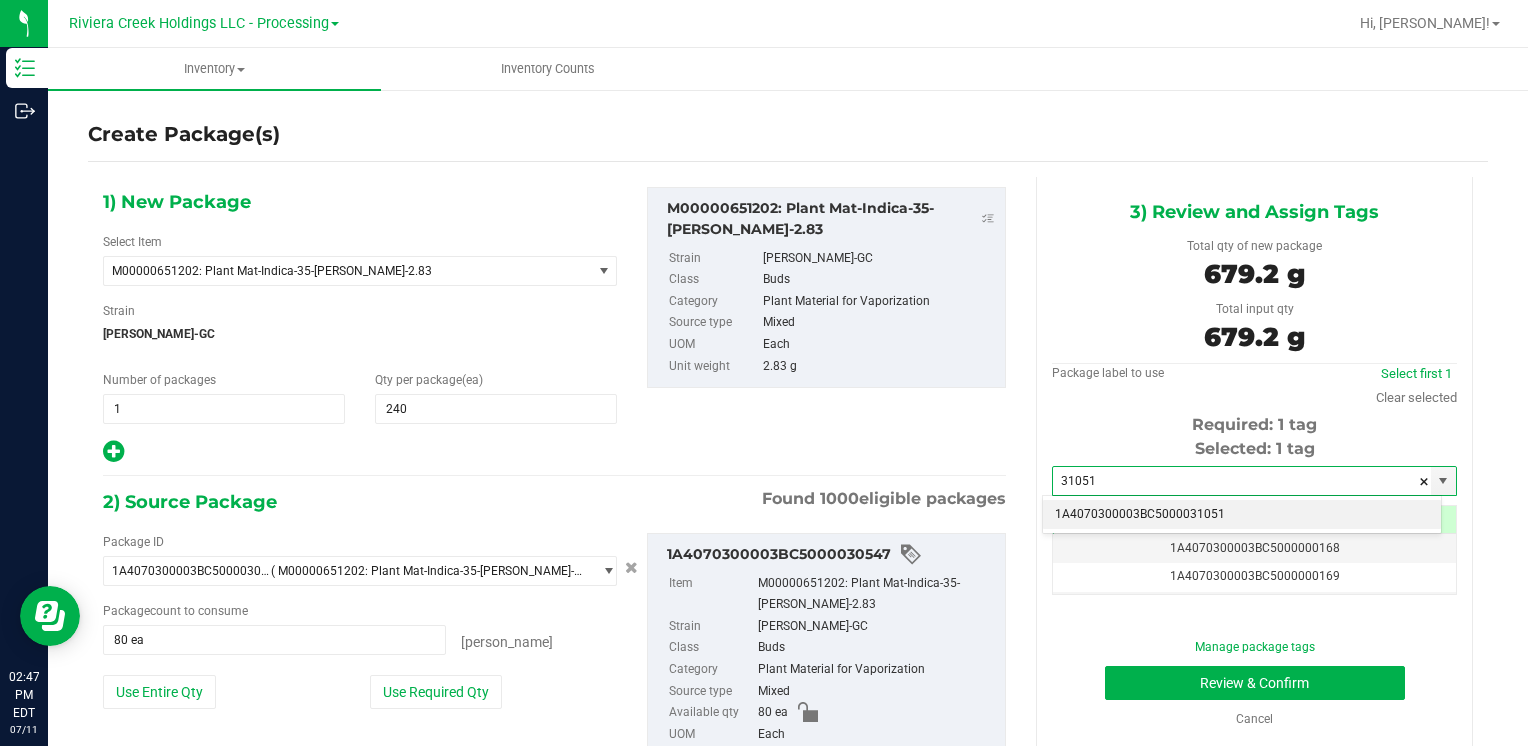 click on "1A4070300003BC5000031051" at bounding box center (1242, 515) 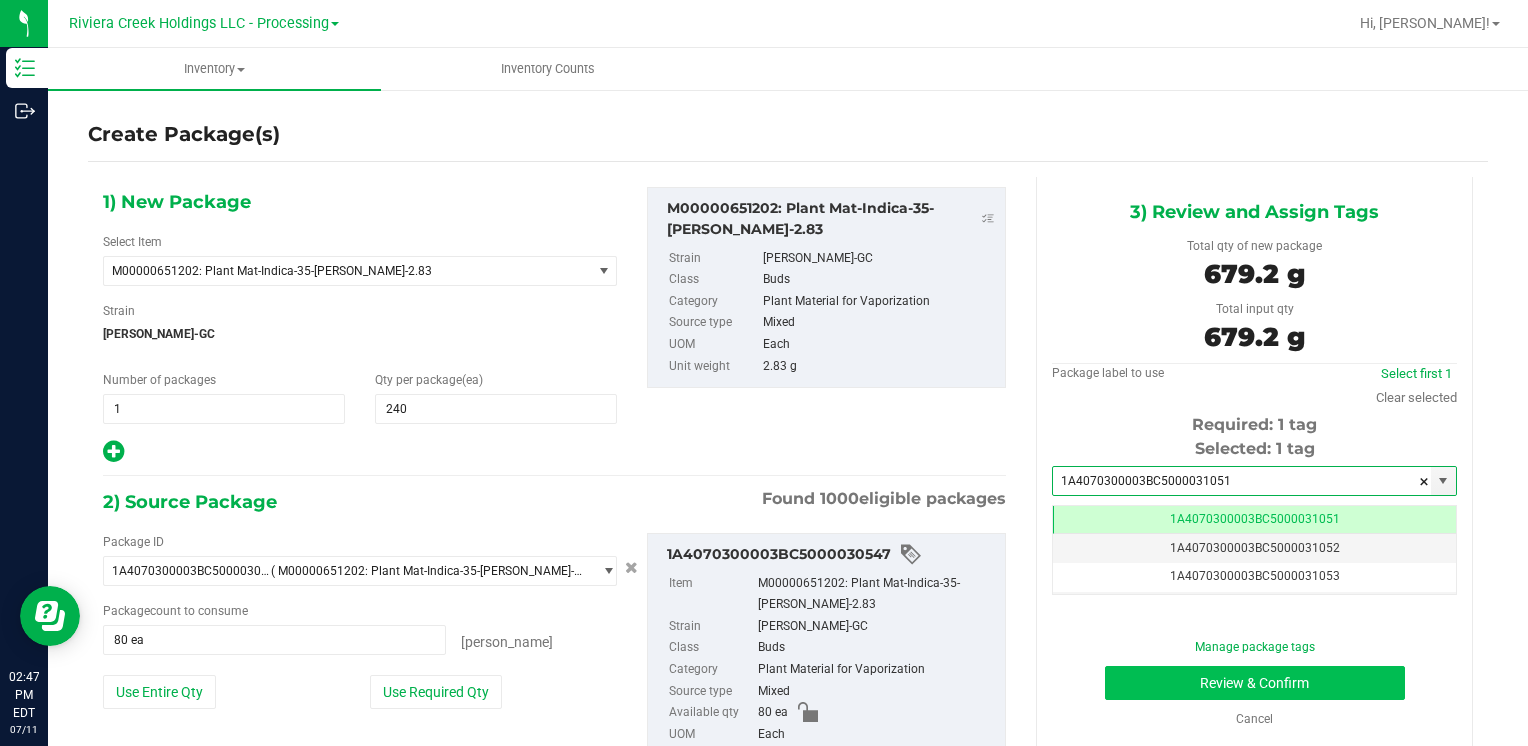 type on "1A4070300003BC5000031051" 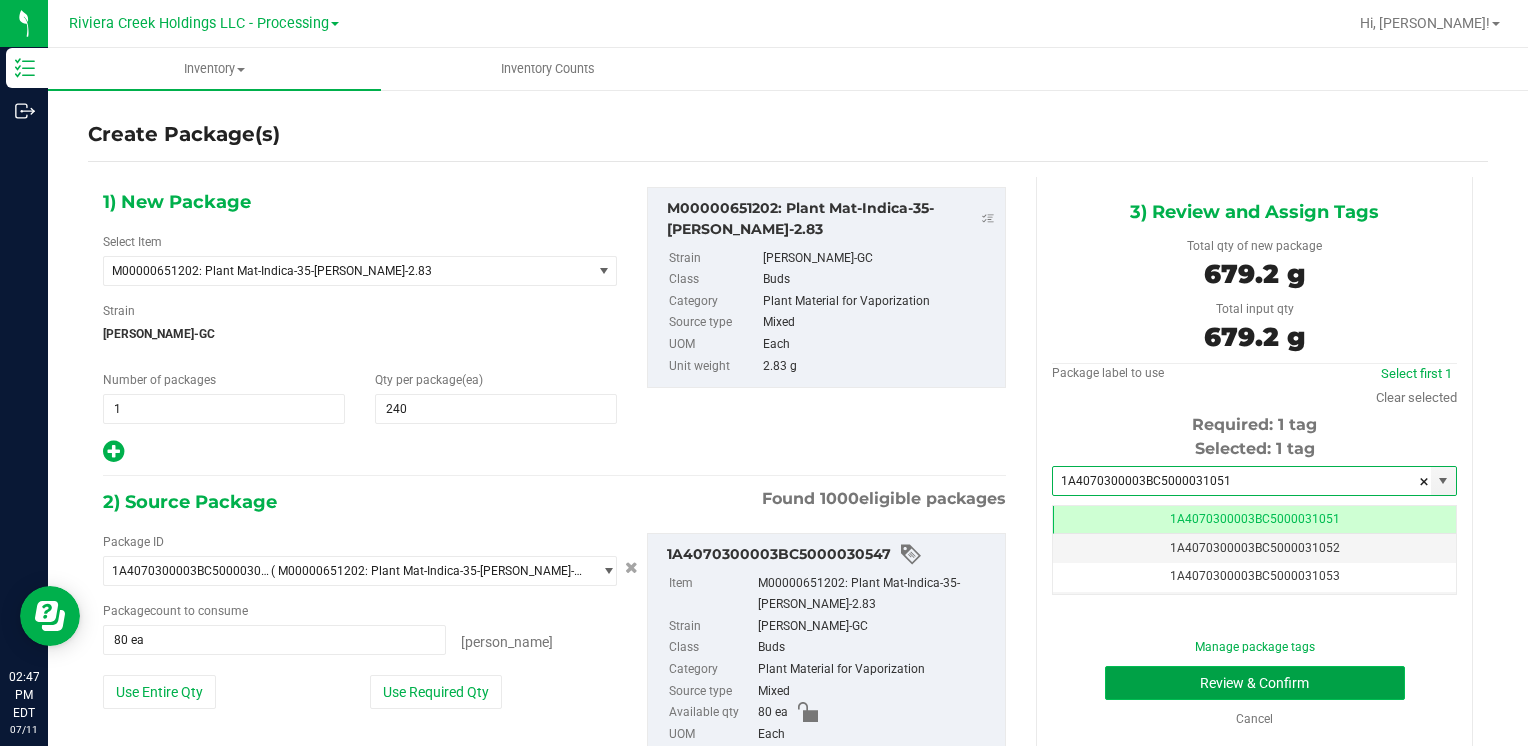 click on "Review & Confirm" at bounding box center (1255, 683) 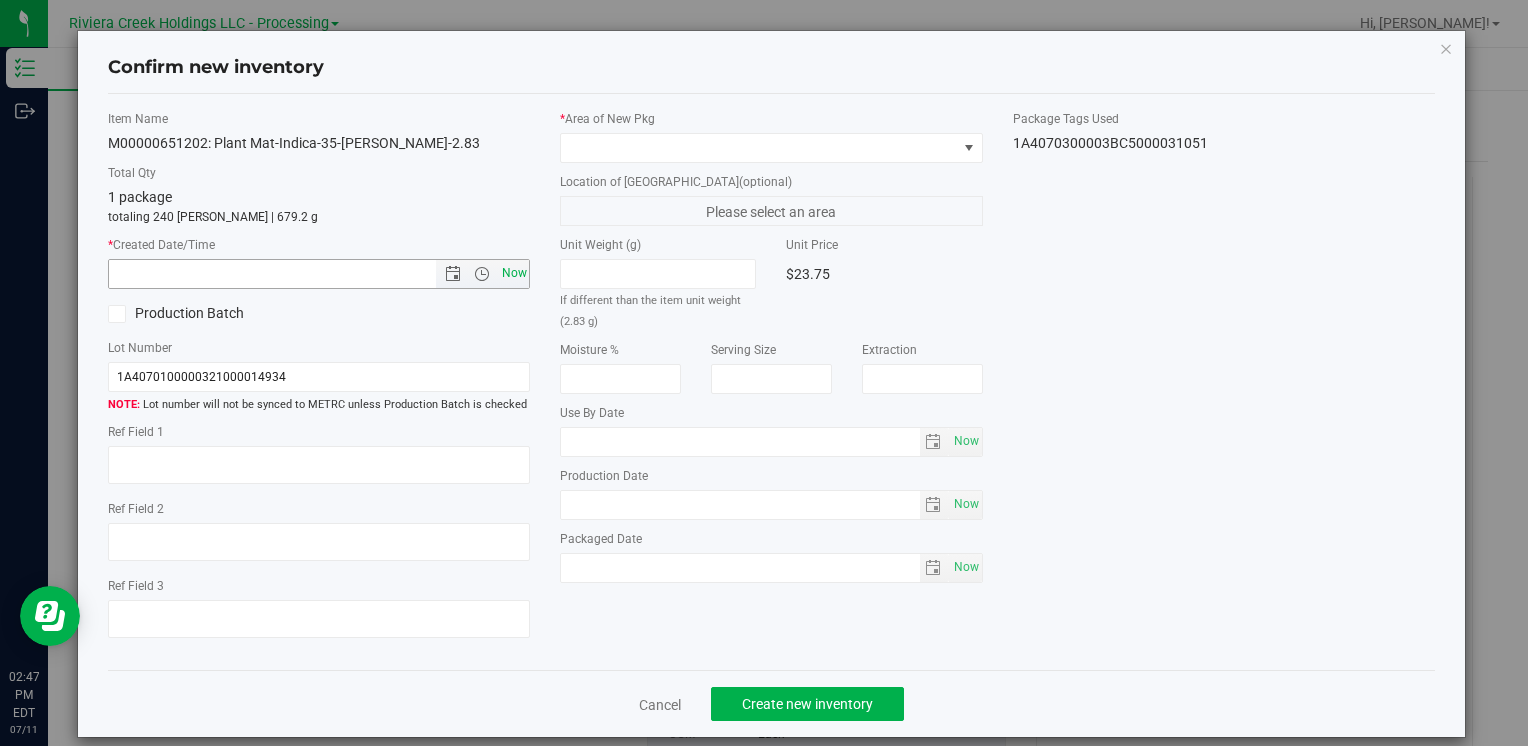 click on "Now" at bounding box center [514, 273] 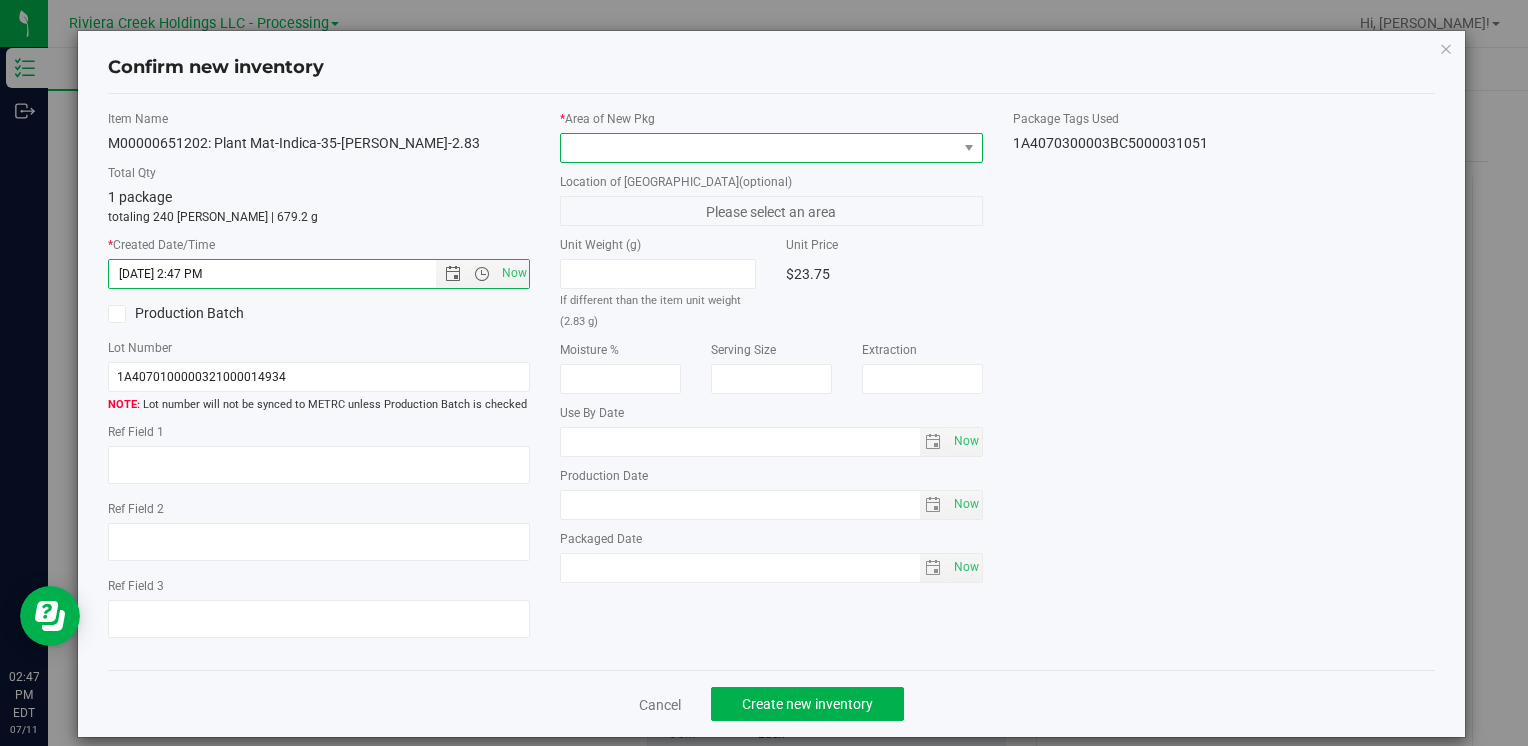 click at bounding box center [758, 148] 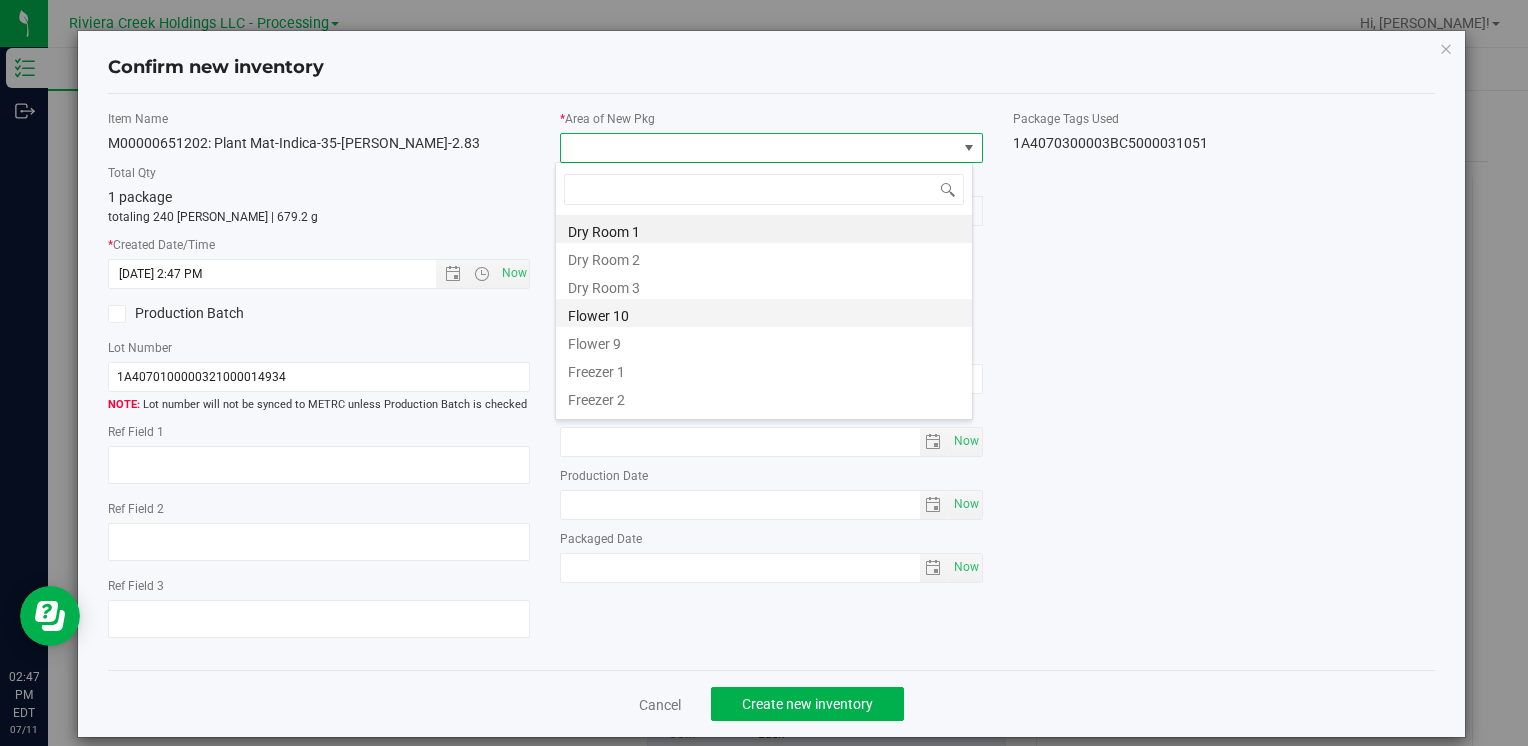 click on "Flower 10" at bounding box center (764, 313) 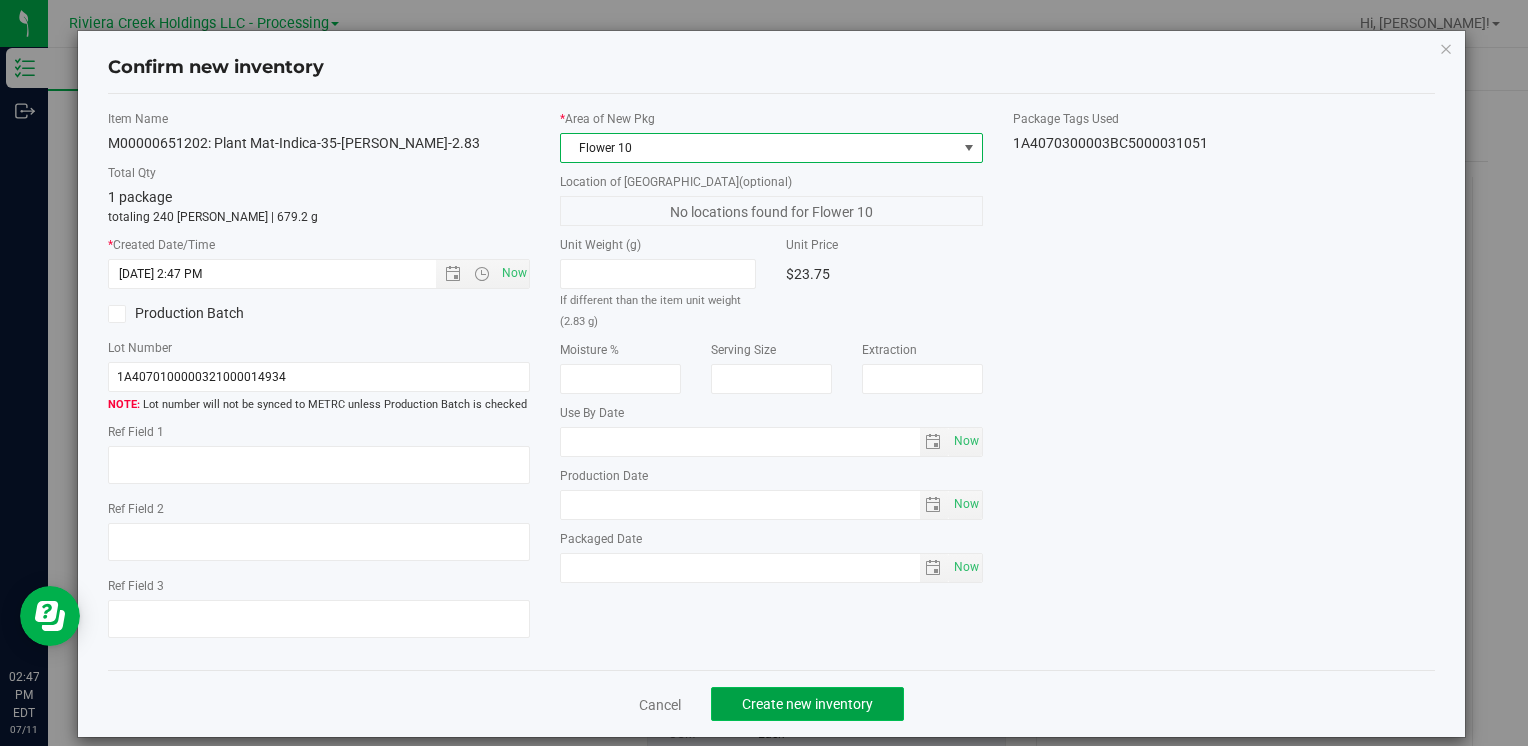 click on "Create new inventory" 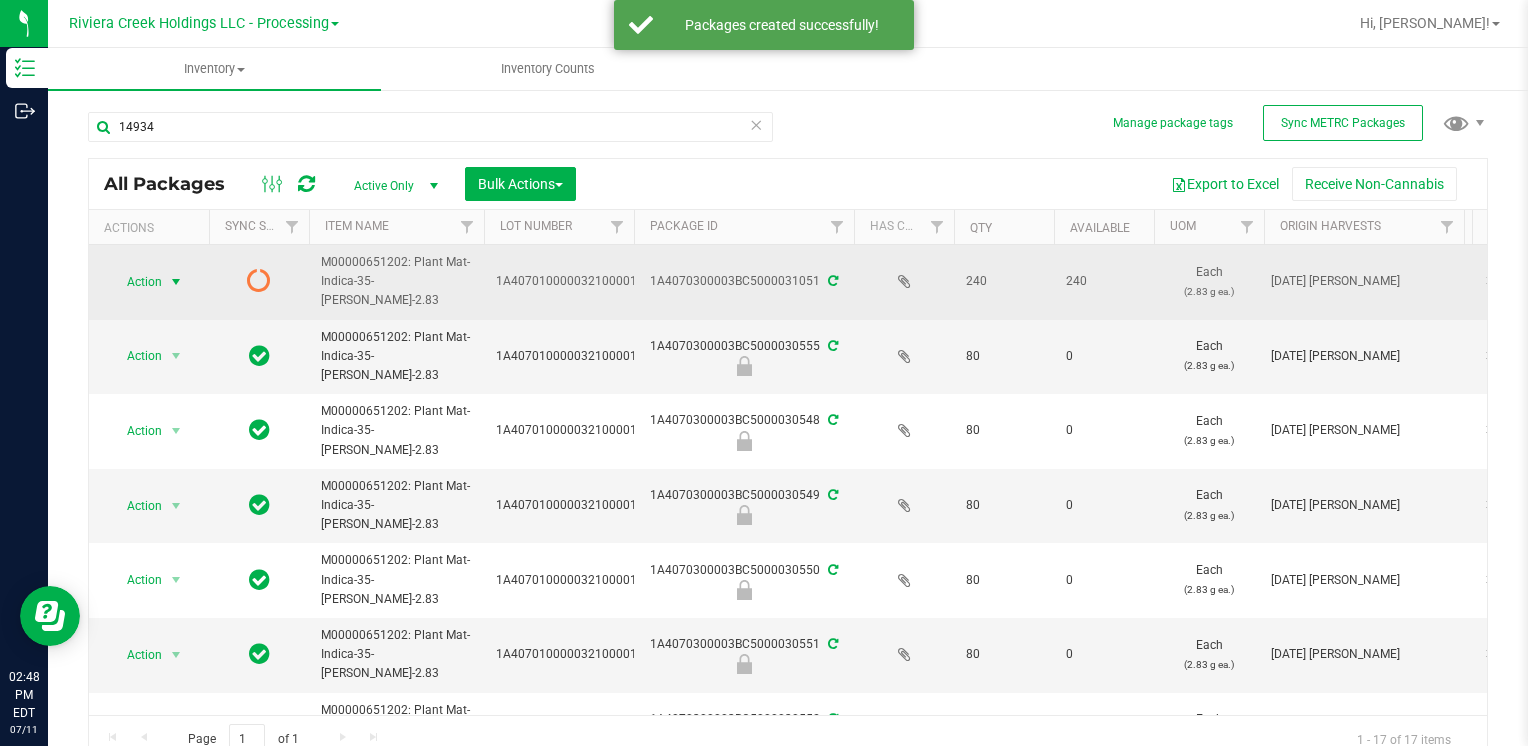 click on "Action" at bounding box center (136, 282) 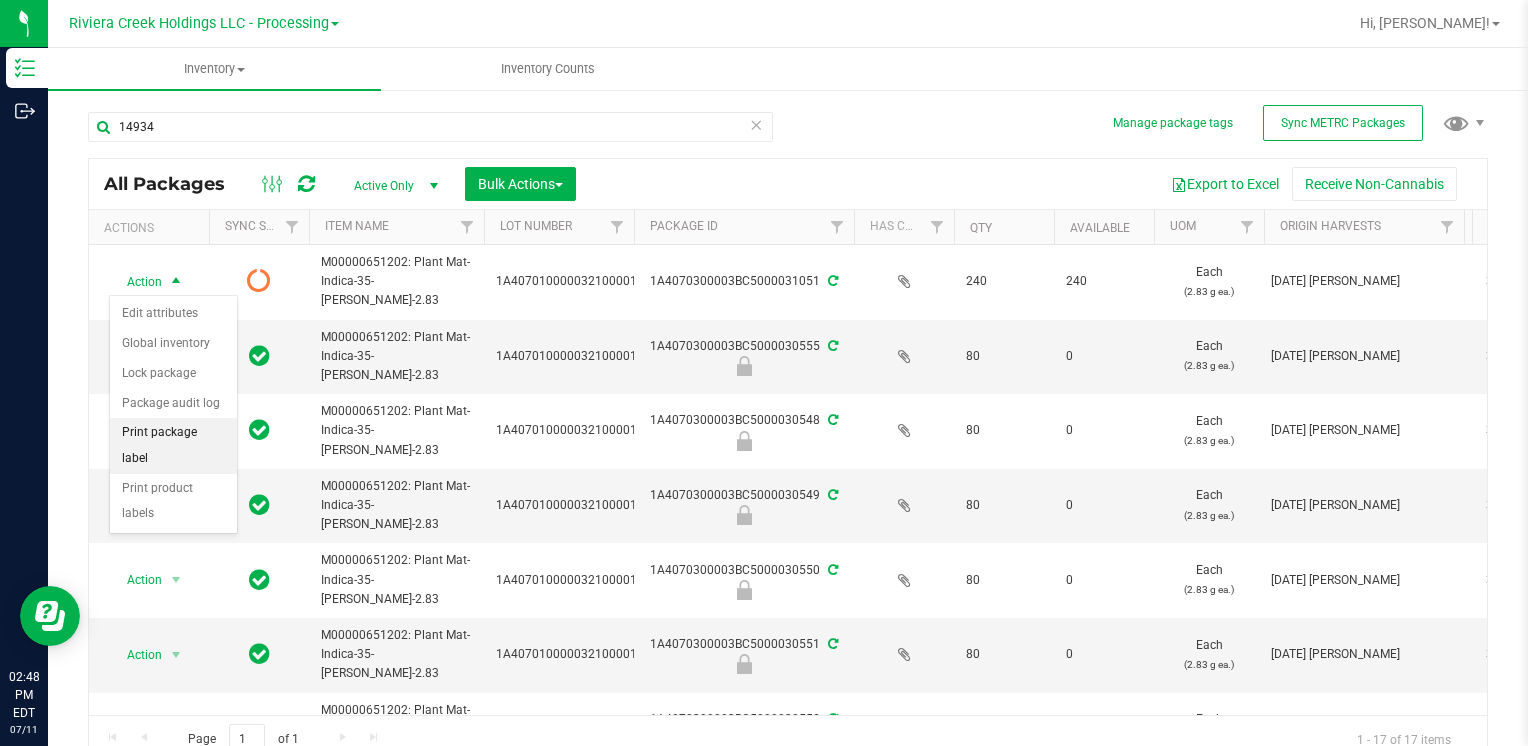 click on "Print package label" at bounding box center (173, 445) 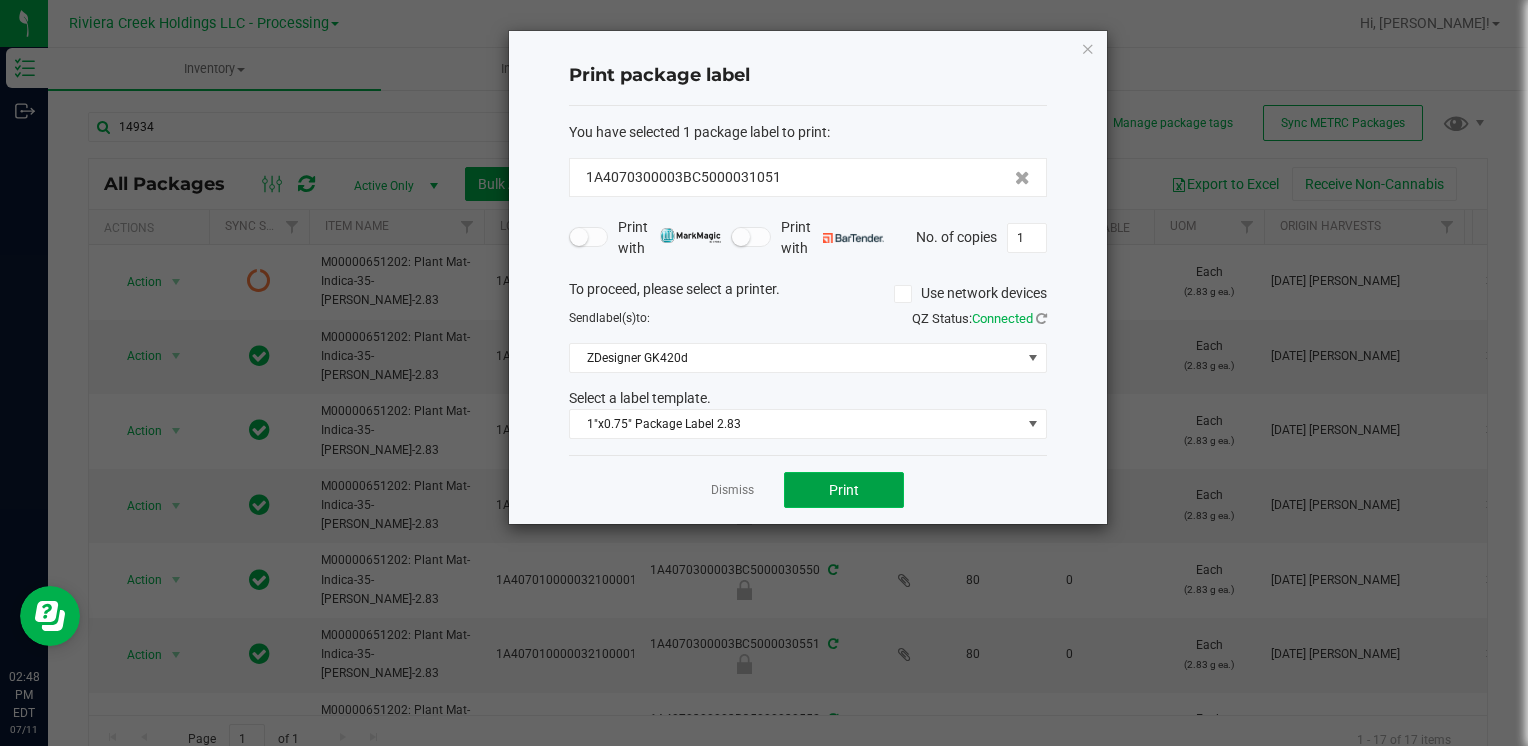 click on "Print" 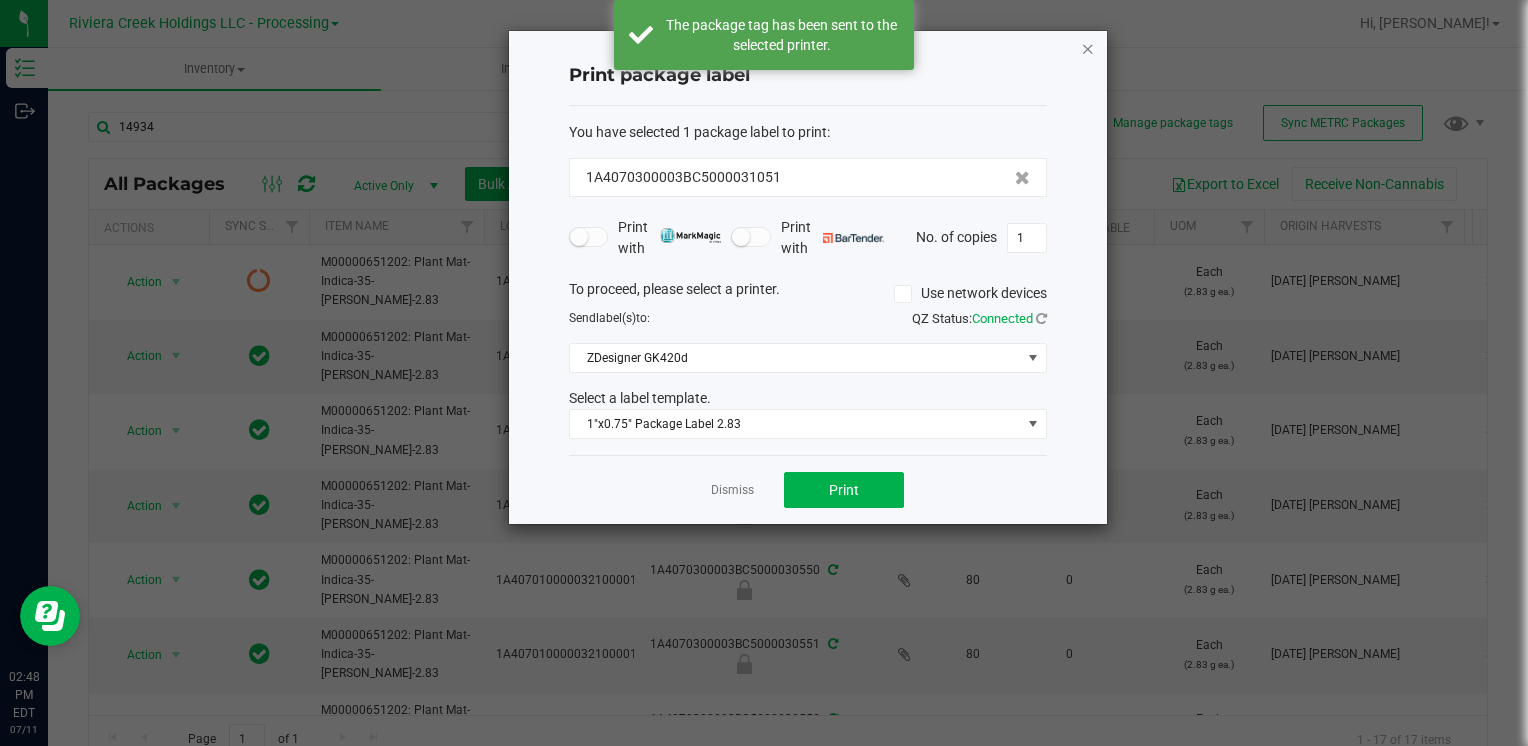click 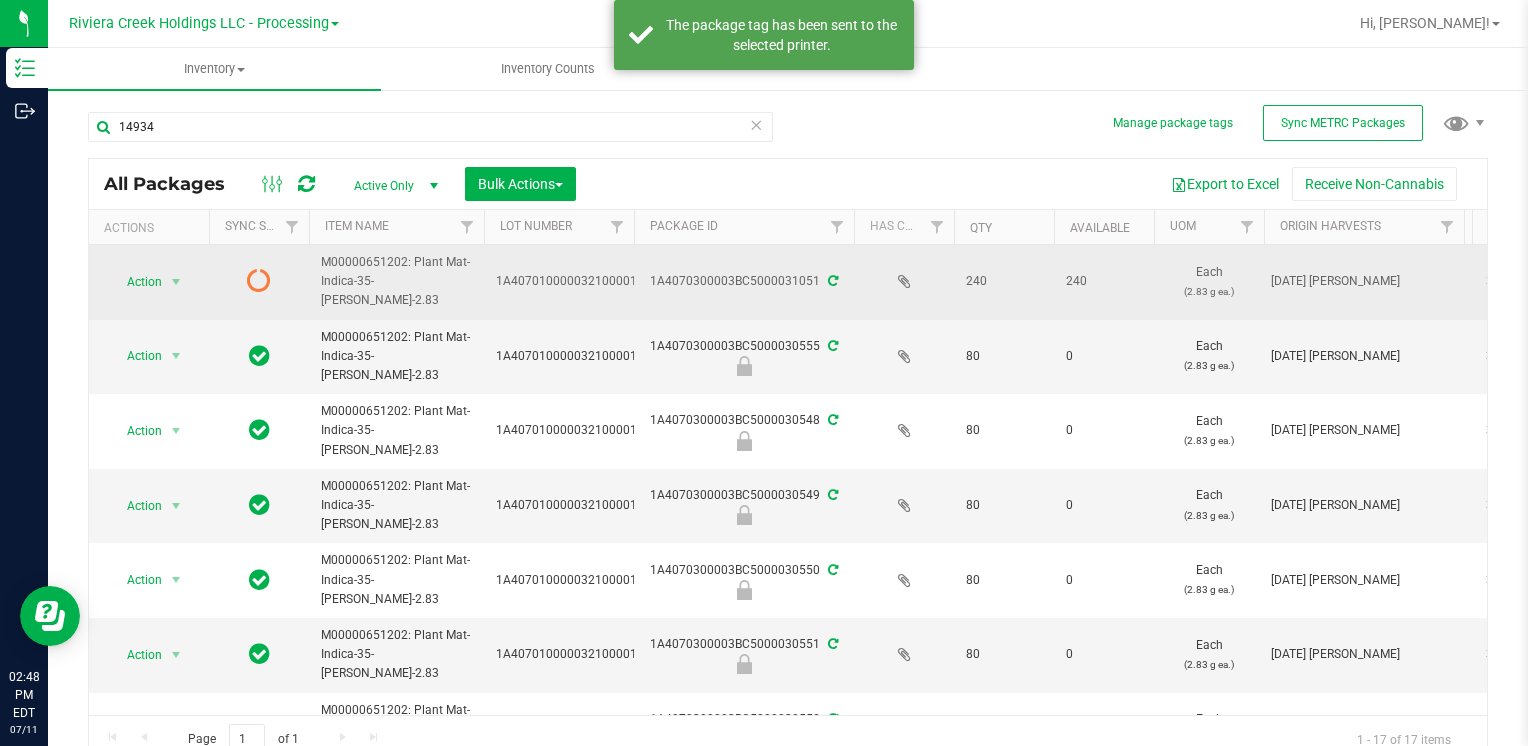 click at bounding box center (833, 281) 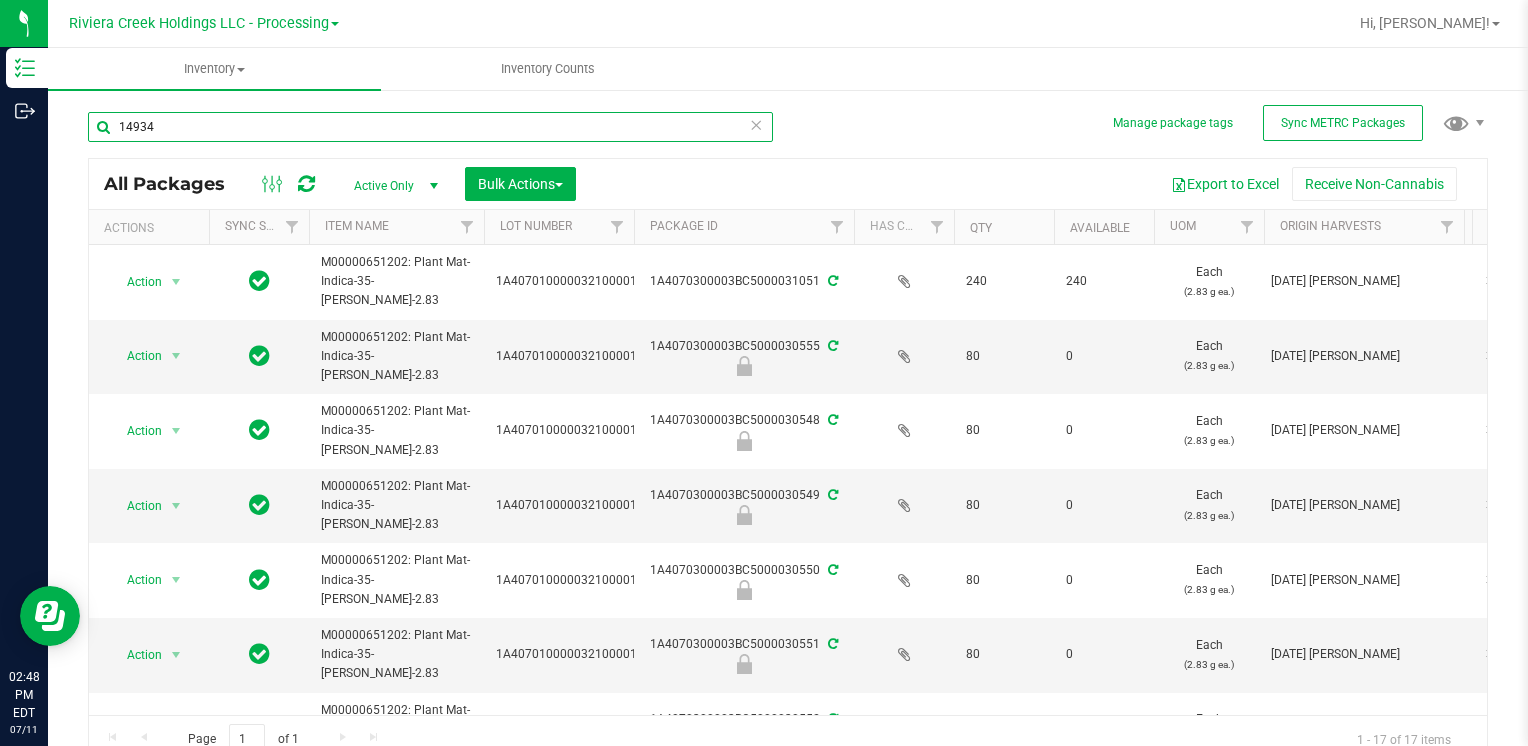 click on "14934" at bounding box center (430, 127) 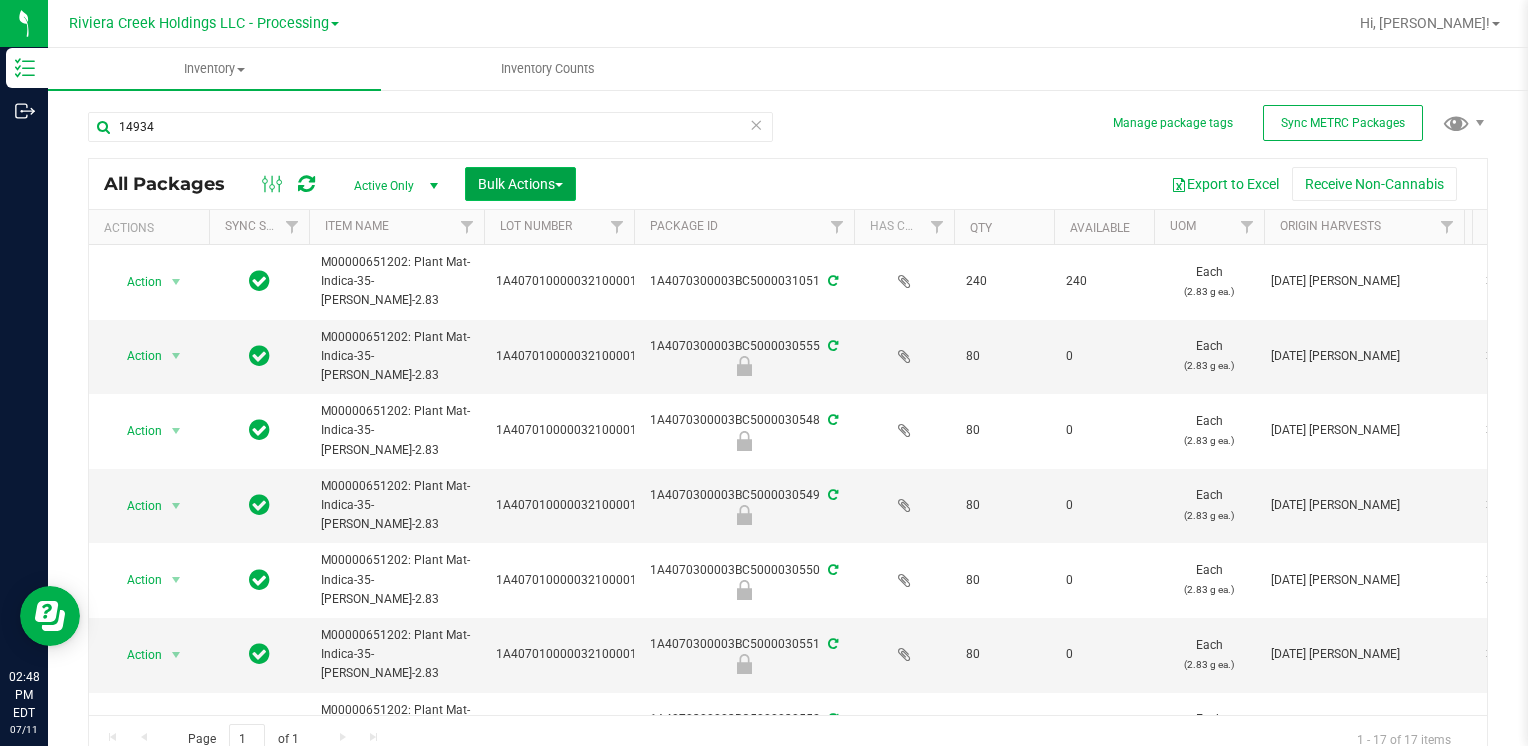 click on "Bulk Actions" at bounding box center [520, 184] 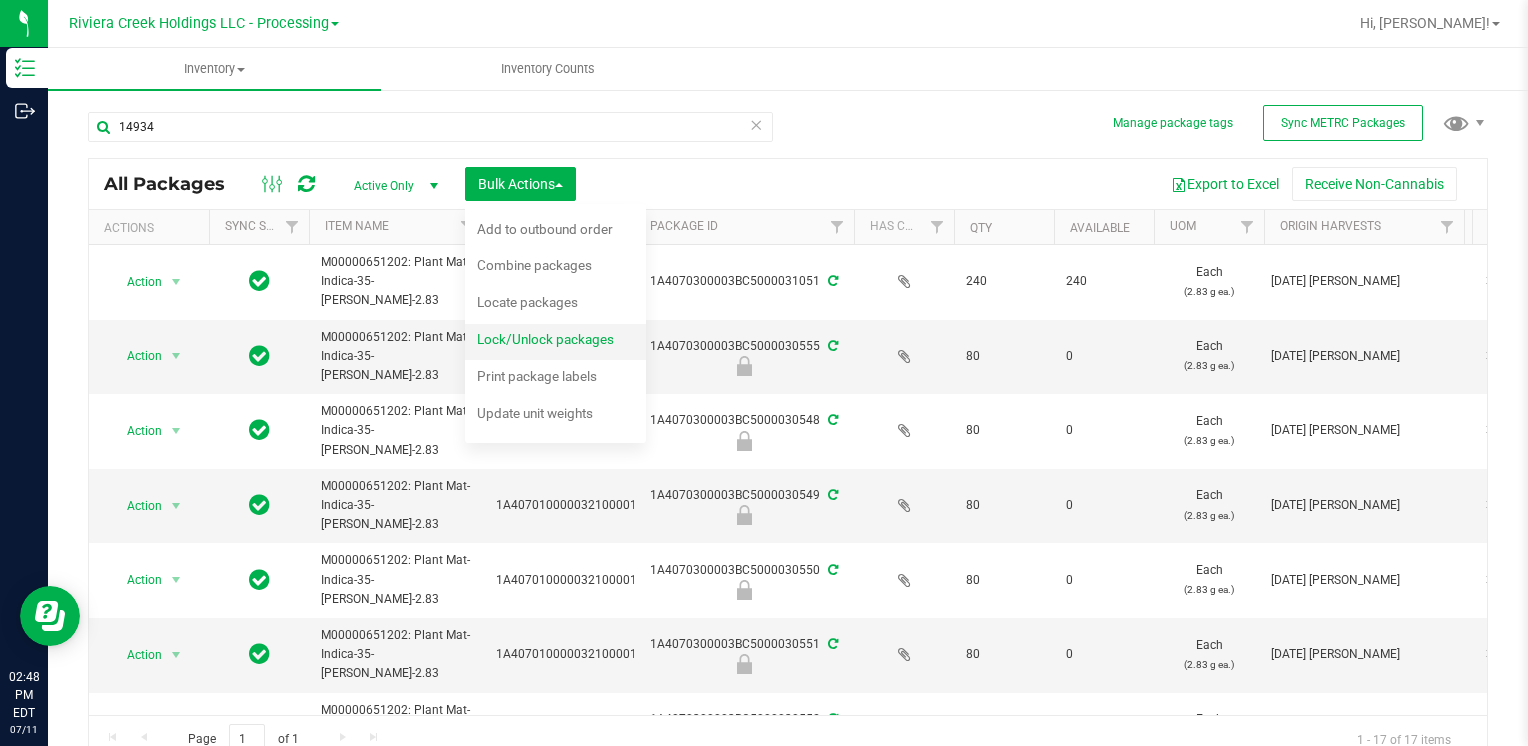 click on "Lock/Unlock packages" at bounding box center [545, 339] 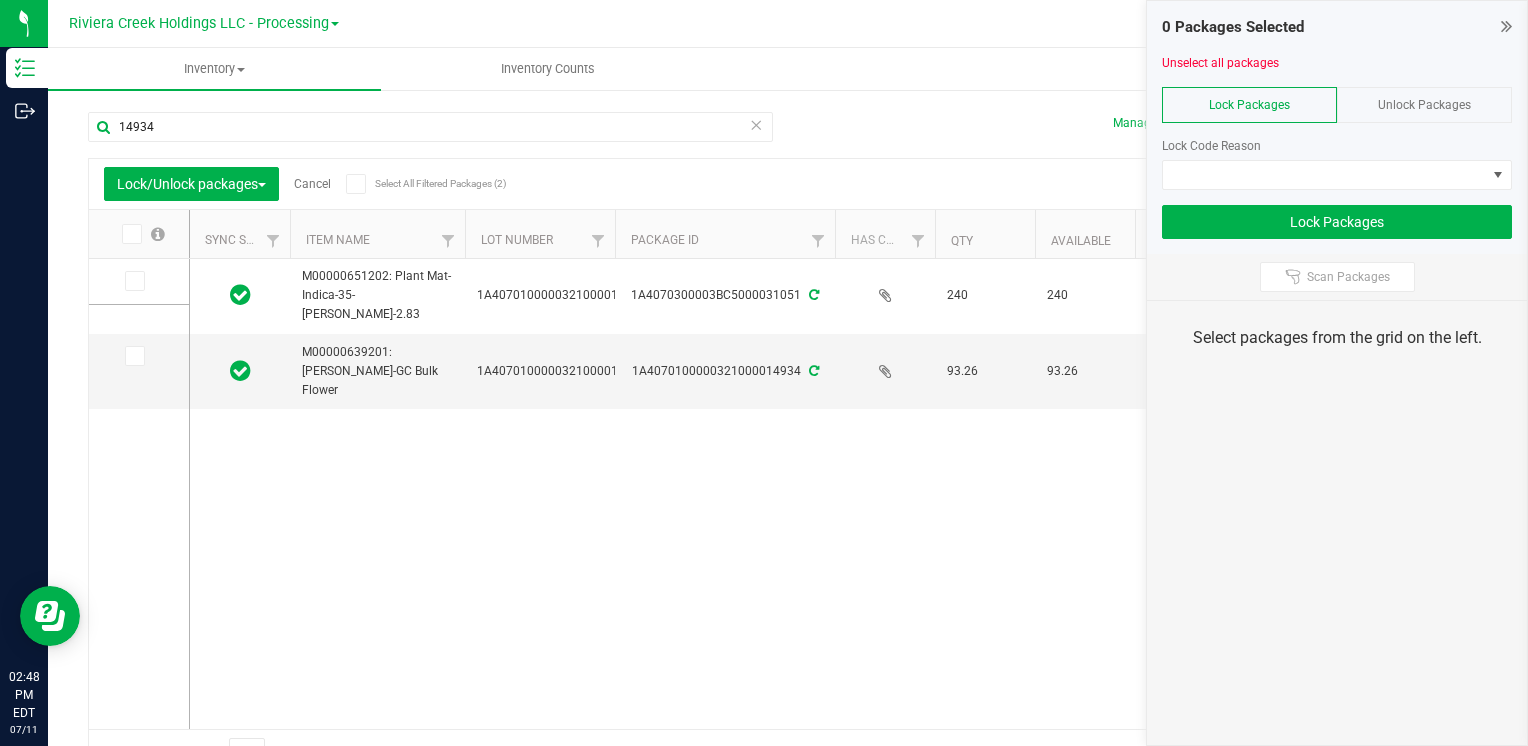 click on "Unlock Packages" at bounding box center [1424, 105] 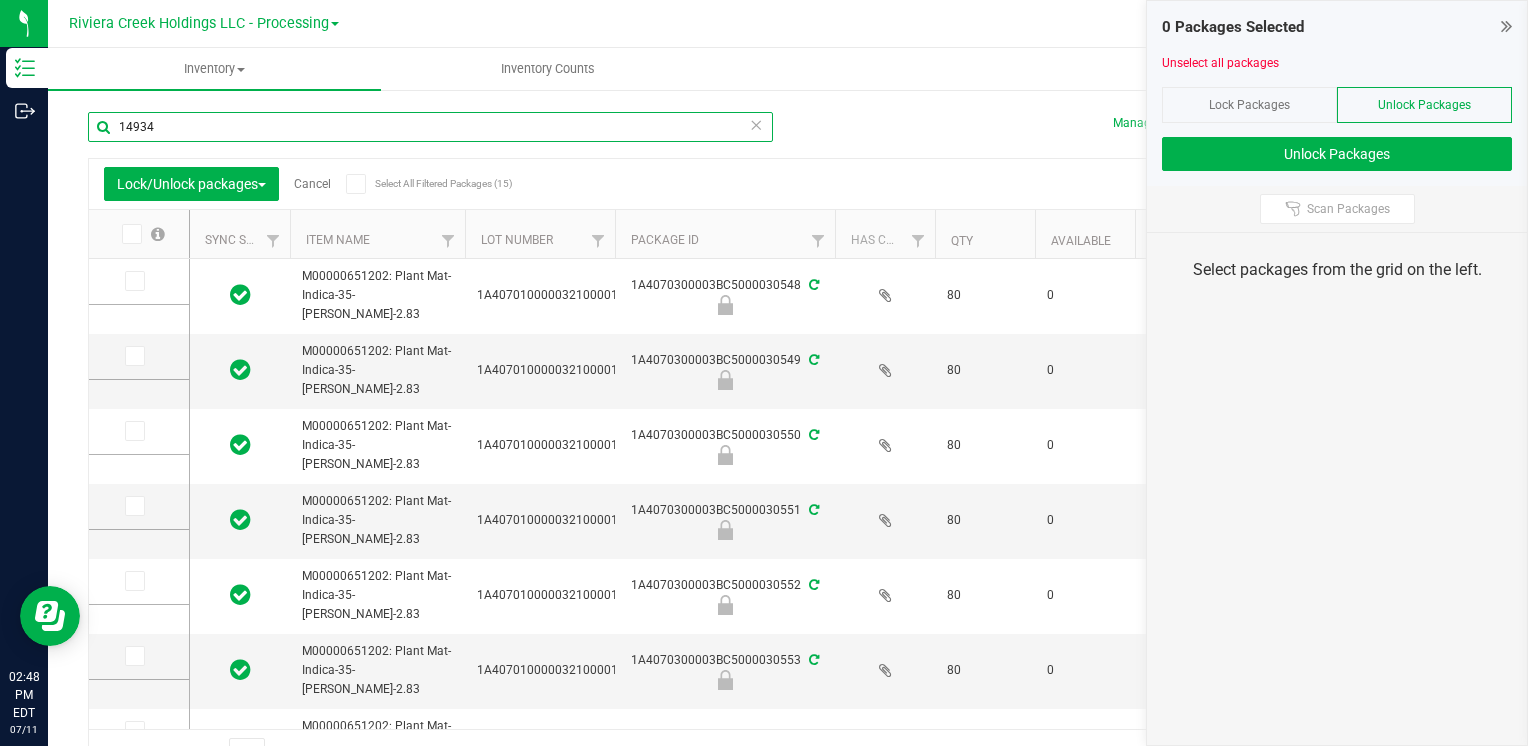 click on "14934" at bounding box center [430, 127] 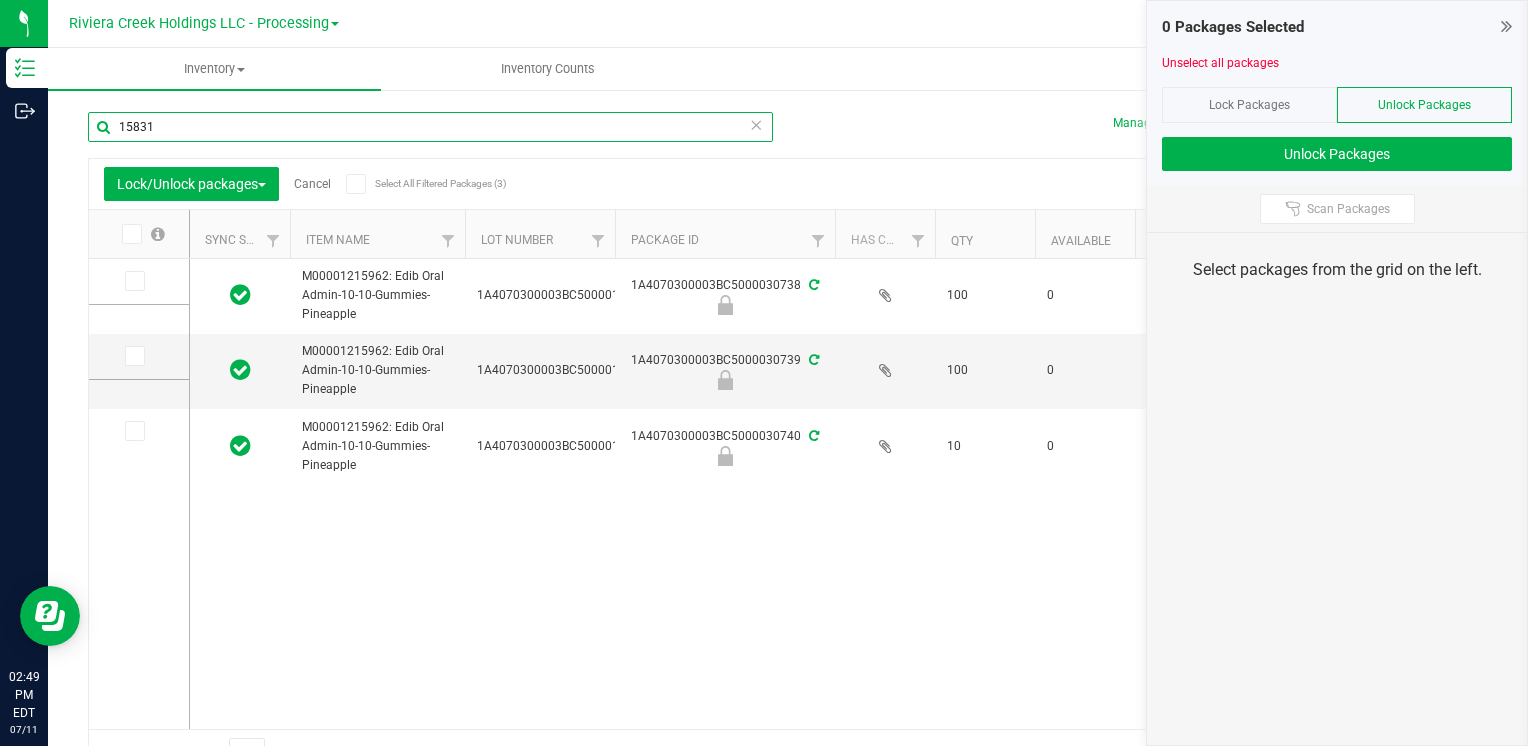 type on "15831" 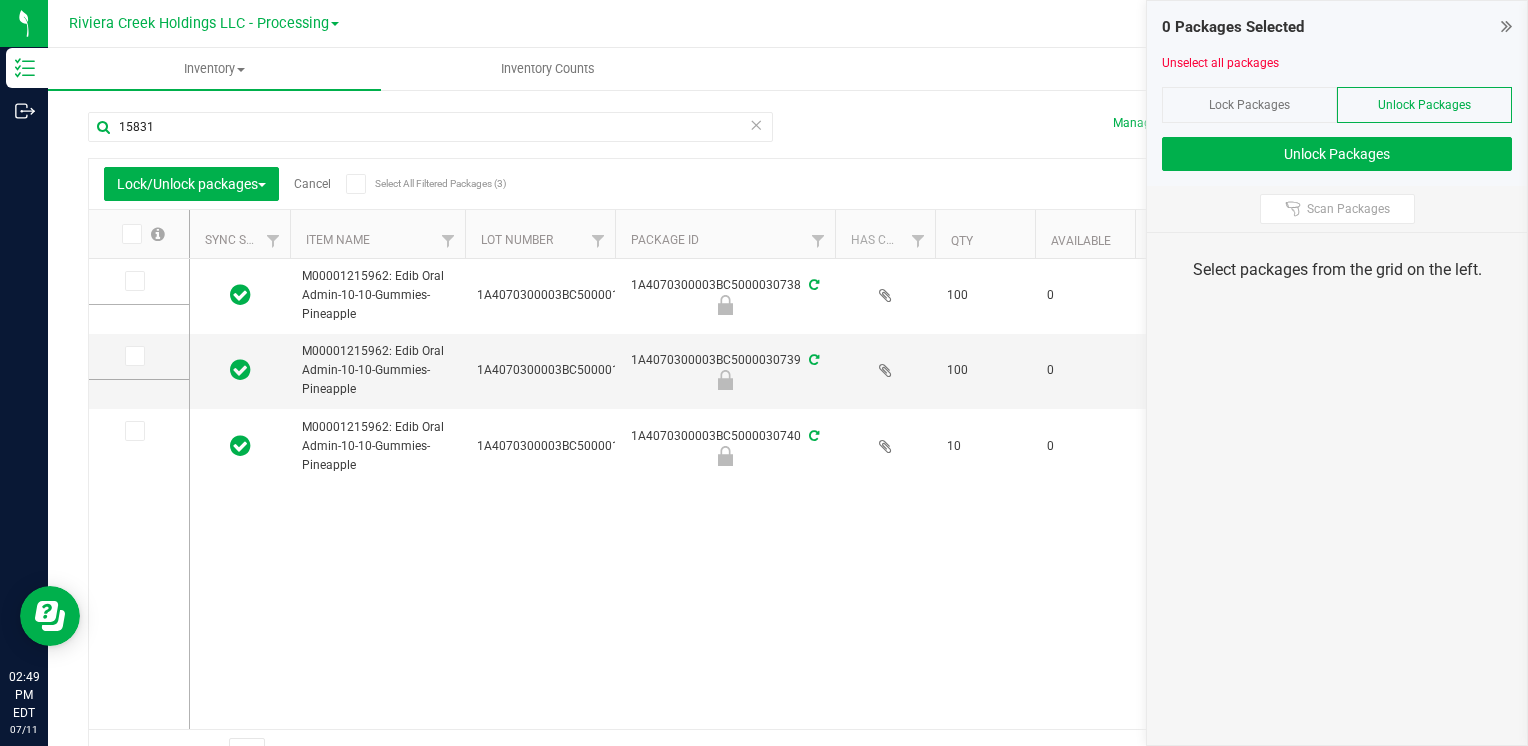 click at bounding box center (139, 234) 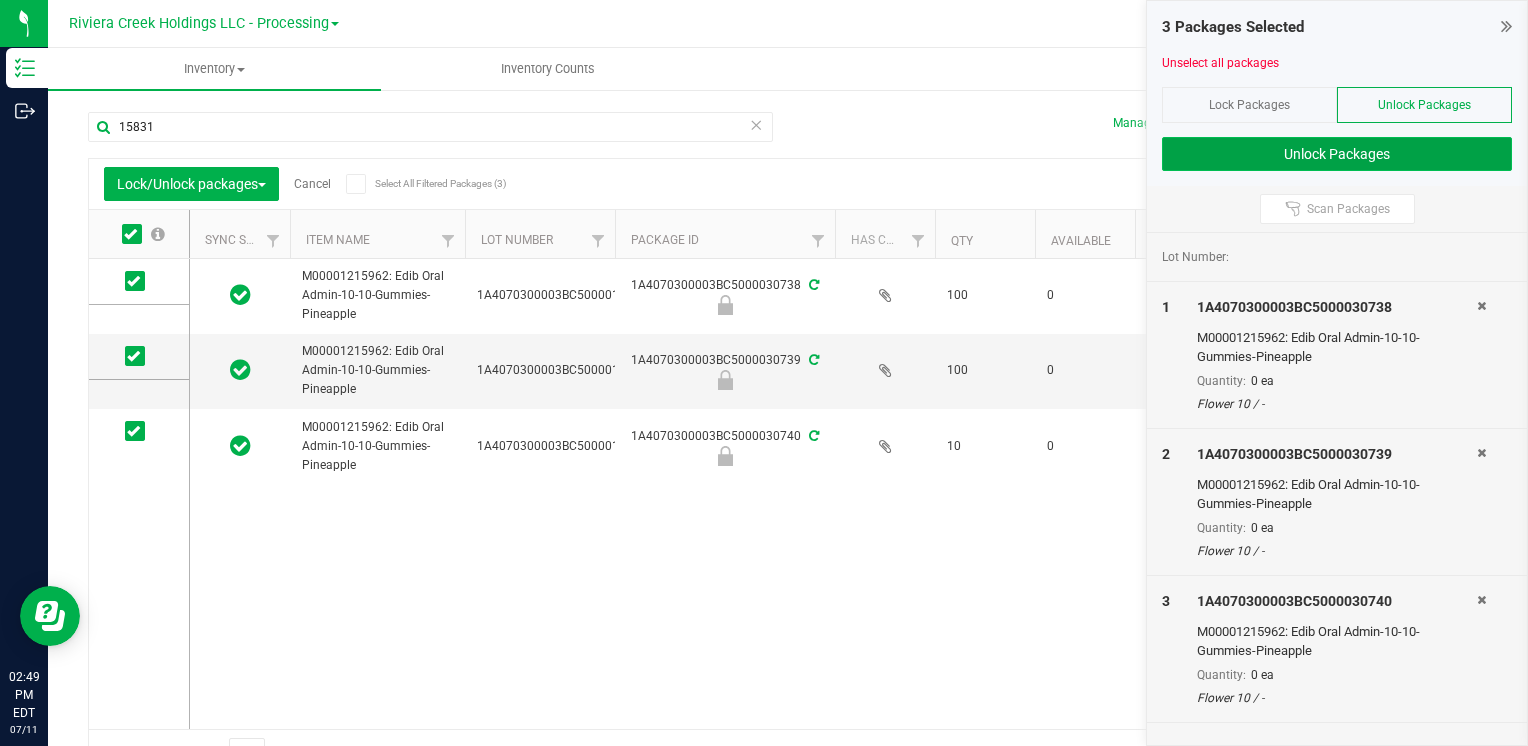 click on "Unlock Packages" at bounding box center (1337, 154) 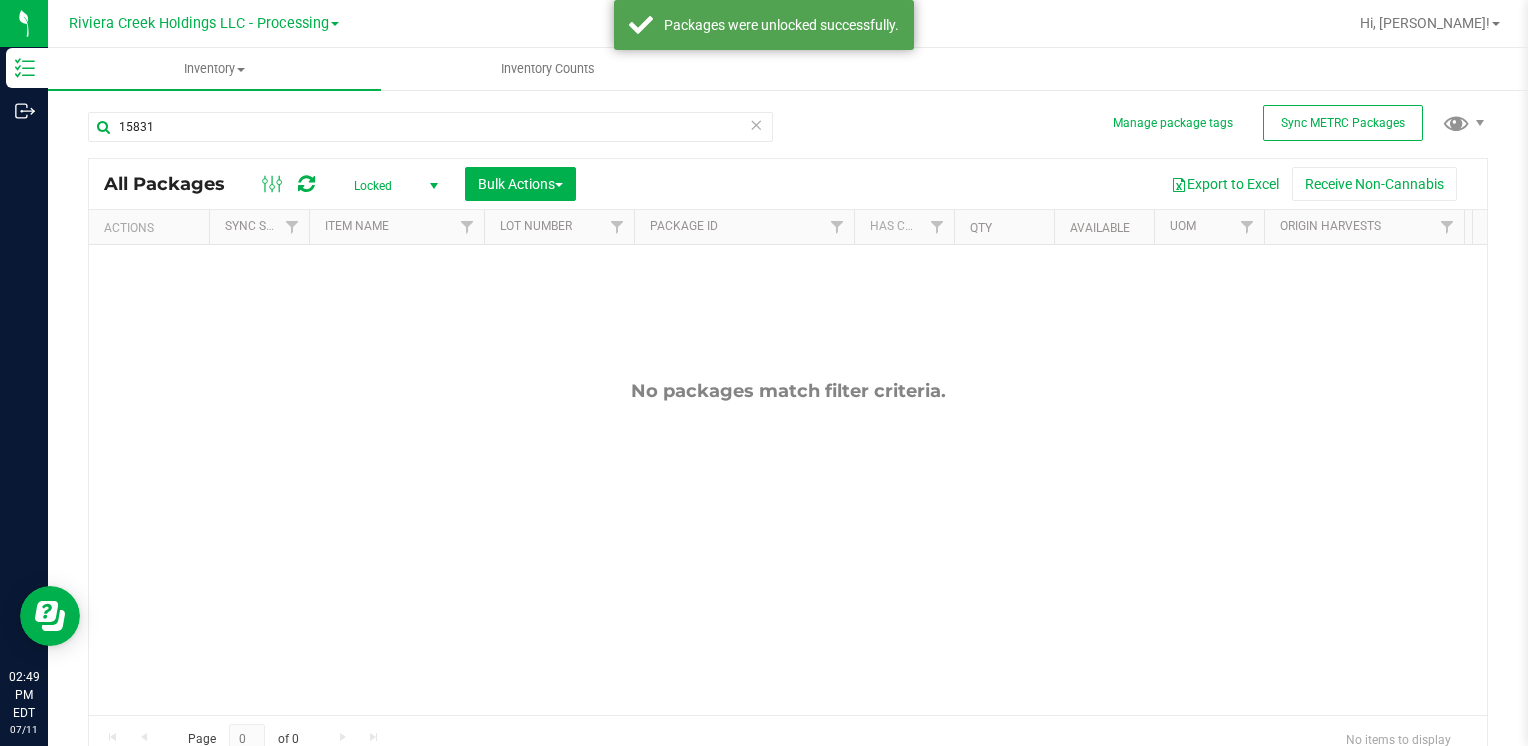 click on "Locked" at bounding box center [392, 186] 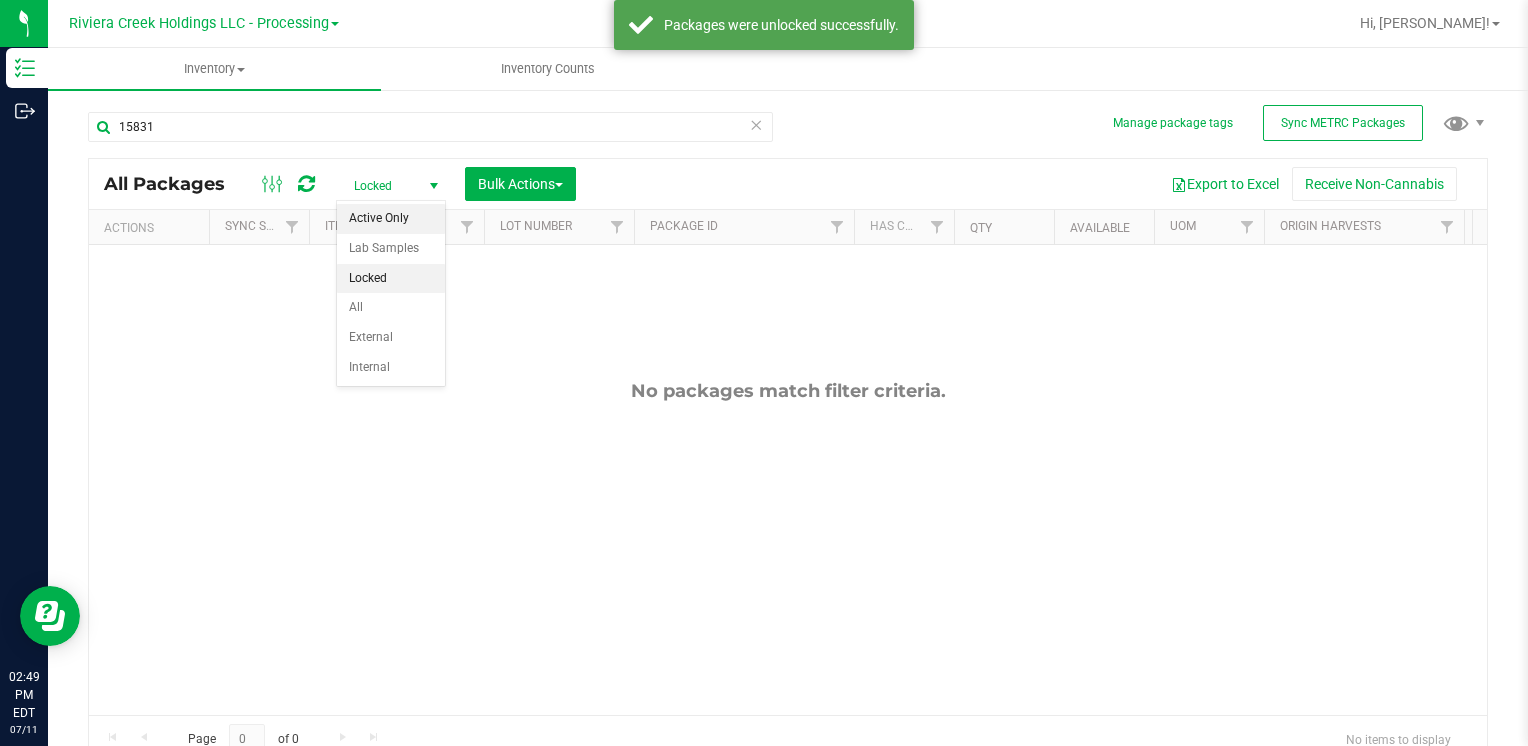 click on "Active Only" at bounding box center [391, 219] 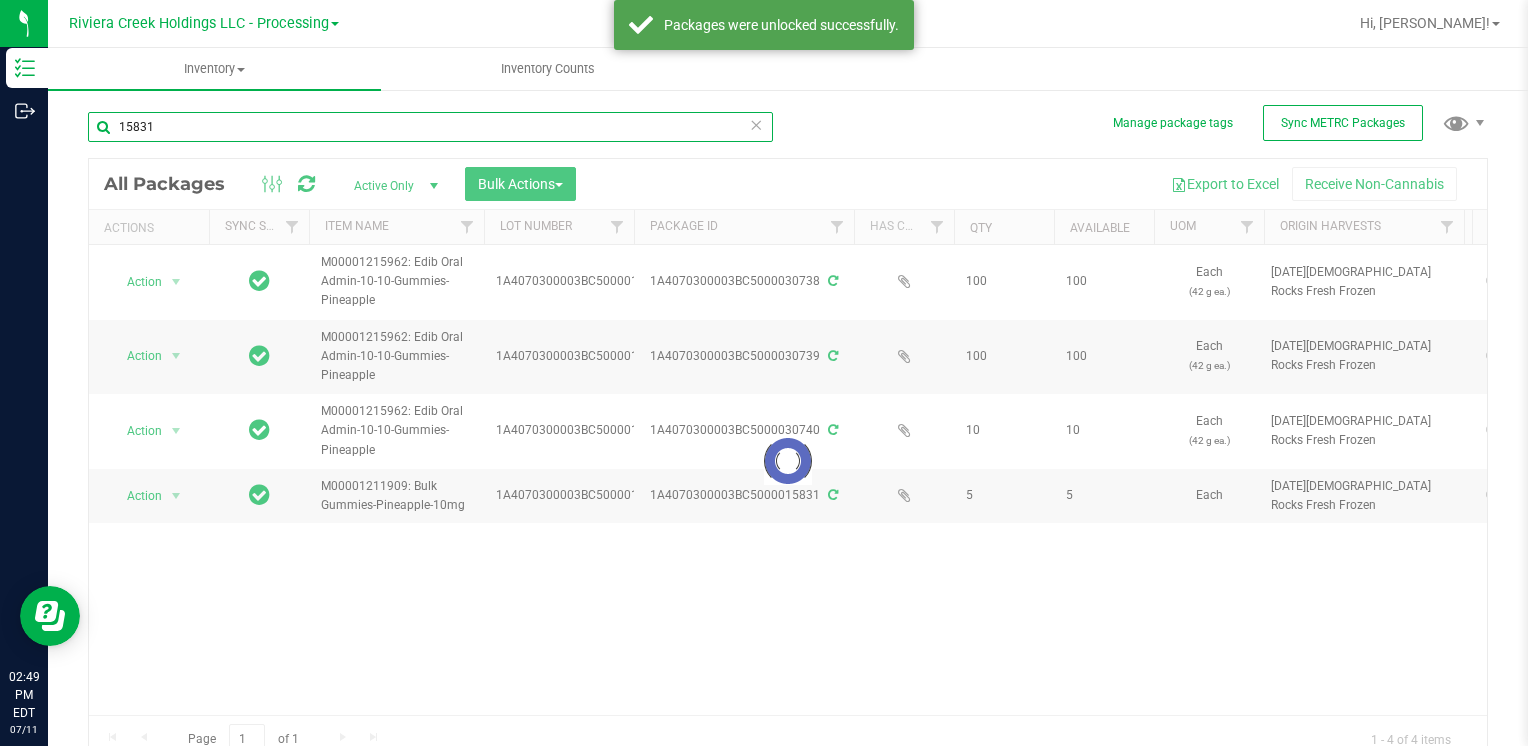 click on "15831" at bounding box center (430, 127) 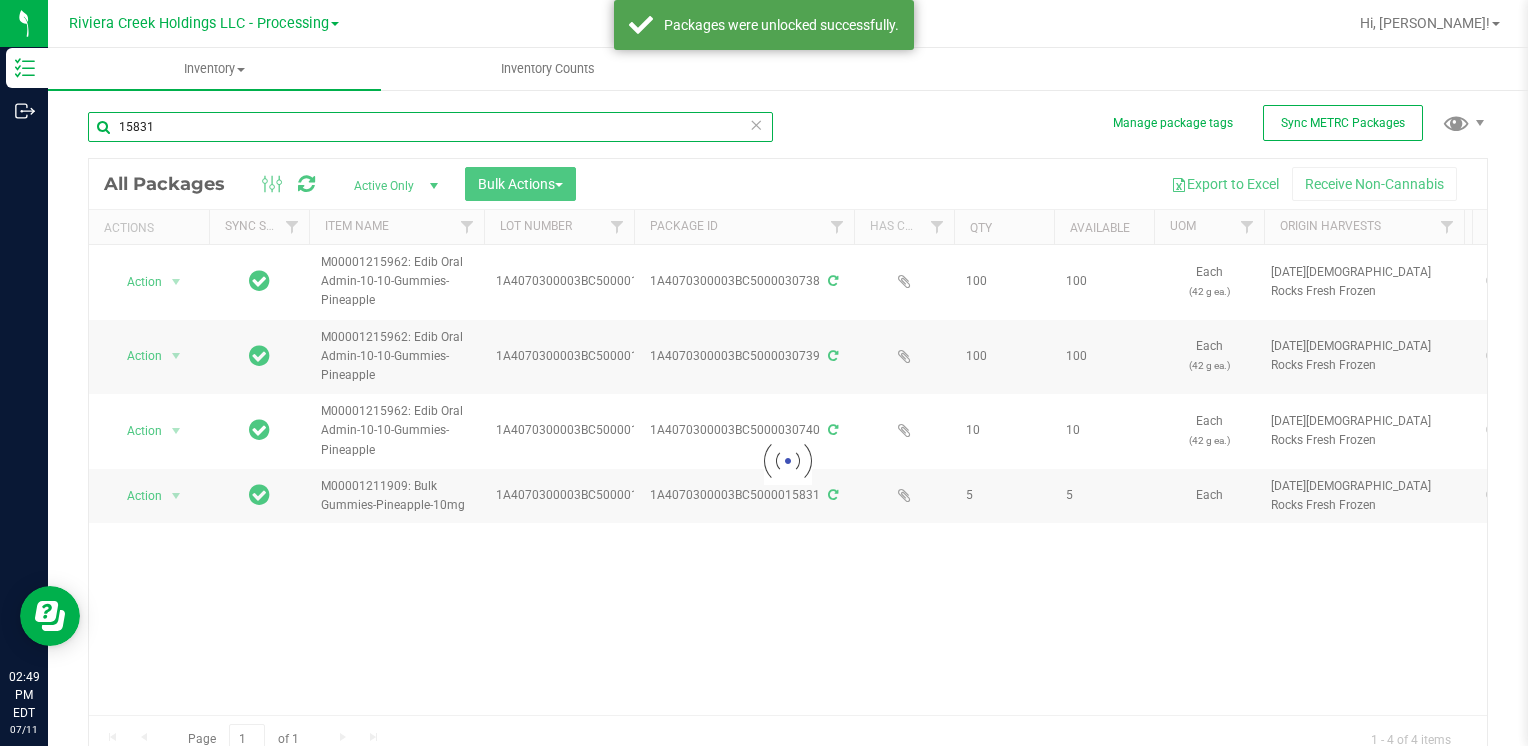 click on "15831" at bounding box center (430, 127) 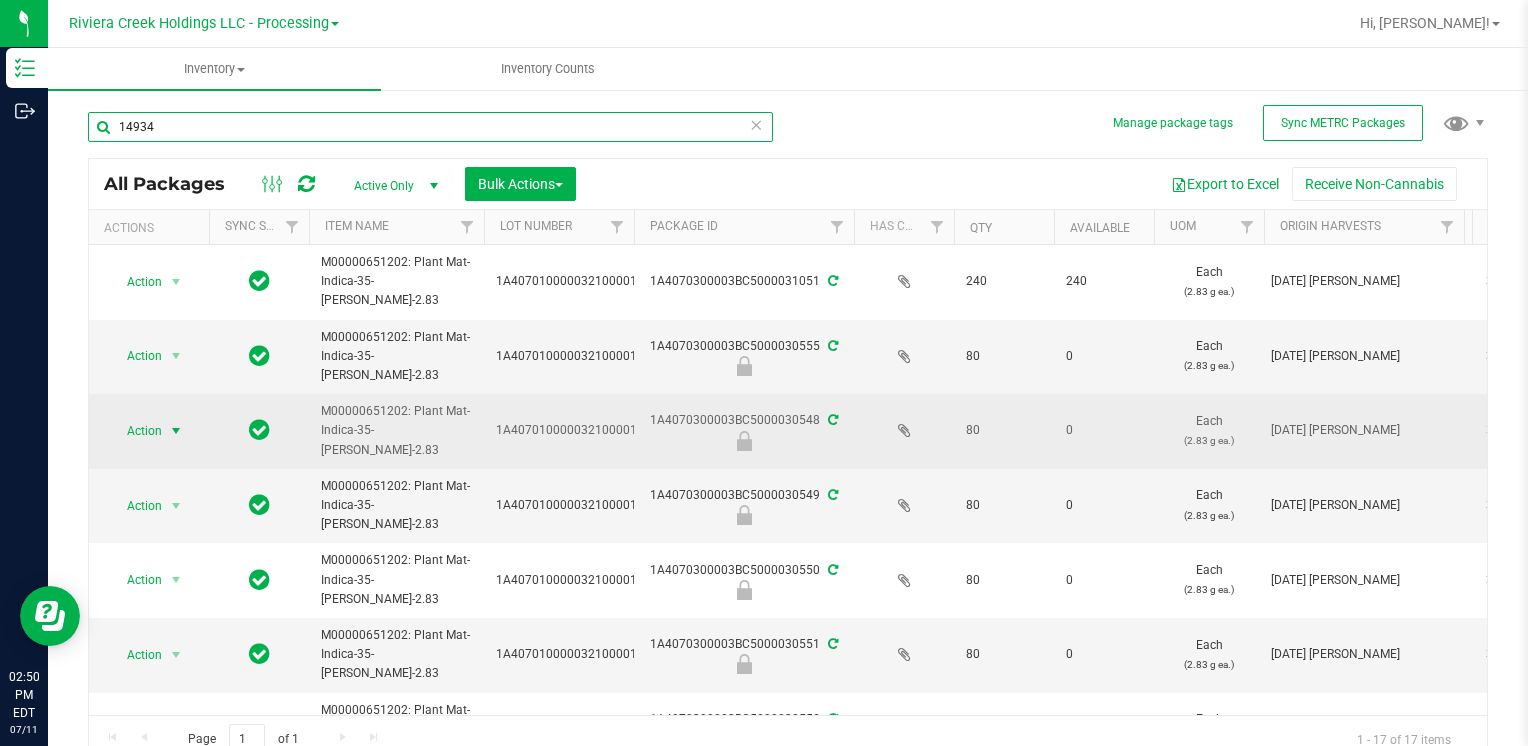 type on "14934" 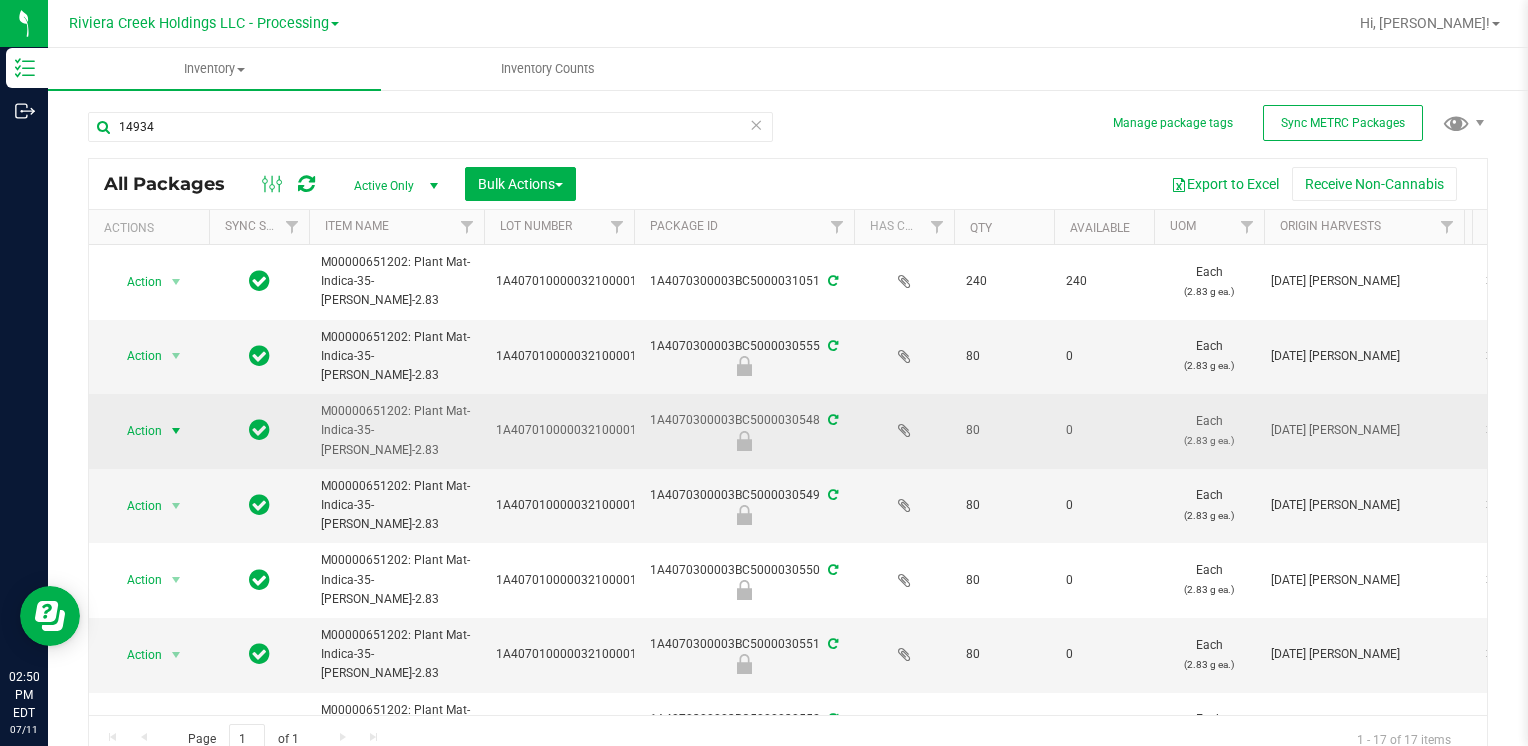 click at bounding box center [176, 431] 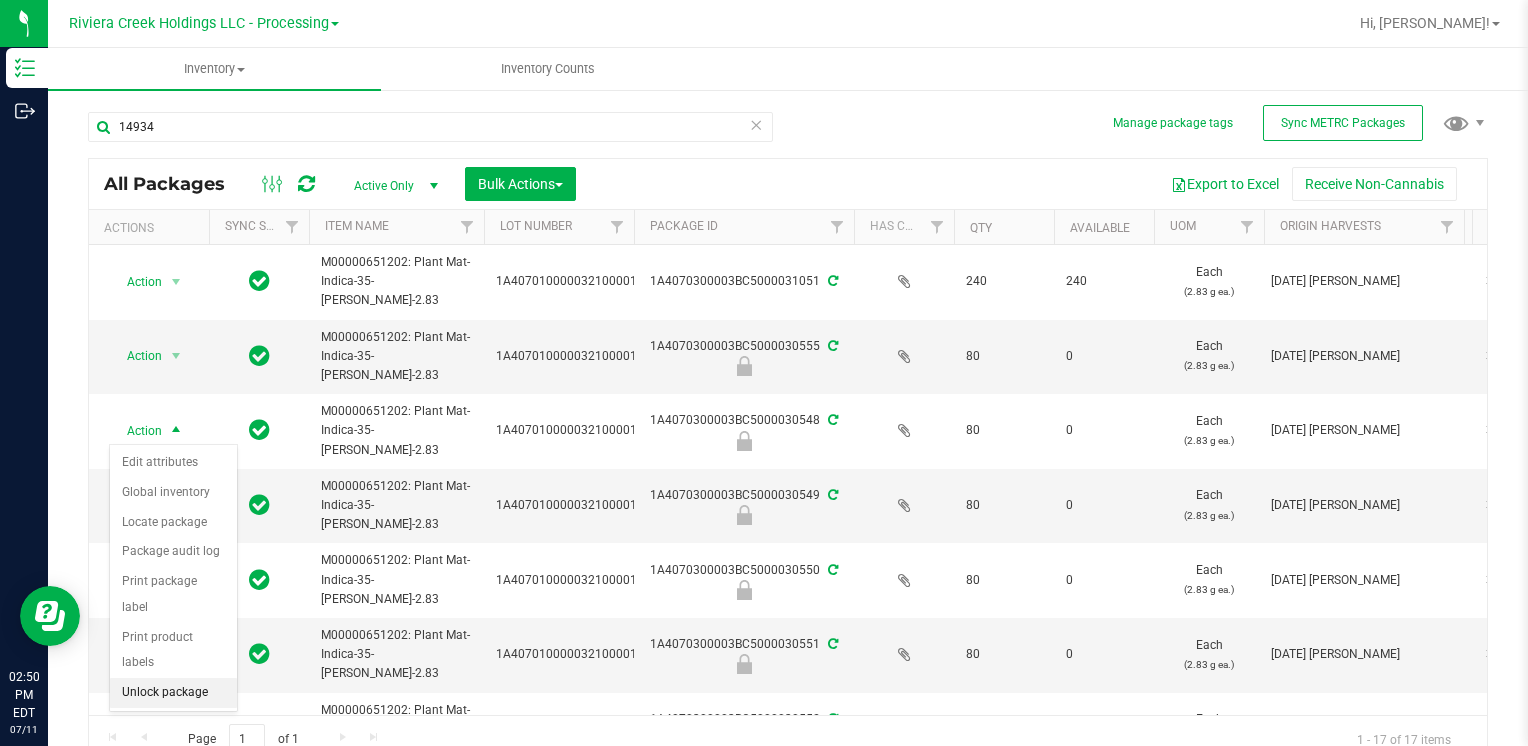 click on "Unlock package" at bounding box center (173, 693) 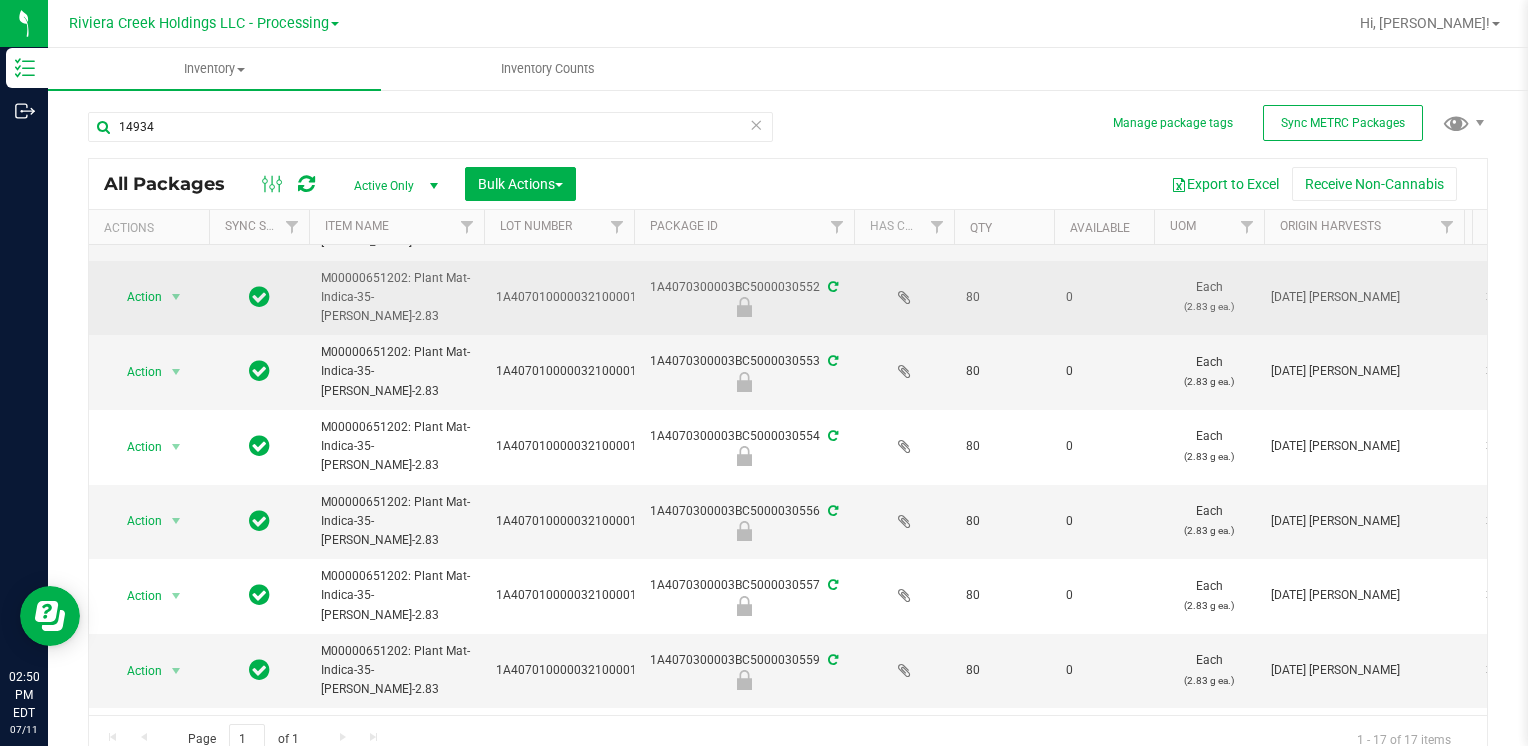 scroll, scrollTop: 600, scrollLeft: 0, axis: vertical 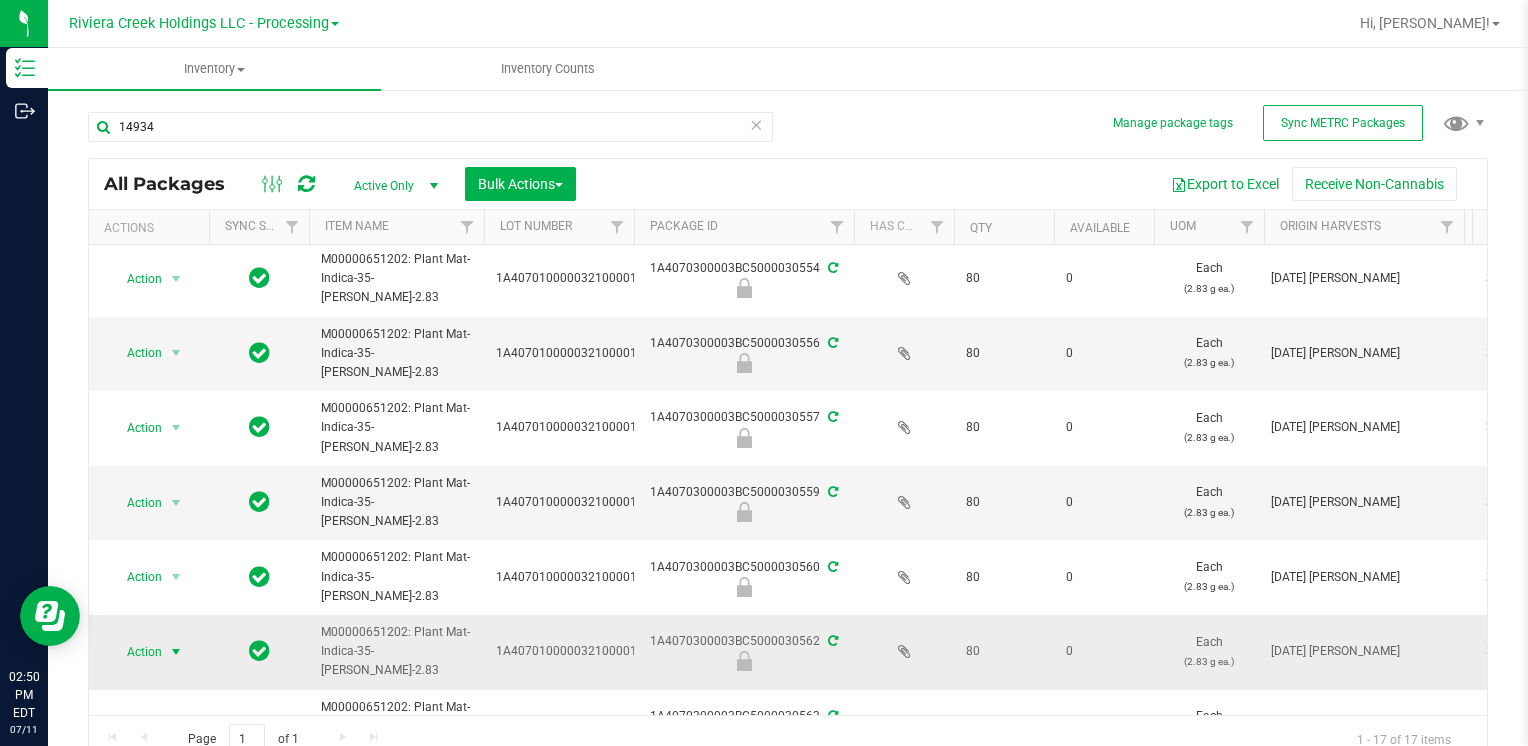click on "Action" at bounding box center [136, 652] 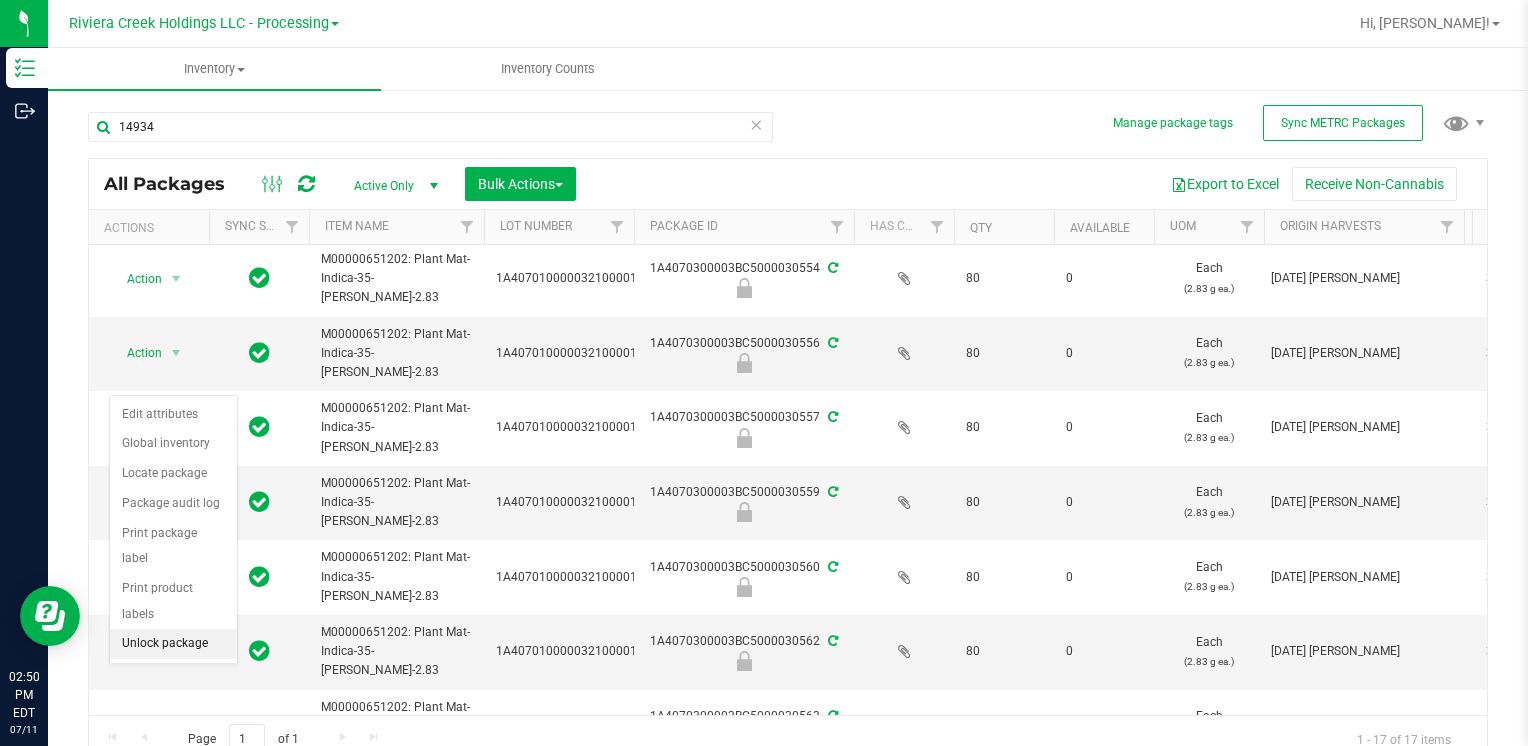 click on "Unlock package" at bounding box center (173, 644) 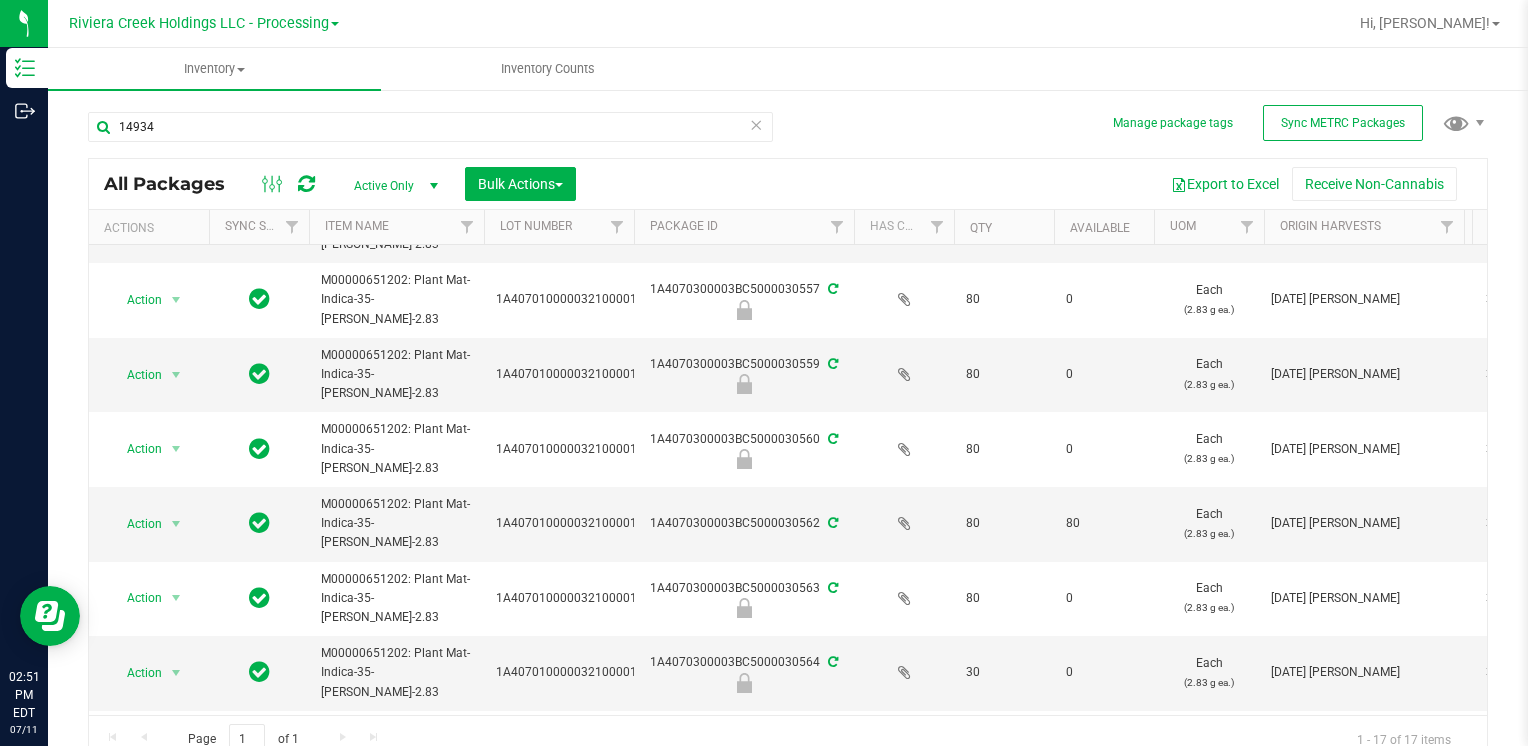 scroll, scrollTop: 808, scrollLeft: 0, axis: vertical 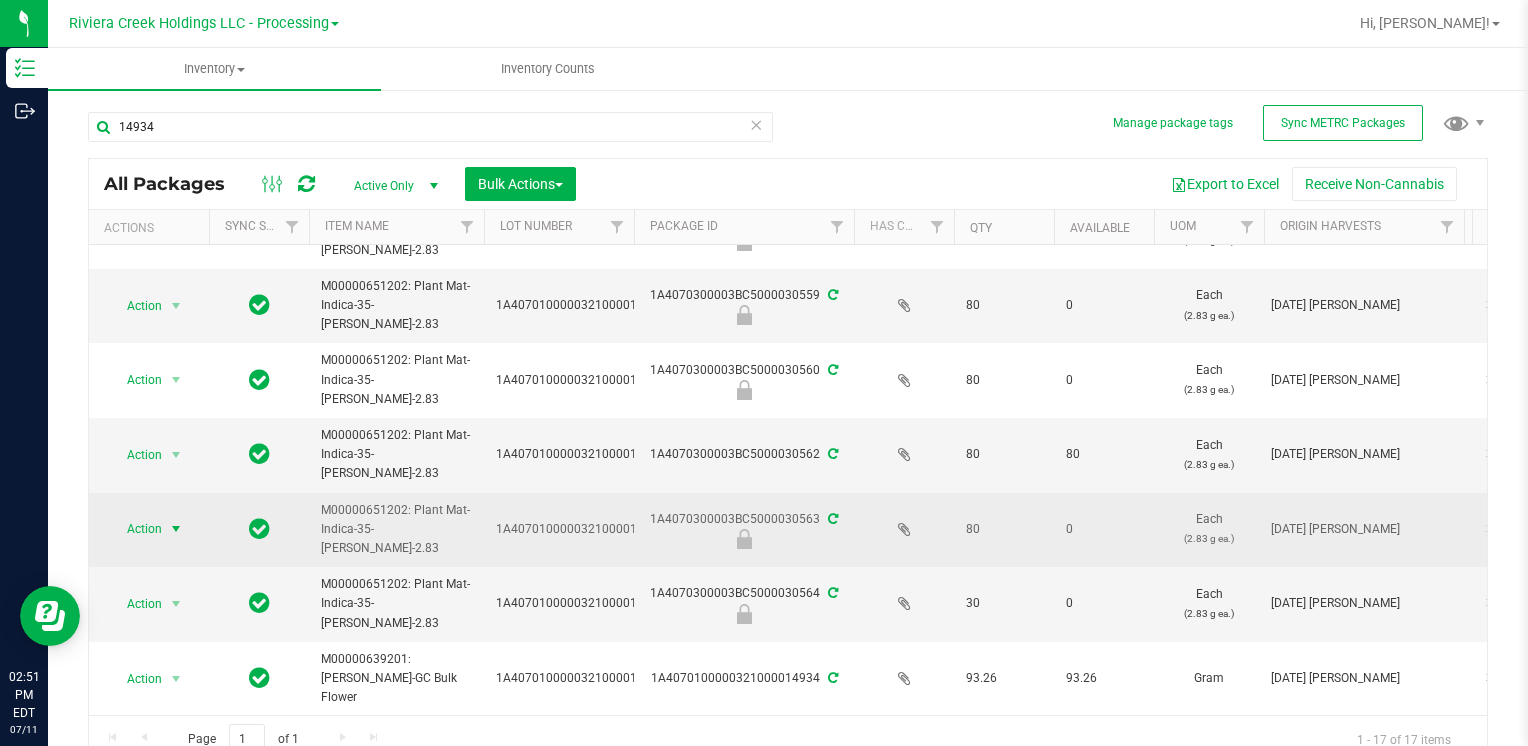 click on "Action" at bounding box center (136, 529) 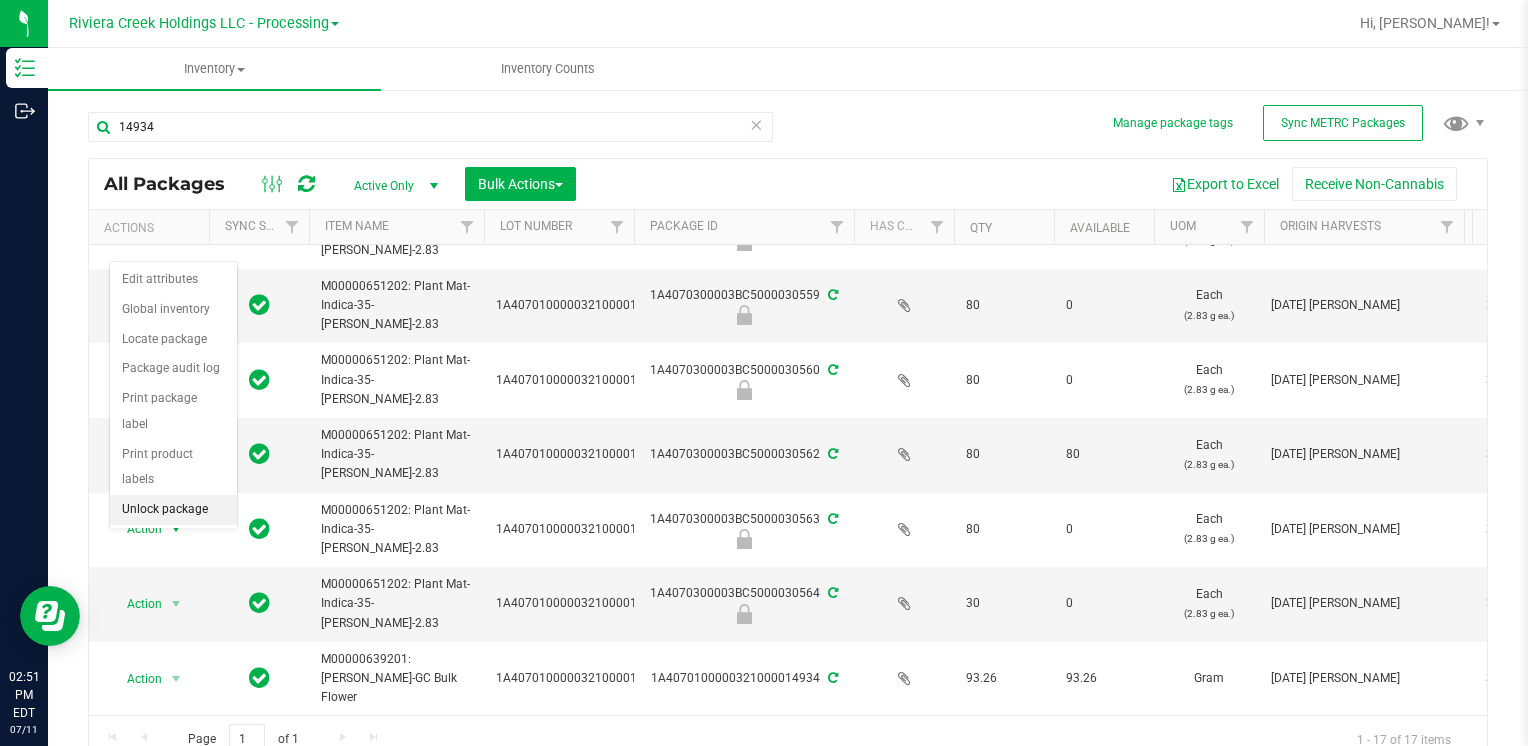 click on "Unlock package" at bounding box center (173, 510) 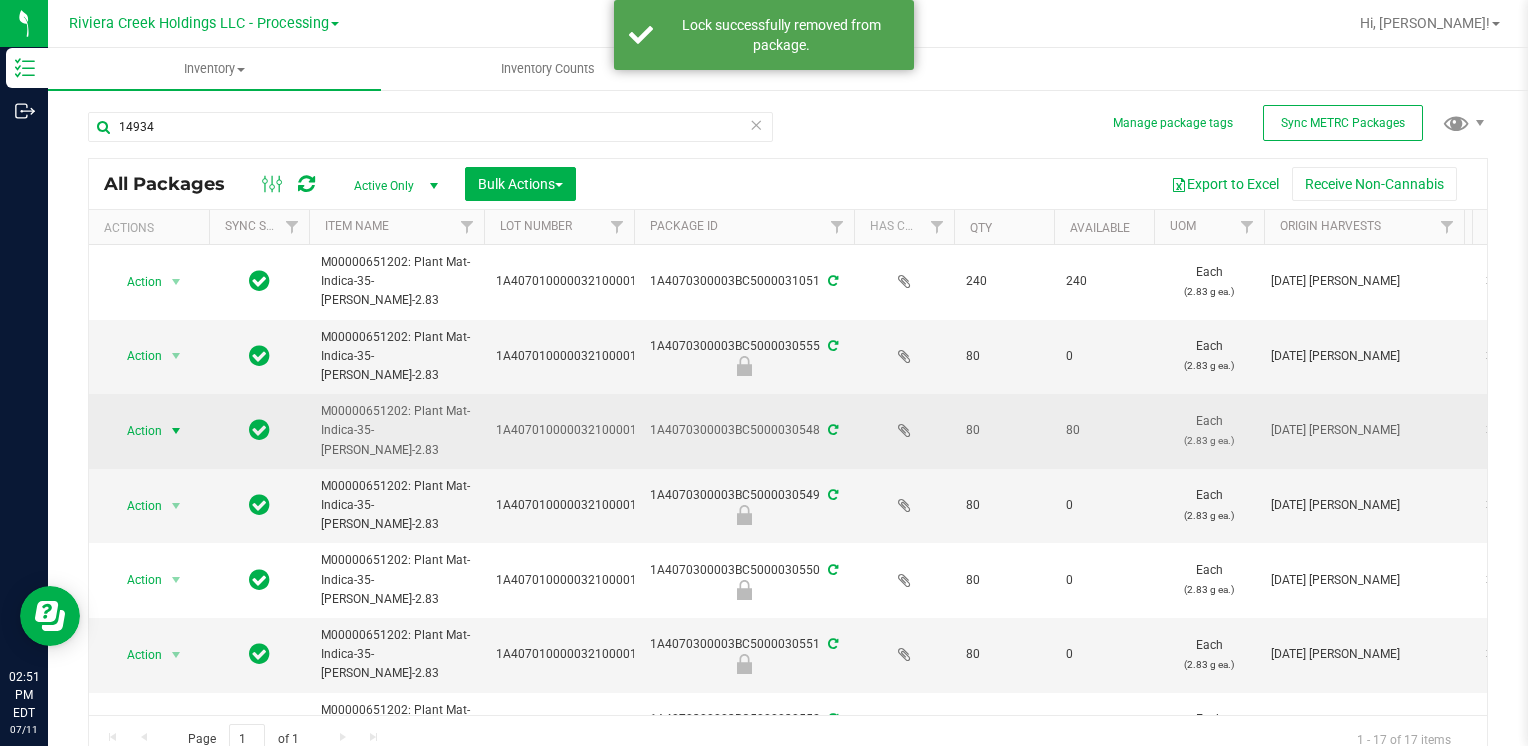 click at bounding box center [176, 431] 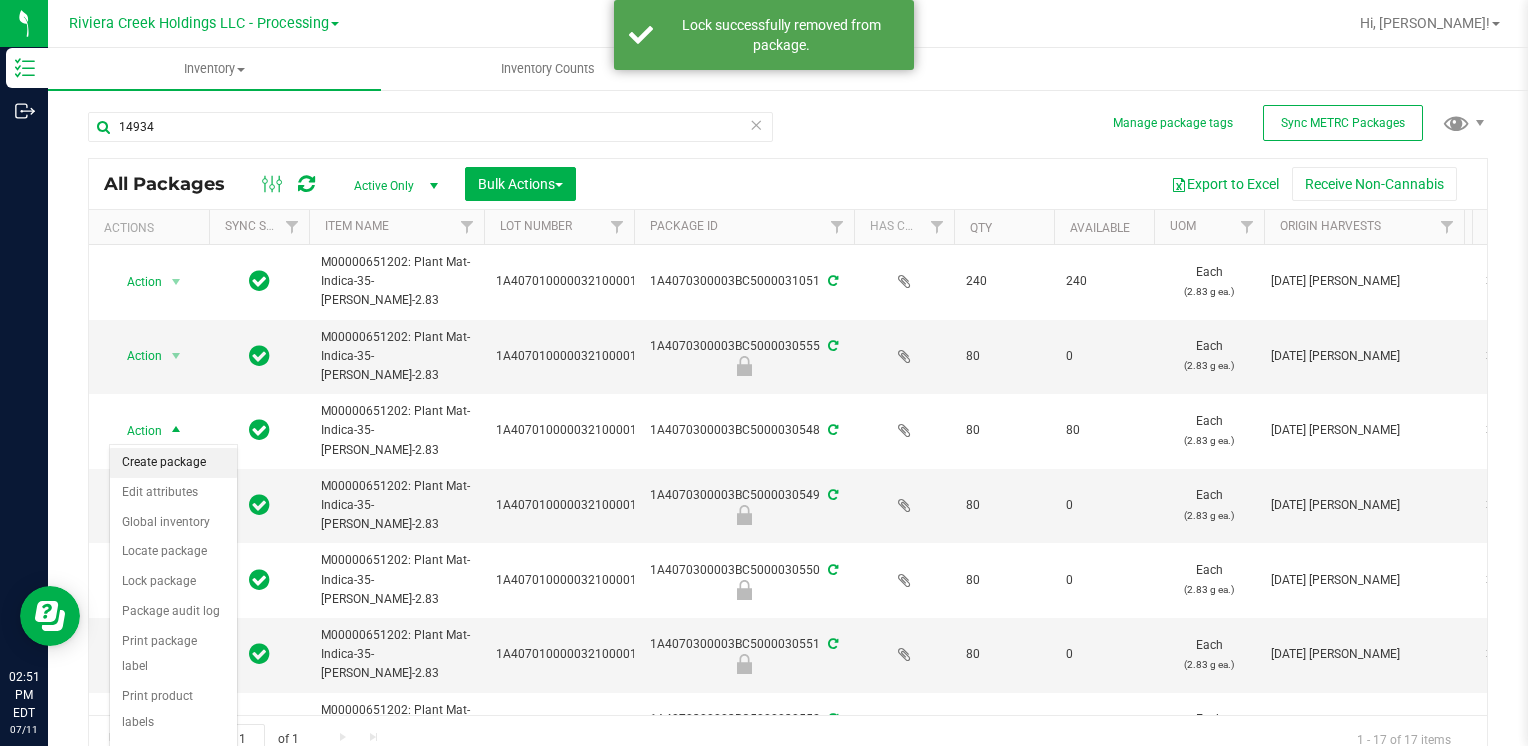 click on "Create package" at bounding box center (173, 463) 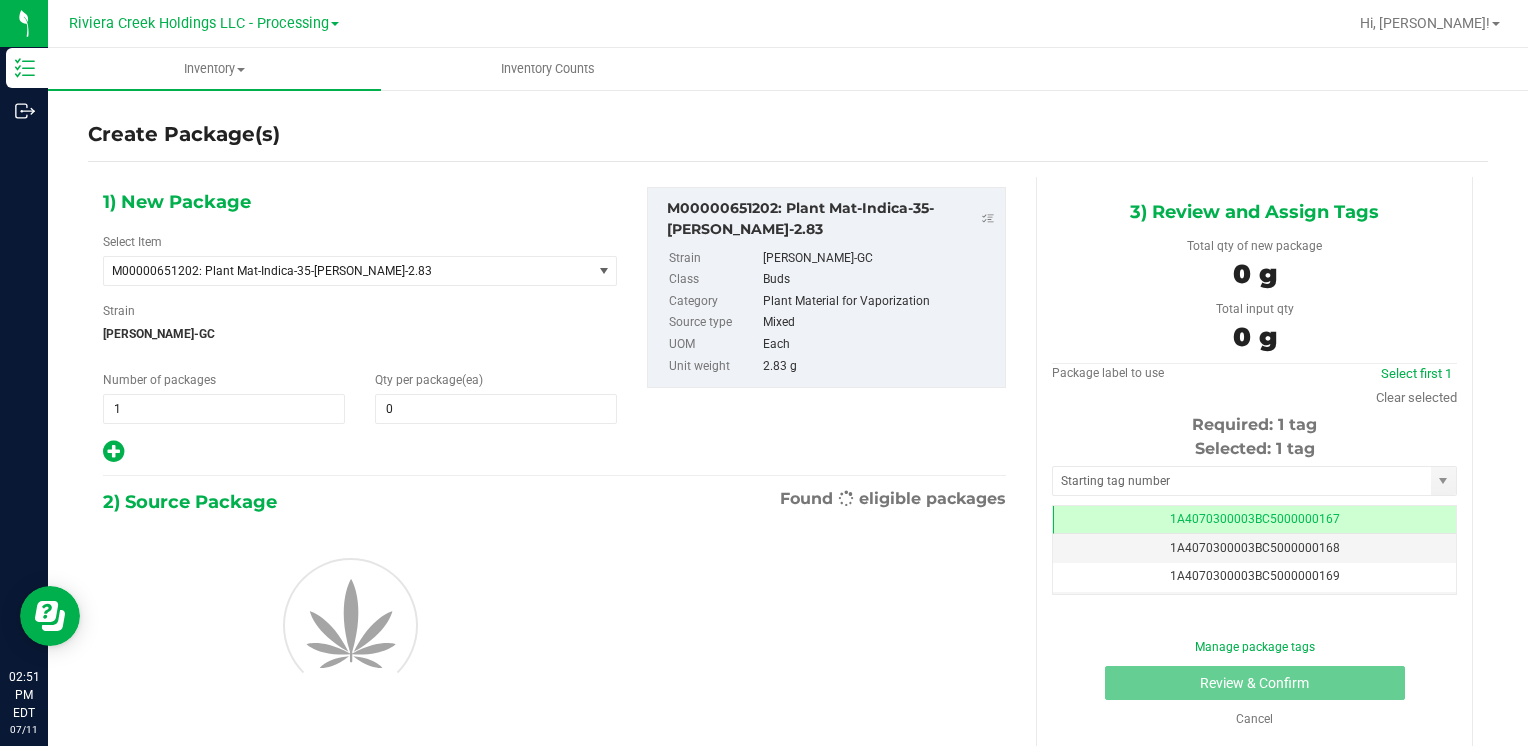 scroll, scrollTop: 0, scrollLeft: 0, axis: both 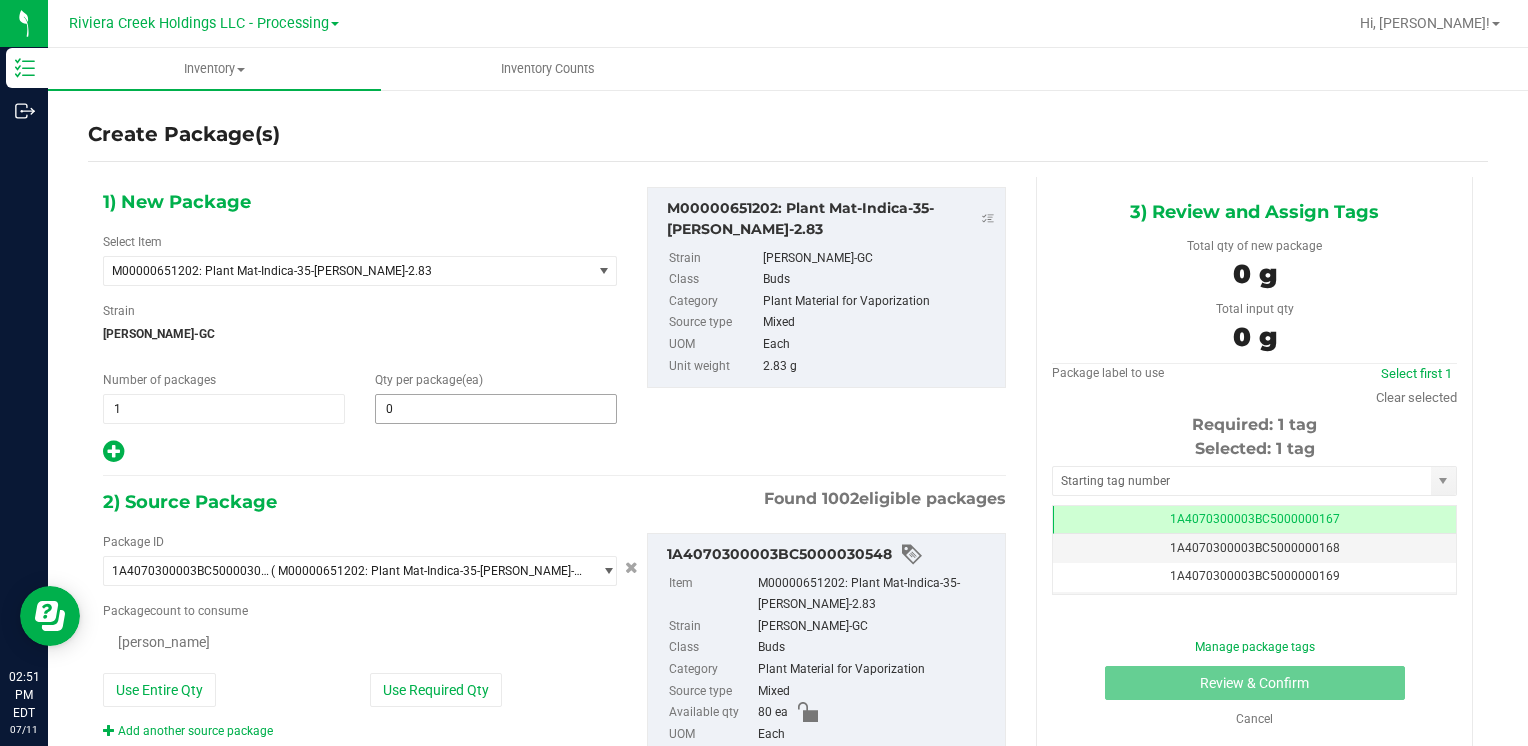 click on "0 0" at bounding box center [496, 409] 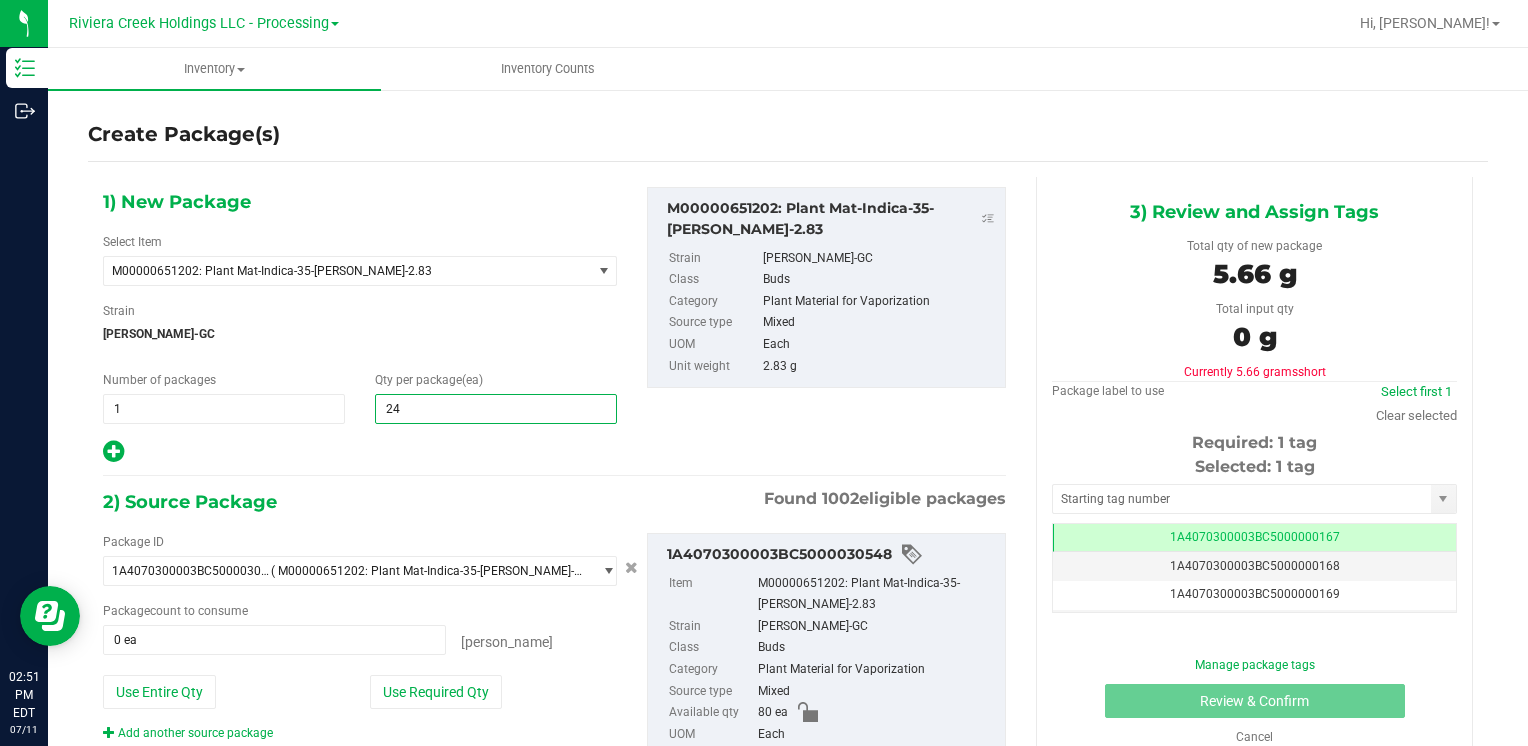 type on "240" 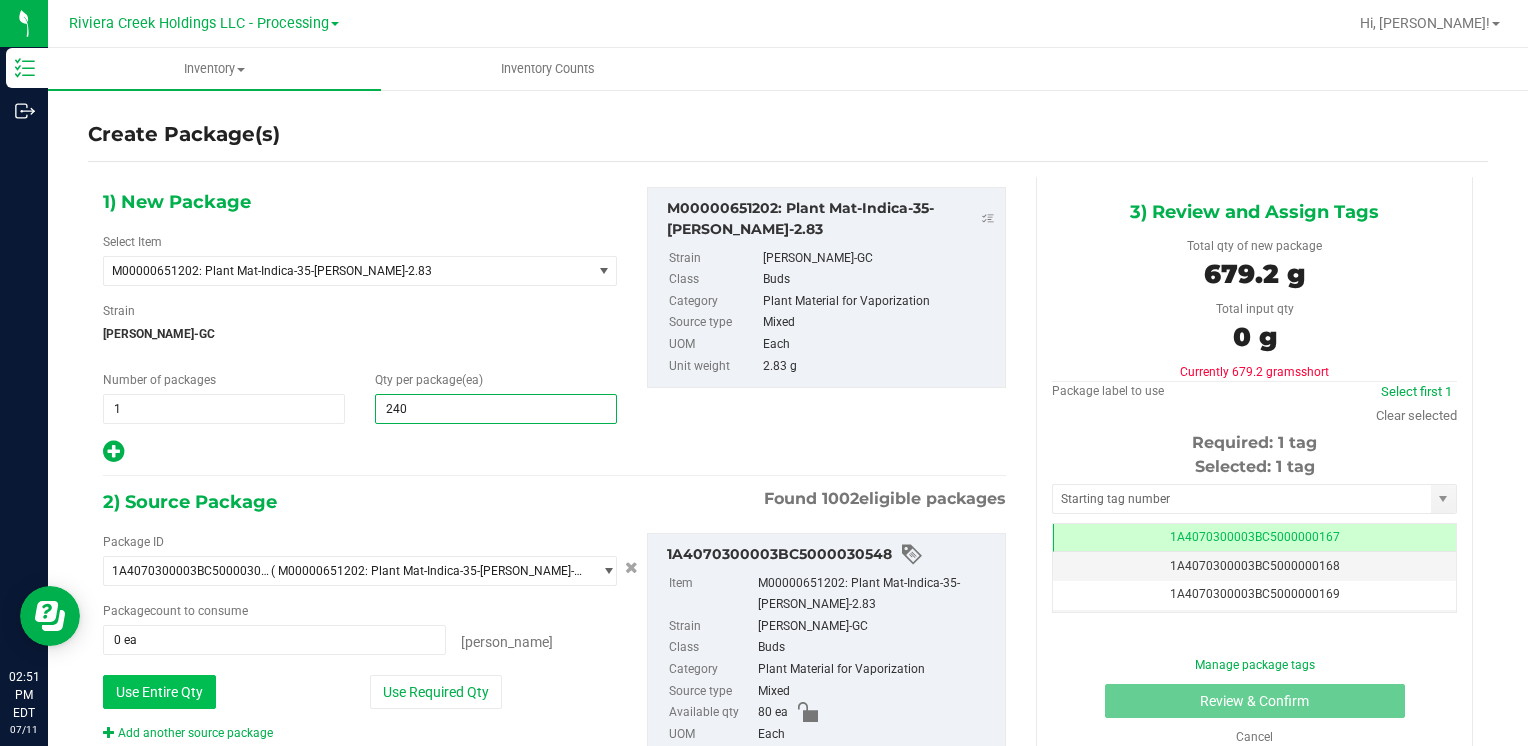 type on "240" 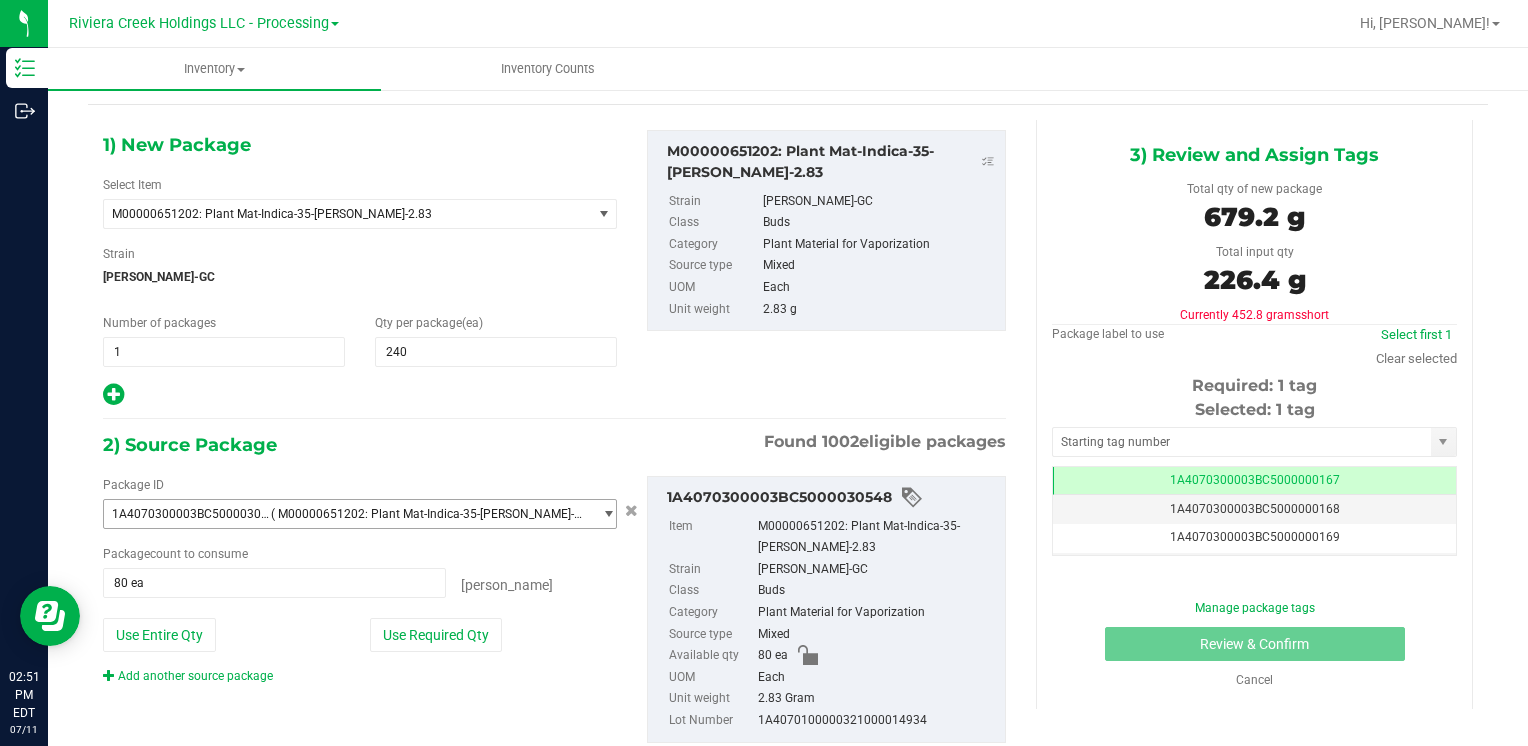 scroll, scrollTop: 109, scrollLeft: 0, axis: vertical 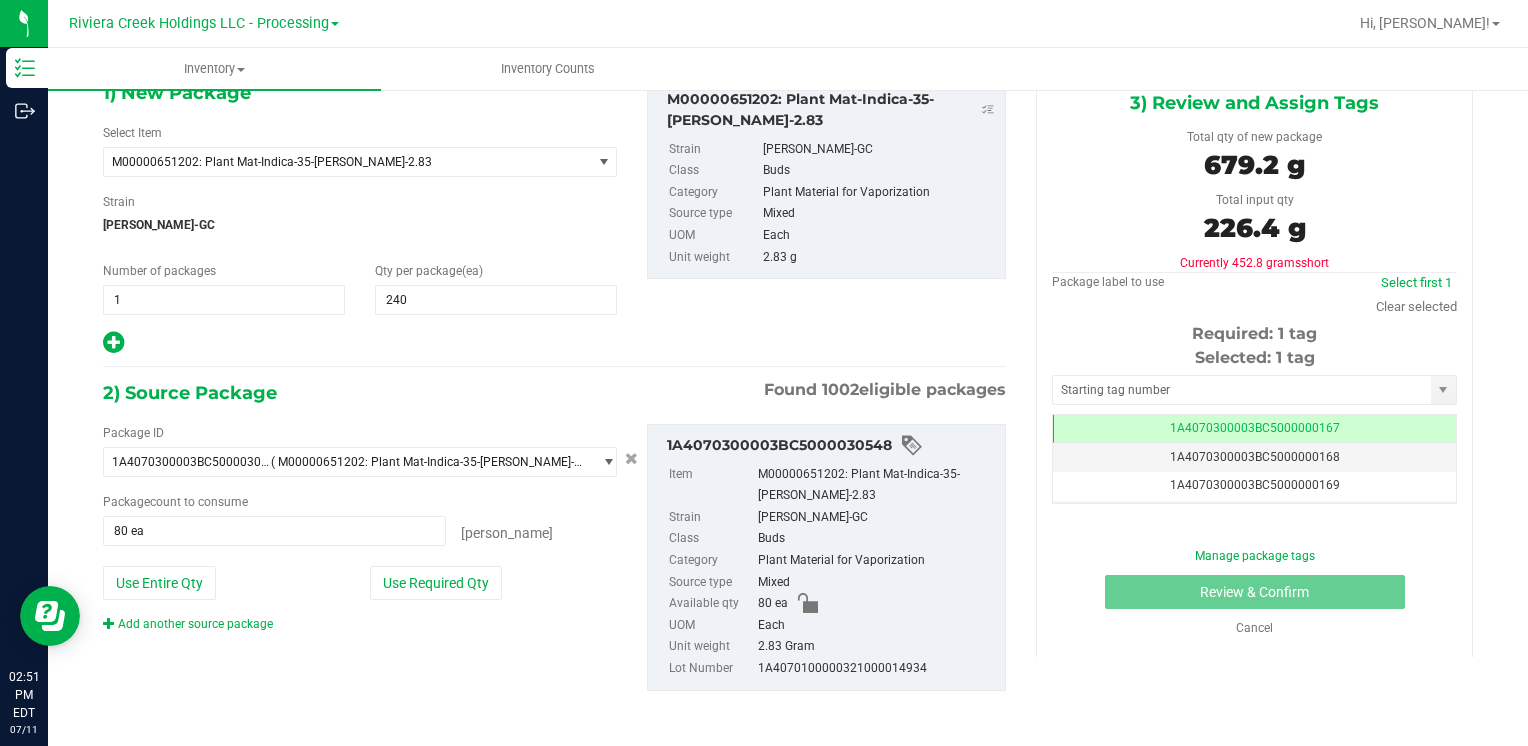 click on "Add another source package" at bounding box center (203, 624) 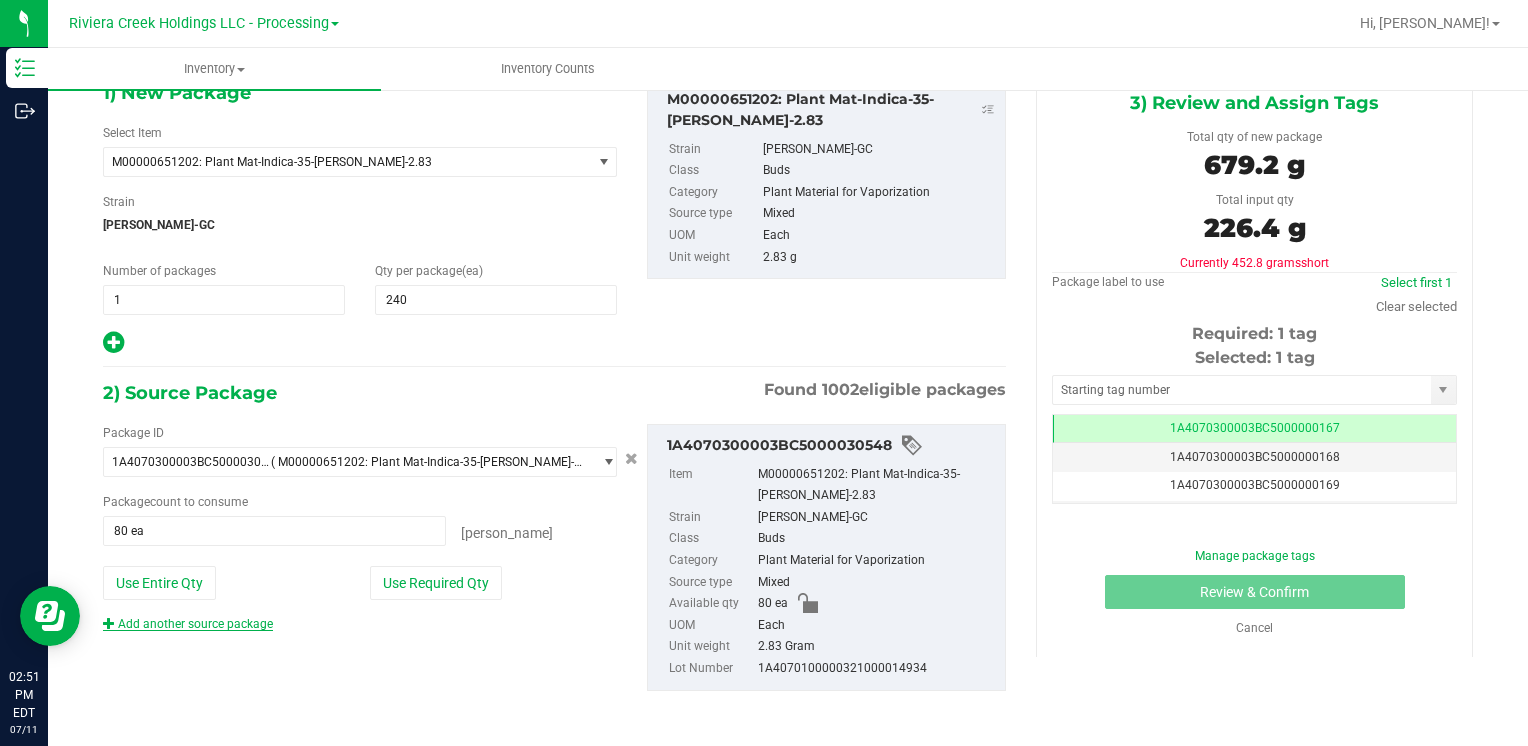 click on "Add another source package" at bounding box center (188, 624) 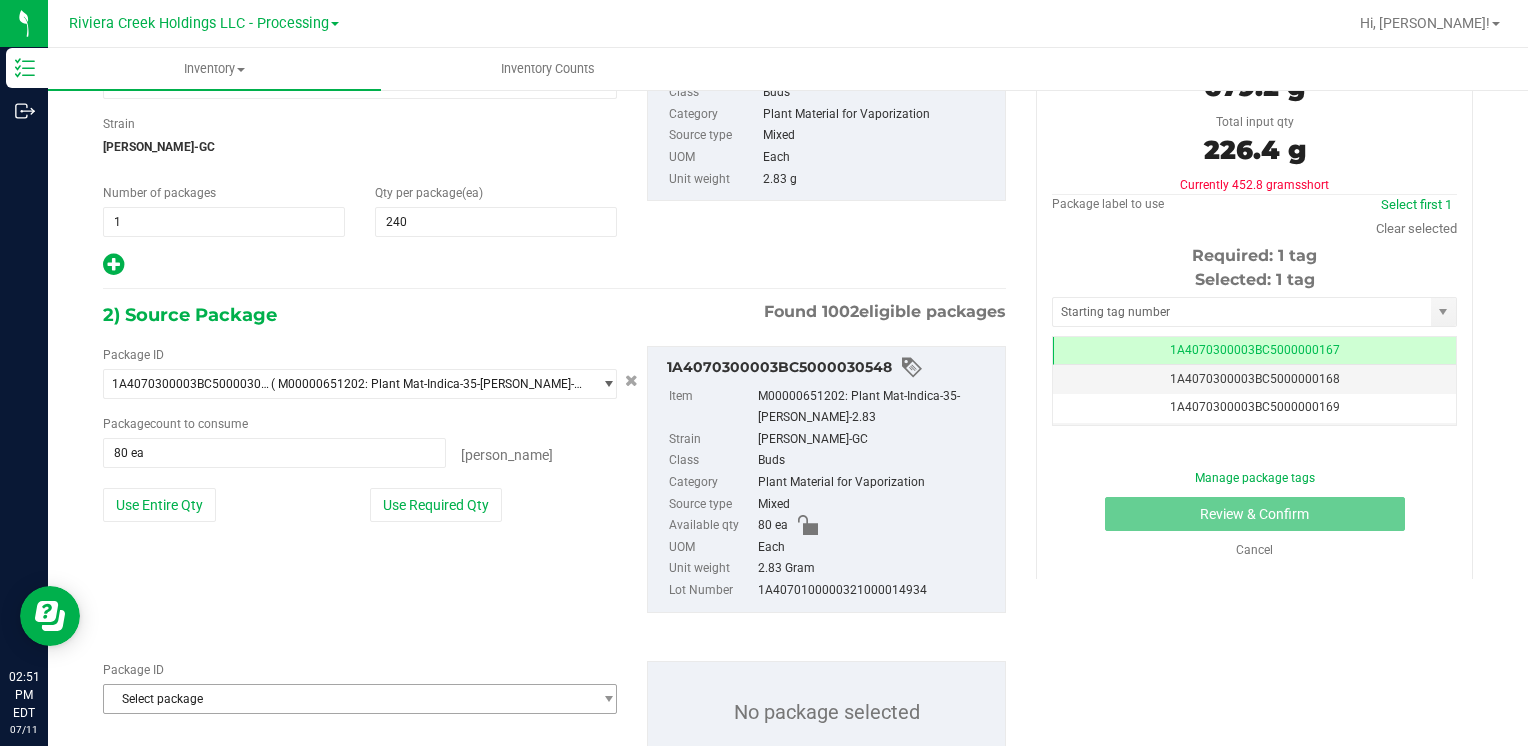 scroll, scrollTop: 259, scrollLeft: 0, axis: vertical 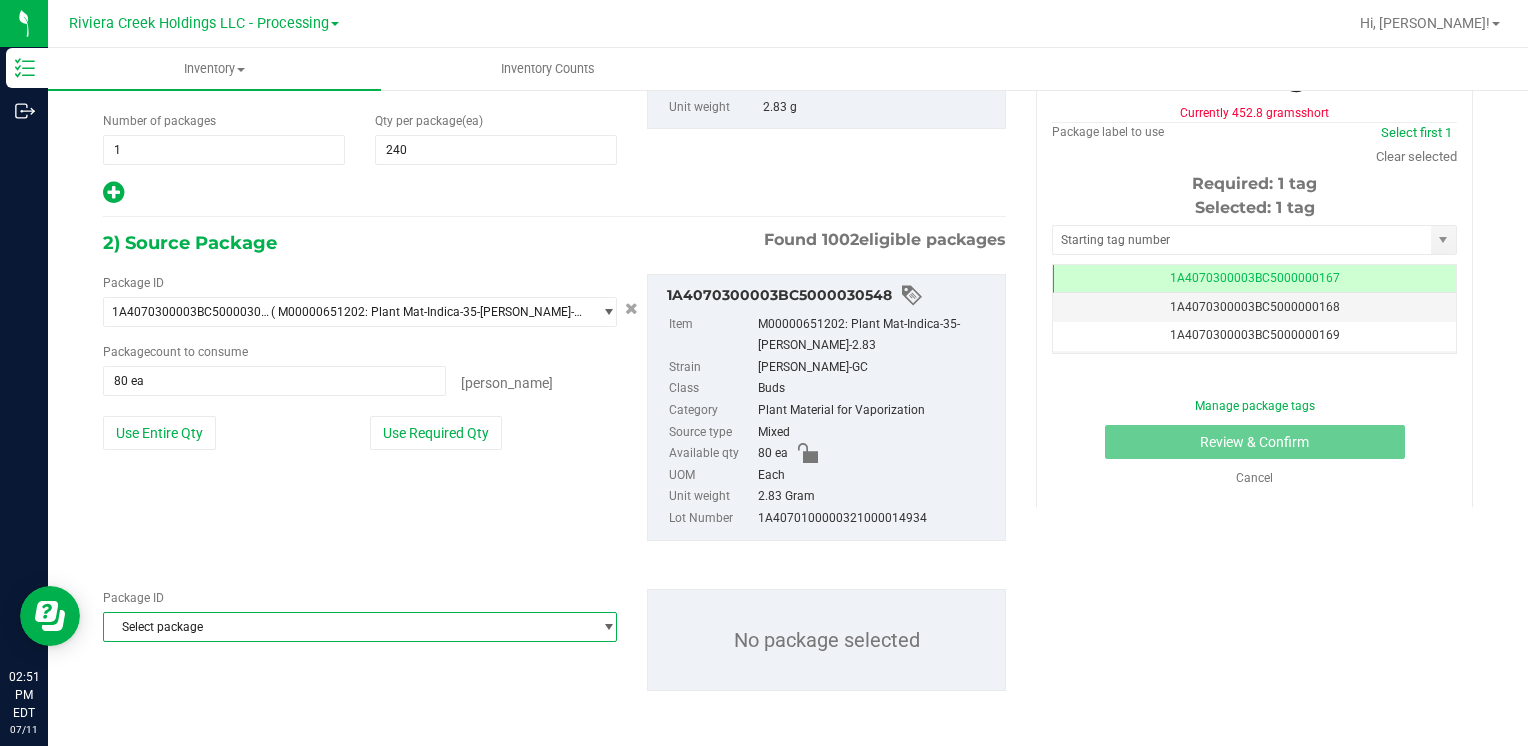 click on "Select package" at bounding box center (347, 627) 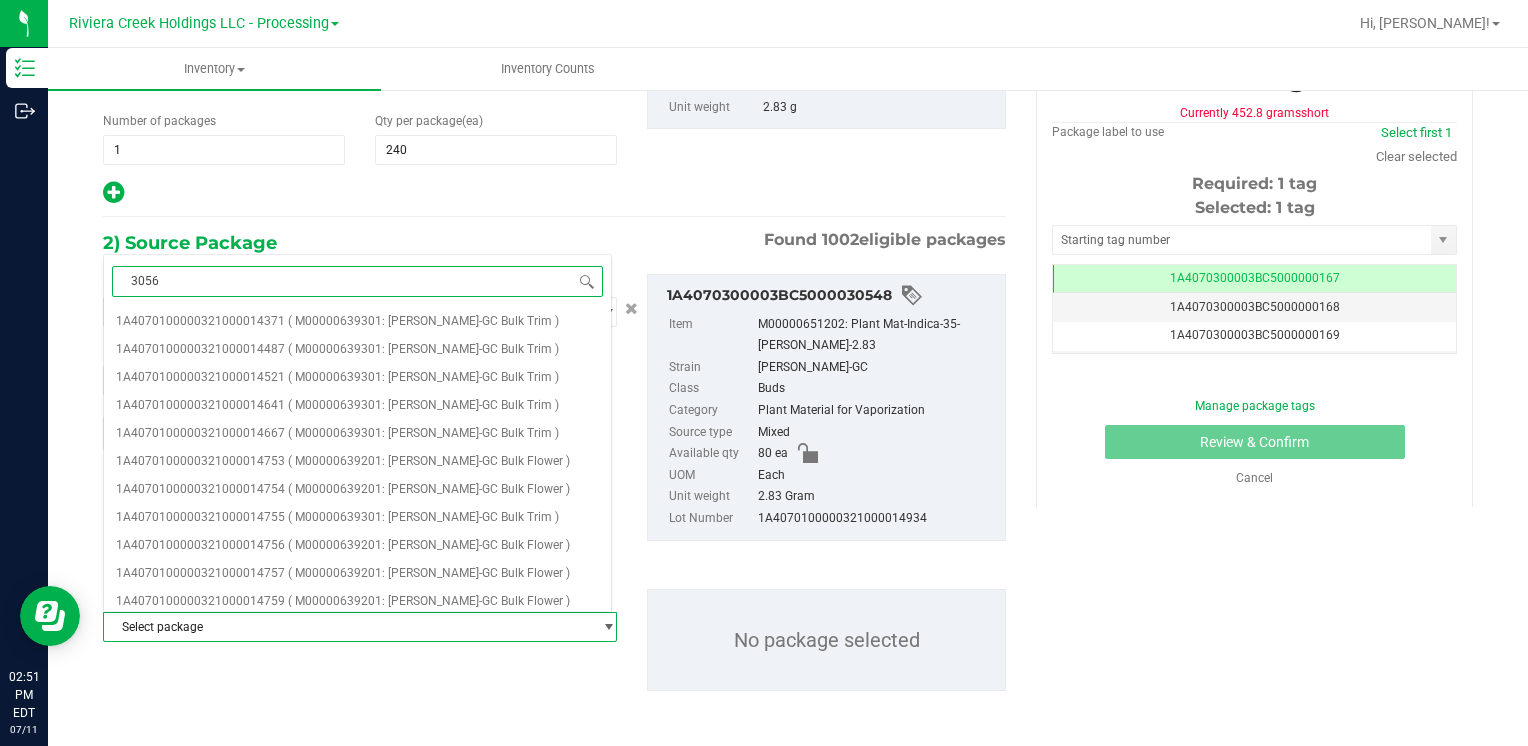type on "30562" 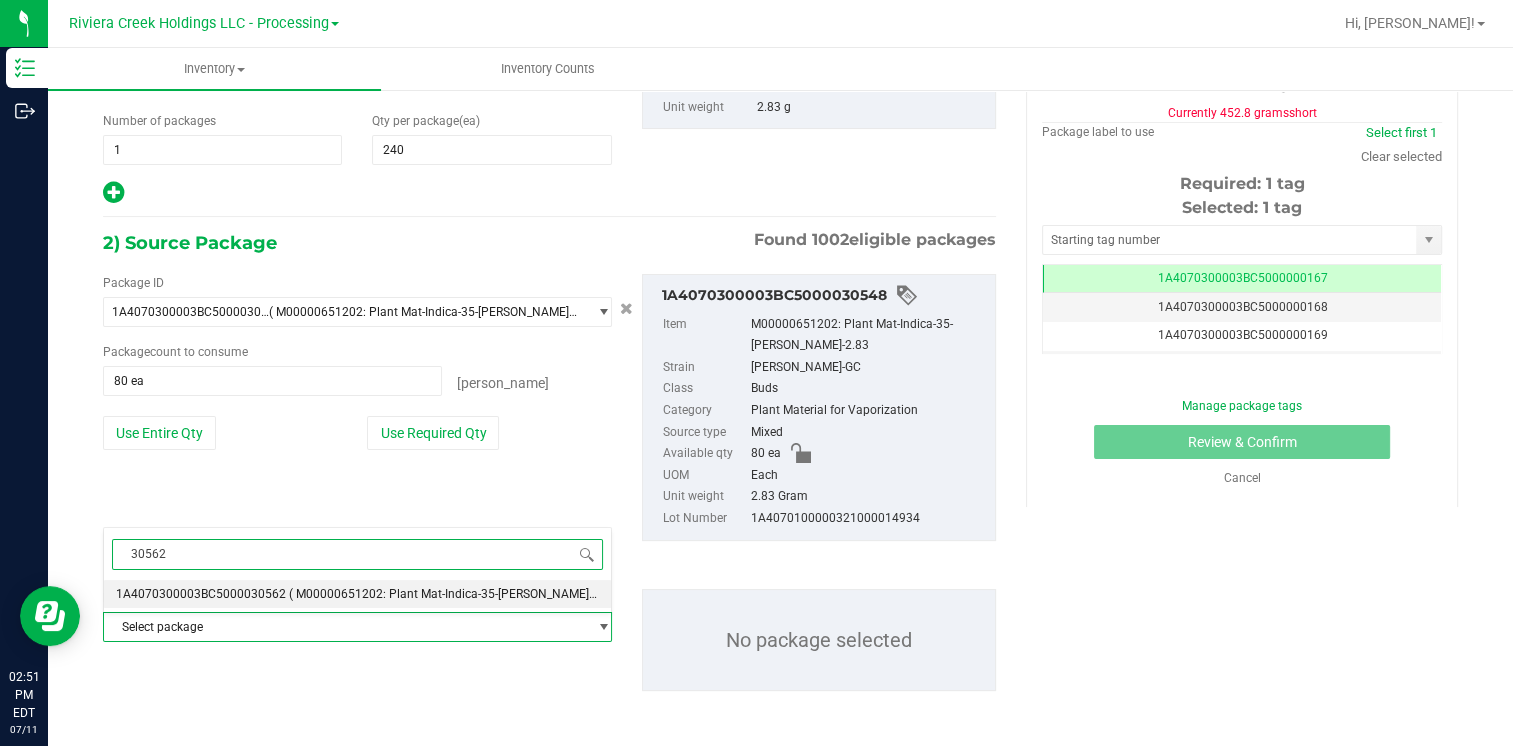 click on "30562 Select package 1A4070300003BC5000030562
(
M00000651202: Plant Mat-Indica-35-[PERSON_NAME]-2.83
)
No data found." at bounding box center (357, 569) 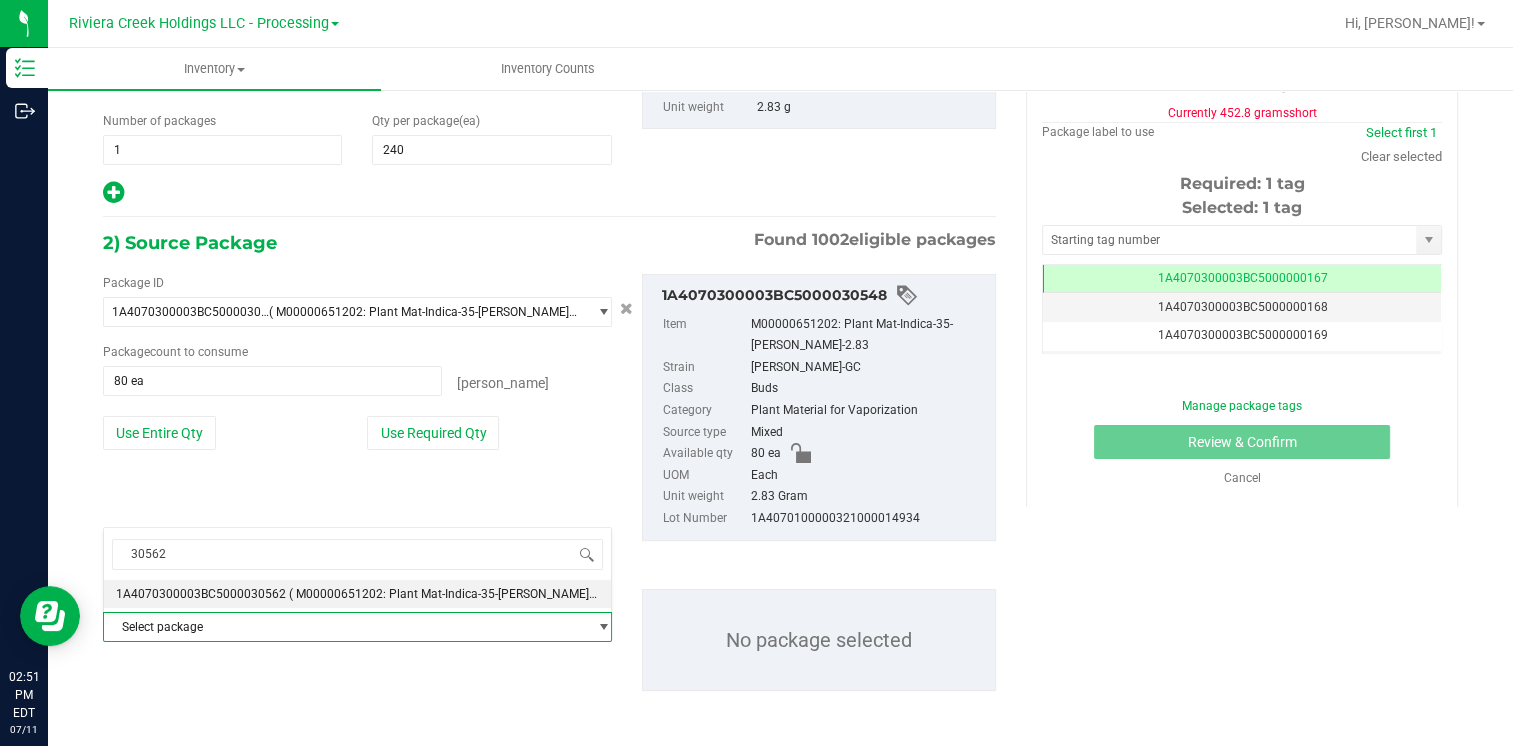 type 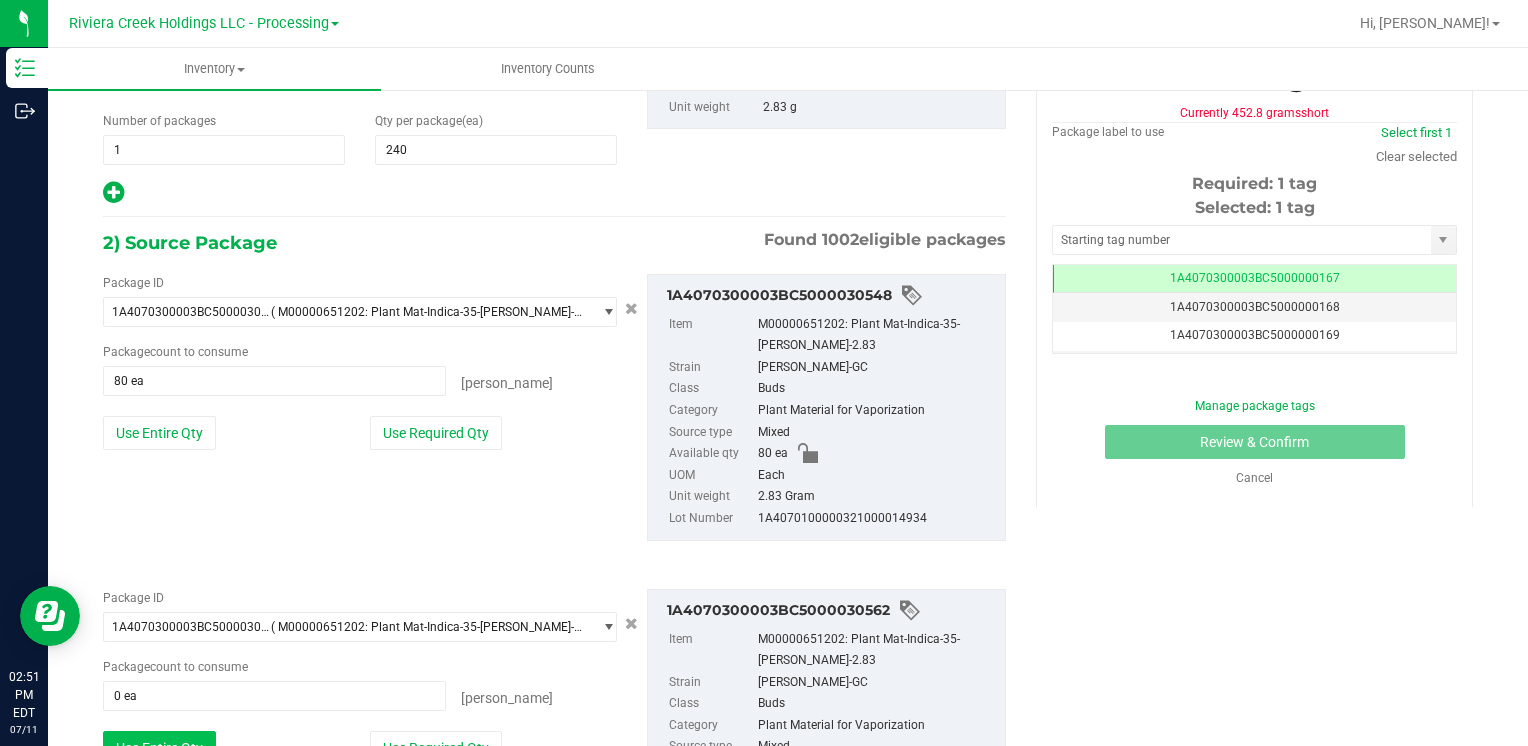 click on "Use Entire Qty" at bounding box center (159, 748) 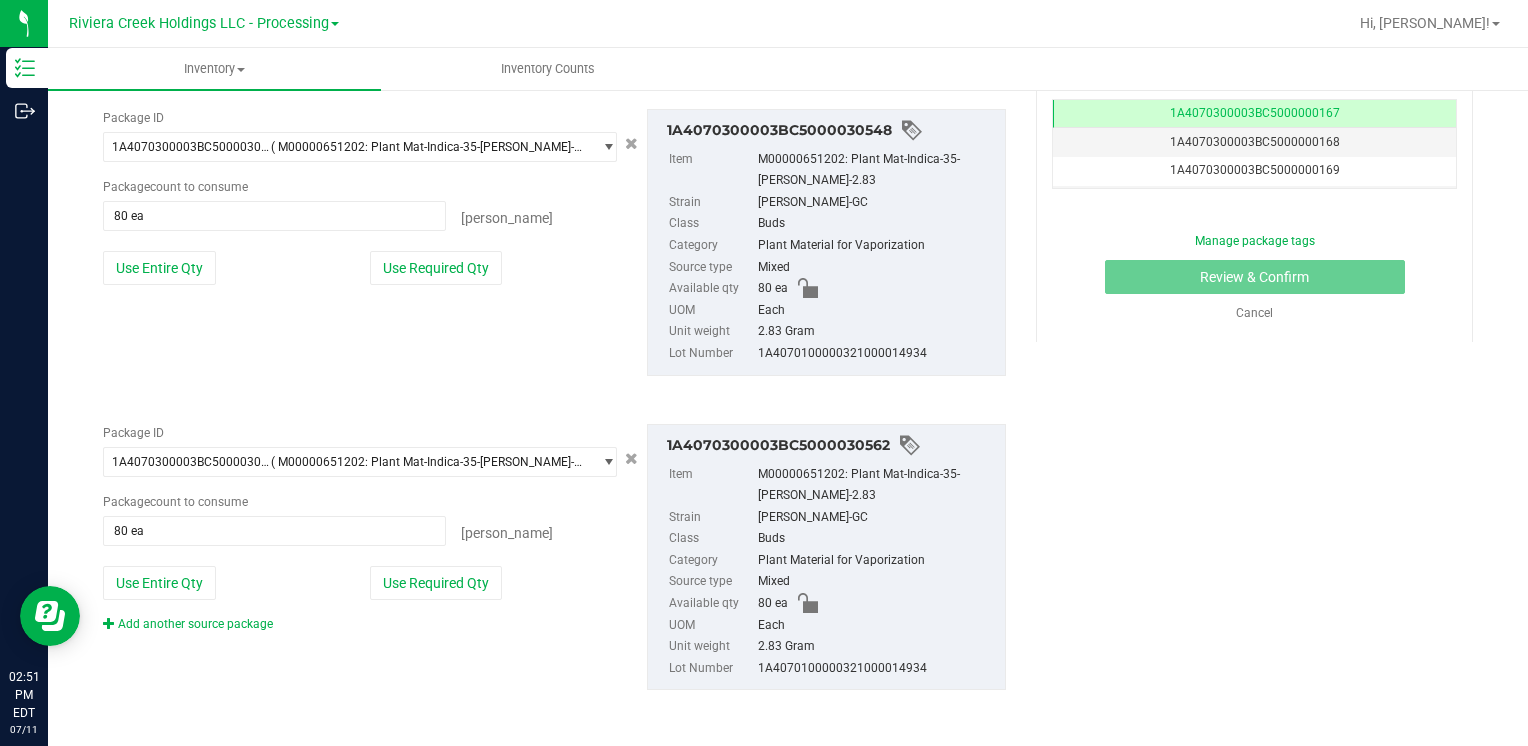 click on "Add another source package" at bounding box center (188, 624) 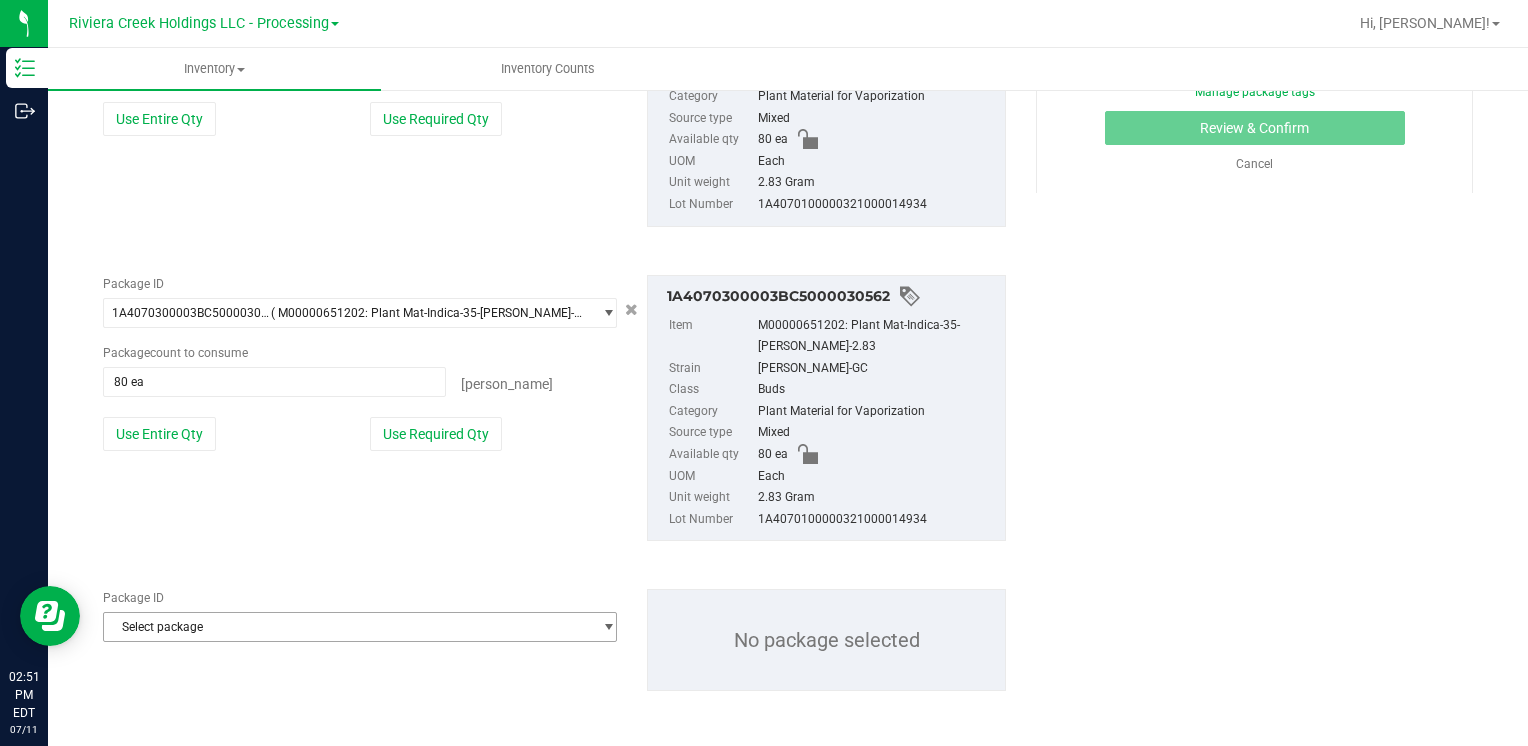click on "Select package" at bounding box center (347, 627) 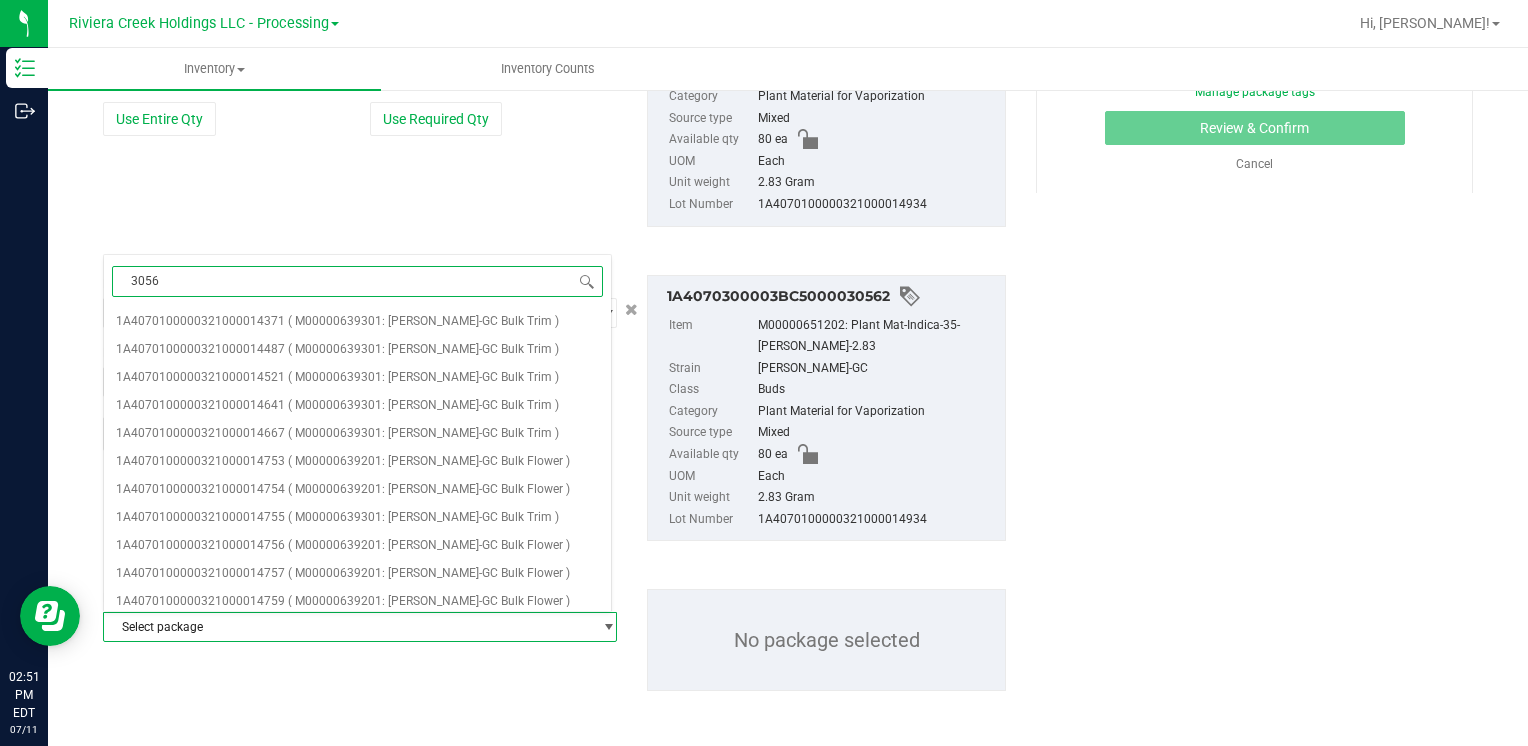 type on "30563" 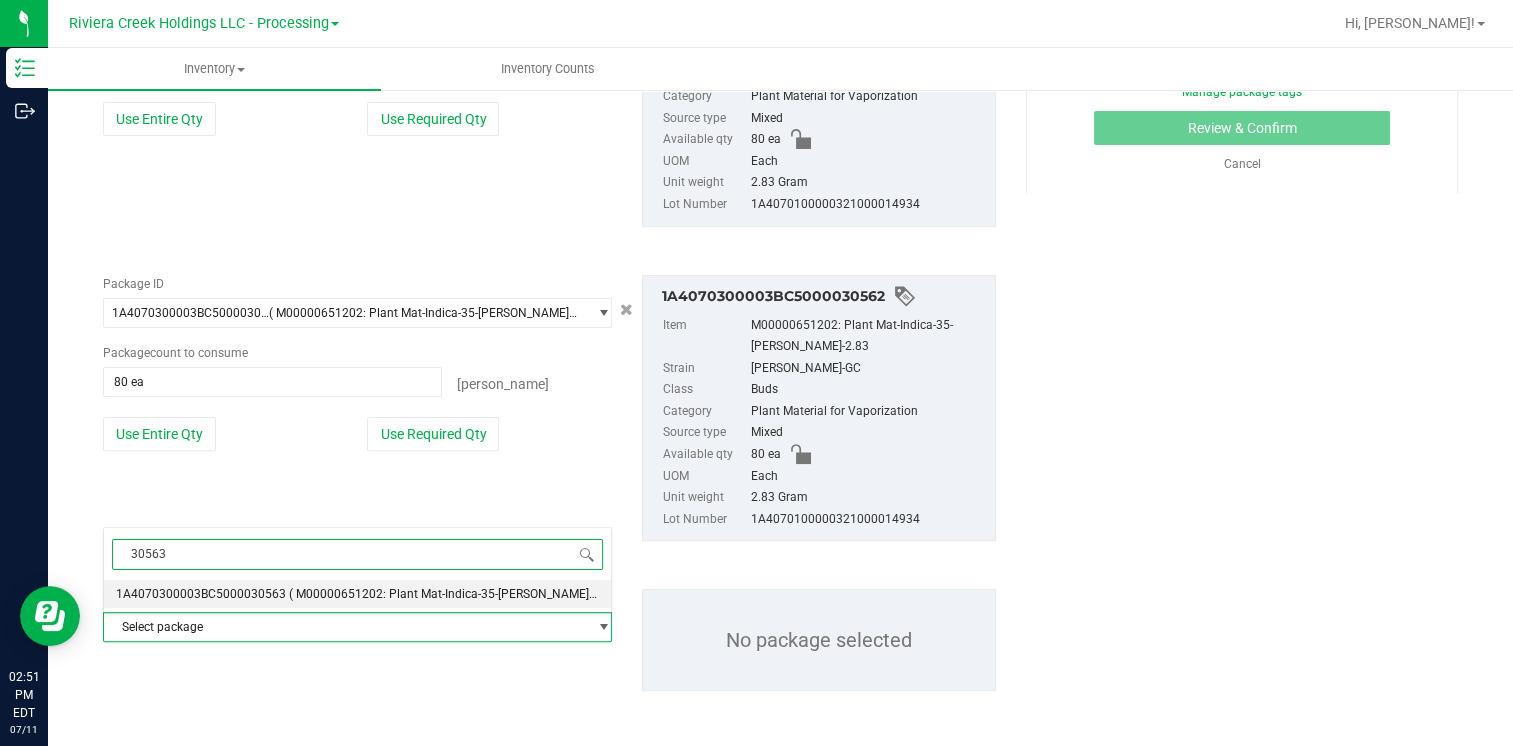 click on "(
M00000651202: Plant Mat-Indica-35-[PERSON_NAME]-2.83
)" at bounding box center (456, 594) 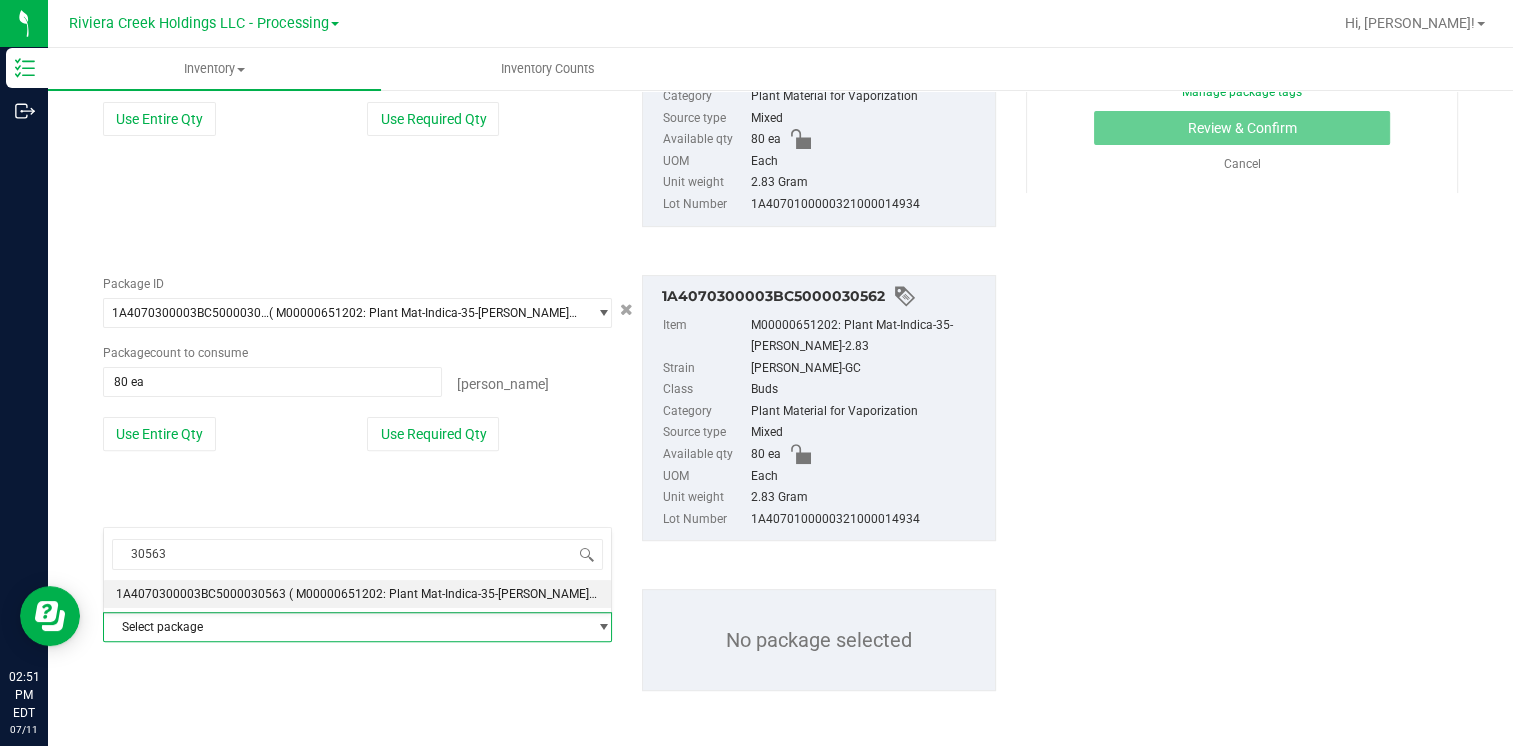type 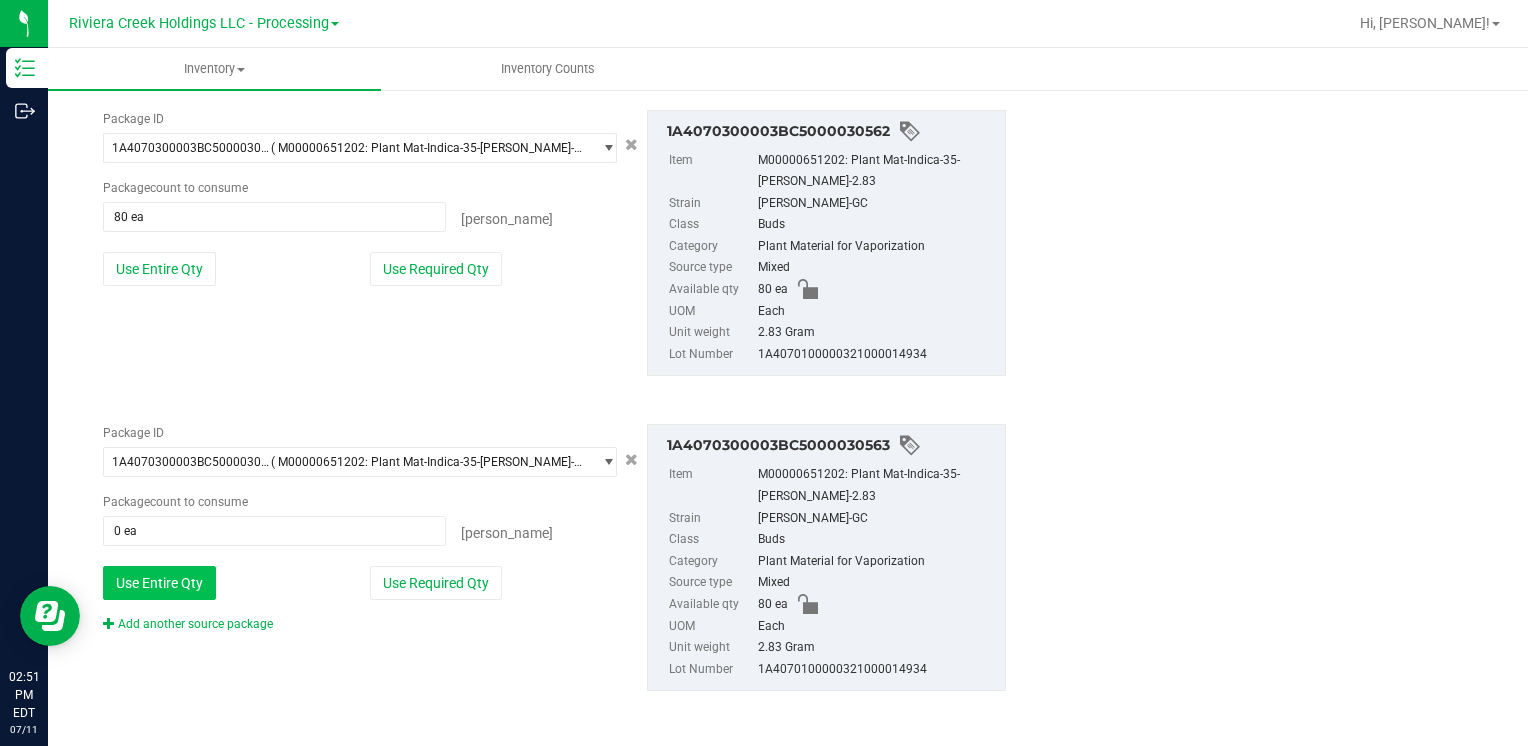 drag, startPoint x: 150, startPoint y: 587, endPoint x: 976, endPoint y: 578, distance: 826.049 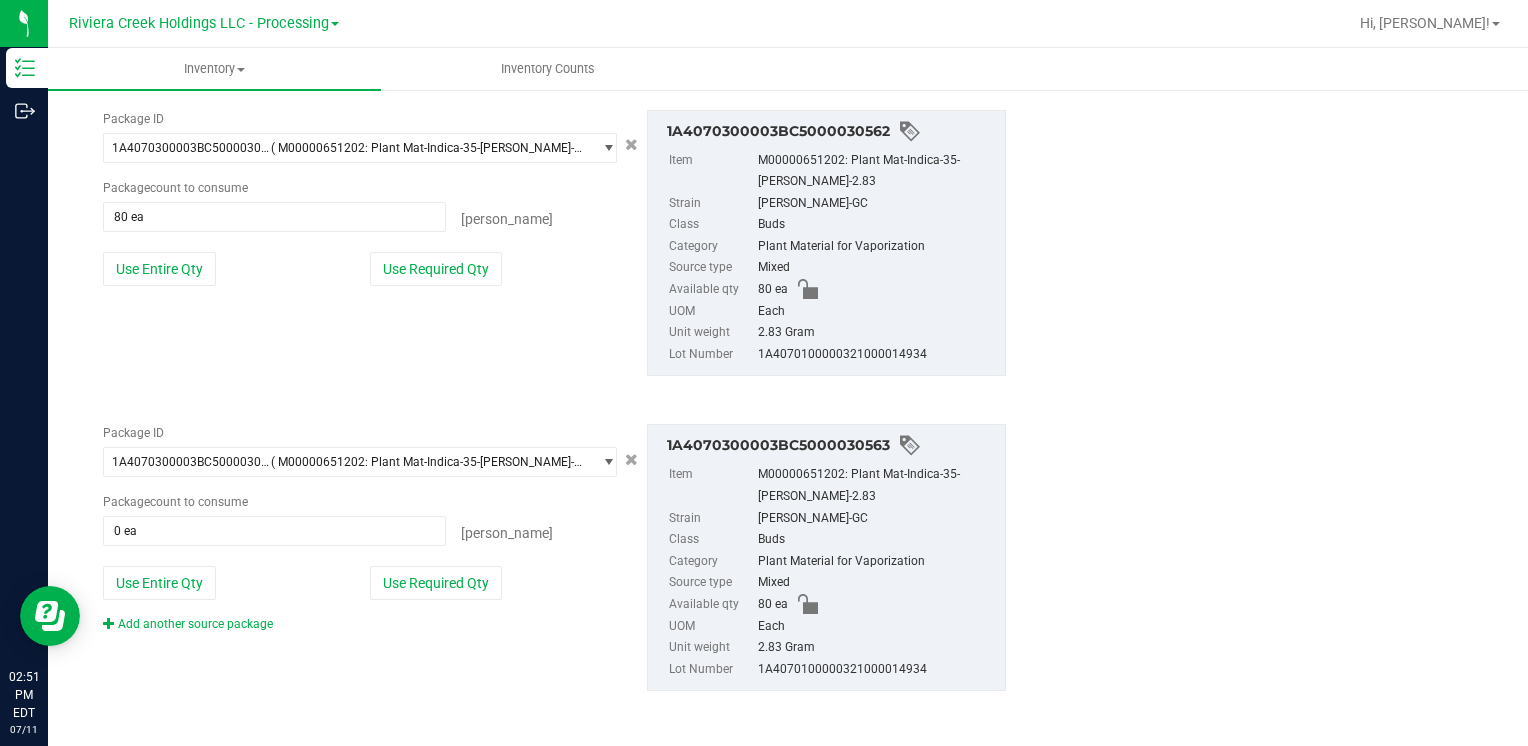 type on "80 ea" 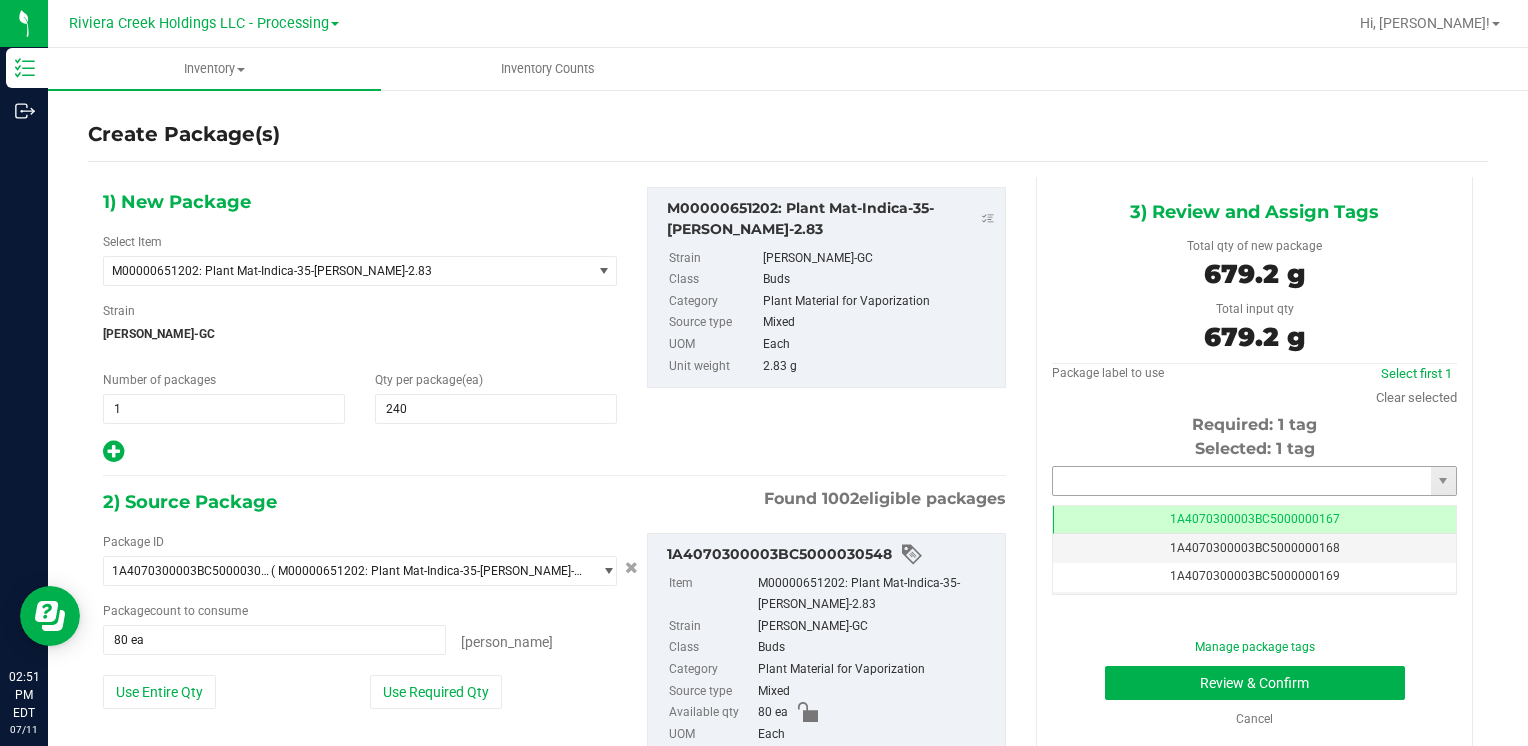 click at bounding box center (1242, 481) 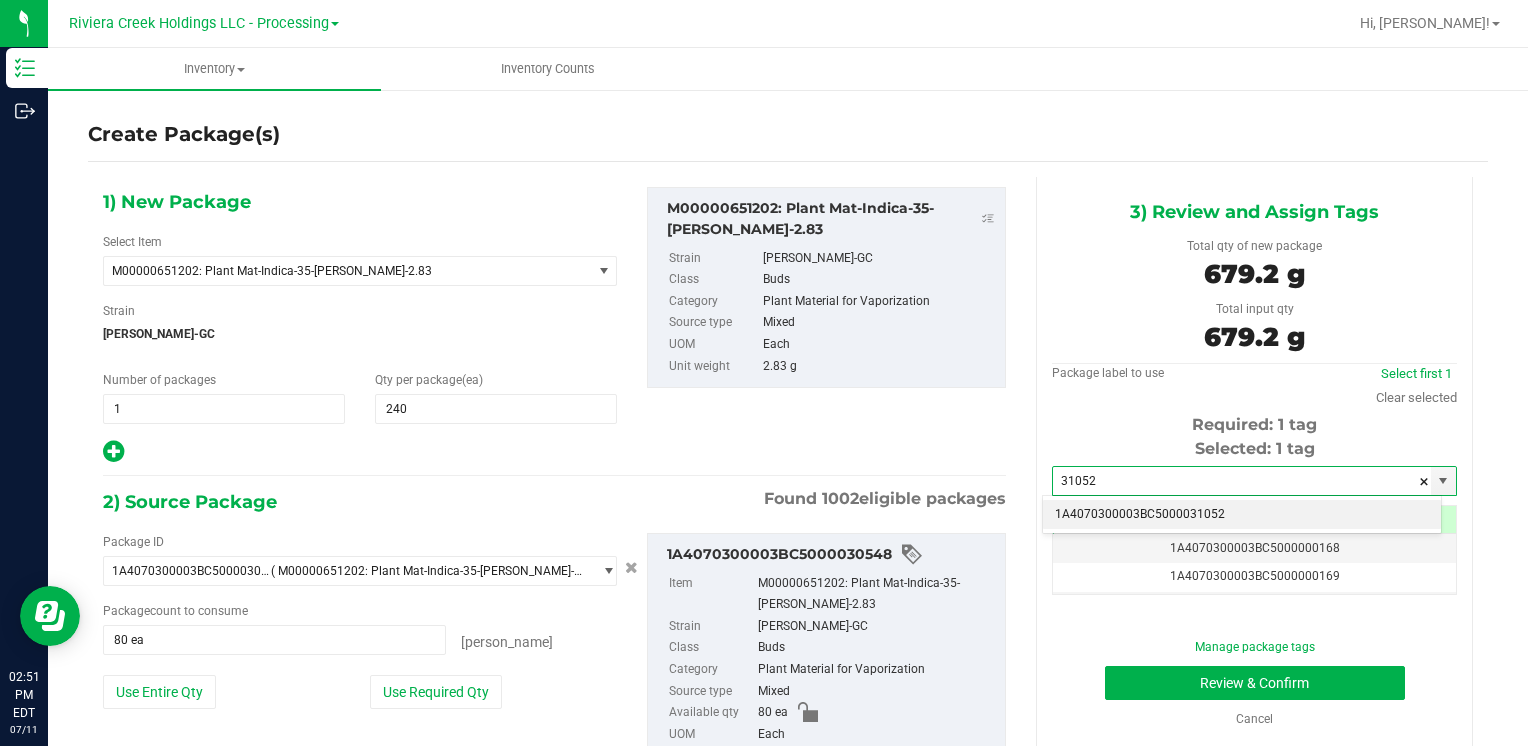 click on "1A4070300003BC5000031052" at bounding box center [1242, 515] 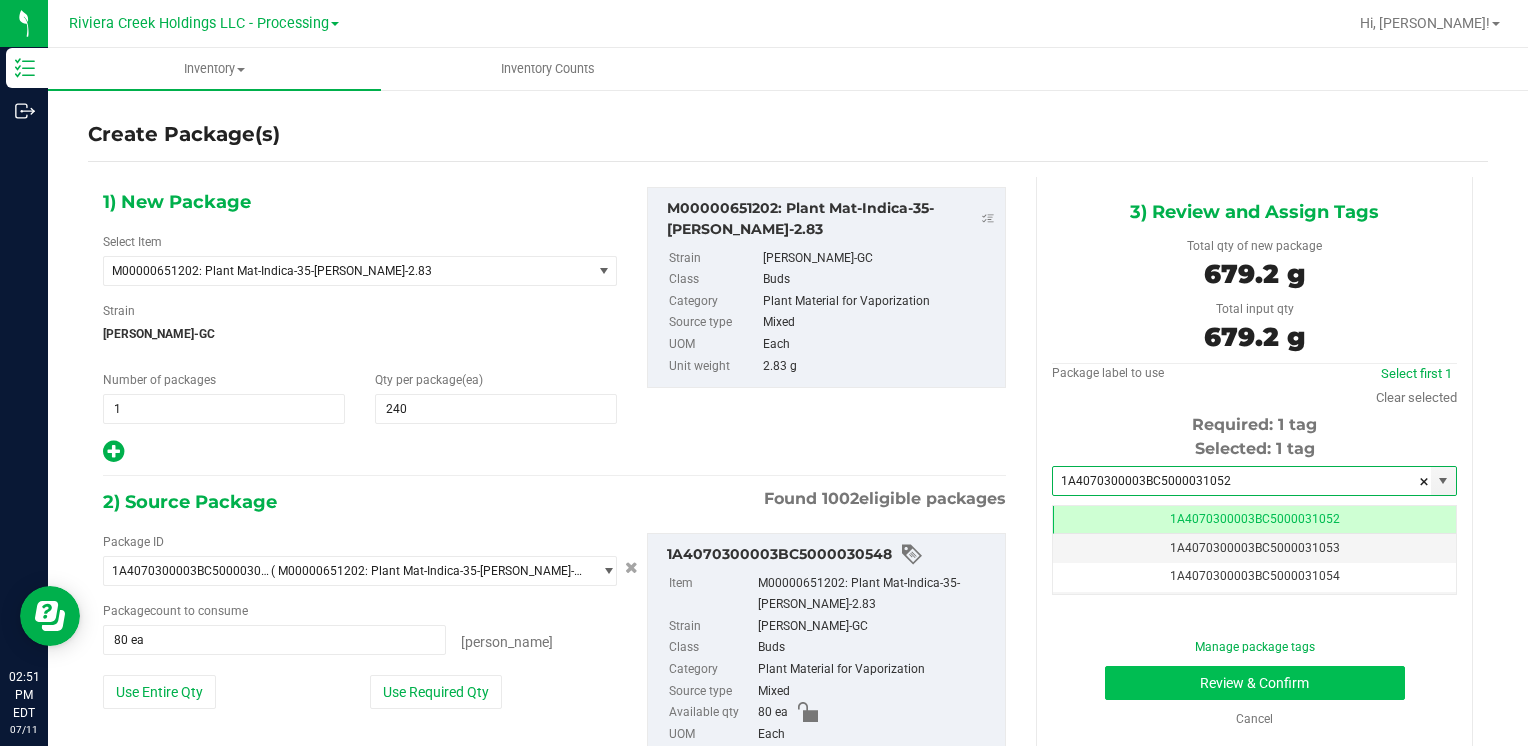 type on "1A4070300003BC5000031052" 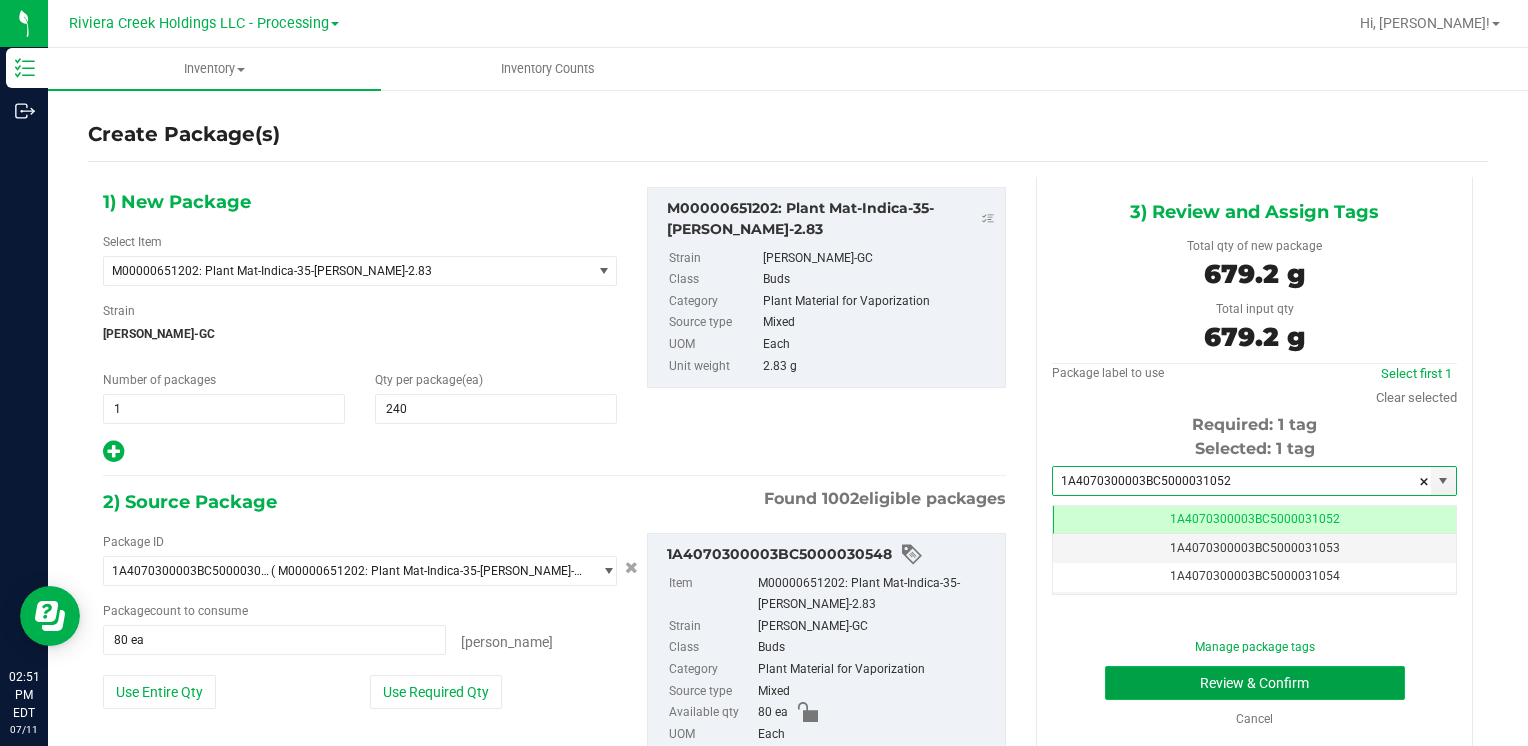 click on "Review & Confirm" at bounding box center (1255, 683) 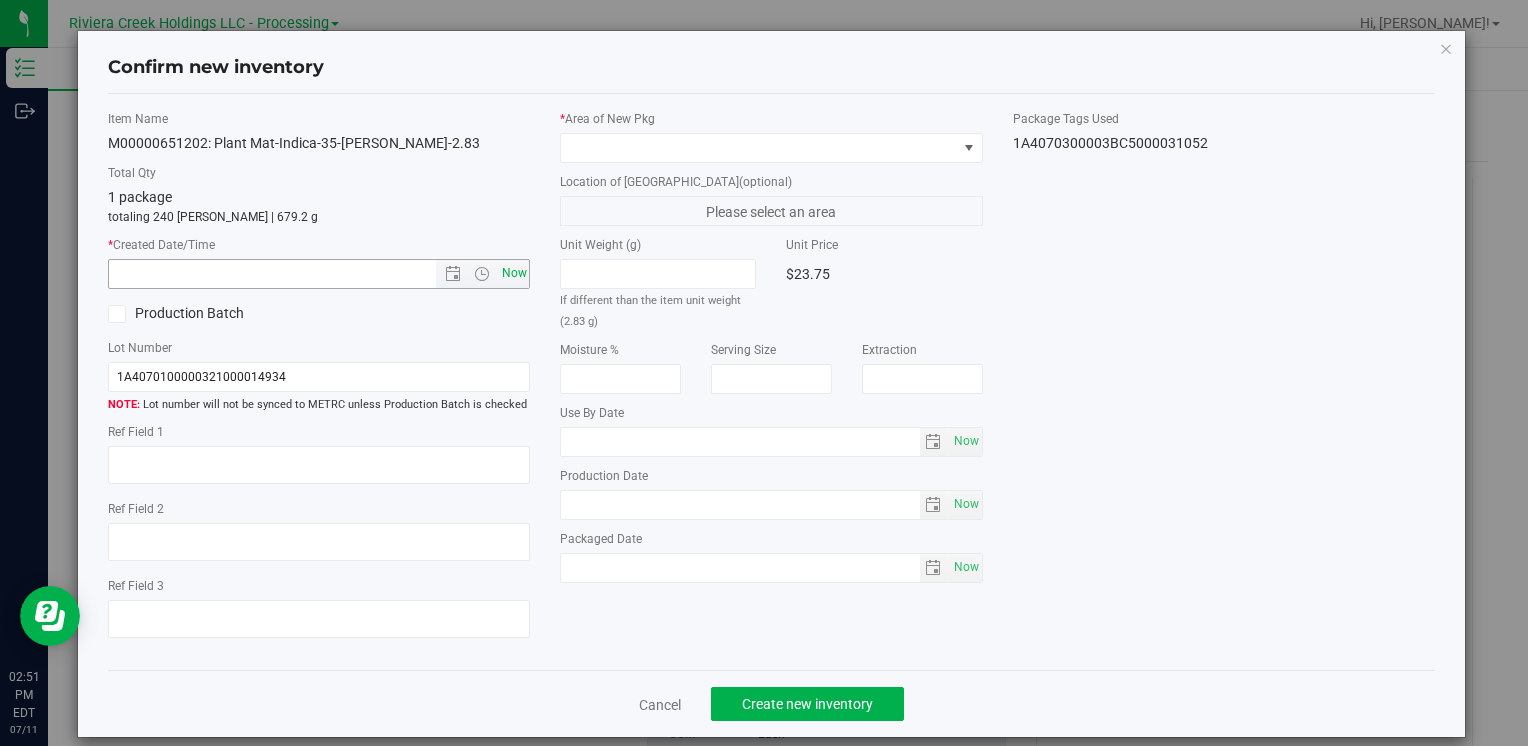click on "Now" at bounding box center (514, 273) 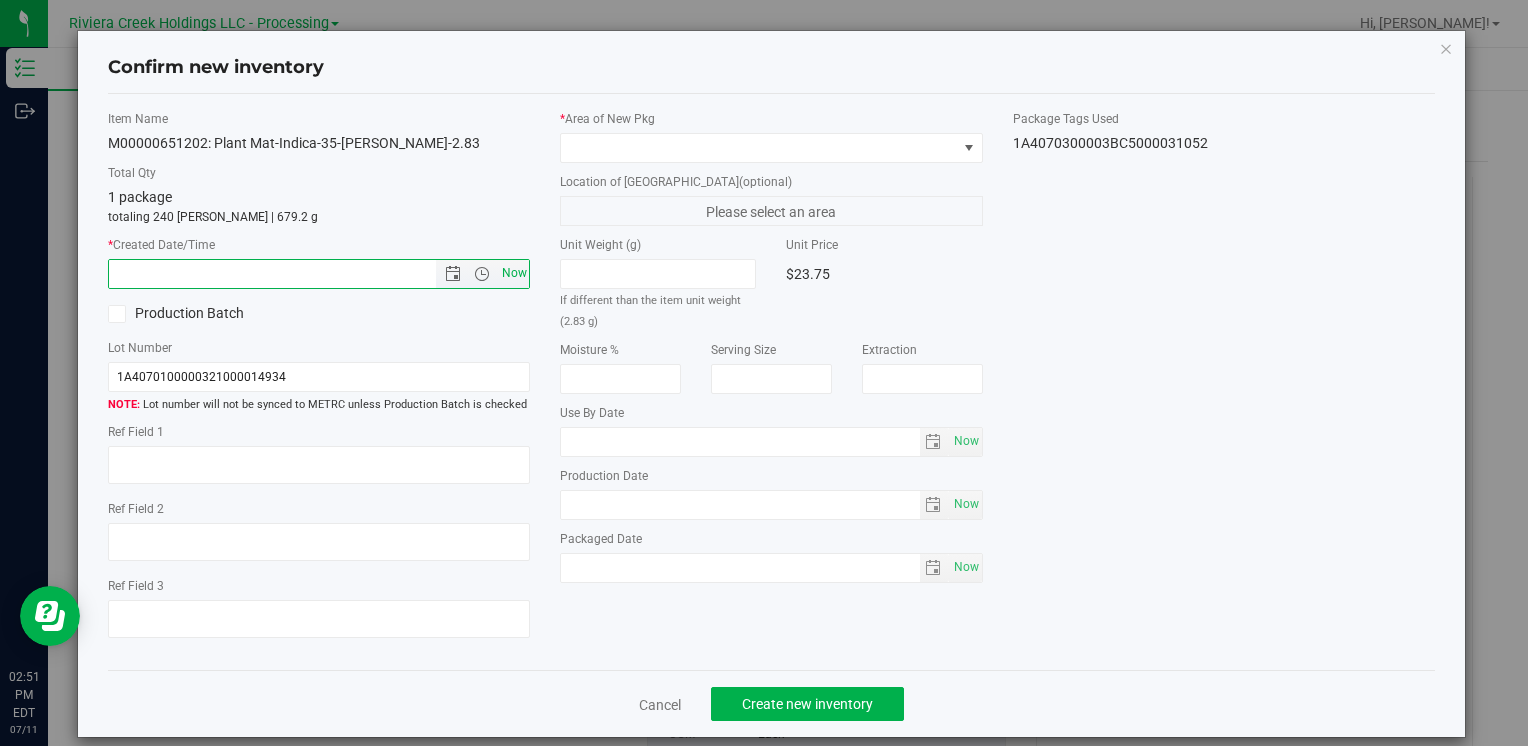 type on "[DATE] 2:51 PM" 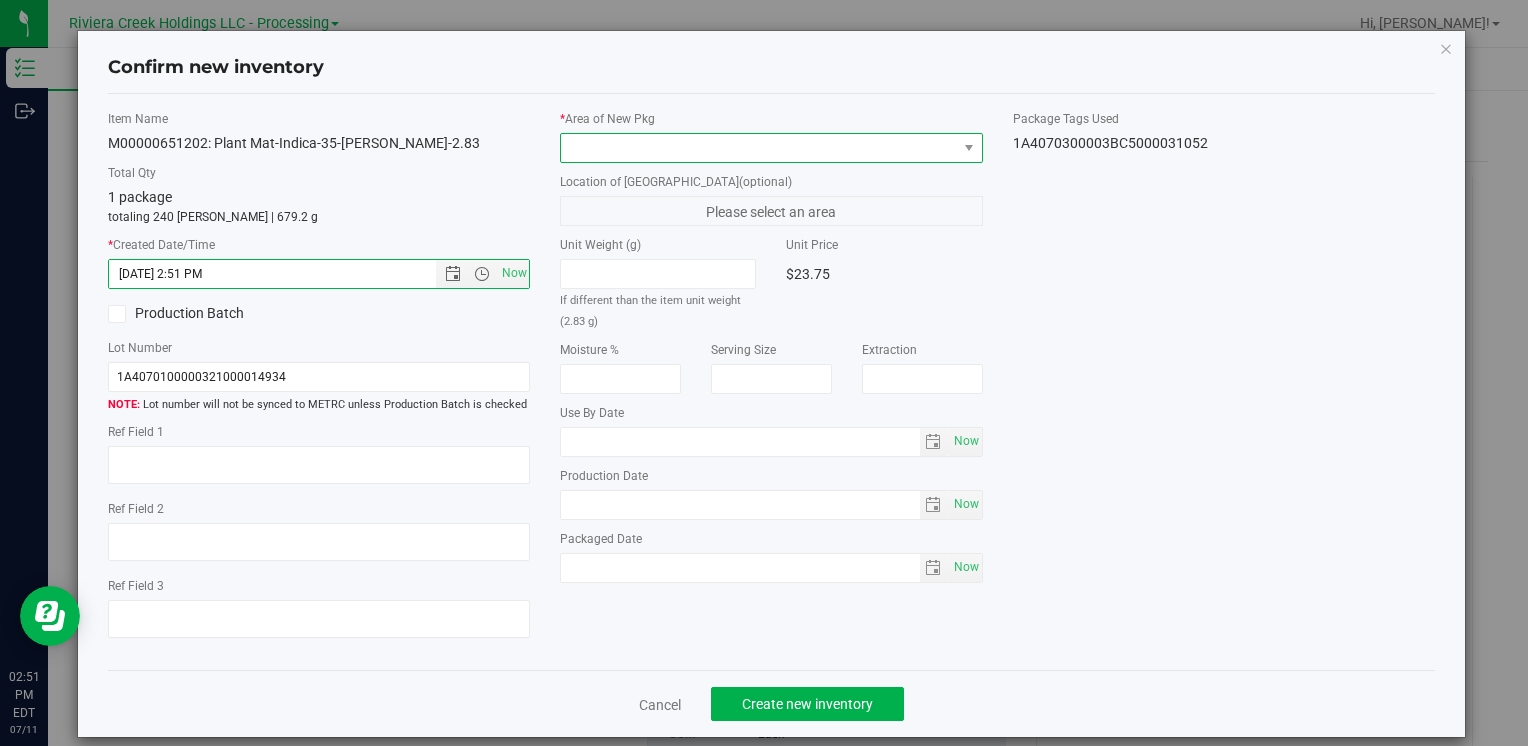 click at bounding box center (758, 148) 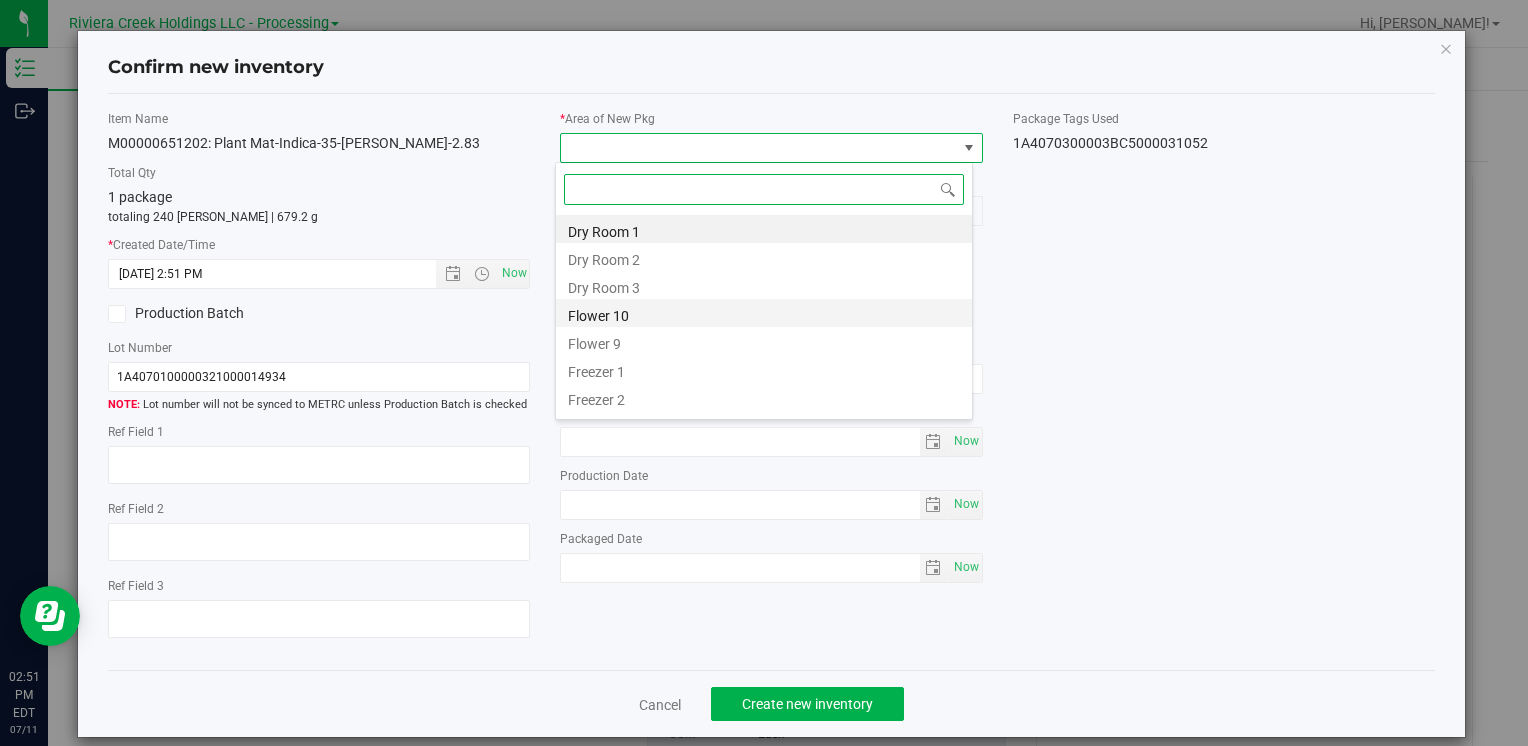 click on "Flower 10" at bounding box center (764, 313) 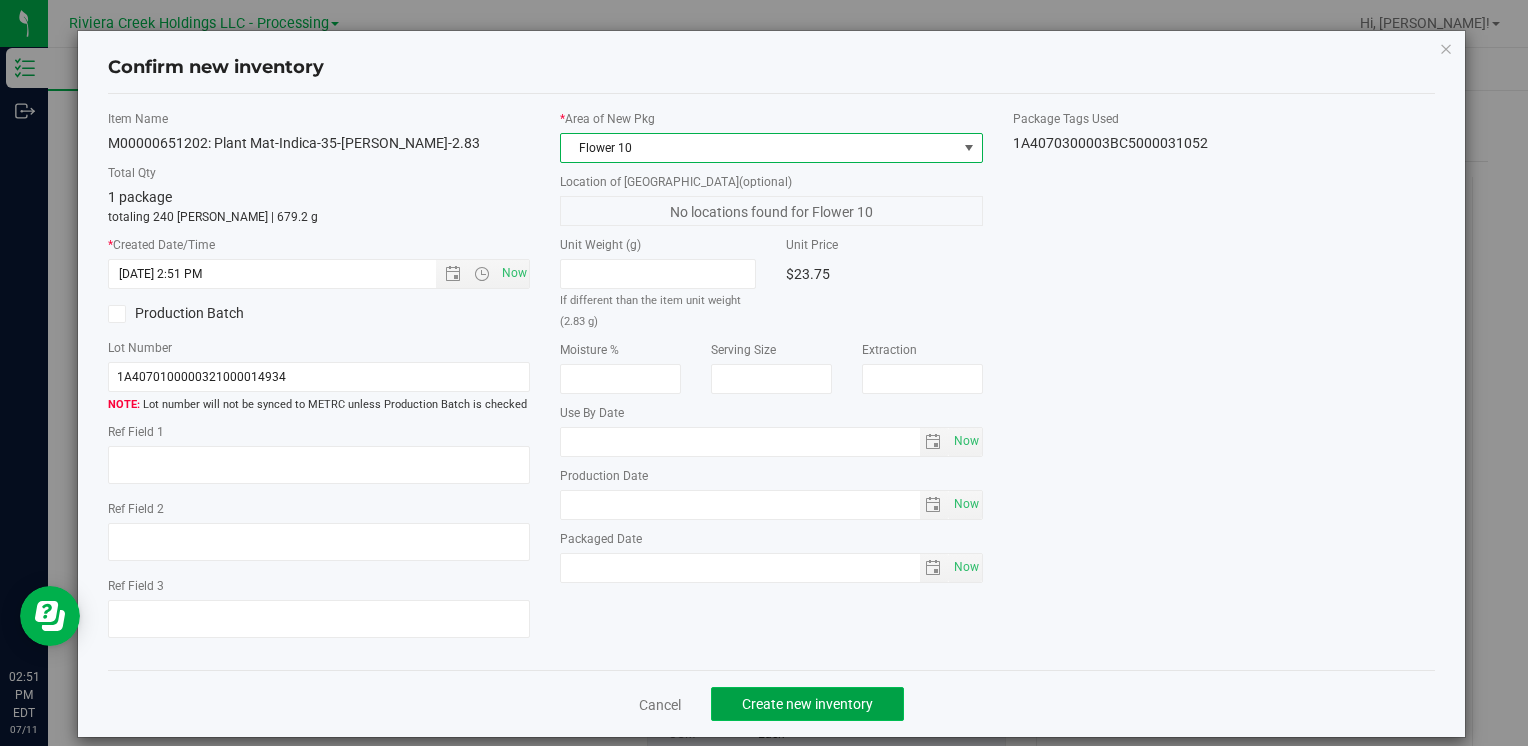 click on "Create new inventory" 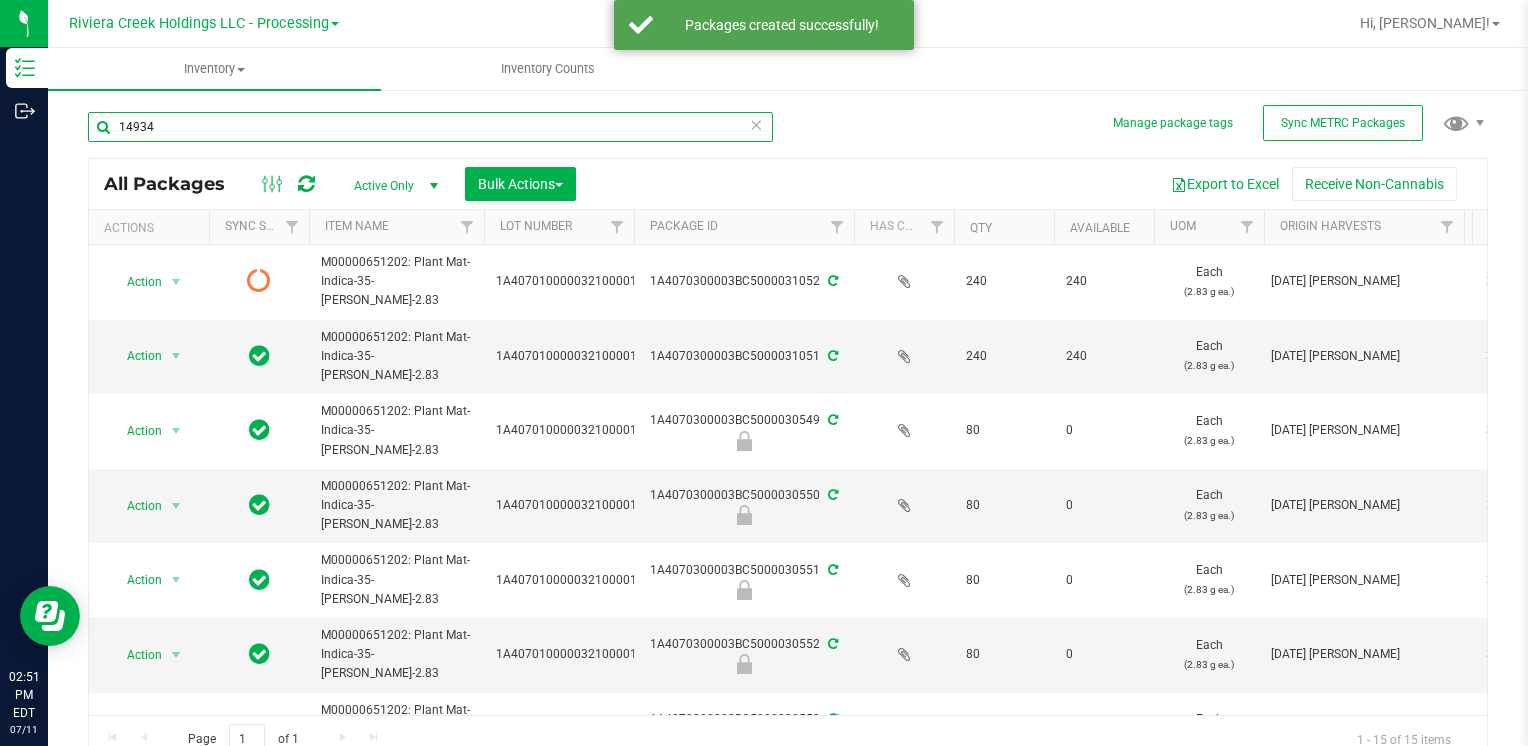 click on "14934" at bounding box center [430, 127] 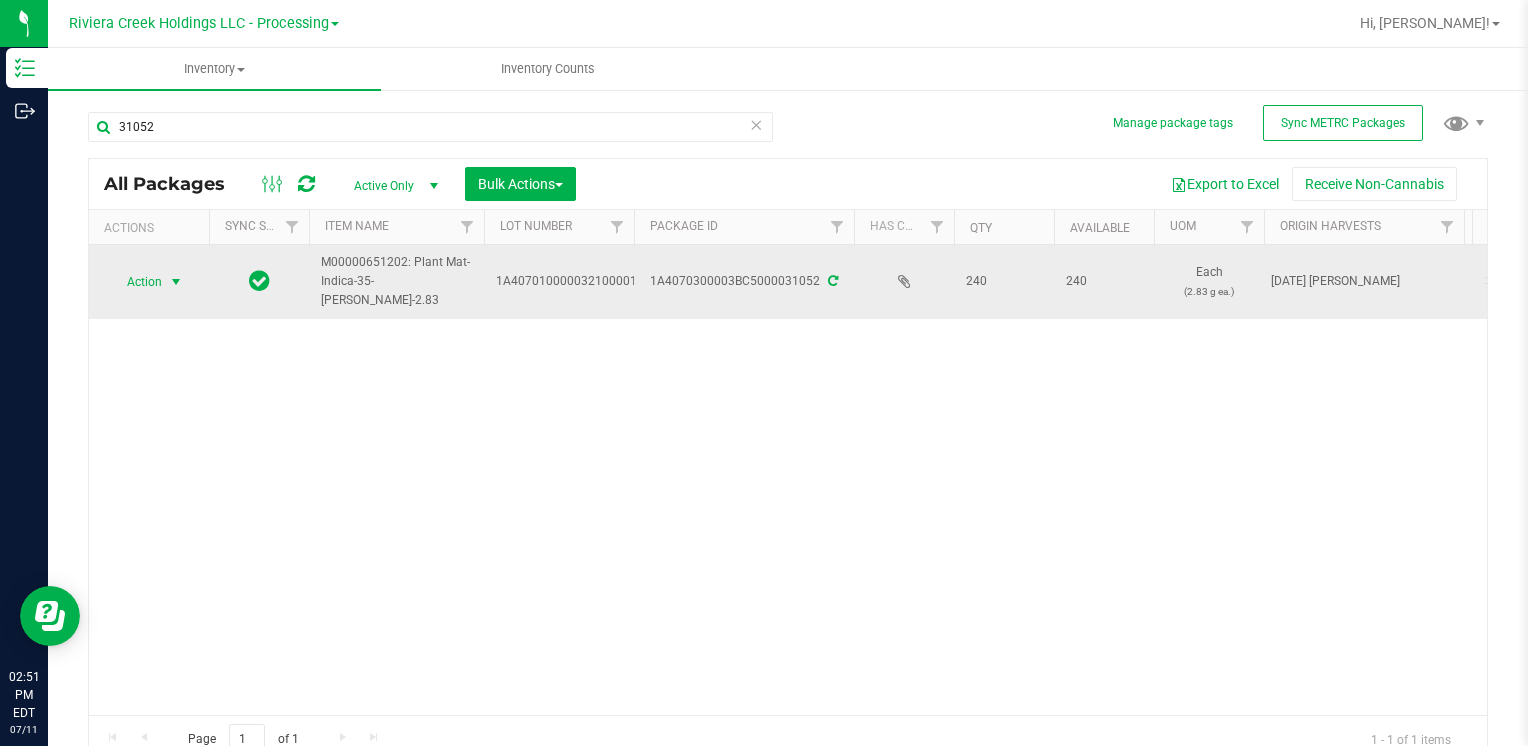 click on "Action" at bounding box center [136, 282] 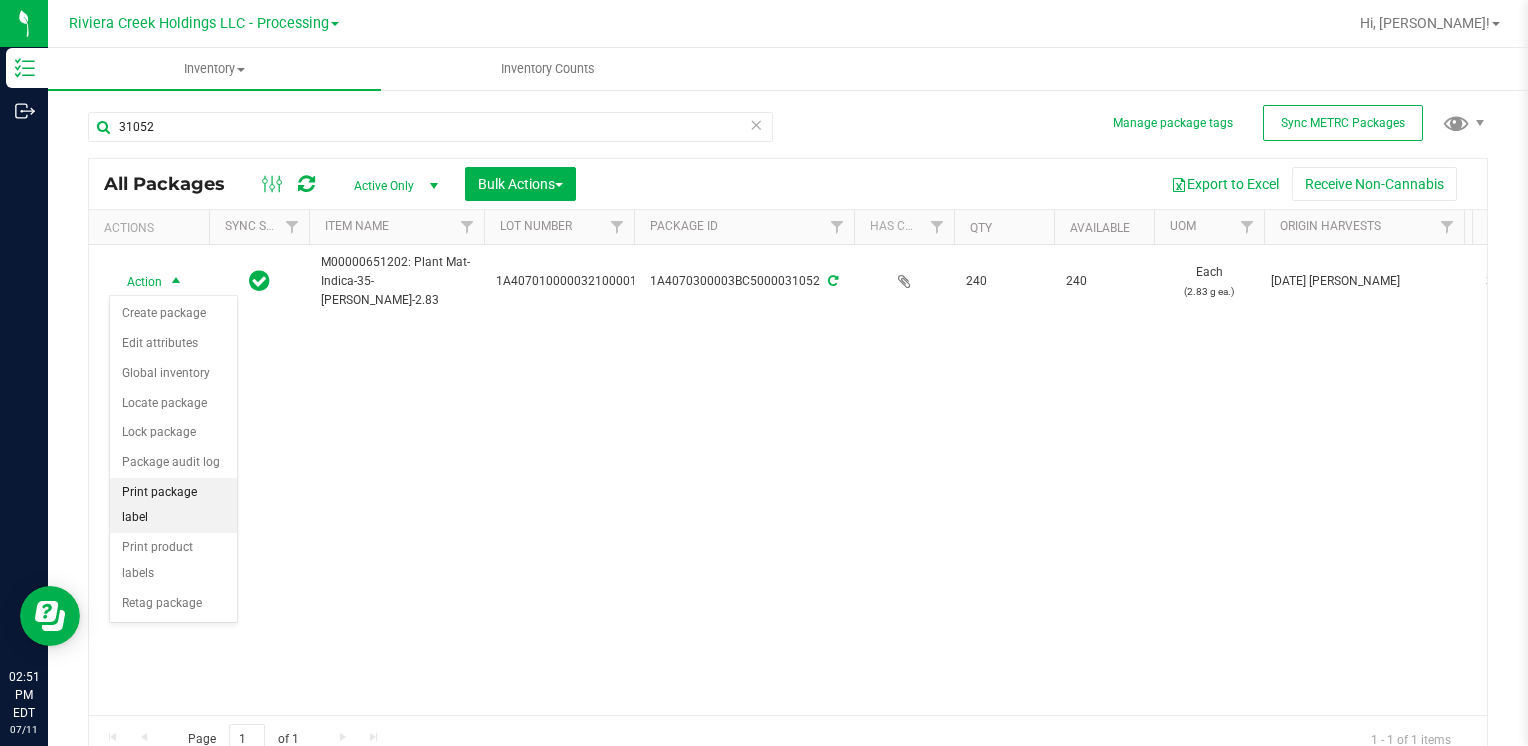 click on "Print package label" at bounding box center [173, 505] 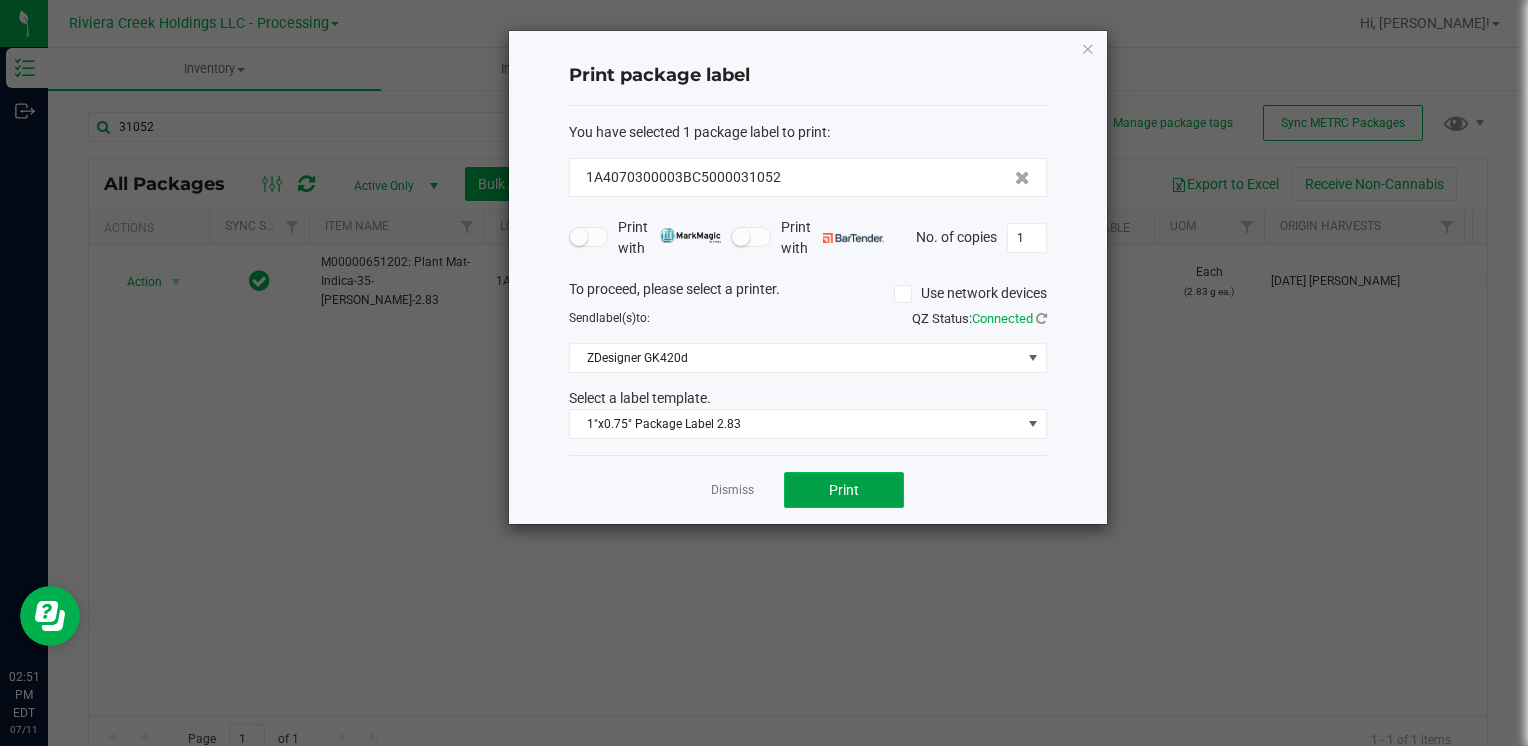 click on "Print" 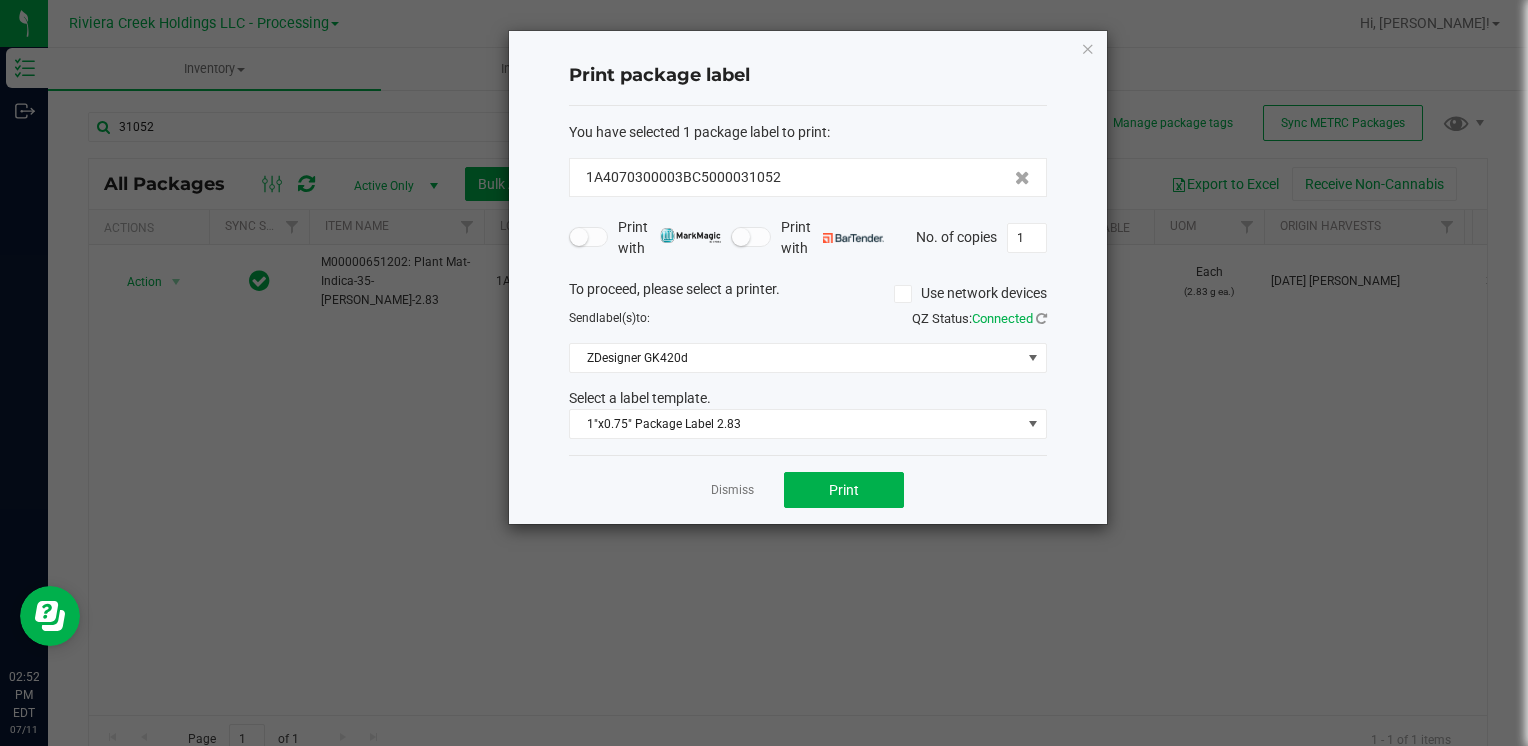 click on "Print package label  You have selected 1 package label to print  :   1A4070300003BC5000031052   Print with   Print with   No. of copies  1  To proceed, please select a printer.   Use network devices  Send  label(s)  to:  QZ Status:   Connected  ZDesigner GK420d  Select a label template.  1"x0.75" Package Label 2.83  Dismiss   Print" 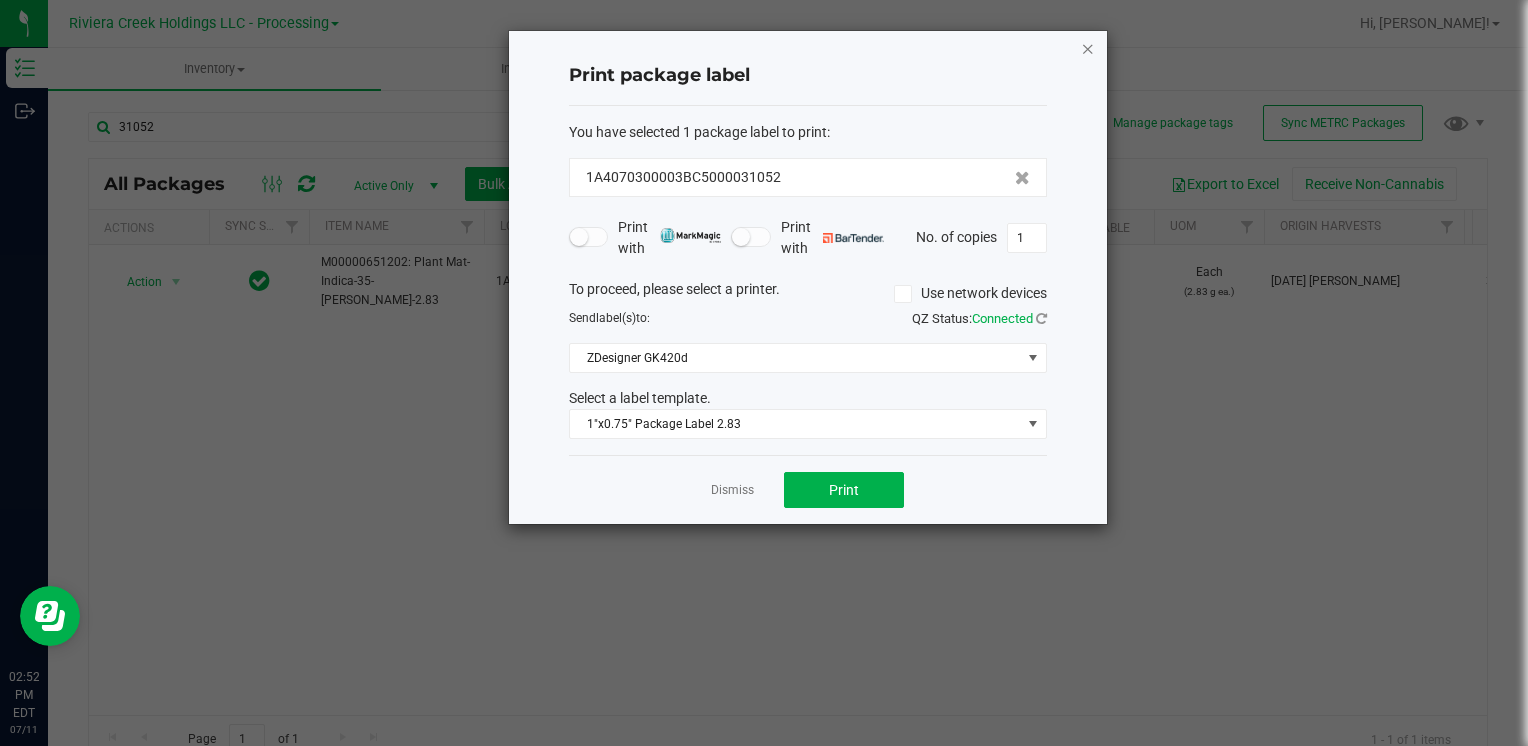 click 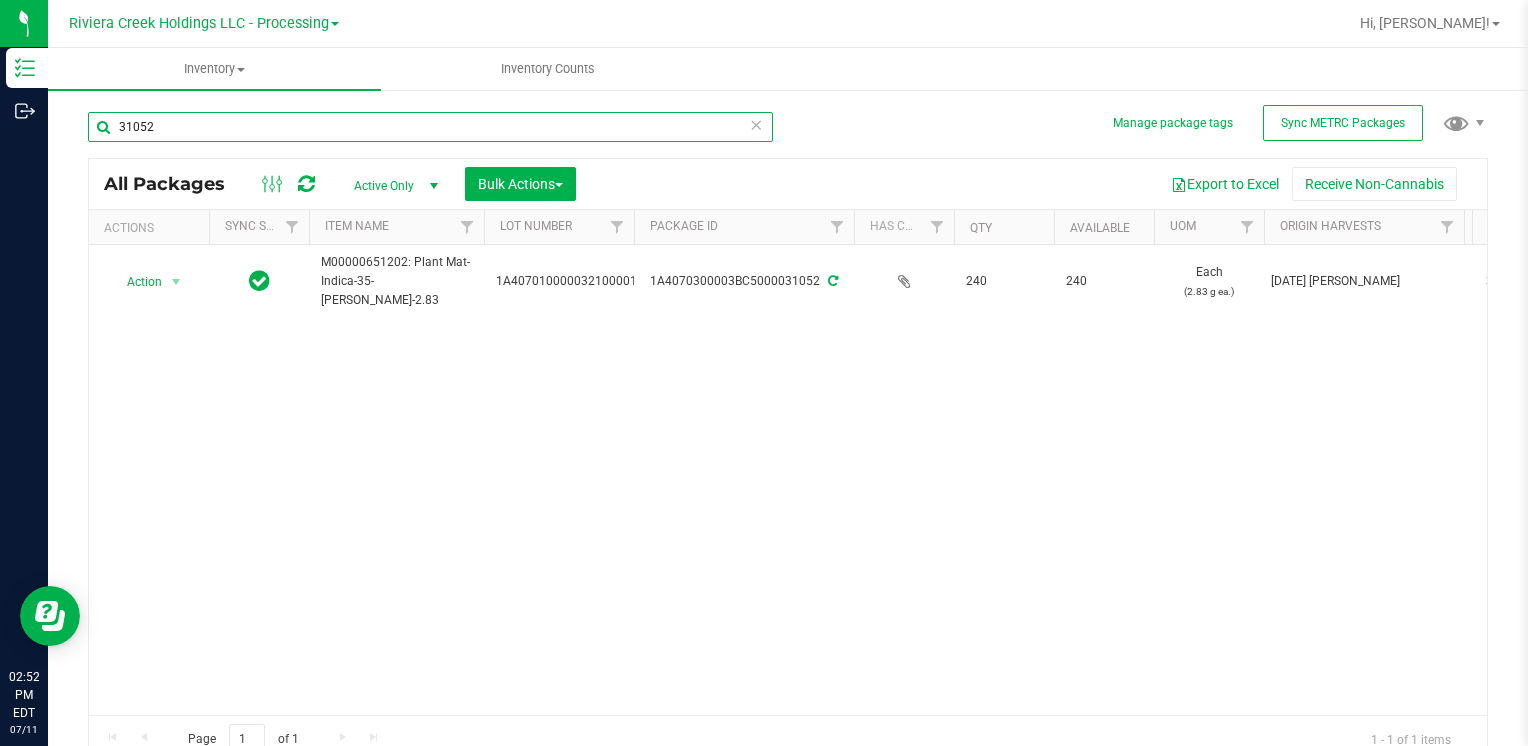 click on "31052" at bounding box center (430, 127) 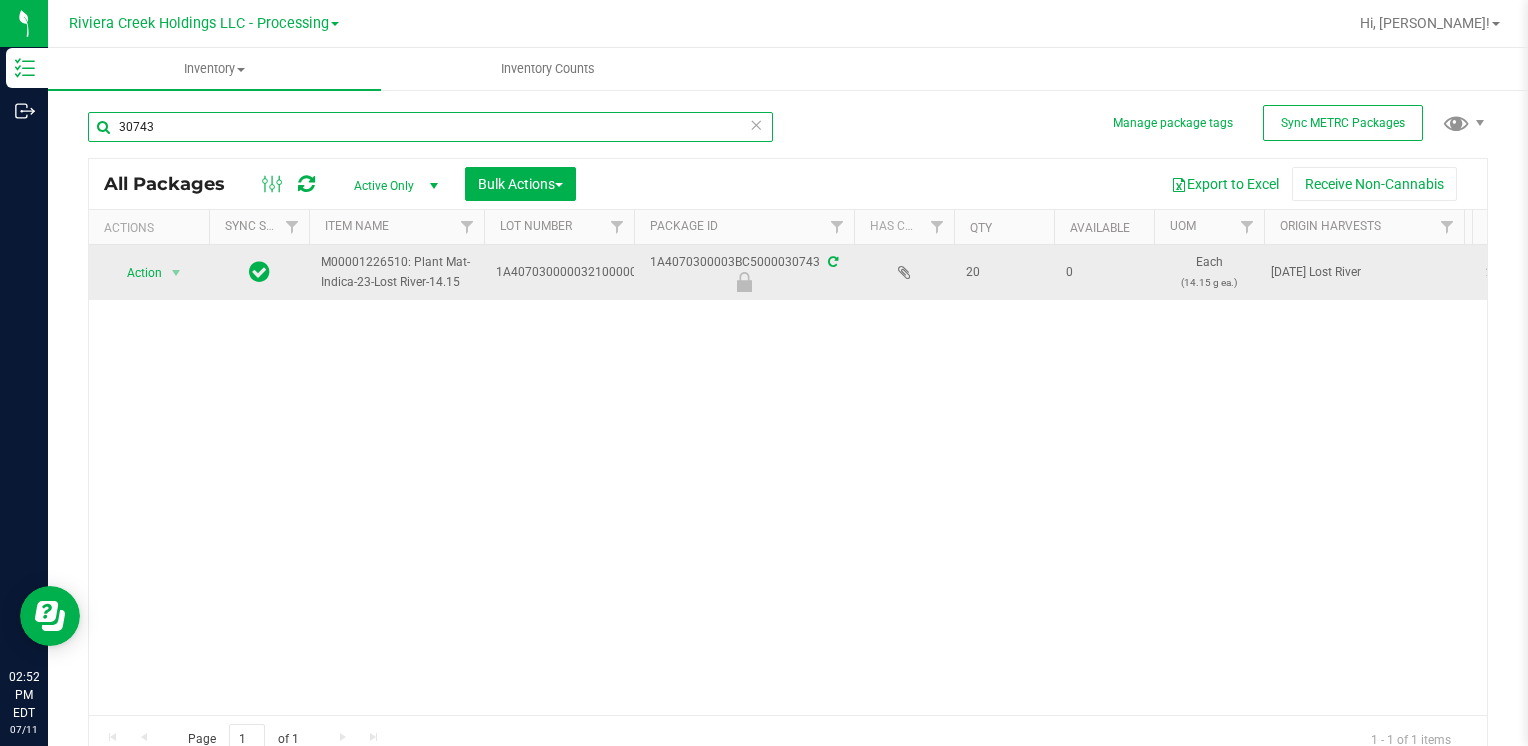 type on "30743" 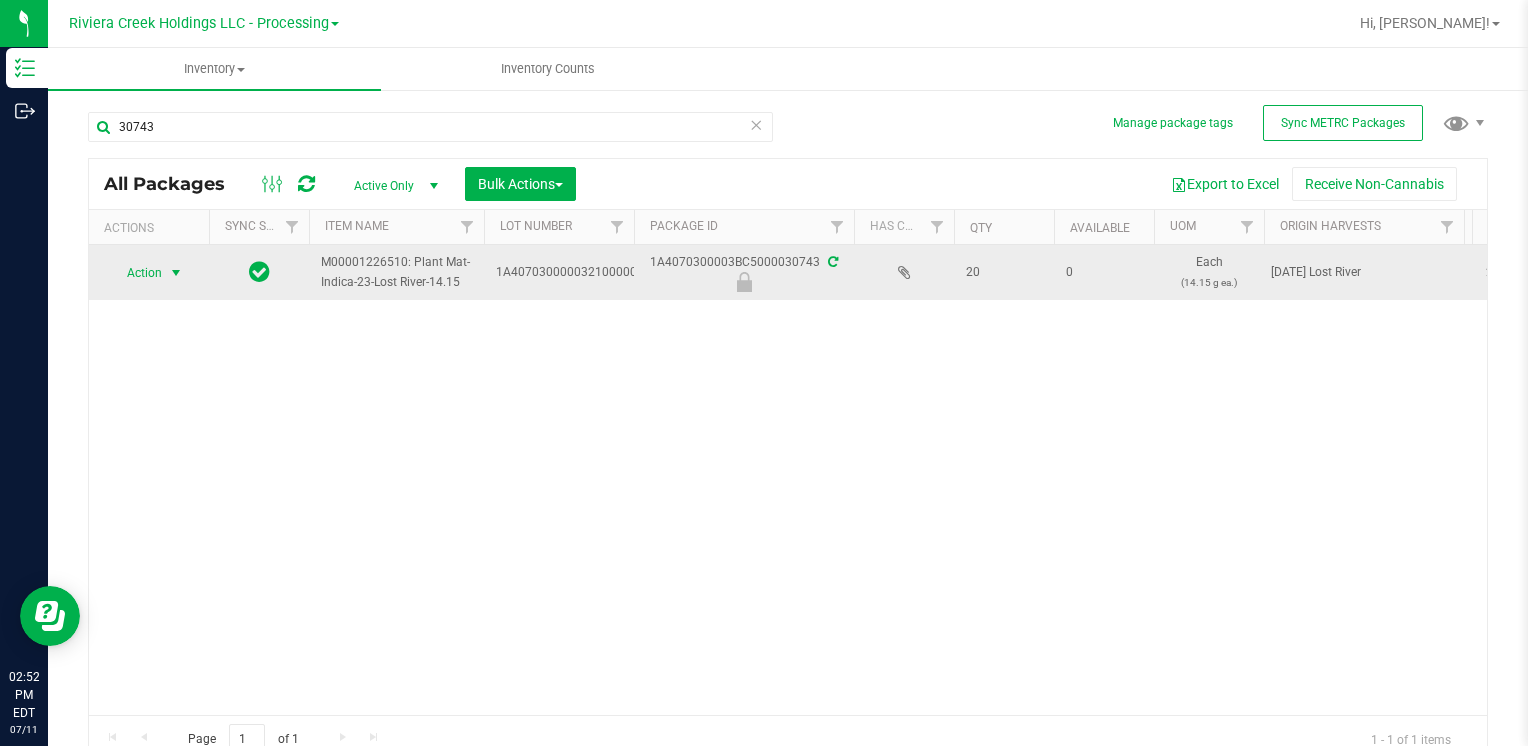 click on "Action" at bounding box center [136, 273] 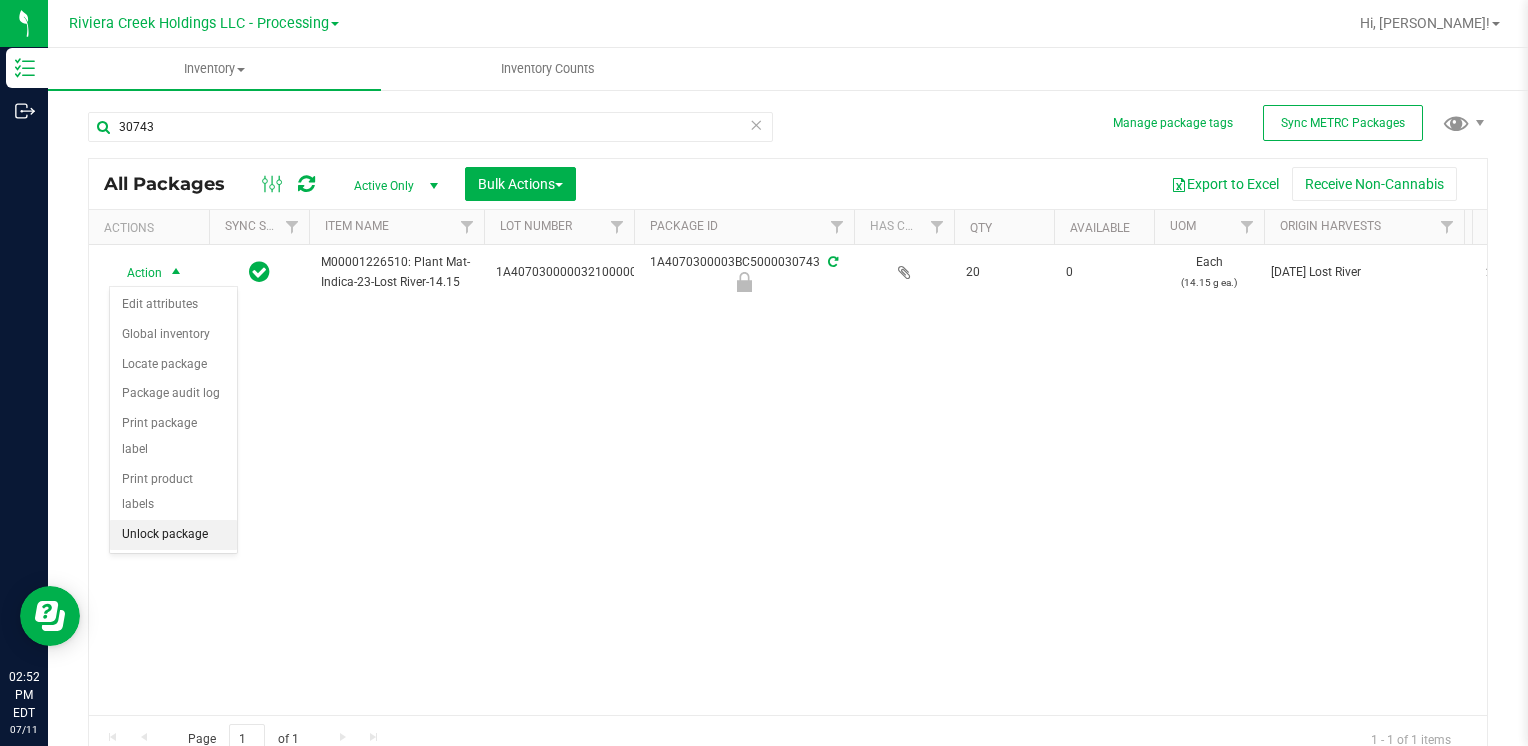 click on "Unlock package" at bounding box center [173, 535] 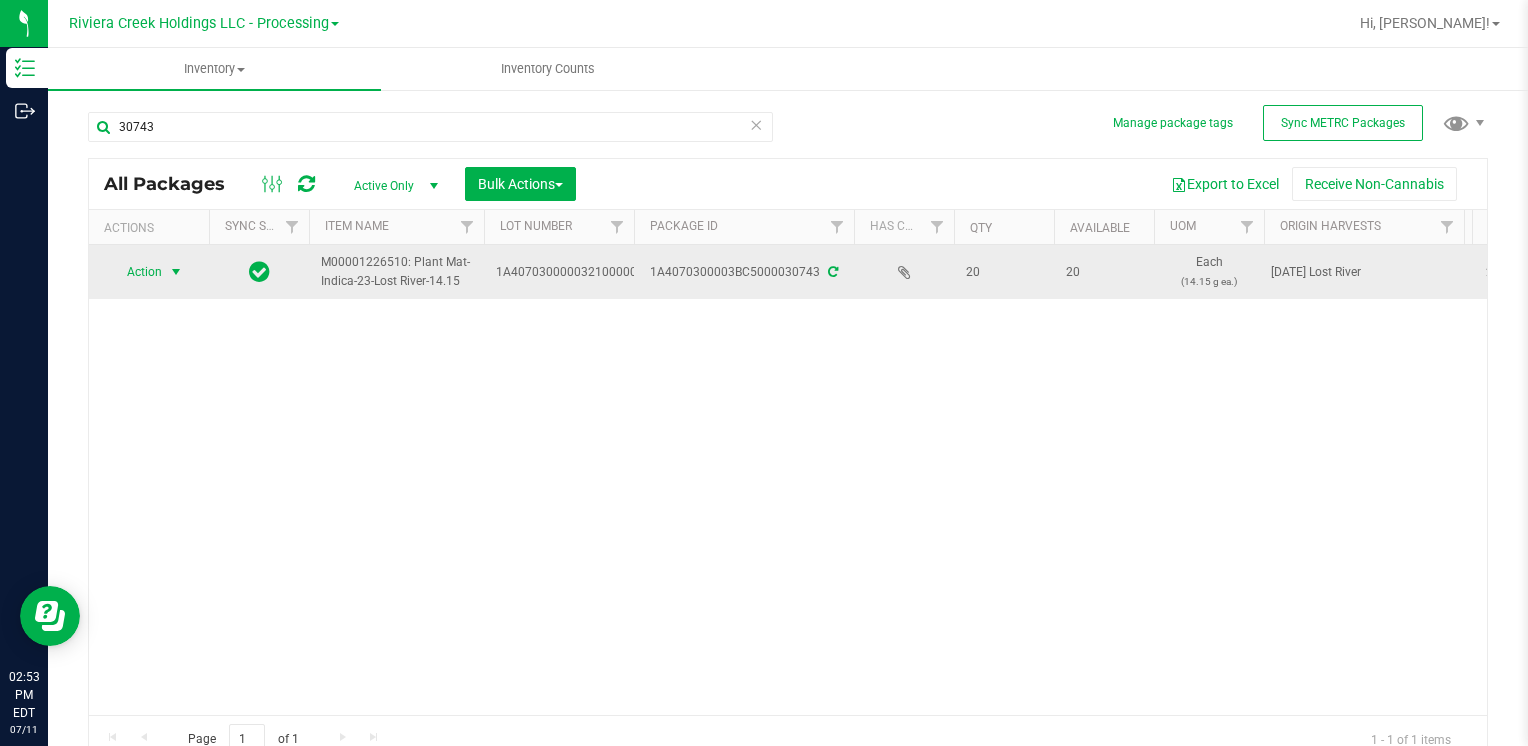 click on "Action" at bounding box center [136, 272] 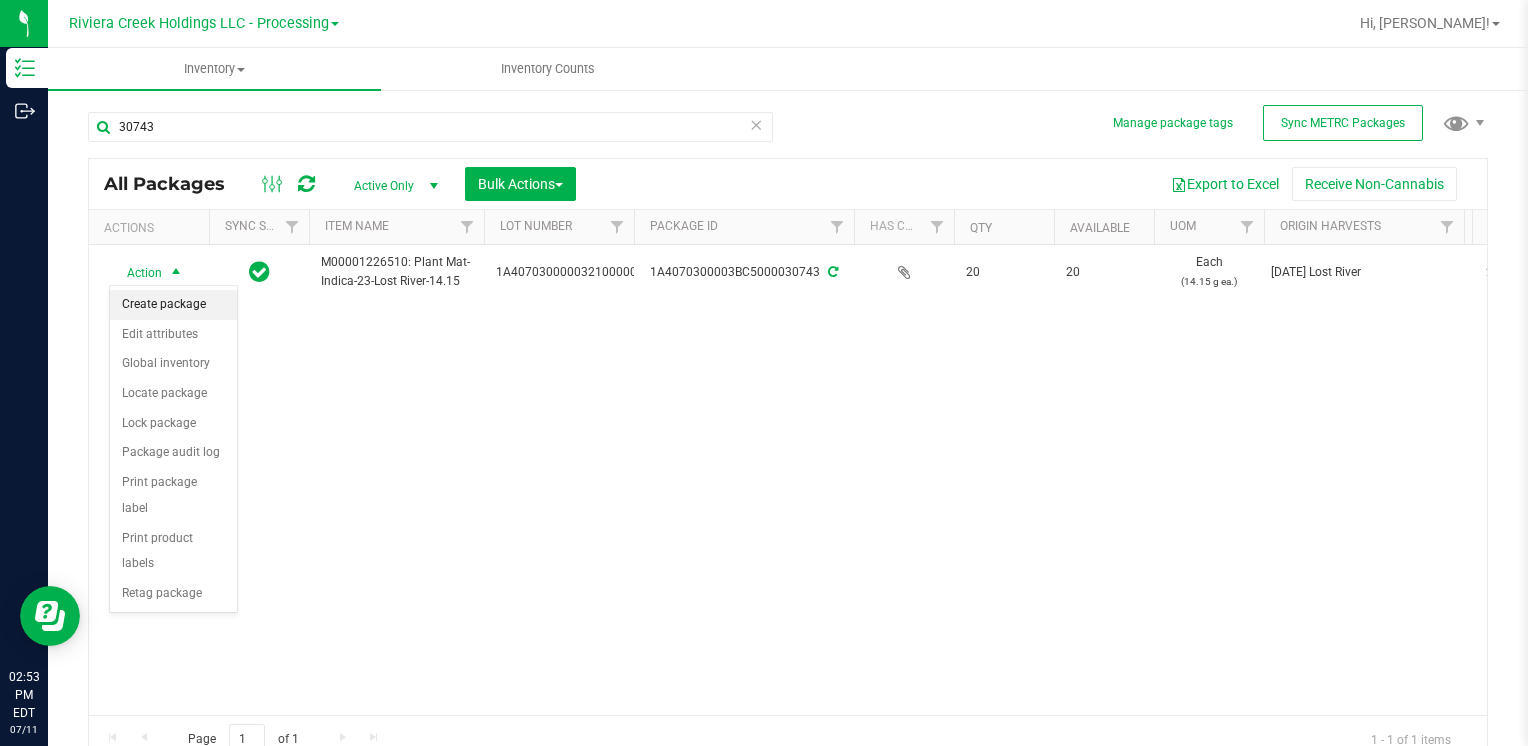 click on "Create package" at bounding box center (173, 305) 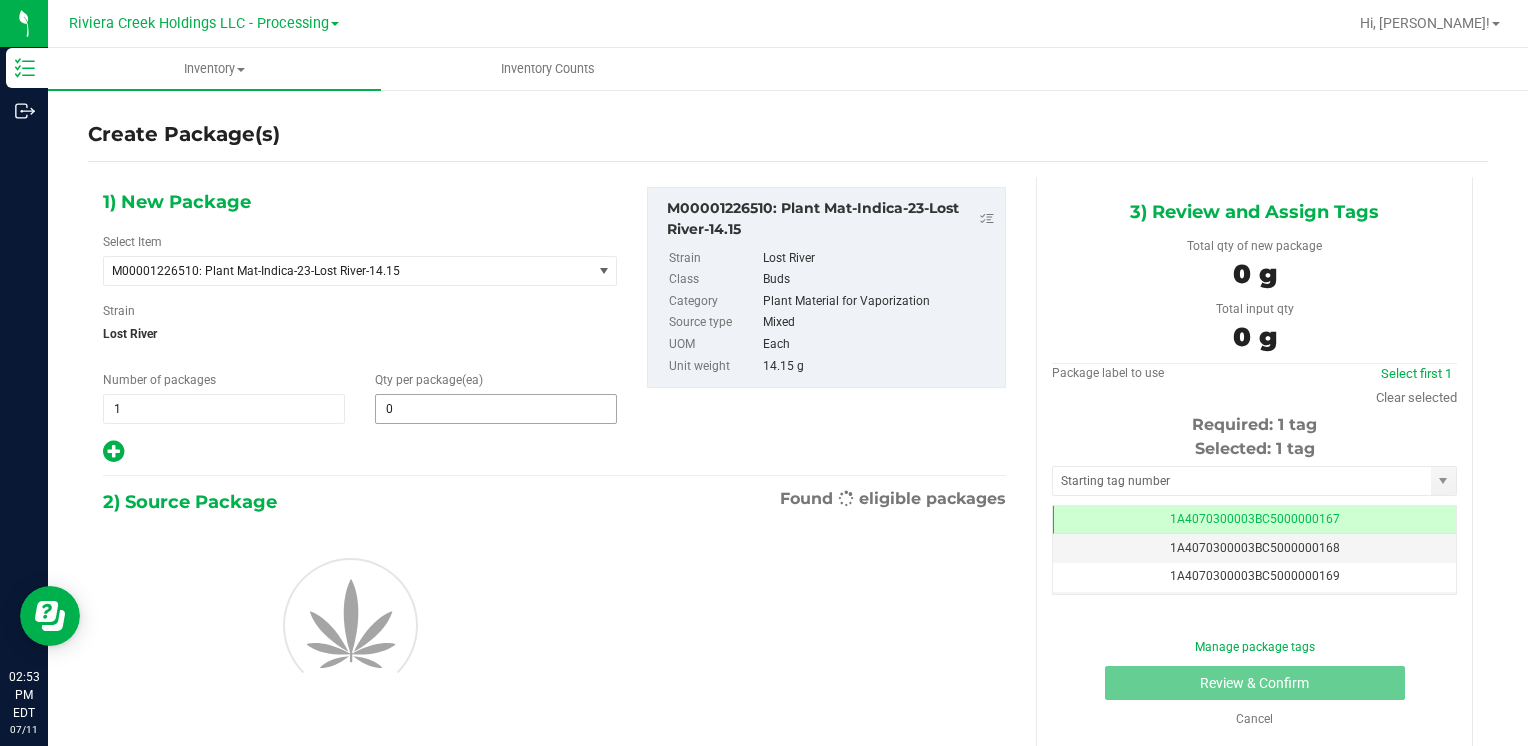 scroll, scrollTop: 0, scrollLeft: 0, axis: both 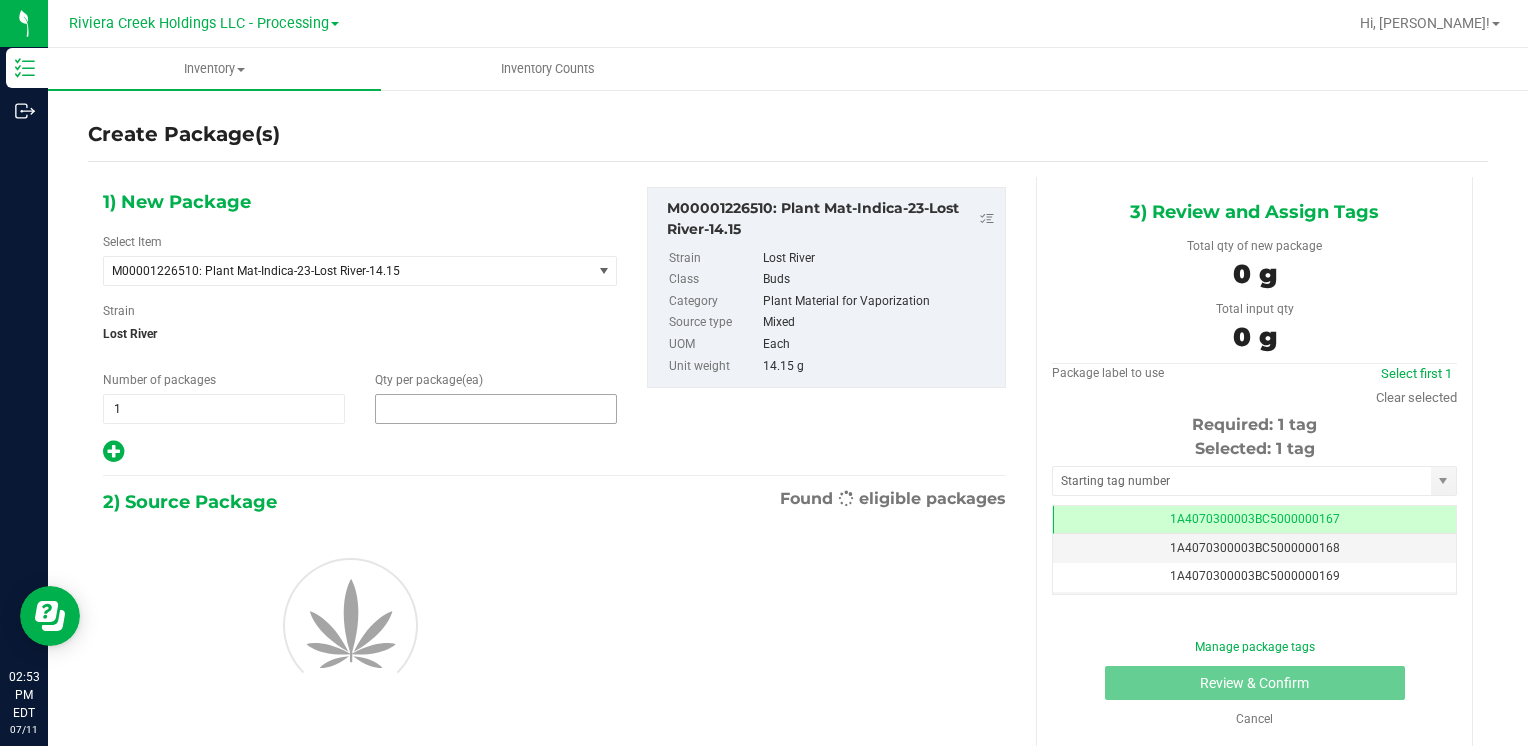 click at bounding box center [496, 409] 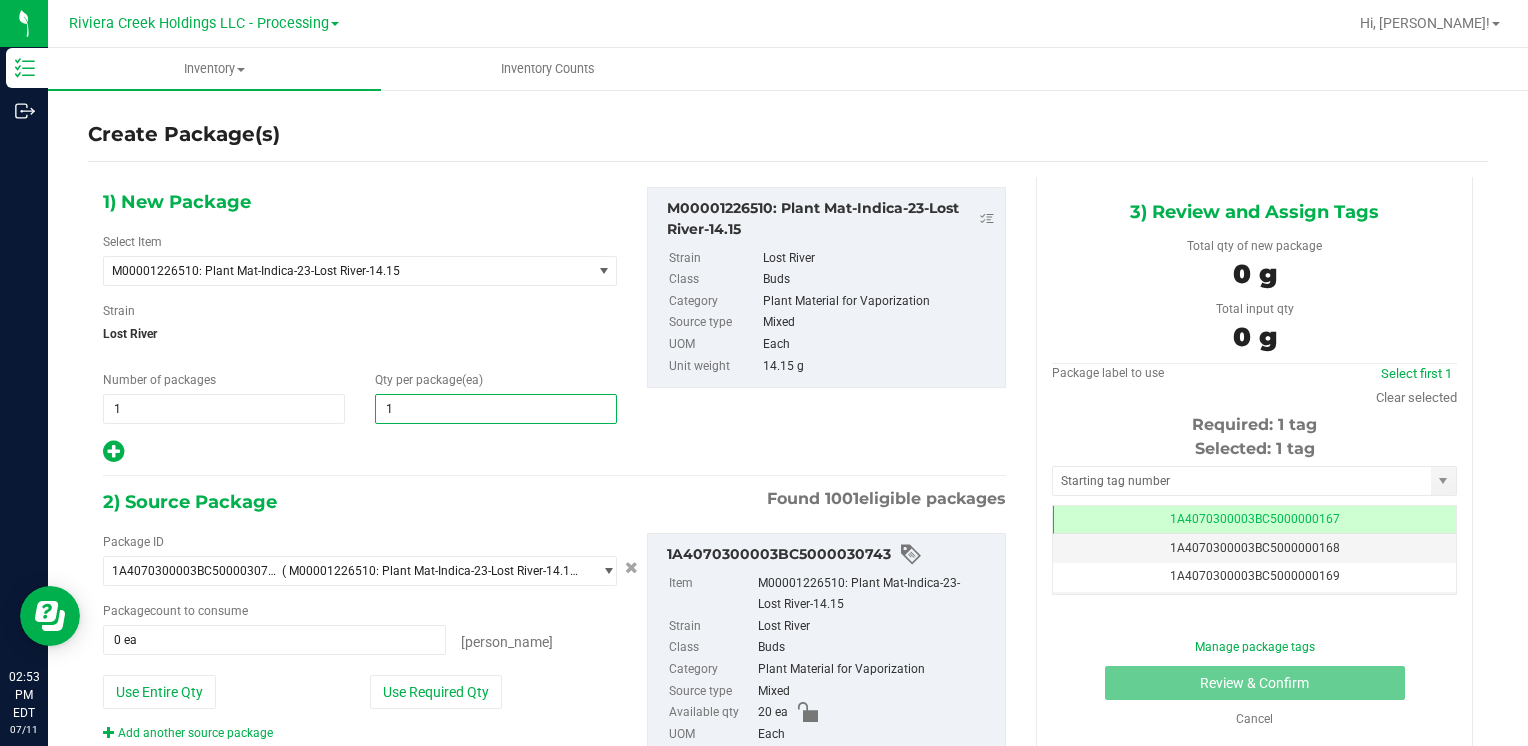 type on "10" 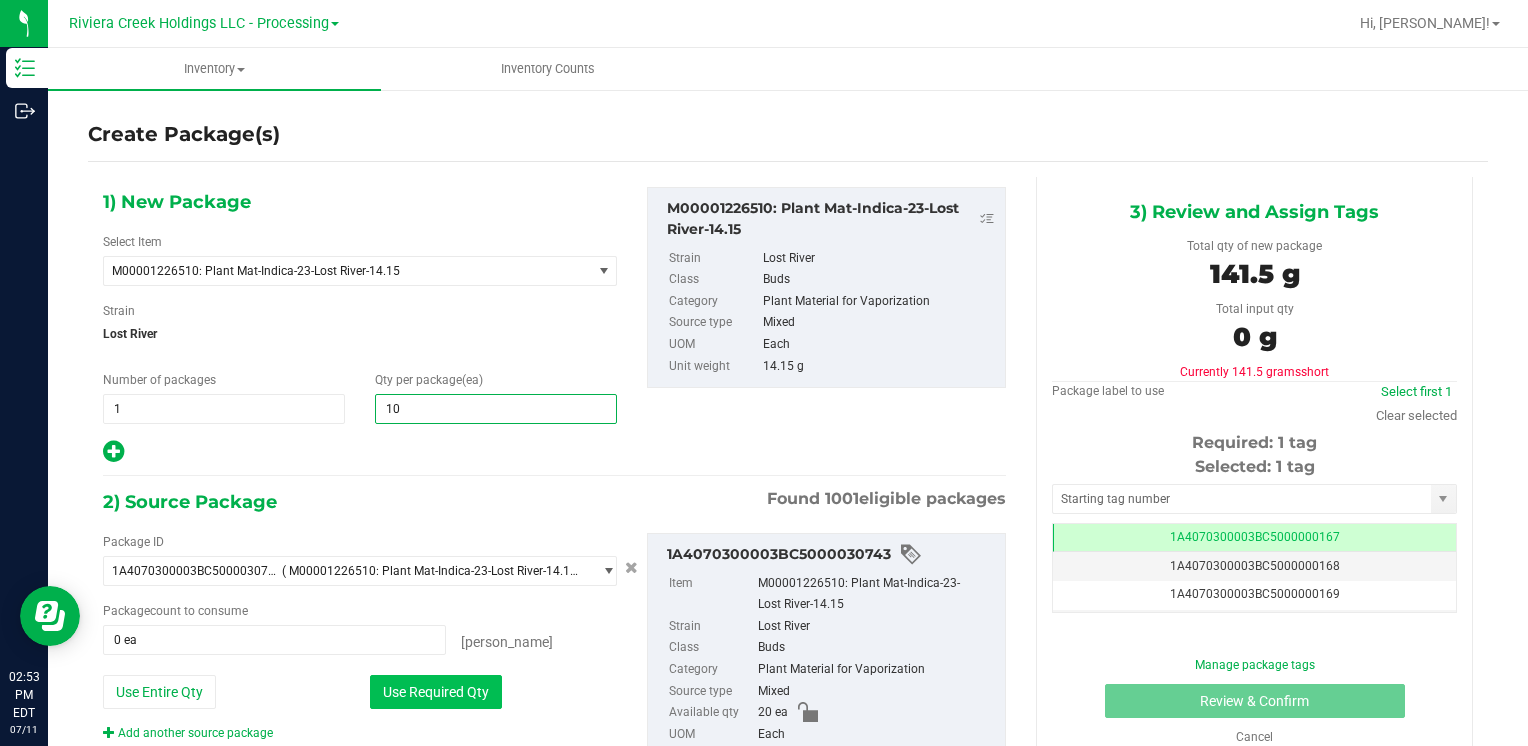 type on "10" 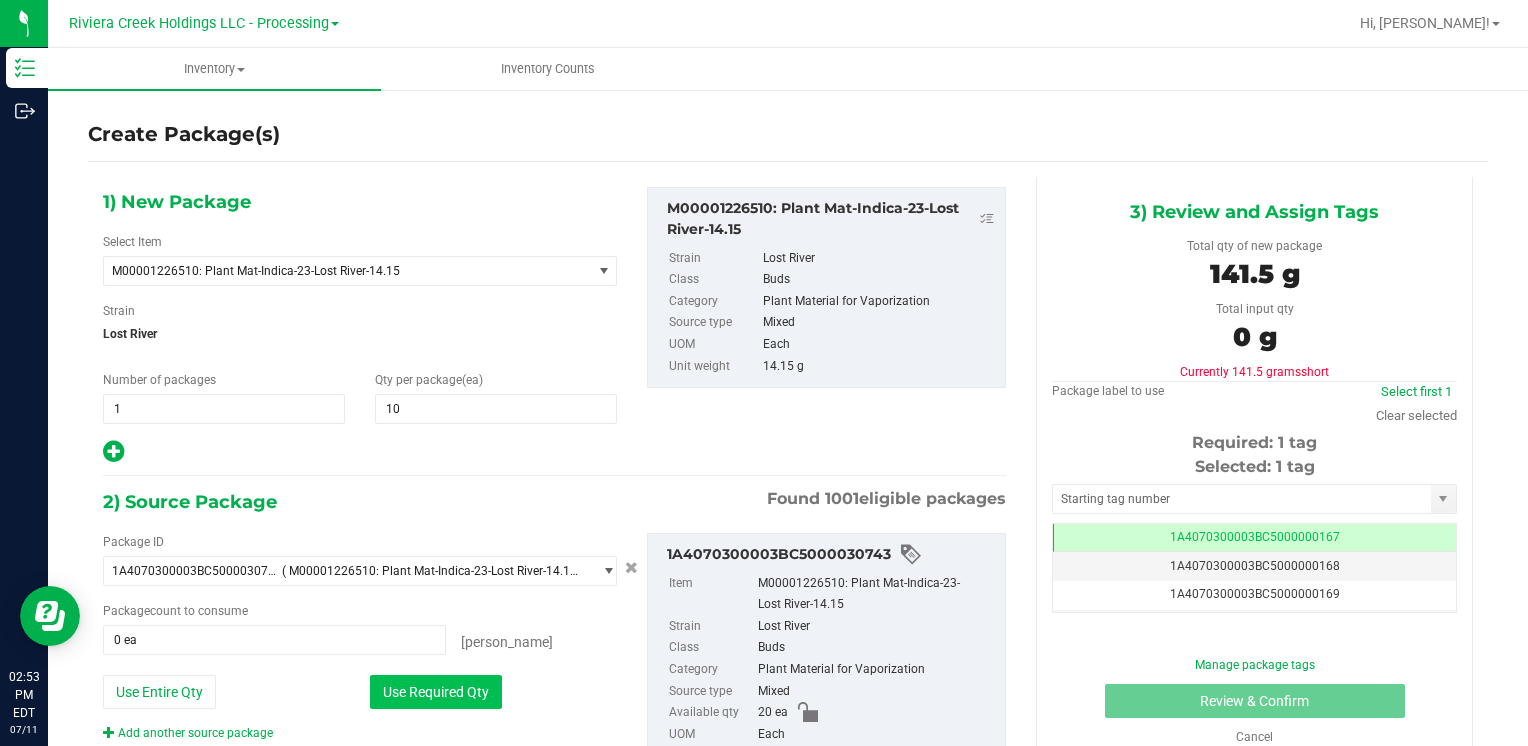 click on "Use Required Qty" at bounding box center [436, 692] 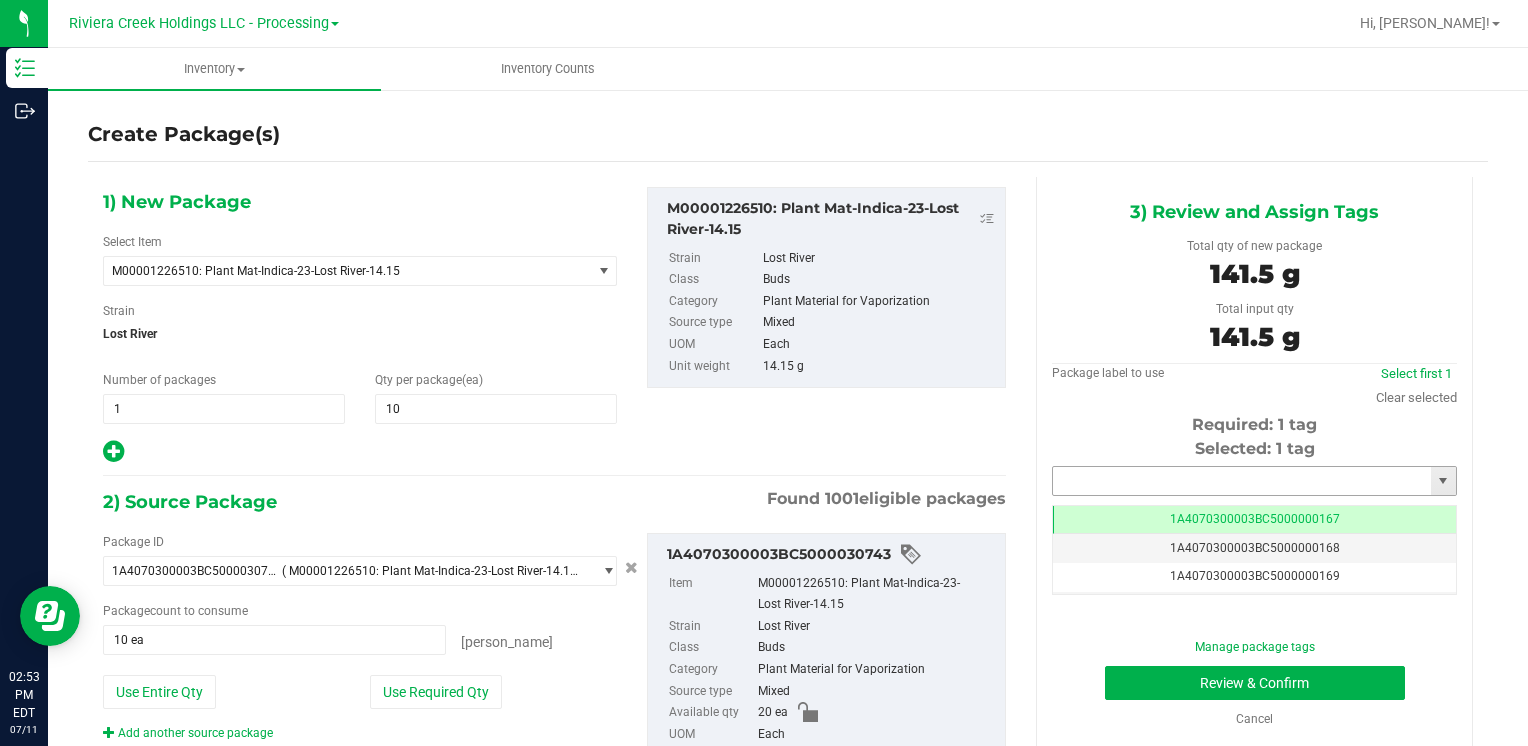 click at bounding box center [1242, 481] 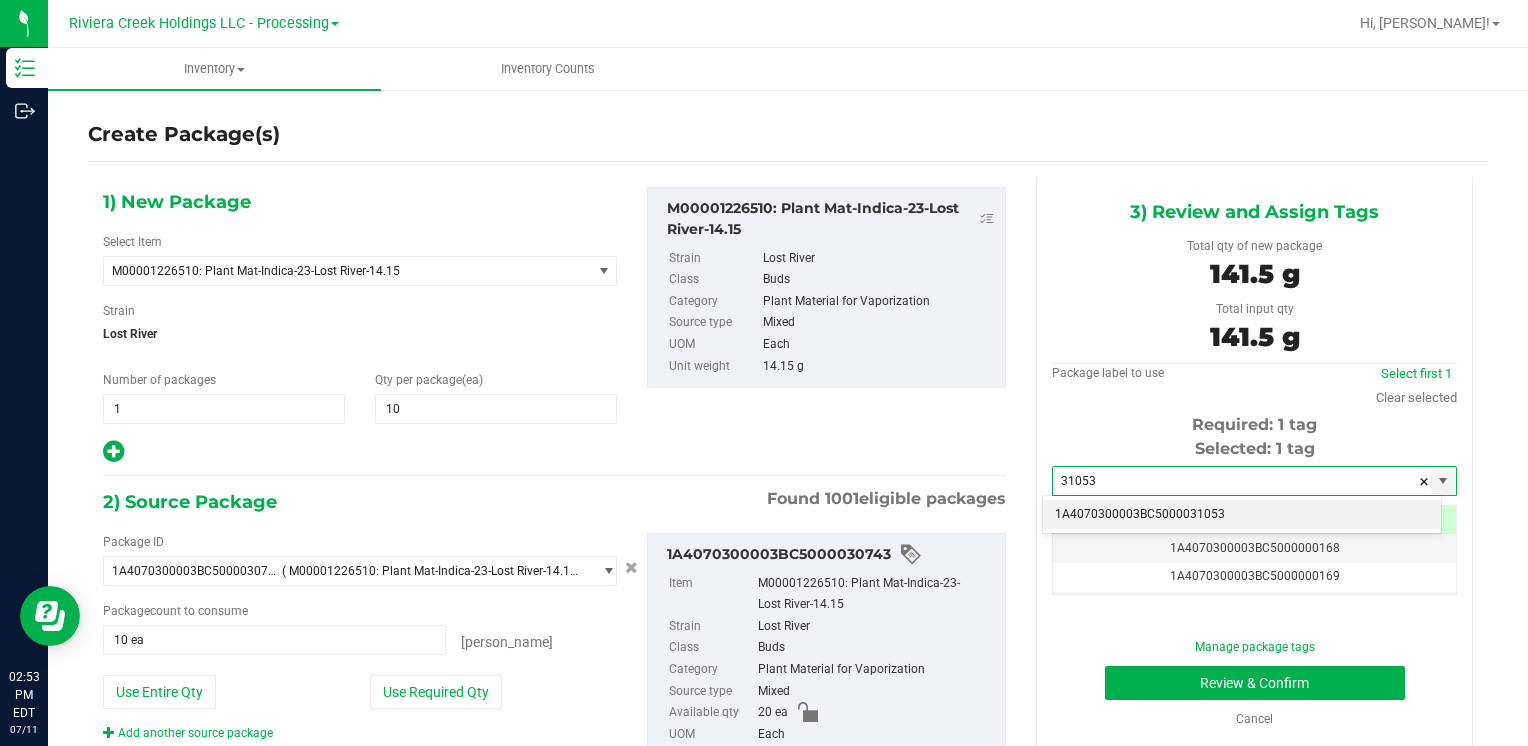 click on "1A4070300003BC5000031053" at bounding box center (1242, 515) 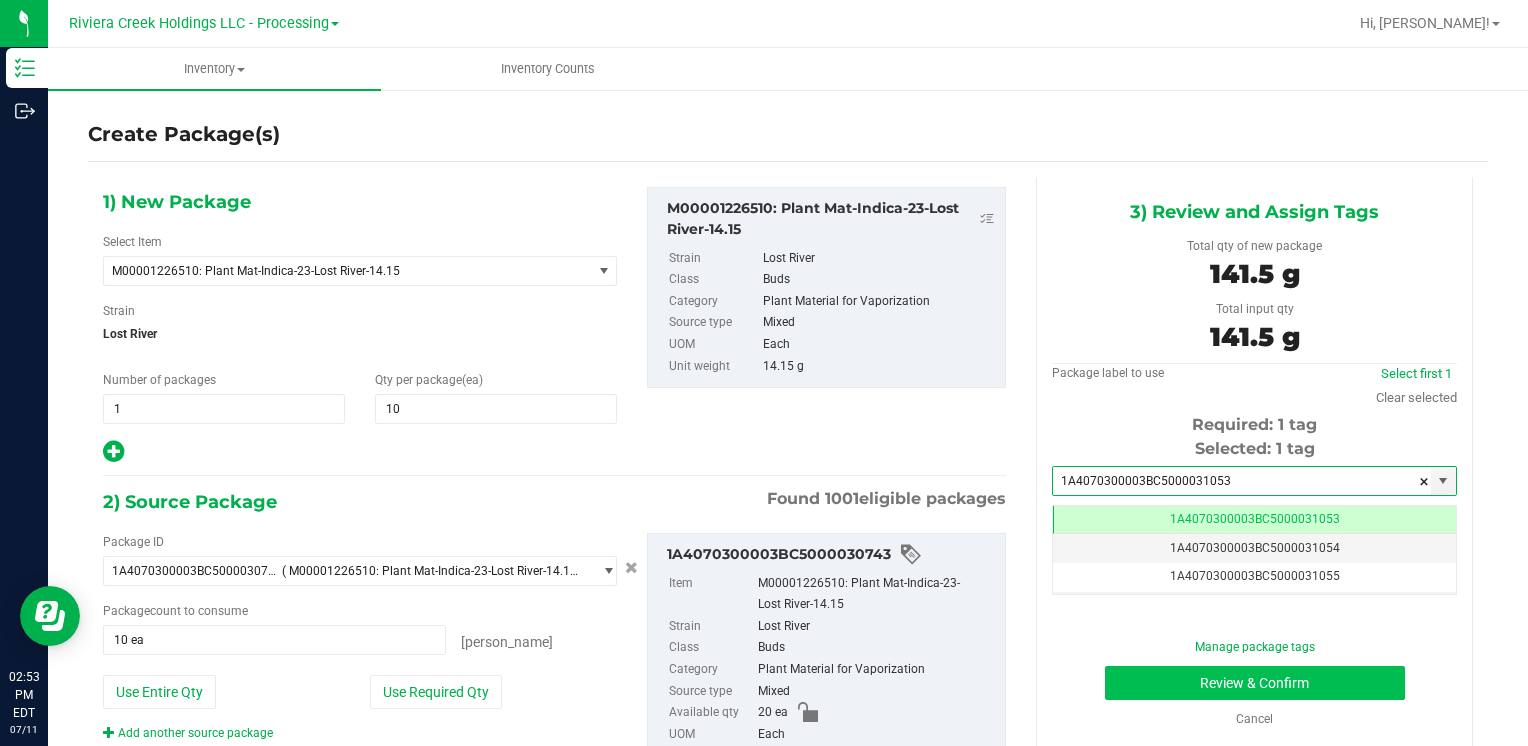 scroll, scrollTop: 0, scrollLeft: 0, axis: both 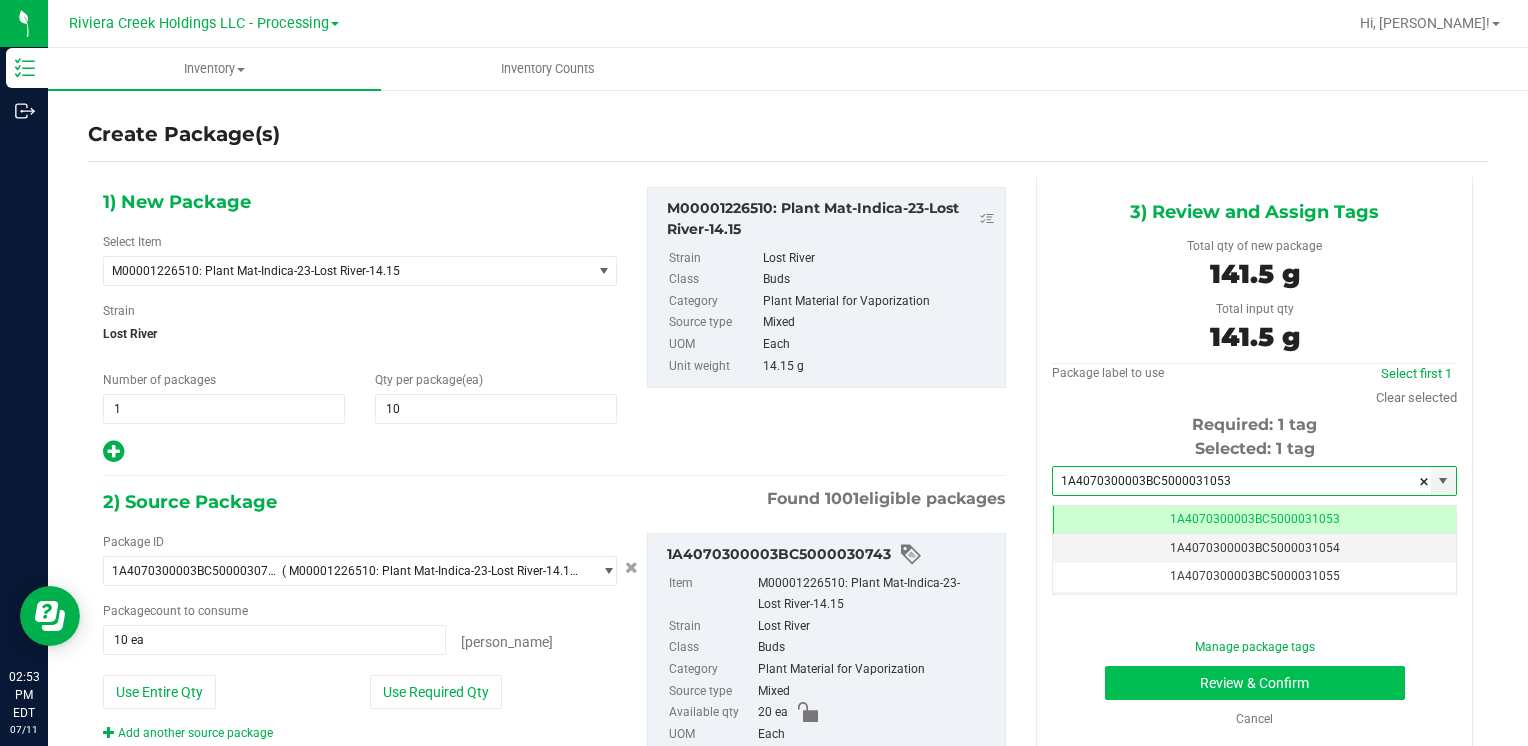 type on "1A4070300003BC5000031053" 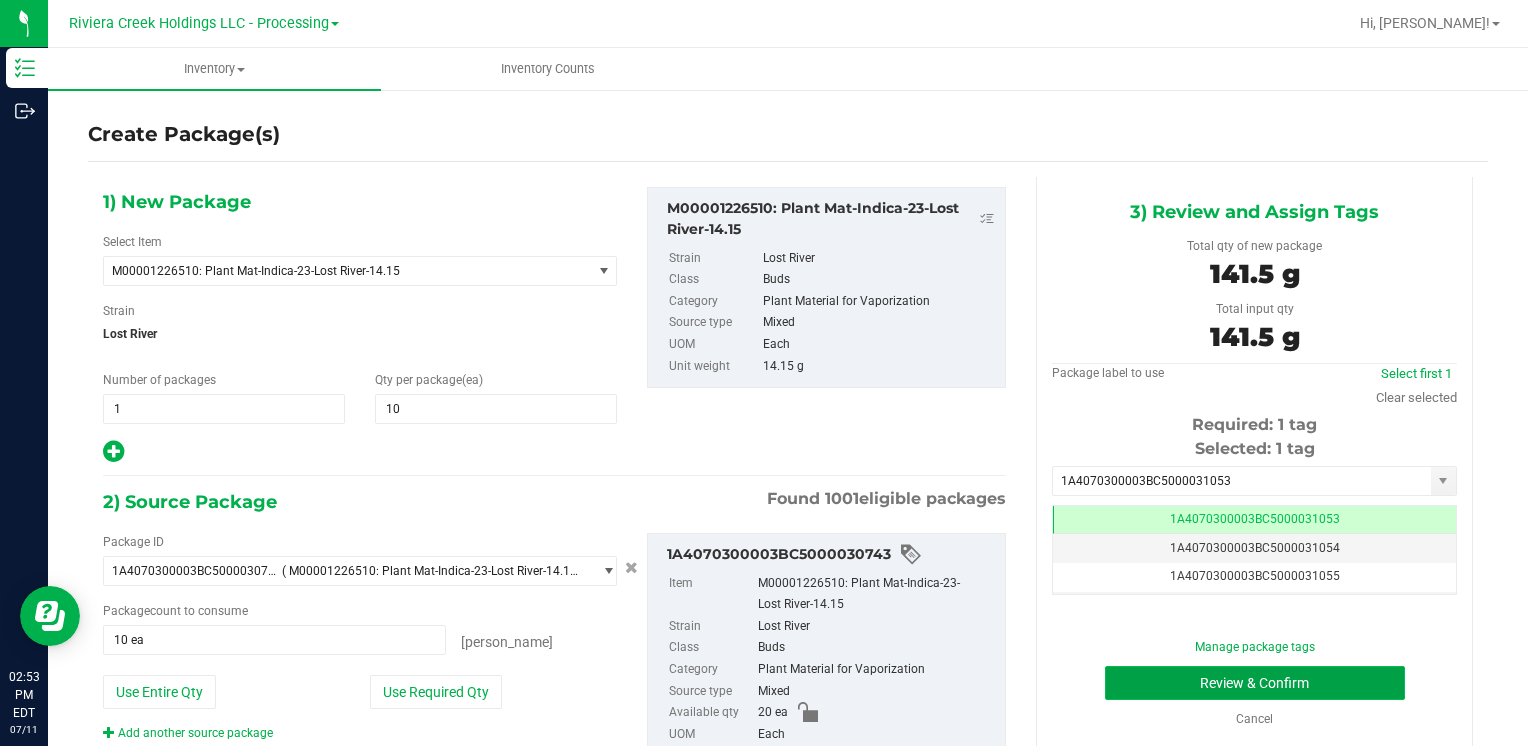 click on "Review & Confirm" at bounding box center [1255, 683] 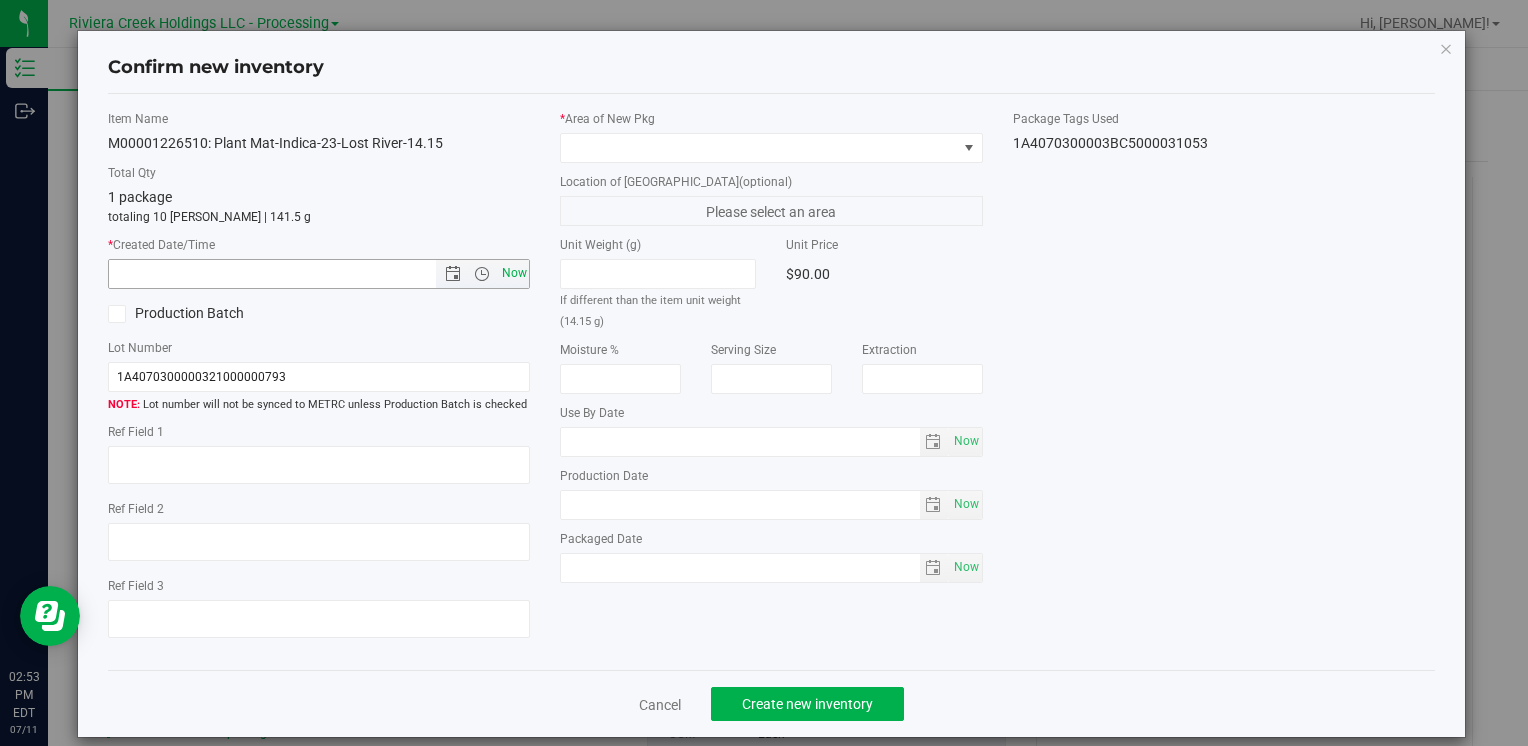 click on "Now" at bounding box center (514, 273) 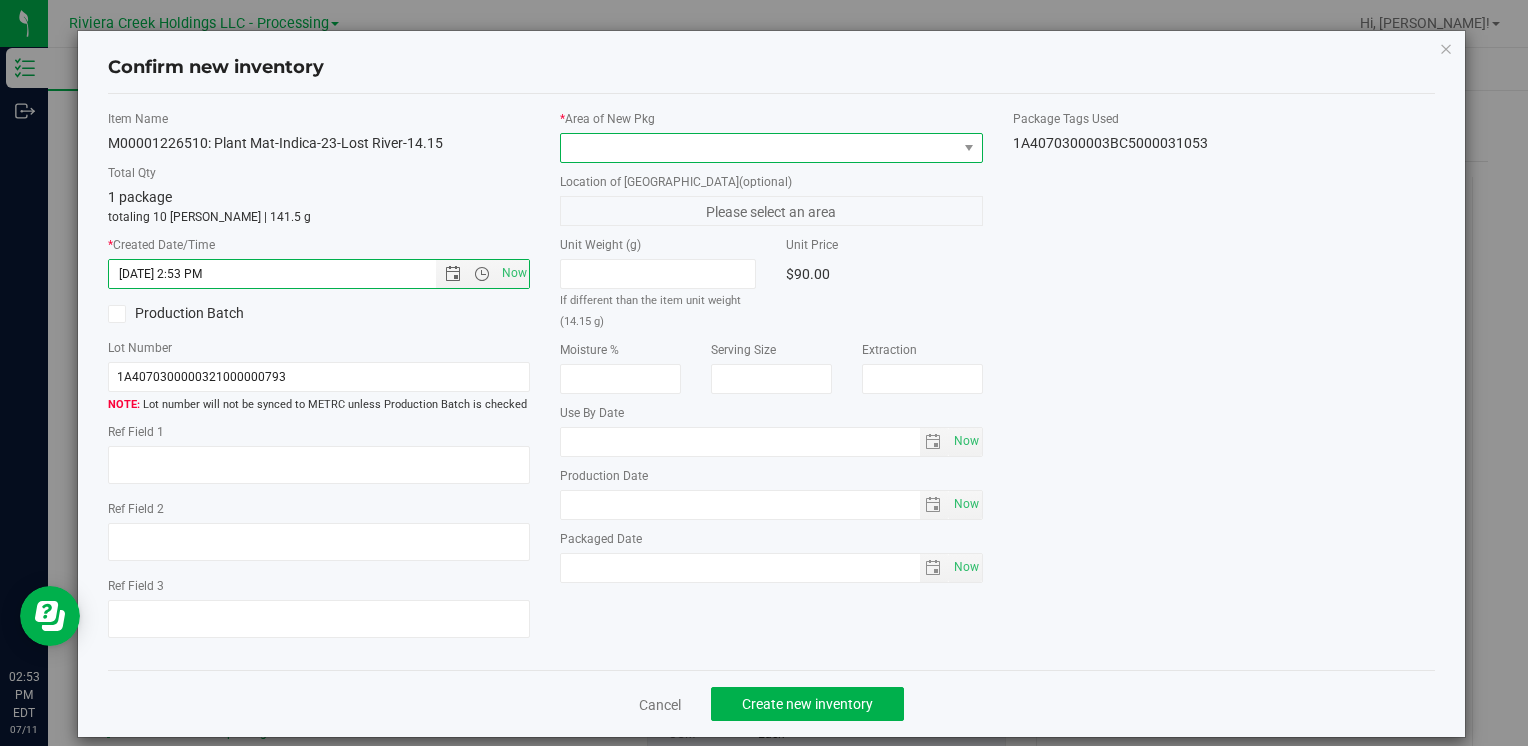 click at bounding box center (758, 148) 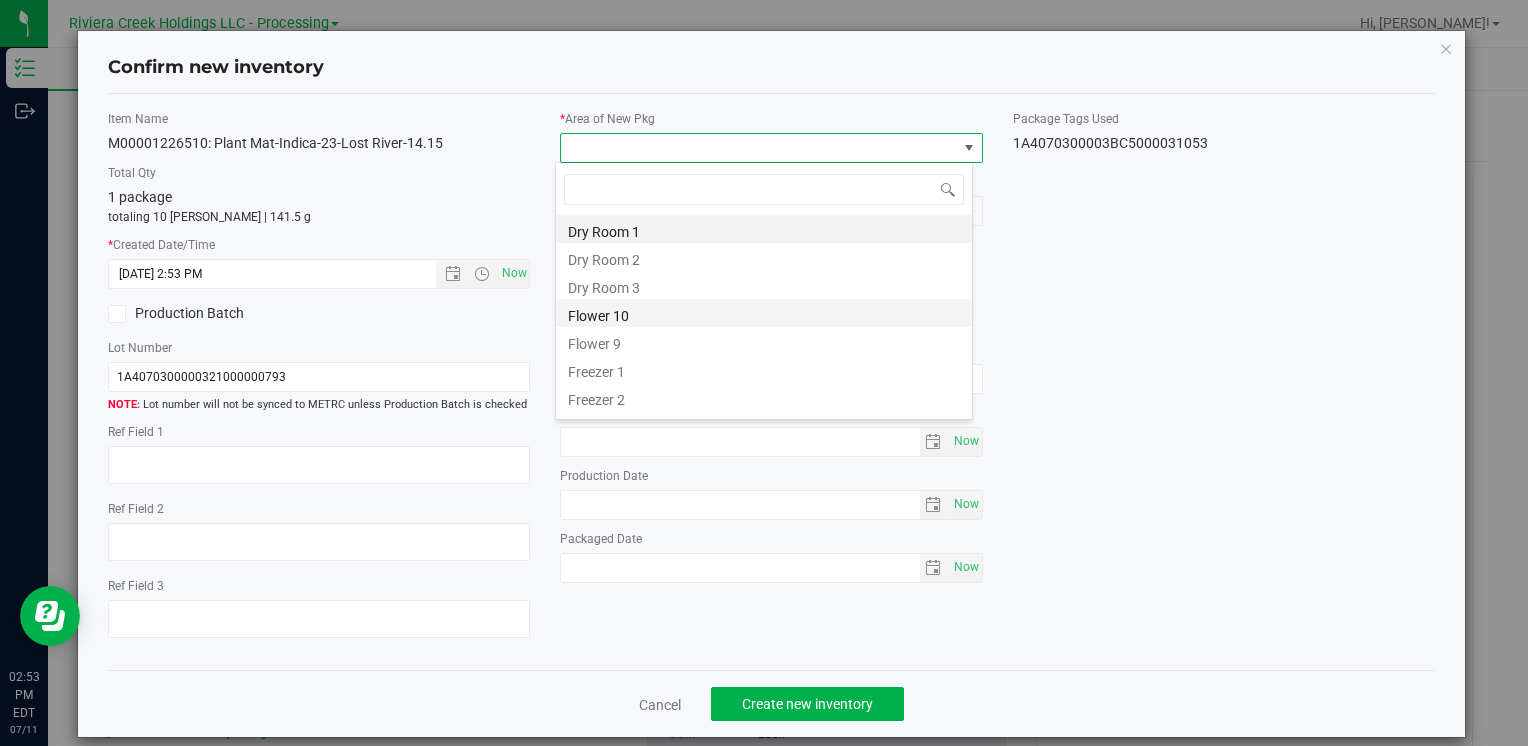 click on "Flower 10" at bounding box center (764, 313) 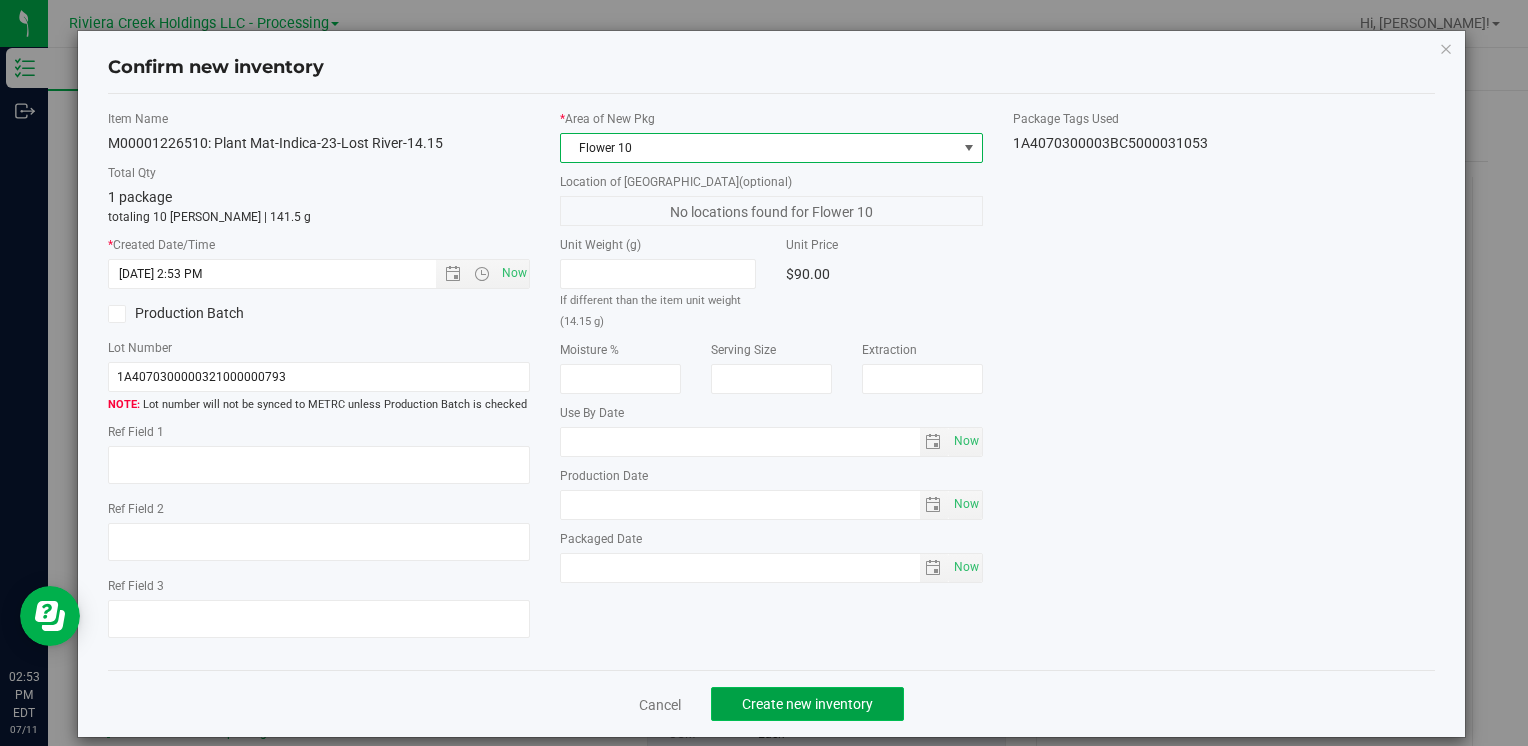 click on "Create new inventory" 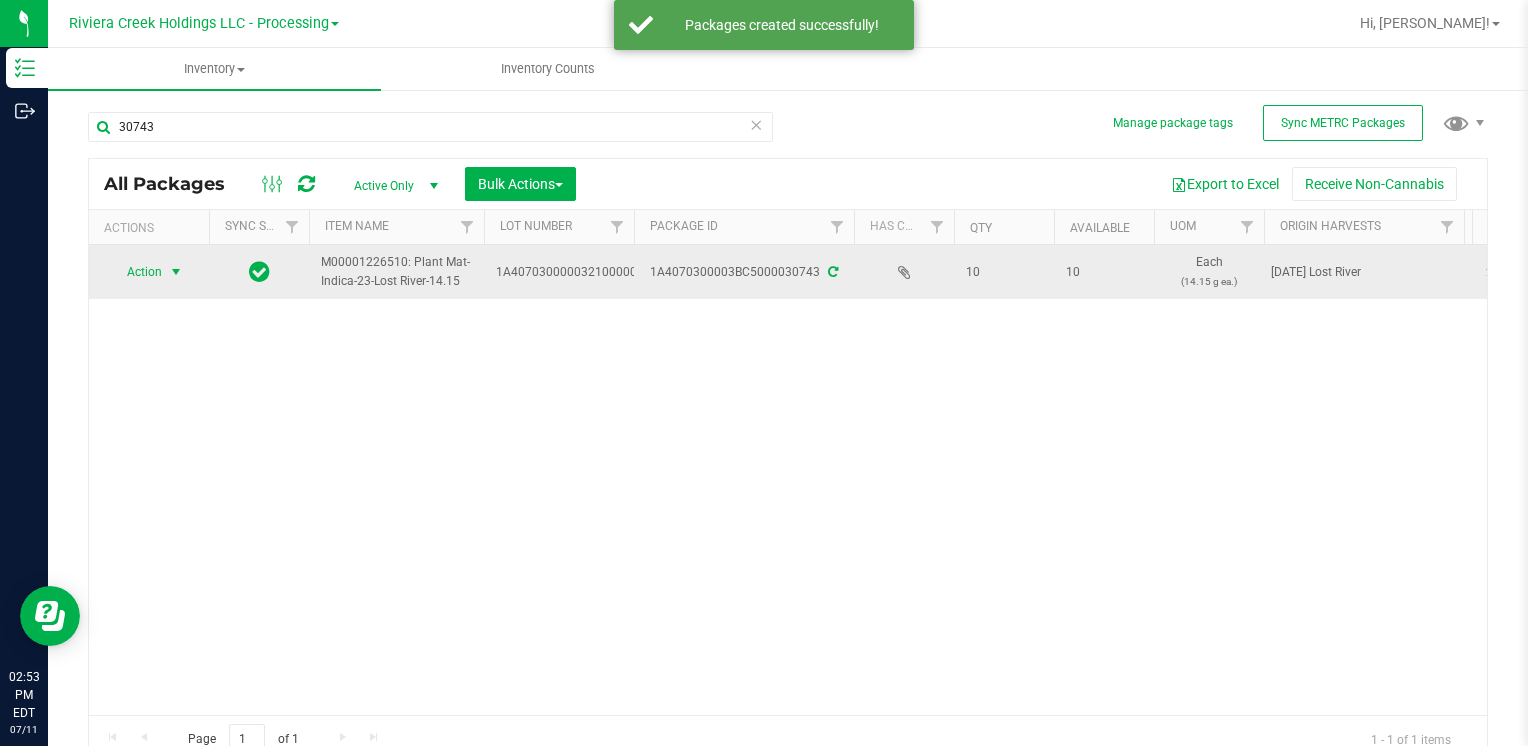 drag, startPoint x: 152, startPoint y: 269, endPoint x: 173, endPoint y: 284, distance: 25.806976 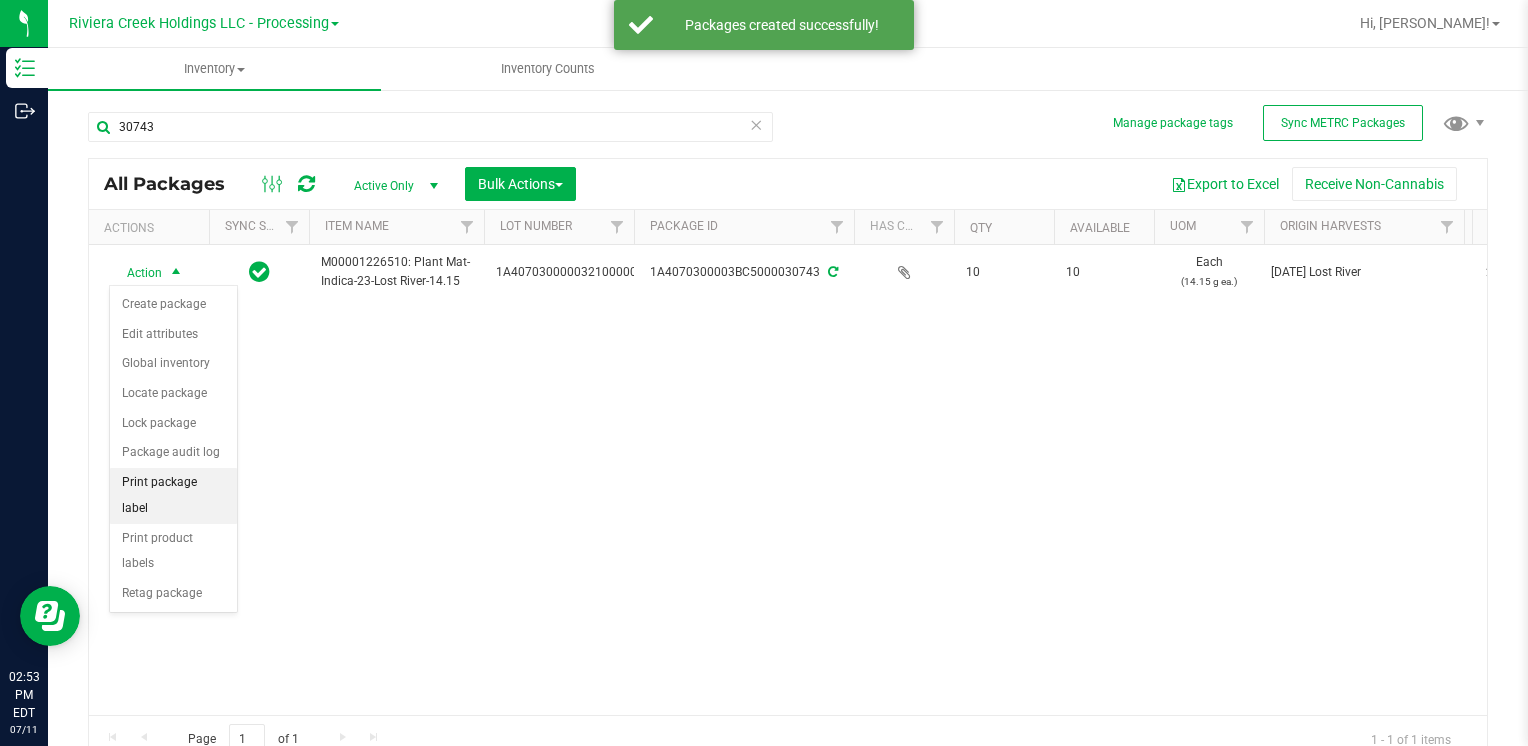 drag, startPoint x: 183, startPoint y: 478, endPoint x: 200, endPoint y: 475, distance: 17.262676 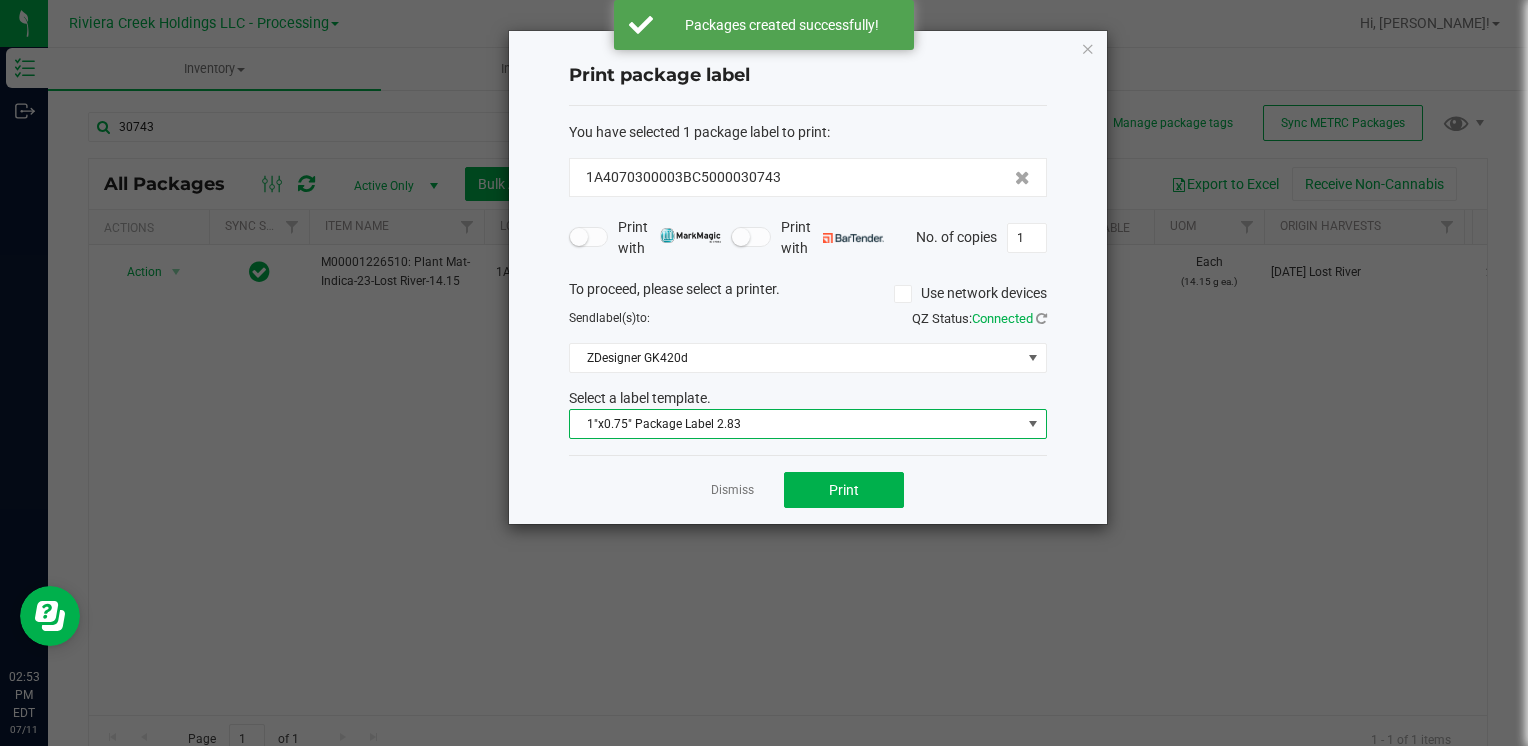 drag, startPoint x: 746, startPoint y: 418, endPoint x: 755, endPoint y: 430, distance: 15 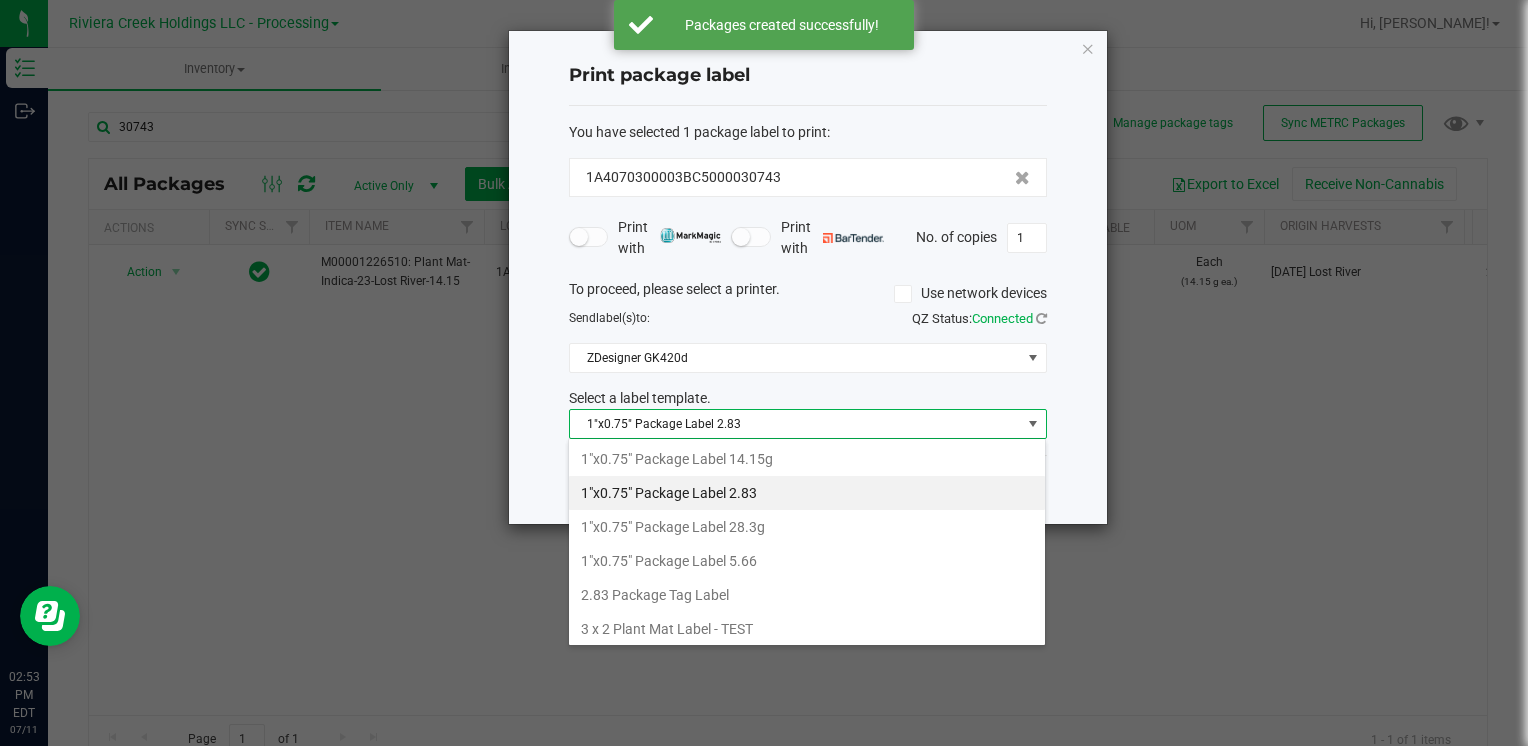 click on "1"x0.75" Package Label 14.15g" at bounding box center (807, 459) 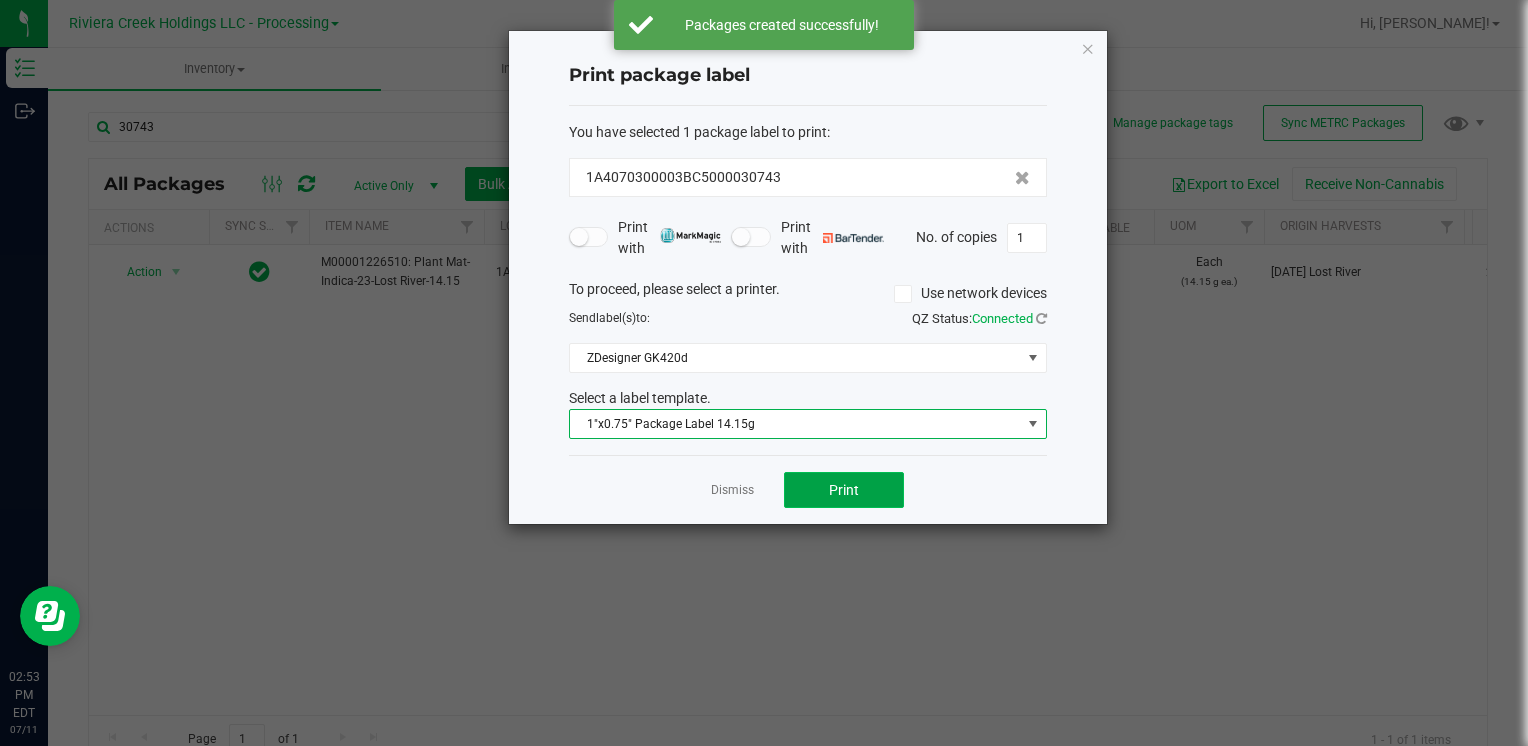 click on "Print" 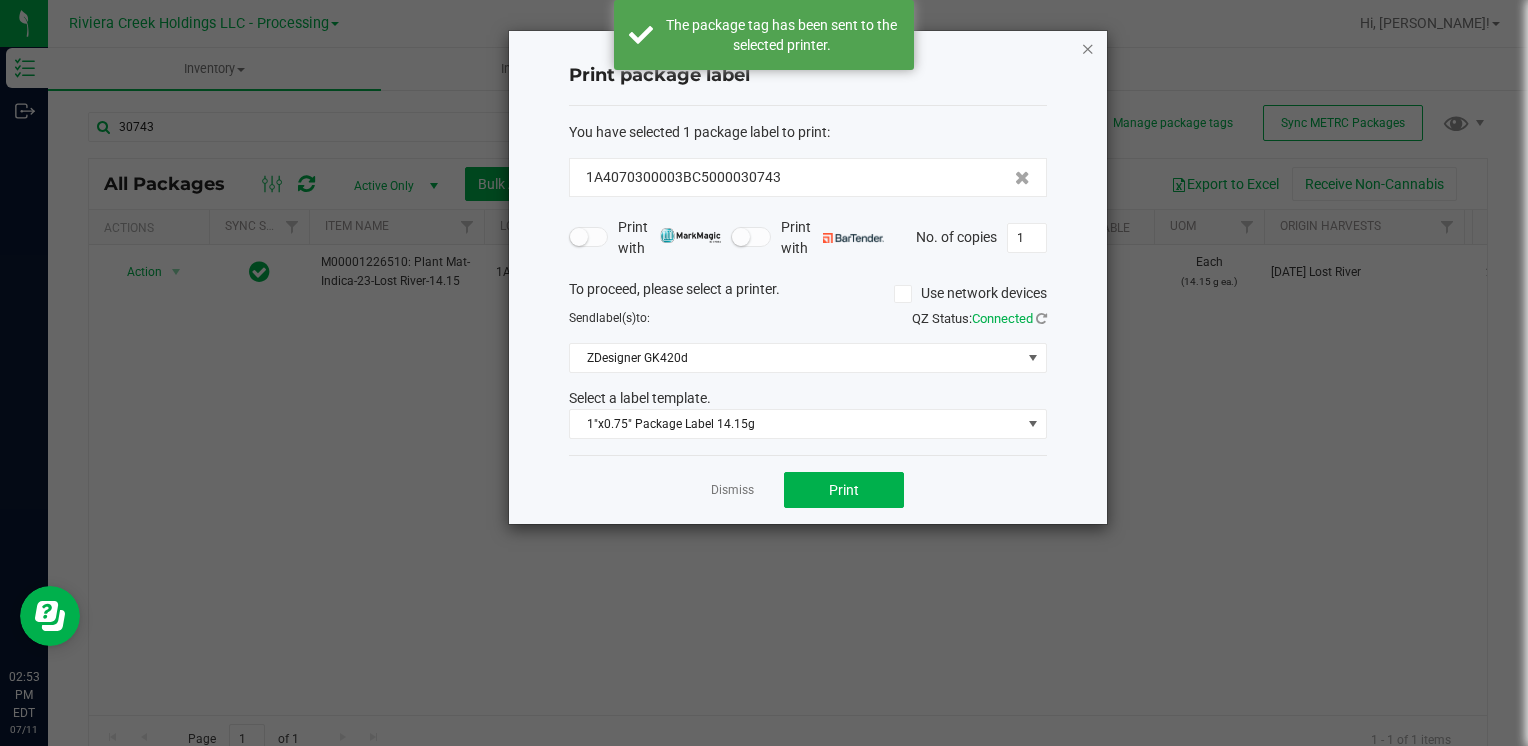 click 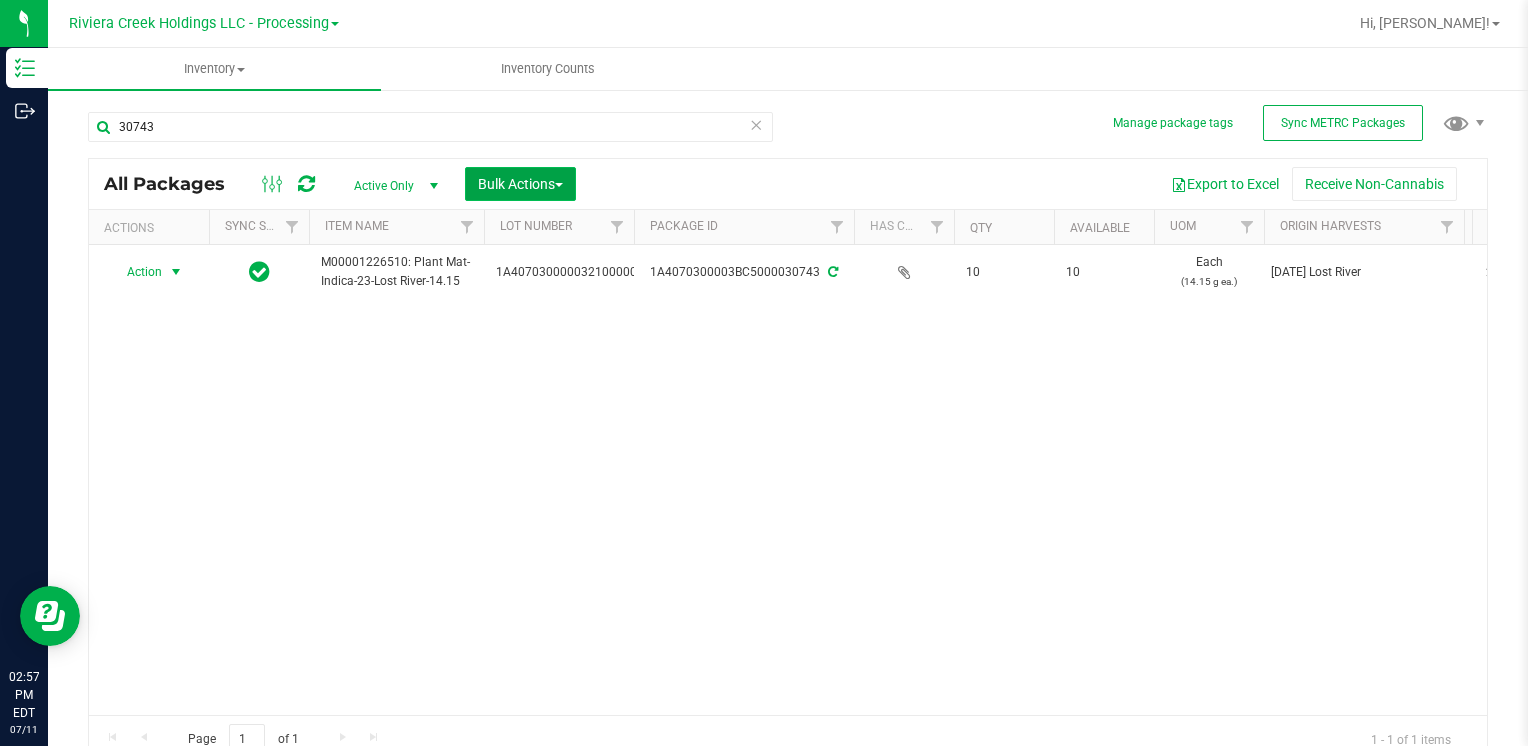 click on "Bulk Actions" at bounding box center [520, 184] 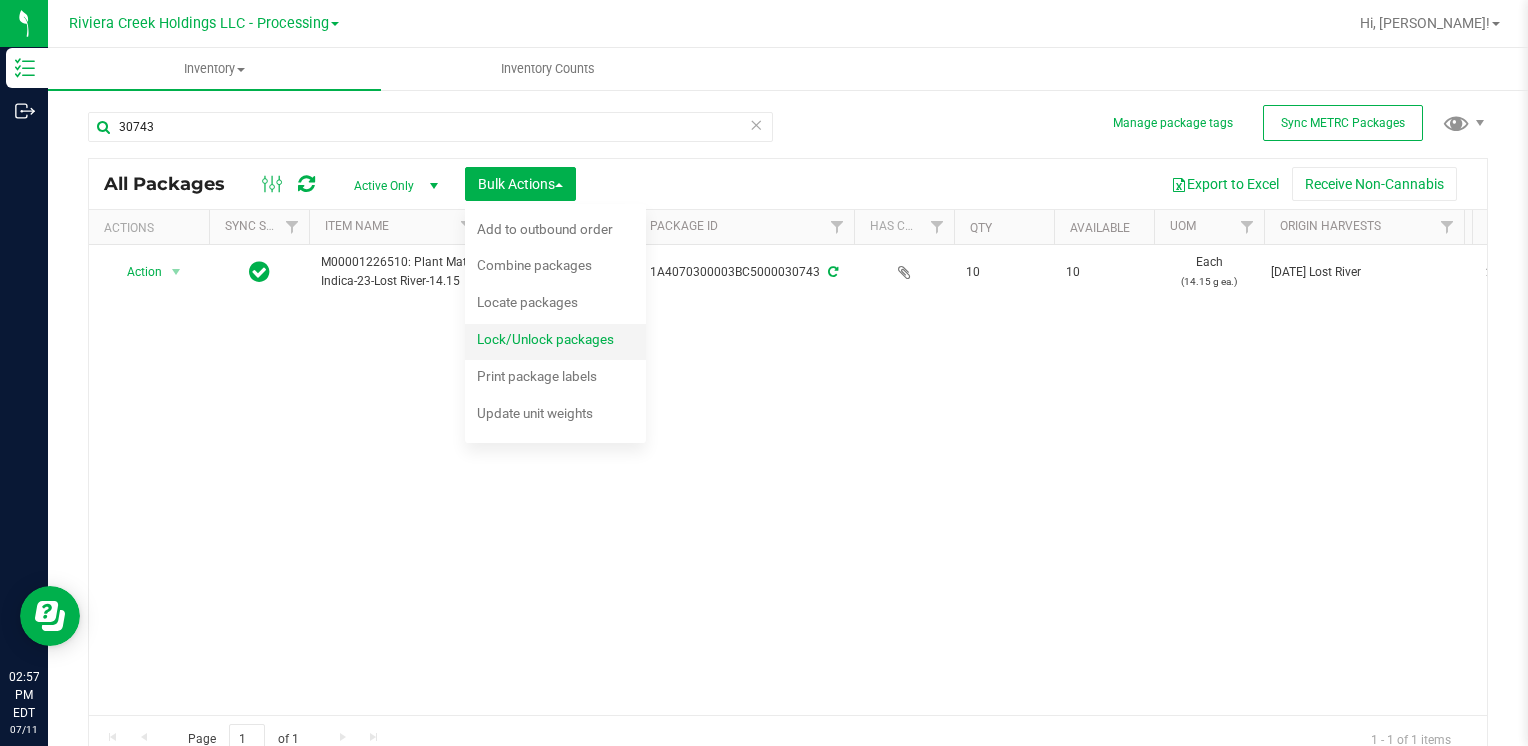 click on "Lock/Unlock packages" at bounding box center (545, 339) 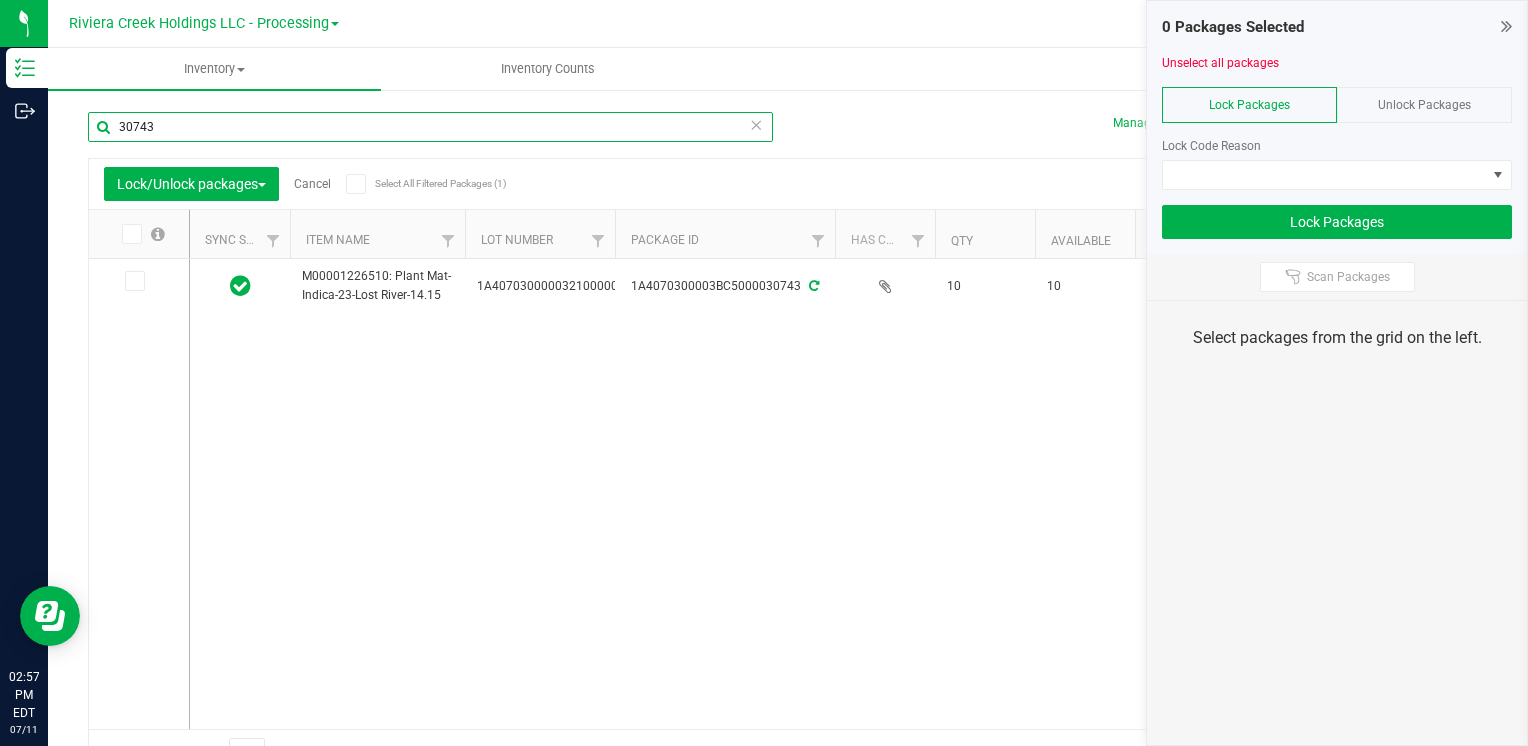 click on "30743" at bounding box center (430, 127) 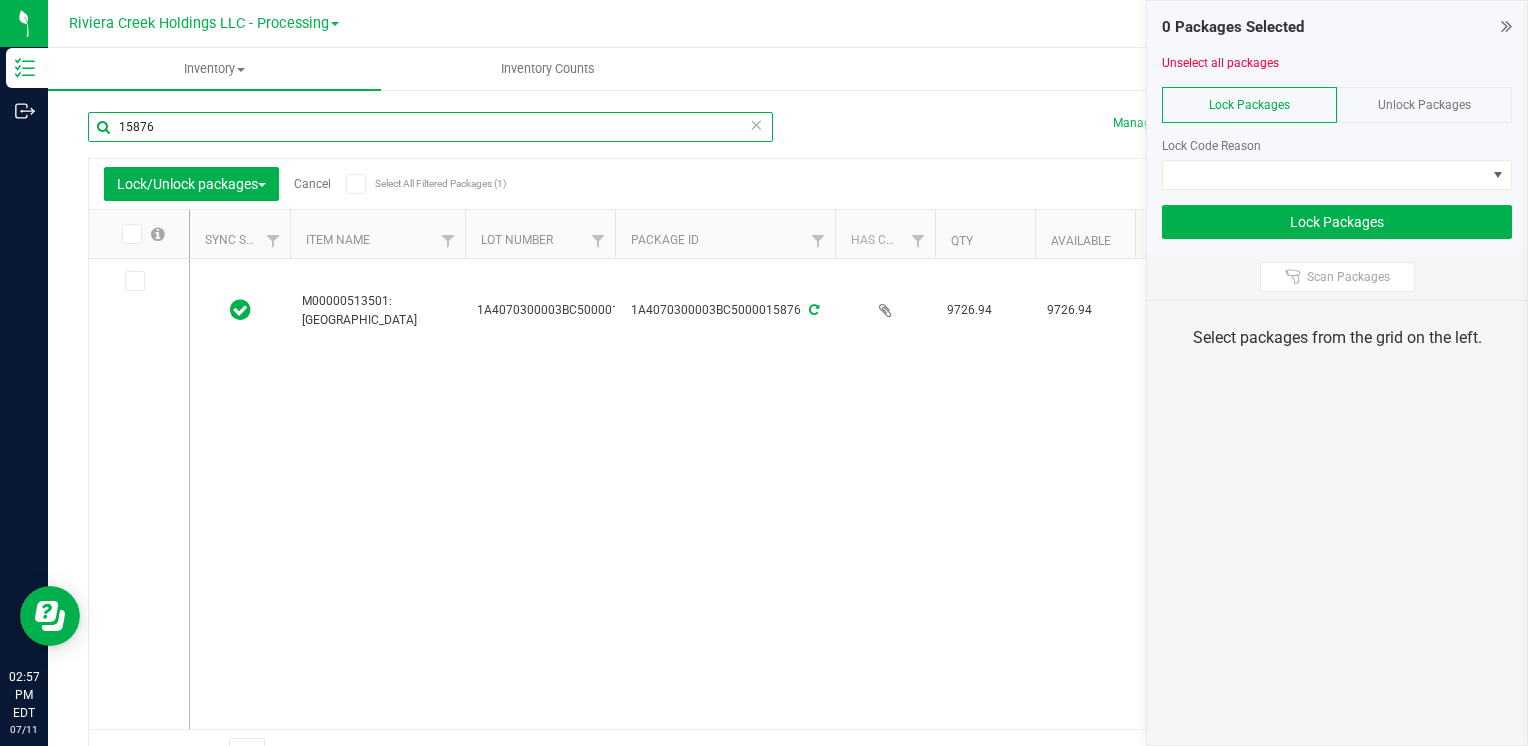 type on "15876" 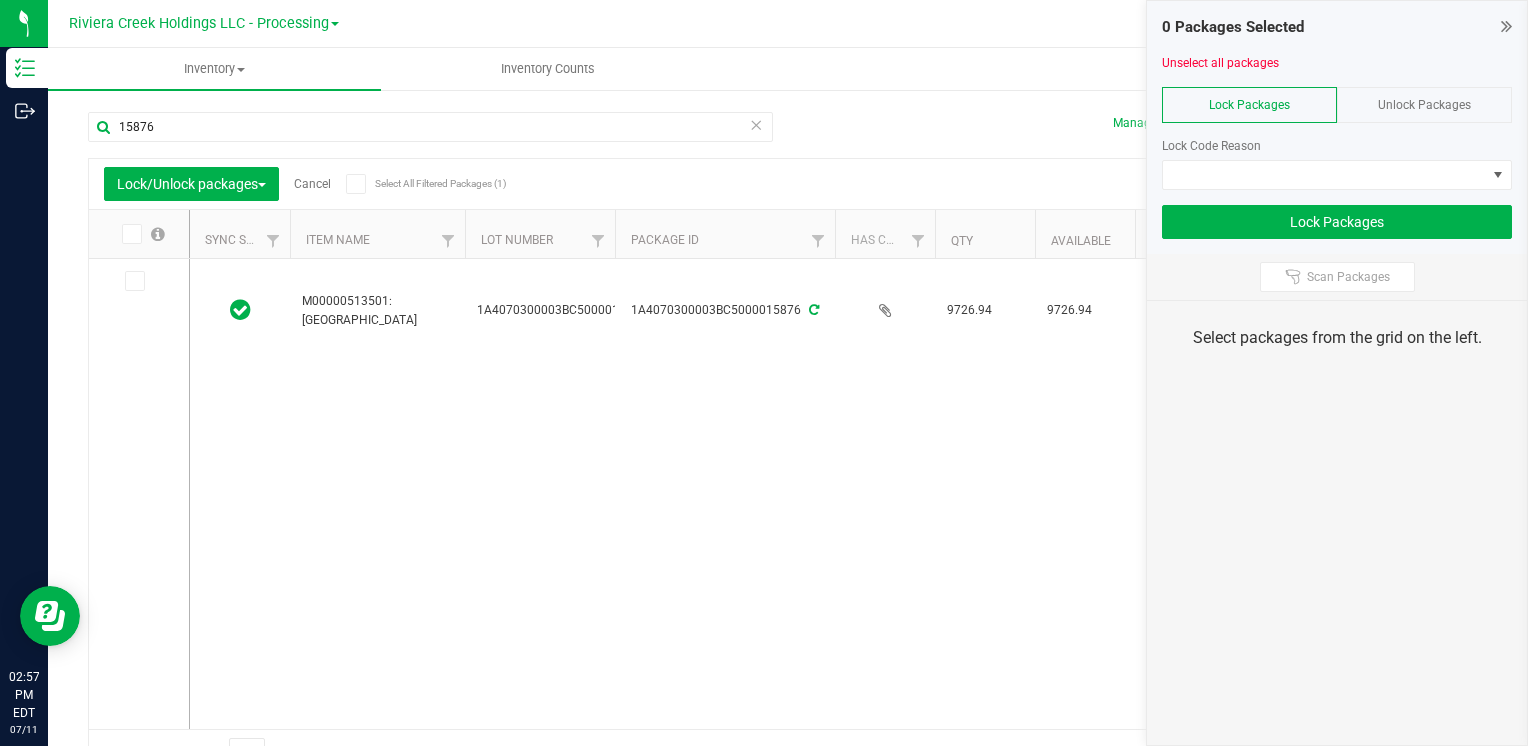 click on "Unlock Packages" at bounding box center (1424, 105) 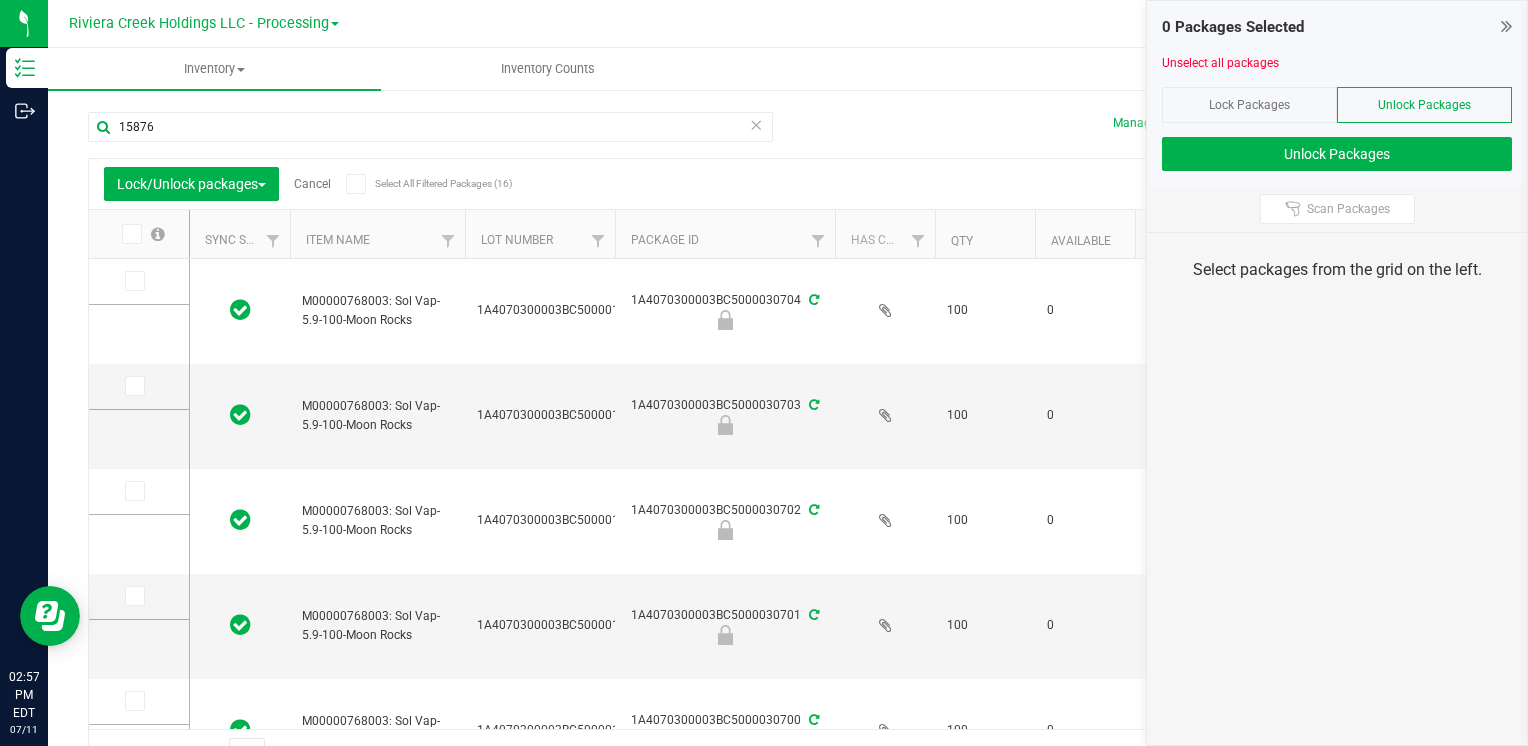 click at bounding box center [130, 234] 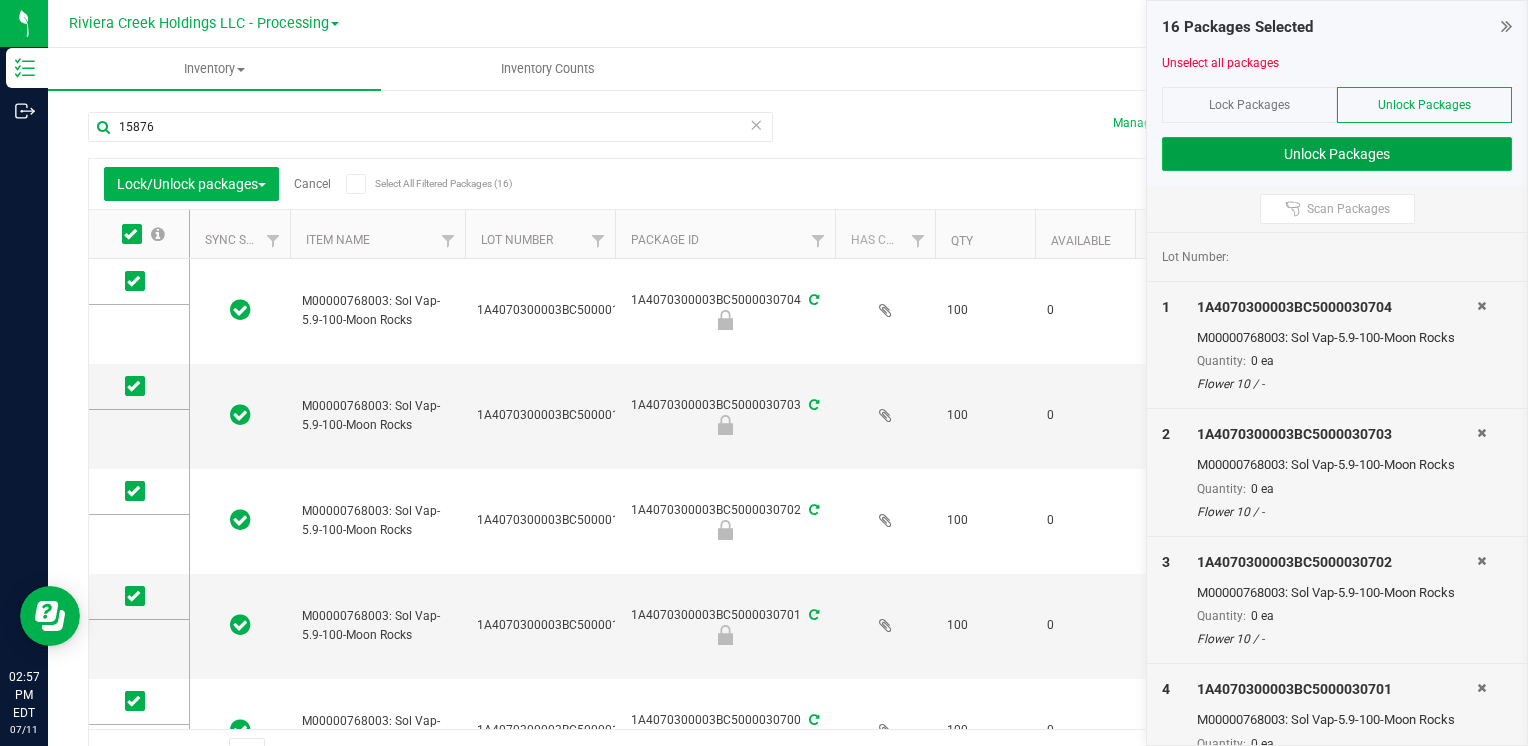 click on "Unlock Packages" at bounding box center (1337, 154) 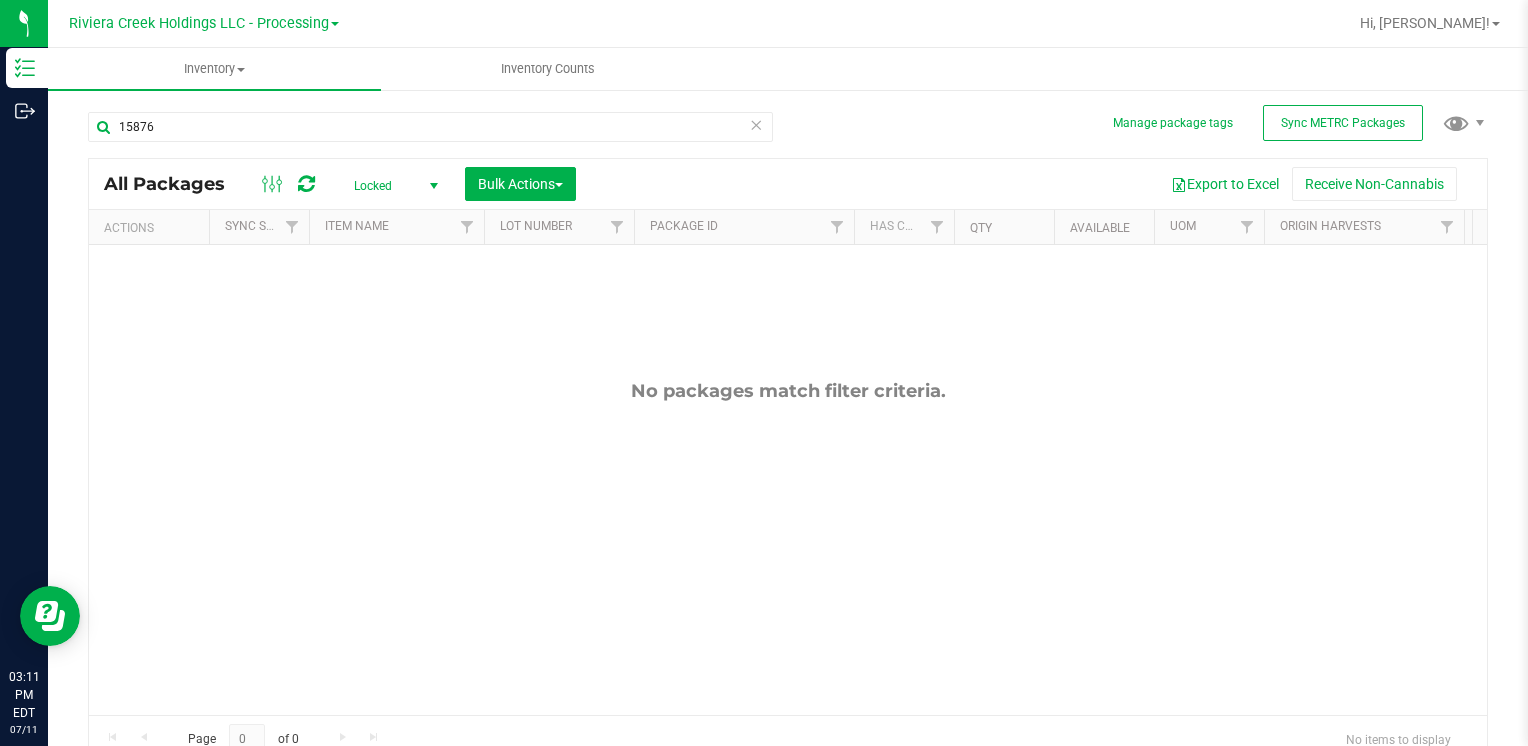 click on "No packages match filter criteria." at bounding box center [788, 547] 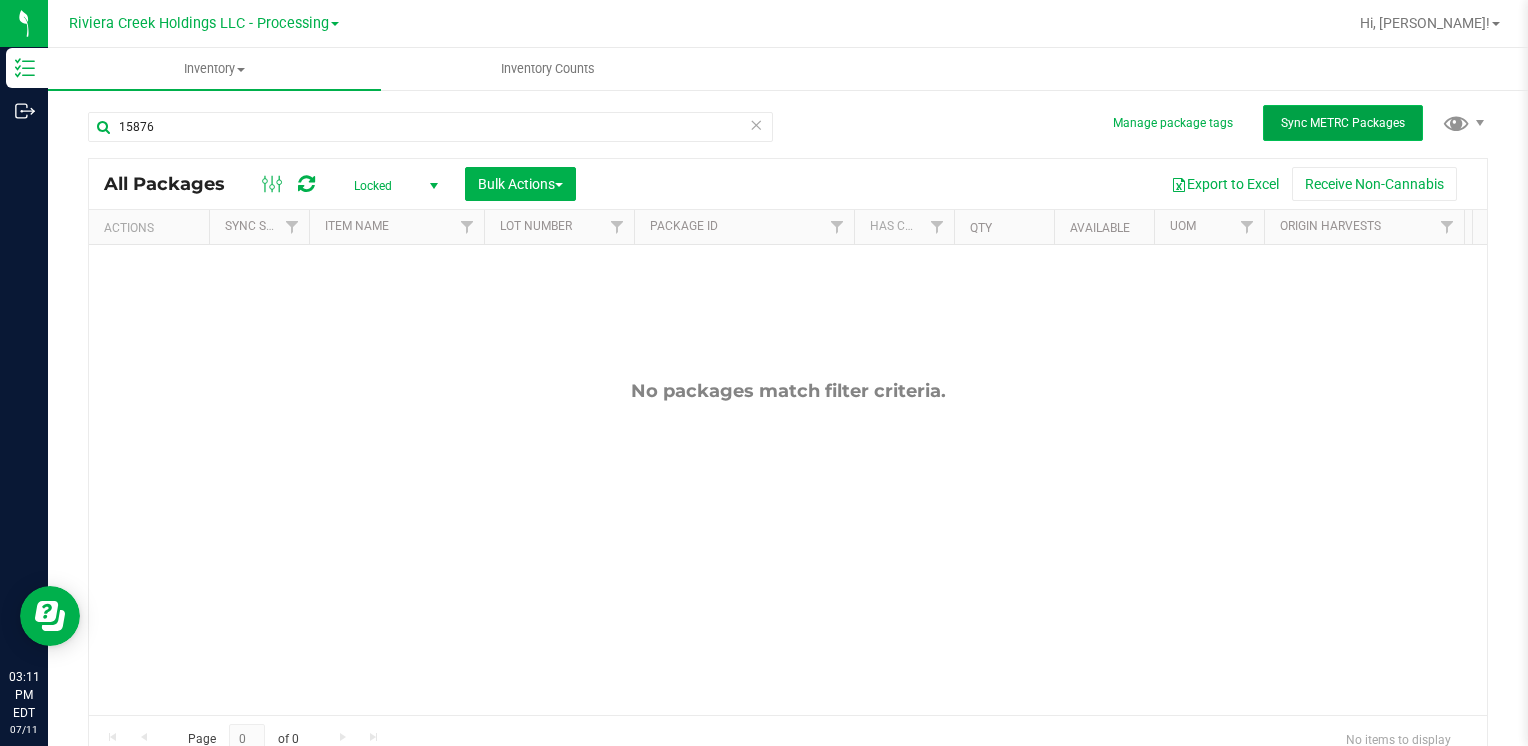 click on "Sync METRC Packages" at bounding box center [1343, 123] 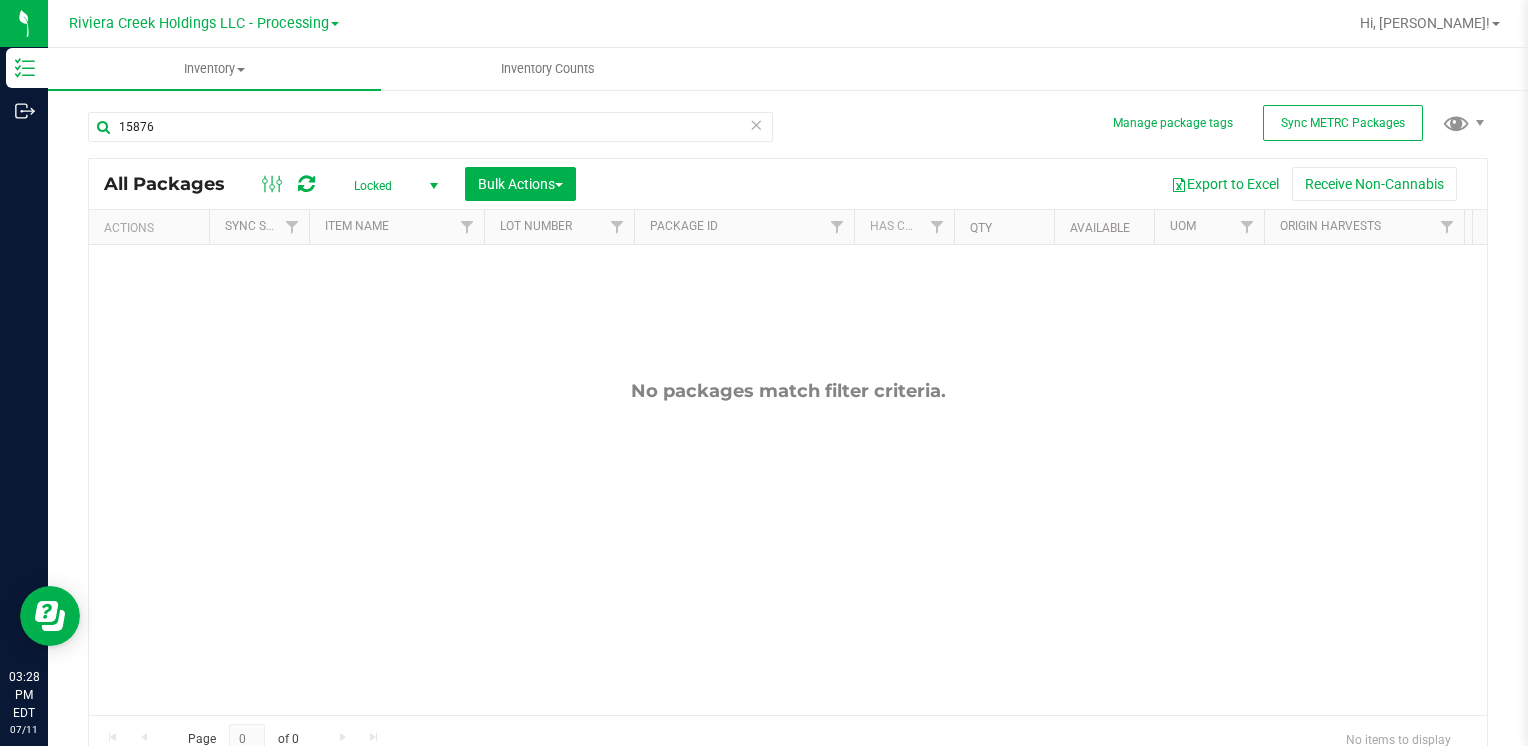 click on "Locked" at bounding box center [392, 186] 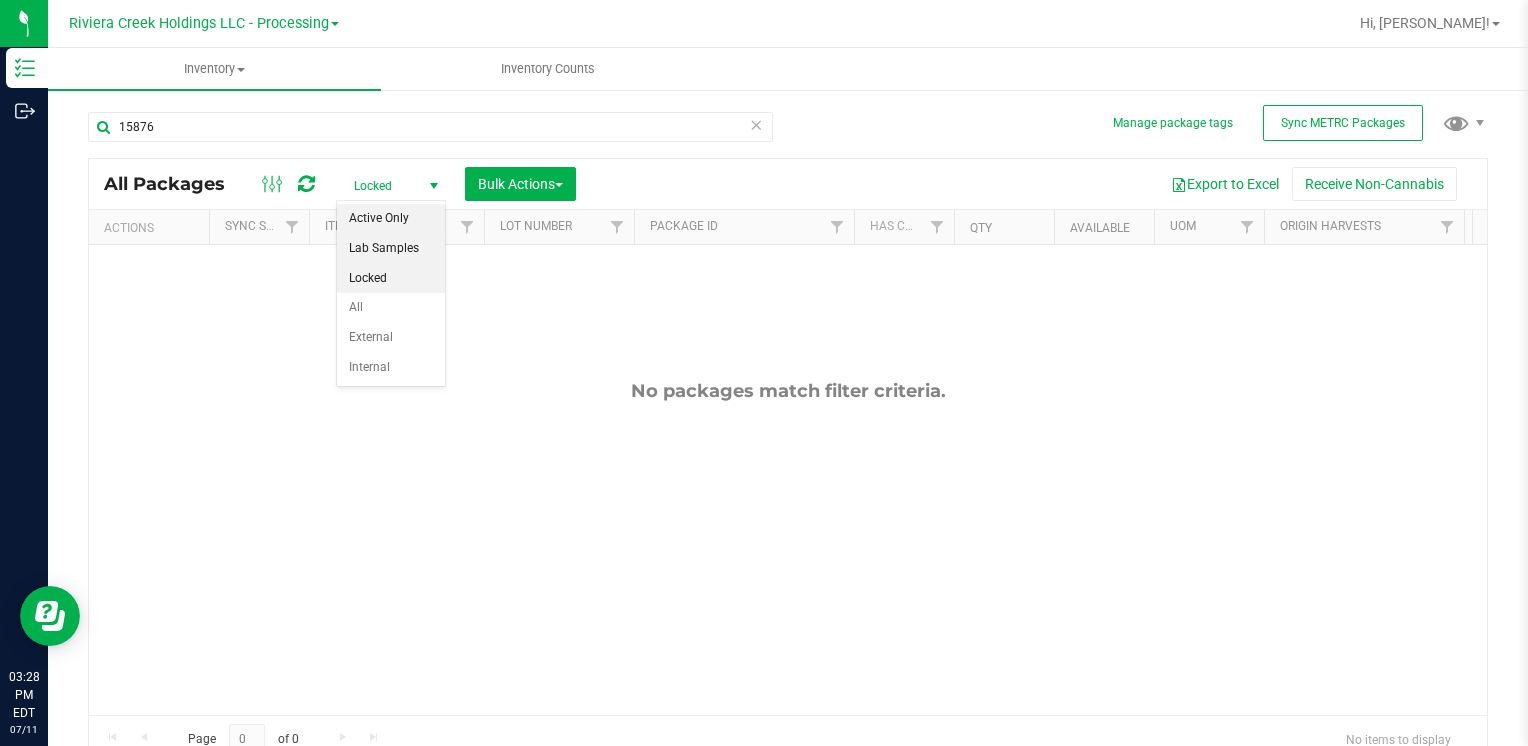 click on "Active Only" at bounding box center (391, 219) 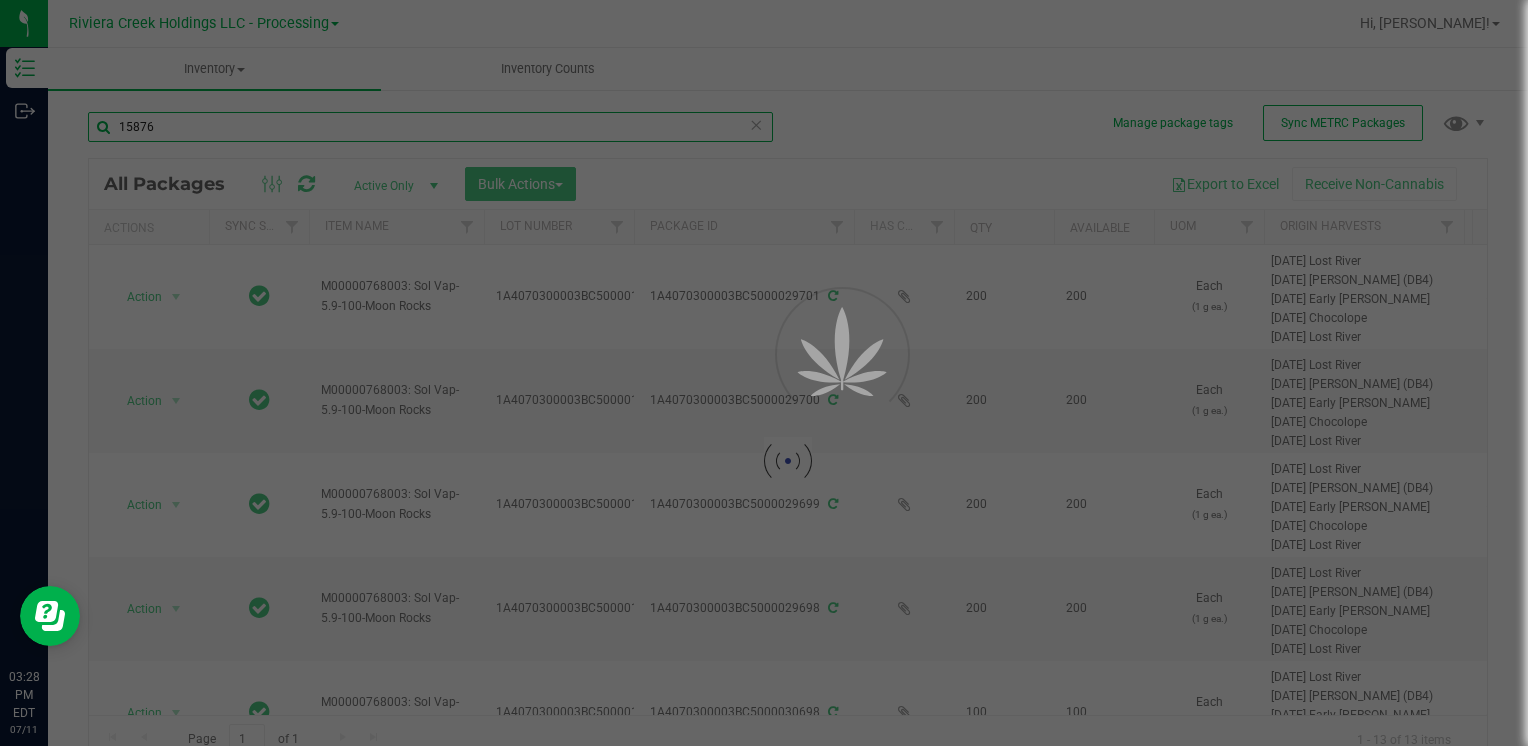click on "15876" at bounding box center [430, 127] 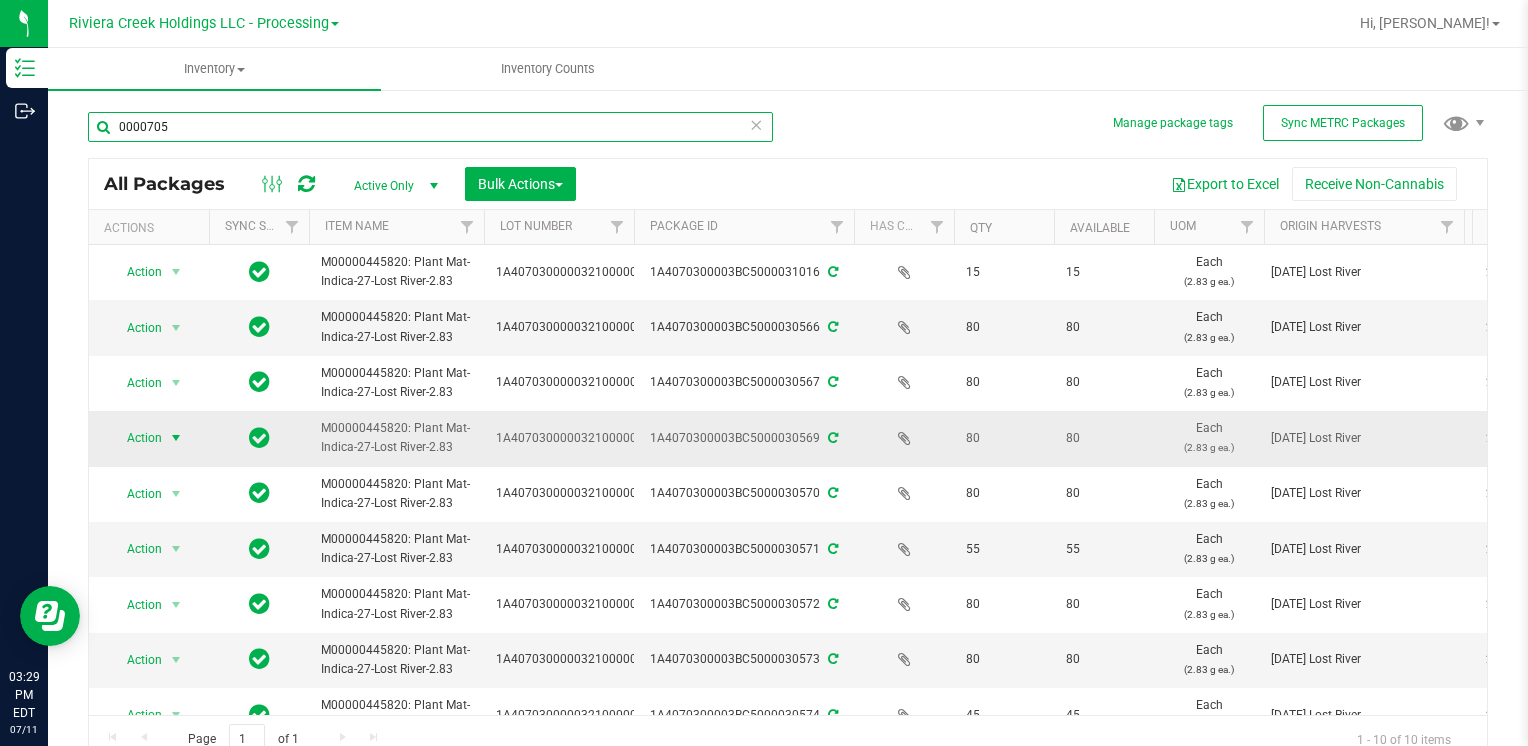 type on "0000705" 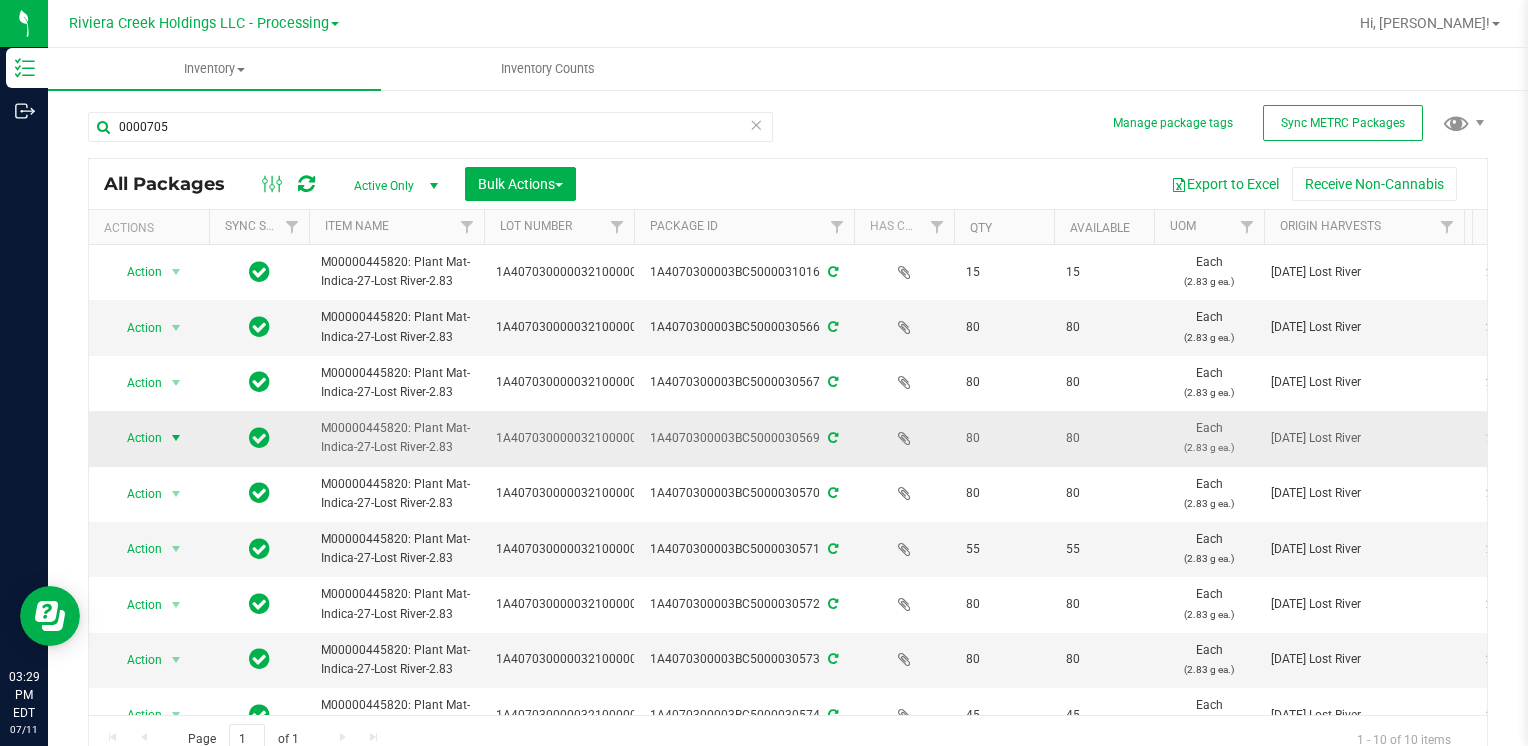click on "Action" at bounding box center [136, 438] 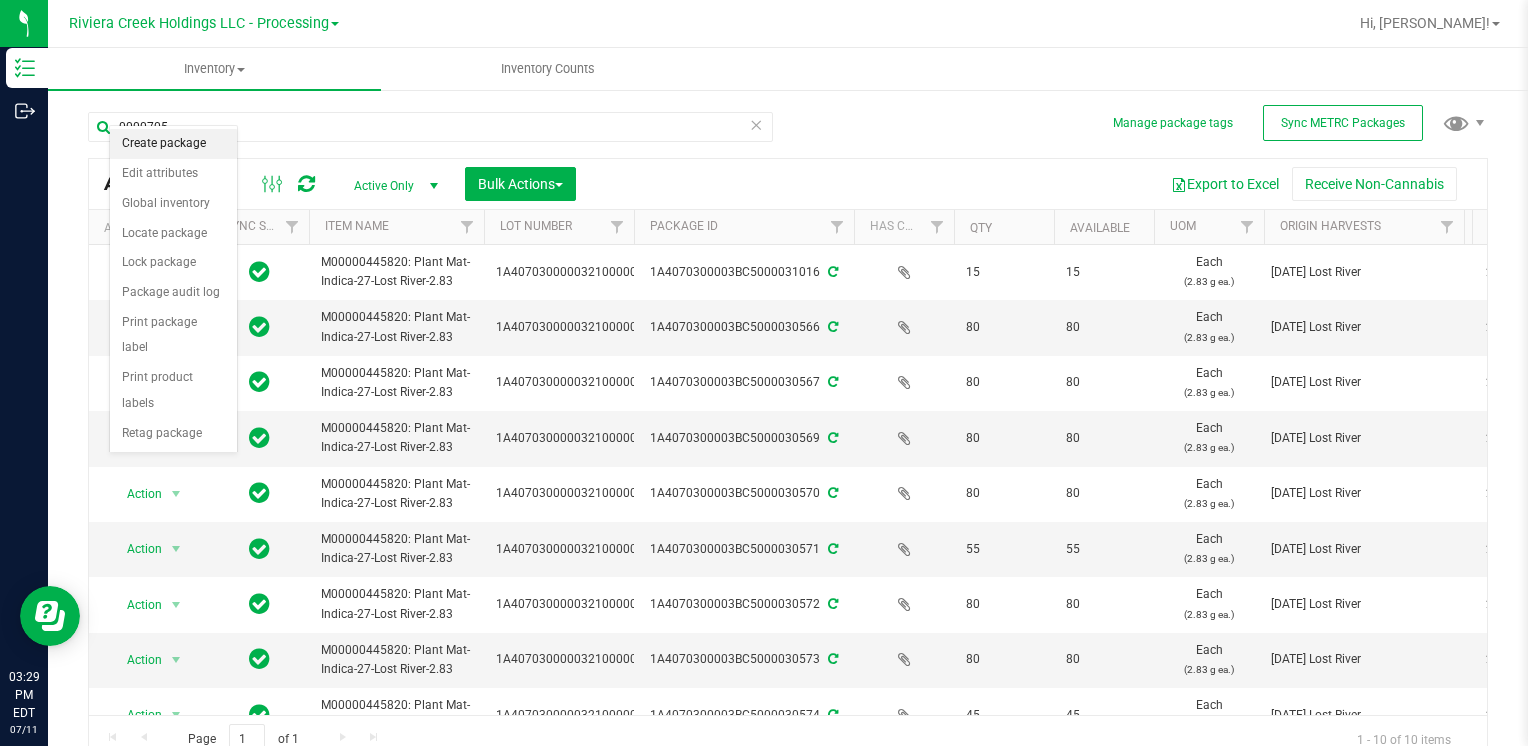 click on "Create package" at bounding box center [173, 144] 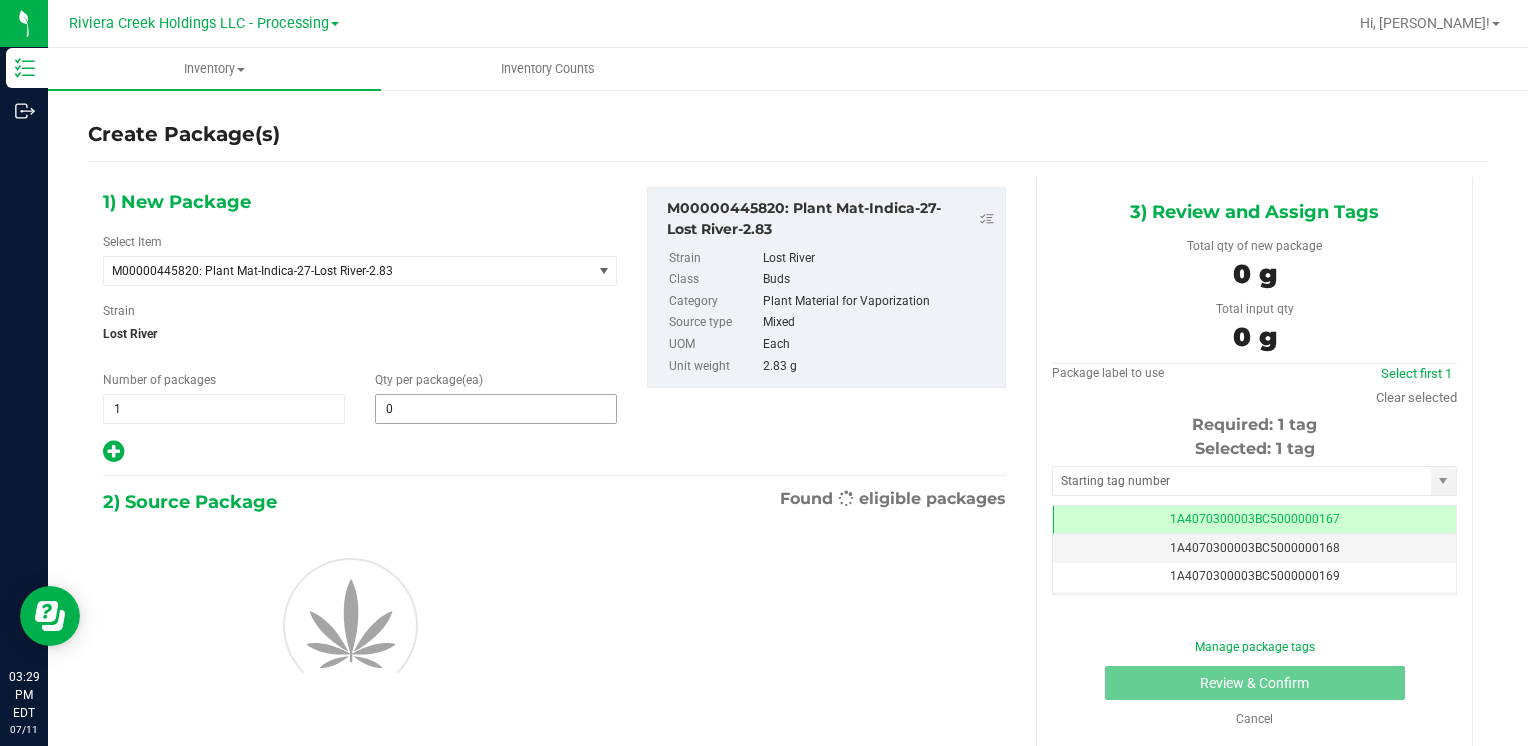 scroll, scrollTop: 0, scrollLeft: 0, axis: both 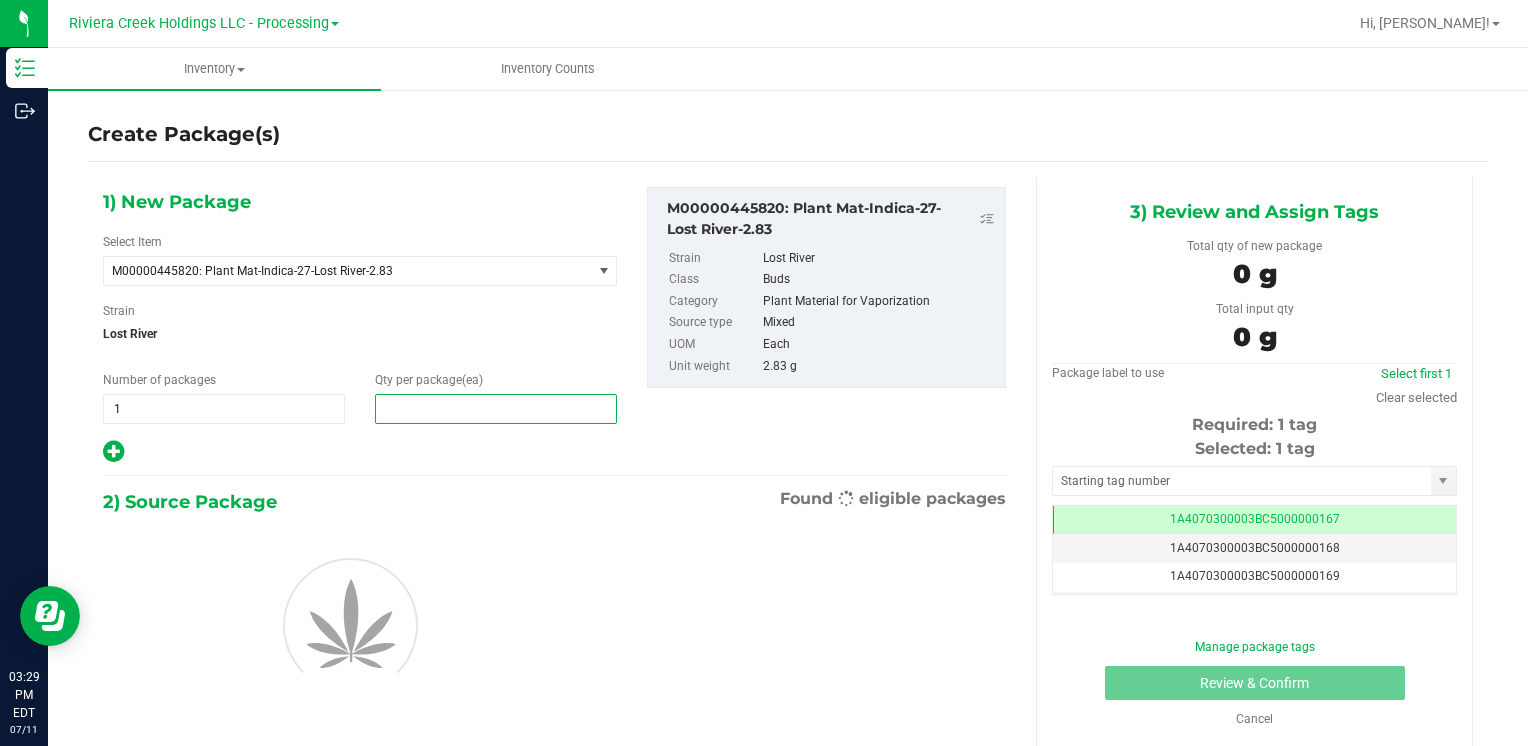 click at bounding box center [496, 409] 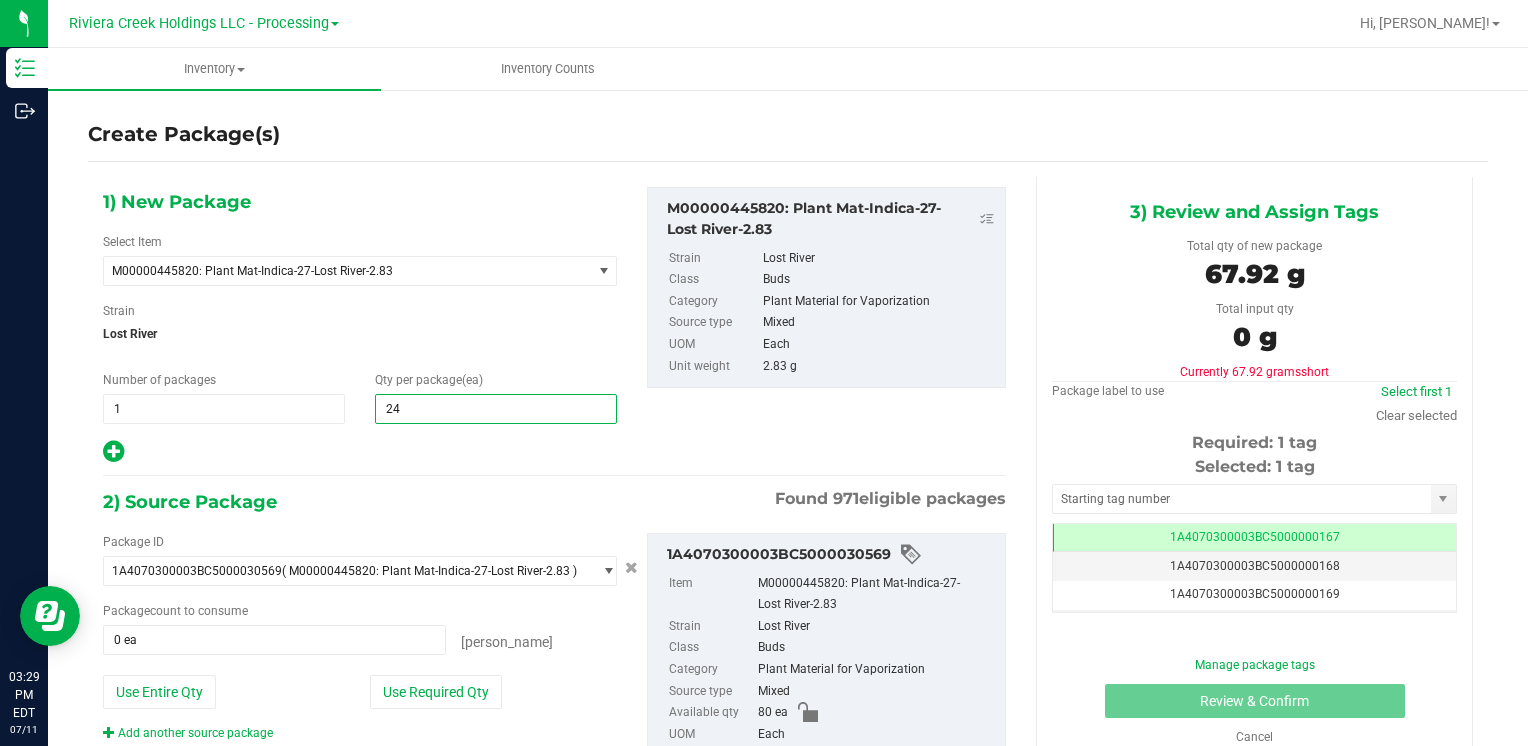 type on "240" 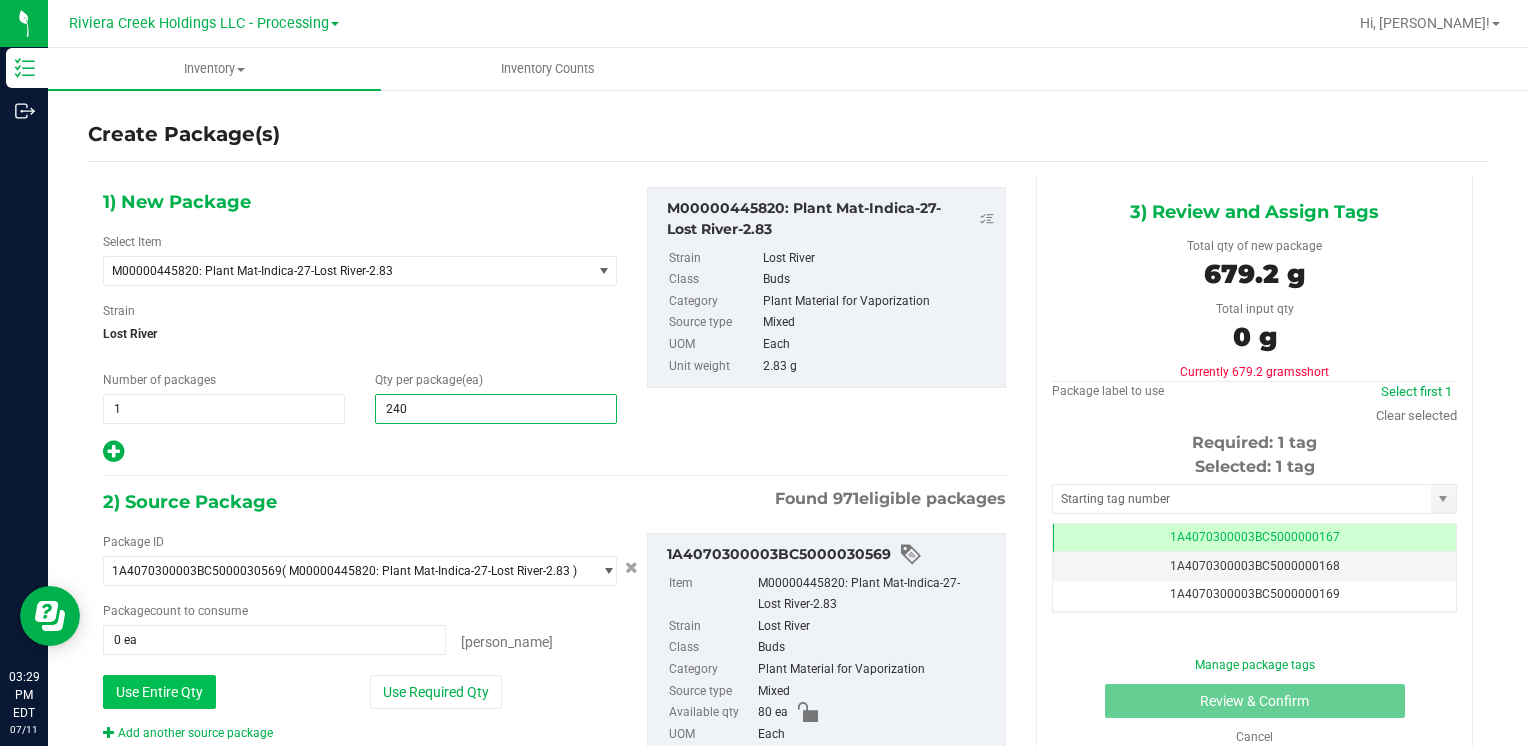 type on "240" 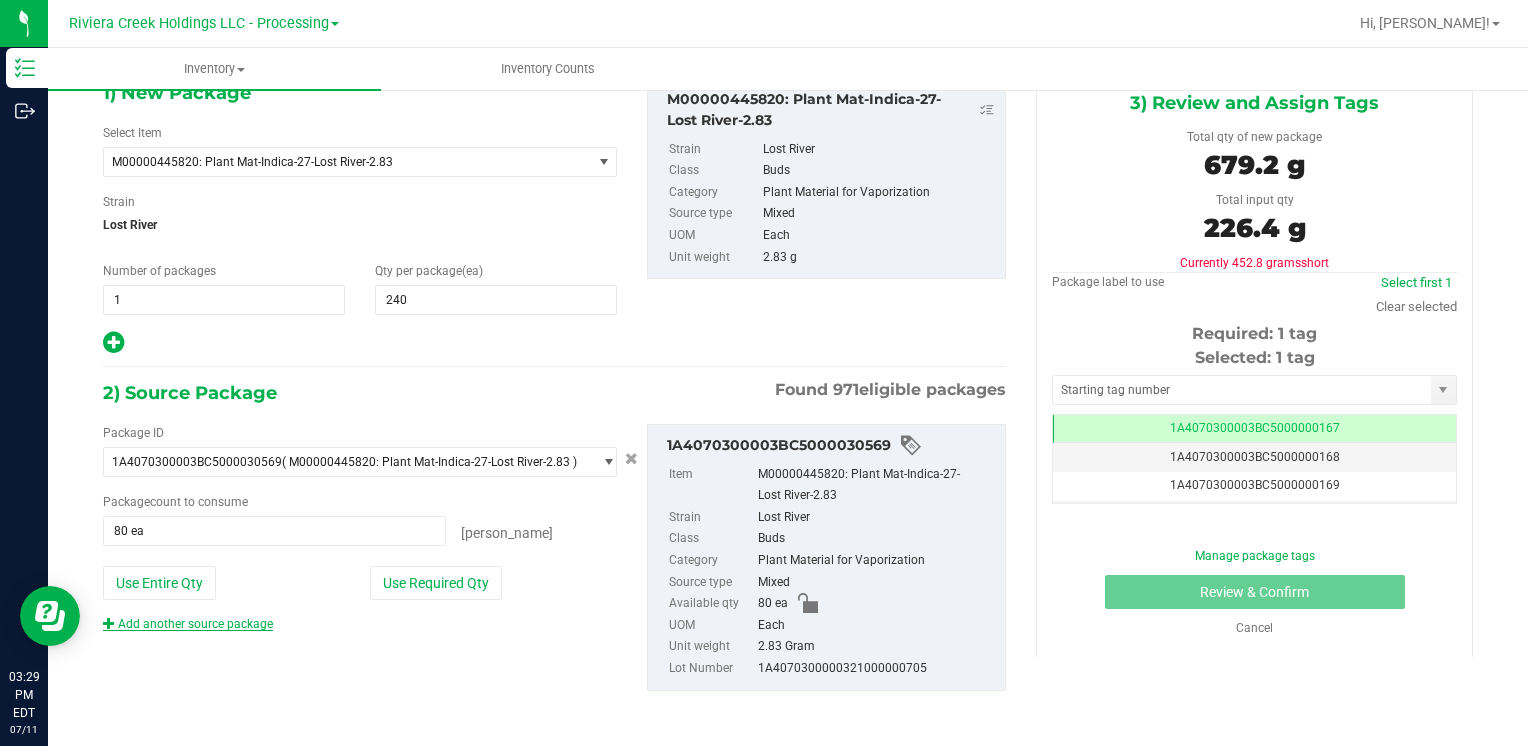 click on "Add another source package" at bounding box center (188, 624) 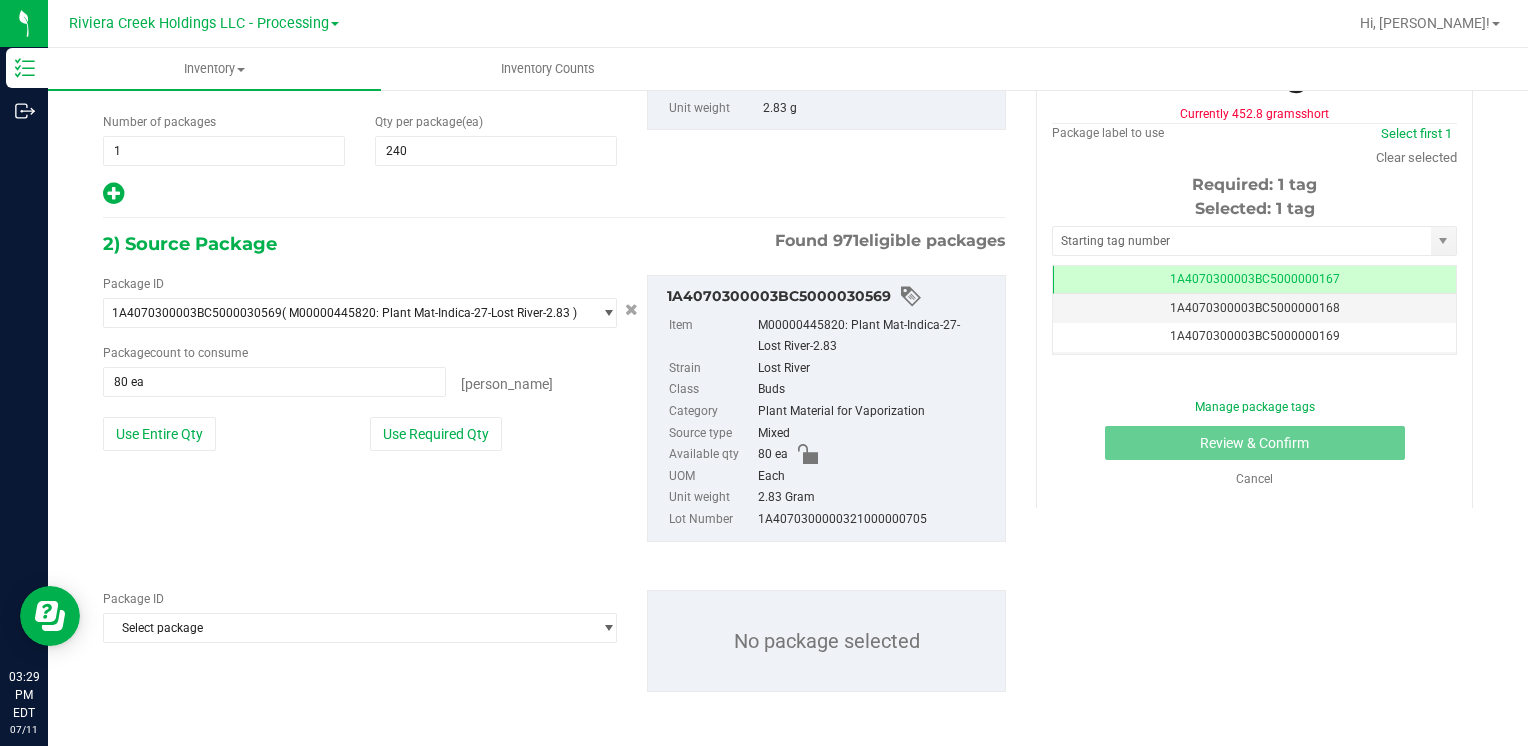 scroll, scrollTop: 259, scrollLeft: 0, axis: vertical 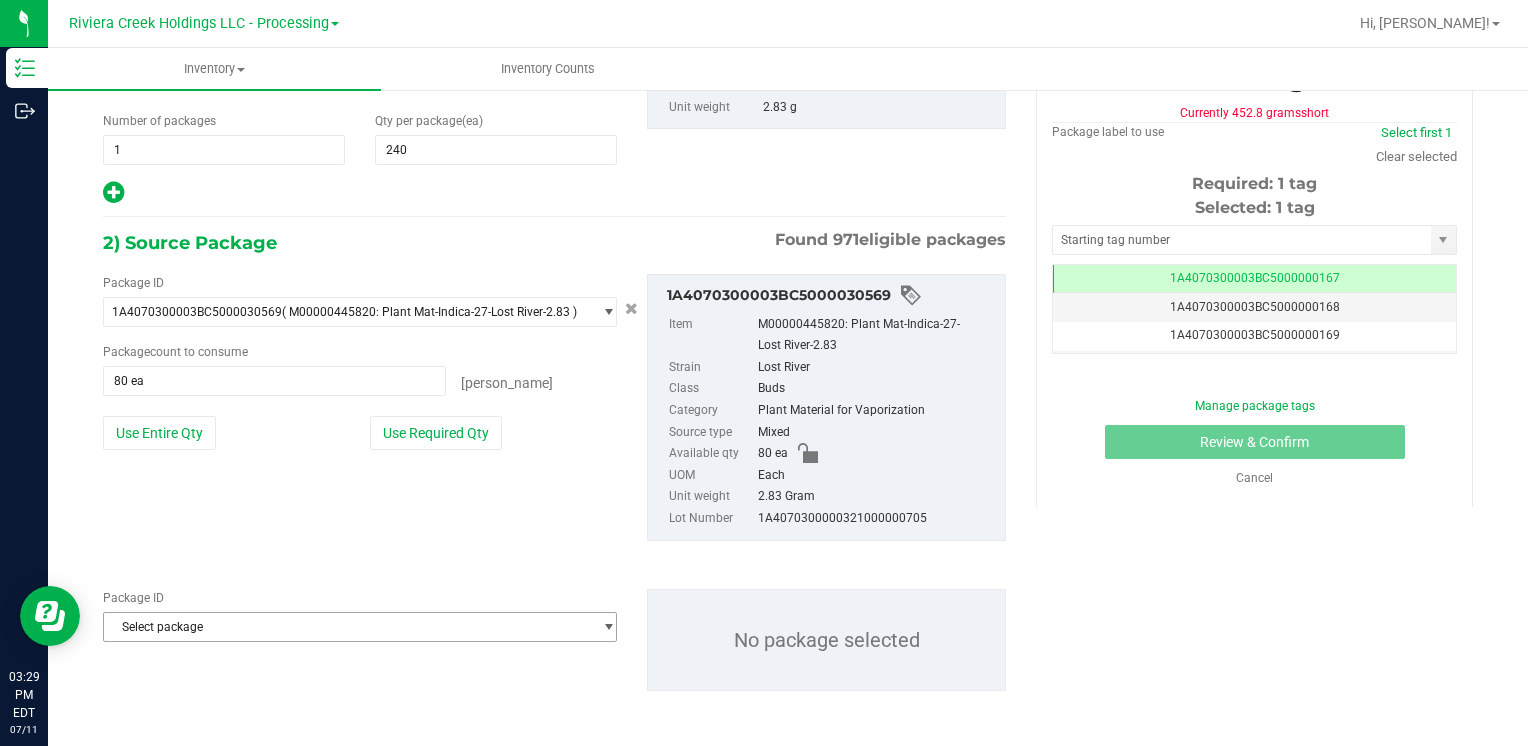 click on "Select package" at bounding box center (347, 627) 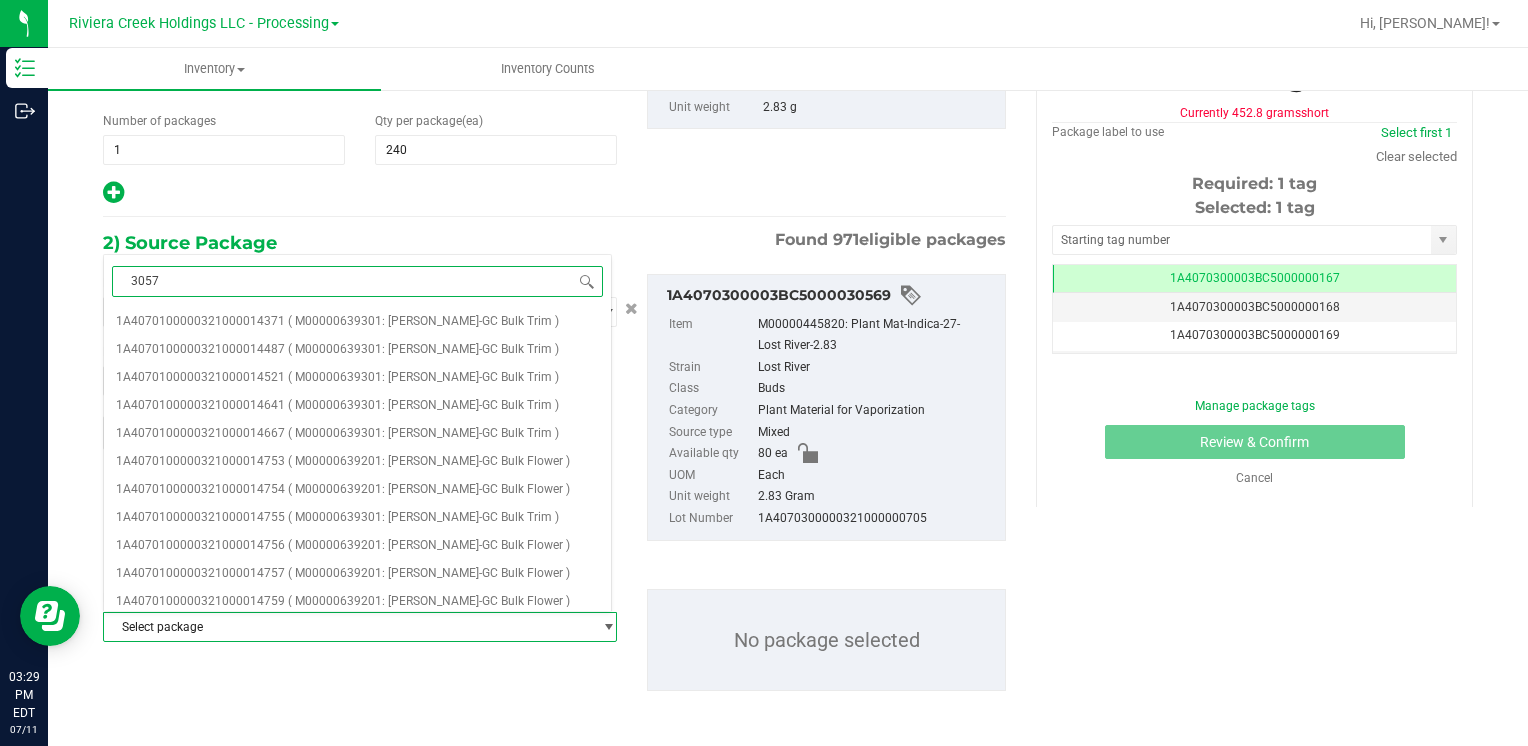 type on "30570" 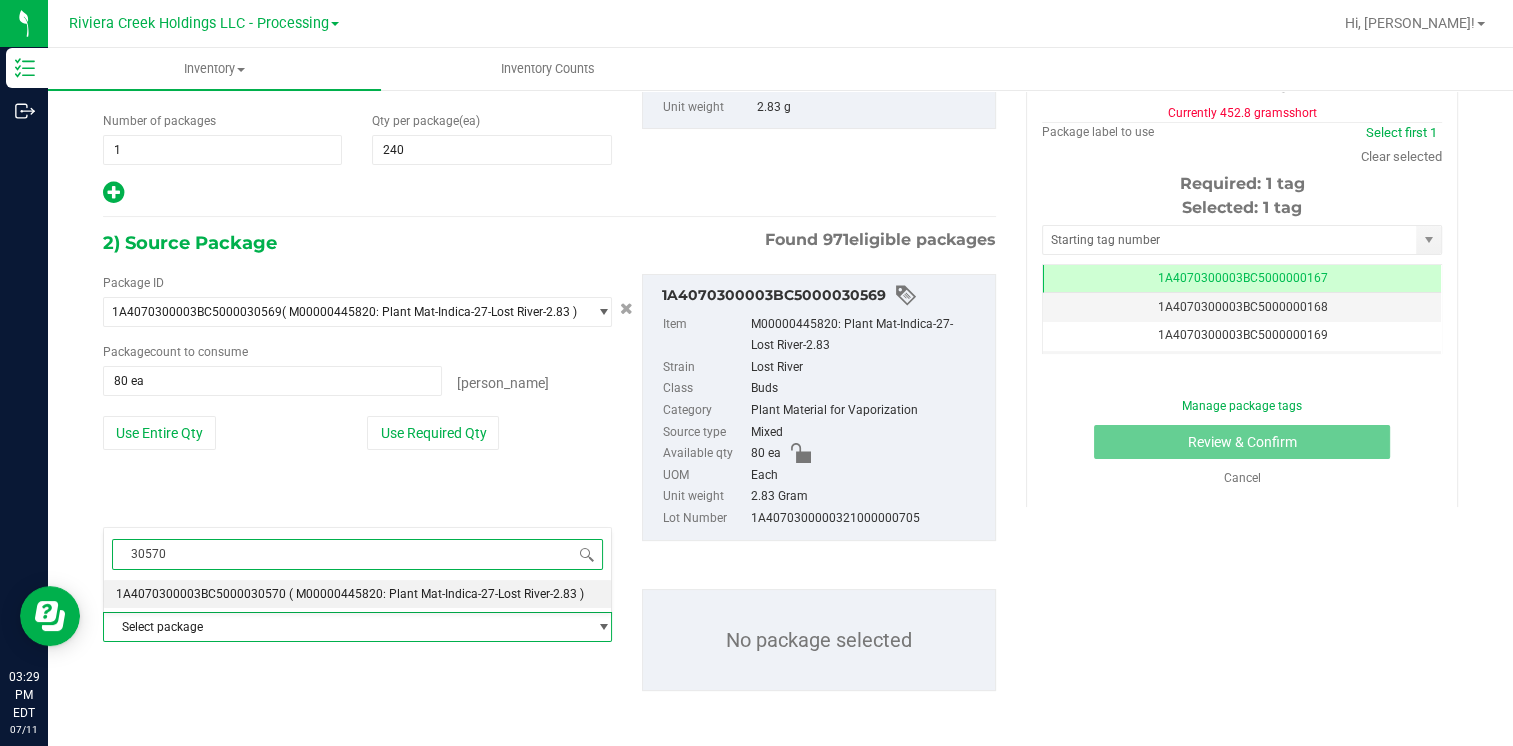 click on "1A4070300003BC5000030570" at bounding box center [201, 594] 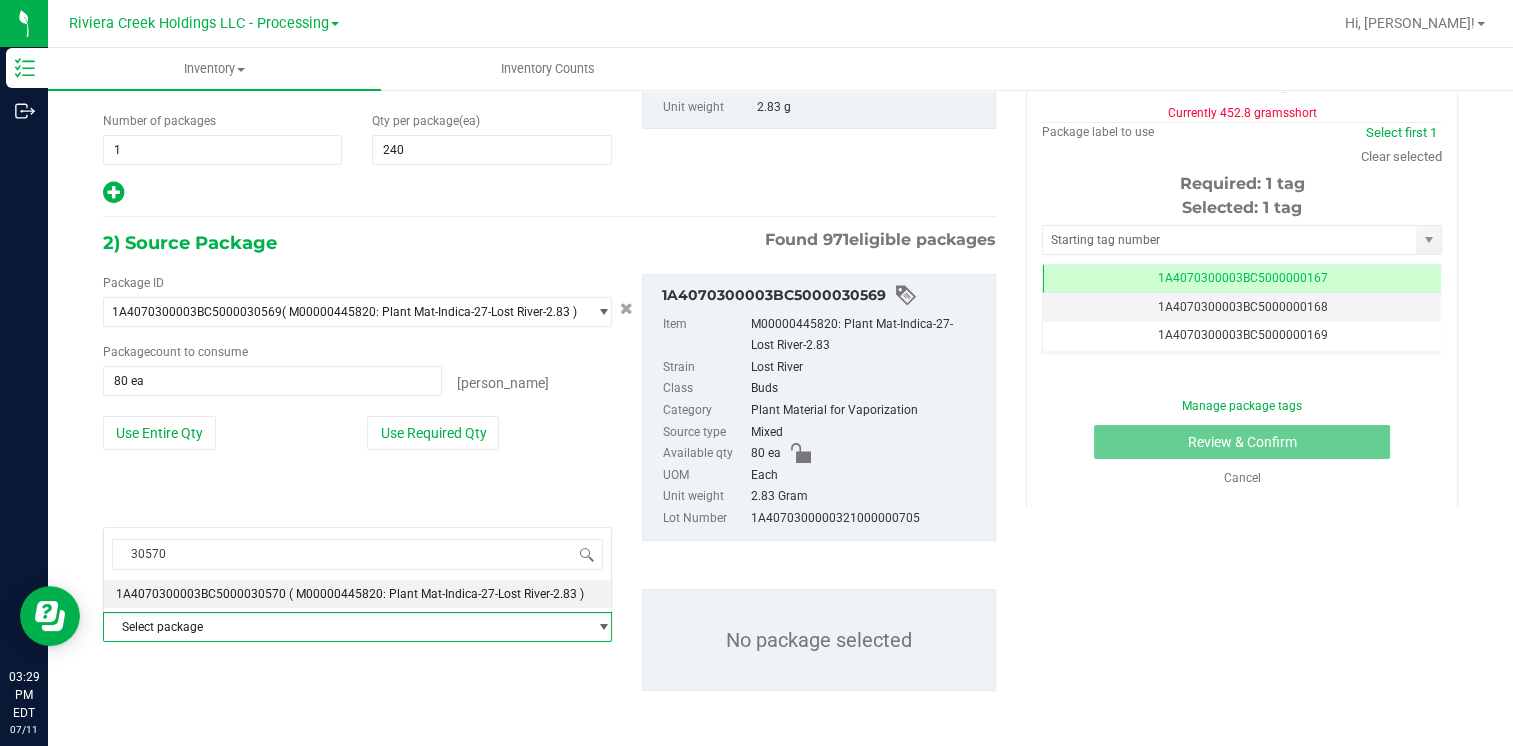 type 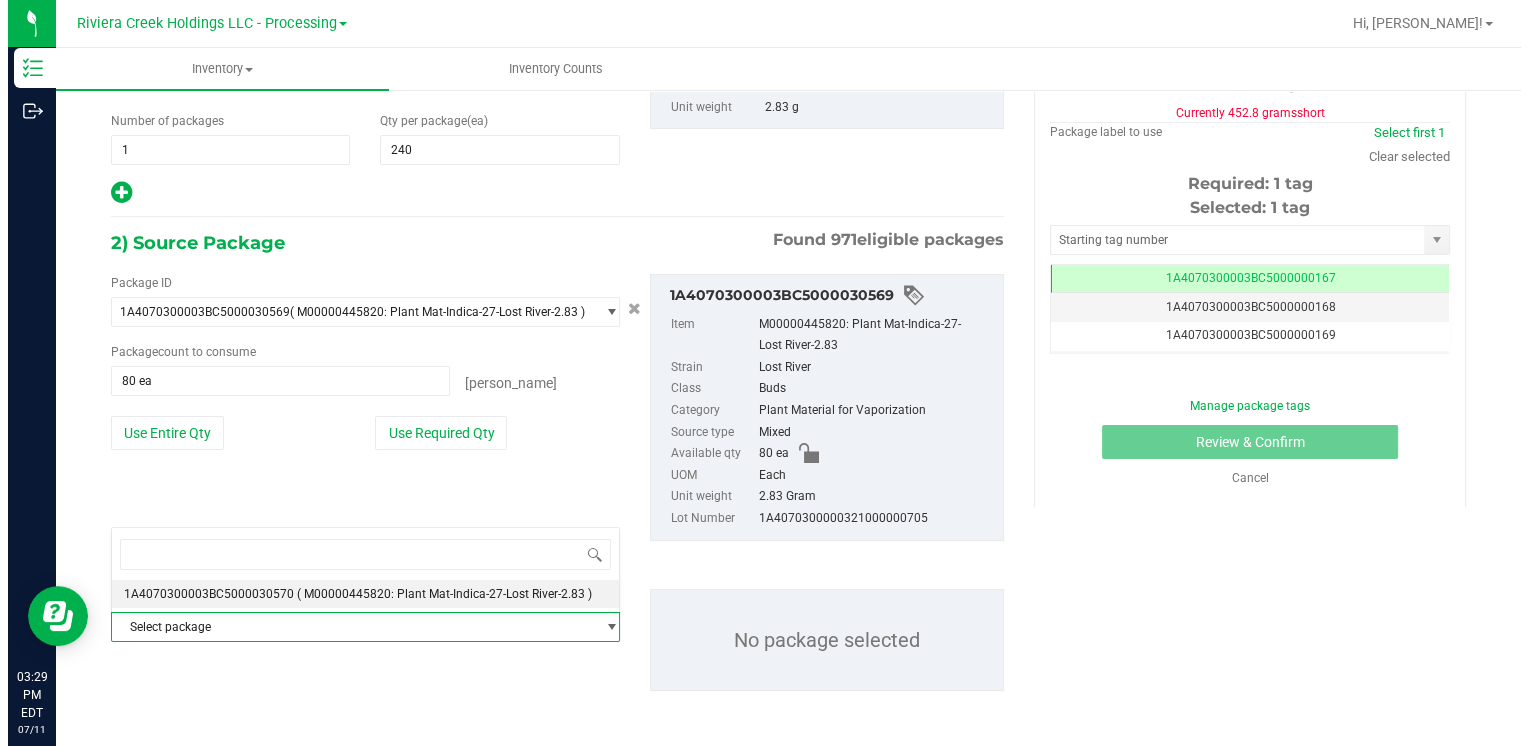 scroll, scrollTop: 25368, scrollLeft: 0, axis: vertical 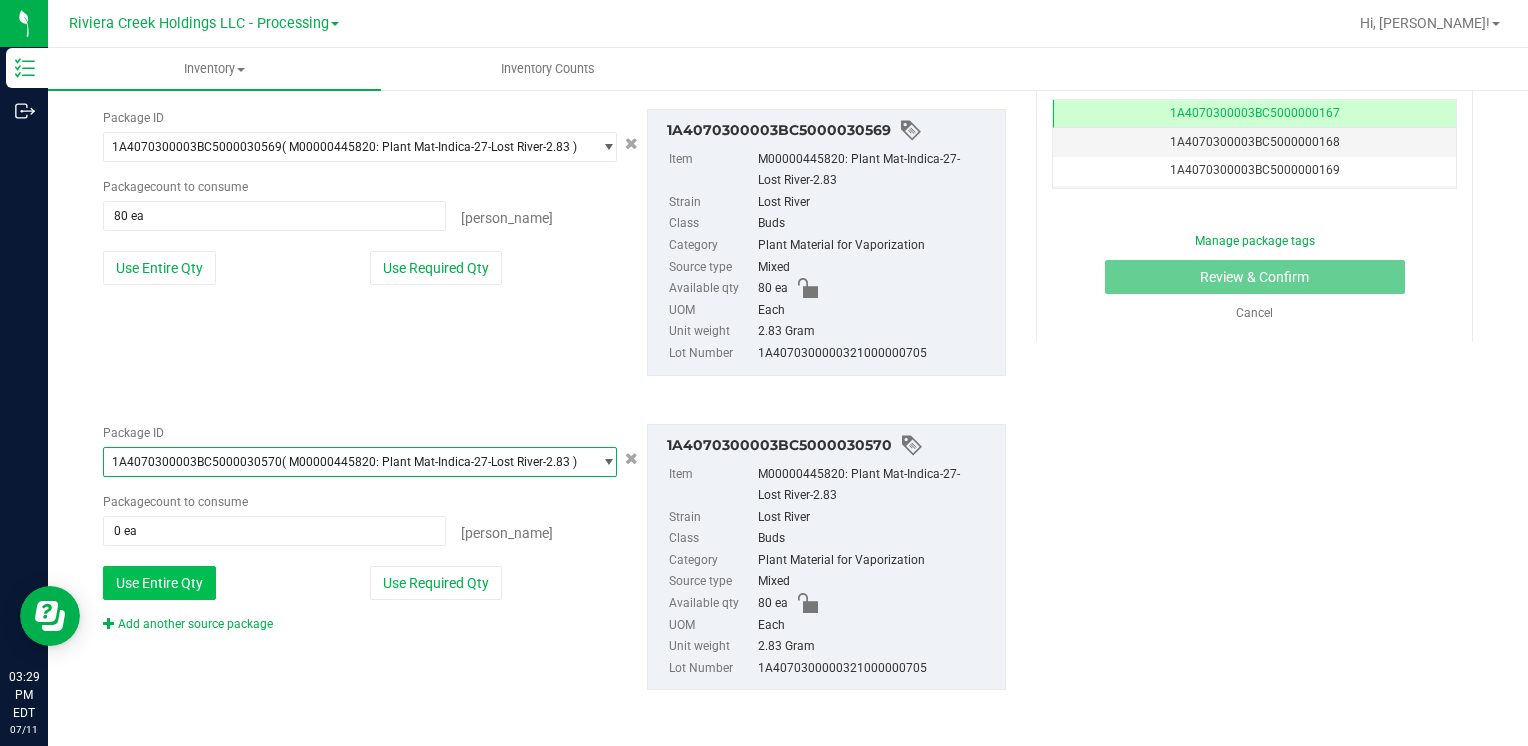 click on "Use Entire Qty" at bounding box center (159, 583) 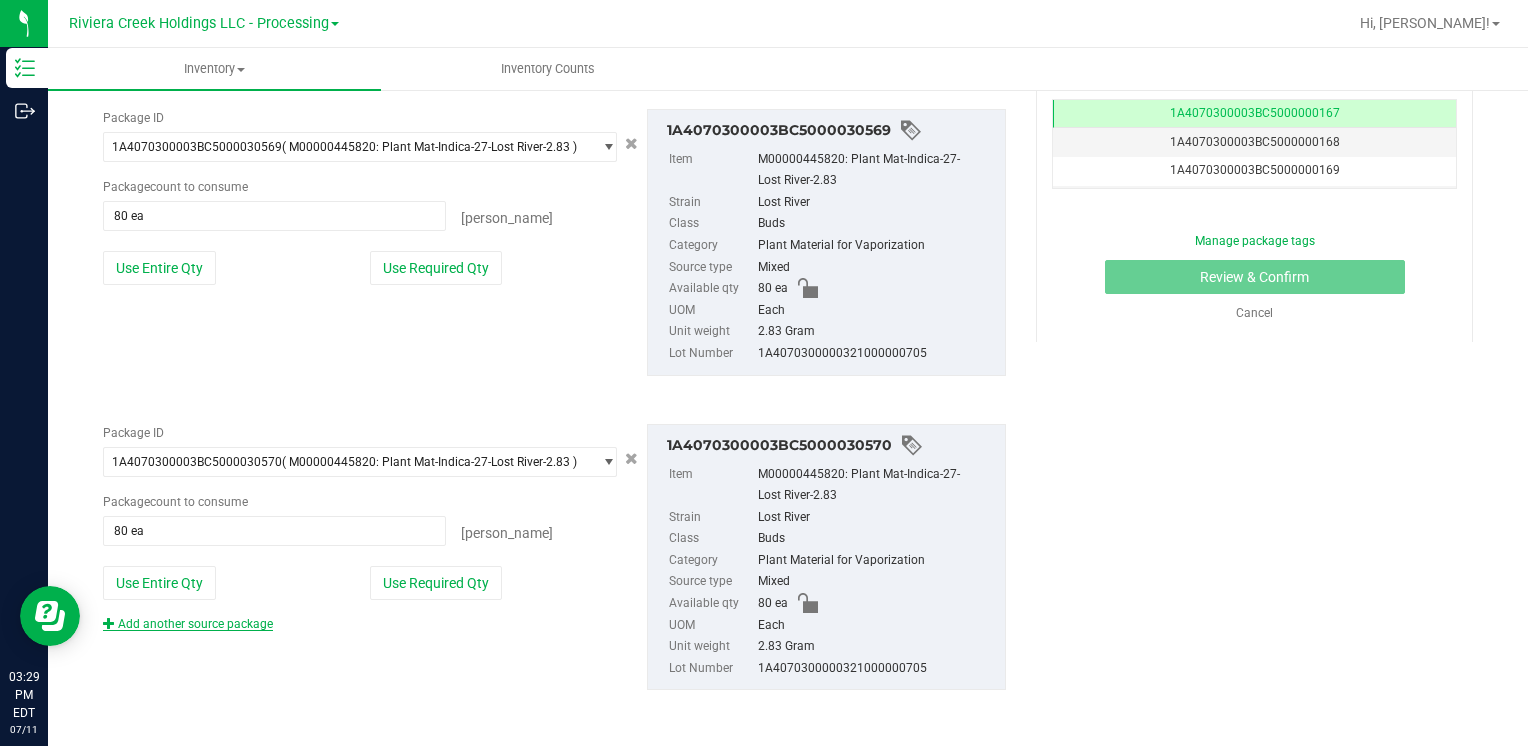 click on "Add another source package" at bounding box center [188, 624] 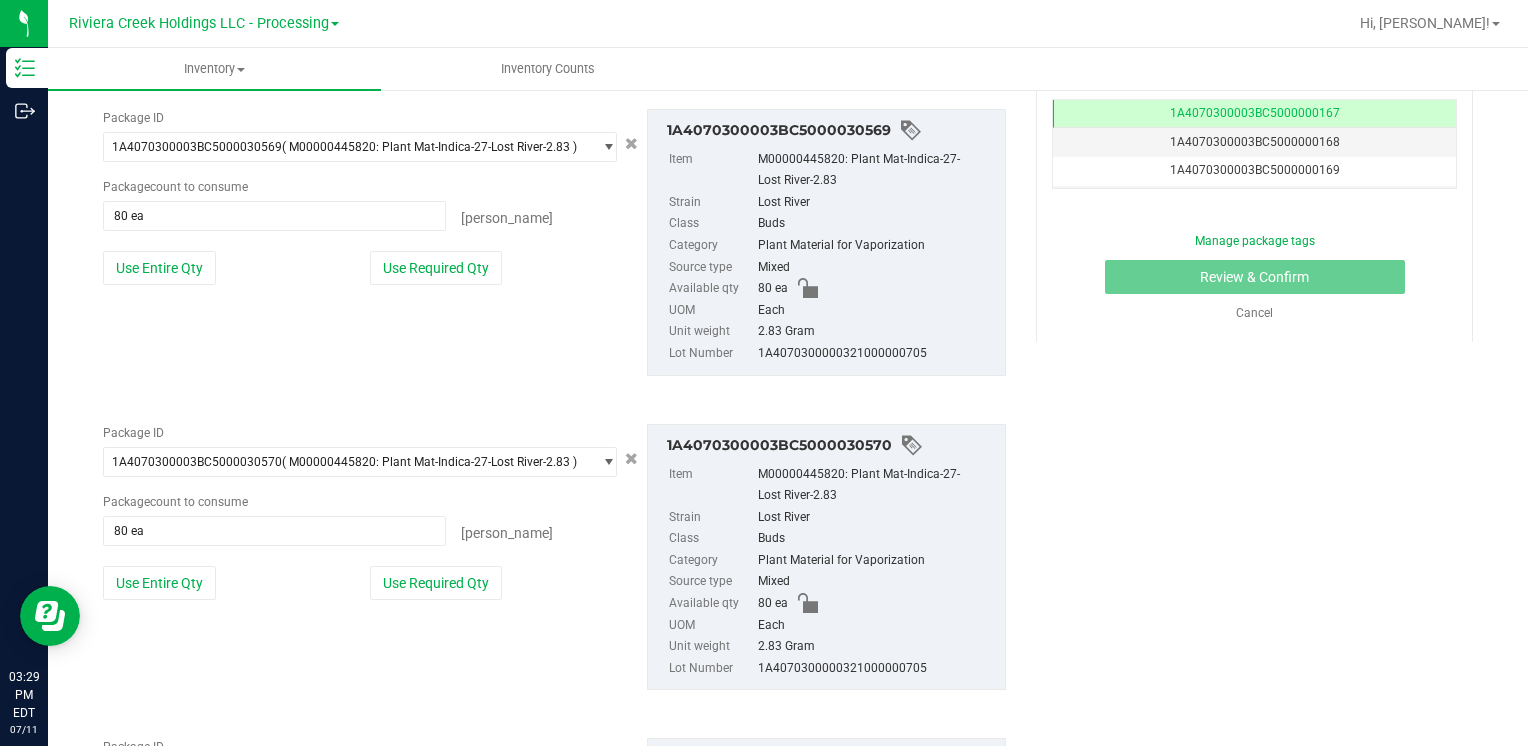 scroll, scrollTop: 573, scrollLeft: 0, axis: vertical 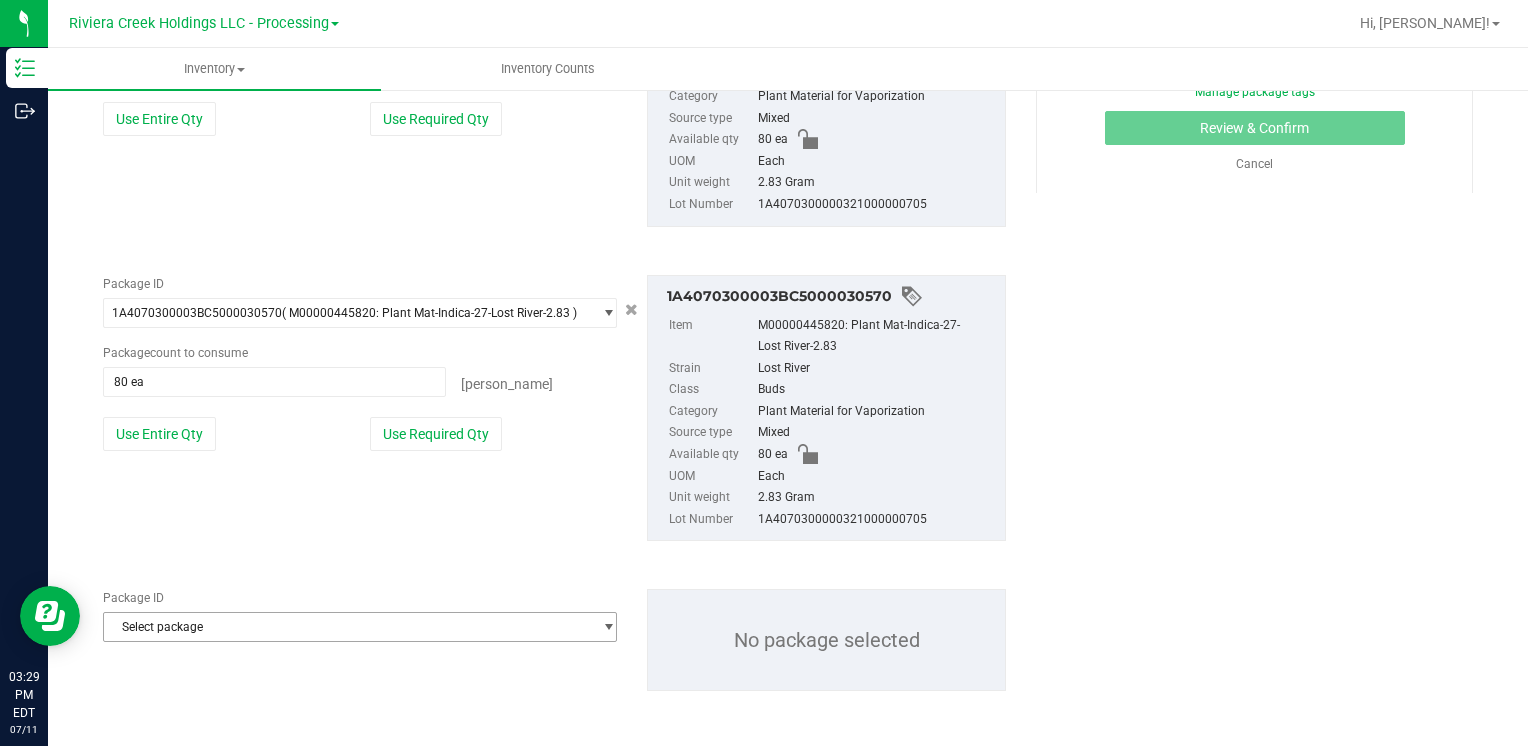 click on "Select package" at bounding box center [347, 627] 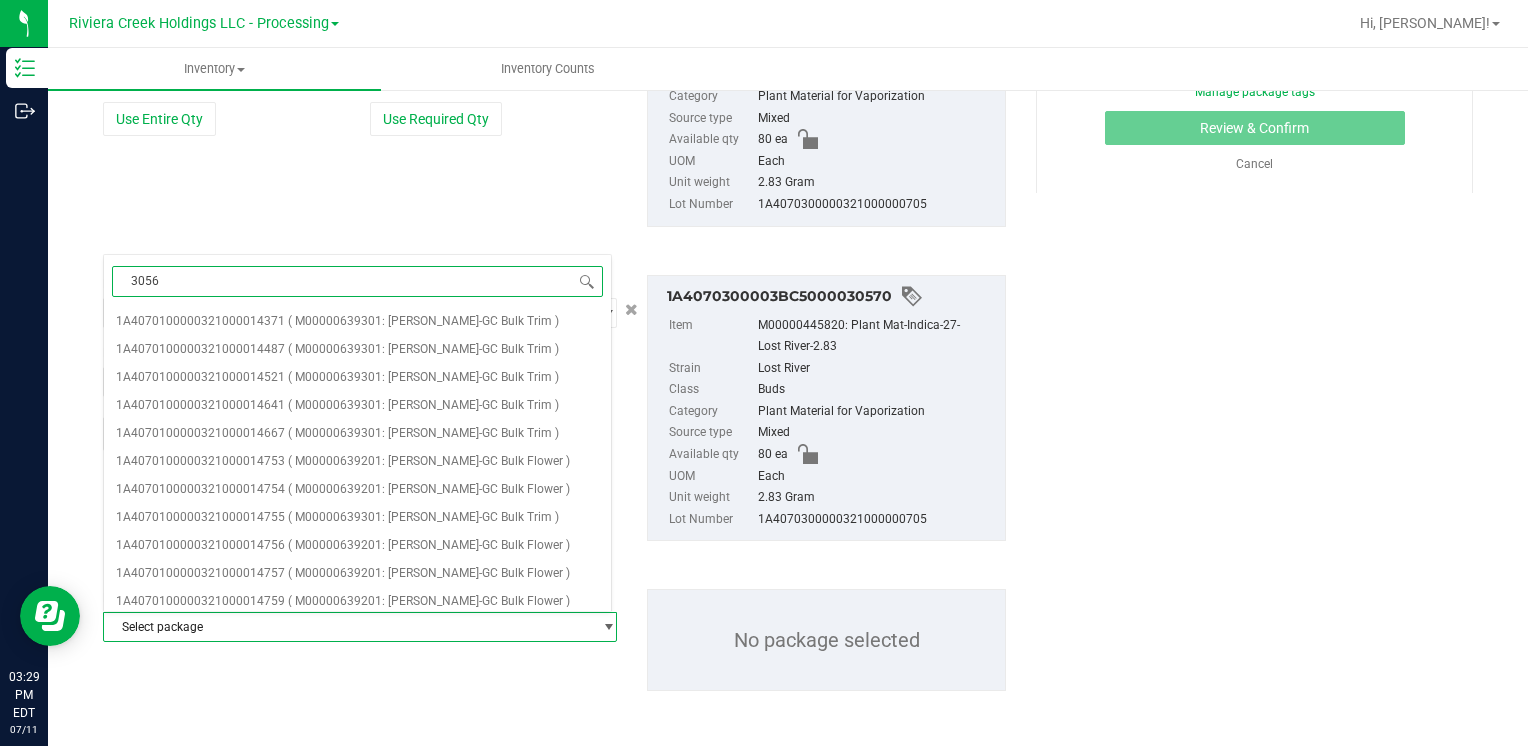 type on "30566" 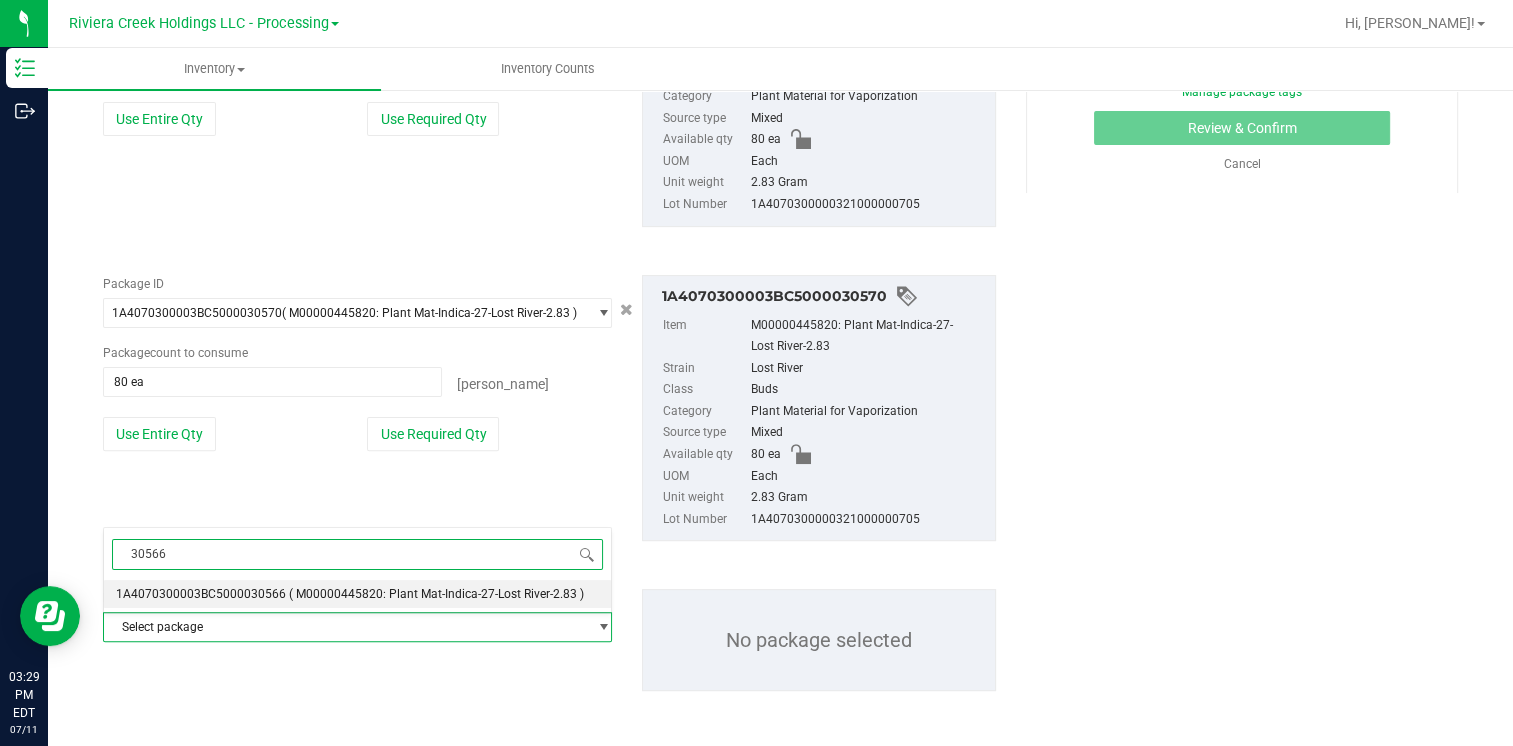 click on "1A4070300003BC5000030566
(
M00000445820: Plant Mat-Indica-27-Lost River-2.83
)" at bounding box center [357, 594] 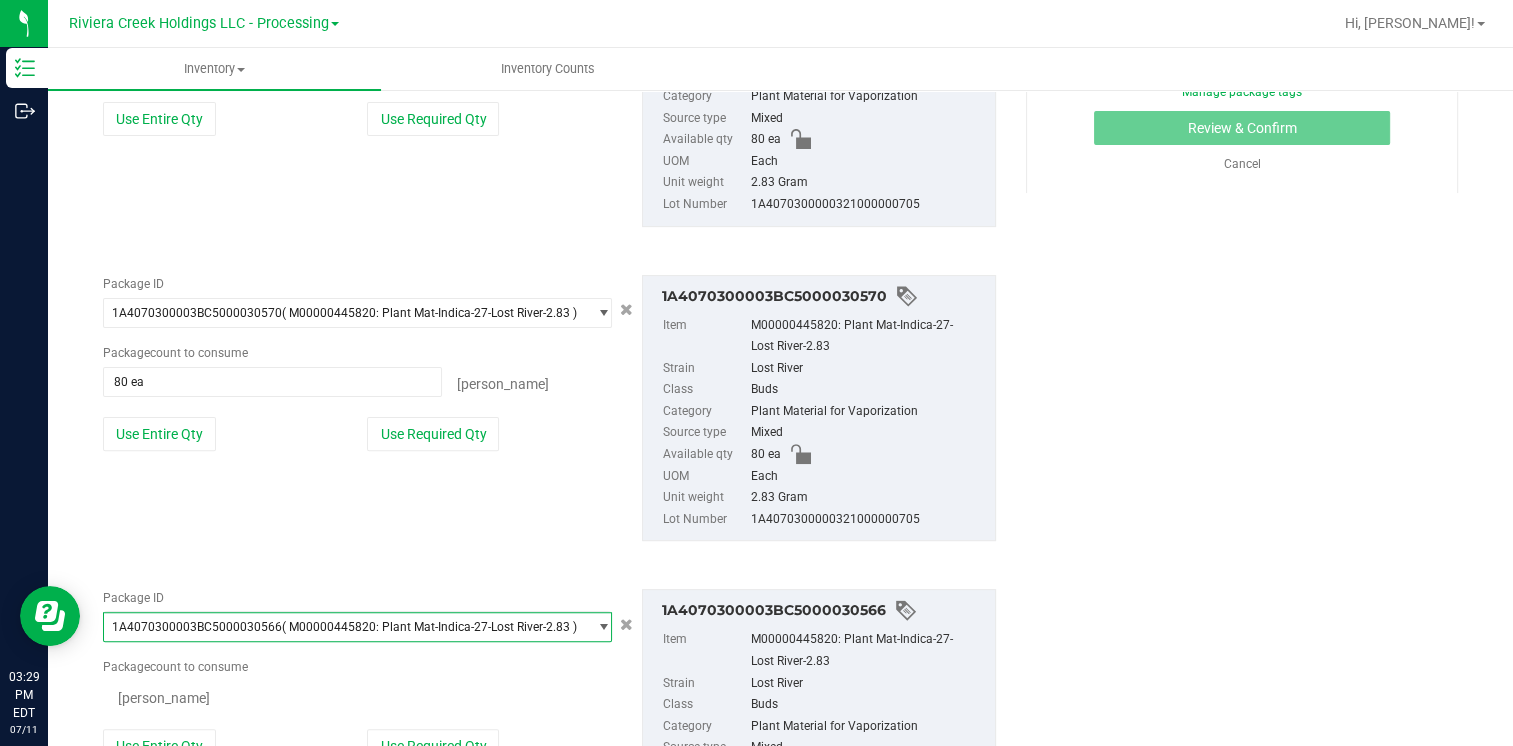 type 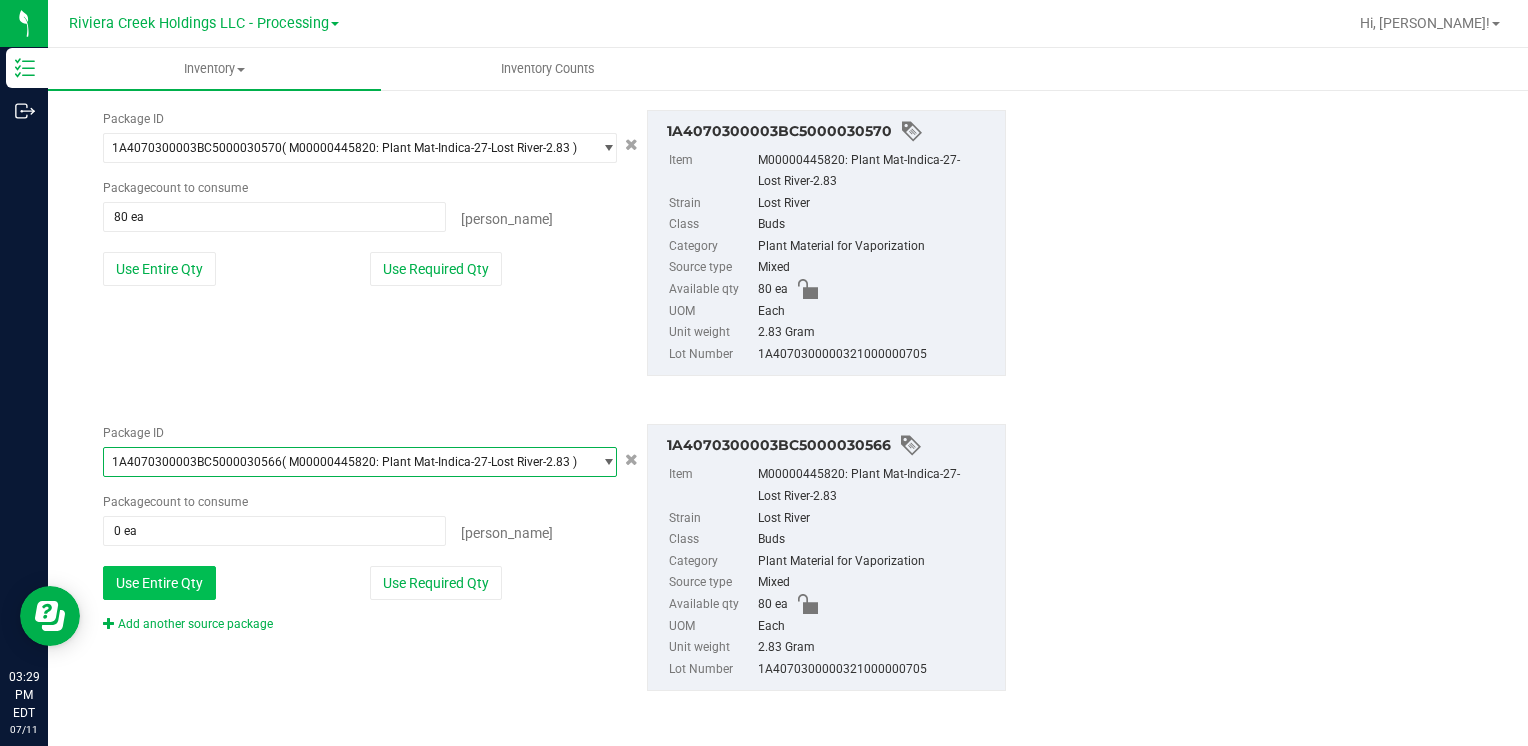 click on "Use Entire Qty" at bounding box center (159, 583) 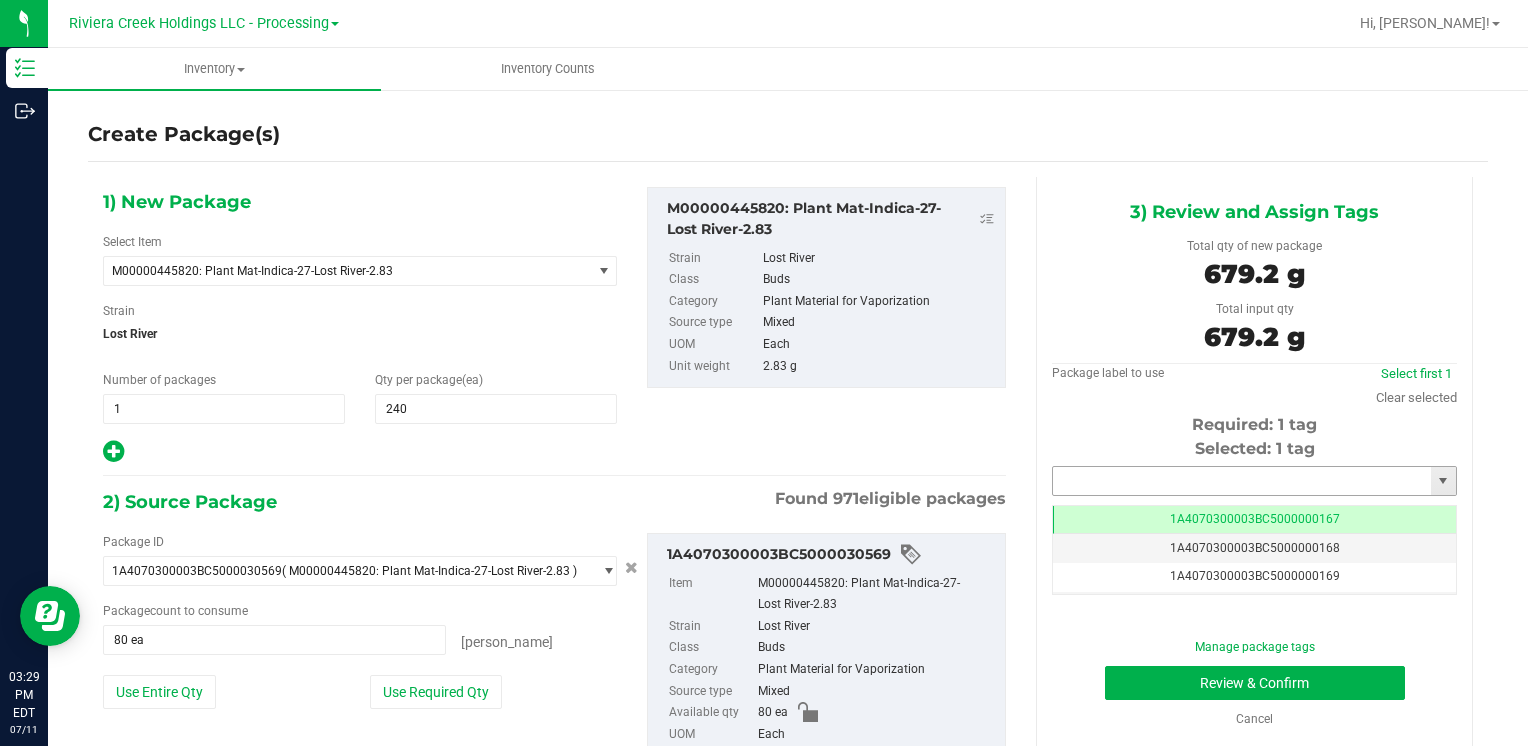 click at bounding box center (1242, 481) 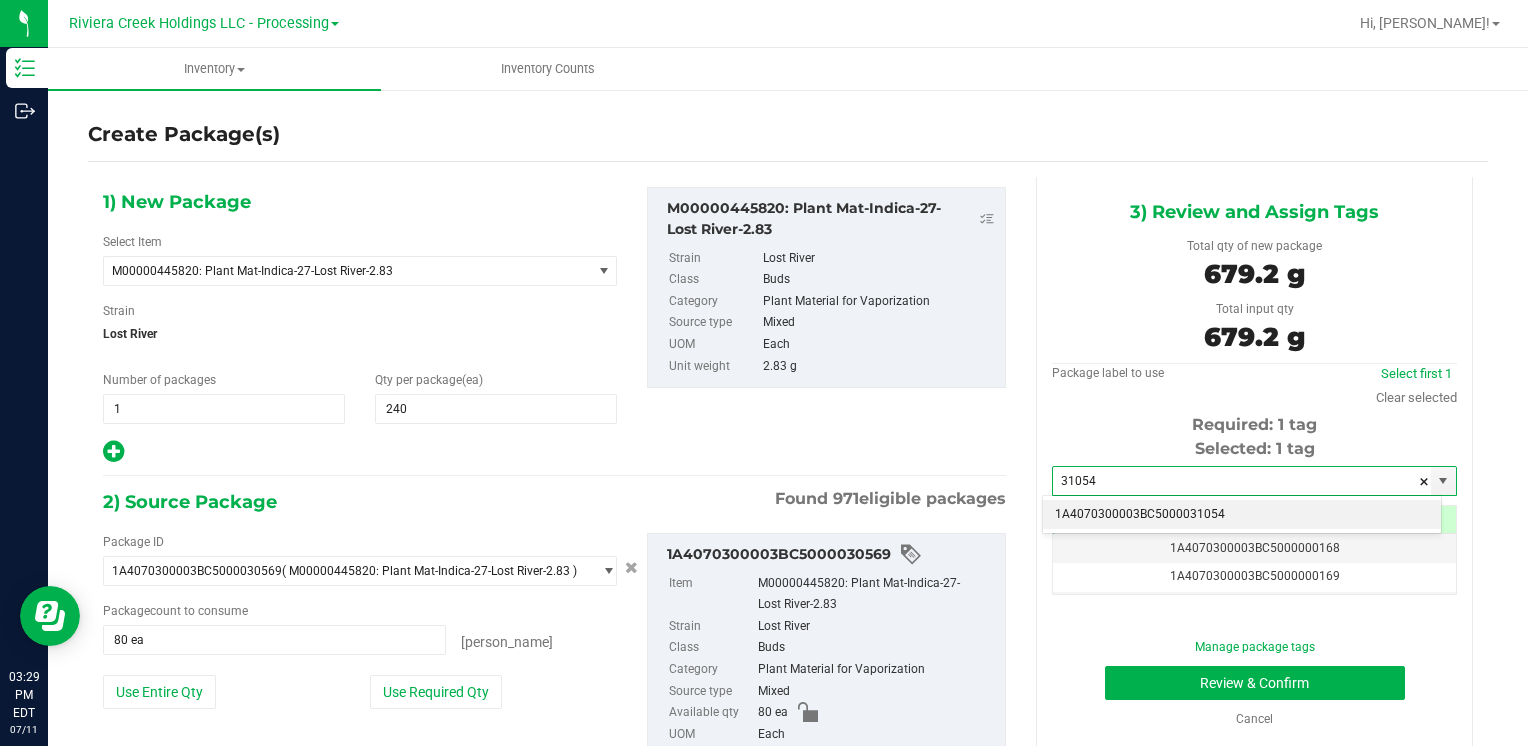 click on "1A4070300003BC5000031054" at bounding box center [1242, 515] 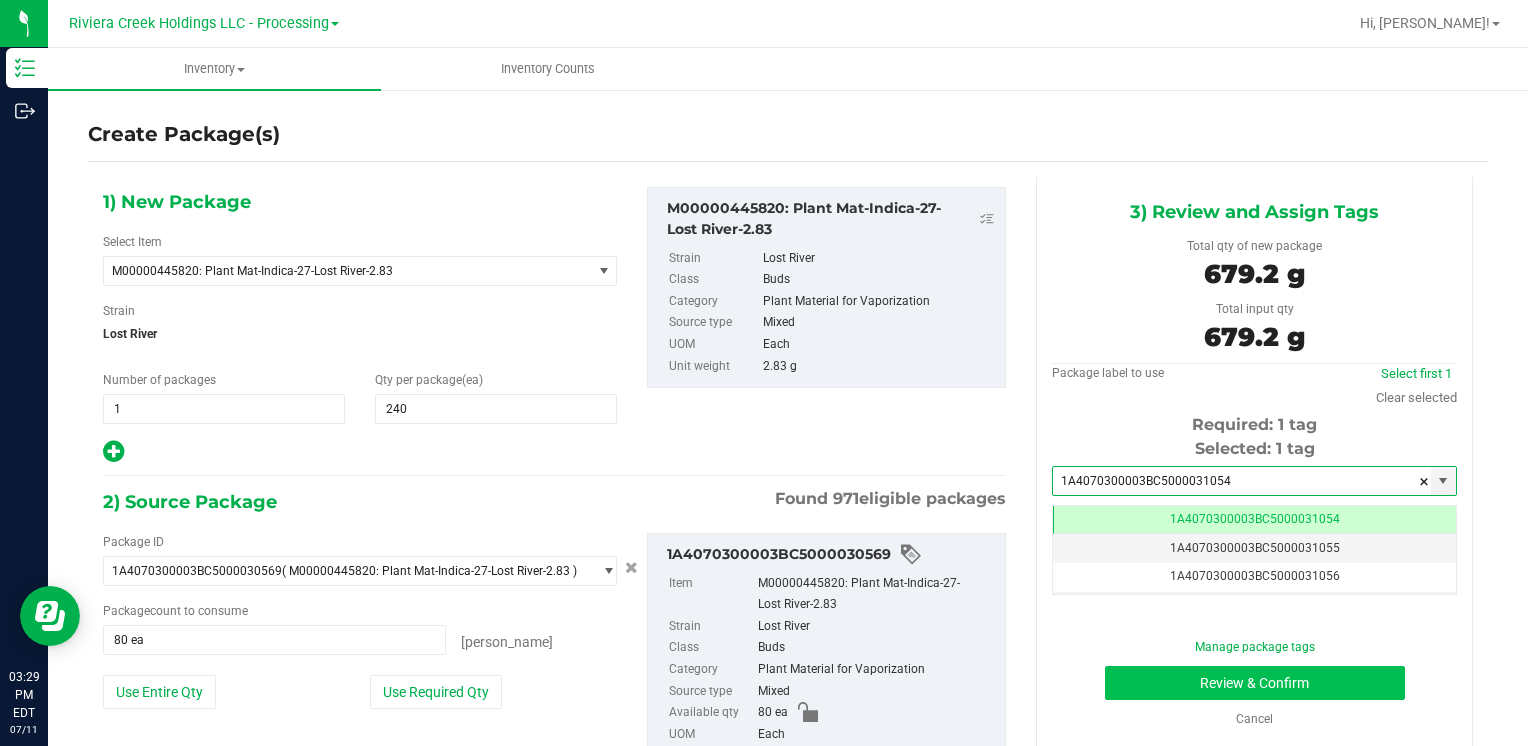 type on "1A4070300003BC5000031054" 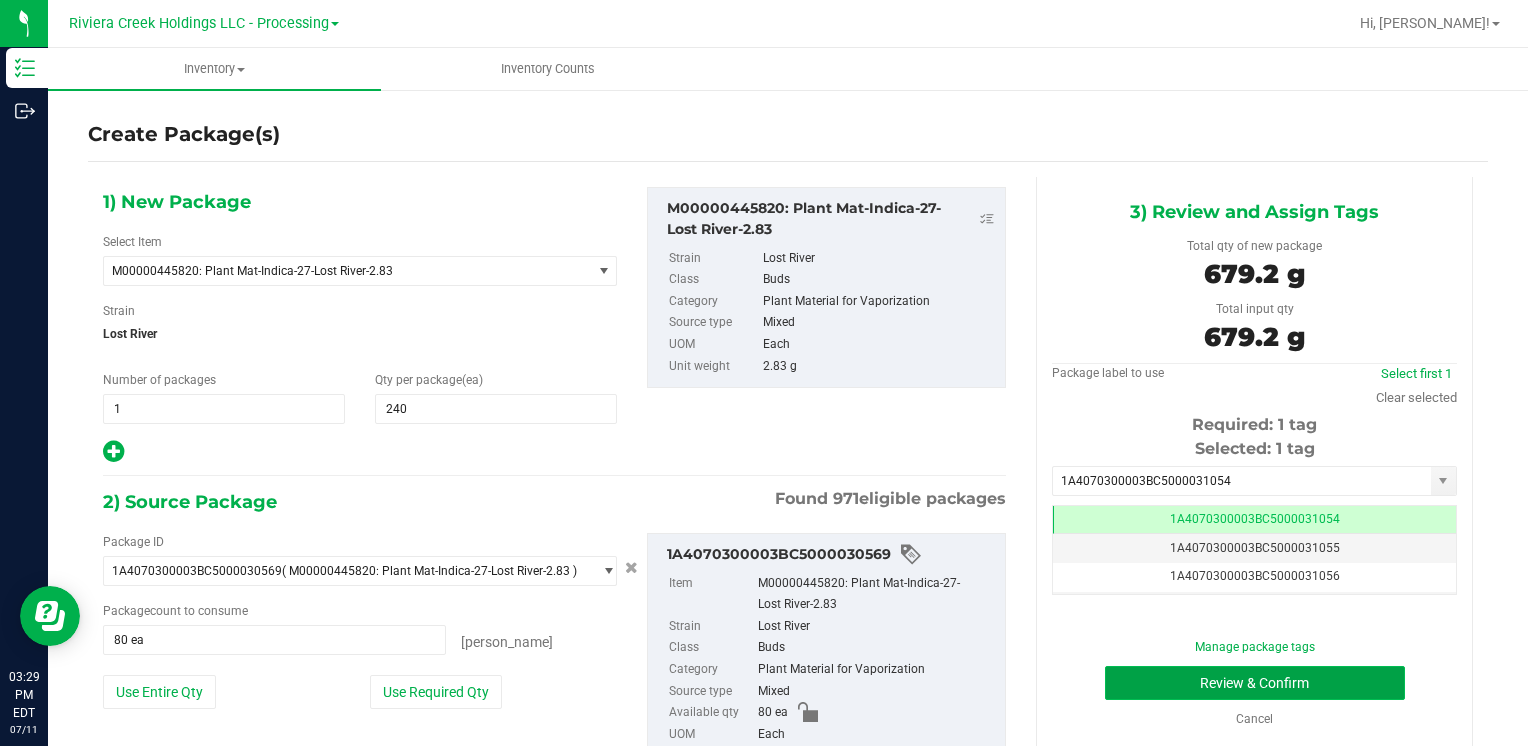 click on "Review & Confirm" at bounding box center (1255, 683) 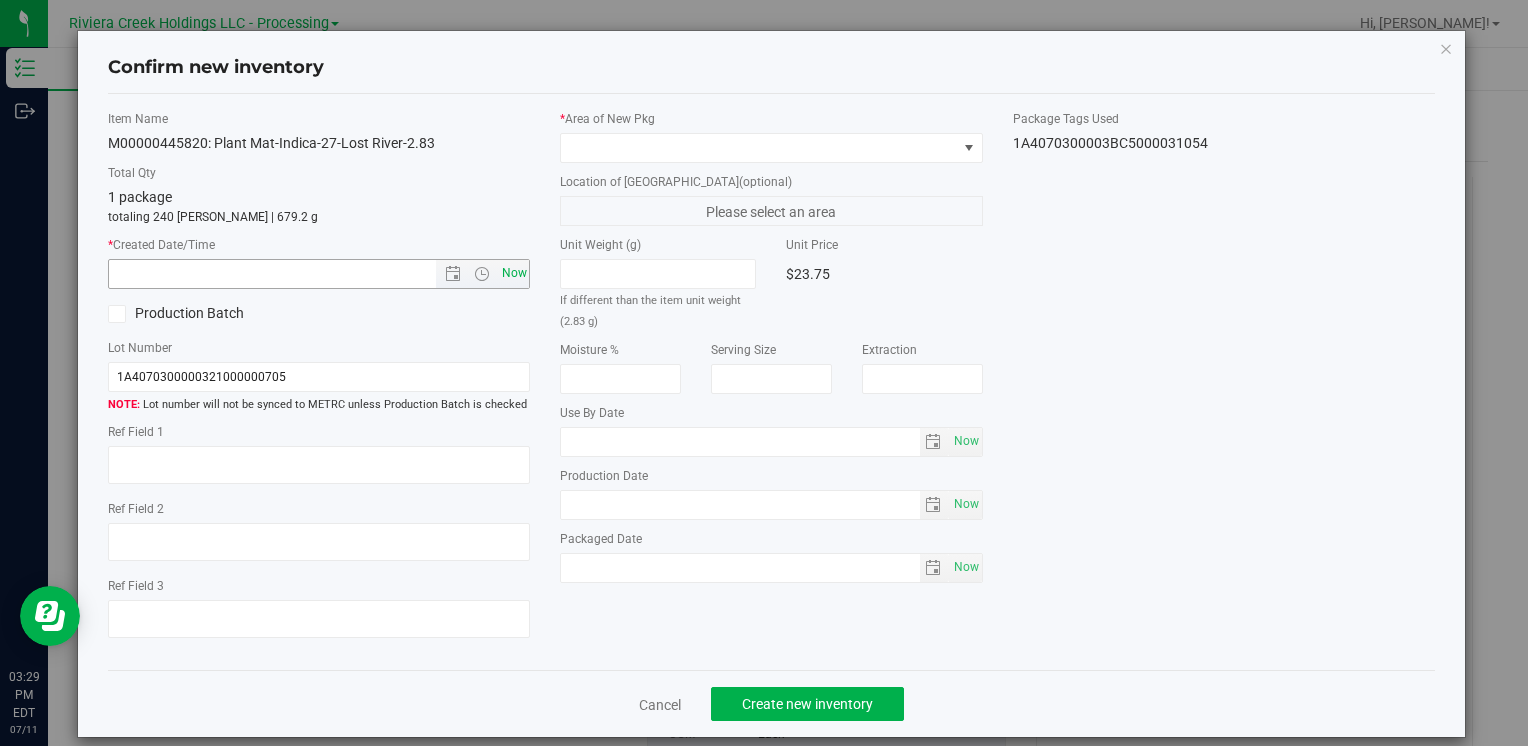 click on "Now" at bounding box center (514, 273) 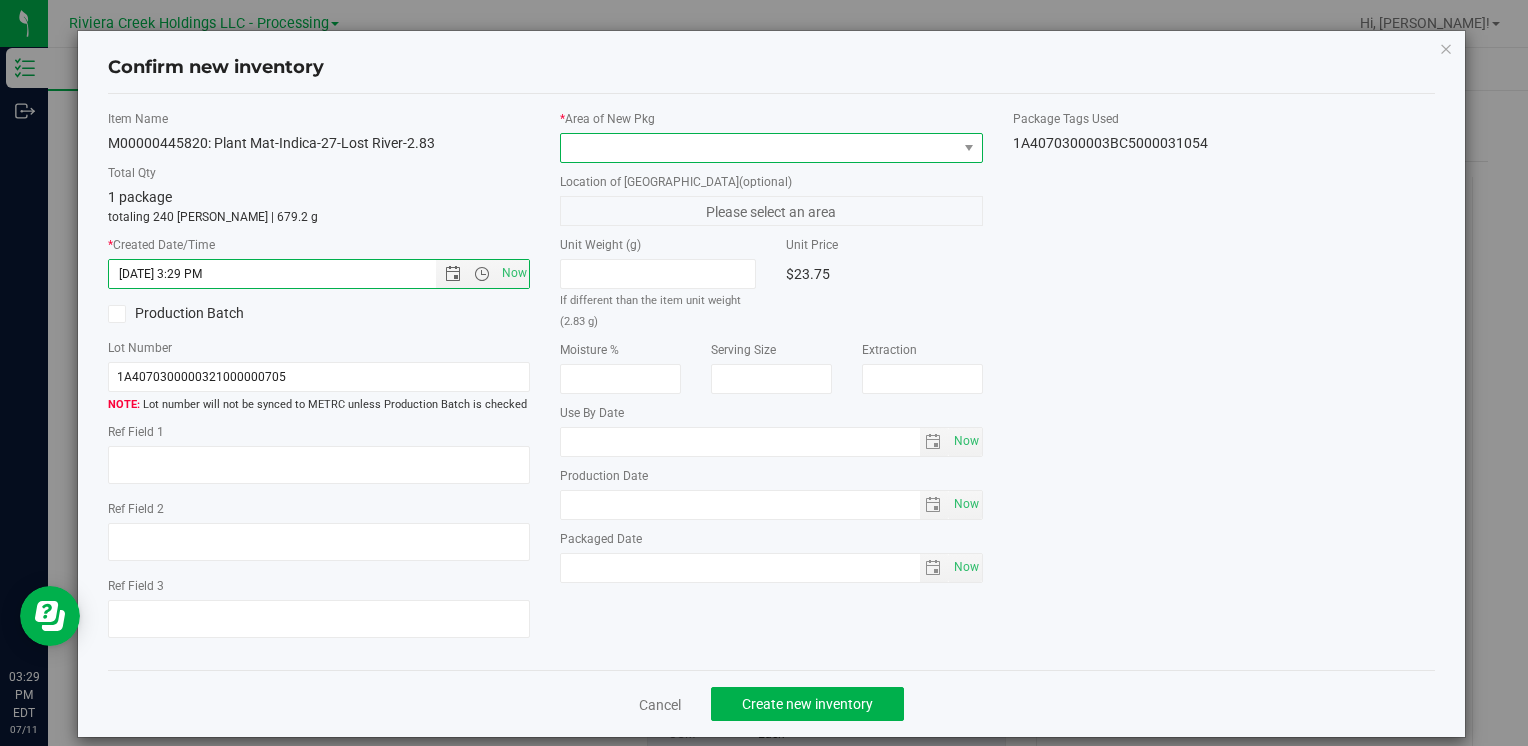 click at bounding box center [758, 148] 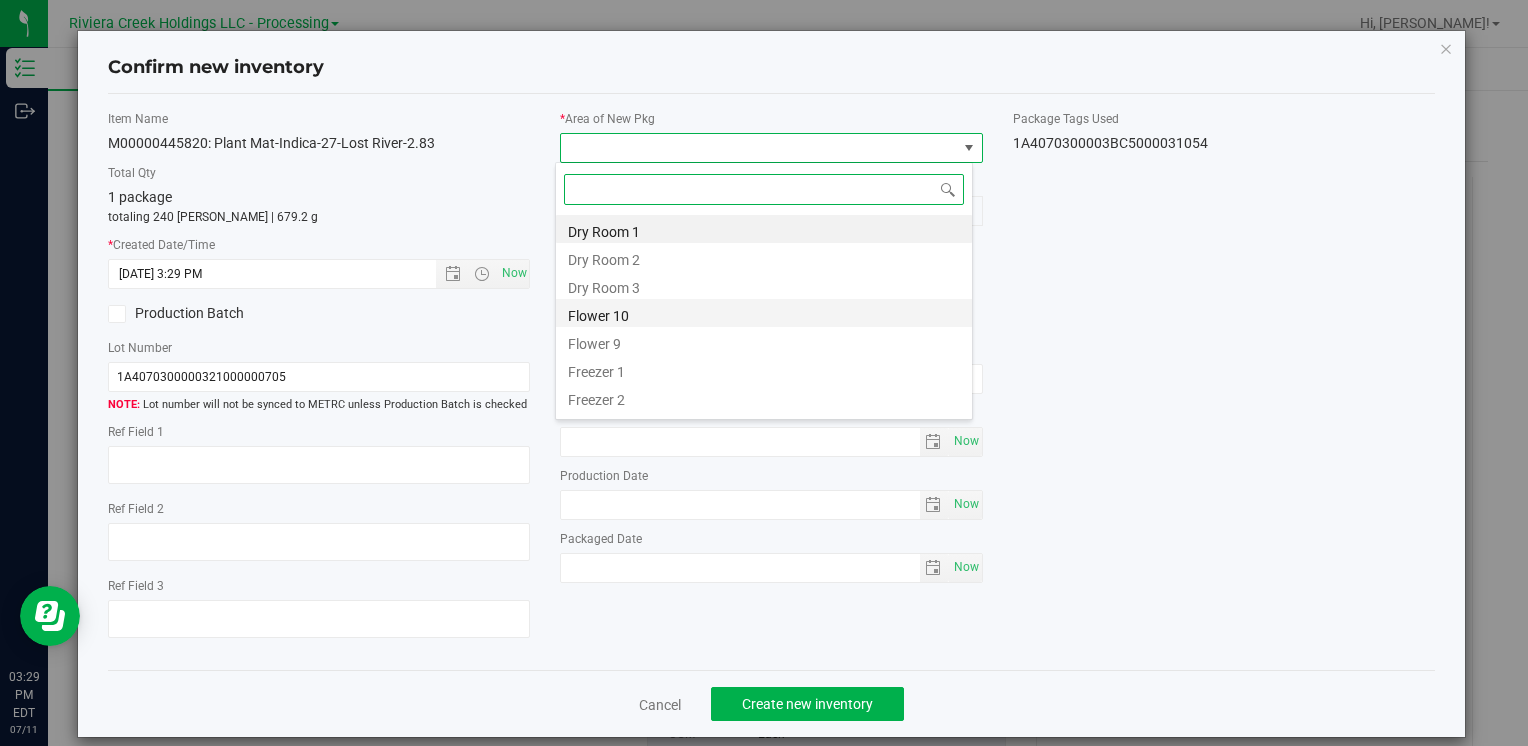 click on "Flower 10" at bounding box center (764, 313) 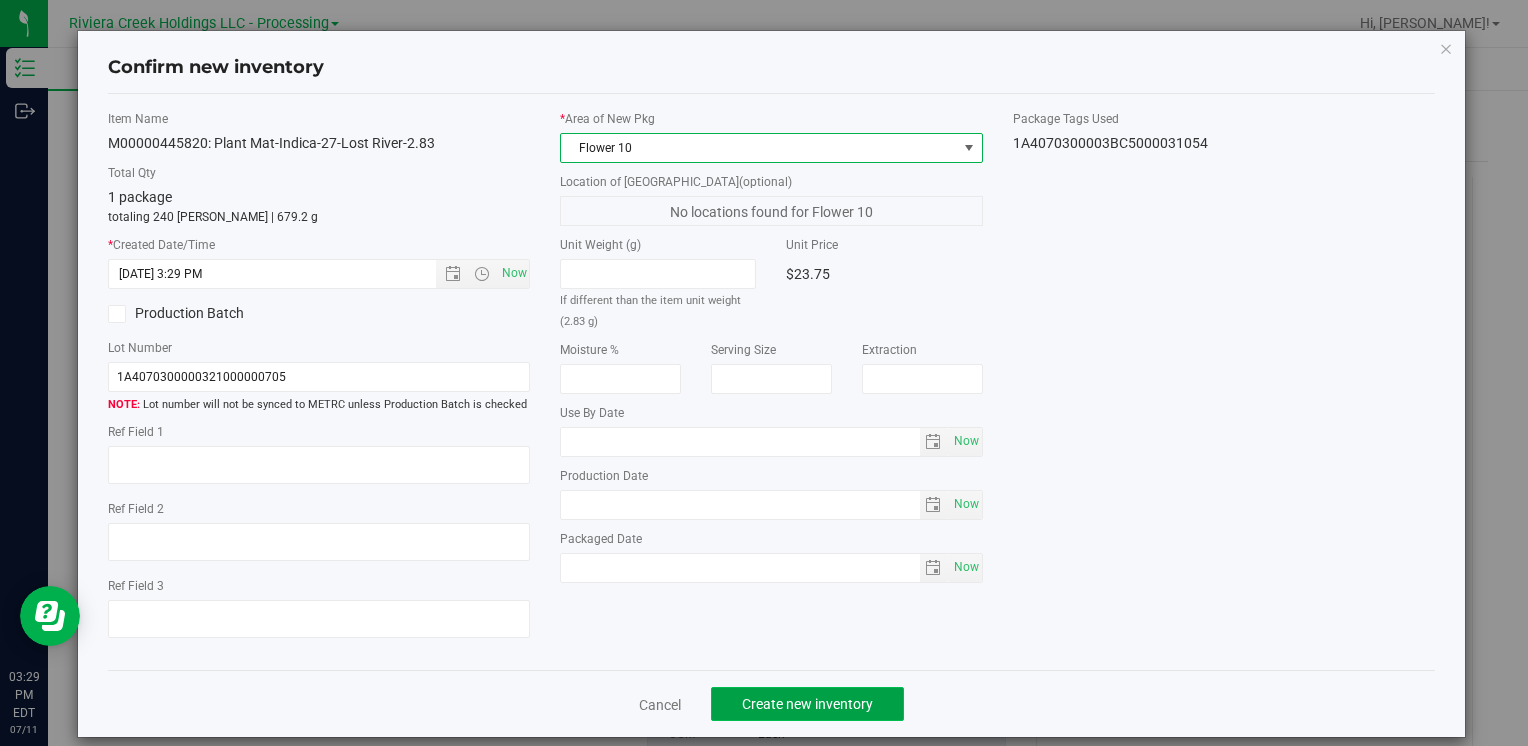 click on "Create new inventory" 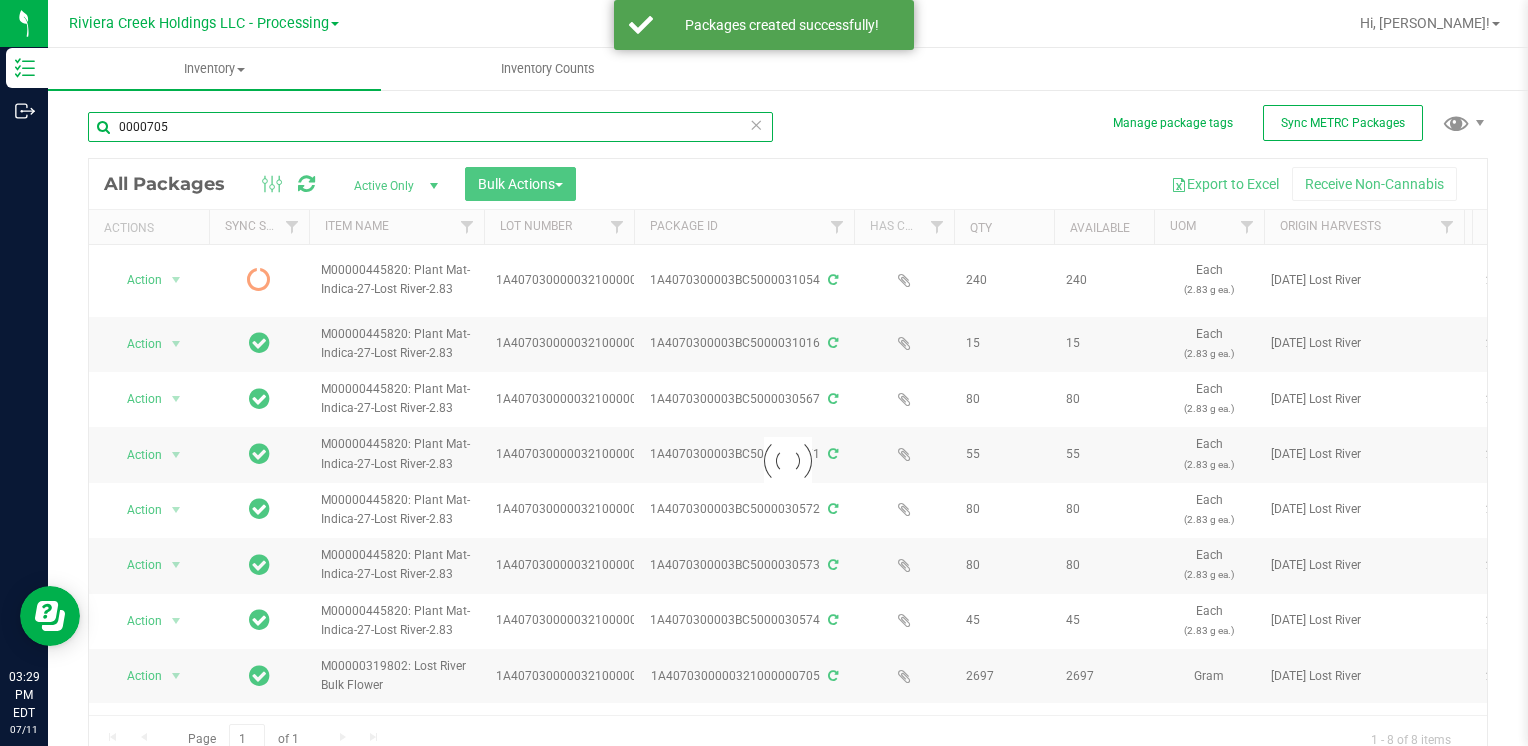 click on "0000705" at bounding box center (430, 127) 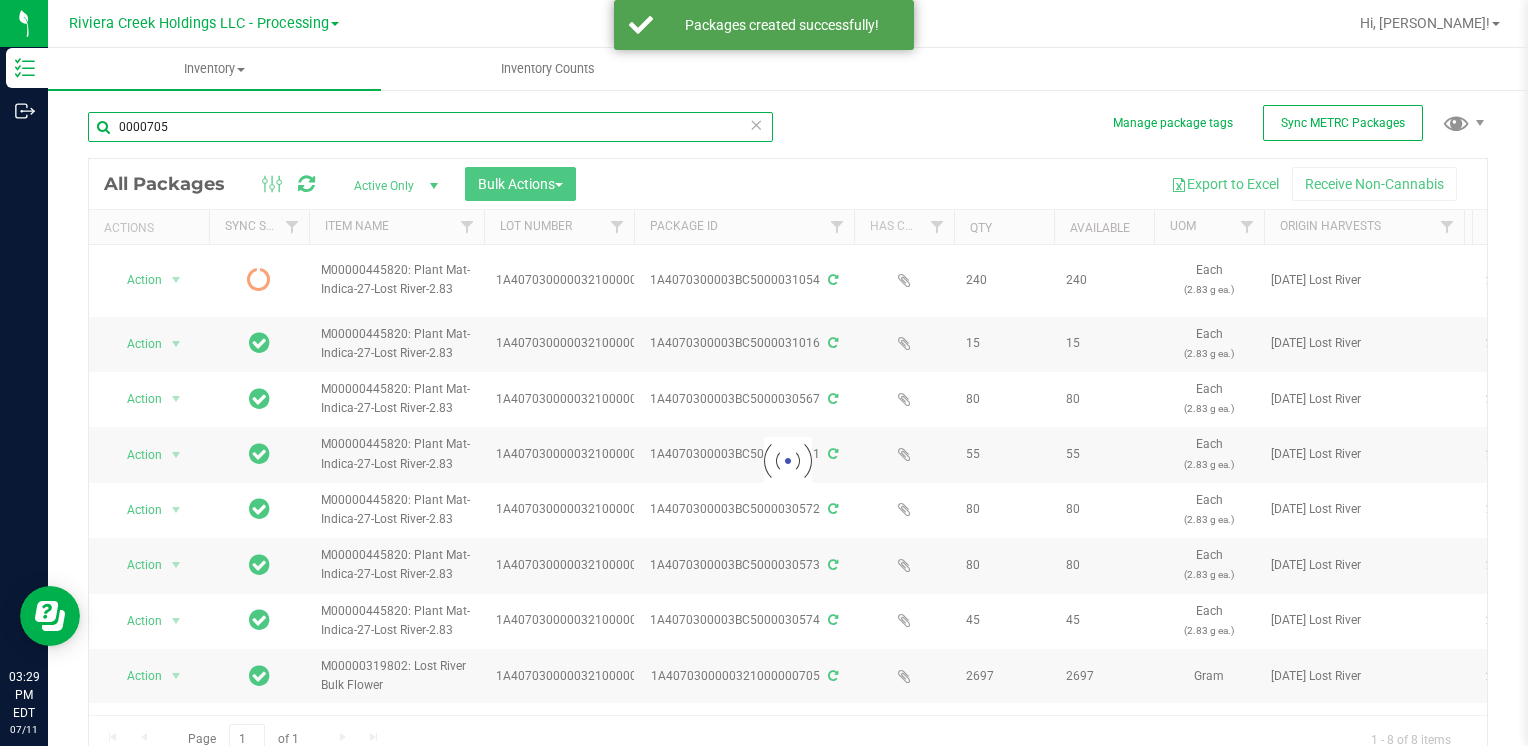click on "0000705" at bounding box center (430, 127) 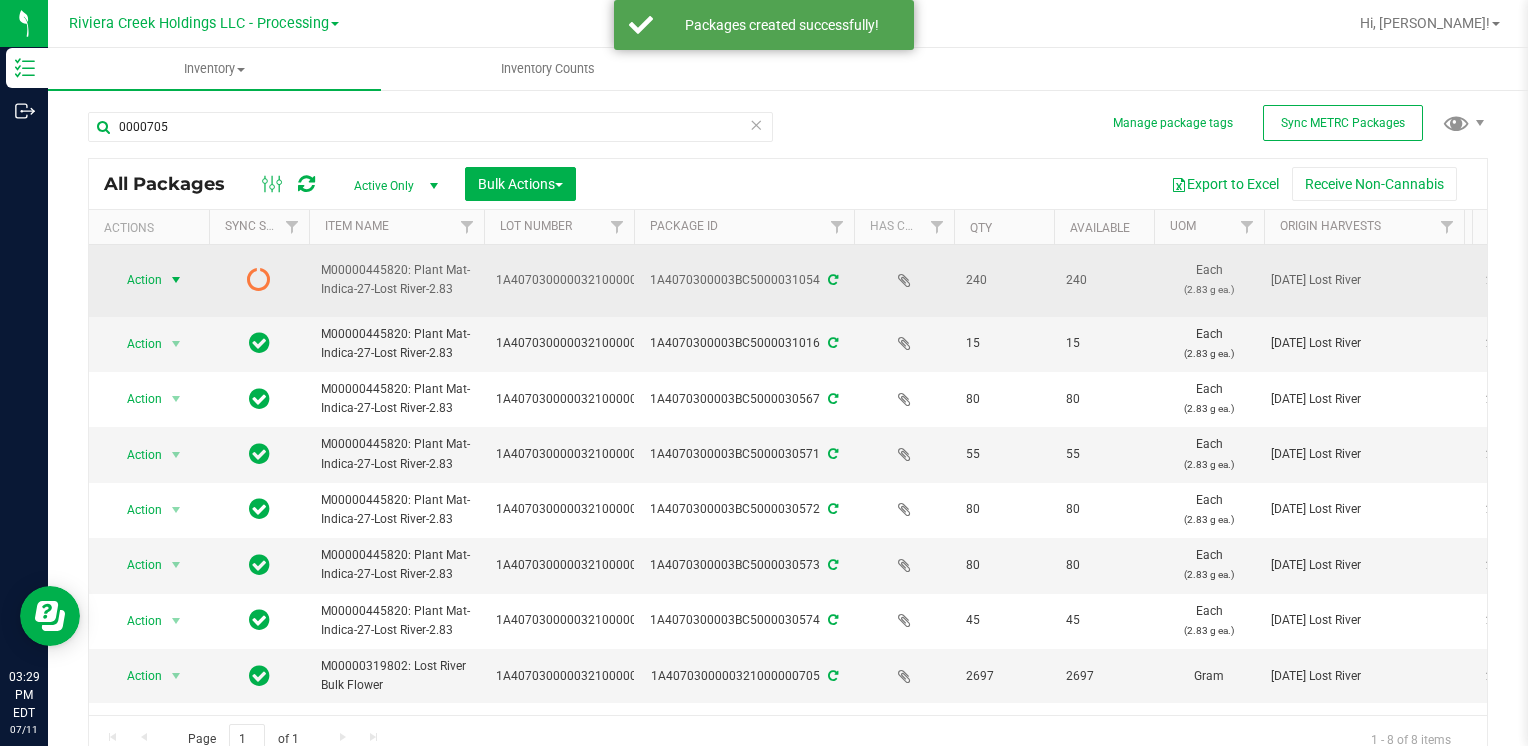 click on "Action" at bounding box center [136, 280] 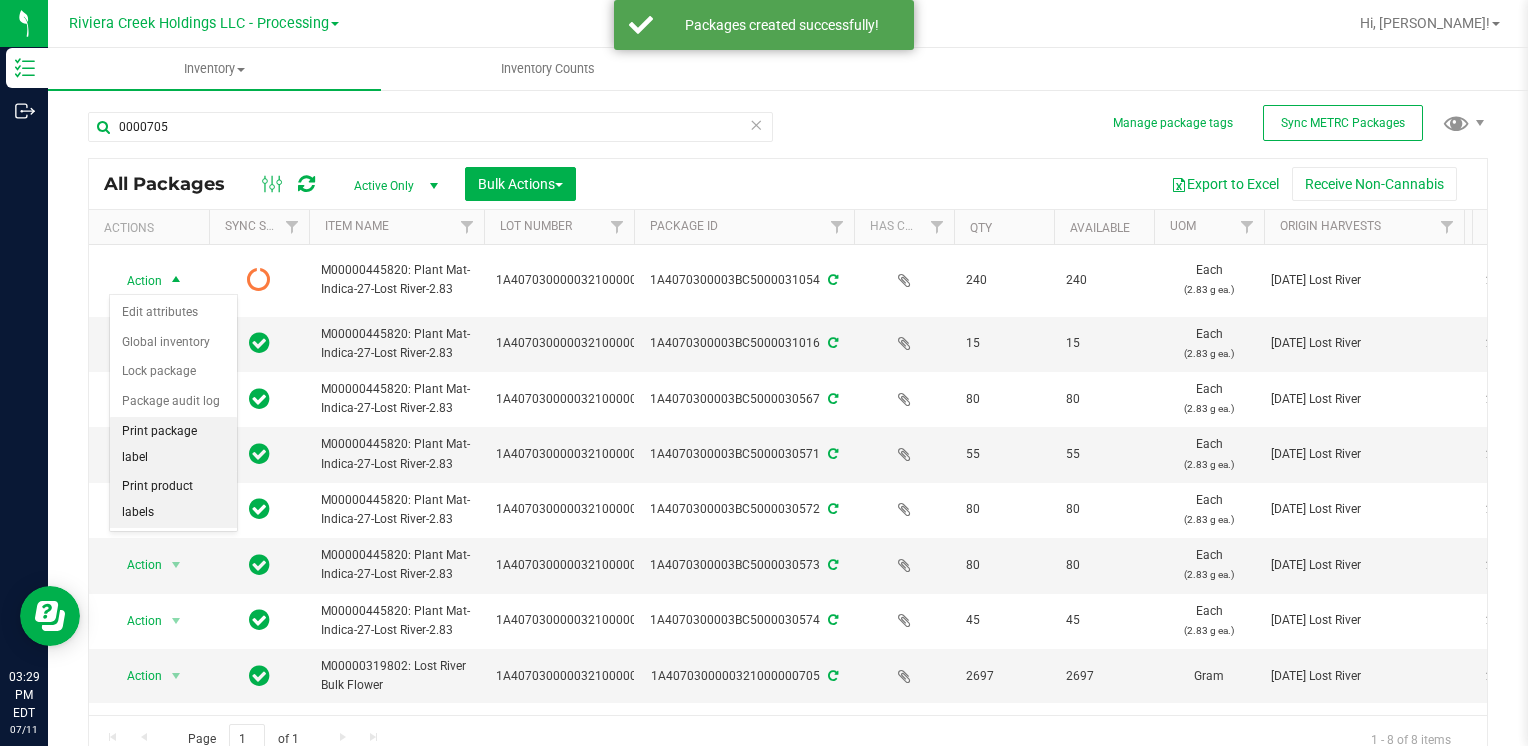 drag, startPoint x: 189, startPoint y: 425, endPoint x: 227, endPoint y: 417, distance: 38.832977 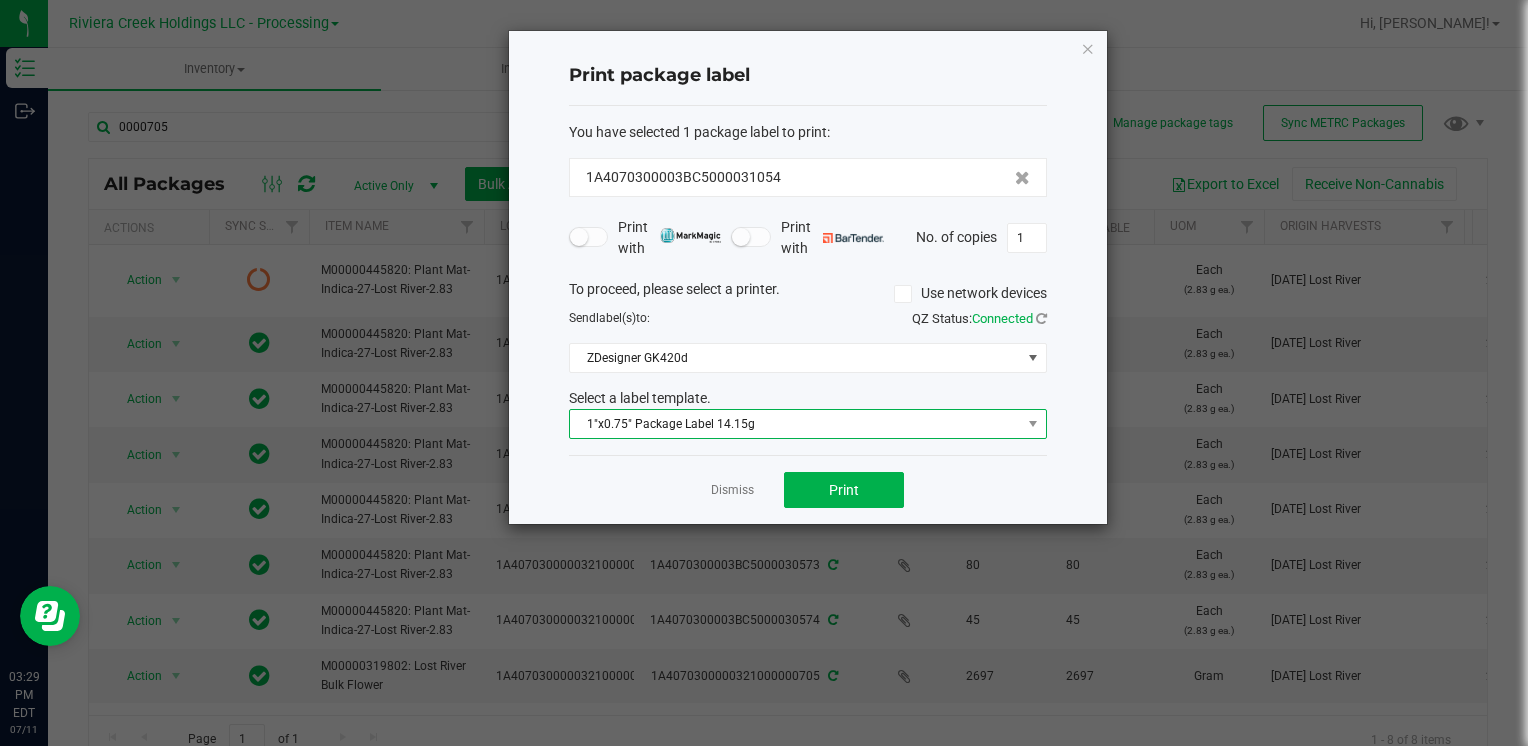click on "1"x0.75" Package Label 14.15g" at bounding box center [795, 424] 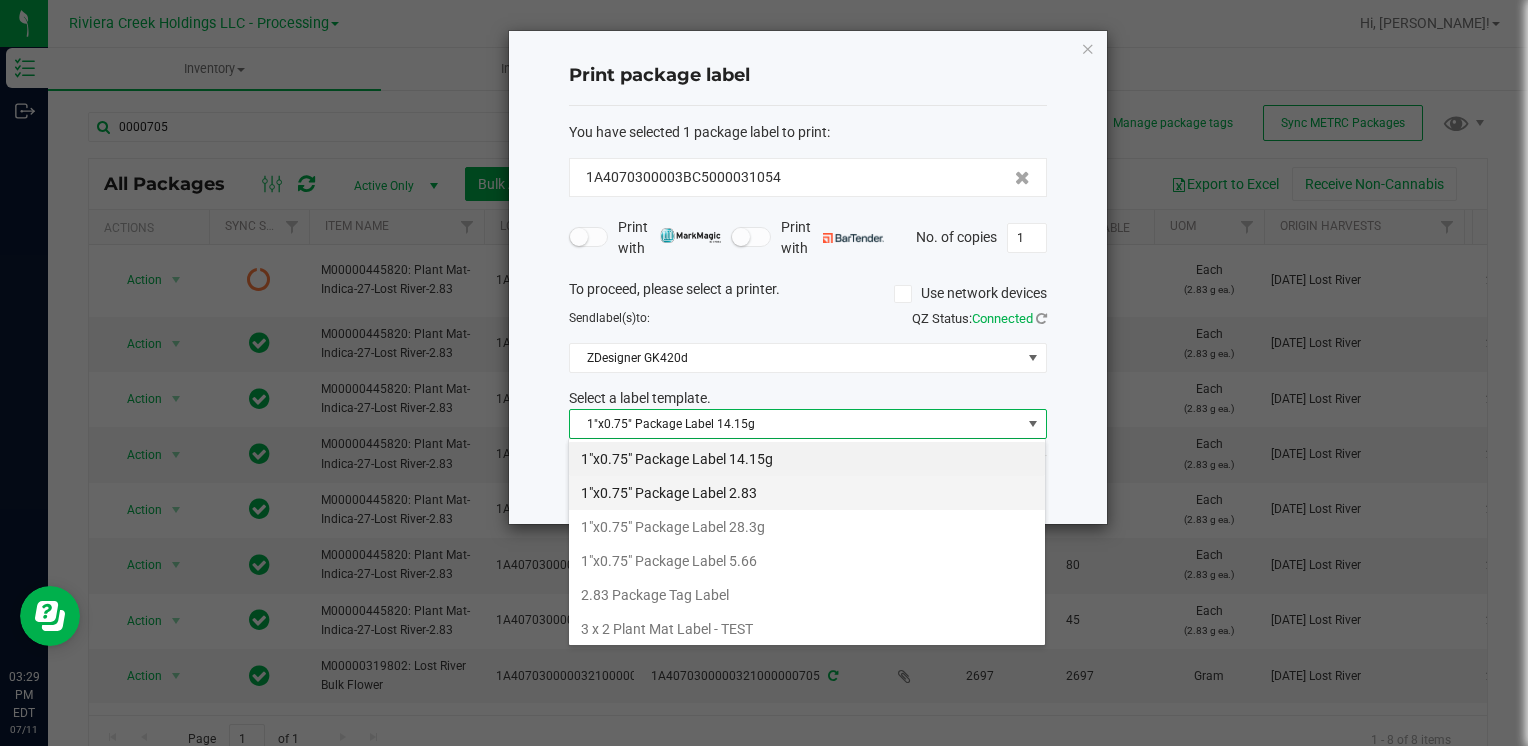 click on "1"x0.75" Package Label 2.83" at bounding box center [807, 493] 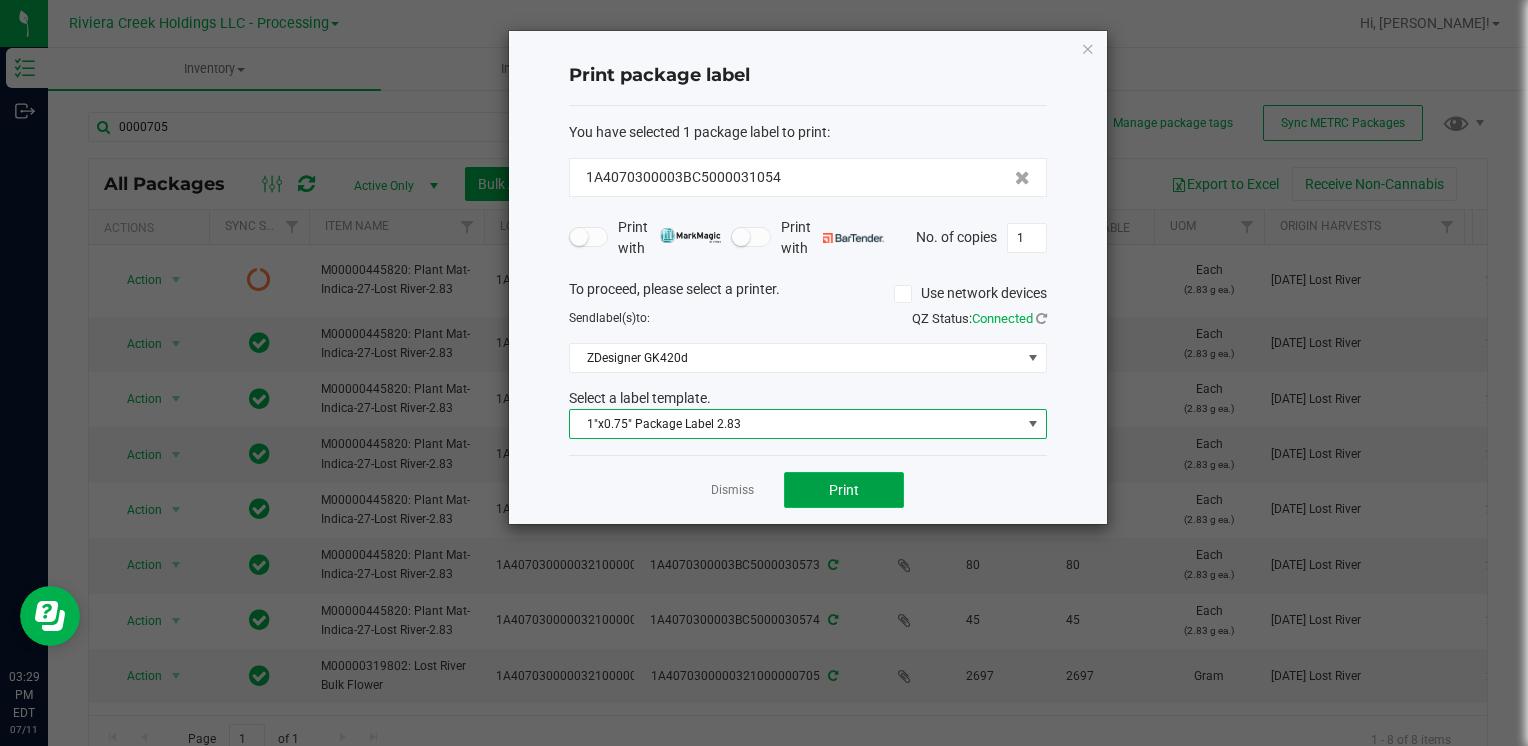 click on "Print" 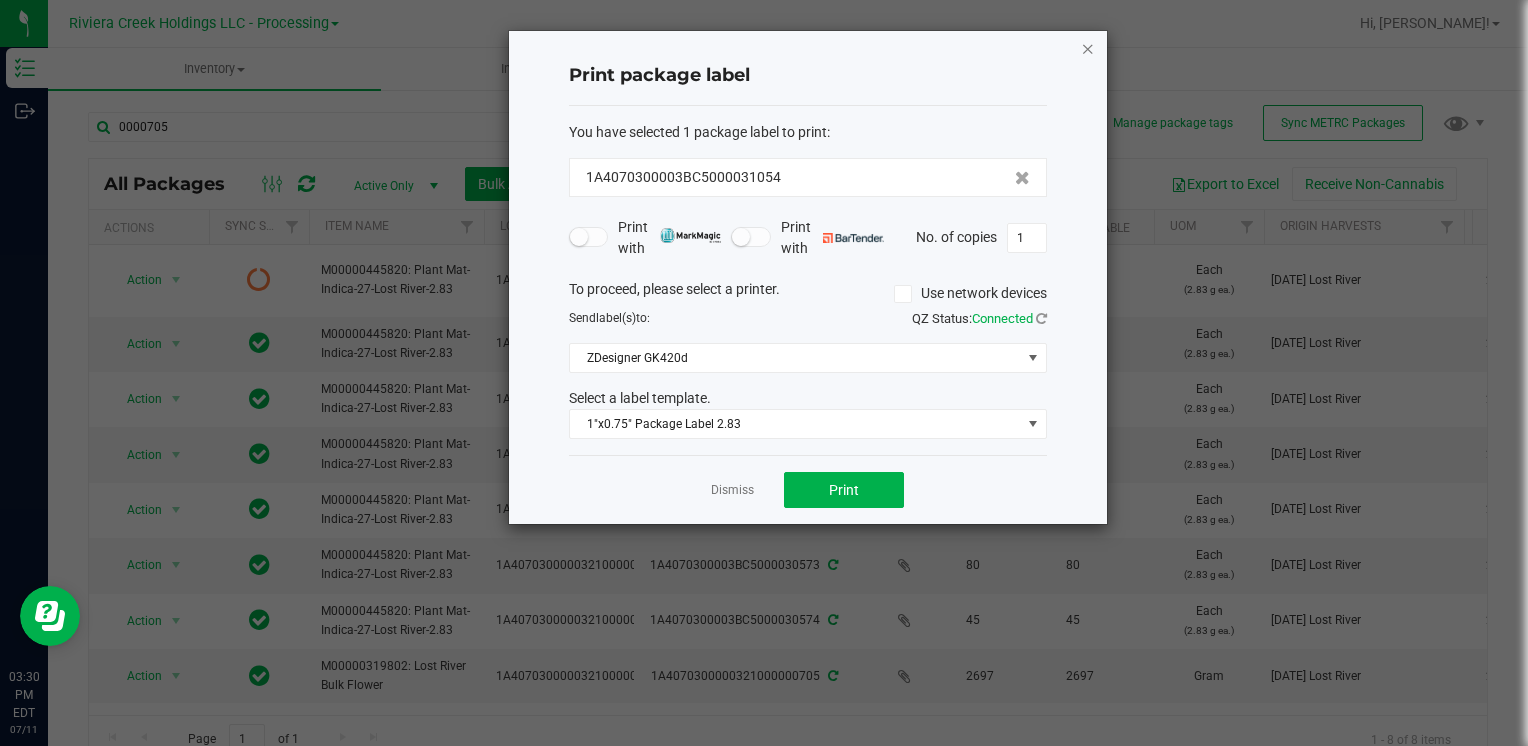 click 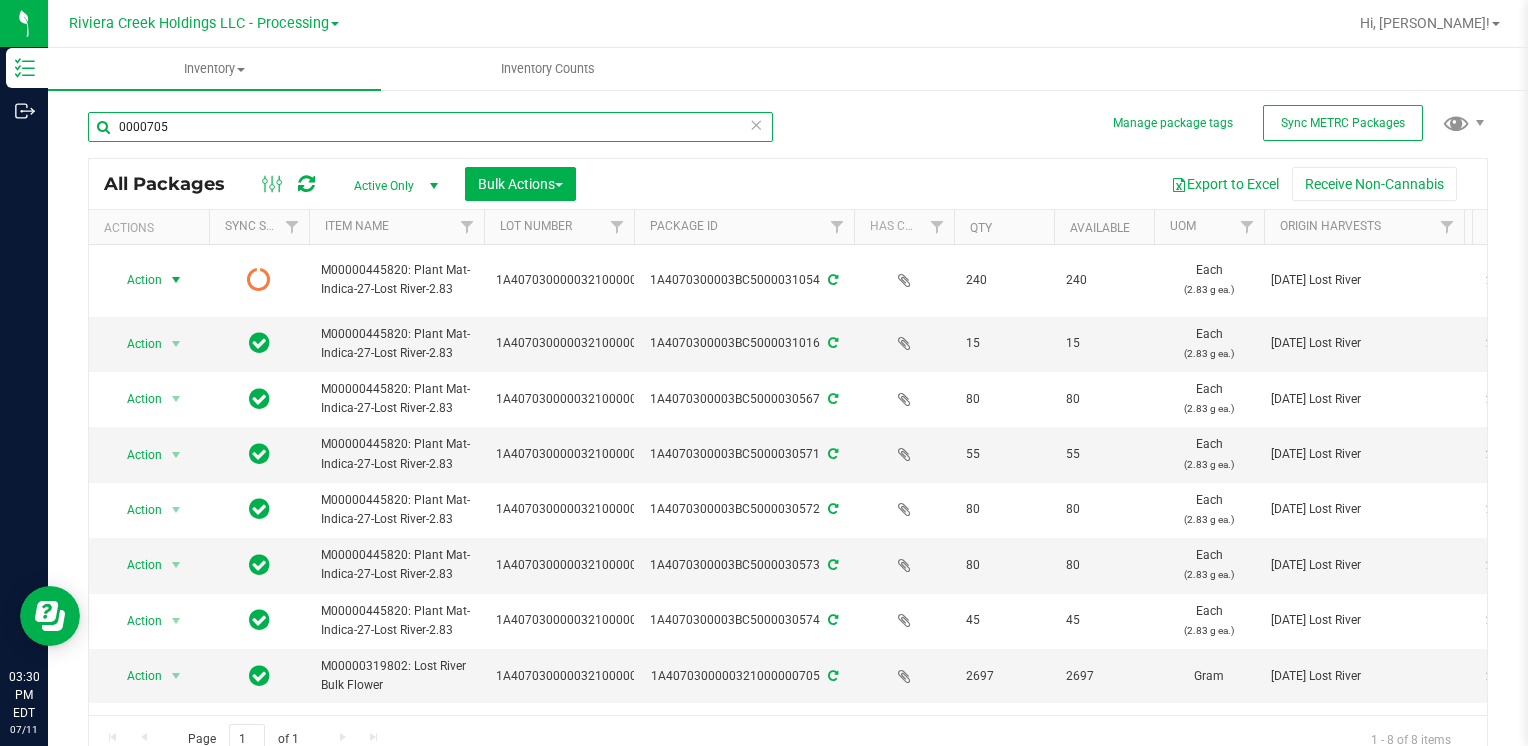 click on "0000705" at bounding box center (430, 127) 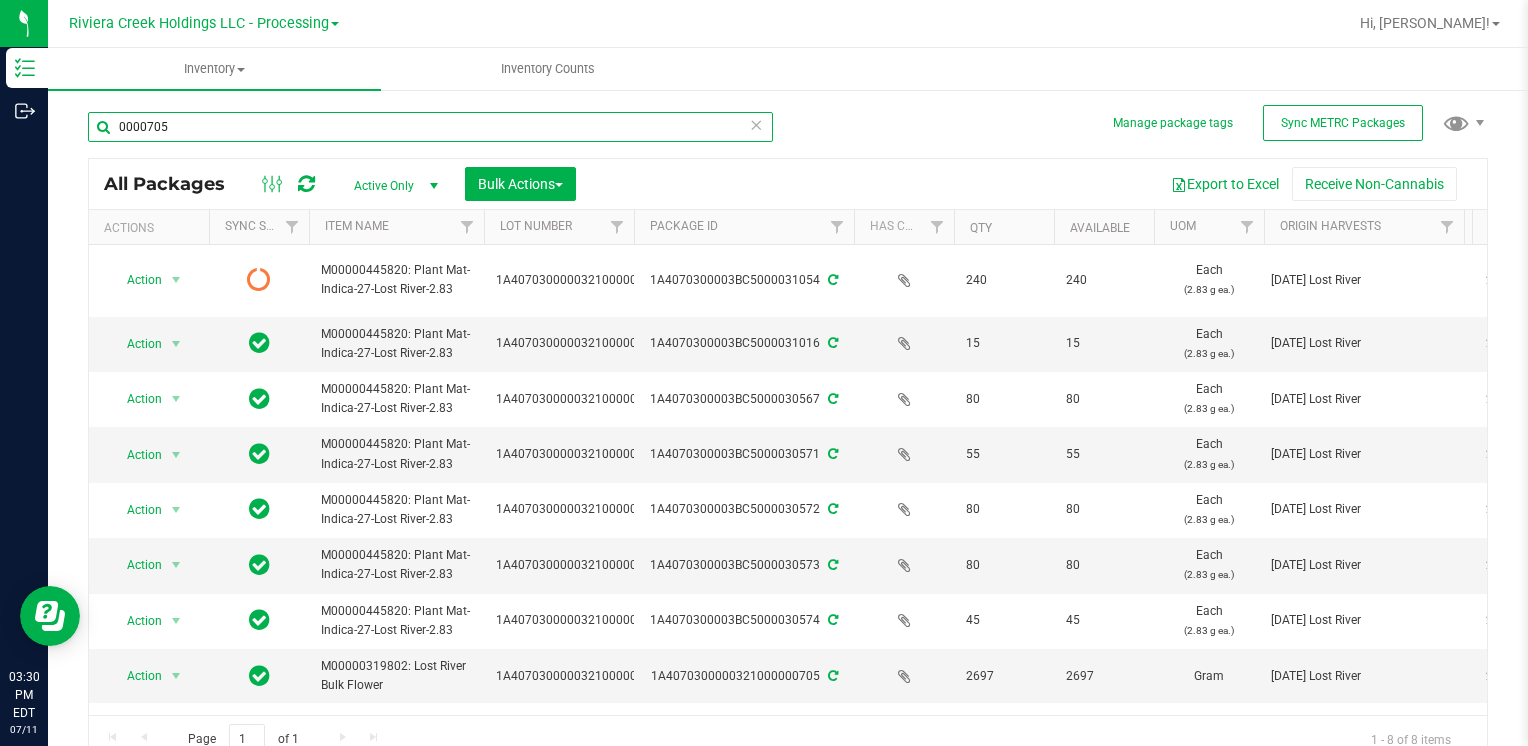 click on "0000705" at bounding box center [430, 127] 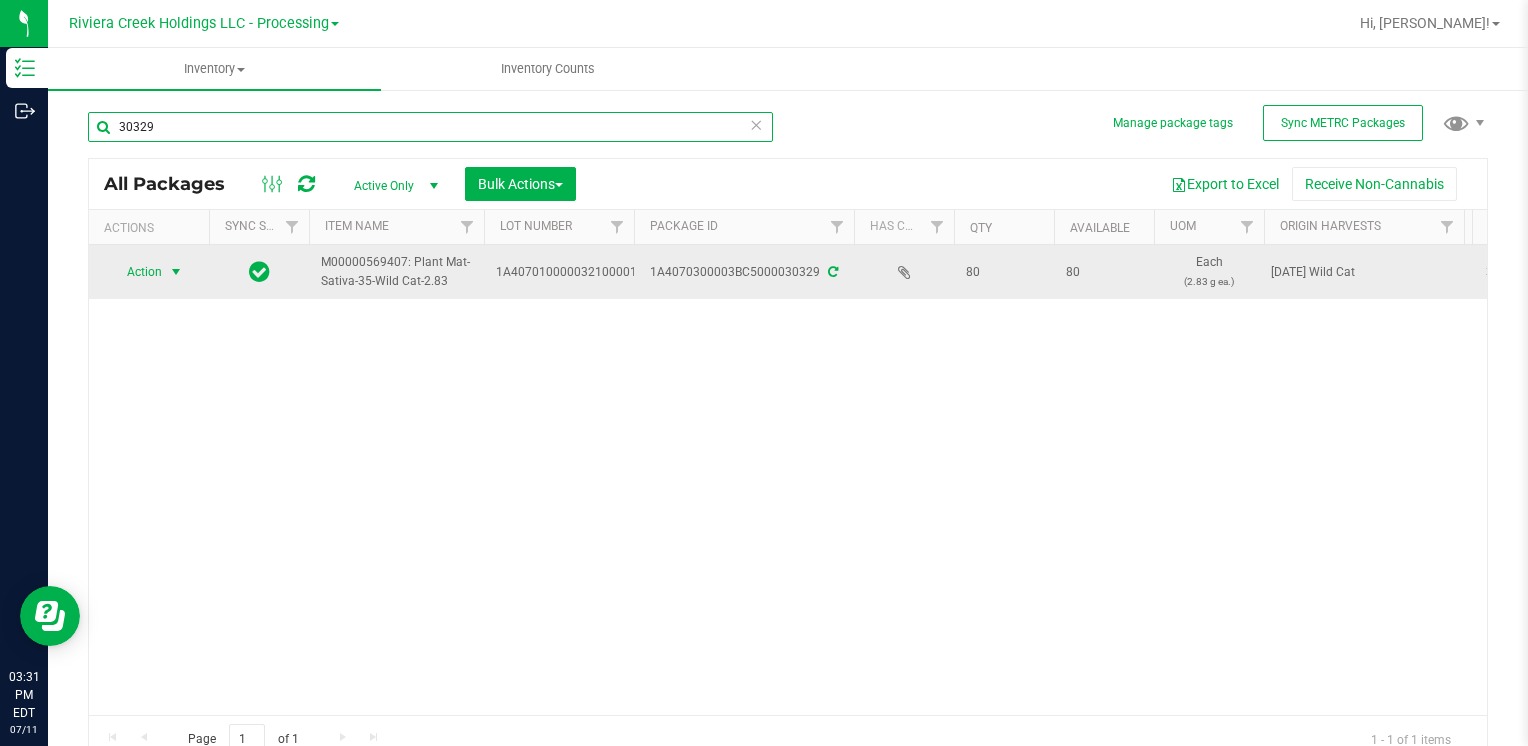 type on "30329" 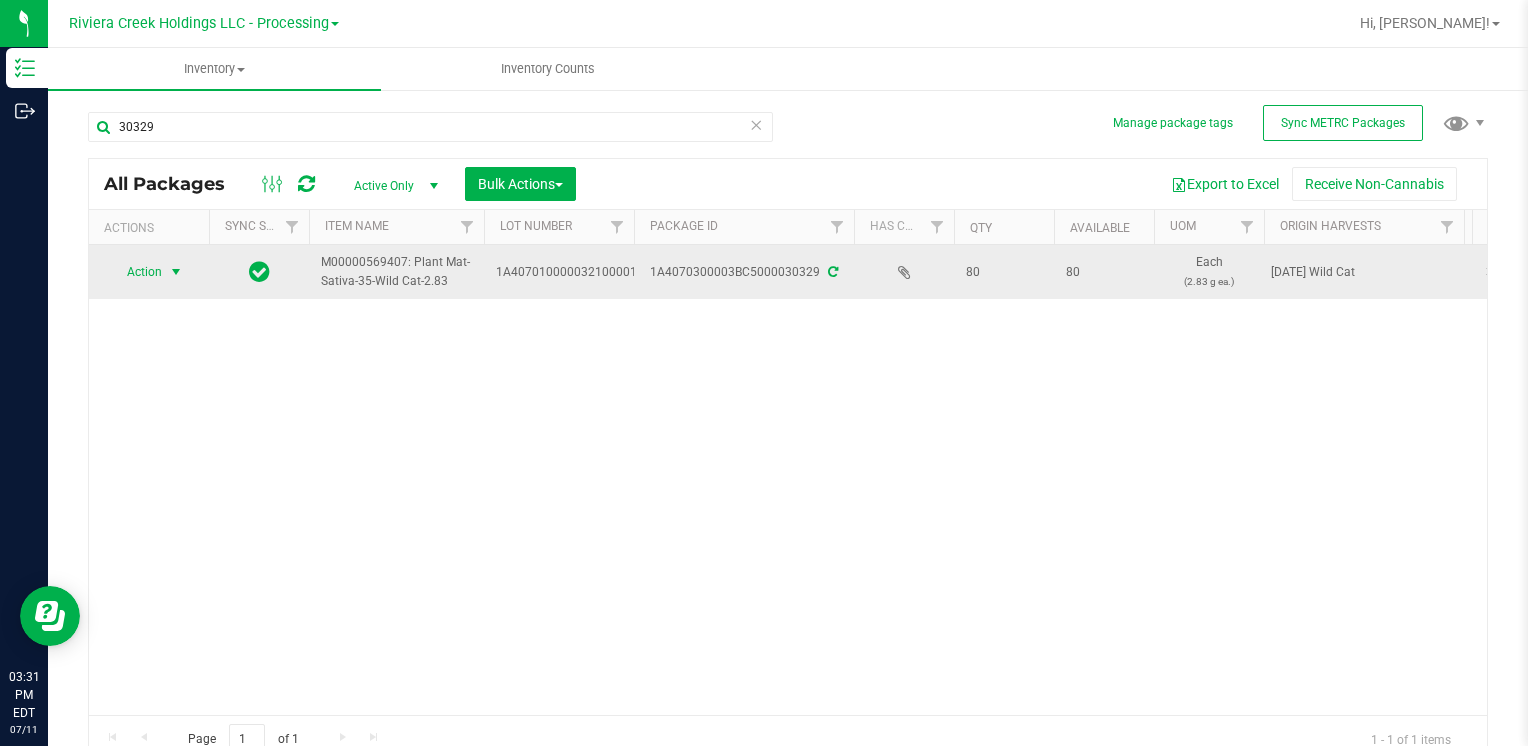 click on "Action" at bounding box center (136, 272) 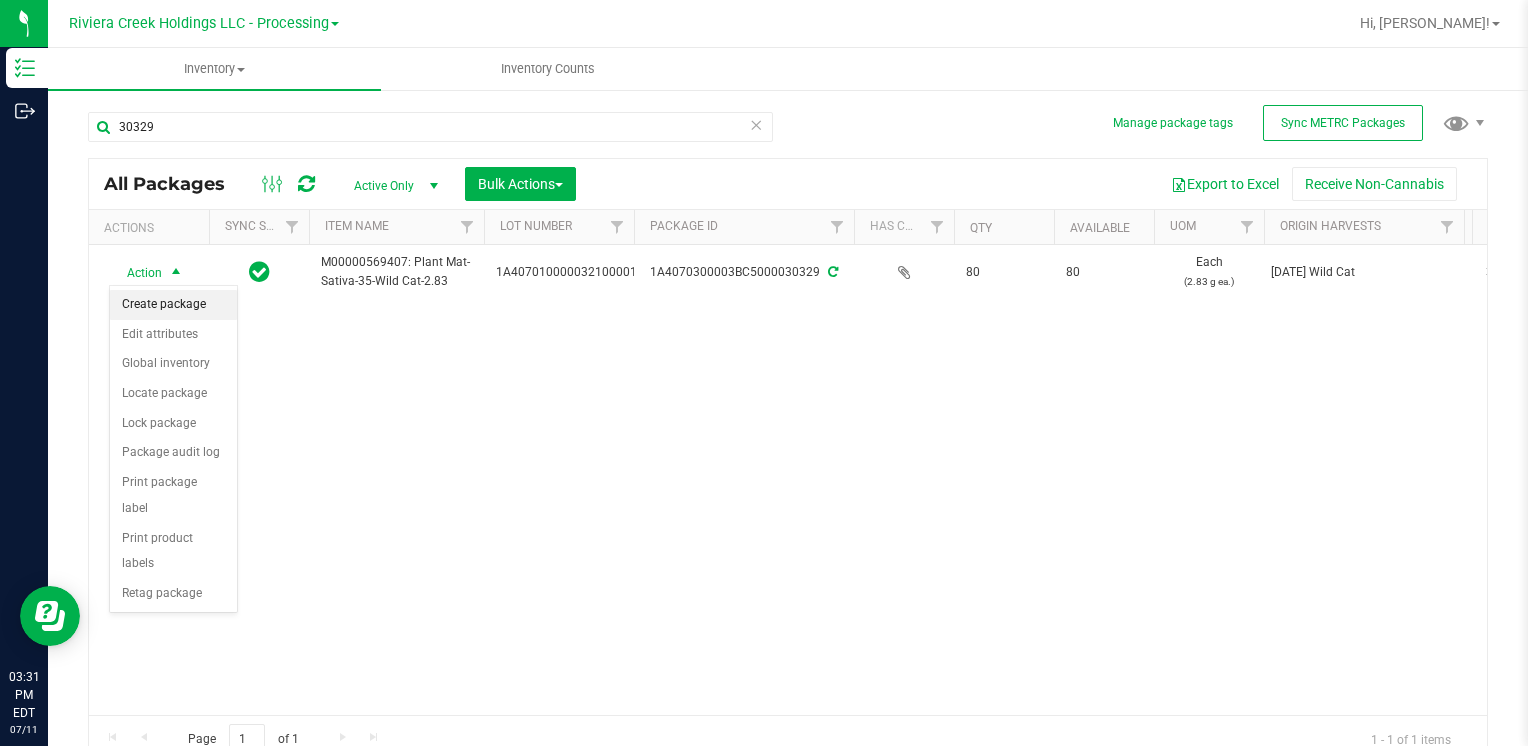 click on "Create package" at bounding box center [173, 305] 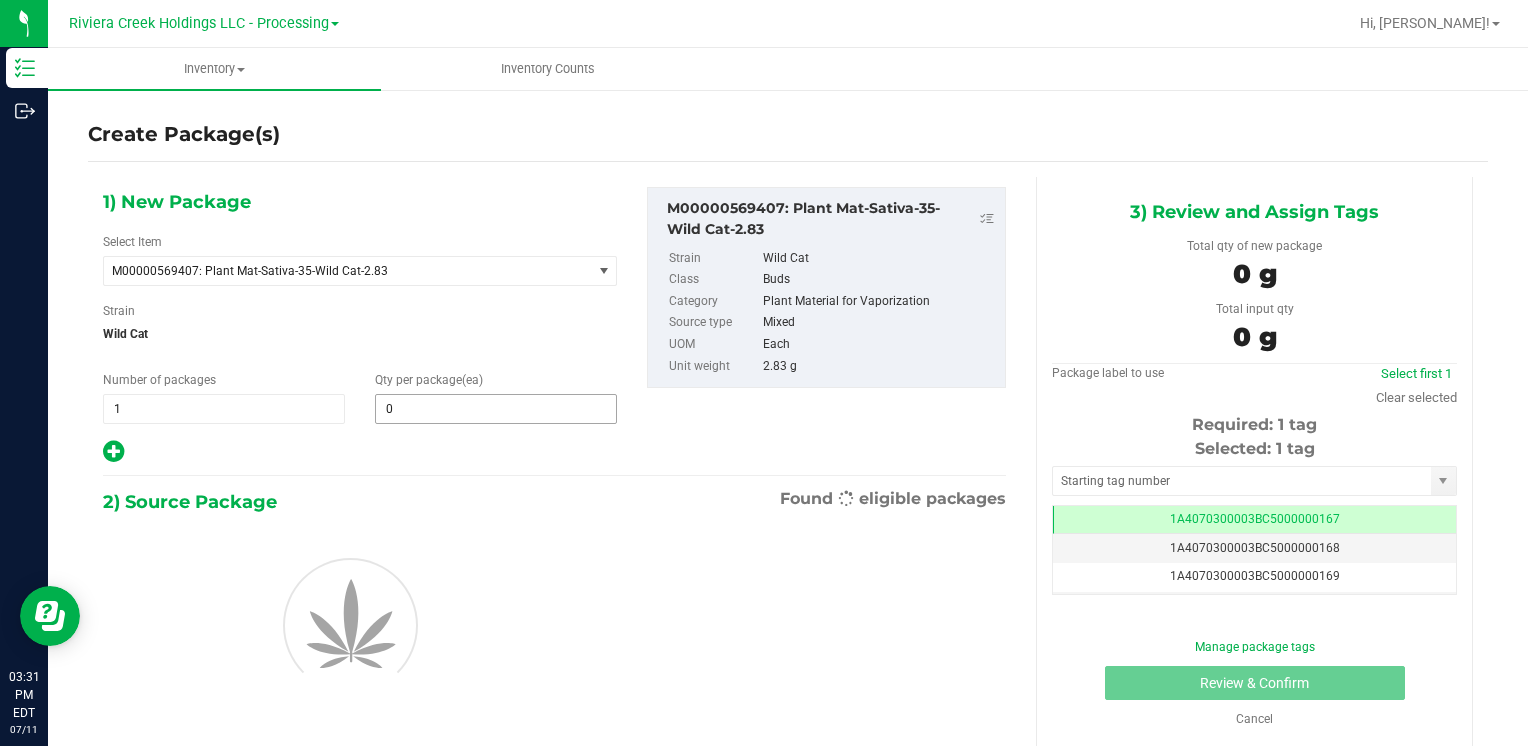 scroll, scrollTop: 0, scrollLeft: 0, axis: both 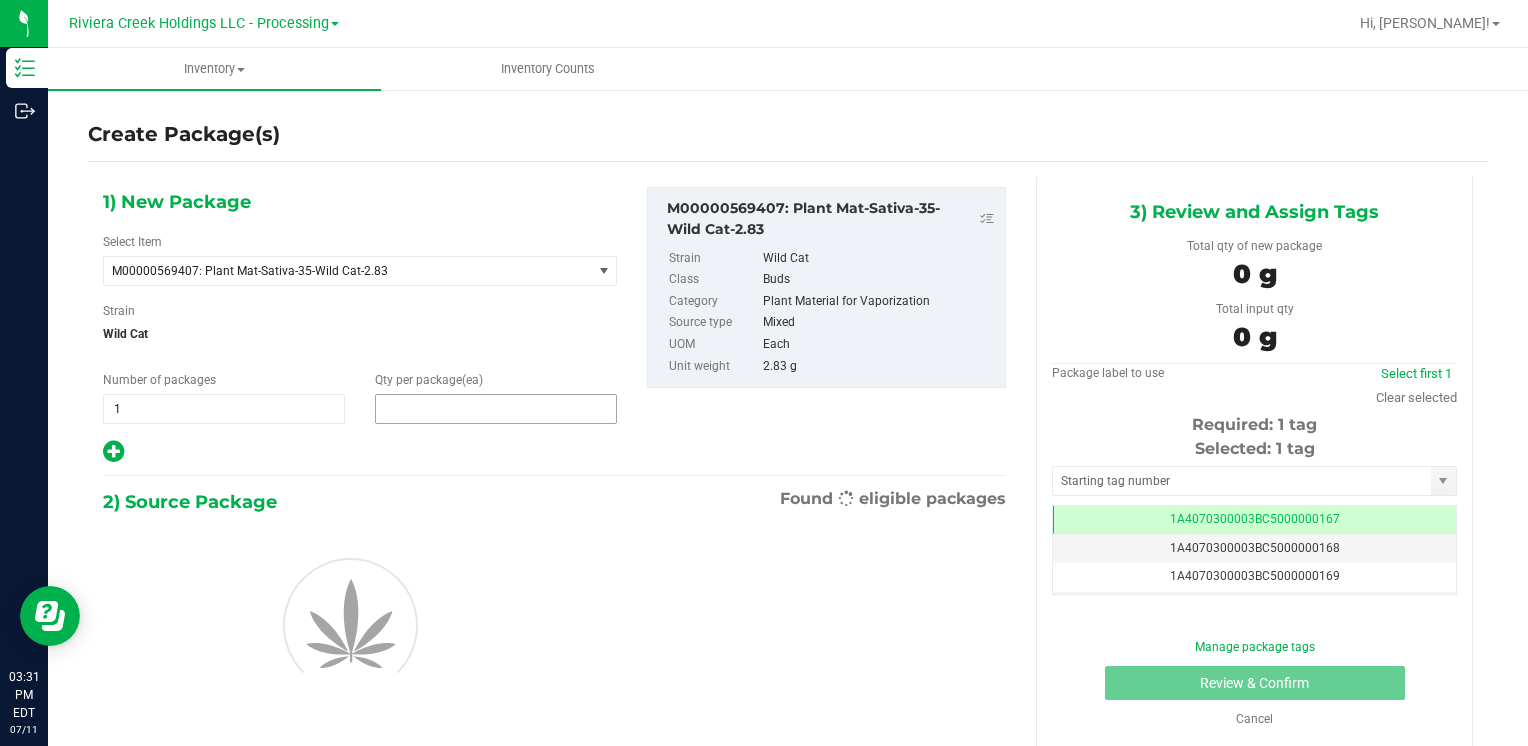 click at bounding box center (496, 409) 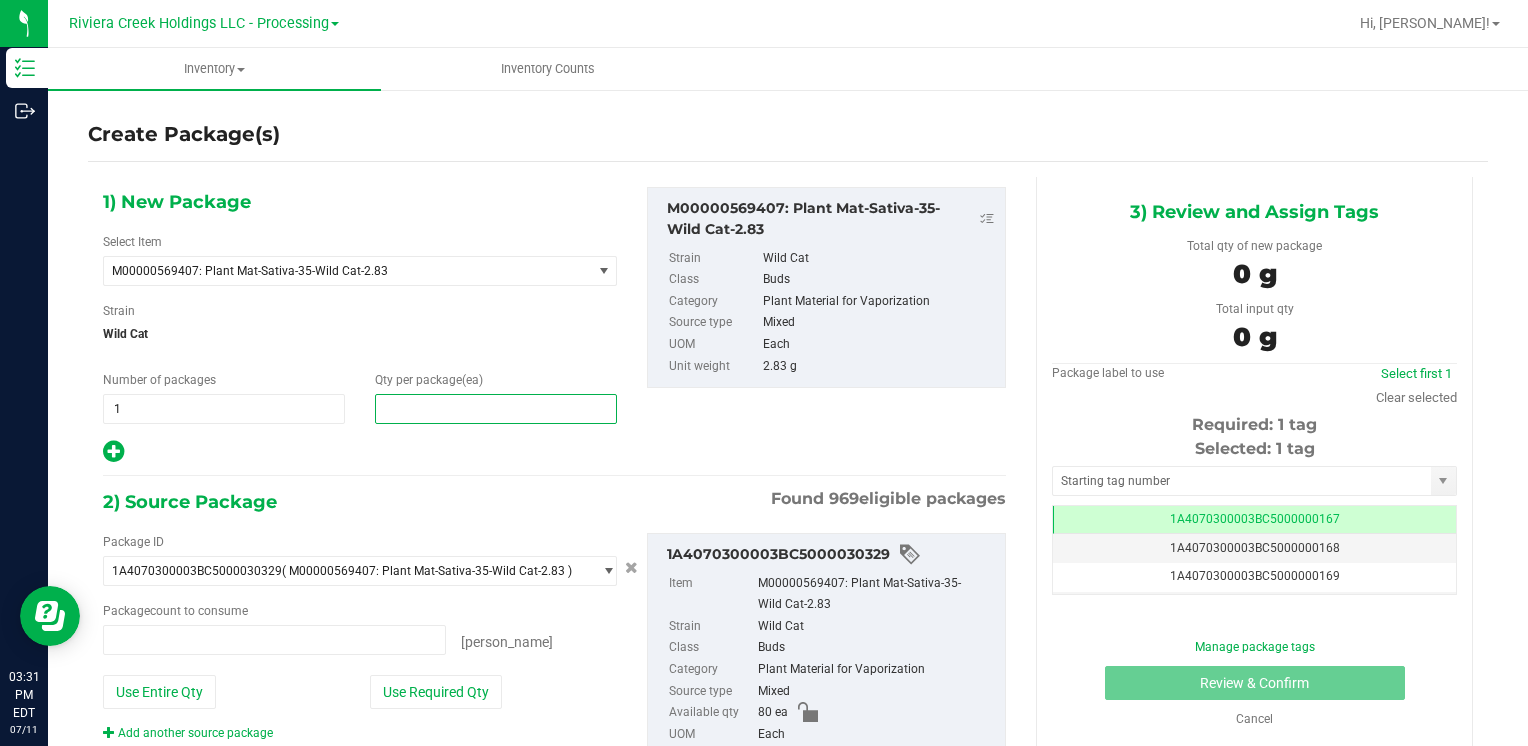type on "0 ea" 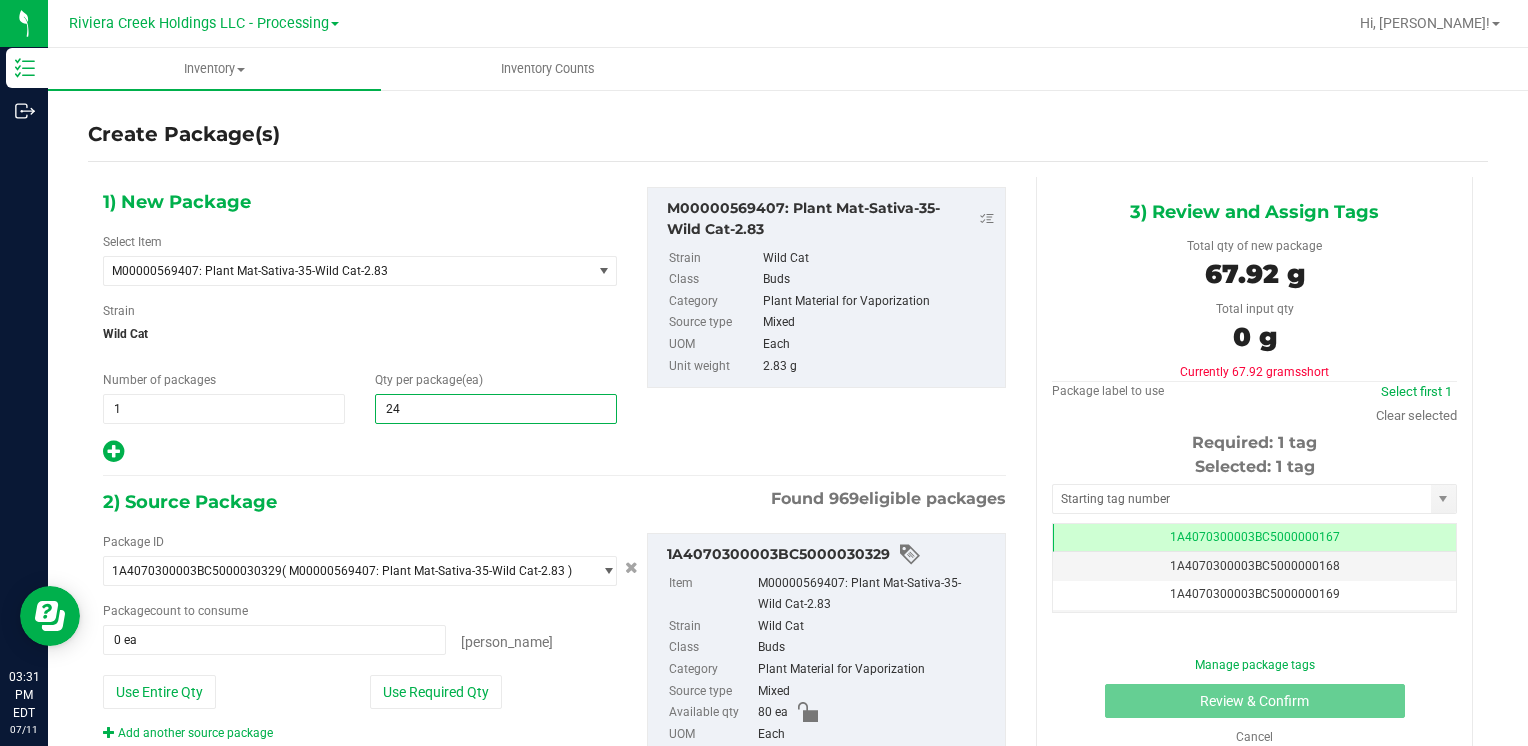 type on "240" 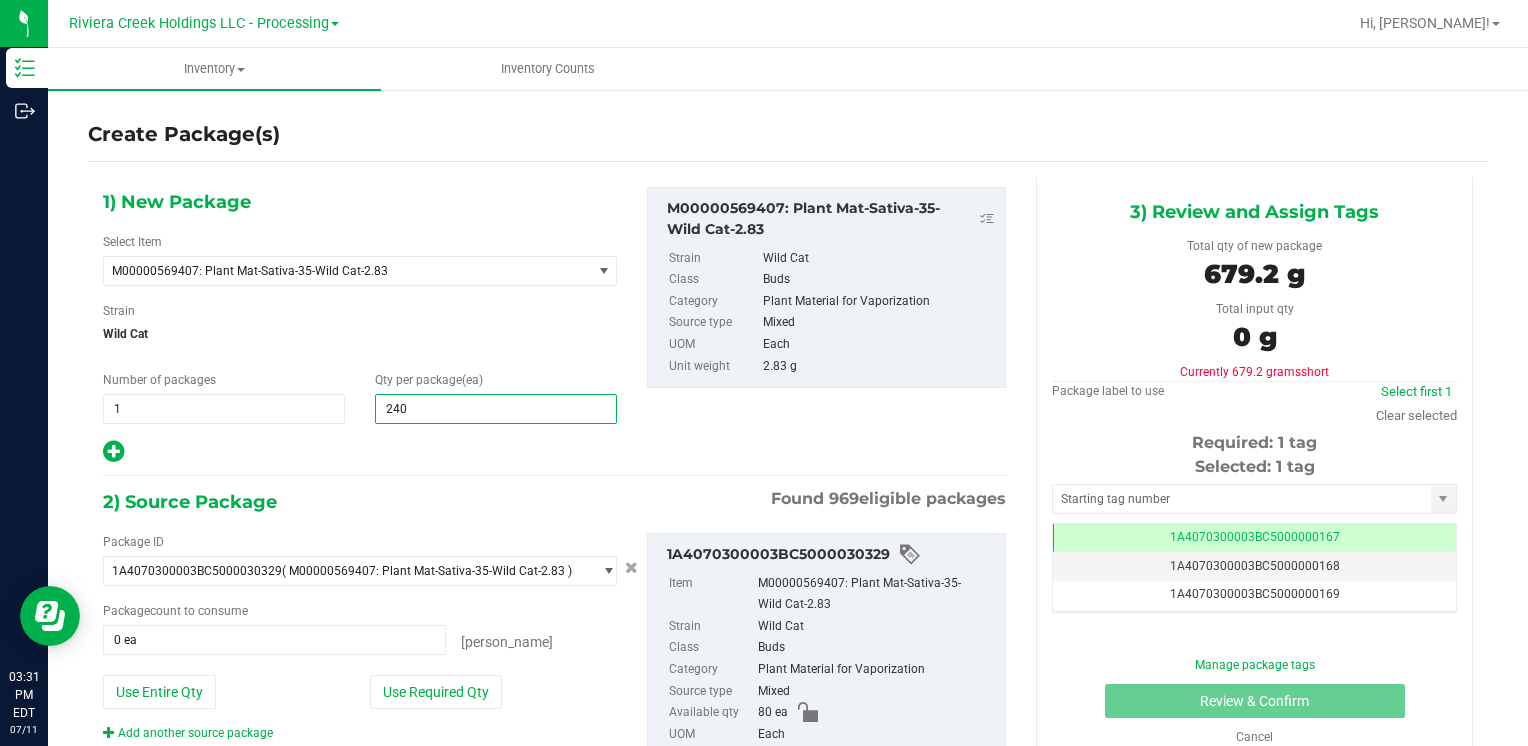 type on "240" 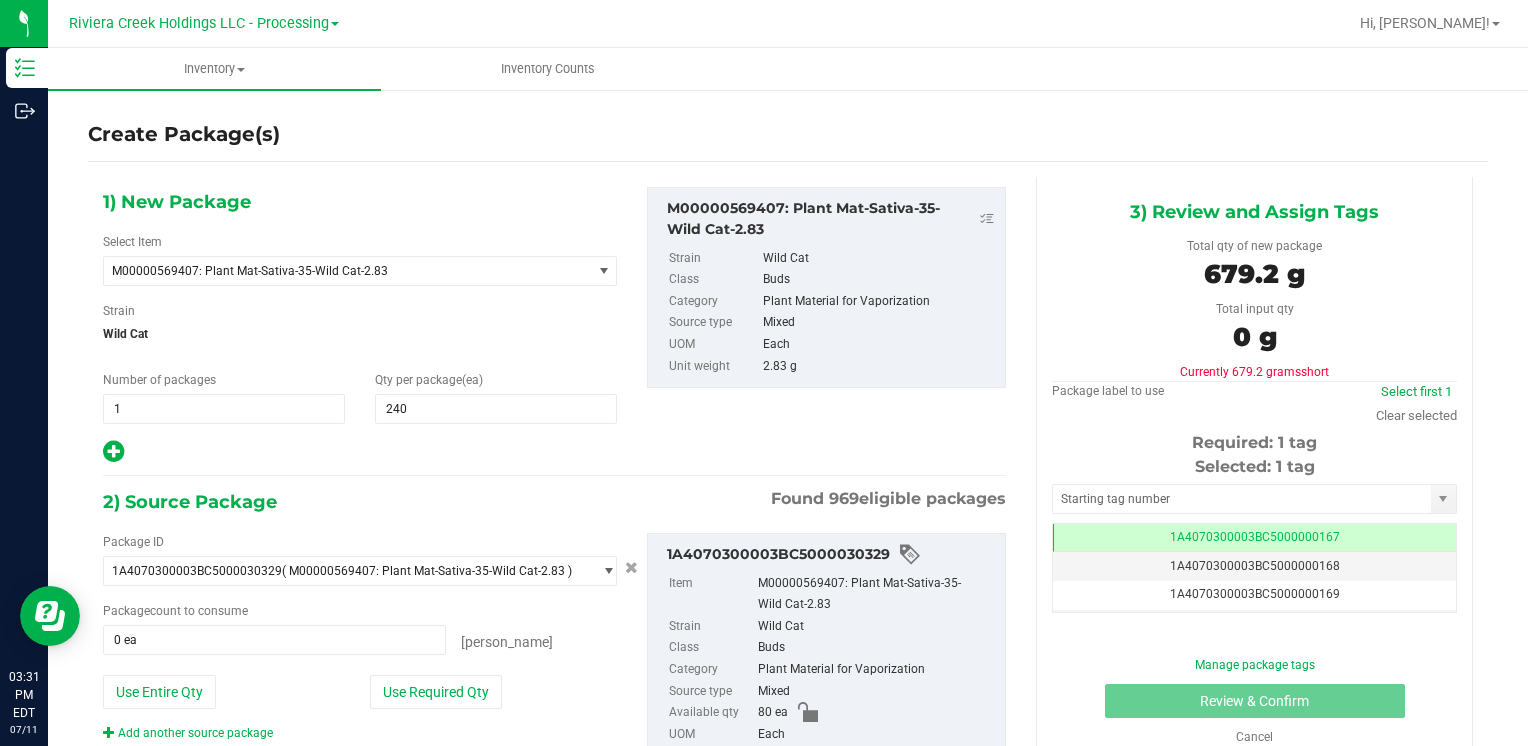 click on "Package ID
1A4070300003BC5000030329
(
M00000569407: Plant Mat-Sativa-35-Wild Cat-2.83
)
1A4070100000321000014371 1A4070100000321000014487 1A4070100000321000014521 1A4070100000321000014641 1A4070100000321000014667 1A4070100000321000014753 1A4070100000321000014754 1A4070100000321000014755 1A4070100000321000014756 1A4070100000321000014757 1A4070100000321000014759 1A4070100000321000014821 1A4070100000321000014822 1A4070100000321000014823 1A4070100000321000014832 1A4070100000321000014833 1A4070100000321000014834 1A4070100000321000014836 1A4070100000321000014837 1A4070100000321000014839 1A4070100000321000014850 1A4070100000321000014867 1A4070100000321000014868 1A4070100000321000014869 1A4070100000321000014910 1A4070100000321000014911 1A4070100000321000014912 1A4070100000321000014929 1A4070100000321000014931 1A4070100000321000014933" at bounding box center [360, 637] 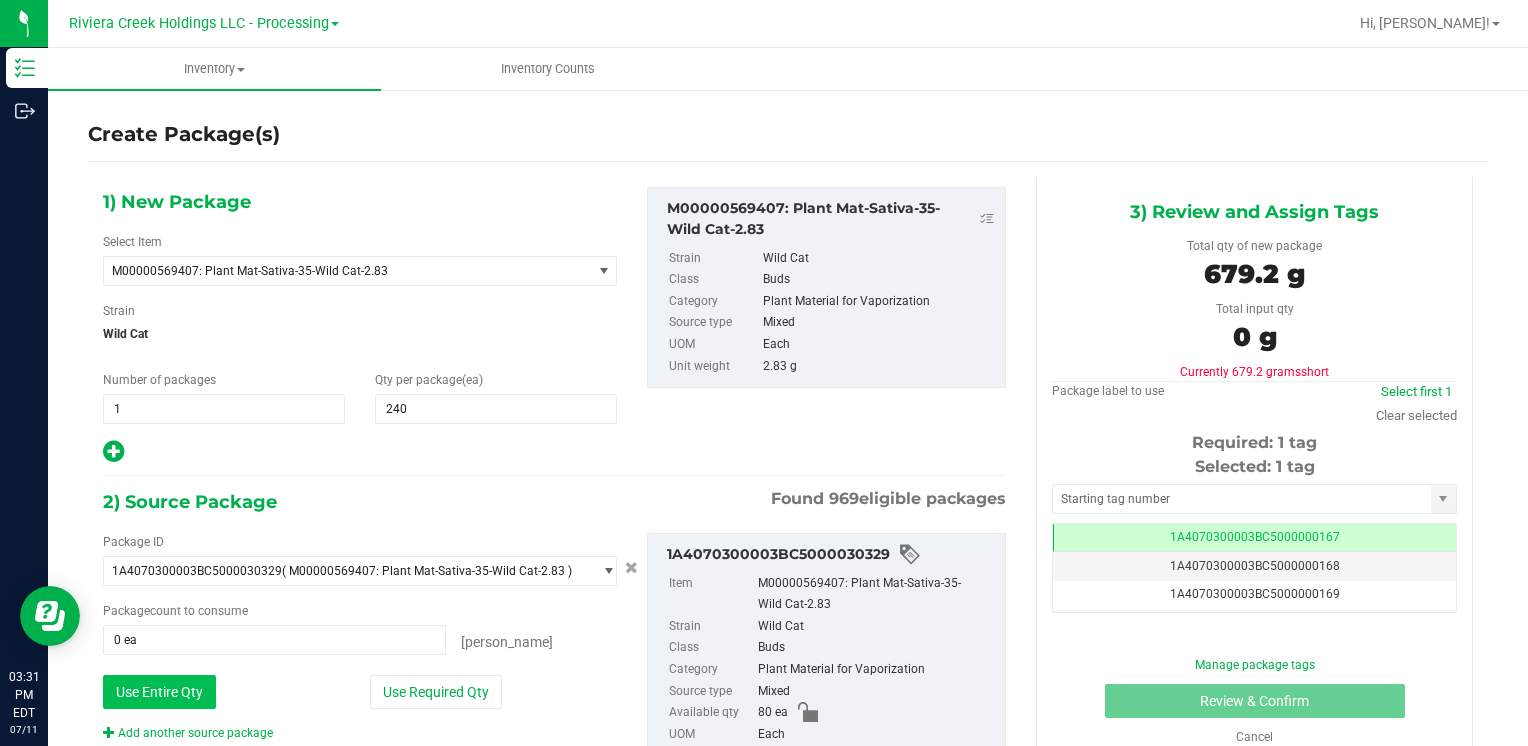 click on "Use Entire Qty" at bounding box center [159, 692] 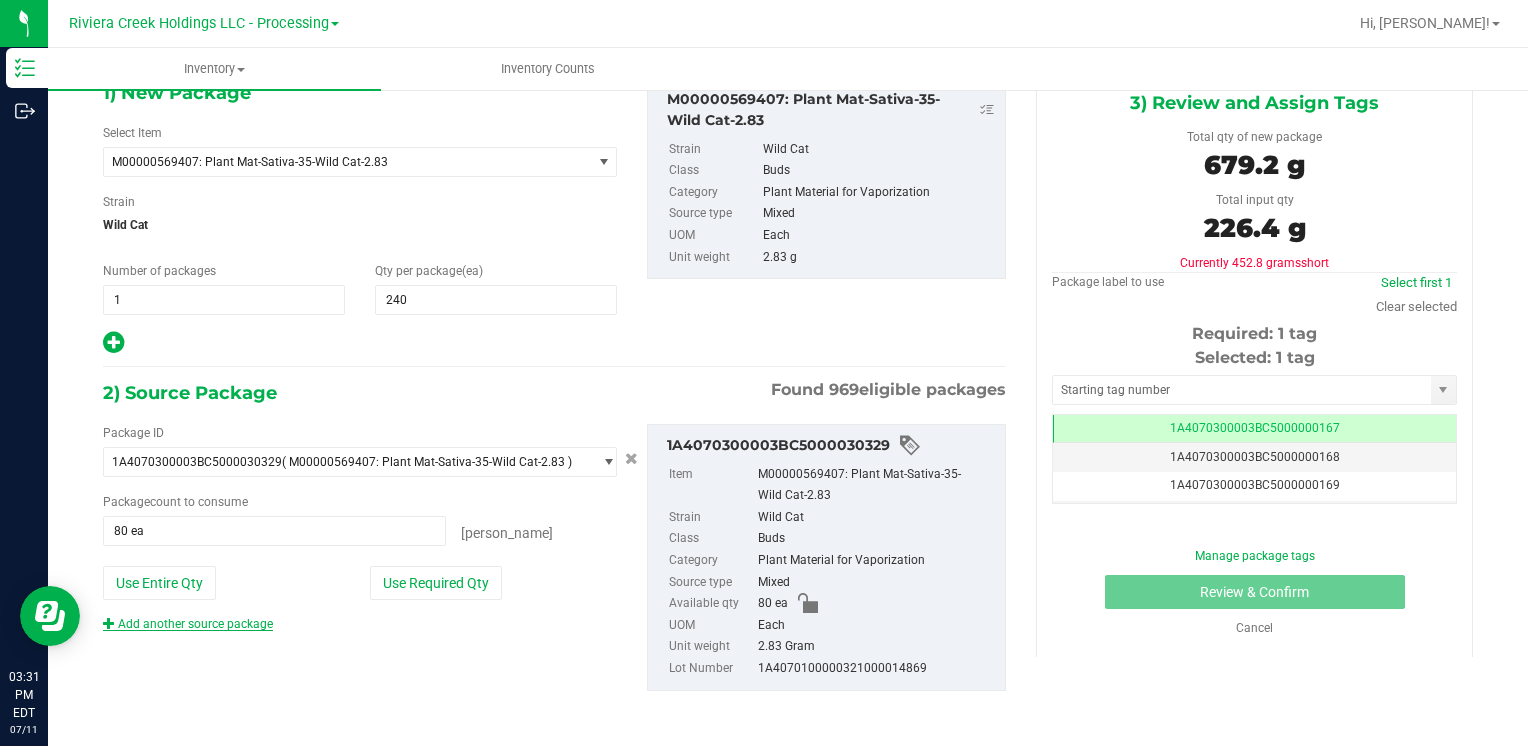click on "Add another source package" at bounding box center (188, 624) 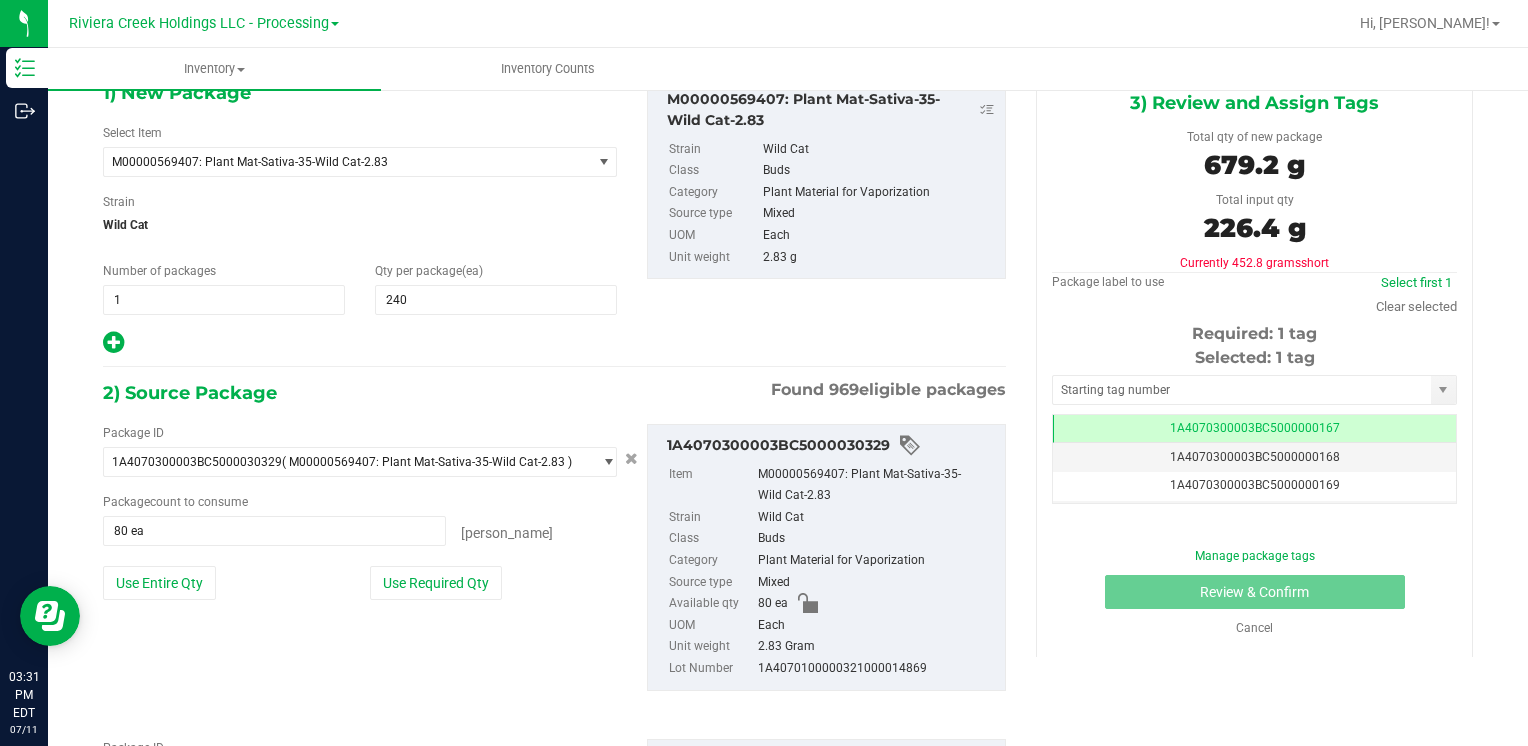 scroll, scrollTop: 259, scrollLeft: 0, axis: vertical 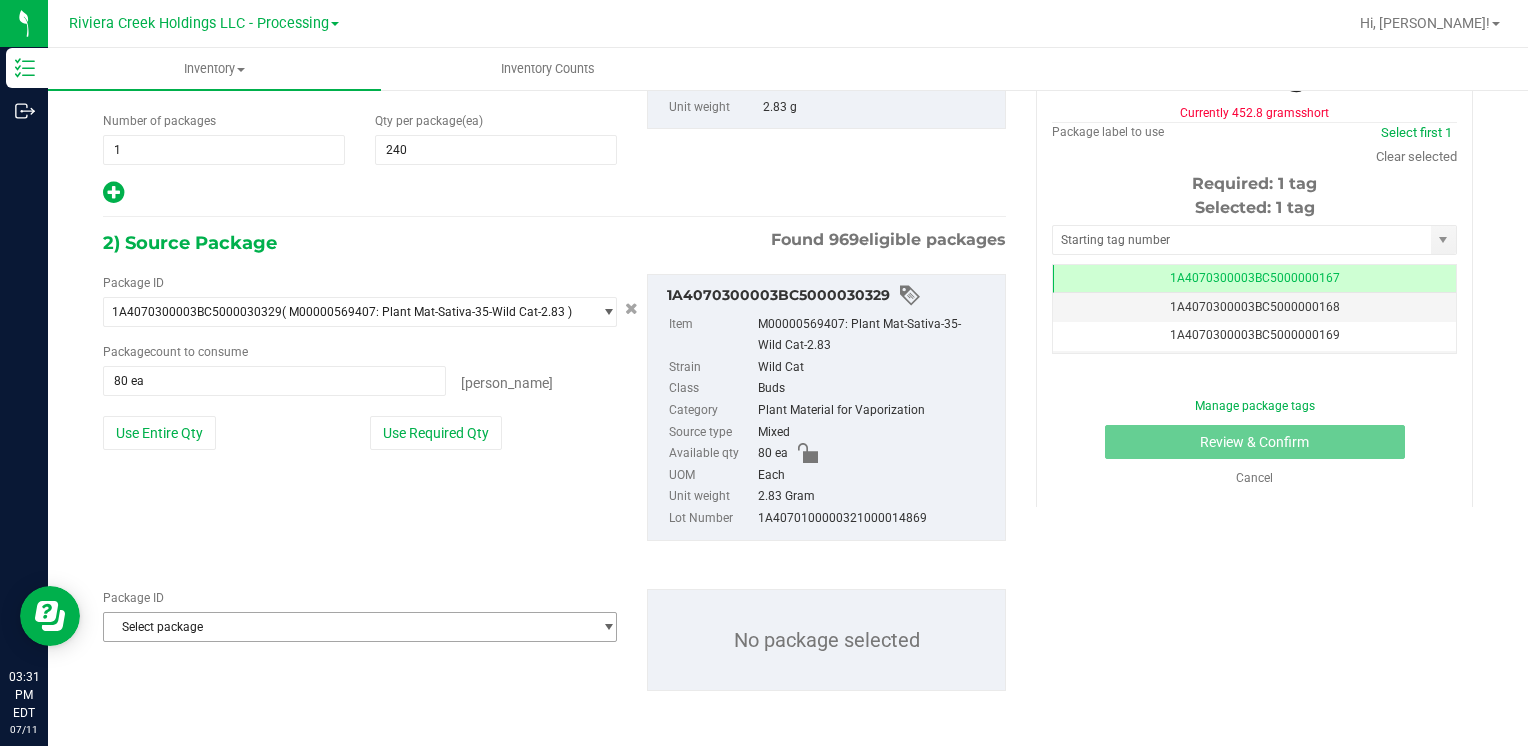 click on "Select package" at bounding box center (347, 627) 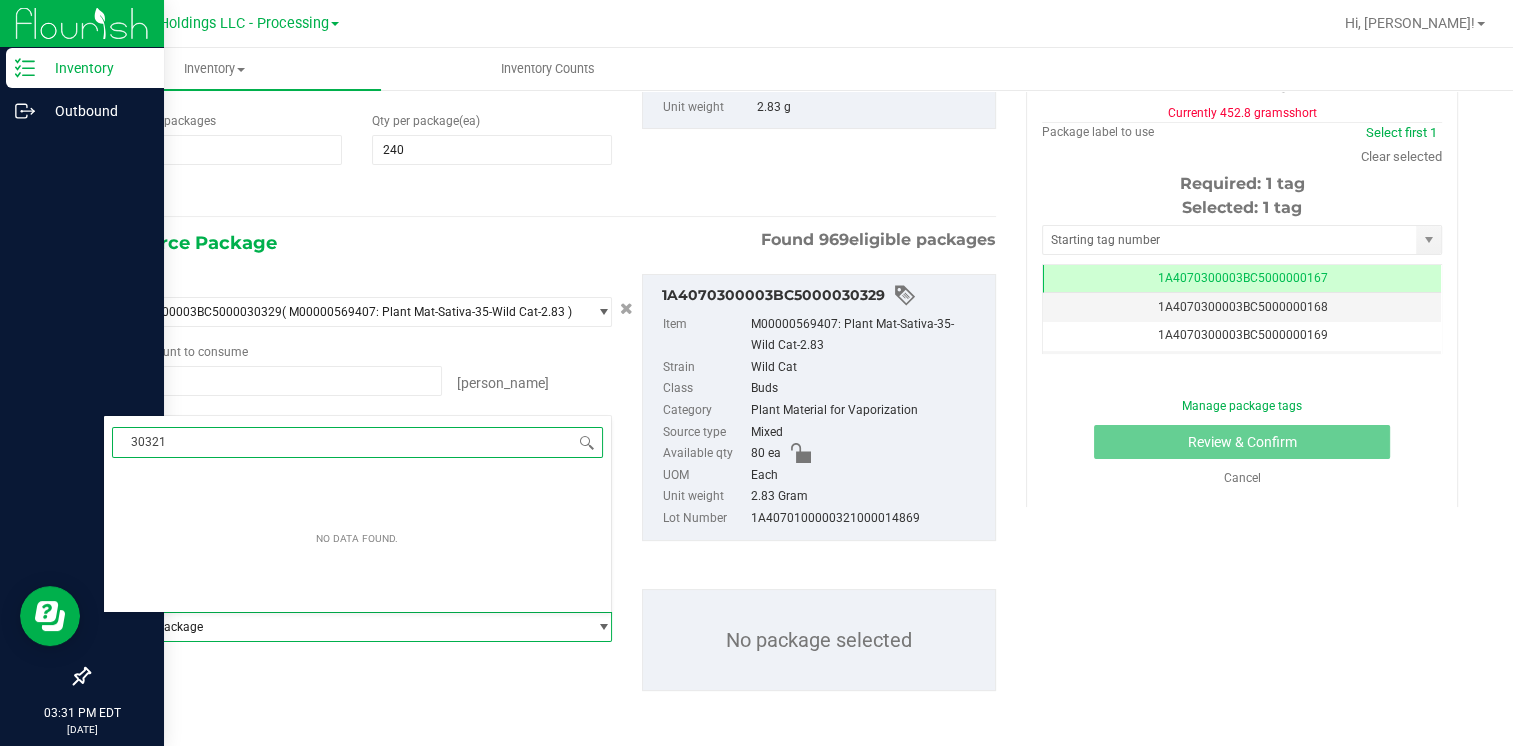 type on "30321" 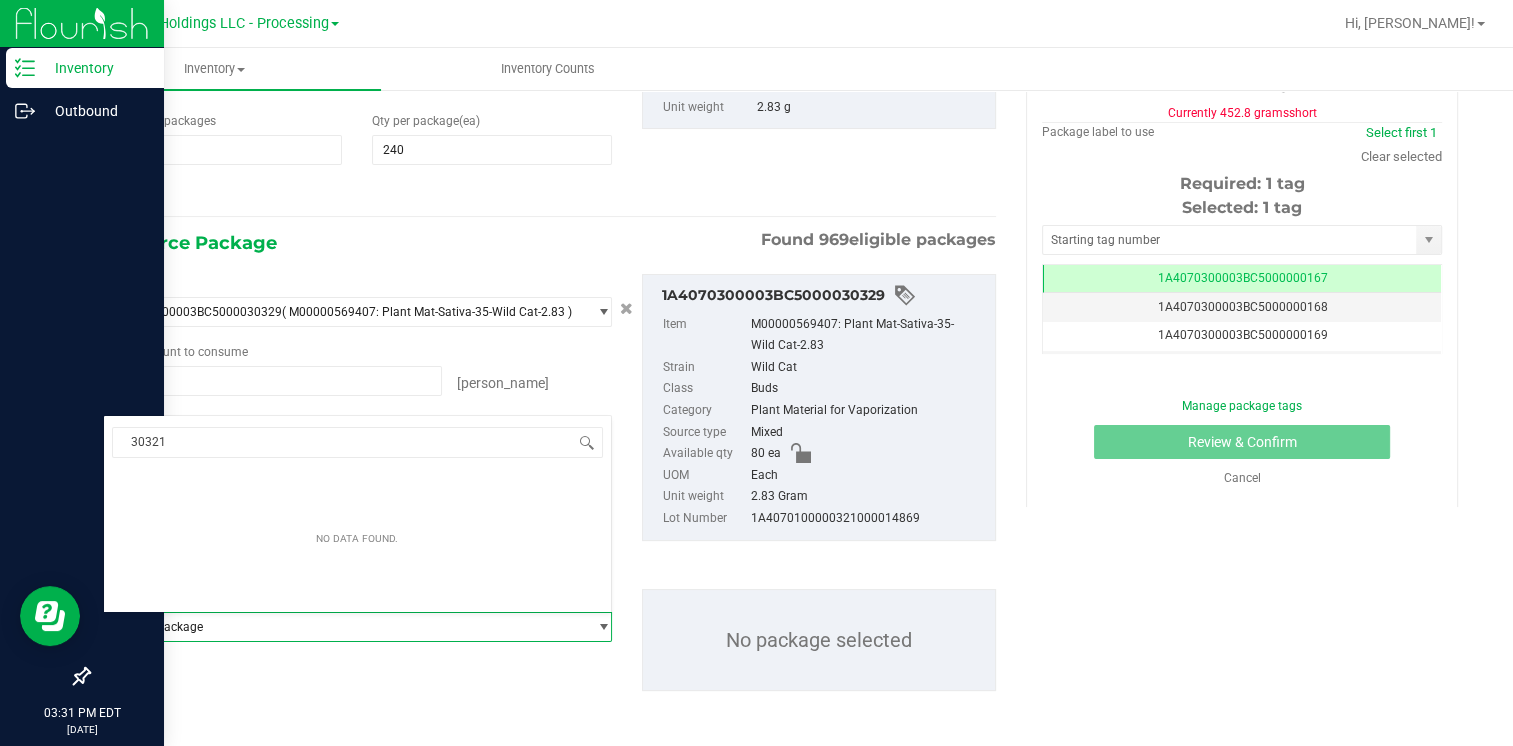 click on "Inventory" at bounding box center [95, 68] 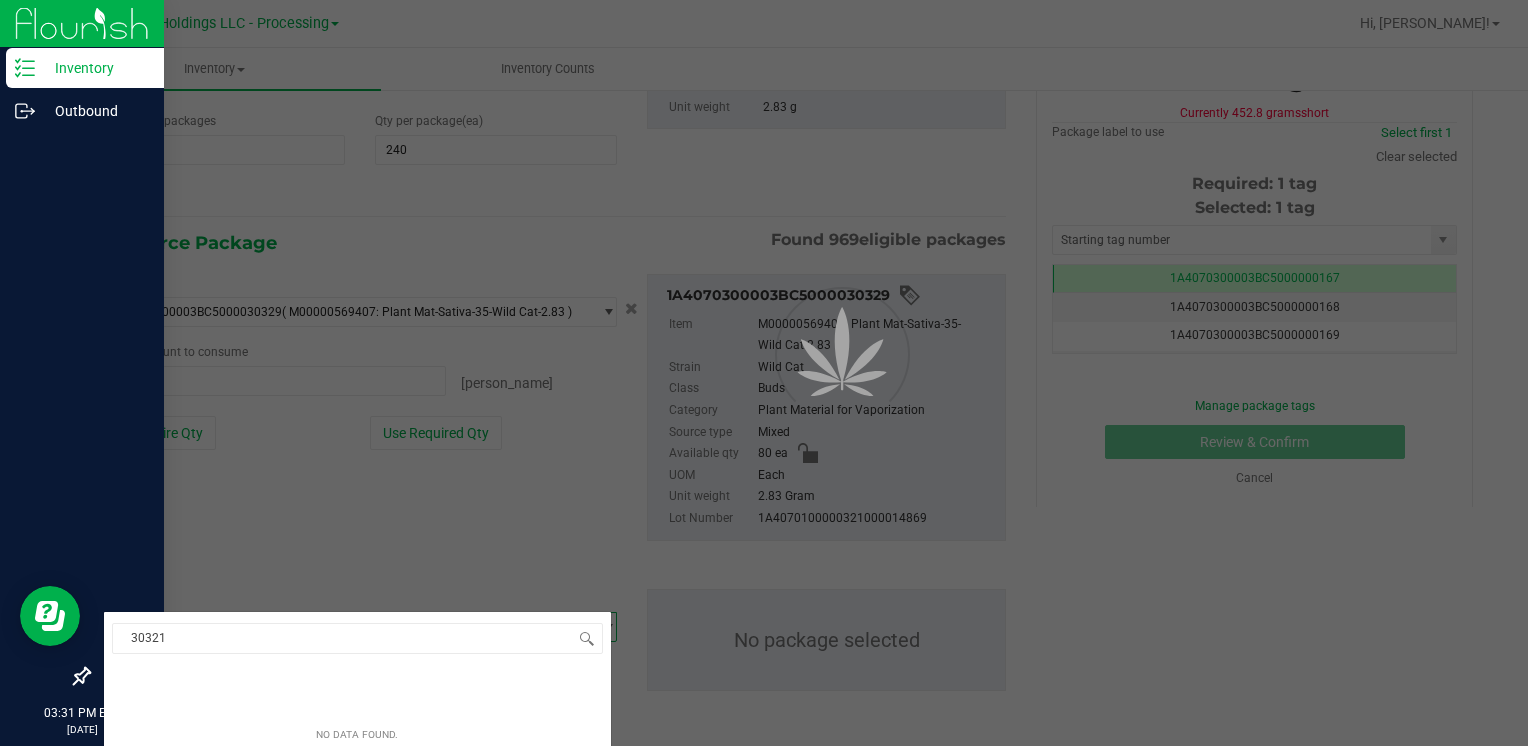 scroll, scrollTop: 0, scrollLeft: 0, axis: both 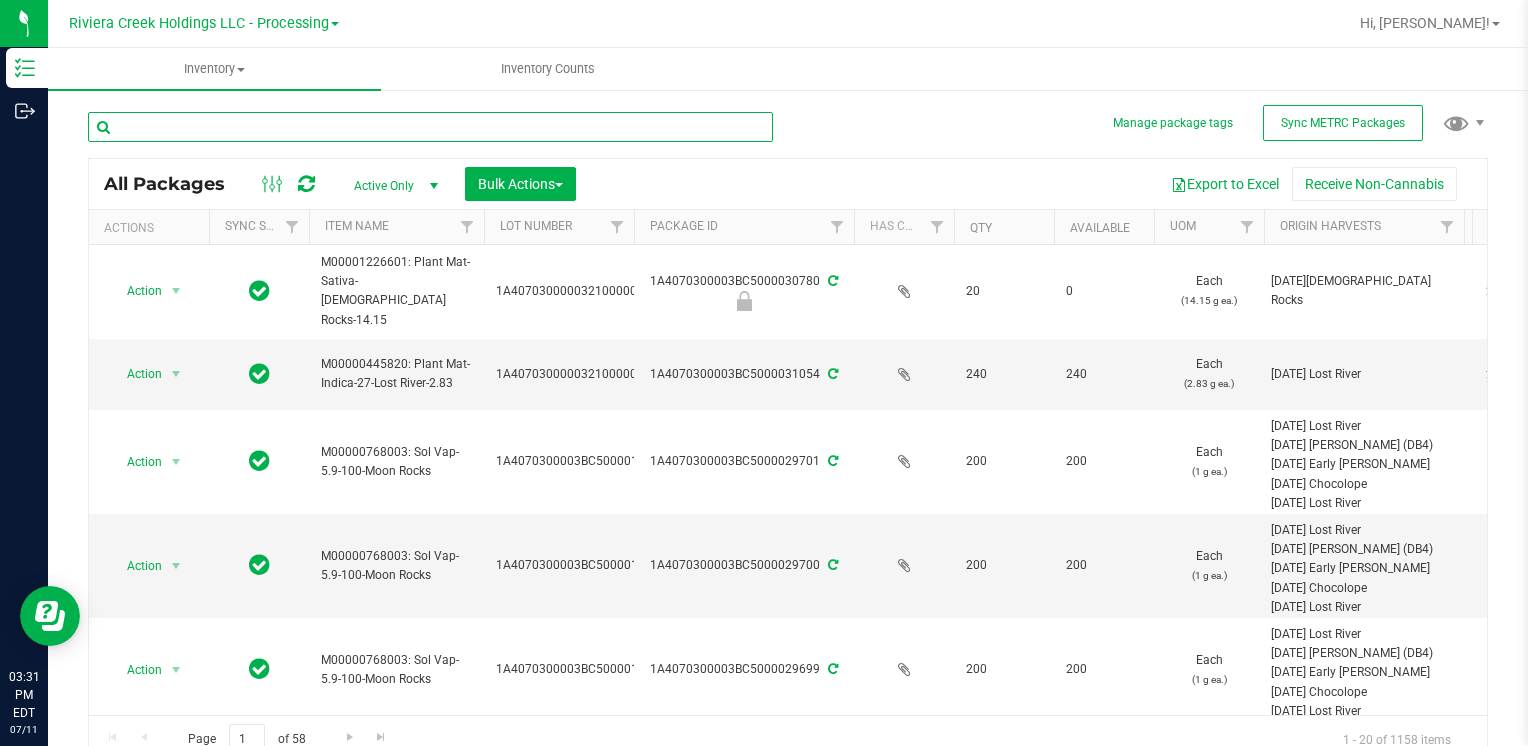 click at bounding box center [430, 127] 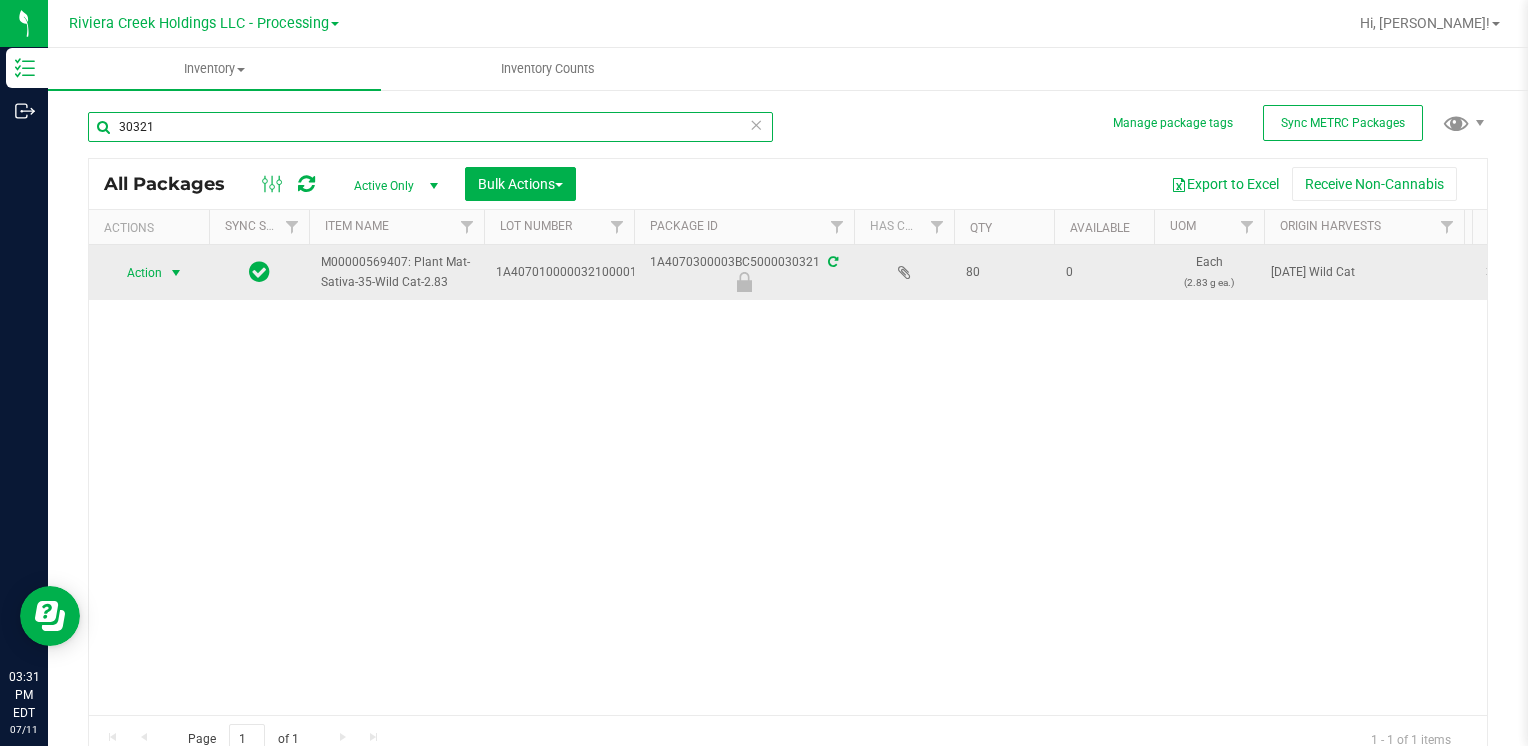 type on "30321" 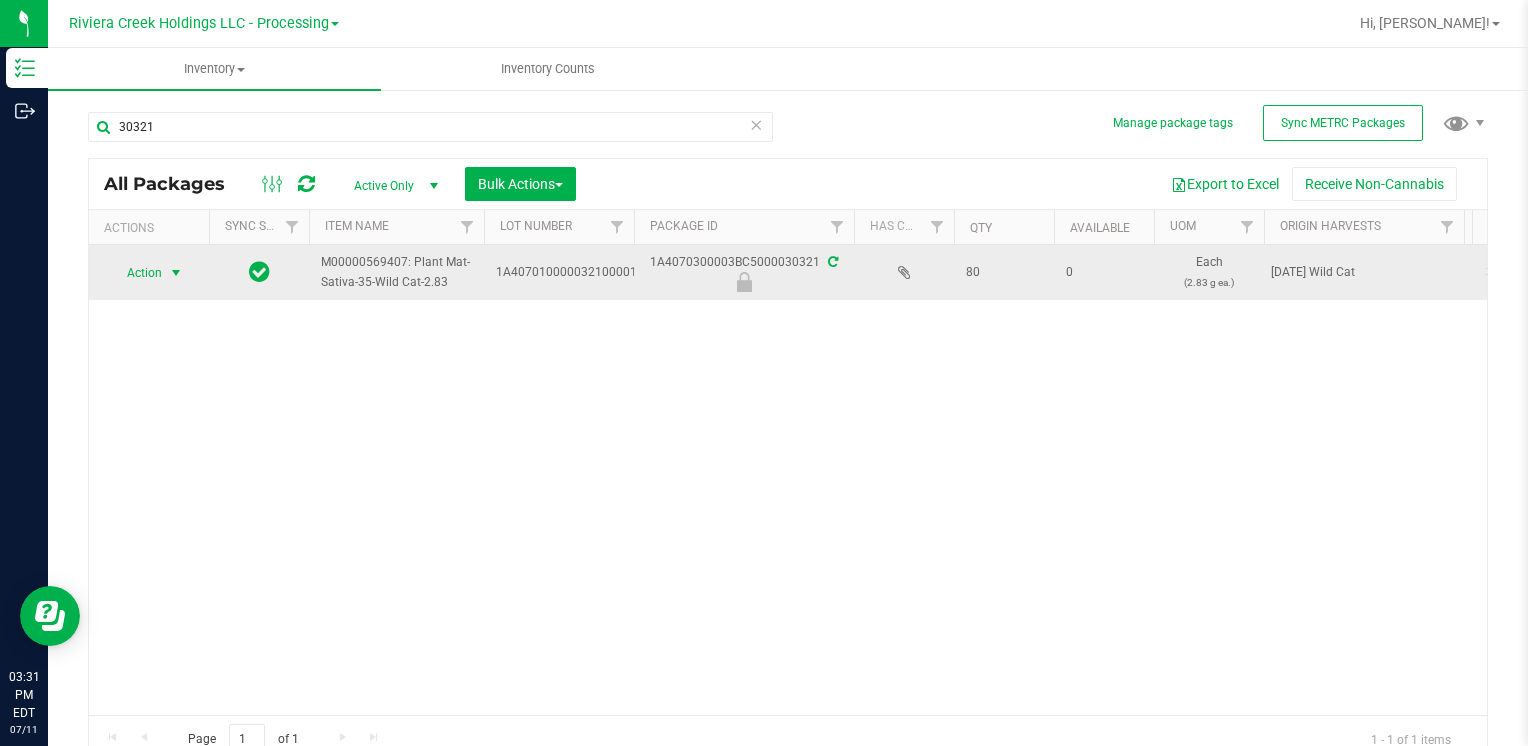 click on "Action" at bounding box center (136, 273) 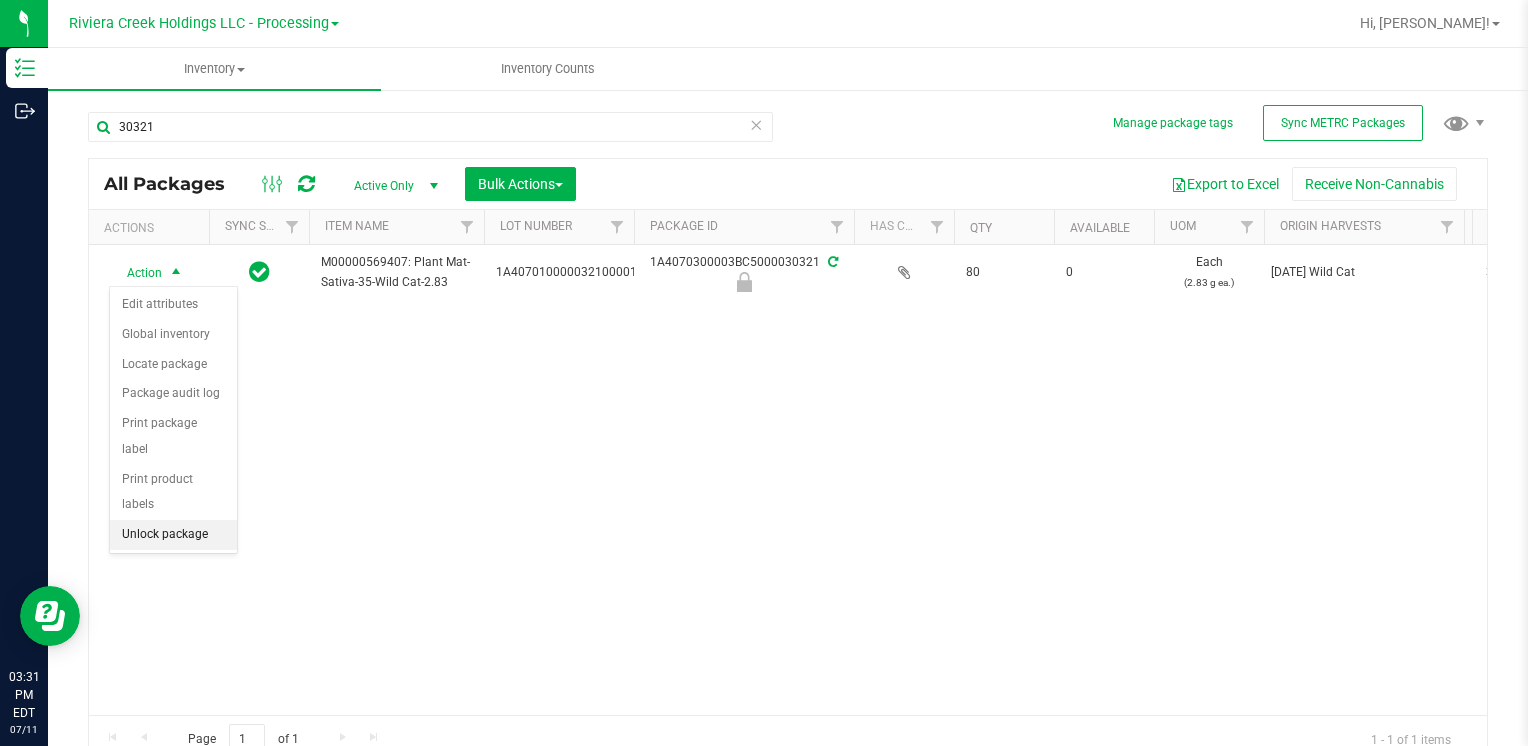 click on "Unlock package" at bounding box center [173, 535] 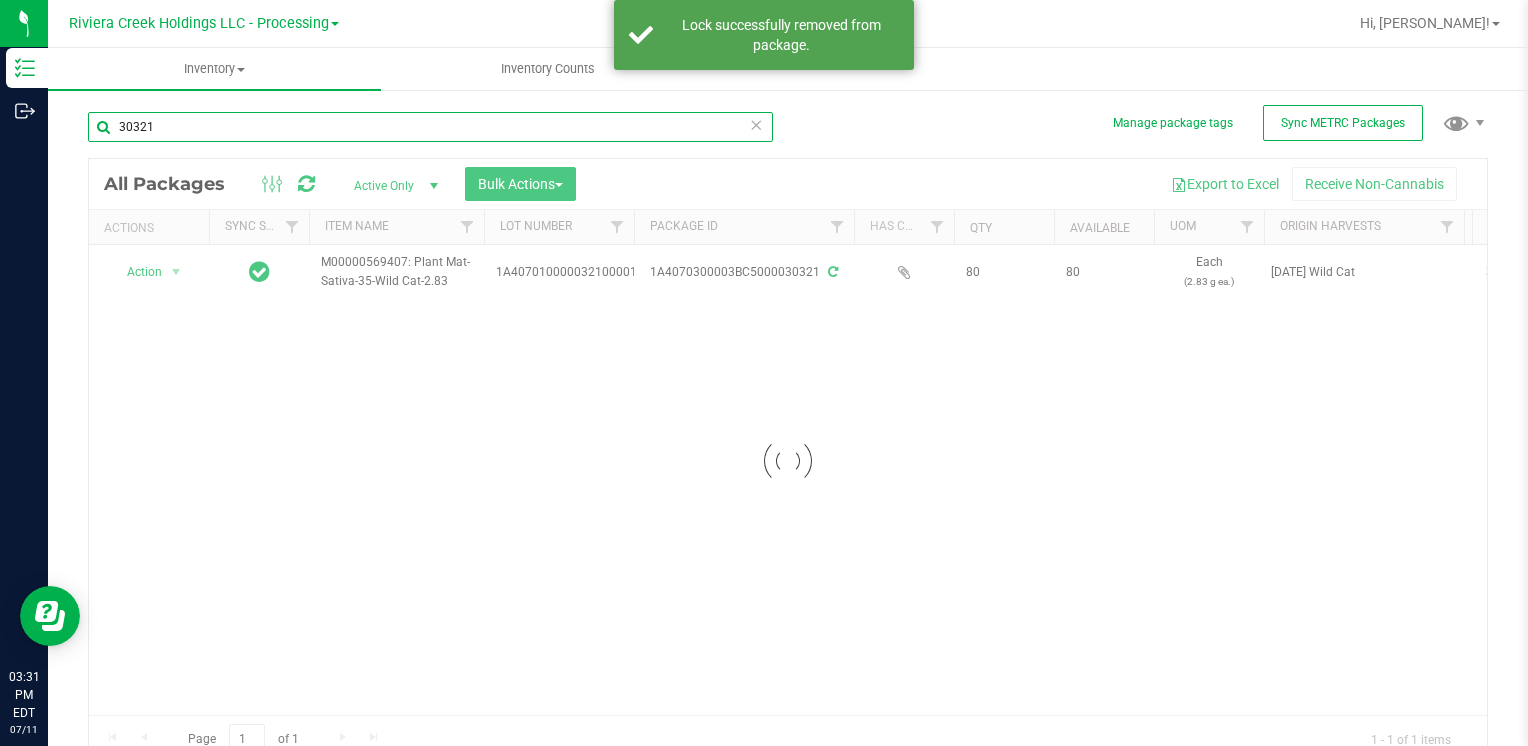 click on "30321" at bounding box center [430, 127] 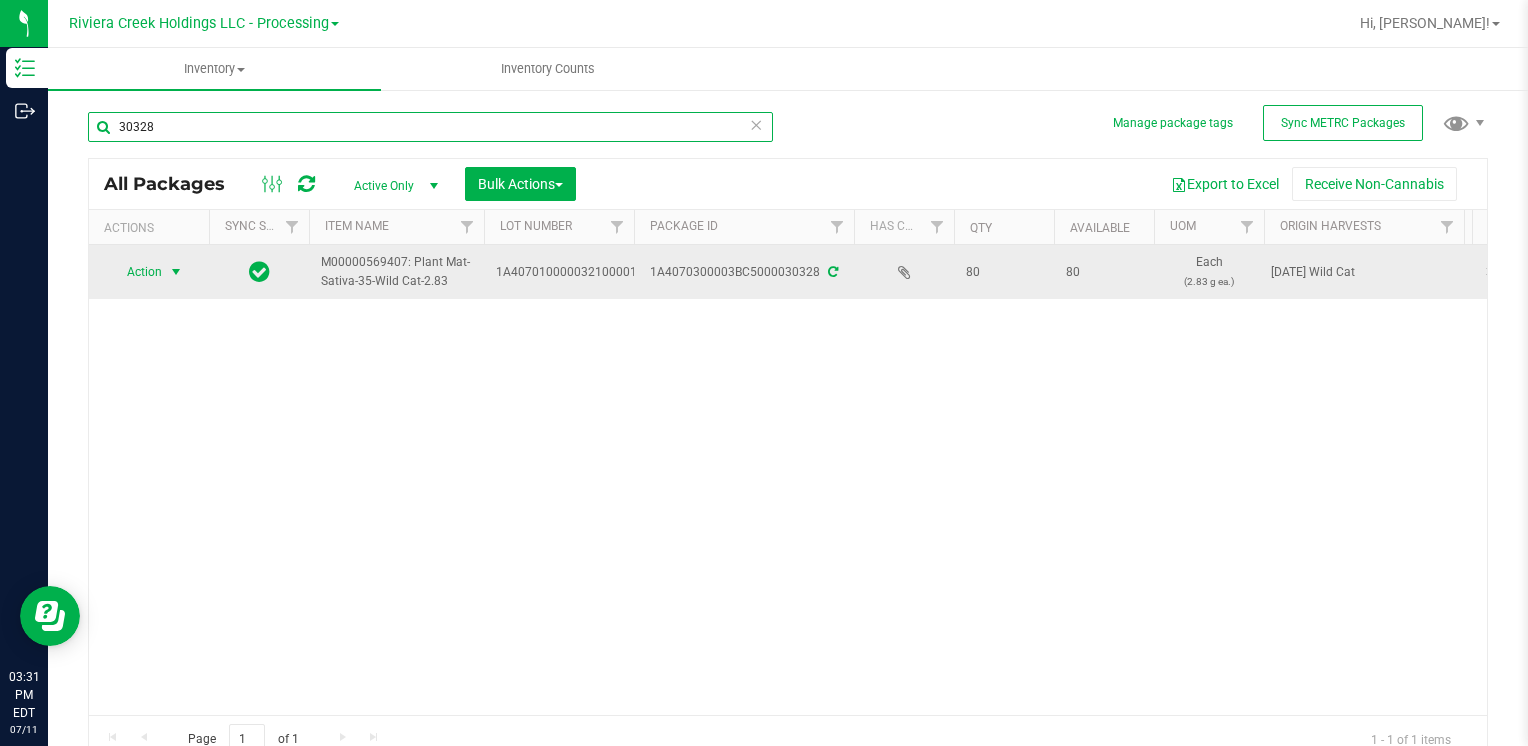 type on "30328" 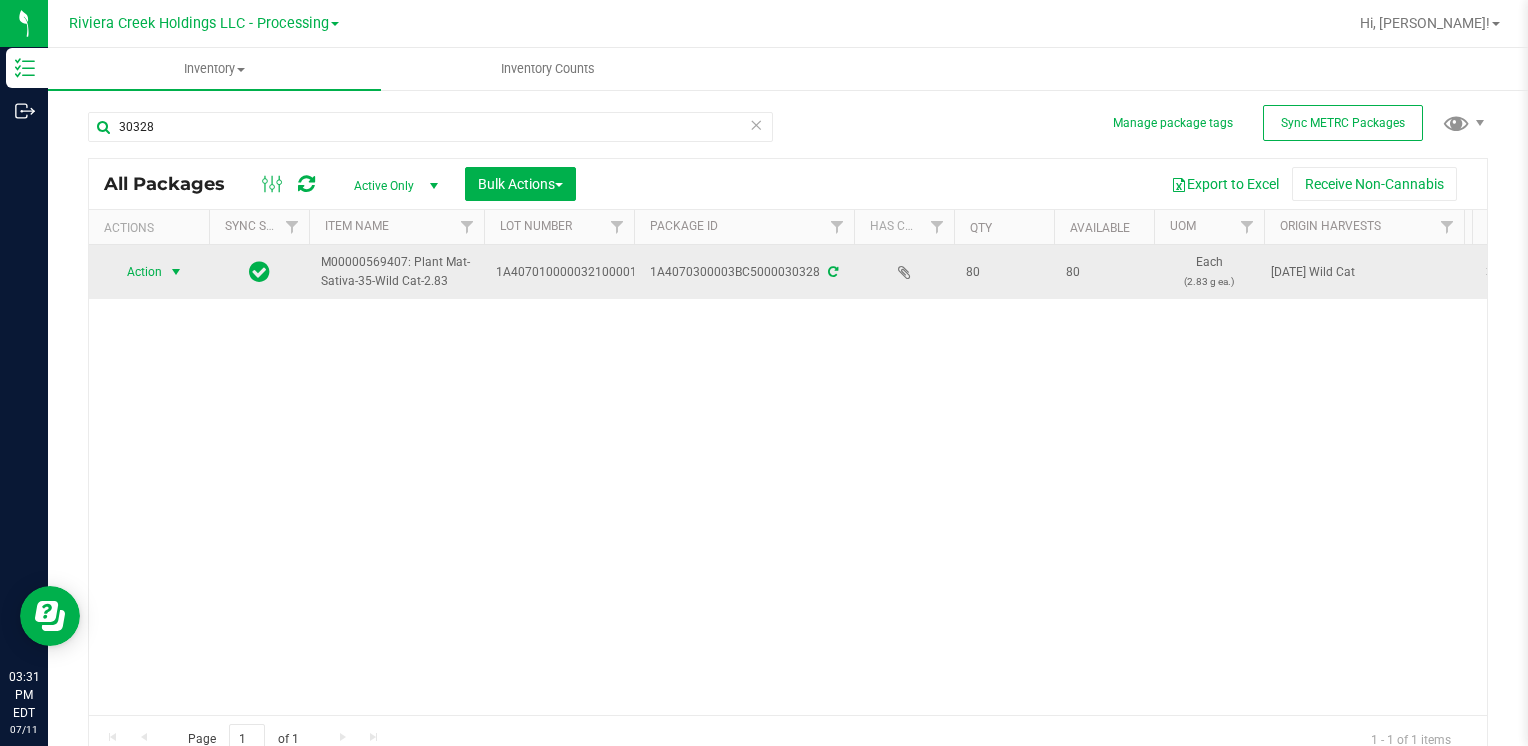 click on "Action" at bounding box center [136, 272] 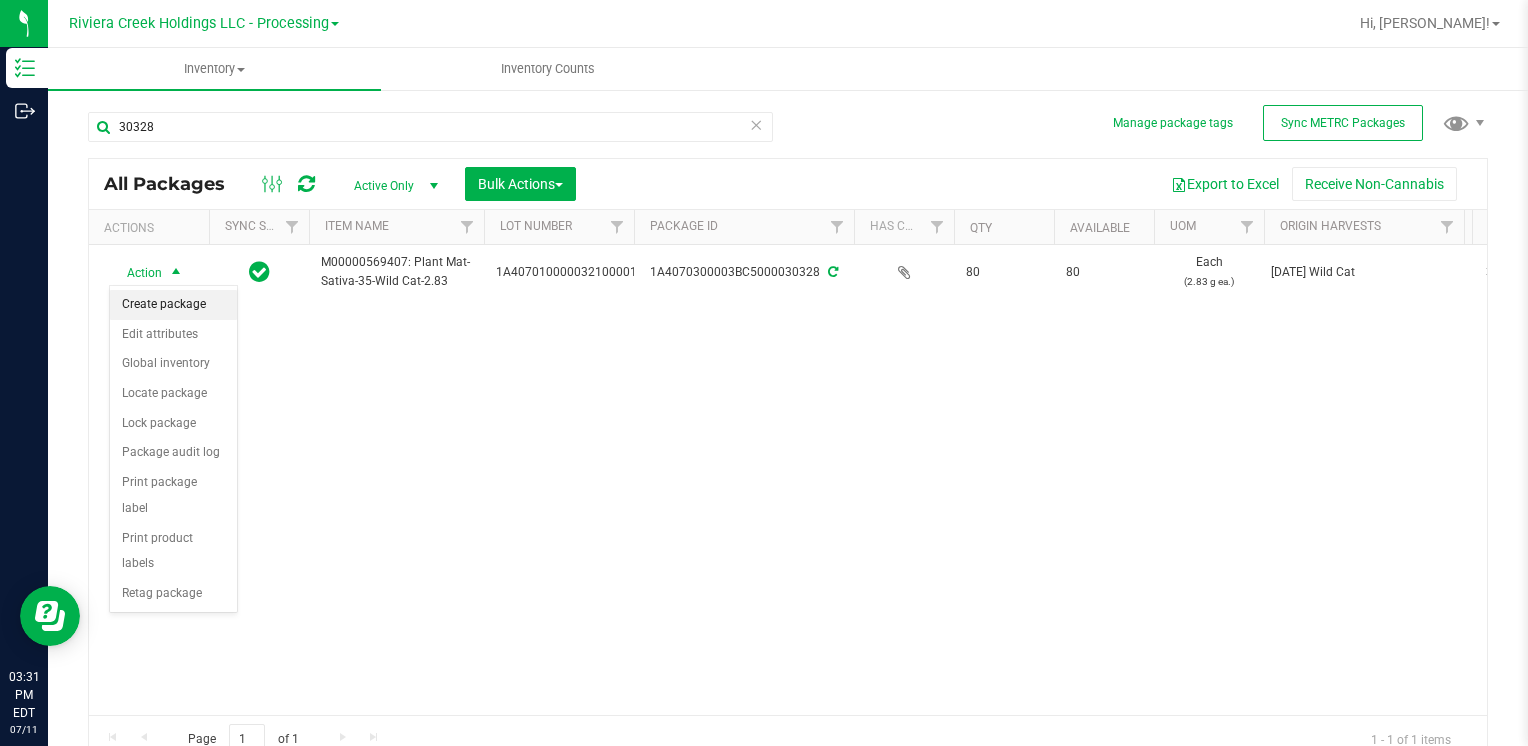 click on "Create package" at bounding box center (173, 305) 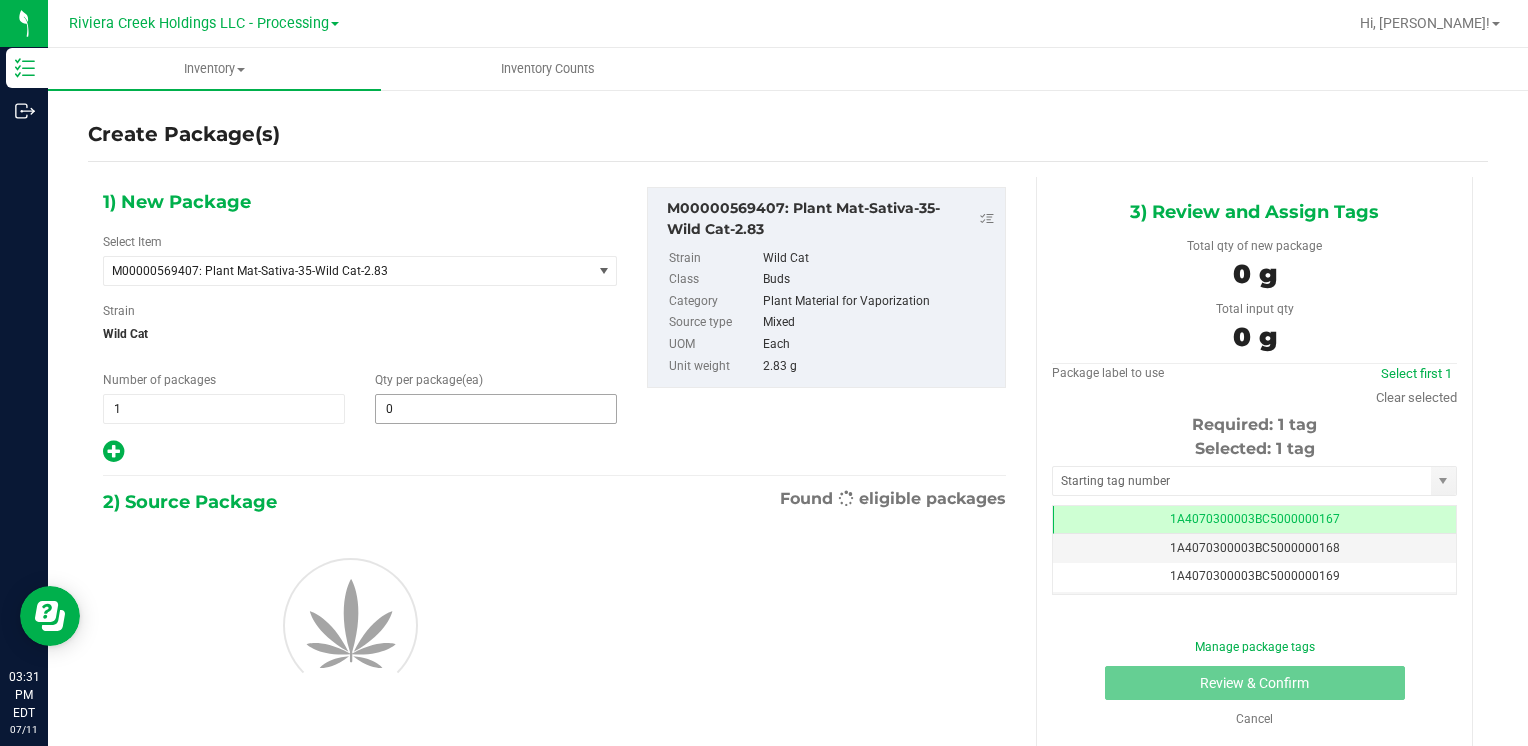 scroll, scrollTop: 0, scrollLeft: 0, axis: both 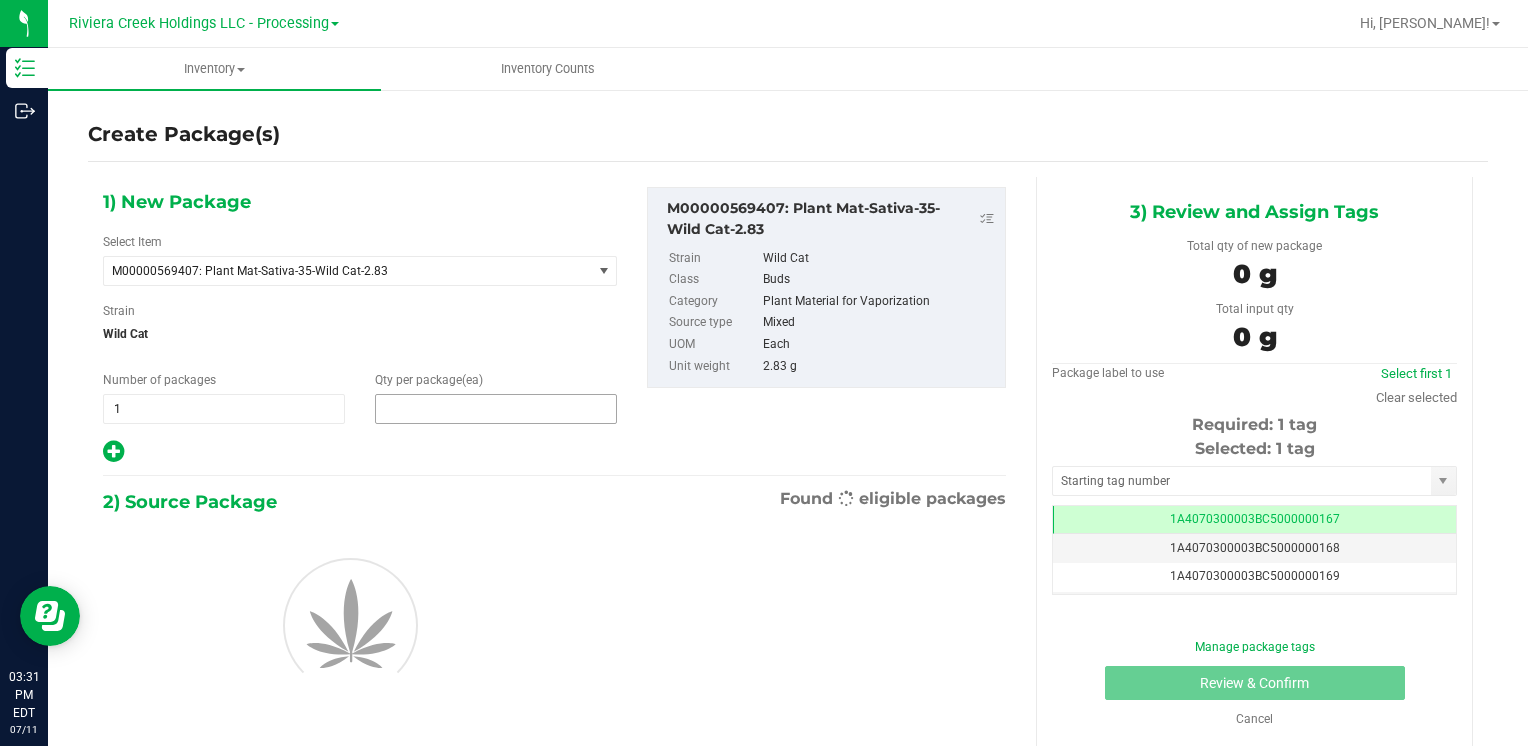 click at bounding box center [496, 409] 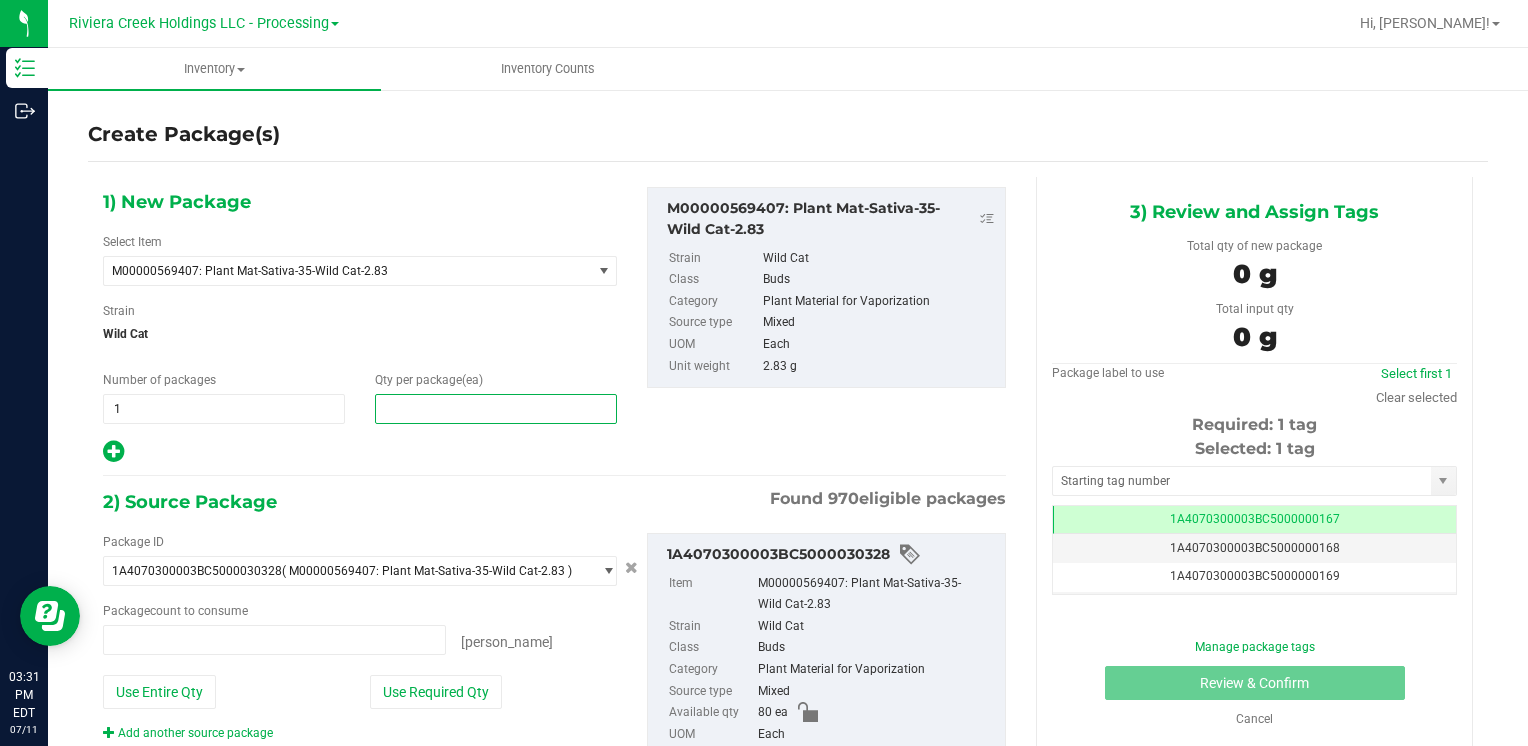 type on "0 ea" 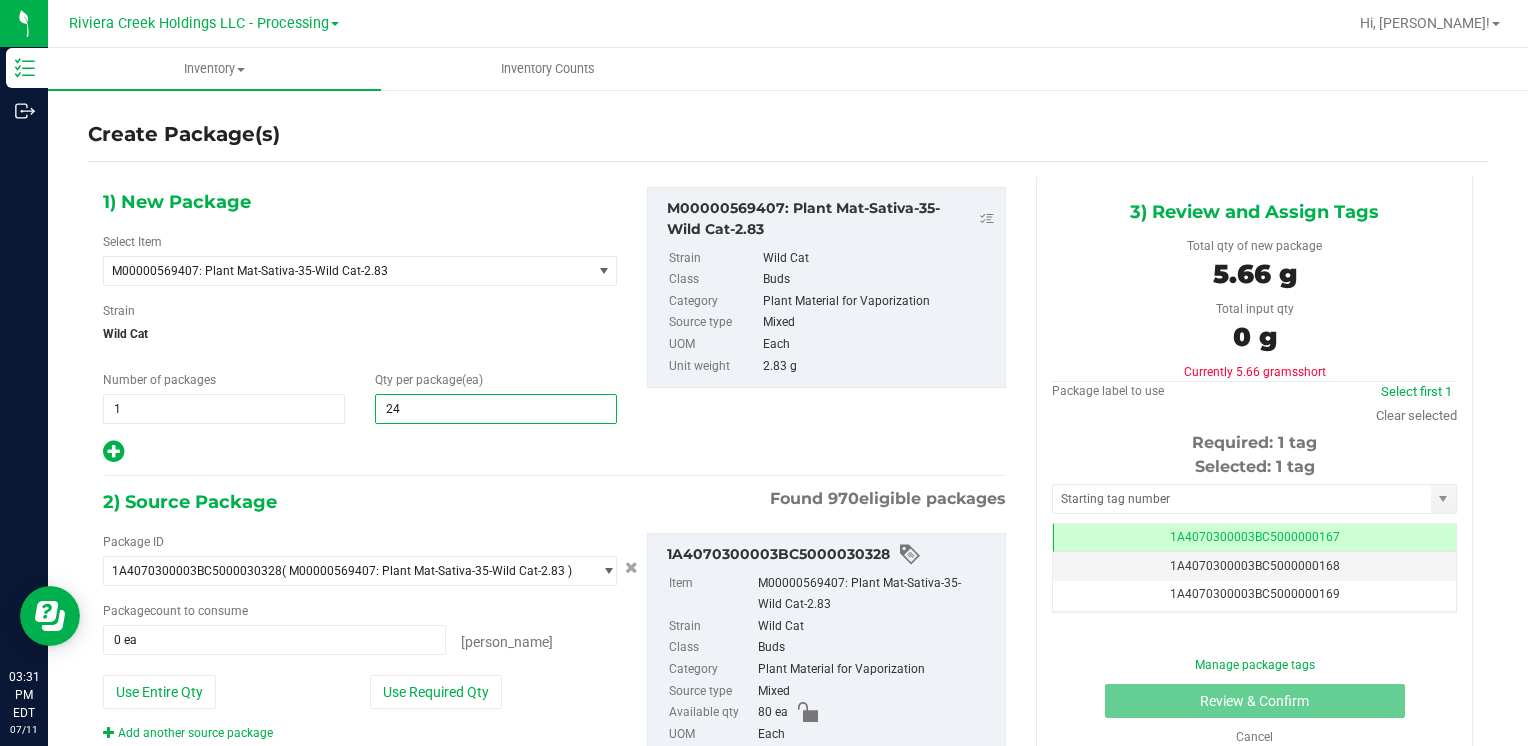 type on "240" 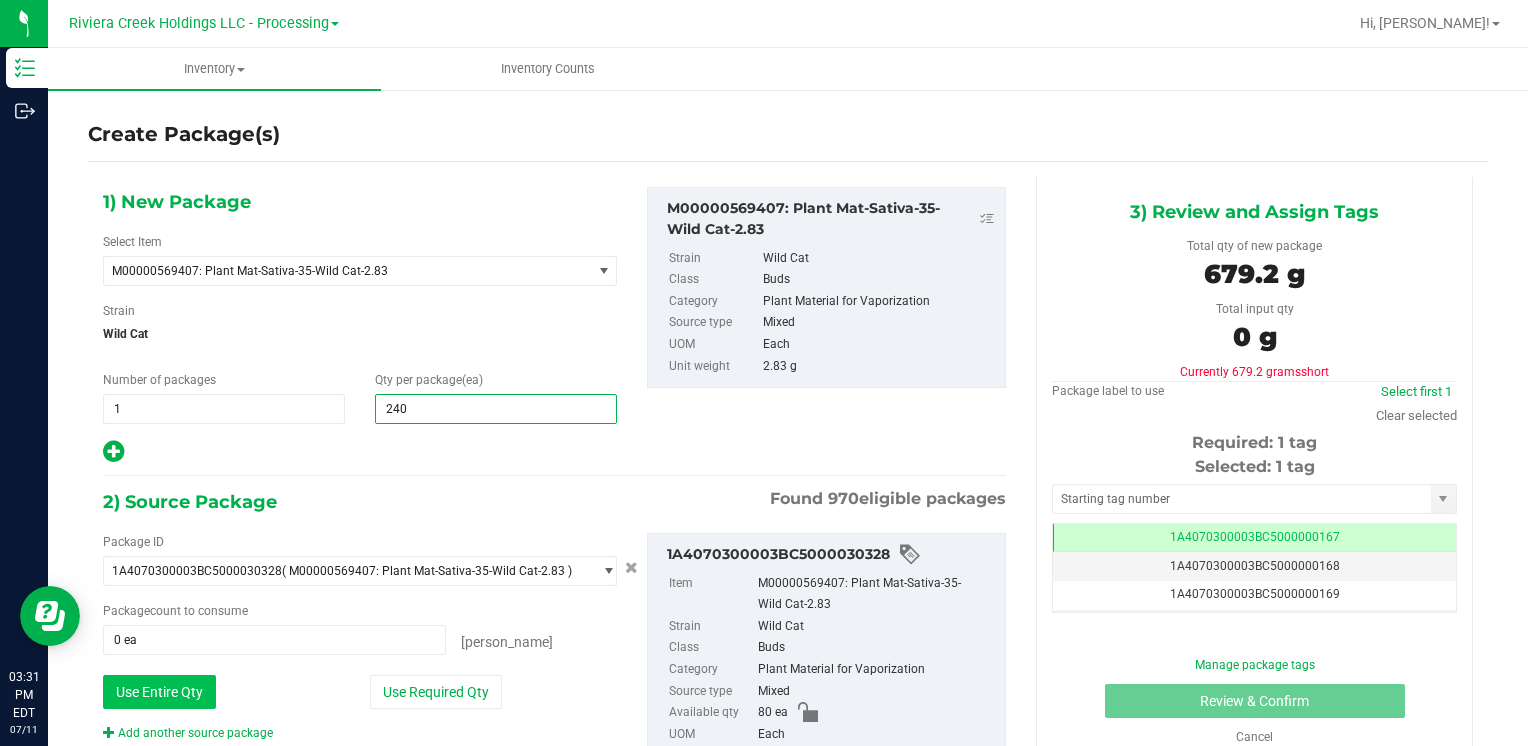 type on "240" 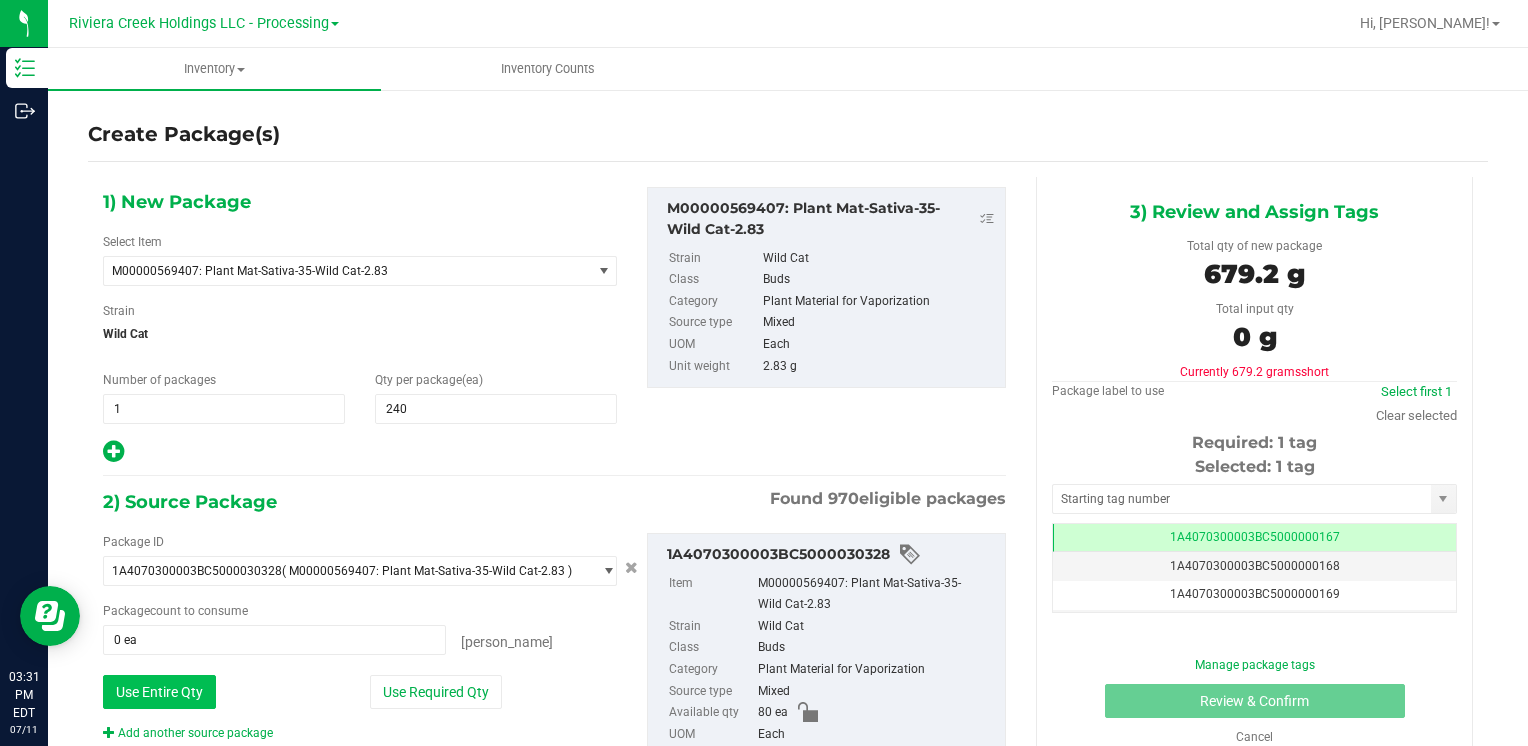 click on "Use Entire Qty" at bounding box center [159, 692] 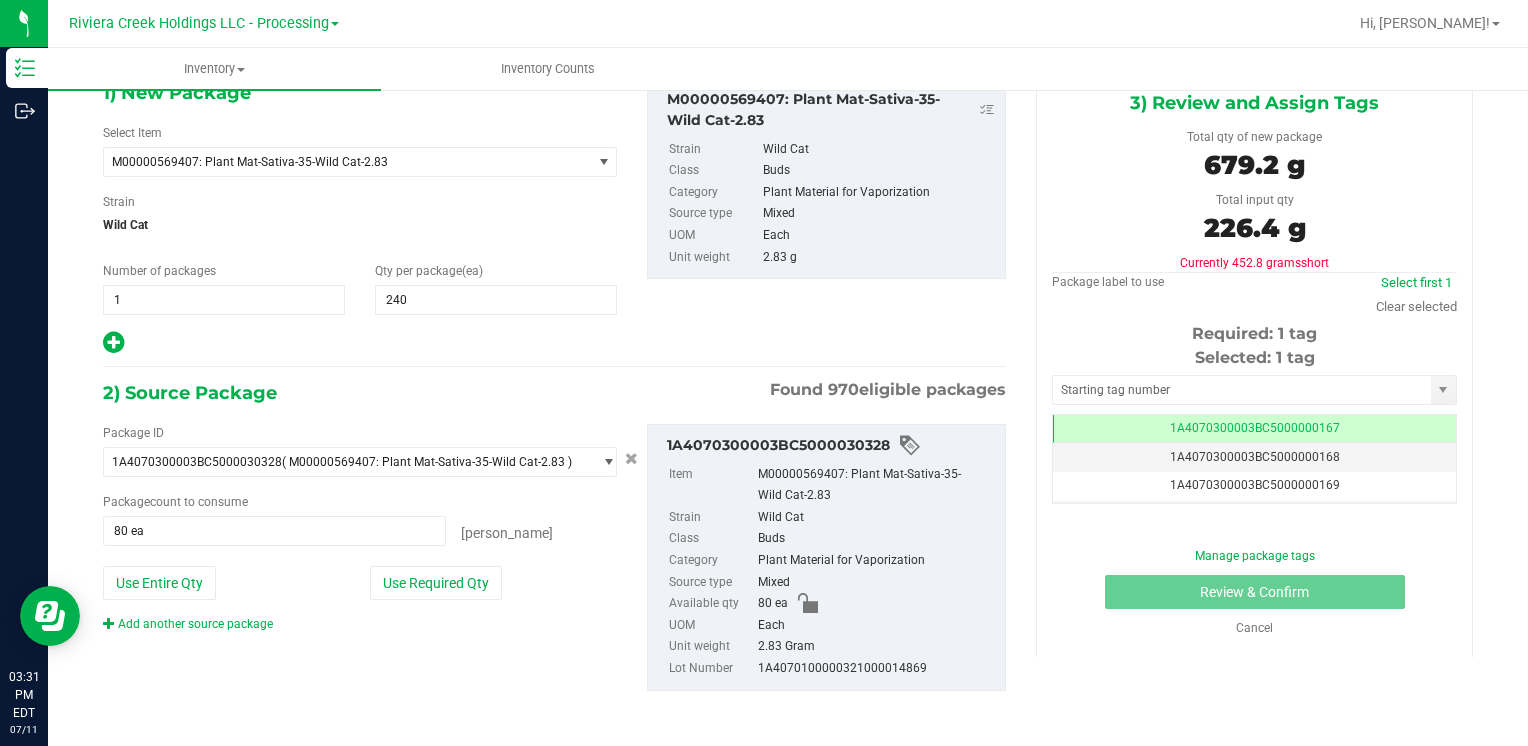 click on "Add another source package" at bounding box center [188, 624] 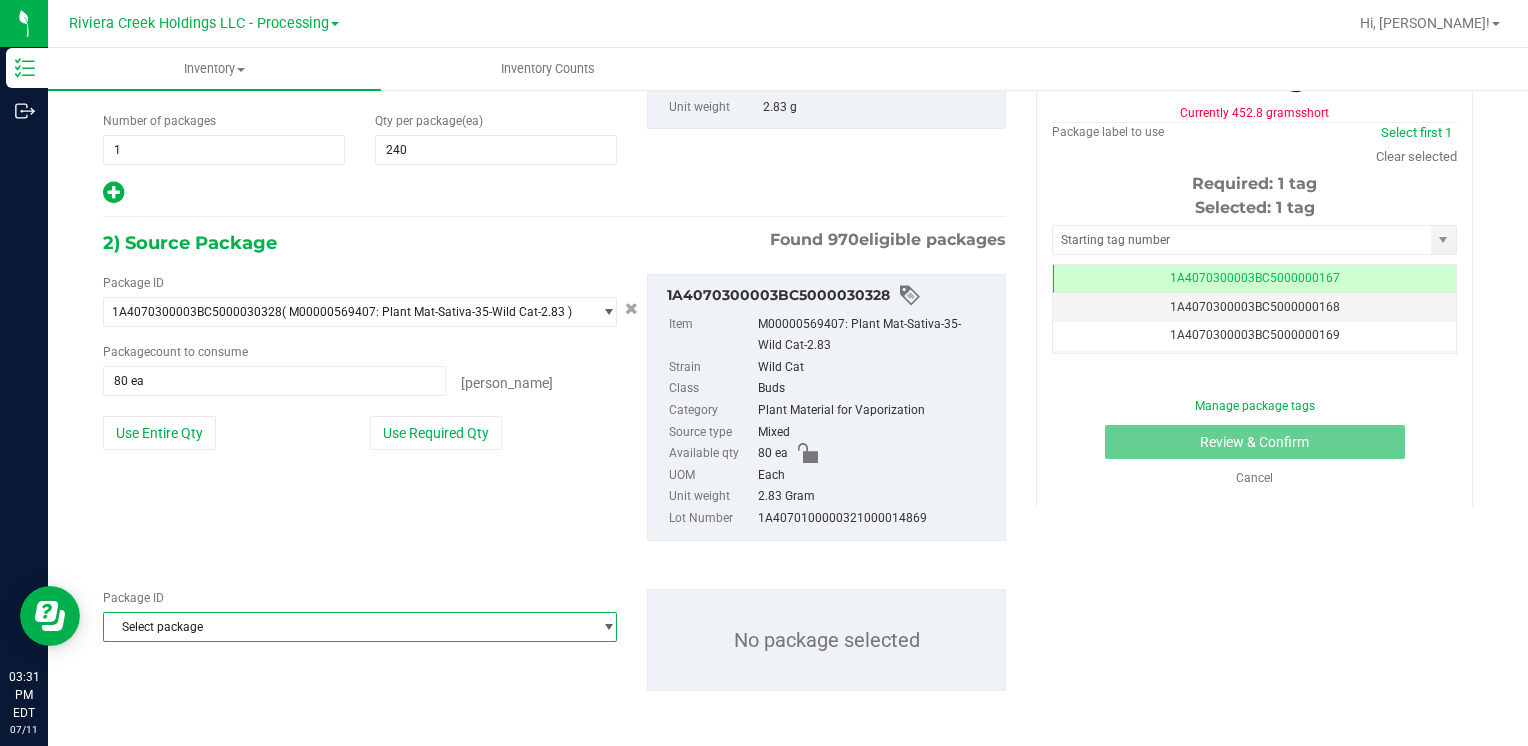click on "Select package" at bounding box center [347, 627] 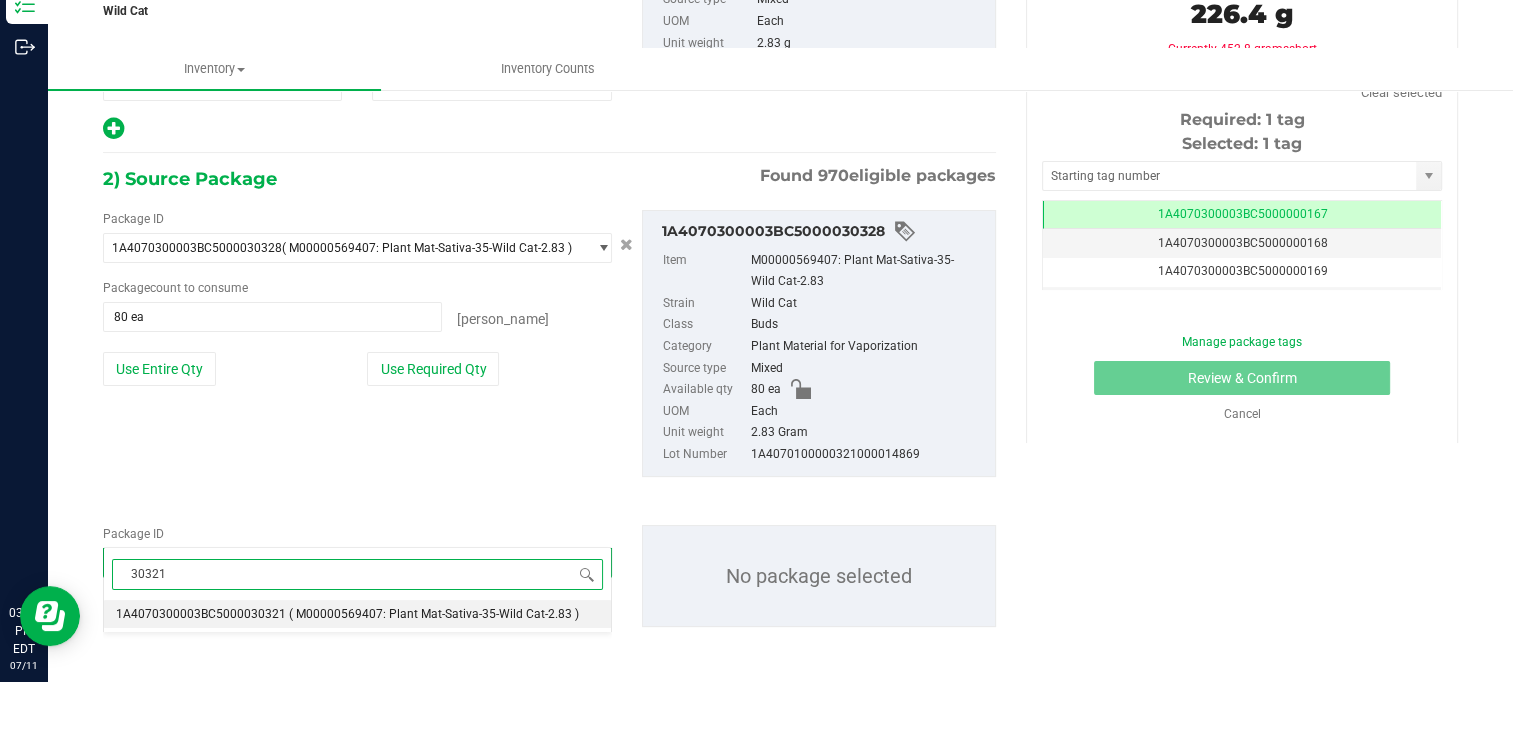 type on "30321" 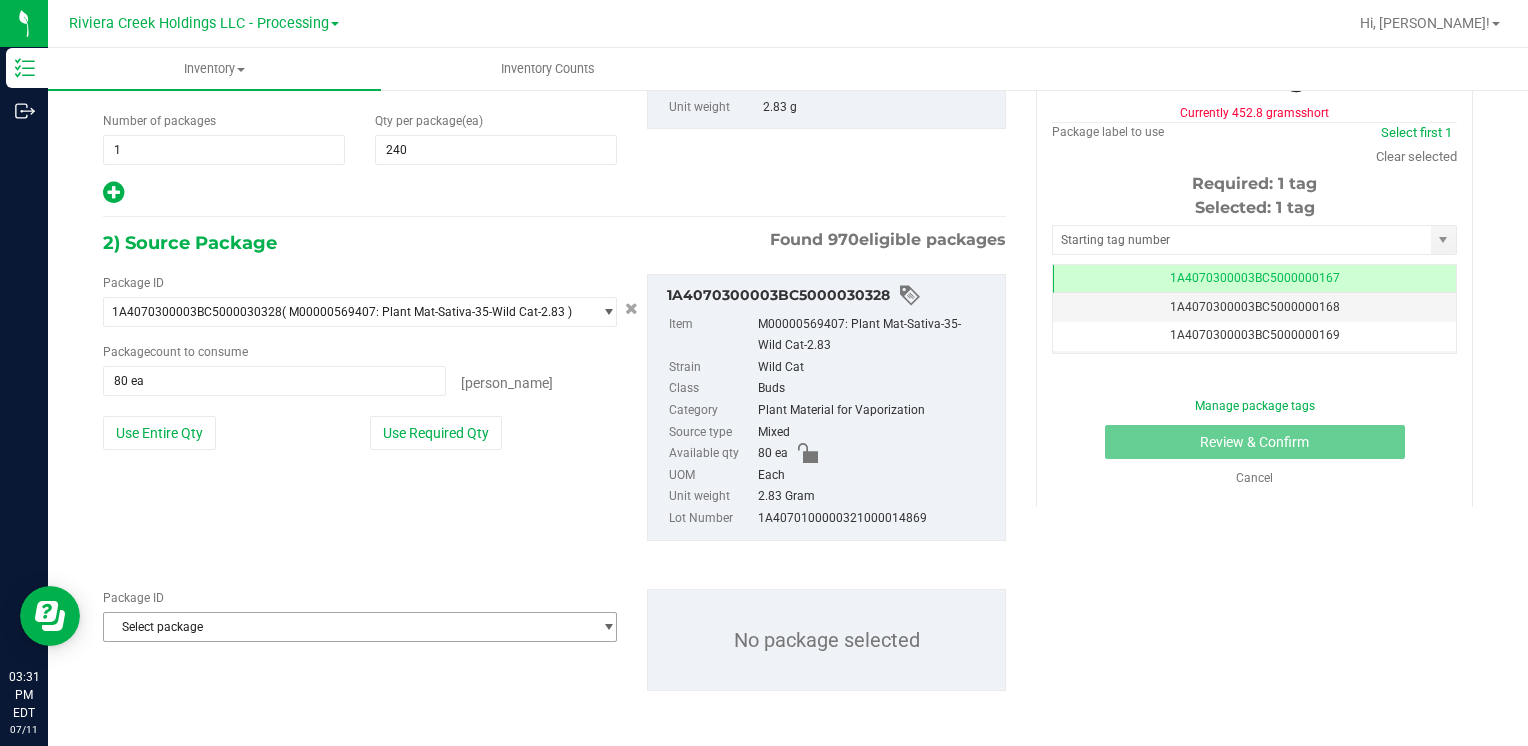 click on "Select package" at bounding box center [347, 627] 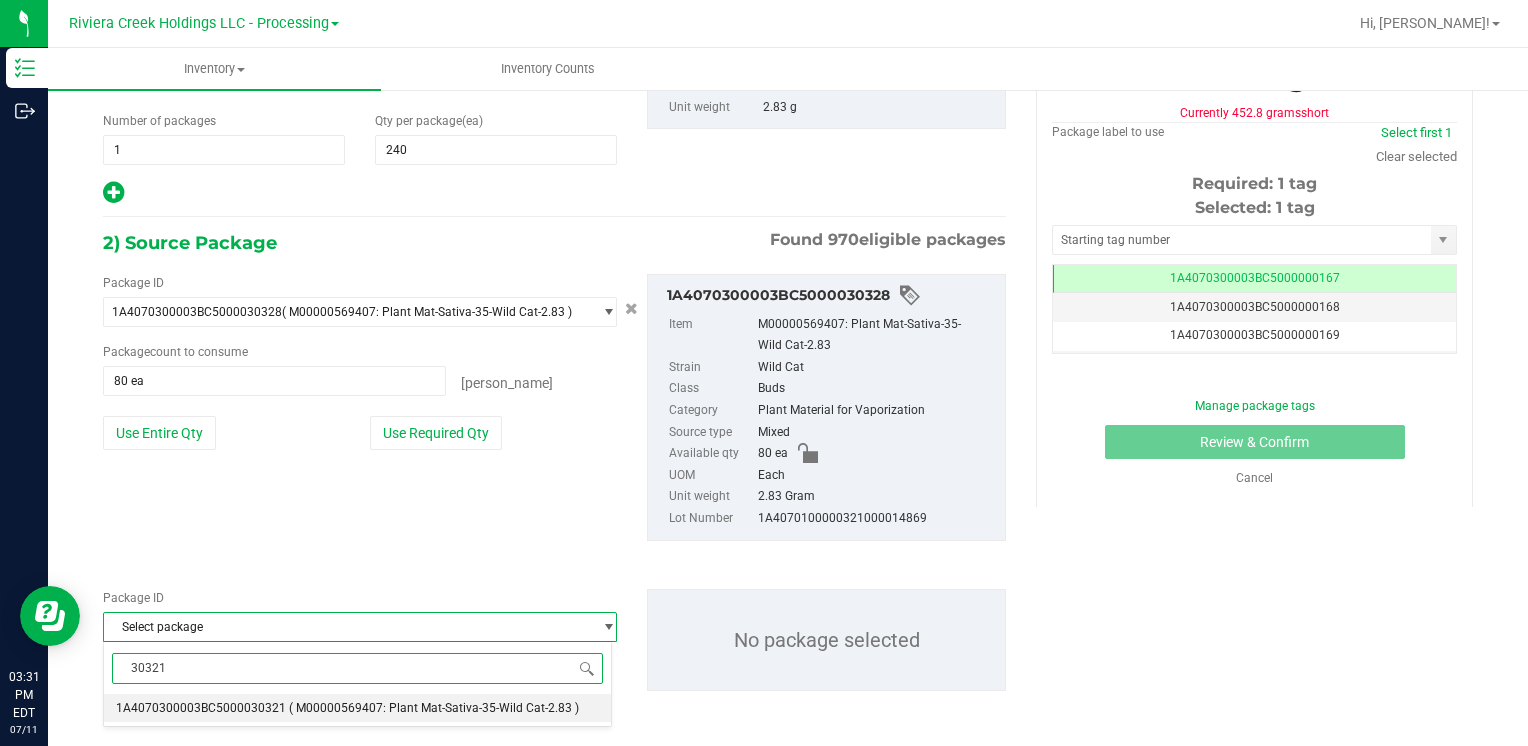 click on "1A4070300003BC5000030321" at bounding box center [201, 708] 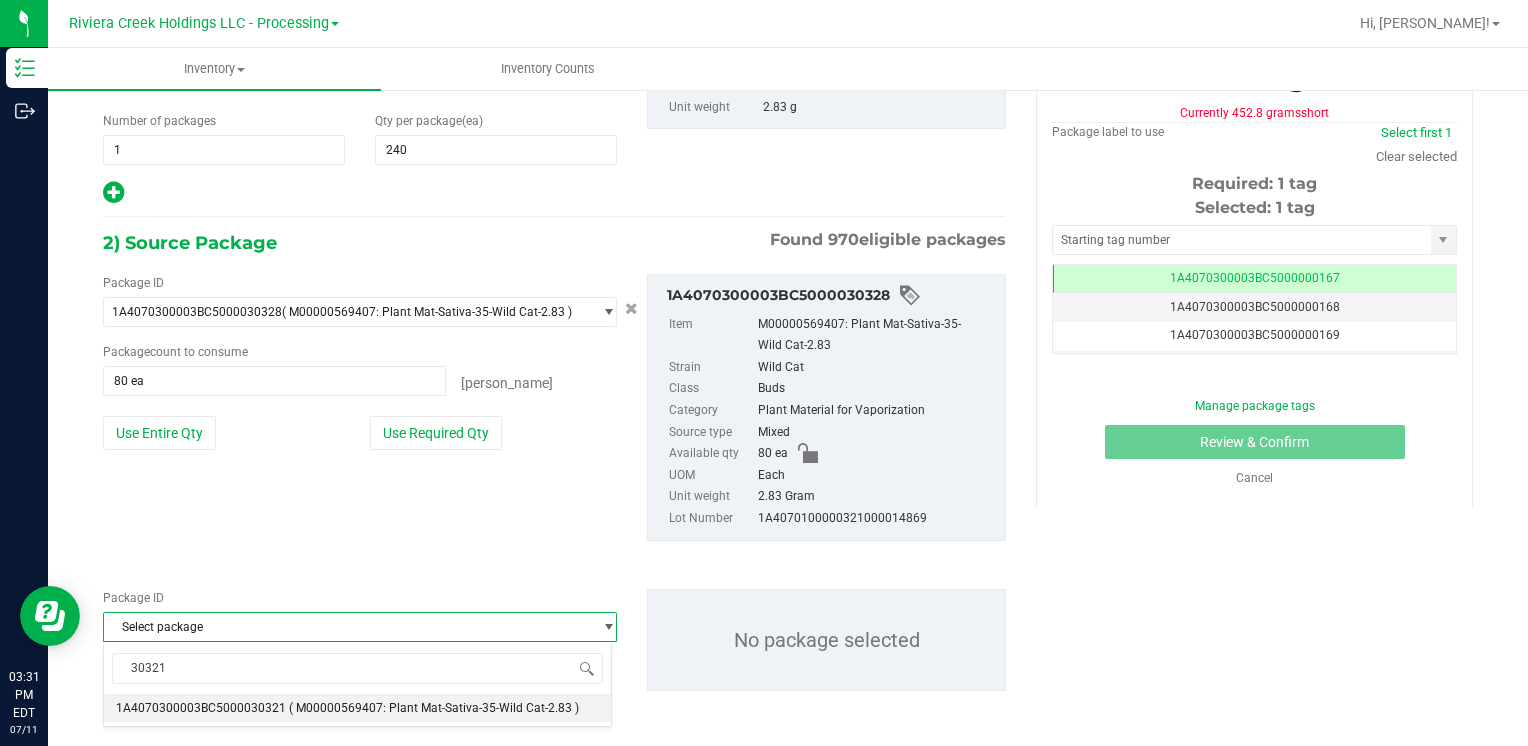 type 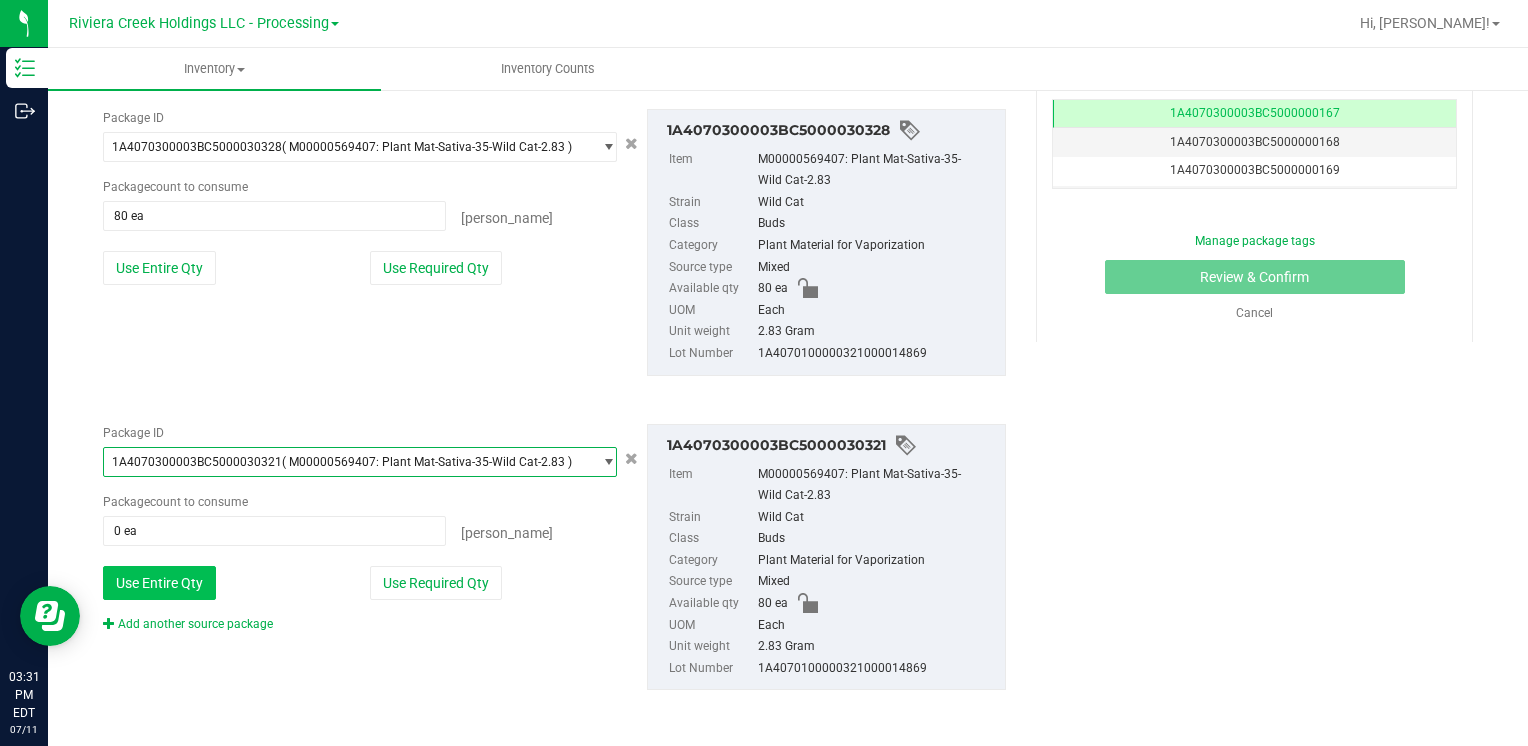 click on "Use Entire Qty" at bounding box center (159, 583) 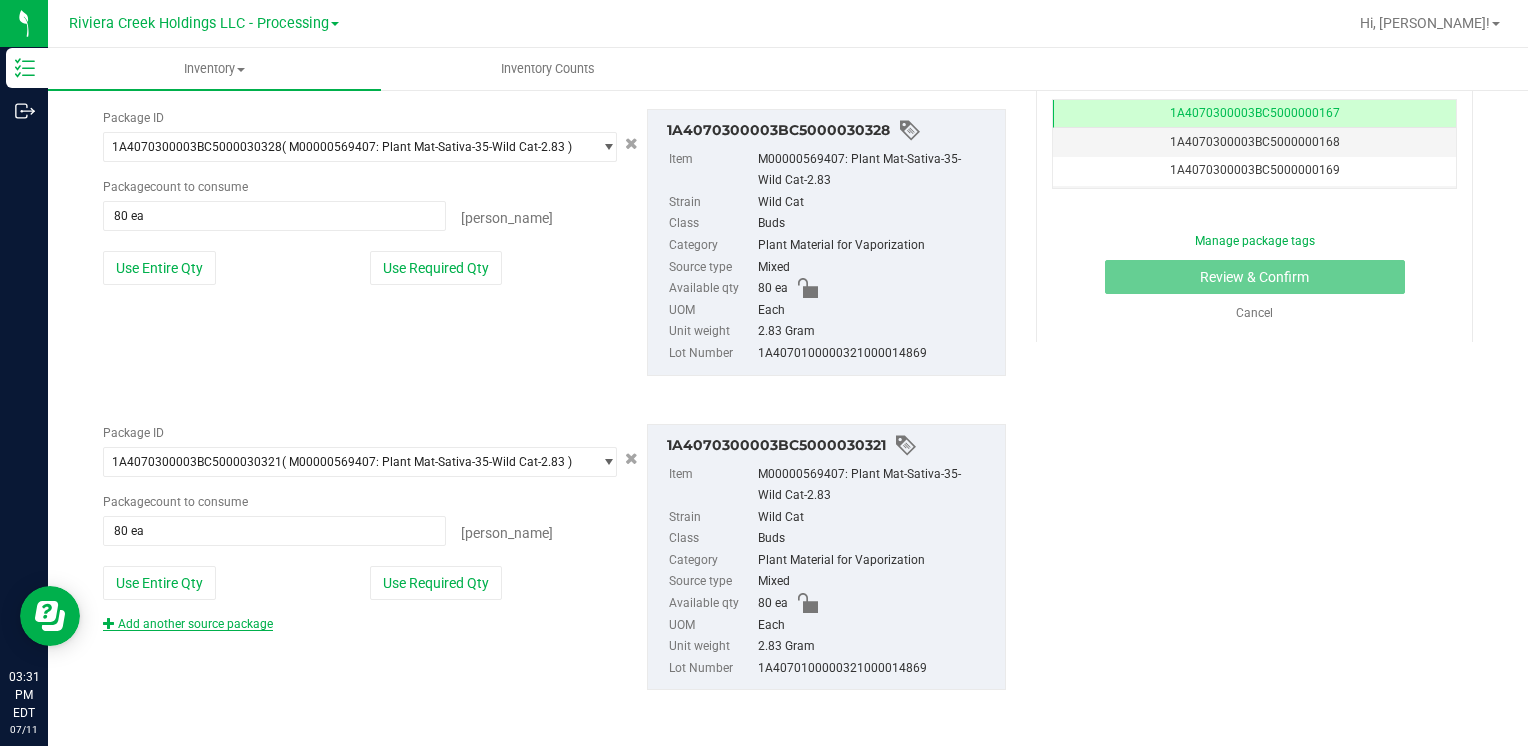 click on "Add another source package" at bounding box center [188, 624] 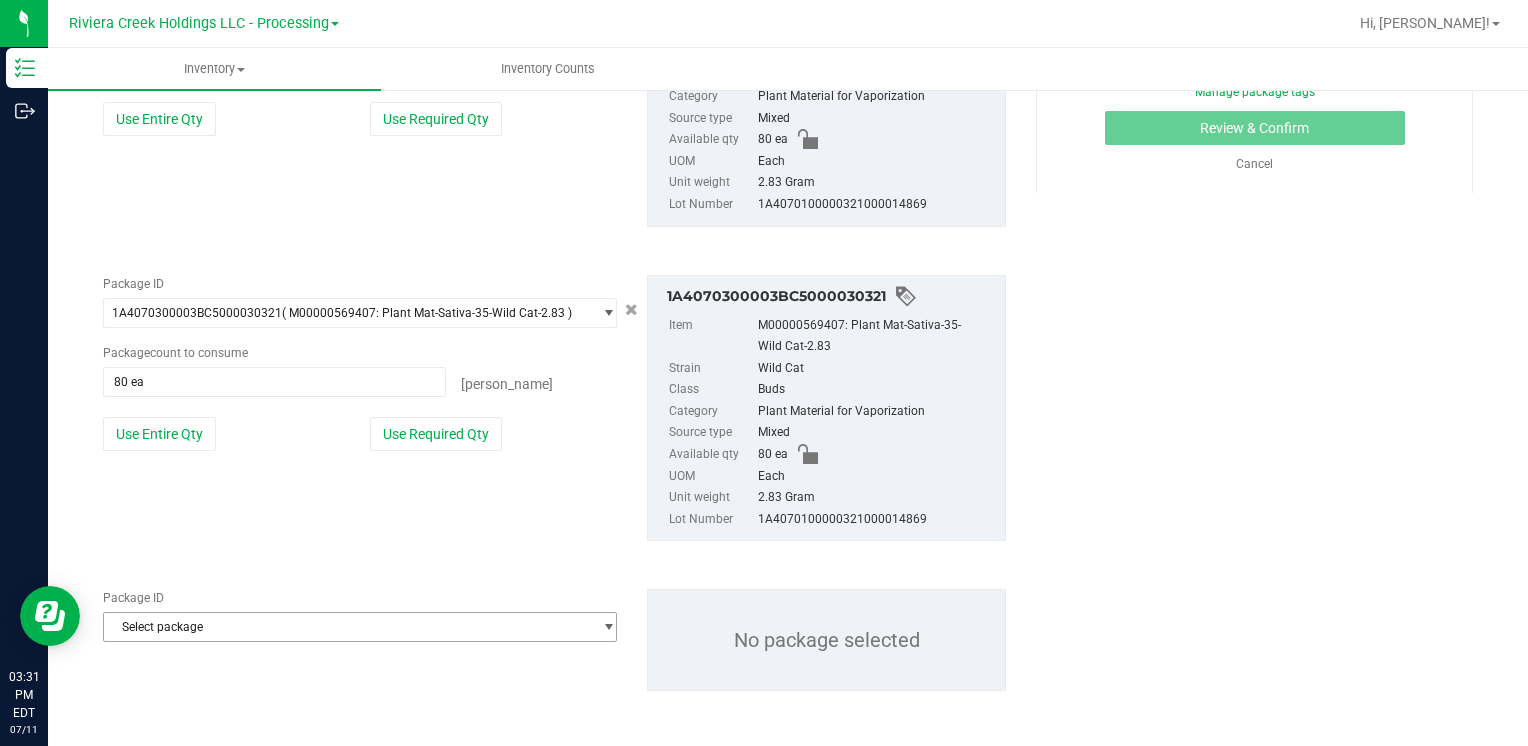 click on "Select package" at bounding box center [347, 627] 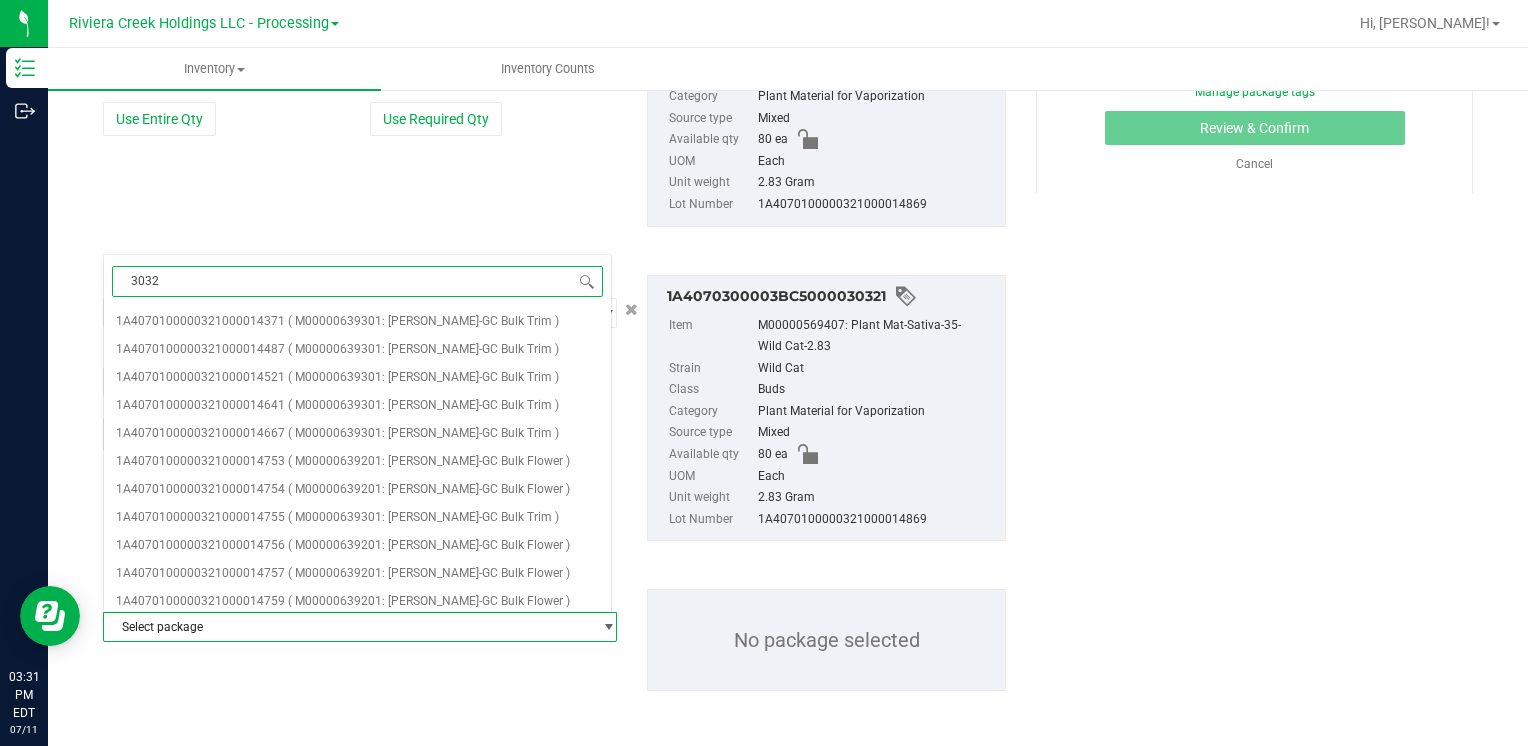 type on "30329" 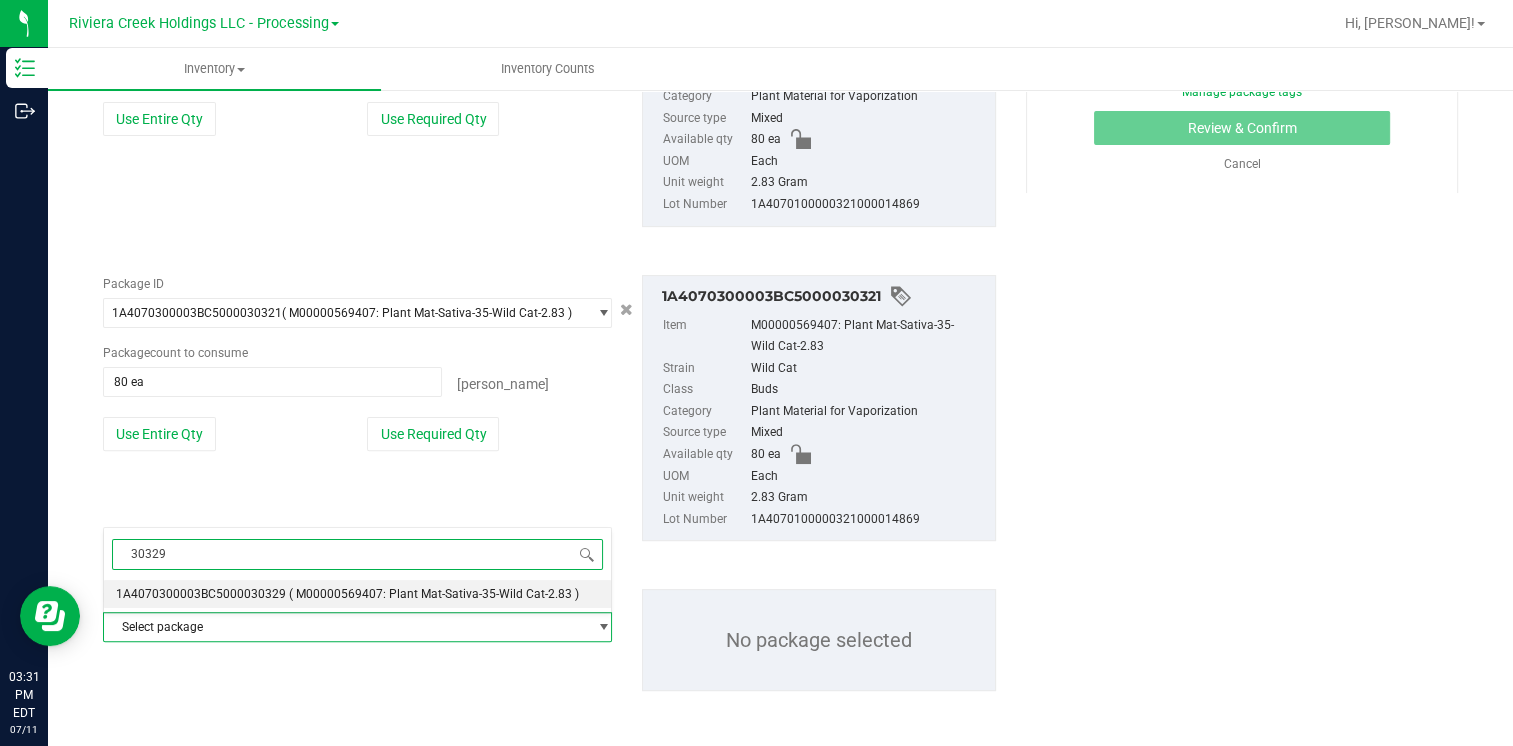 click on "1A4070300003BC5000030329" at bounding box center (201, 594) 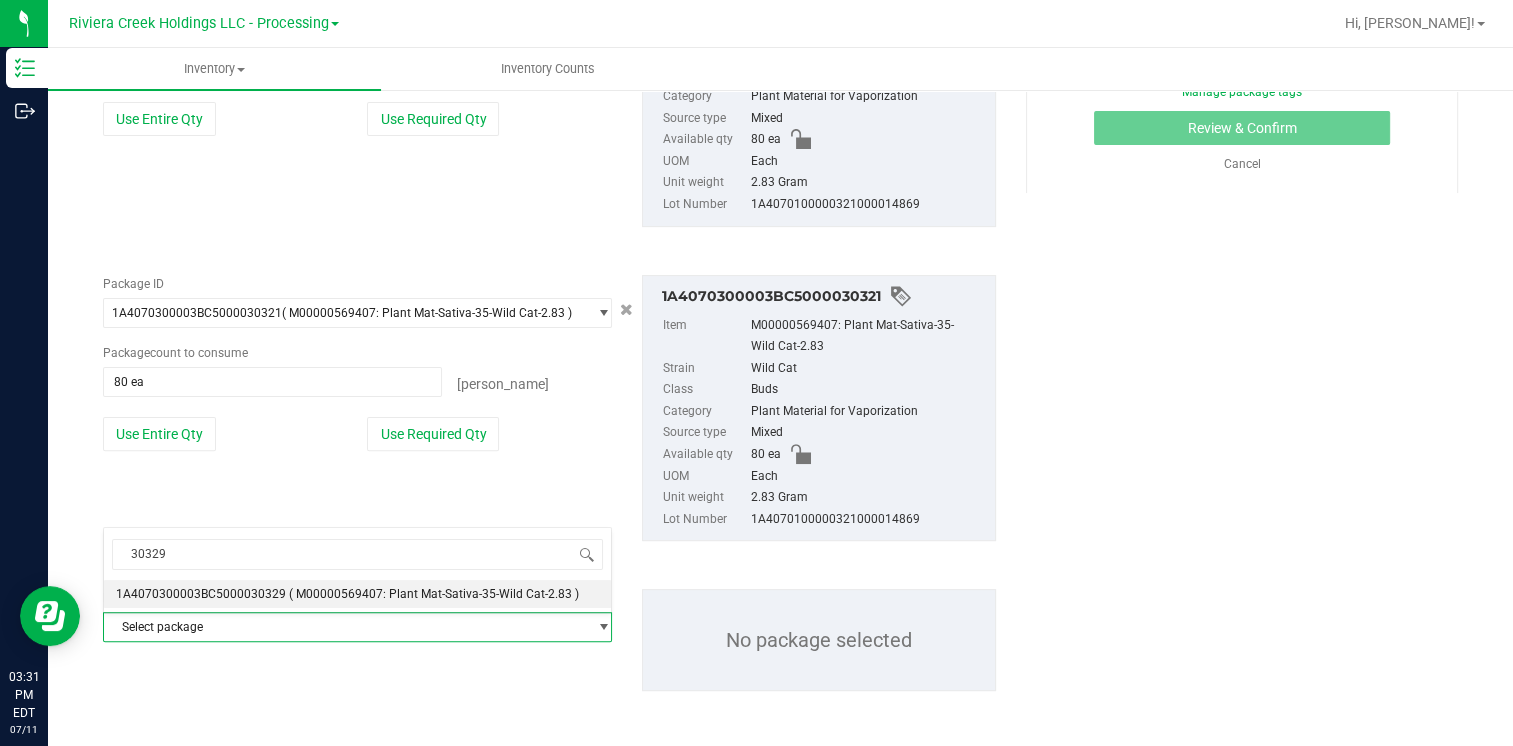 type 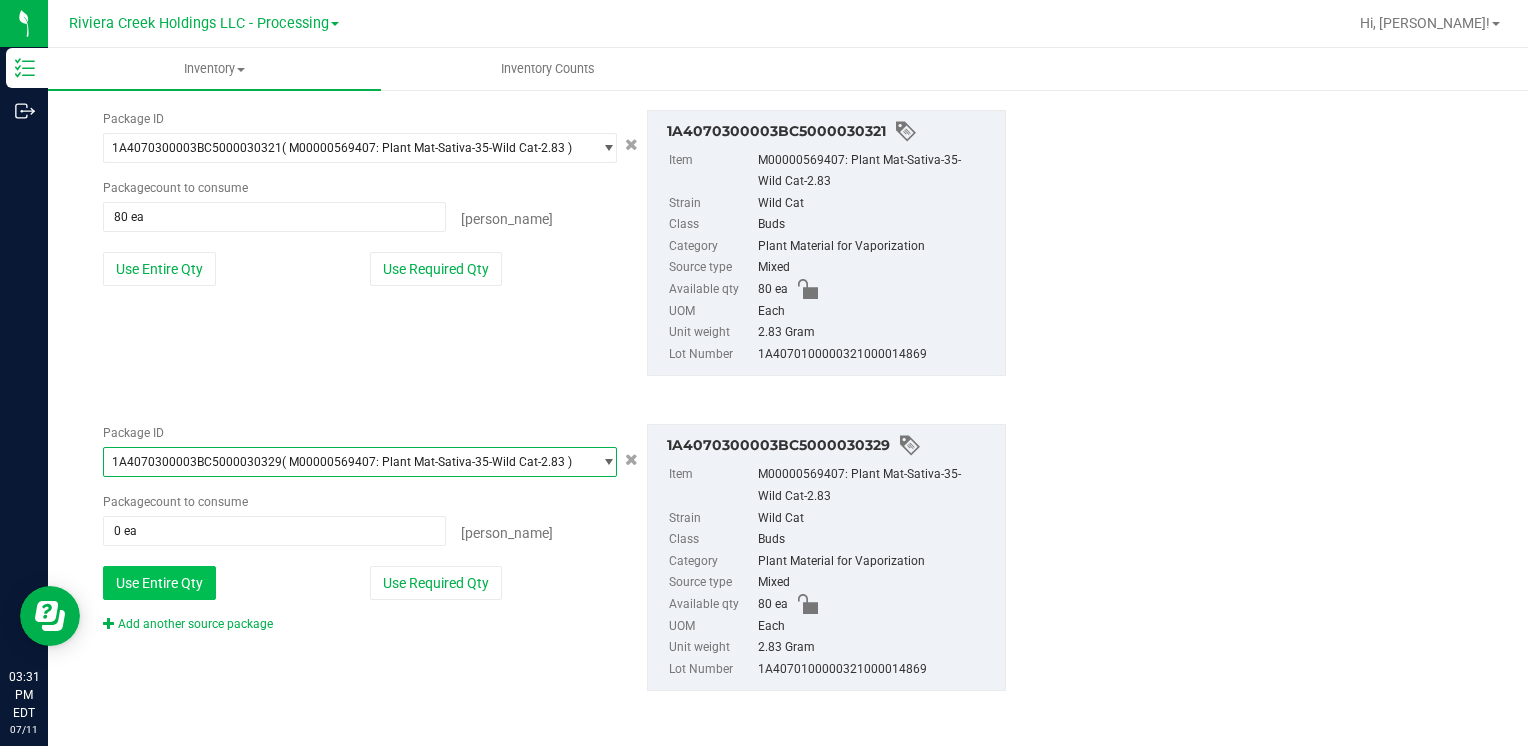 drag, startPoint x: 155, startPoint y: 579, endPoint x: 173, endPoint y: 578, distance: 18.027756 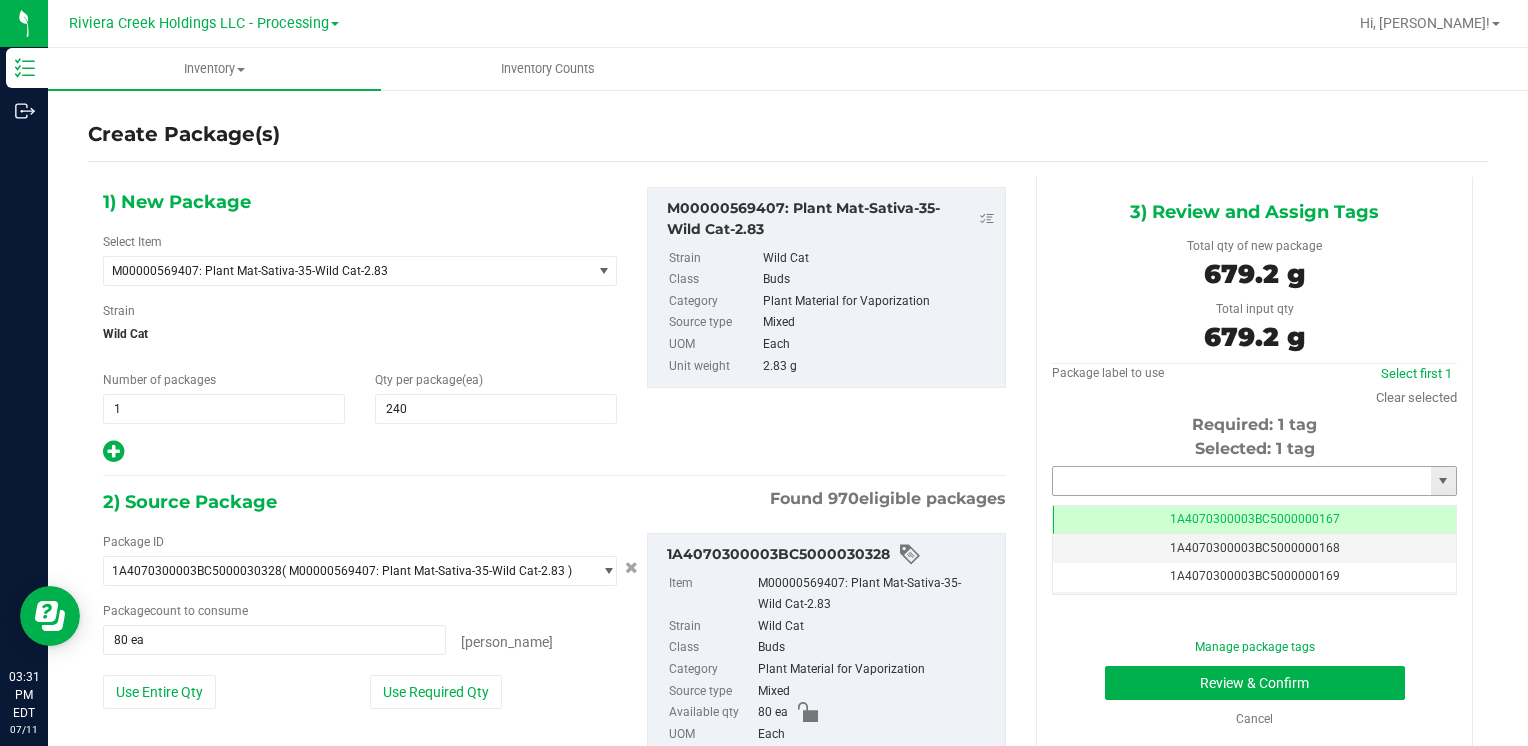 click at bounding box center [1242, 481] 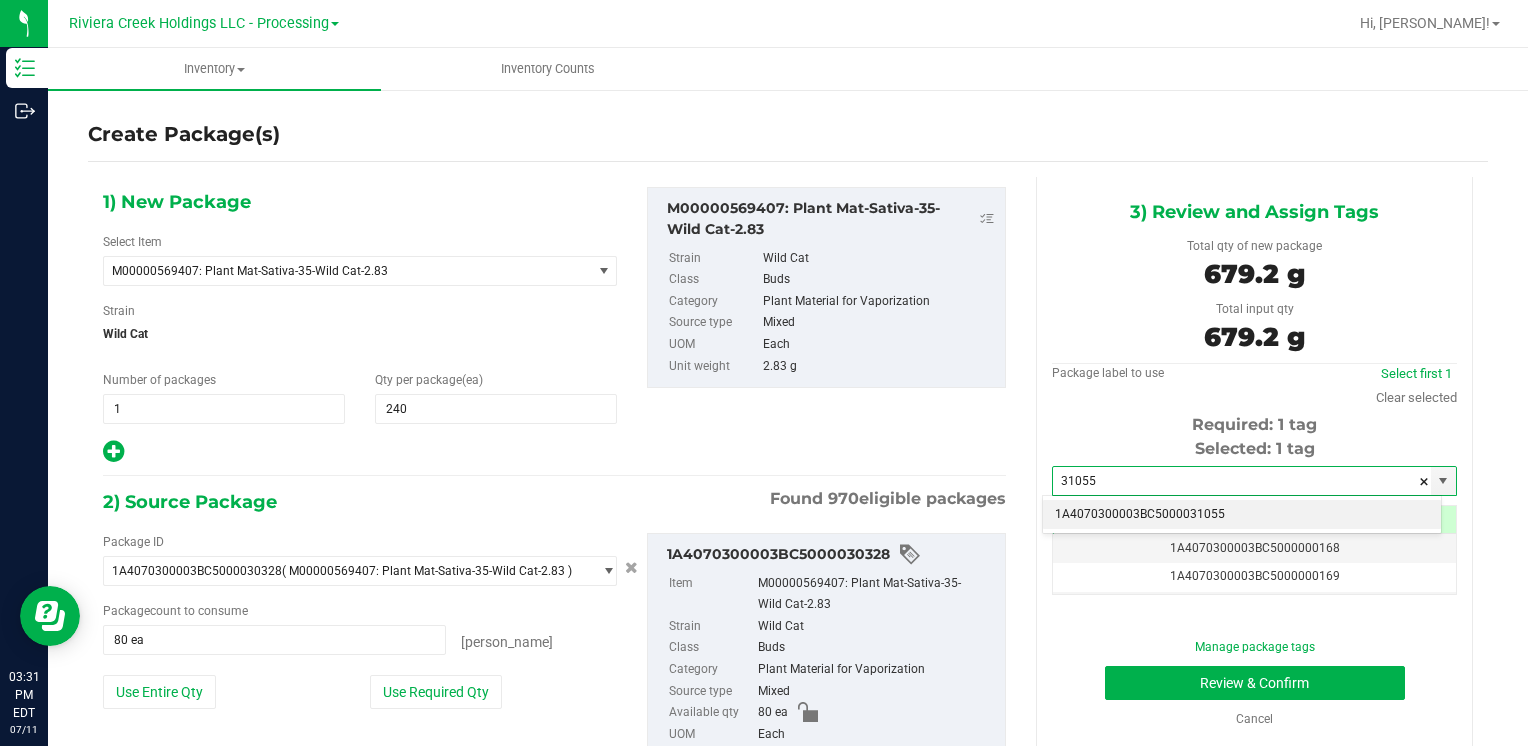 click on "1A4070300003BC5000031055" at bounding box center [1242, 515] 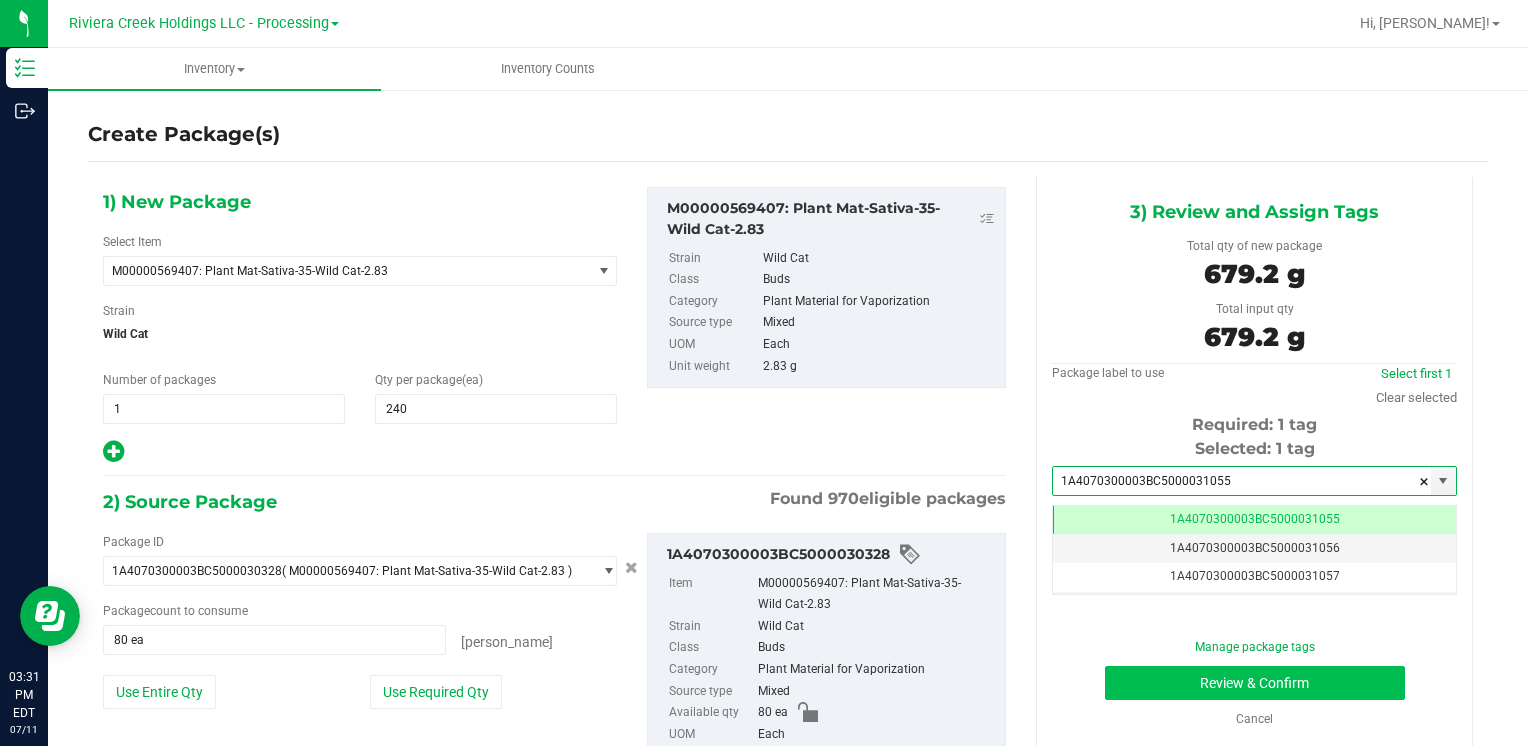type on "1A4070300003BC5000031055" 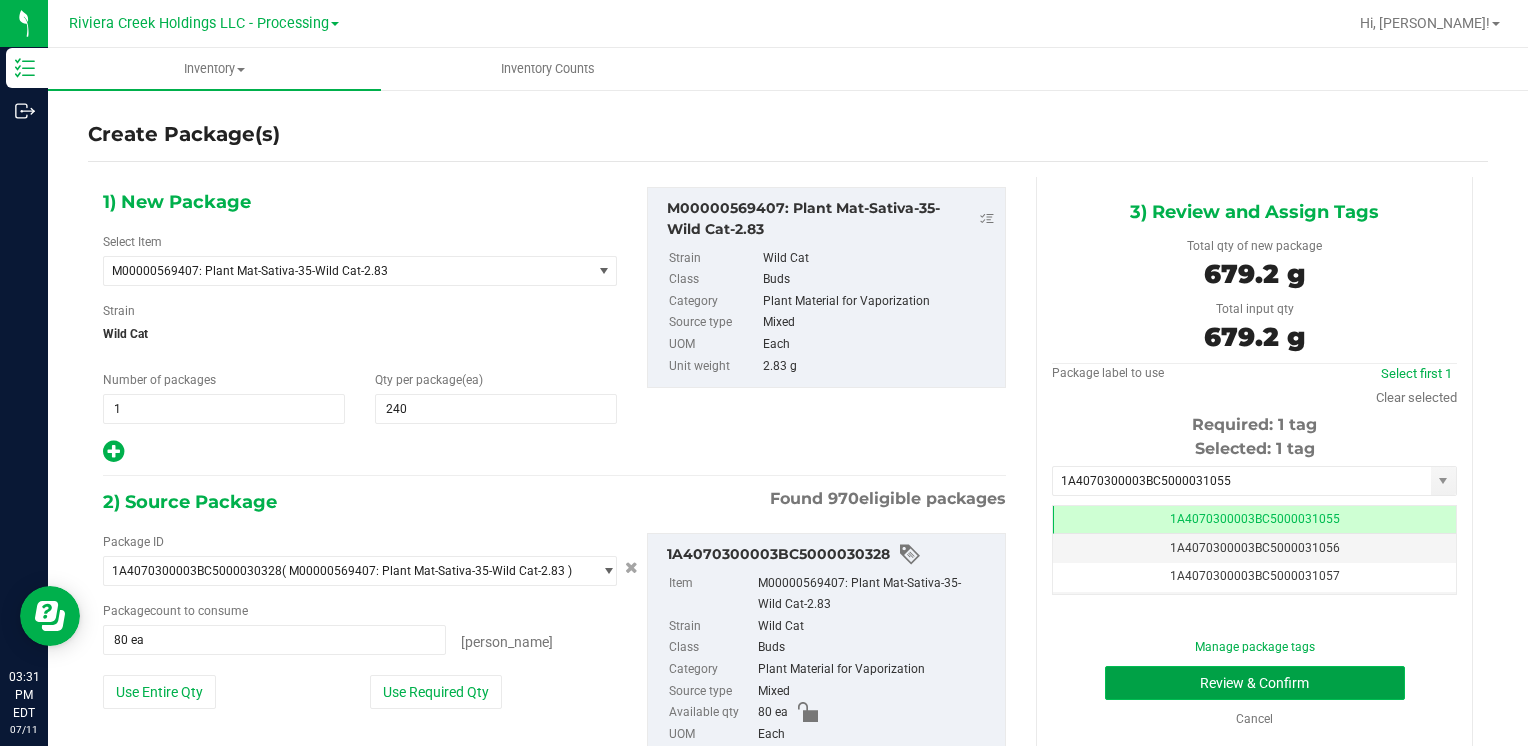 click on "Review & Confirm" at bounding box center [1255, 683] 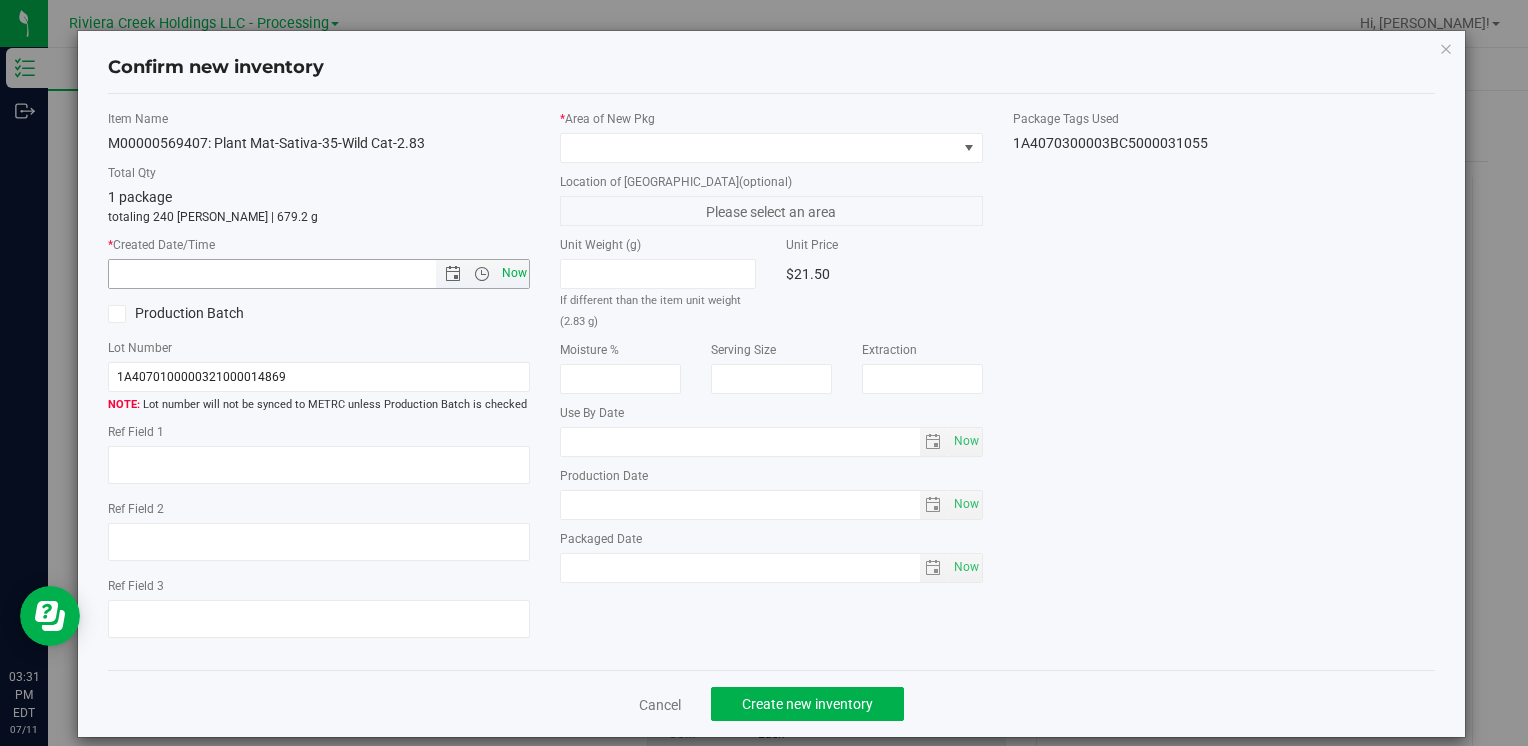click on "Now" at bounding box center (514, 273) 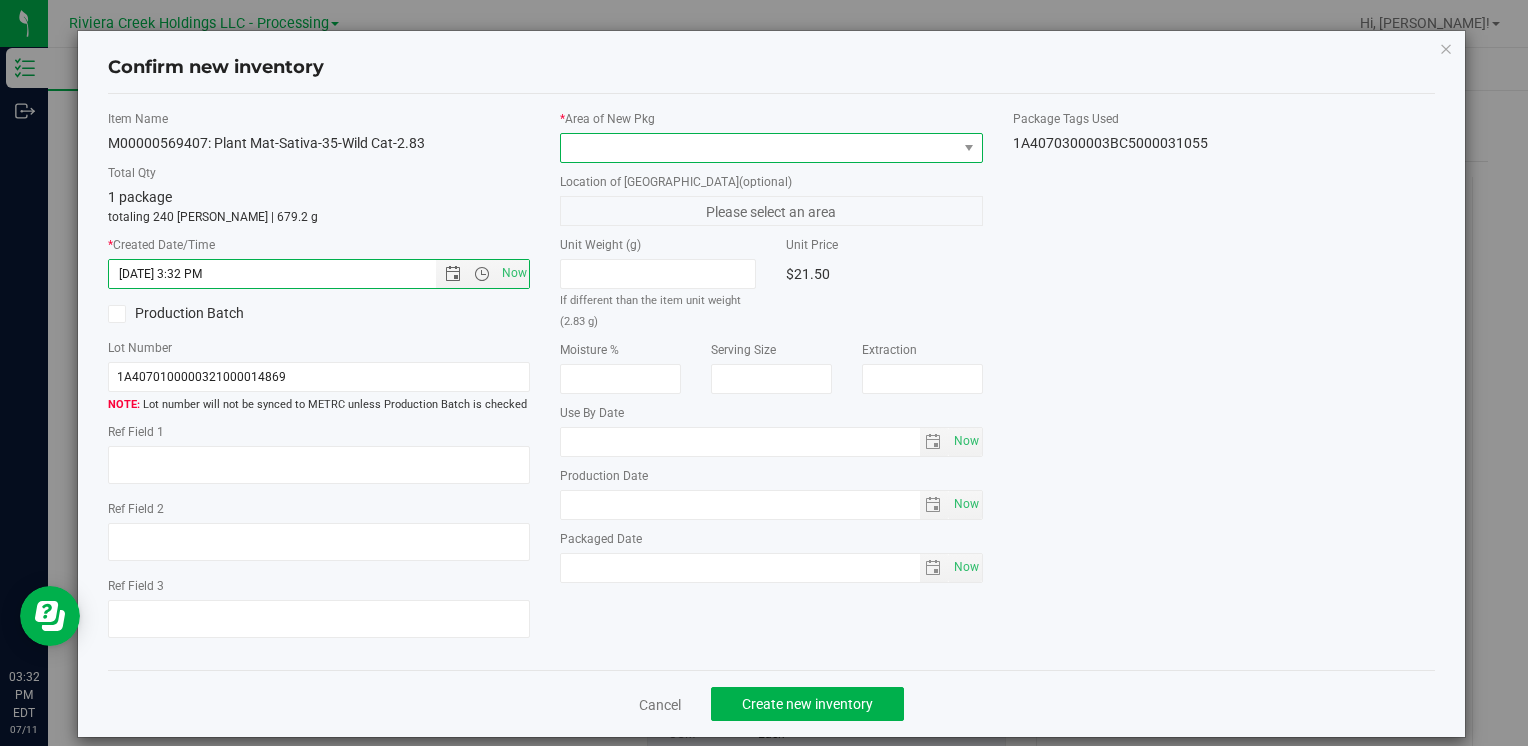 drag, startPoint x: 569, startPoint y: 148, endPoint x: 580, endPoint y: 154, distance: 12.529964 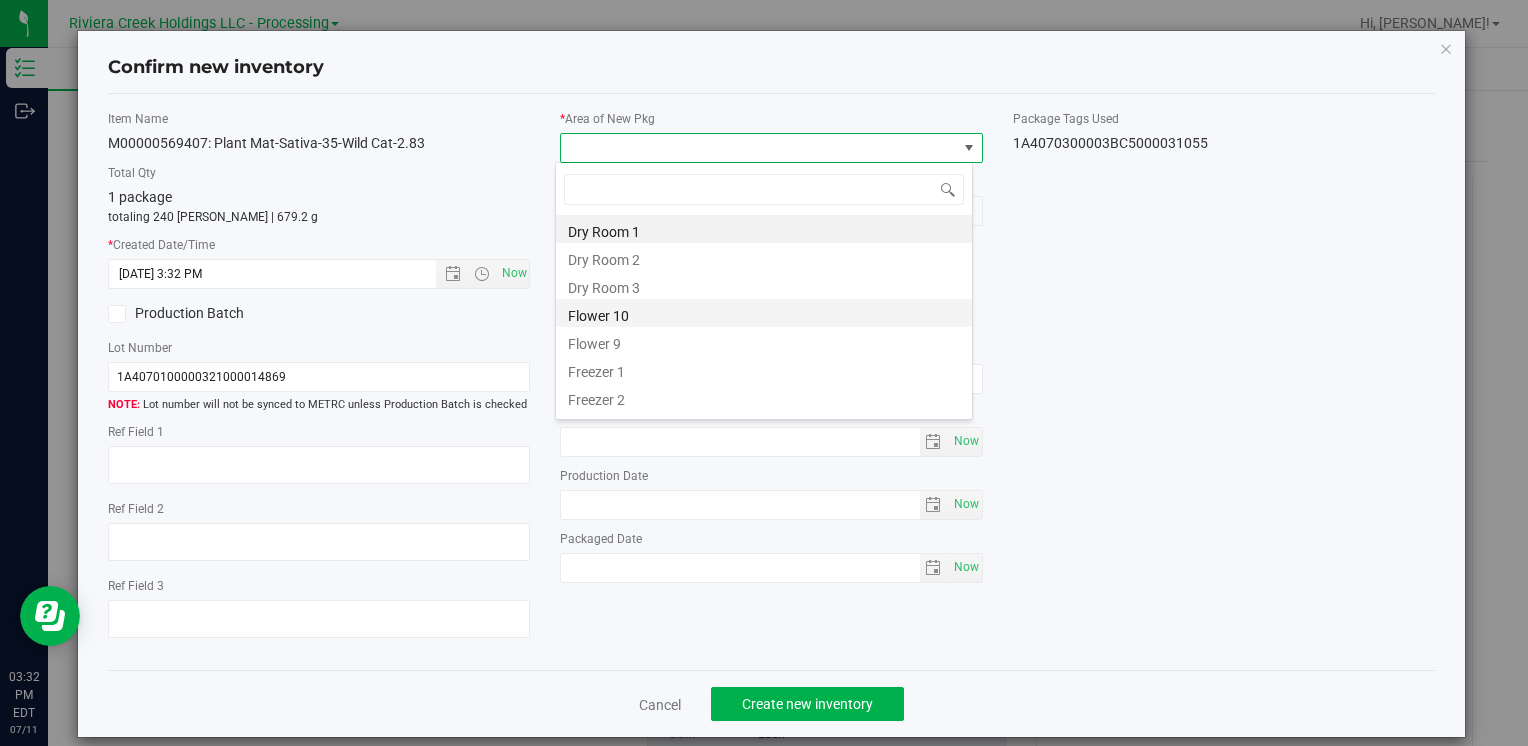 click on "Flower 10" at bounding box center (764, 313) 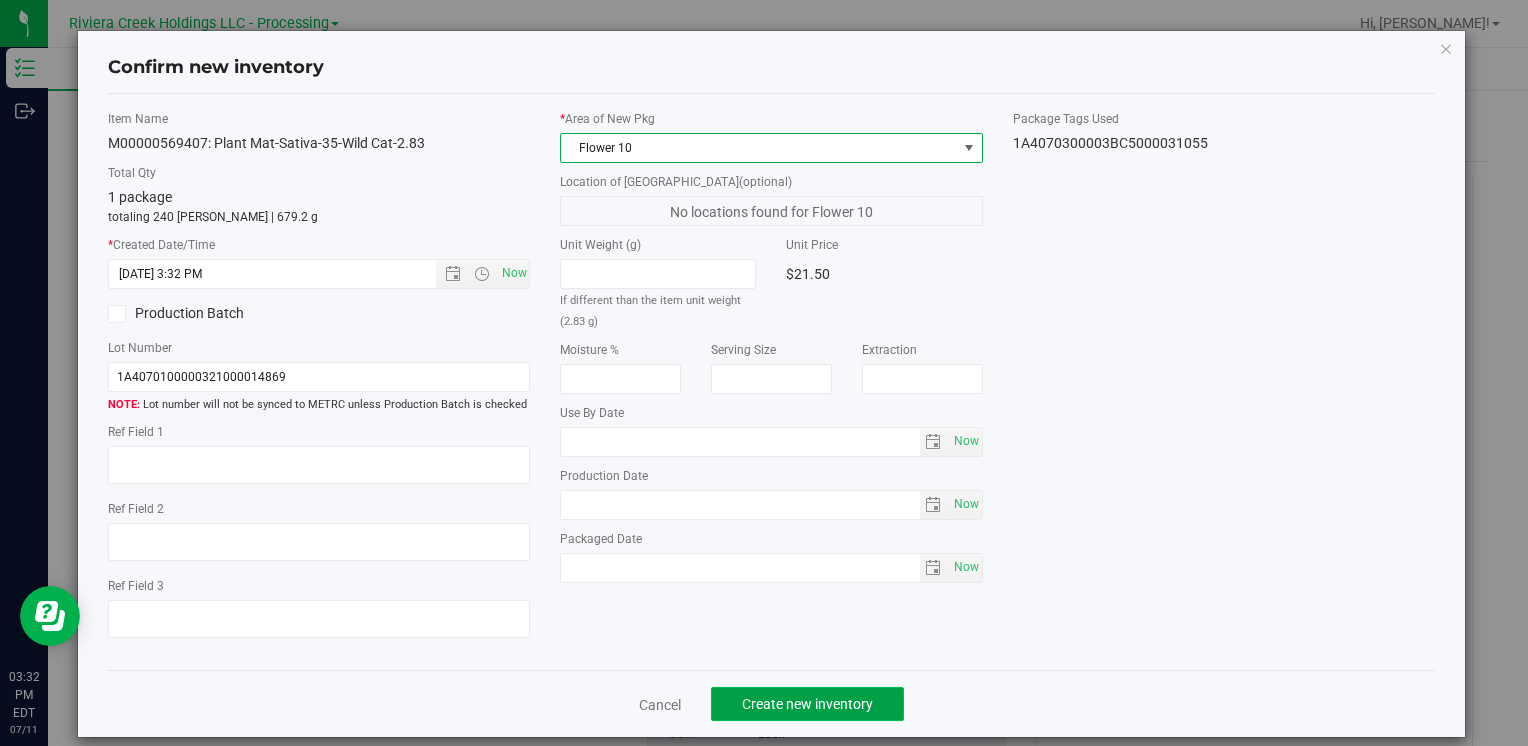 click on "Create new inventory" 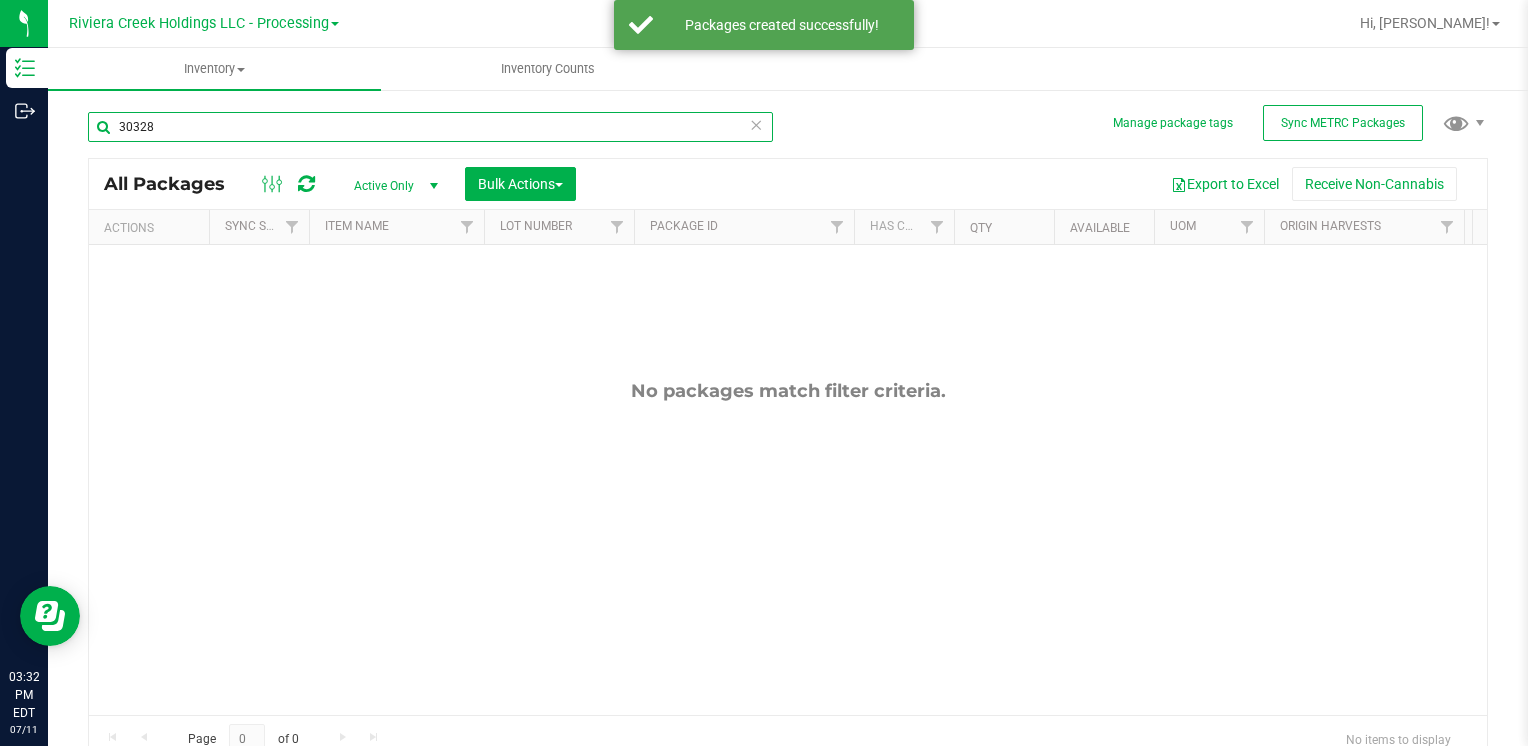 click on "30328" at bounding box center (430, 127) 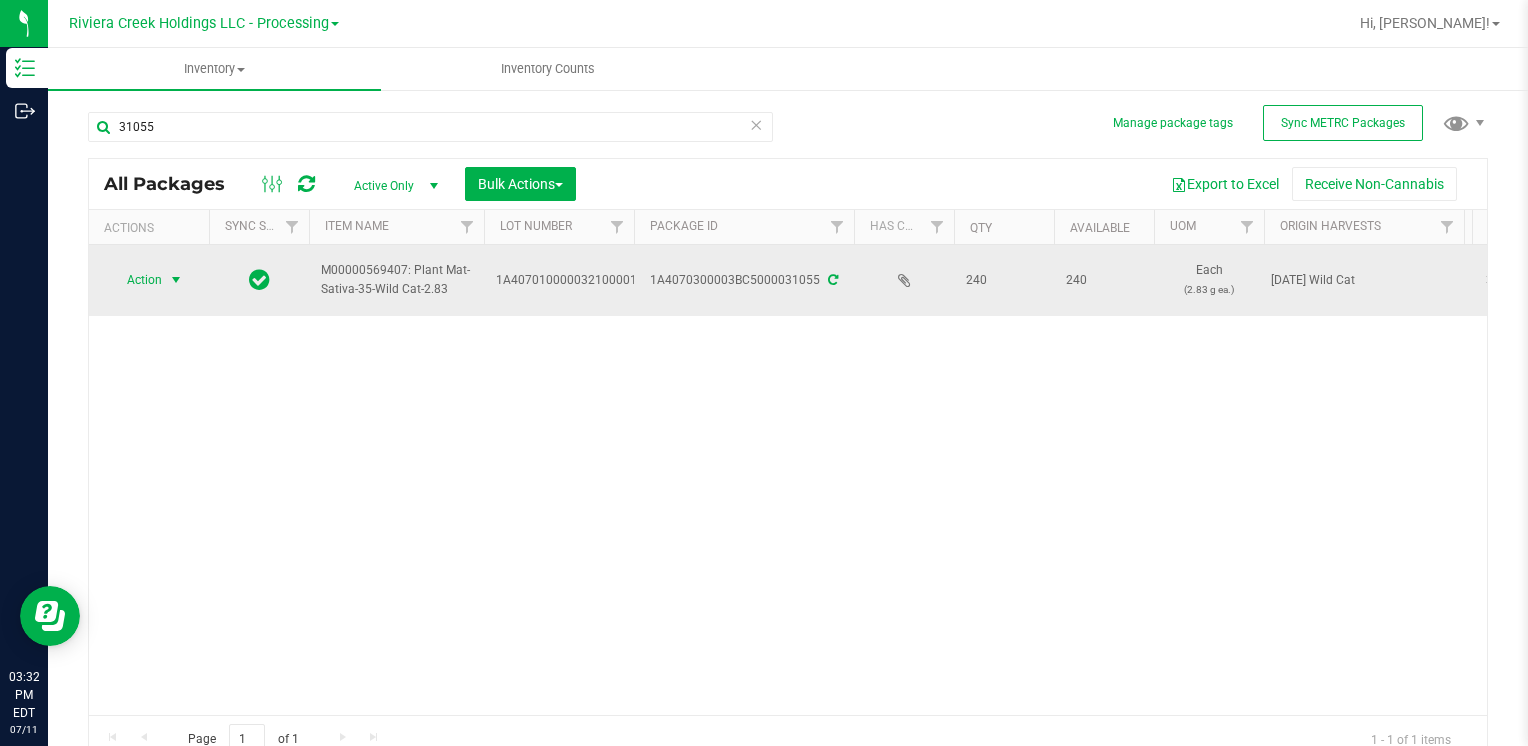 drag, startPoint x: 172, startPoint y: 275, endPoint x: 200, endPoint y: 285, distance: 29.732138 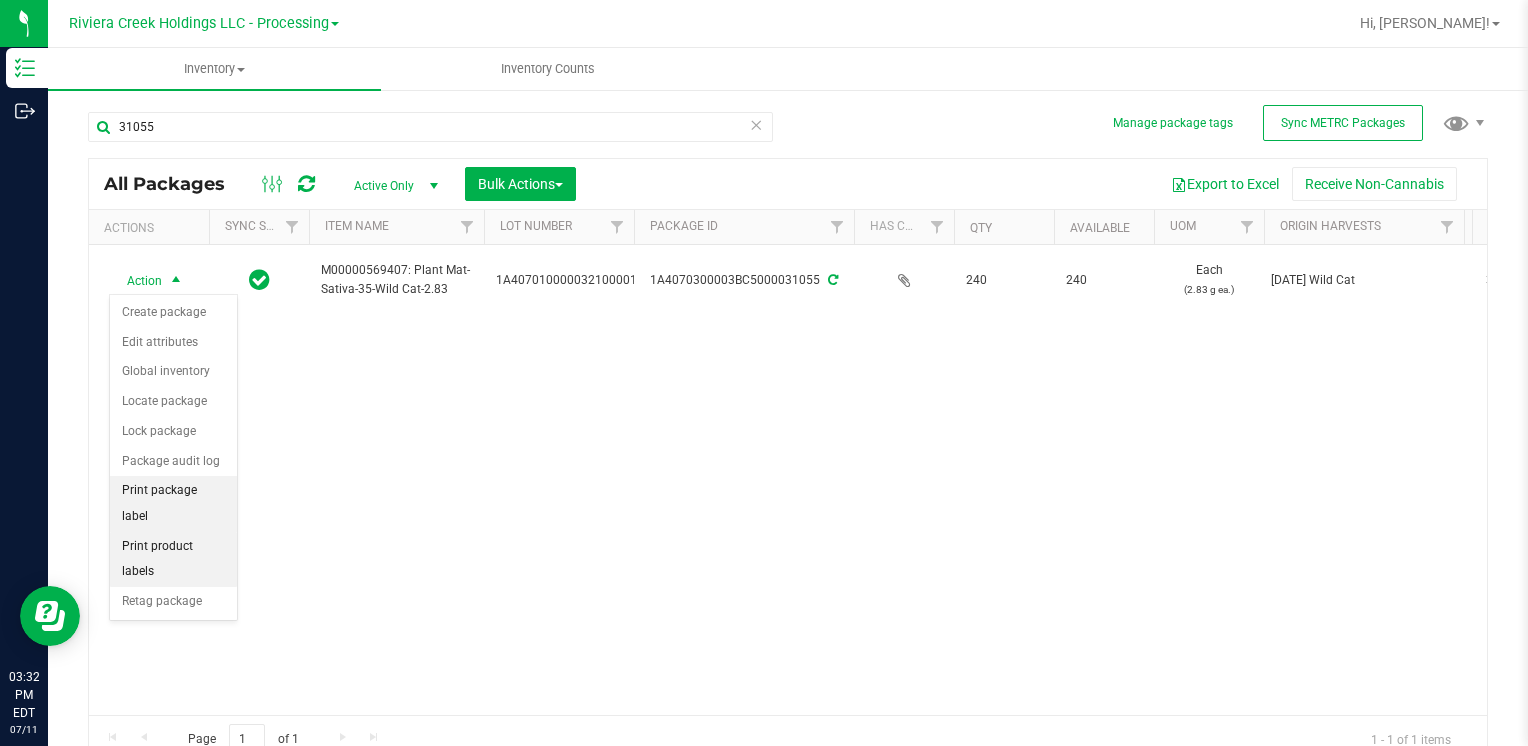 drag, startPoint x: 206, startPoint y: 489, endPoint x: 228, endPoint y: 479, distance: 24.166092 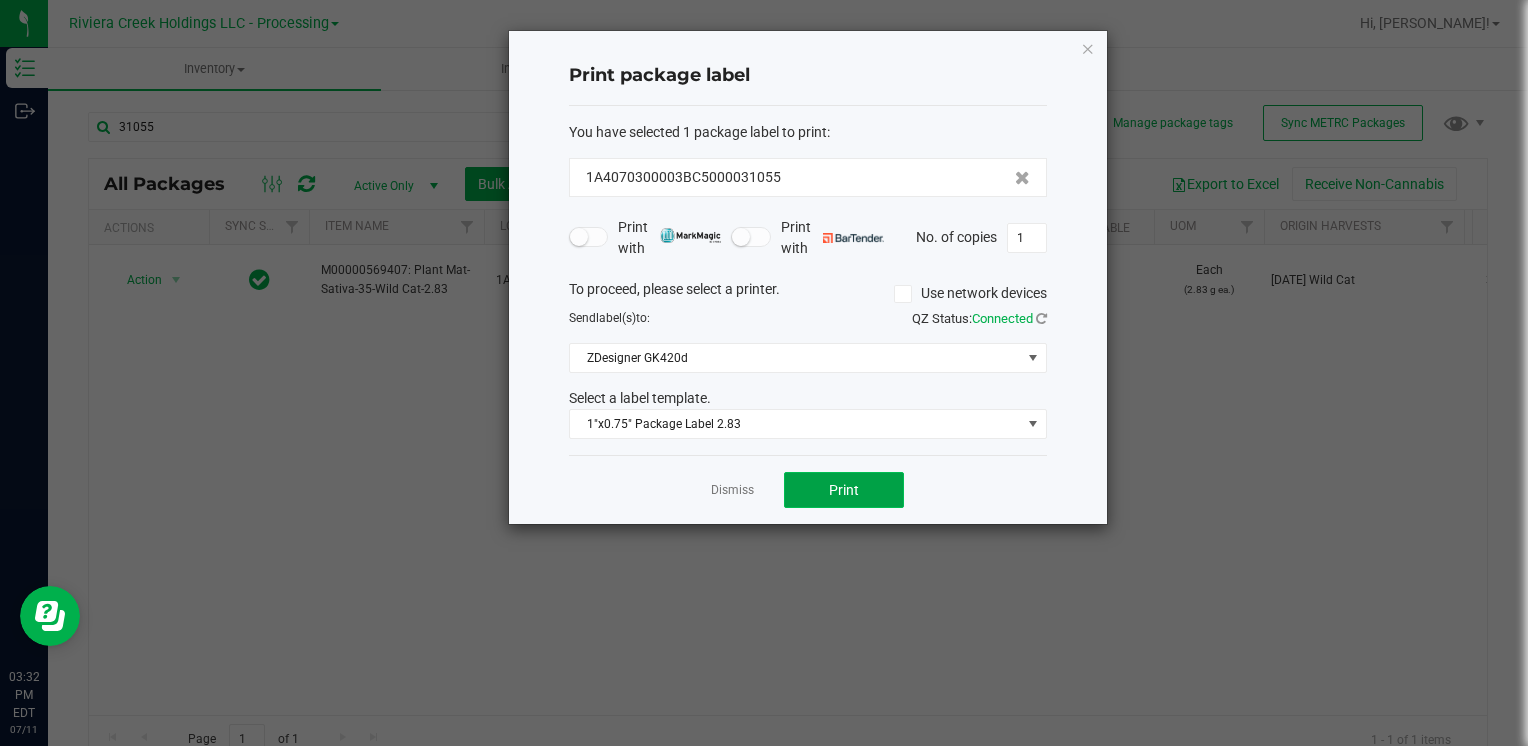click on "Print" 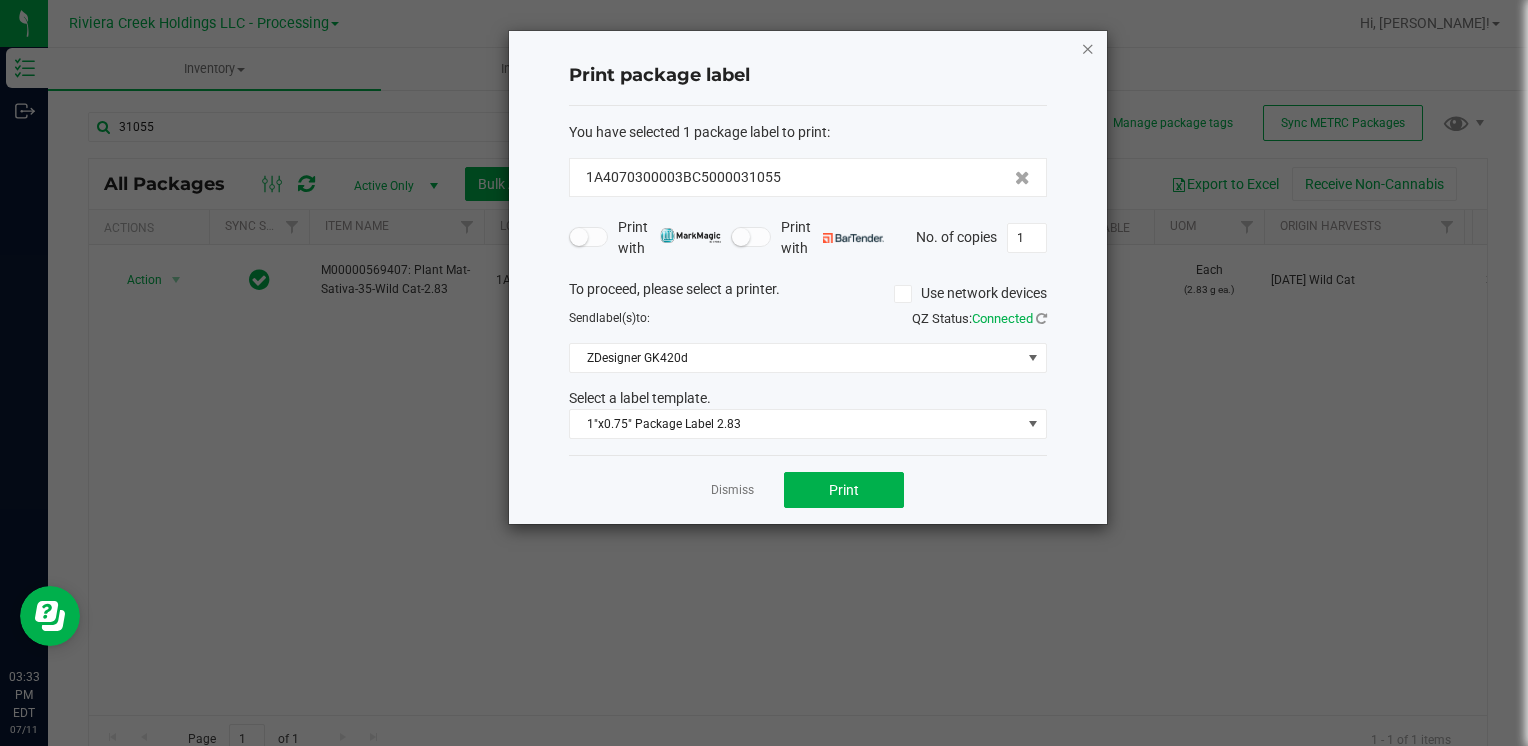 click 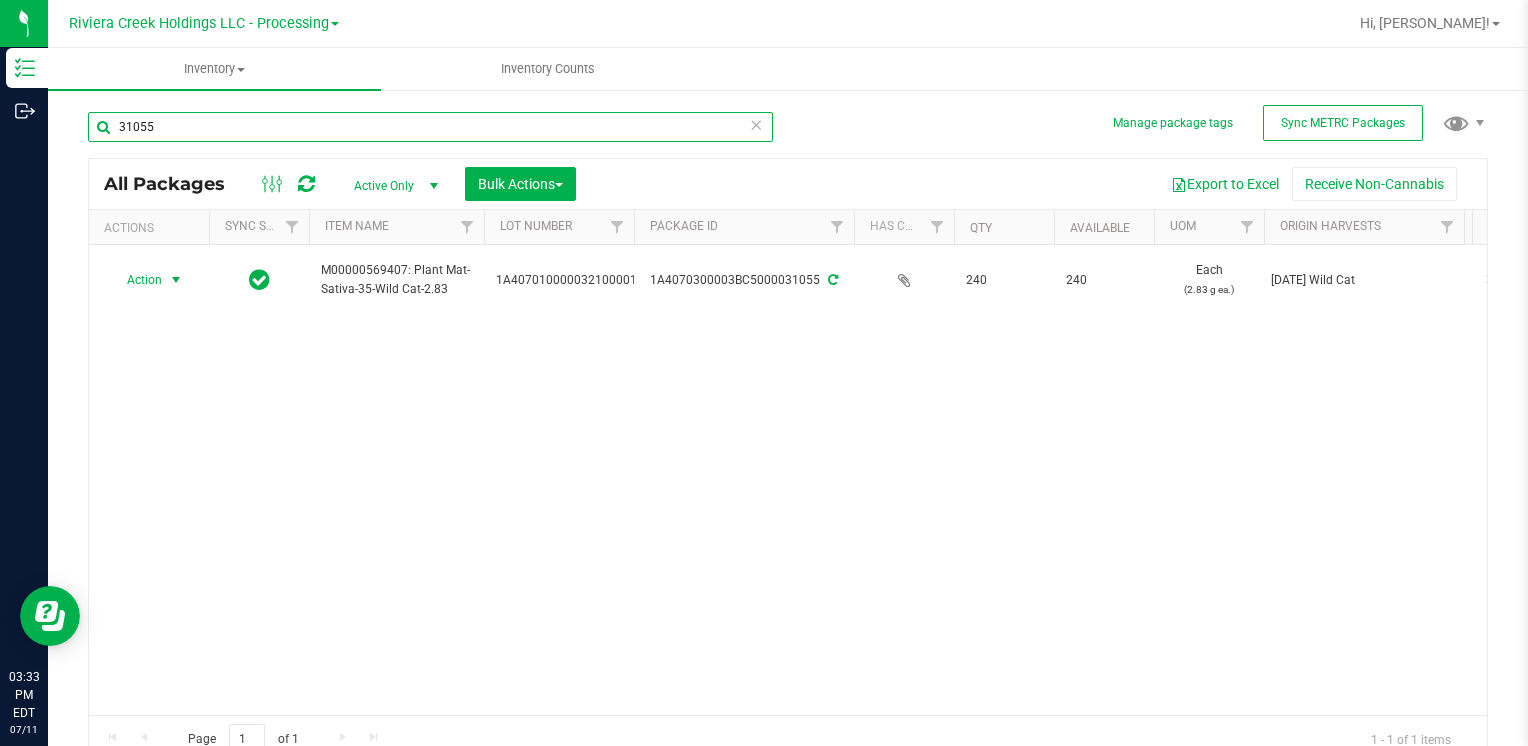 click on "31055" at bounding box center (430, 127) 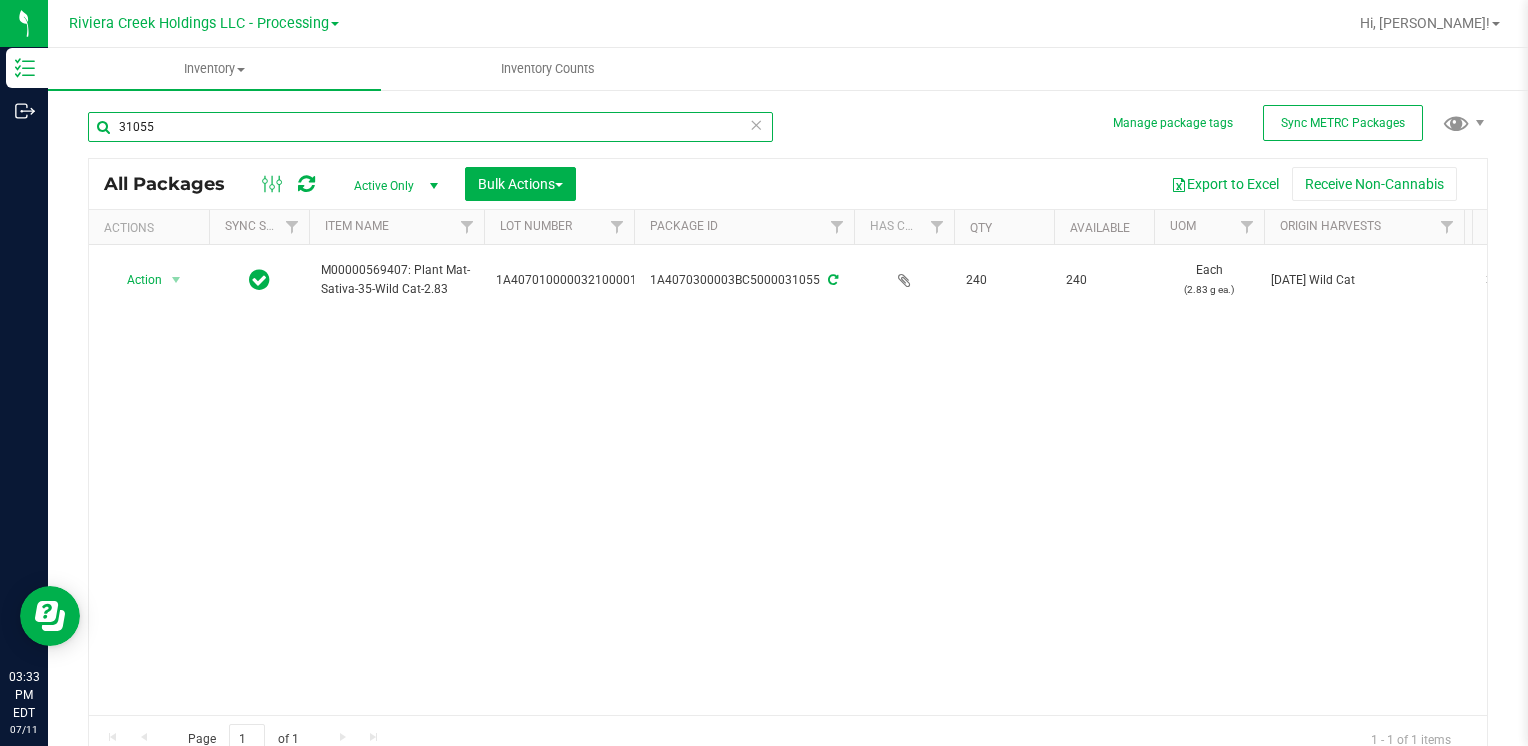 click on "31055" at bounding box center (430, 127) 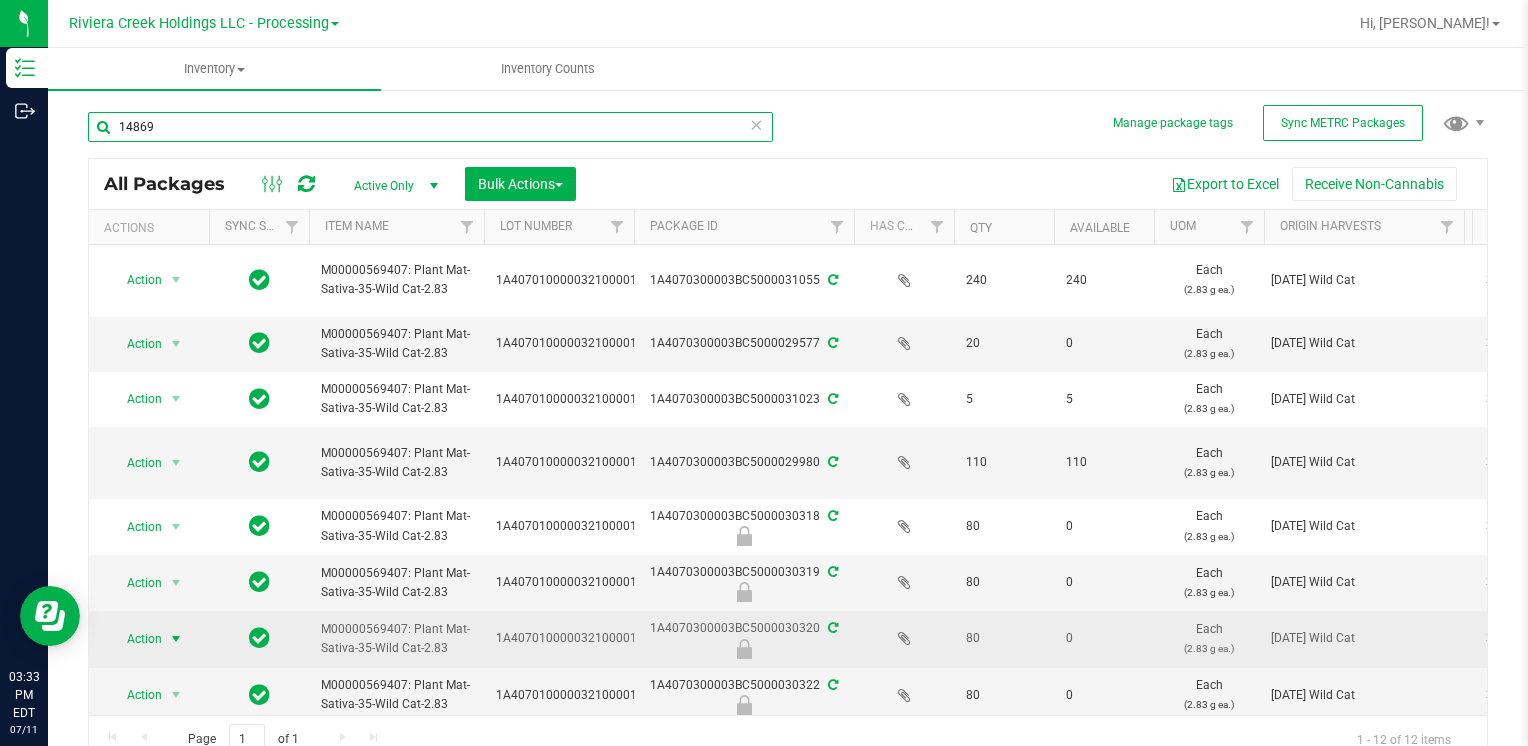 type on "14869" 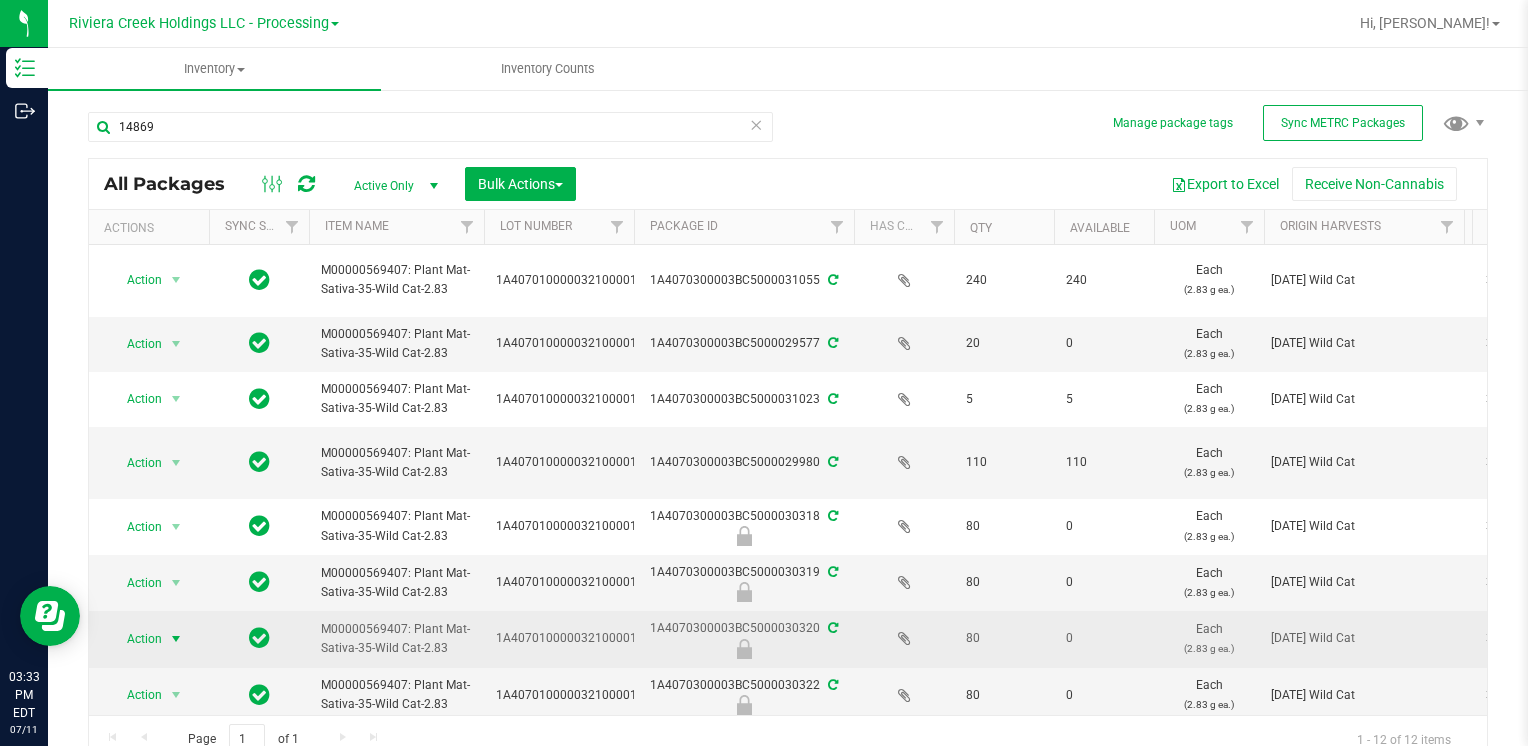 click at bounding box center (176, 639) 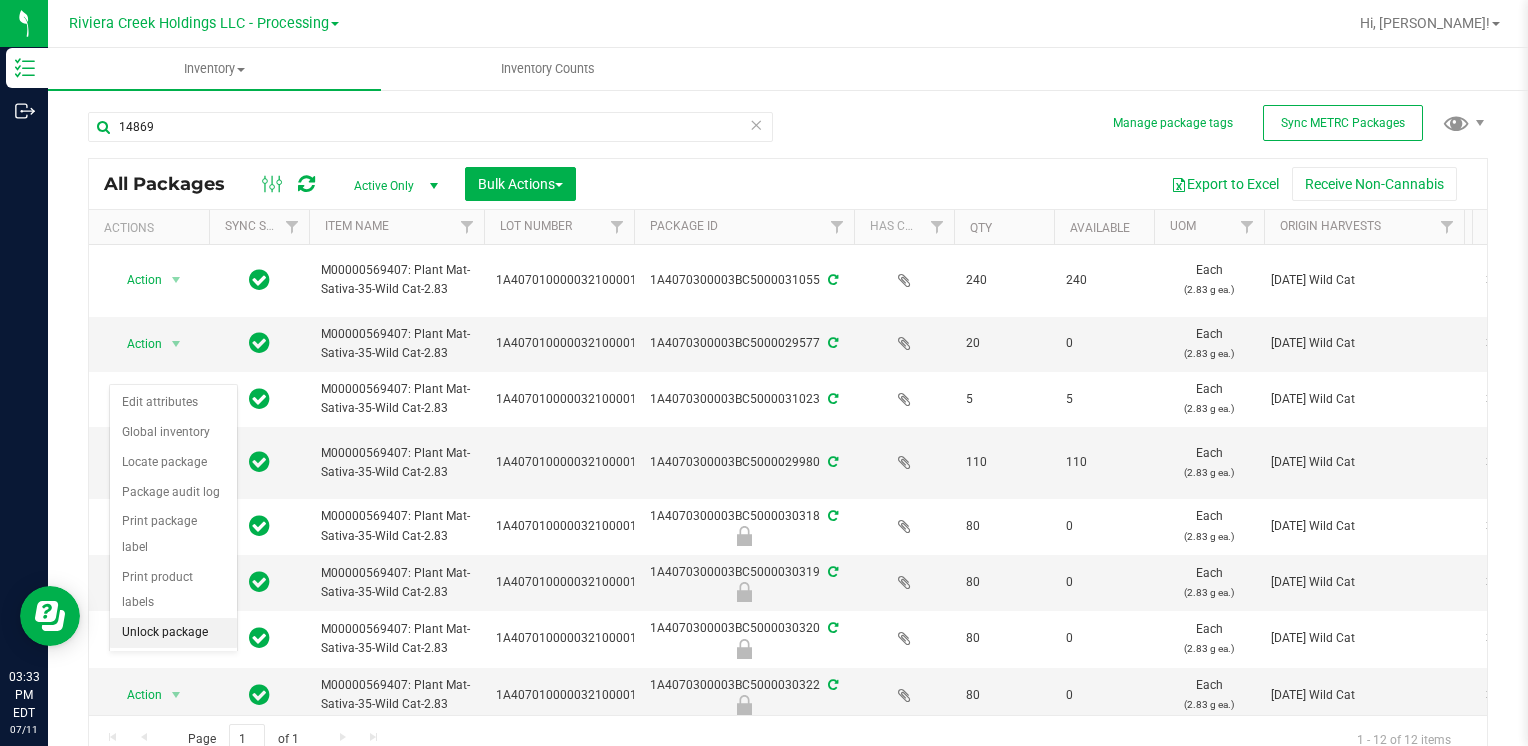 click on "Unlock package" at bounding box center [173, 633] 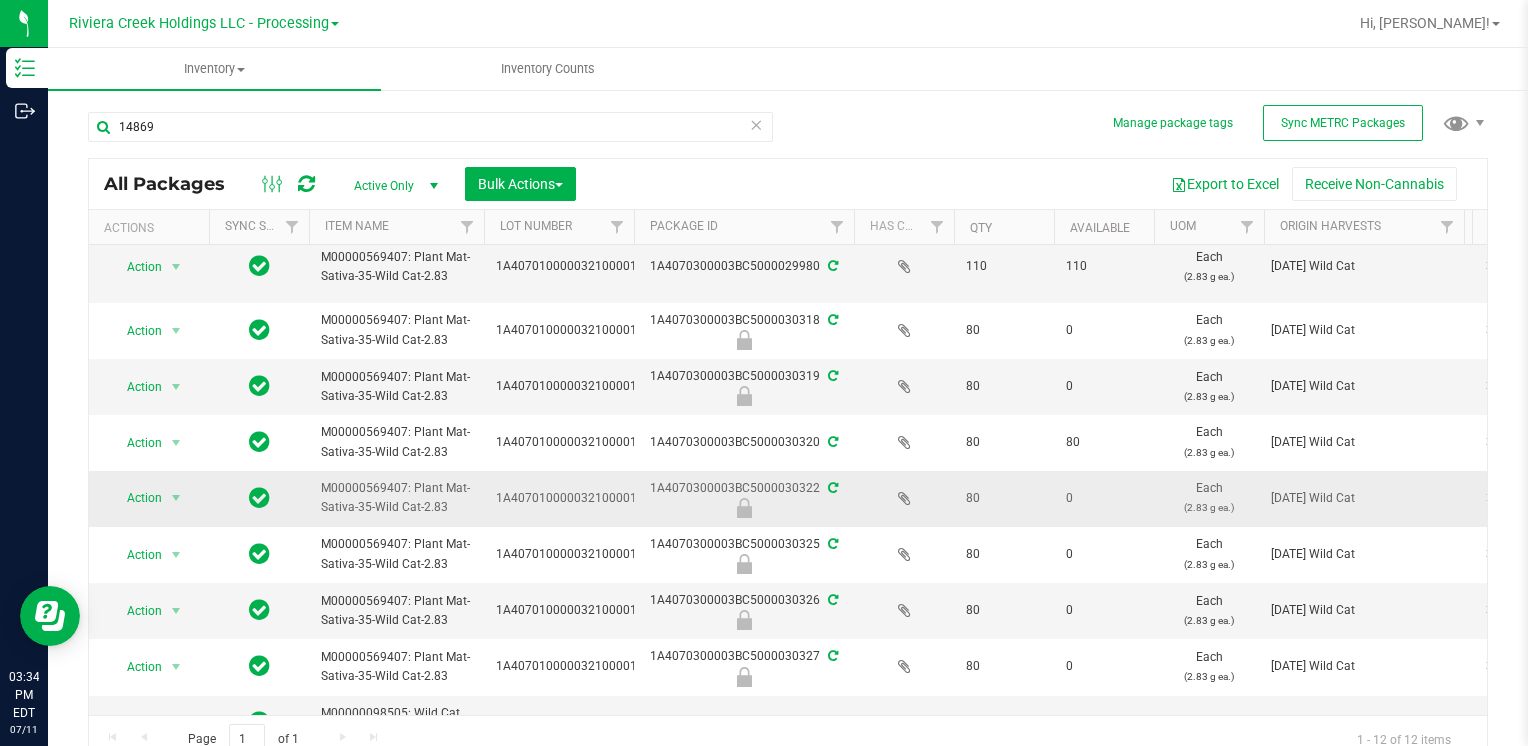 scroll, scrollTop: 200, scrollLeft: 0, axis: vertical 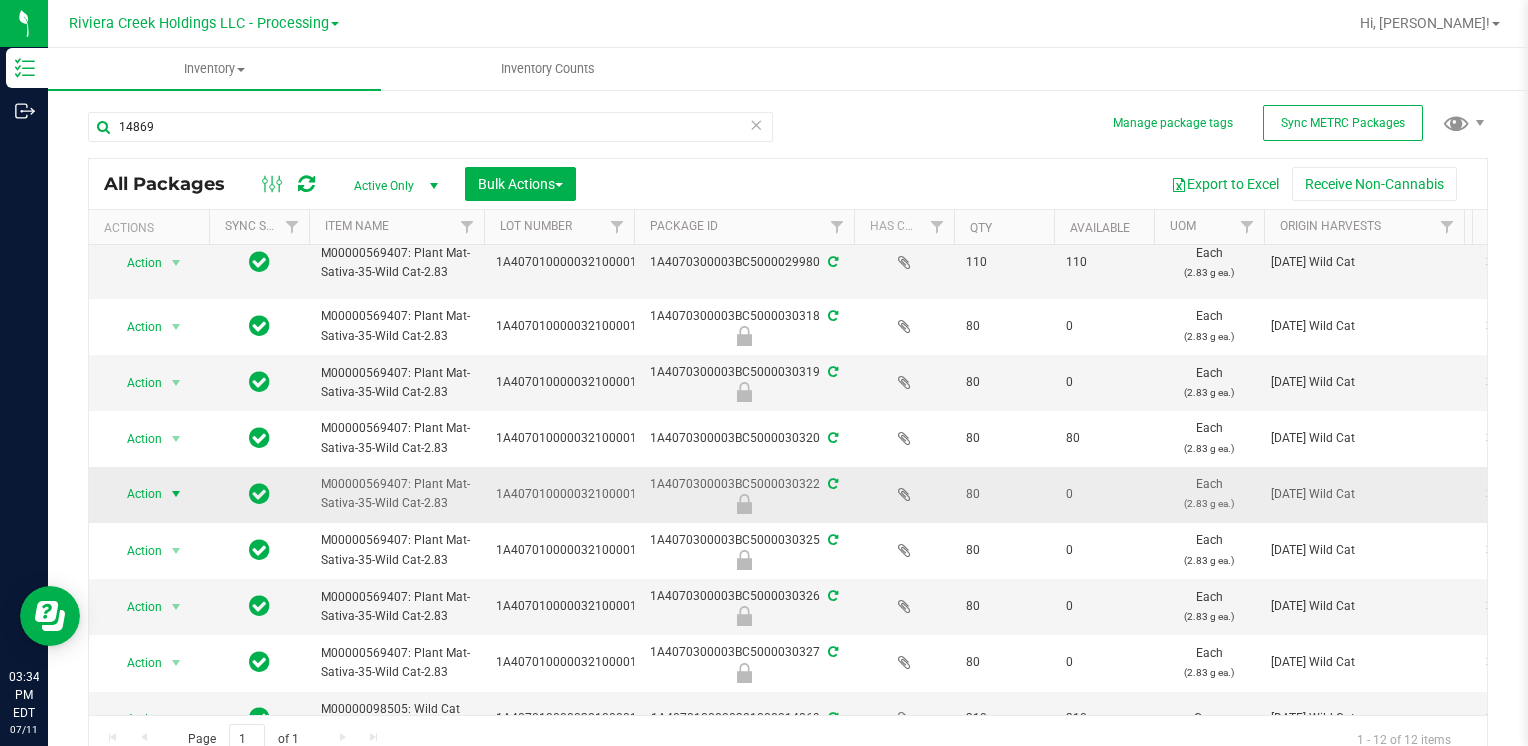 click on "Action" at bounding box center (136, 494) 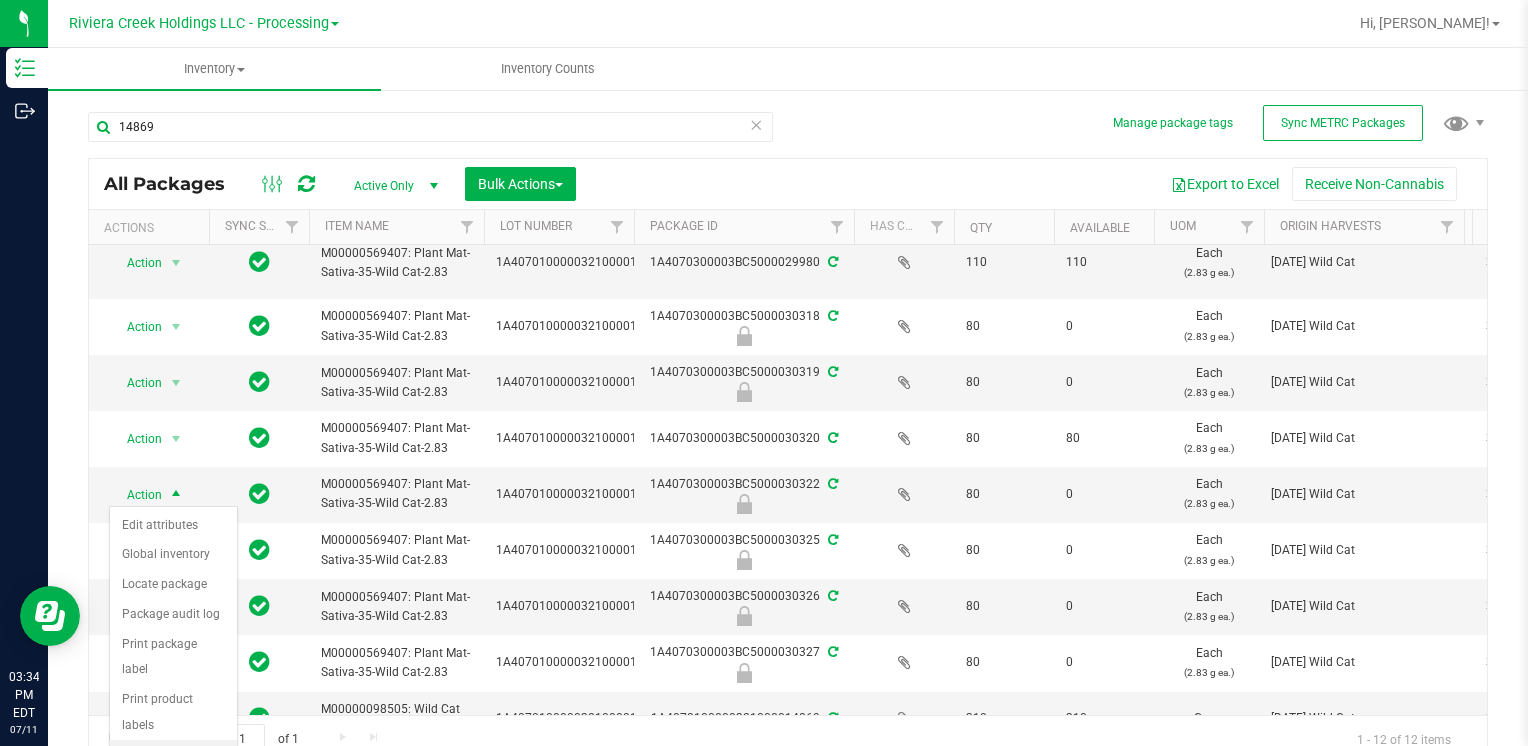 click on "Unlock package" at bounding box center [173, 755] 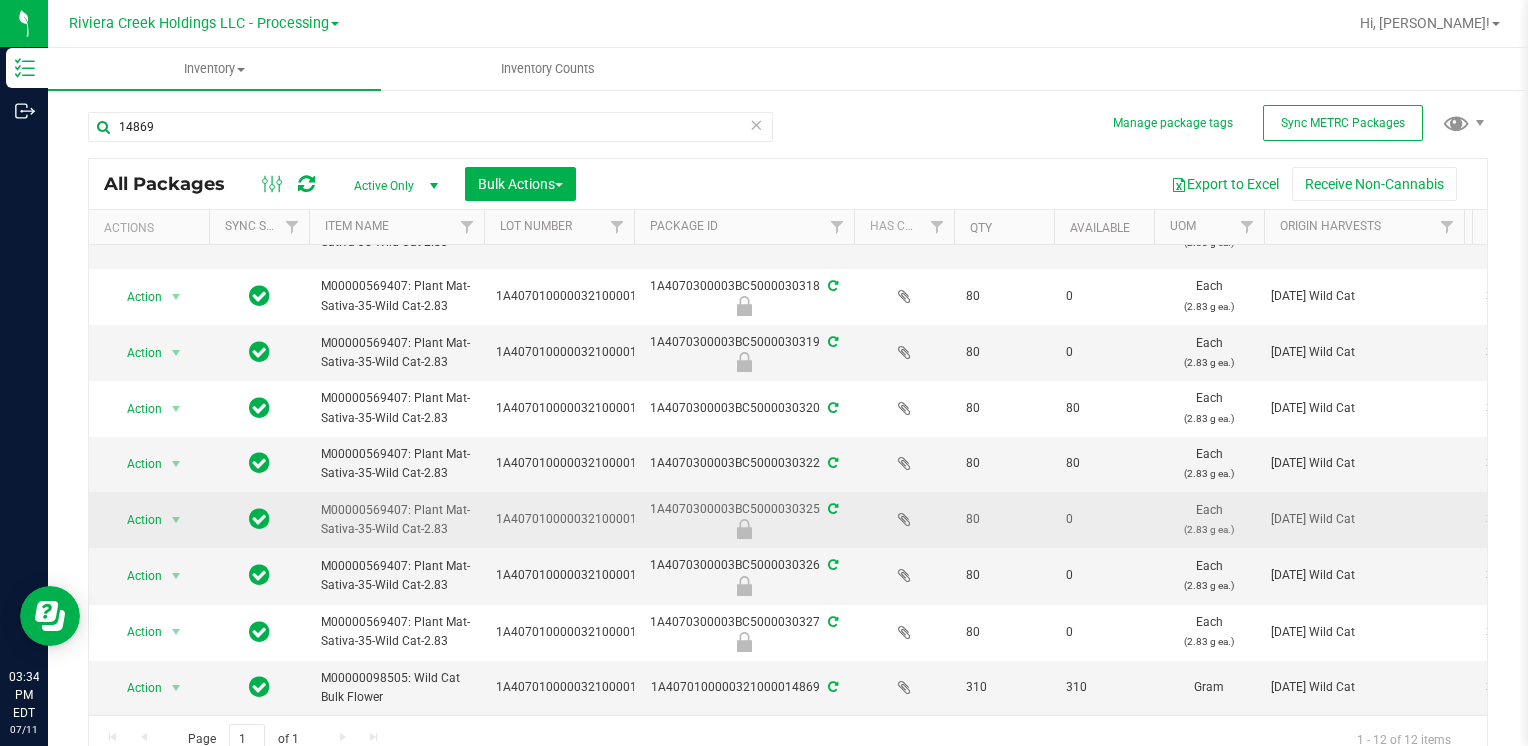 scroll, scrollTop: 243, scrollLeft: 0, axis: vertical 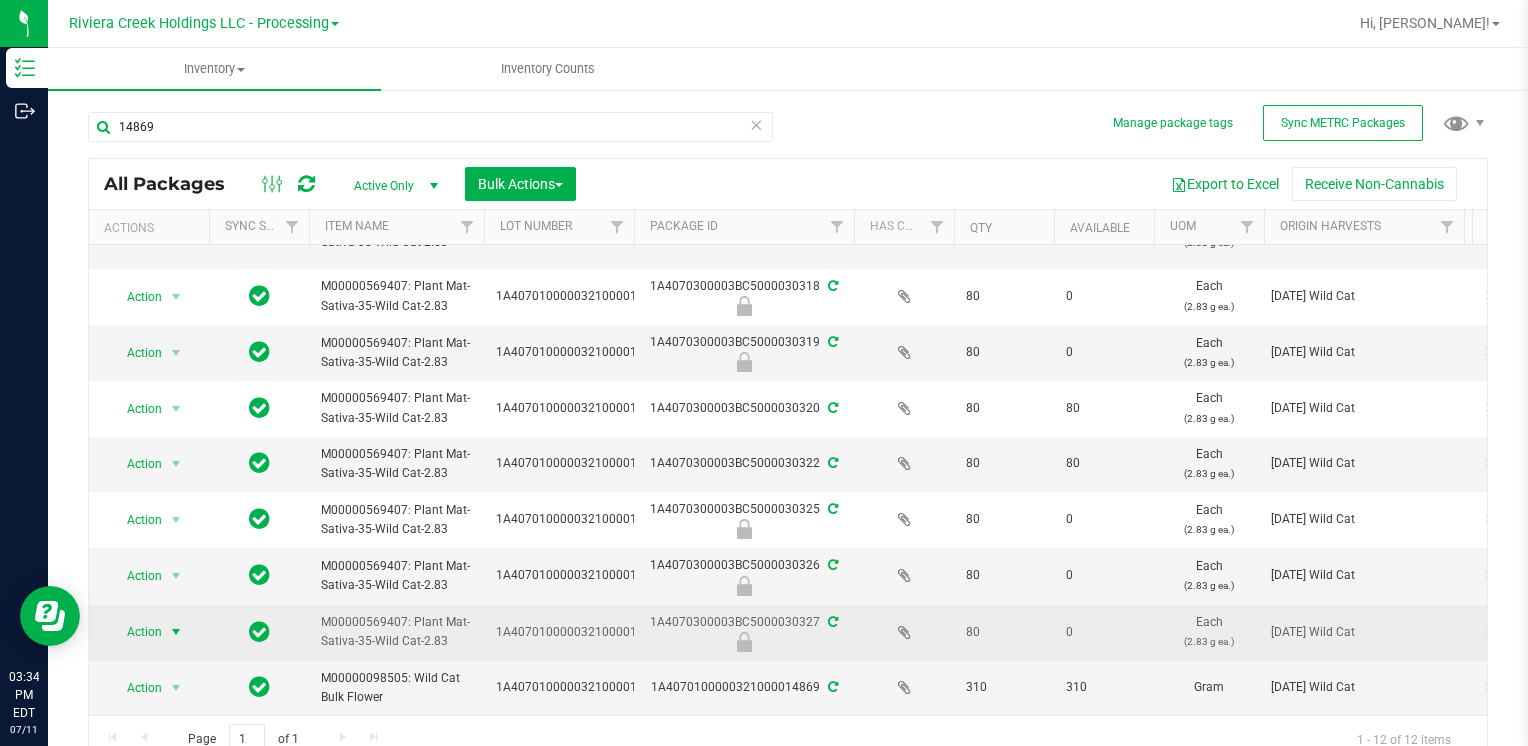 click on "Action" at bounding box center (136, 632) 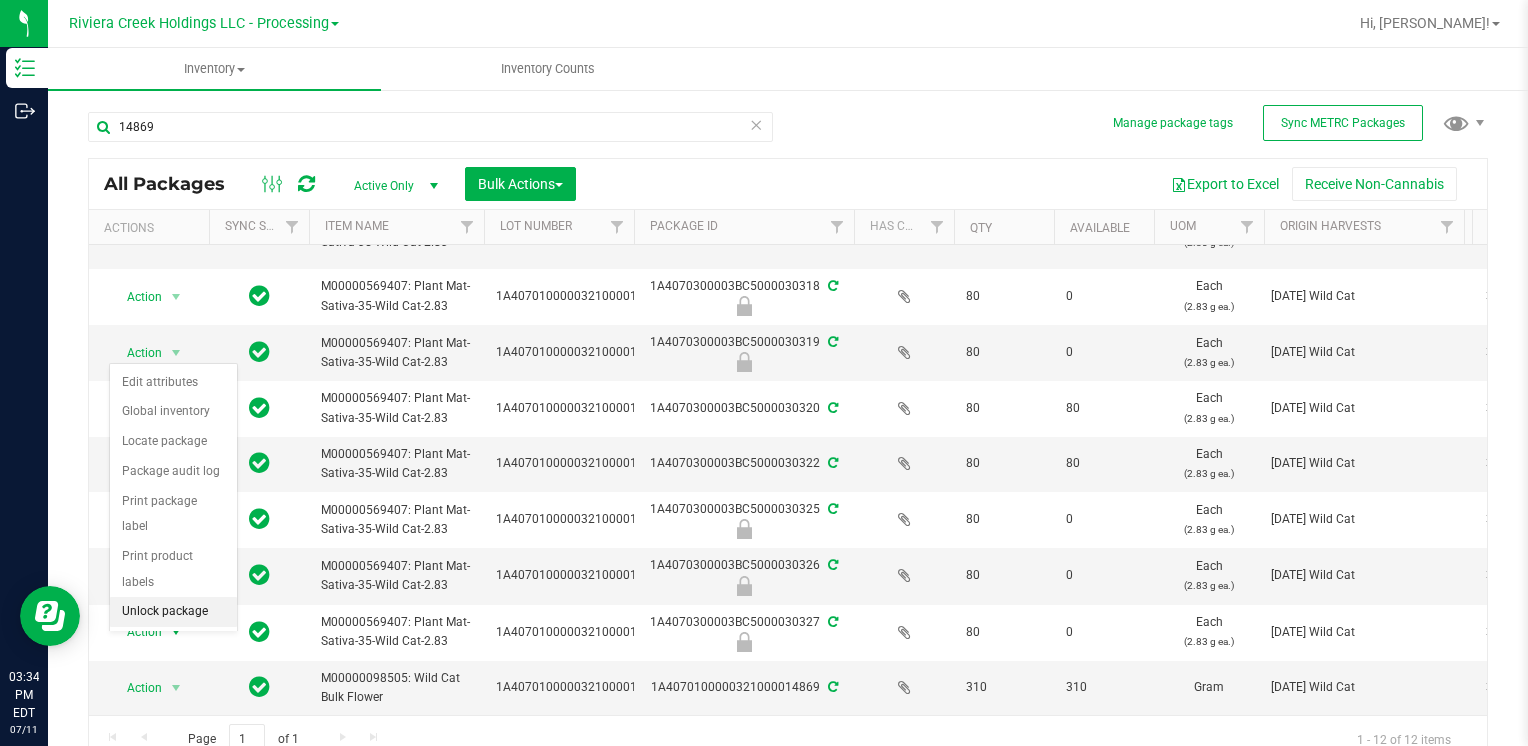click on "Unlock package" at bounding box center [173, 612] 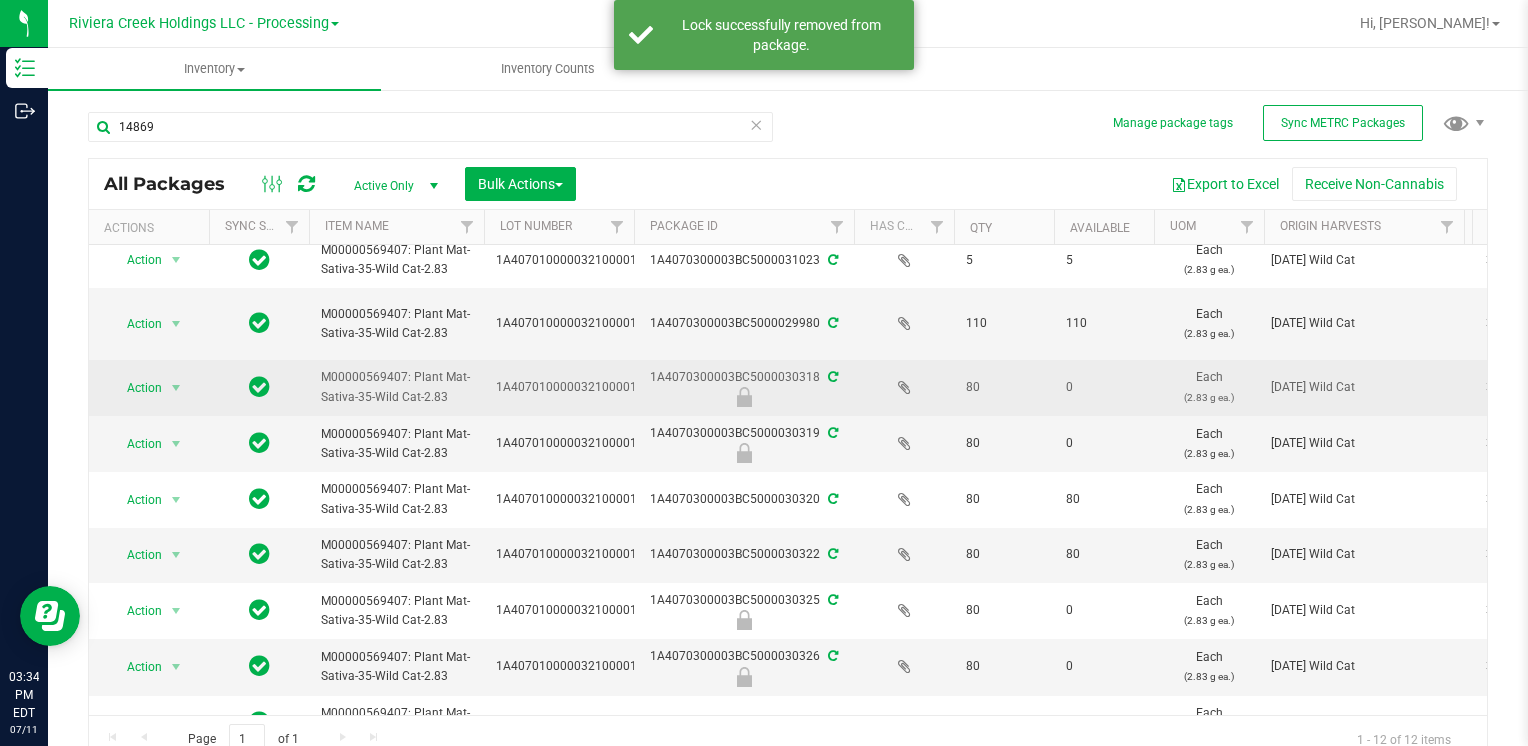scroll, scrollTop: 200, scrollLeft: 0, axis: vertical 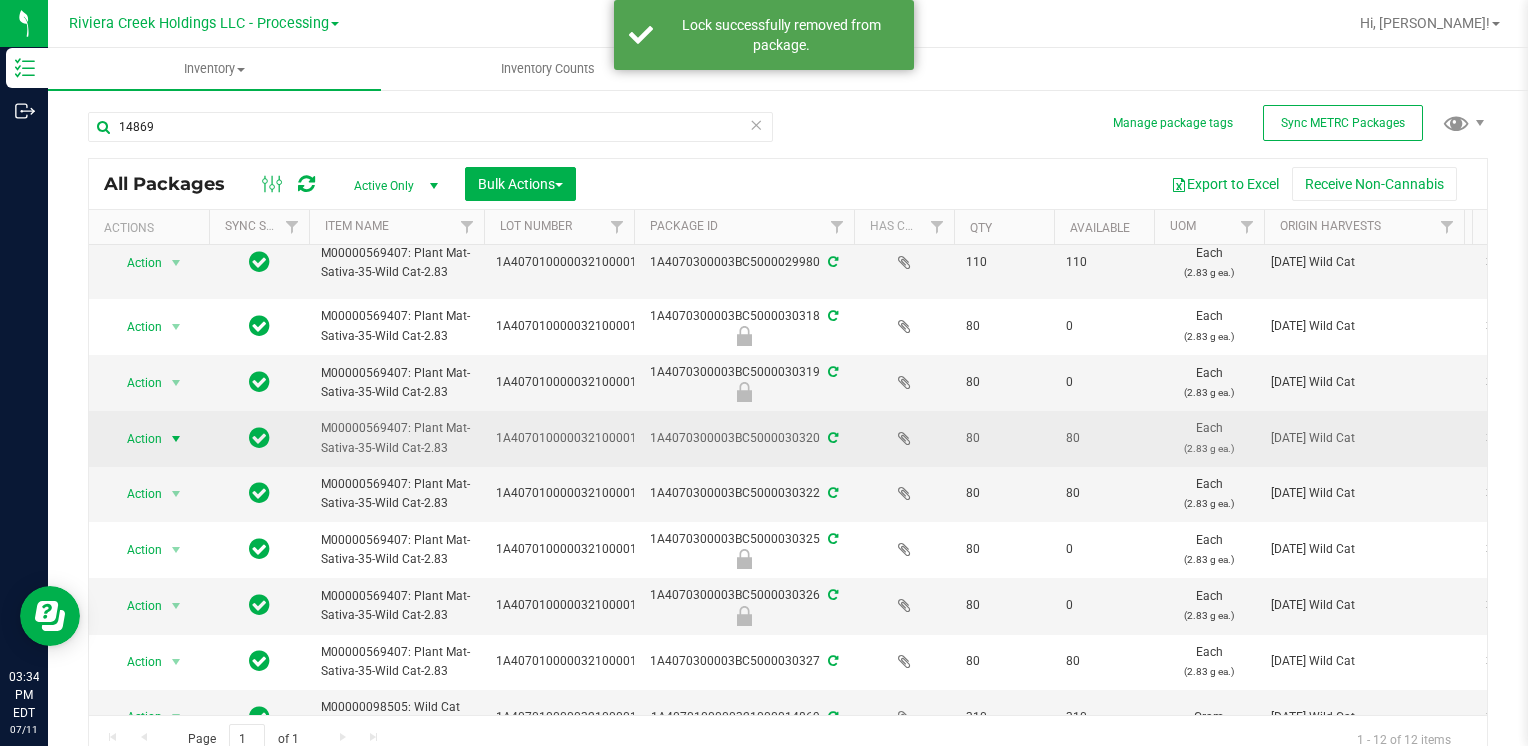 click on "Action" at bounding box center [136, 439] 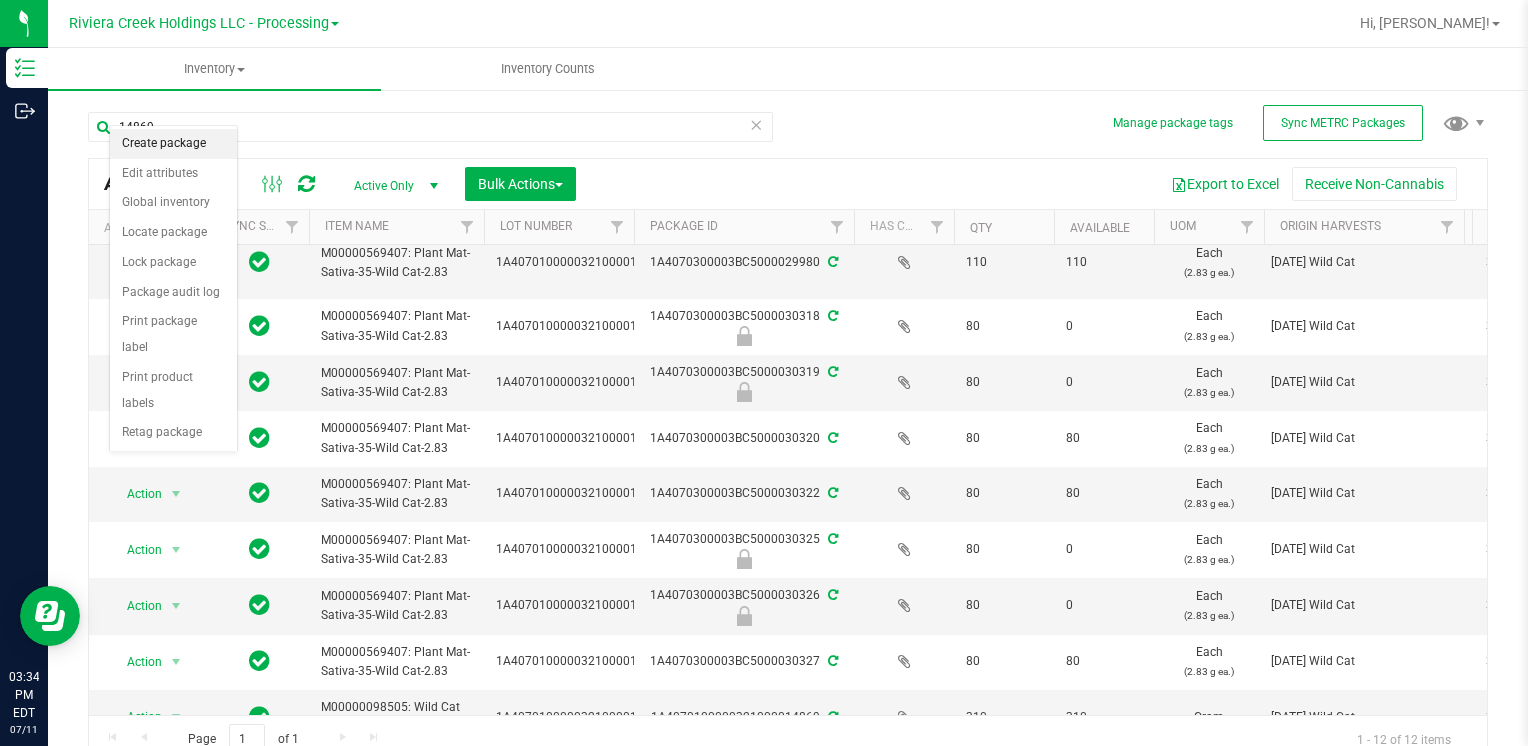 click on "Create package" at bounding box center (173, 144) 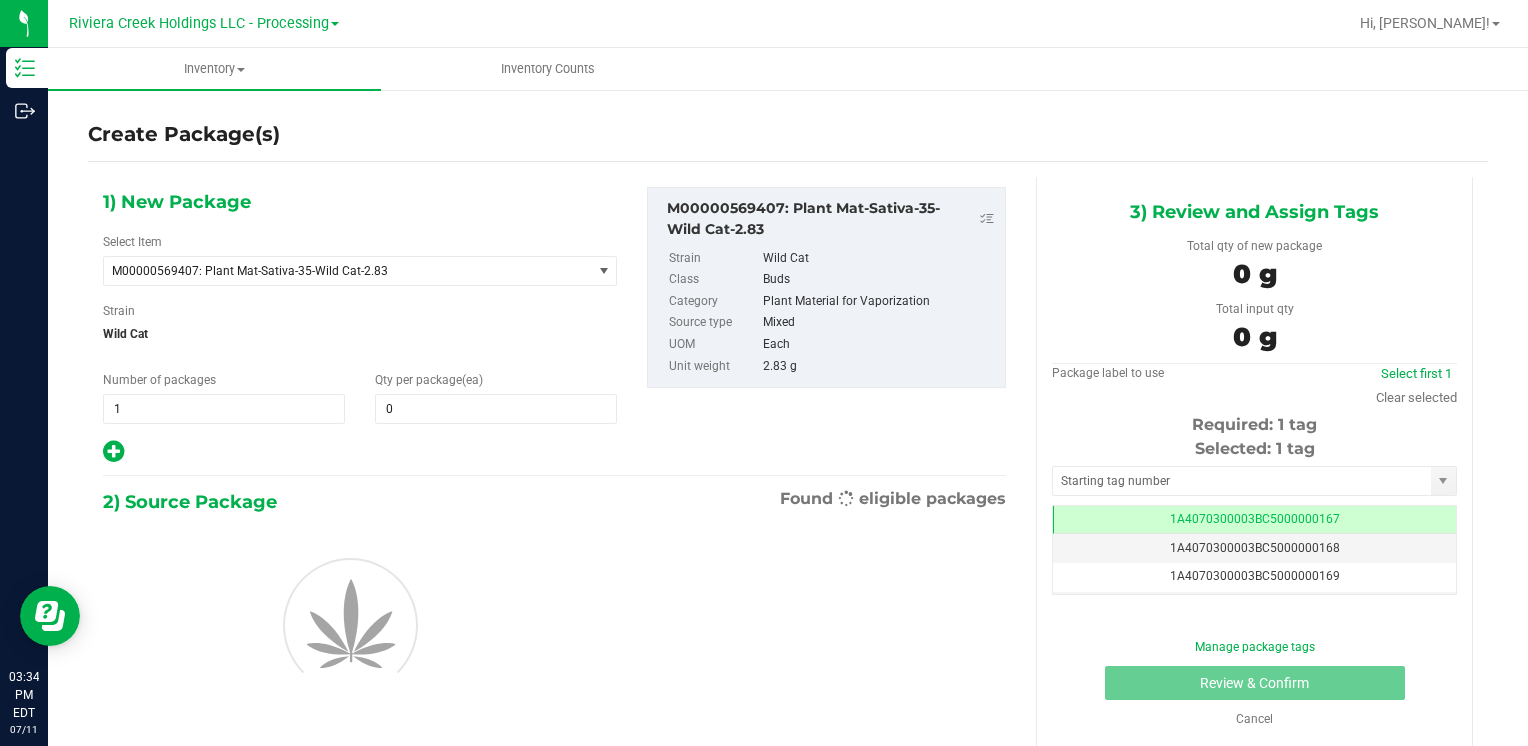 scroll, scrollTop: 0, scrollLeft: 0, axis: both 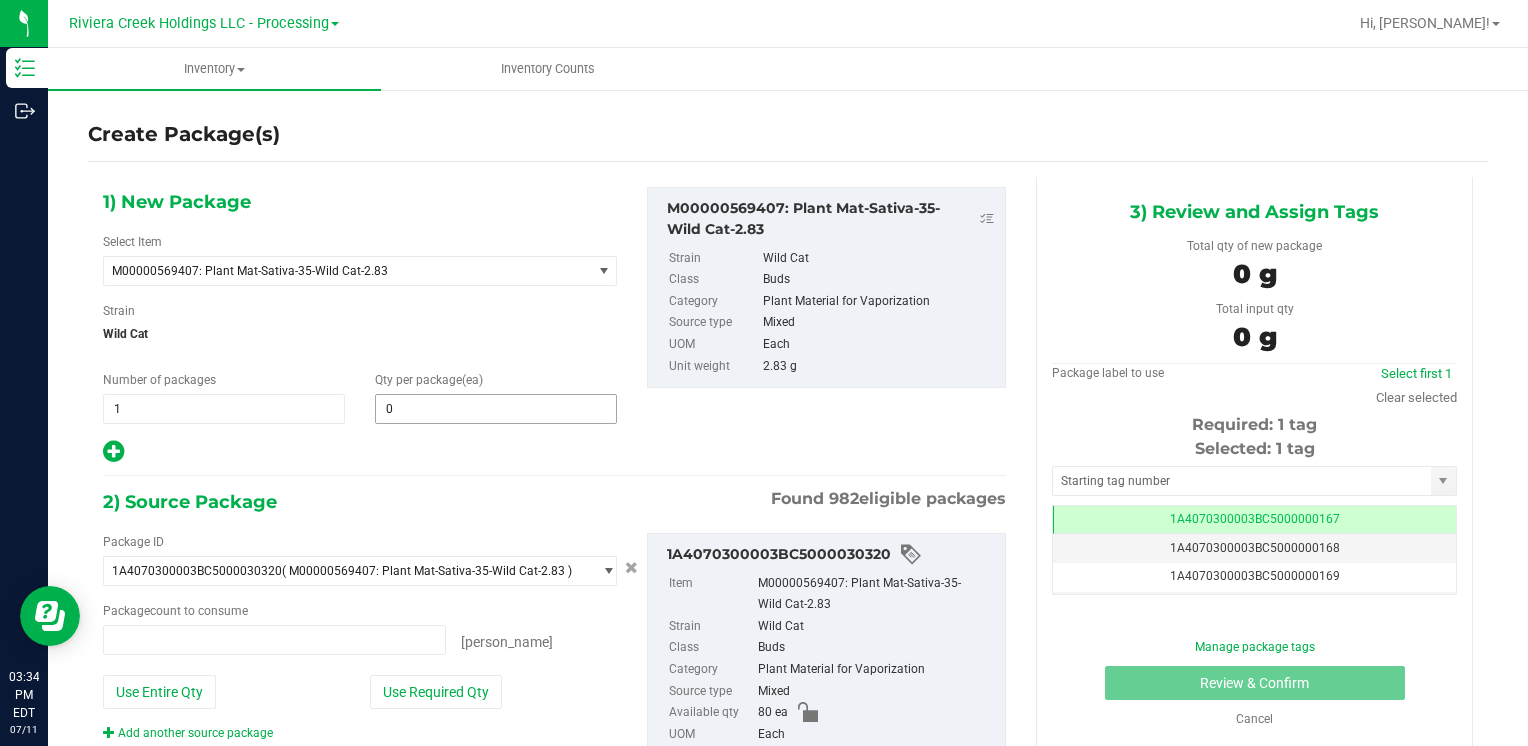 type on "0 ea" 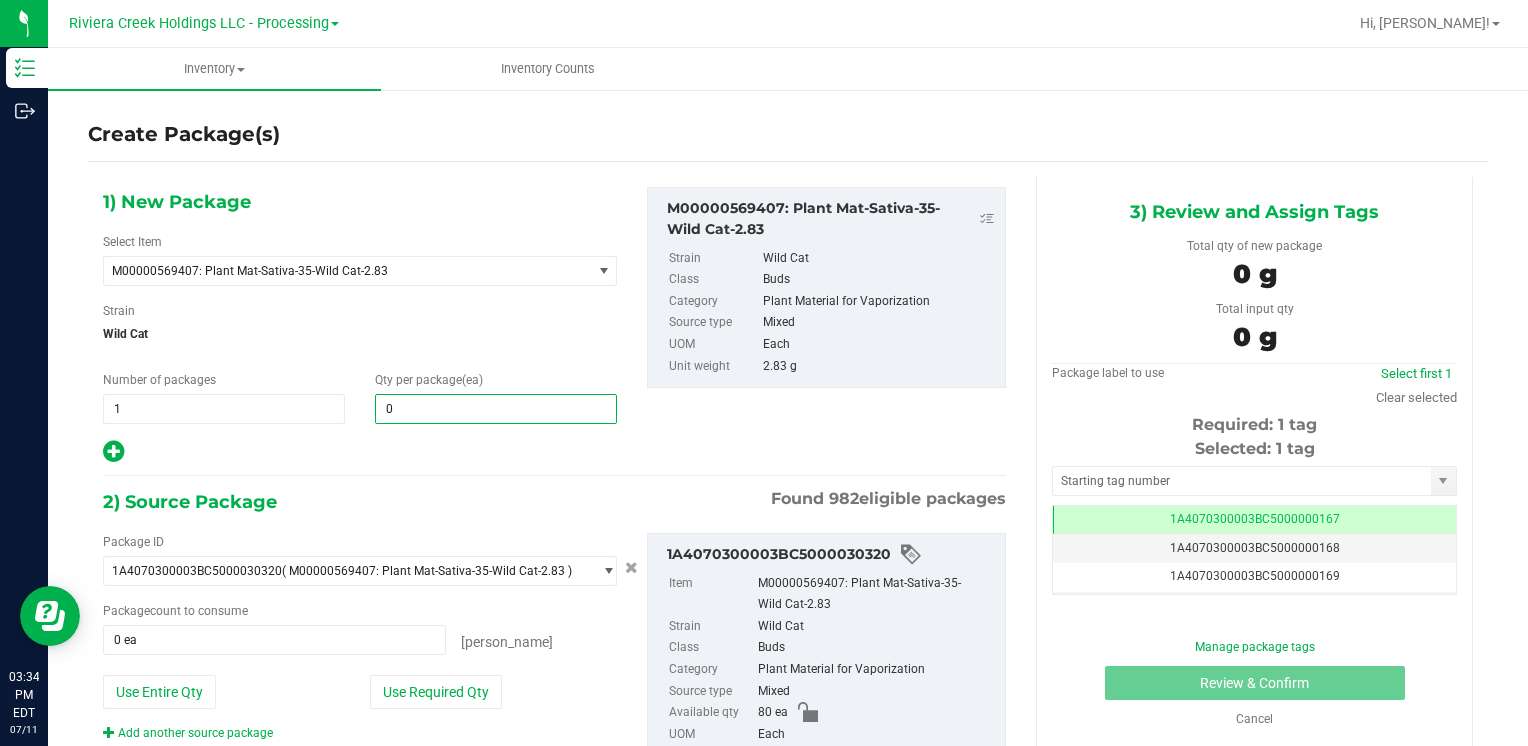 type 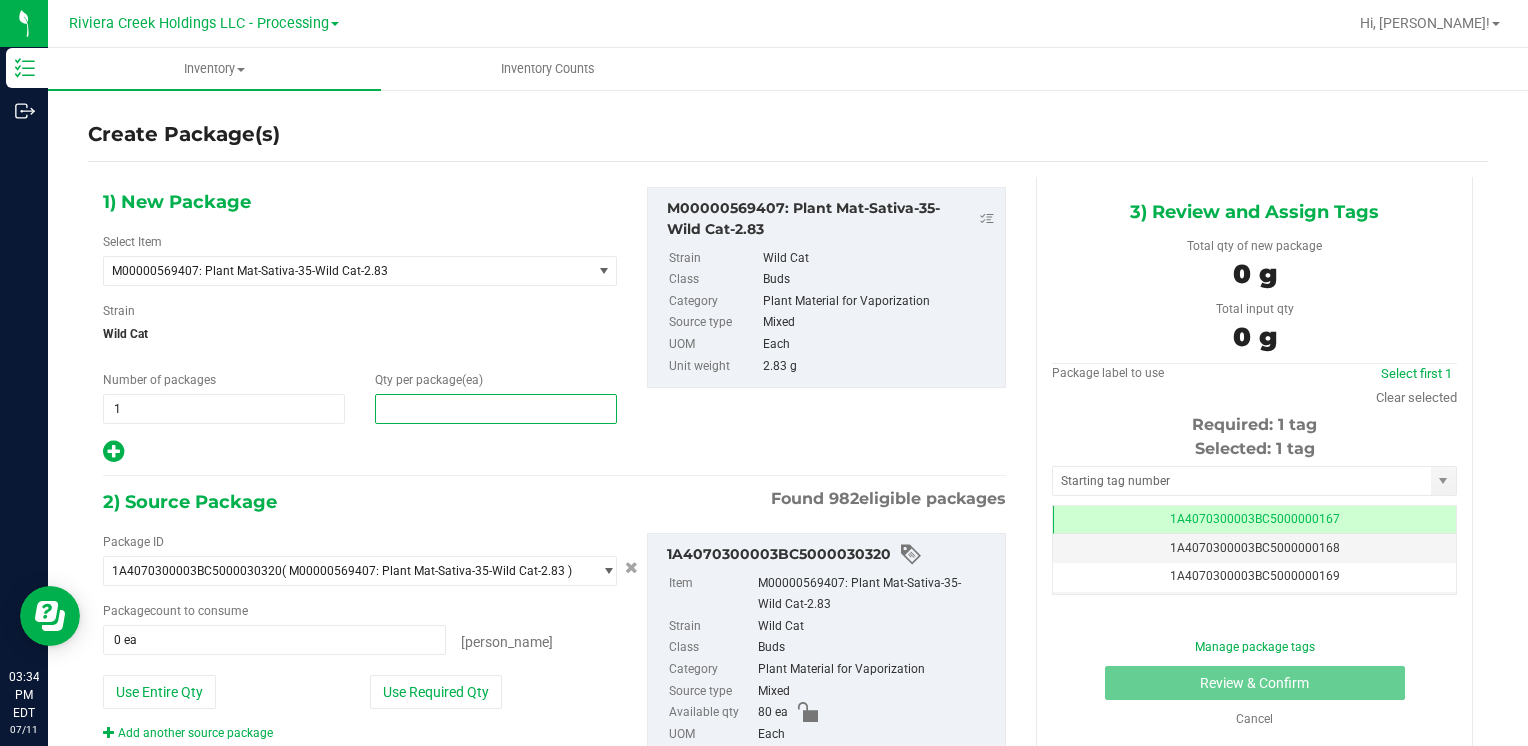 drag, startPoint x: 485, startPoint y: 410, endPoint x: 496, endPoint y: 419, distance: 14.21267 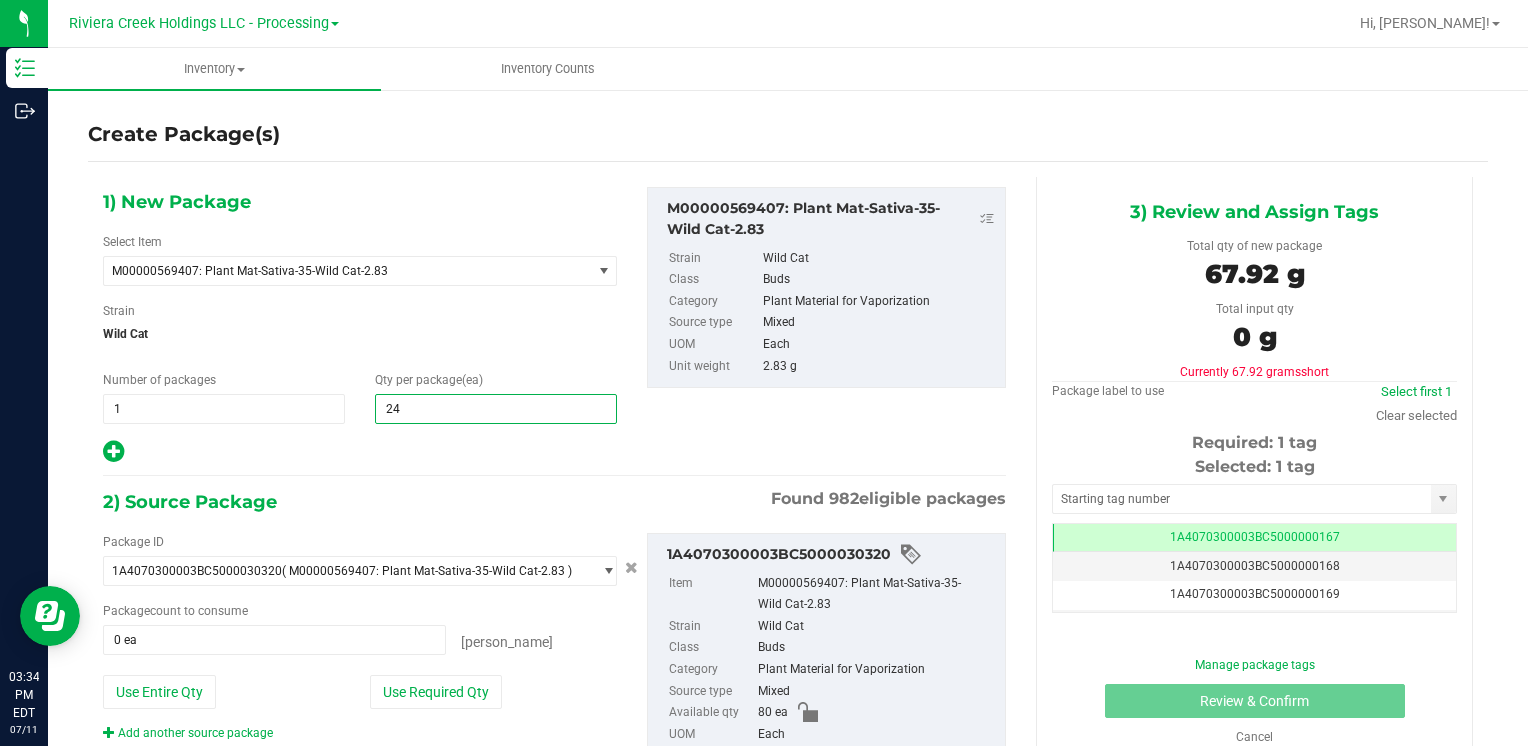 type on "240" 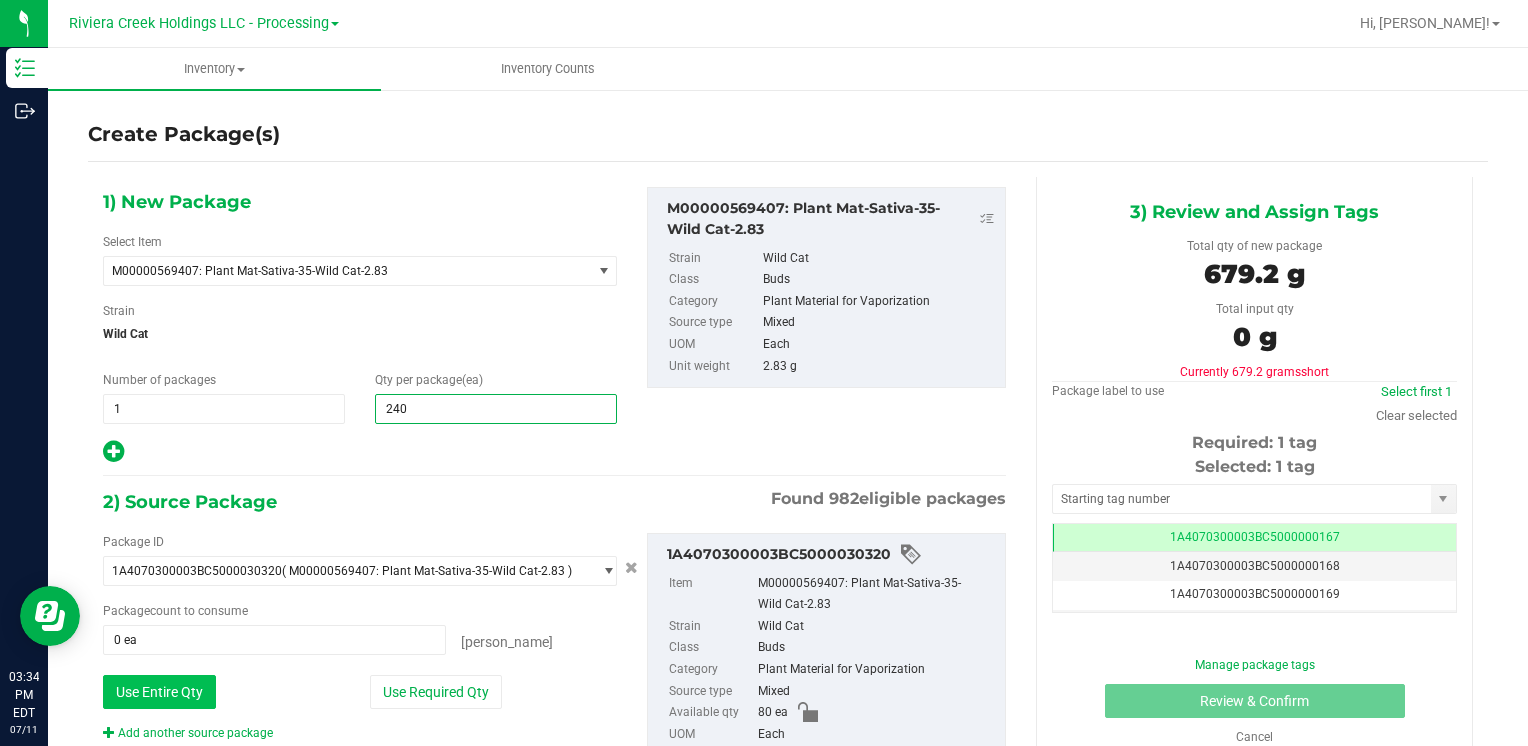 type on "240" 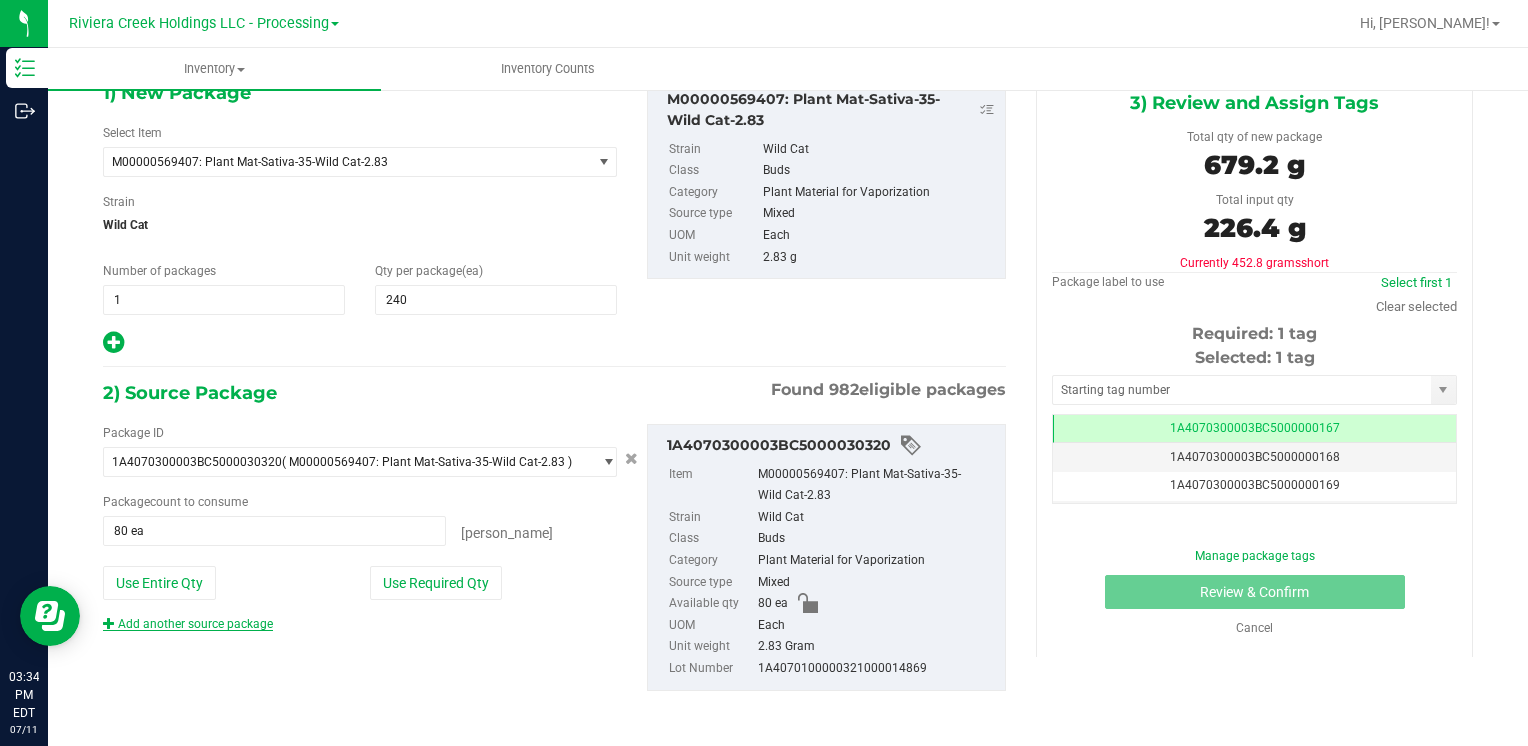 click on "Add another source package" at bounding box center [188, 624] 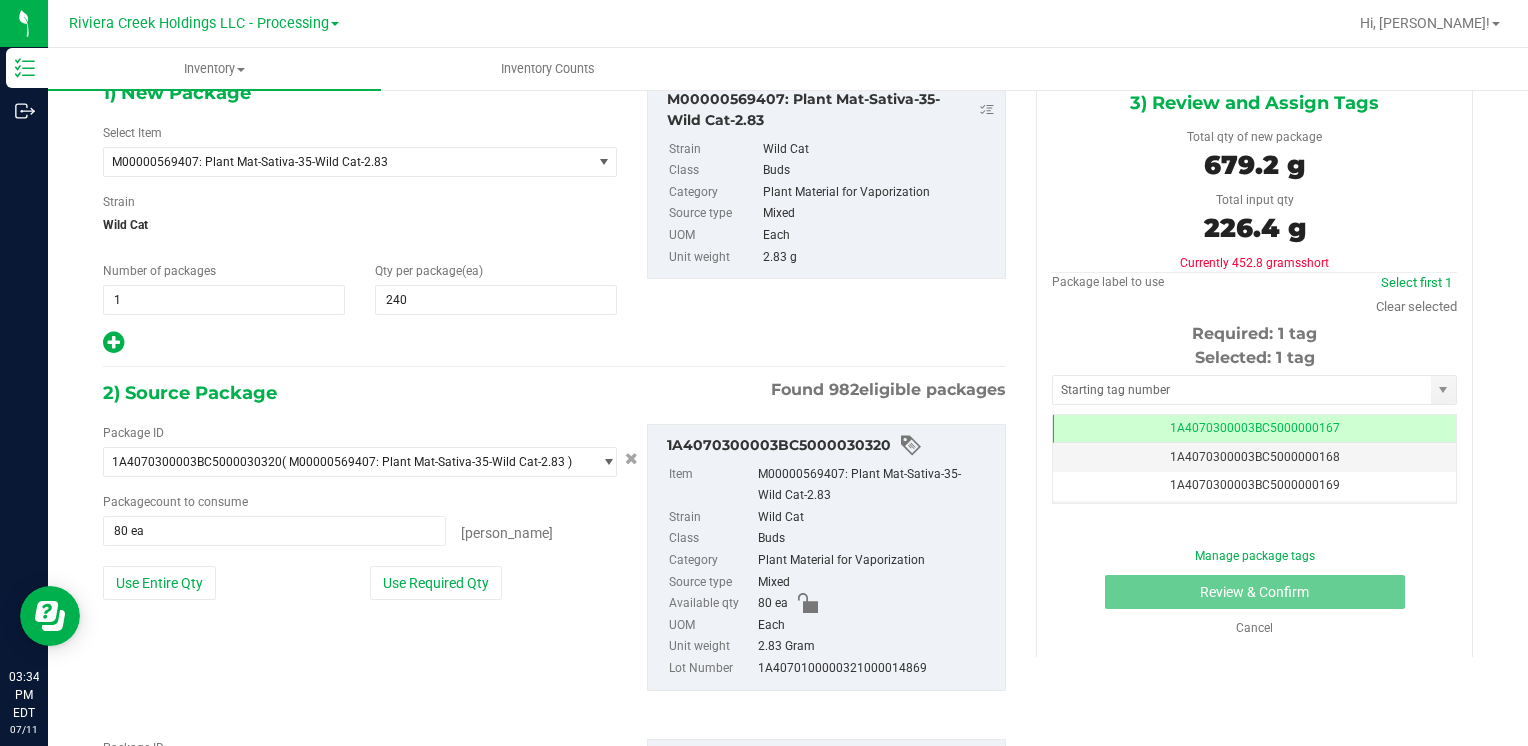 scroll, scrollTop: 259, scrollLeft: 0, axis: vertical 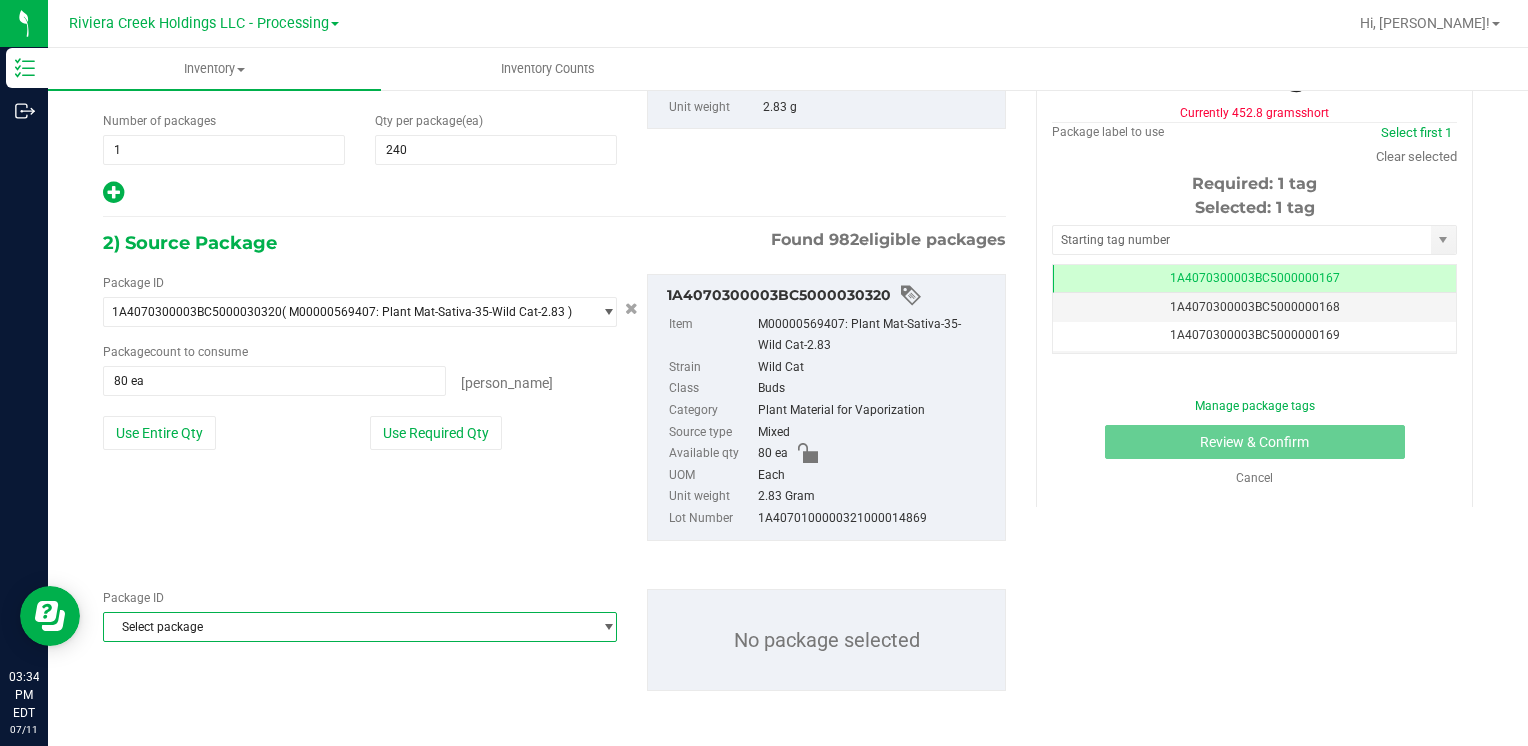 click on "Select package" at bounding box center (347, 627) 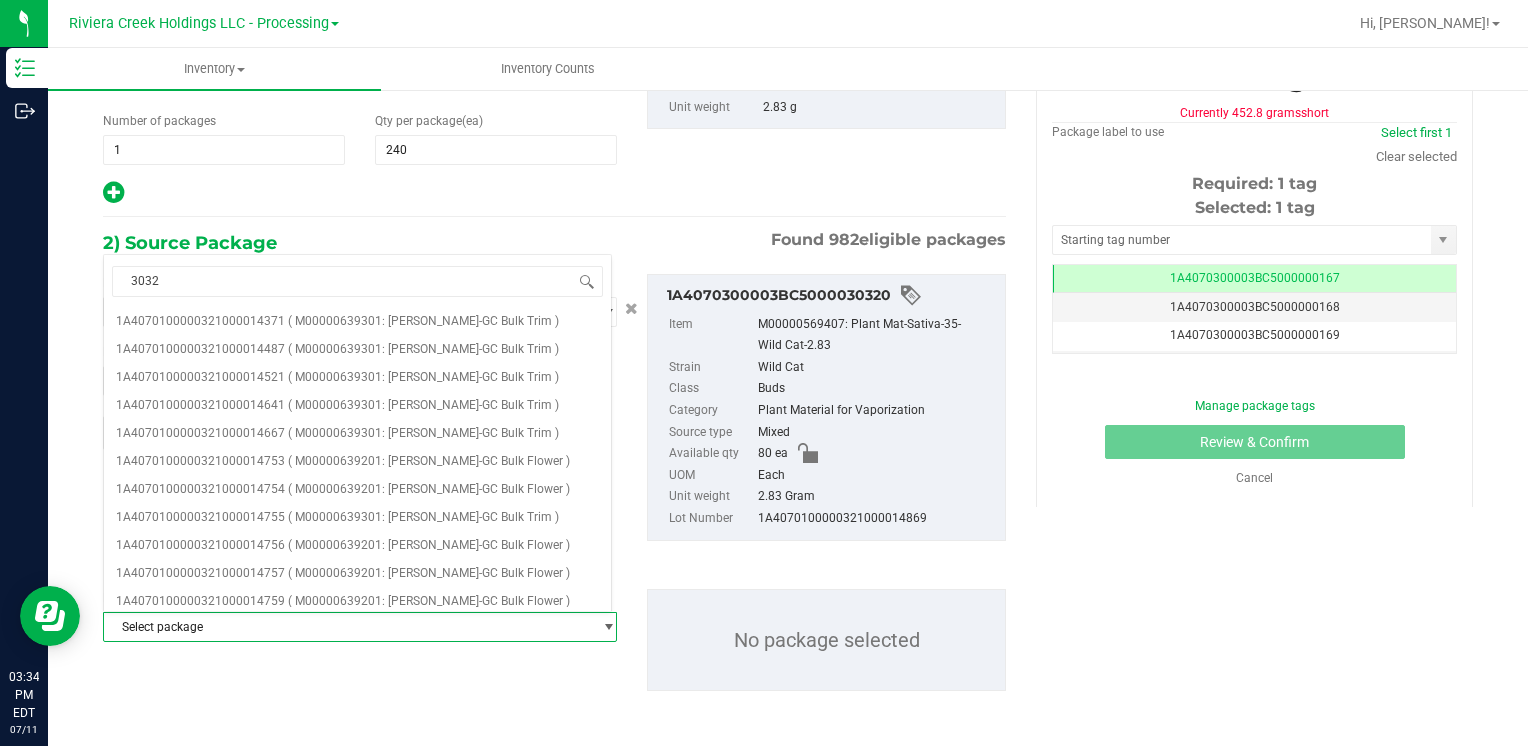 type on "30322" 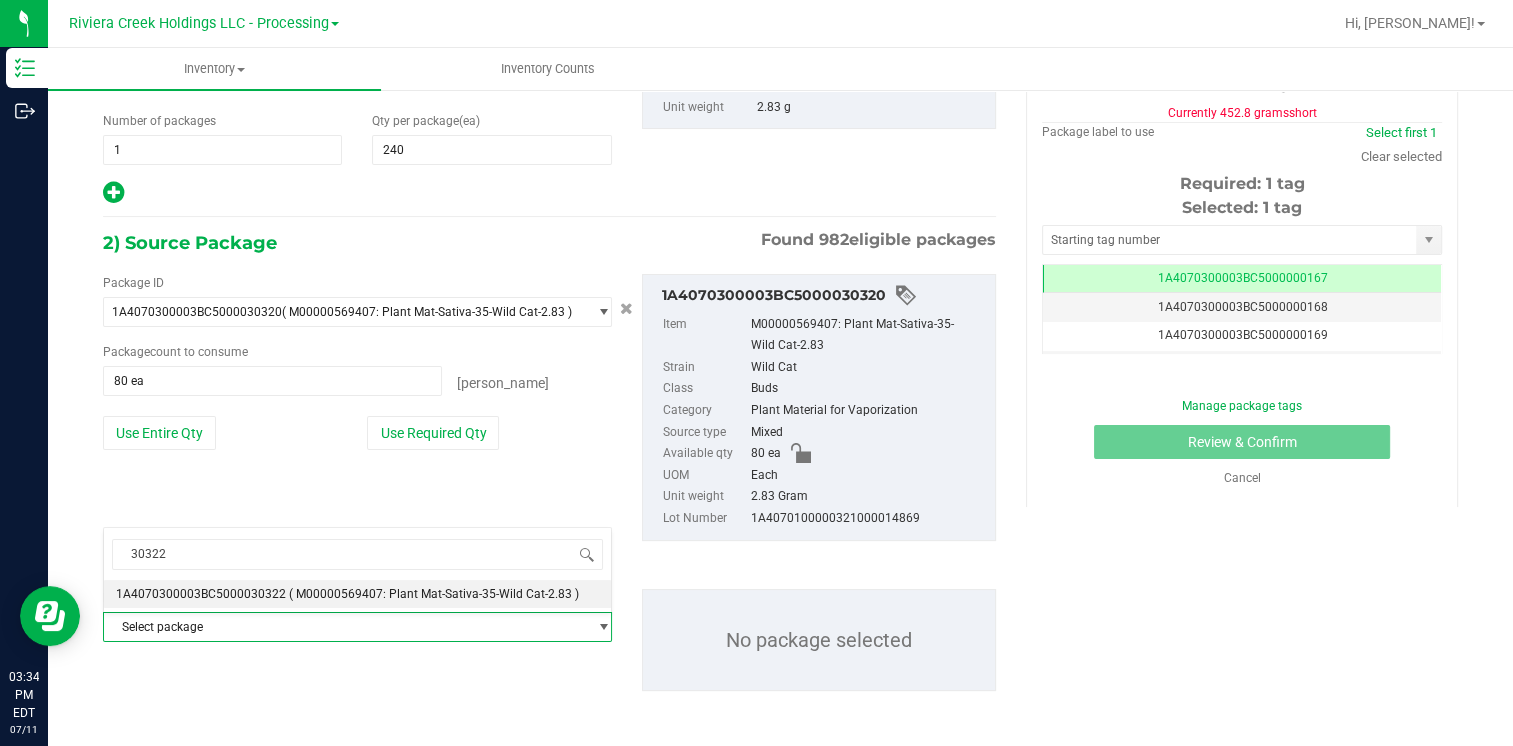 click on "1A4070300003BC5000030322" at bounding box center [201, 594] 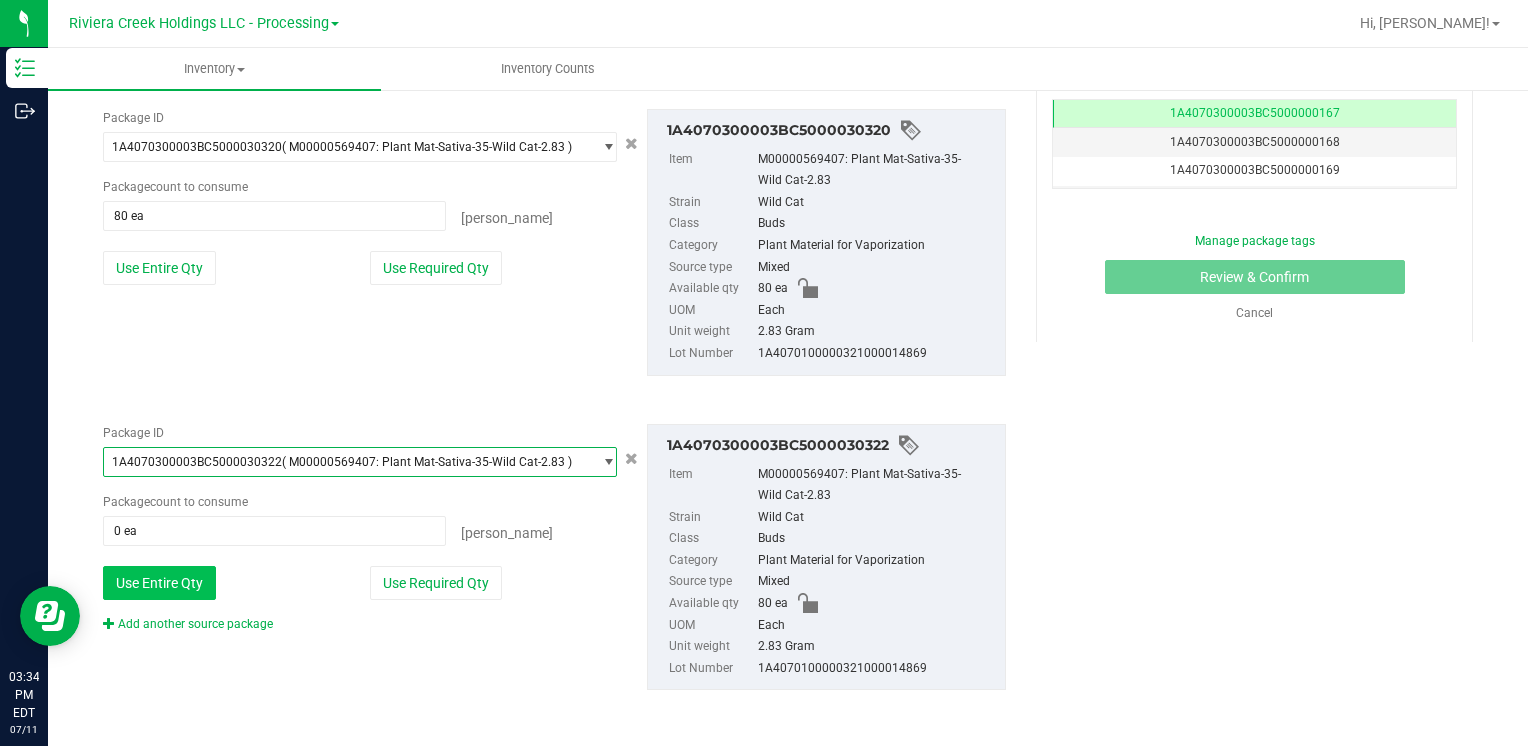 click on "Use Entire Qty" at bounding box center (159, 583) 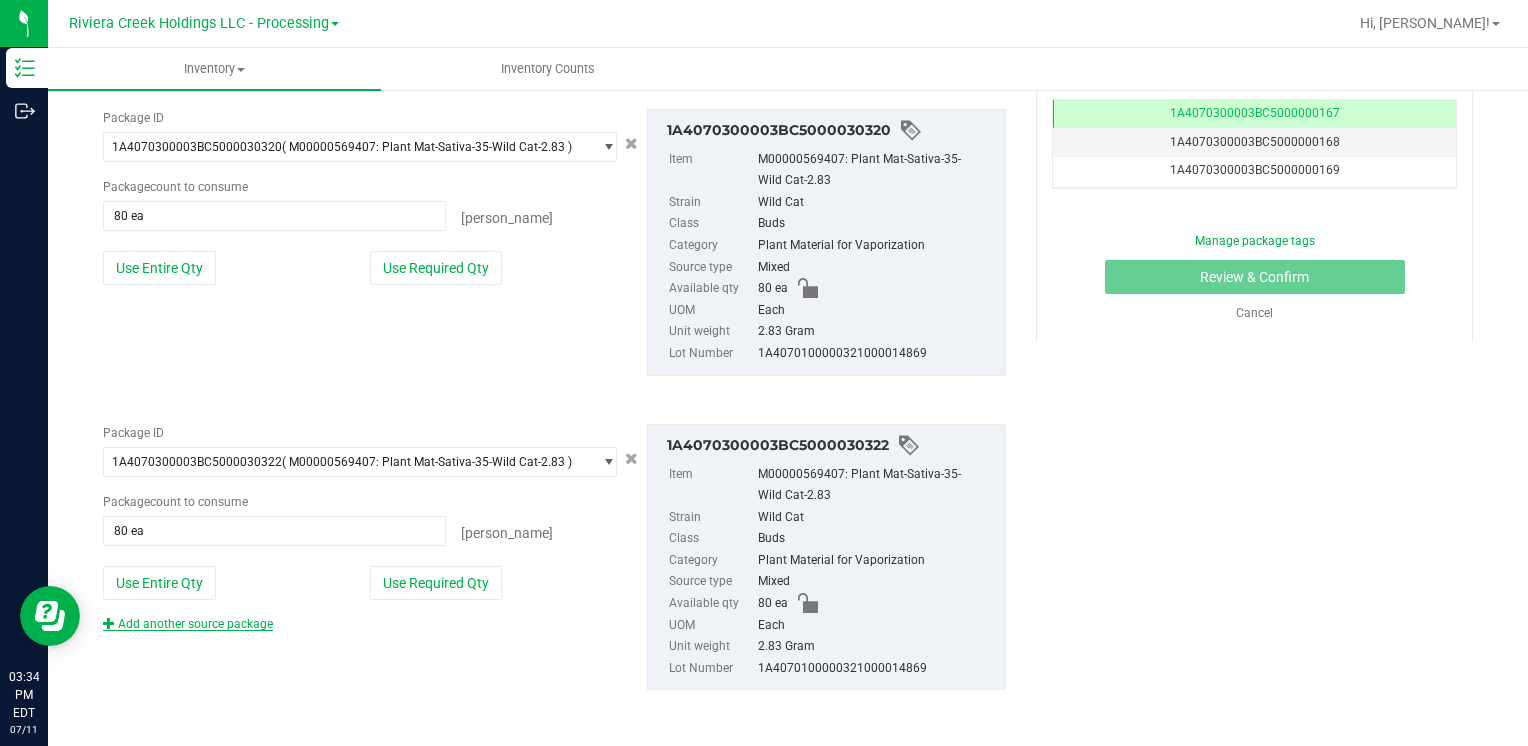 click on "Add another source package" at bounding box center [188, 624] 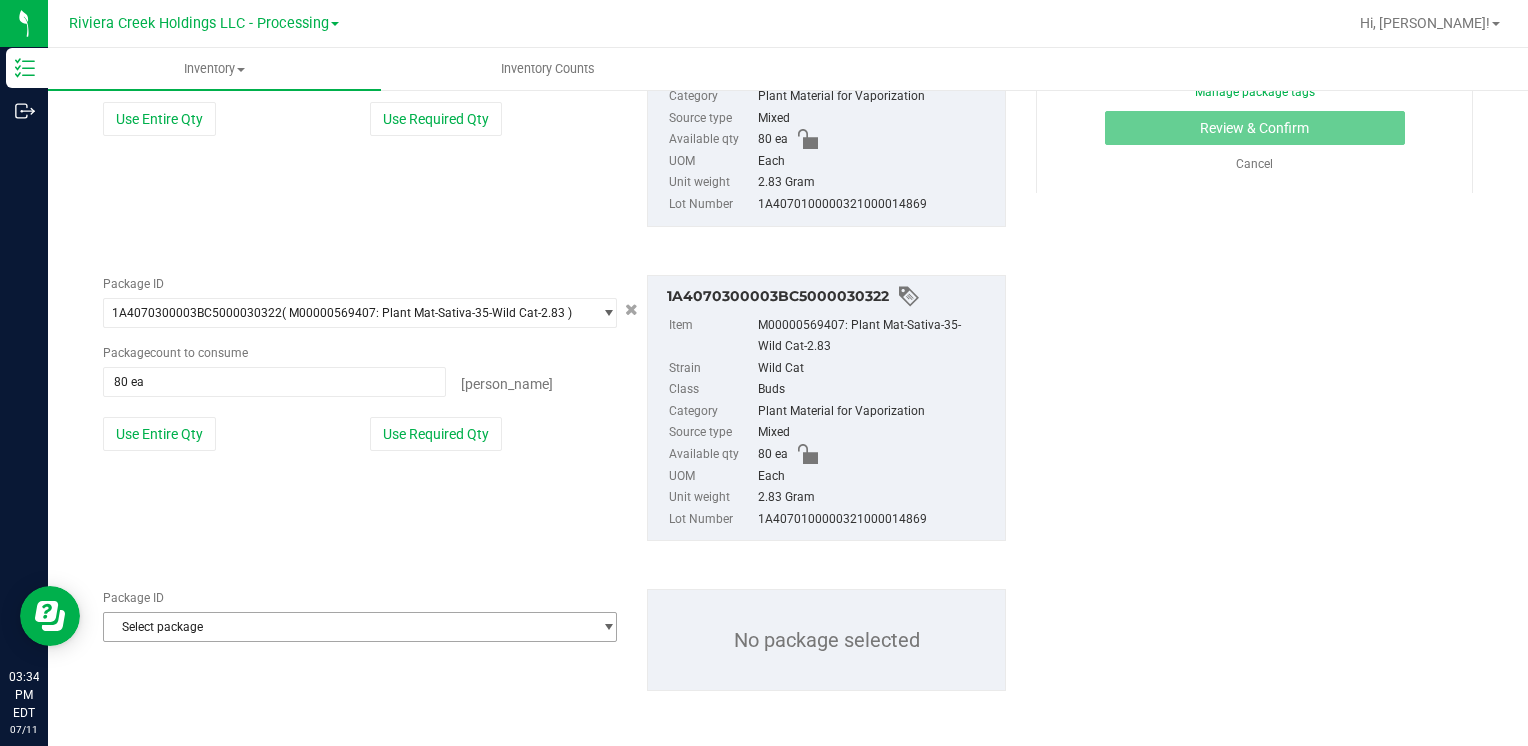 click on "Select package" at bounding box center (347, 627) 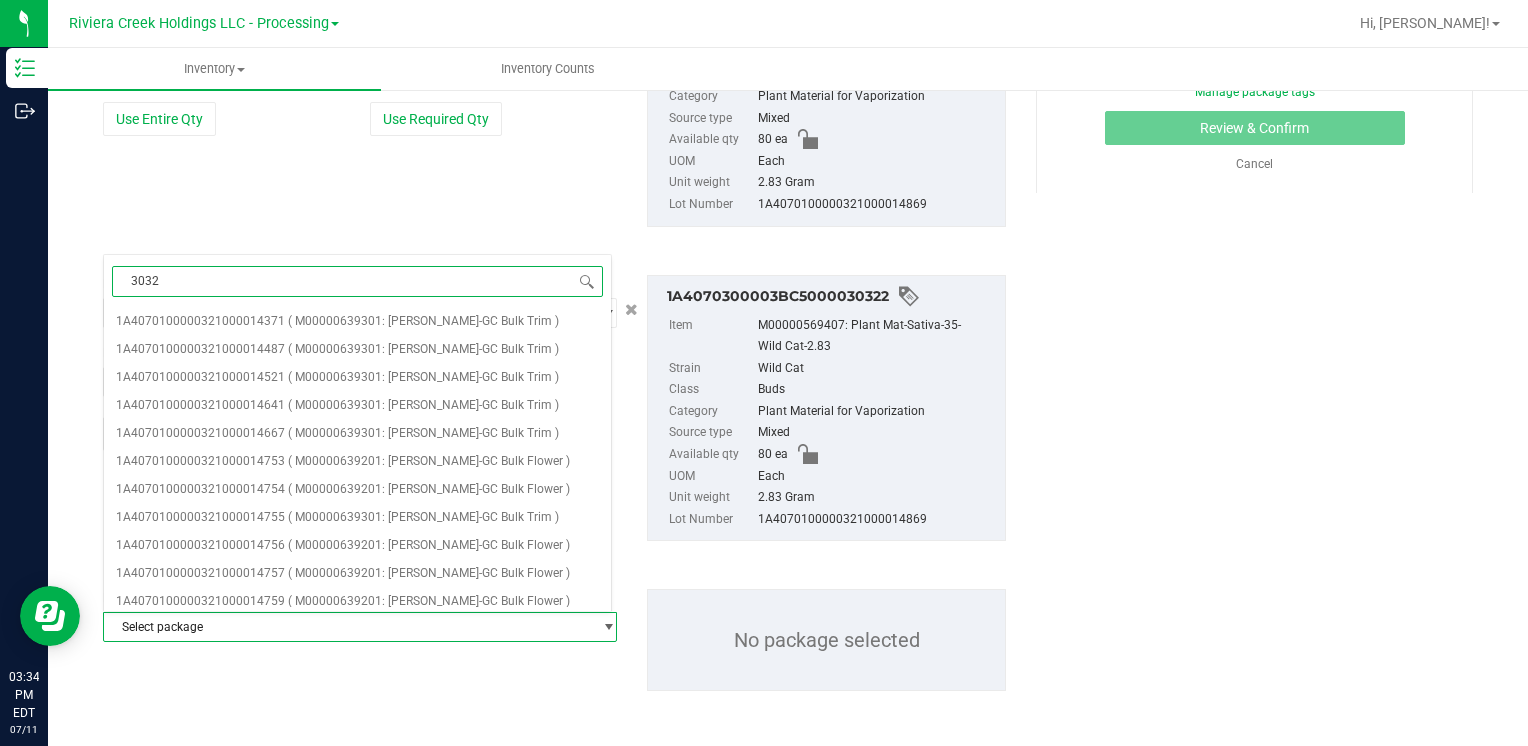 type on "30327" 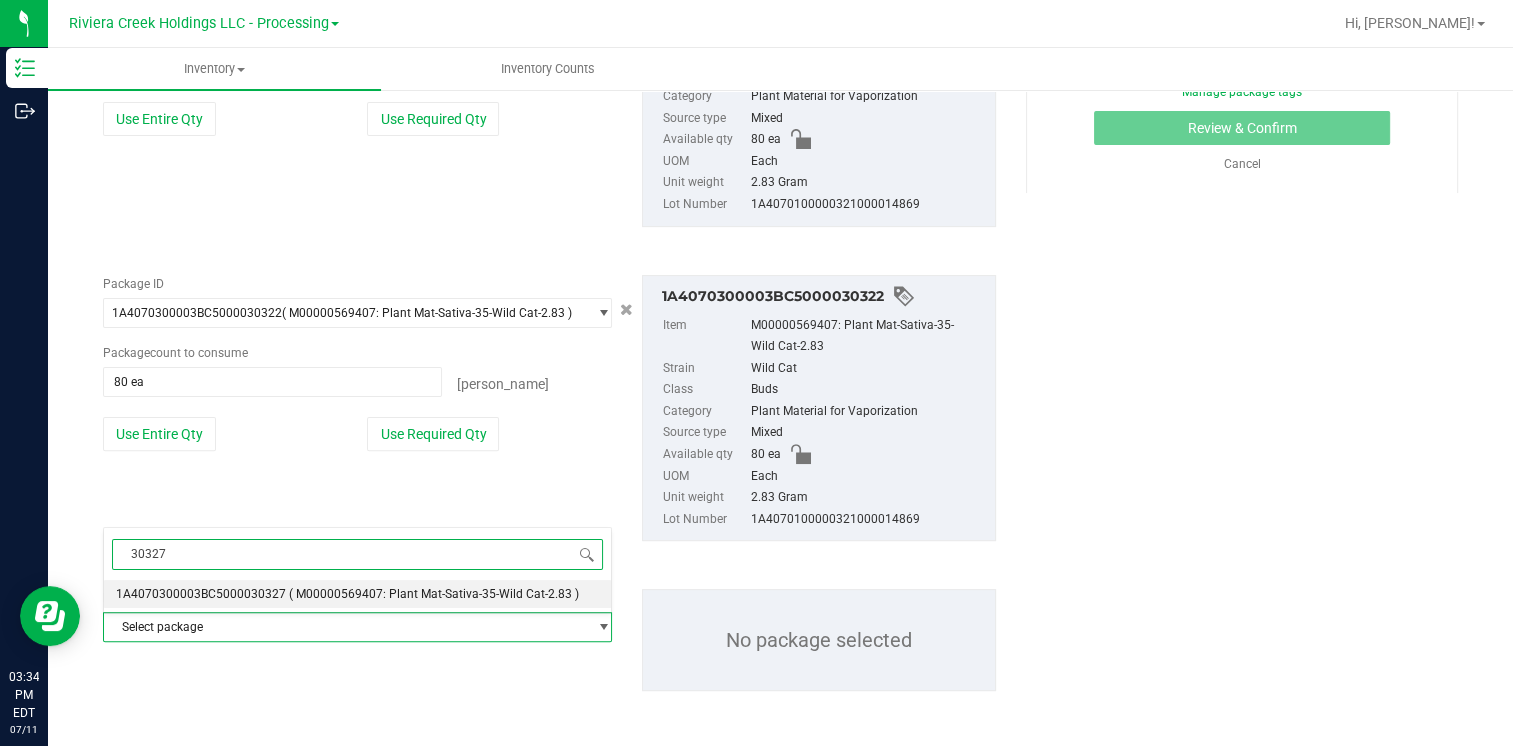click on "1A4070300003BC5000030327" at bounding box center [201, 594] 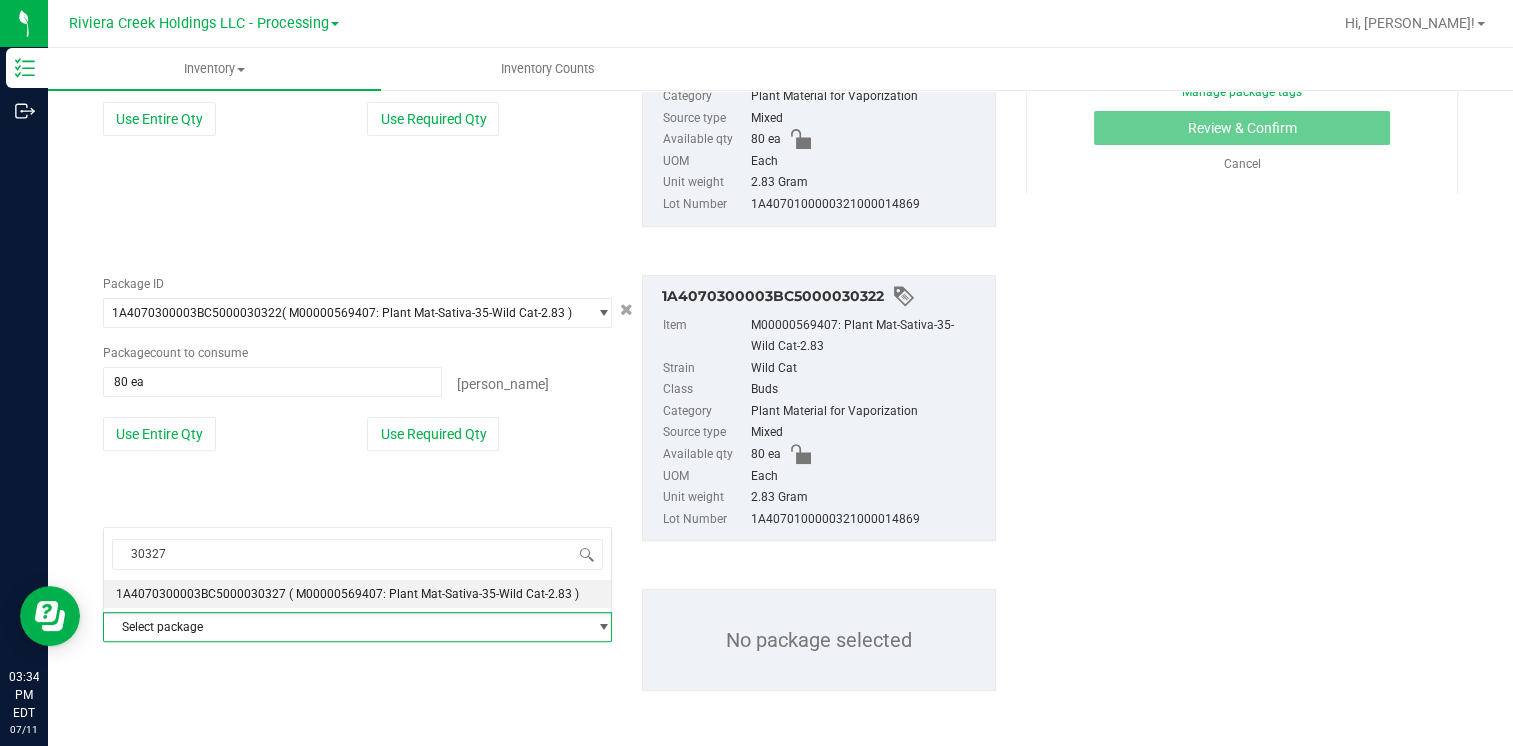 type 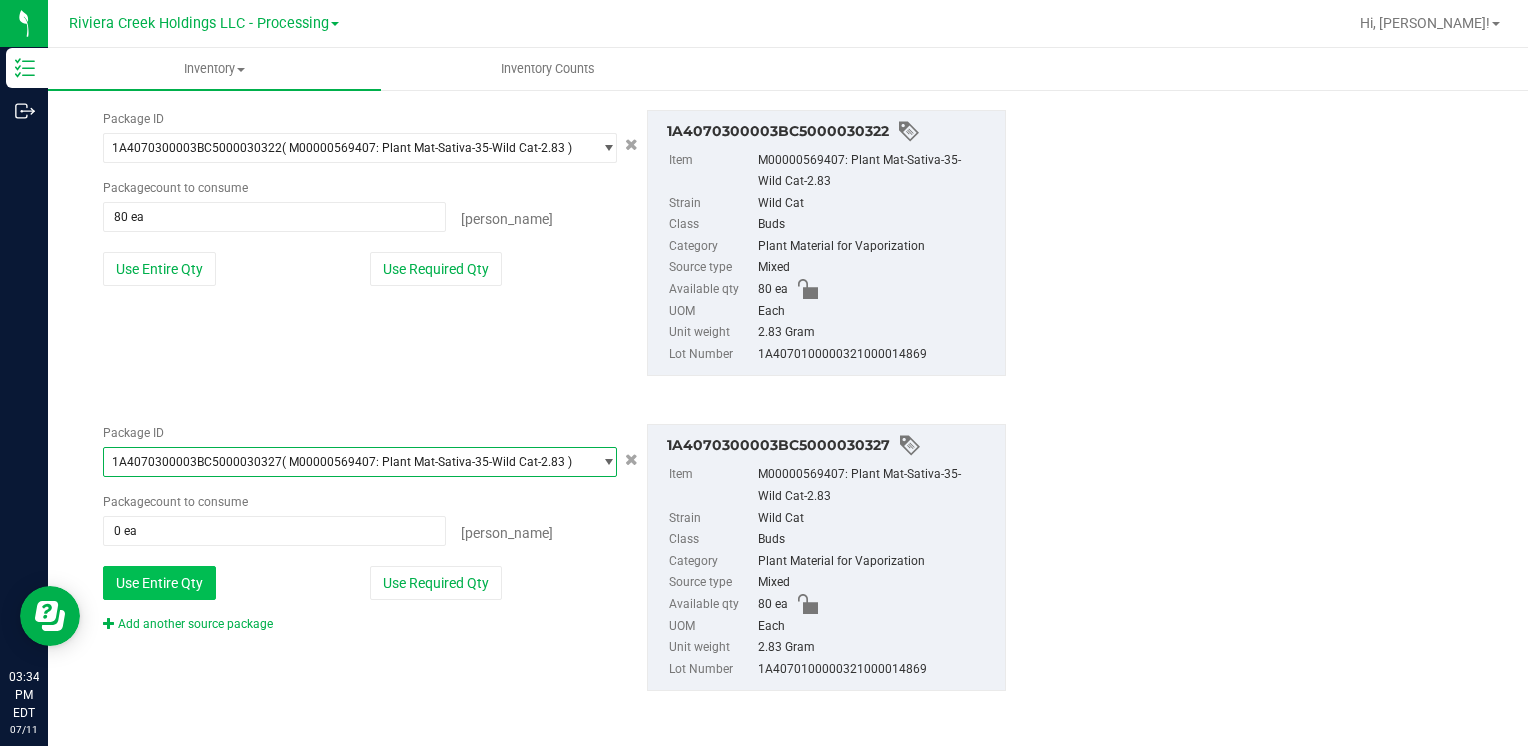click on "Use Entire Qty" at bounding box center [159, 583] 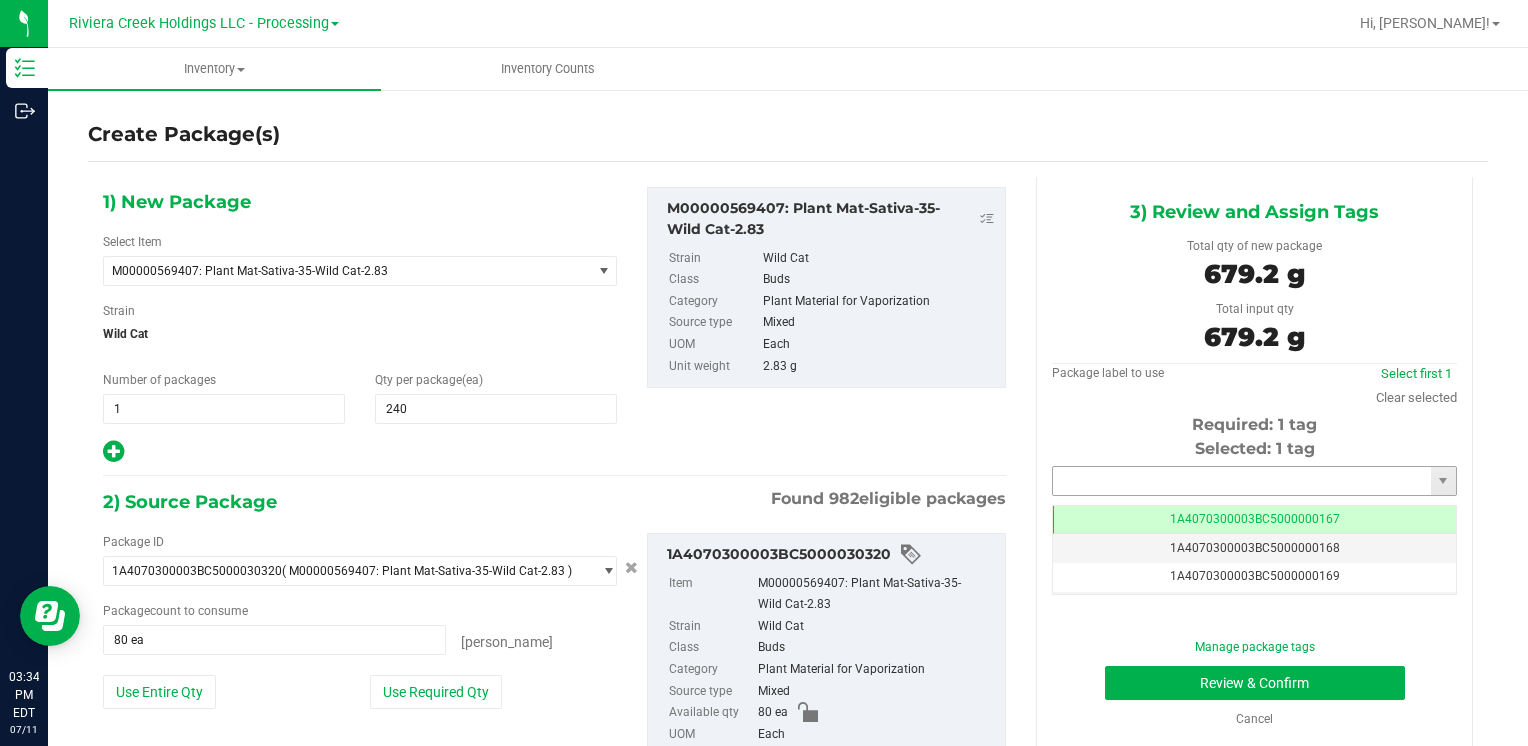 click at bounding box center [1242, 481] 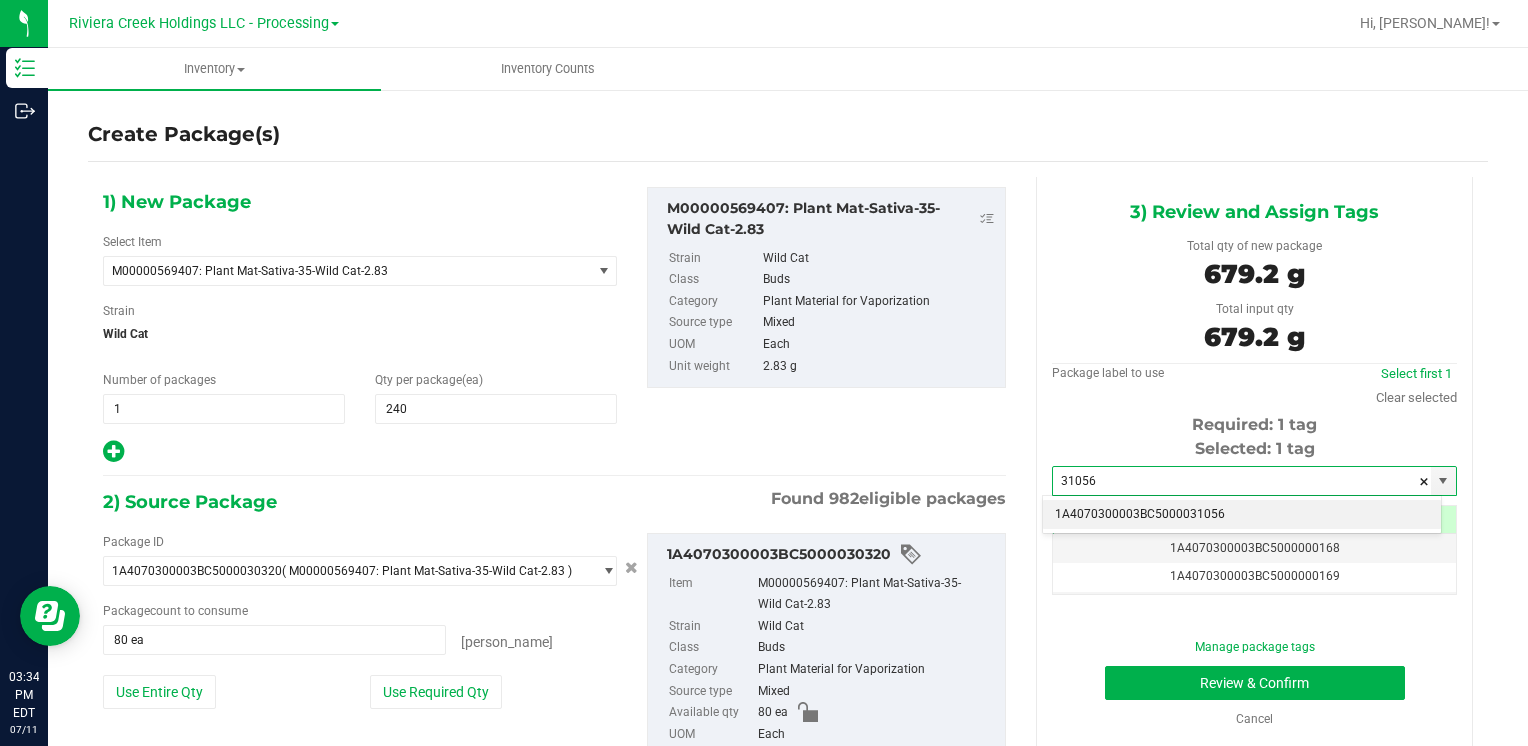 click on "1A4070300003BC5000031056" at bounding box center (1242, 515) 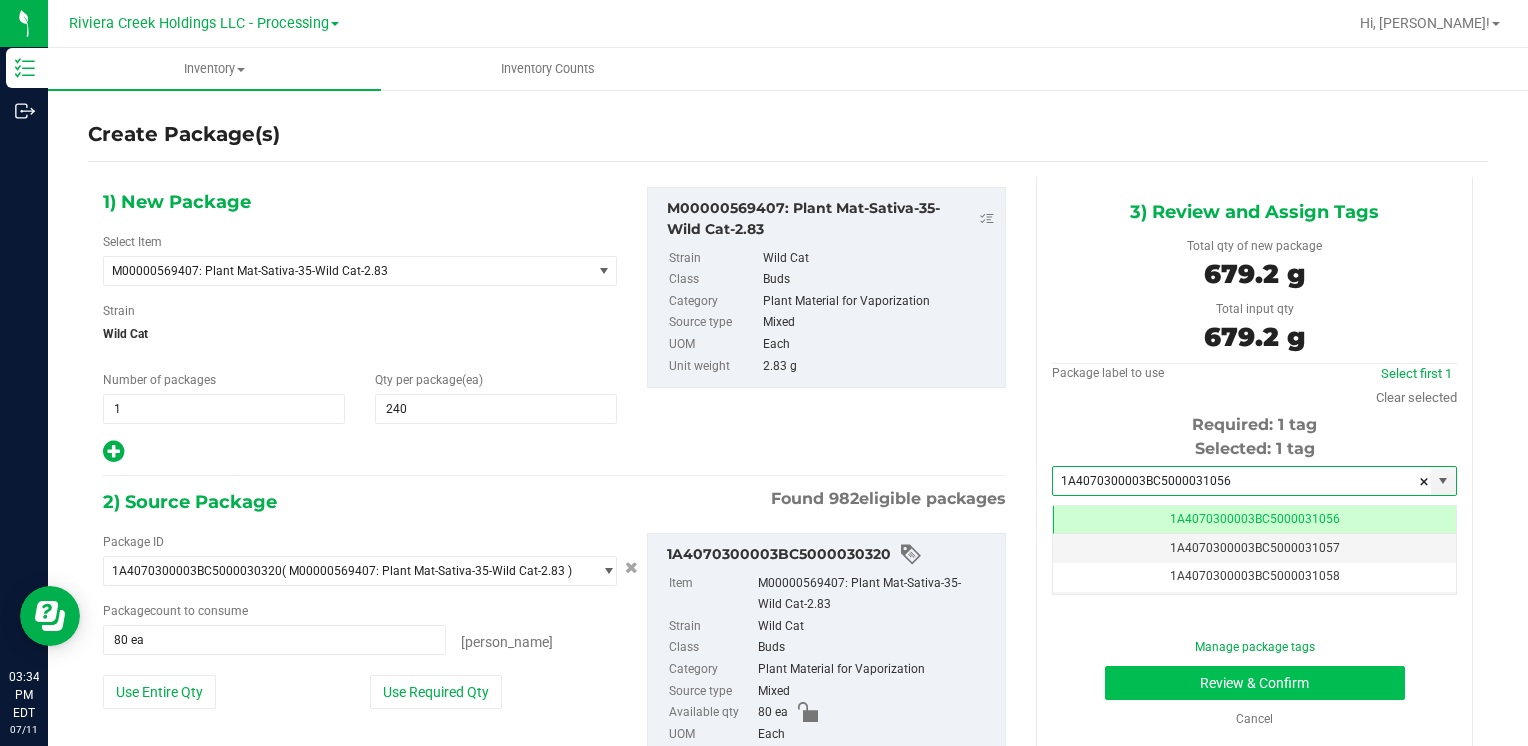 type on "1A4070300003BC5000031056" 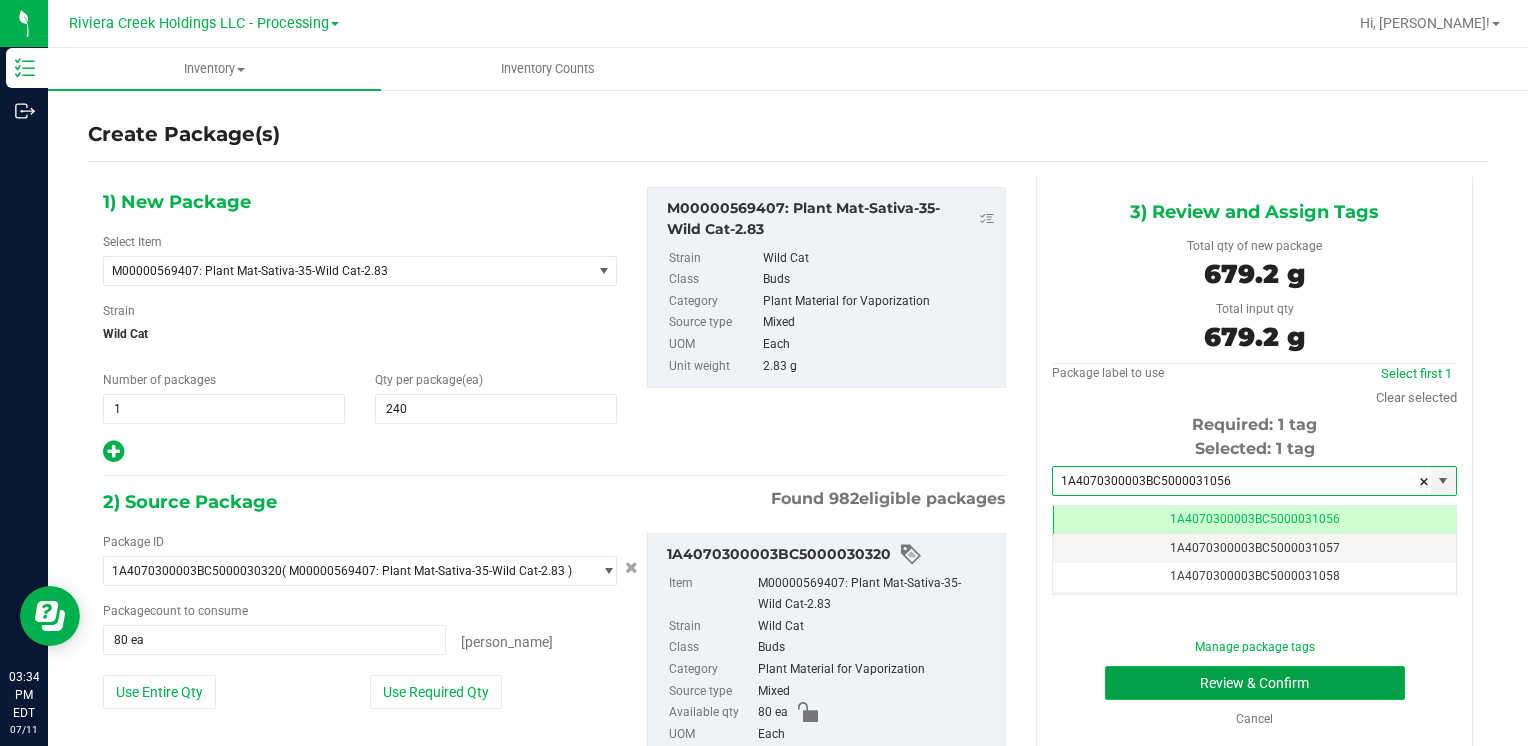 click on "Review & Confirm" at bounding box center [1255, 683] 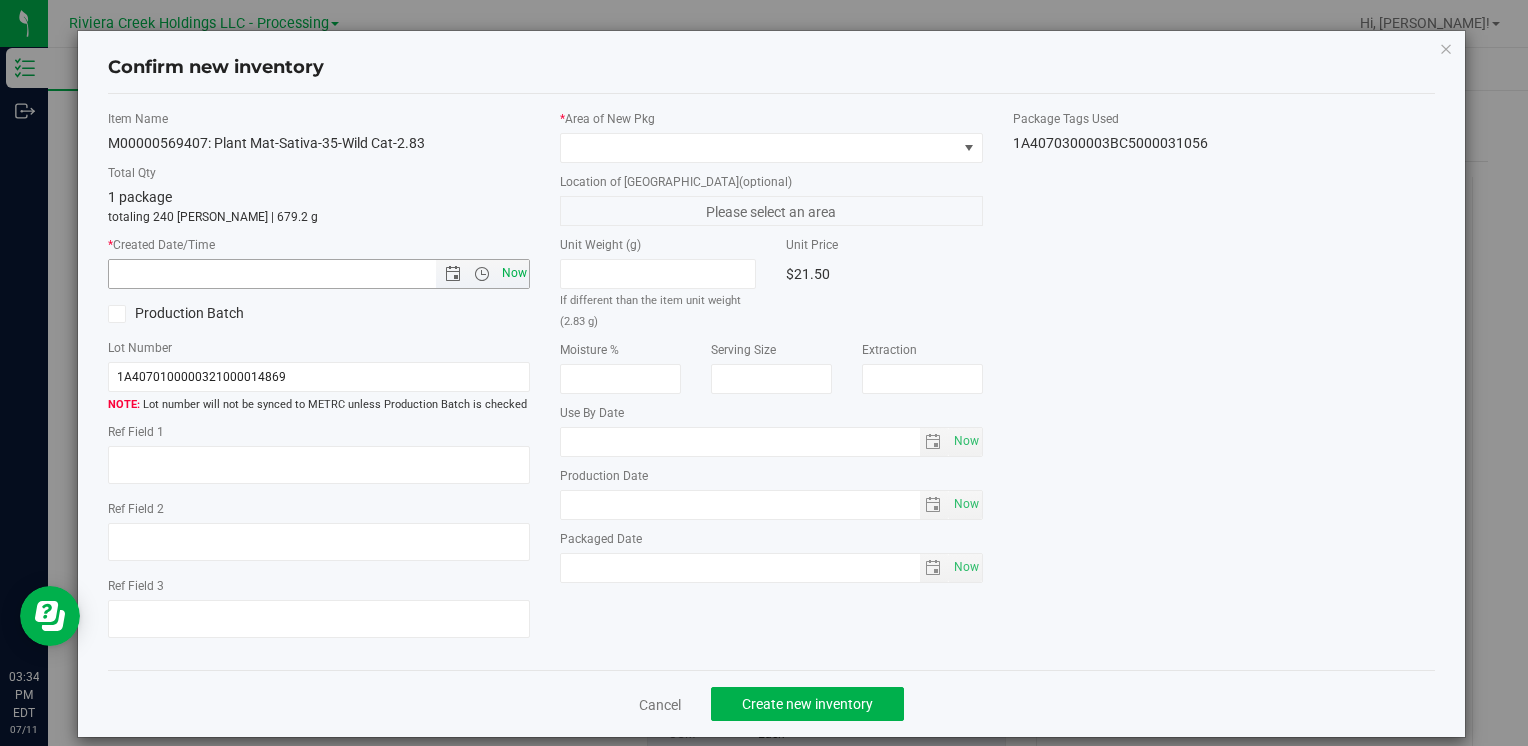 click on "Now" at bounding box center [514, 273] 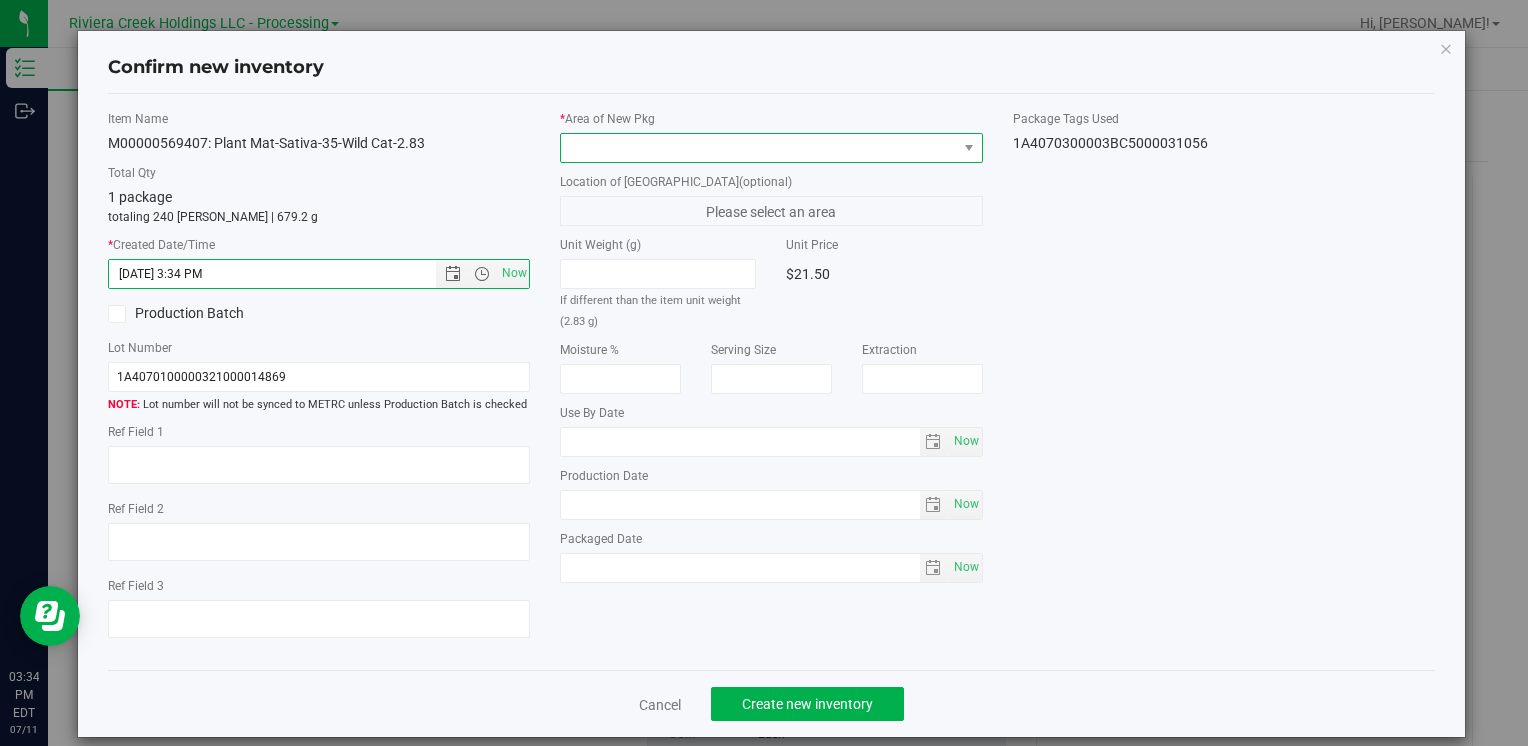 click at bounding box center [758, 148] 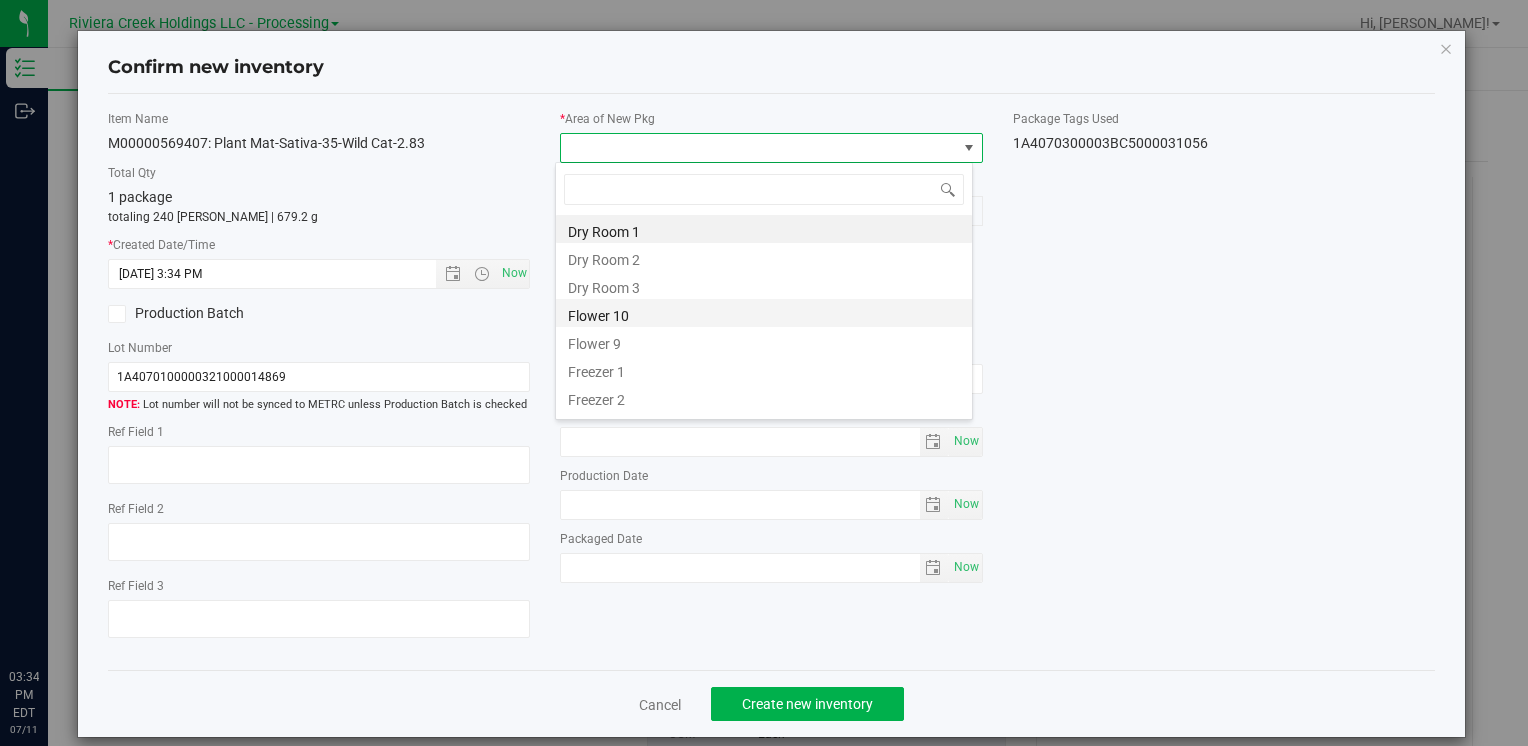 scroll, scrollTop: 0, scrollLeft: 0, axis: both 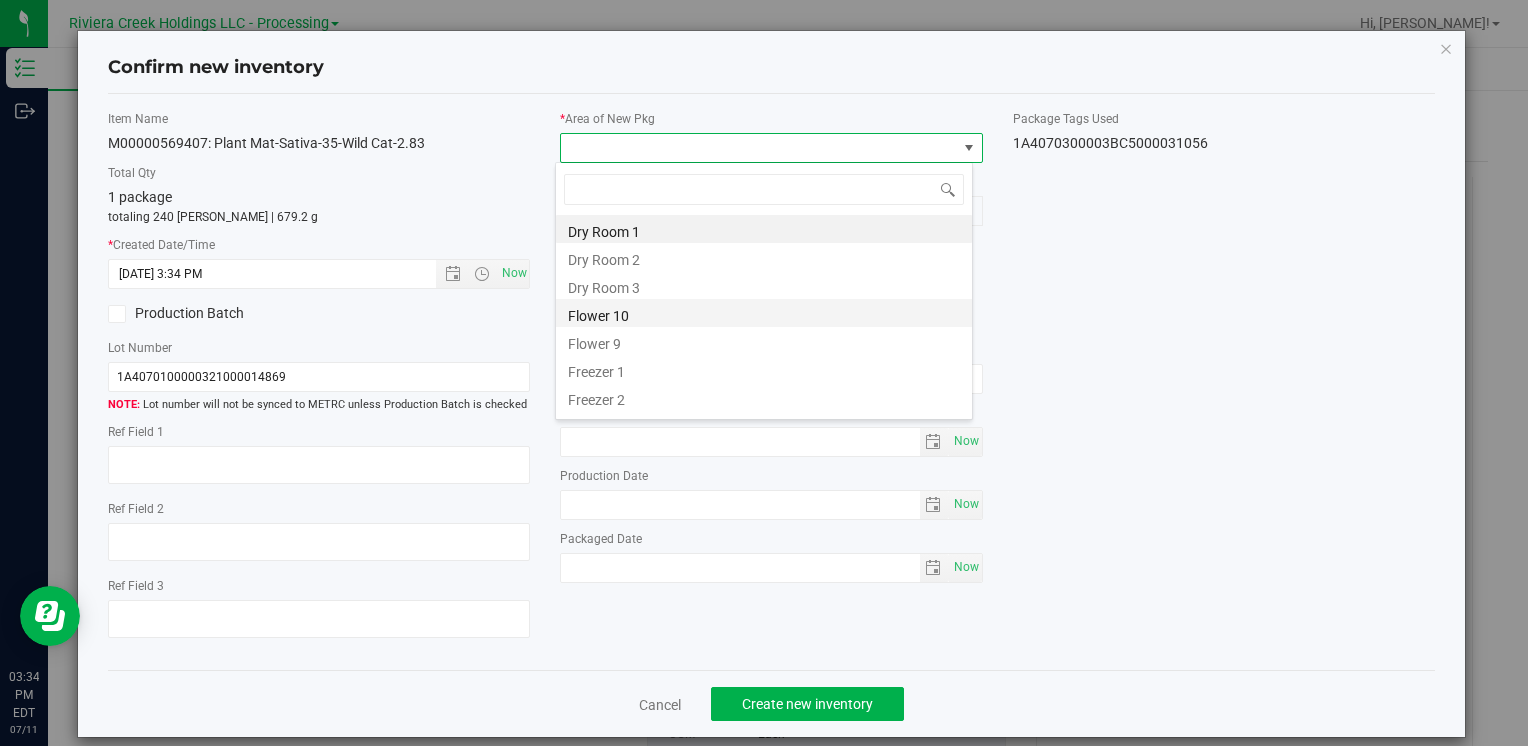 click on "Flower 10" at bounding box center [764, 313] 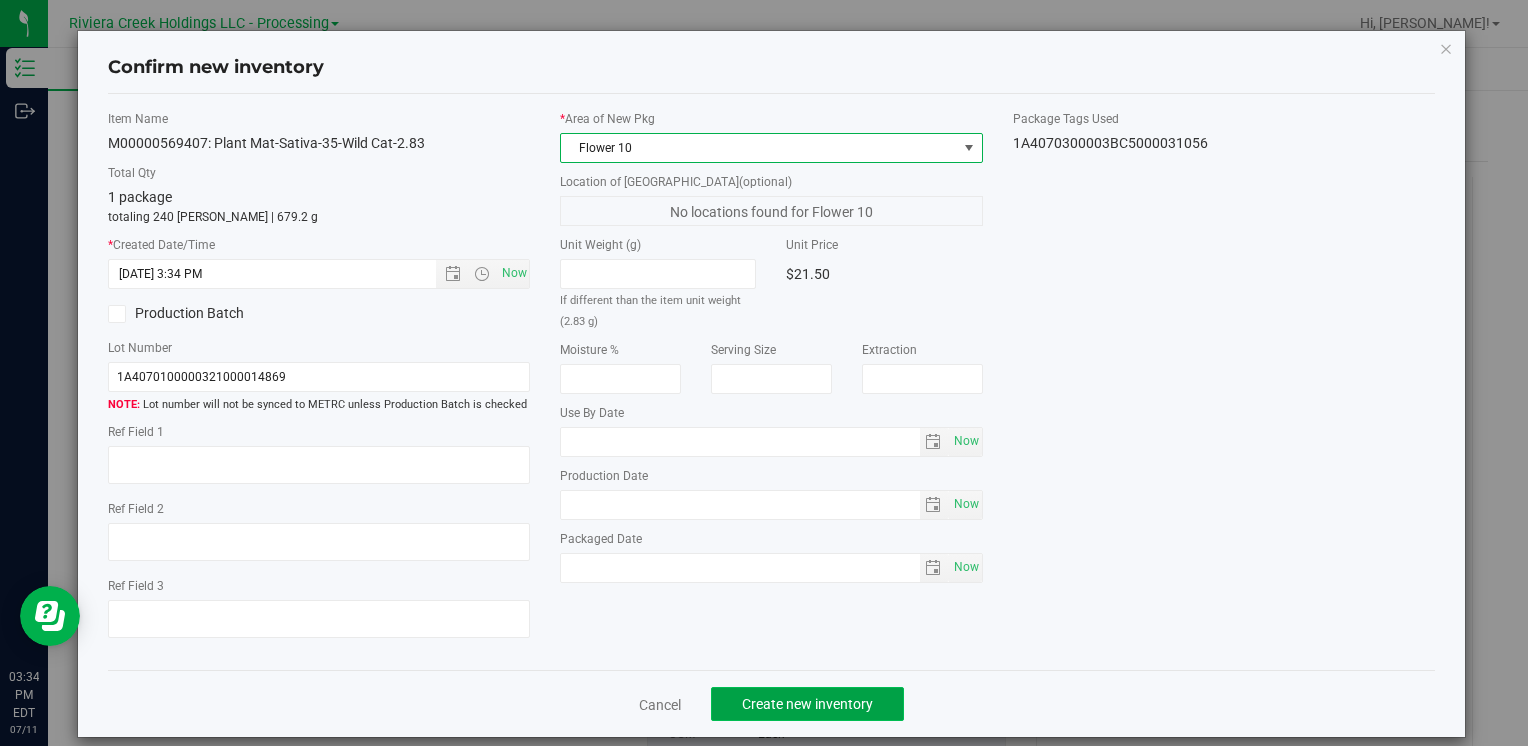 click on "Create new inventory" 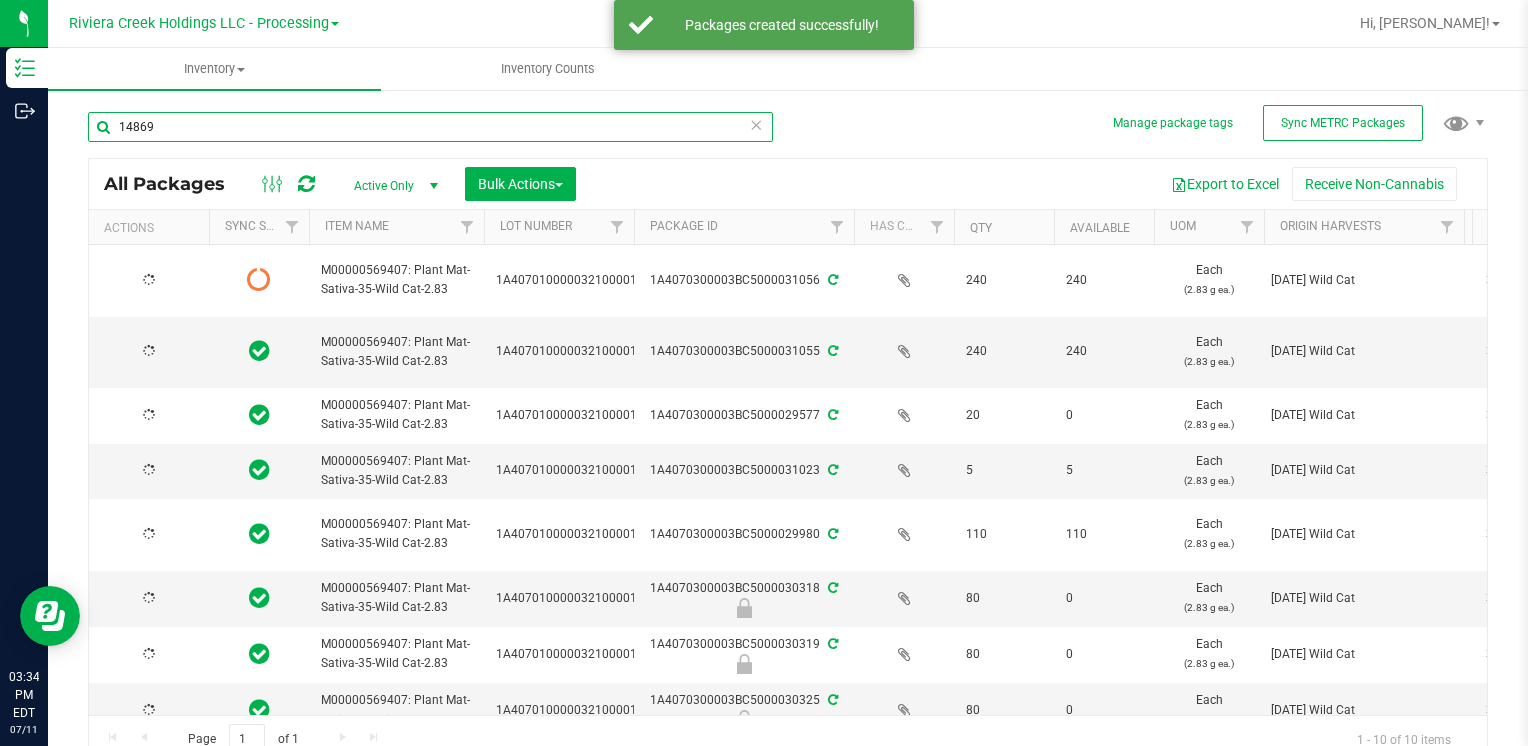 click on "14869" at bounding box center [430, 127] 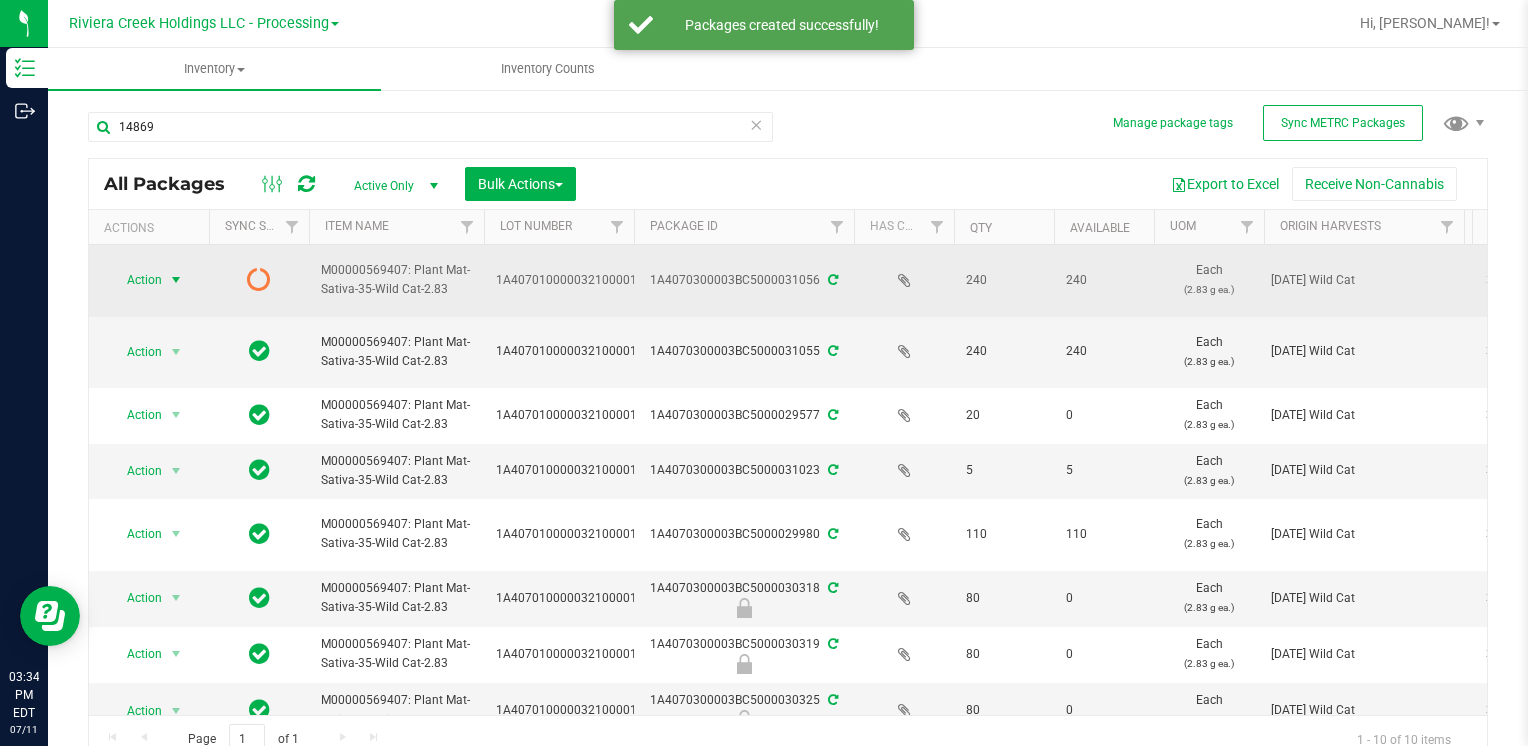 click on "Action" at bounding box center [136, 280] 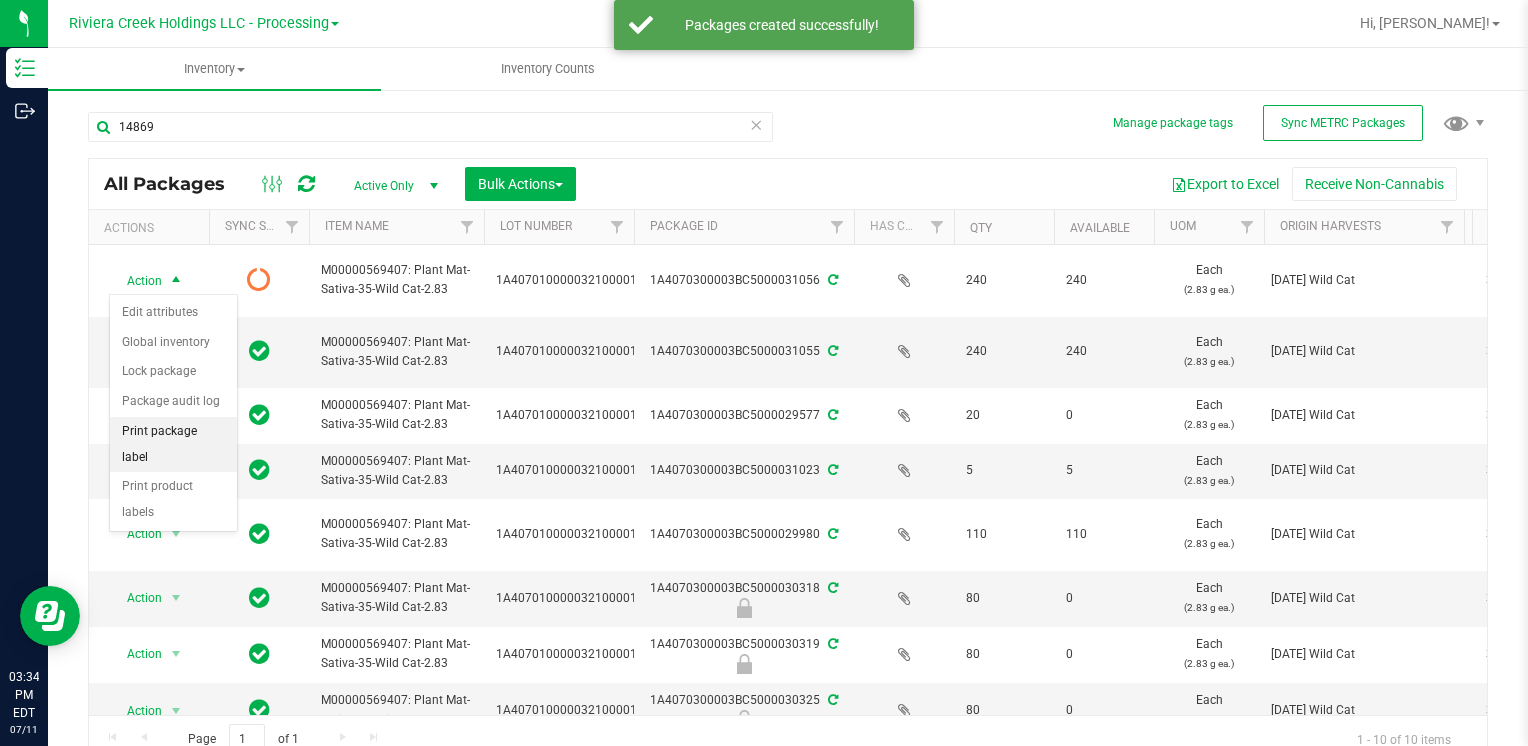 drag, startPoint x: 204, startPoint y: 439, endPoint x: 215, endPoint y: 434, distance: 12.083046 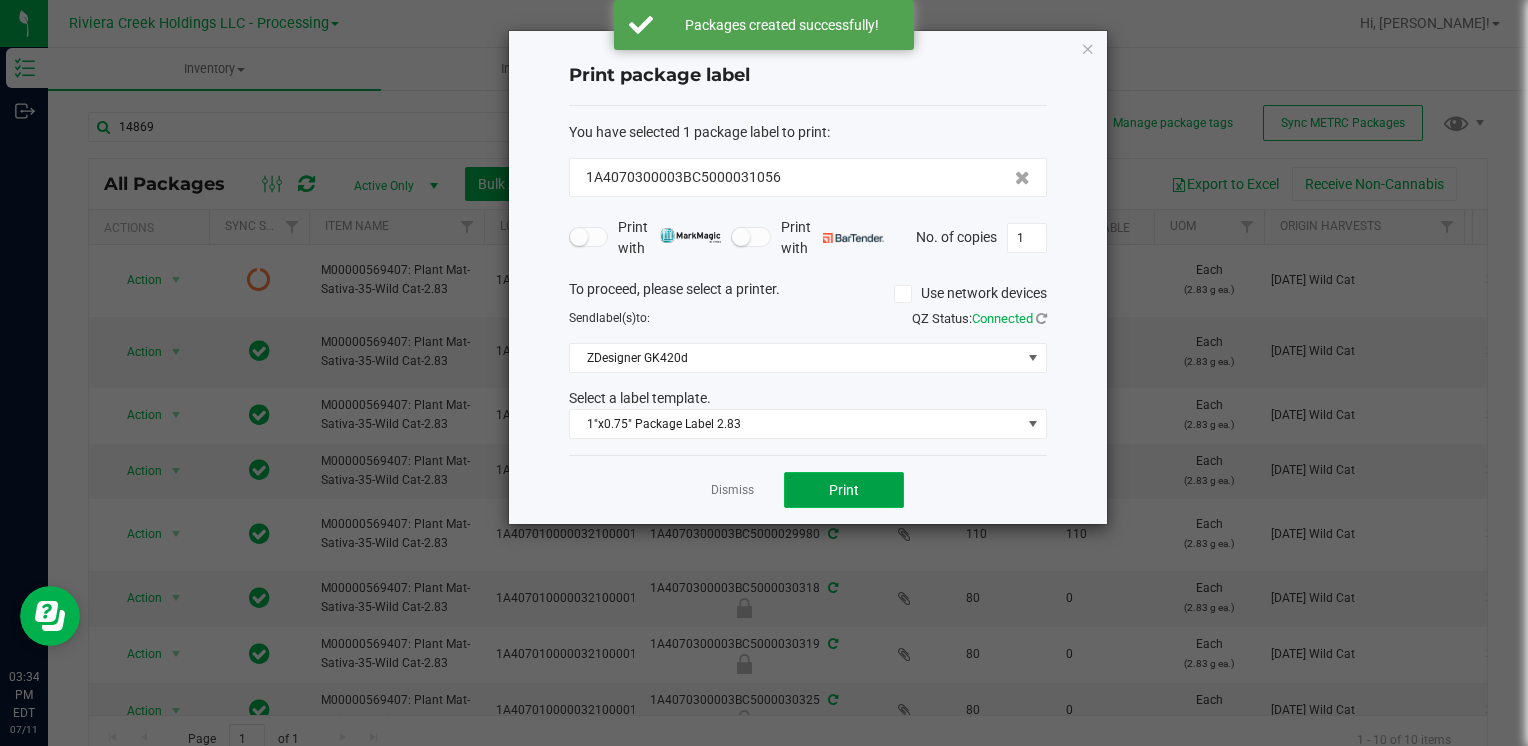 click on "Print" 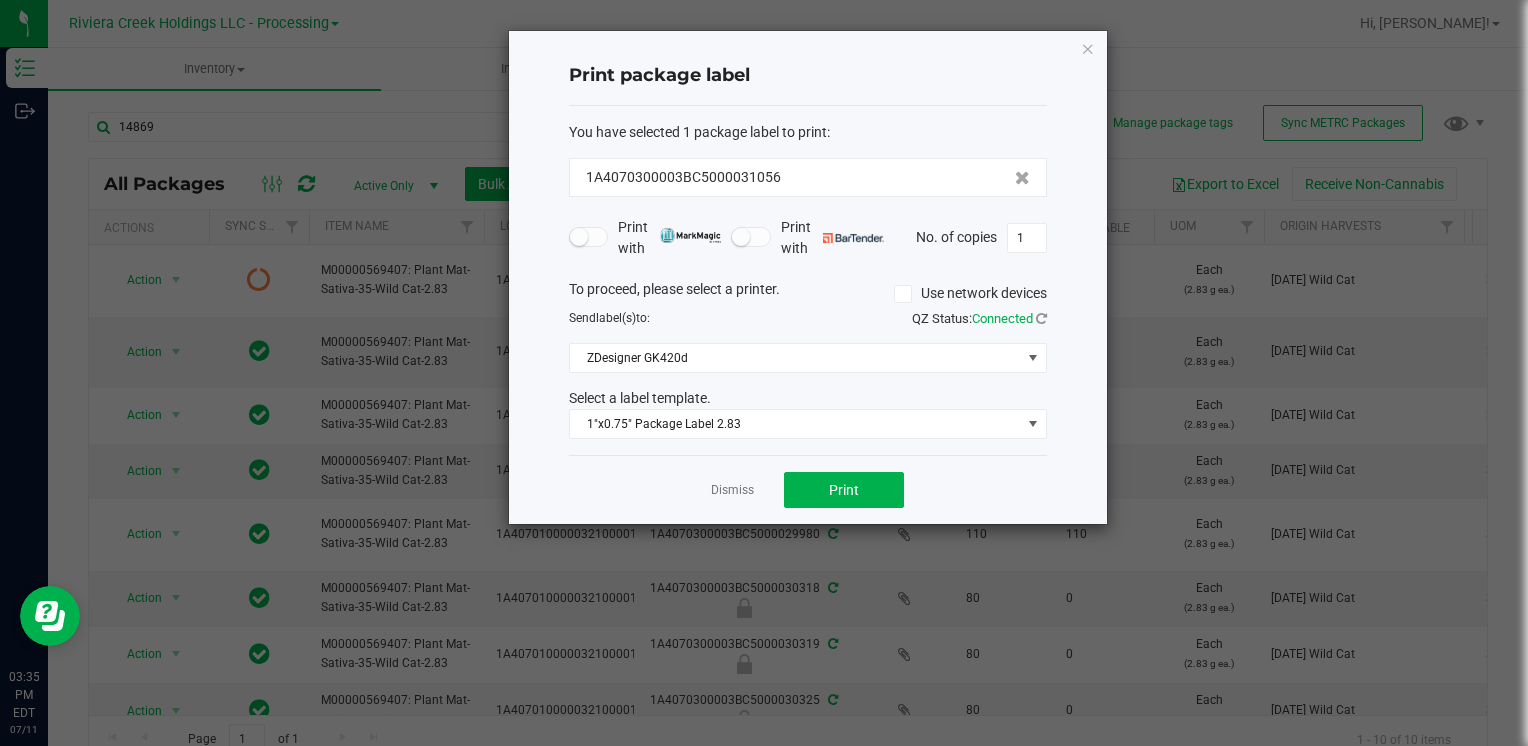 drag, startPoint x: 1093, startPoint y: 52, endPoint x: 958, endPoint y: 107, distance: 145.7738 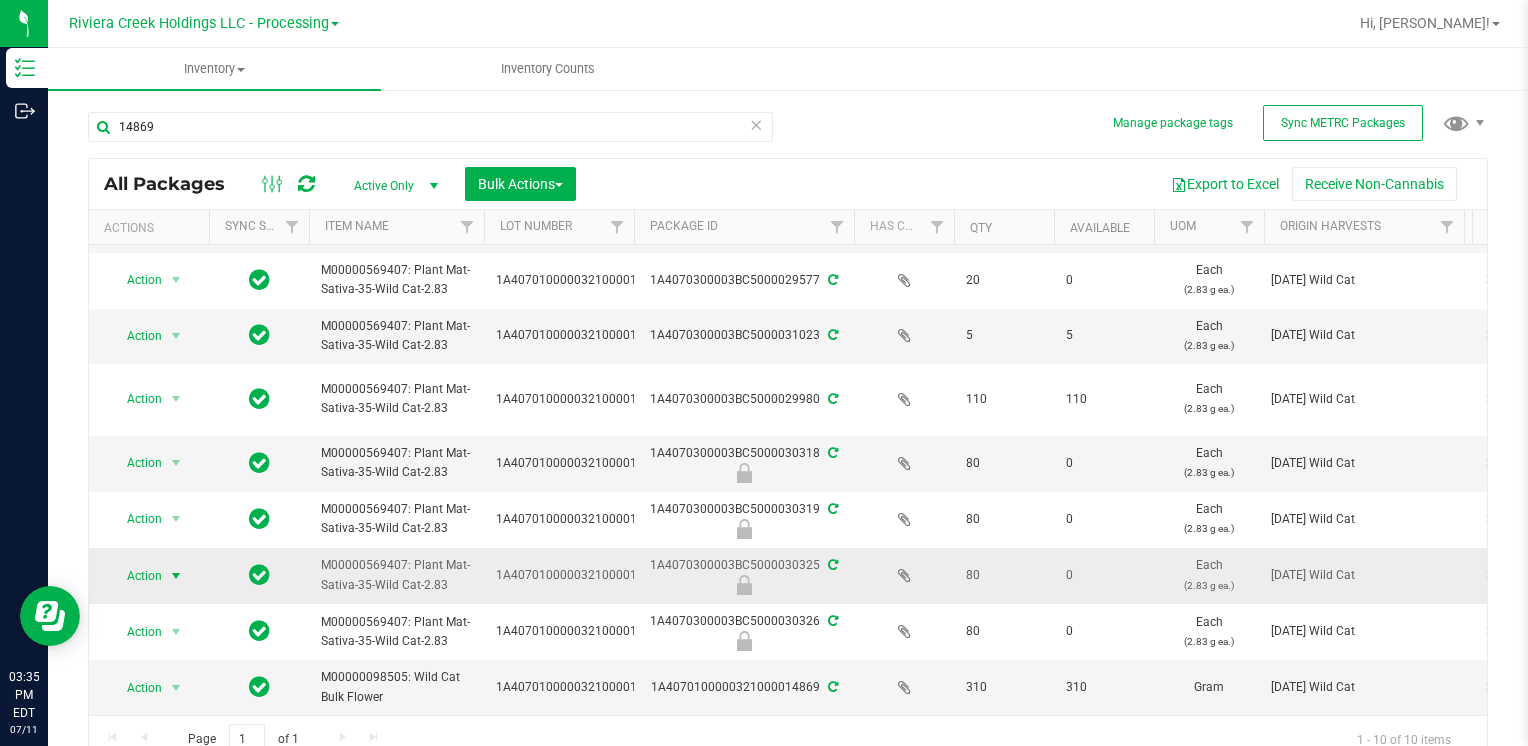 click on "Action" at bounding box center (136, 576) 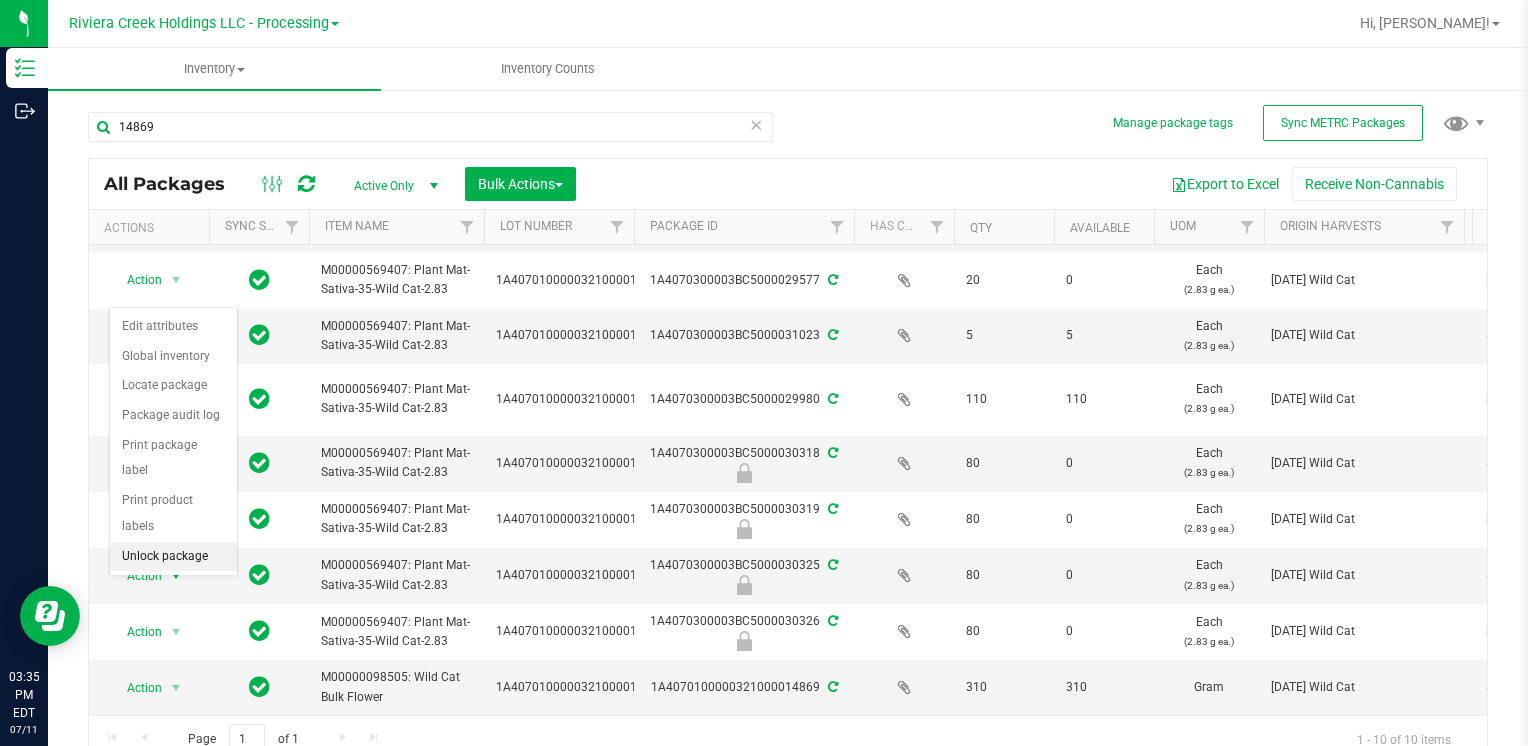 click on "Unlock package" at bounding box center [173, 557] 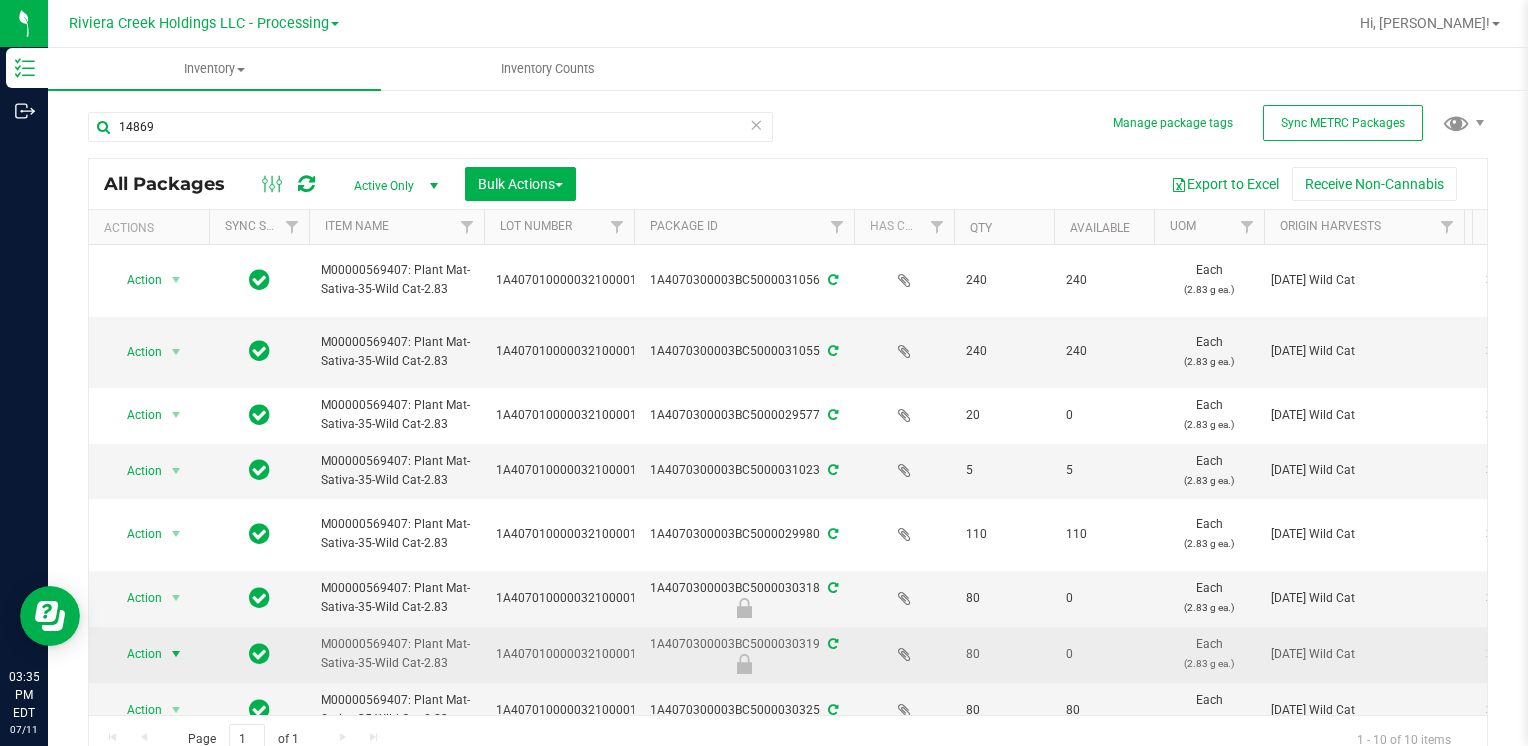 click on "Action" at bounding box center [136, 654] 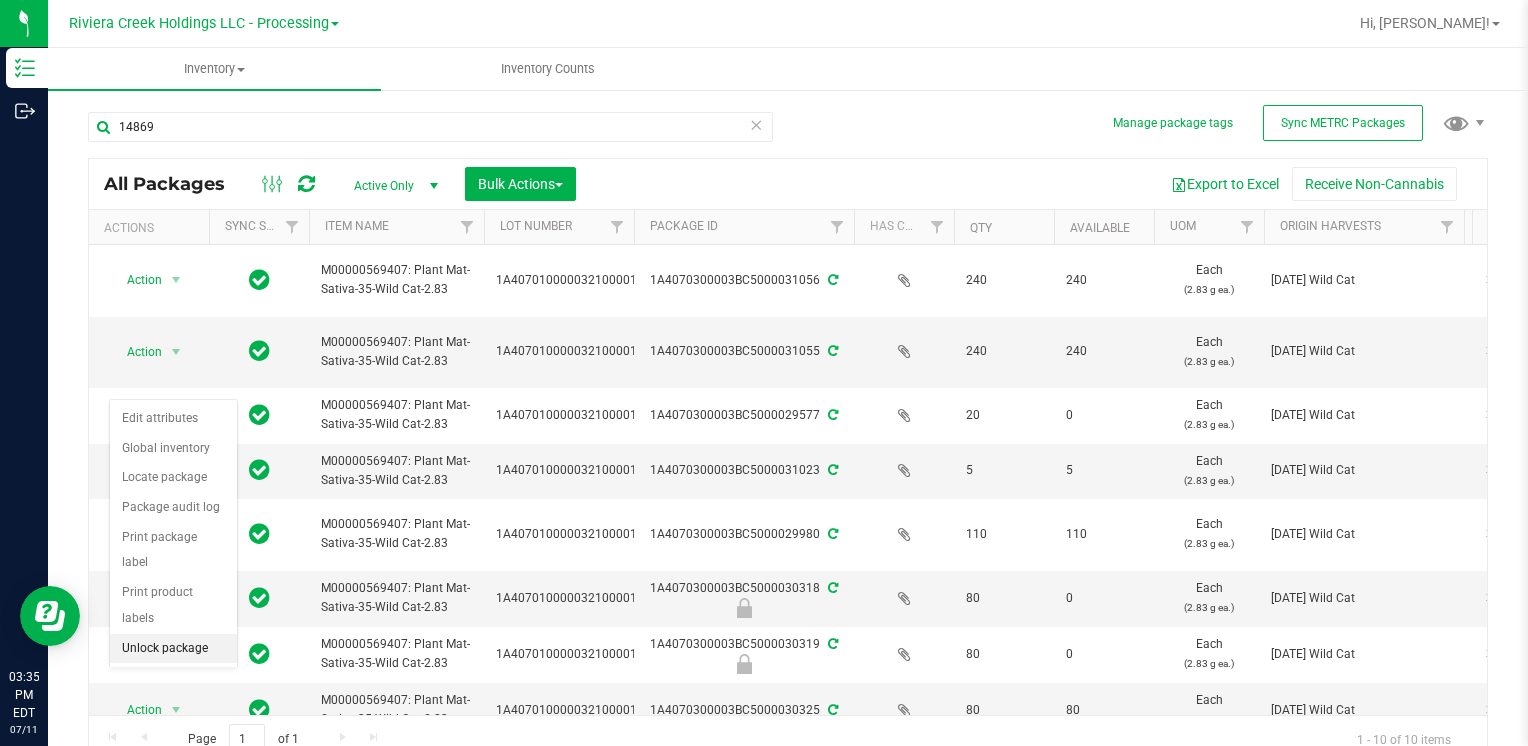 click on "Unlock package" at bounding box center (173, 649) 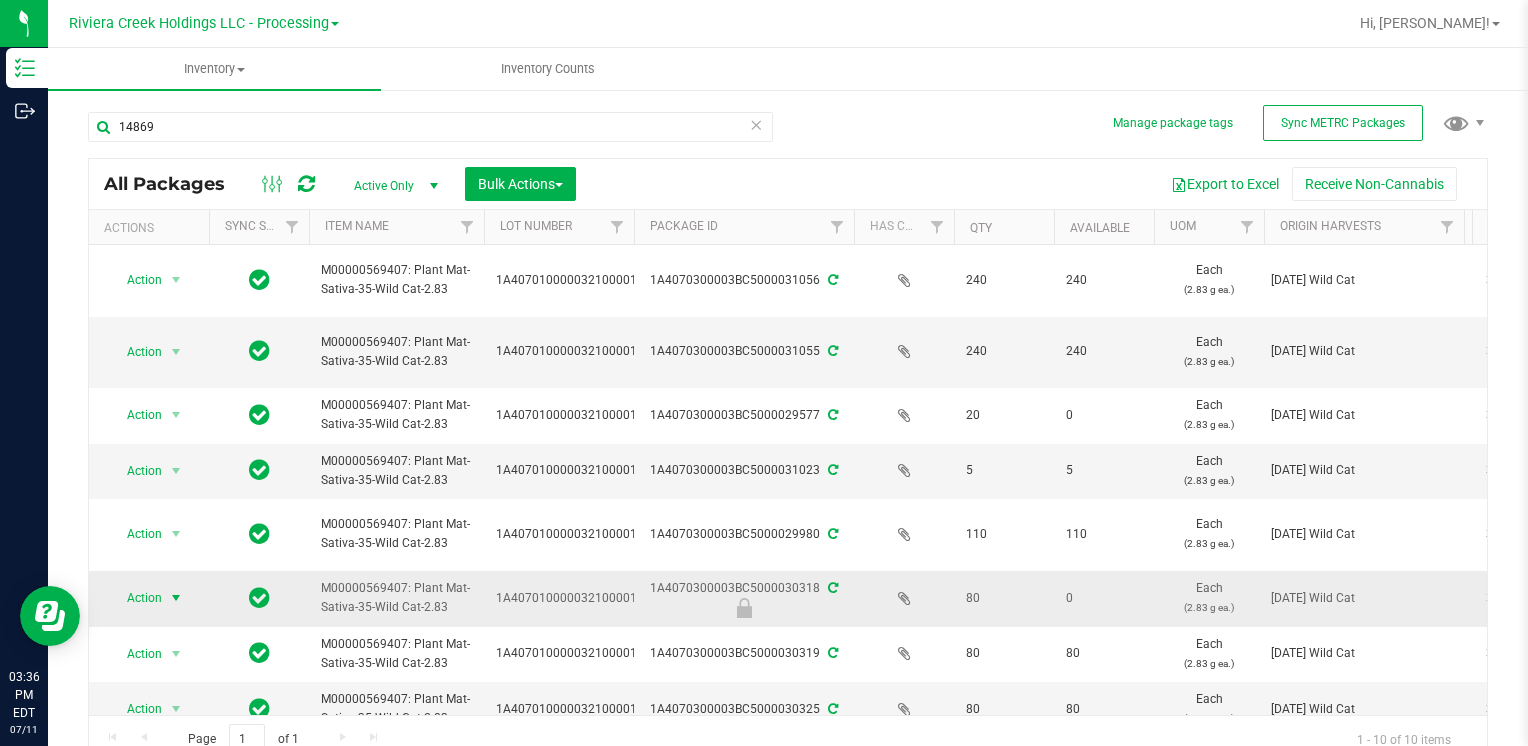 click on "Action" at bounding box center (136, 598) 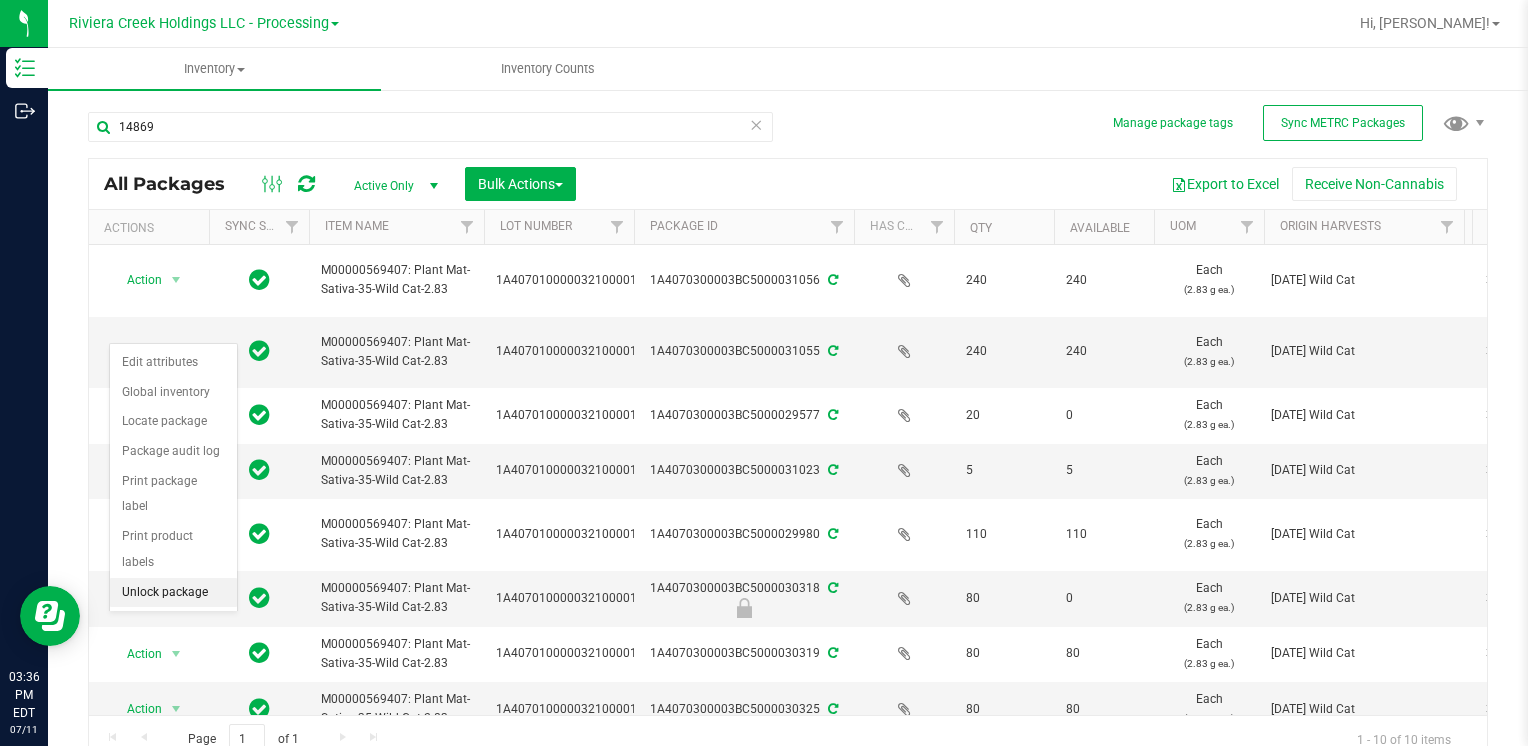 click on "Unlock package" at bounding box center (173, 593) 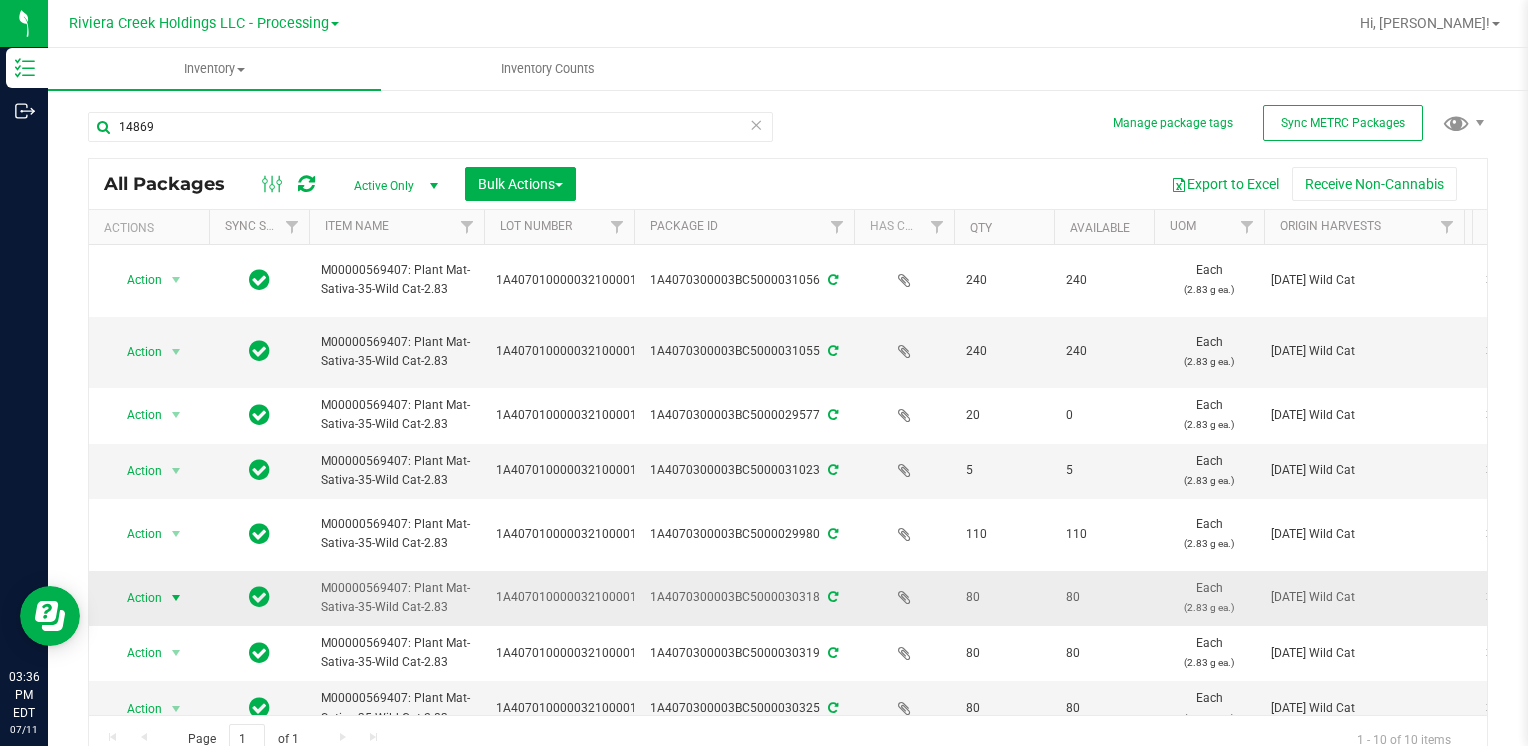 click at bounding box center [176, 598] 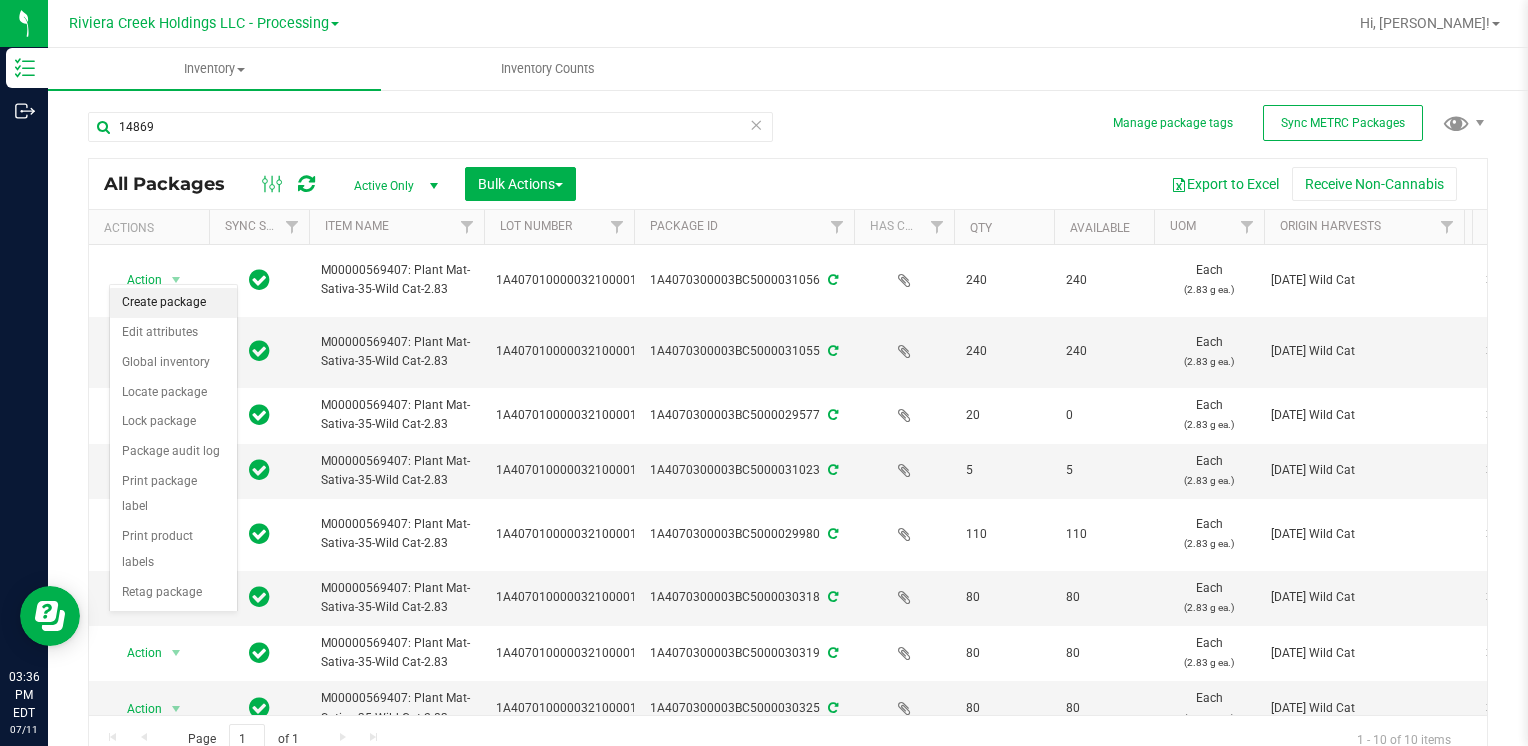 click on "Create package" at bounding box center [173, 303] 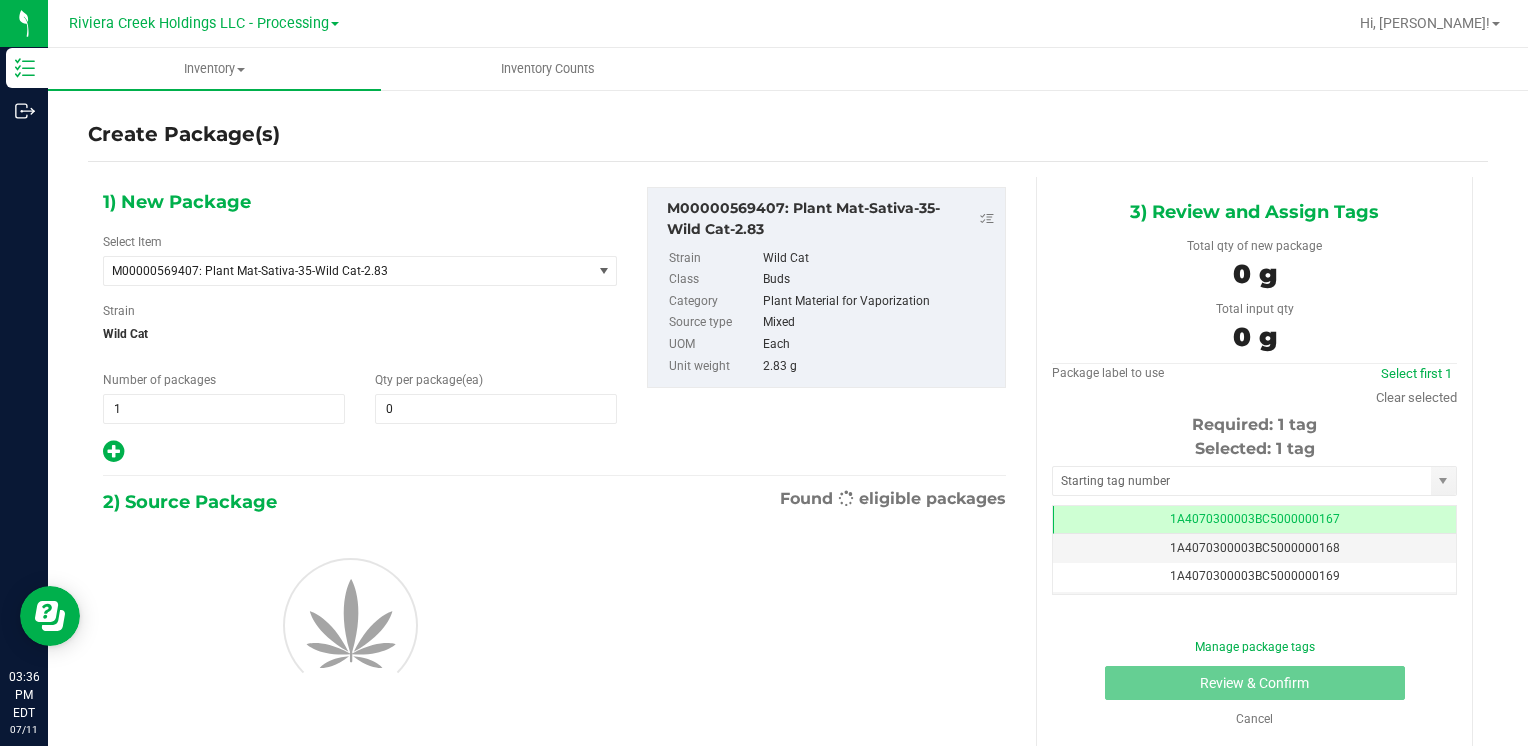 scroll, scrollTop: 0, scrollLeft: 0, axis: both 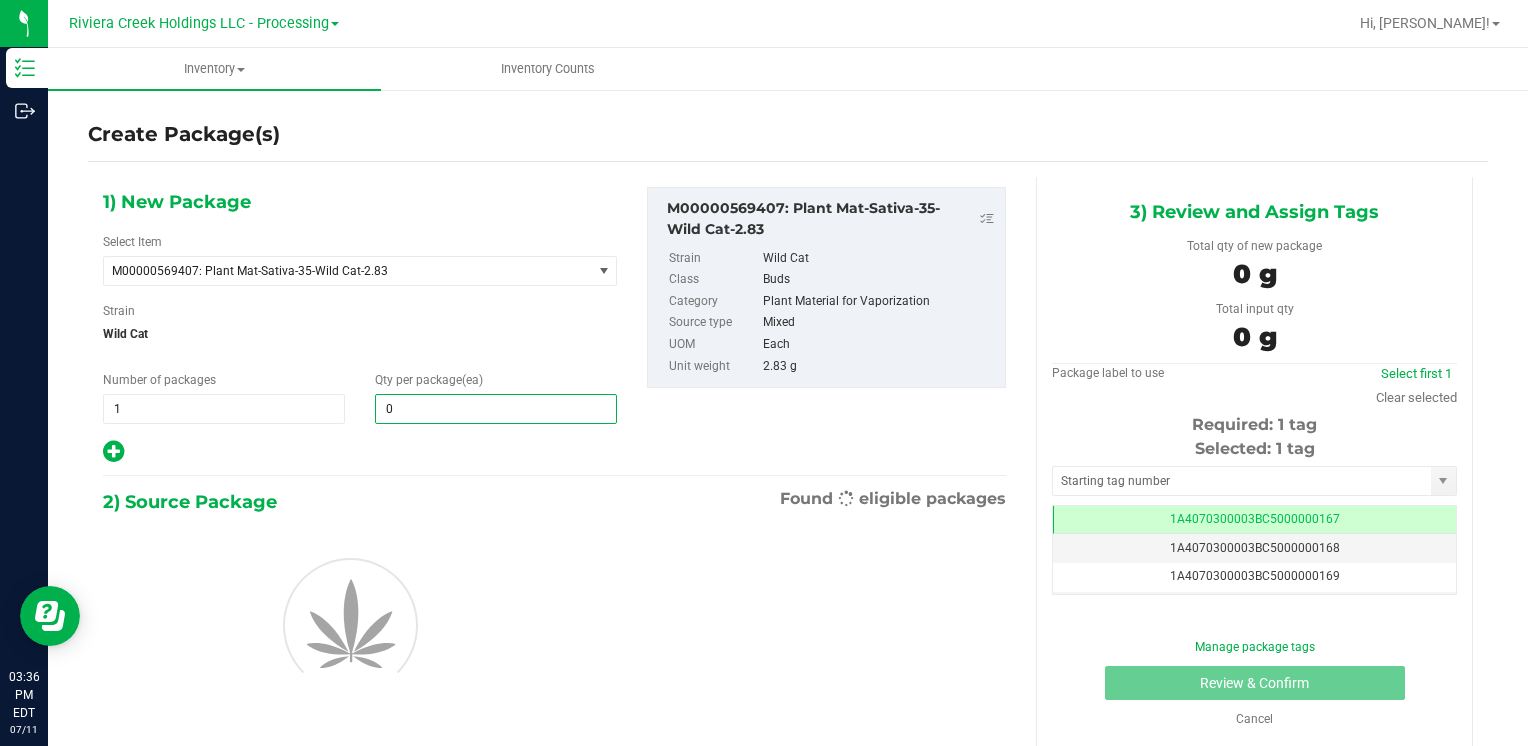 type 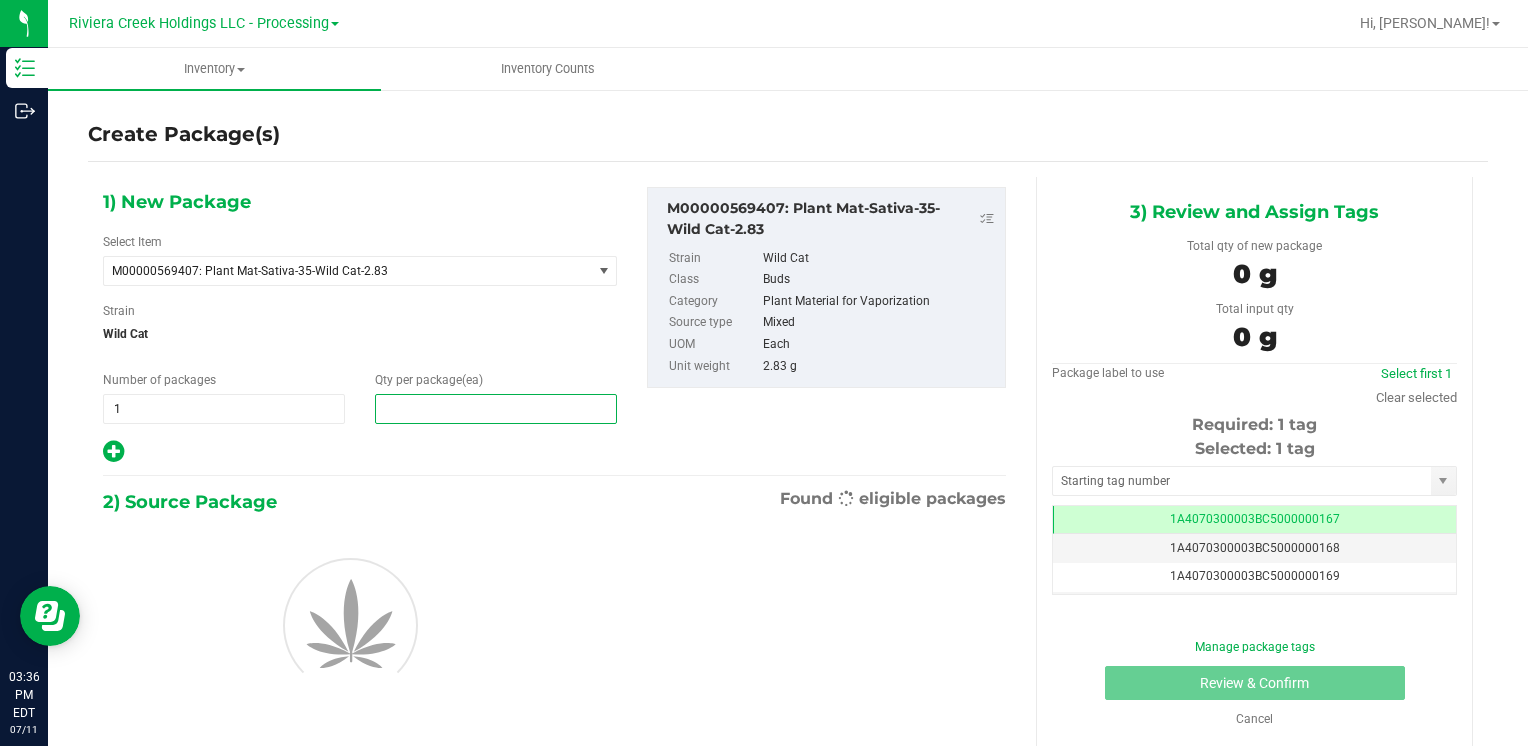 click at bounding box center (496, 409) 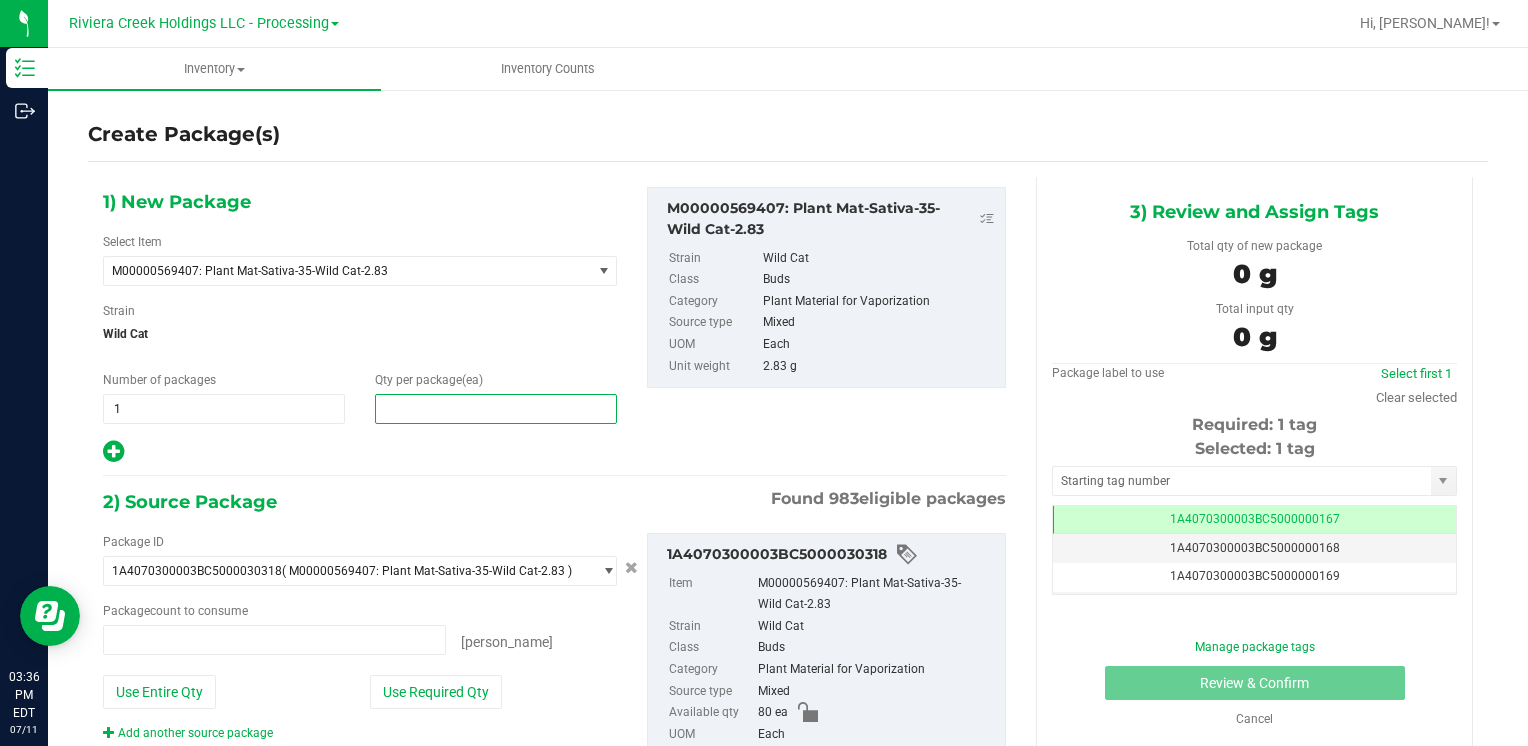 type on "0 ea" 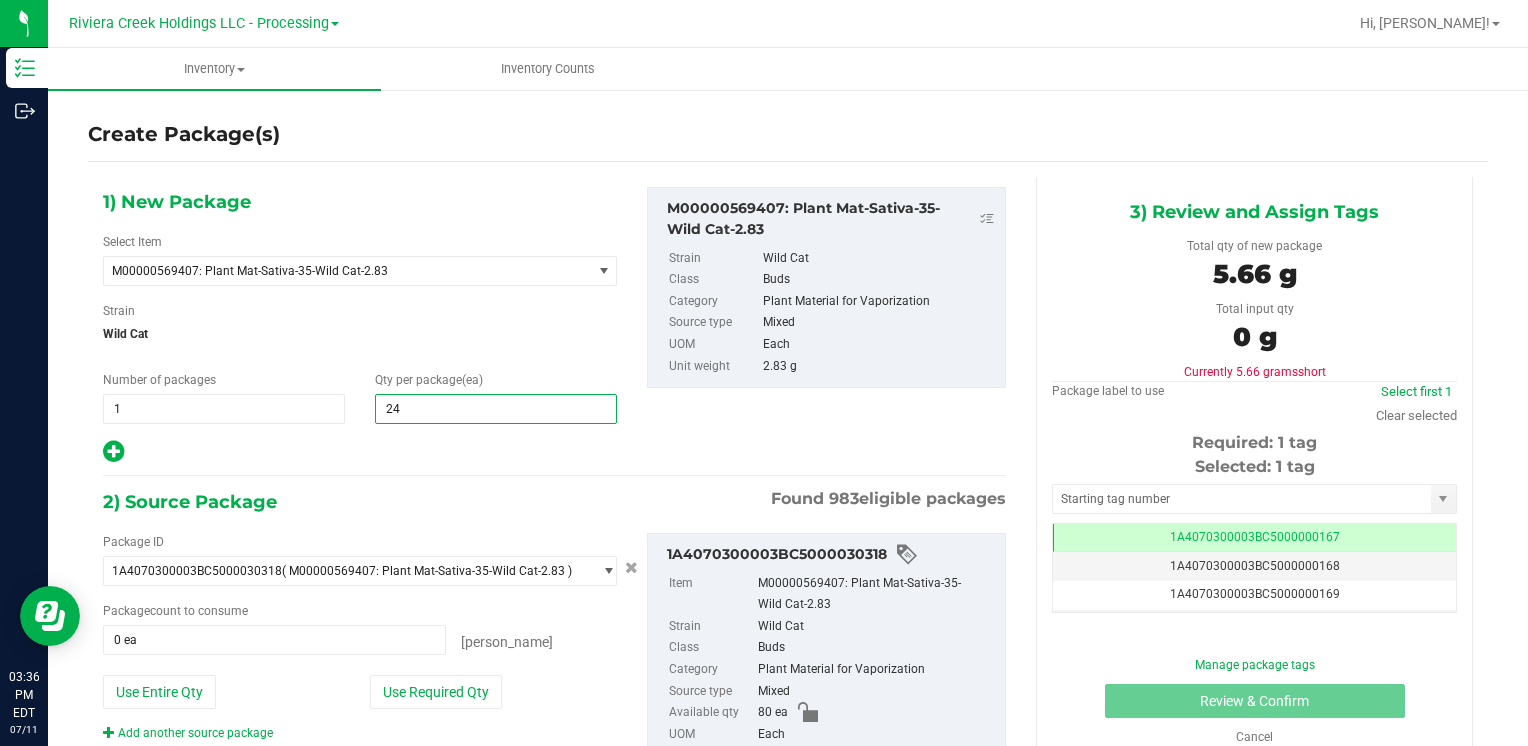 type on "240" 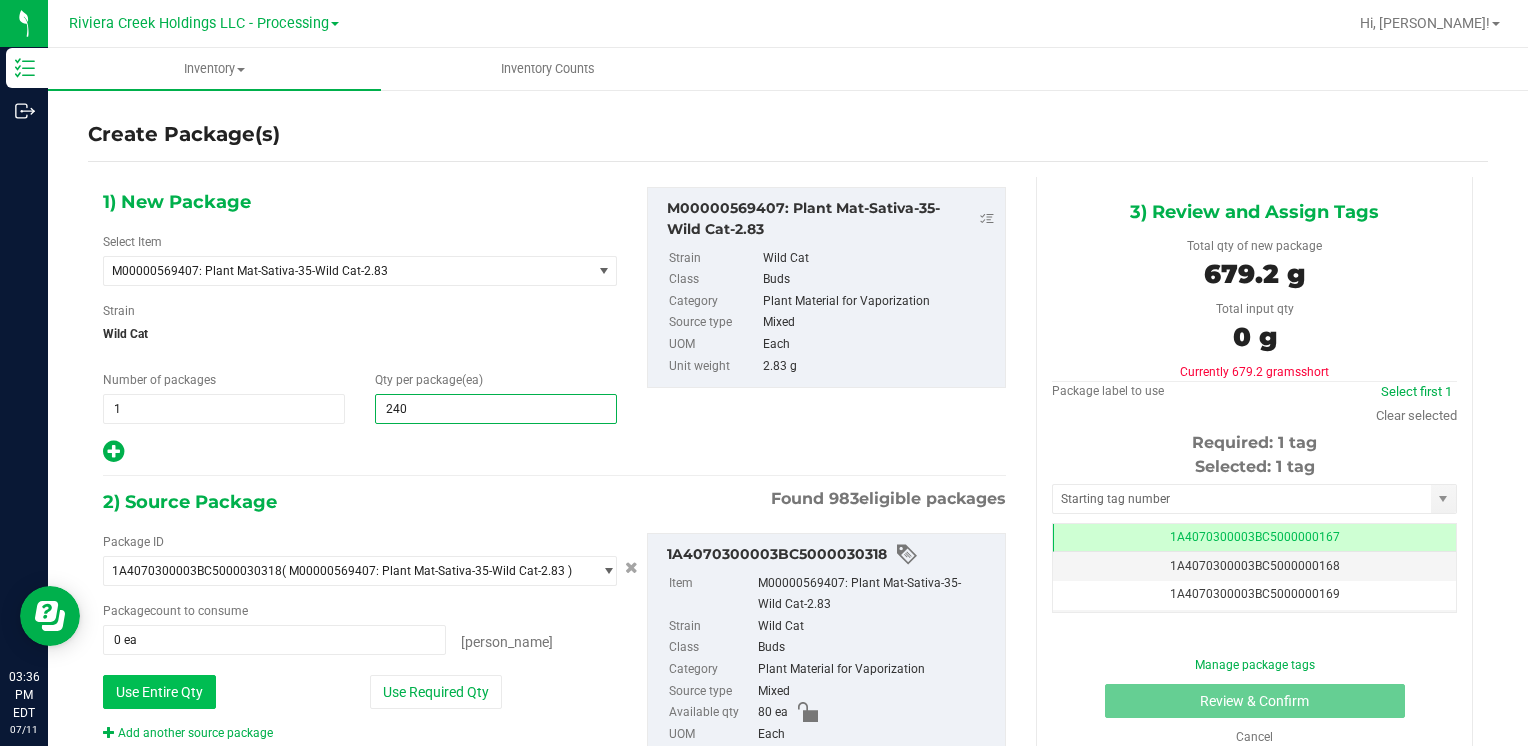 type on "240" 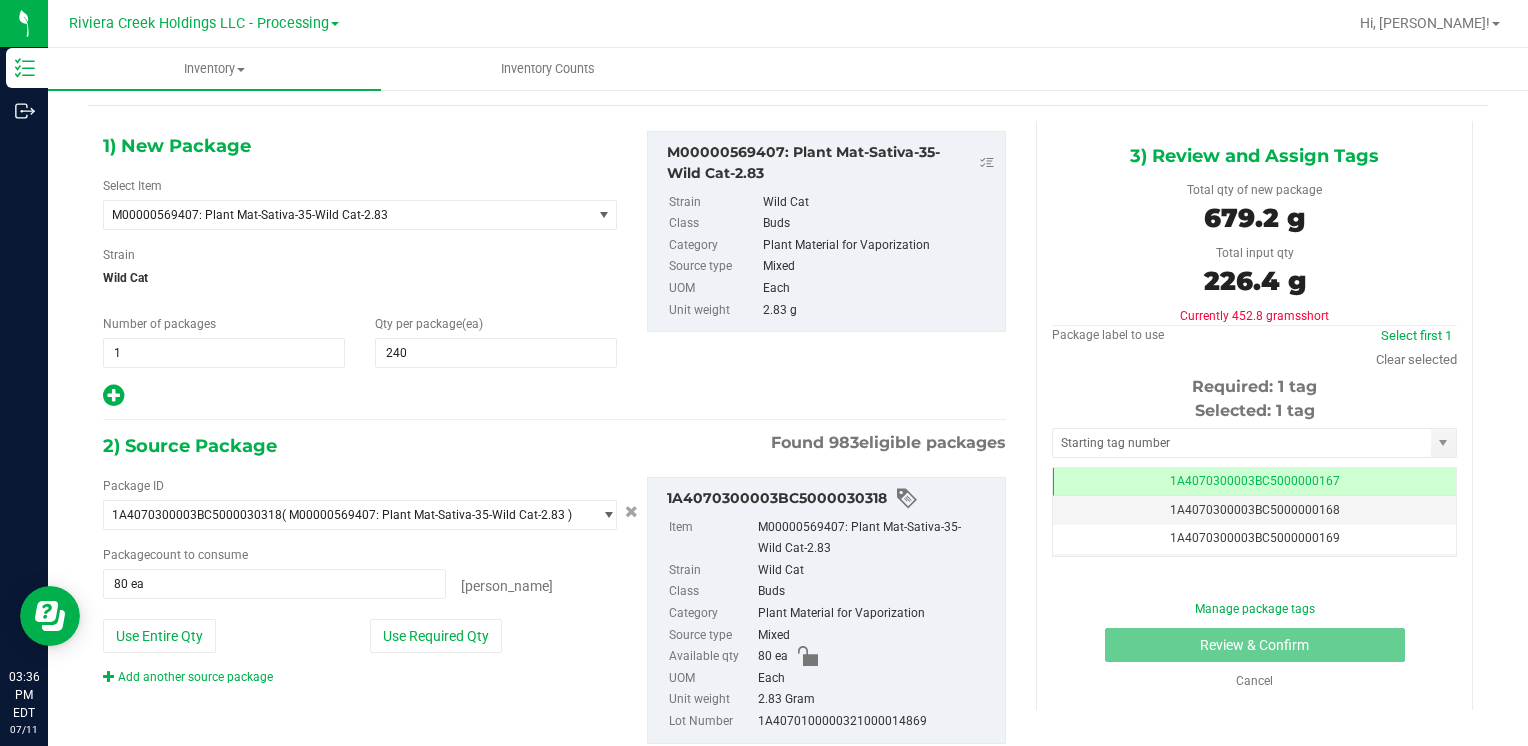 scroll, scrollTop: 109, scrollLeft: 0, axis: vertical 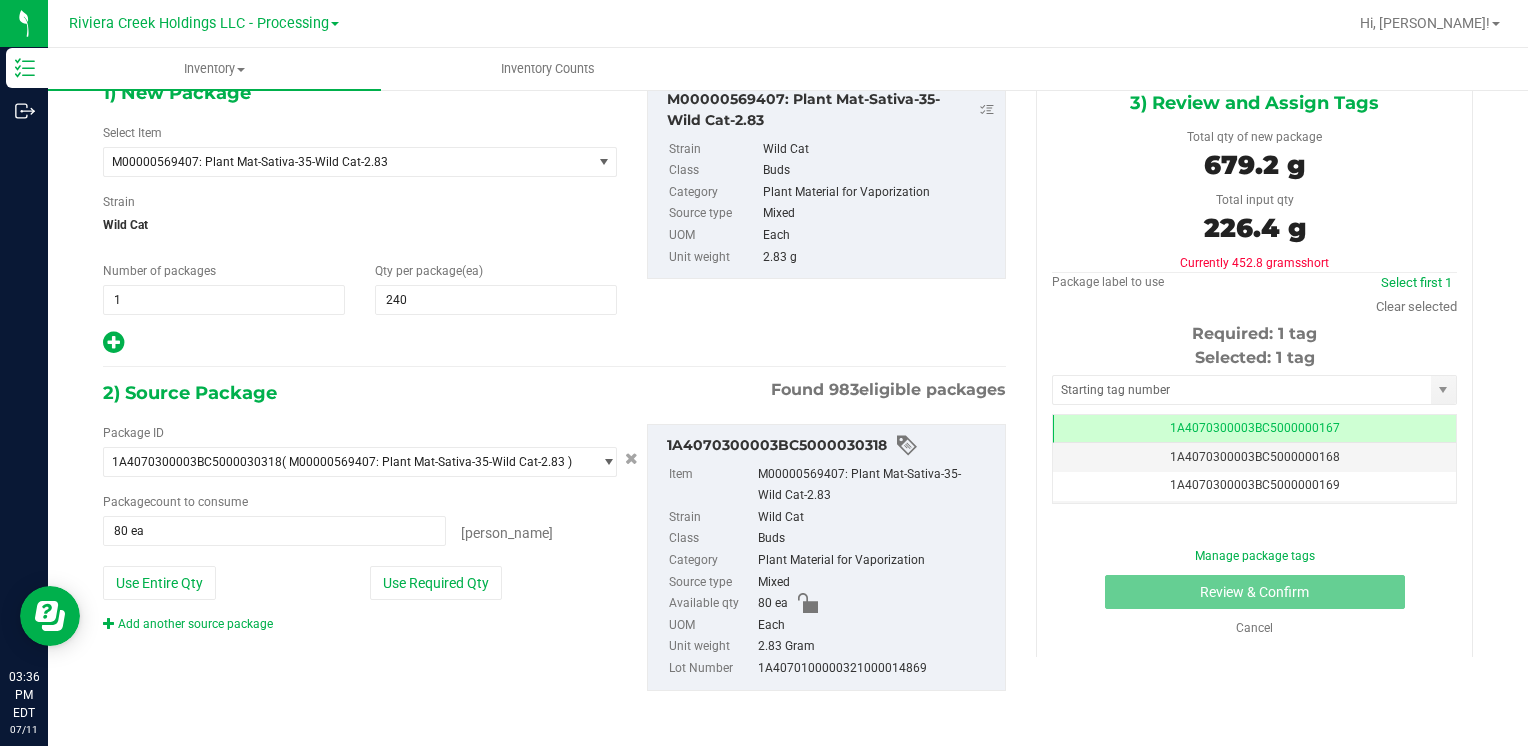 click on "Add another source package" at bounding box center [203, 624] 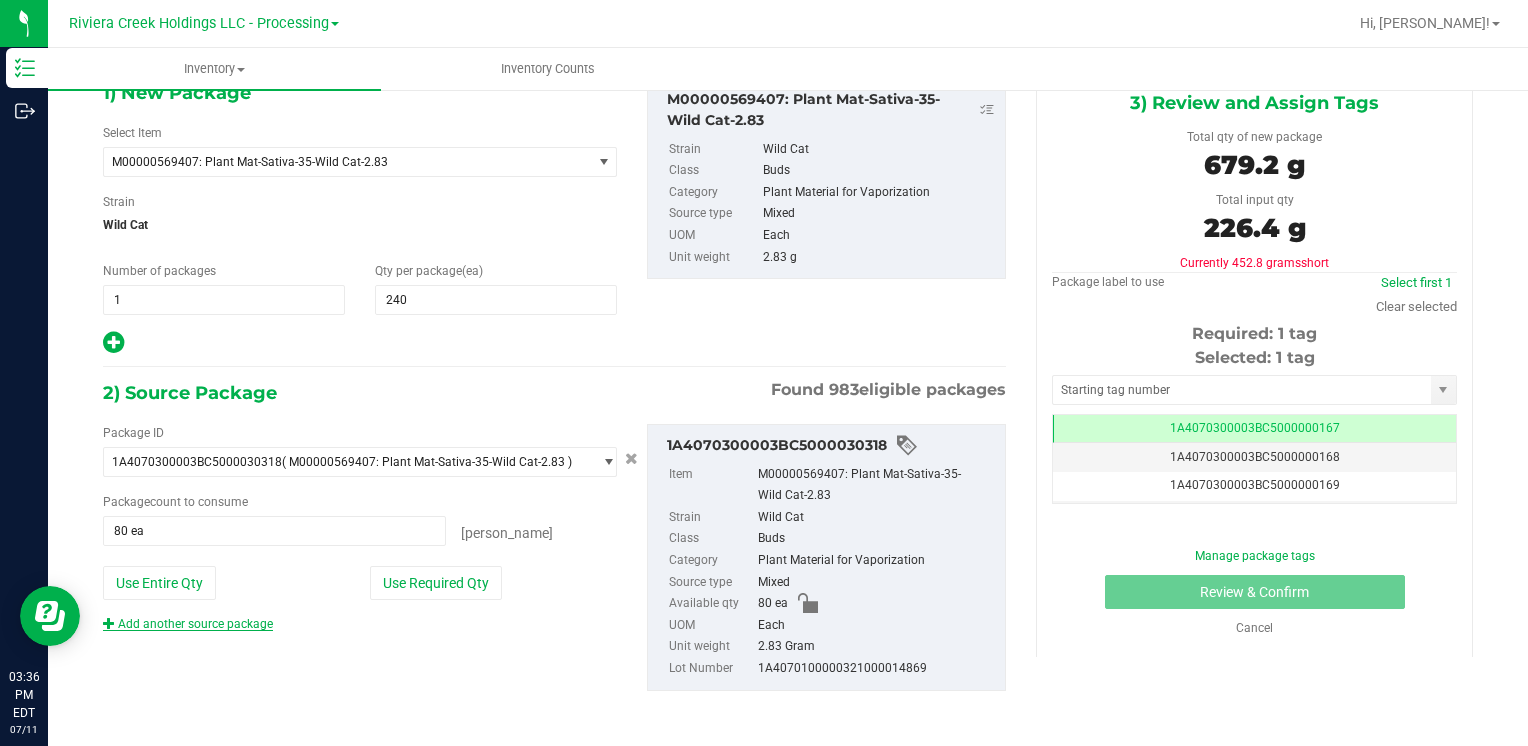 click on "Add another source package" at bounding box center (188, 624) 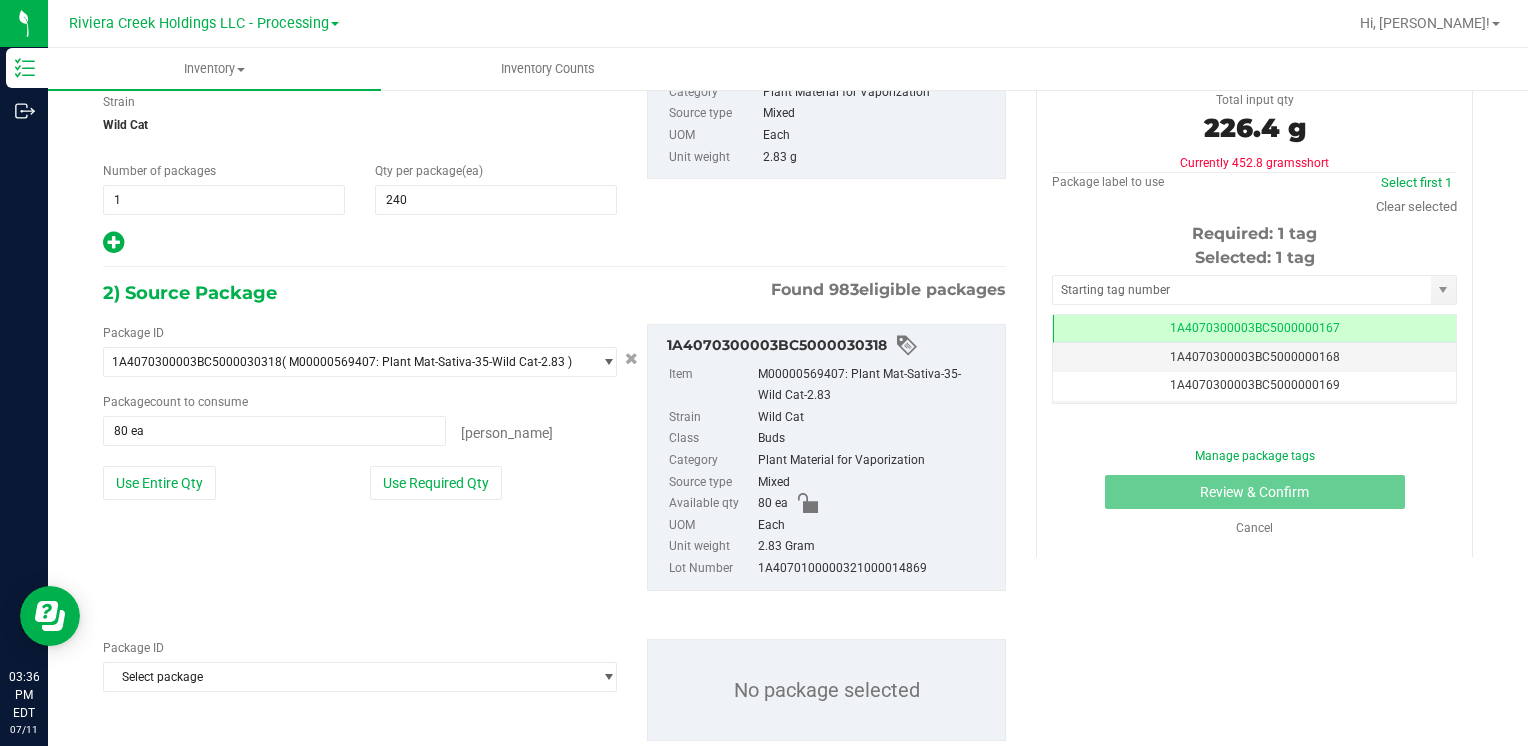 scroll, scrollTop: 259, scrollLeft: 0, axis: vertical 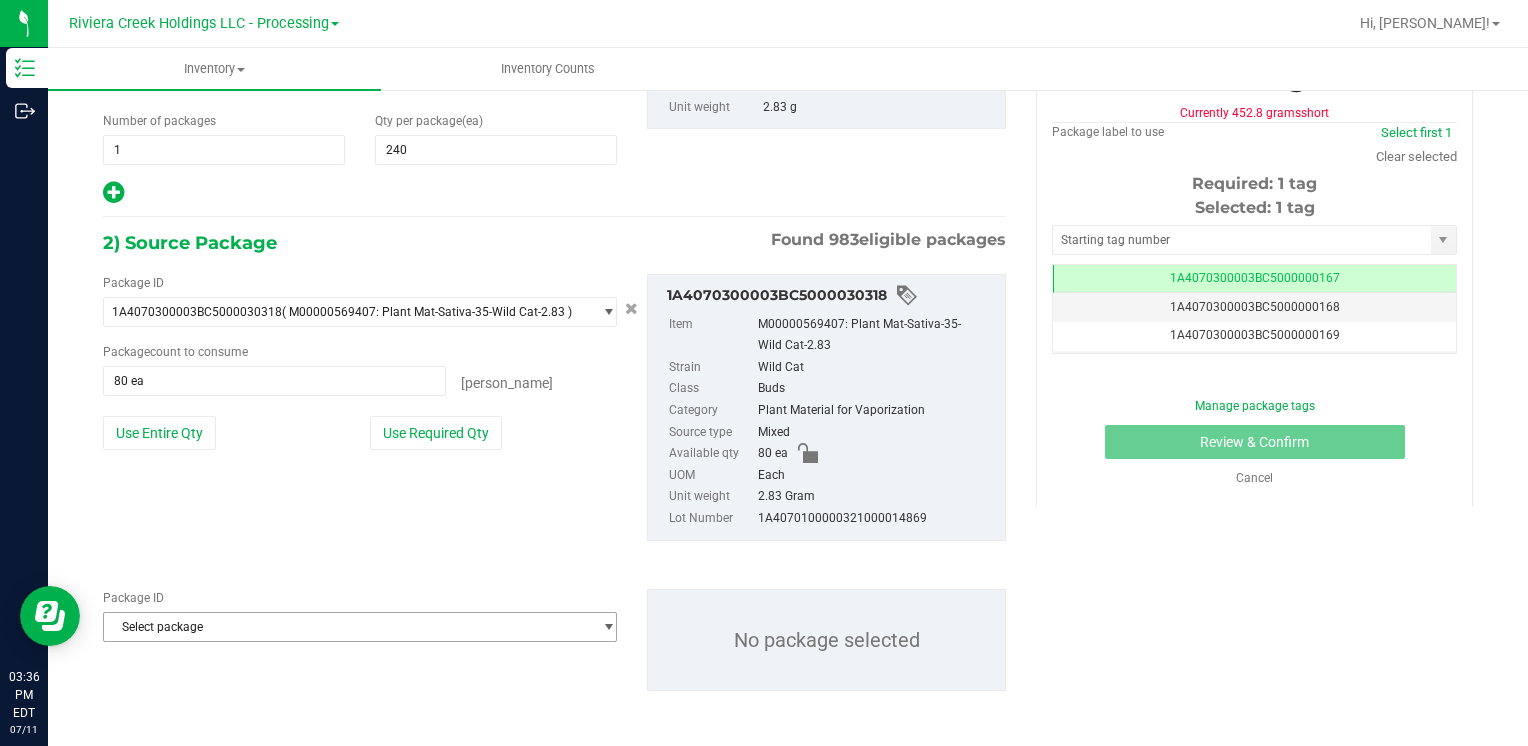 click on "Select package" at bounding box center (347, 627) 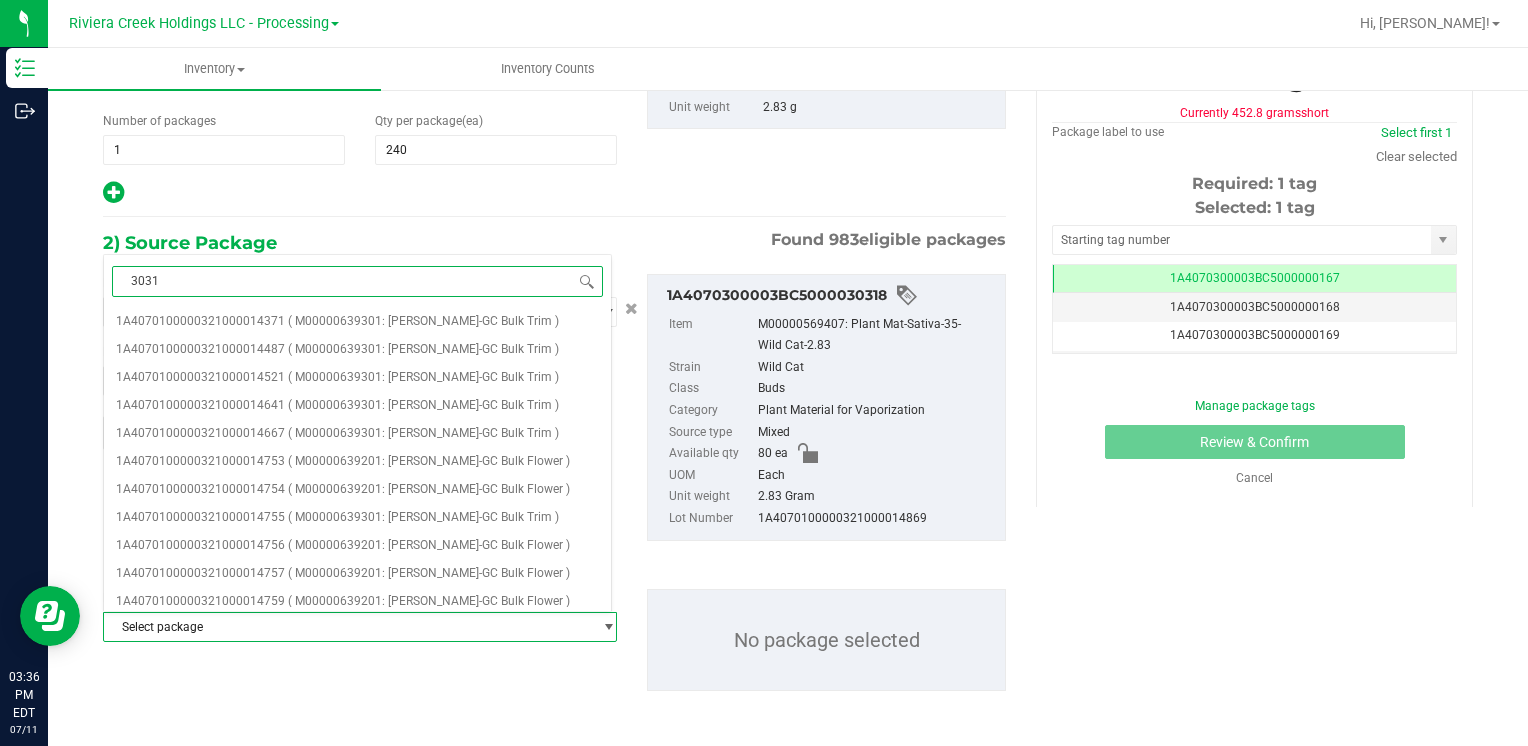type on "30319" 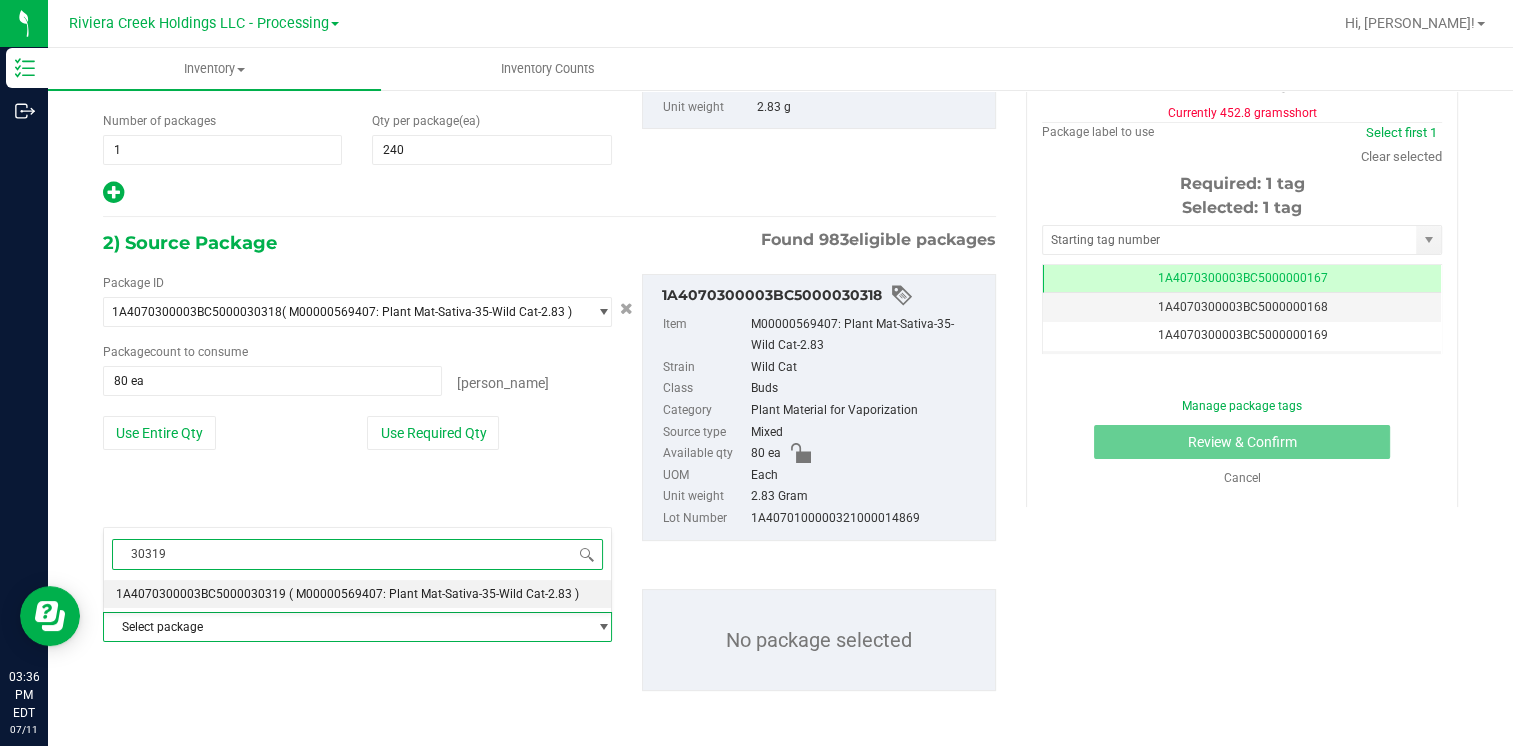click on "30319" at bounding box center [357, 554] 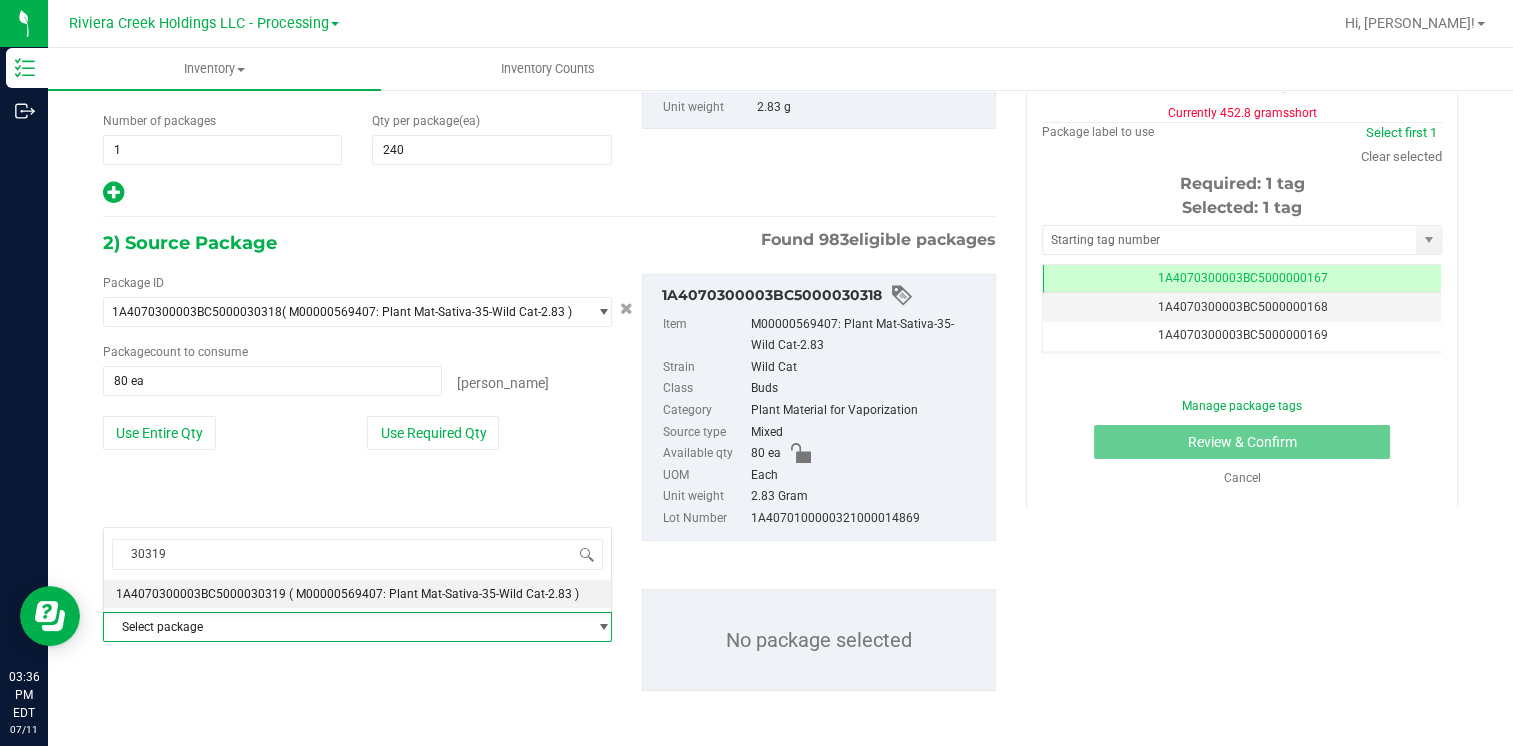 type 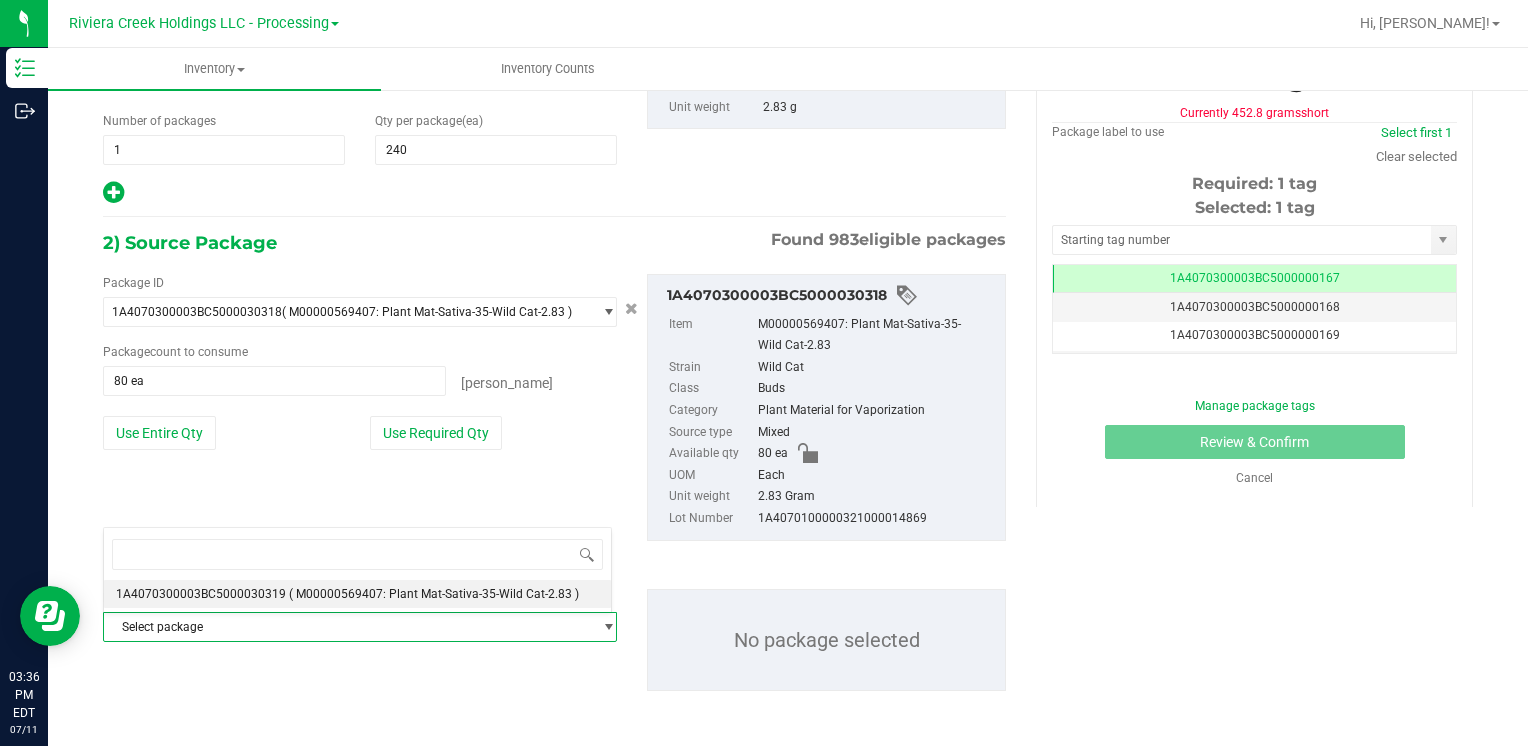 scroll, scrollTop: 22064, scrollLeft: 0, axis: vertical 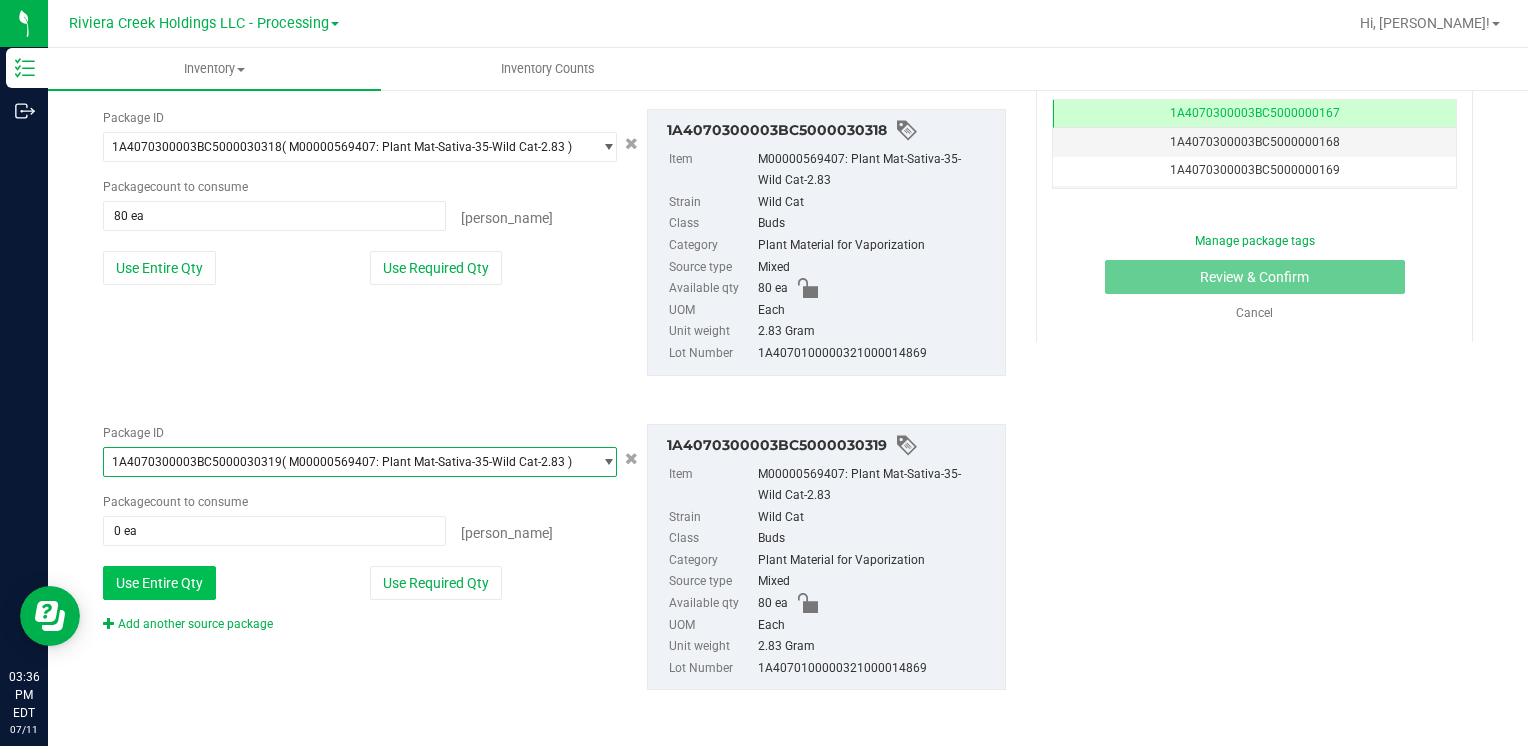 click on "Use Entire Qty" at bounding box center (159, 583) 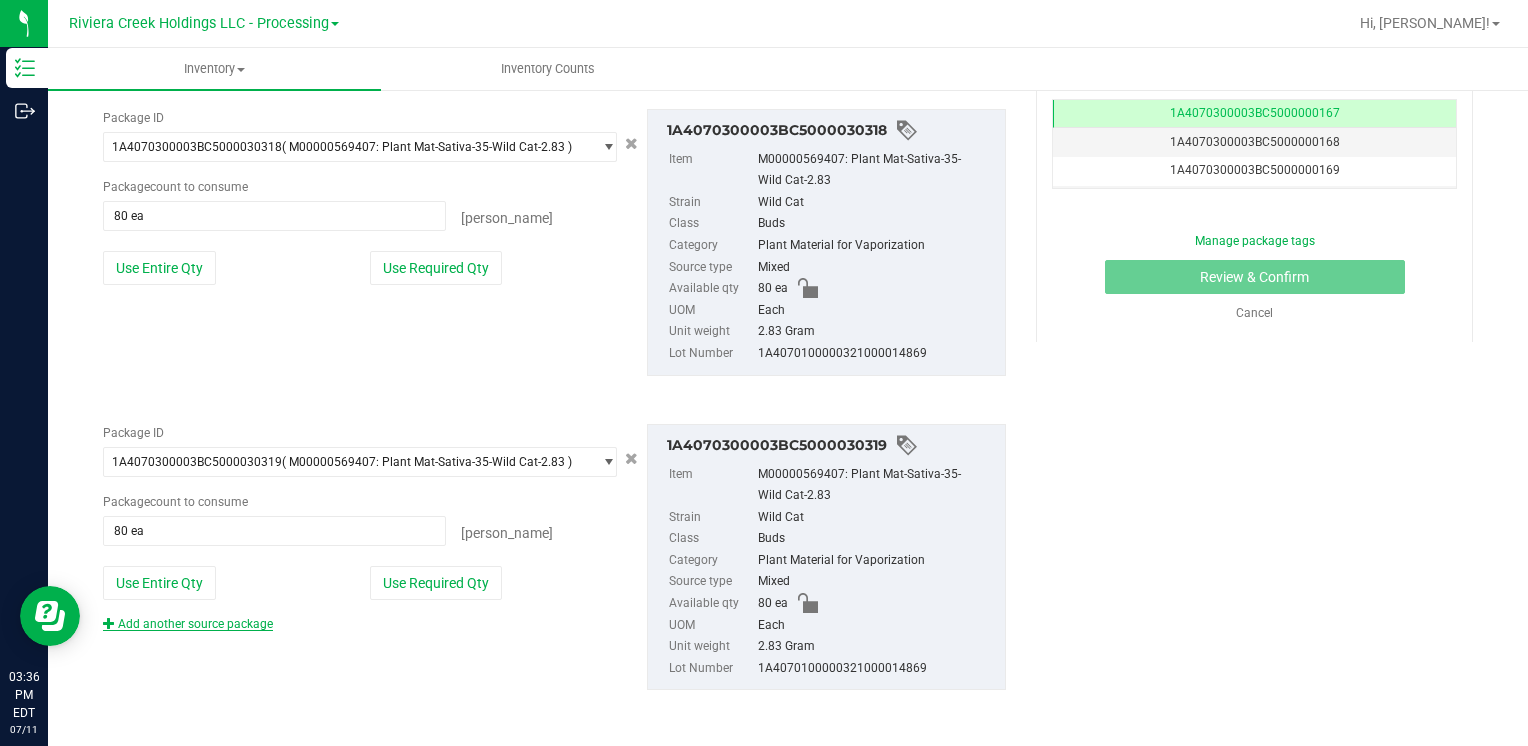 click on "Add another source package" at bounding box center [188, 624] 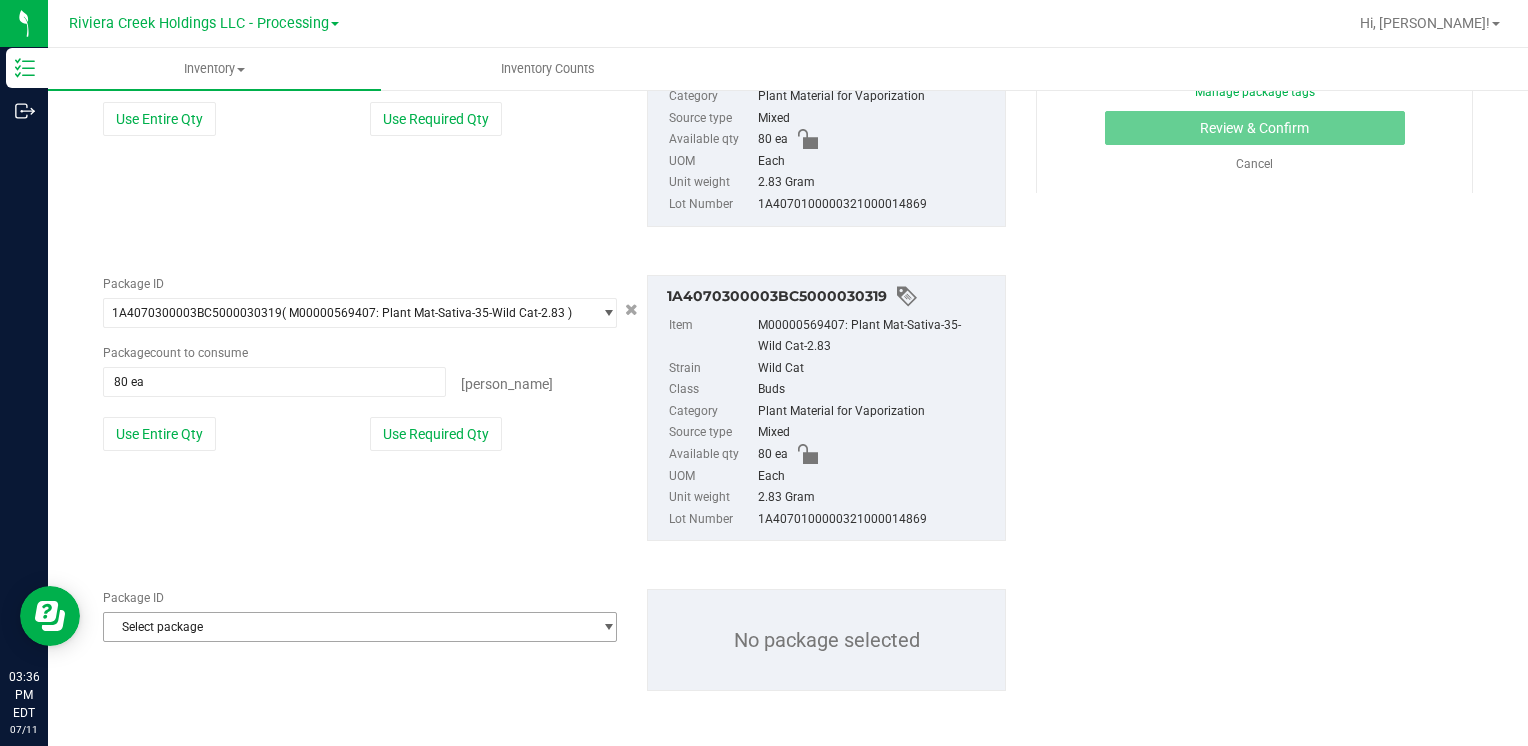 click on "Select package" at bounding box center (347, 627) 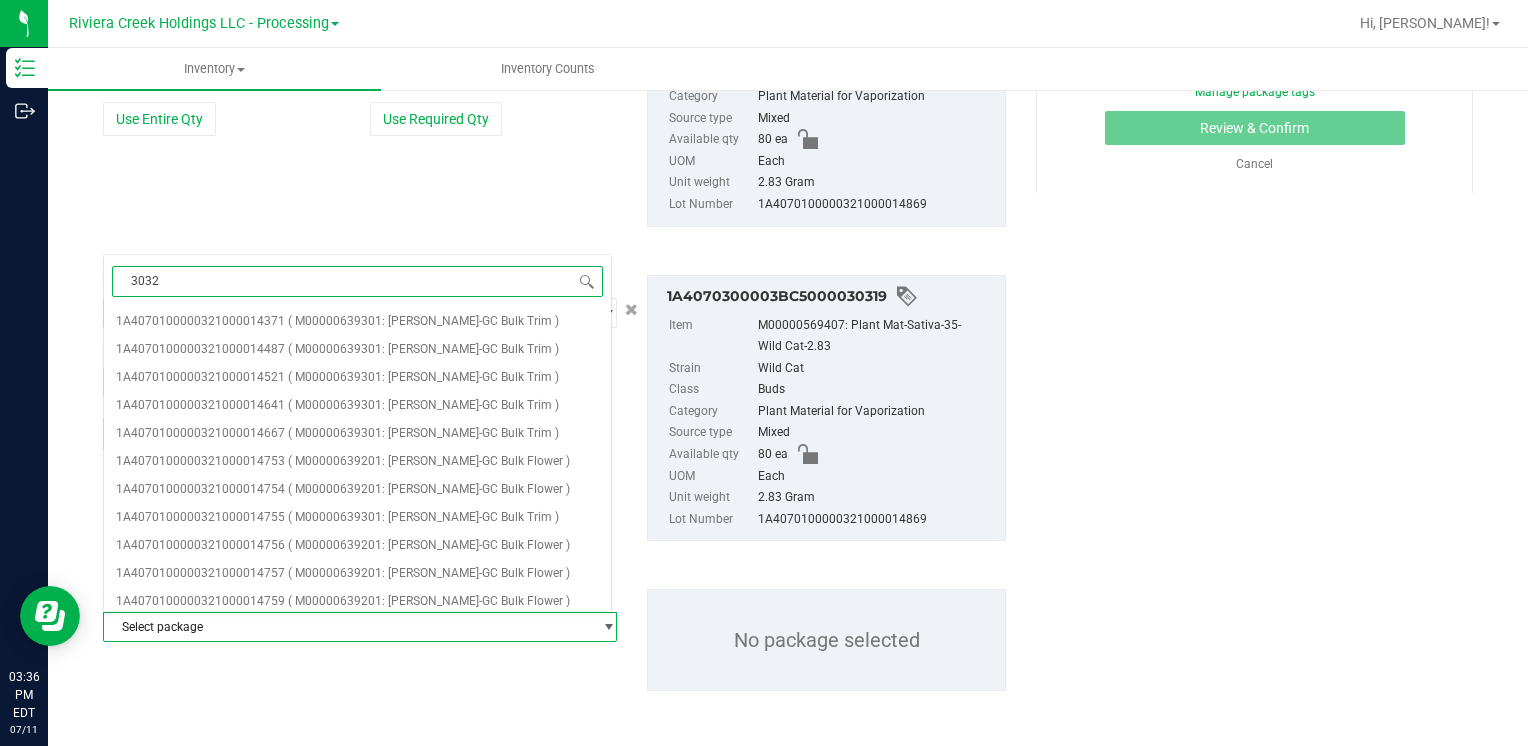 type on "30325" 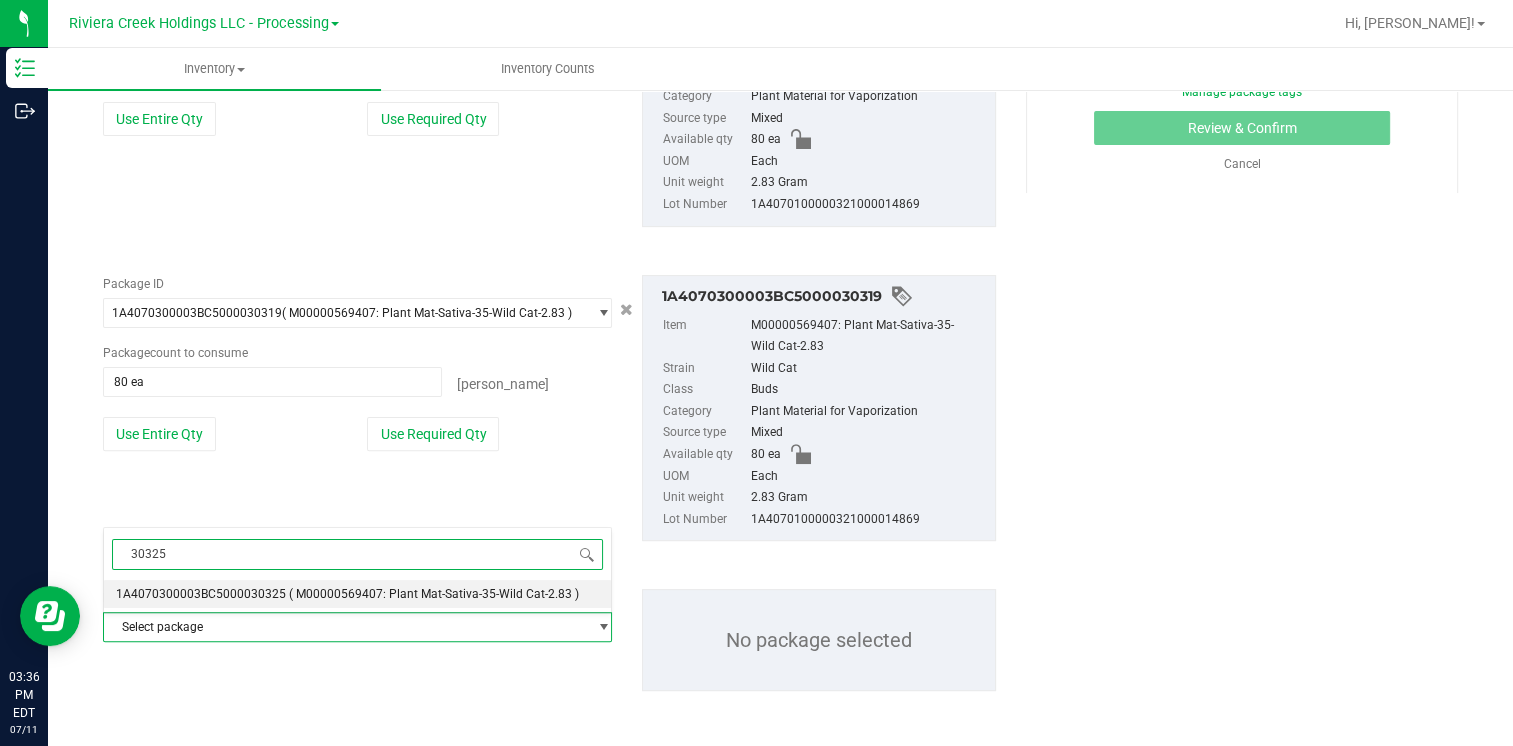 click on "1A4070300003BC5000030325
(
M00000569407: Plant Mat-Sativa-35-Wild Cat-2.83
)" at bounding box center [357, 594] 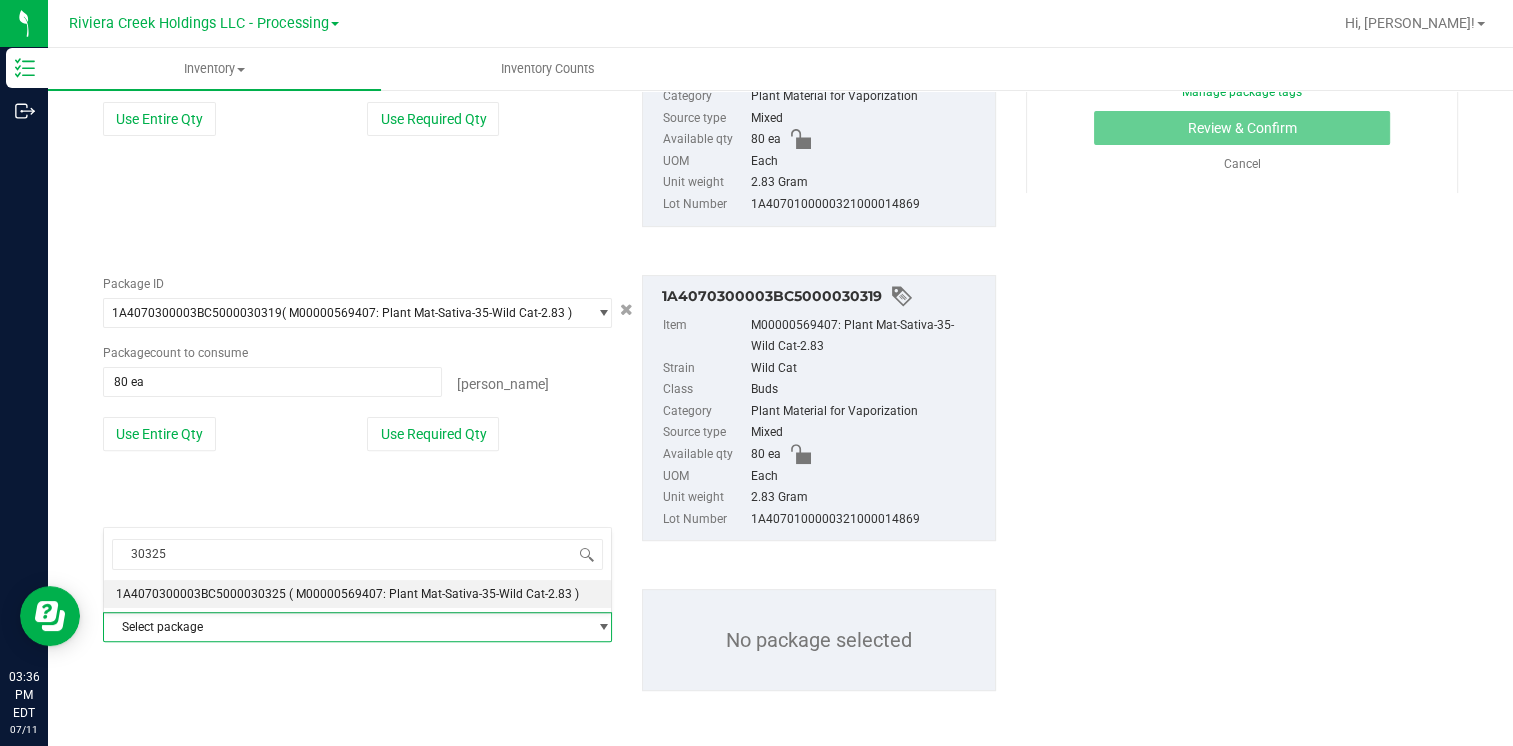 type 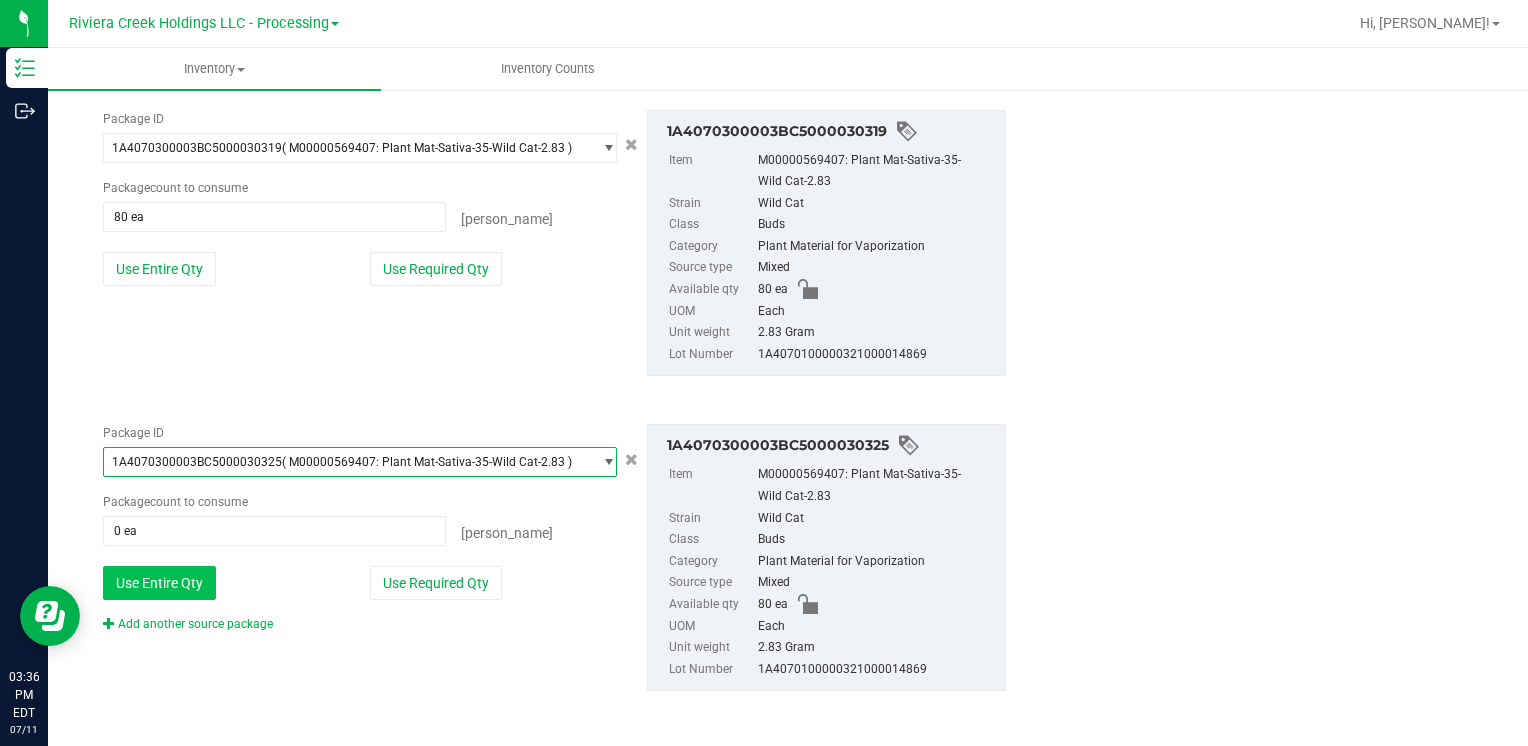click on "Use Entire Qty" at bounding box center (159, 583) 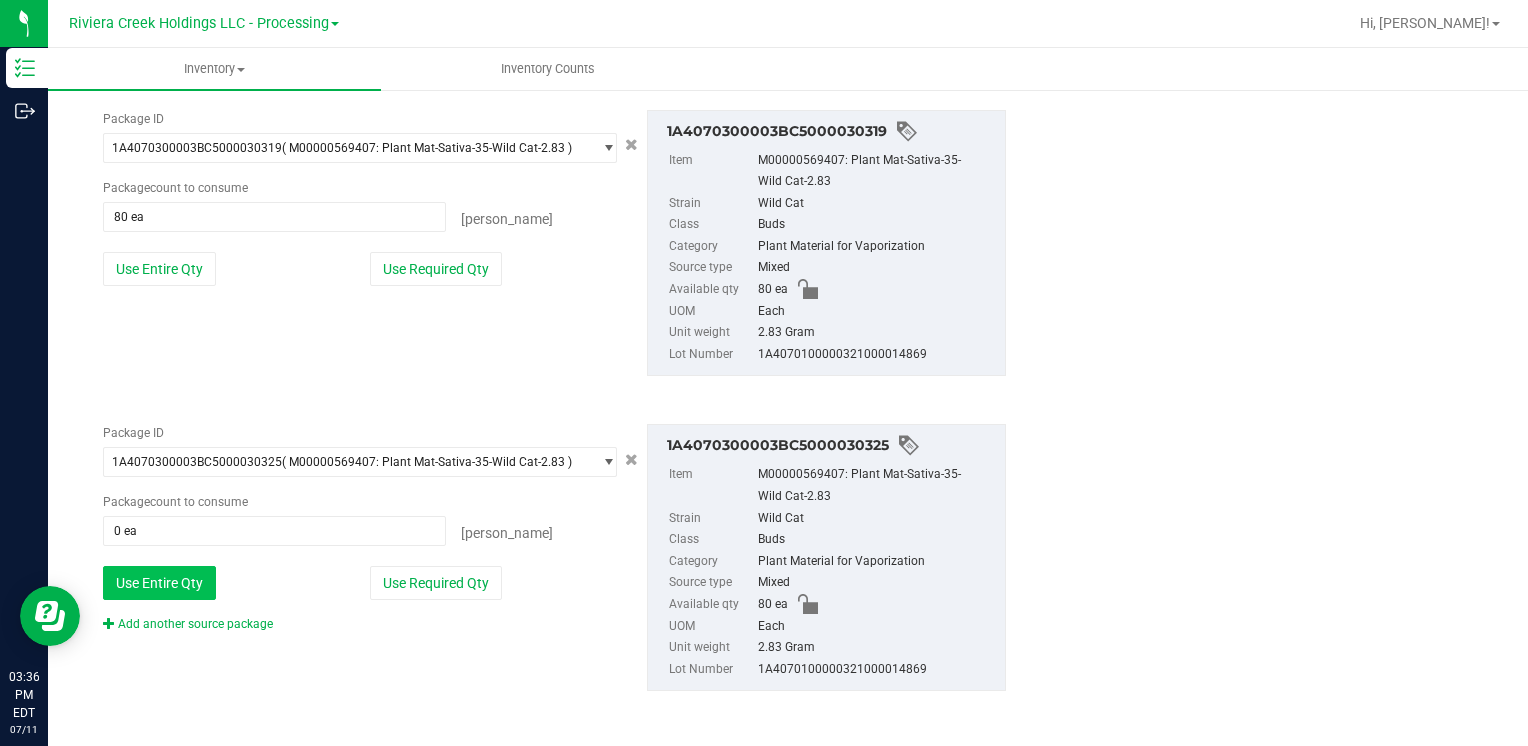 type on "80 ea" 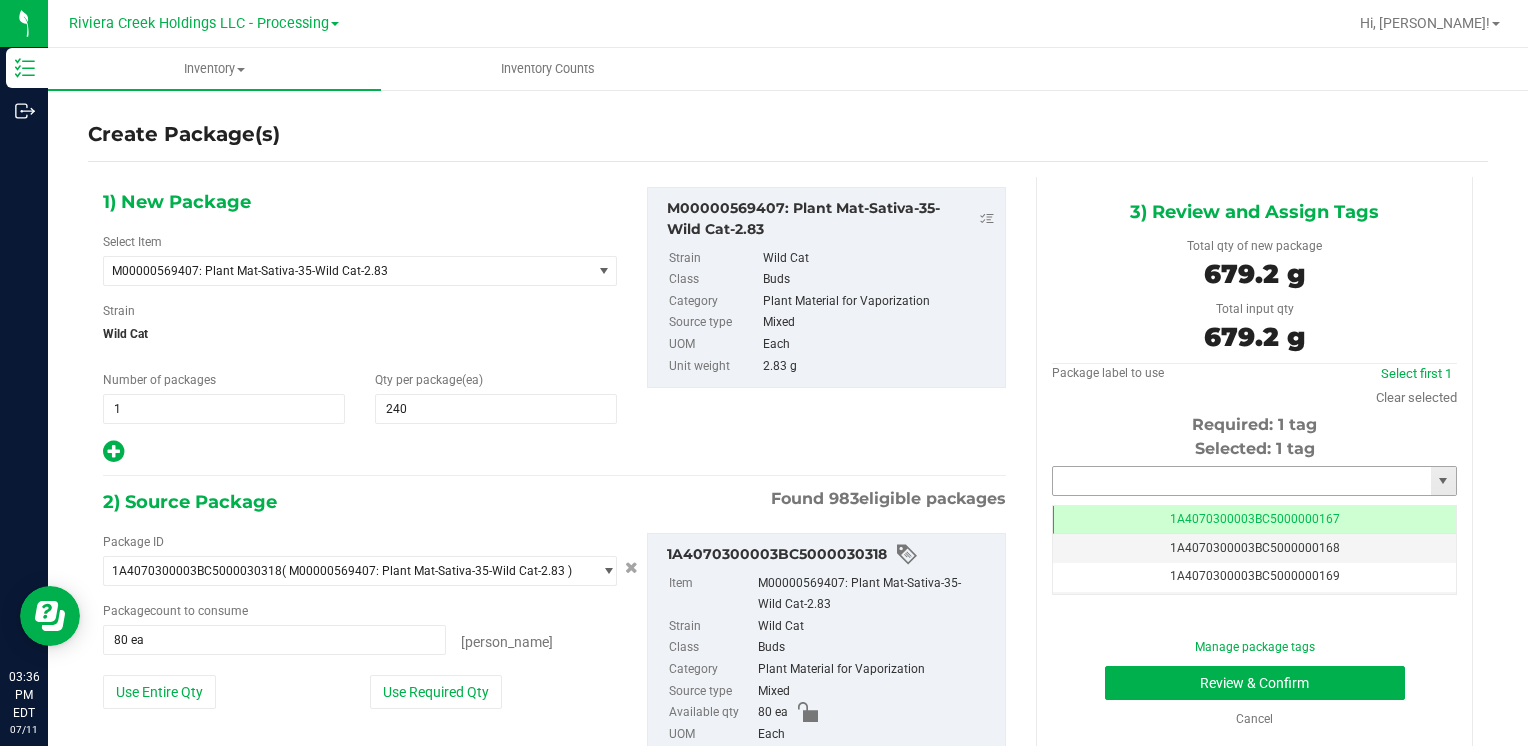 click at bounding box center (1242, 481) 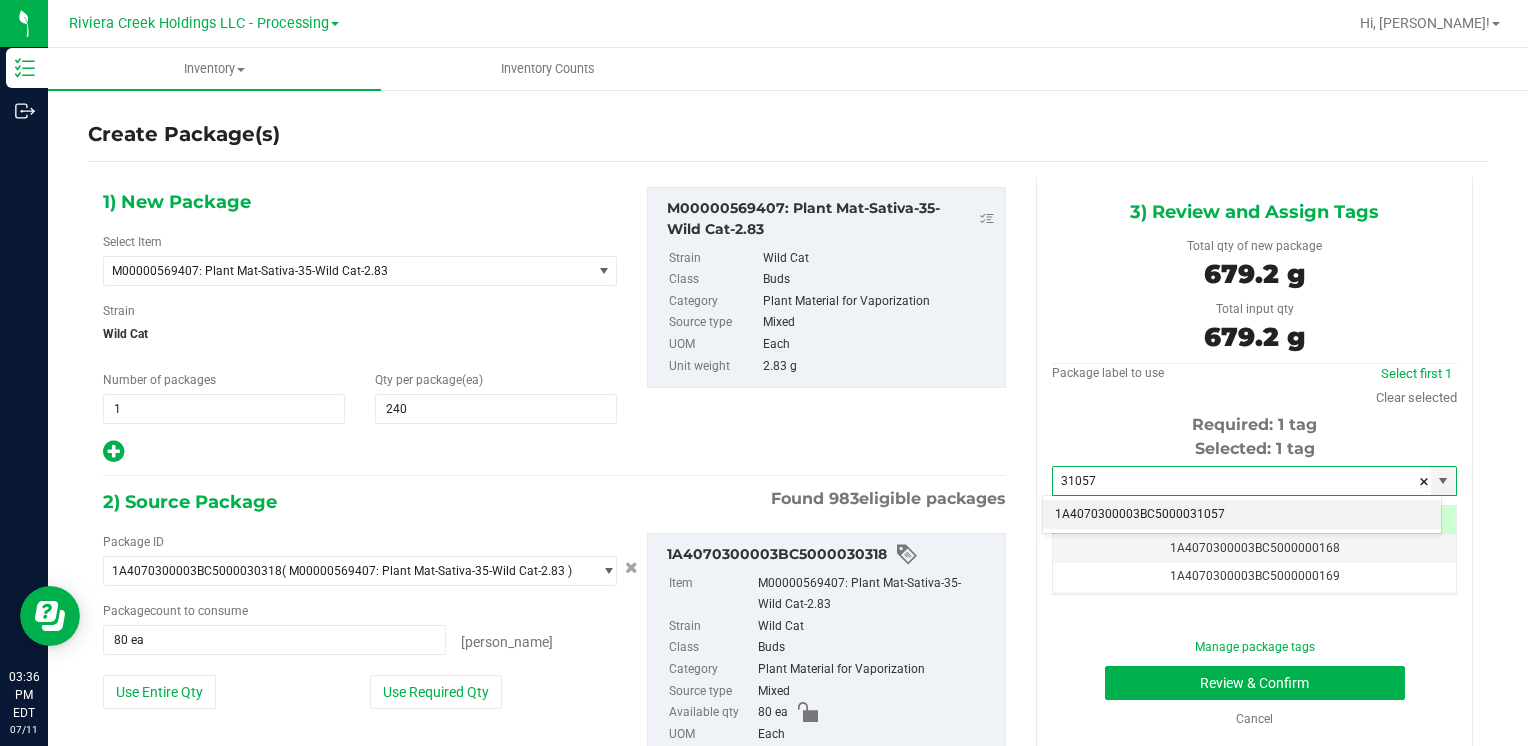 click on "1A4070300003BC5000031057" at bounding box center (1242, 515) 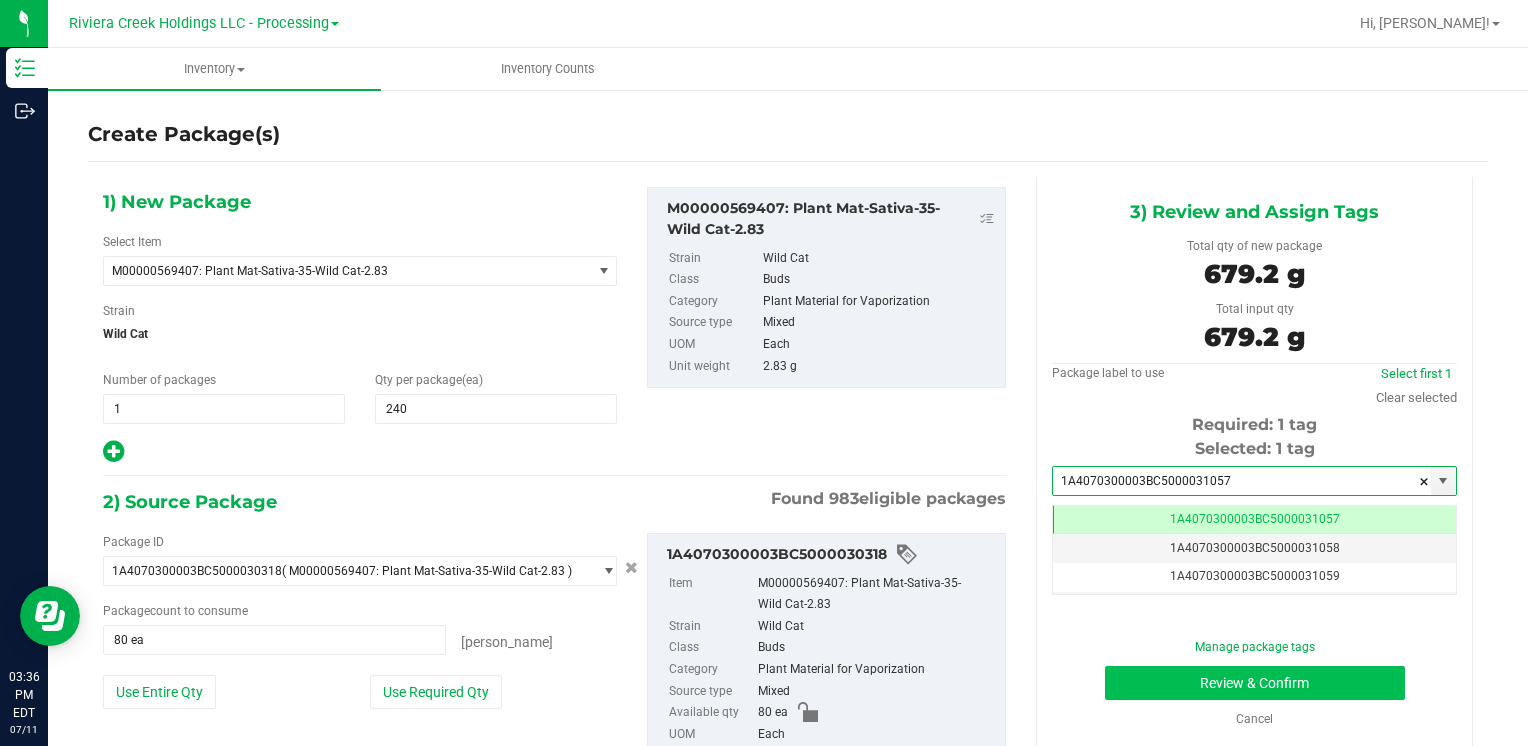 type on "1A4070300003BC5000031057" 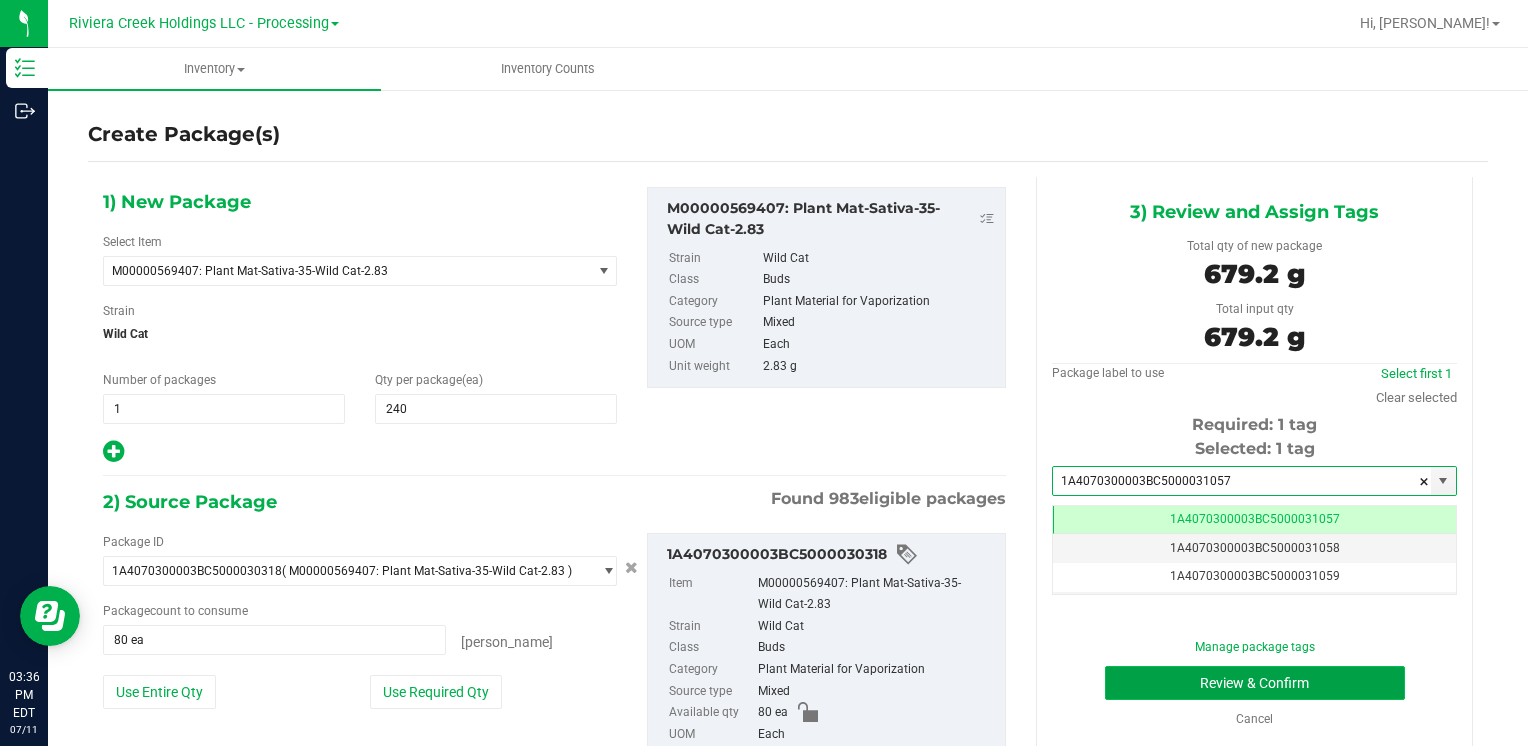 click on "Review & Confirm" at bounding box center (1255, 683) 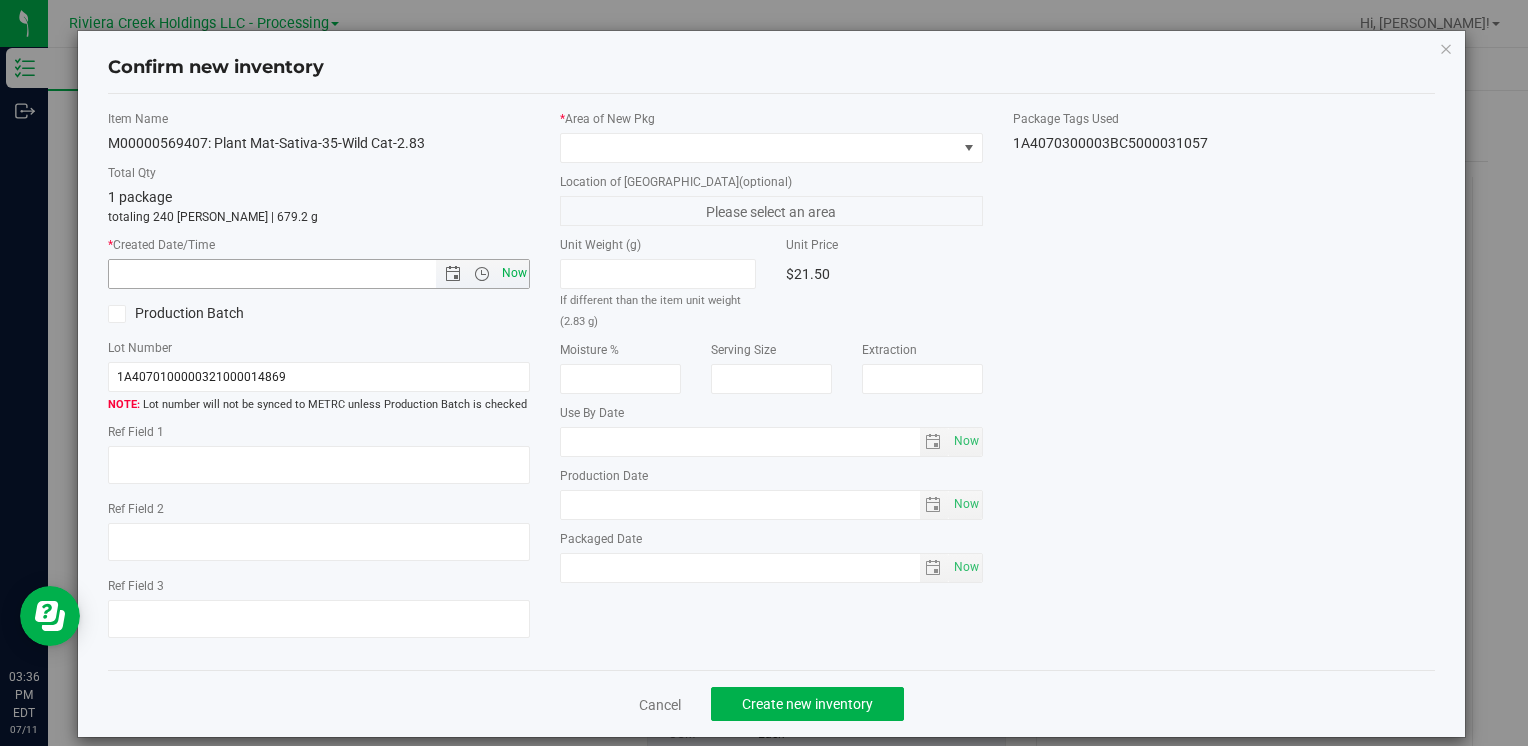 click on "Now" at bounding box center [514, 273] 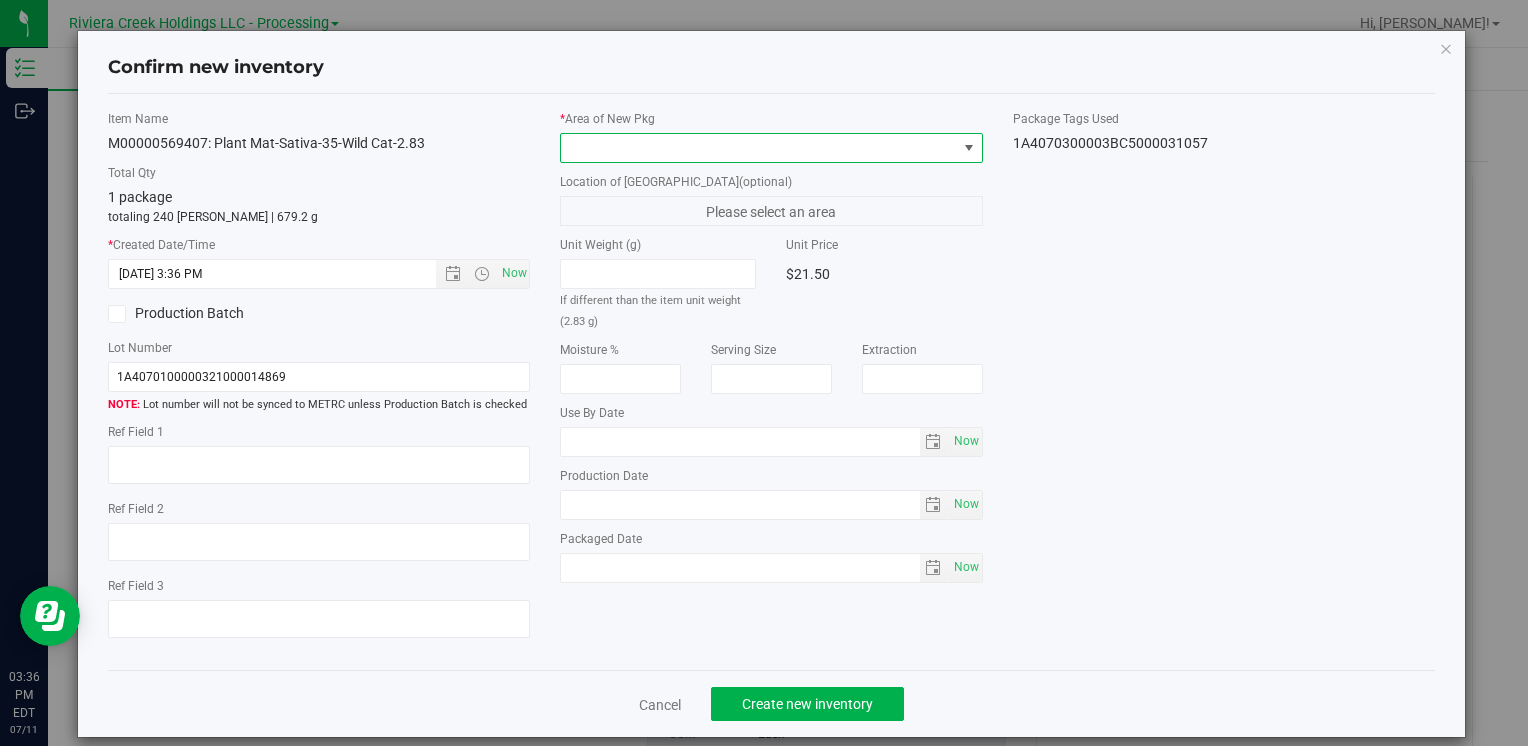 click at bounding box center [758, 148] 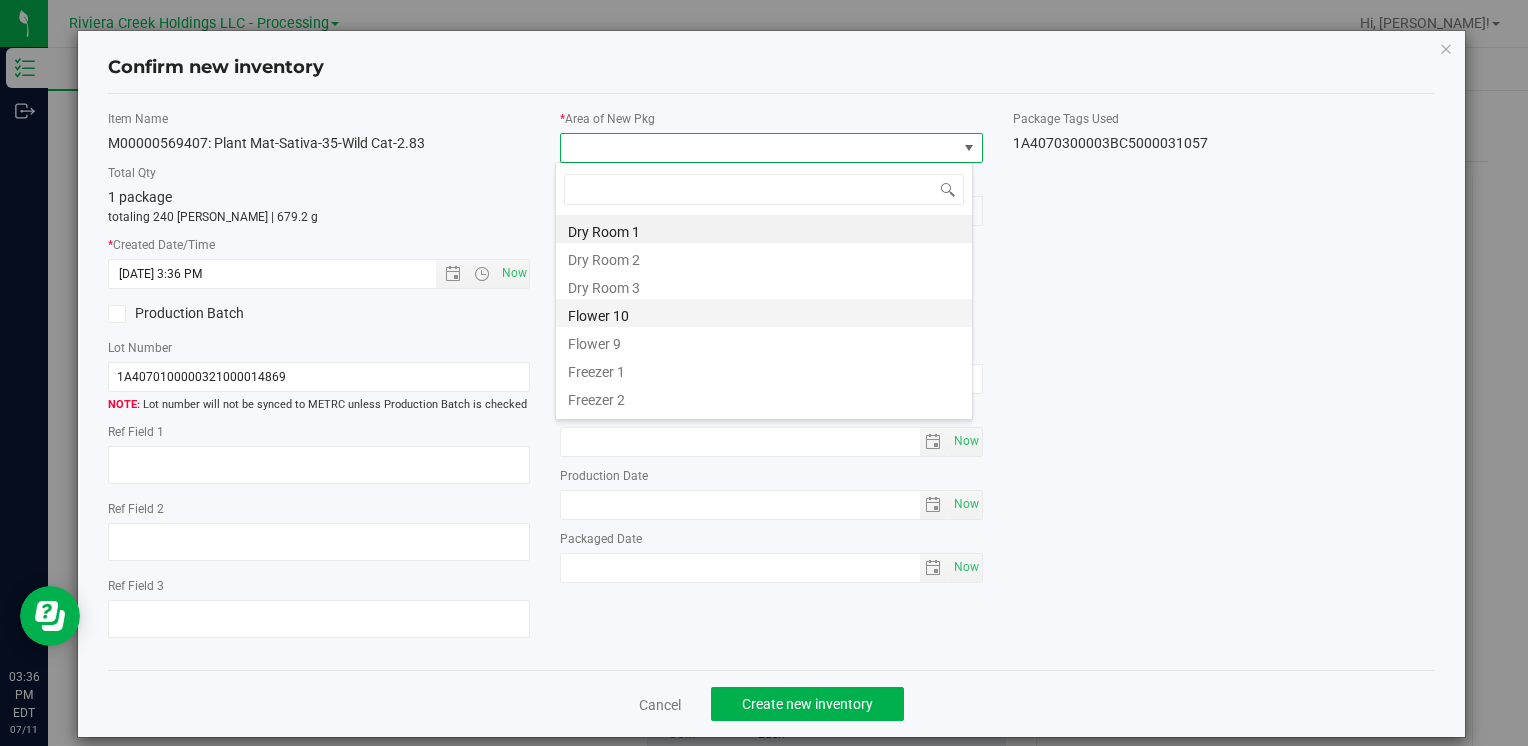 click on "Flower 10" at bounding box center [764, 313] 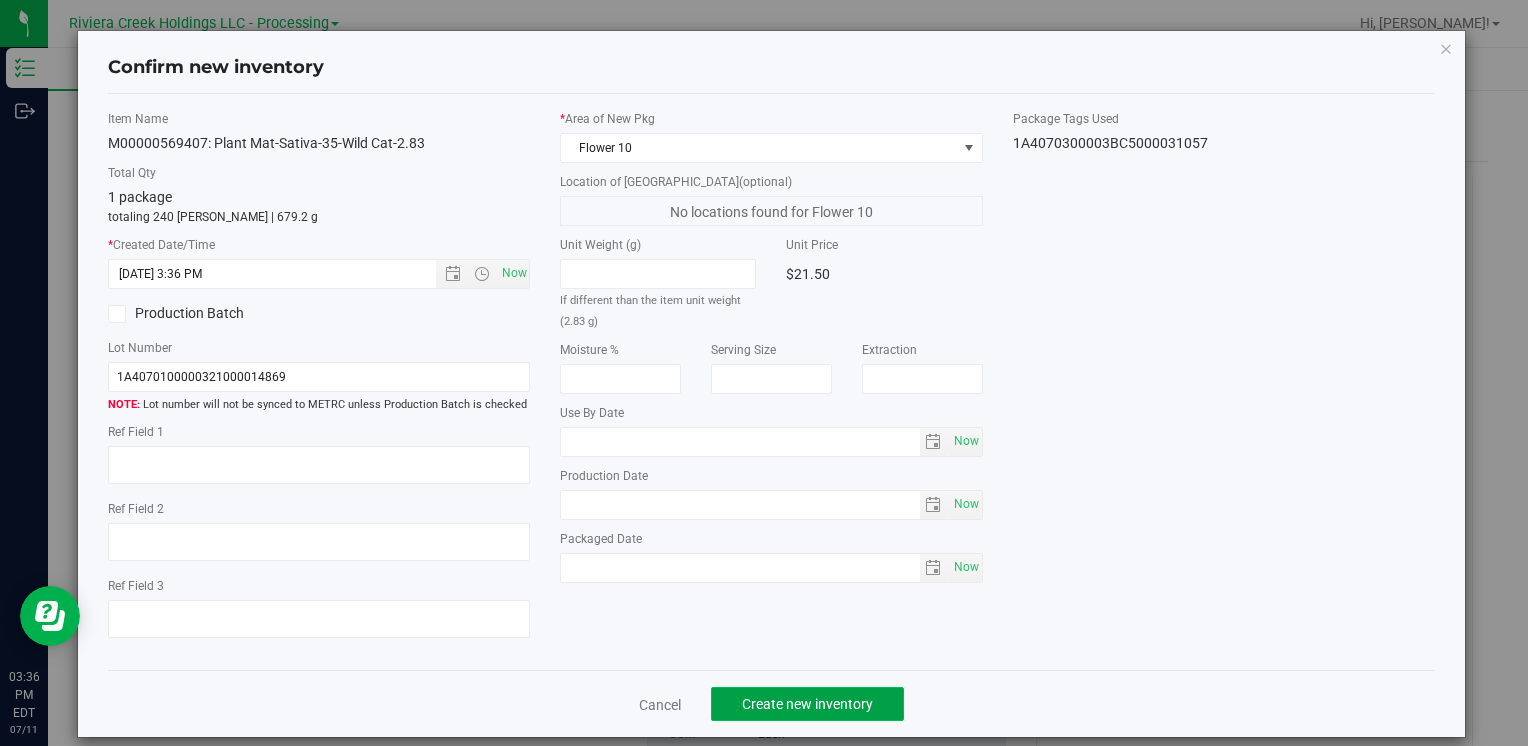 click on "Create new inventory" 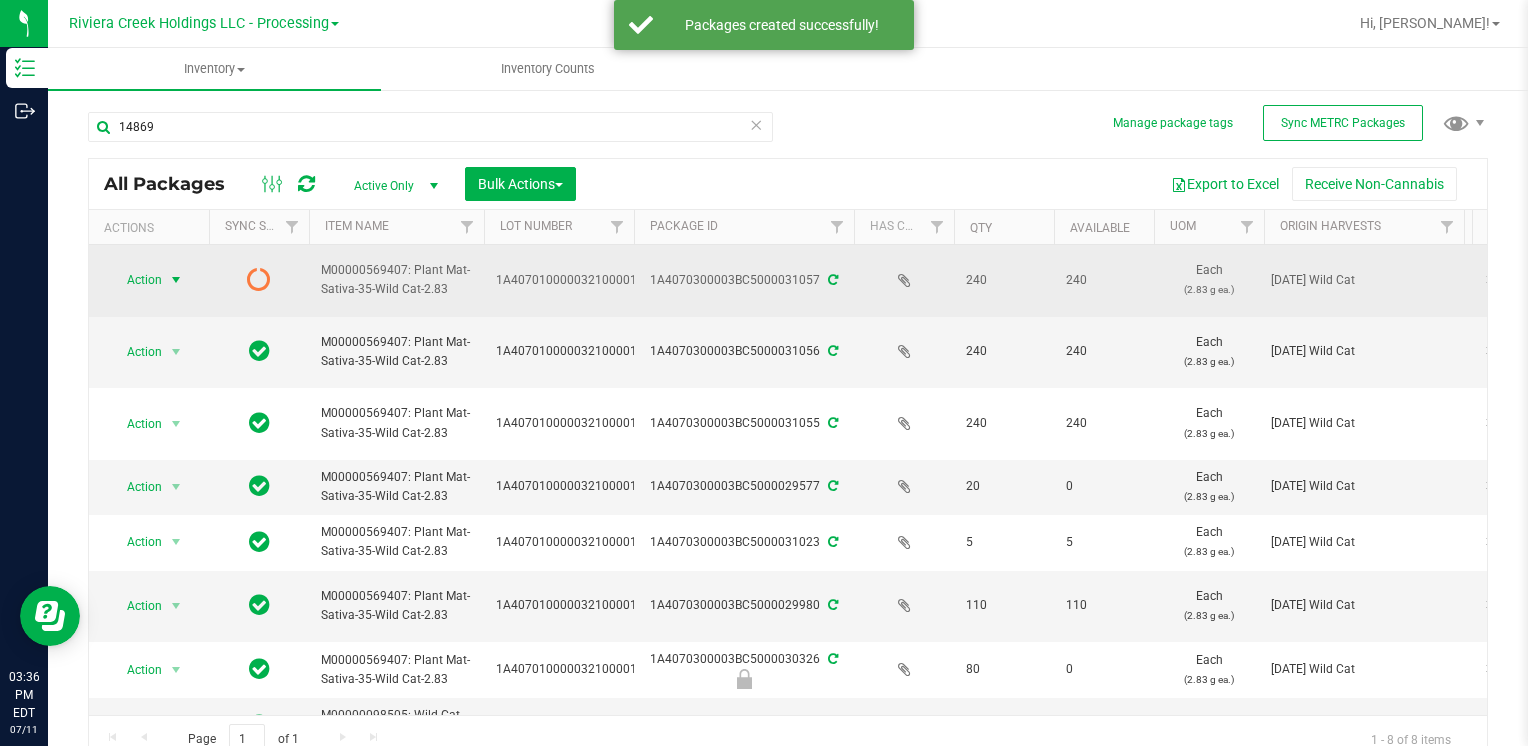 drag, startPoint x: 140, startPoint y: 274, endPoint x: 152, endPoint y: 282, distance: 14.422205 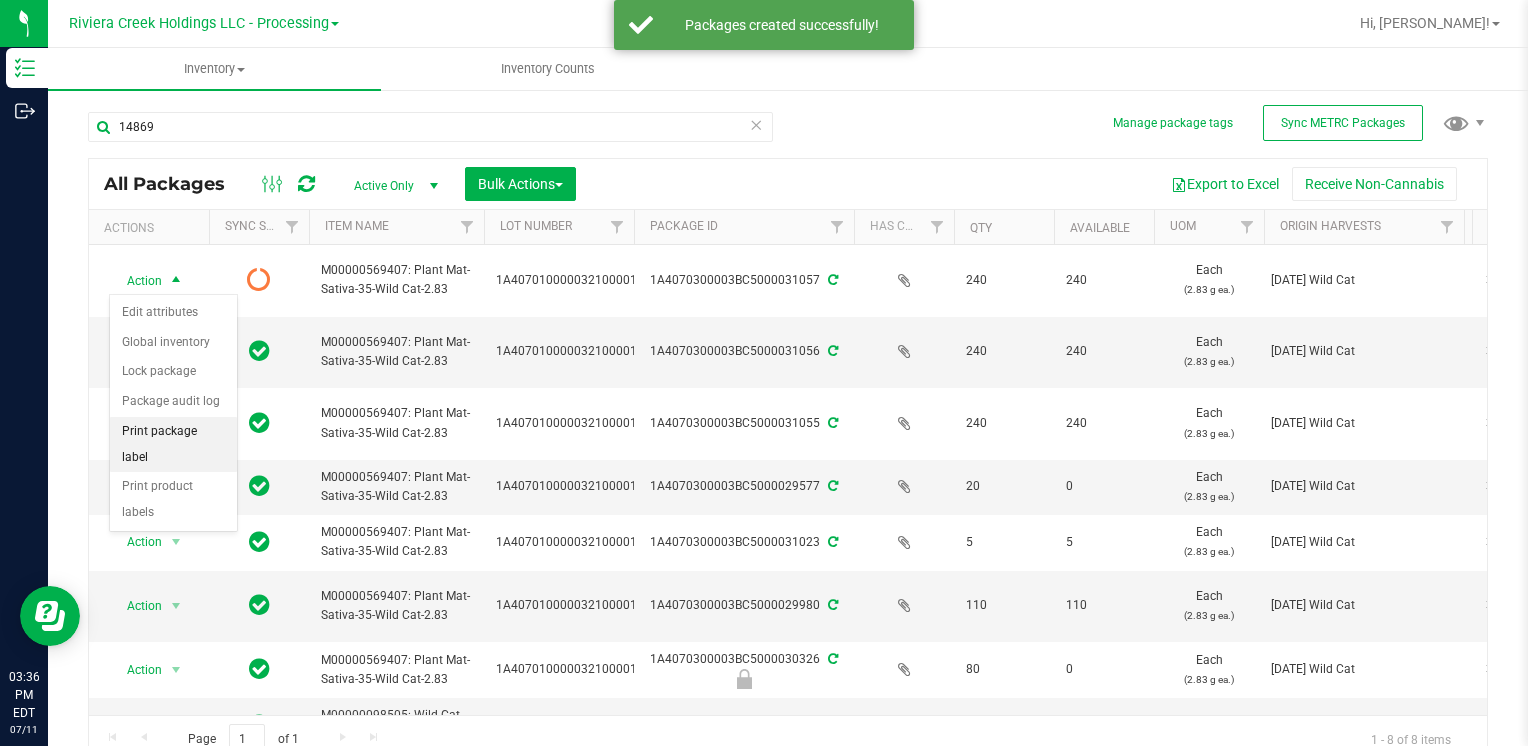 click on "Print package label" at bounding box center (173, 444) 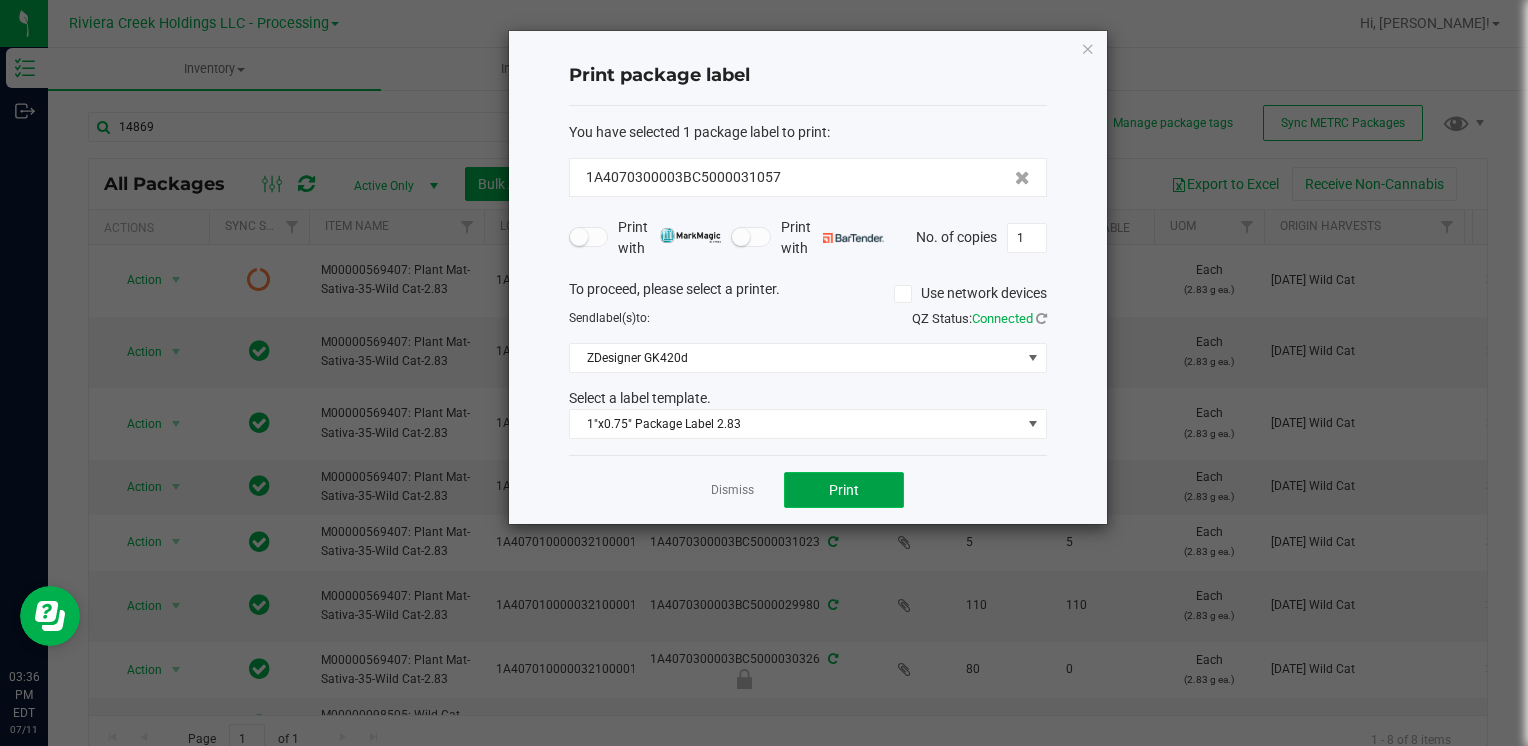 click on "Print" 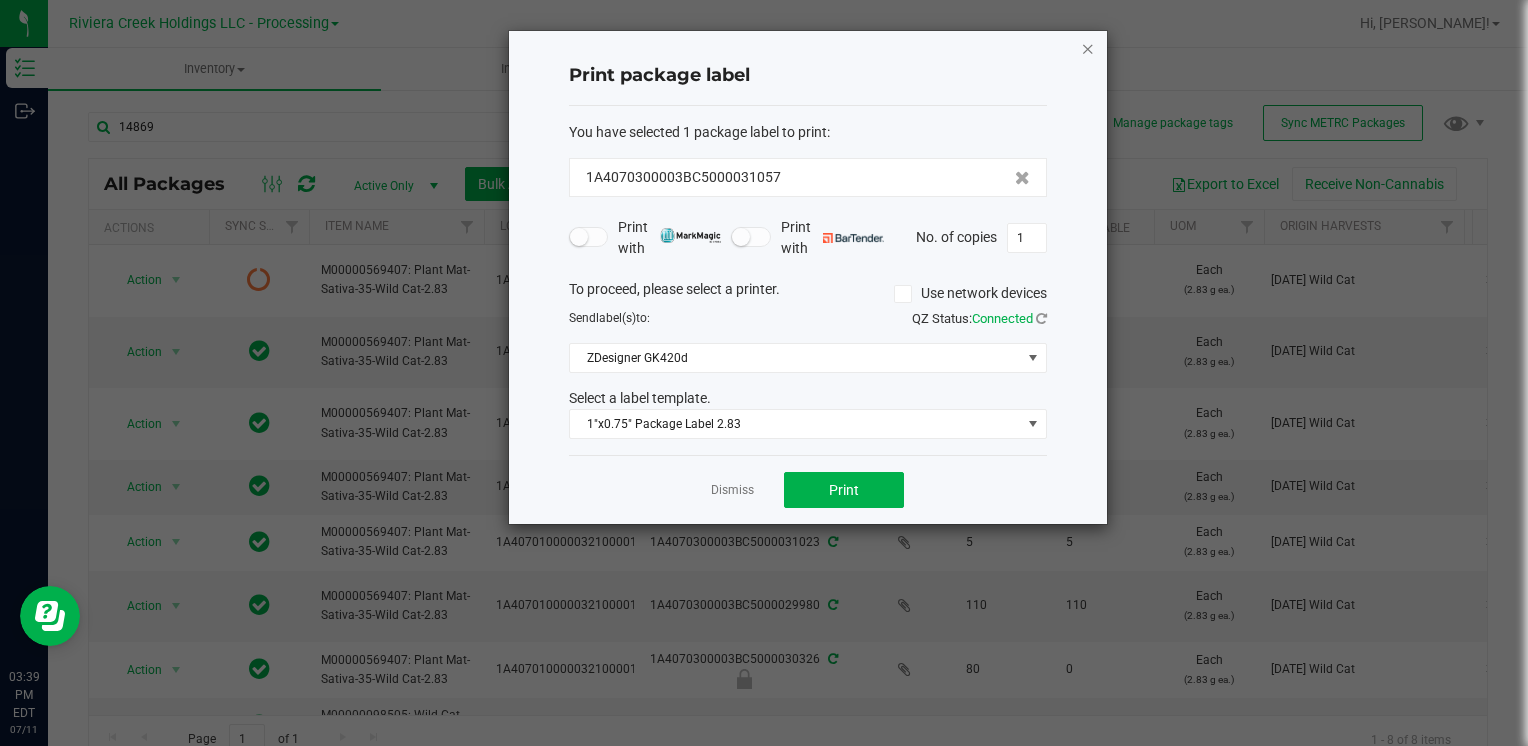 click 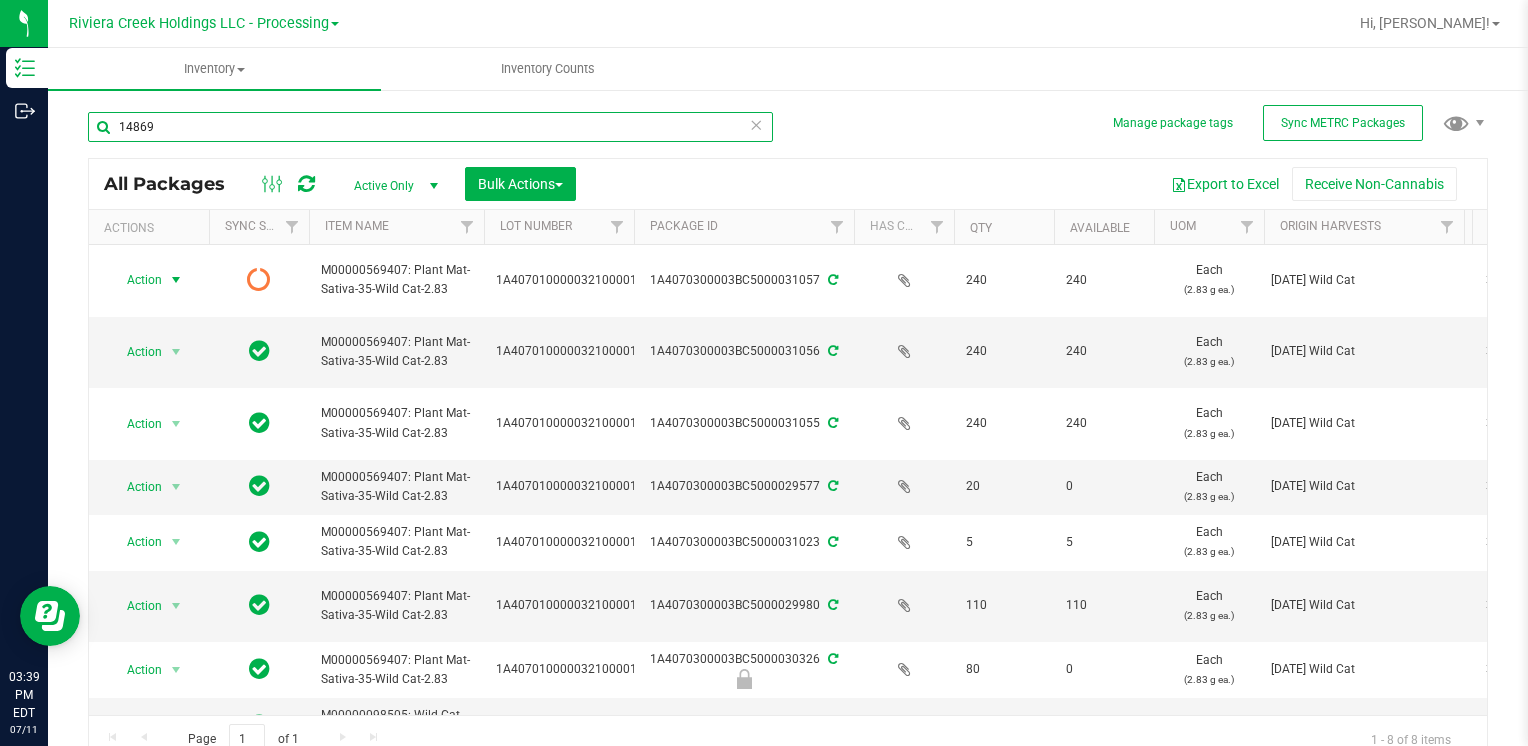 click on "14869" at bounding box center (430, 127) 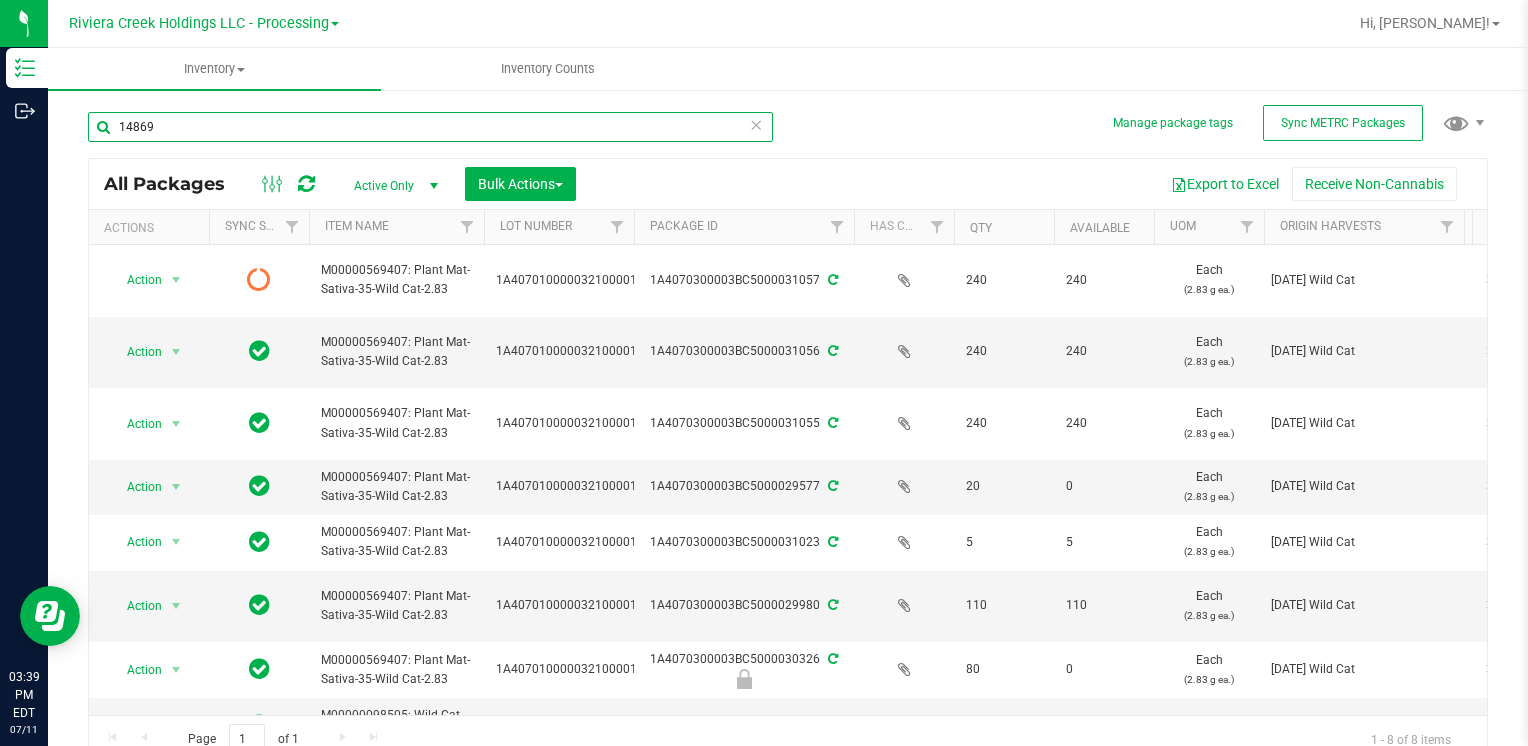 click on "14869" at bounding box center [430, 127] 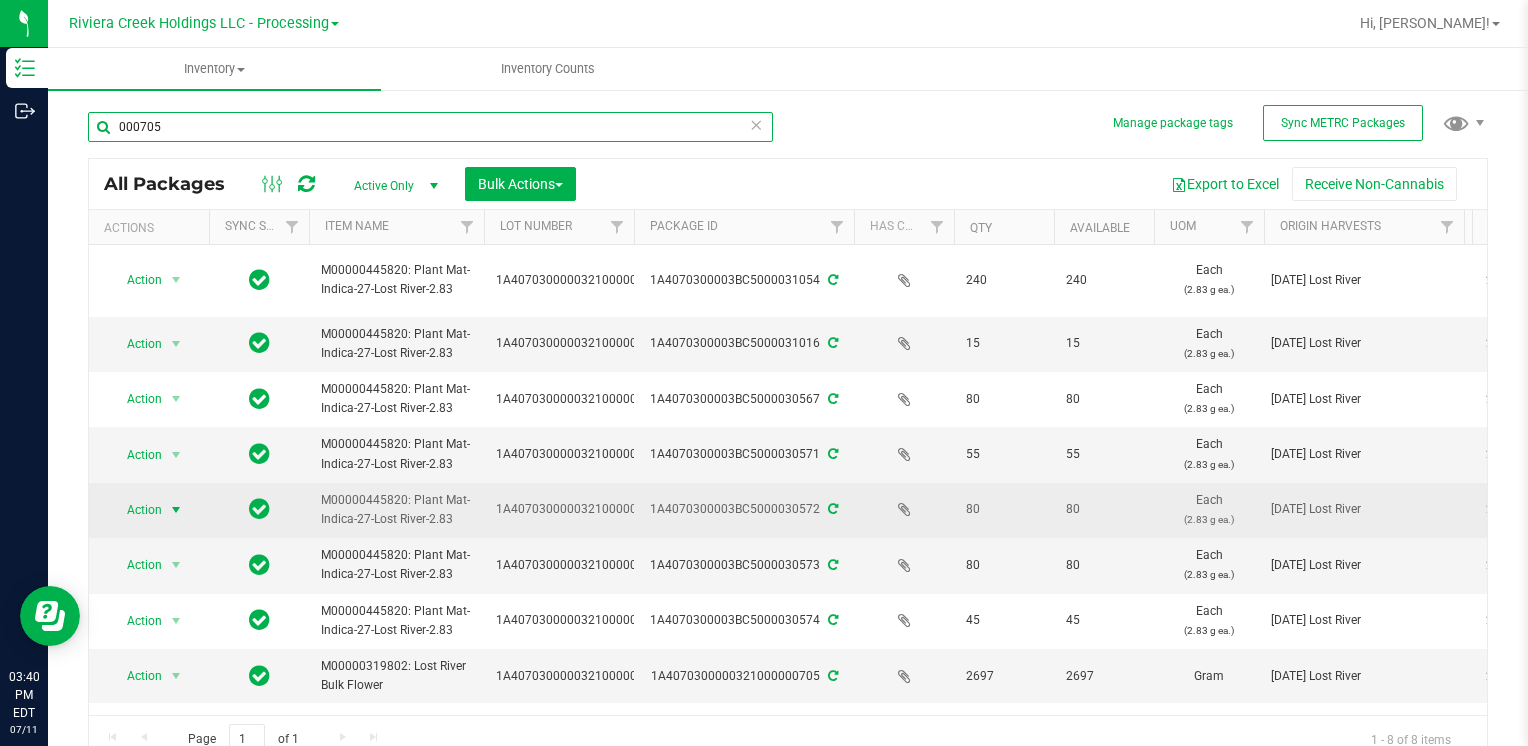type on "000705" 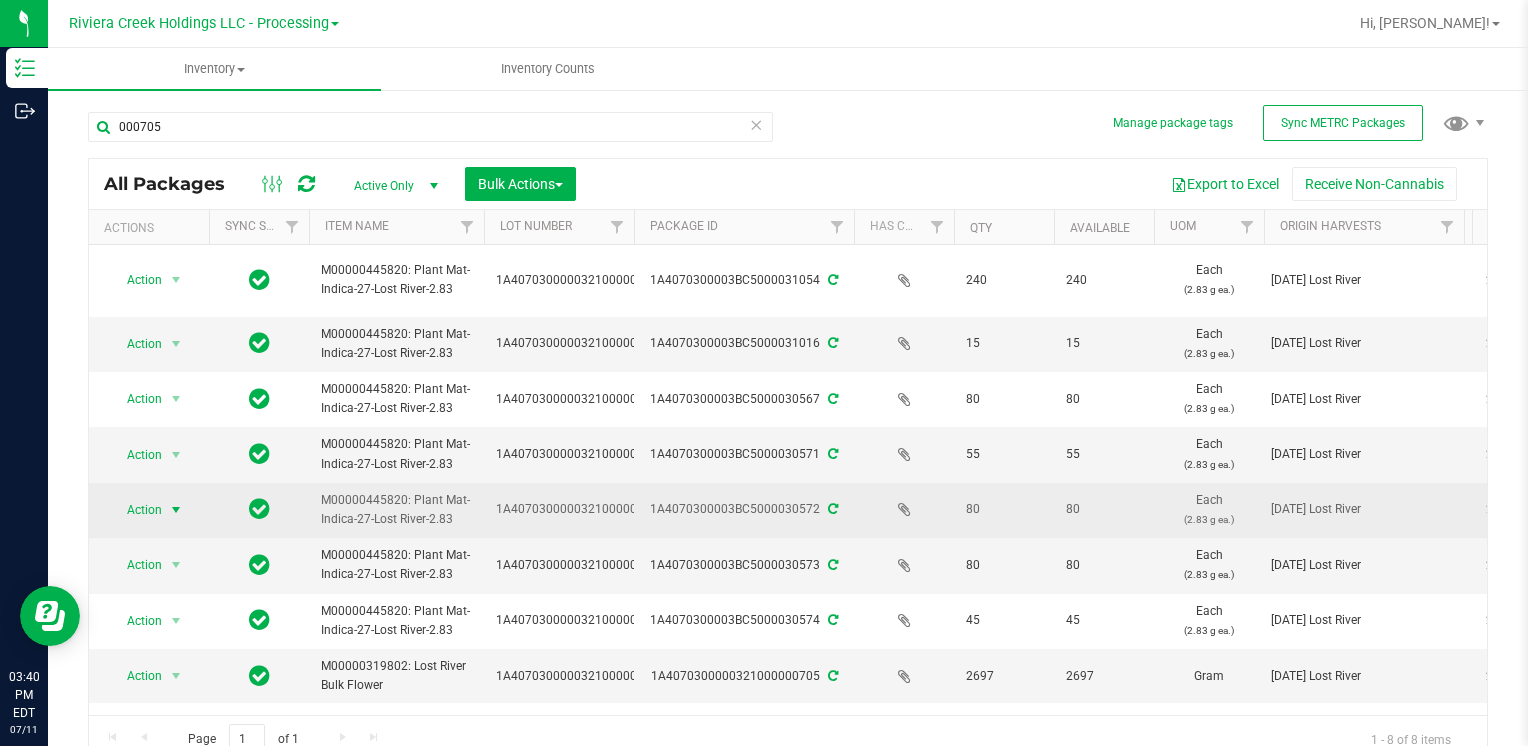click on "Action" at bounding box center (136, 510) 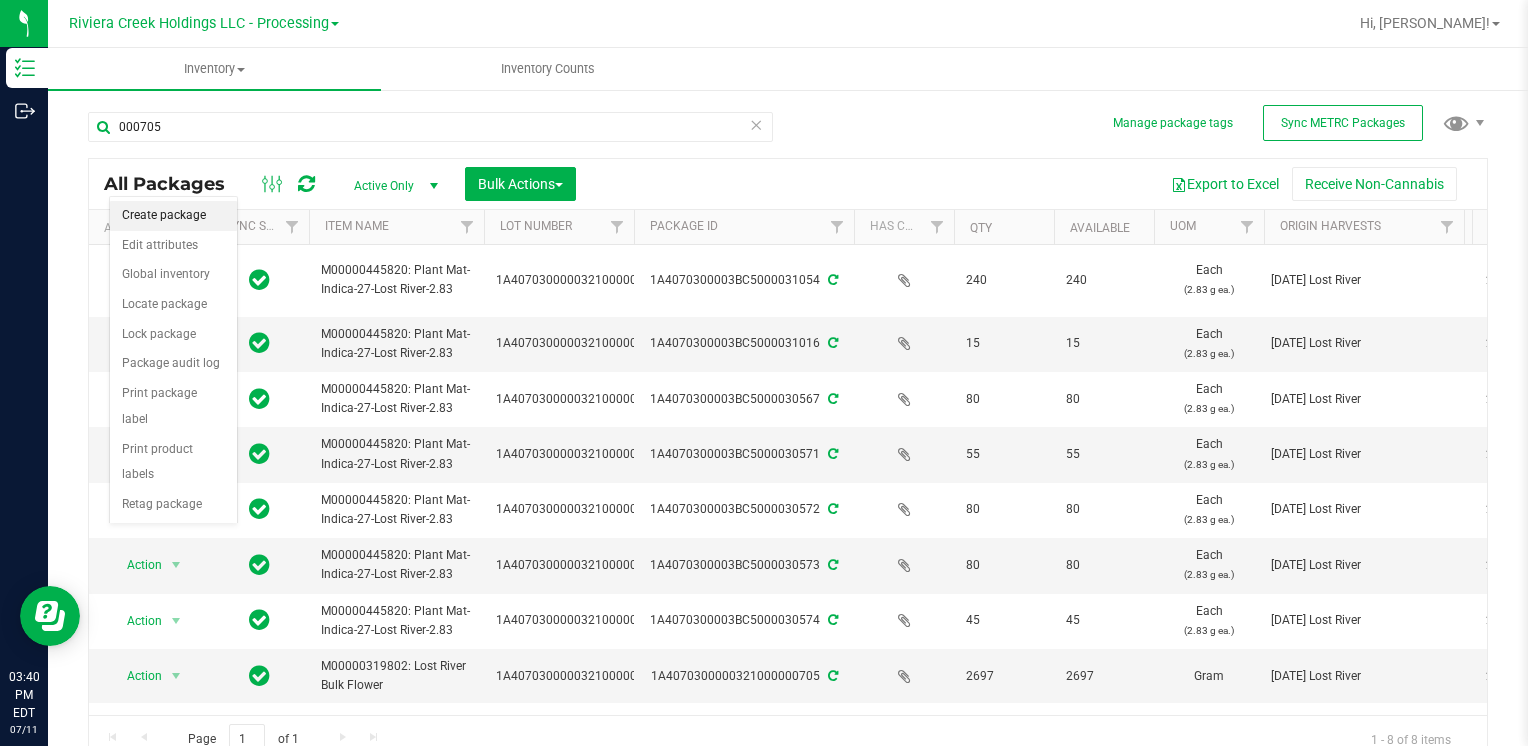 click on "Create package" at bounding box center (173, 216) 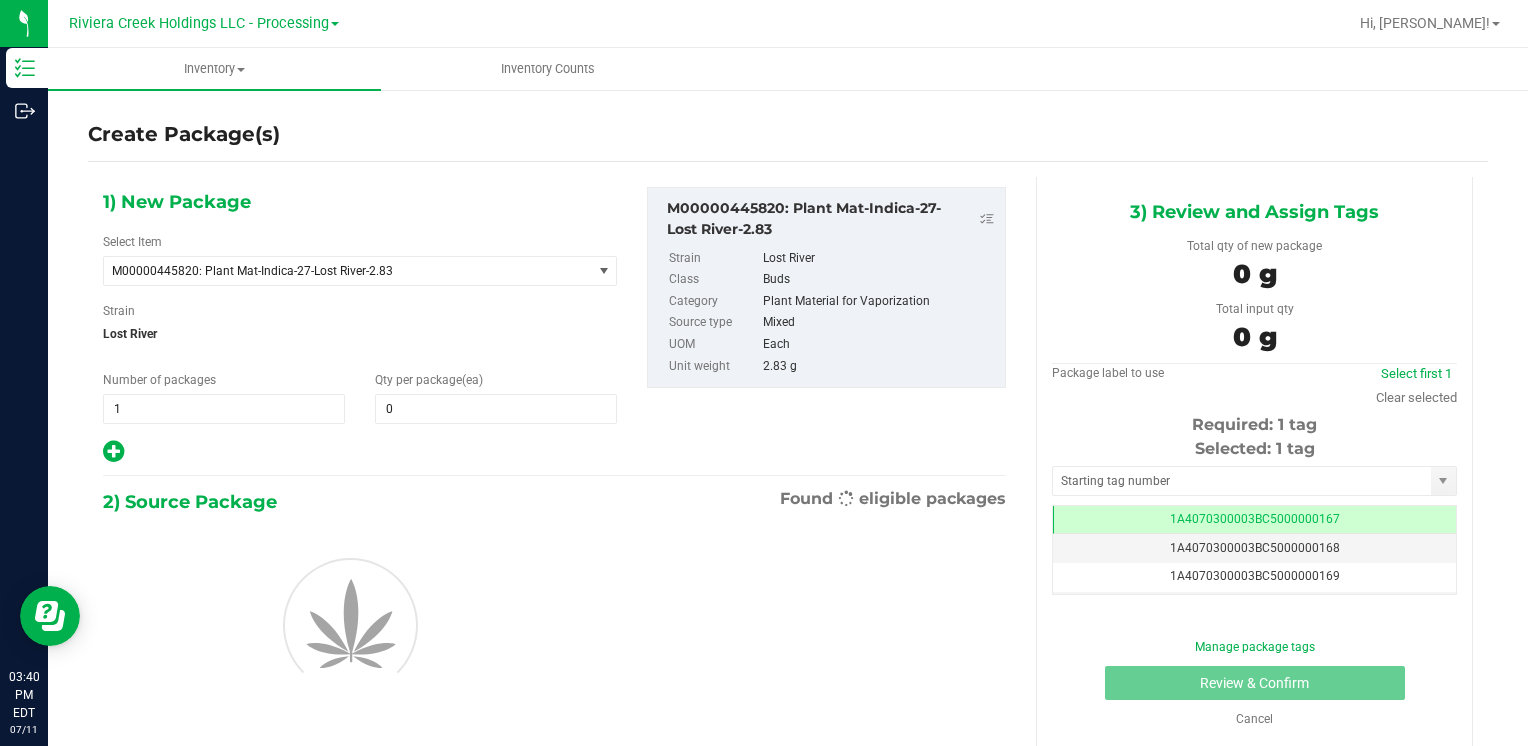 scroll, scrollTop: 0, scrollLeft: 0, axis: both 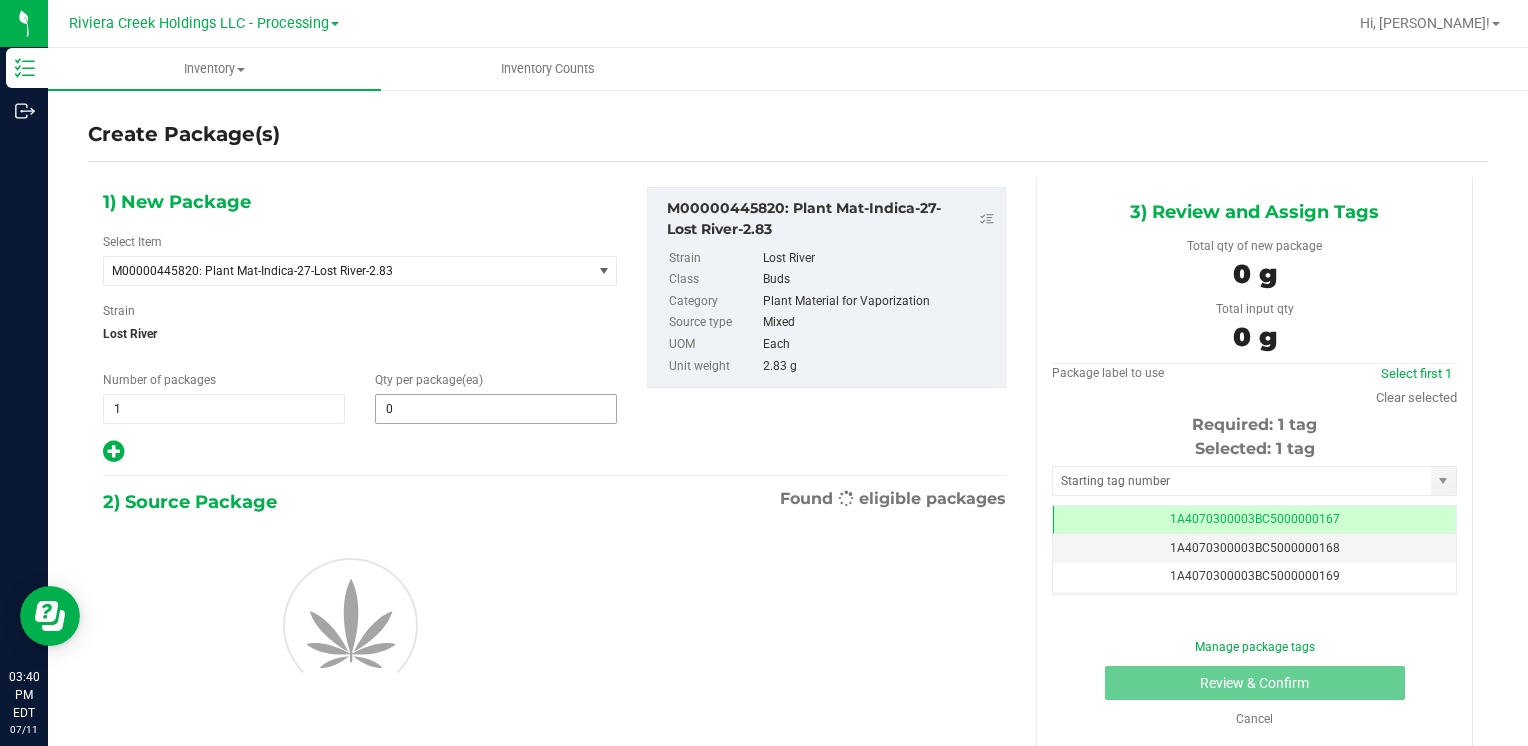 type 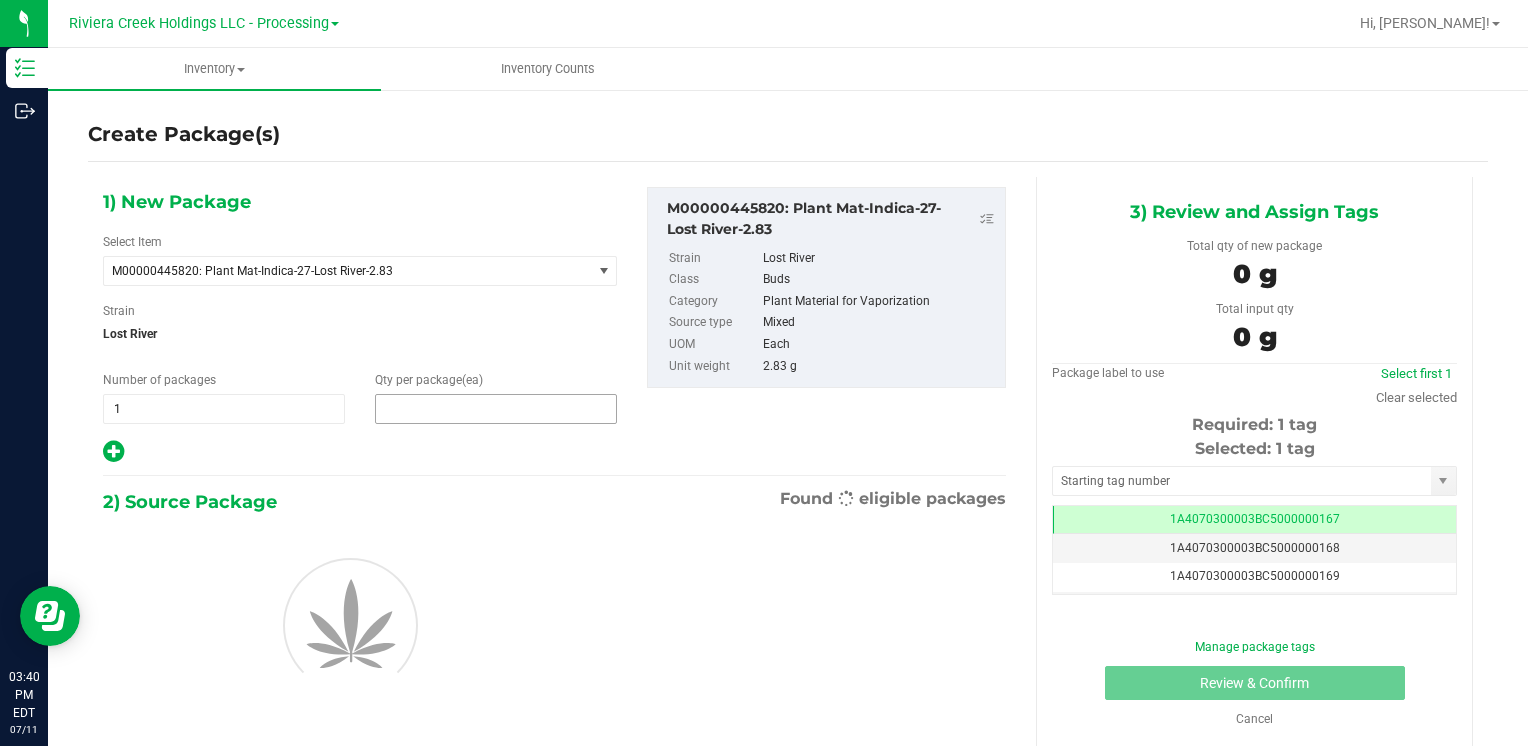 click at bounding box center (496, 409) 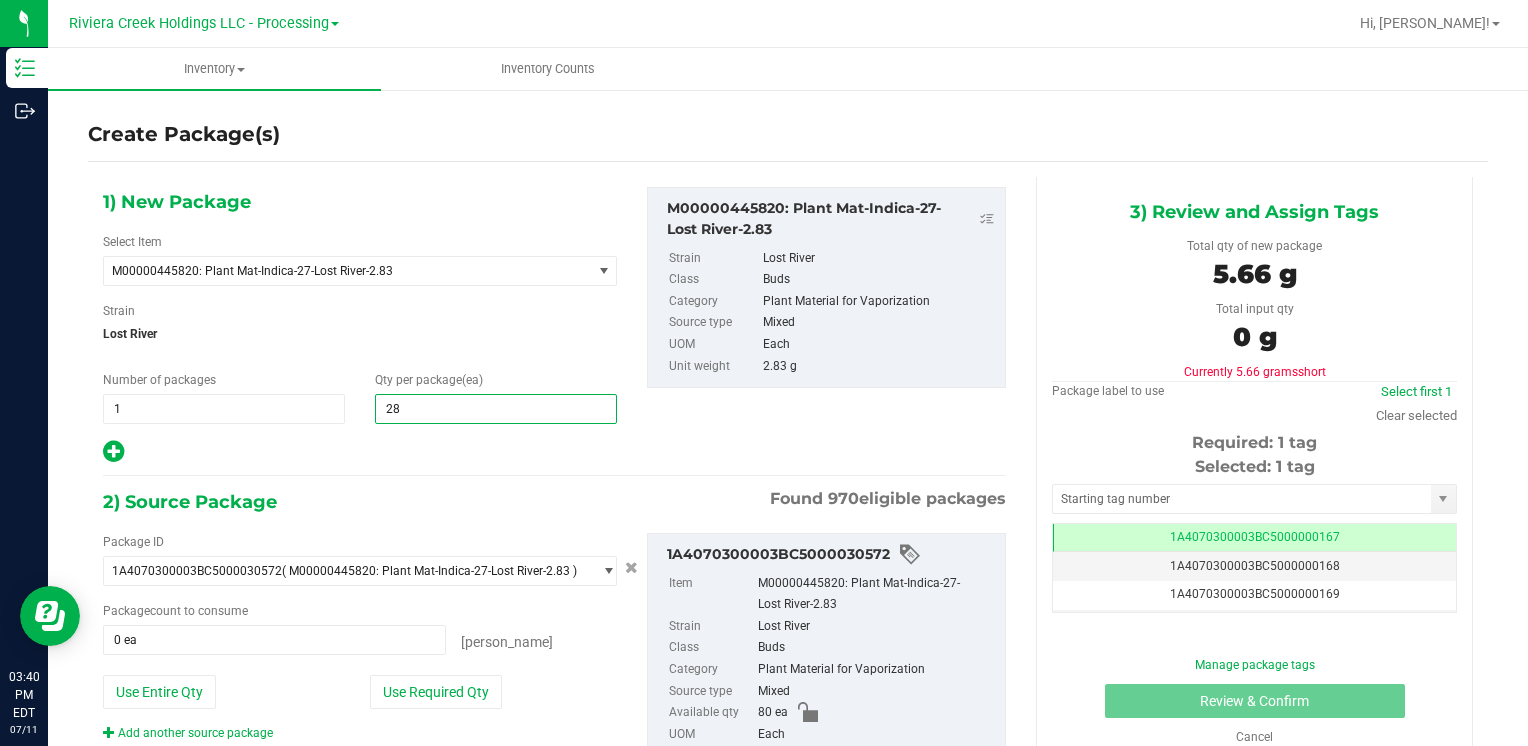 type on "285" 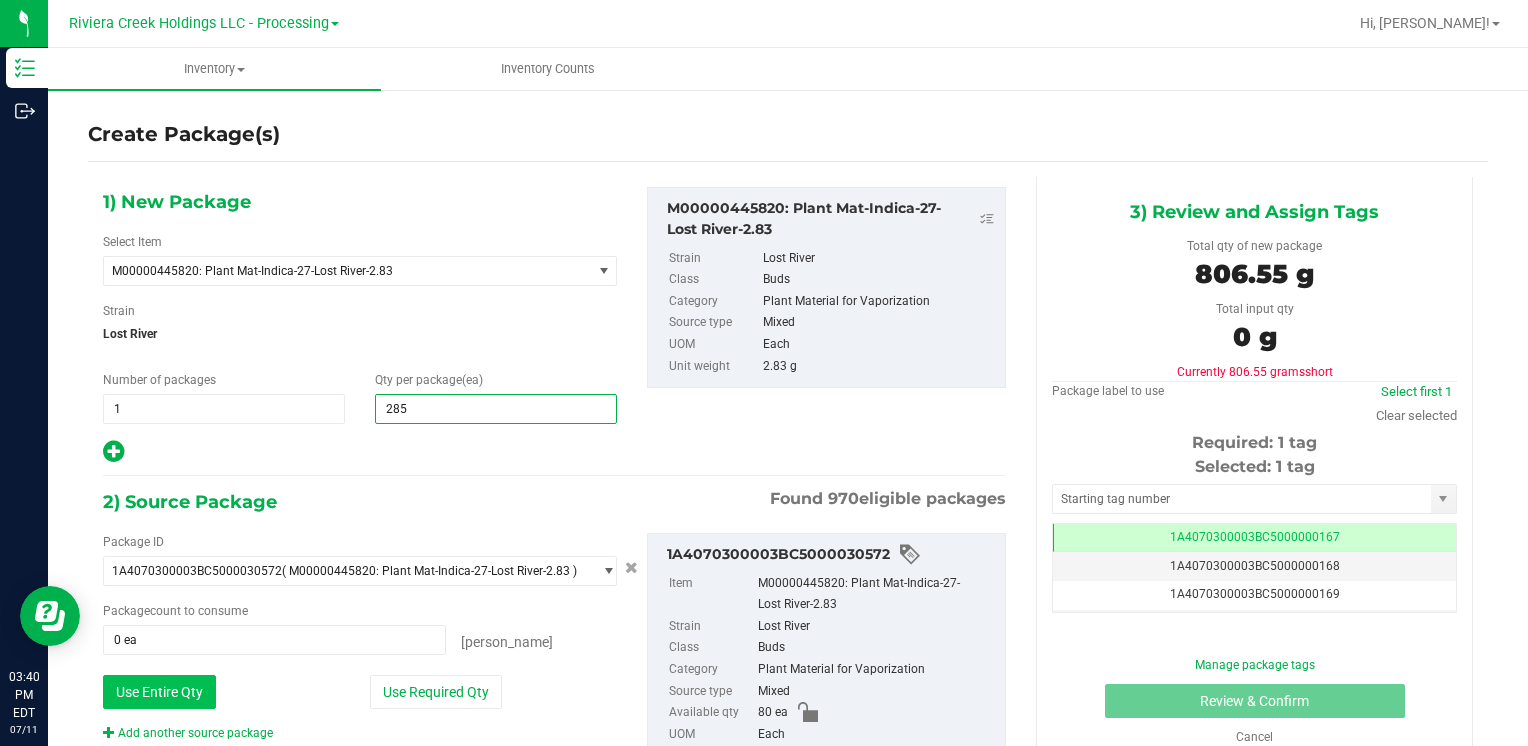 type on "285" 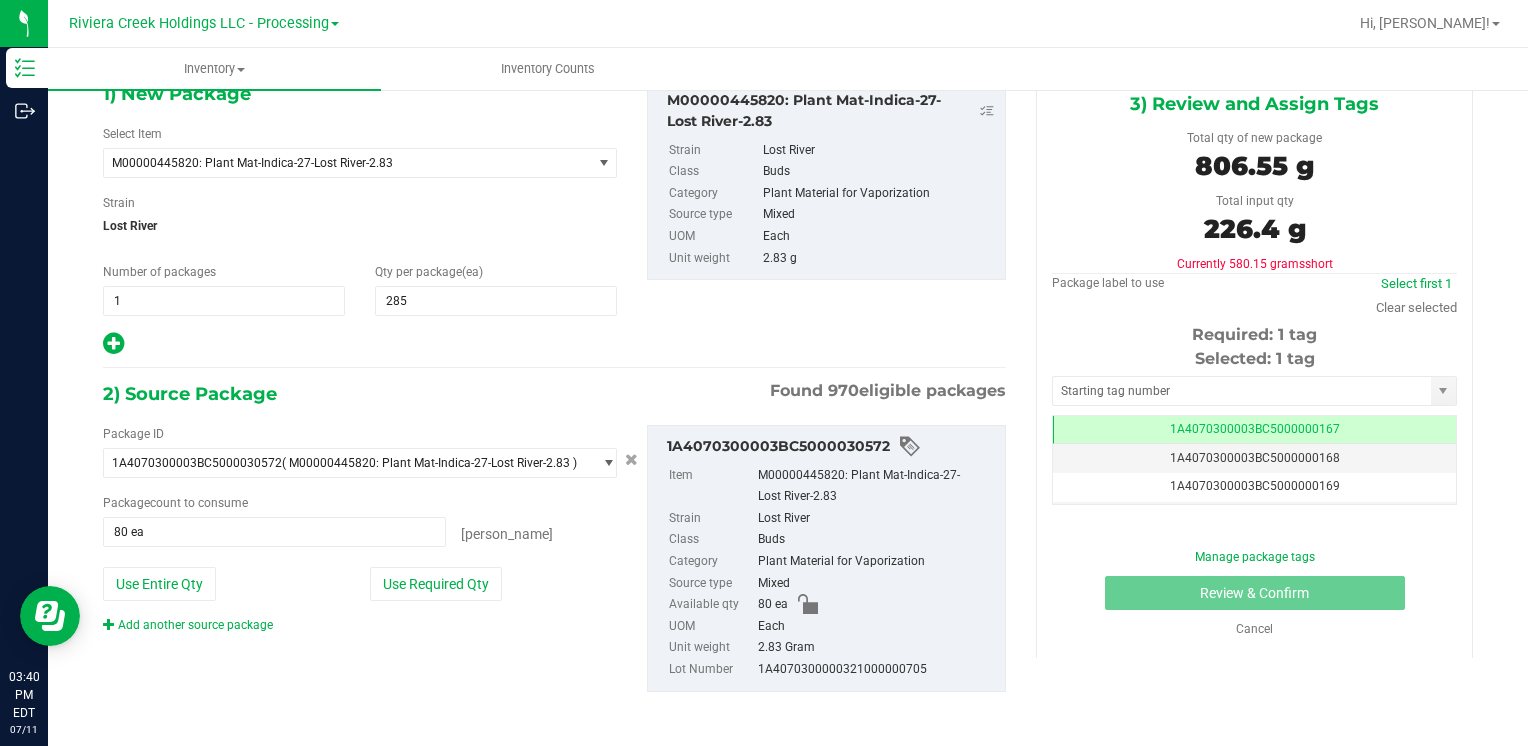 scroll, scrollTop: 109, scrollLeft: 0, axis: vertical 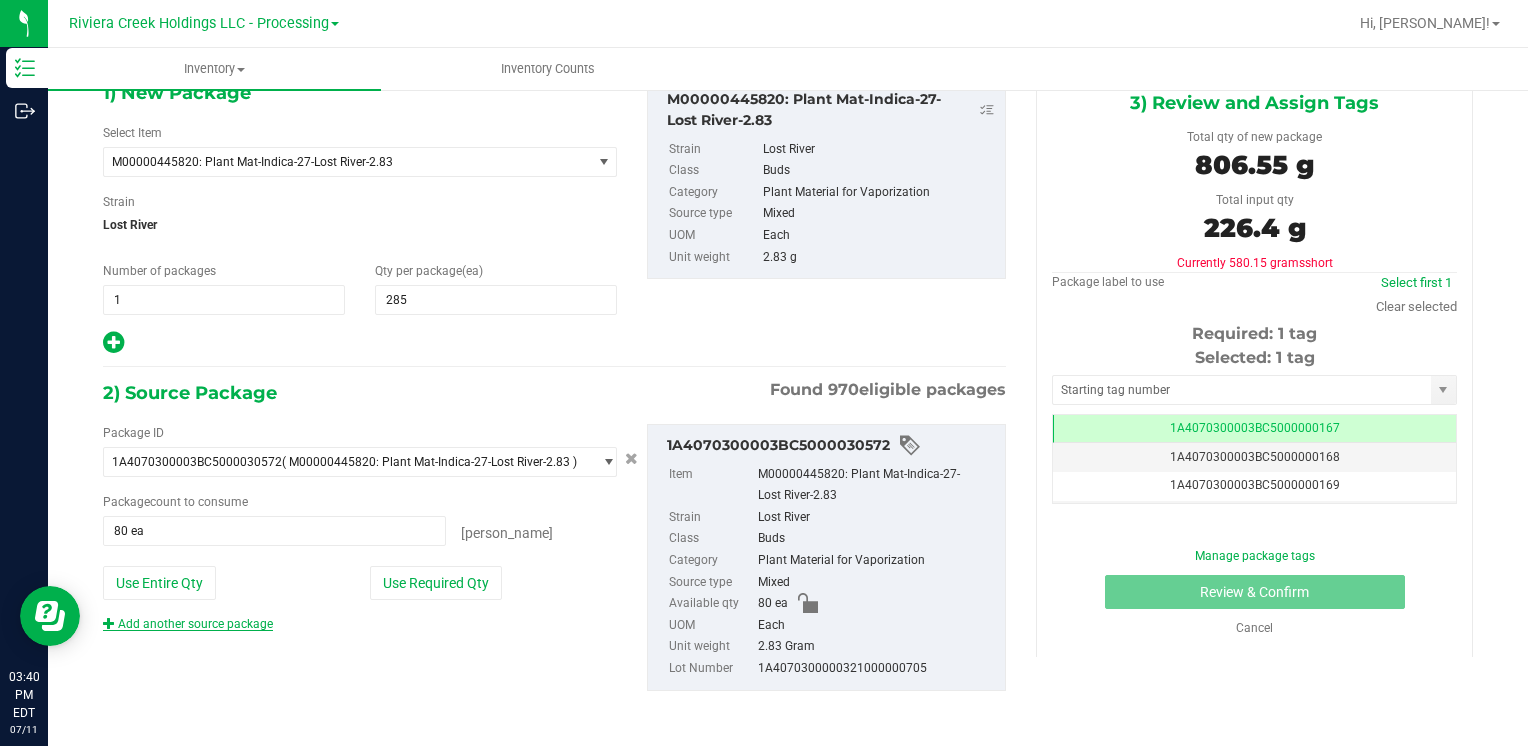 click on "Add another source package" at bounding box center (188, 624) 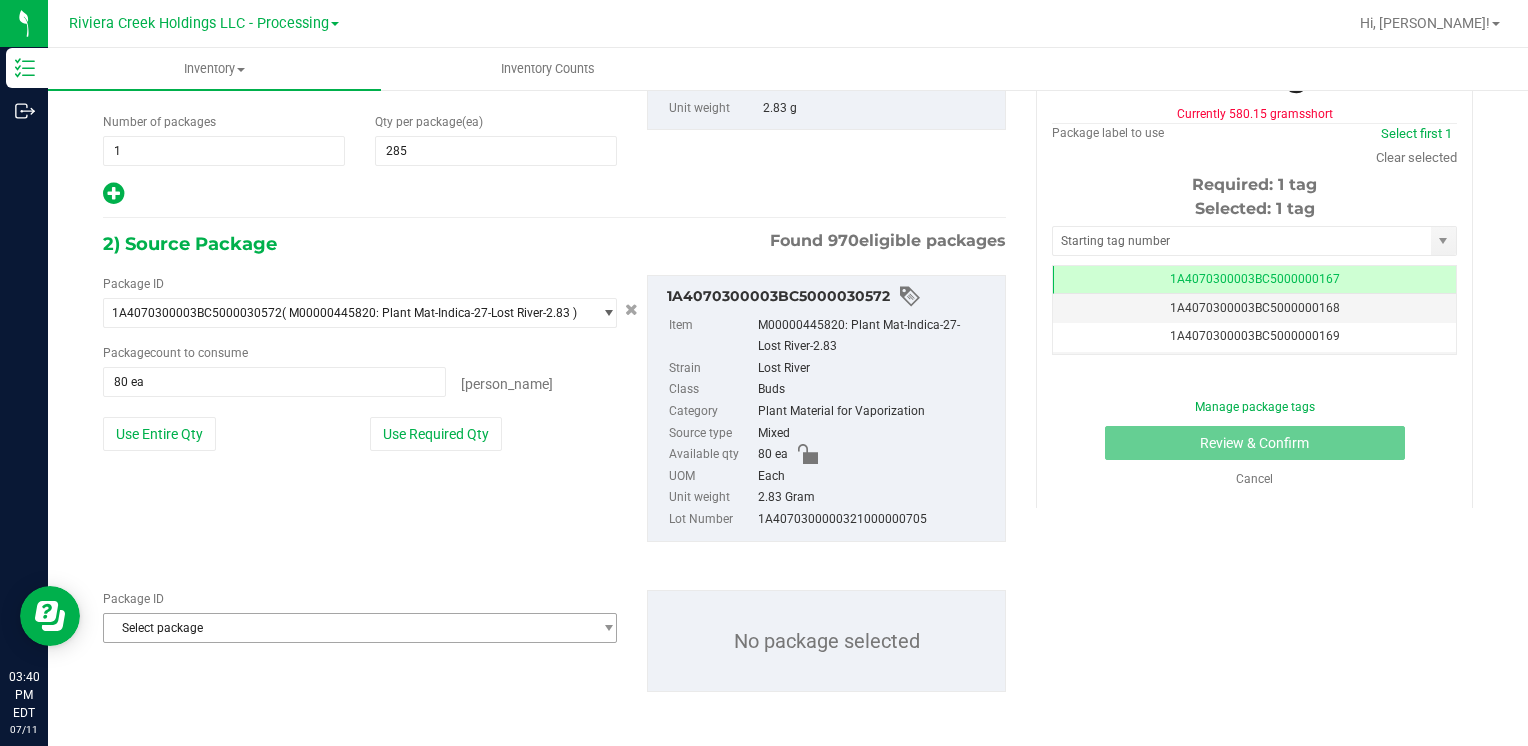scroll, scrollTop: 259, scrollLeft: 0, axis: vertical 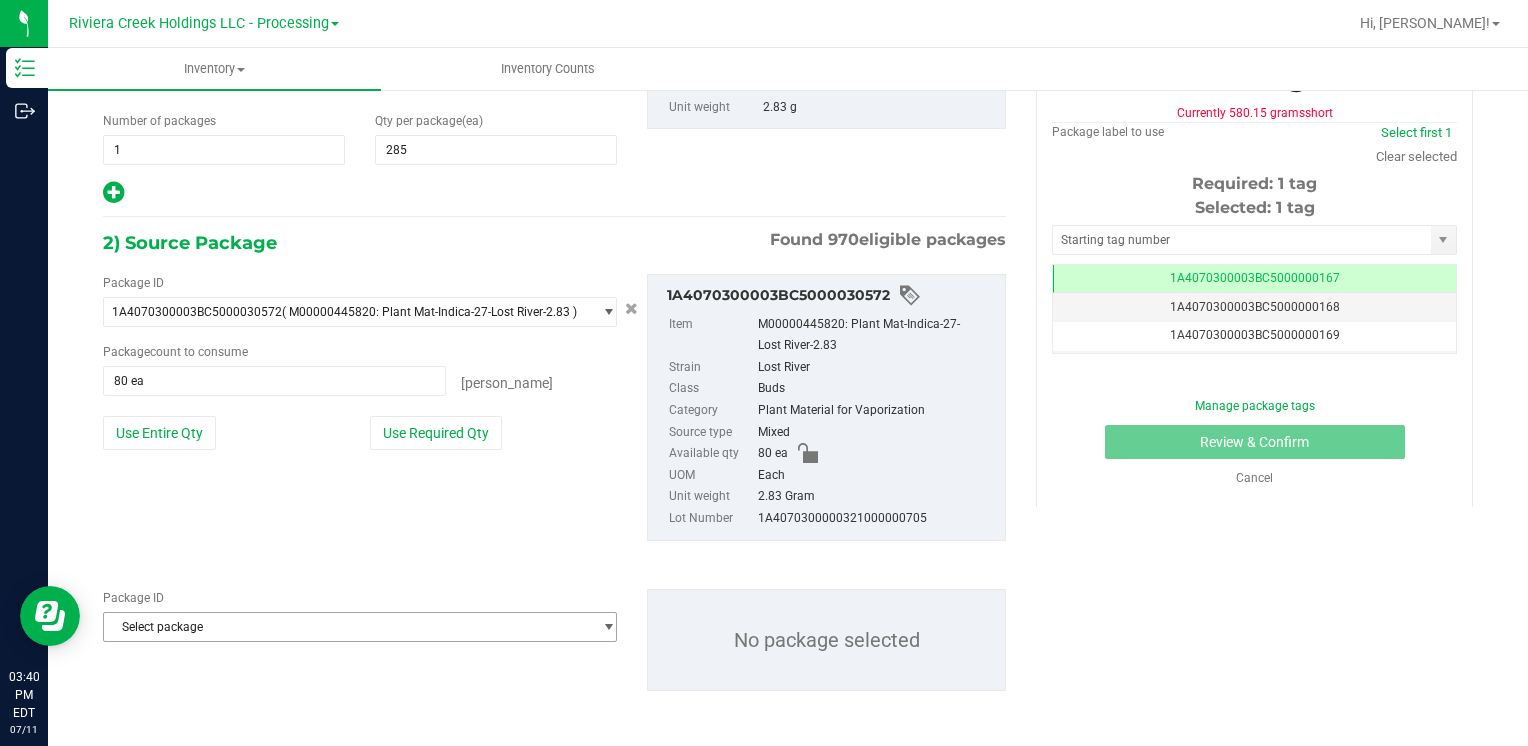 click on "Select package" at bounding box center (347, 627) 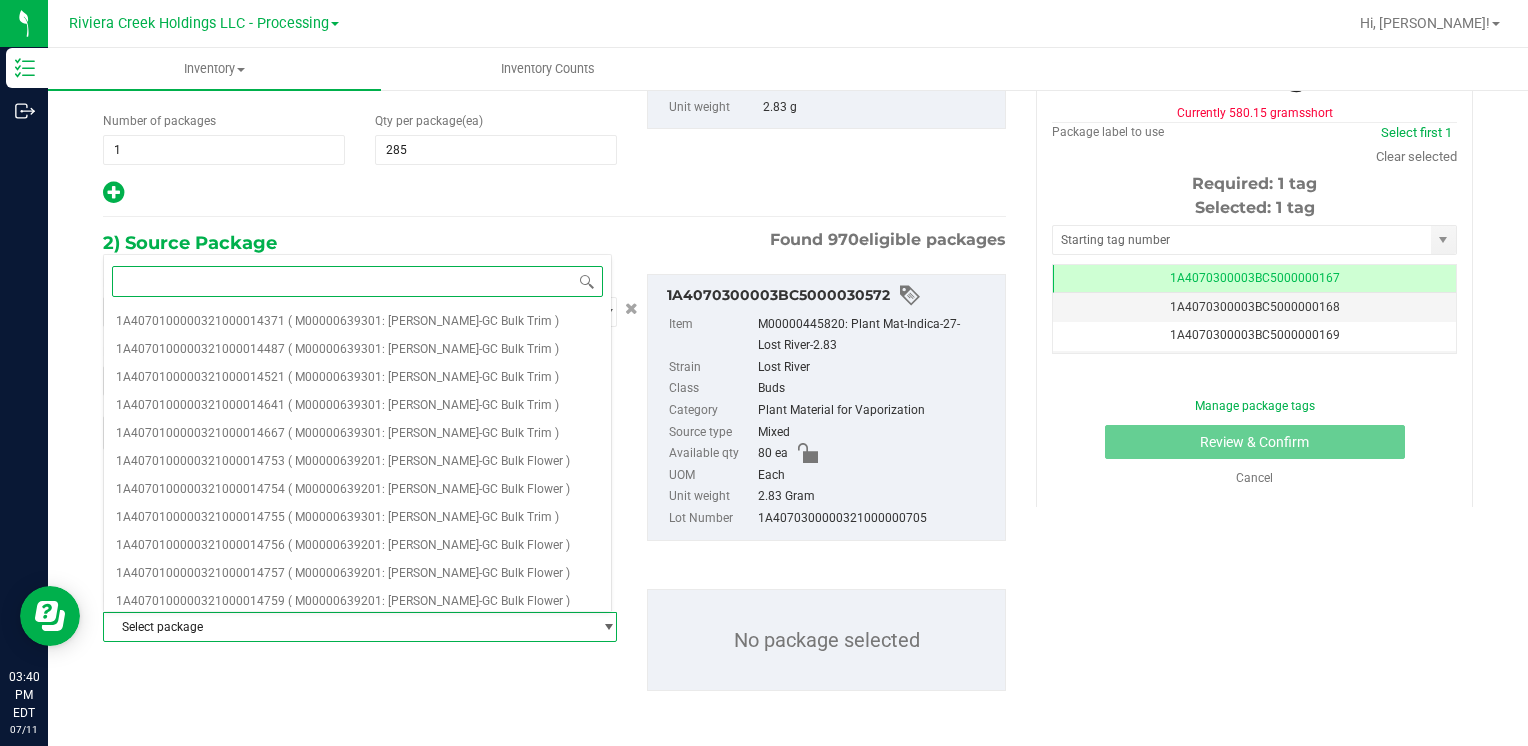 type on "2" 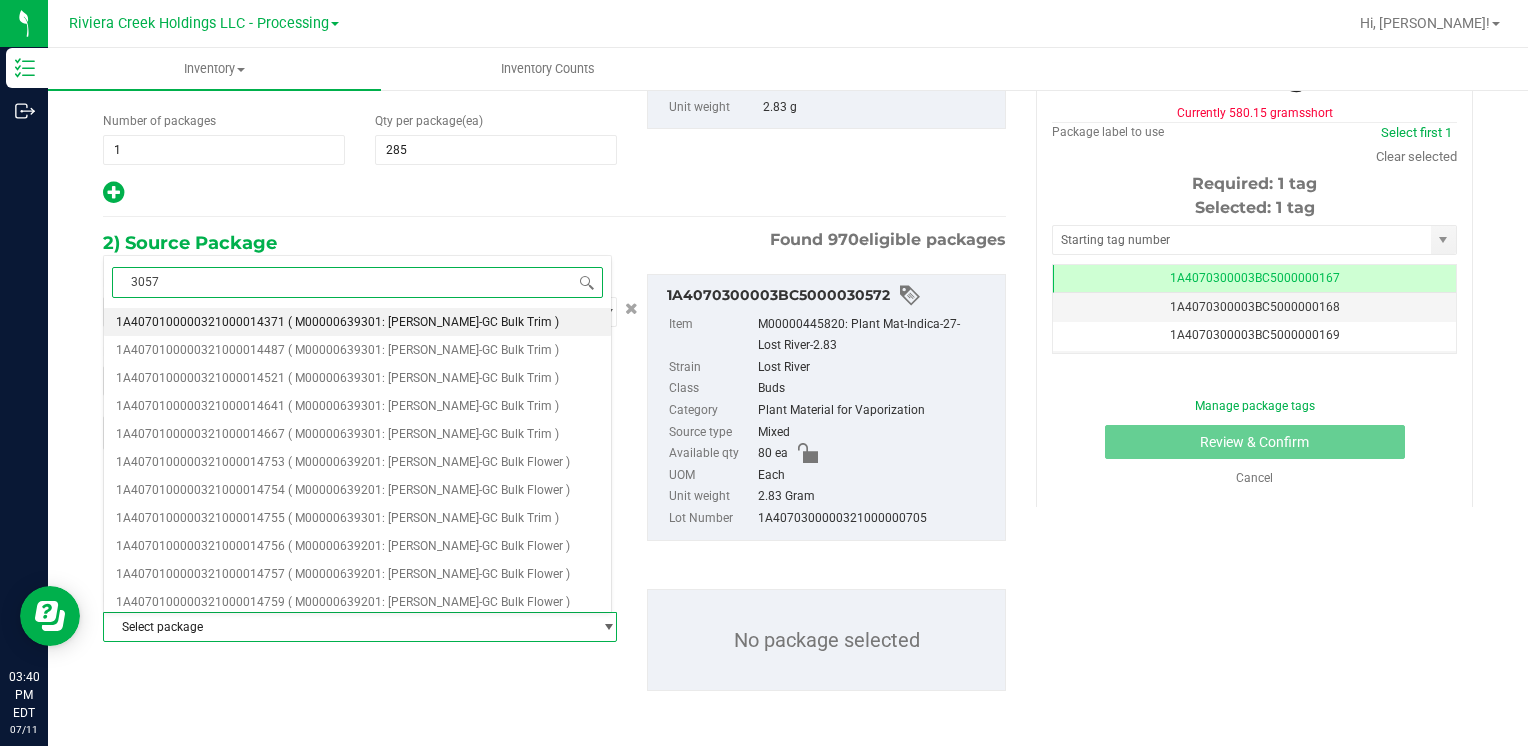 type on "30573" 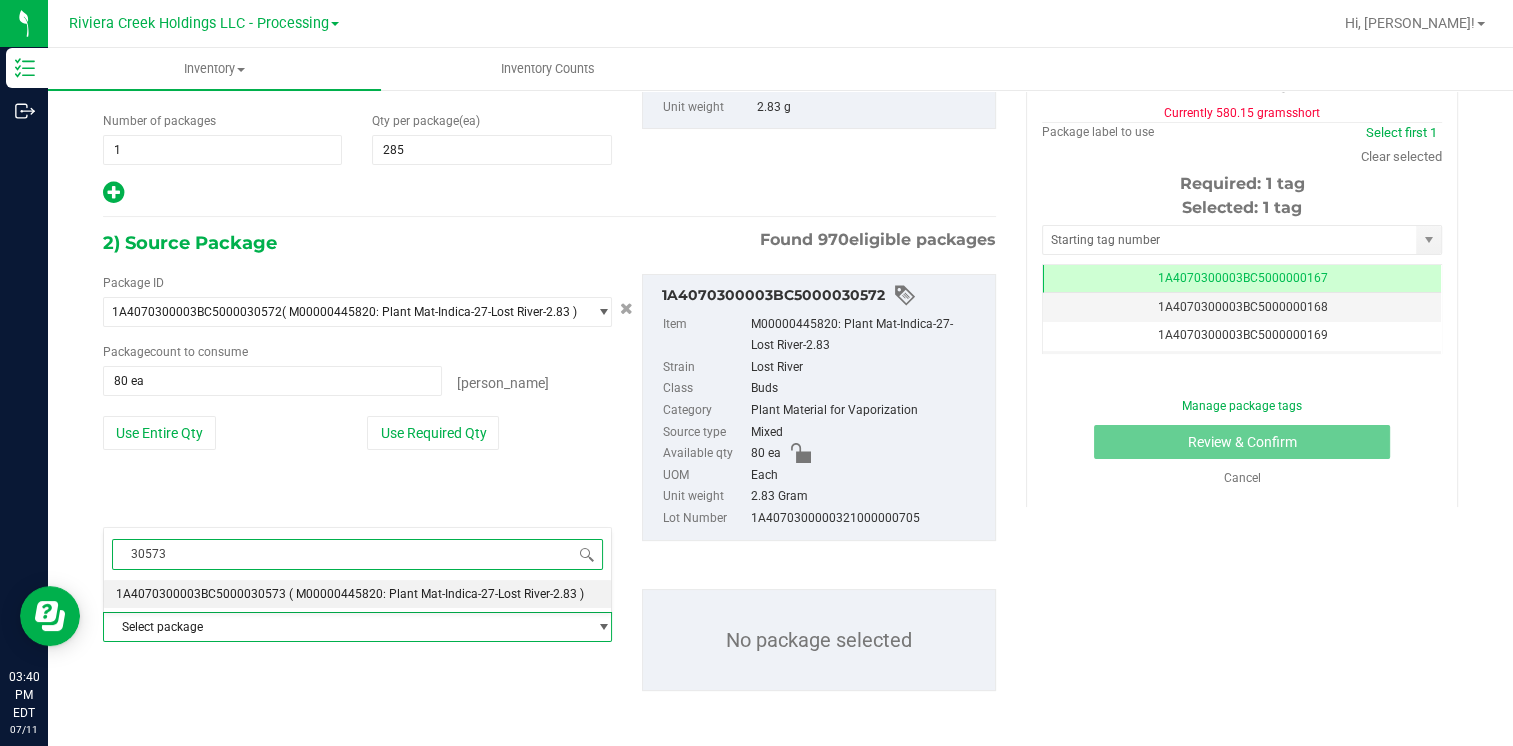 click on "1A4070300003BC5000030573" at bounding box center (201, 594) 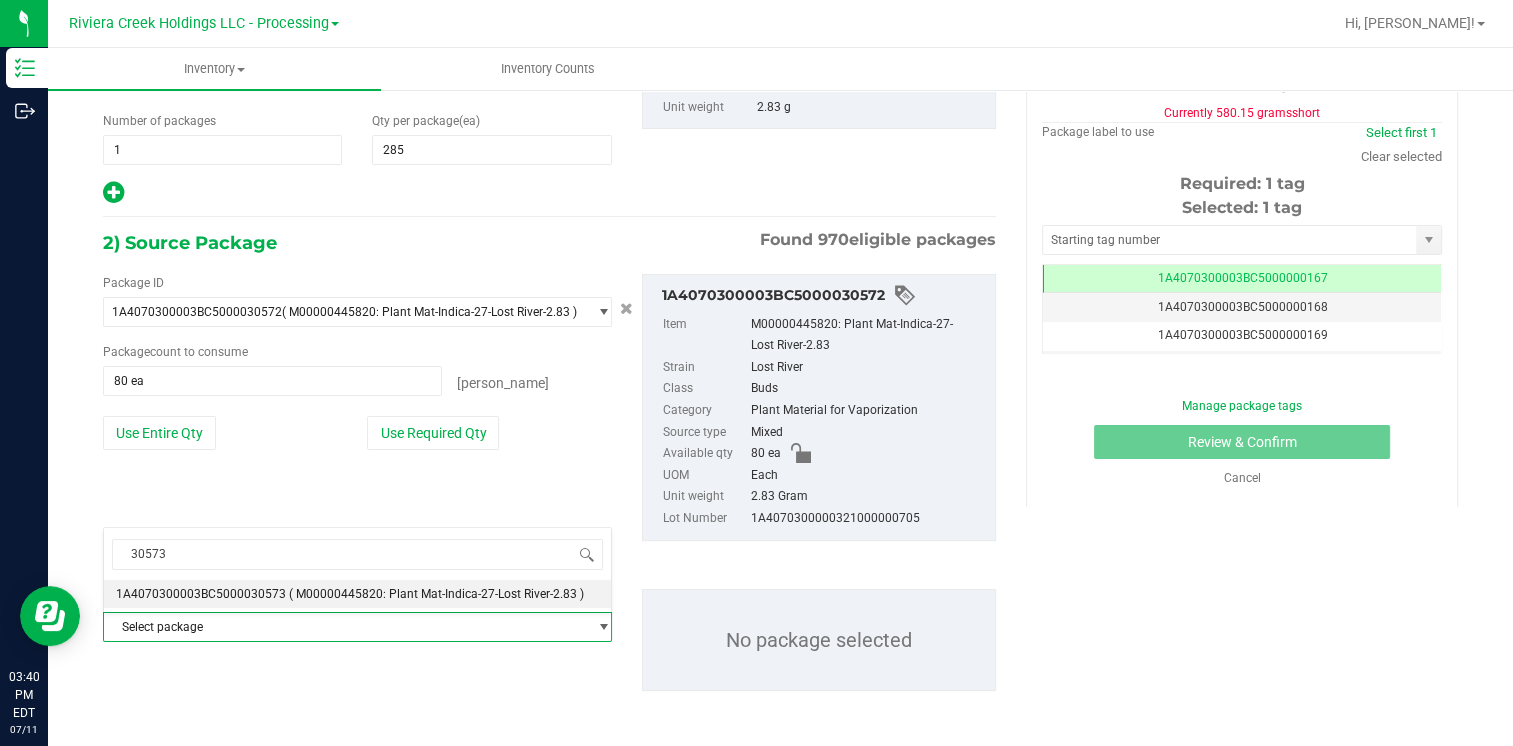 type 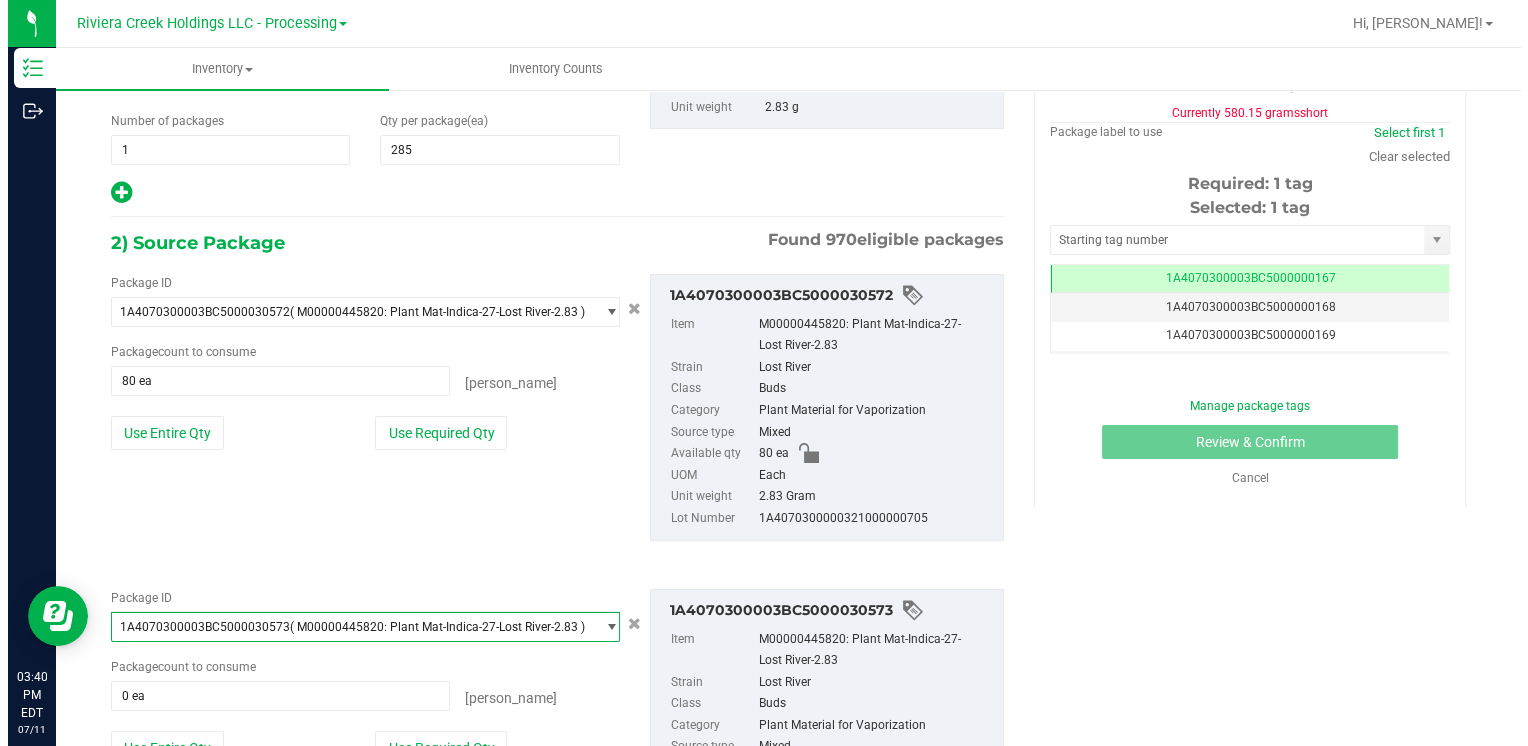 scroll, scrollTop: 25312, scrollLeft: 0, axis: vertical 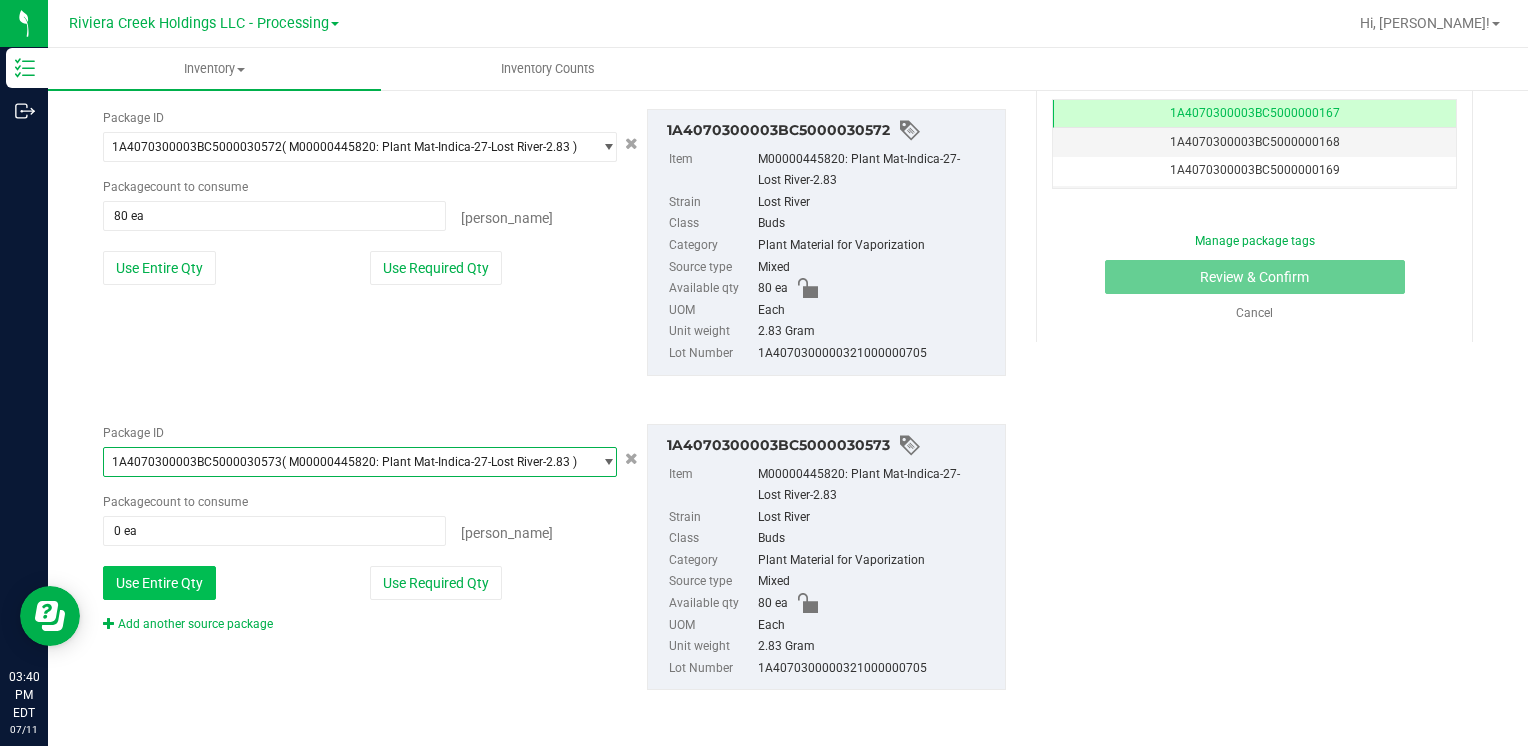 click on "Use Entire Qty" at bounding box center (159, 583) 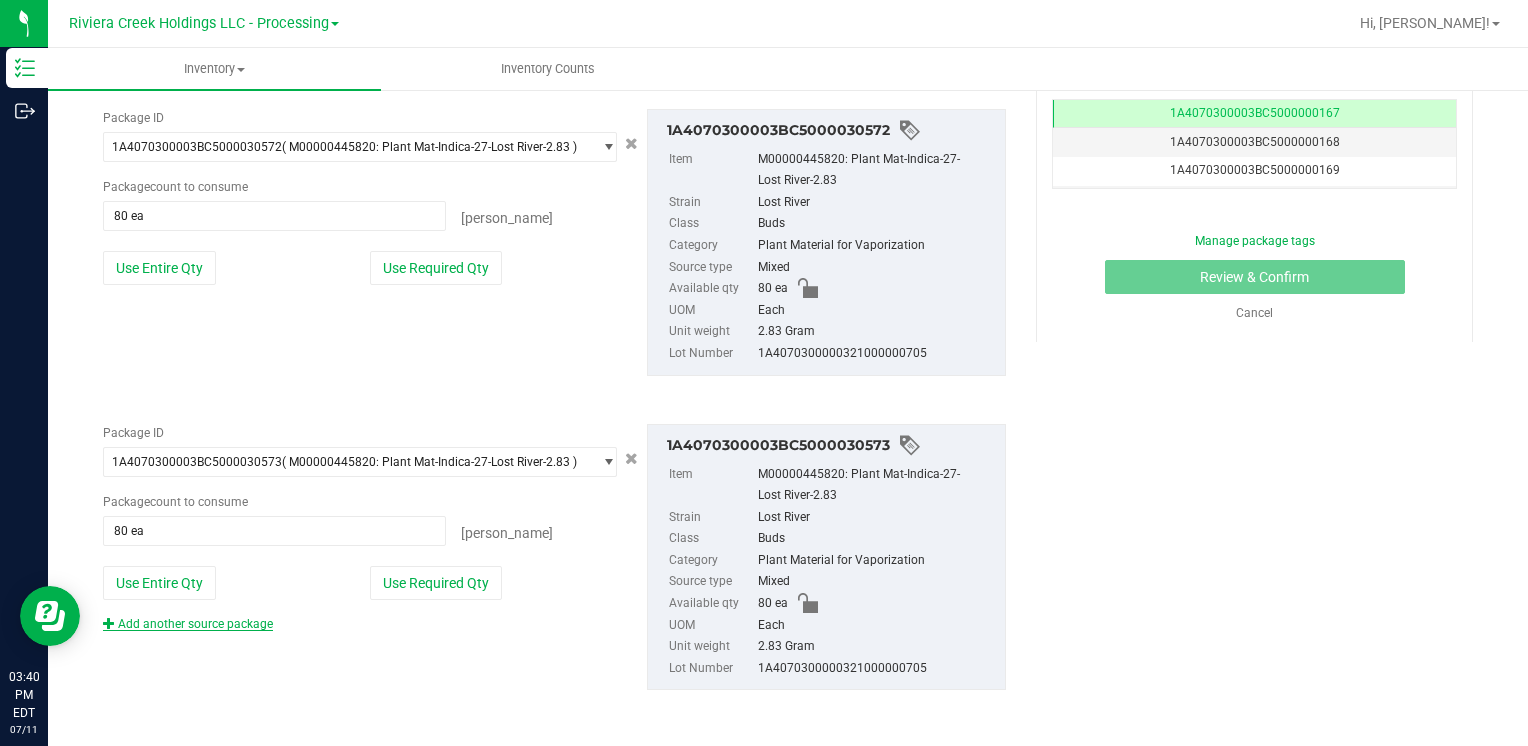 click on "Add another source package" at bounding box center (188, 624) 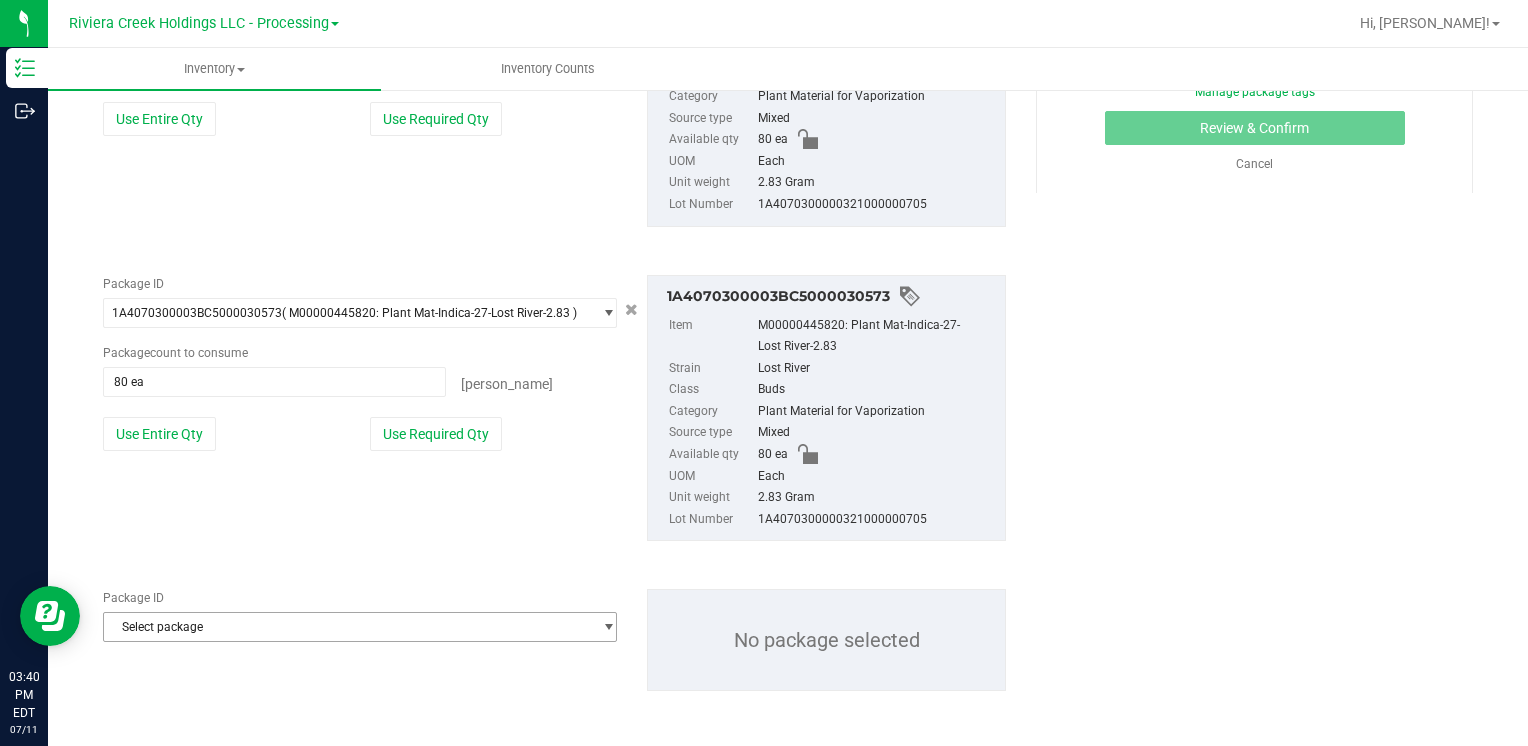 click on "Select package" at bounding box center [347, 627] 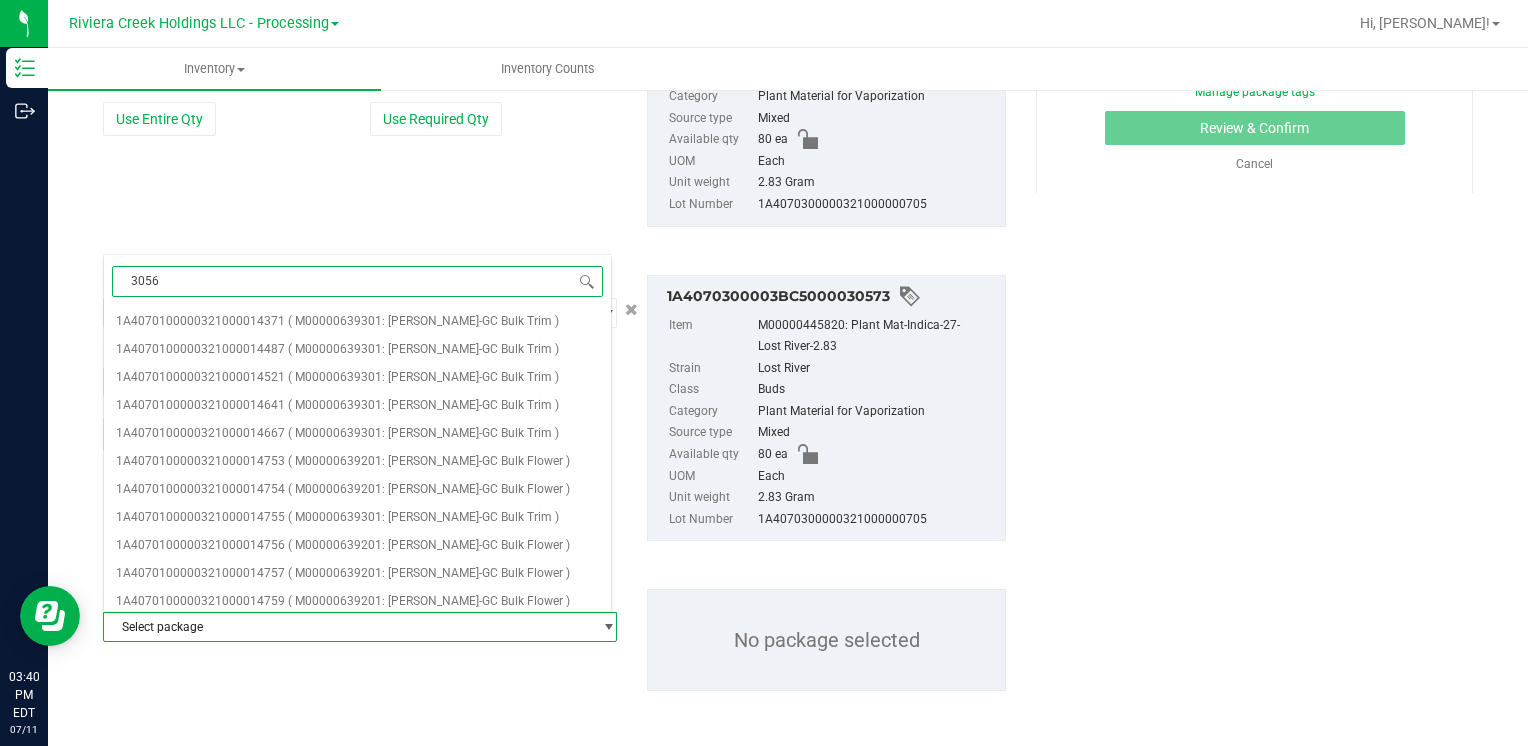 type on "30567" 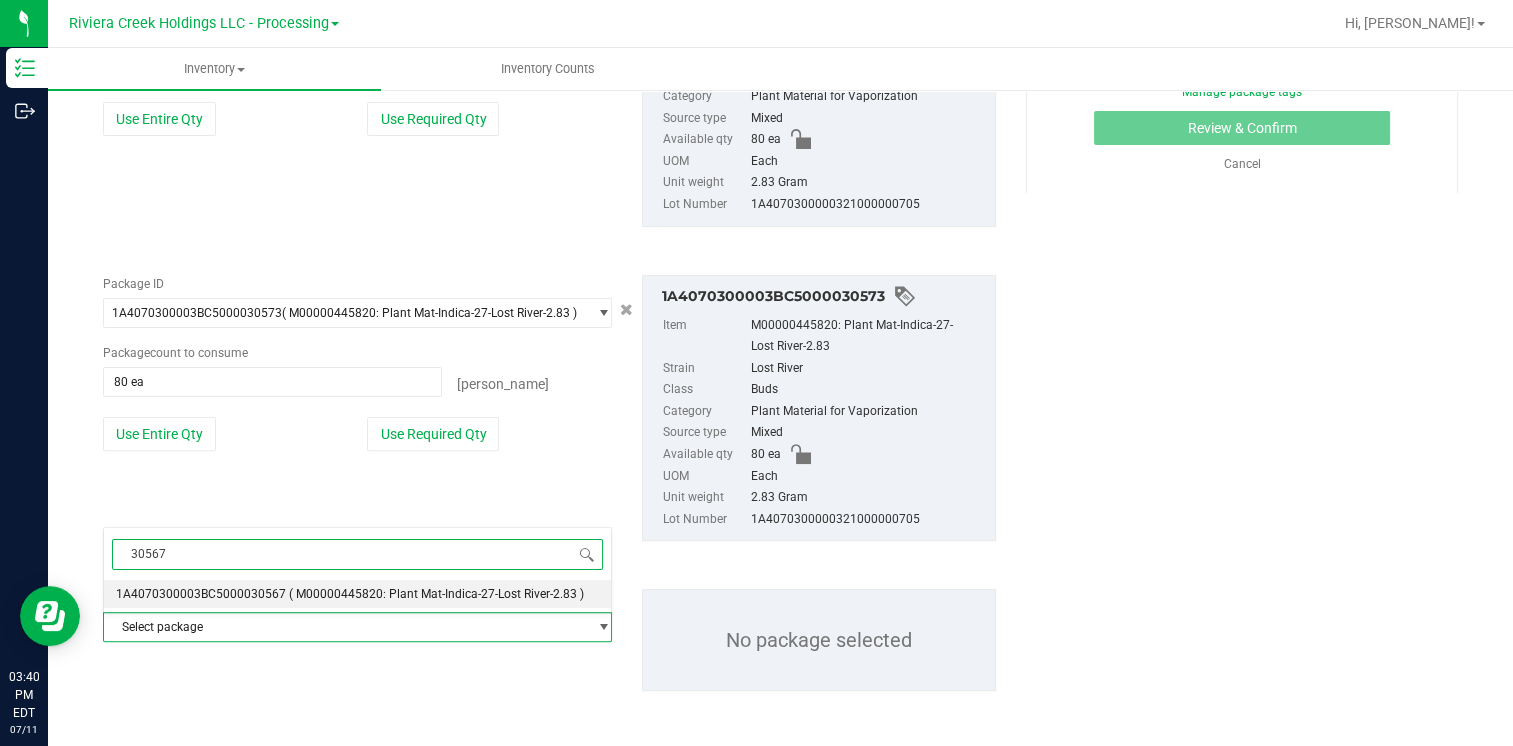 click on "1A4070300003BC5000030567" at bounding box center (201, 594) 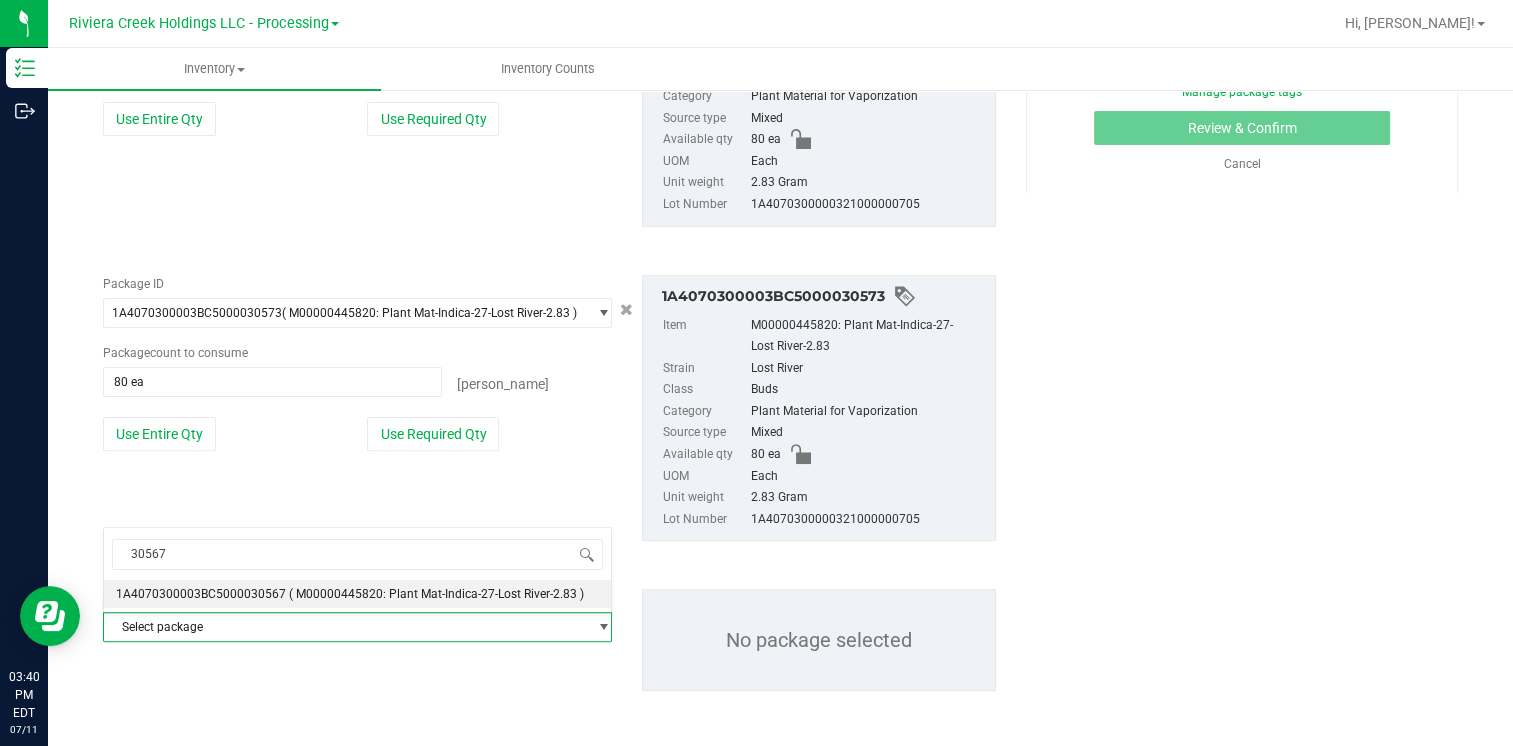 type 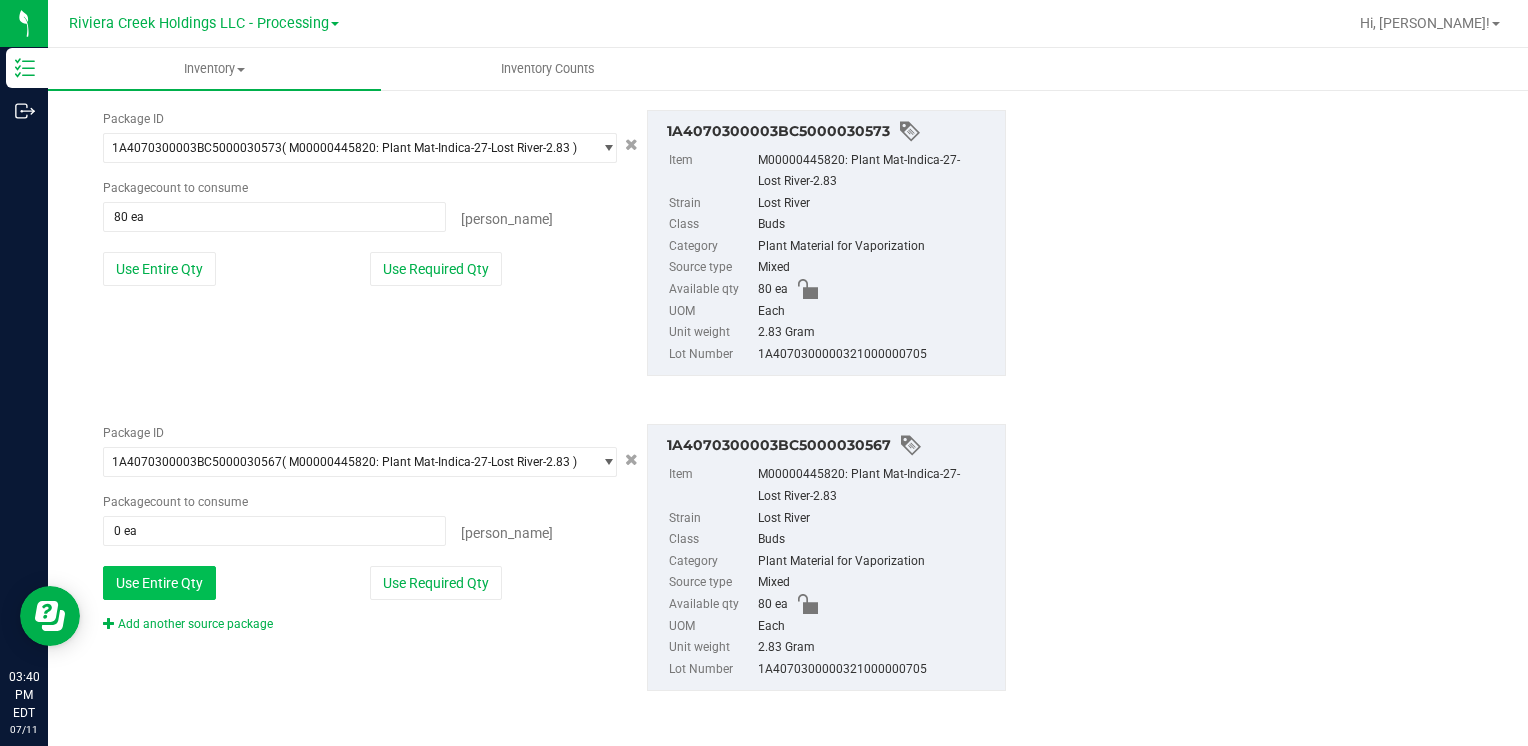 click on "Use Entire Qty" at bounding box center (159, 583) 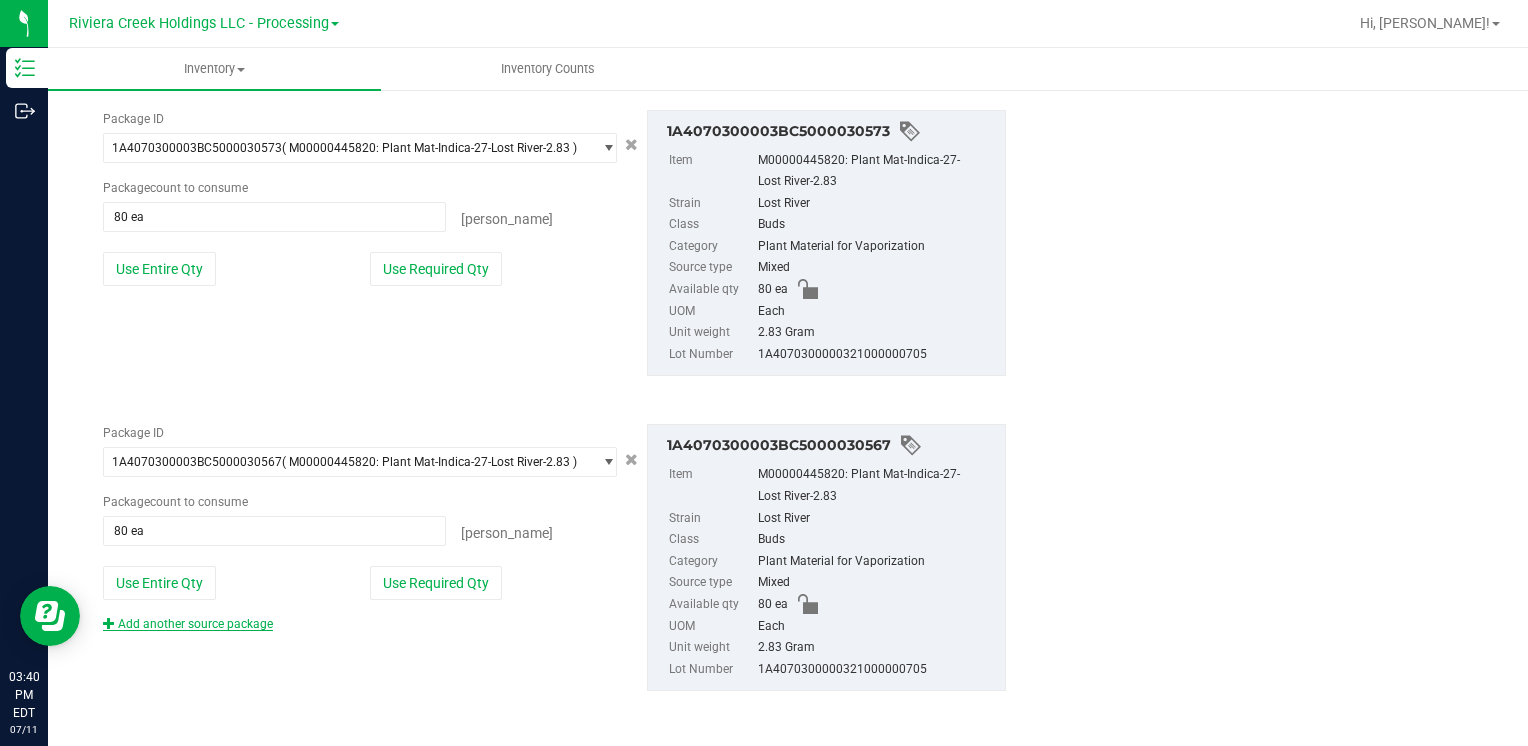 click on "Add another source package" at bounding box center [188, 624] 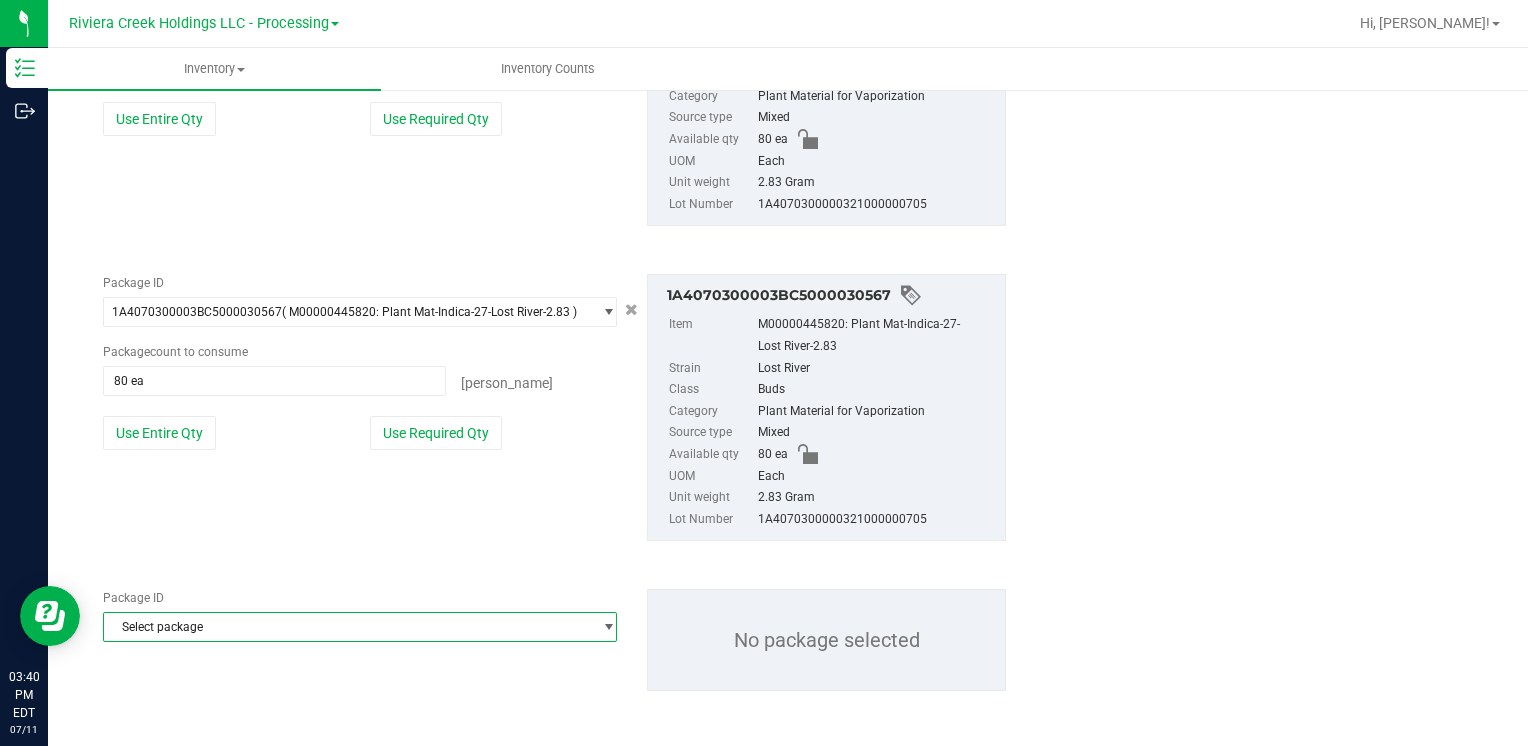 click on "Select package" at bounding box center (347, 627) 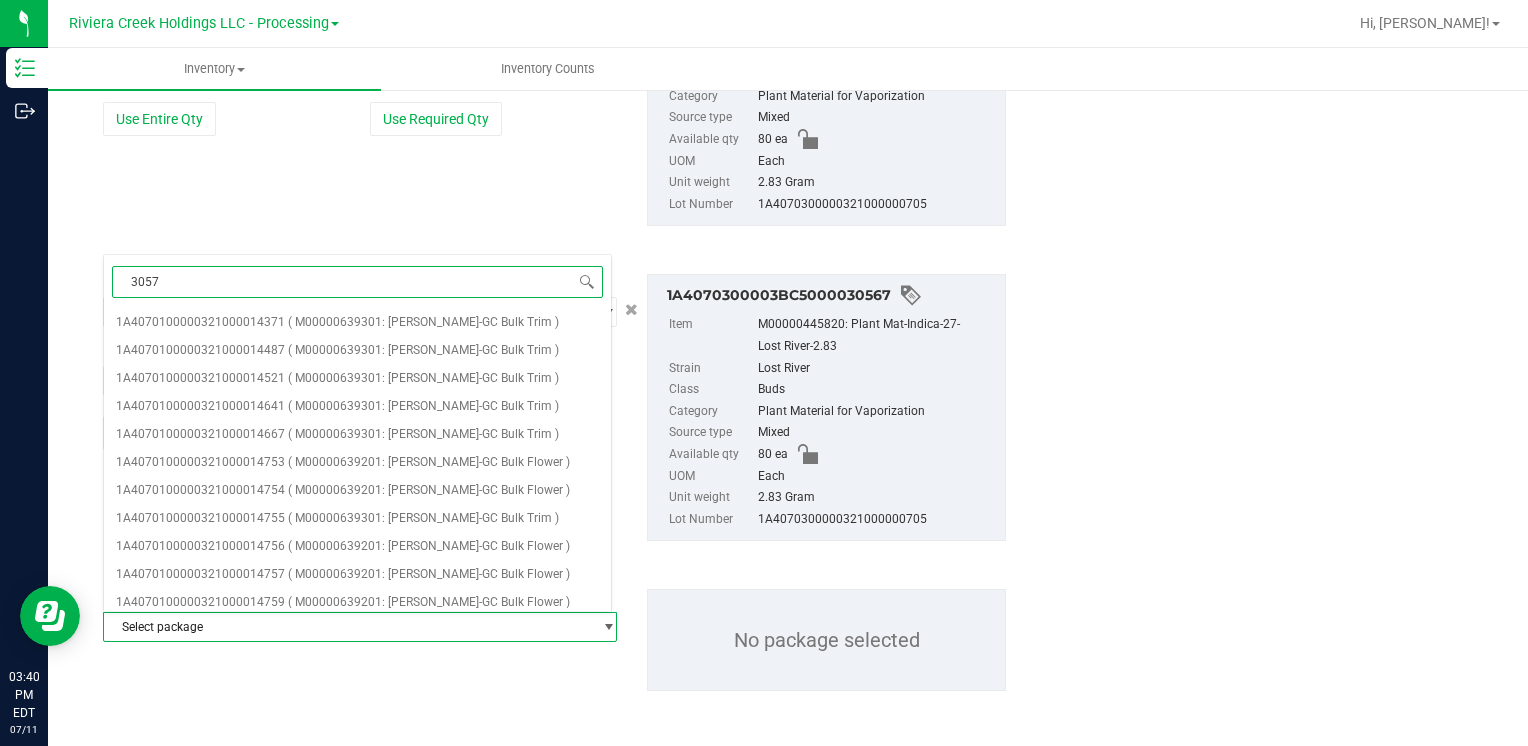 type on "30574" 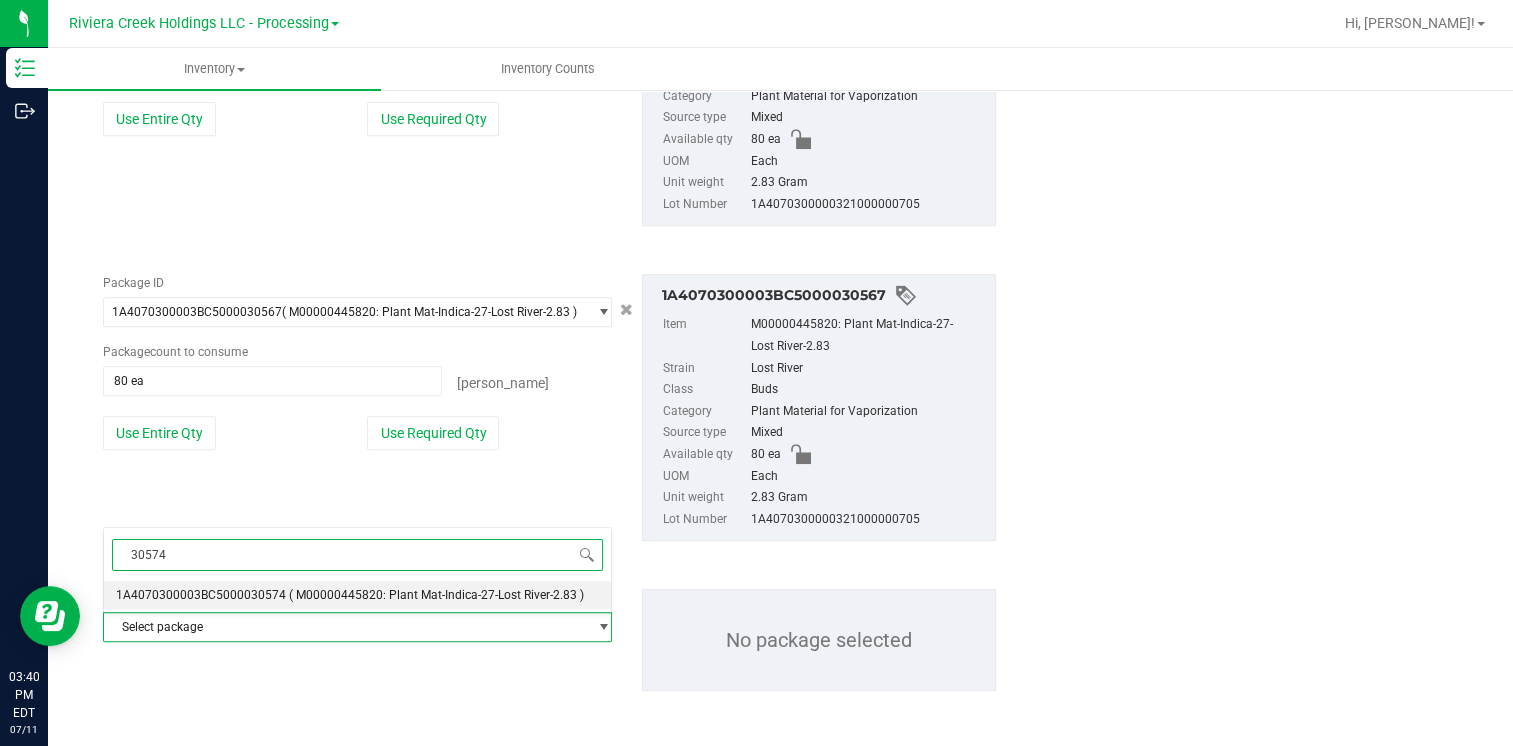 click on "1A4070300003BC5000030574" at bounding box center [201, 595] 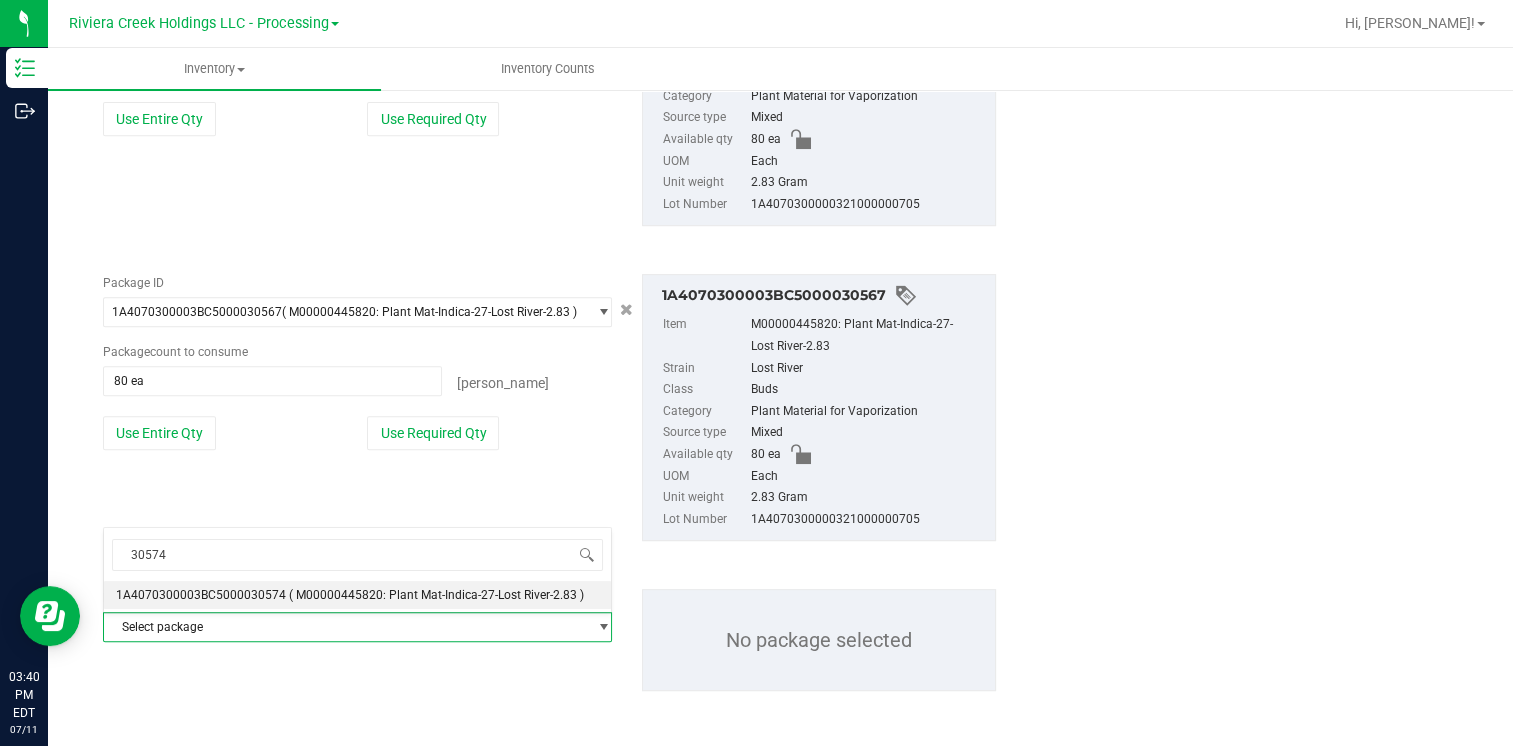 type 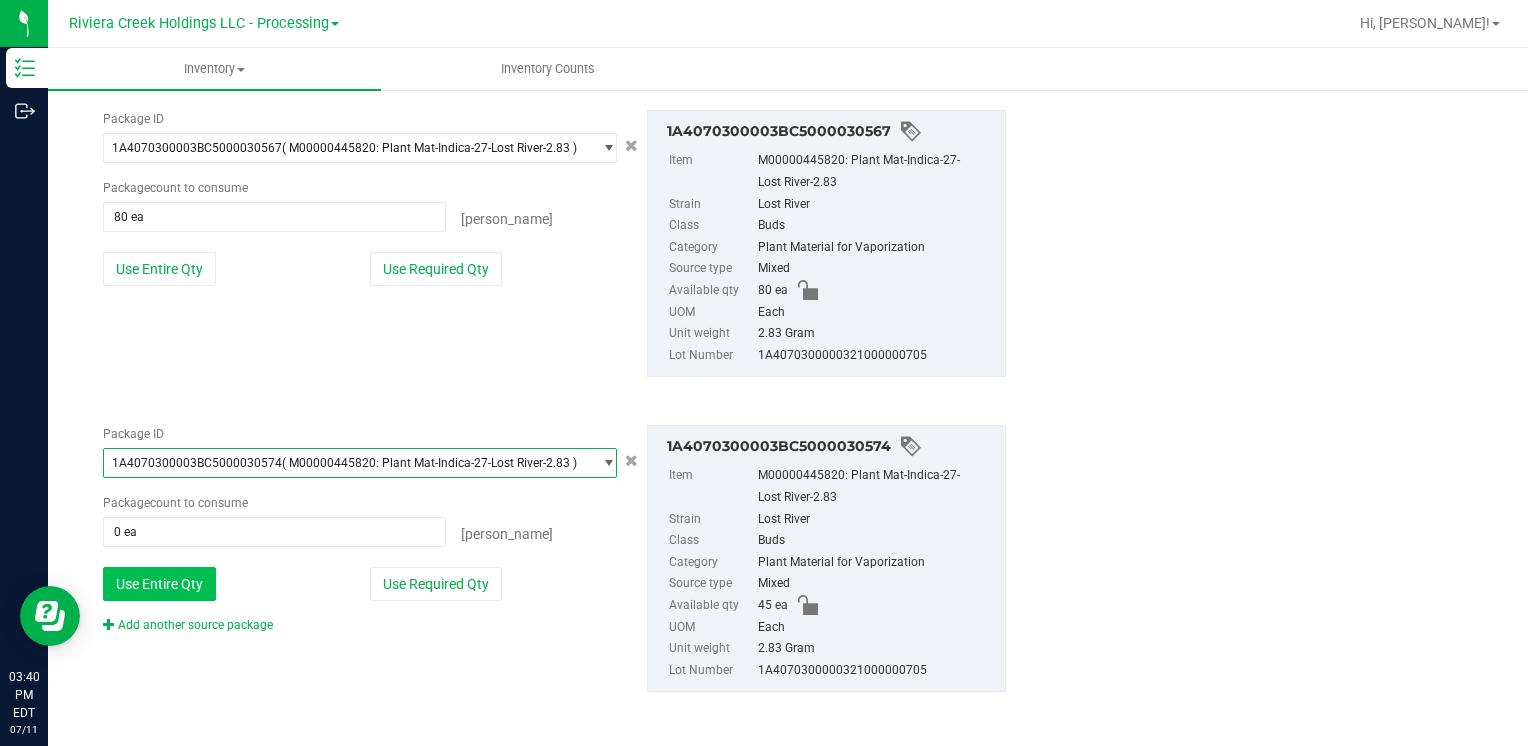 click on "Use Entire Qty" at bounding box center (159, 584) 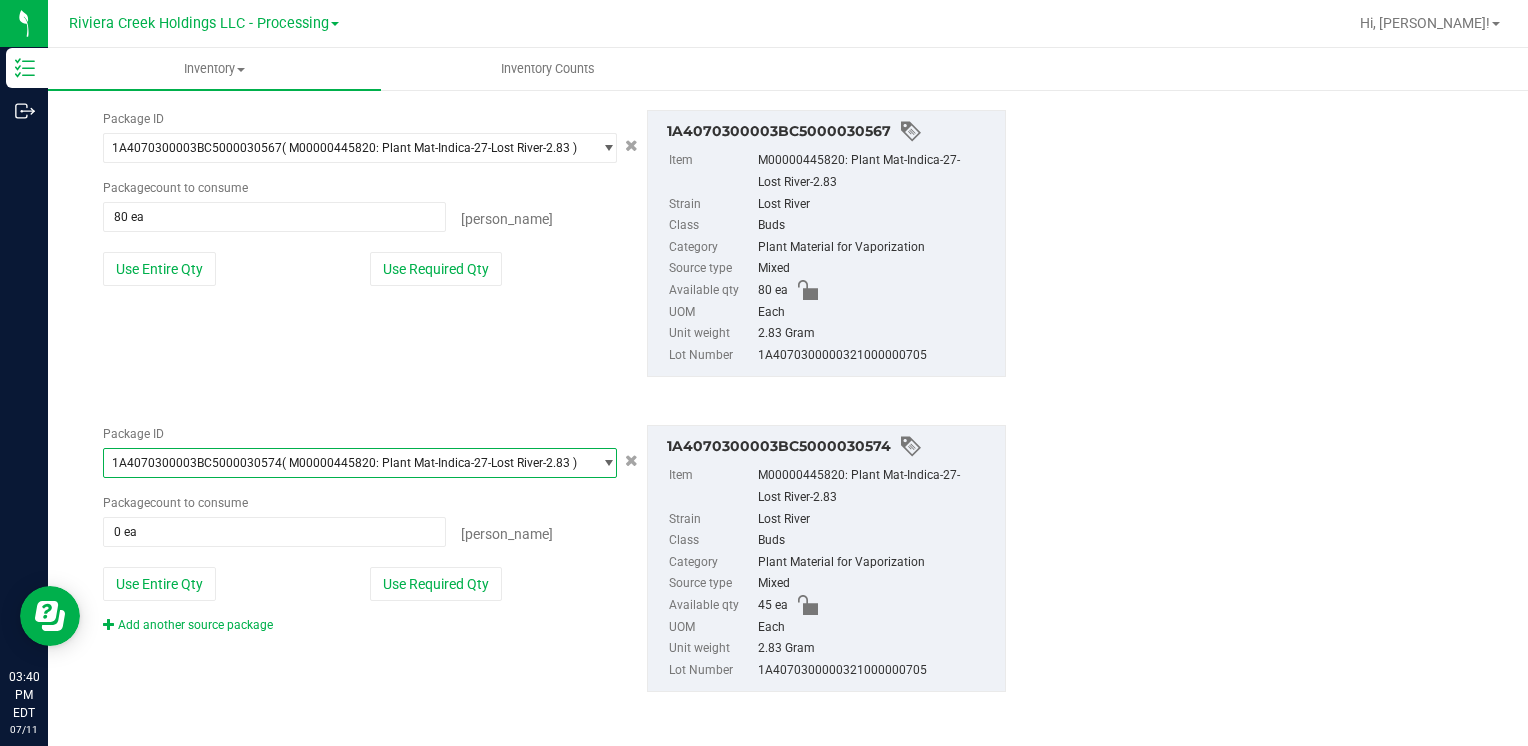 type on "45 ea" 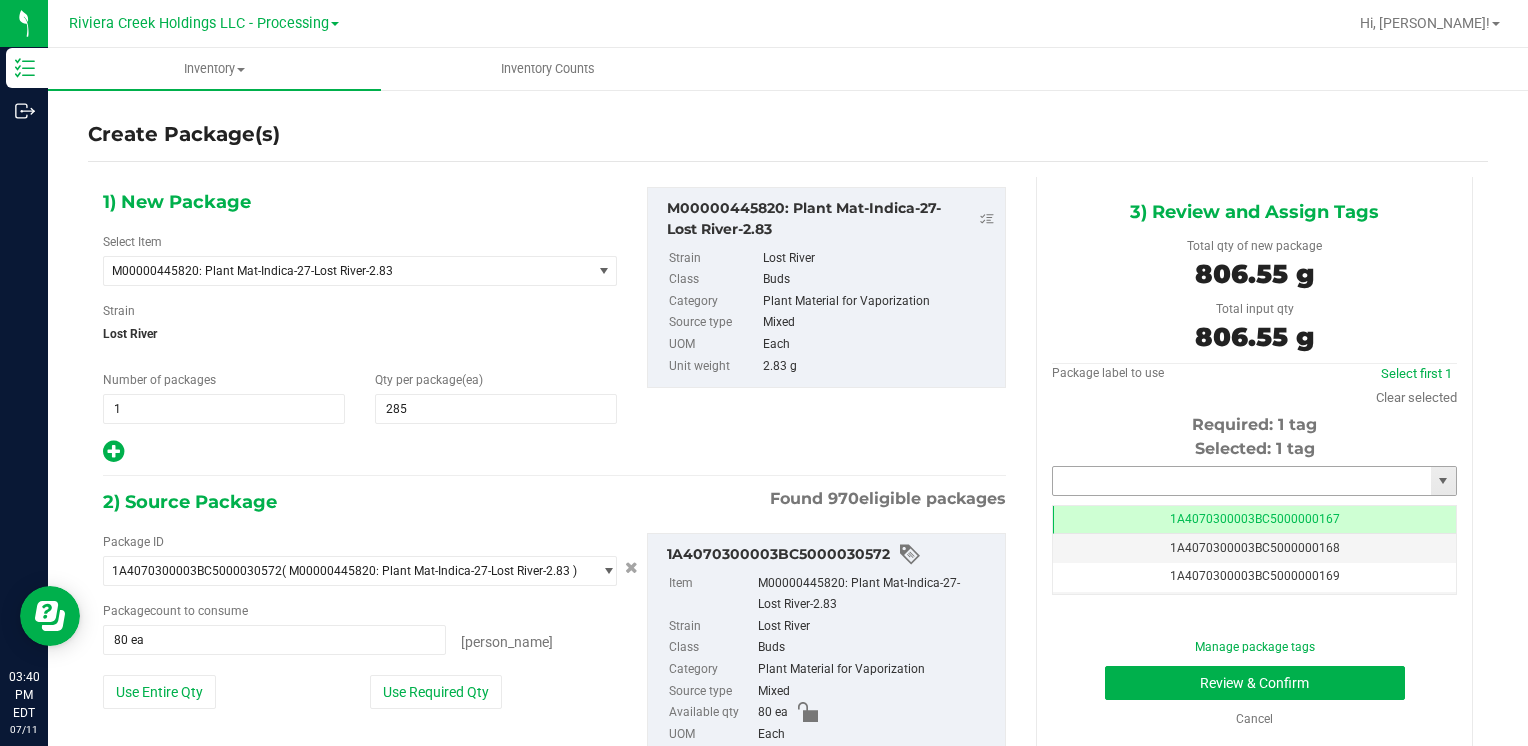click at bounding box center (1242, 481) 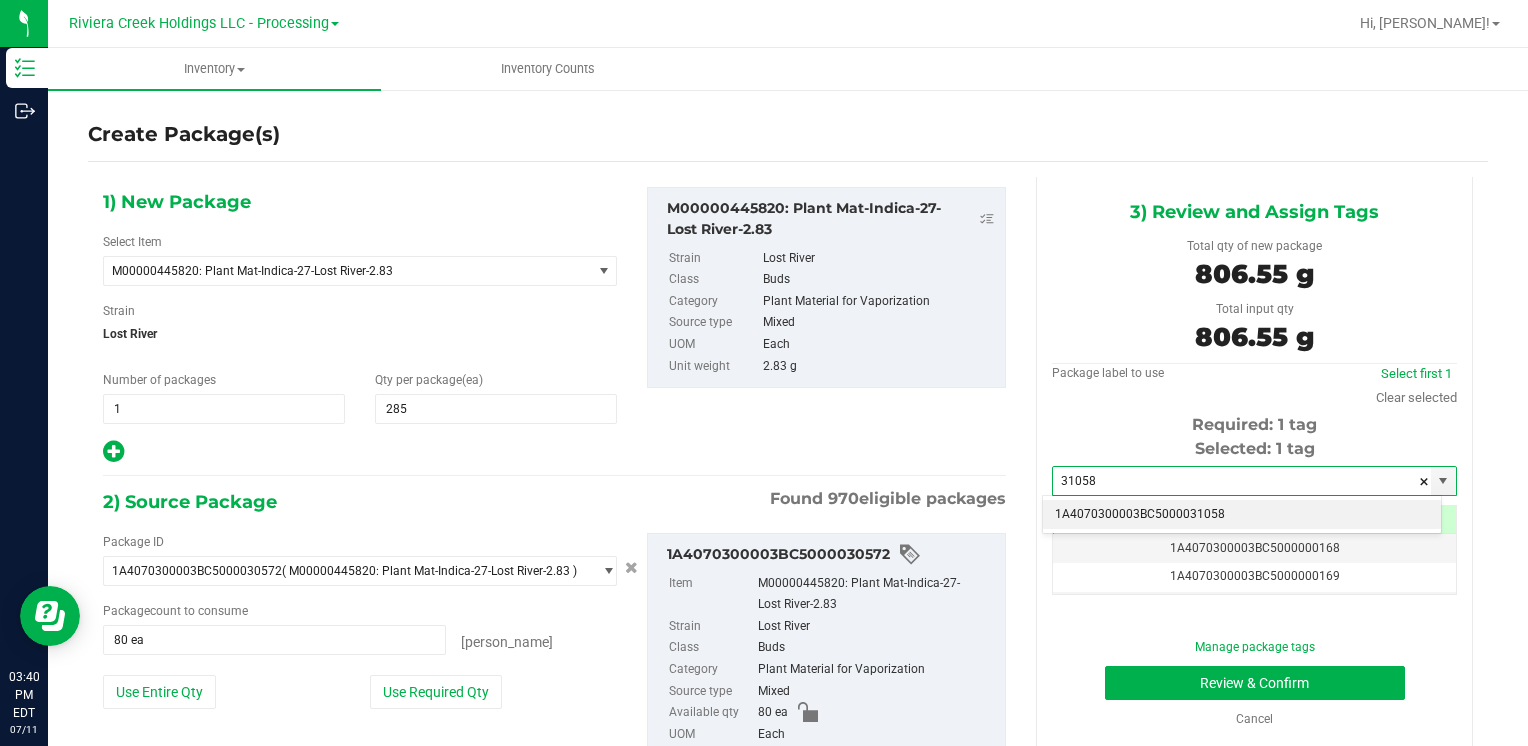 click on "1A4070300003BC5000031058" at bounding box center [1242, 515] 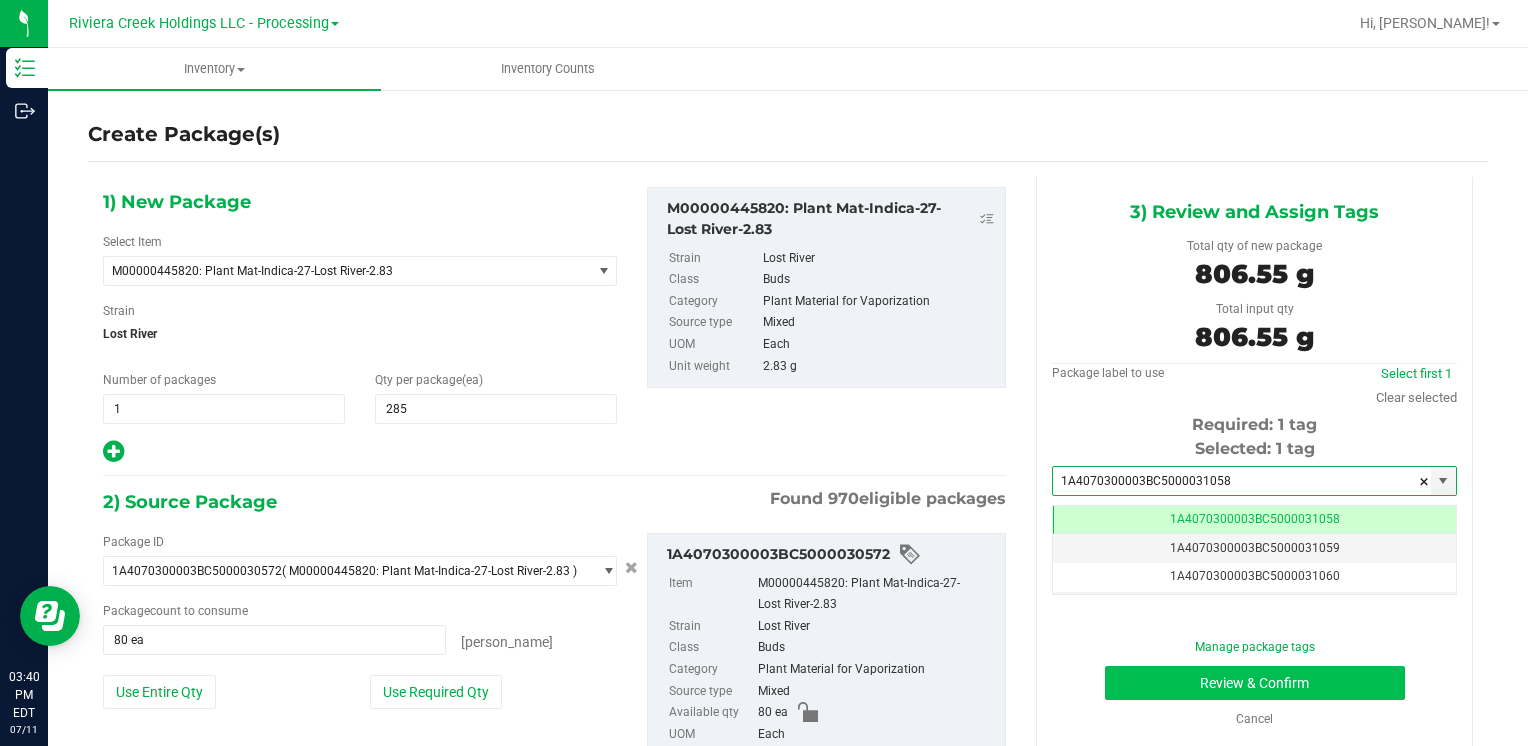 type on "1A4070300003BC5000031058" 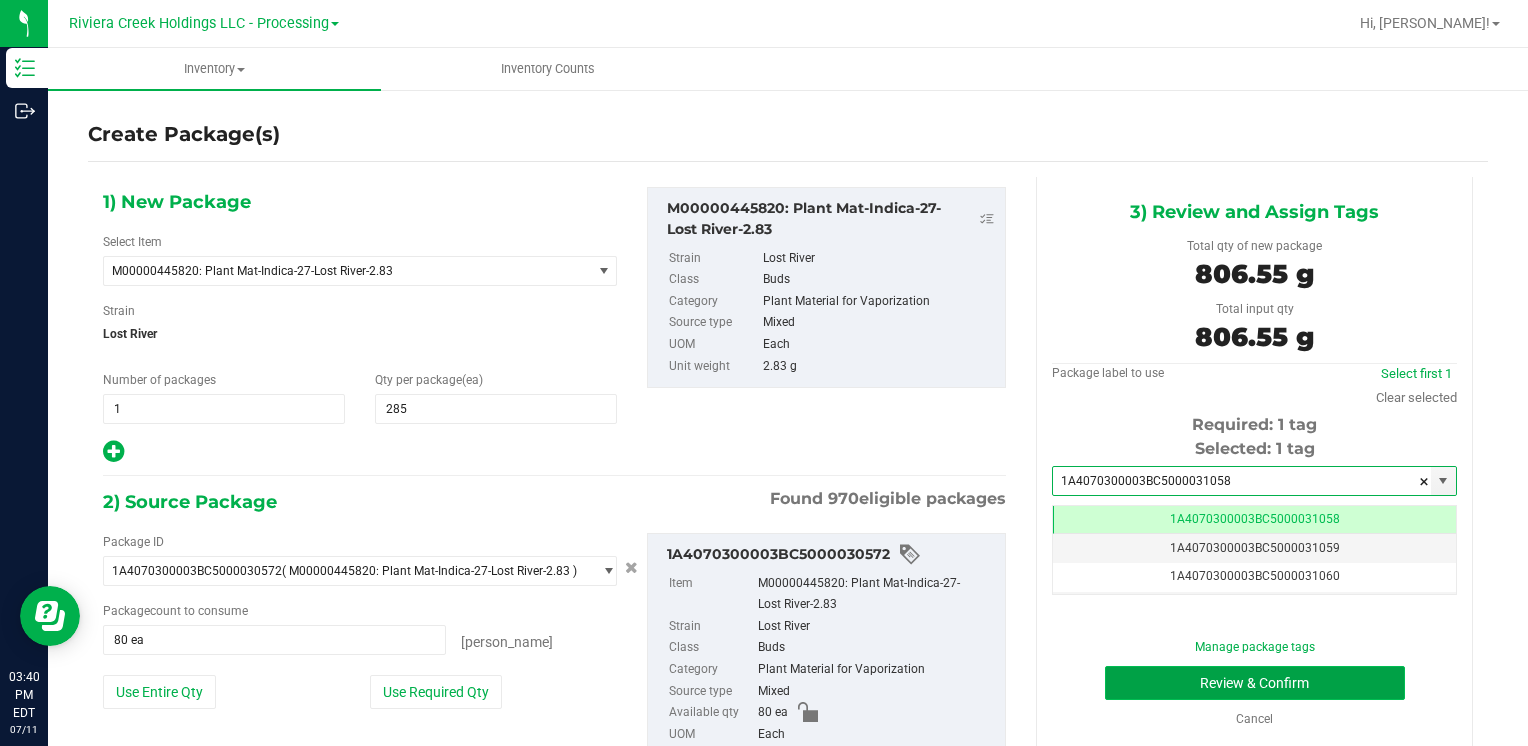 click on "Review & Confirm" at bounding box center (1255, 683) 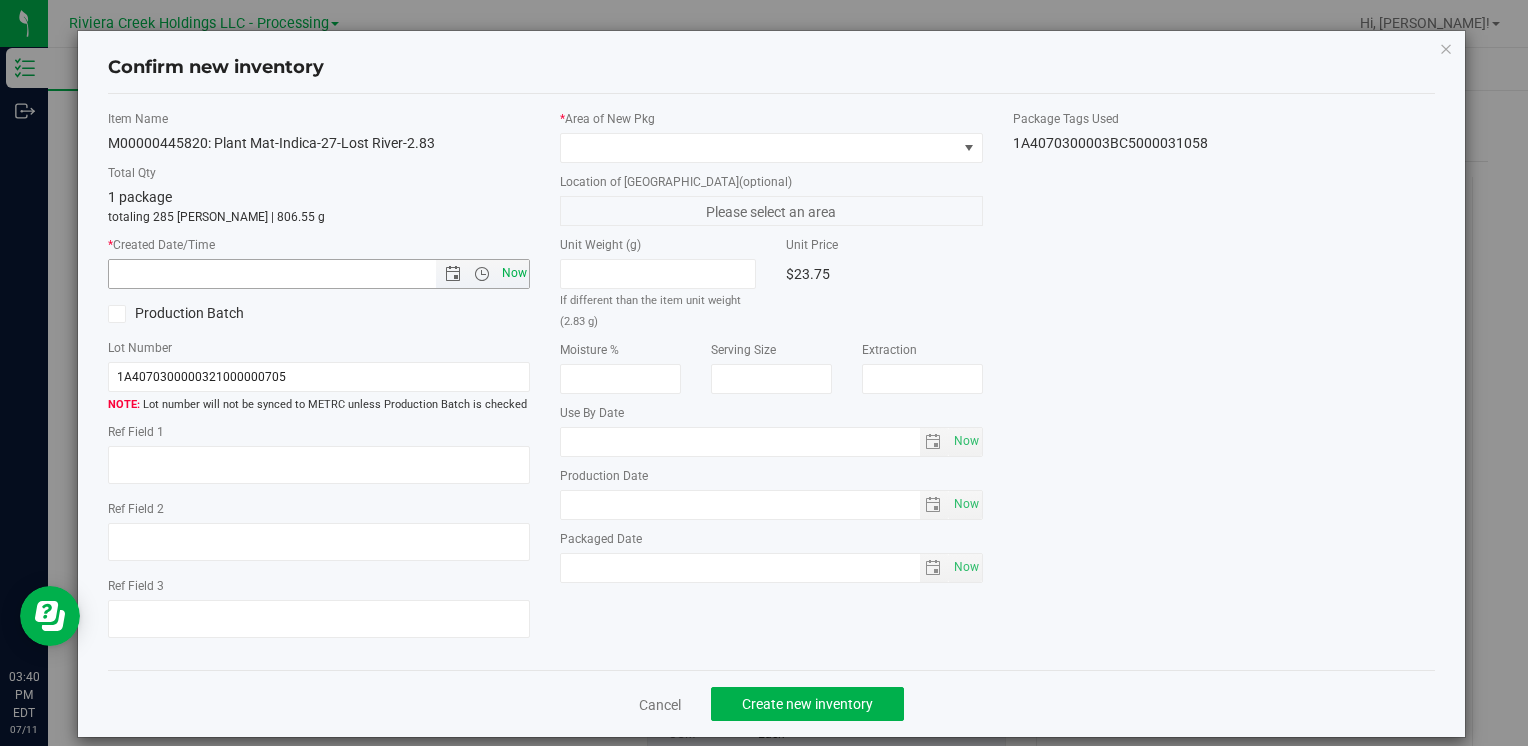 click on "Now" at bounding box center (514, 273) 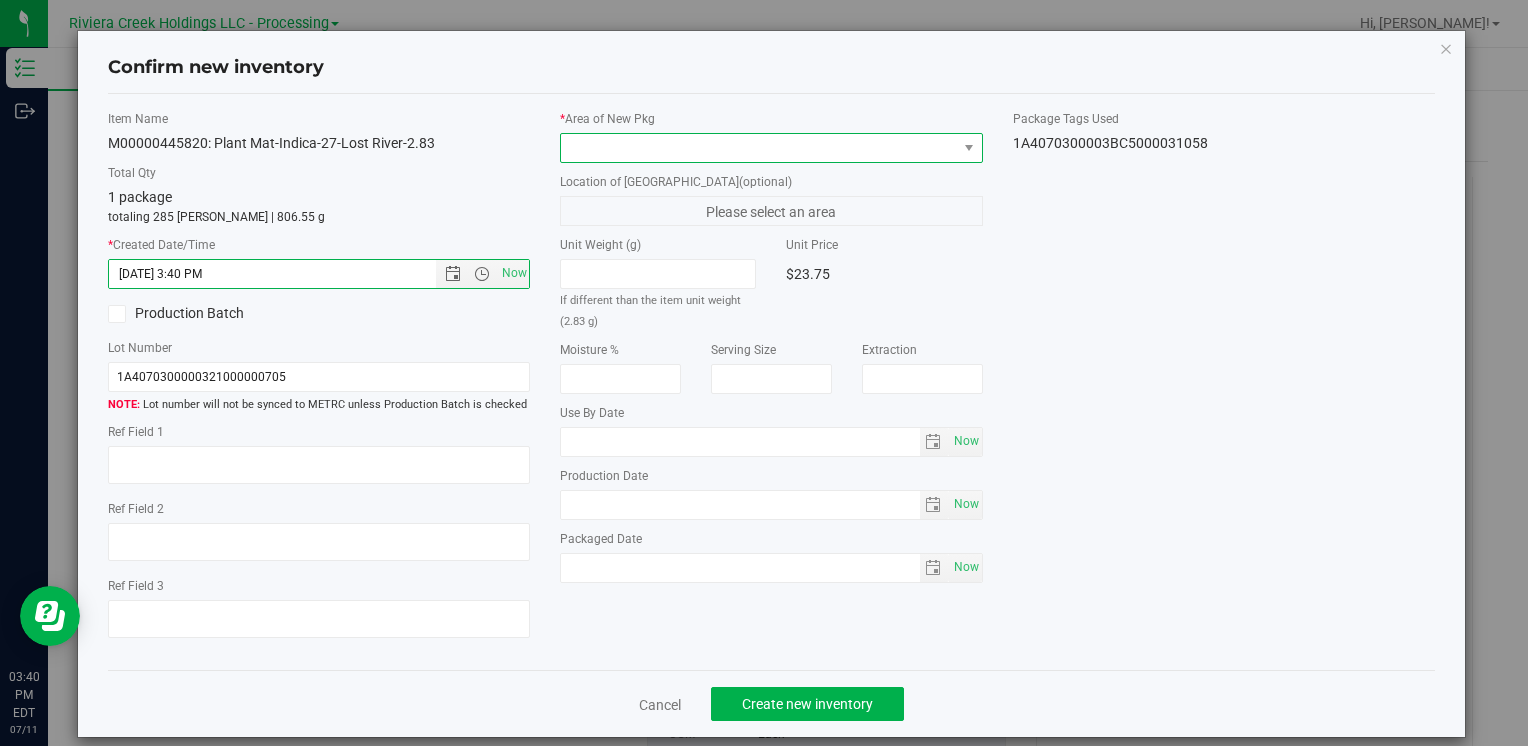 click at bounding box center [758, 148] 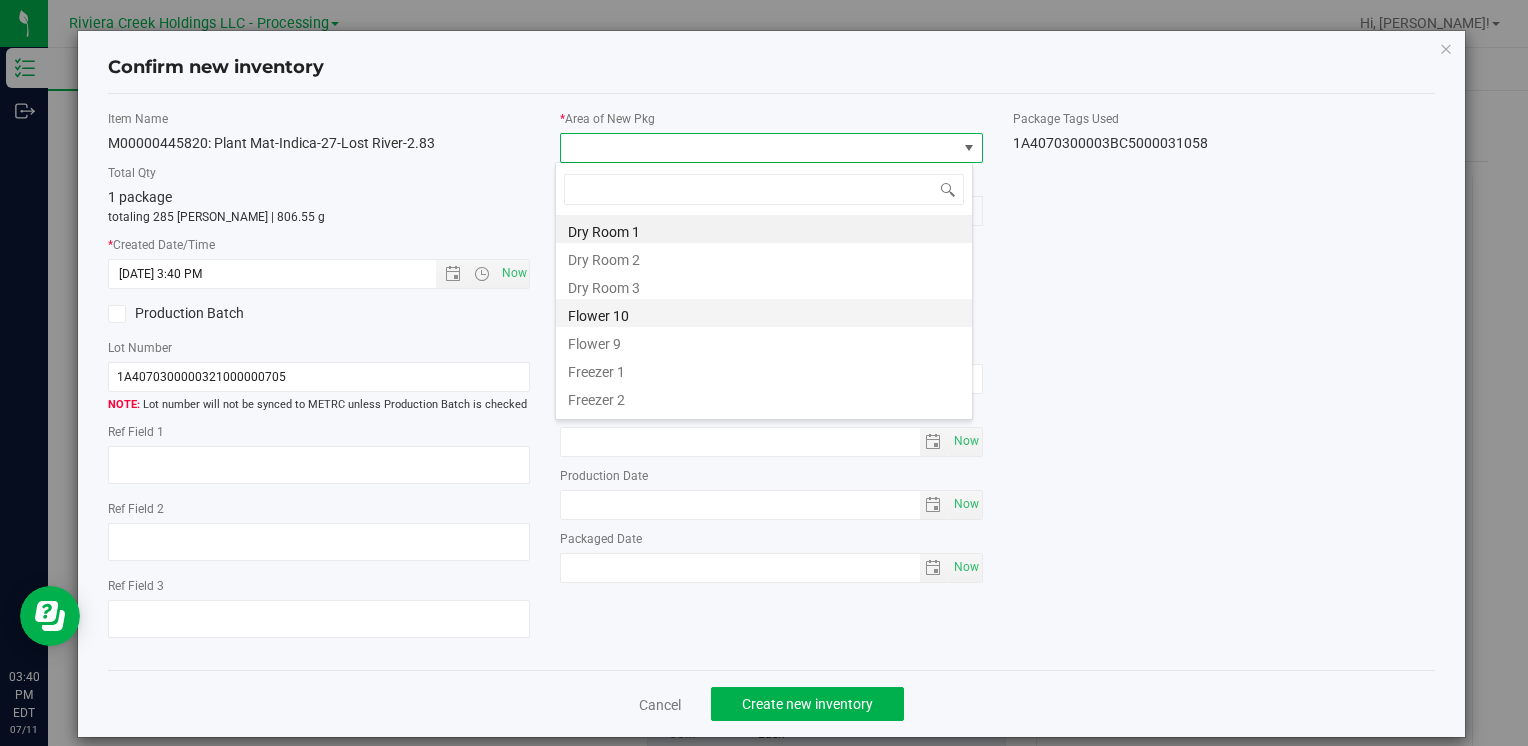 click on "Flower 10" at bounding box center (764, 313) 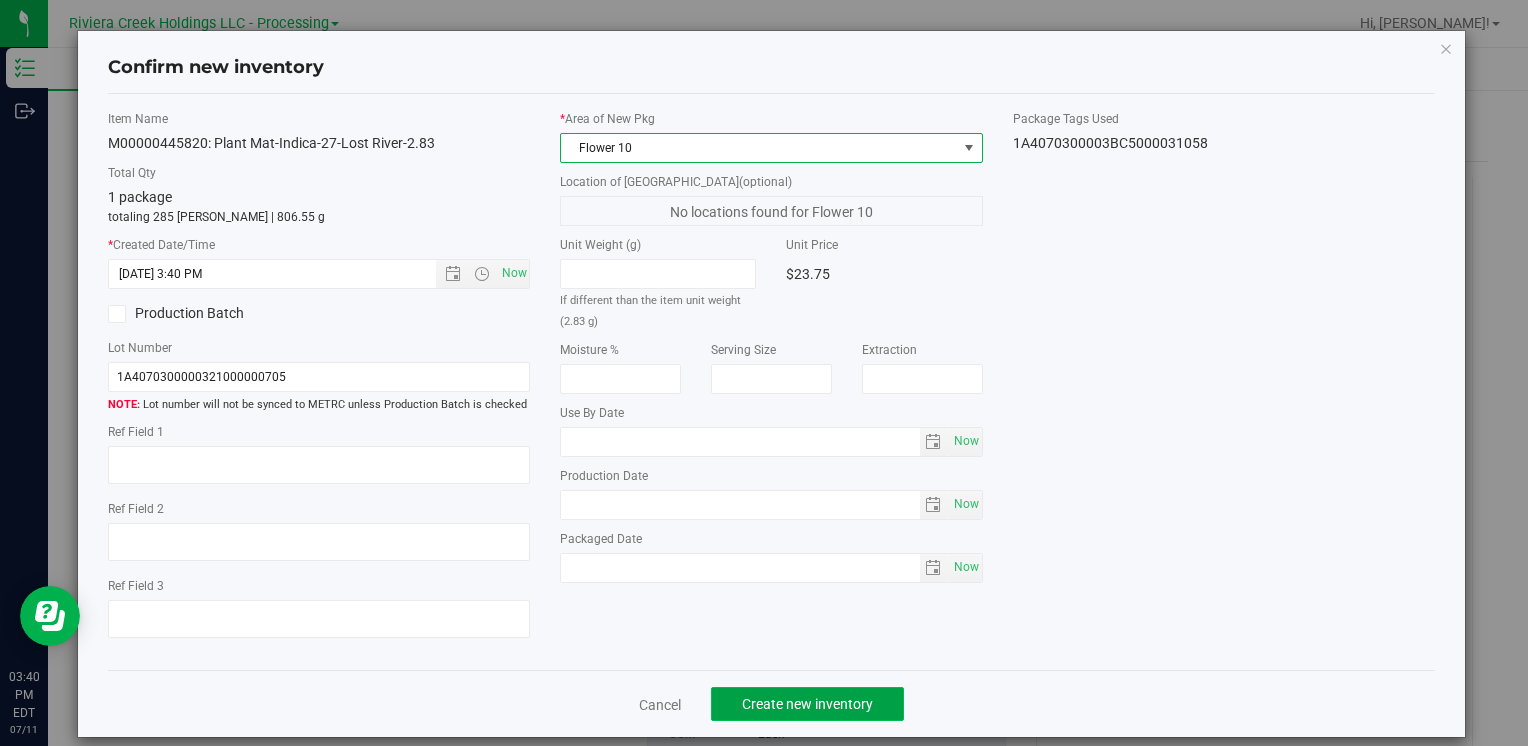 click on "Create new inventory" 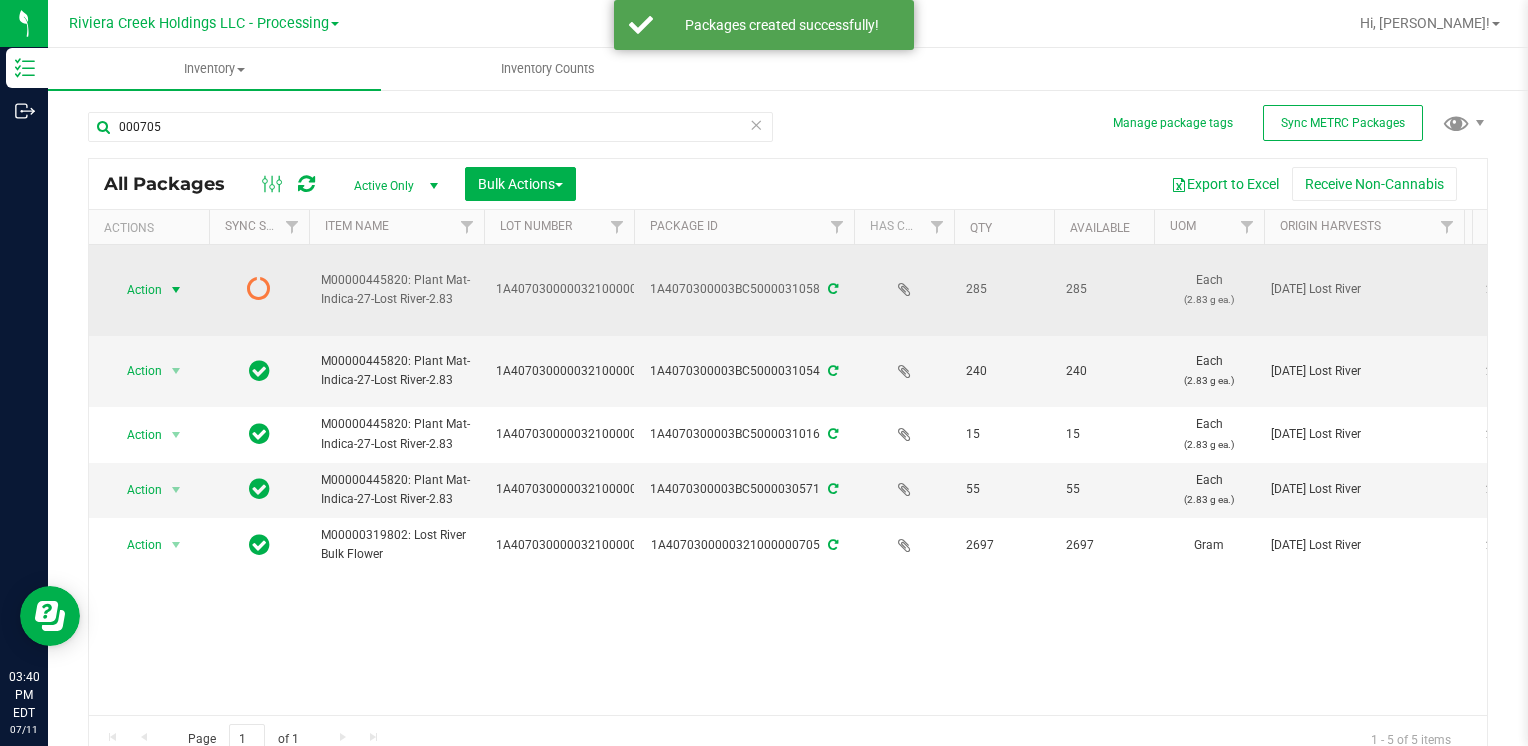 click on "Action" at bounding box center [136, 290] 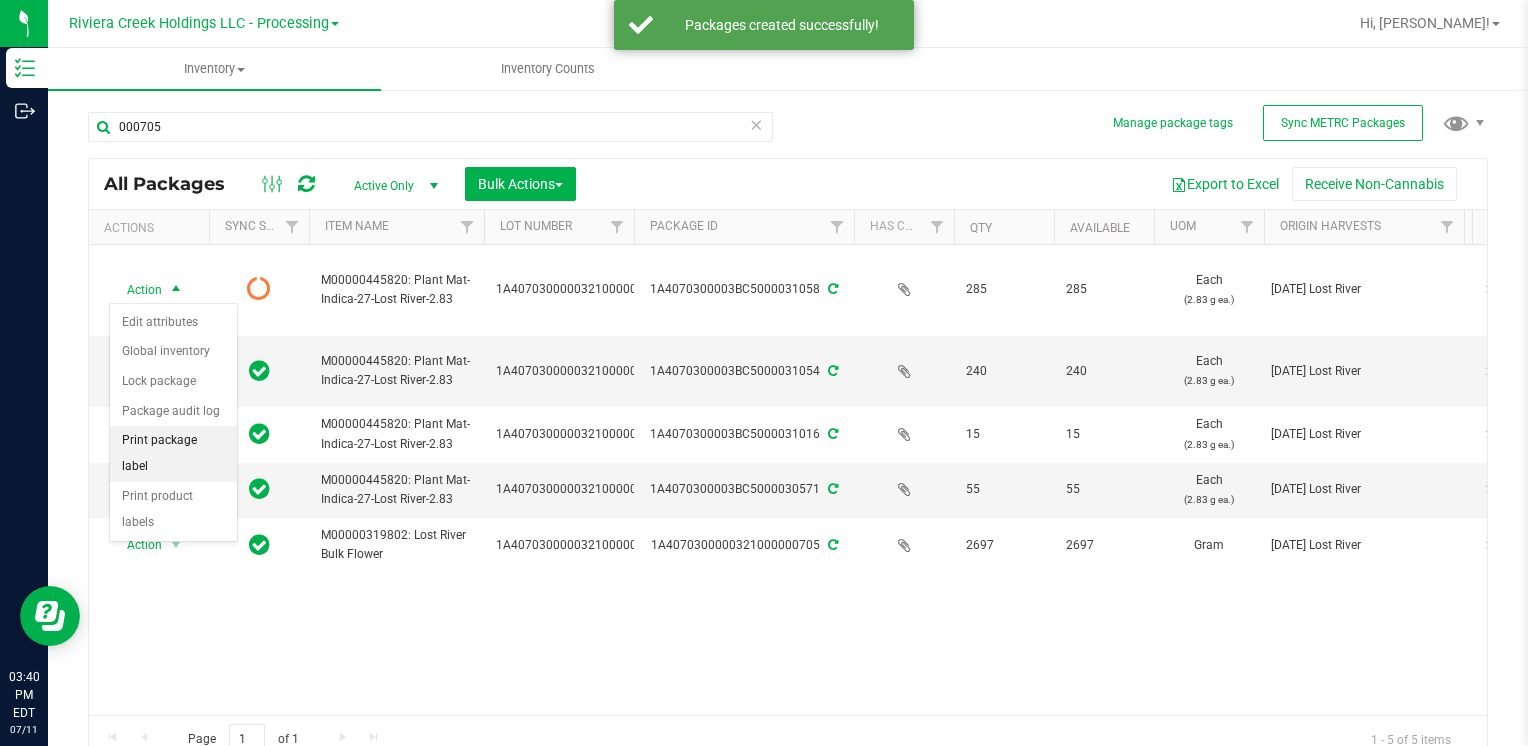 click on "Print package label" at bounding box center [173, 453] 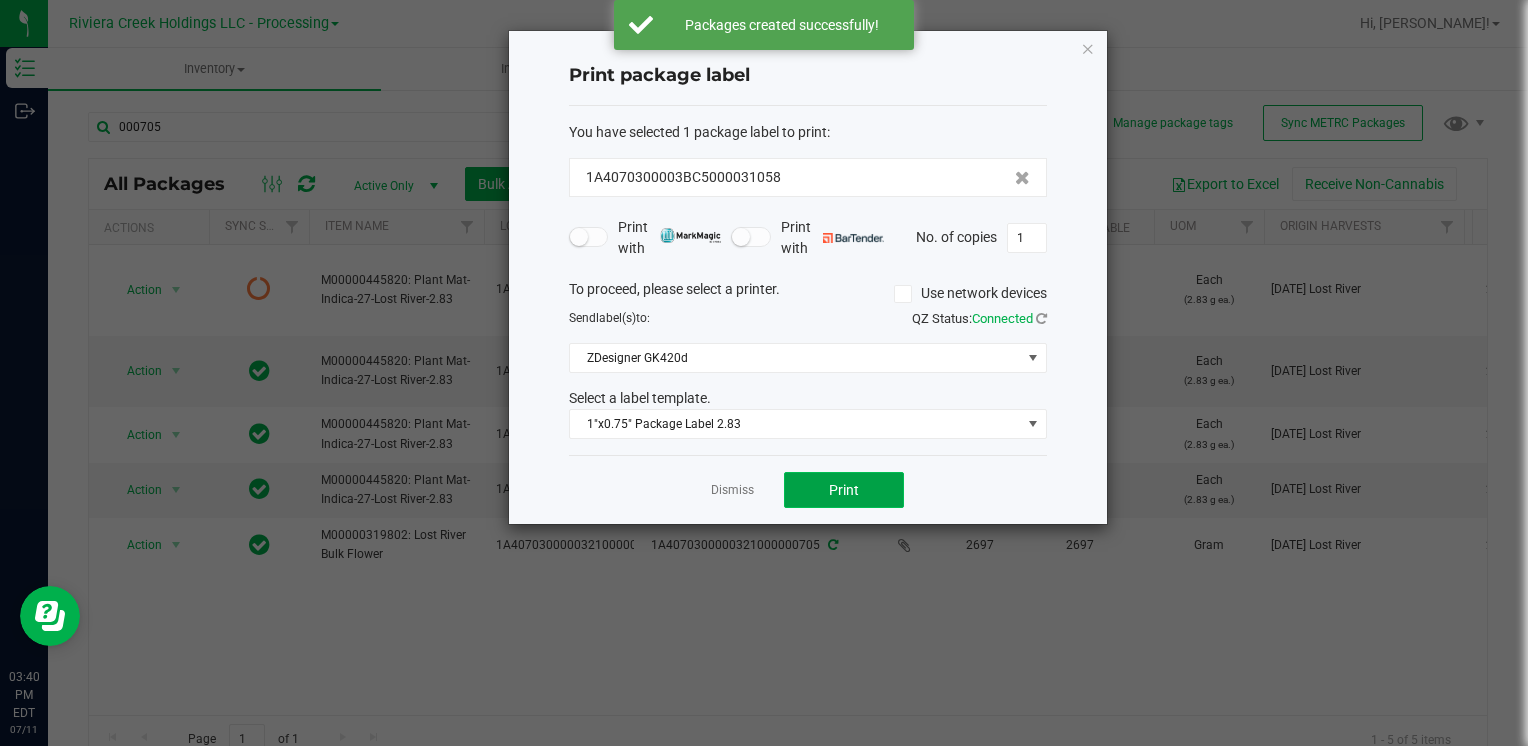 click on "Print" 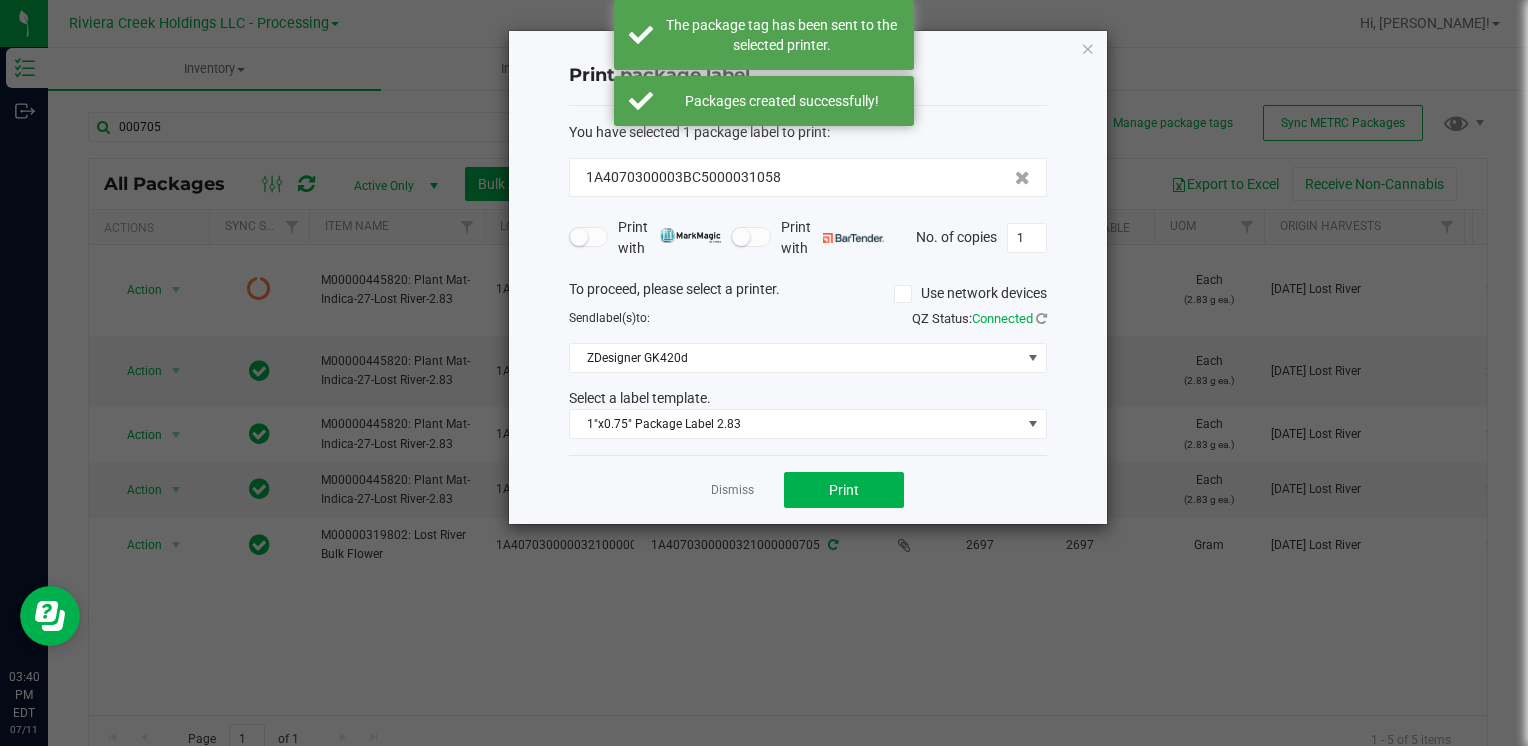 click 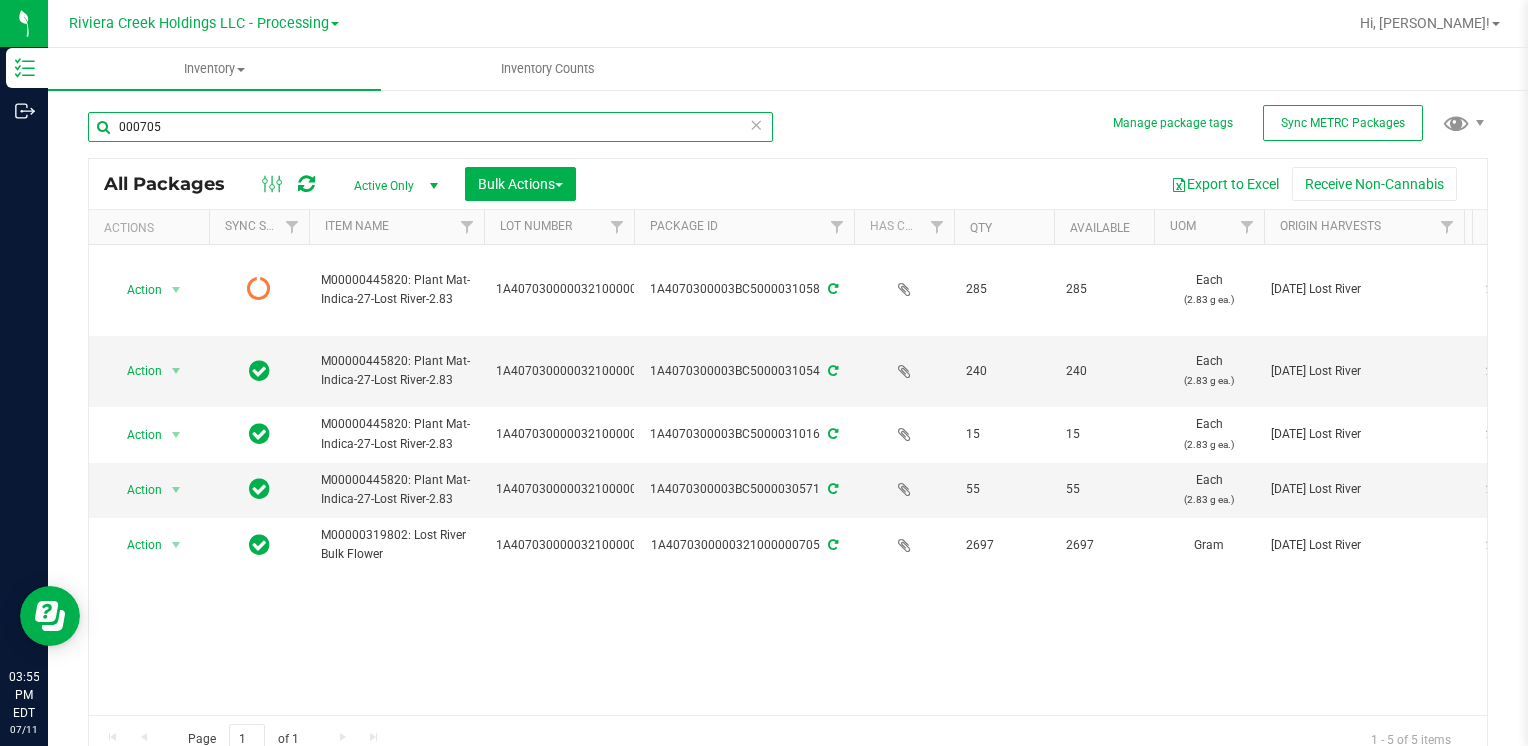 click on "000705" at bounding box center (430, 127) 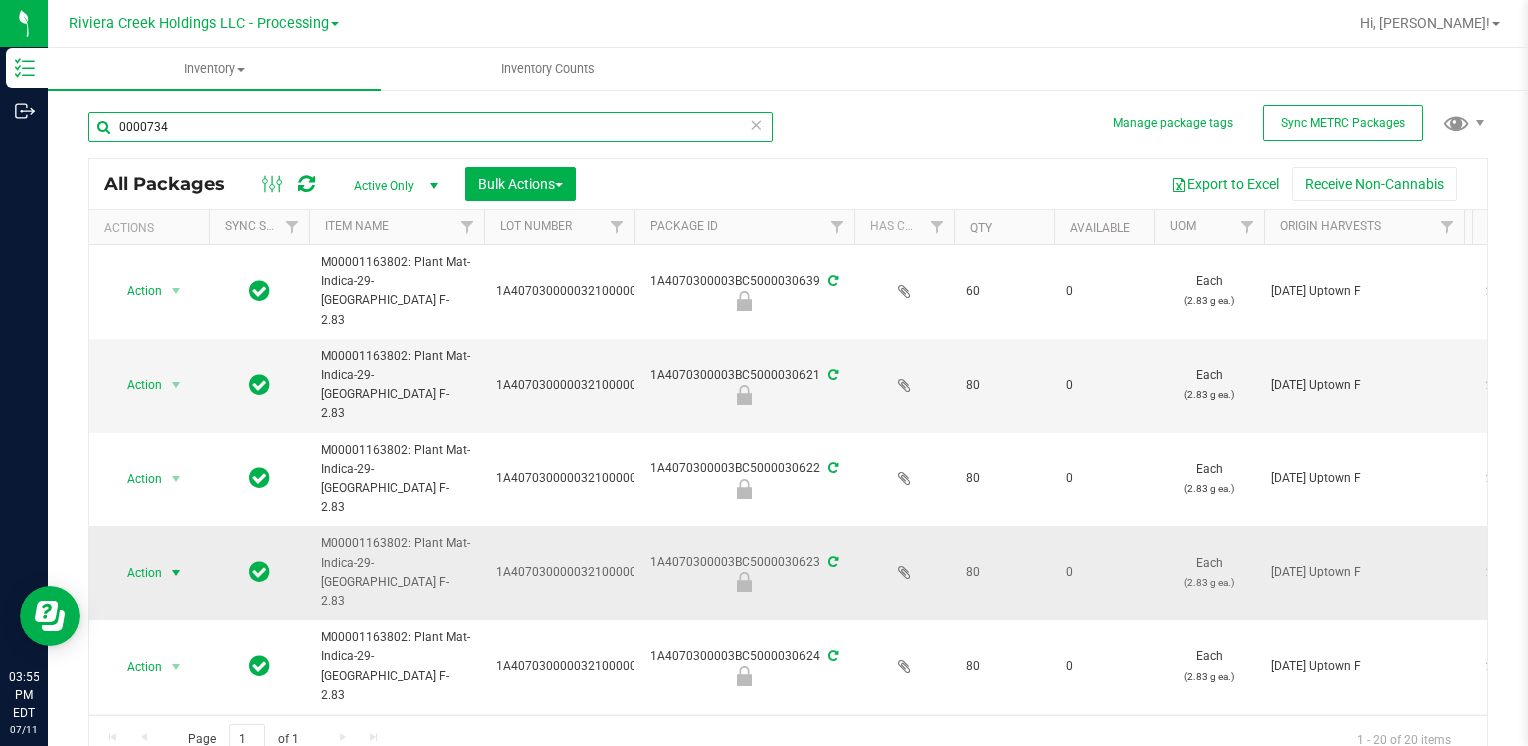 type on "0000734" 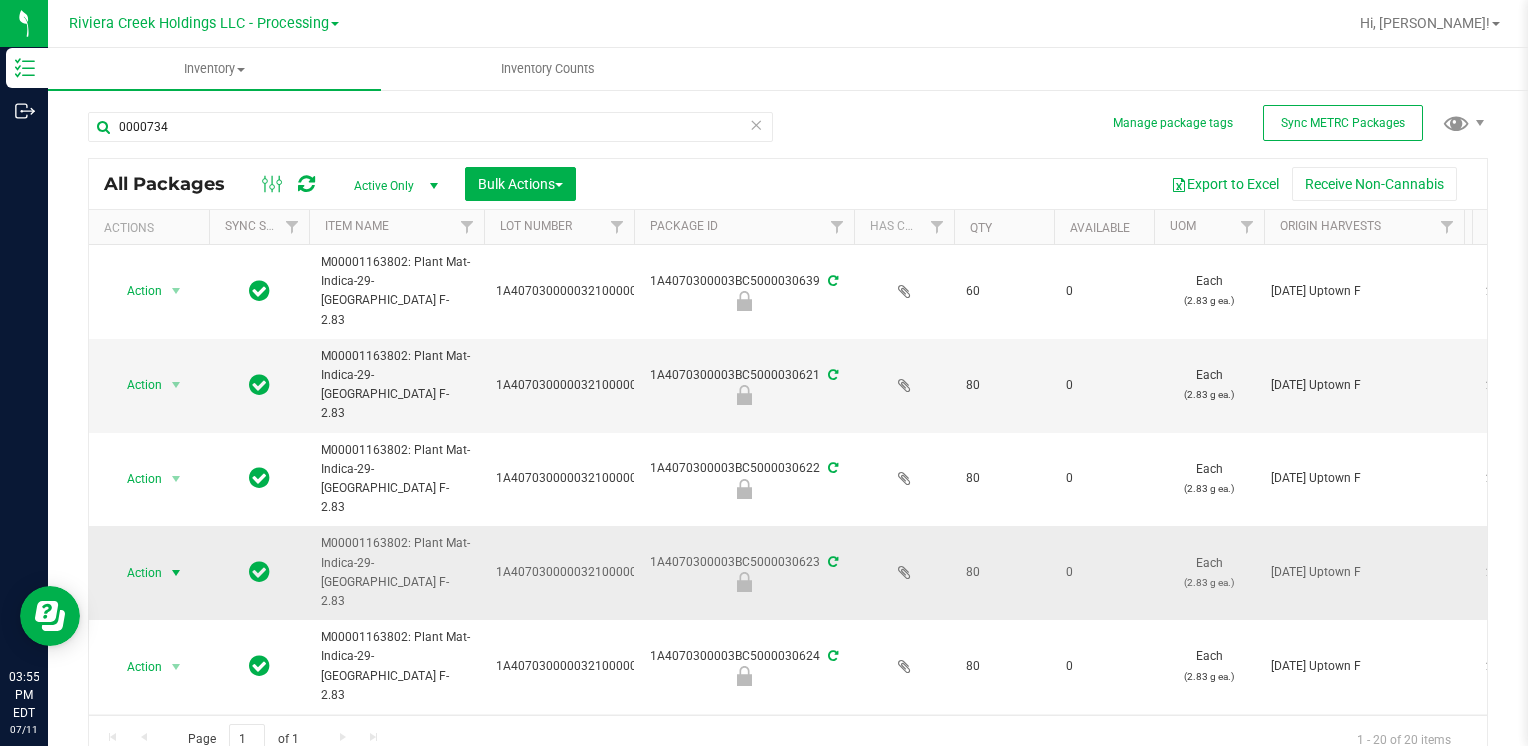 click on "Action" at bounding box center [136, 573] 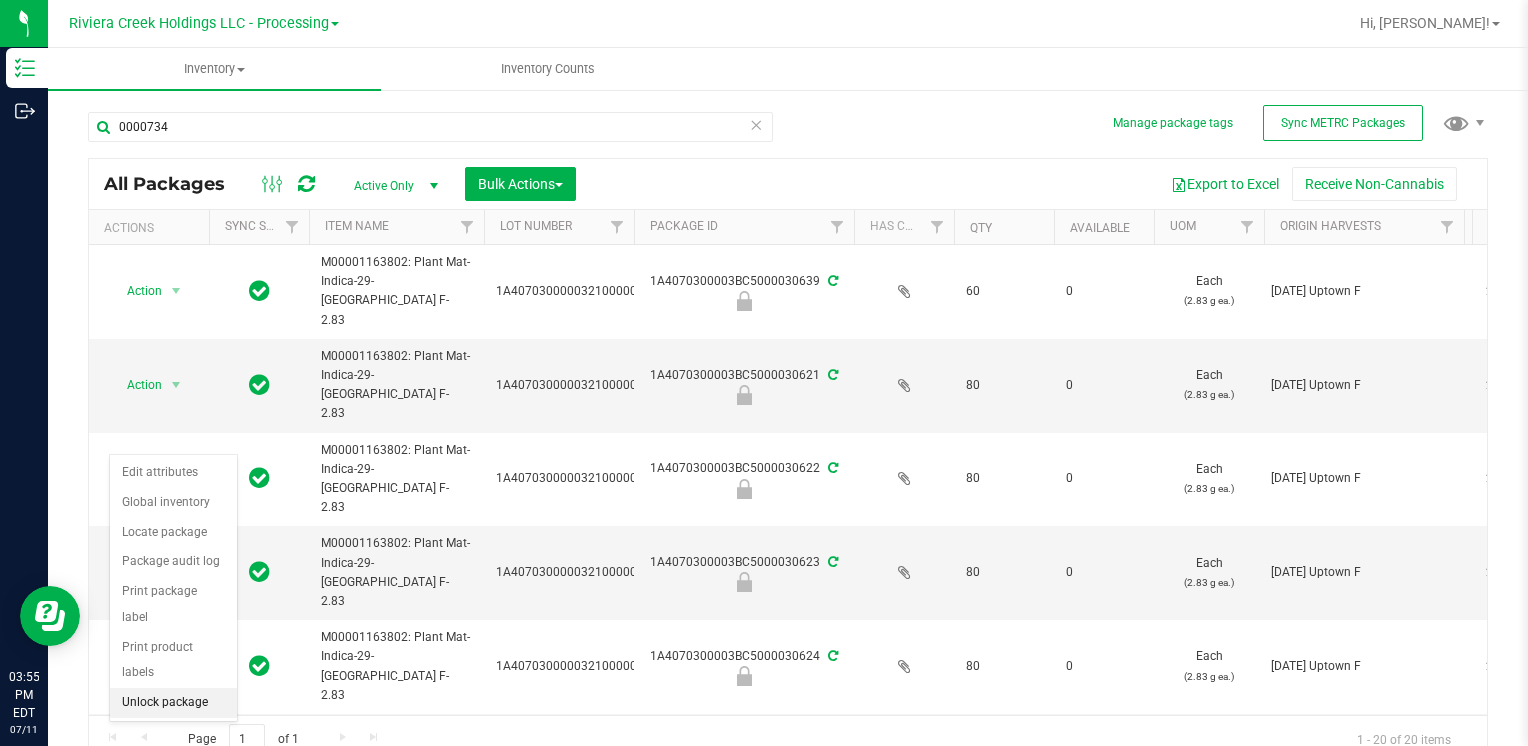 click on "Unlock package" at bounding box center (173, 703) 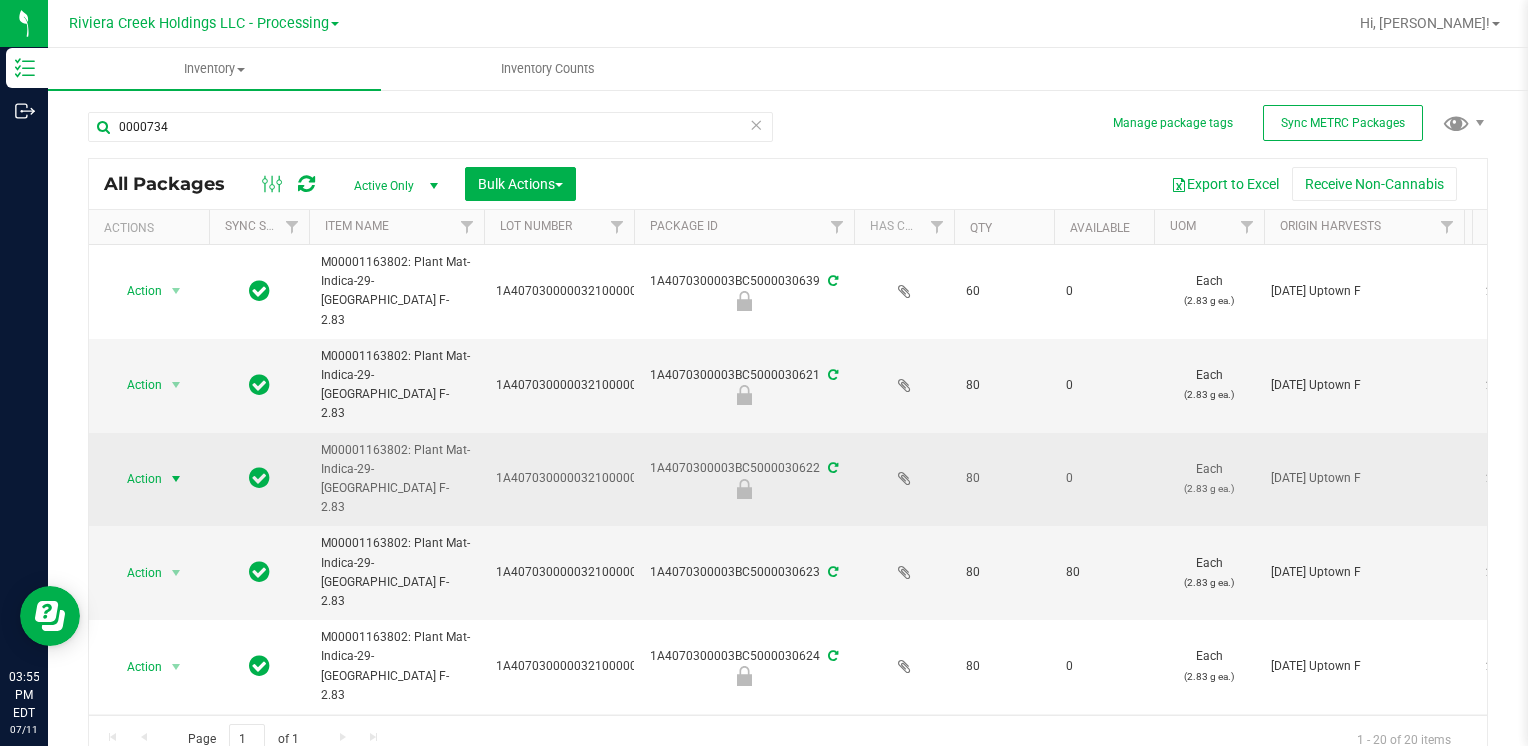 click at bounding box center [176, 479] 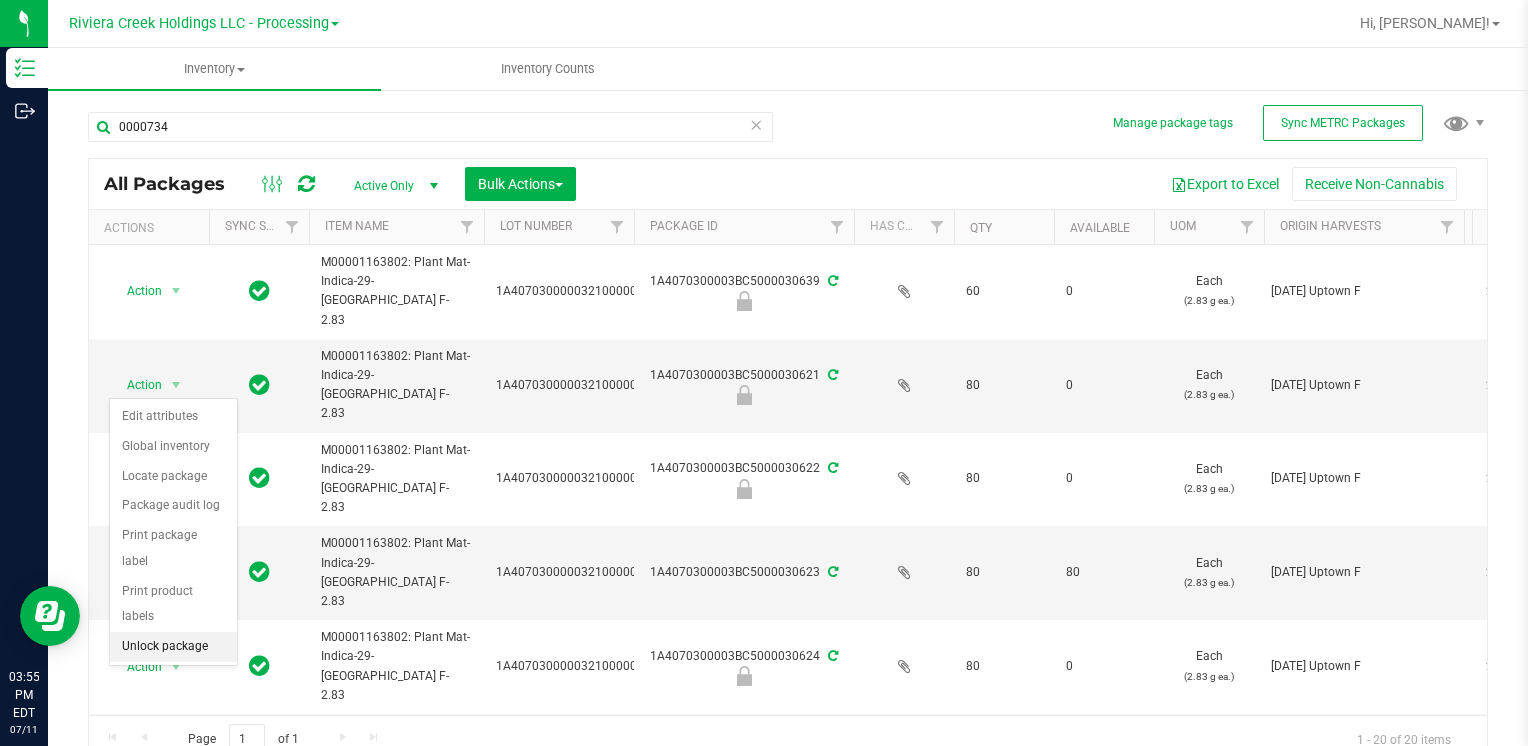 click on "Unlock package" at bounding box center [173, 647] 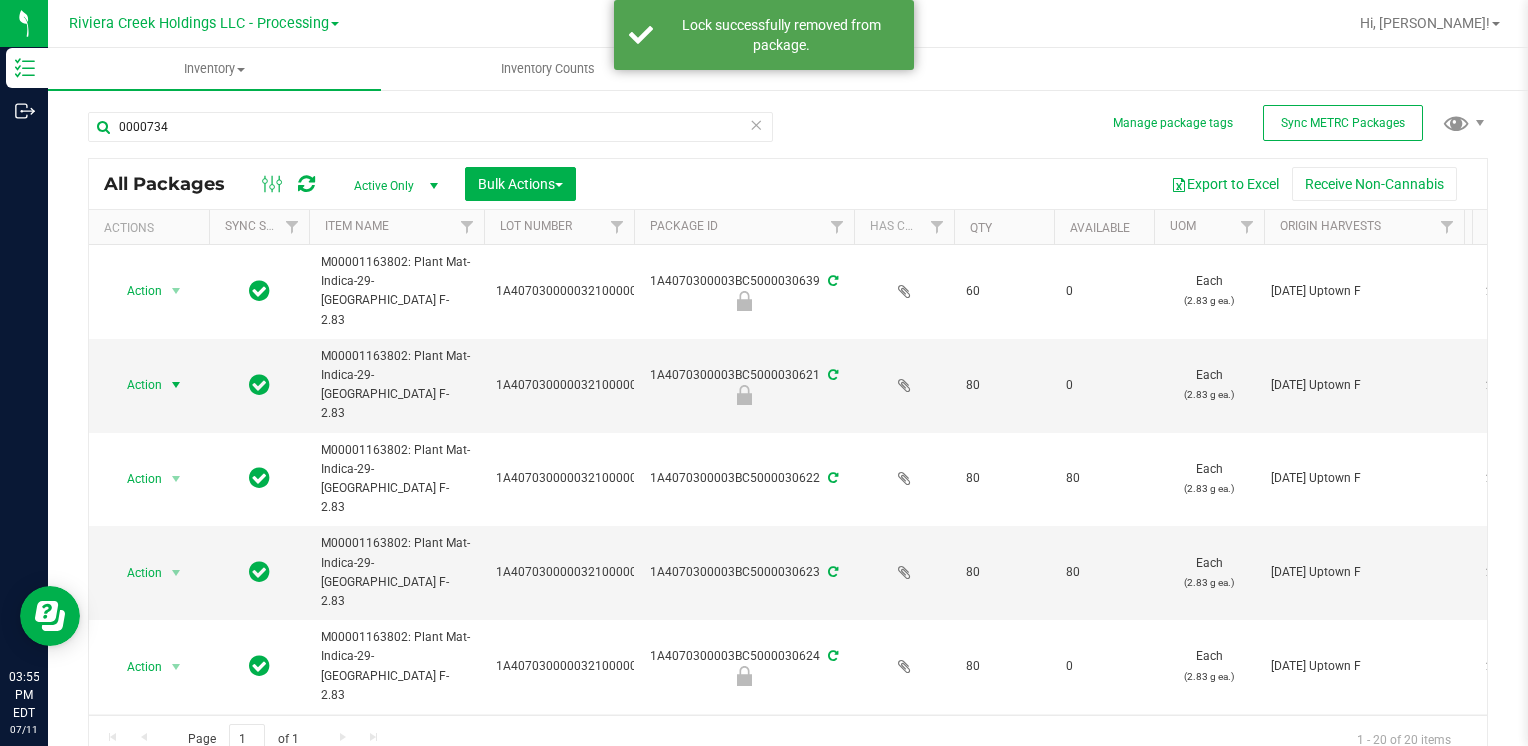 click at bounding box center (176, 385) 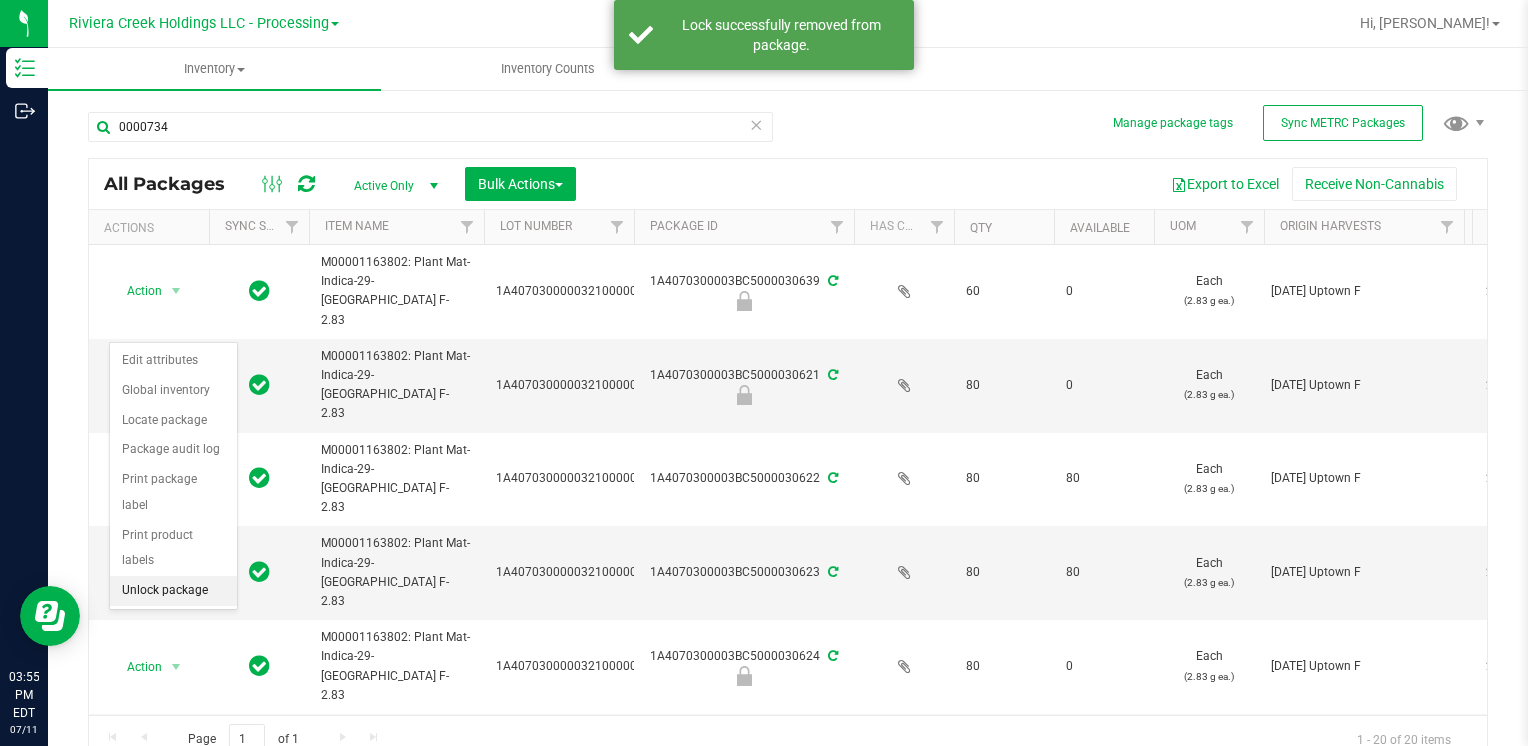 click on "Unlock package" at bounding box center [173, 591] 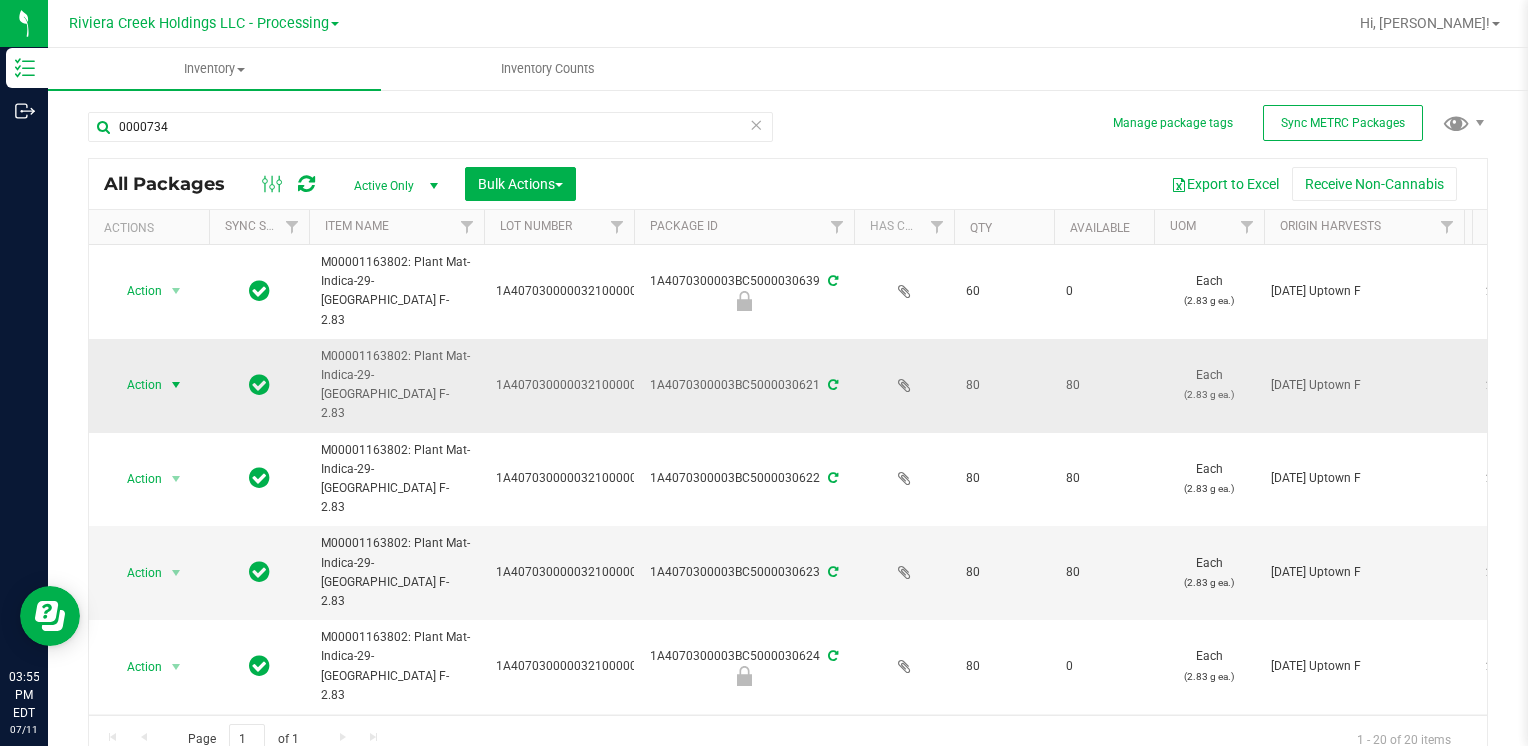 click at bounding box center [176, 385] 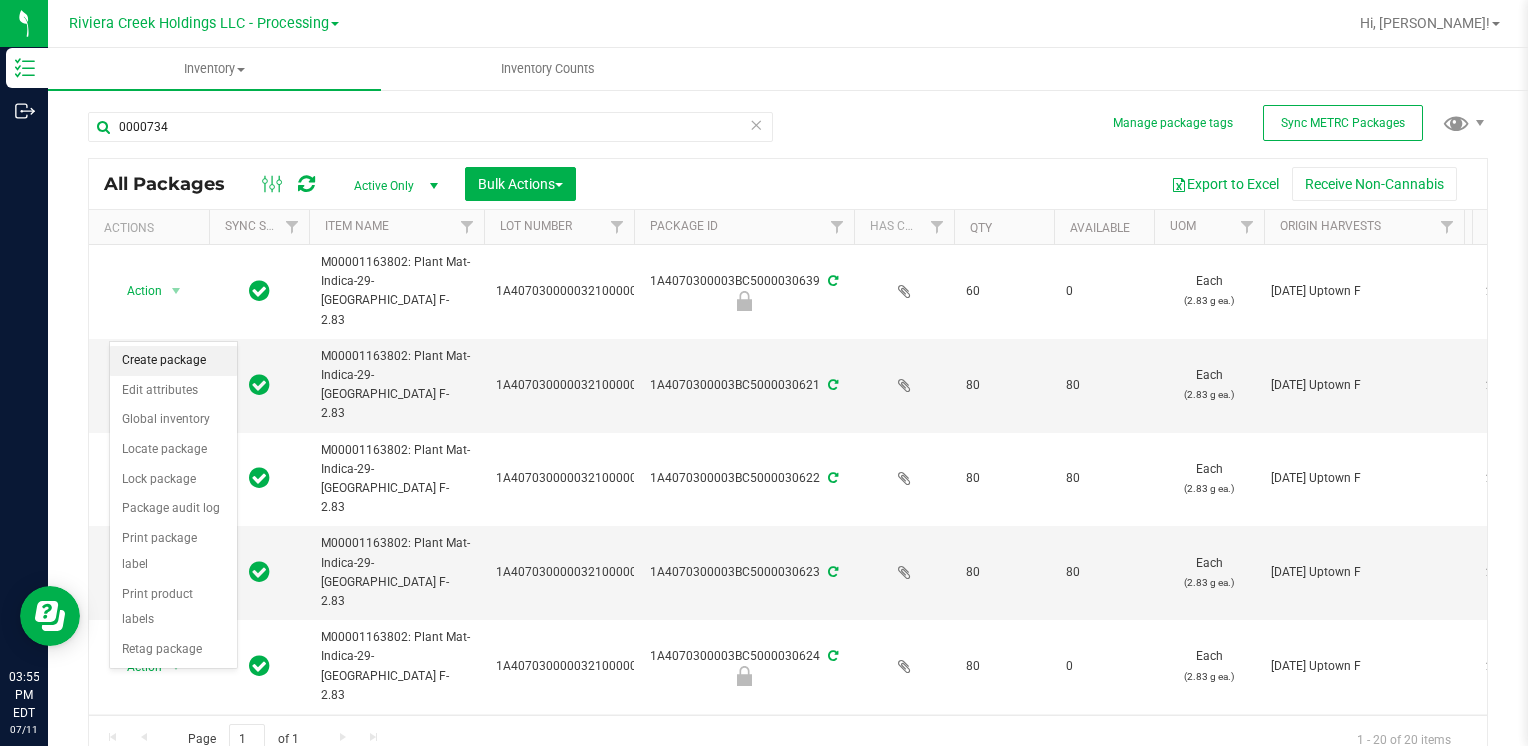 click on "Create package" at bounding box center [173, 361] 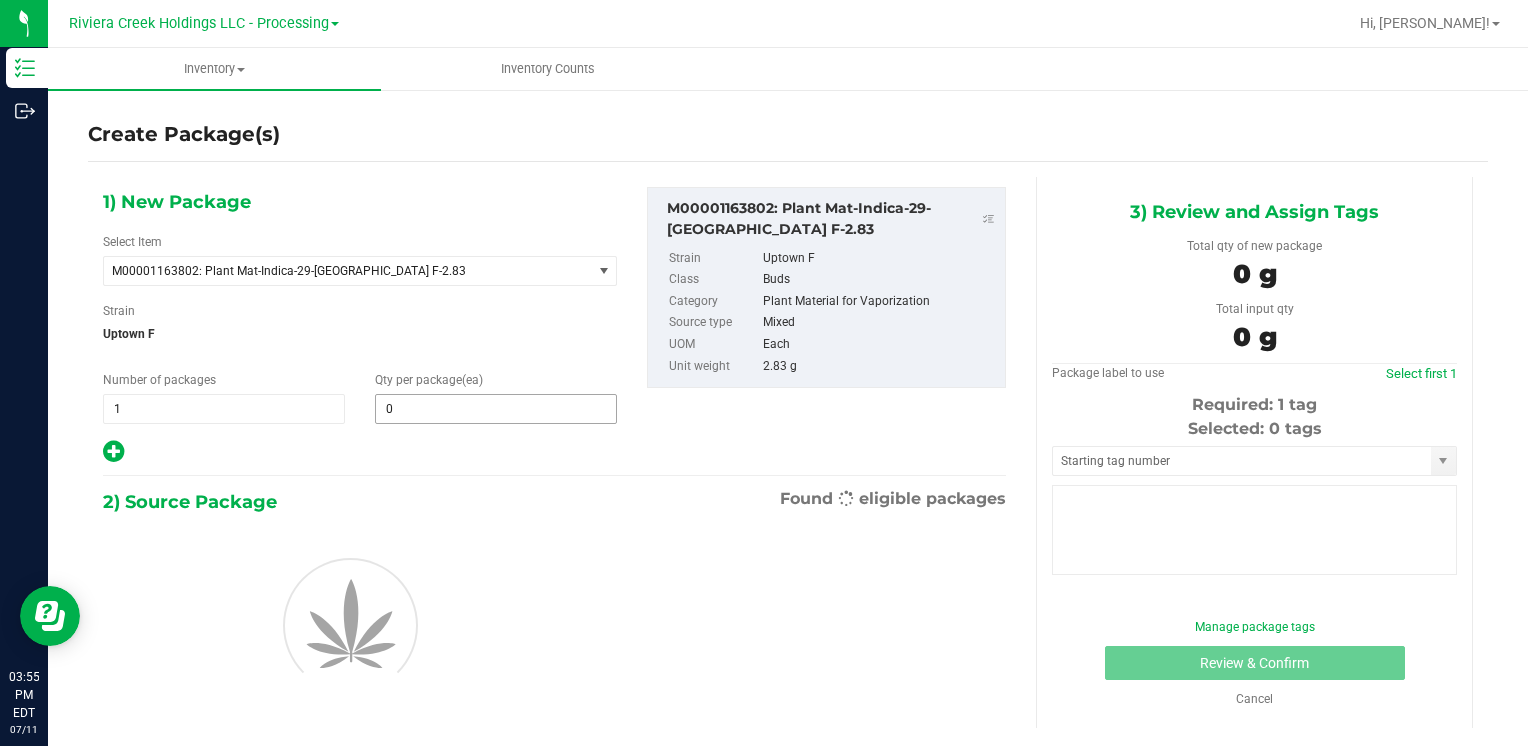 click on "0 0" at bounding box center [496, 409] 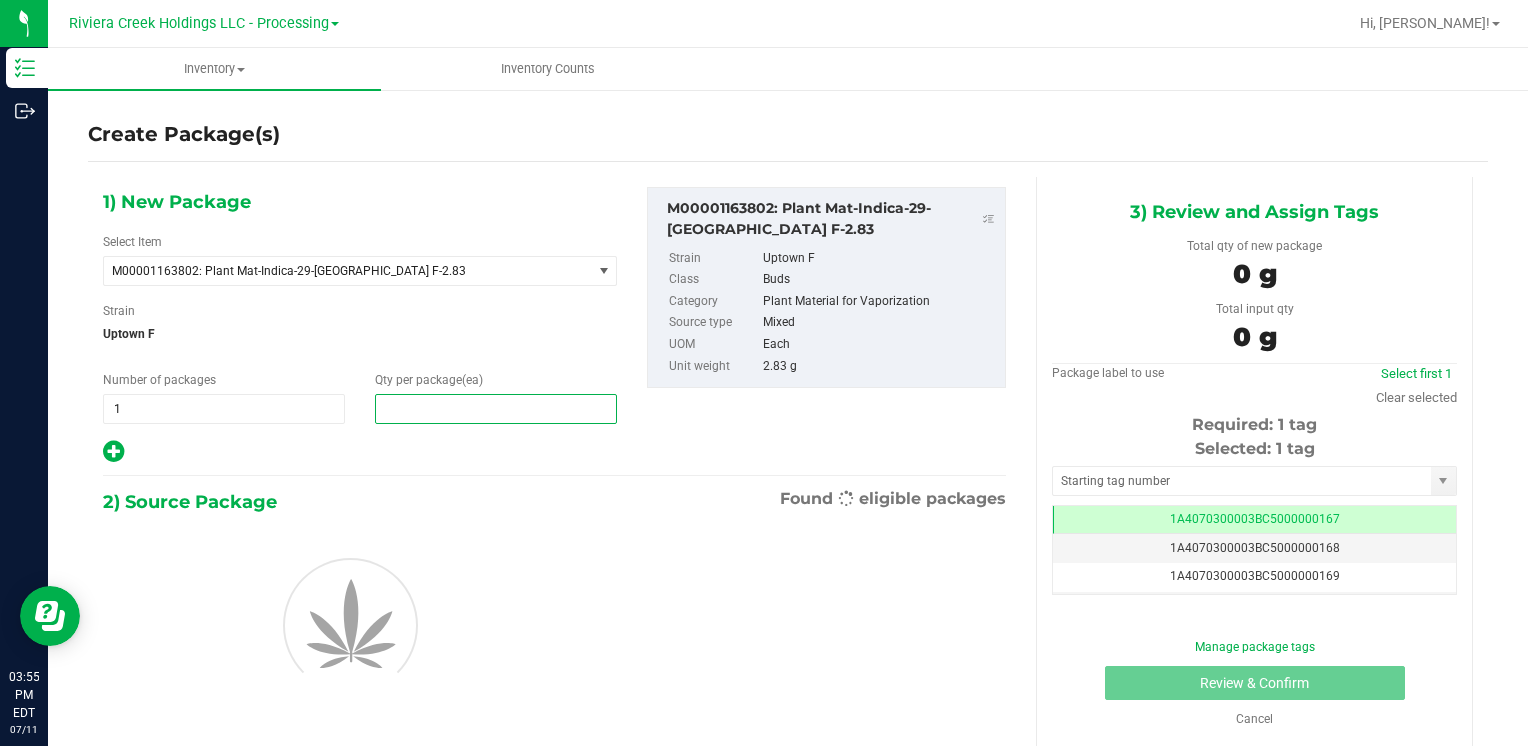 scroll, scrollTop: 0, scrollLeft: 0, axis: both 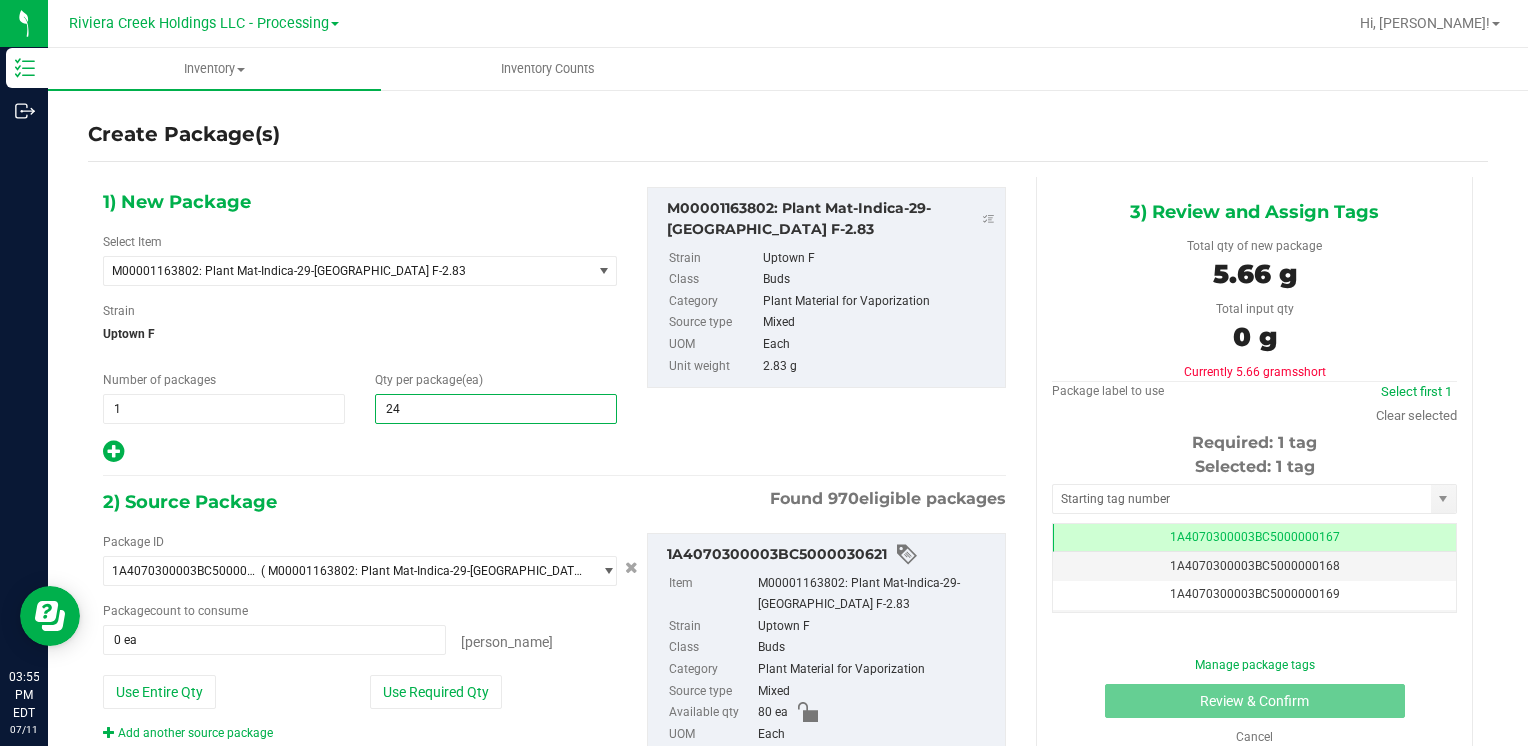 type on "240" 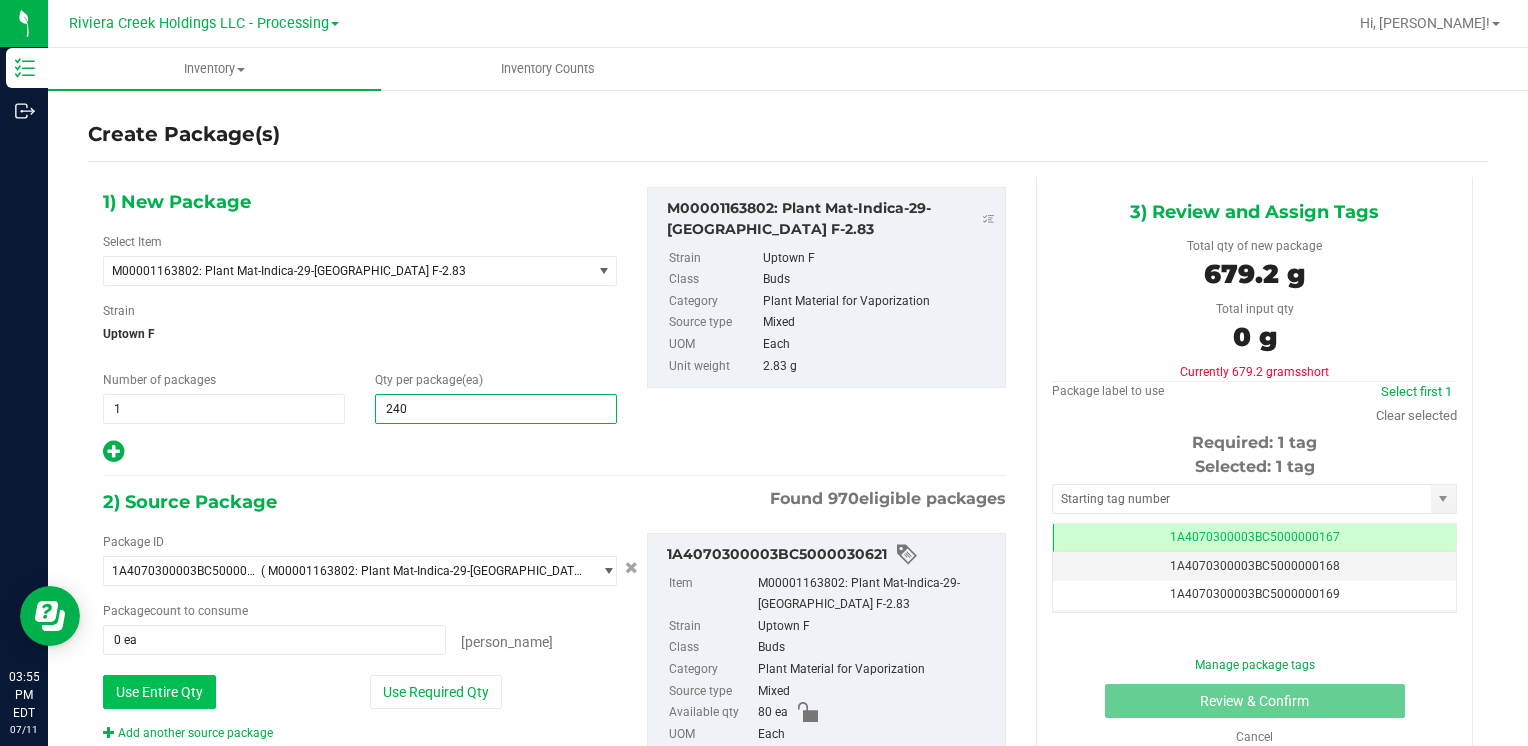 type on "240" 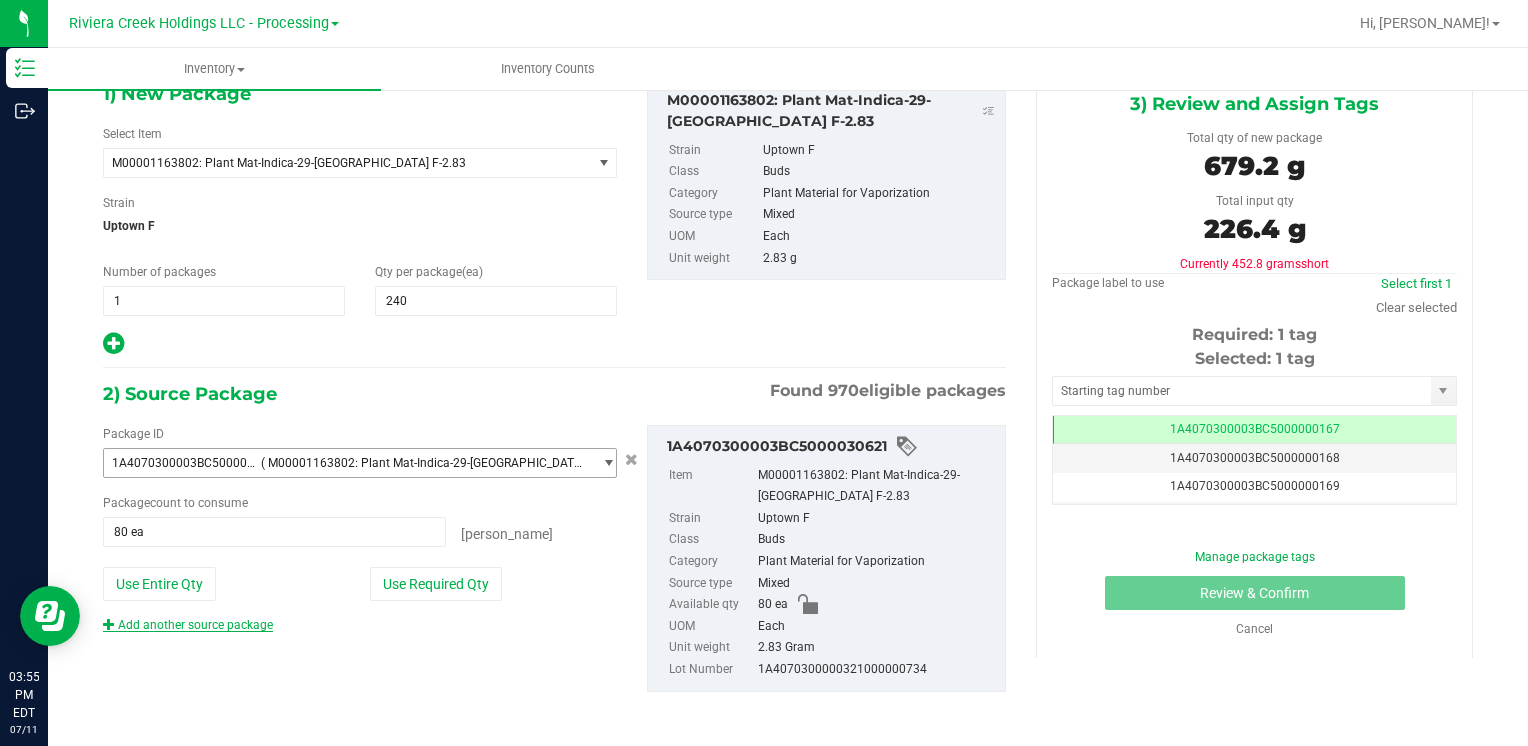 scroll, scrollTop: 109, scrollLeft: 0, axis: vertical 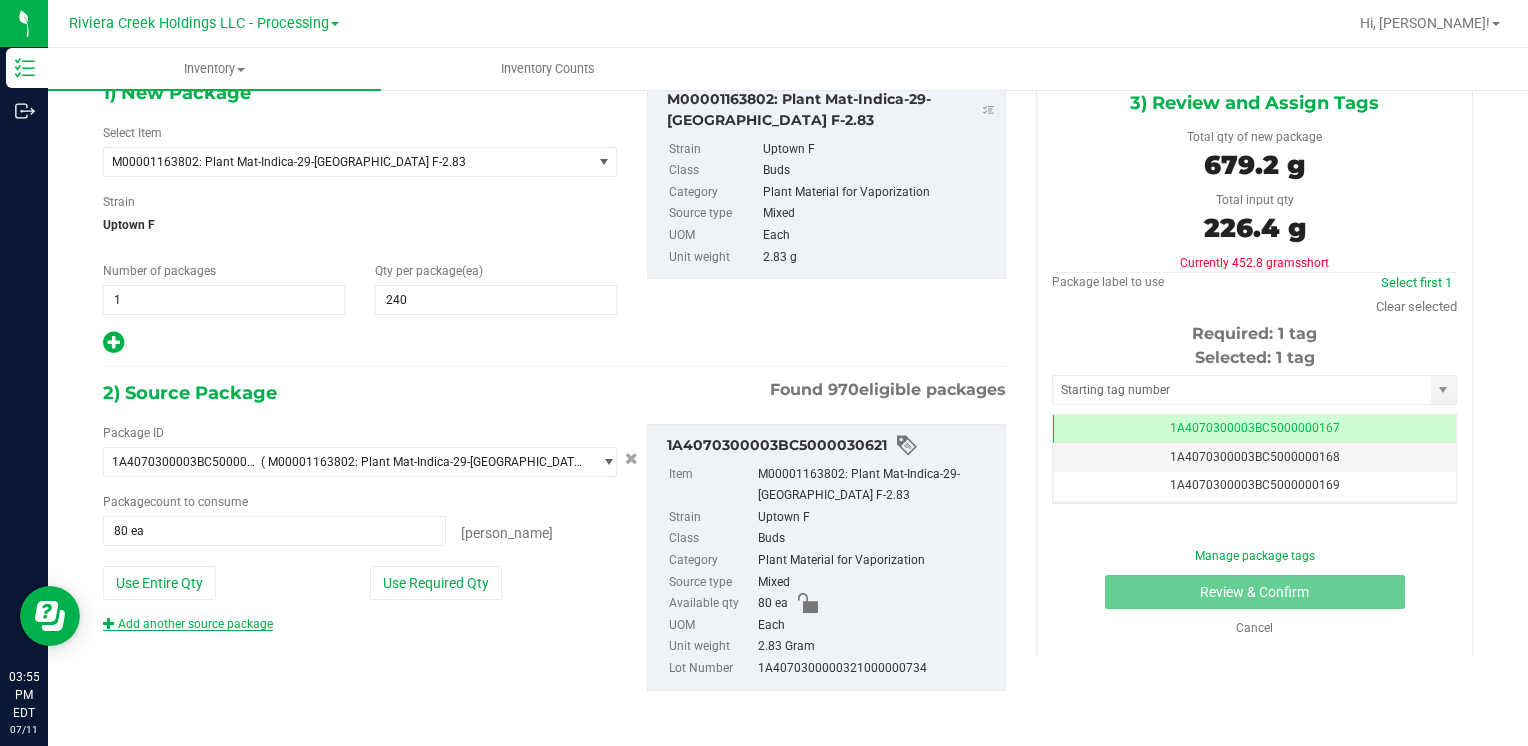 click on "Add another source package" at bounding box center (188, 624) 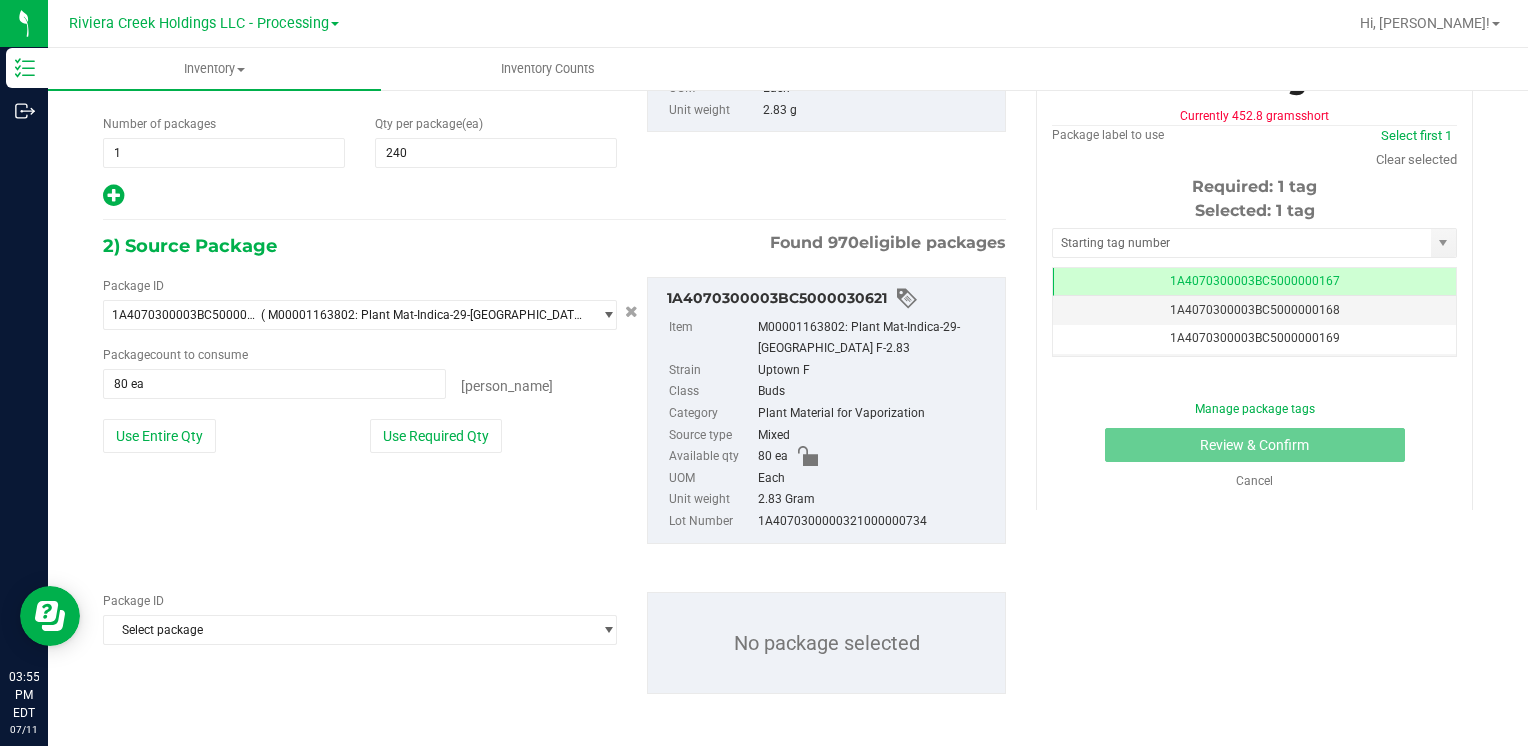 scroll, scrollTop: 259, scrollLeft: 0, axis: vertical 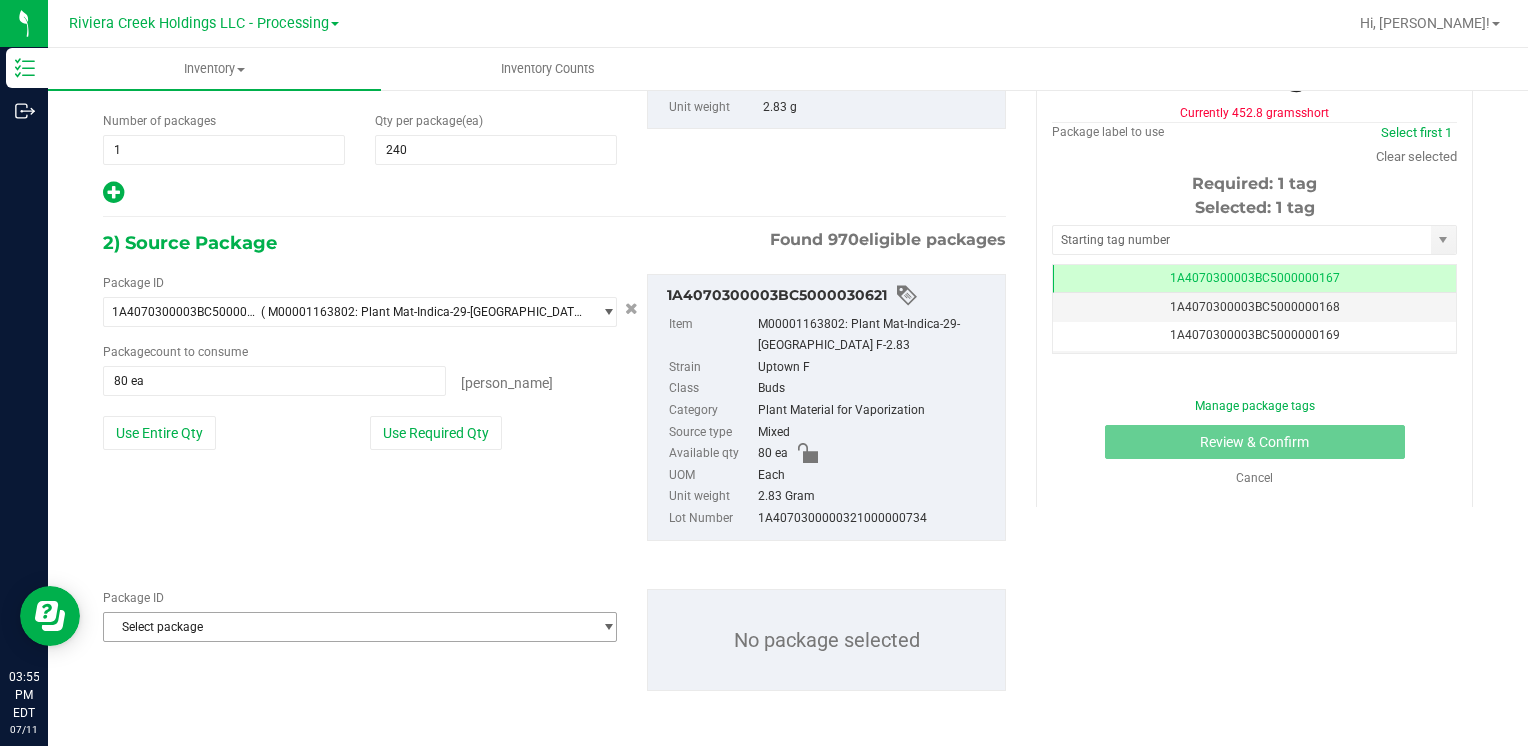 click on "Select package" at bounding box center [347, 627] 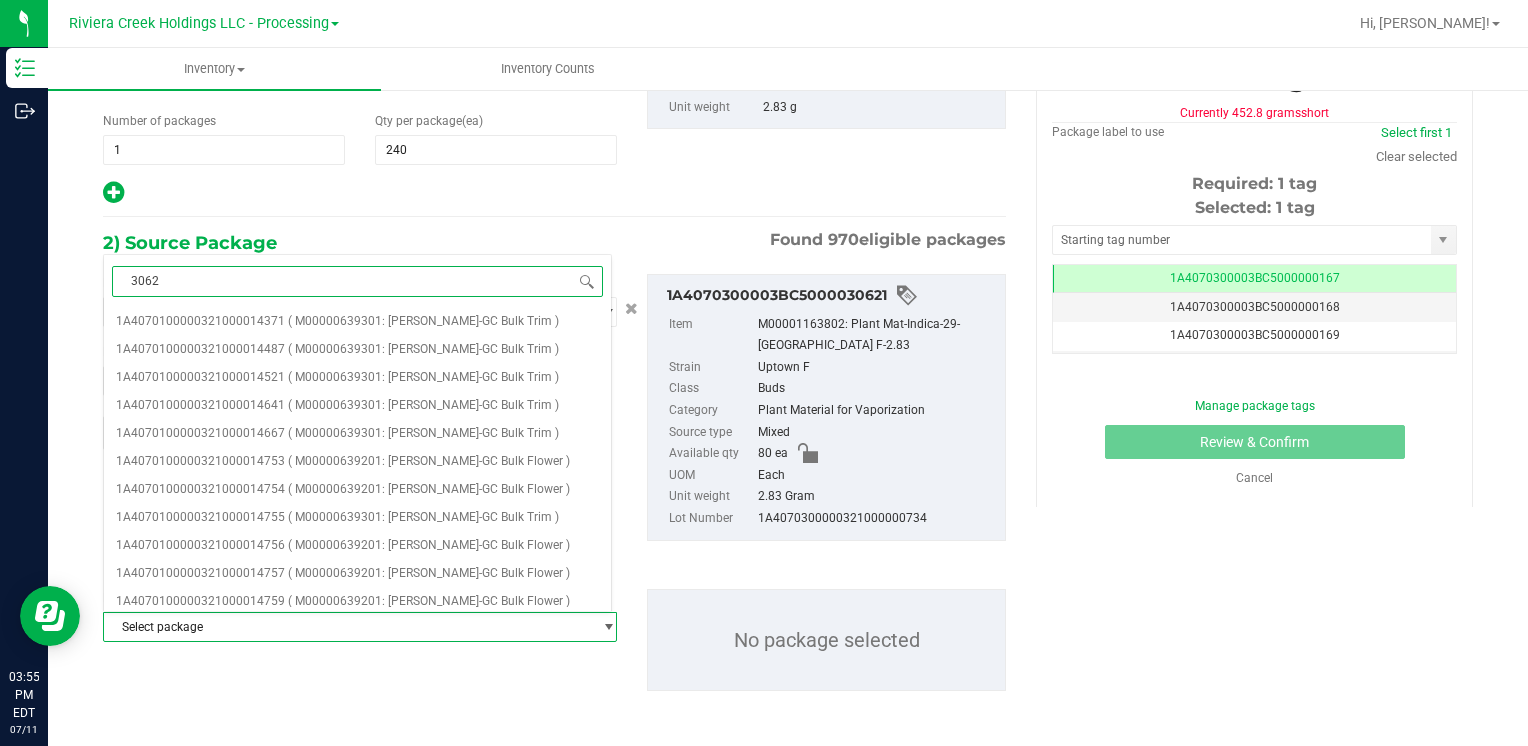 type on "30622" 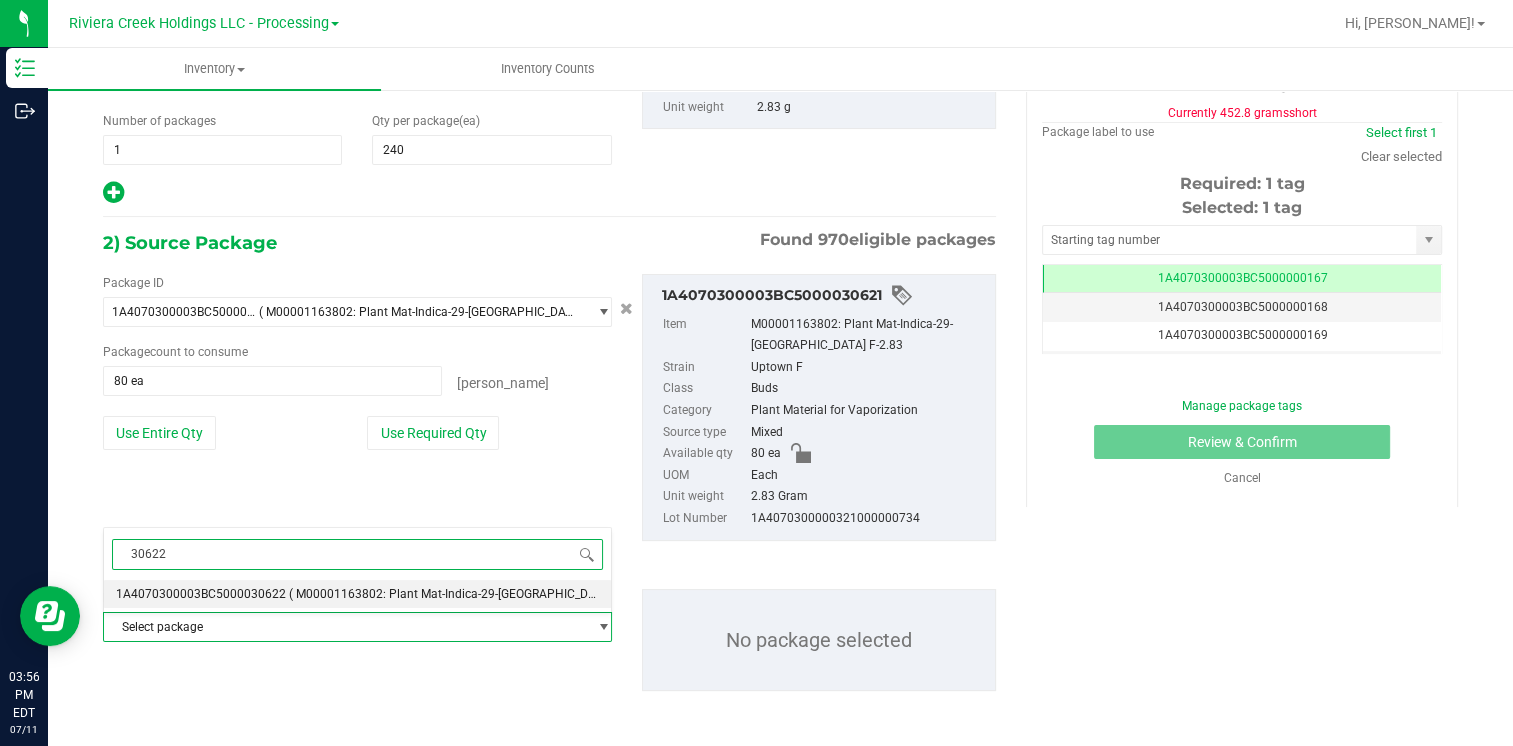 click on "(
M00001163802: Plant Mat-Indica-29-Uptown F-2.83
)" at bounding box center (473, 594) 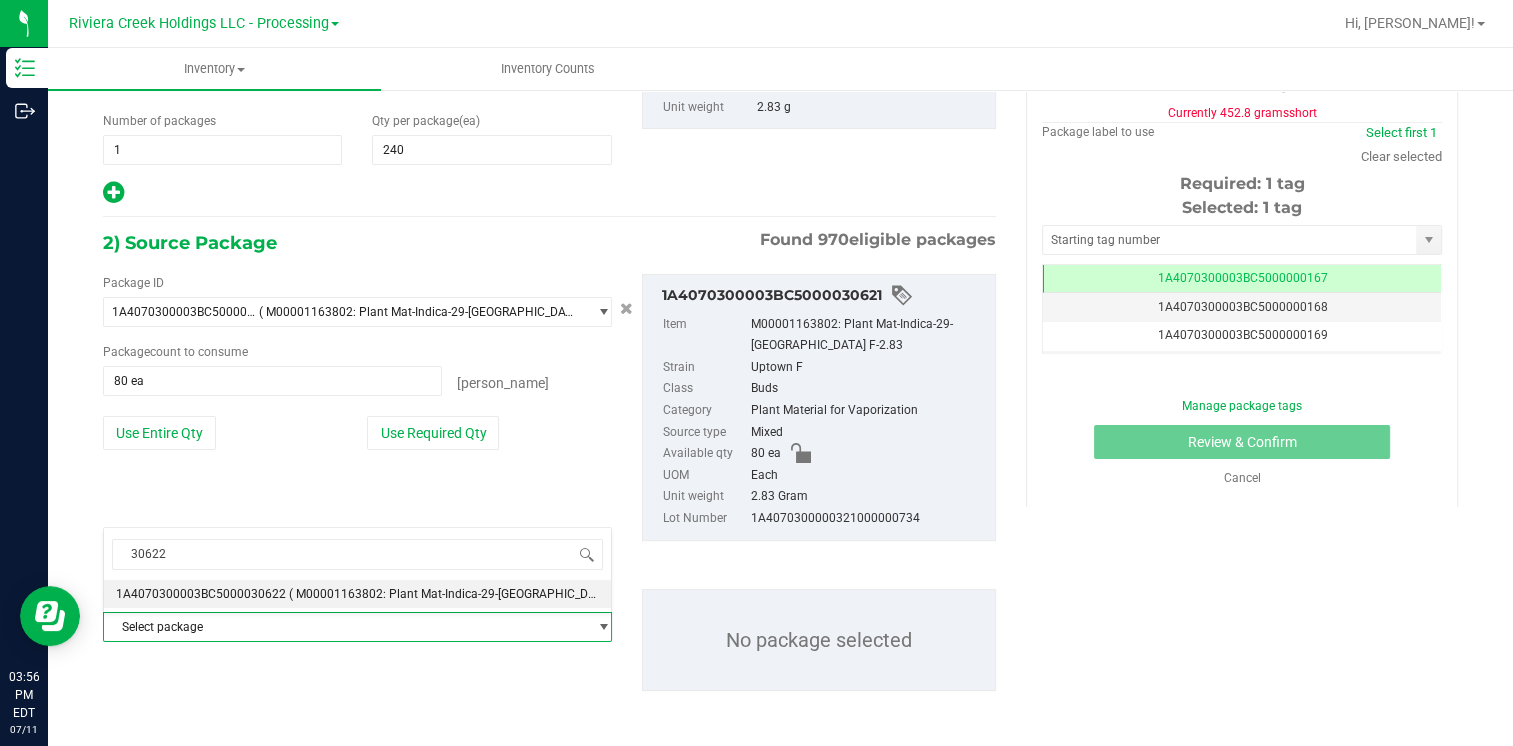 type 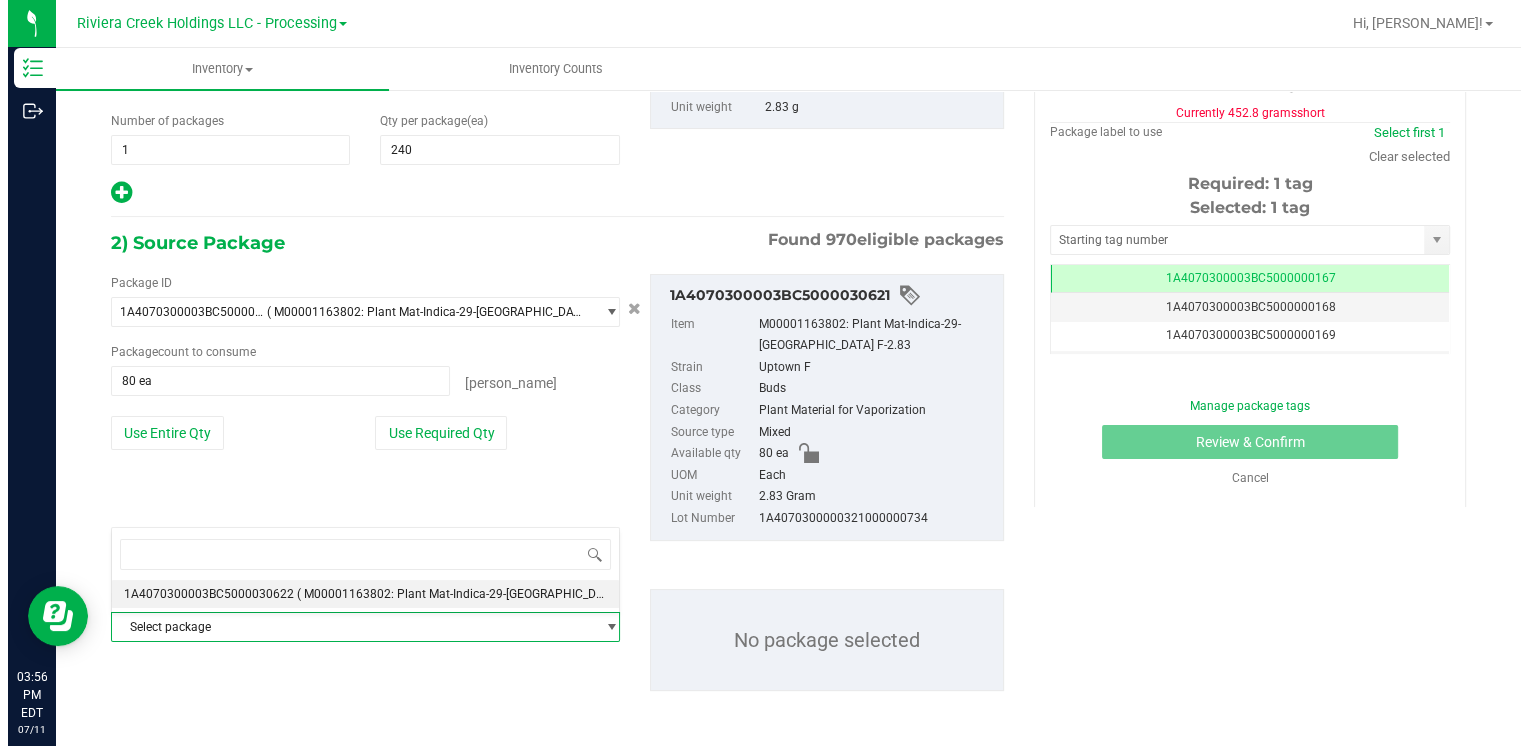 scroll, scrollTop: 25424, scrollLeft: 0, axis: vertical 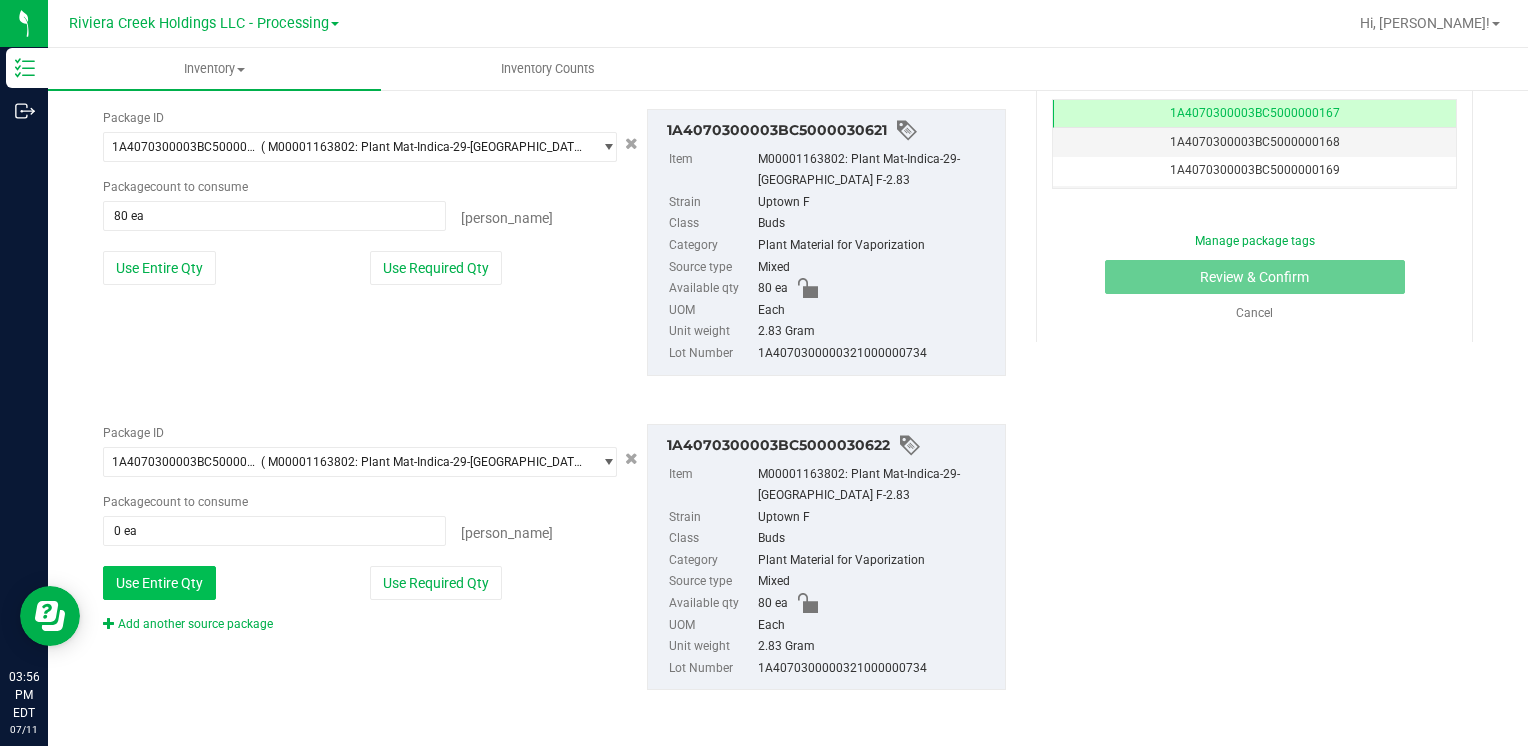 click on "Use Entire Qty" at bounding box center [159, 583] 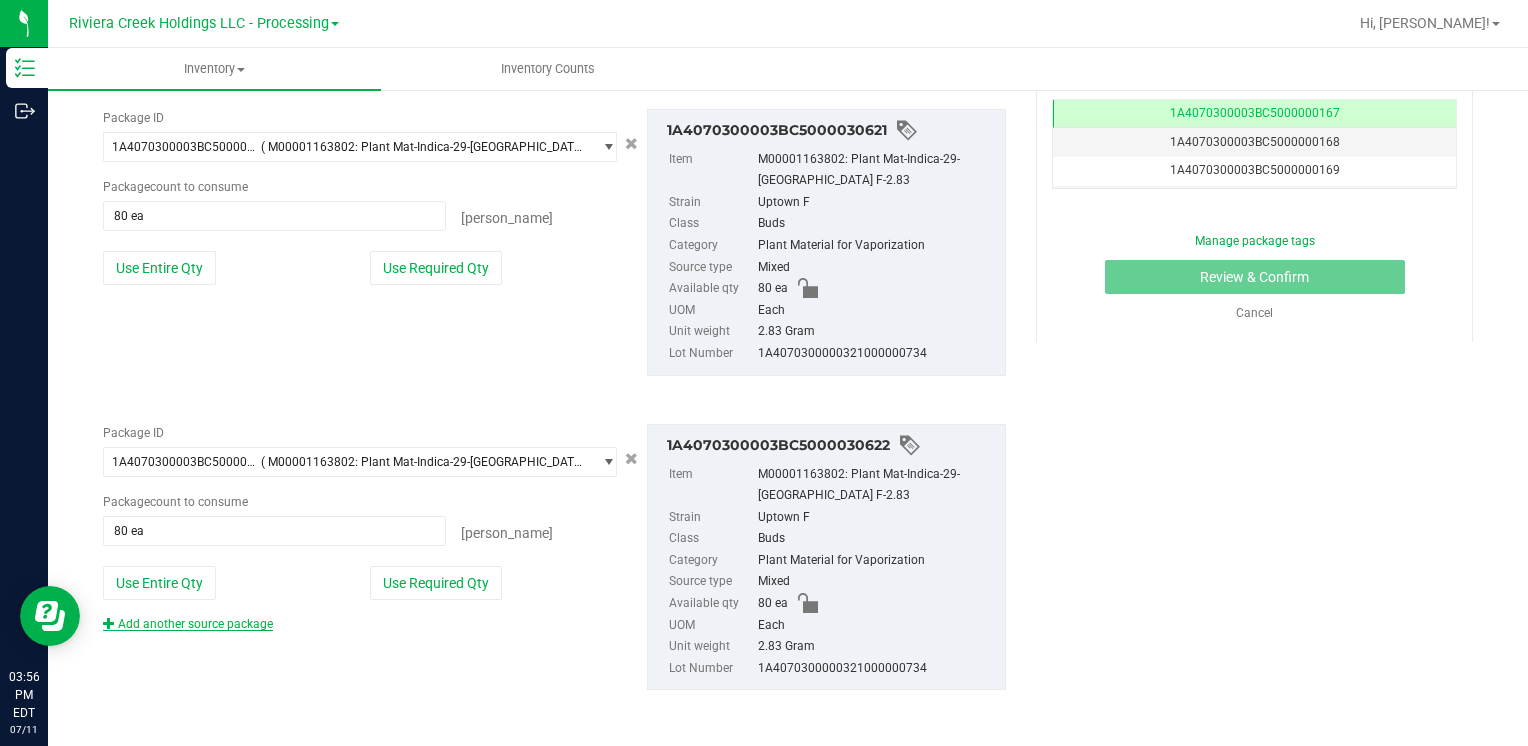 click on "Add another source package" at bounding box center [188, 624] 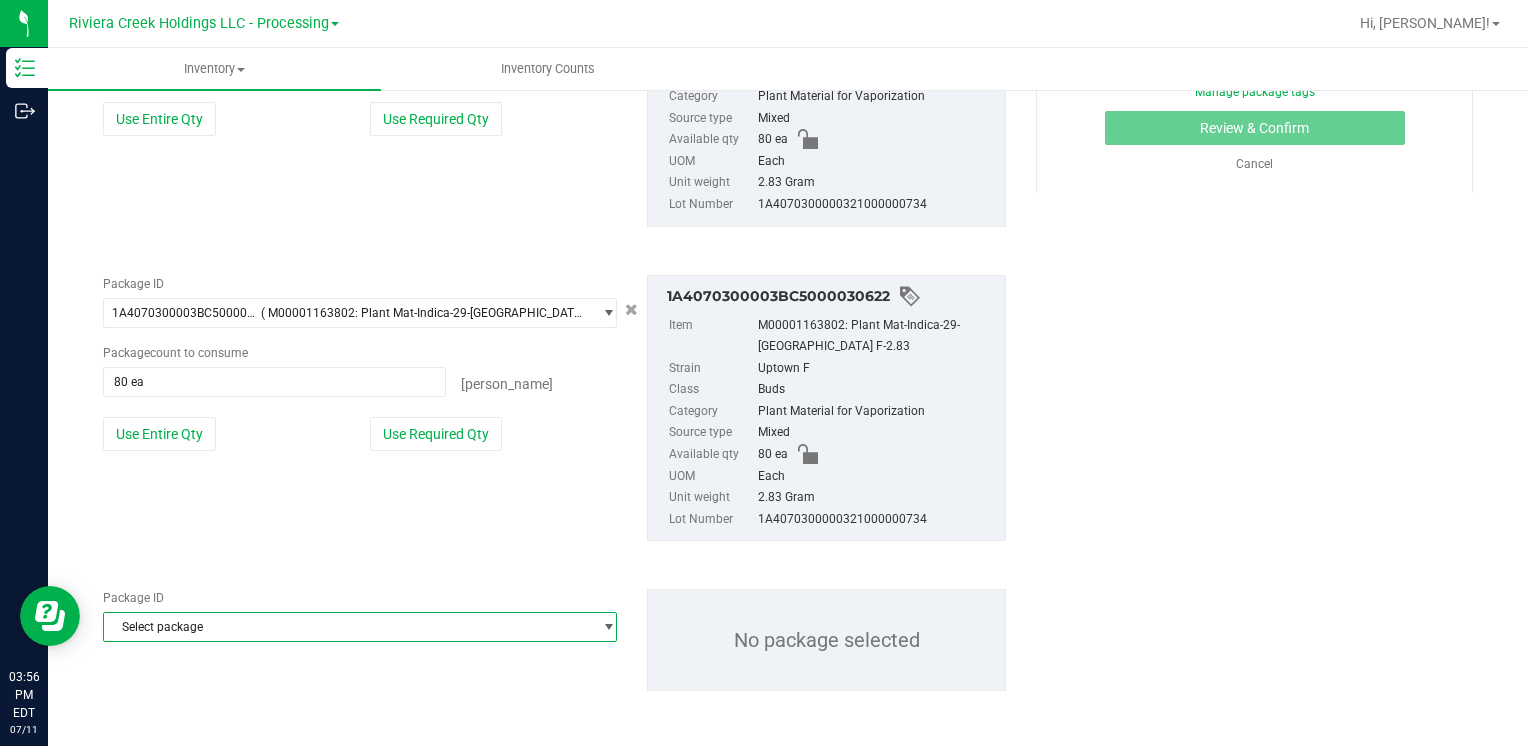 click on "Select package" at bounding box center [347, 627] 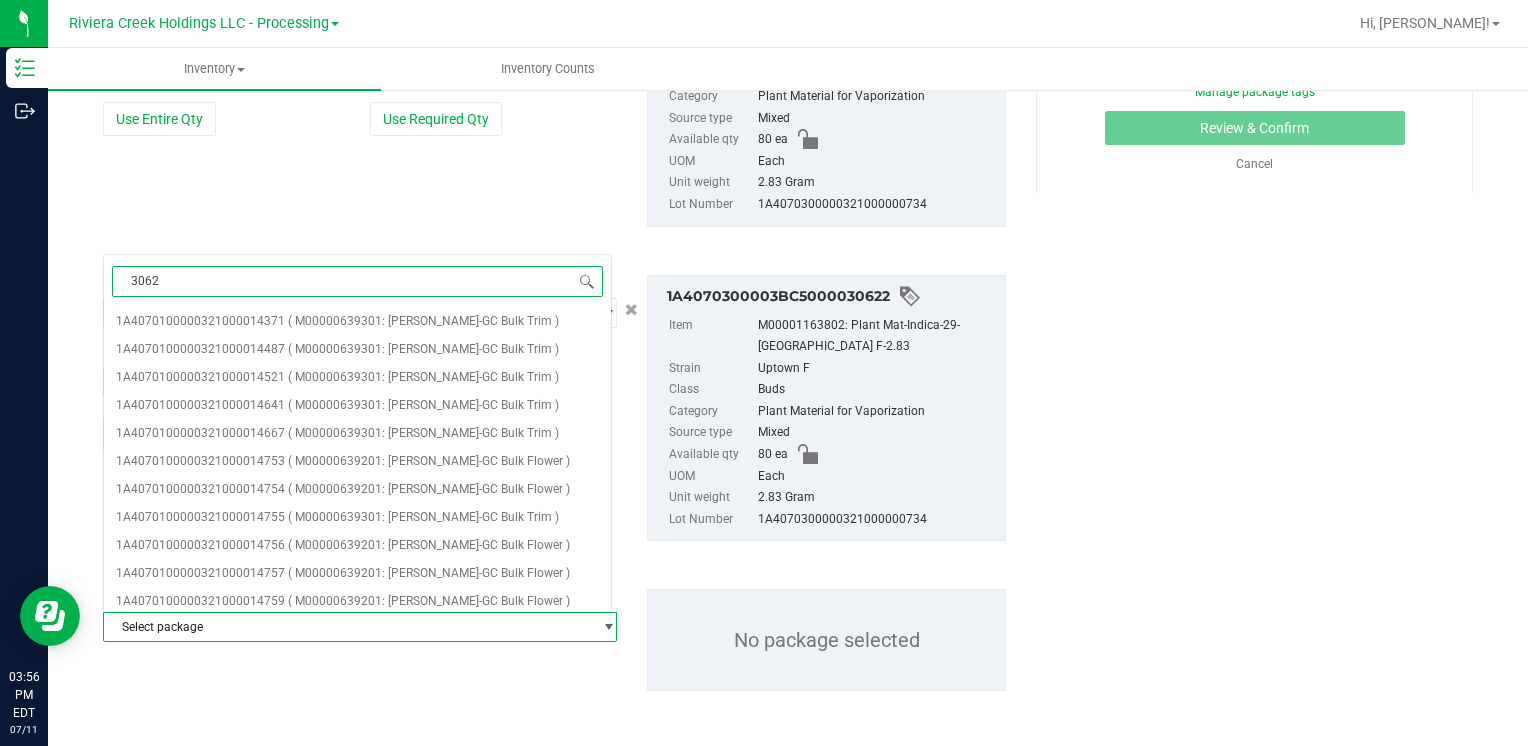 type on "30623" 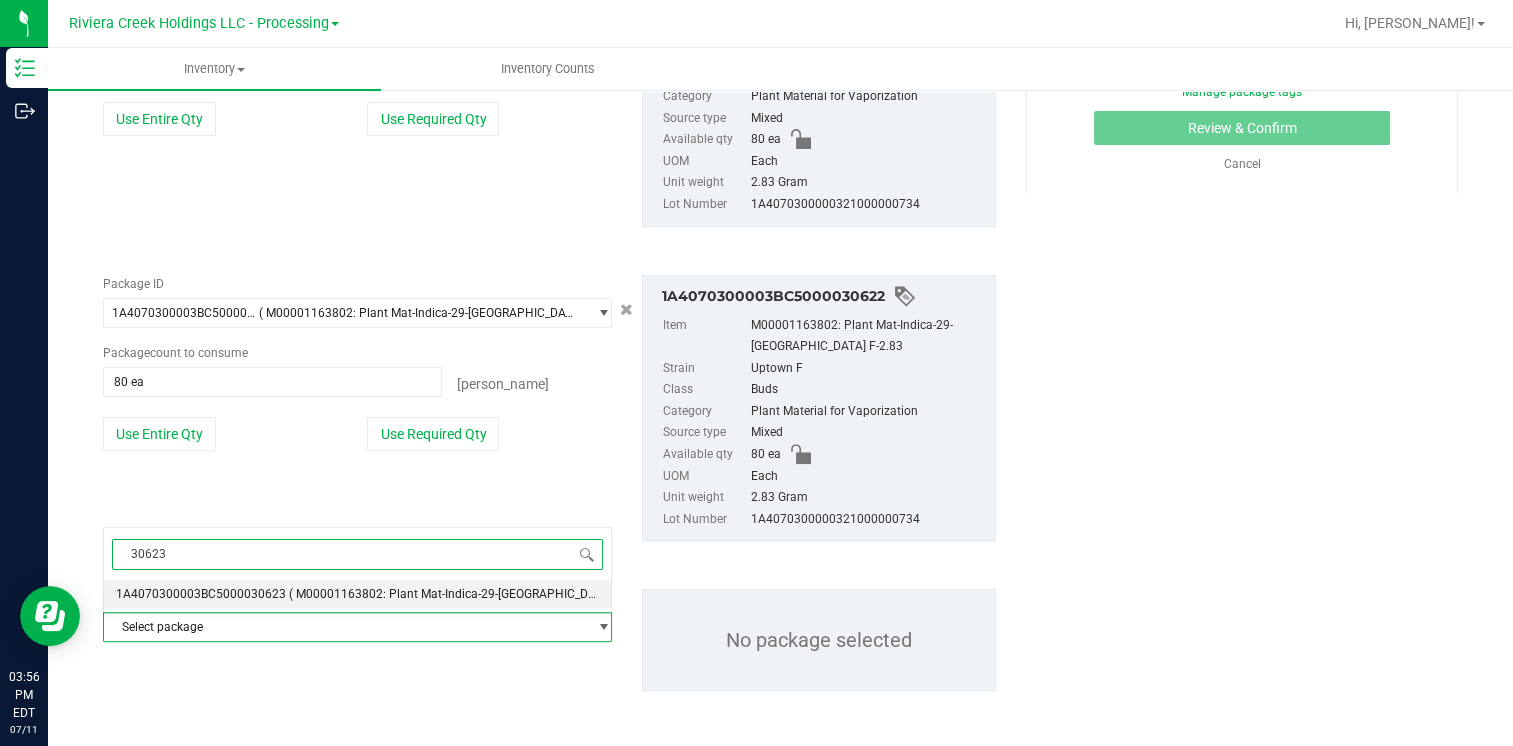 click on "1A4070300003BC5000030623" at bounding box center [201, 594] 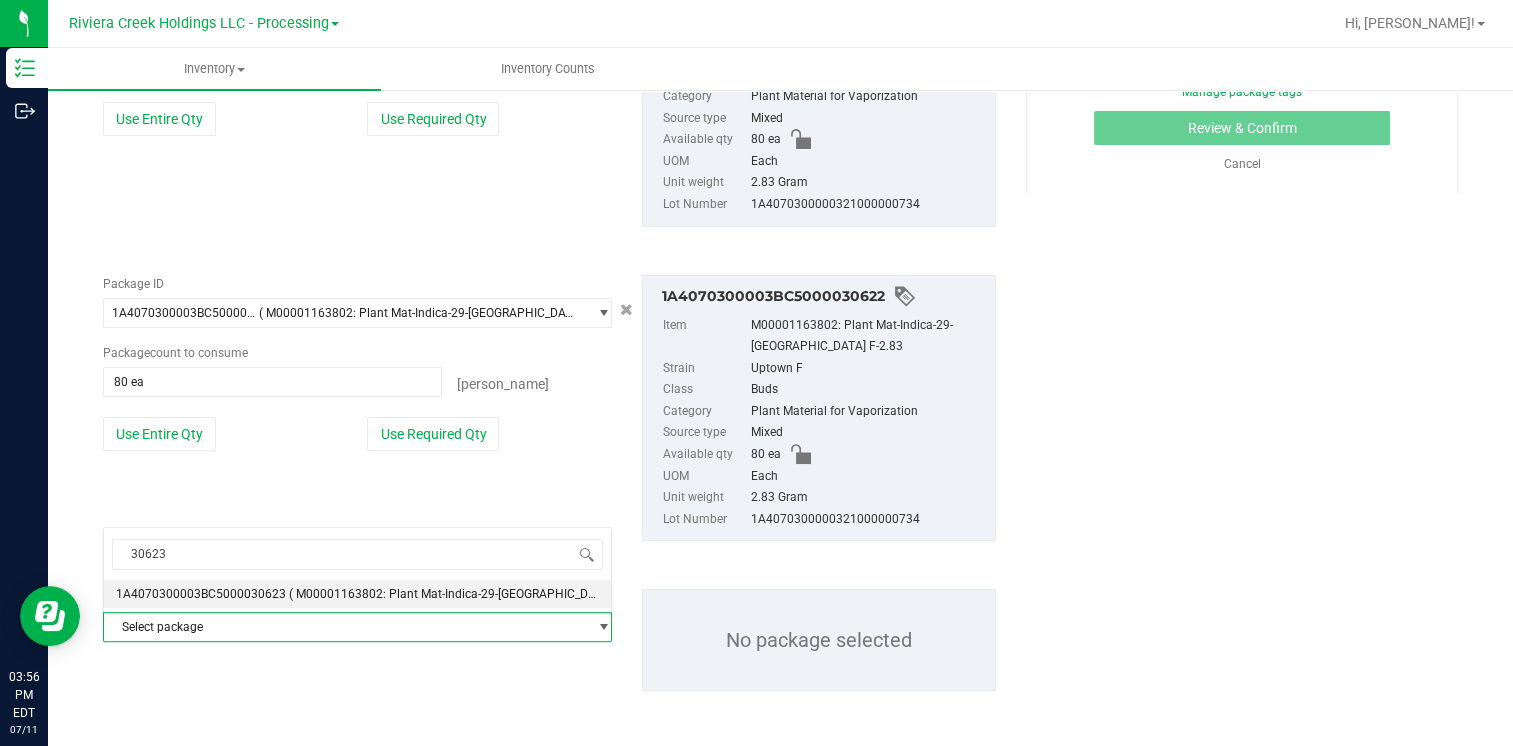 type 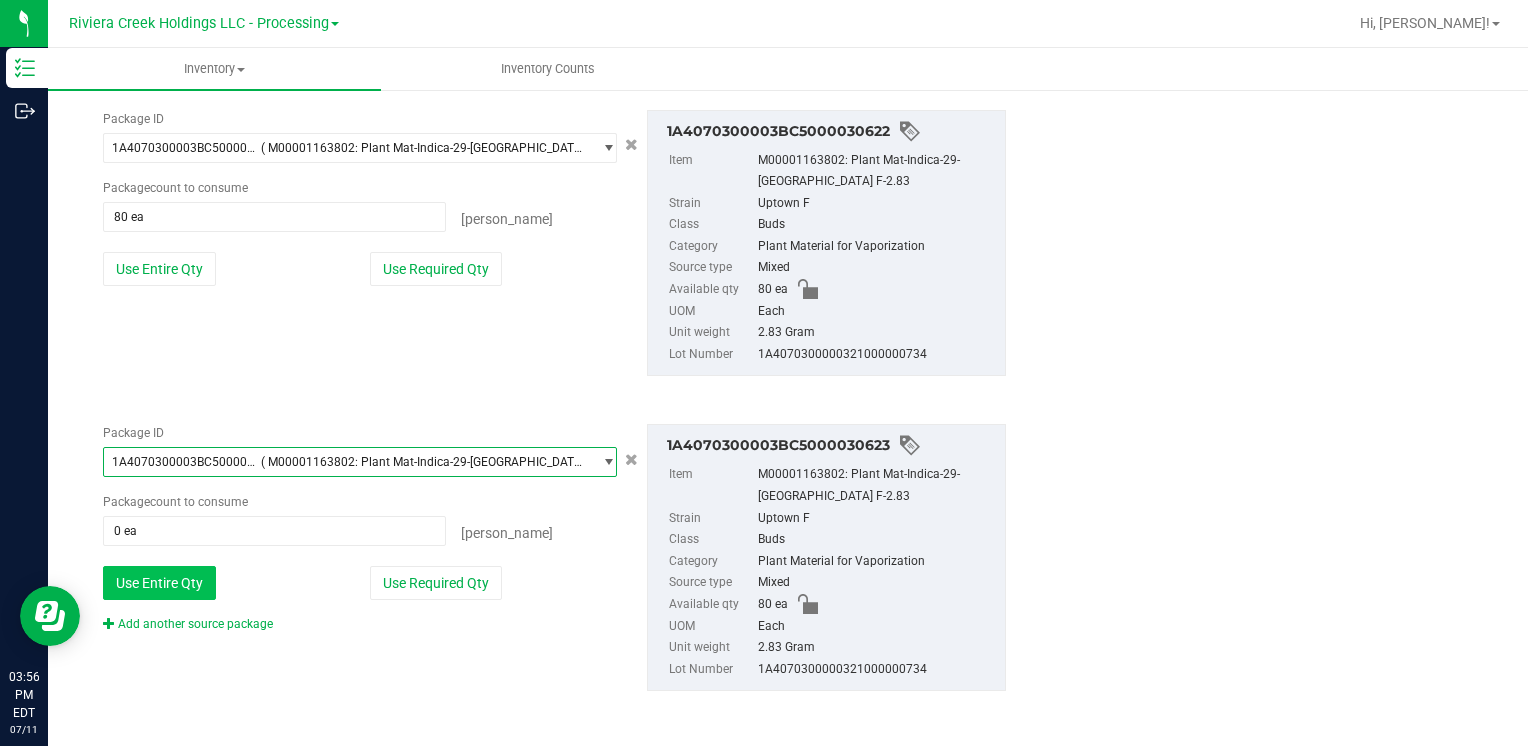 click on "Use Entire Qty" at bounding box center [159, 583] 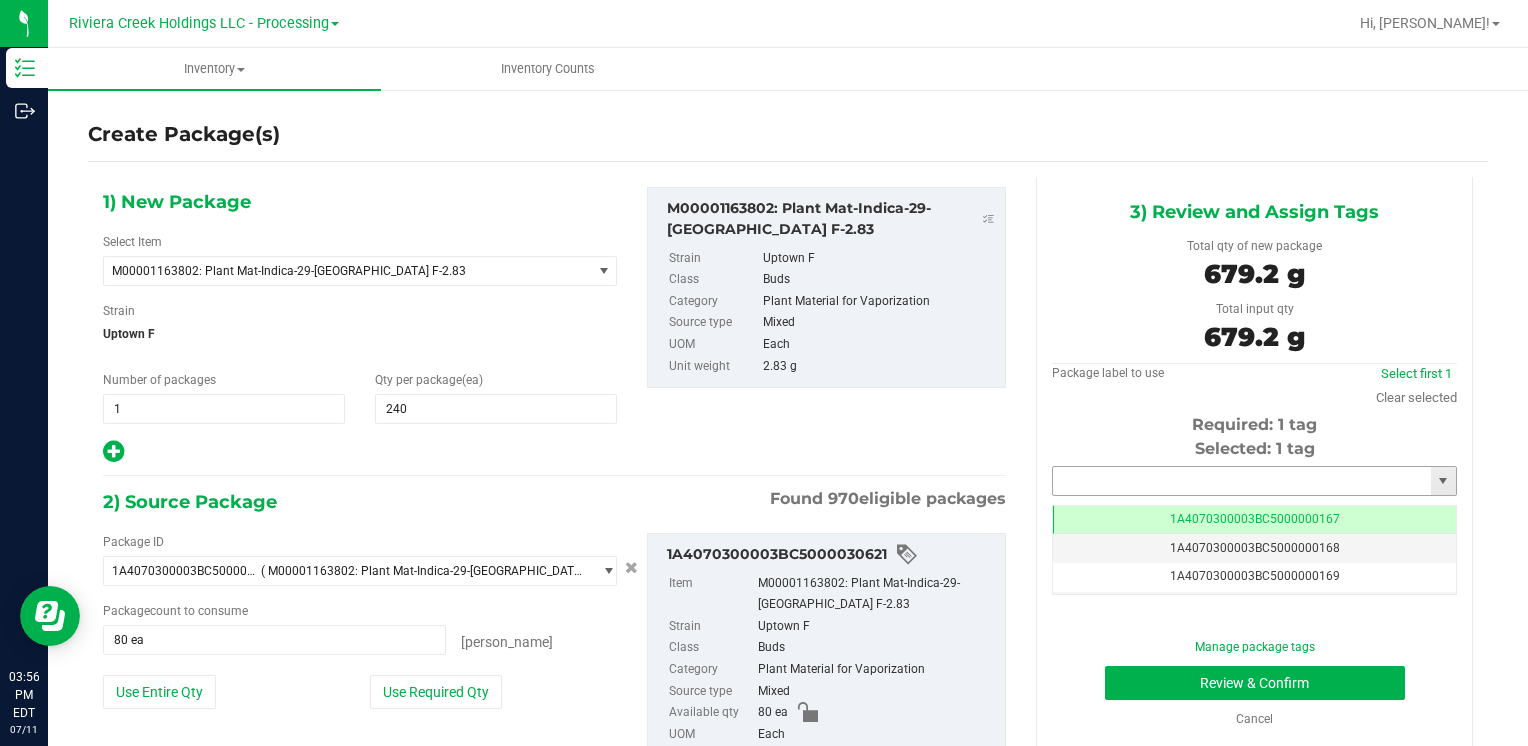 click at bounding box center (1242, 481) 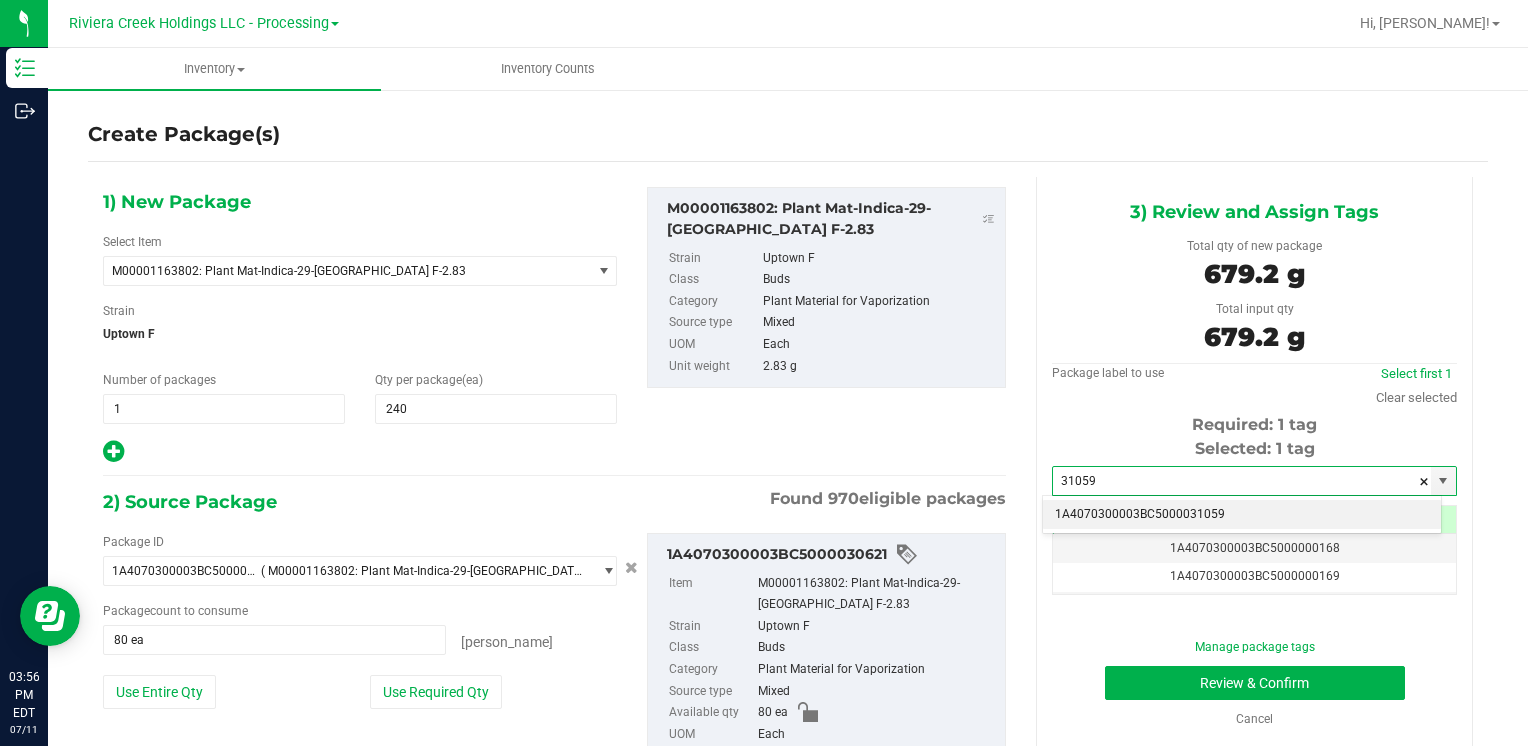 click on "1A4070300003BC5000031059" at bounding box center (1242, 515) 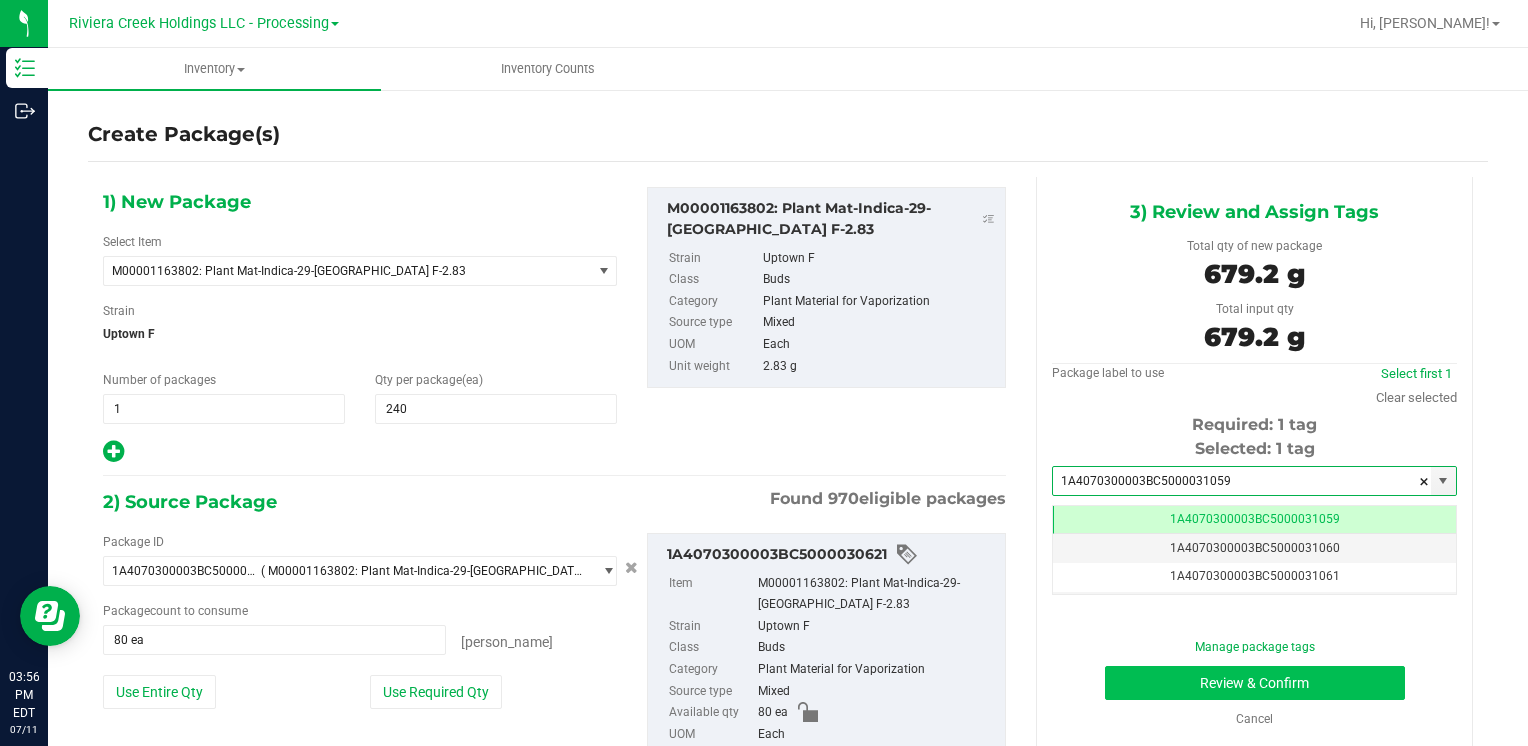 type on "1A4070300003BC5000031059" 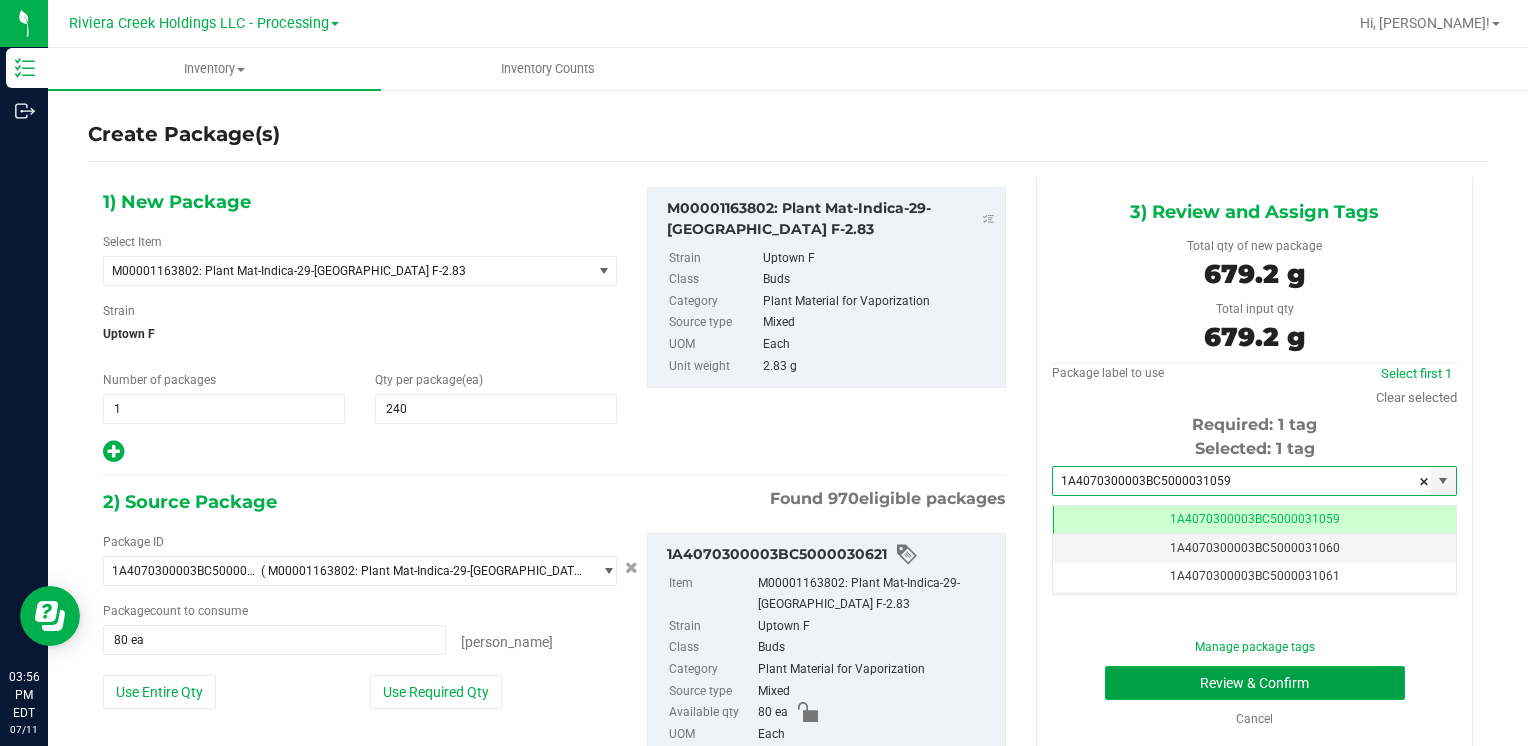 click on "Review & Confirm" at bounding box center [1255, 683] 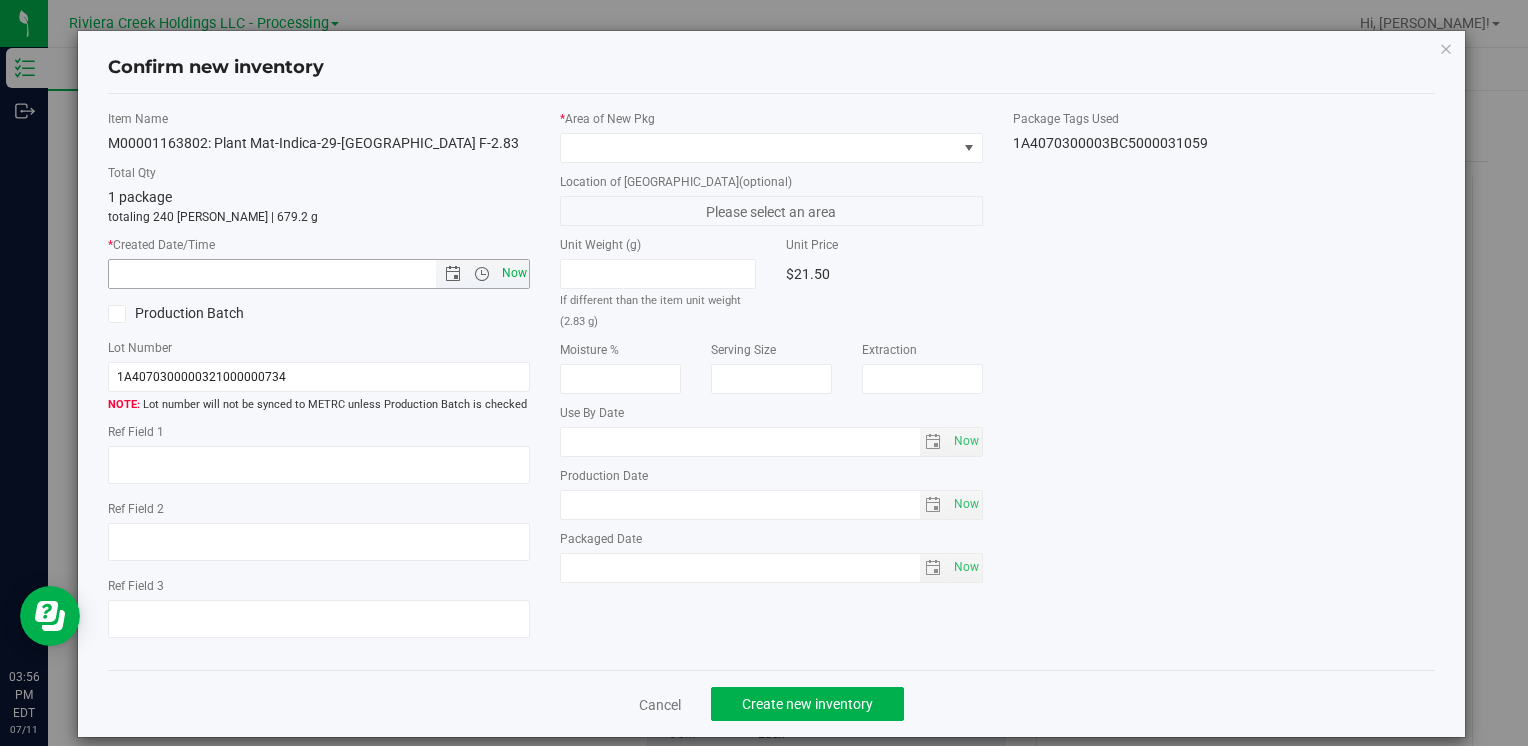 click on "Now" at bounding box center (514, 273) 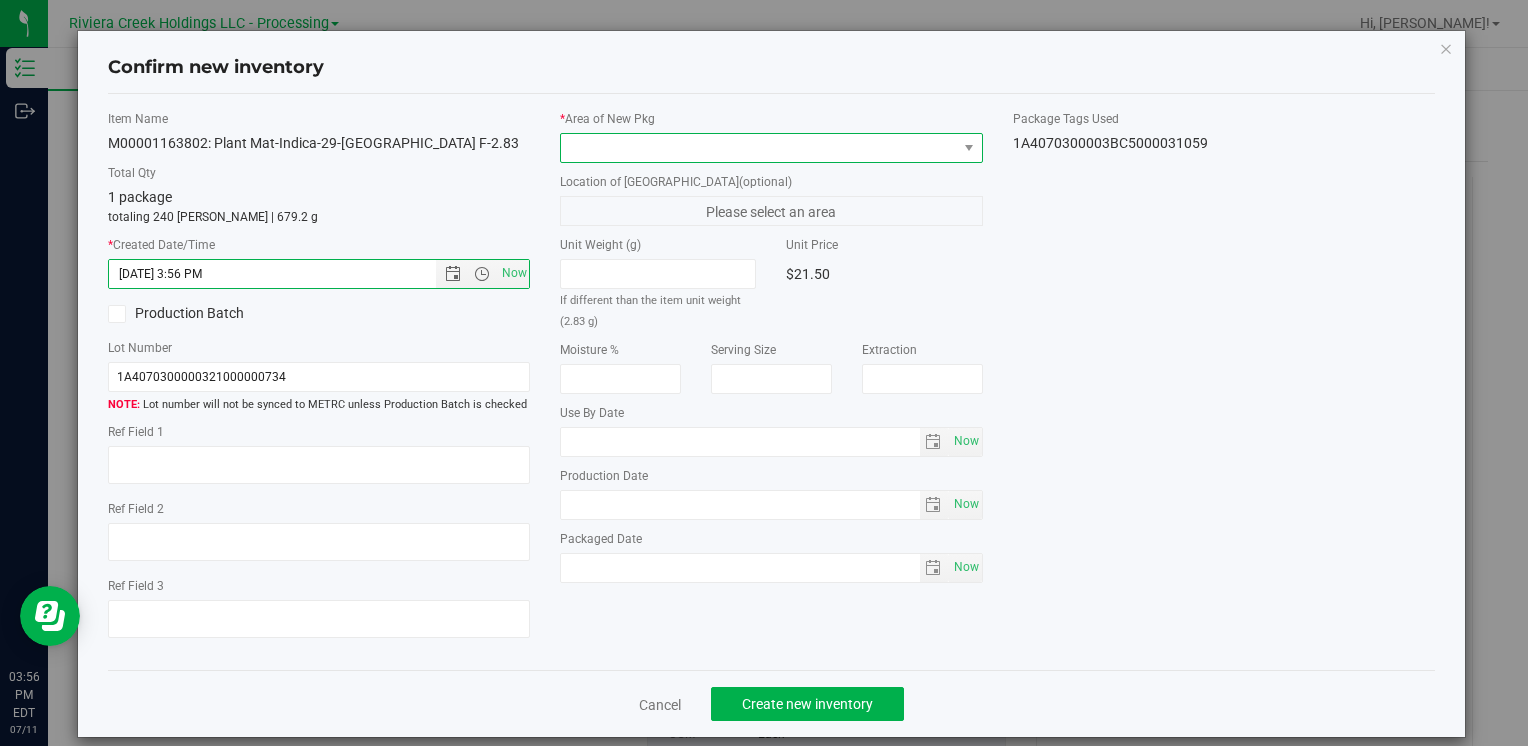click at bounding box center (758, 148) 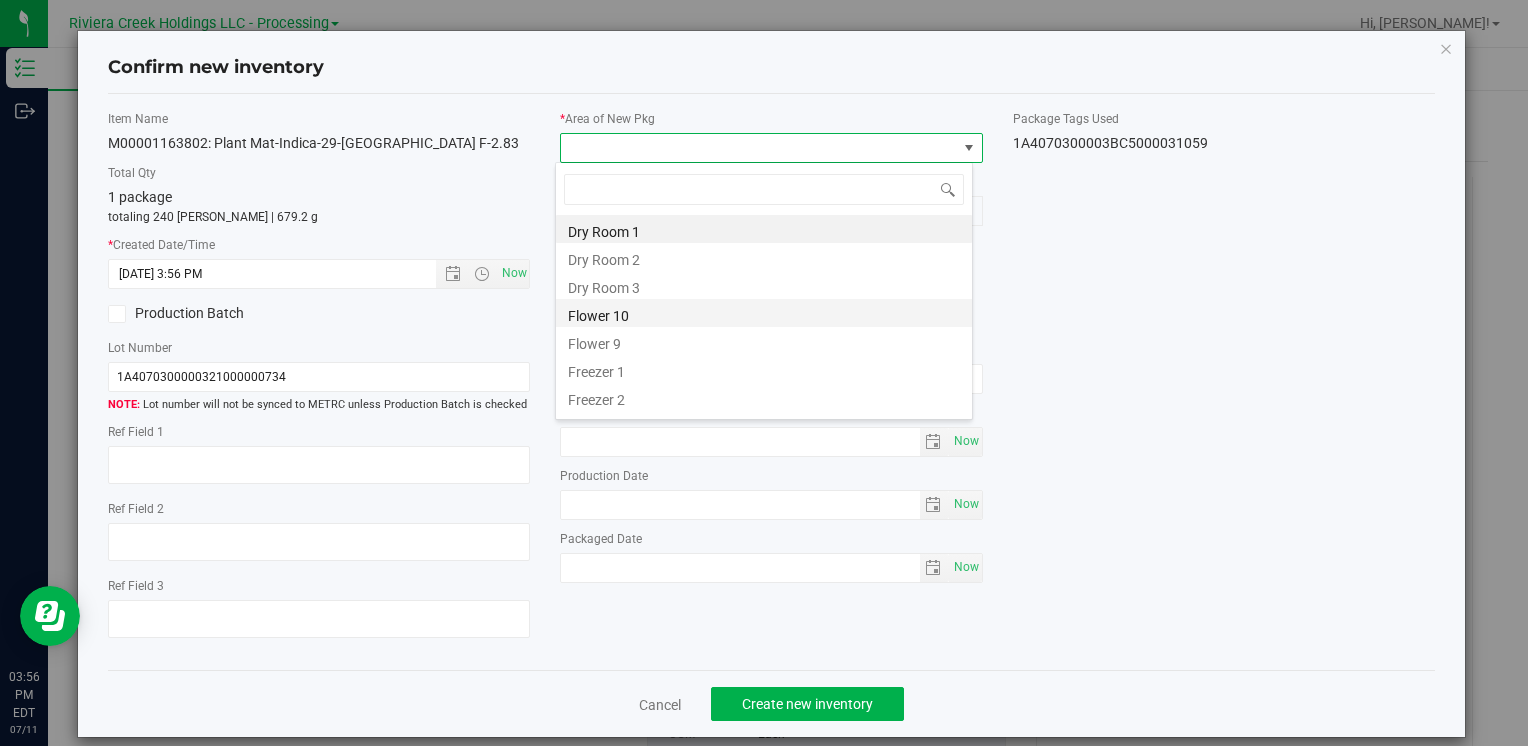 click on "Flower 10" at bounding box center (764, 313) 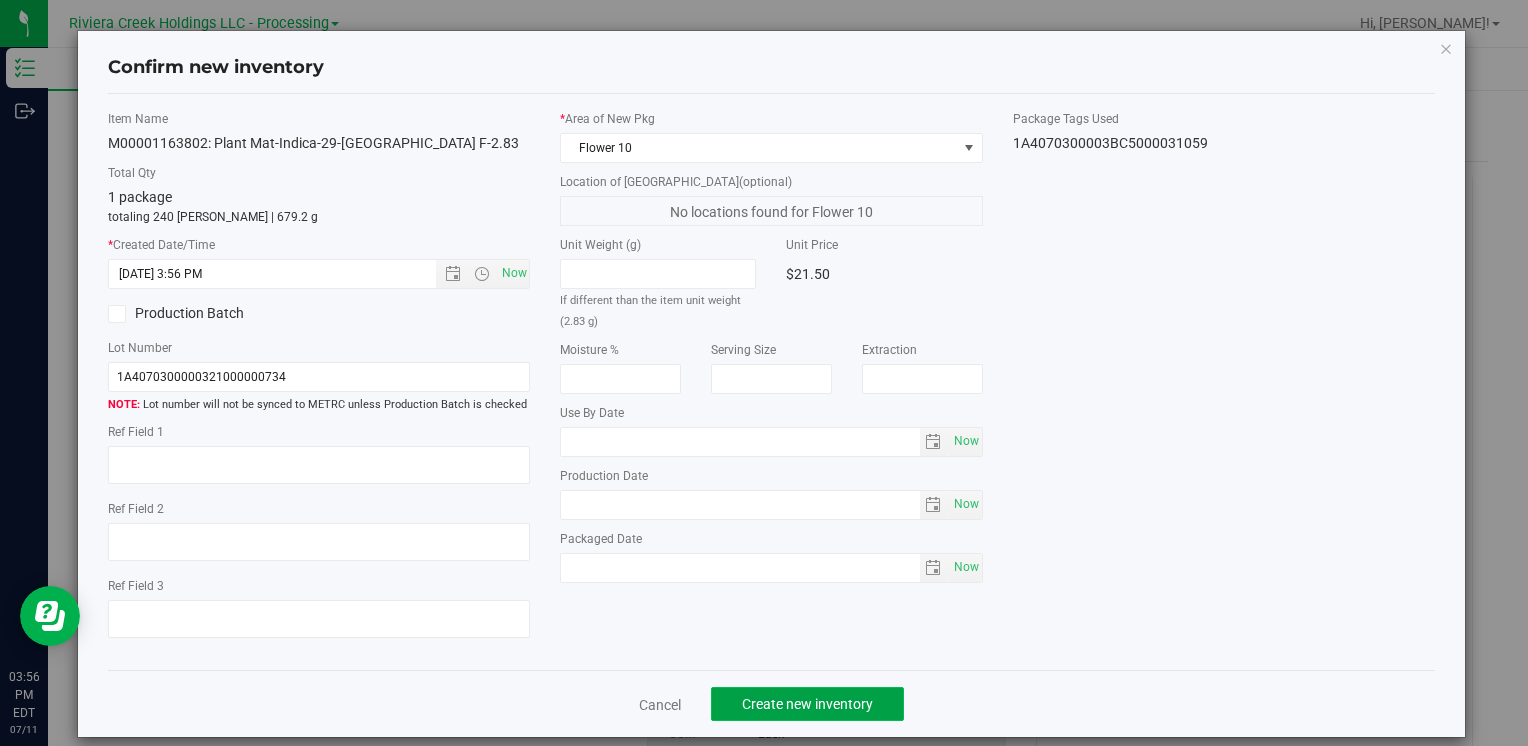 click on "Create new inventory" 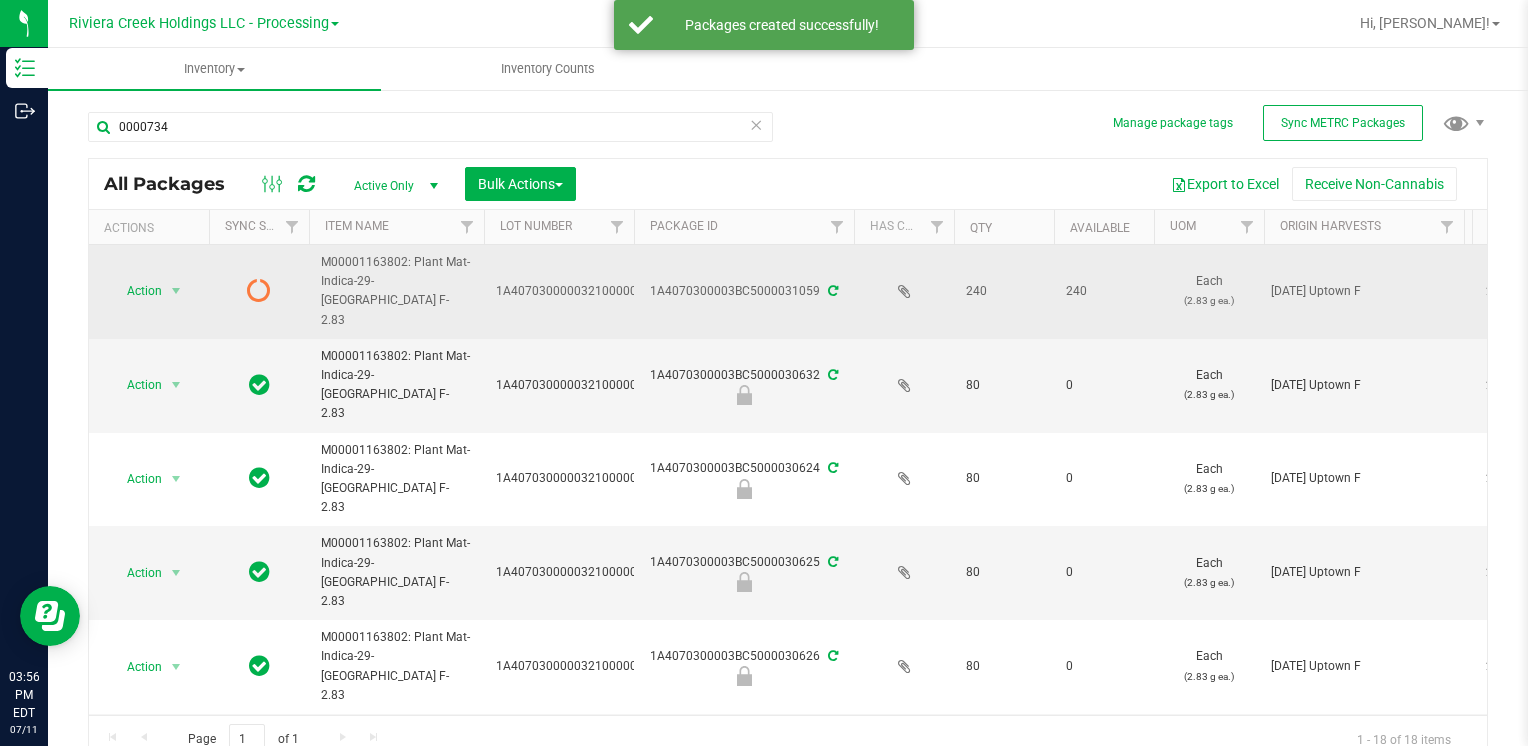 click on "Action" at bounding box center [136, 291] 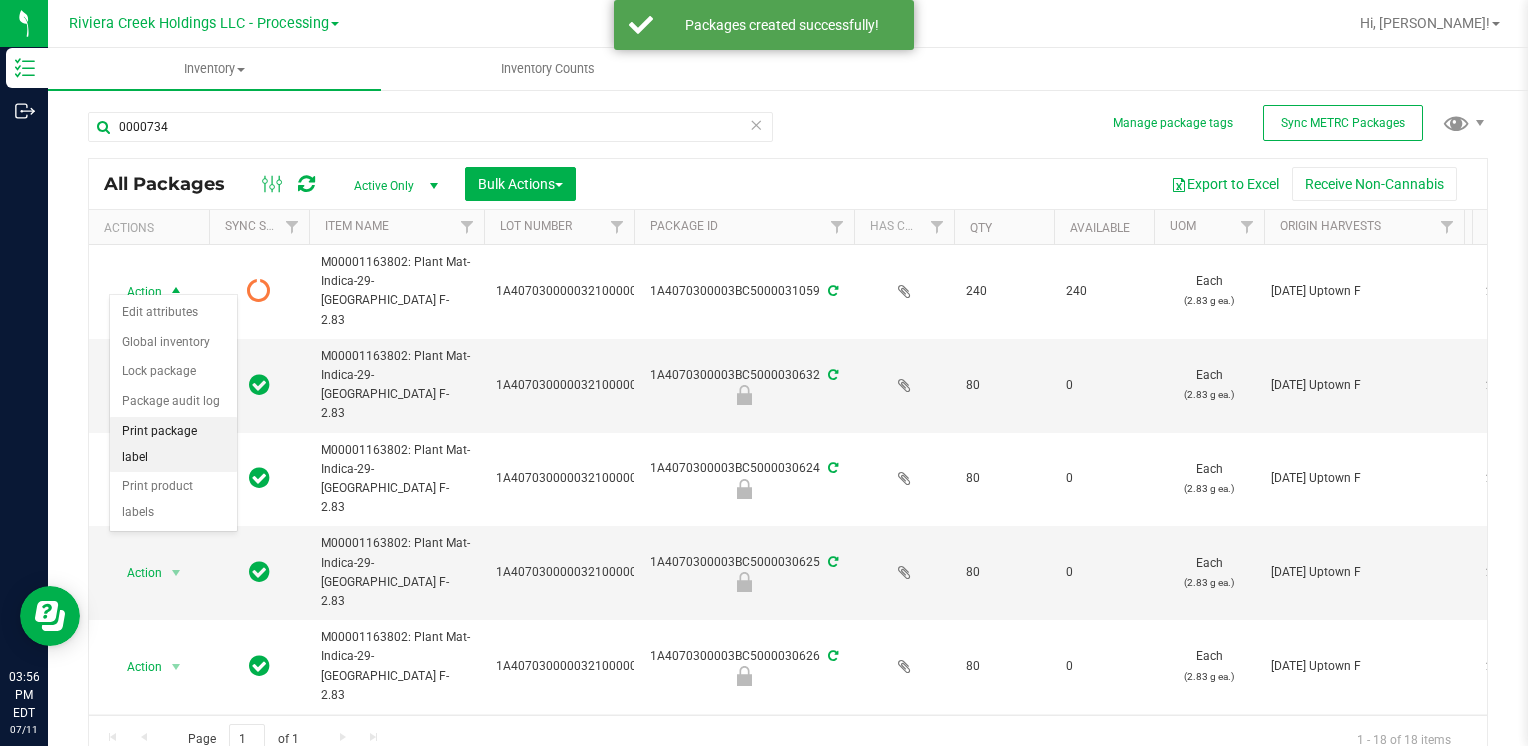 drag, startPoint x: 193, startPoint y: 434, endPoint x: 224, endPoint y: 443, distance: 32.280025 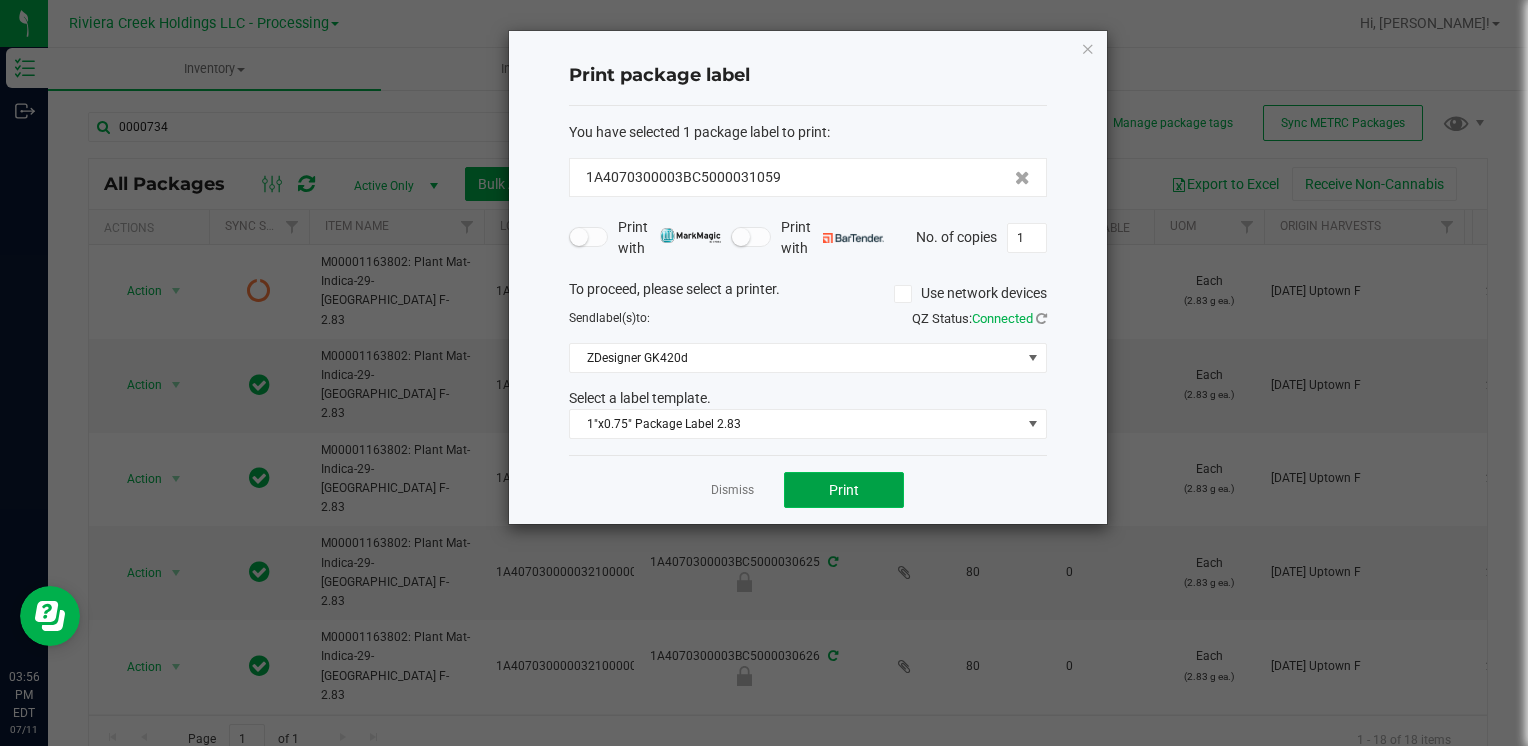 click on "Print" 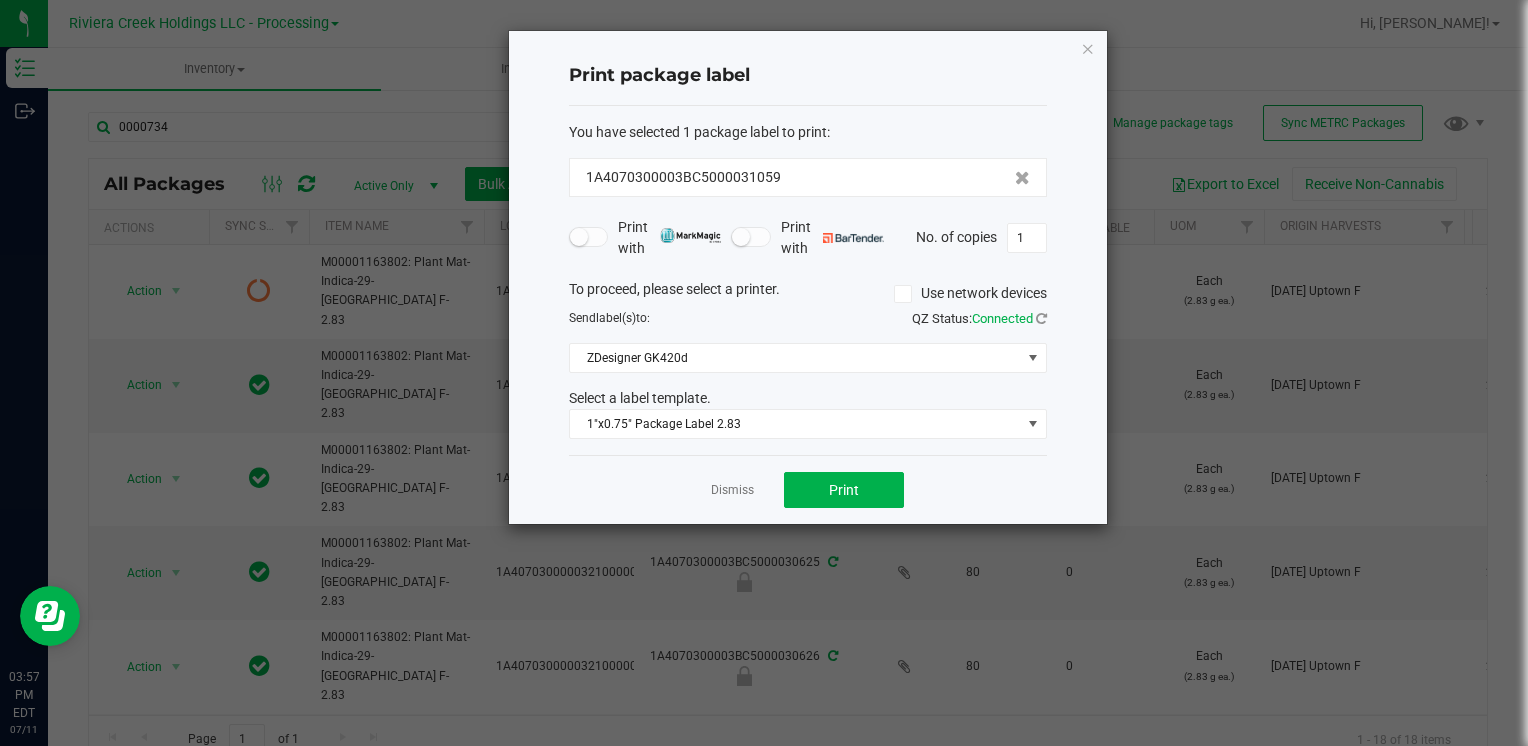 click on "Print package label  You have selected 1 package label to print  :   1A4070300003BC5000031059   Print with   Print with   No. of copies  1  To proceed, please select a printer.   Use network devices  Send  label(s)  to:  QZ Status:   Connected  ZDesigner GK420d  Select a label template.  1"x0.75" Package Label 2.83  Dismiss   Print" 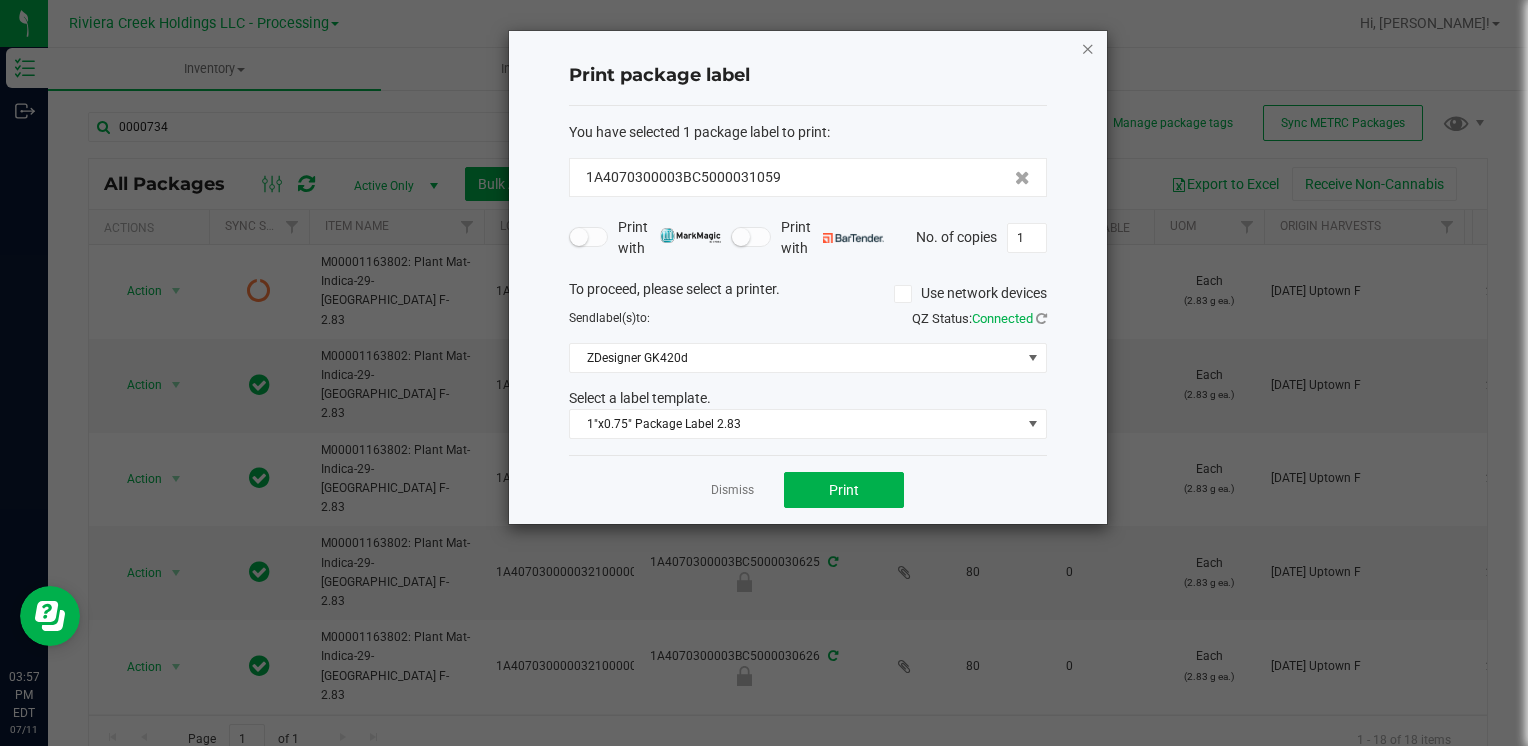 click 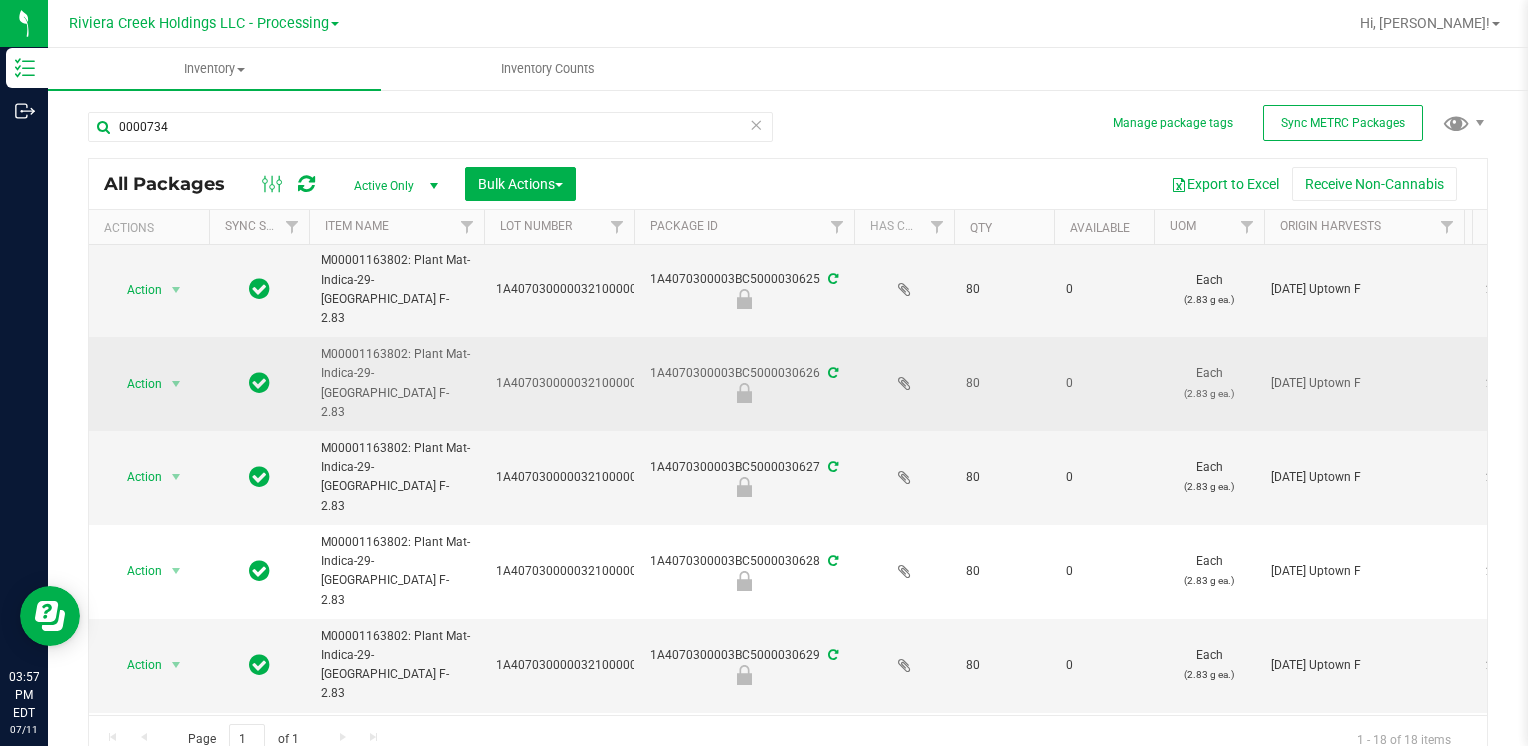 scroll, scrollTop: 300, scrollLeft: 0, axis: vertical 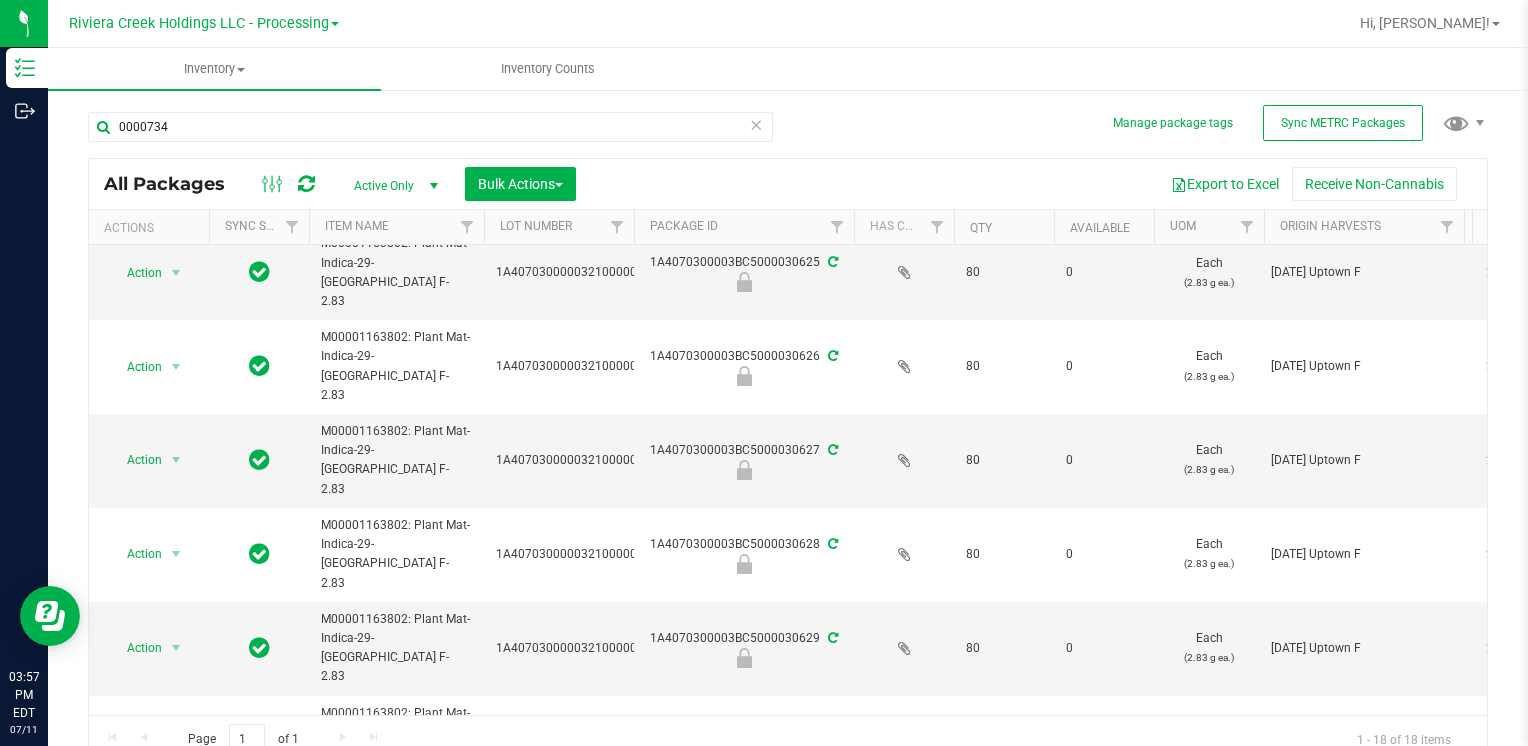 click on "Action" at bounding box center (136, 1023) 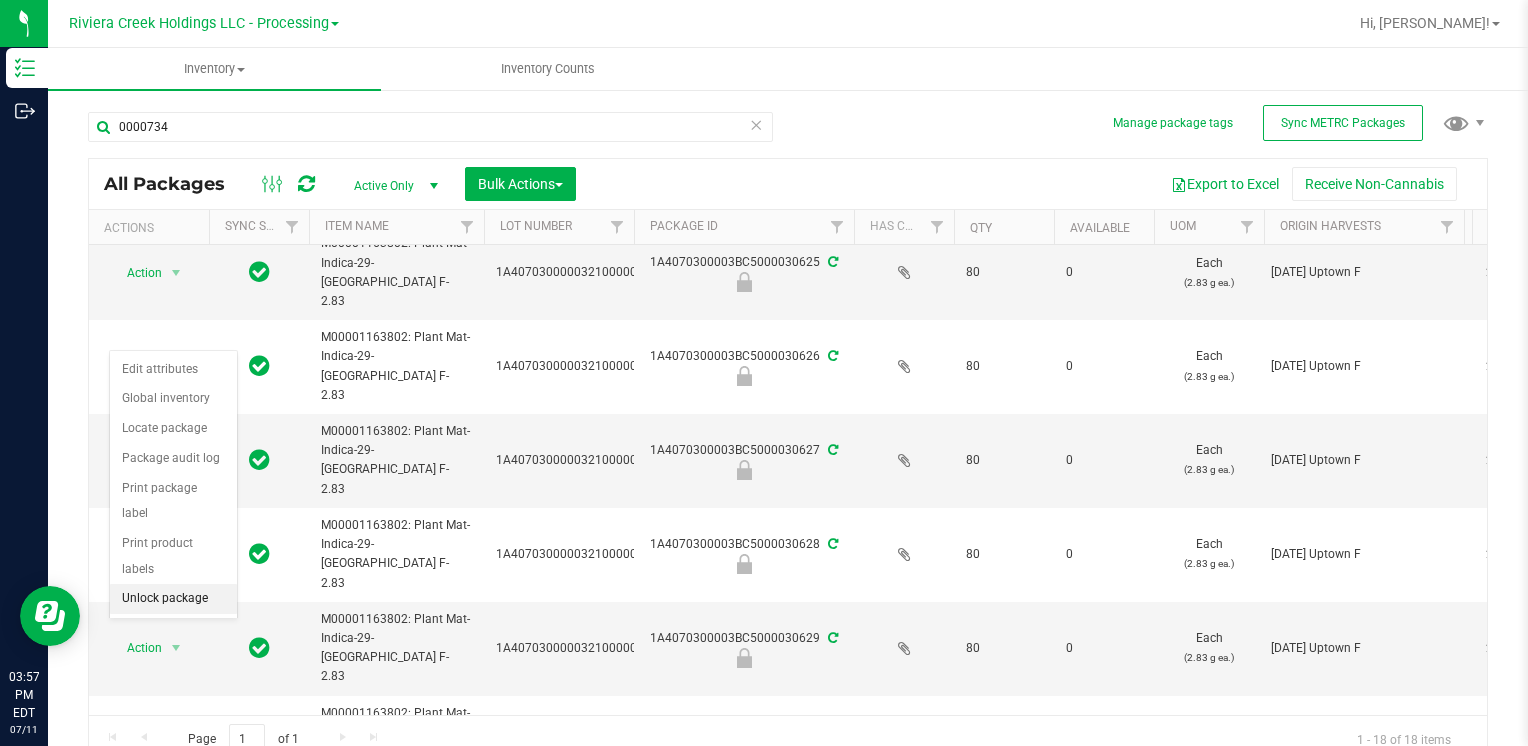 click on "Unlock package" at bounding box center (173, 599) 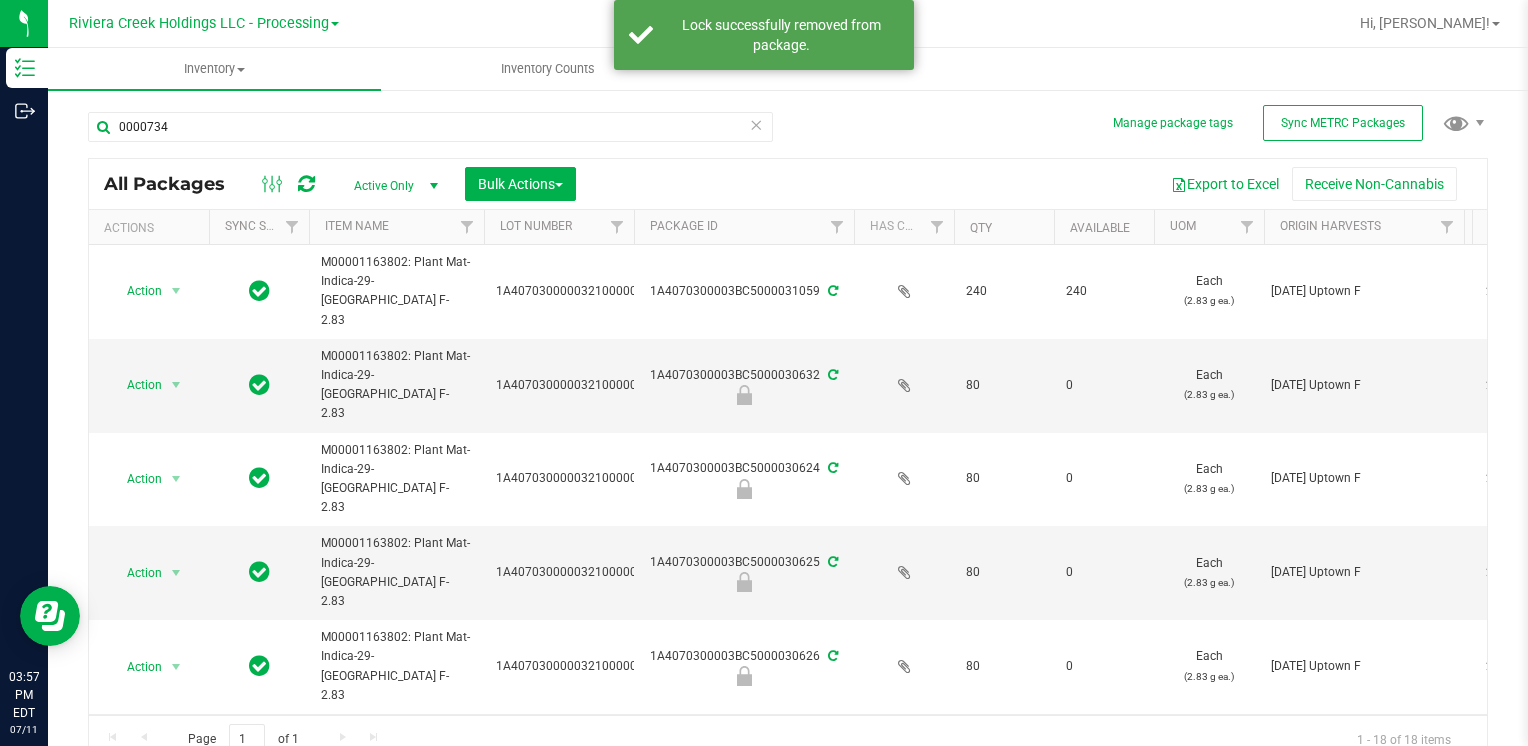 click on "Action" at bounding box center [136, 760] 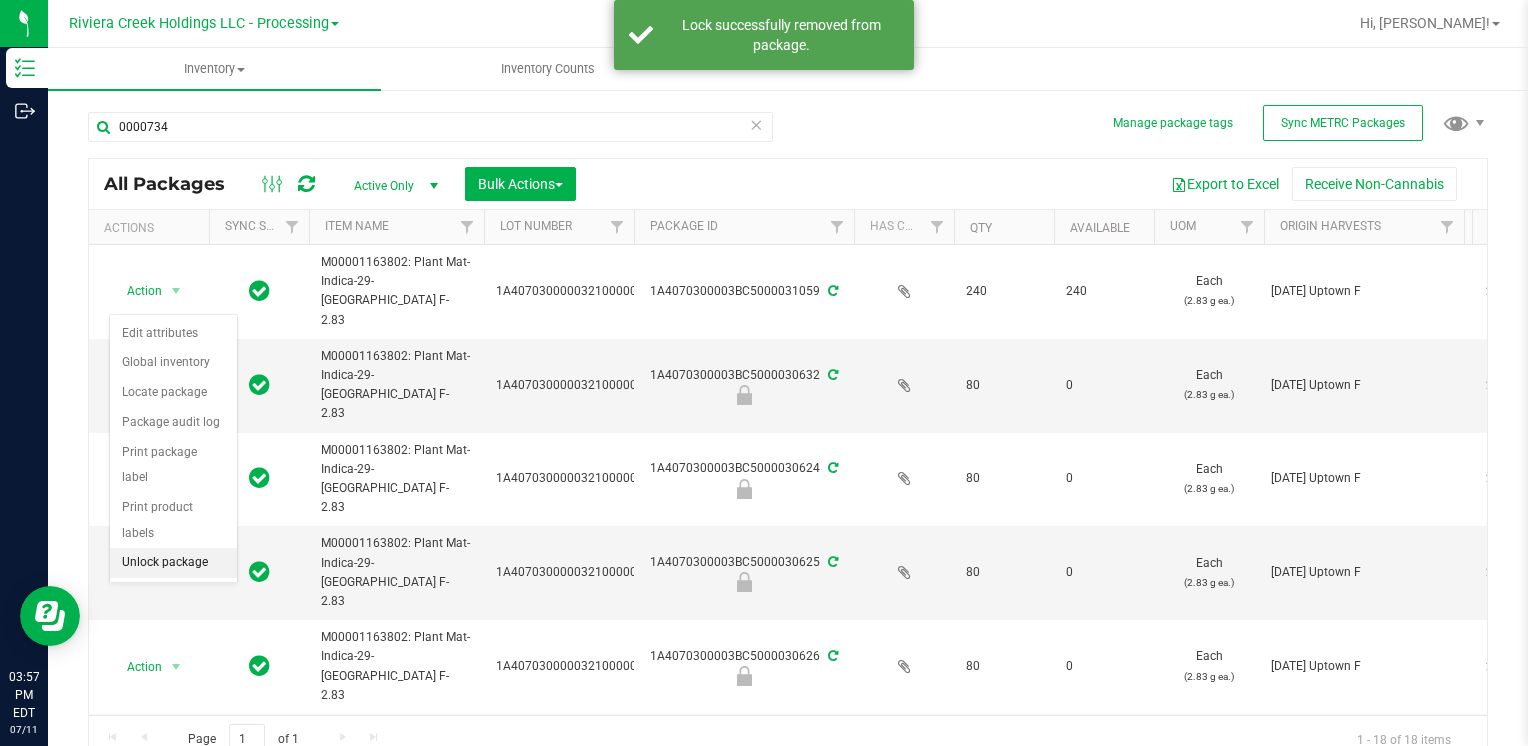 click on "Unlock package" at bounding box center (173, 563) 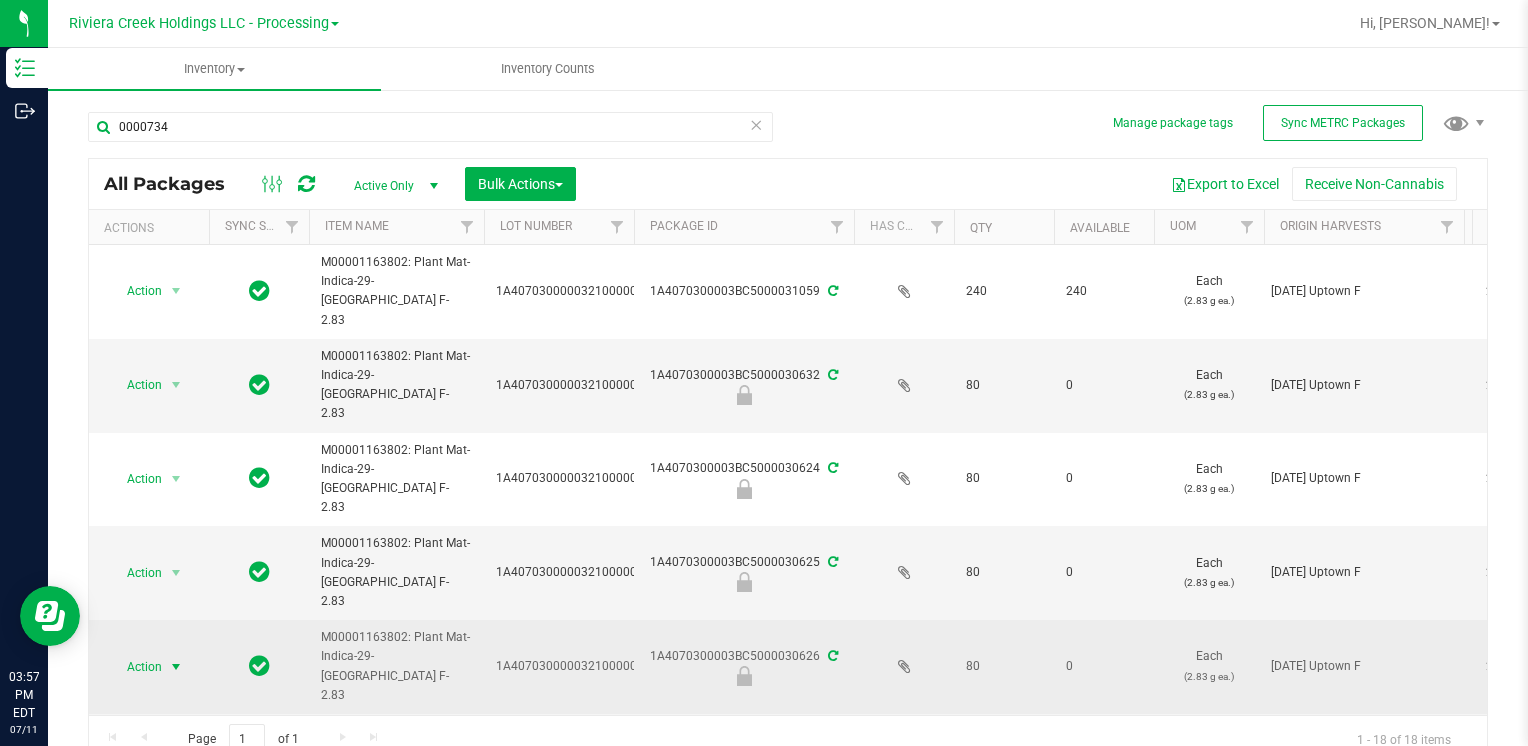 click on "Action" at bounding box center [136, 667] 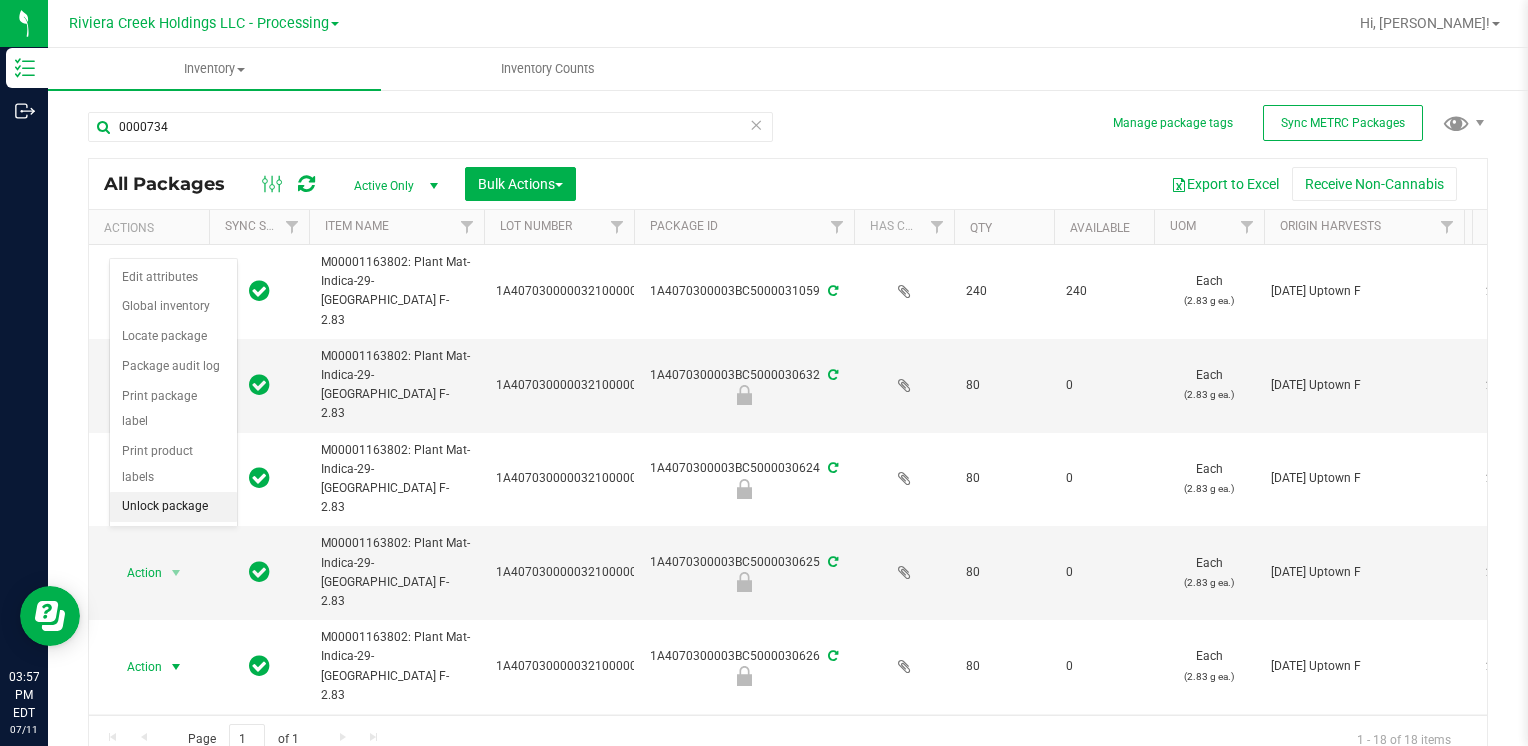 click on "Unlock package" at bounding box center [173, 507] 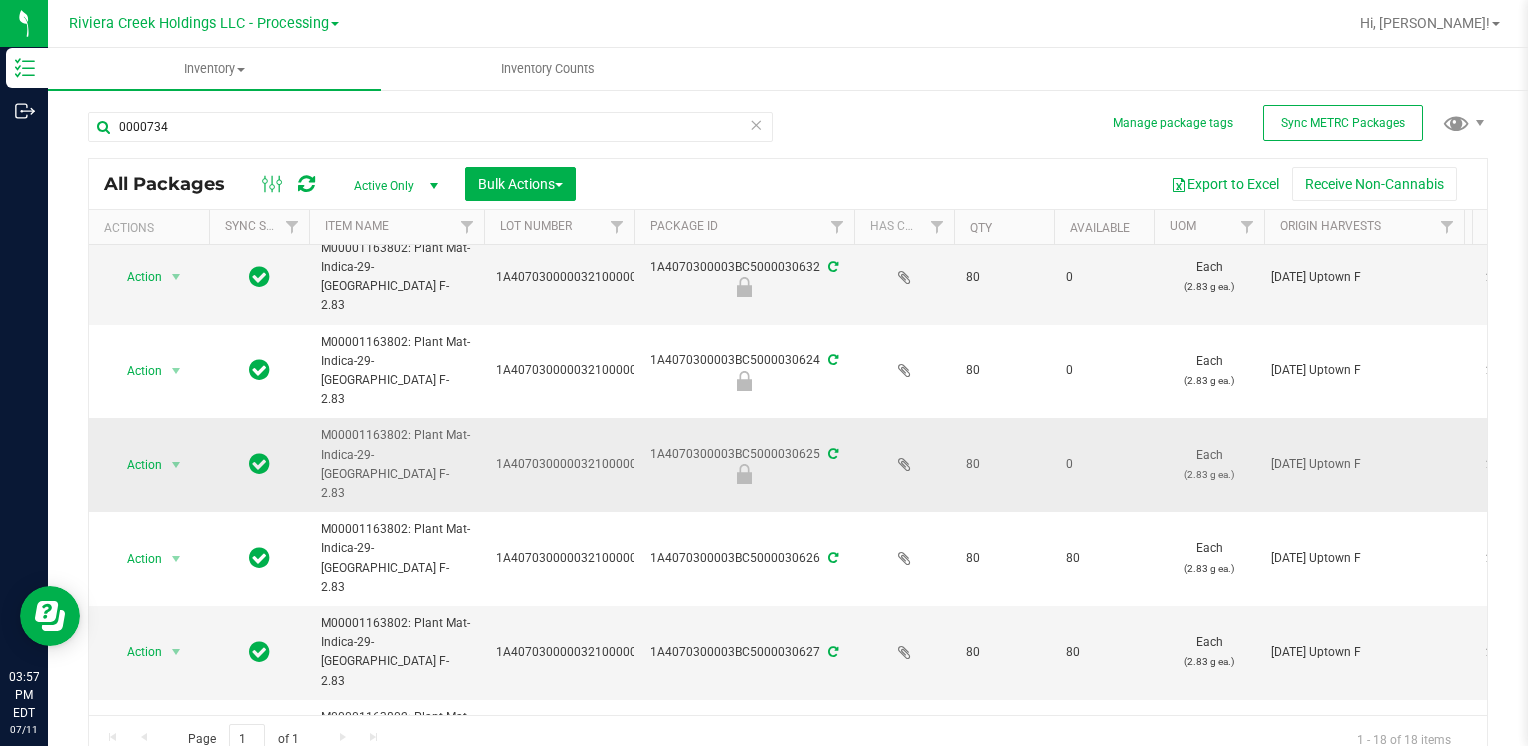 scroll, scrollTop: 0, scrollLeft: 0, axis: both 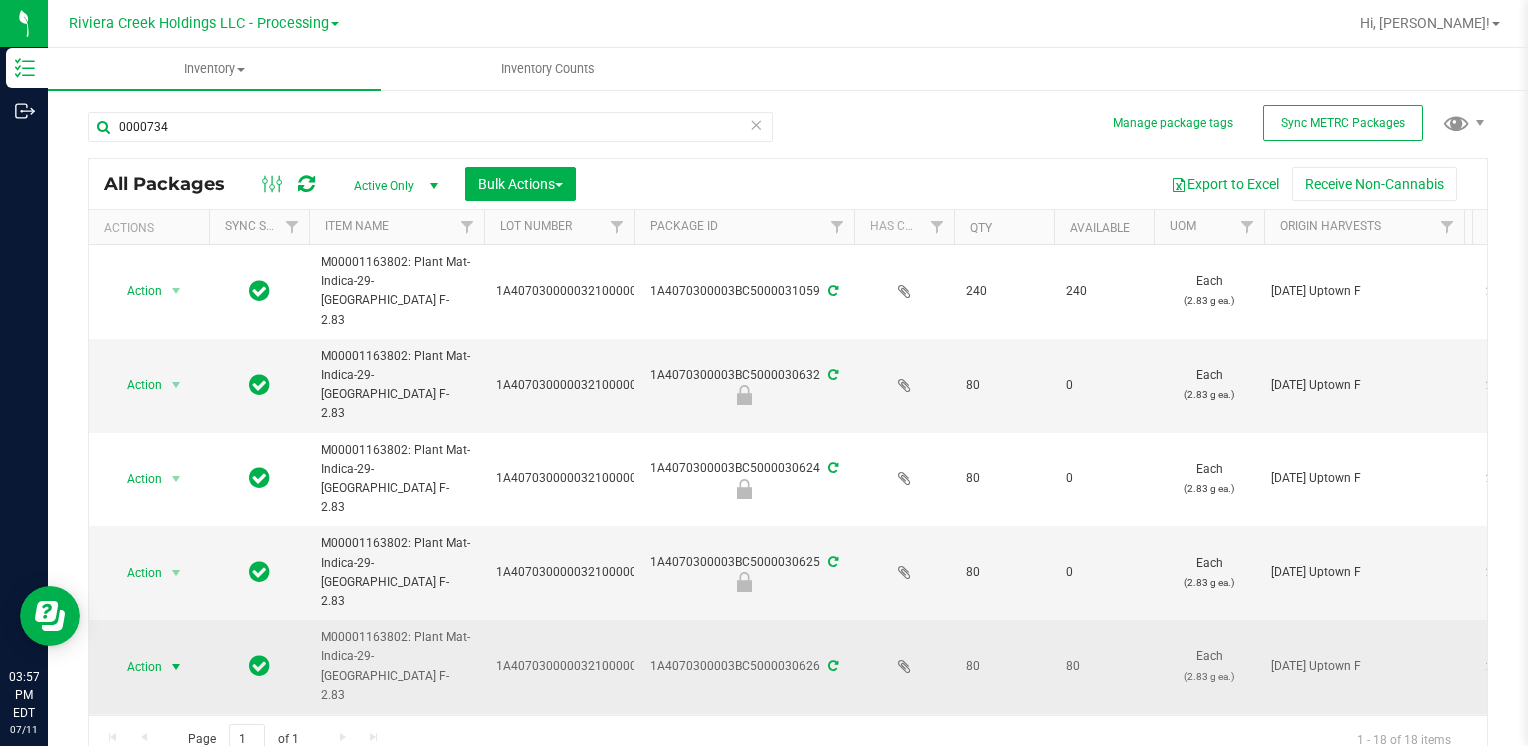 click at bounding box center (176, 667) 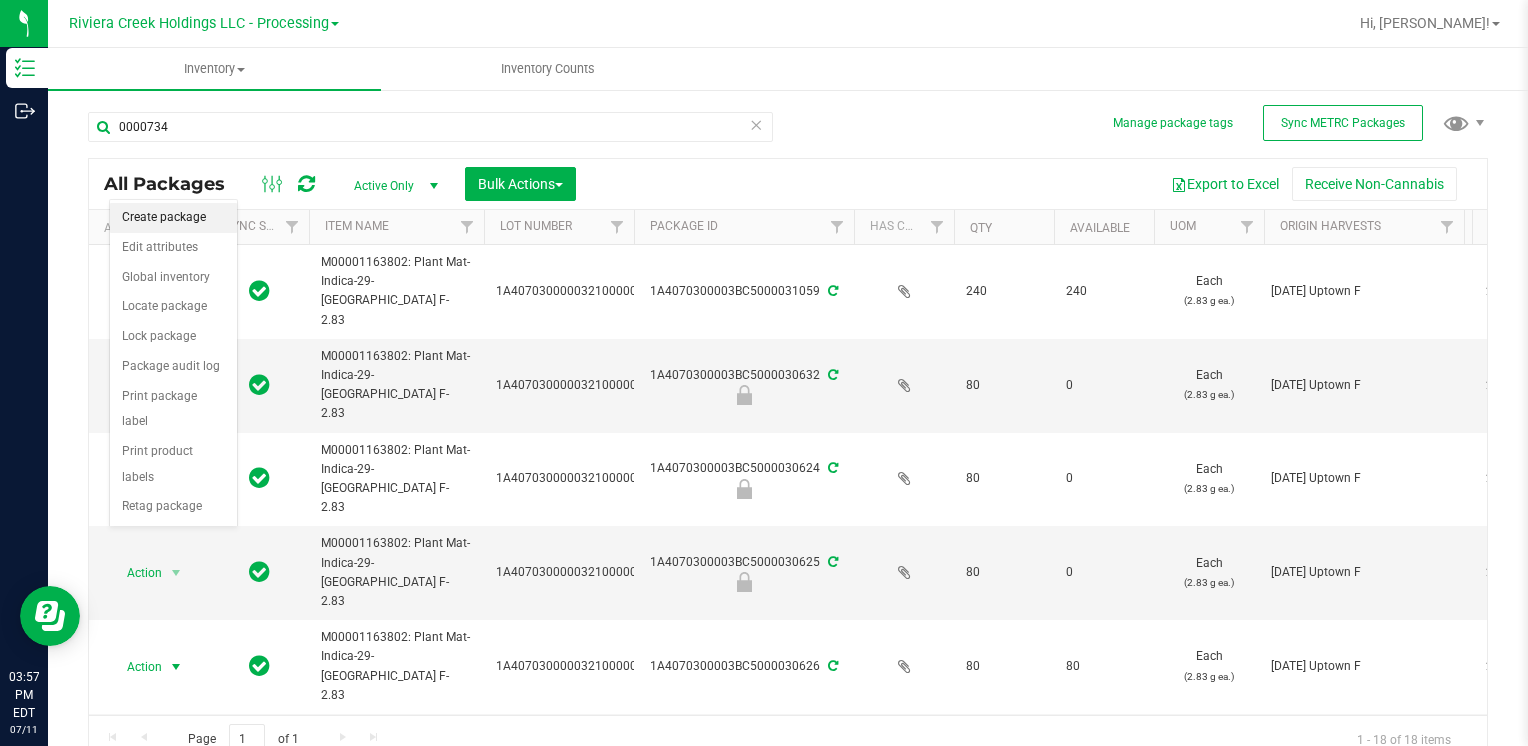 click on "Create package" at bounding box center [173, 218] 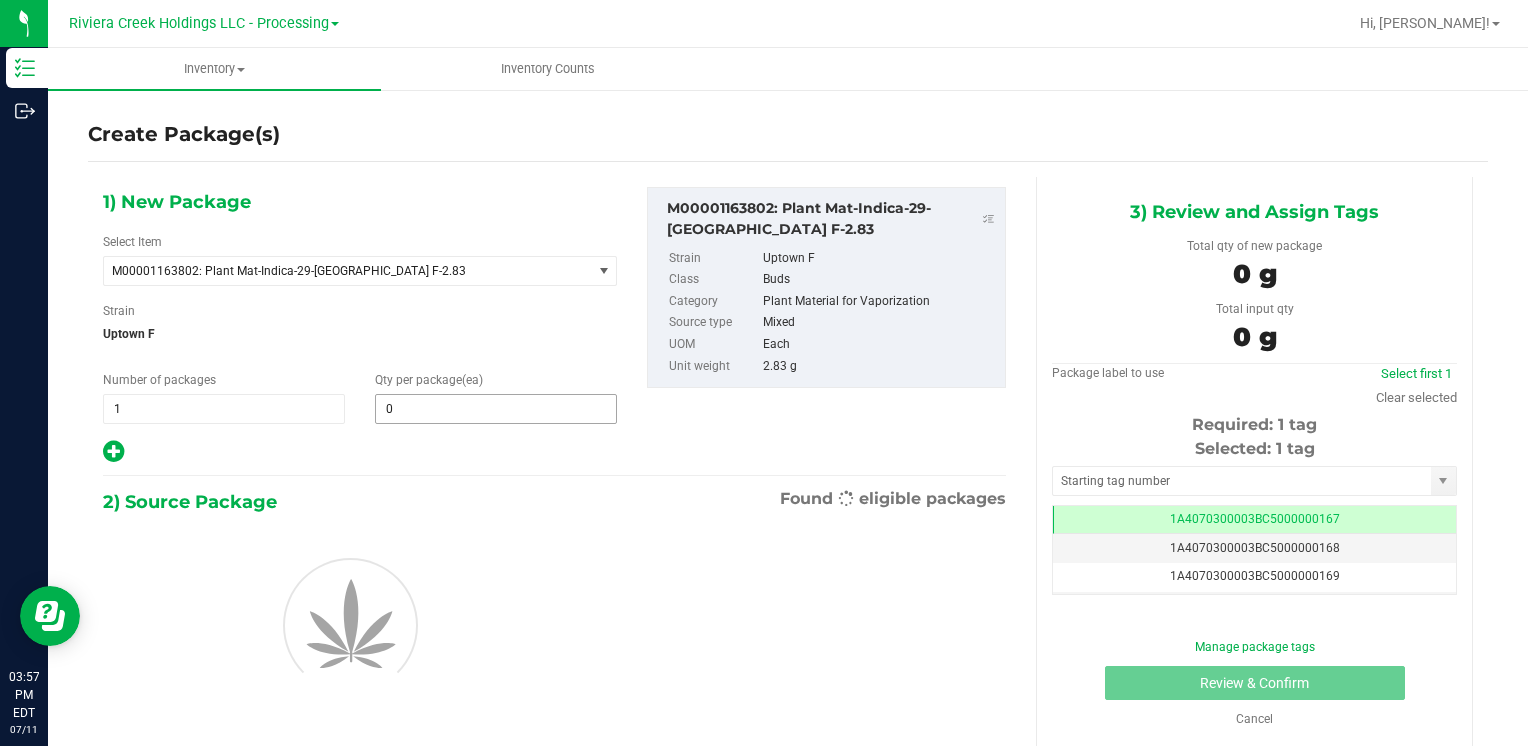 scroll, scrollTop: 0, scrollLeft: 0, axis: both 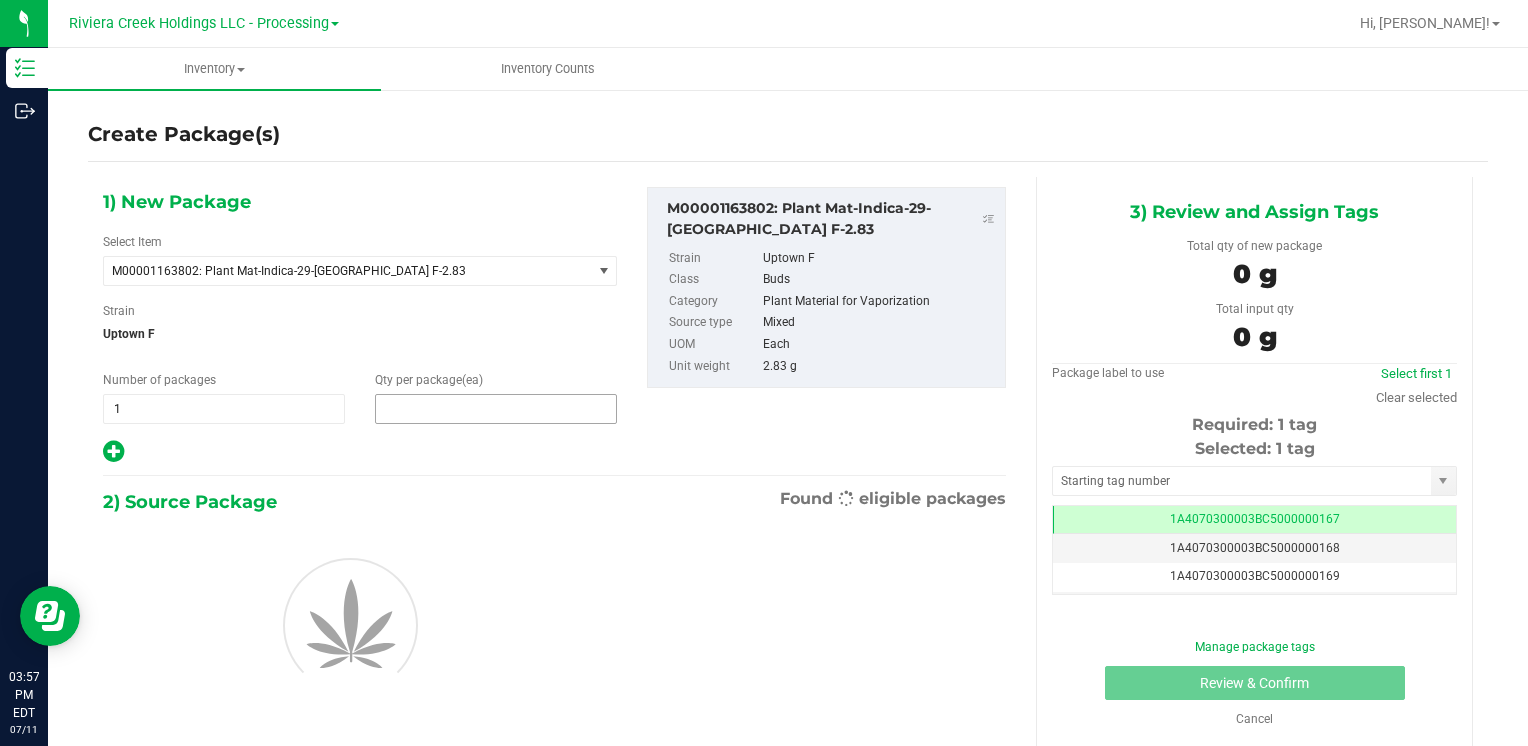 click at bounding box center [496, 409] 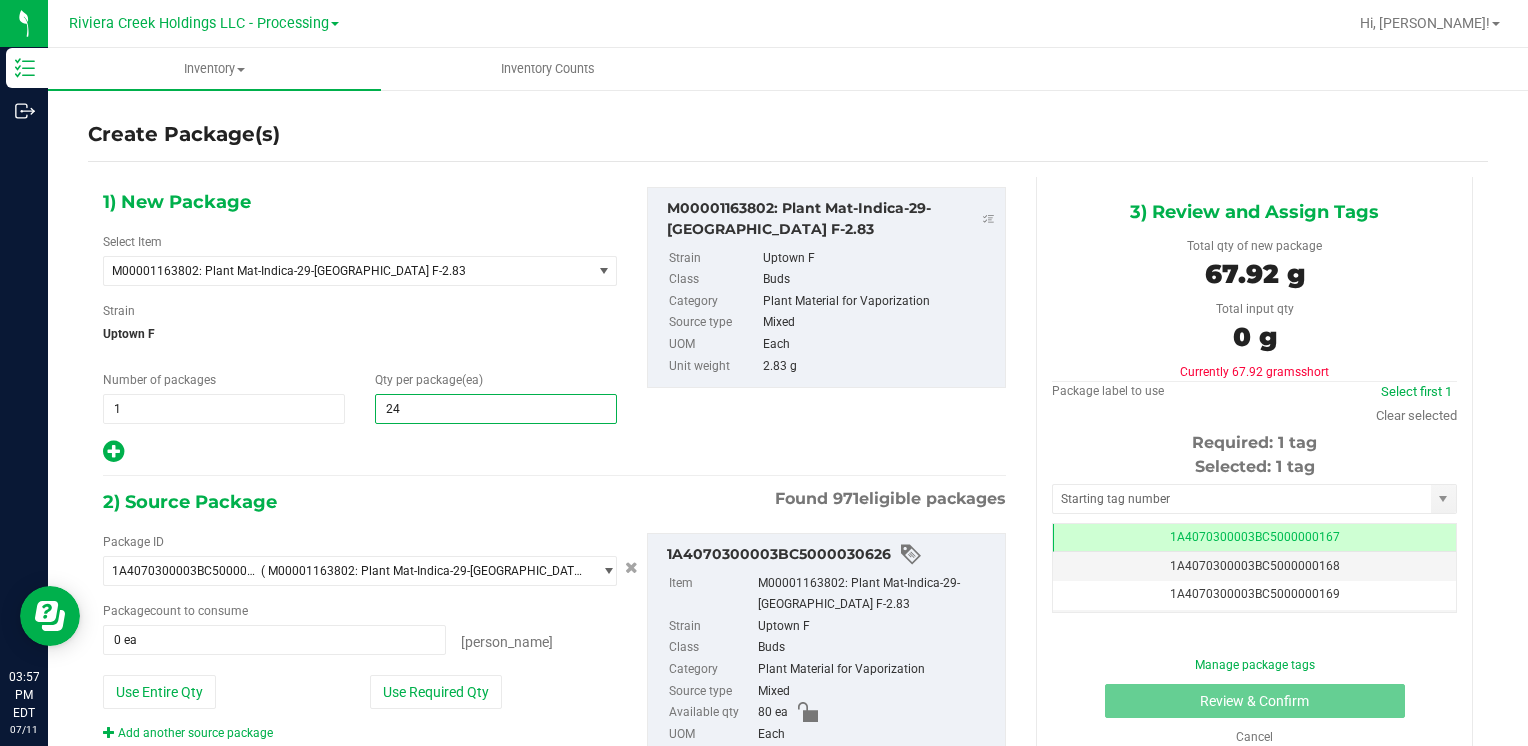 type on "240" 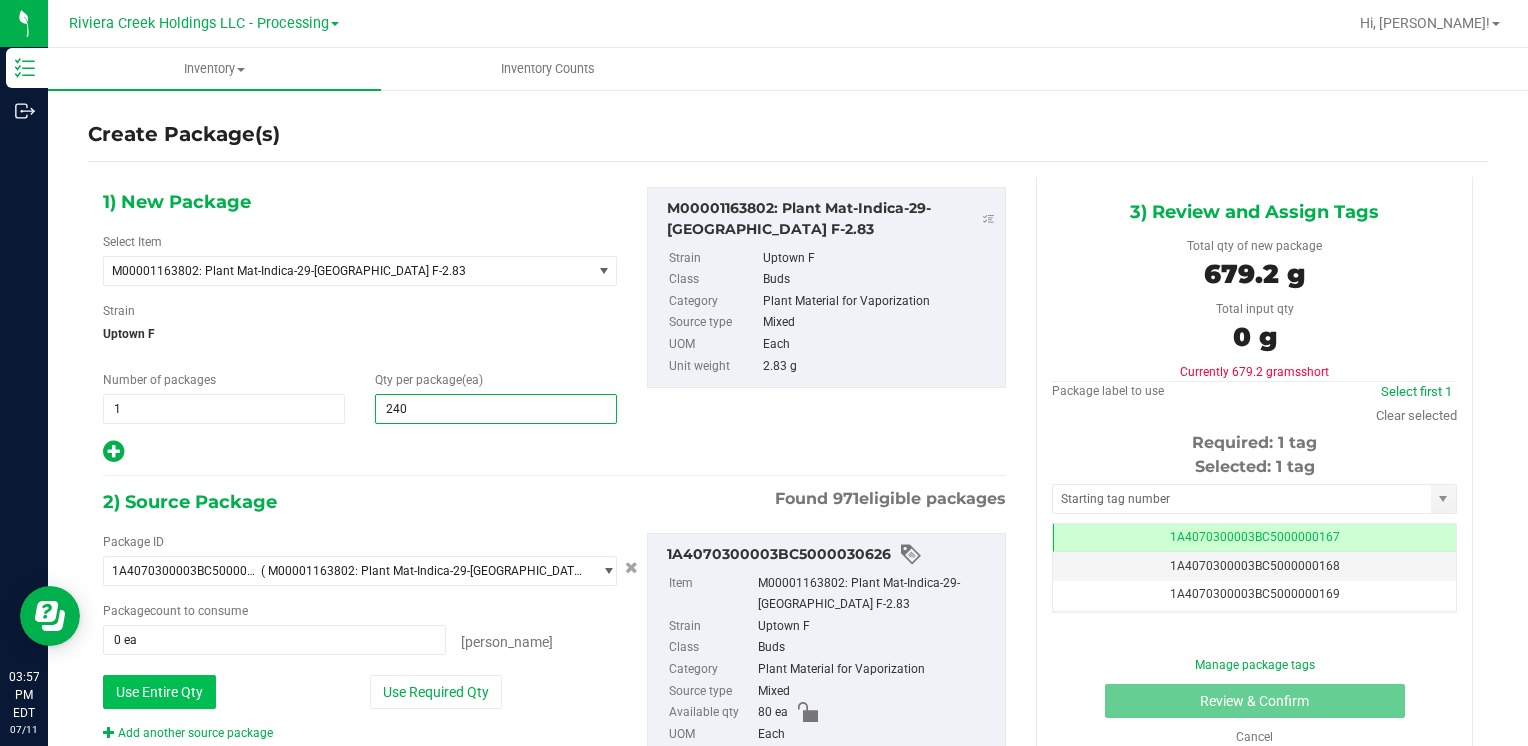 type on "240" 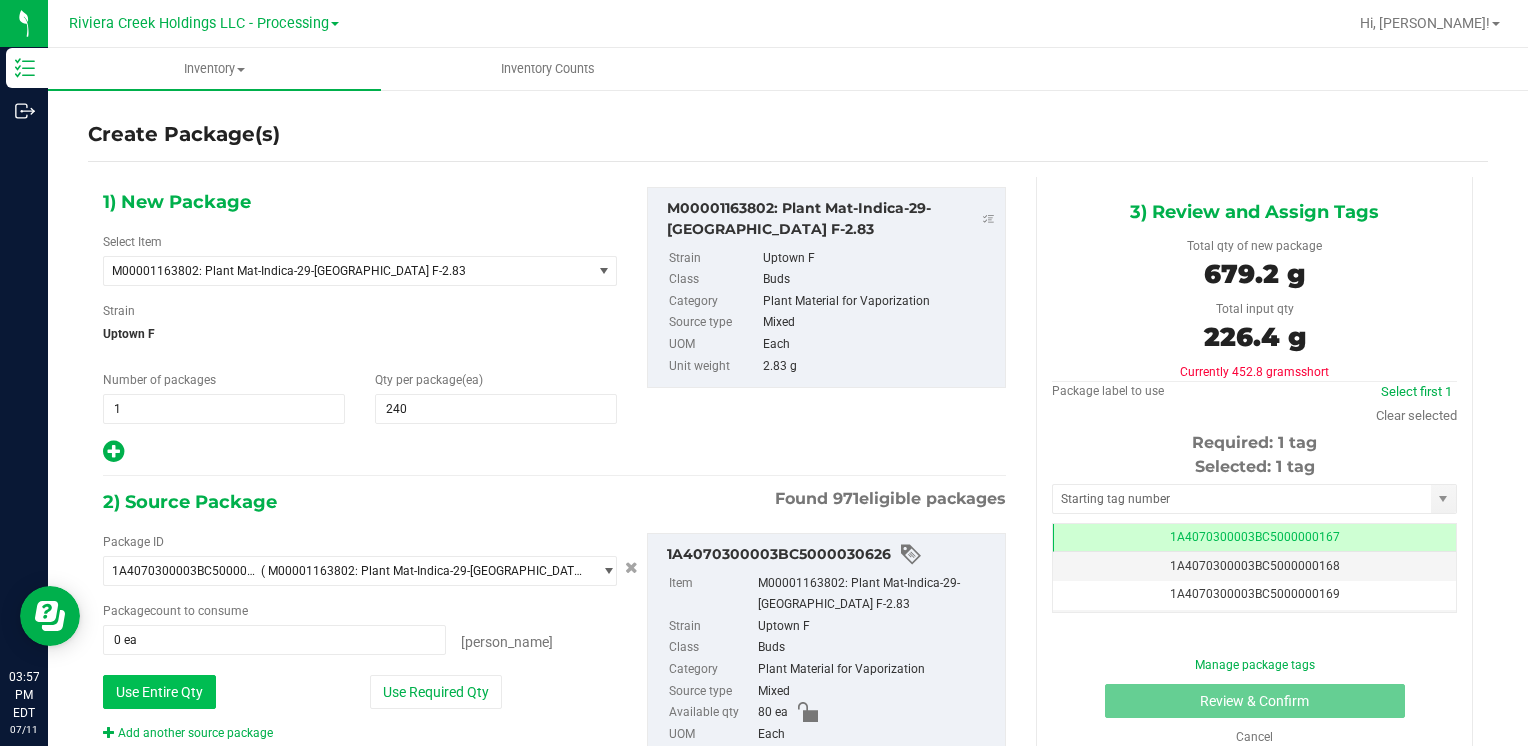 type on "80 ea" 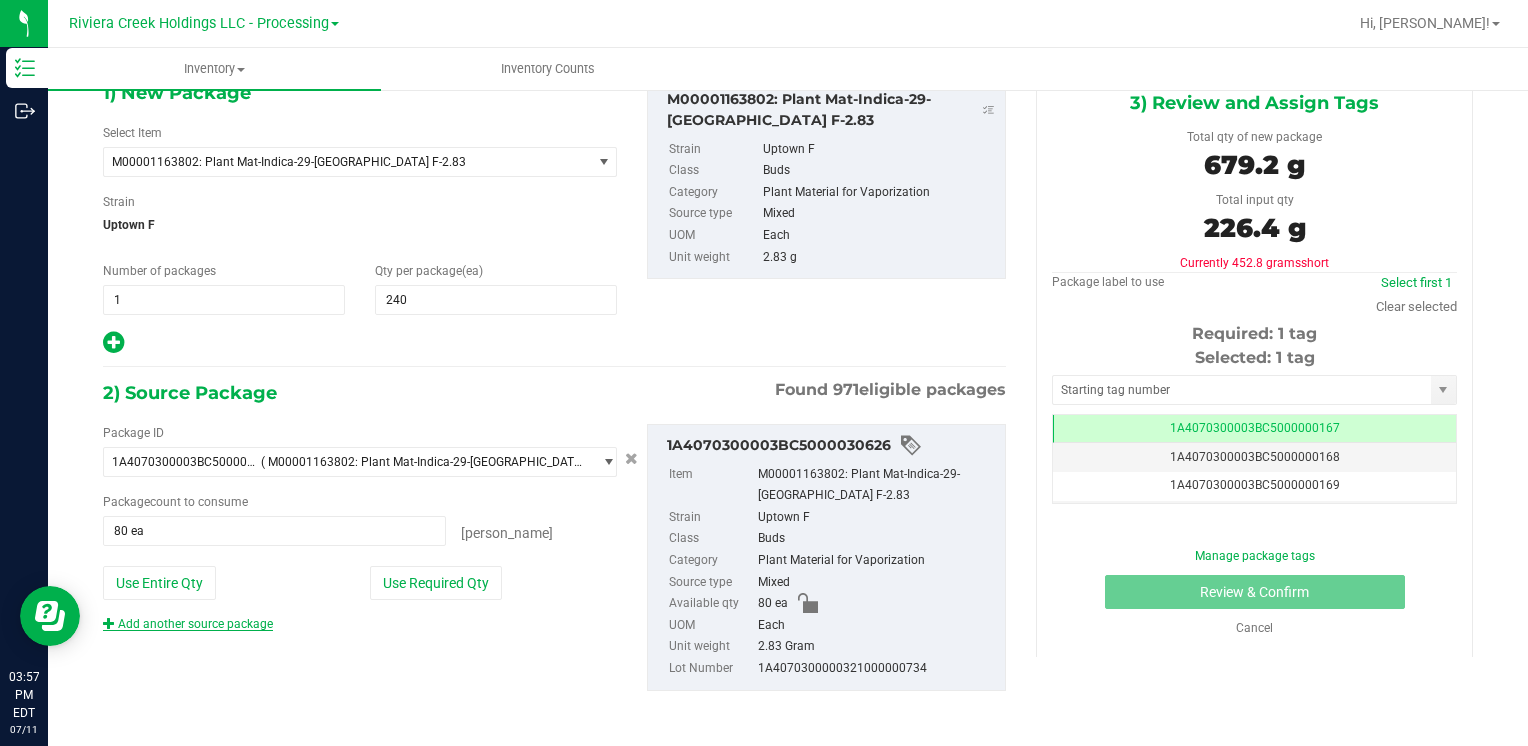 click on "Add another source package" at bounding box center (188, 624) 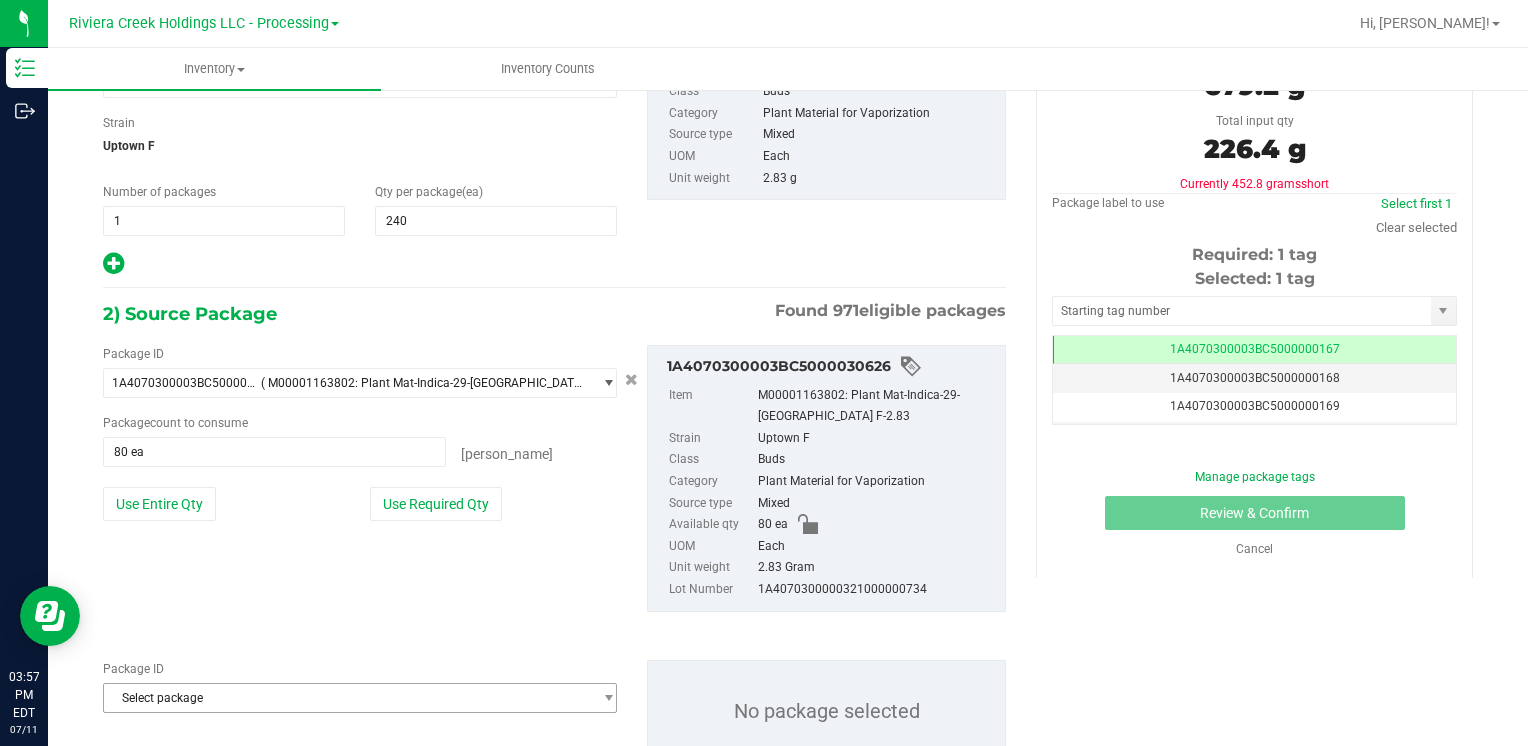 scroll, scrollTop: 259, scrollLeft: 0, axis: vertical 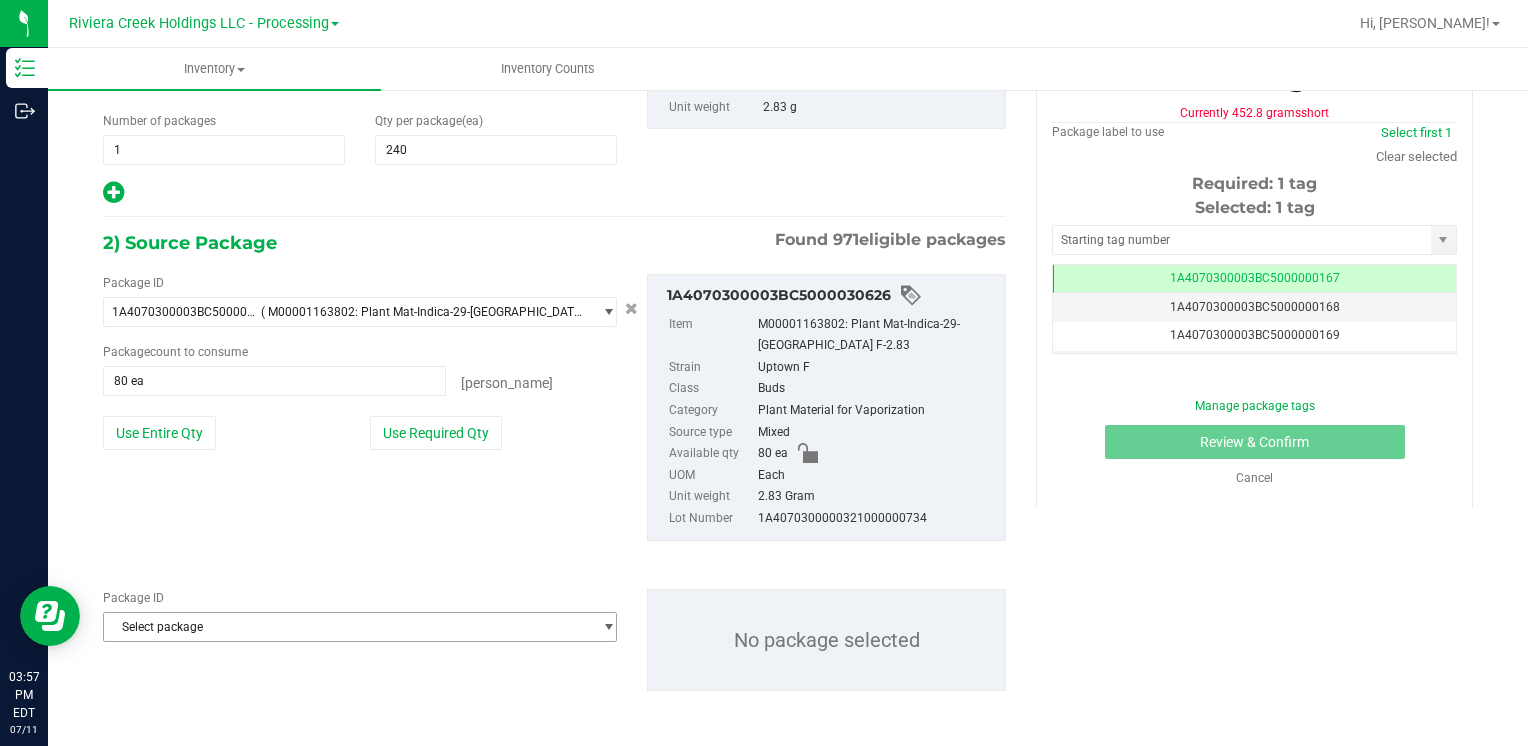 click on "Select package" at bounding box center (347, 627) 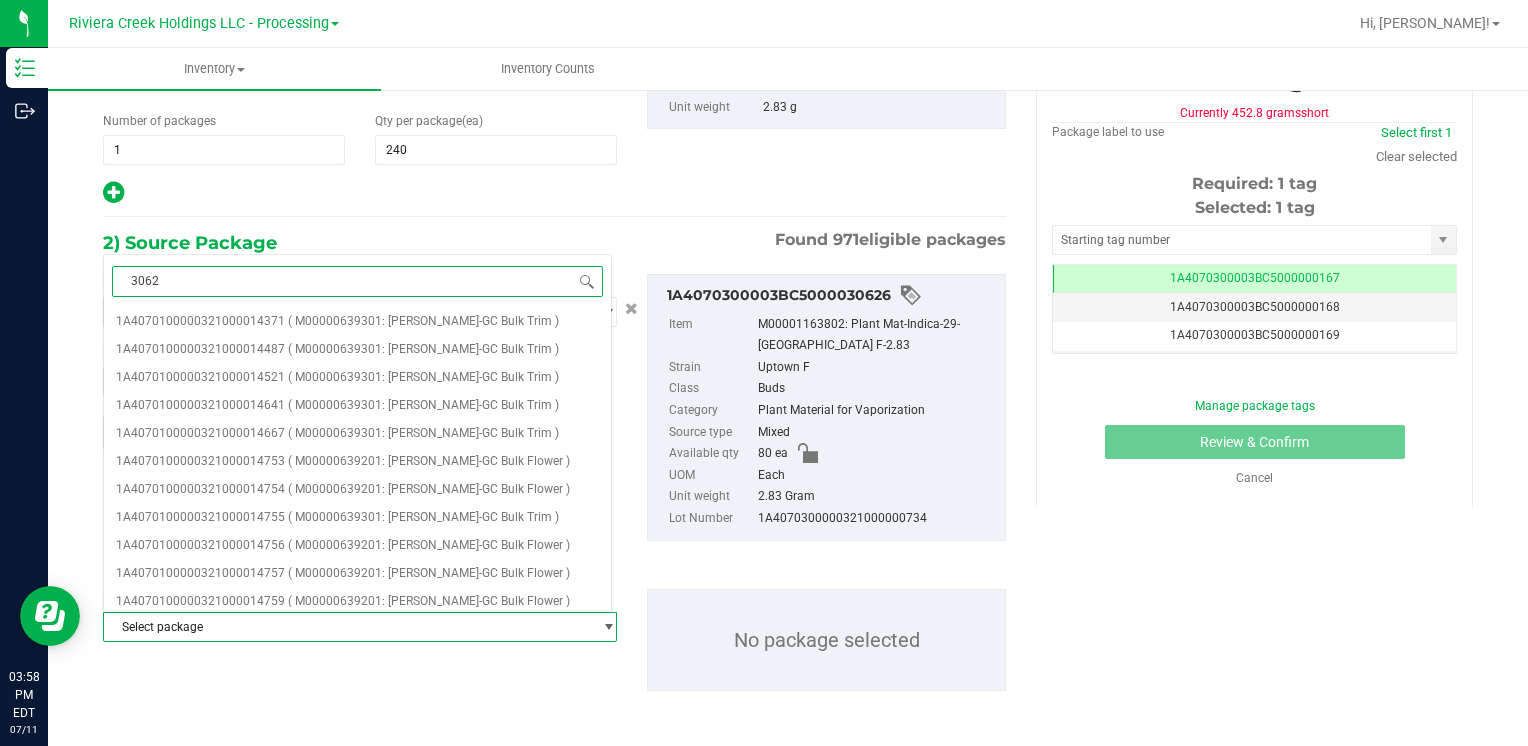 type on "30627" 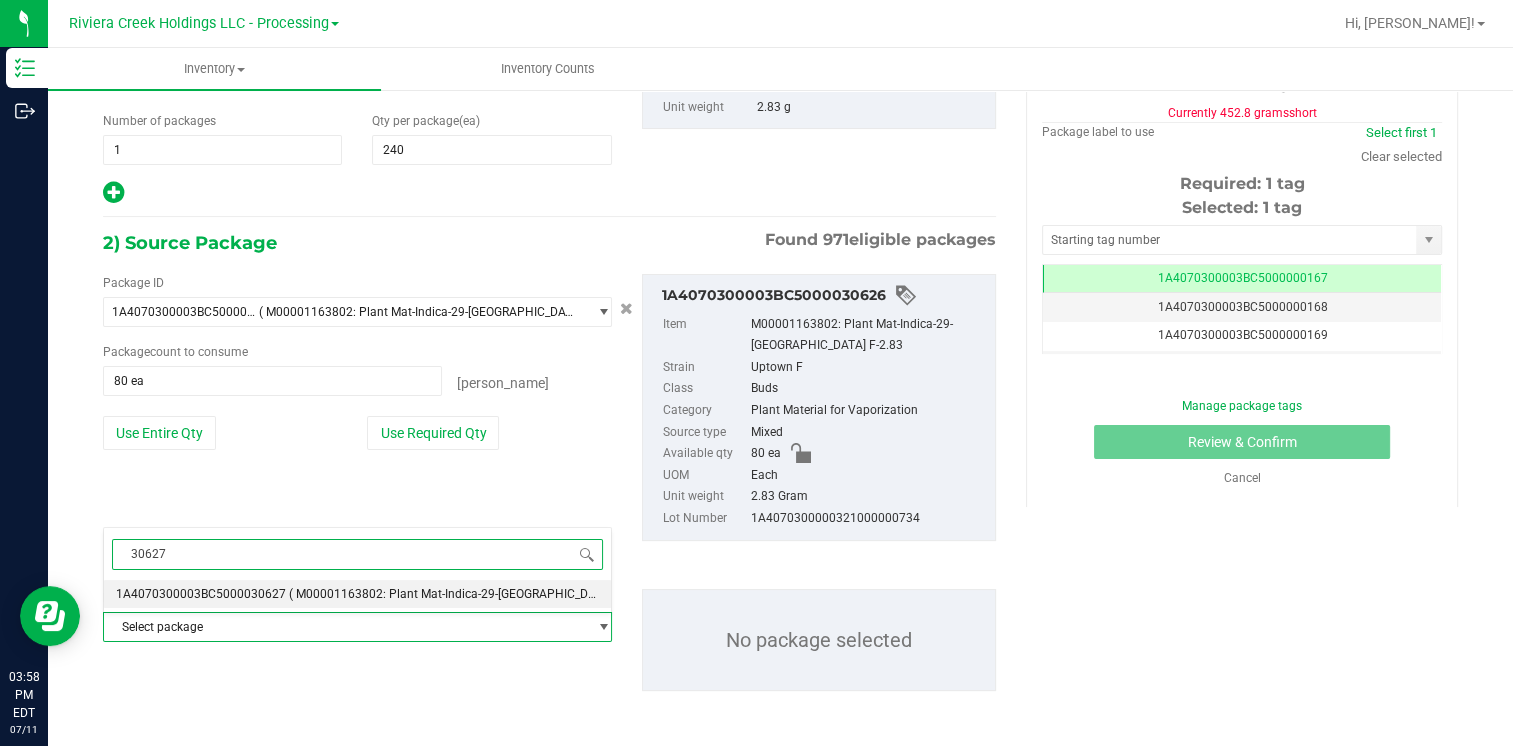 click on "(
M00001163802: Plant Mat-Indica-29-Uptown F-2.83
)" at bounding box center [473, 594] 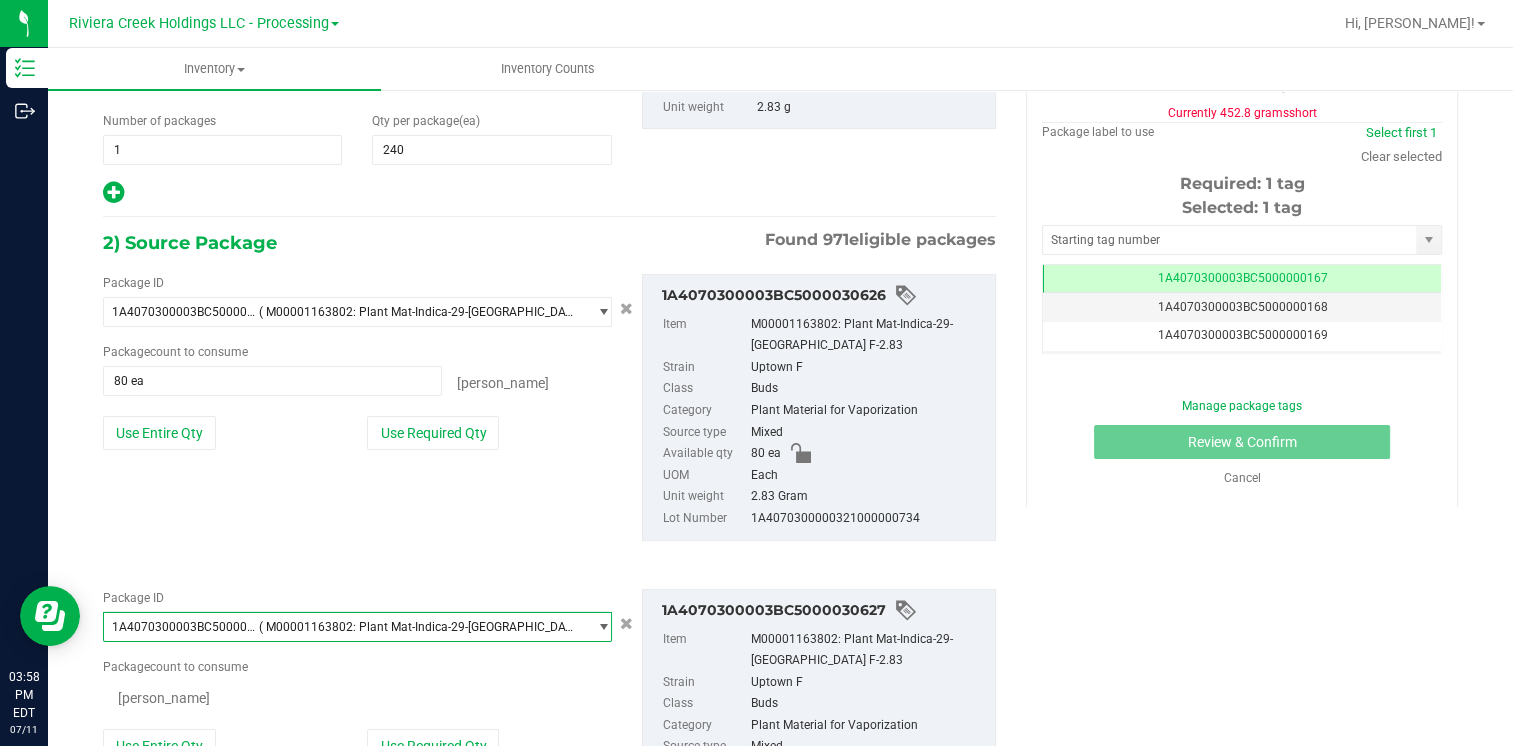 type 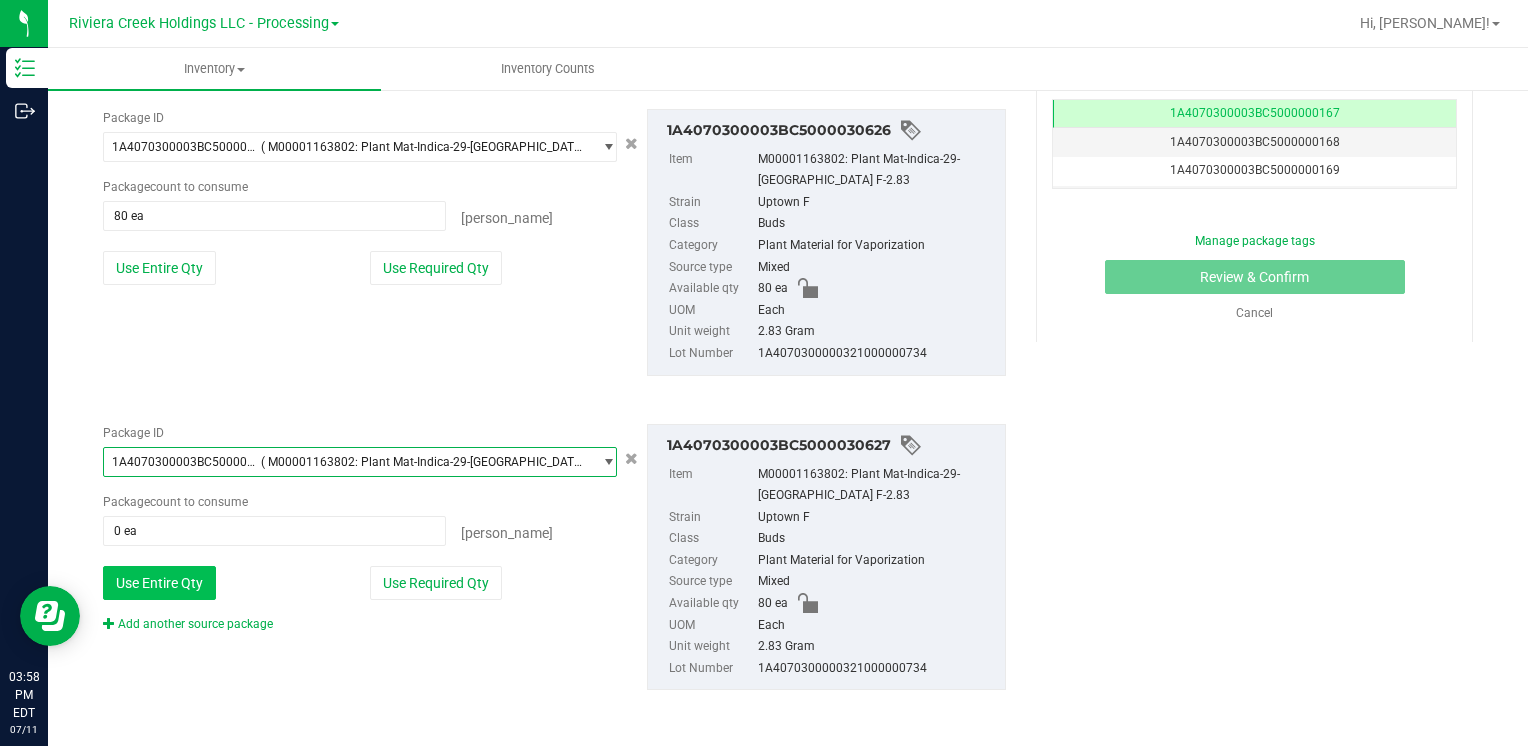 click on "Use Entire Qty" at bounding box center [159, 583] 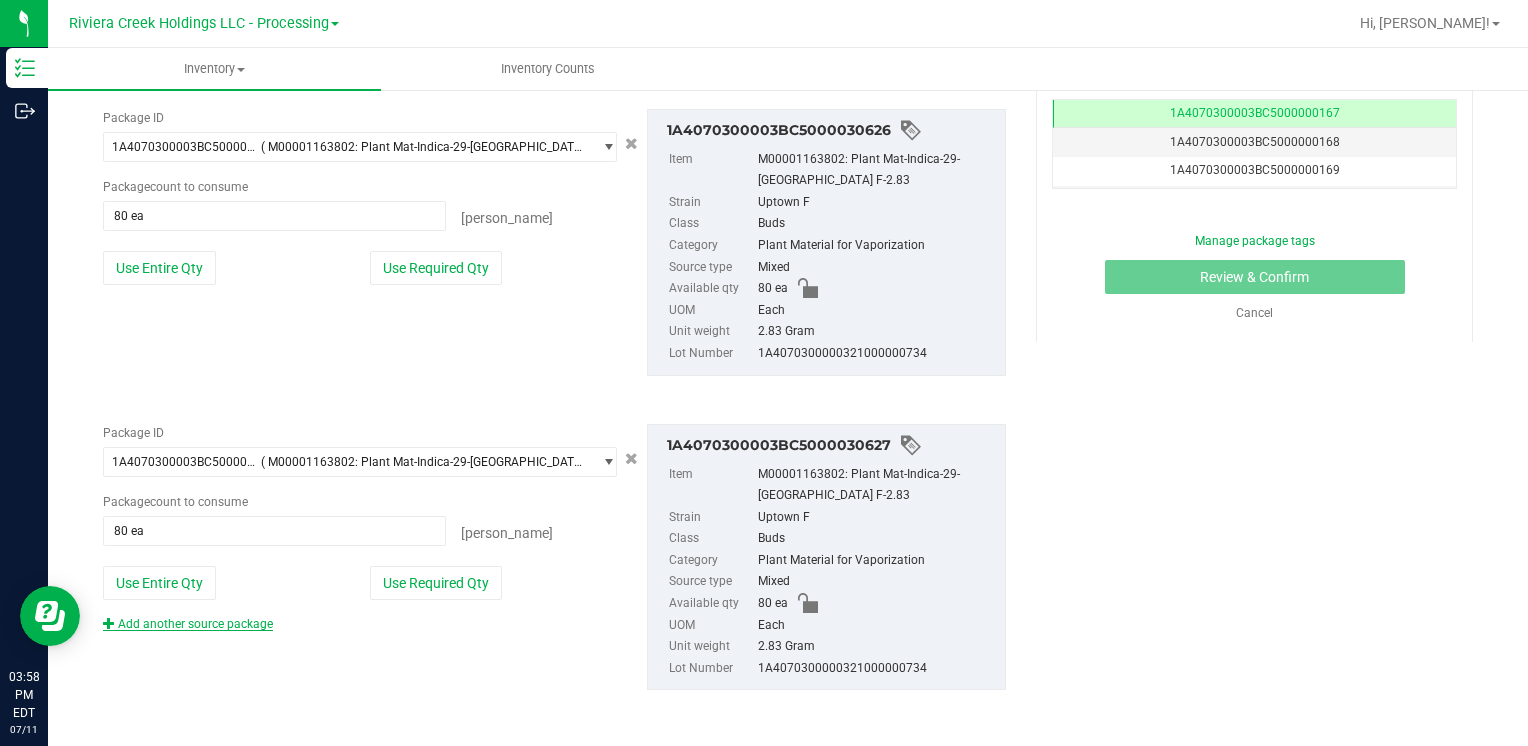 click on "Add another source package" at bounding box center [188, 624] 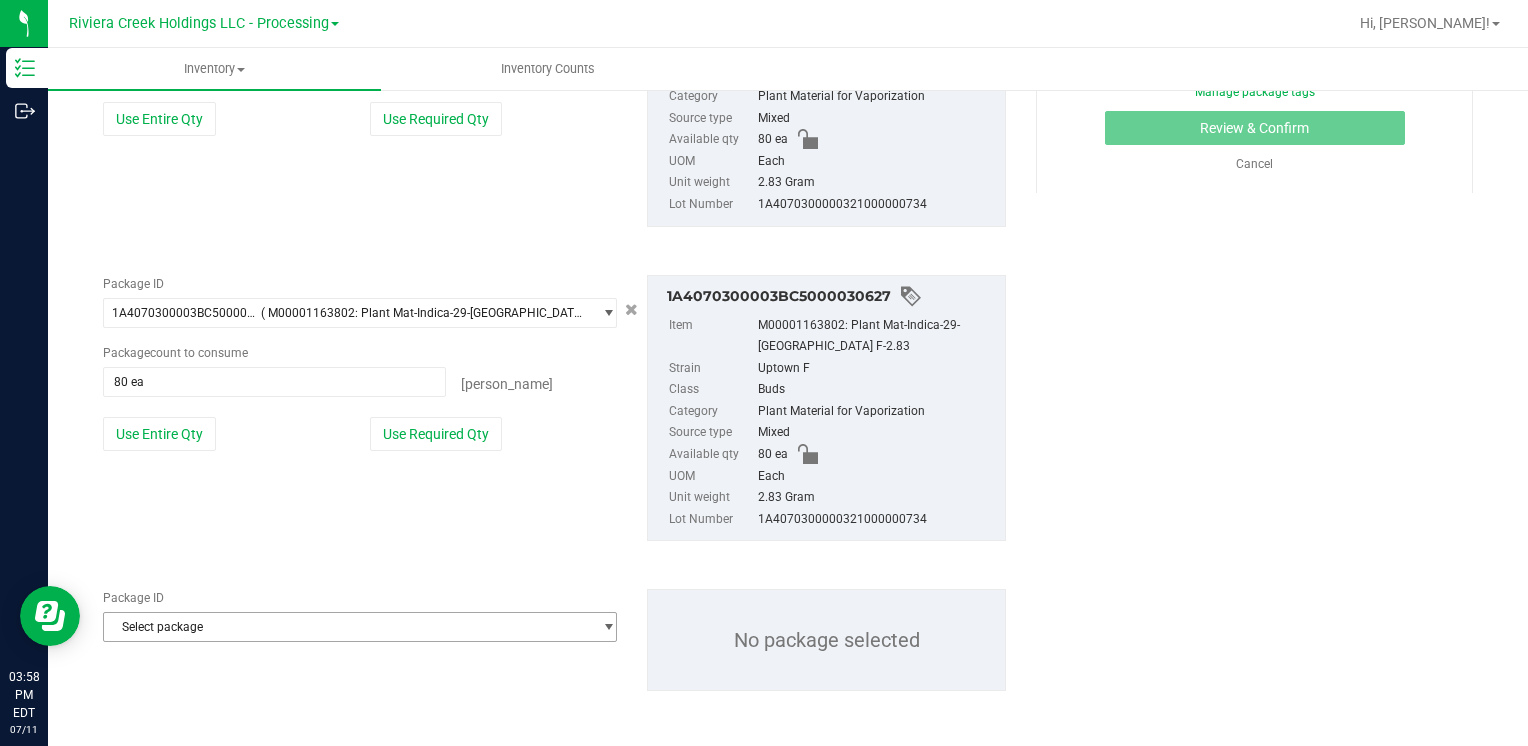 click on "Select package" at bounding box center [347, 627] 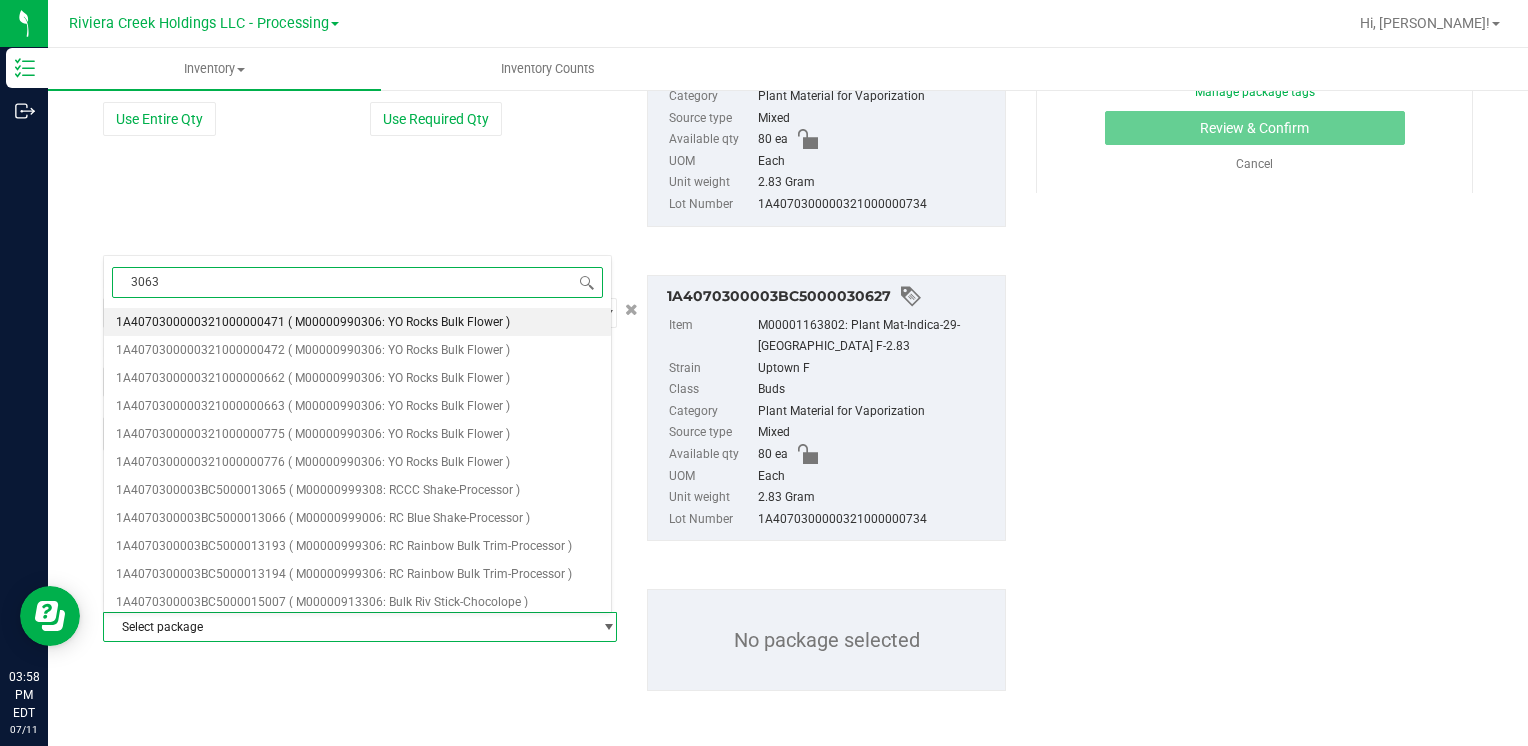 type on "30634" 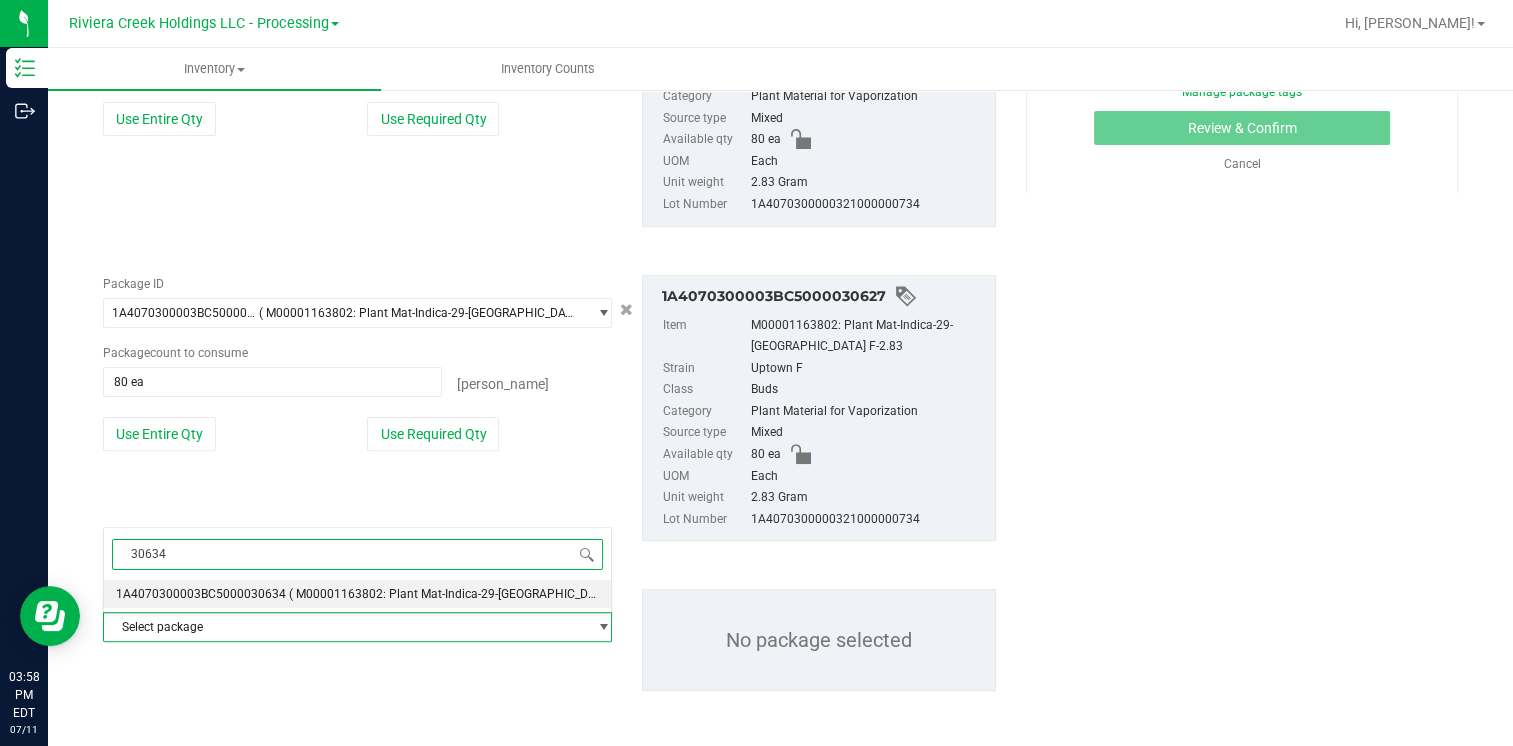 click on "1A4070300003BC5000030634" at bounding box center [201, 594] 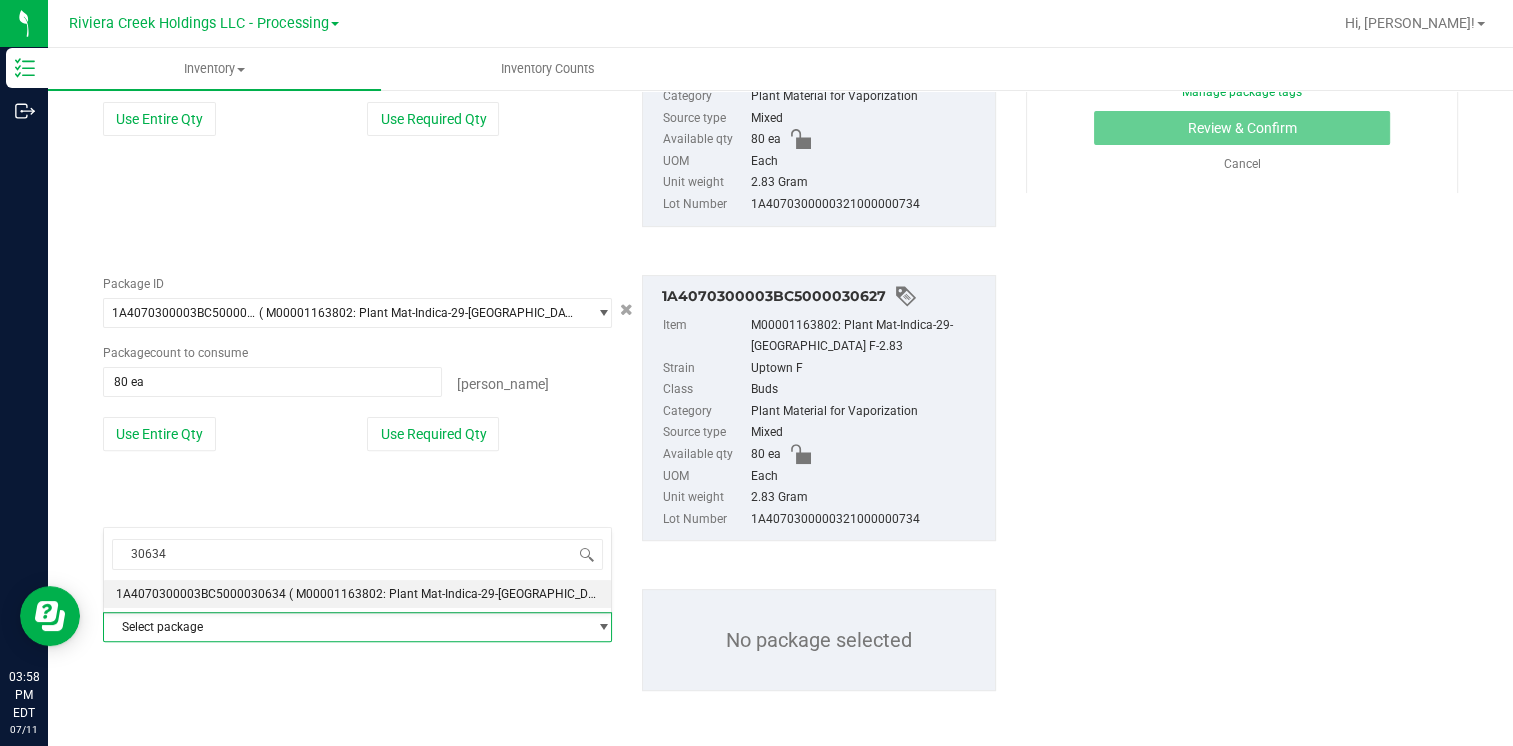 type 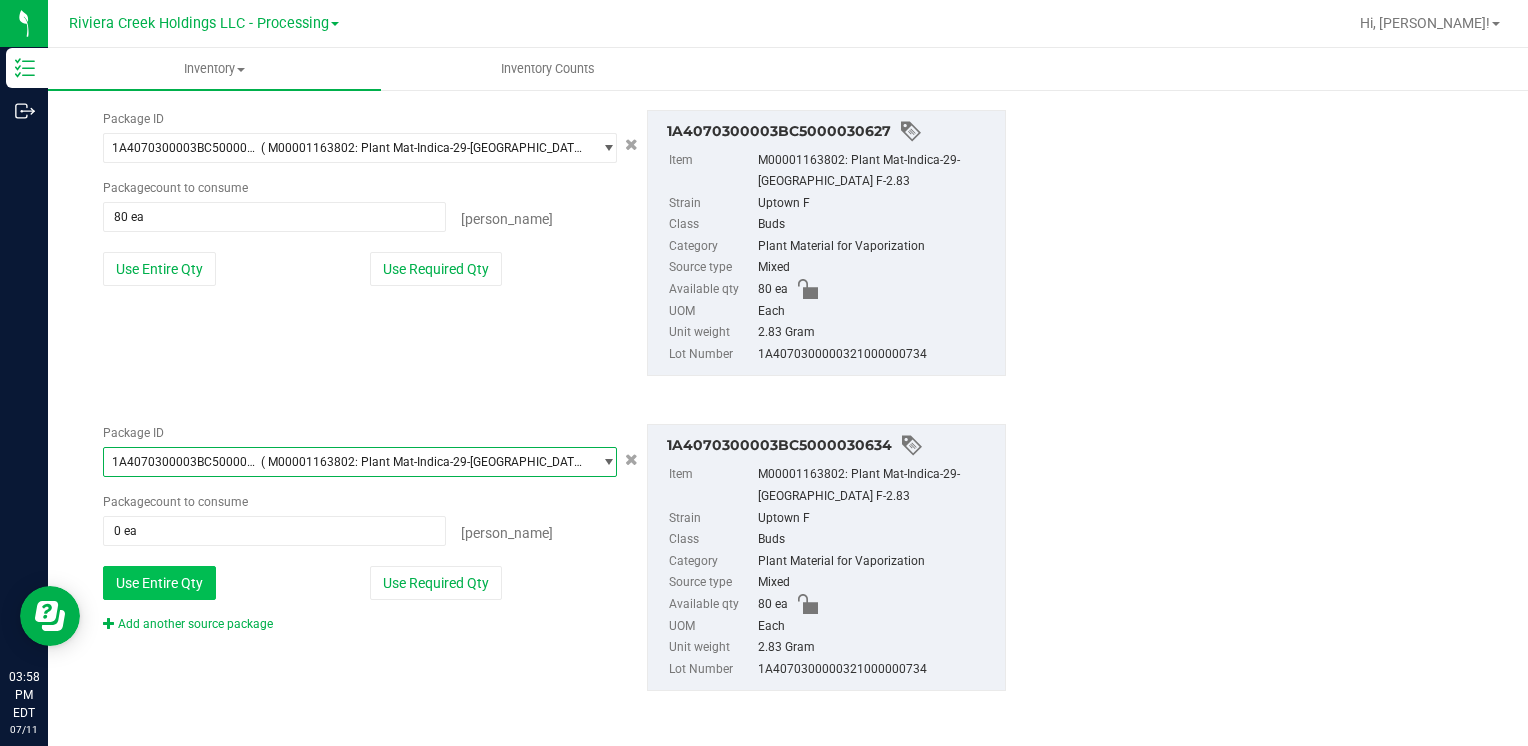 click on "Use Entire Qty" at bounding box center (159, 583) 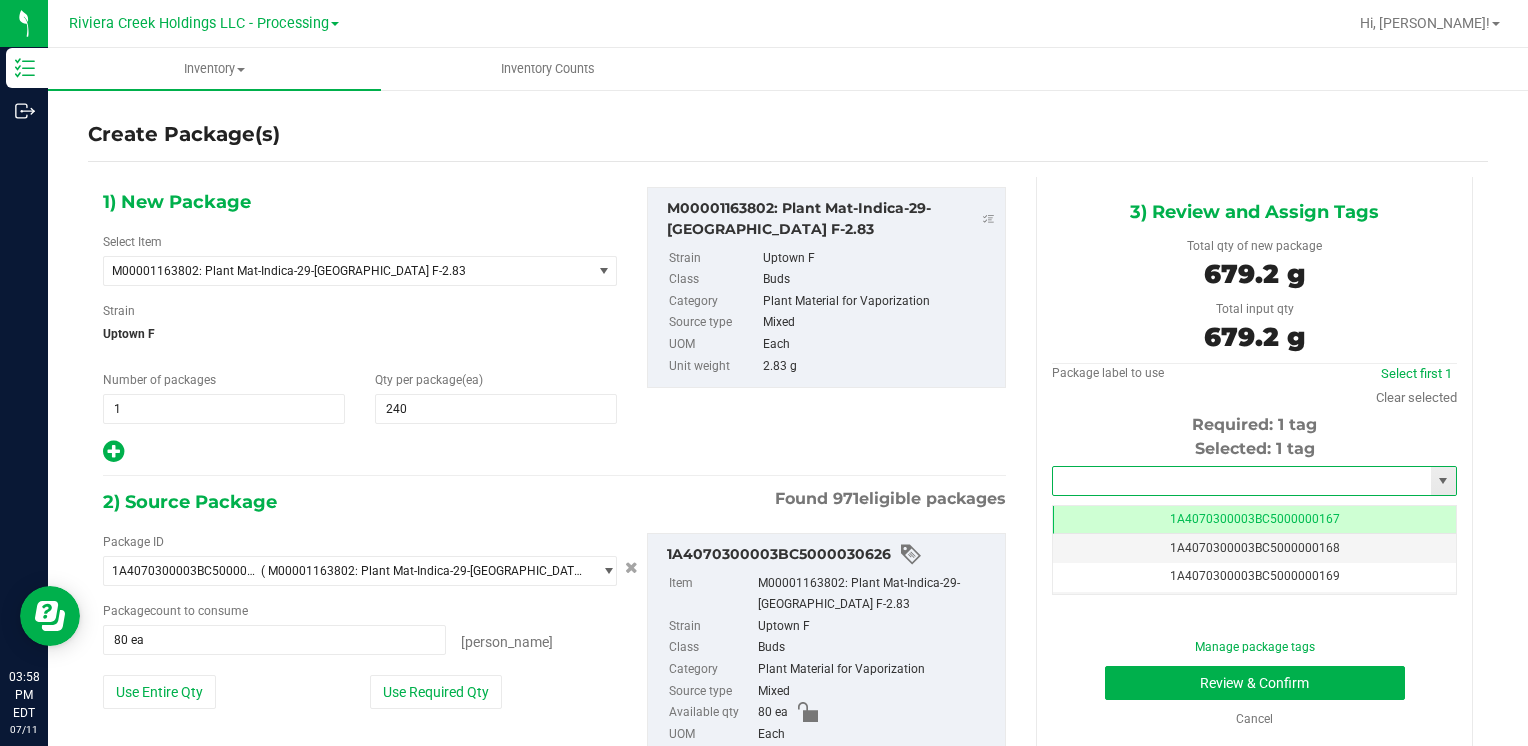 click at bounding box center (1242, 481) 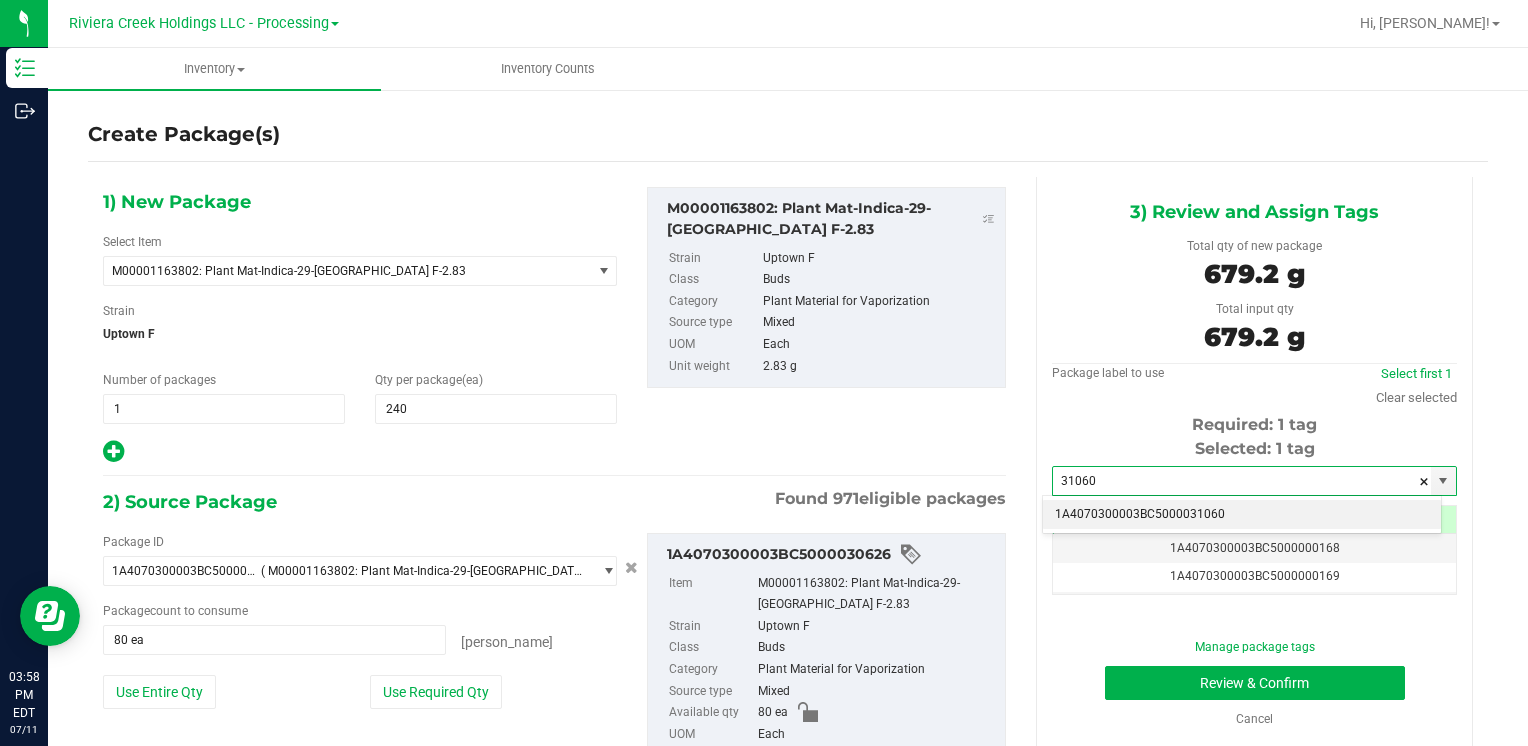 click on "1A4070300003BC5000031060" at bounding box center (1242, 515) 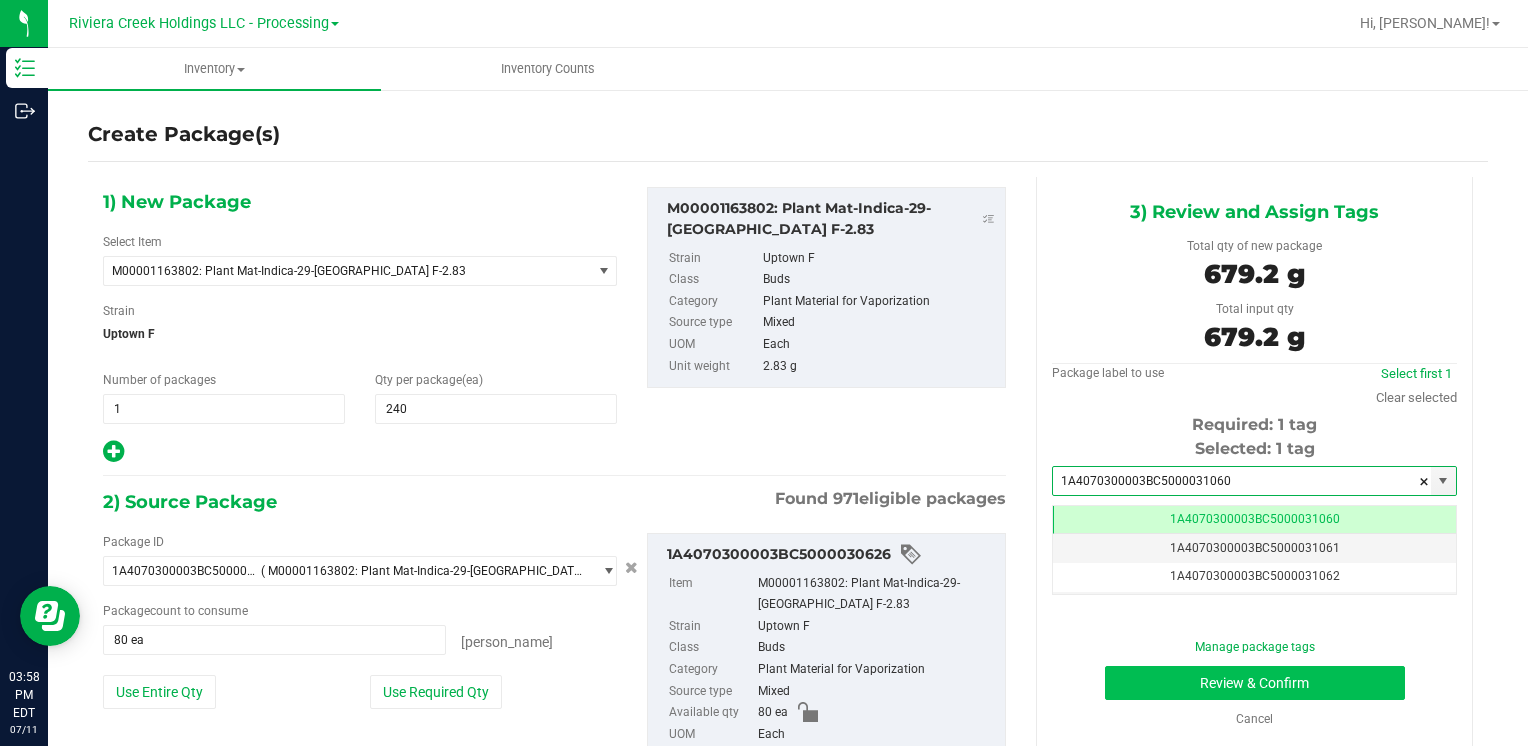type on "1A4070300003BC5000031060" 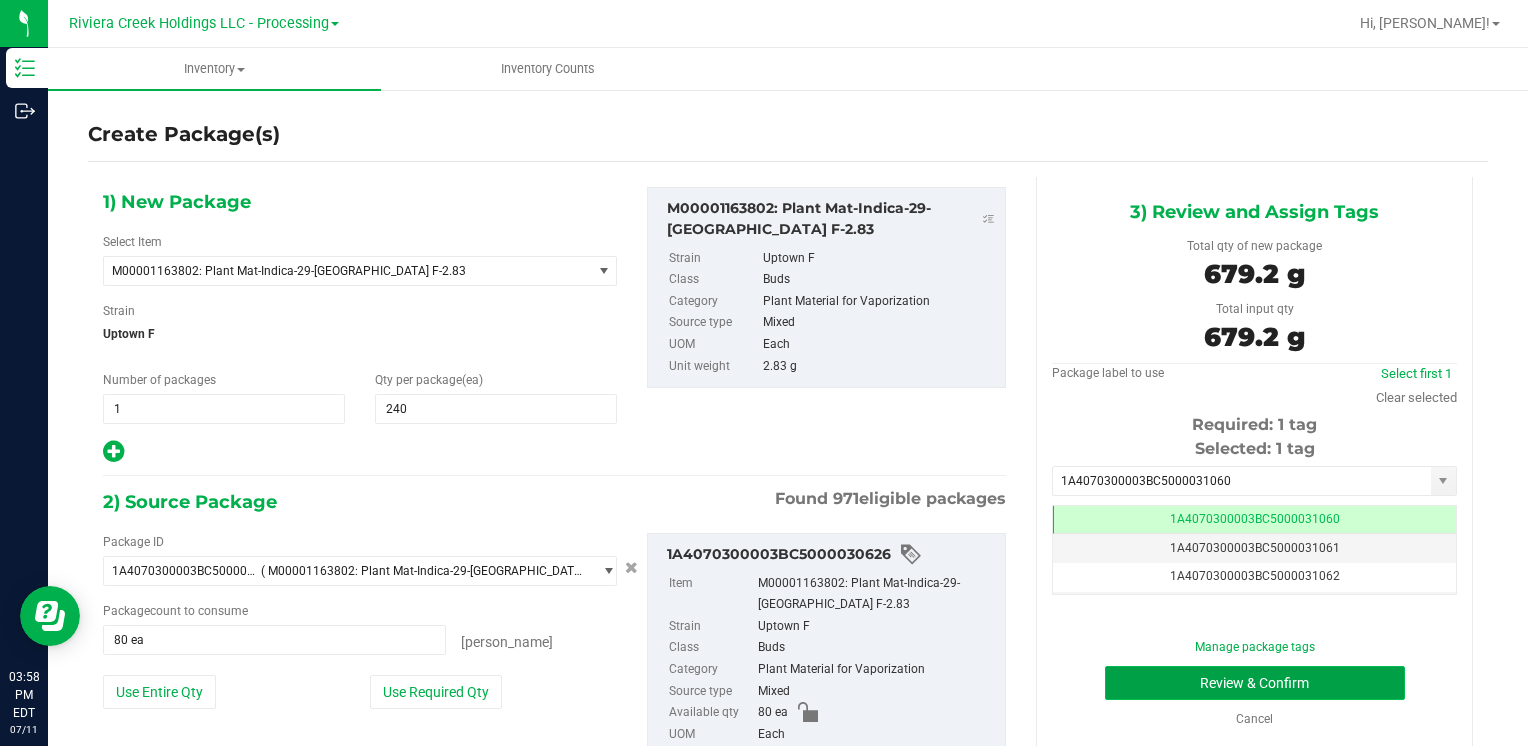 click on "Review & Confirm" at bounding box center [1255, 683] 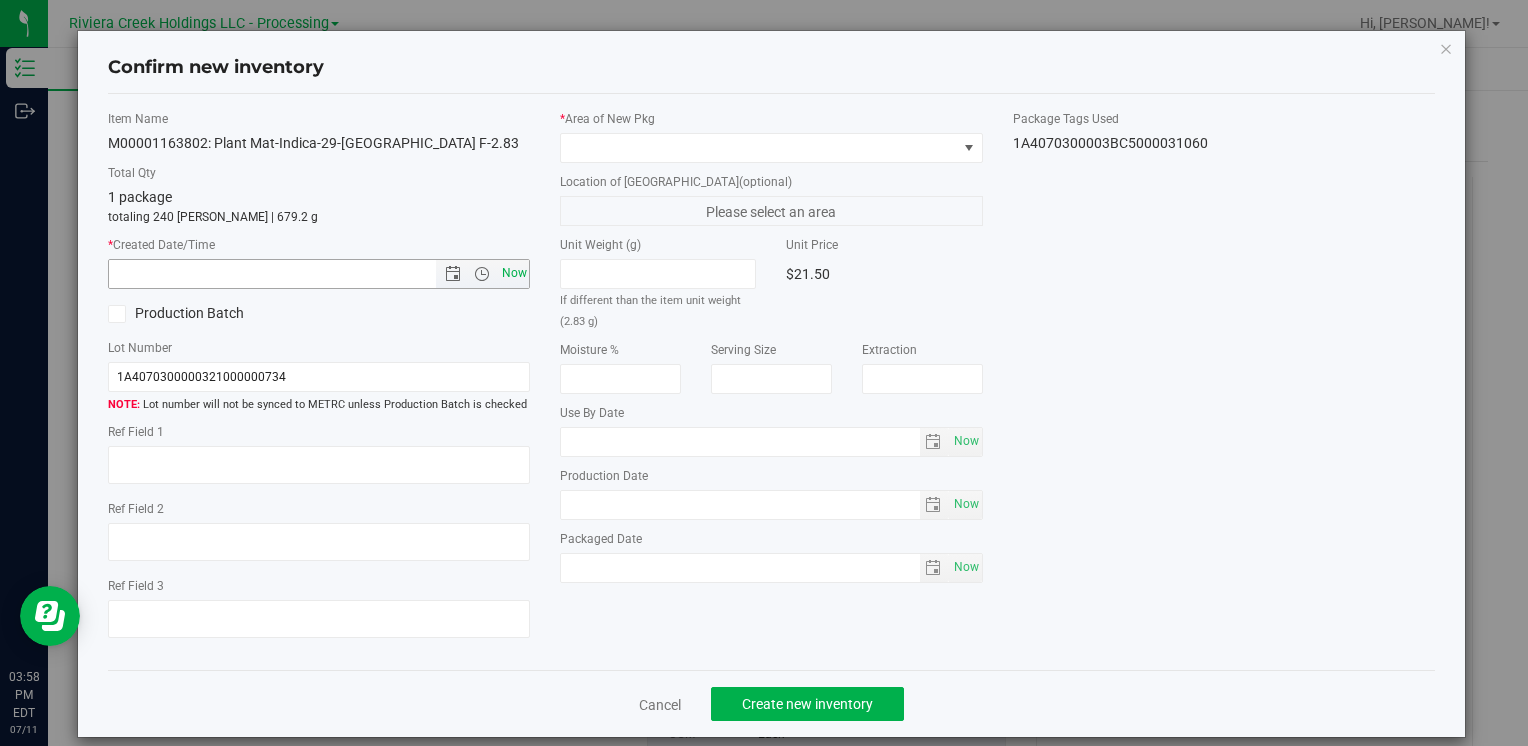 click on "Now" at bounding box center [514, 273] 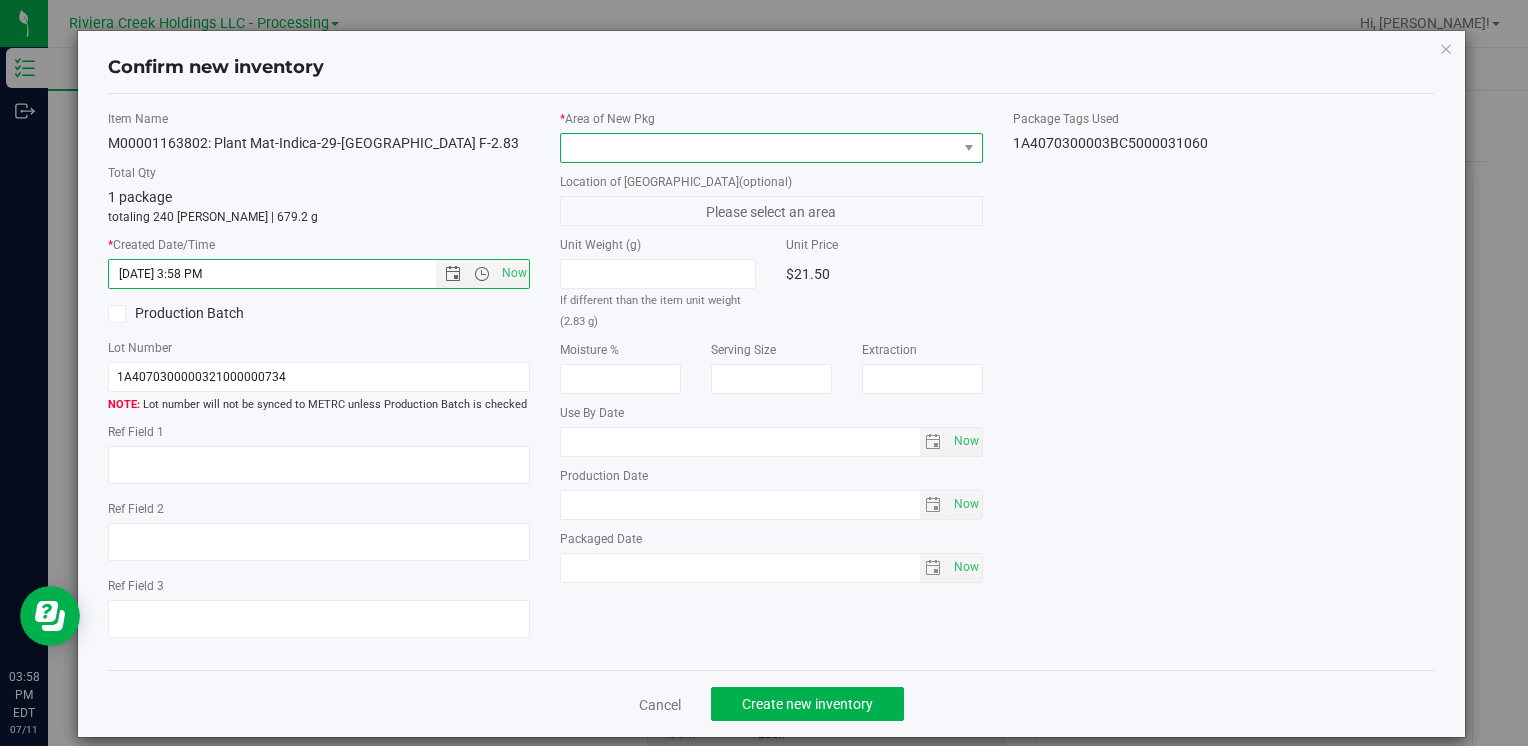 click at bounding box center [758, 148] 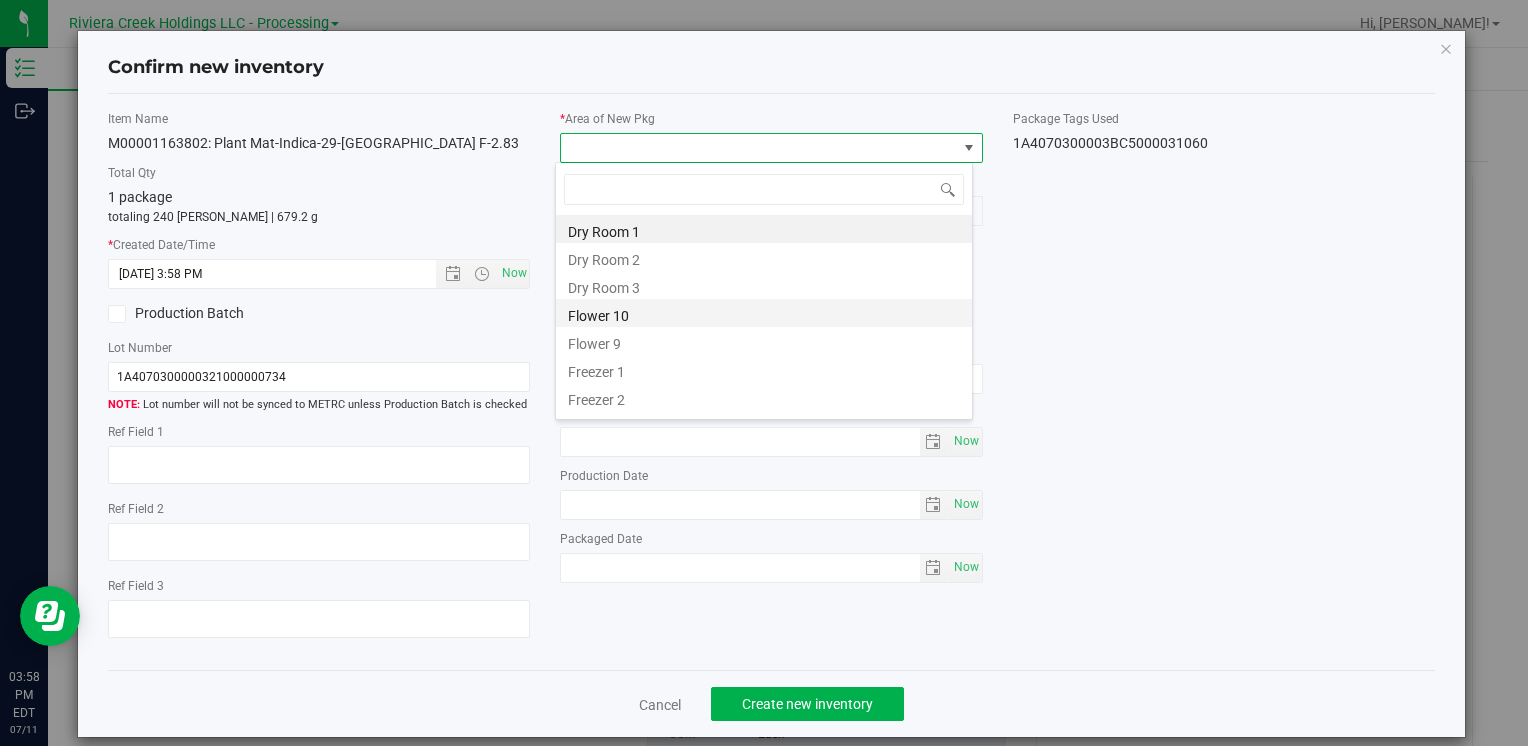 click on "Flower 10" at bounding box center (764, 313) 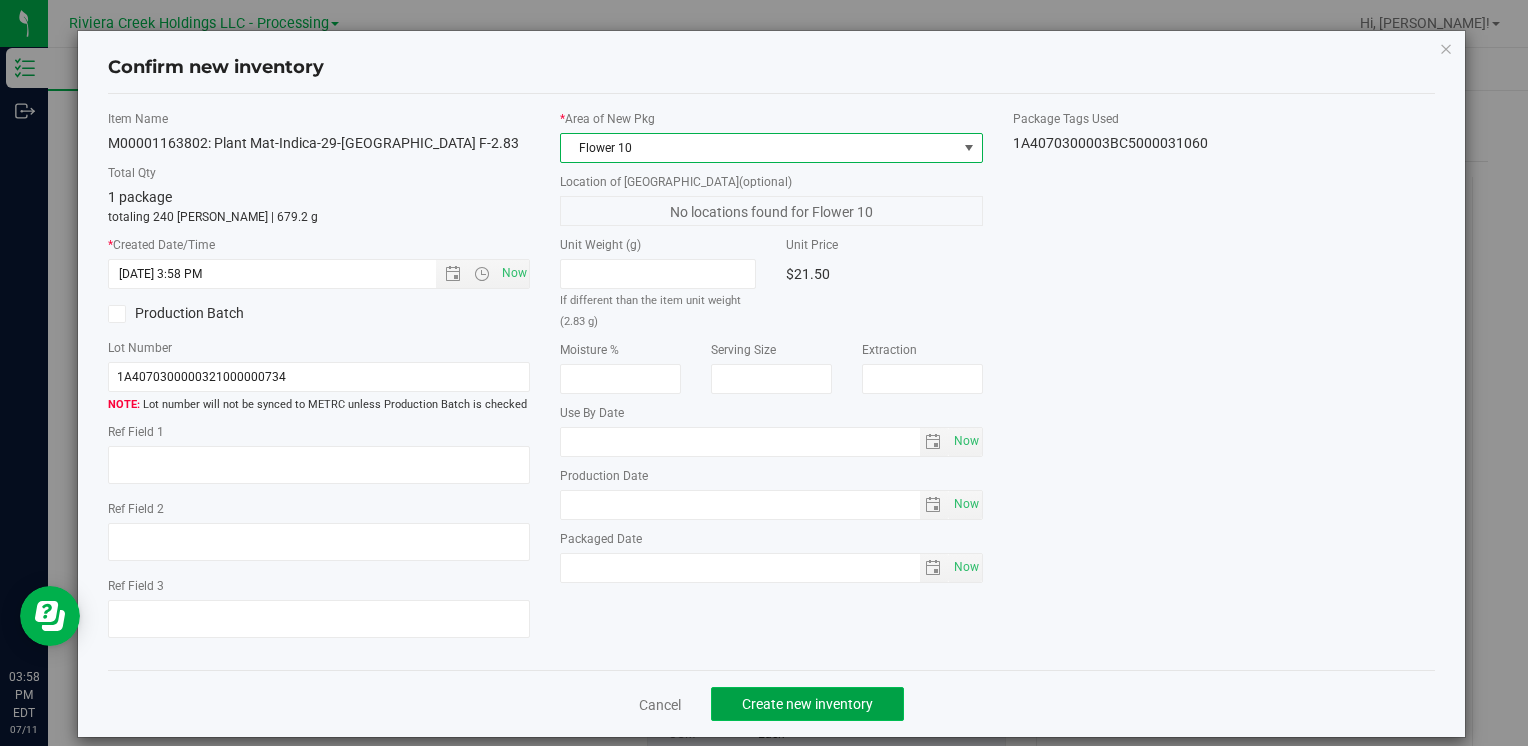 click on "Create new inventory" 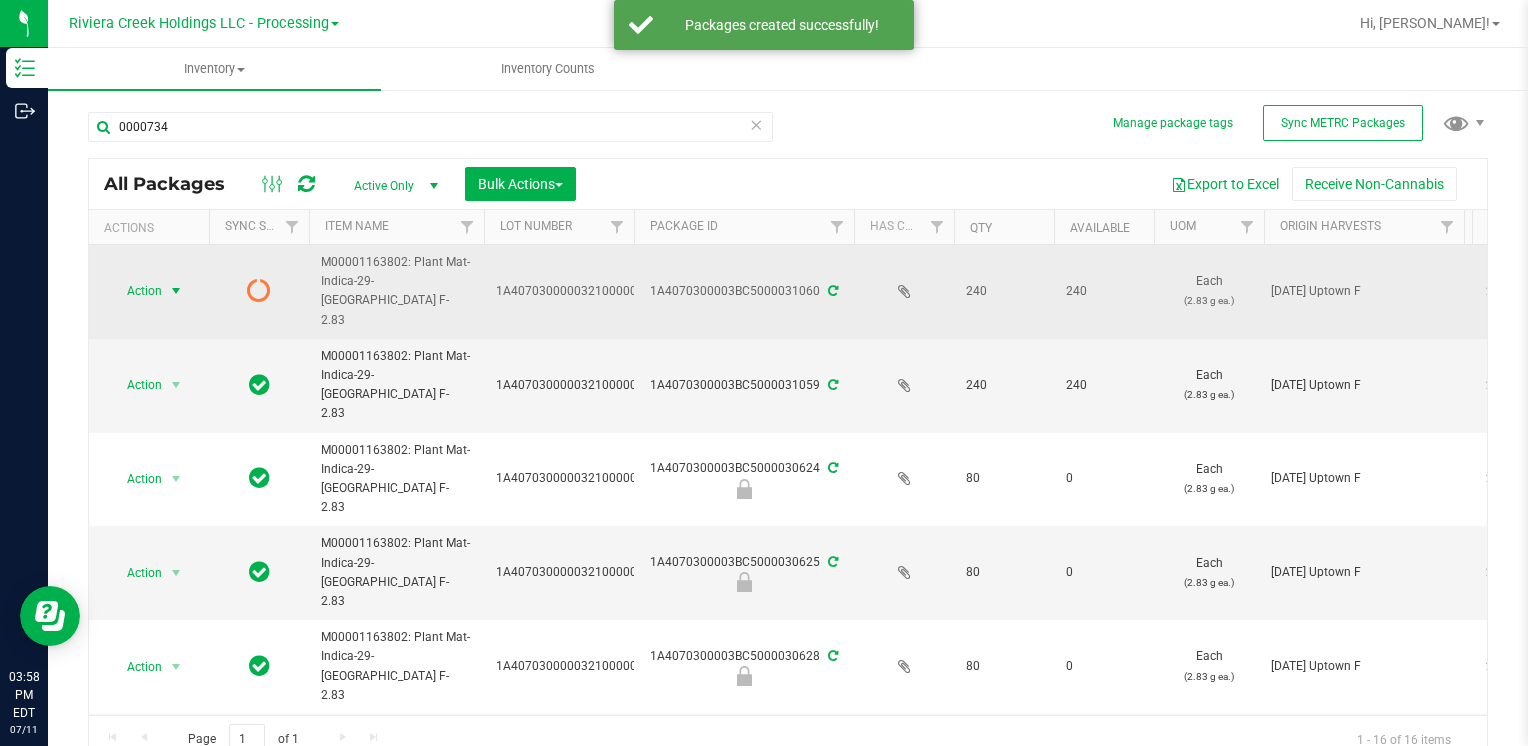 click on "Action" at bounding box center [136, 291] 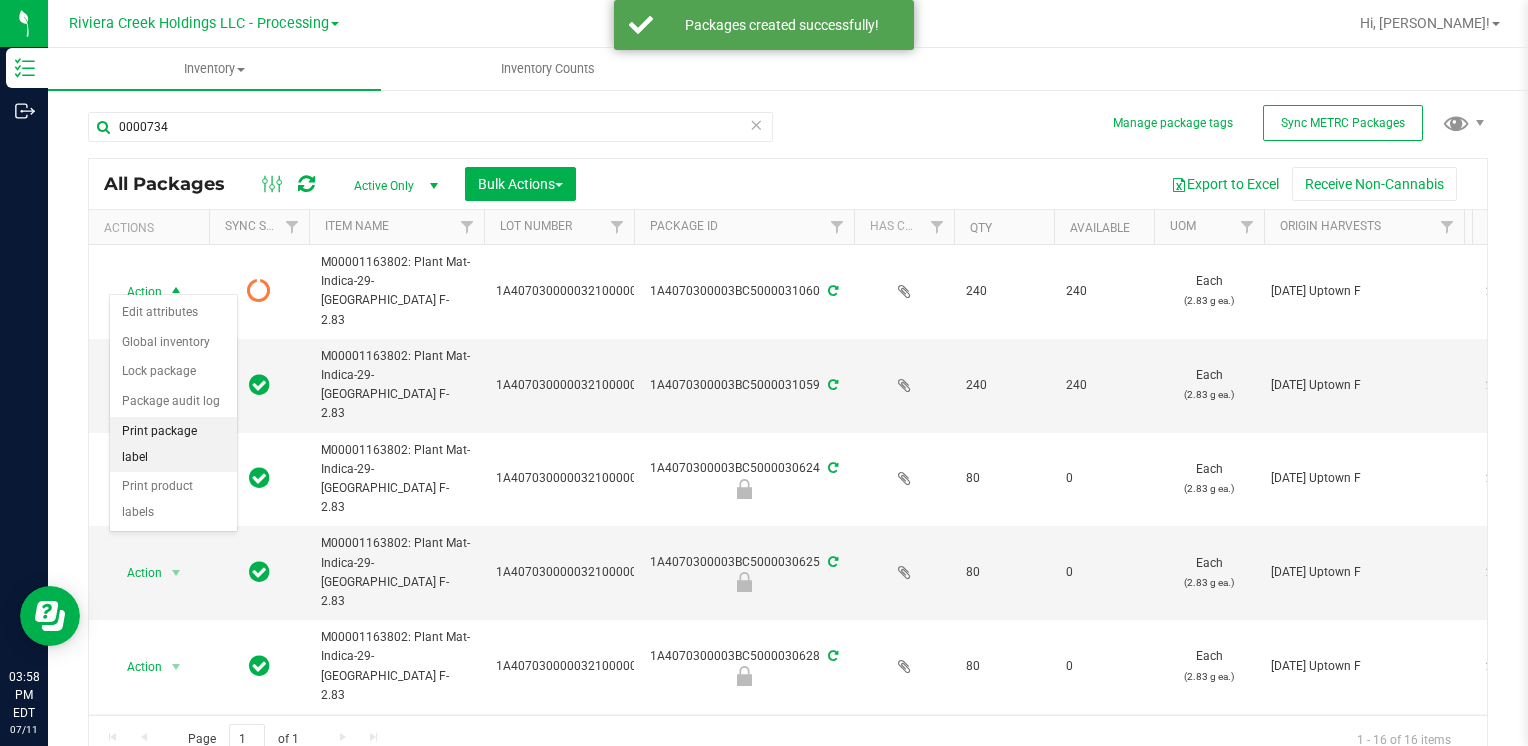 click on "Print package label" at bounding box center [173, 444] 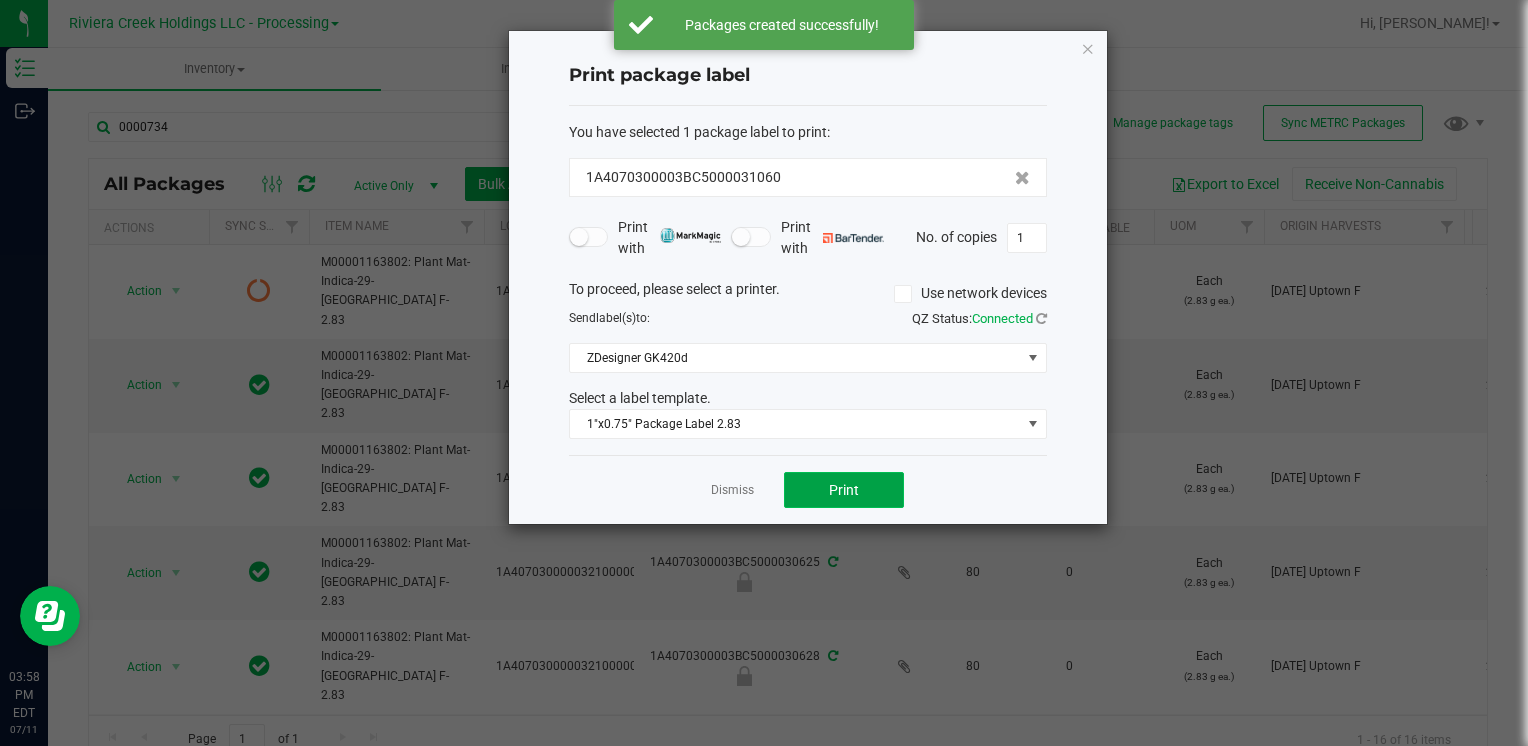 click on "Print" 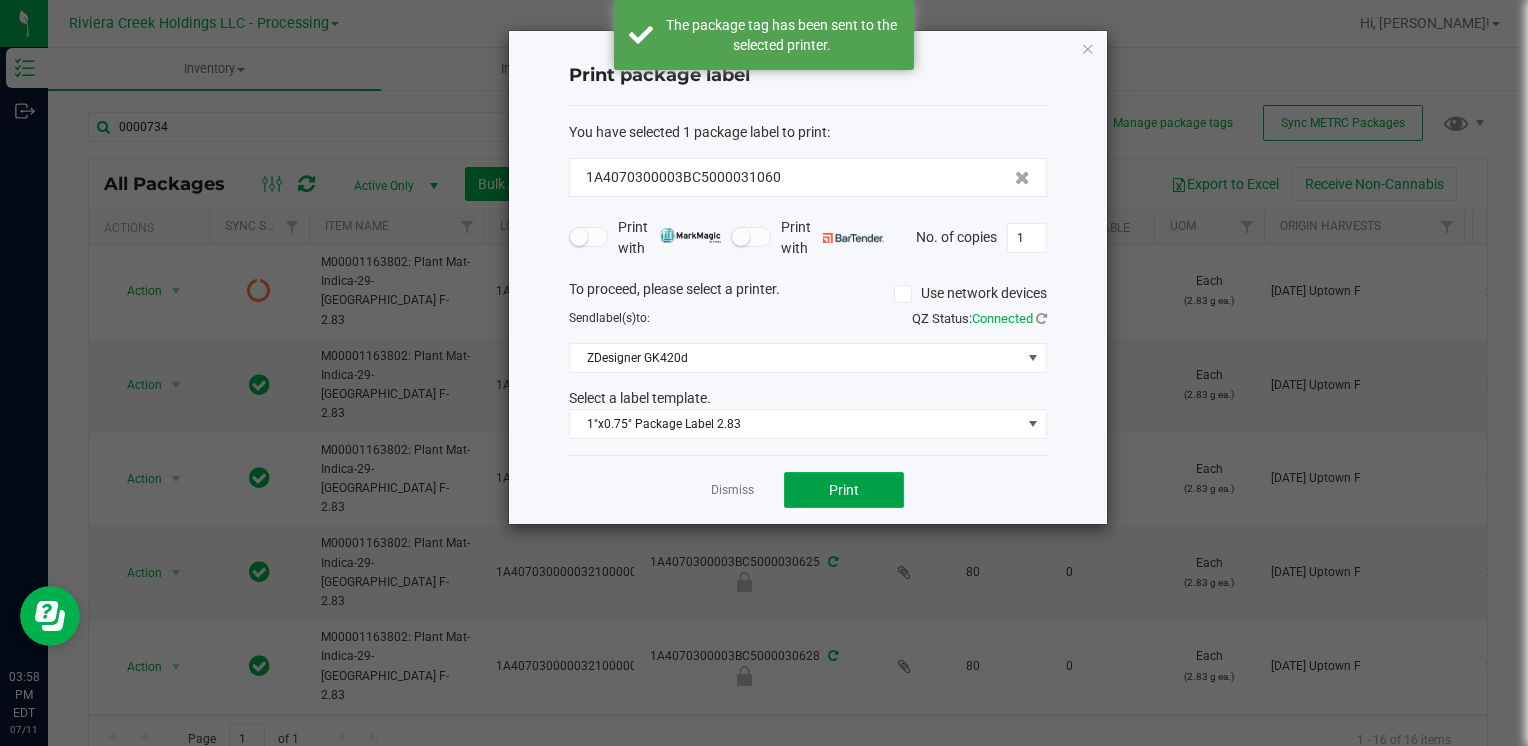 click on "Print" 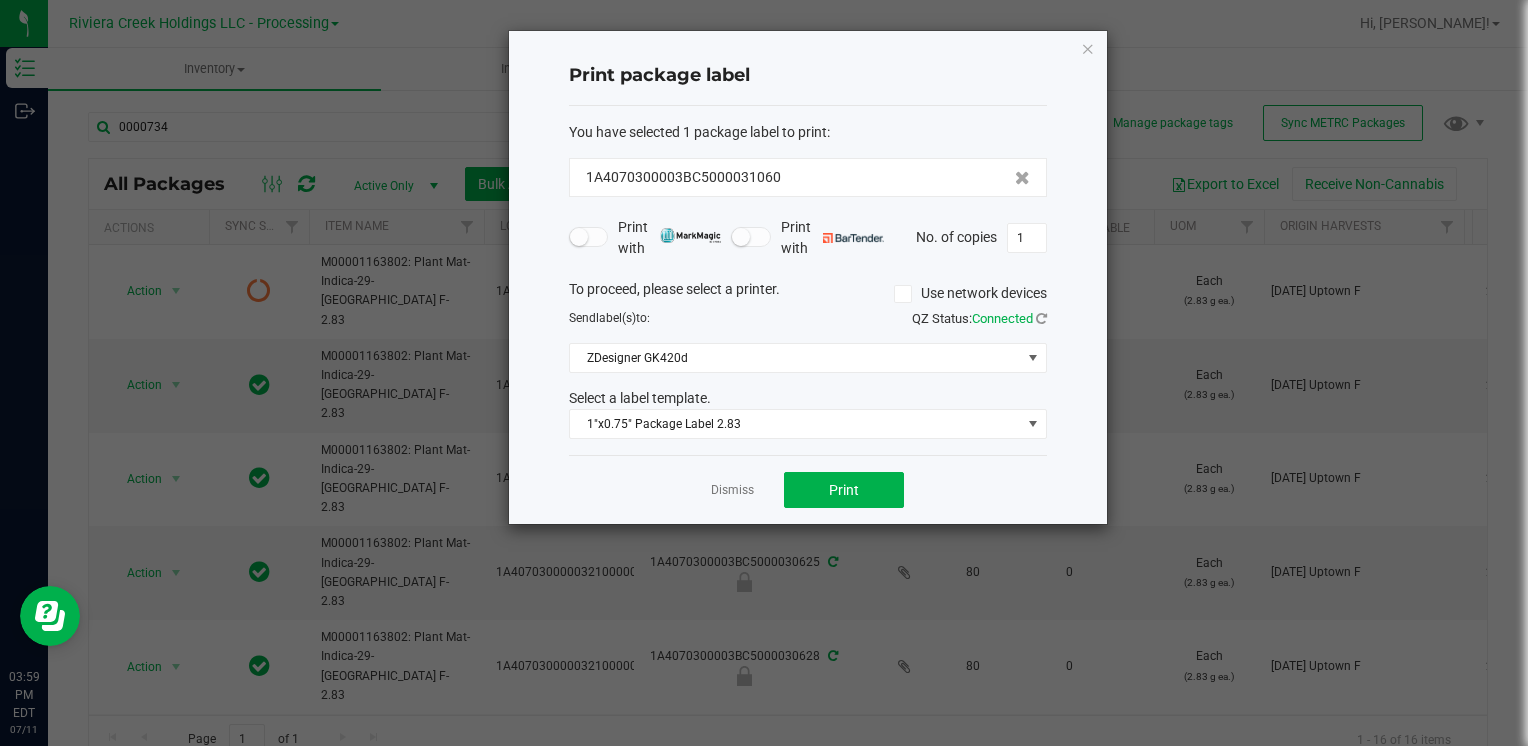 drag, startPoint x: 1090, startPoint y: 48, endPoint x: 732, endPoint y: 145, distance: 370.90836 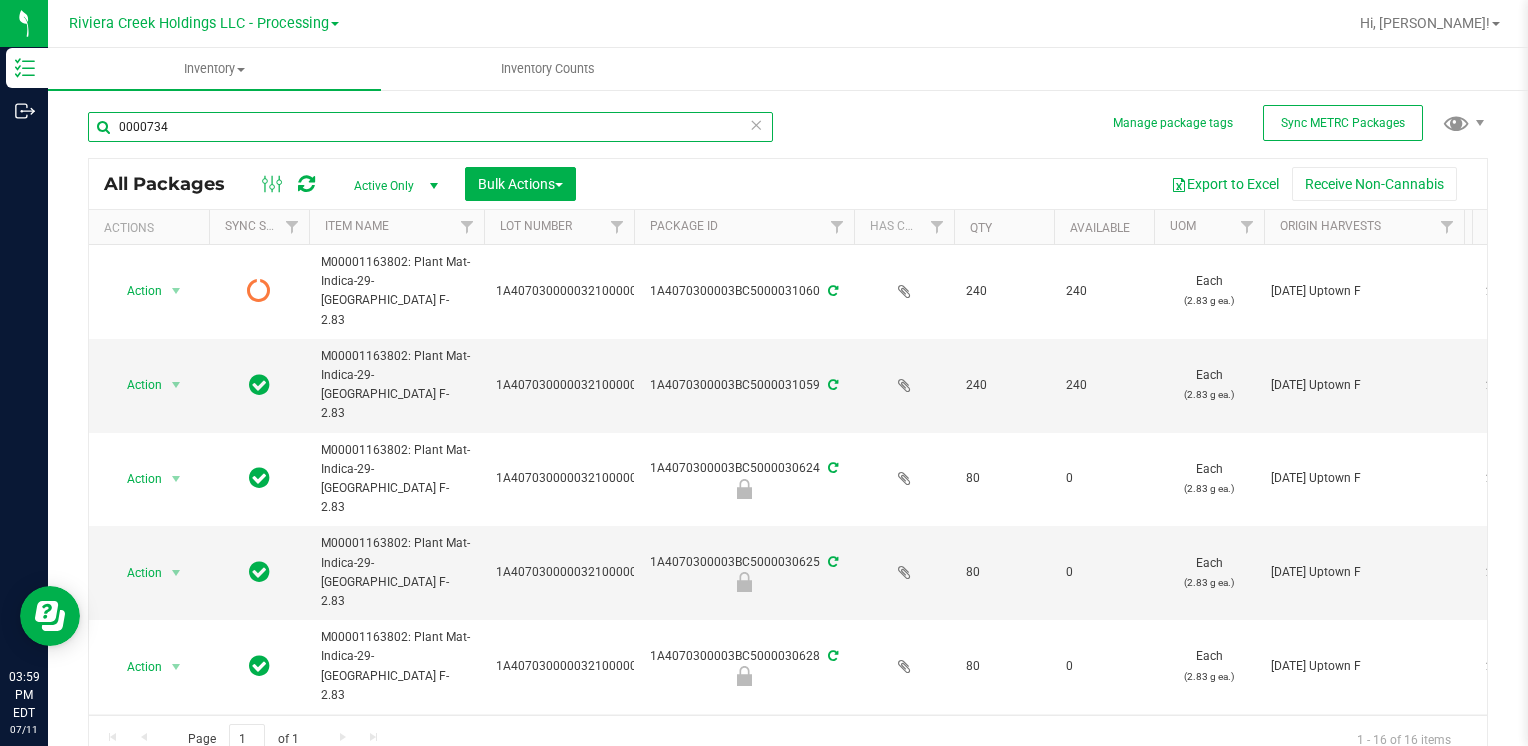 click on "0000734" at bounding box center (430, 127) 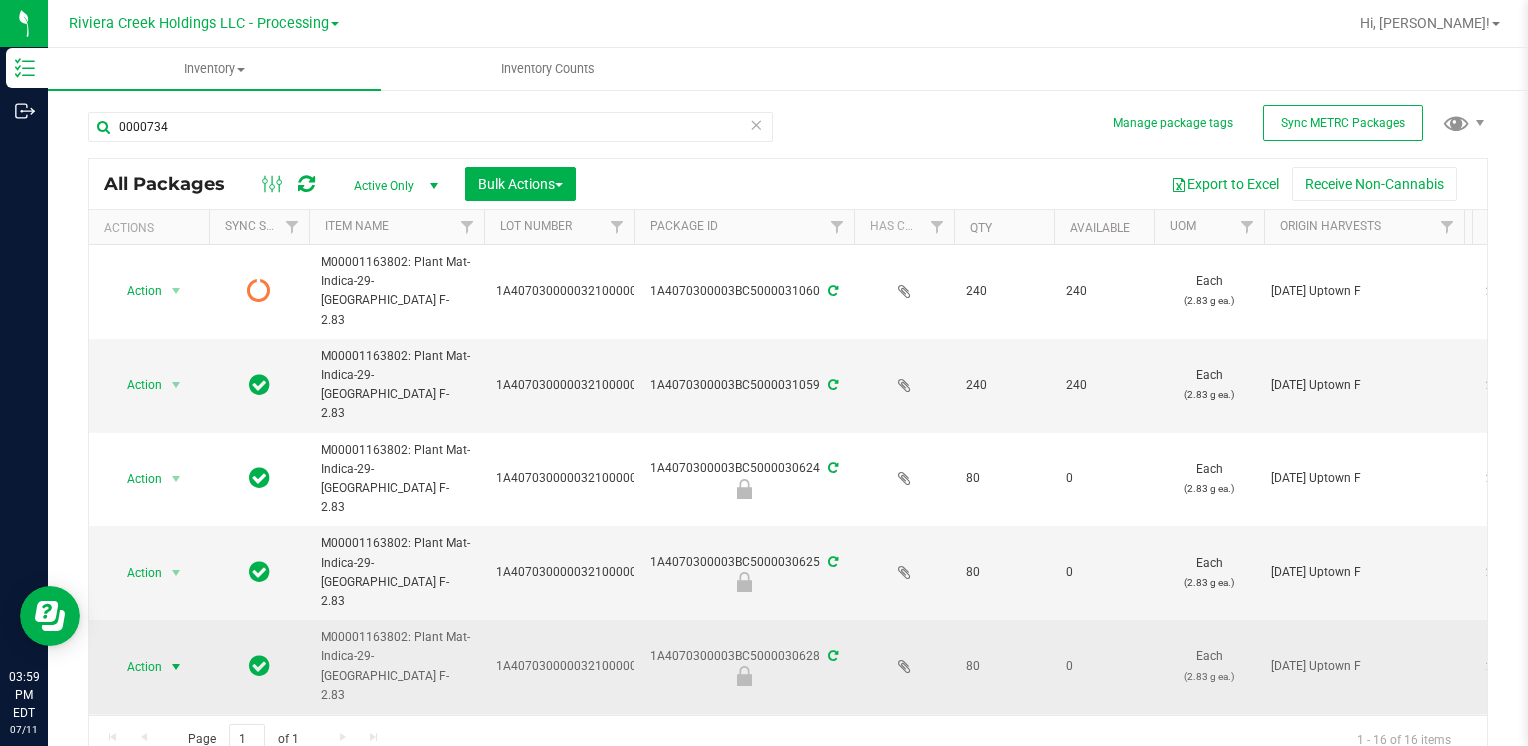 click on "Action" at bounding box center [136, 667] 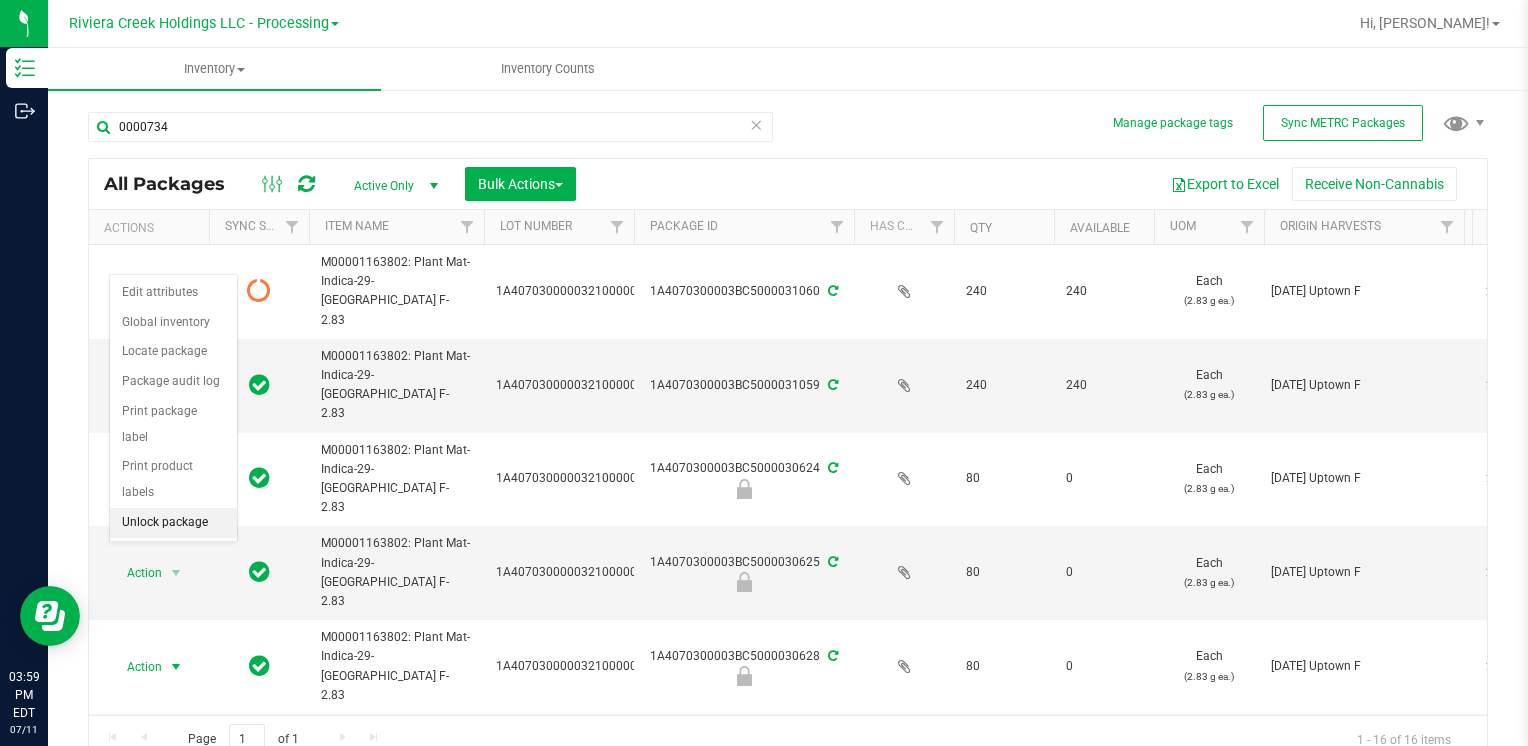 click on "Unlock package" at bounding box center (173, 523) 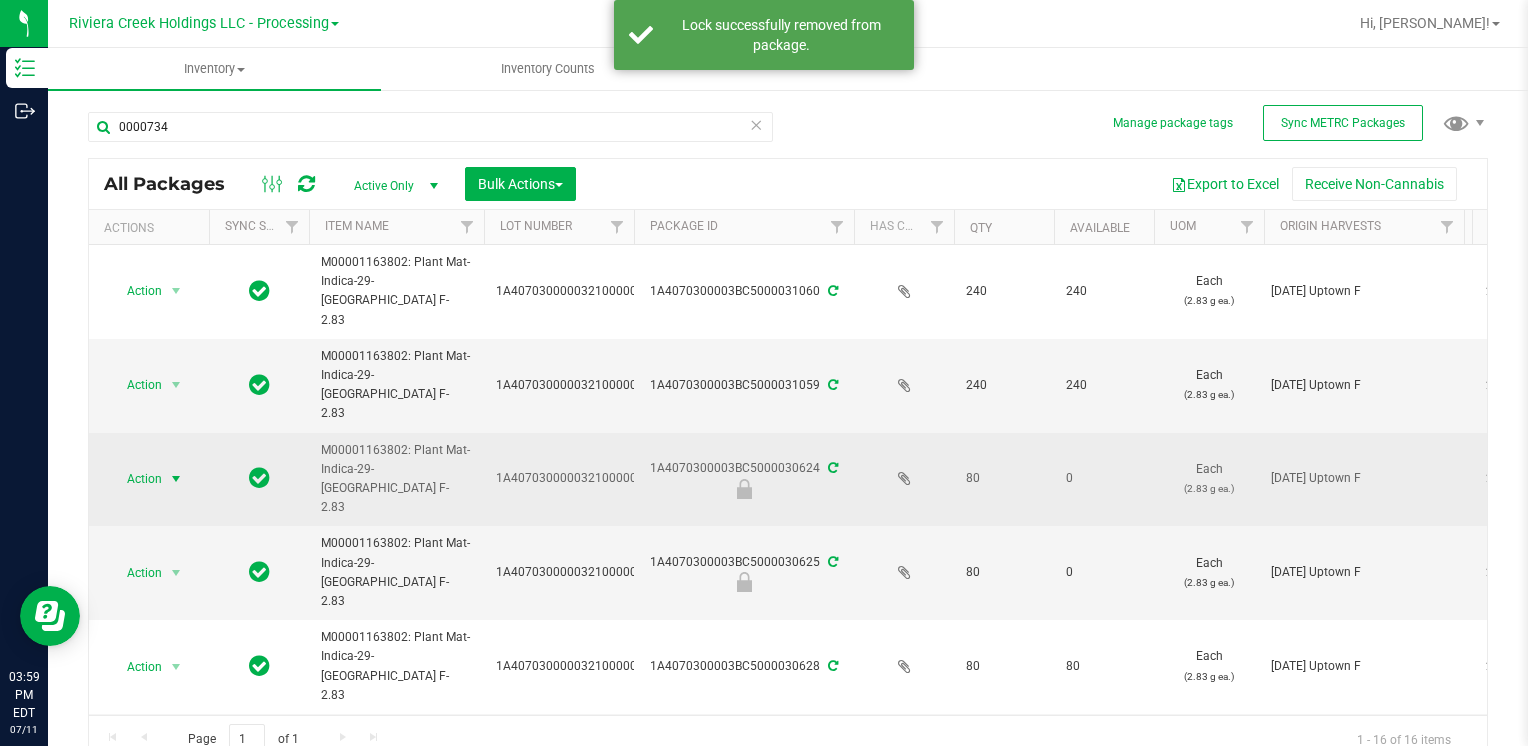 click at bounding box center (176, 479) 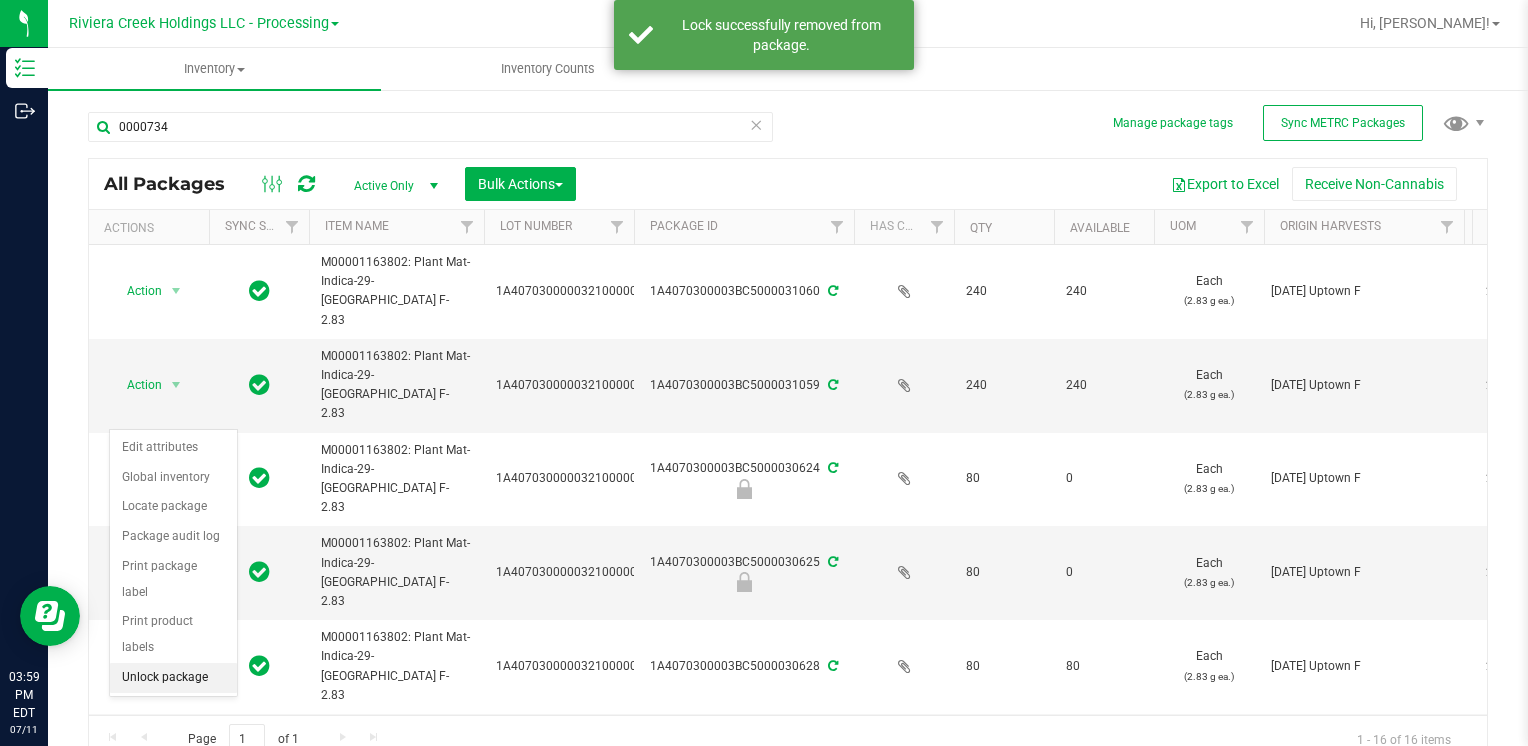 click on "Unlock package" at bounding box center (173, 678) 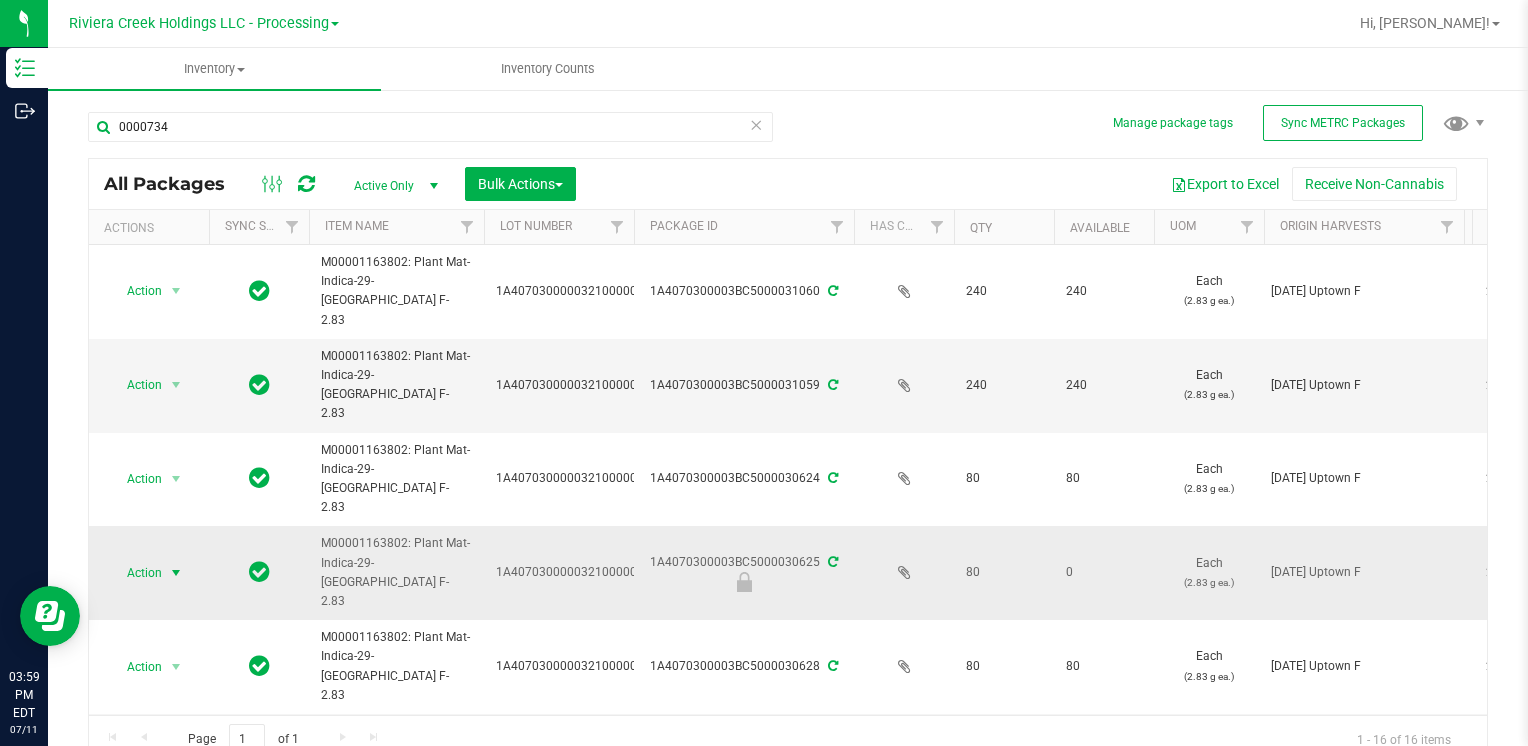 click at bounding box center (176, 573) 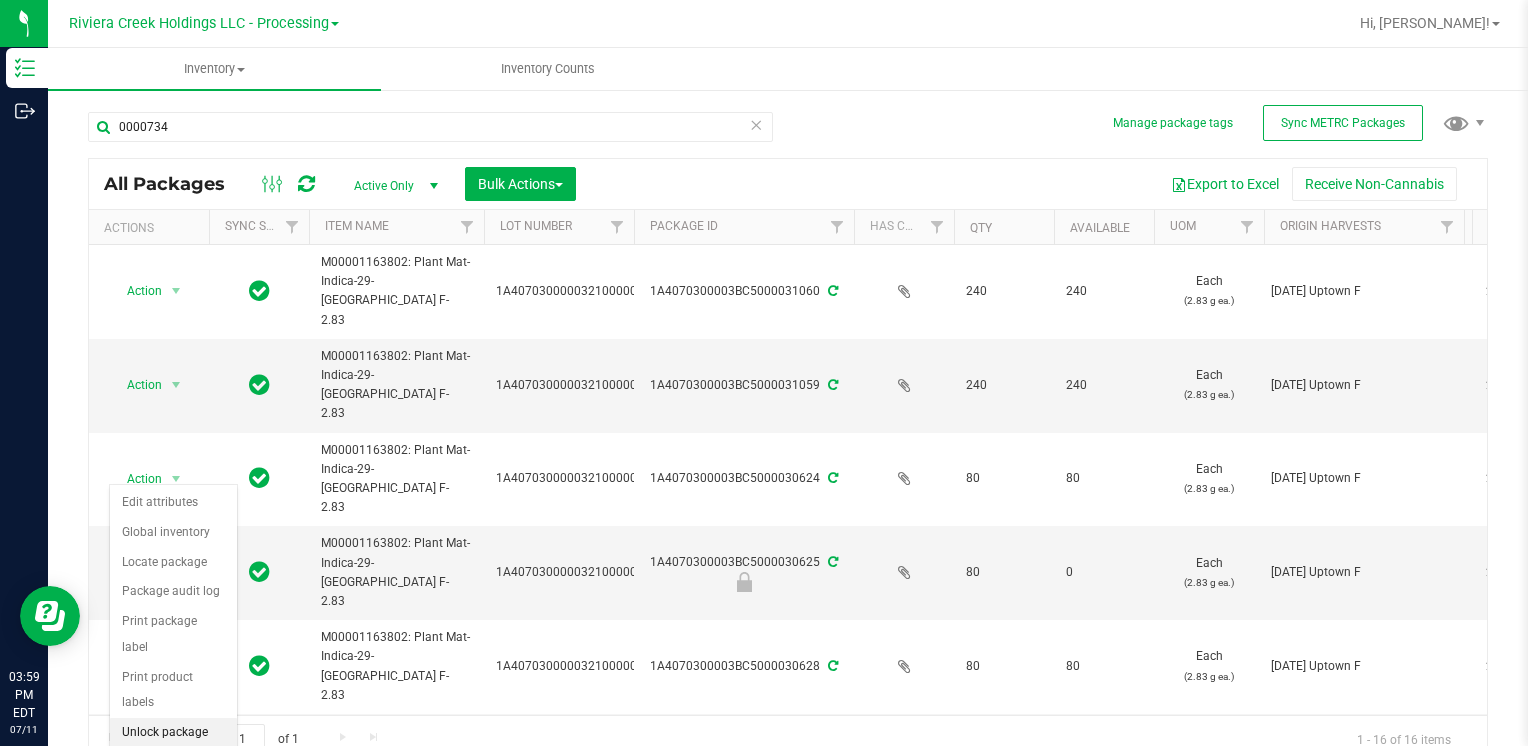 click on "Unlock package" at bounding box center [173, 733] 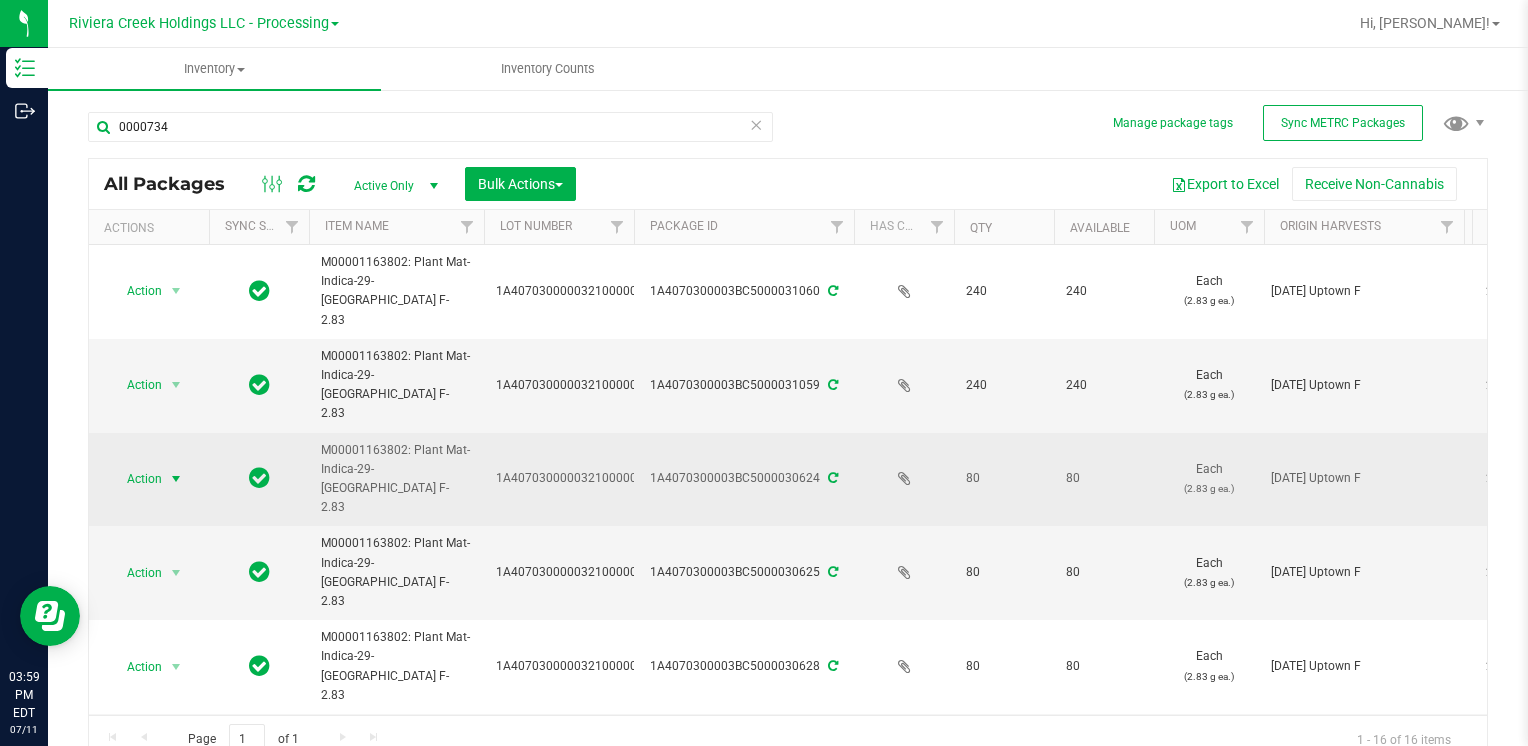 click on "Action" at bounding box center (136, 479) 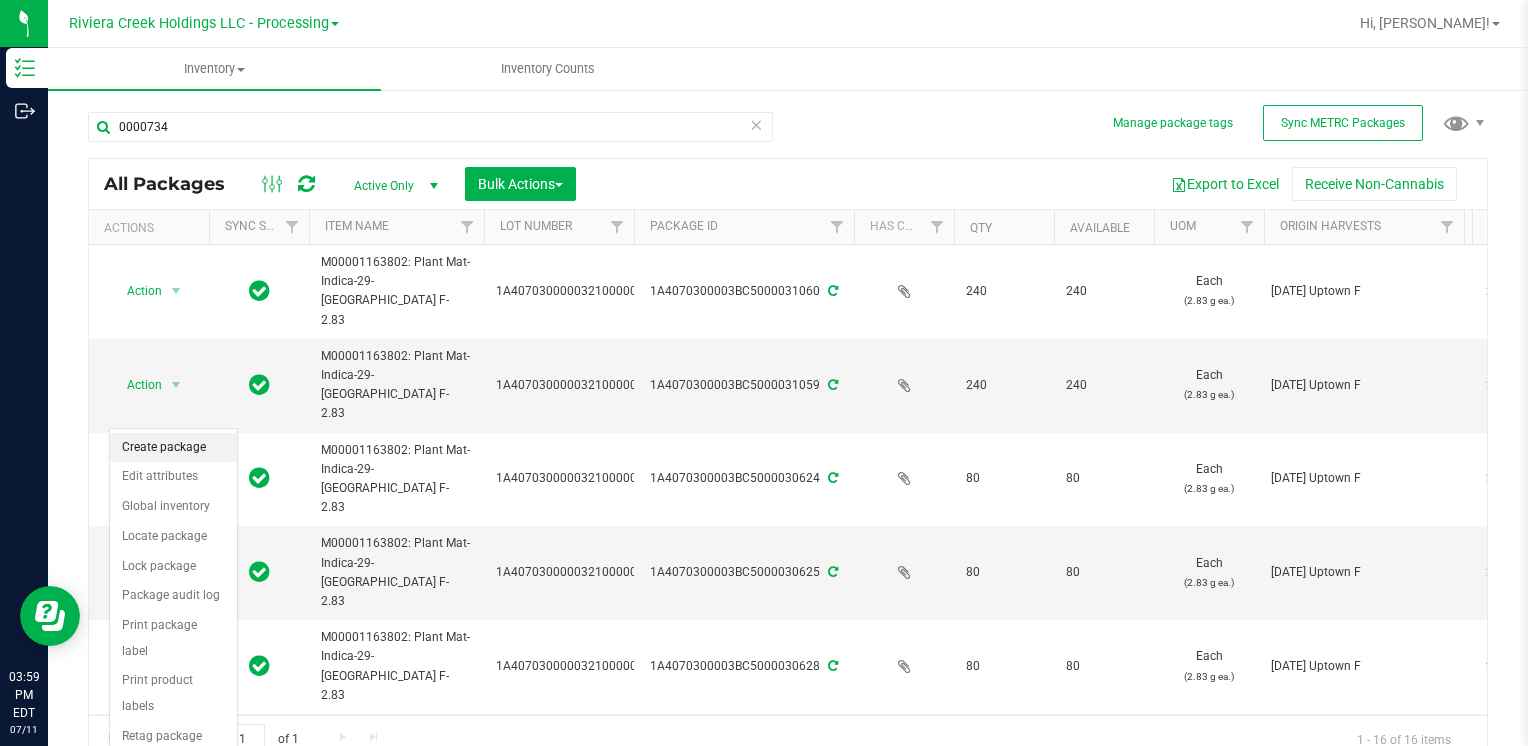 click on "Create package" at bounding box center (173, 448) 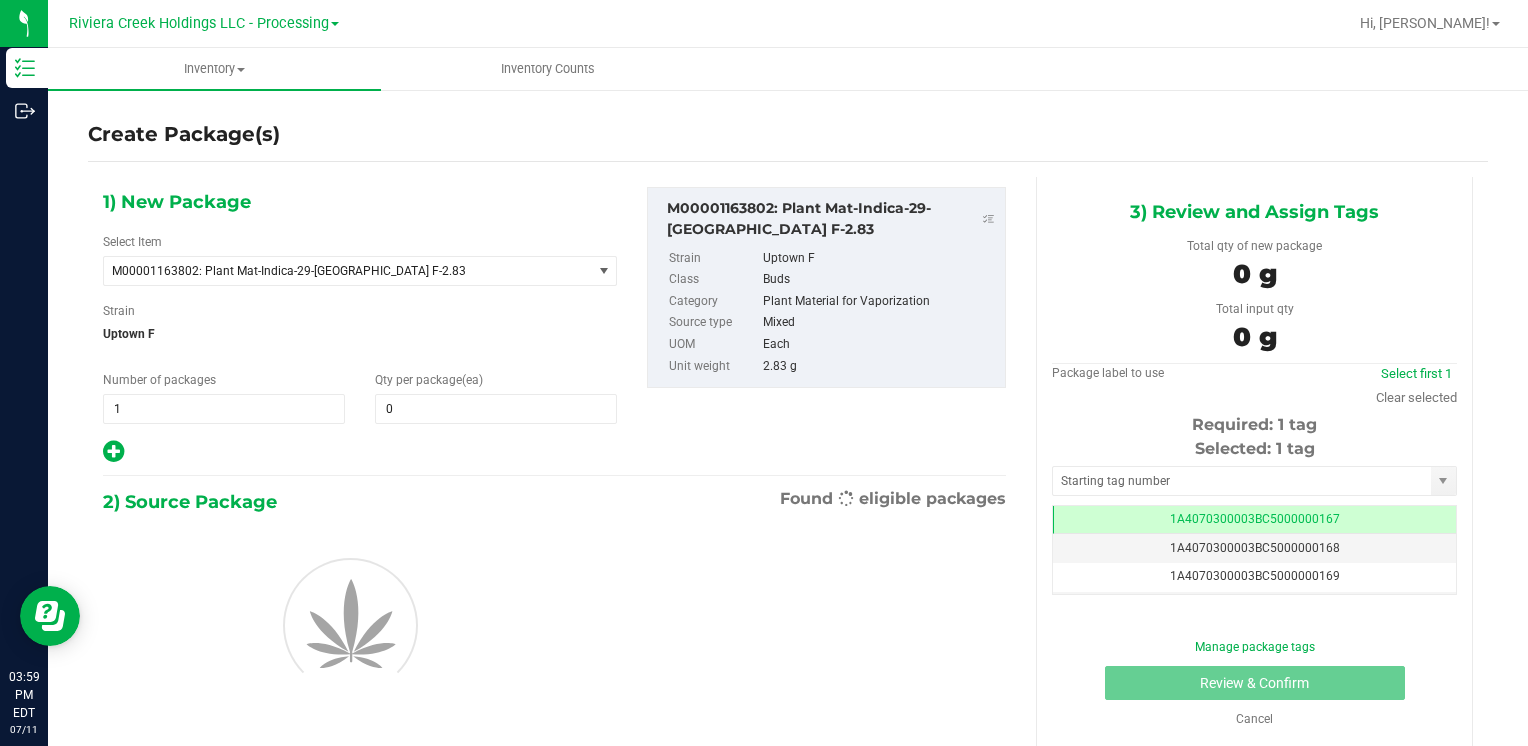 scroll, scrollTop: 0, scrollLeft: 0, axis: both 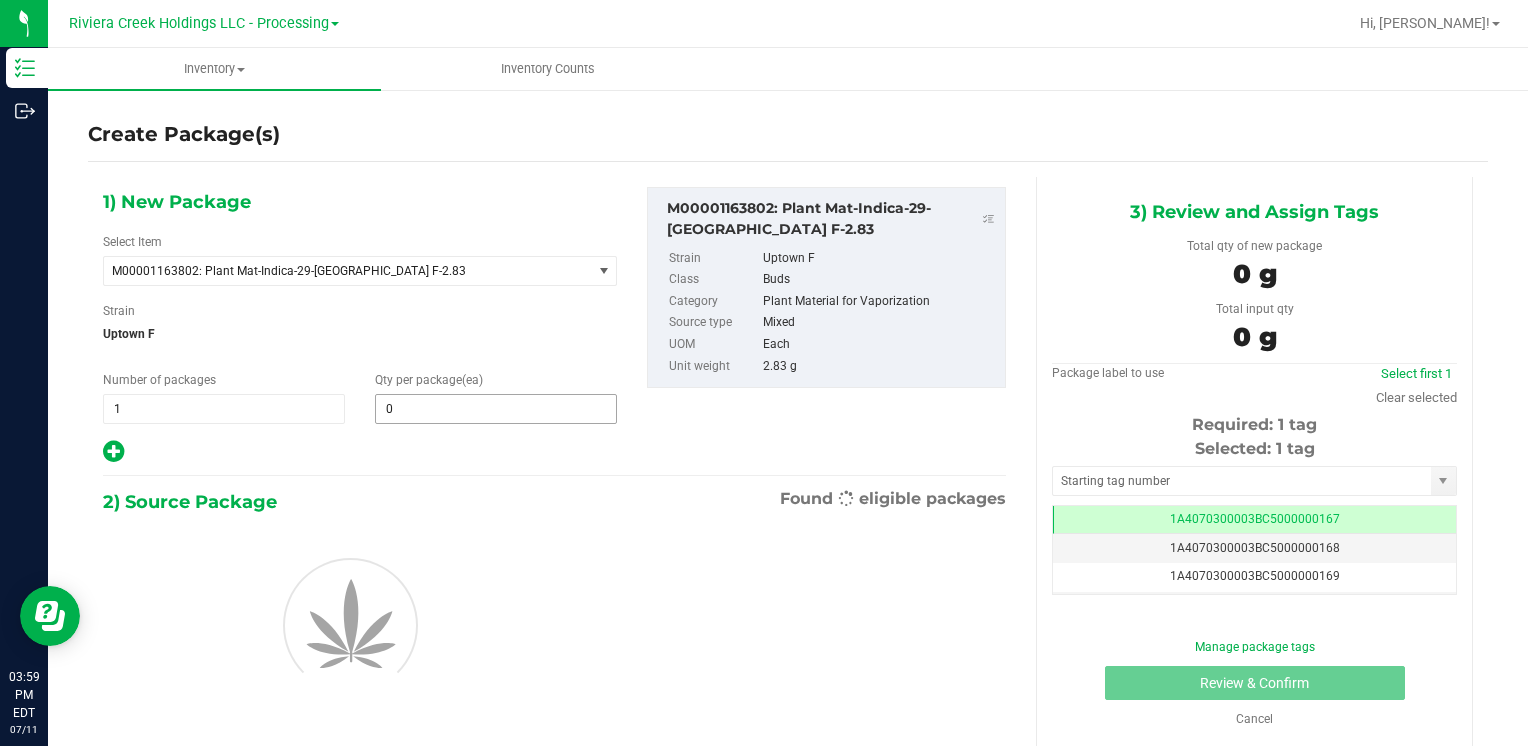 type 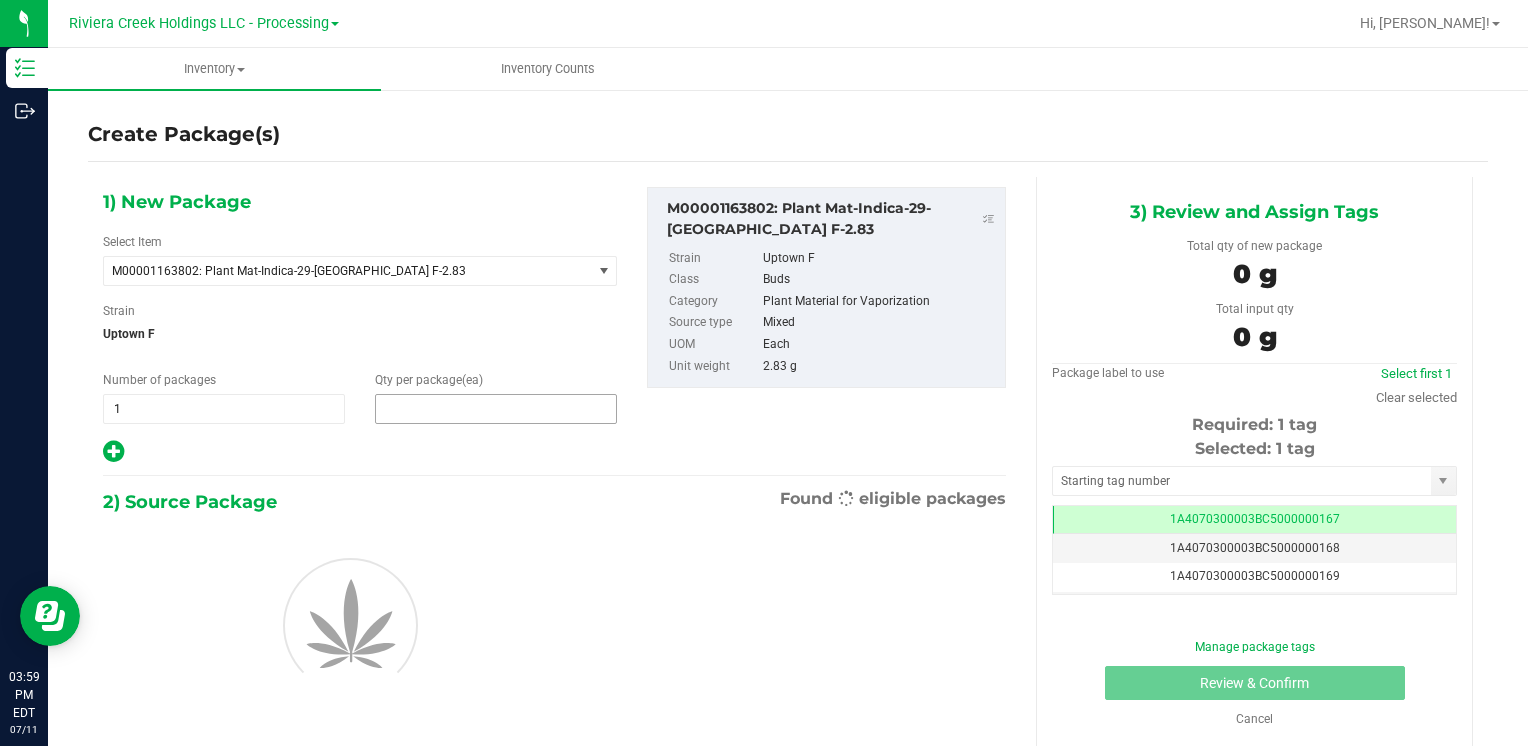 click at bounding box center [496, 409] 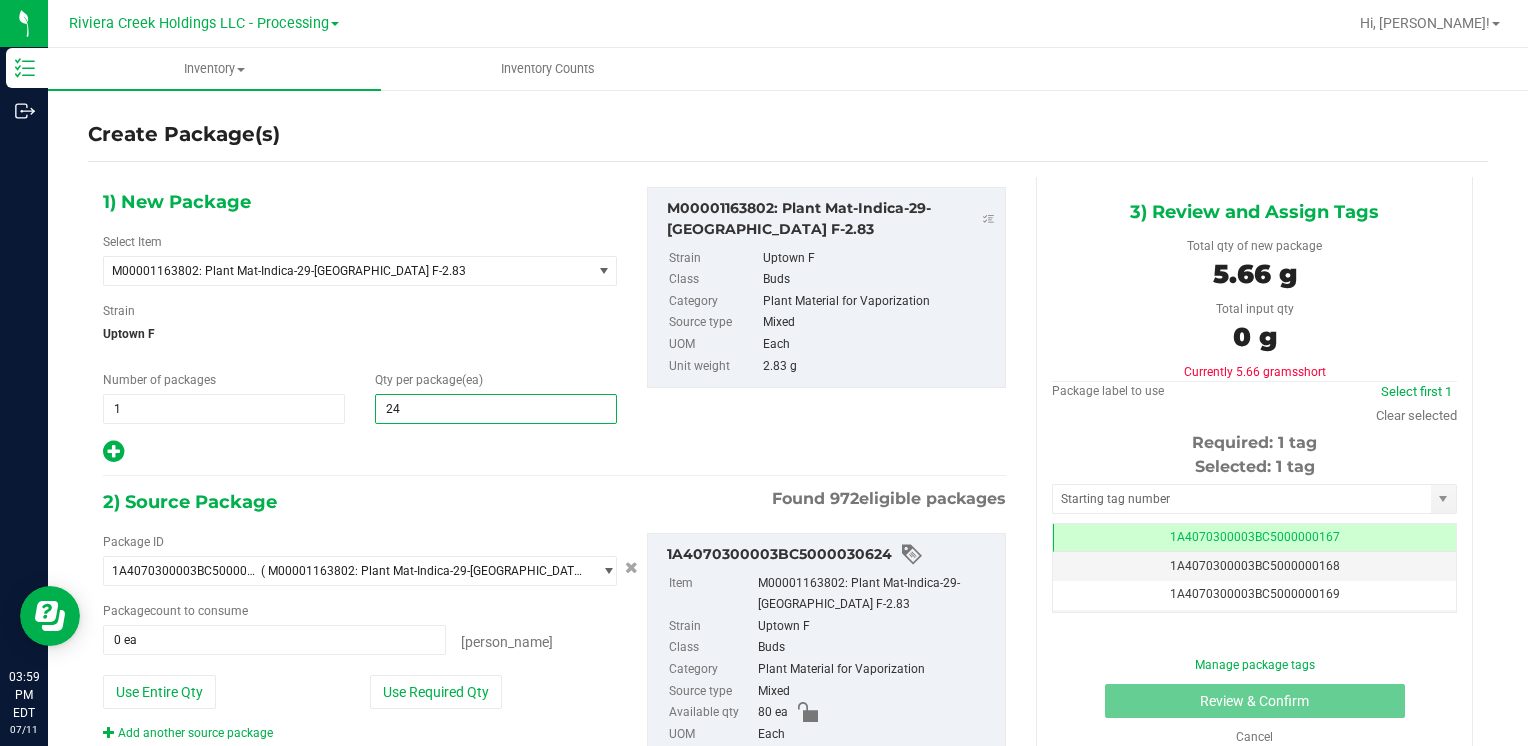 type on "240" 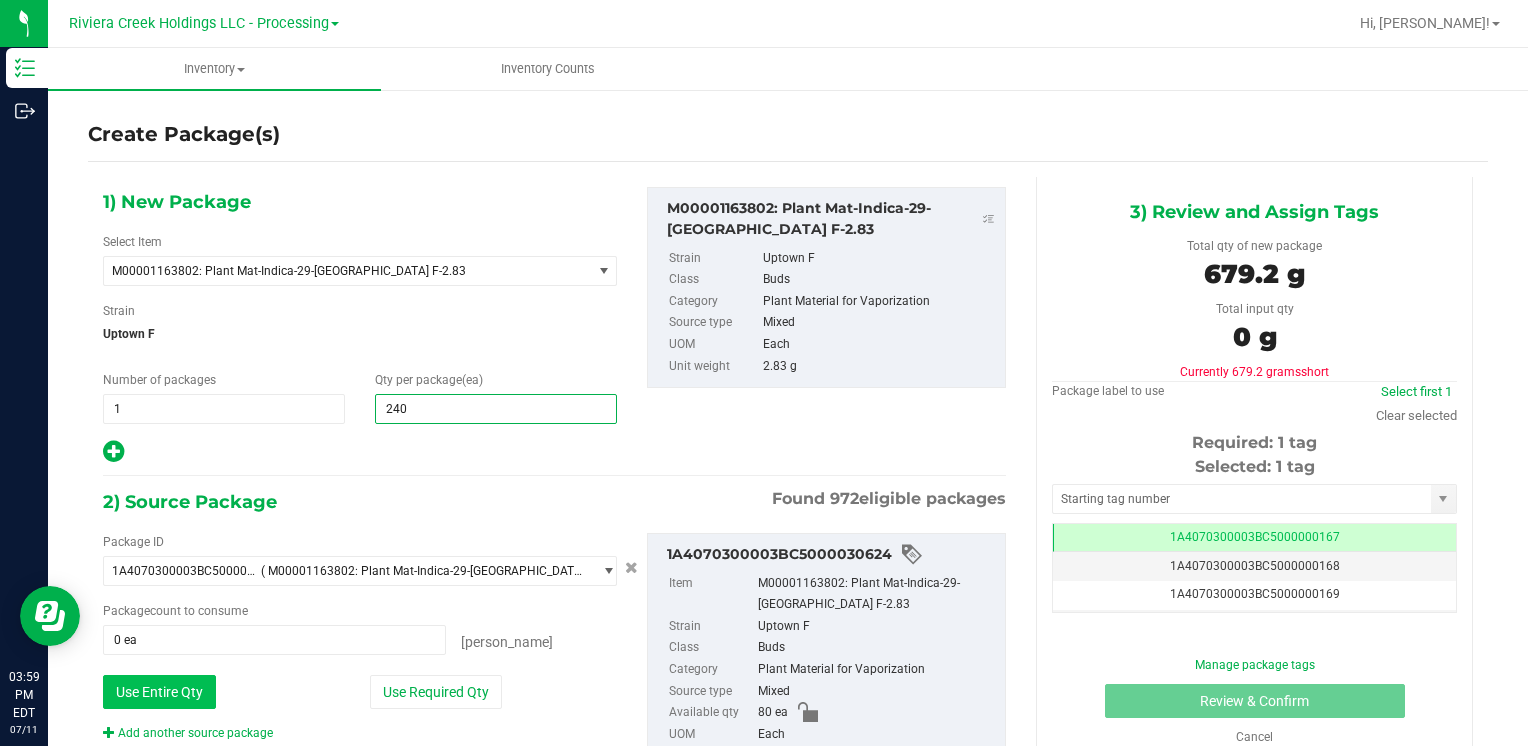 type on "240" 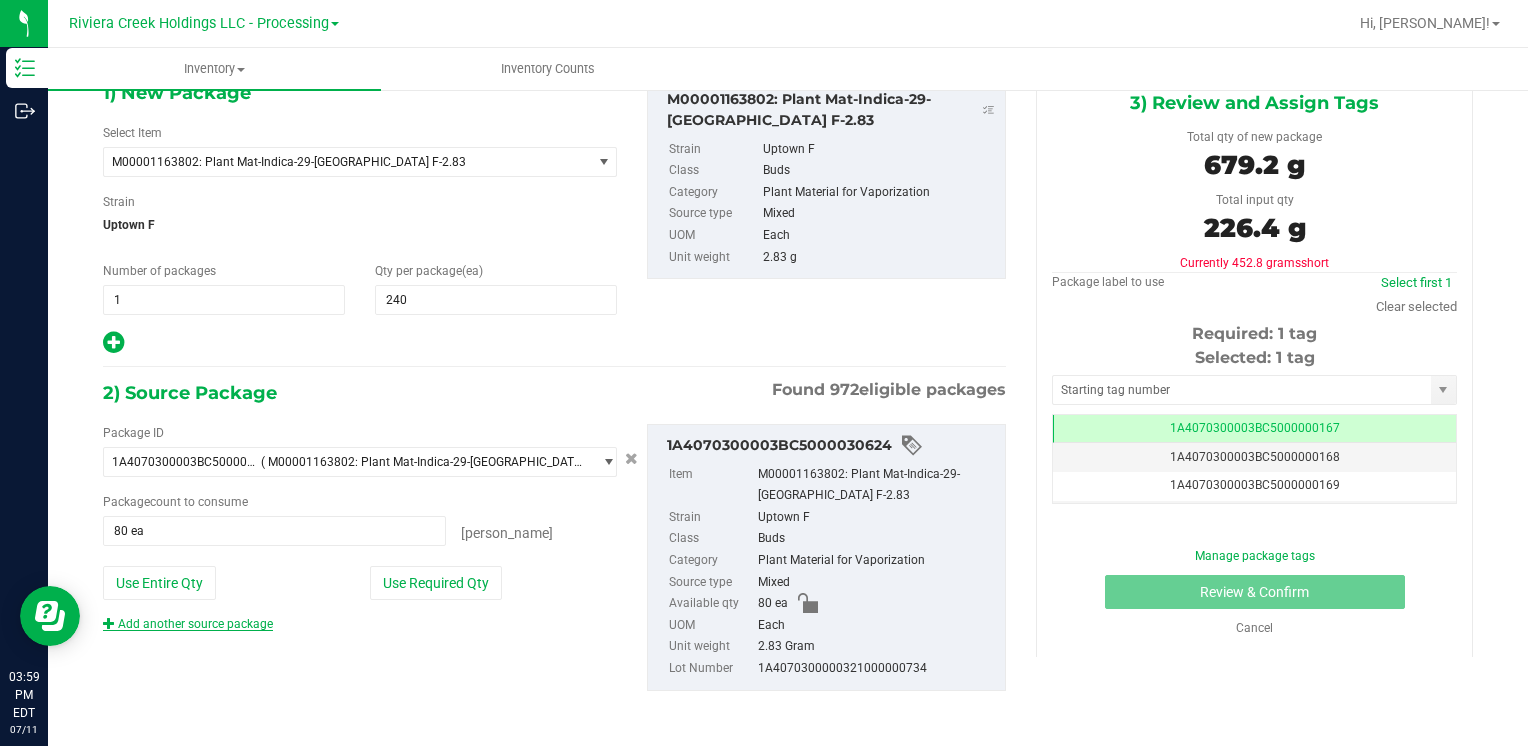 click on "Add another source package" at bounding box center (188, 624) 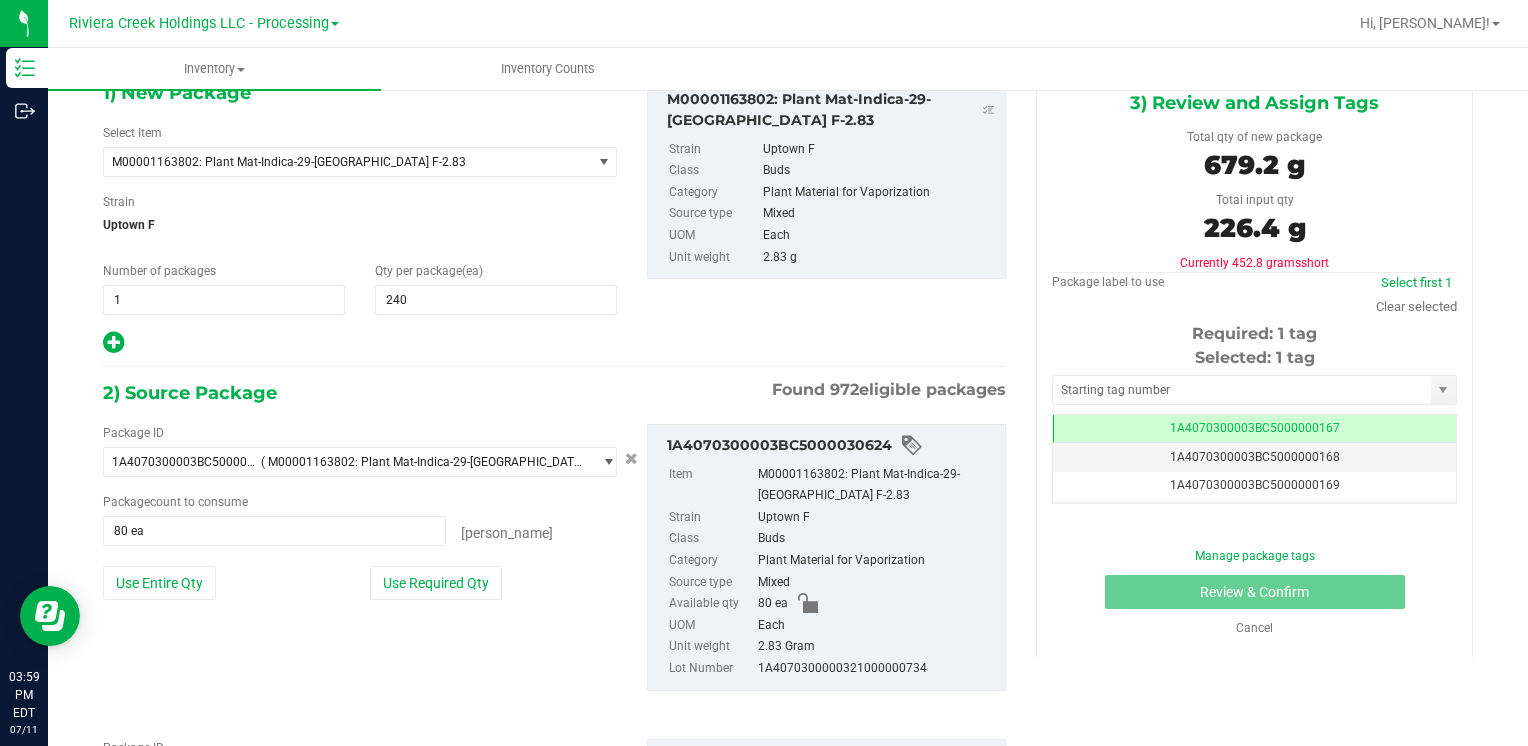 scroll, scrollTop: 259, scrollLeft: 0, axis: vertical 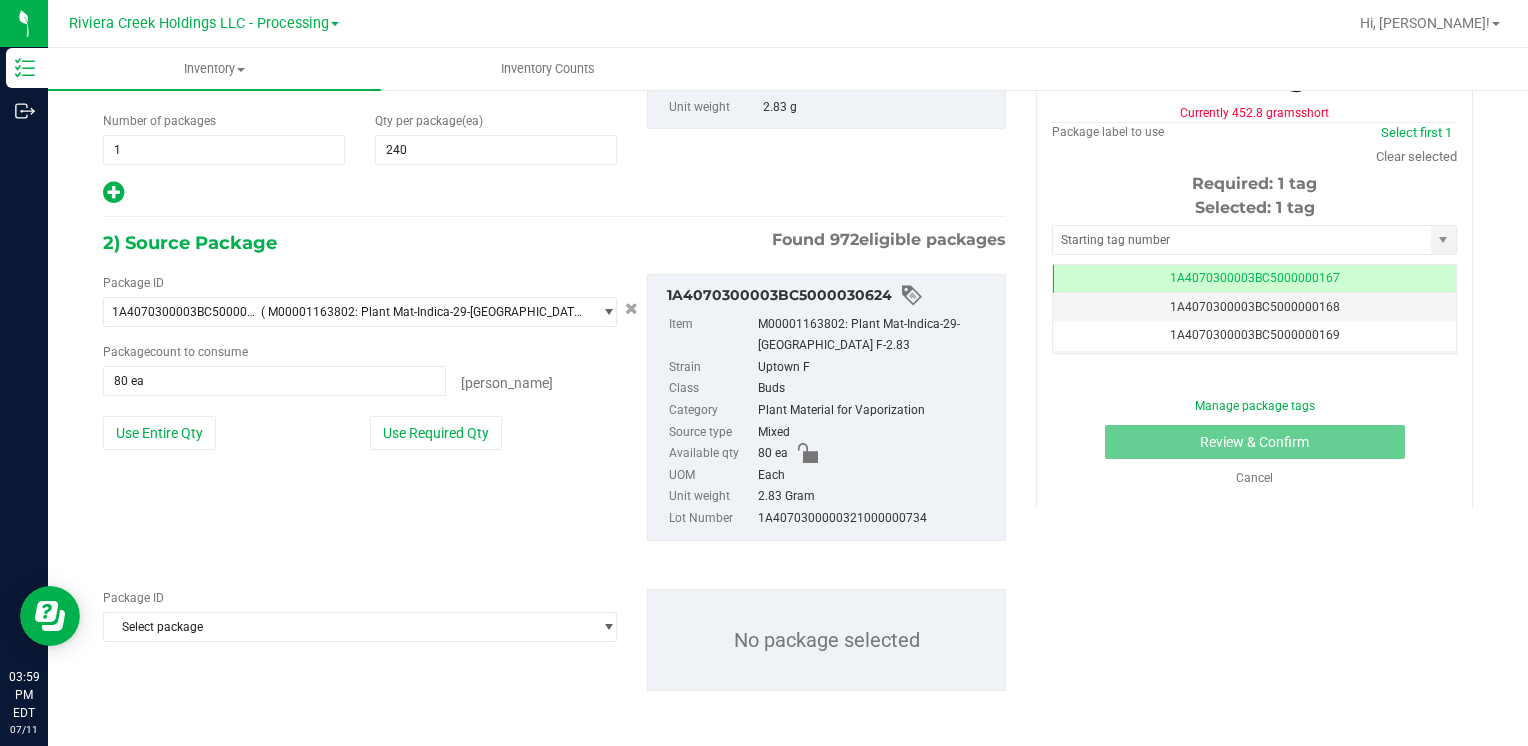 click on "Package ID
Select package 1A4070100000321000014371 1A4070100000321000014487 1A4070100000321000014521 1A4070100000321000014641 1A4070100000321000014667 1A4070100000321000014753 1A4070100000321000014754 1A4070100000321000014755 1A4070100000321000014756 1A4070100000321000014757 1A4070100000321000014759 1A4070100000321000014821 1A4070100000321000014822 1A4070100000321000014823 1A4070100000321000014832 1A4070100000321000014833 1A4070100000321000014834 1A4070100000321000014836 1A4070100000321000014837 1A4070100000321000014839 1A4070100000321000014850 1A4070100000321000014867 1A4070100000321000014868 1A4070100000321000014869 1A4070100000321000014910 1A4070100000321000014911 1A4070100000321000014912 1A4070100000321000014929 1A4070100000321000014931 1A4070100000321000014933 1A4070100000321000014934 1A4070100000321000014935 1A4070100000321000015012 1A4070100000321000015013 1A4070100000321000015014" at bounding box center [360, 615] 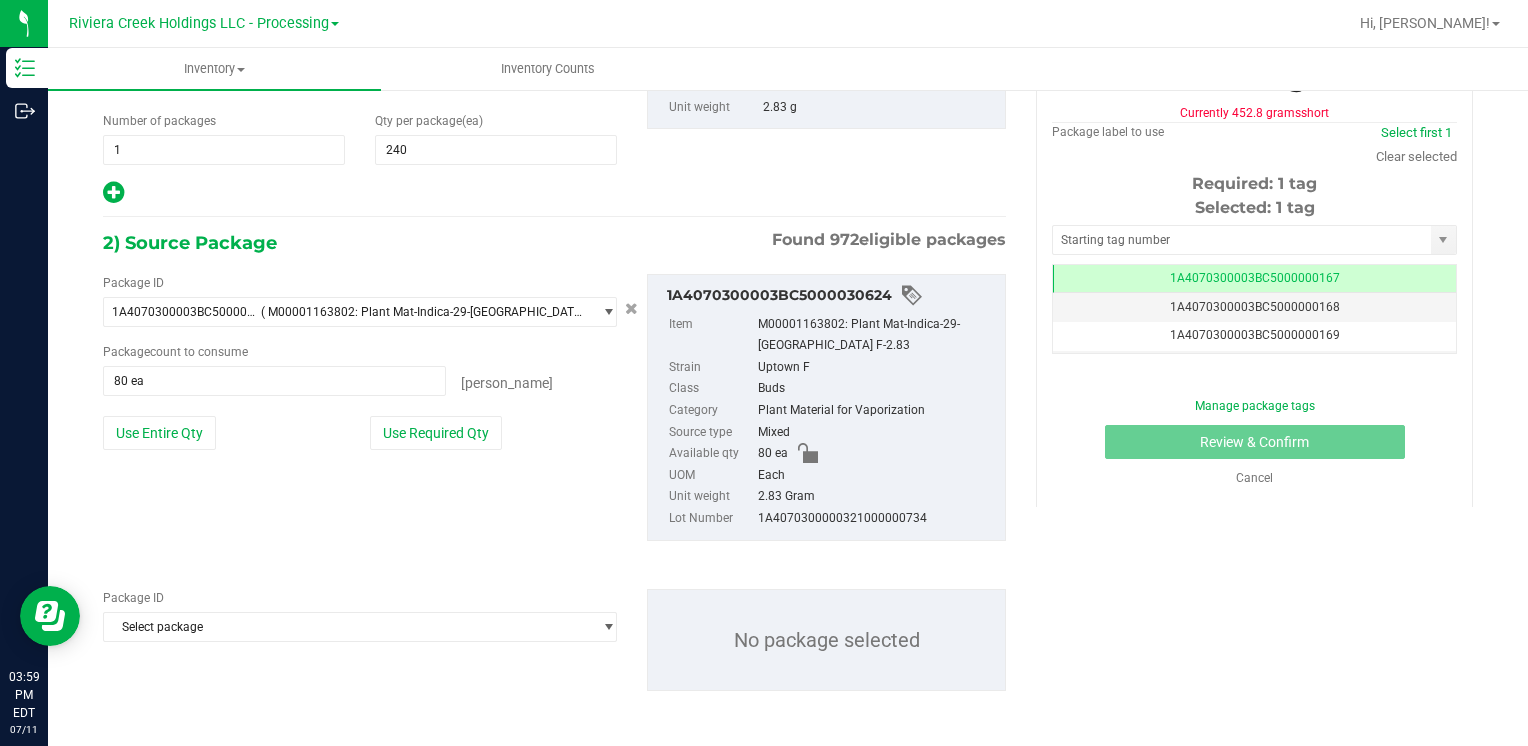 click on "Package ID
Select package 1A4070100000321000014371 1A4070100000321000014487 1A4070100000321000014521 1A4070100000321000014641 1A4070100000321000014667 1A4070100000321000014753 1A4070100000321000014754 1A4070100000321000014755 1A4070100000321000014756 1A4070100000321000014757 1A4070100000321000014759 1A4070100000321000014821 1A4070100000321000014822 1A4070100000321000014823 1A4070100000321000014832 1A4070100000321000014833 1A4070100000321000014834 1A4070100000321000014836 1A4070100000321000014837 1A4070100000321000014839 1A4070100000321000014850 1A4070100000321000014867 1A4070100000321000014868 1A4070100000321000014869 1A4070100000321000014910 1A4070100000321000014911 1A4070100000321000014912 1A4070100000321000014929 1A4070100000321000014931 1A4070100000321000014933 1A4070100000321000014934 1A4070100000321000014935 1A4070100000321000015012 1A4070100000321000015013 1A4070100000321000015014" at bounding box center [360, 615] 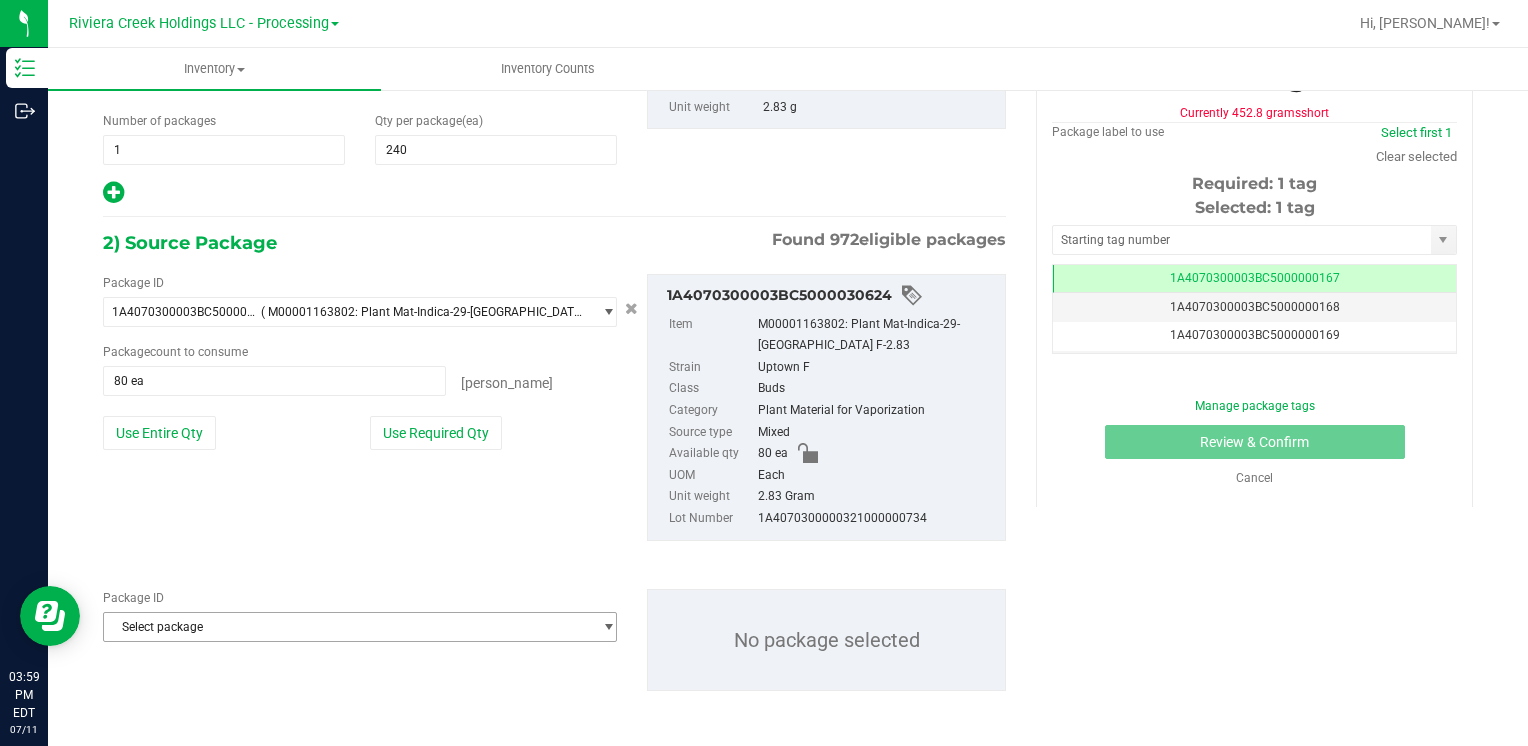 click on "Select package" at bounding box center [347, 627] 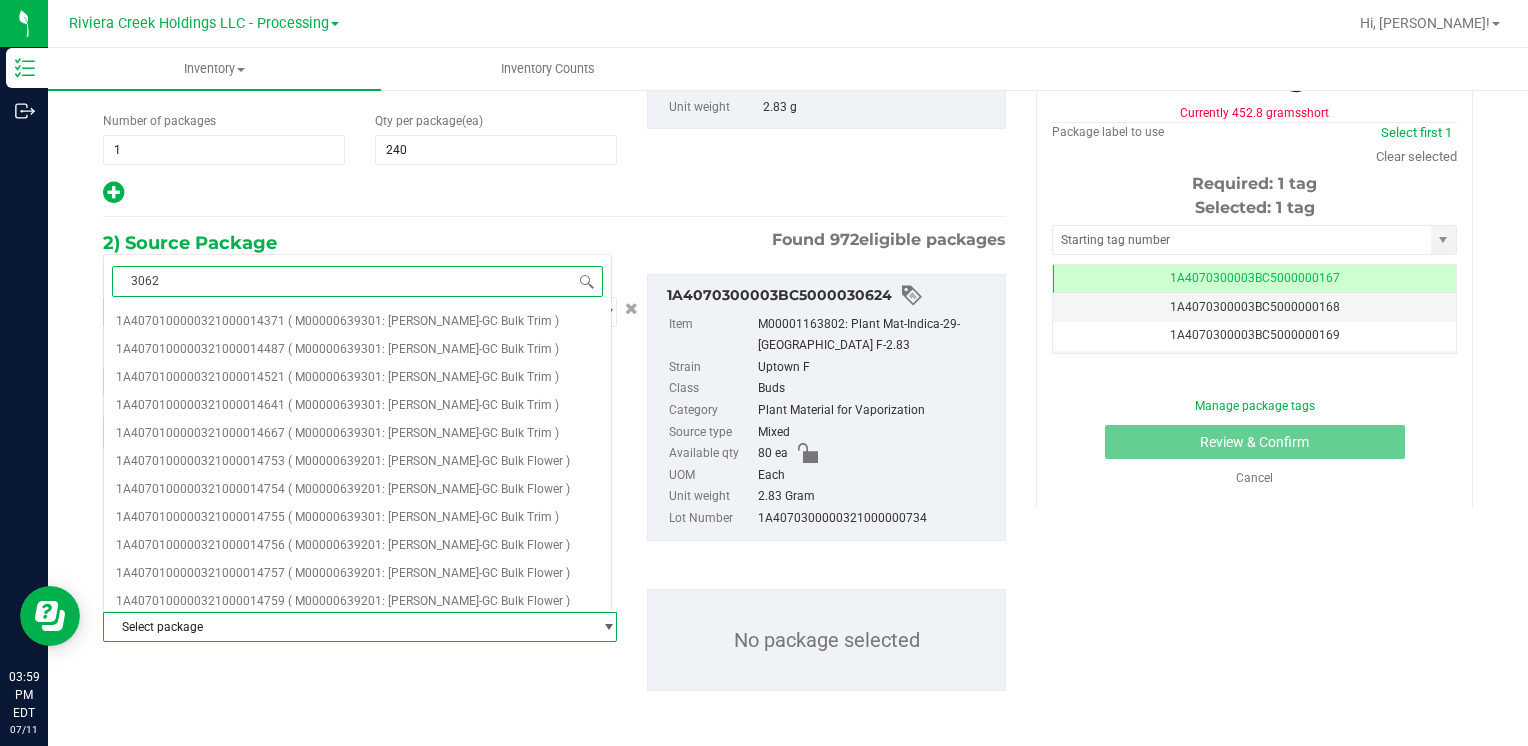 type on "30625" 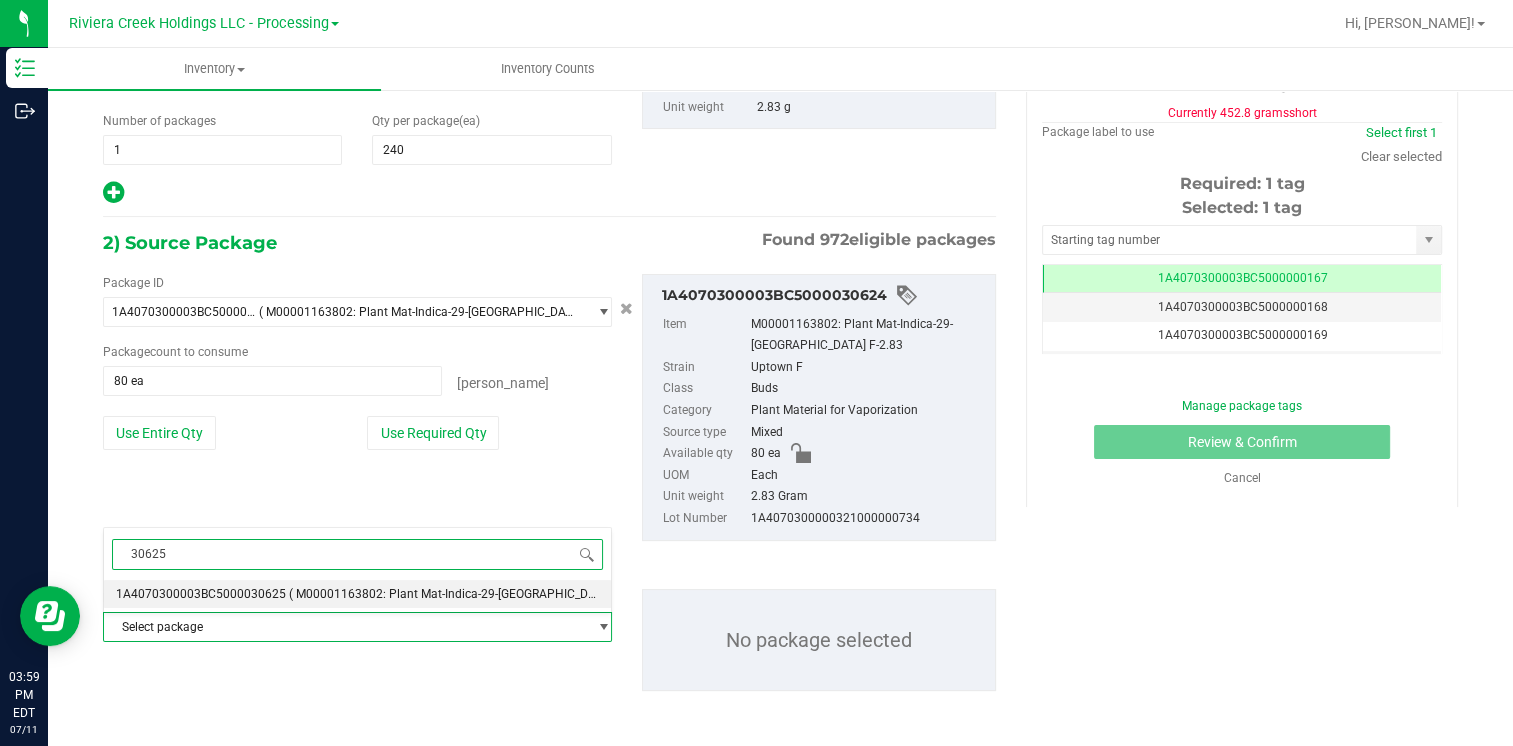 click on "1A4070300003BC5000030625" at bounding box center (201, 594) 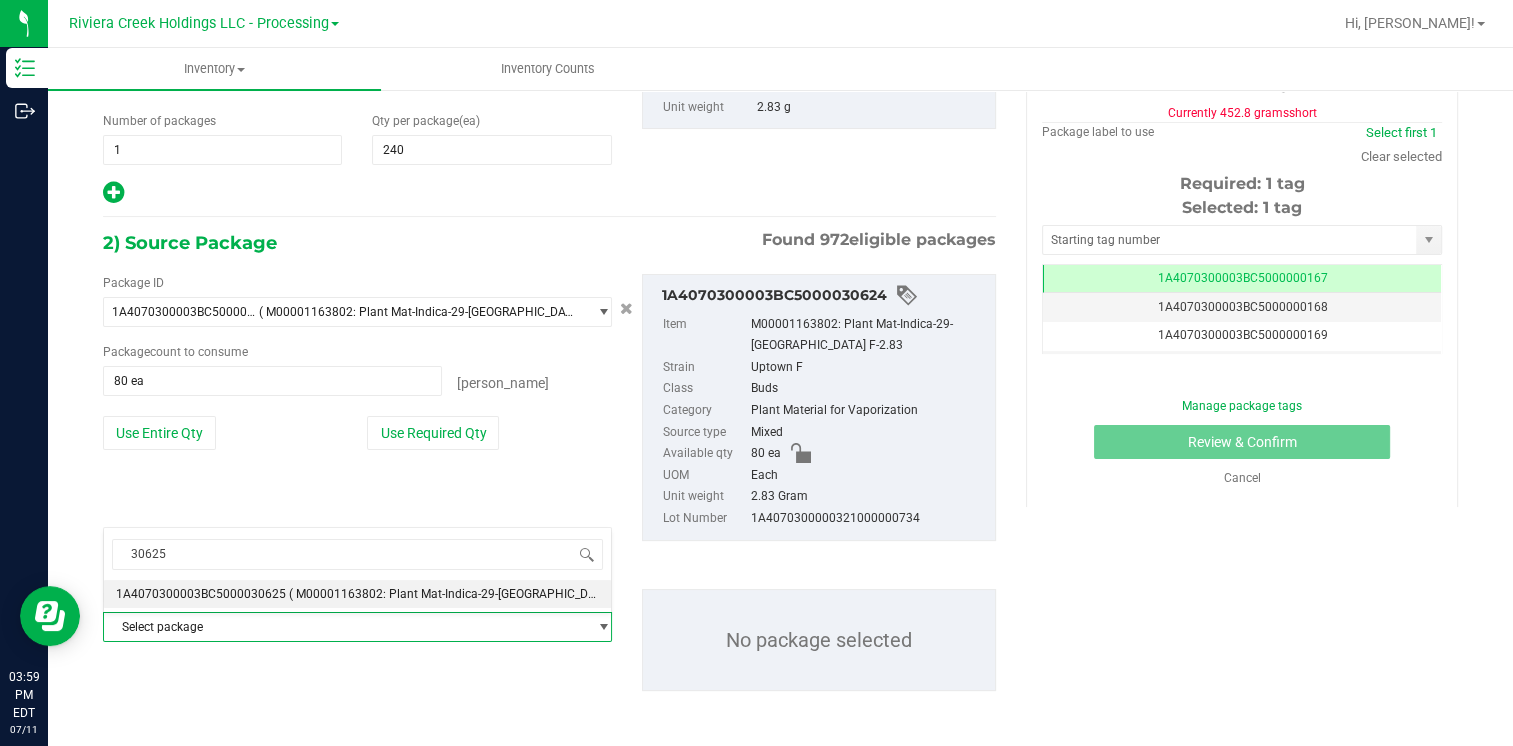 type 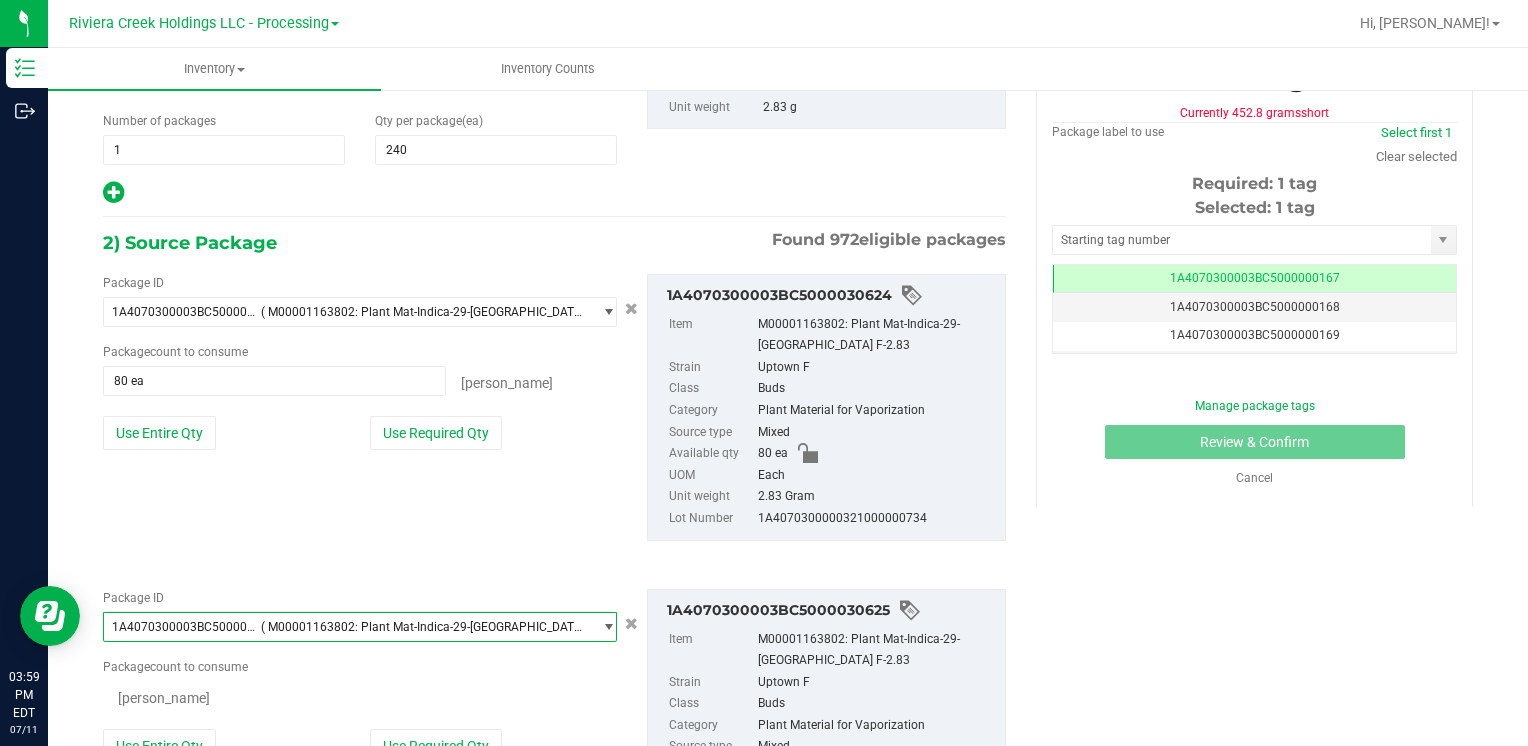 scroll, scrollTop: 25424, scrollLeft: 0, axis: vertical 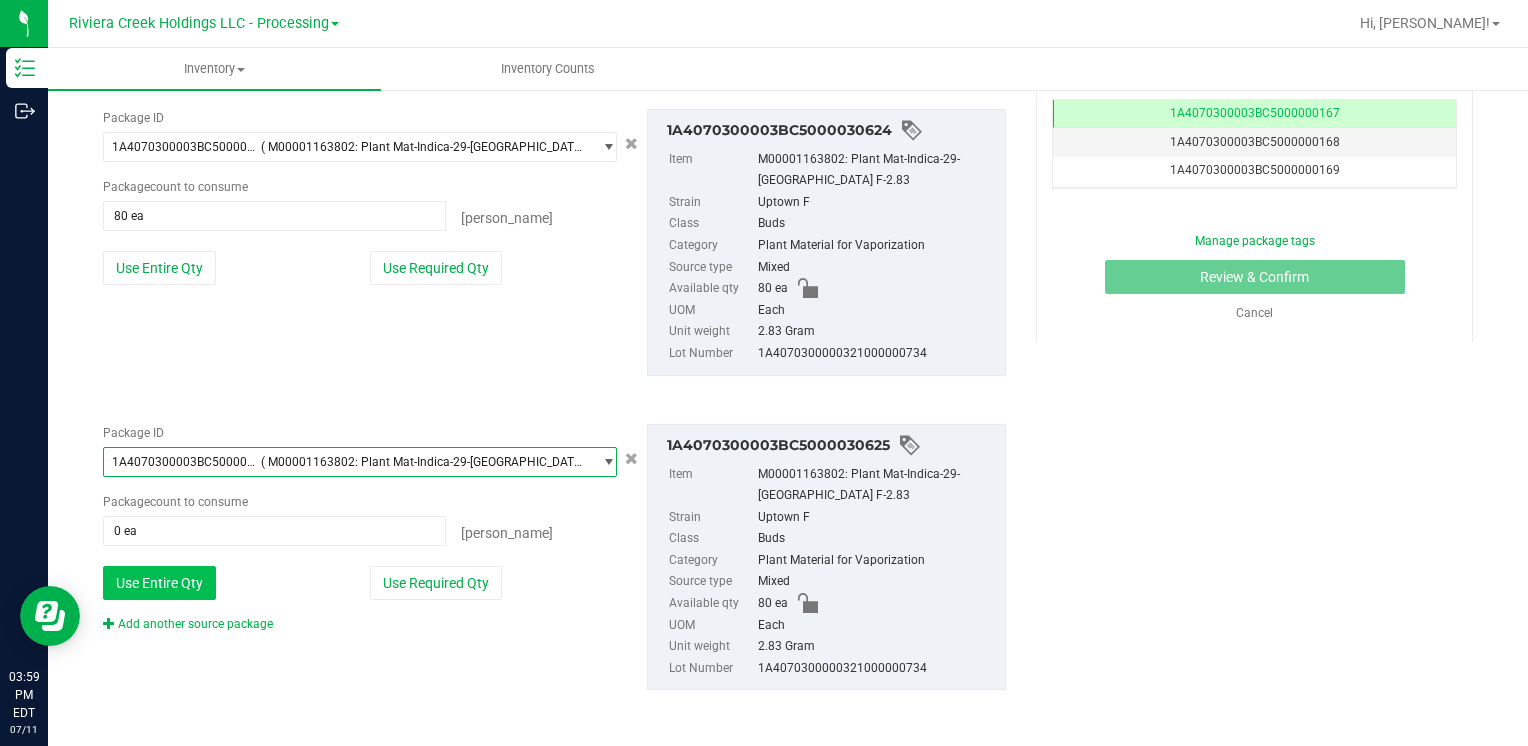 click on "Use Entire Qty" at bounding box center [159, 583] 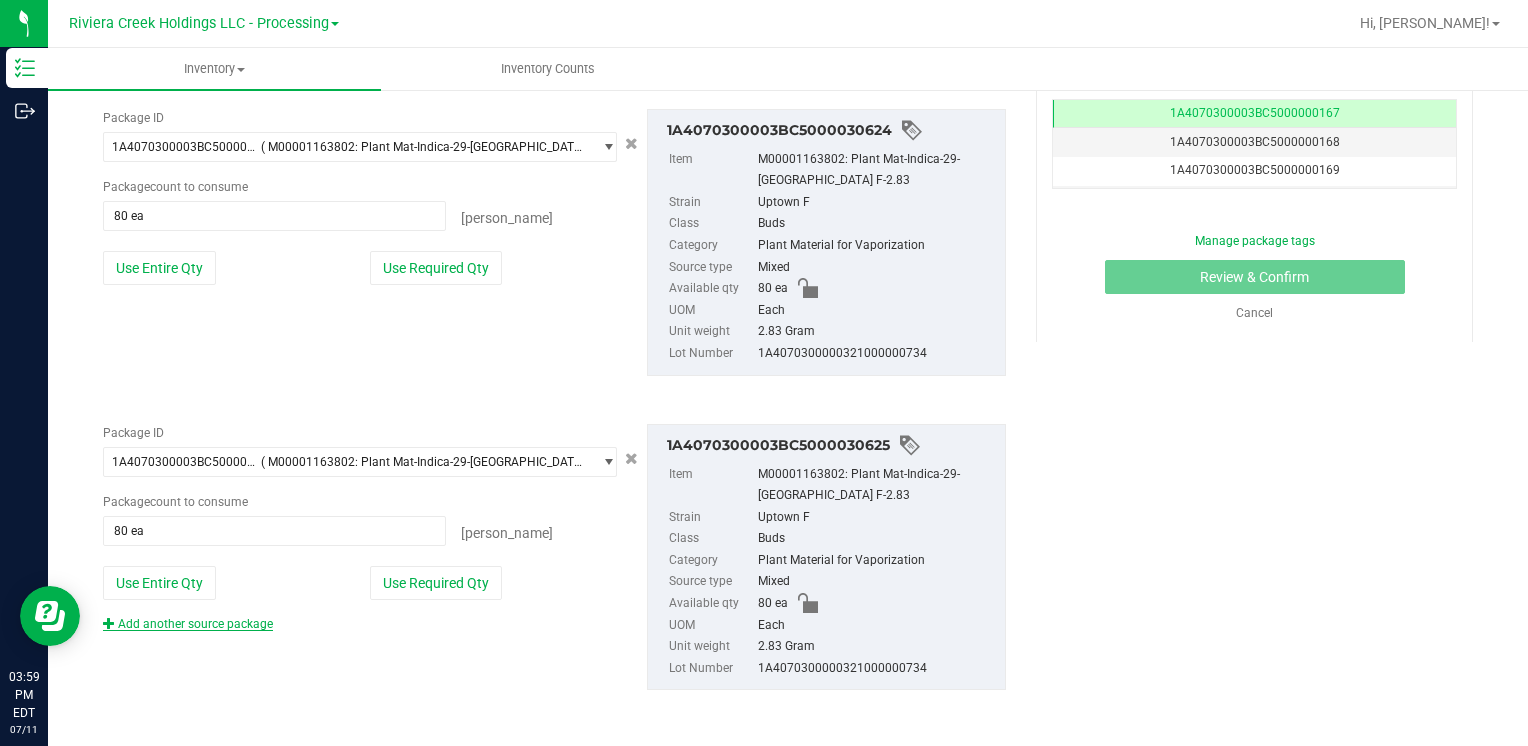 click on "Add another source package" at bounding box center (188, 624) 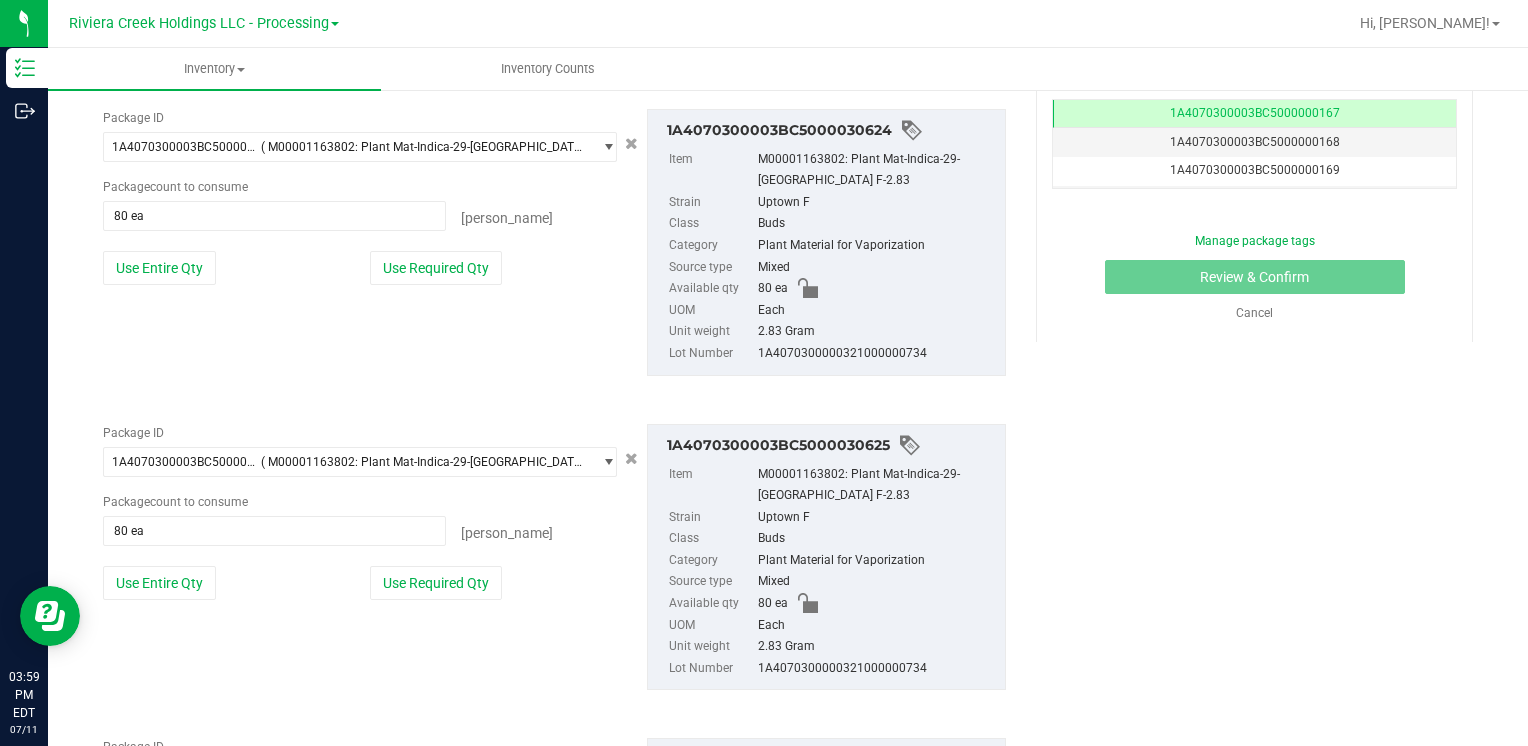 scroll, scrollTop: 573, scrollLeft: 0, axis: vertical 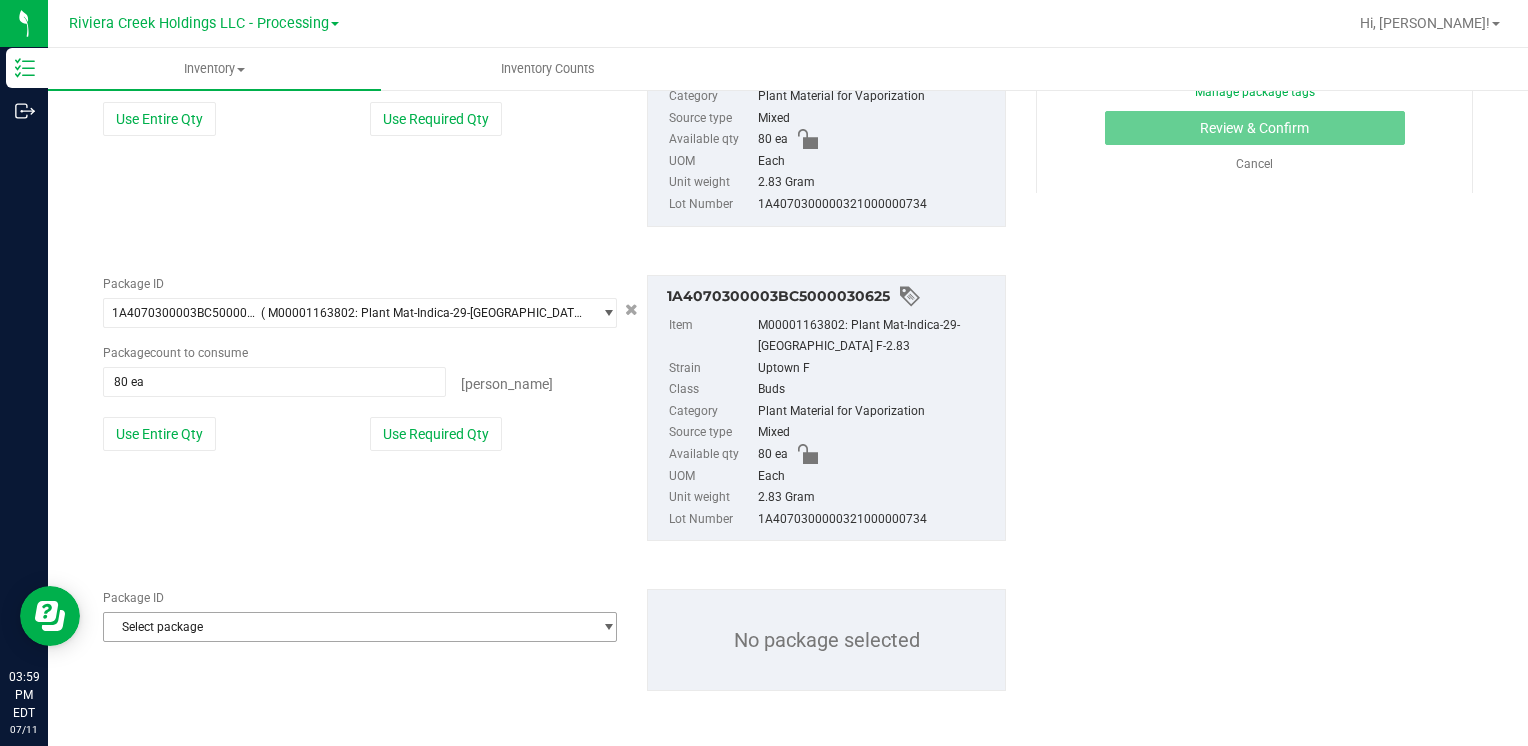 click on "Select package" at bounding box center [347, 627] 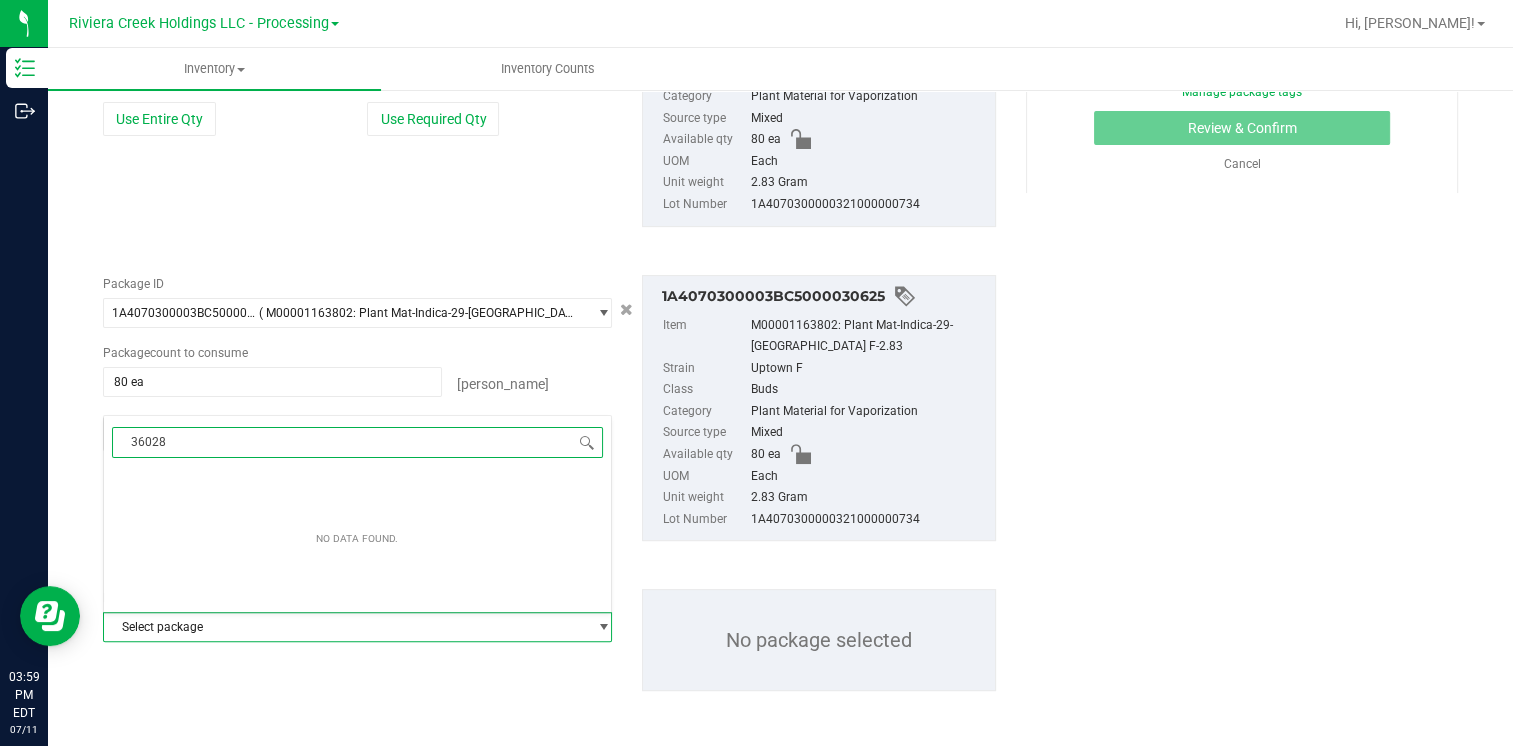 type on "36028" 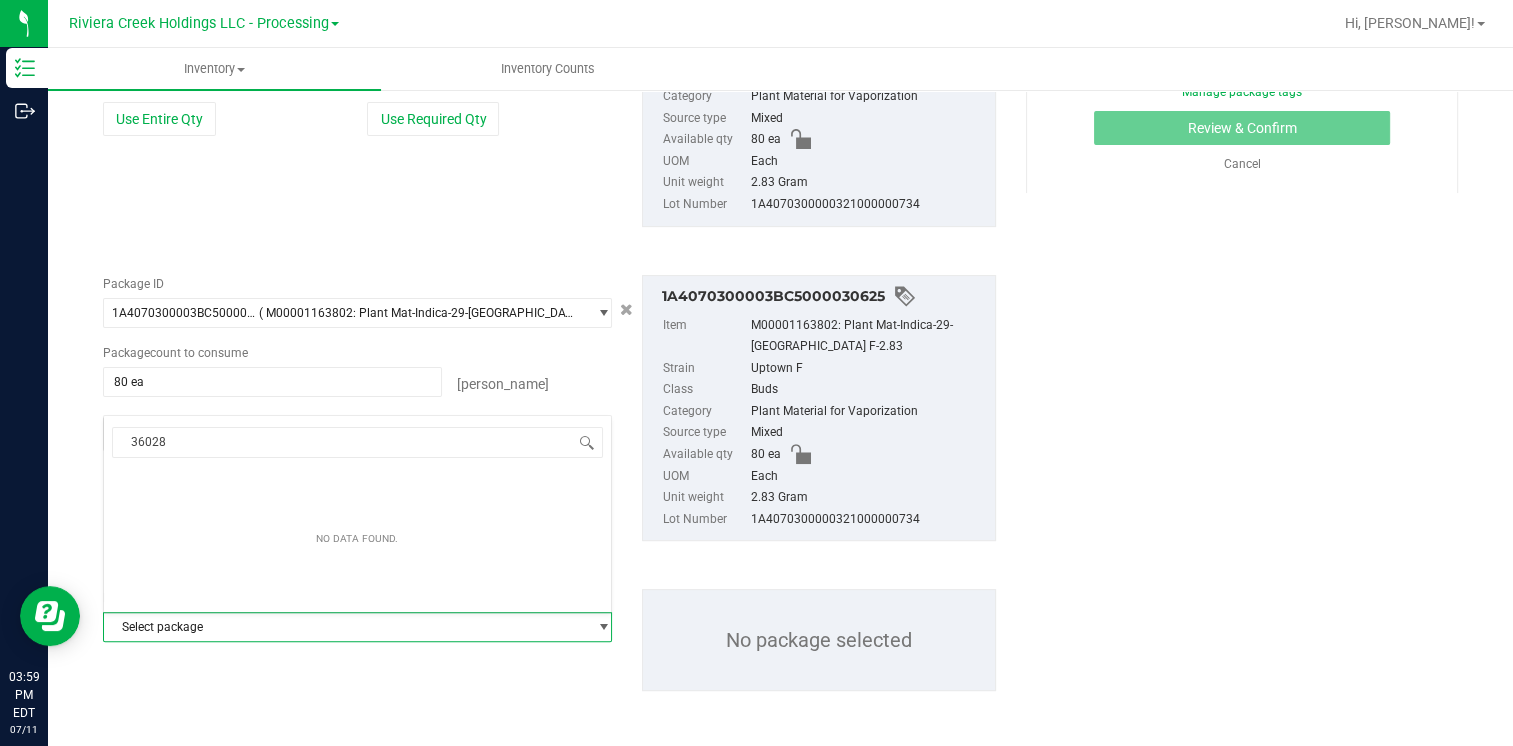 click on "1) New Package
Select Item
M00001163802: Plant Mat-Indica-29-Uptown F-2.83
M00000012402: Chocolope- Bulk Flower M00000018506: Chocolope R&D Tissue Sample M00000018508: Garlic Cookies R&D Tissue Sample M00000030709: H Bells OG Trim M00000031019: Chocolope Trim M00000031020: Garlic Cookies Trim M00000037313: Afghani #1 Seeds M00000037314: Purple H Seeds M00000037315: Silver H Seeds M00000037317: Crescendo Seeds M00000037318: Early Lemon Berry R1 Seeds M00000037319: OG Kush Seeds M00000037320: Critical Jack Seeds M00000037321: Bubba Kush CBD Seeds M00000037323: White Widow Seeds M00000037324: Purple Afghan Kush Seeds M00000037325: Diesel Seeds" at bounding box center (780, 169) 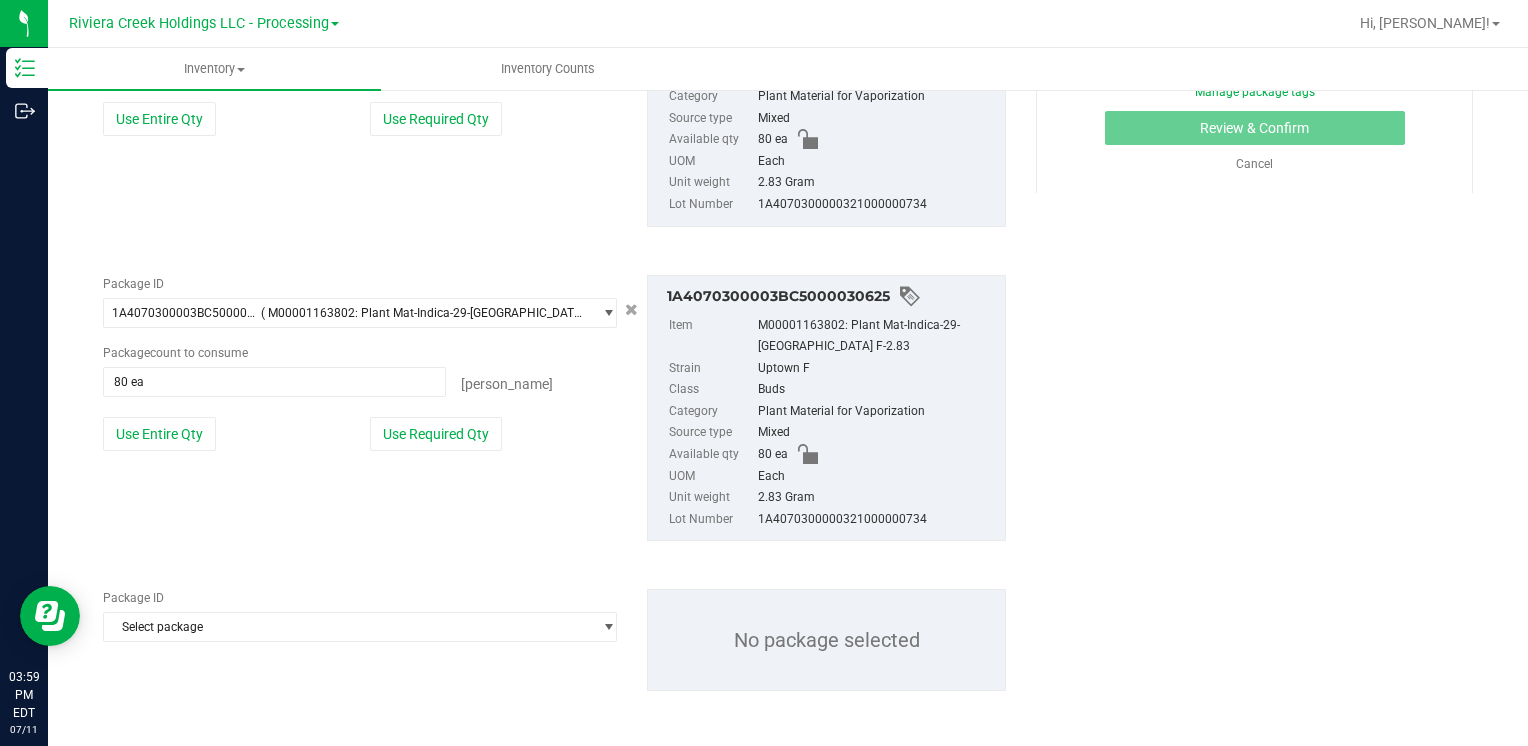 scroll, scrollTop: 254, scrollLeft: 0, axis: vertical 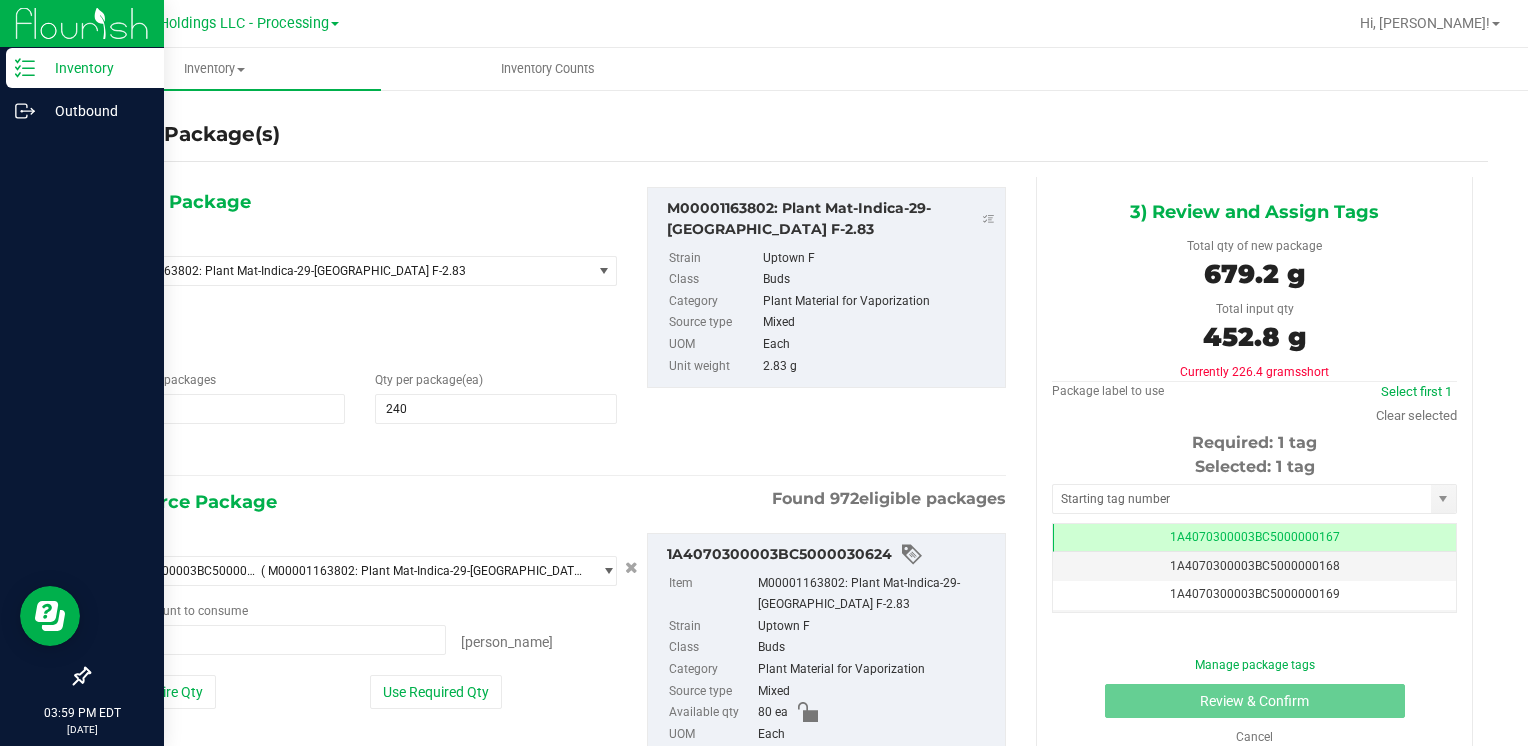 click on "Inventory" at bounding box center (95, 68) 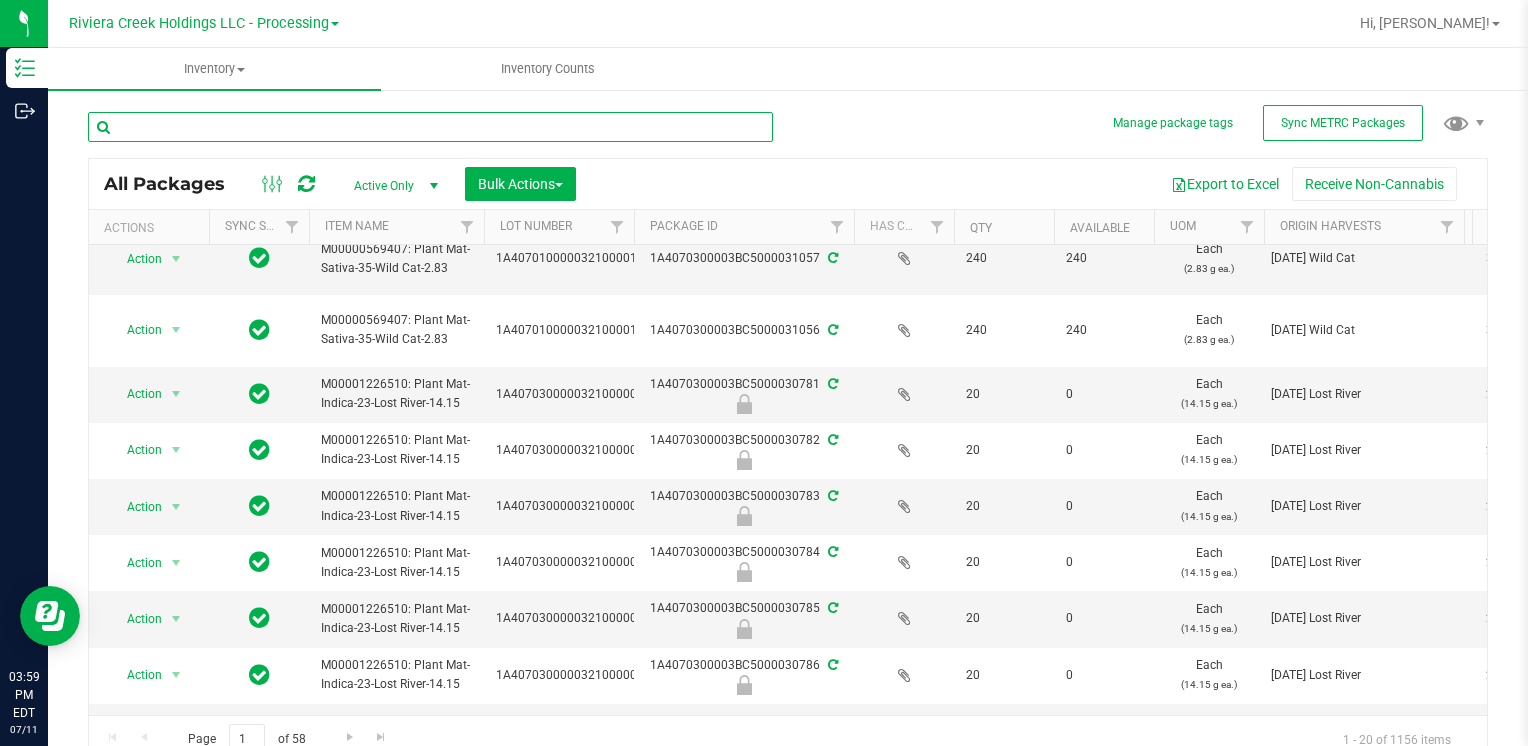 click at bounding box center (430, 127) 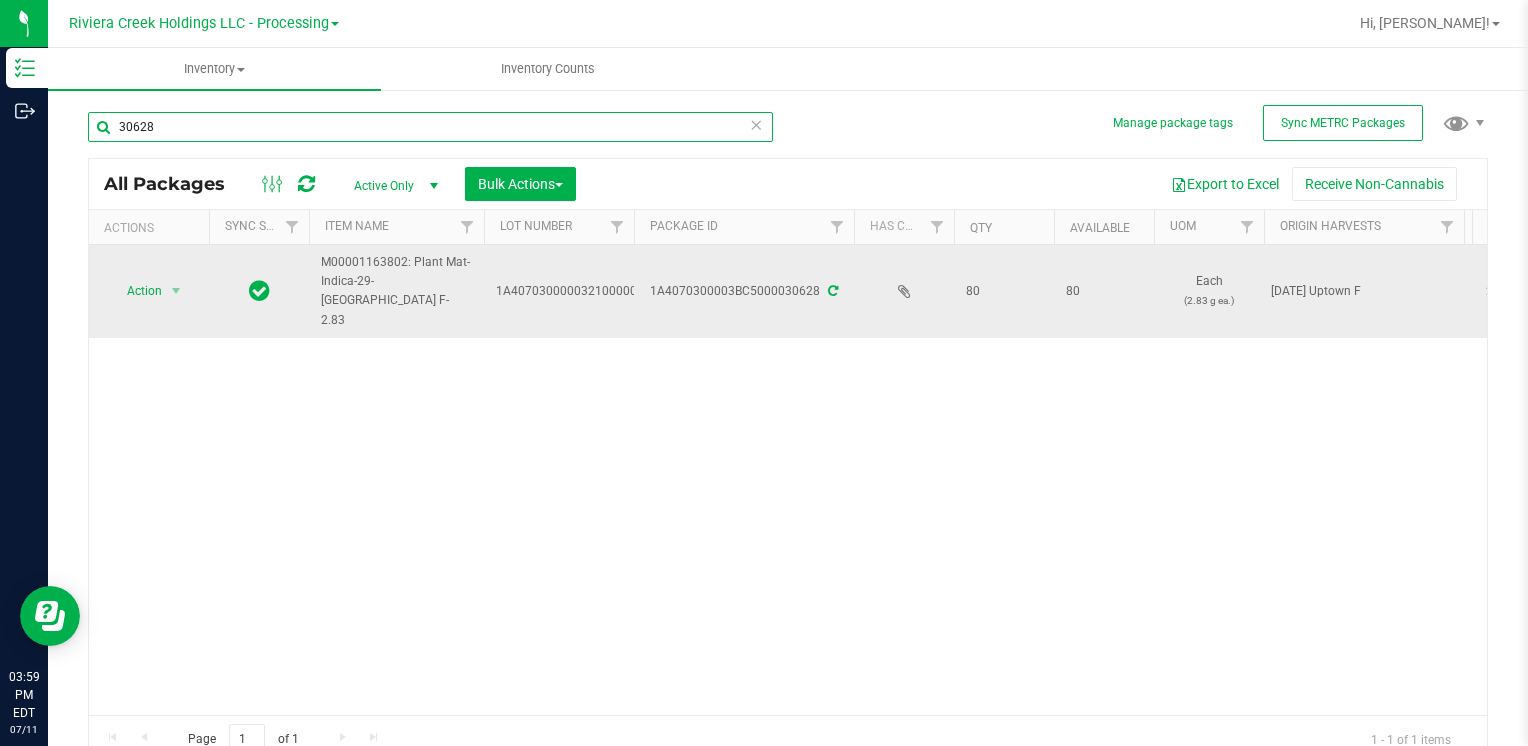 type on "30628" 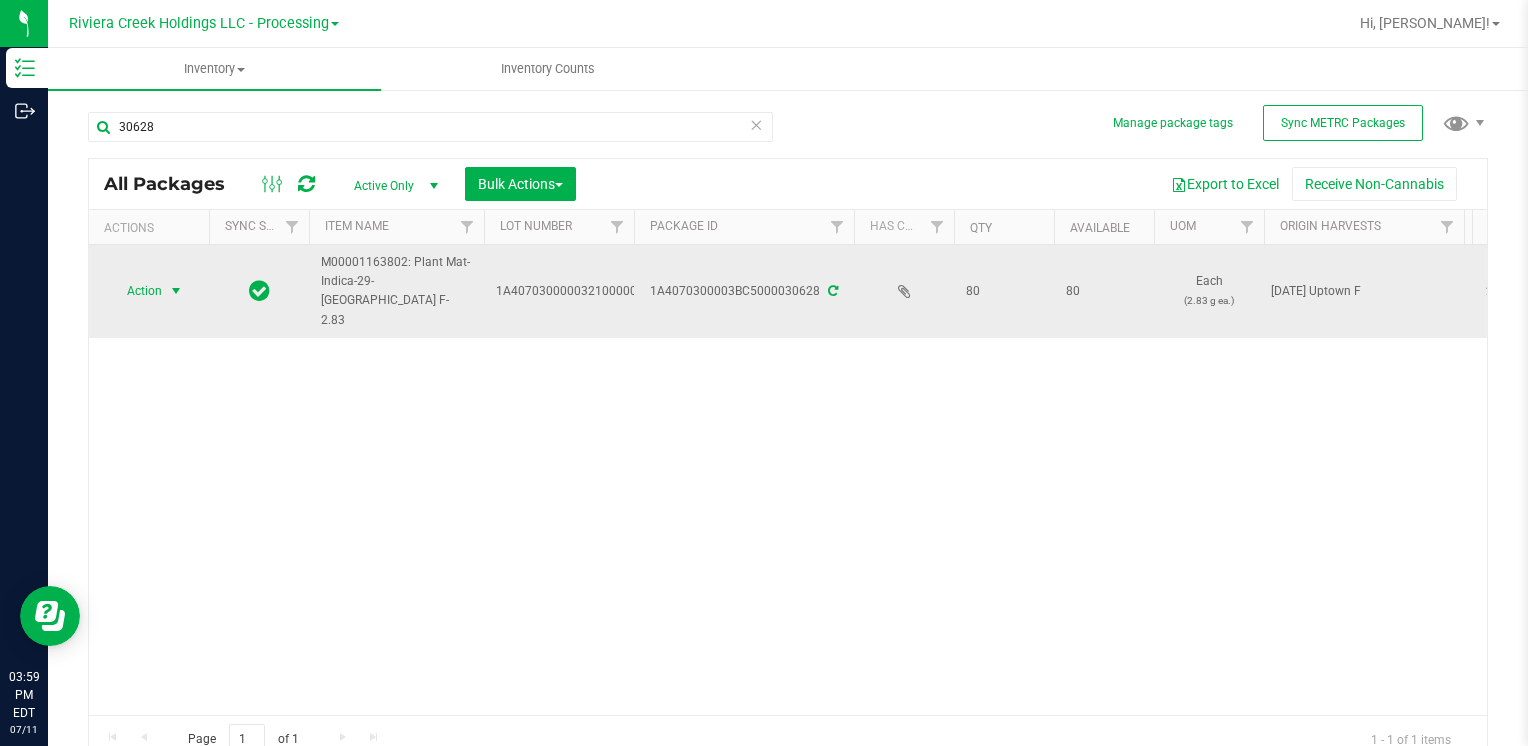 click on "Action" at bounding box center [136, 291] 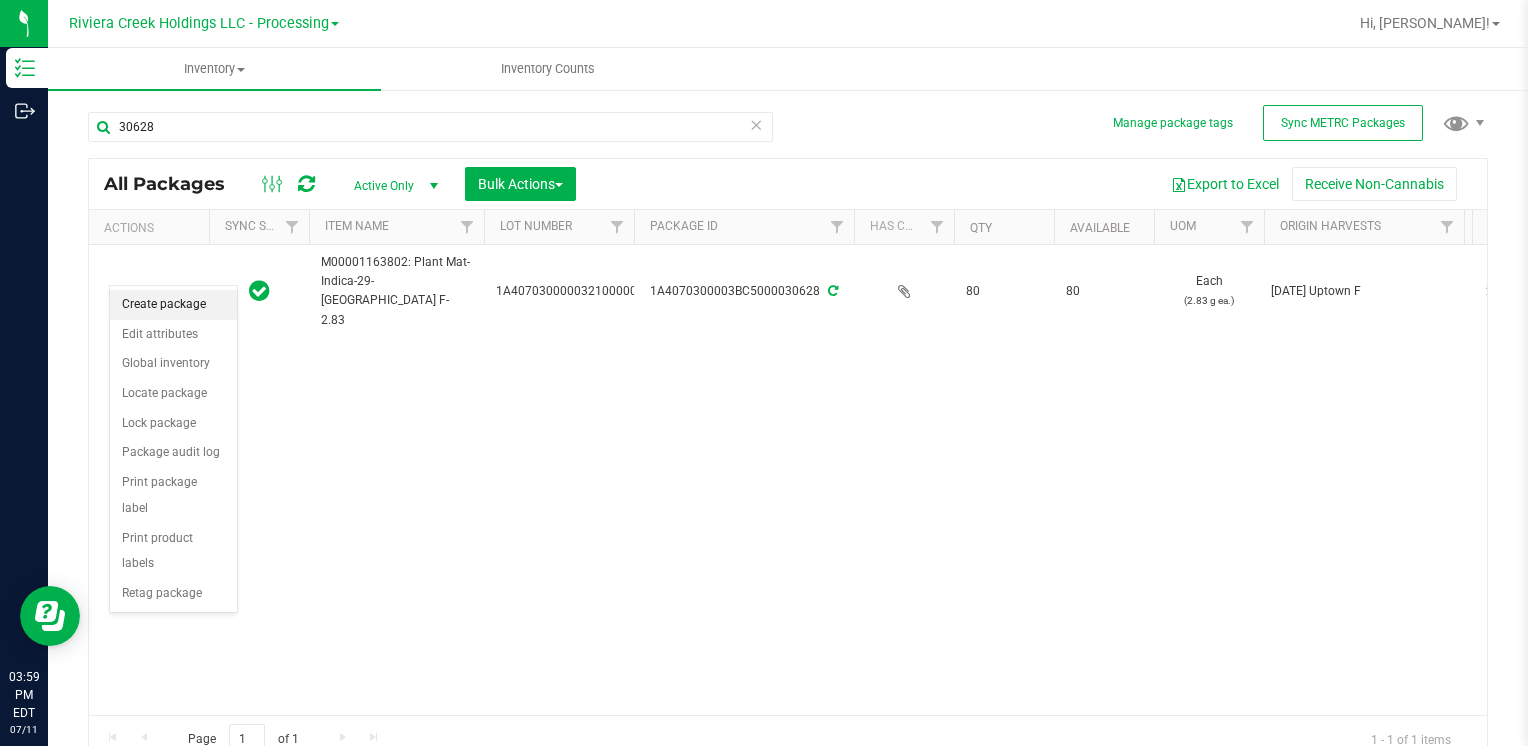 click on "Create package" at bounding box center [173, 305] 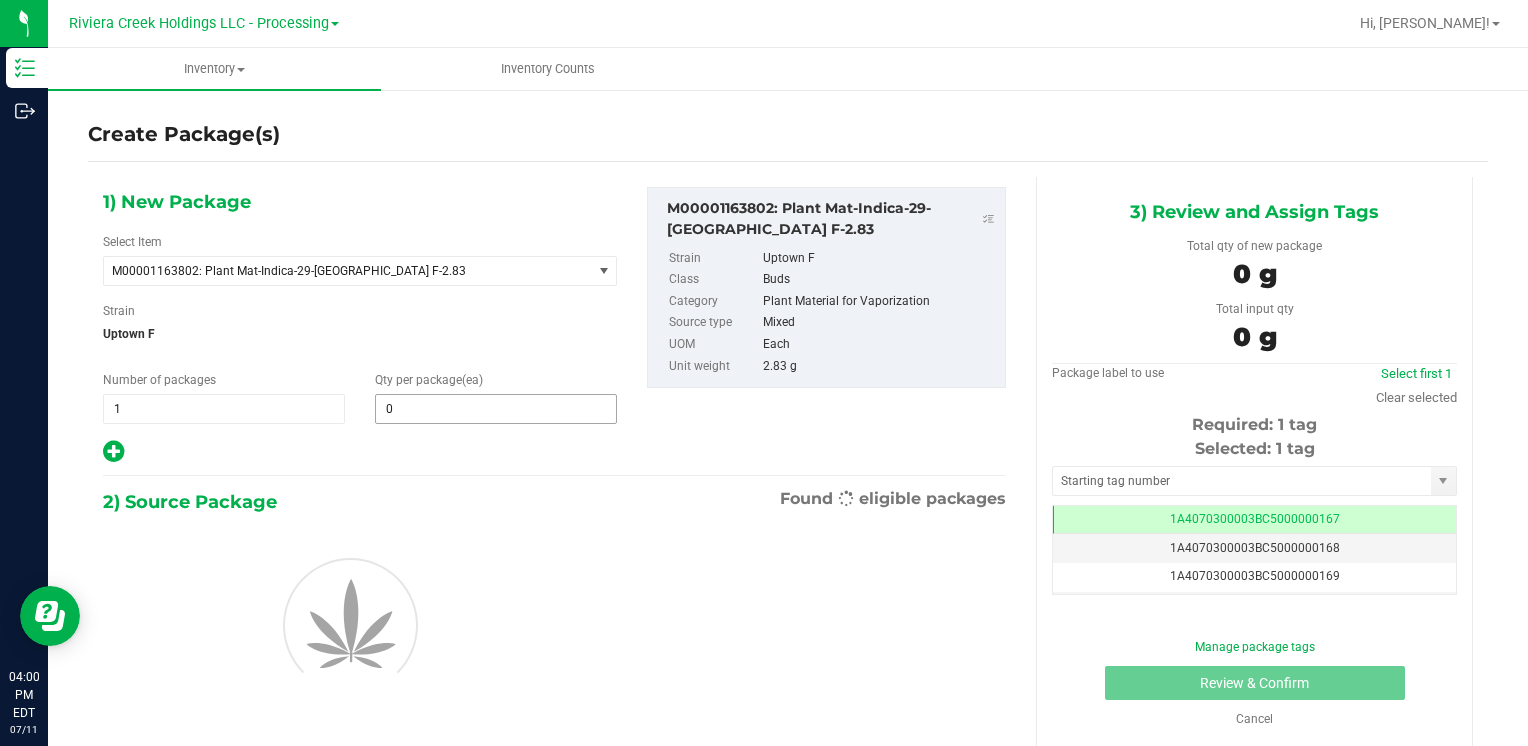 type 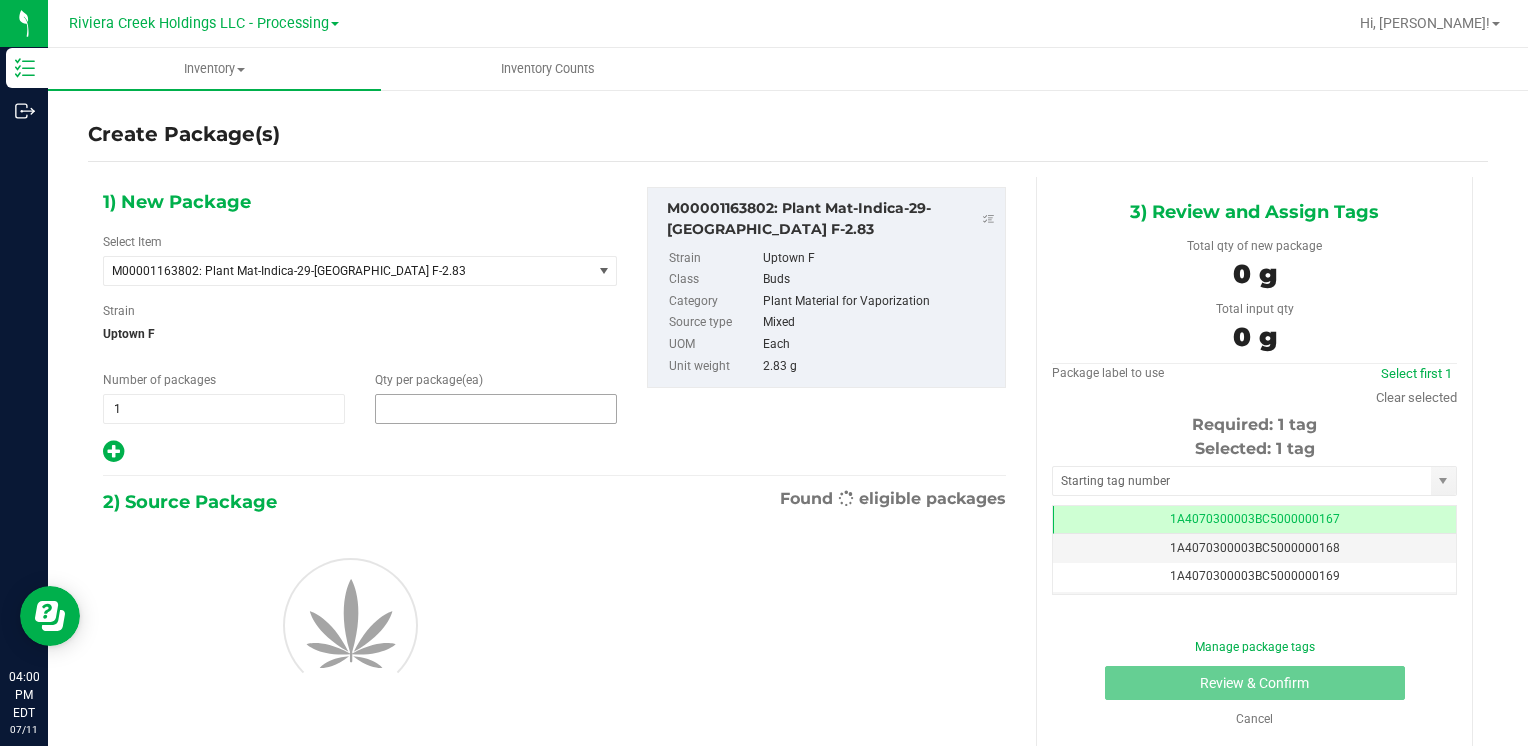 click at bounding box center [496, 409] 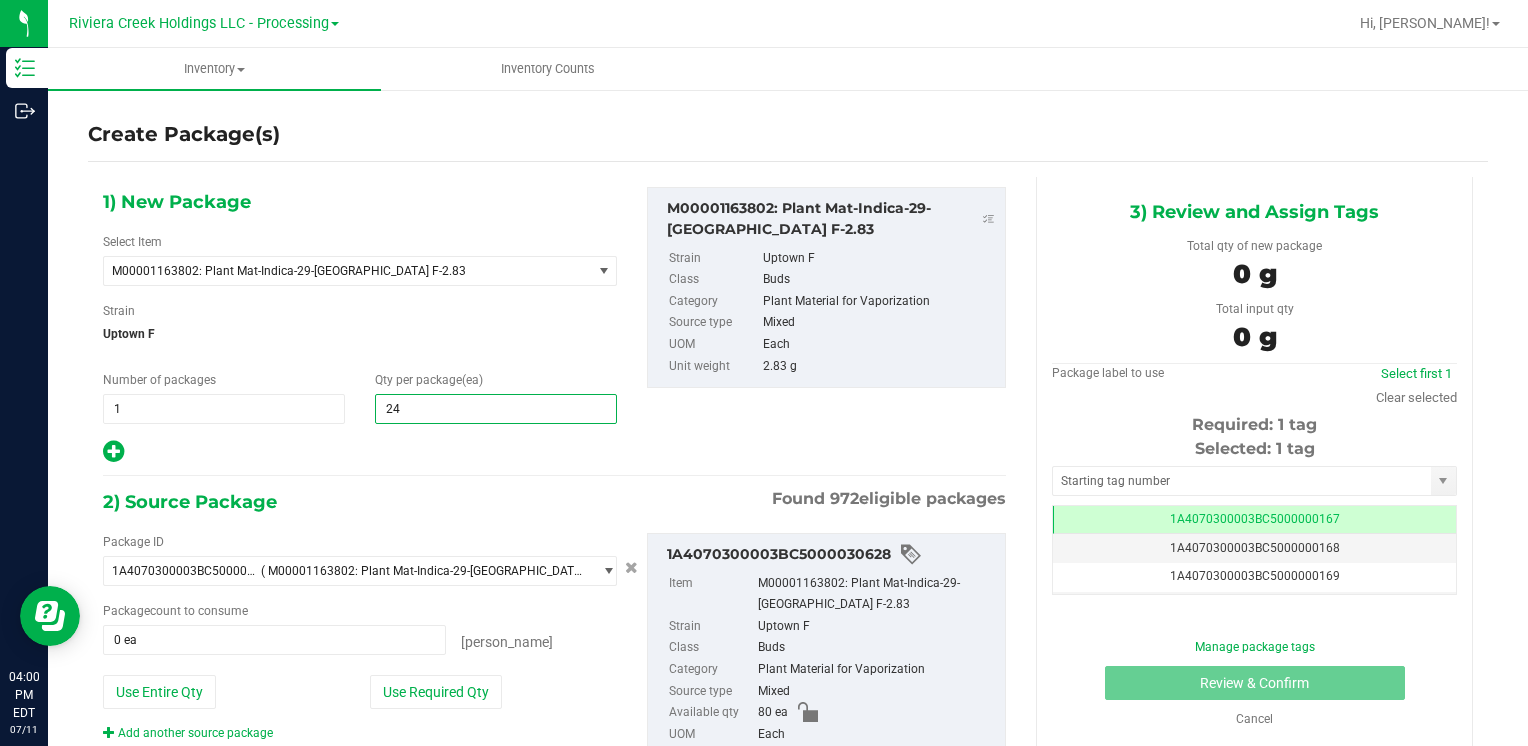 type on "240" 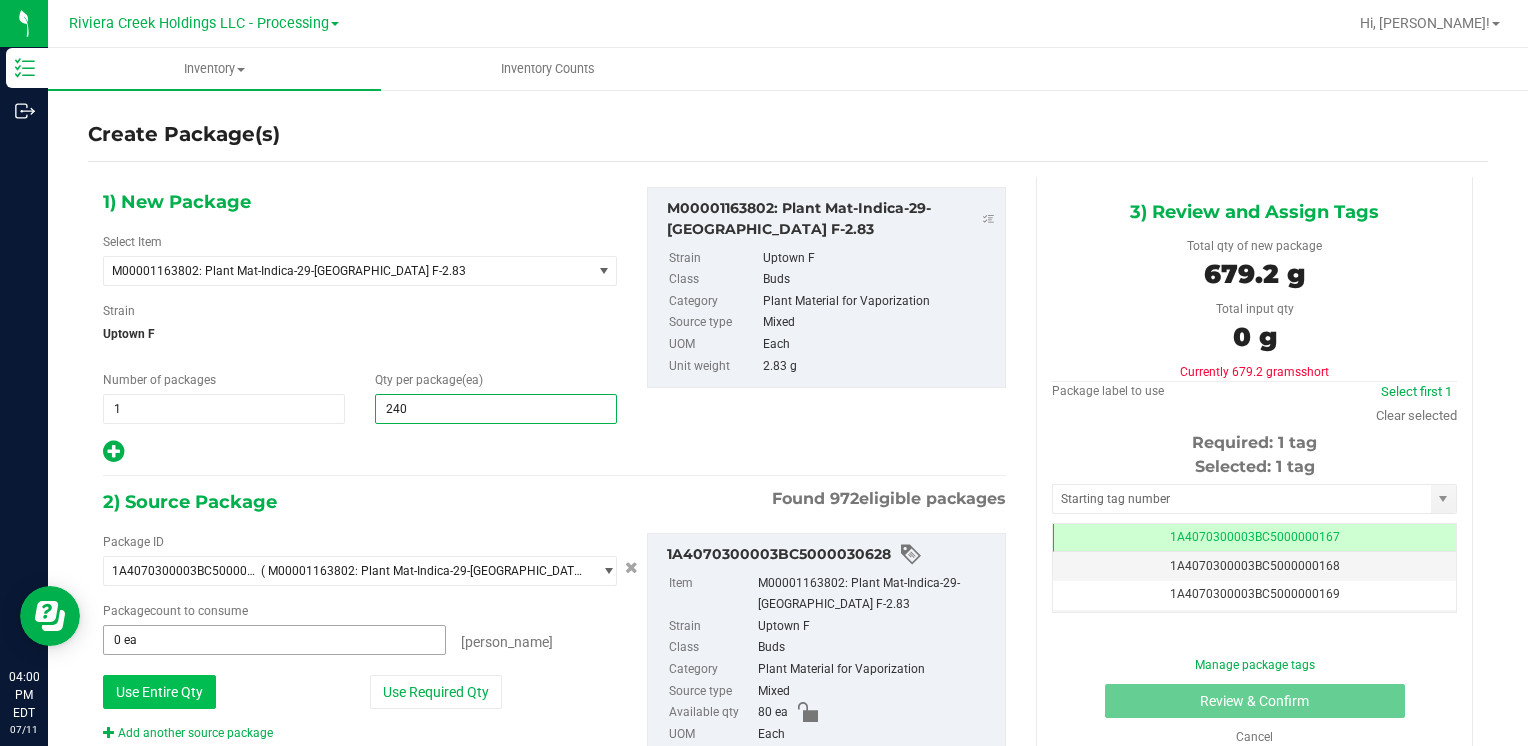 type on "240" 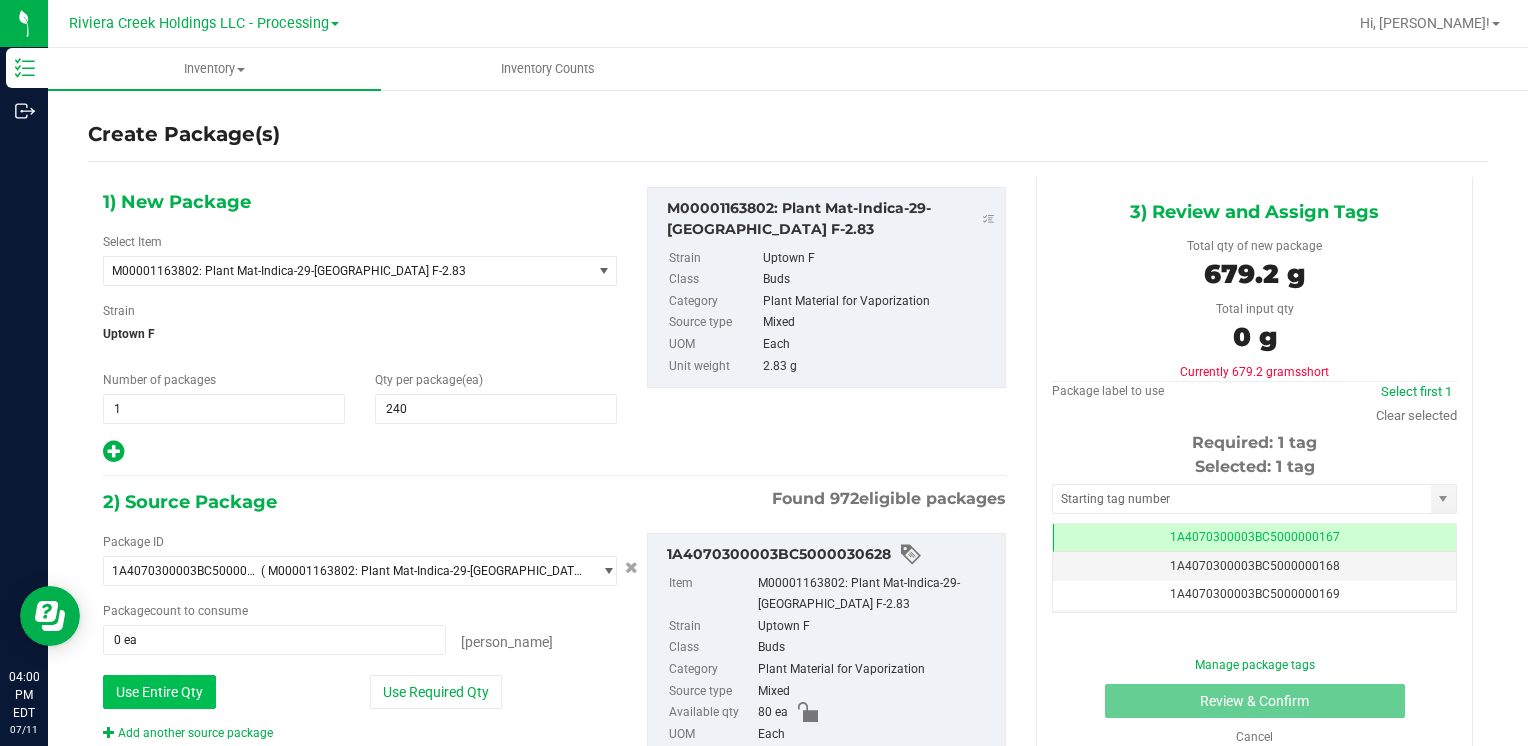 click on "Use Entire Qty" at bounding box center [159, 692] 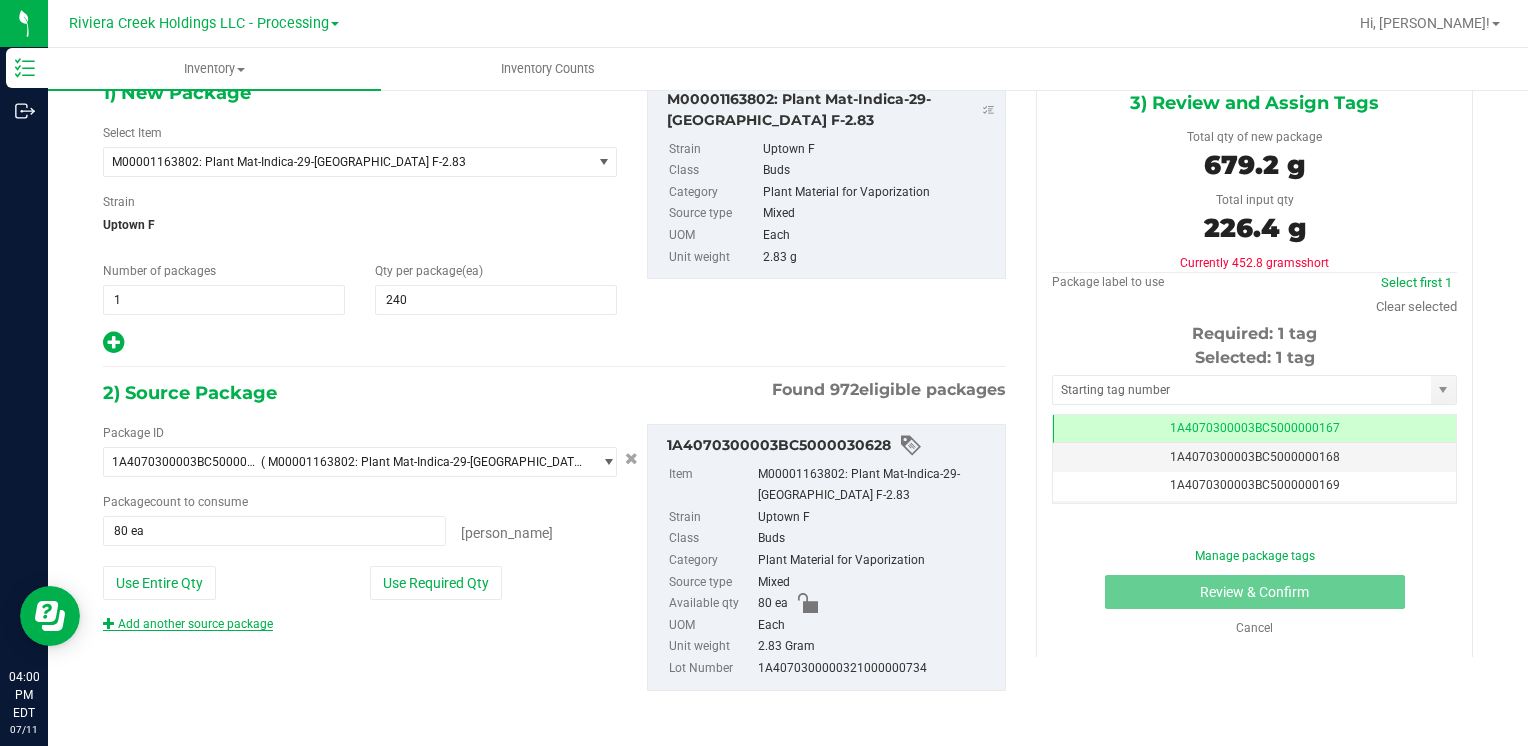 click on "Add another source package" at bounding box center [188, 624] 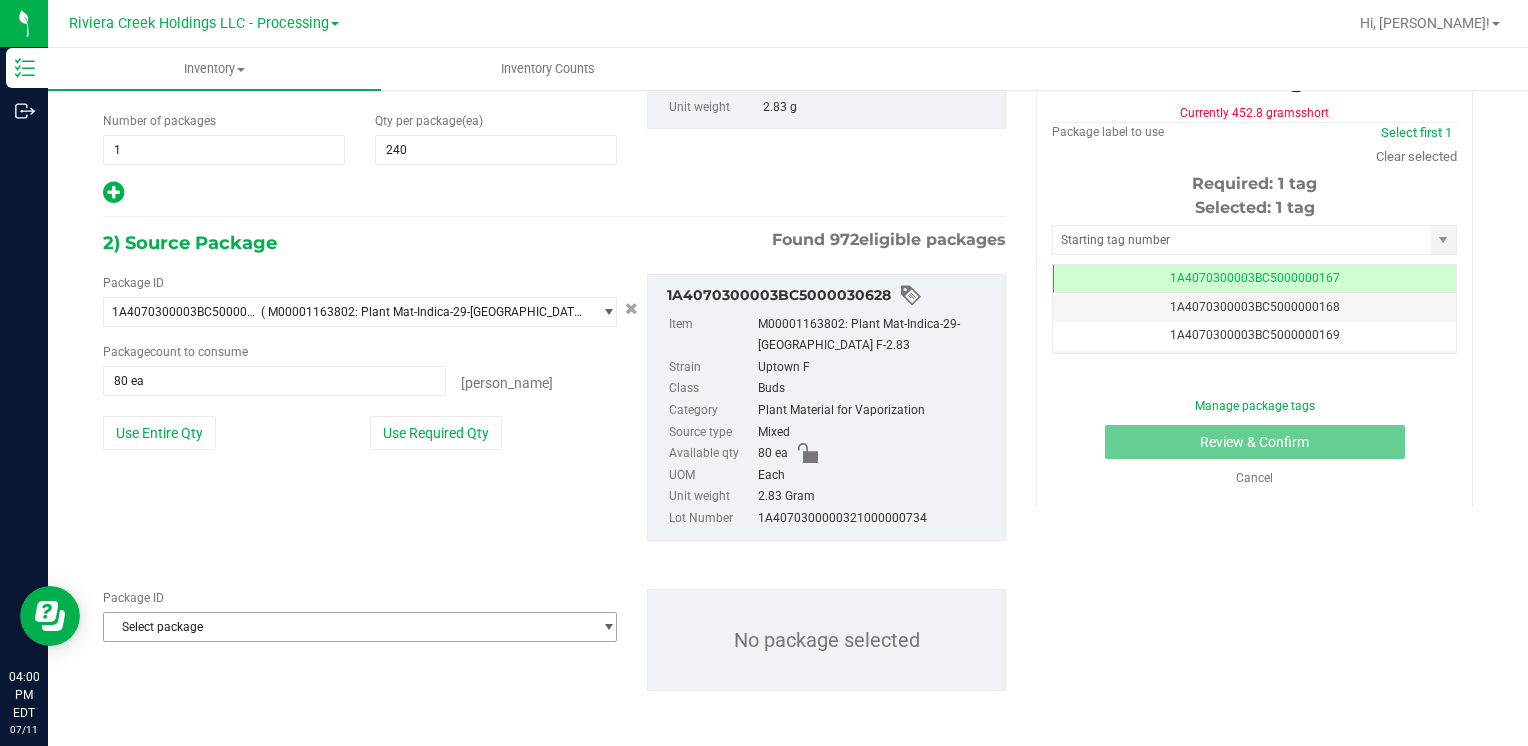 click on "Select package" at bounding box center [347, 627] 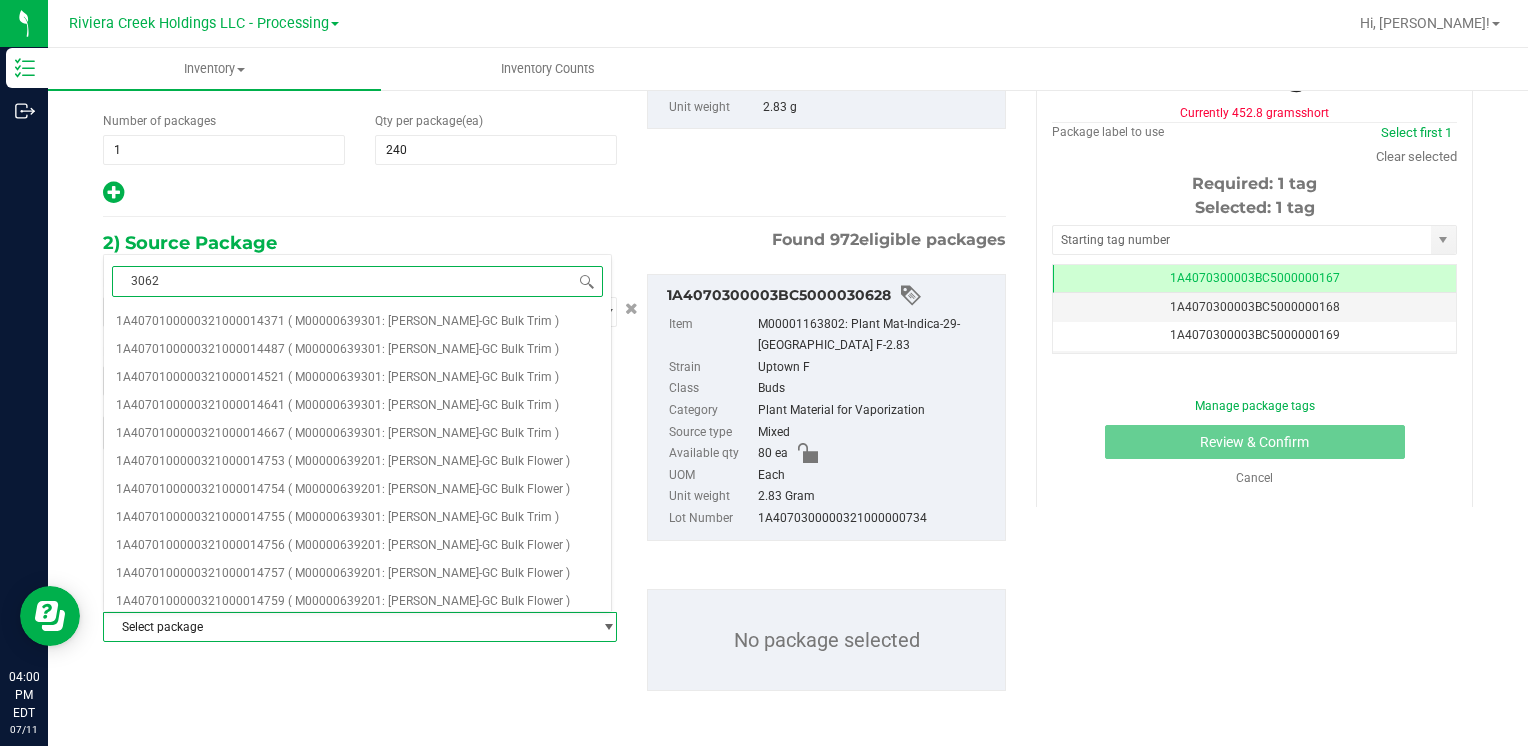 type on "30625" 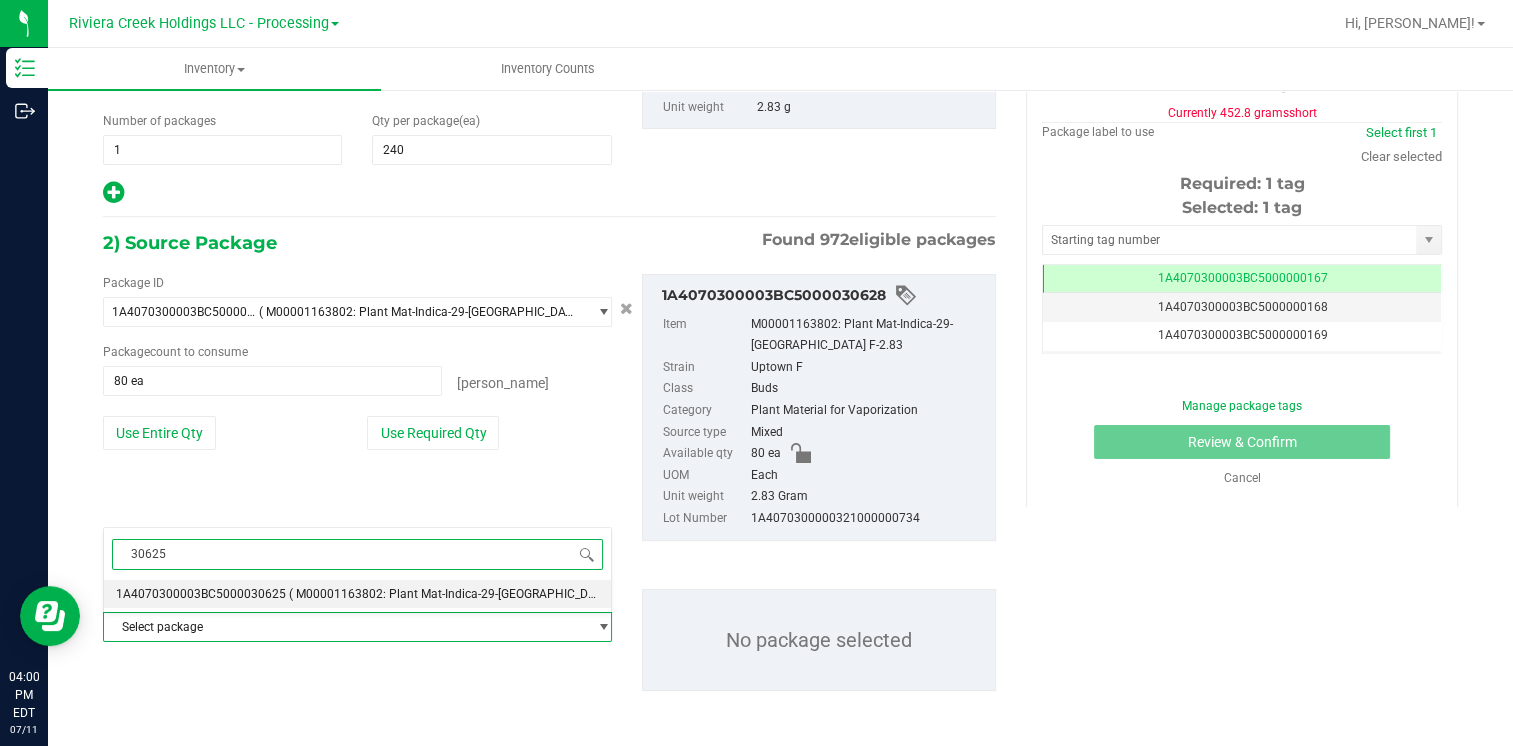 click on "1A4070300003BC5000030625" at bounding box center (201, 594) 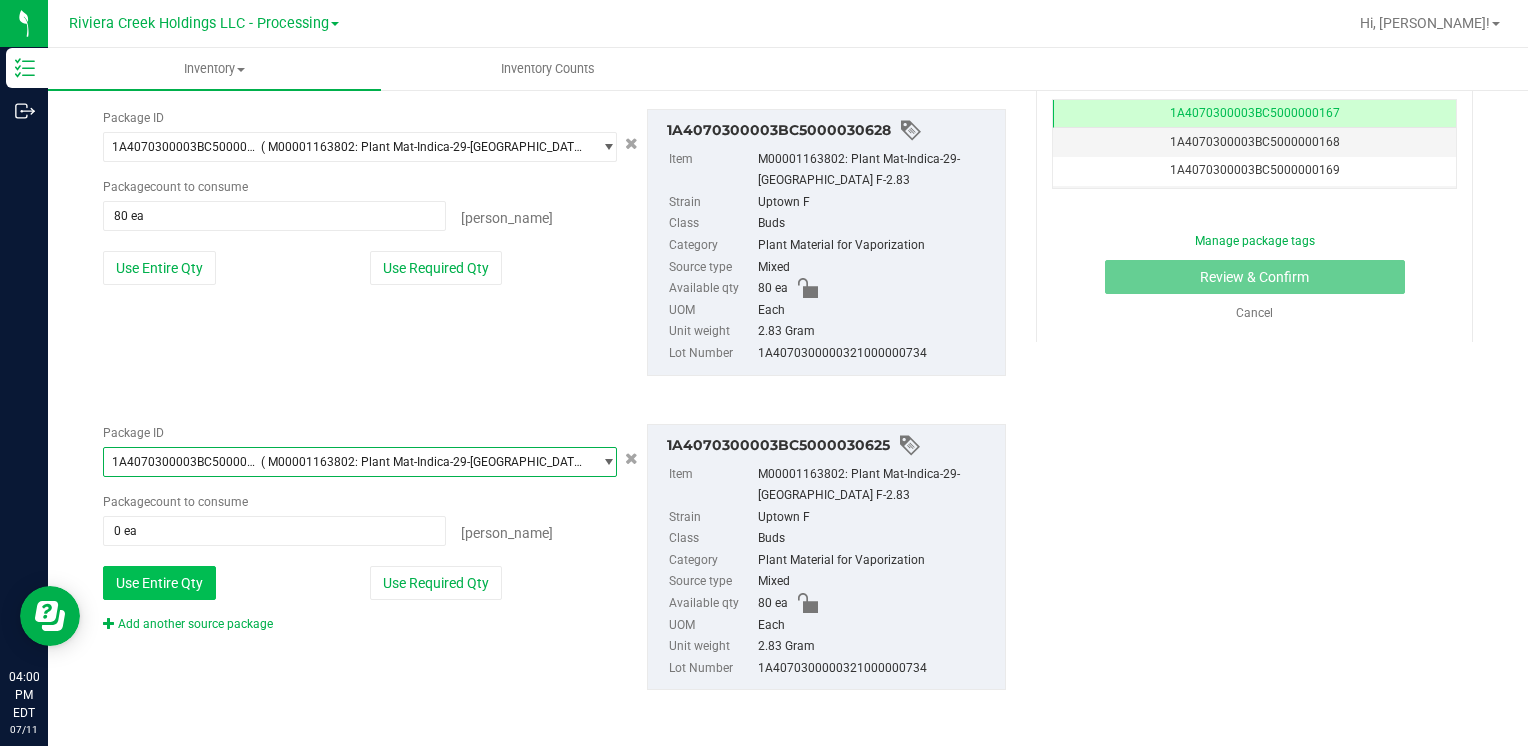 click on "Use Entire Qty" at bounding box center [159, 583] 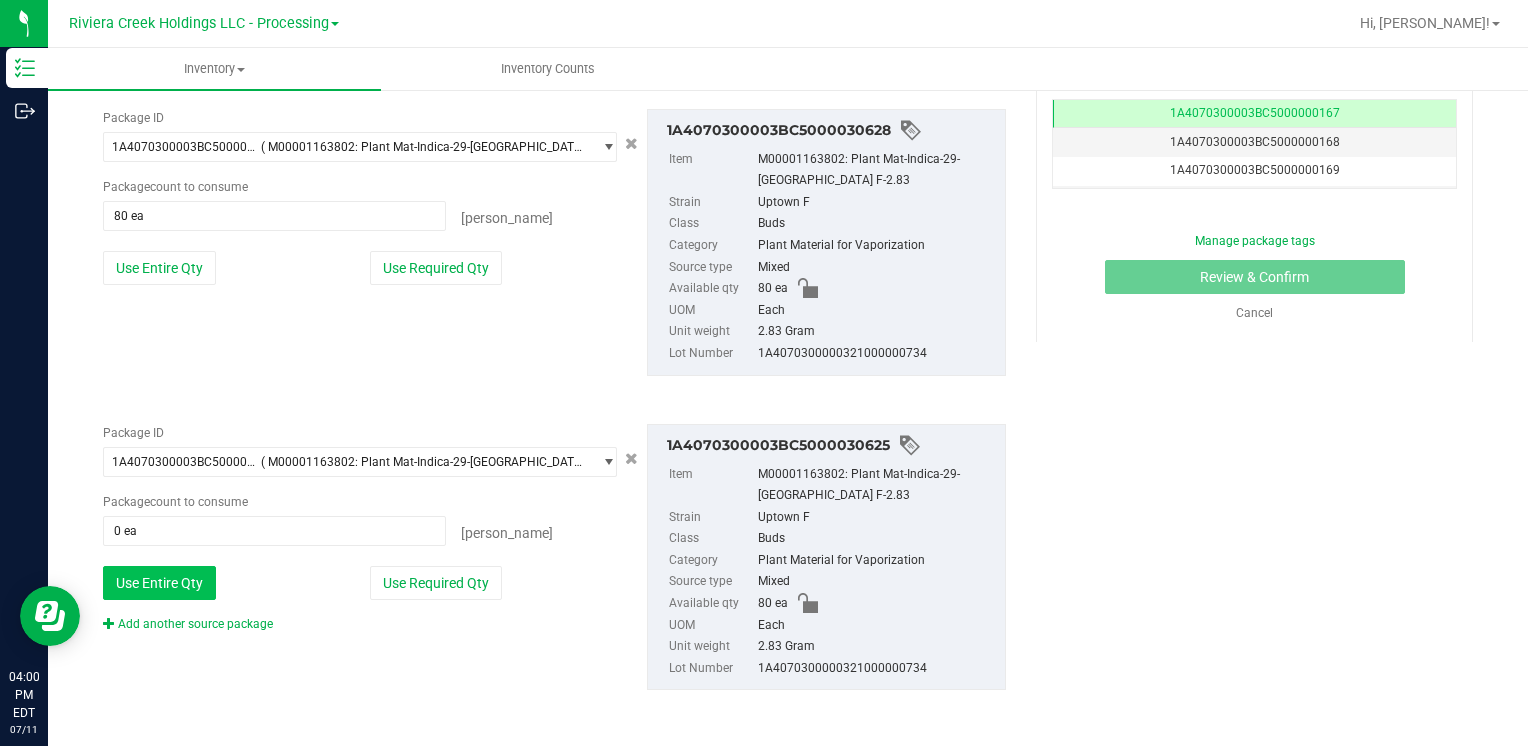 type on "80 ea" 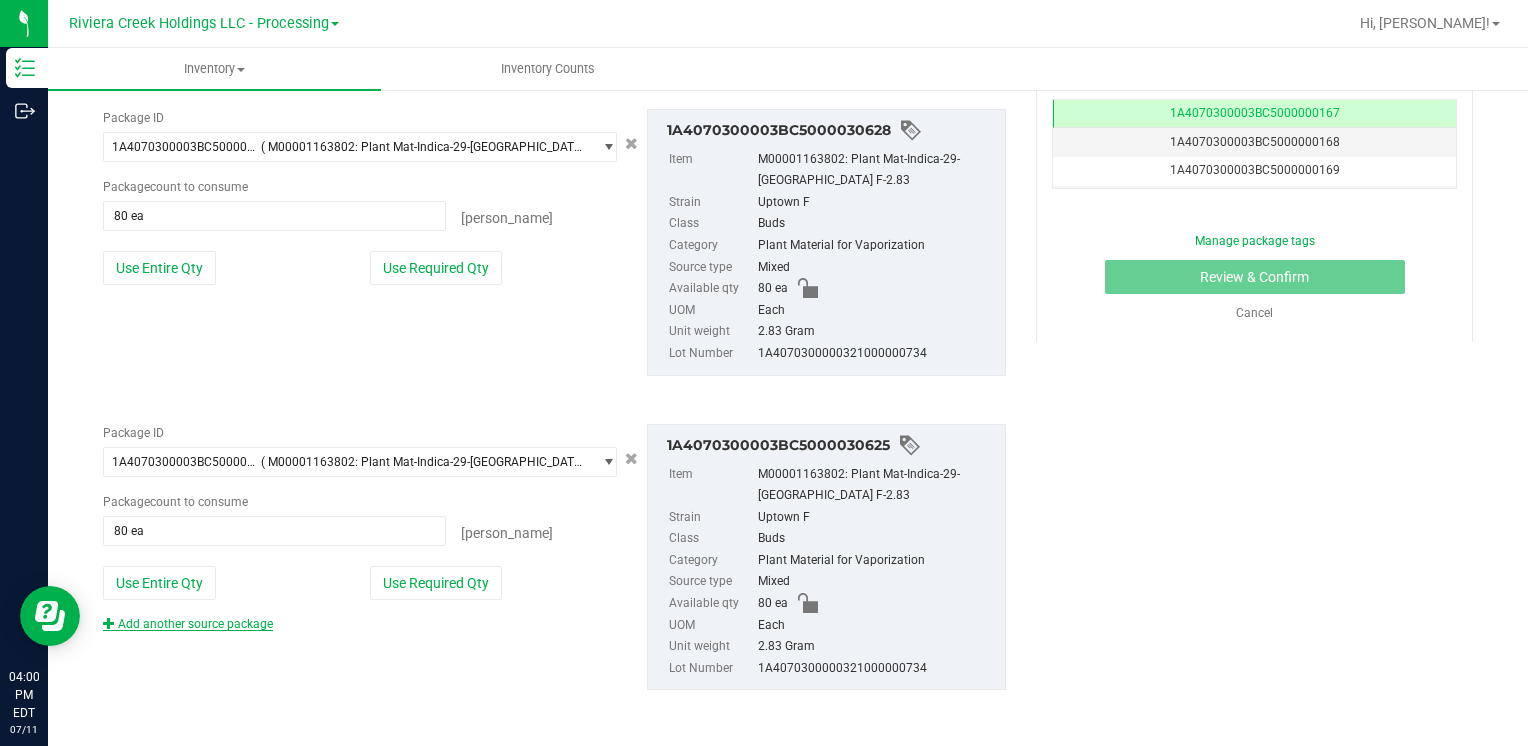 click on "Add another source package" at bounding box center [188, 624] 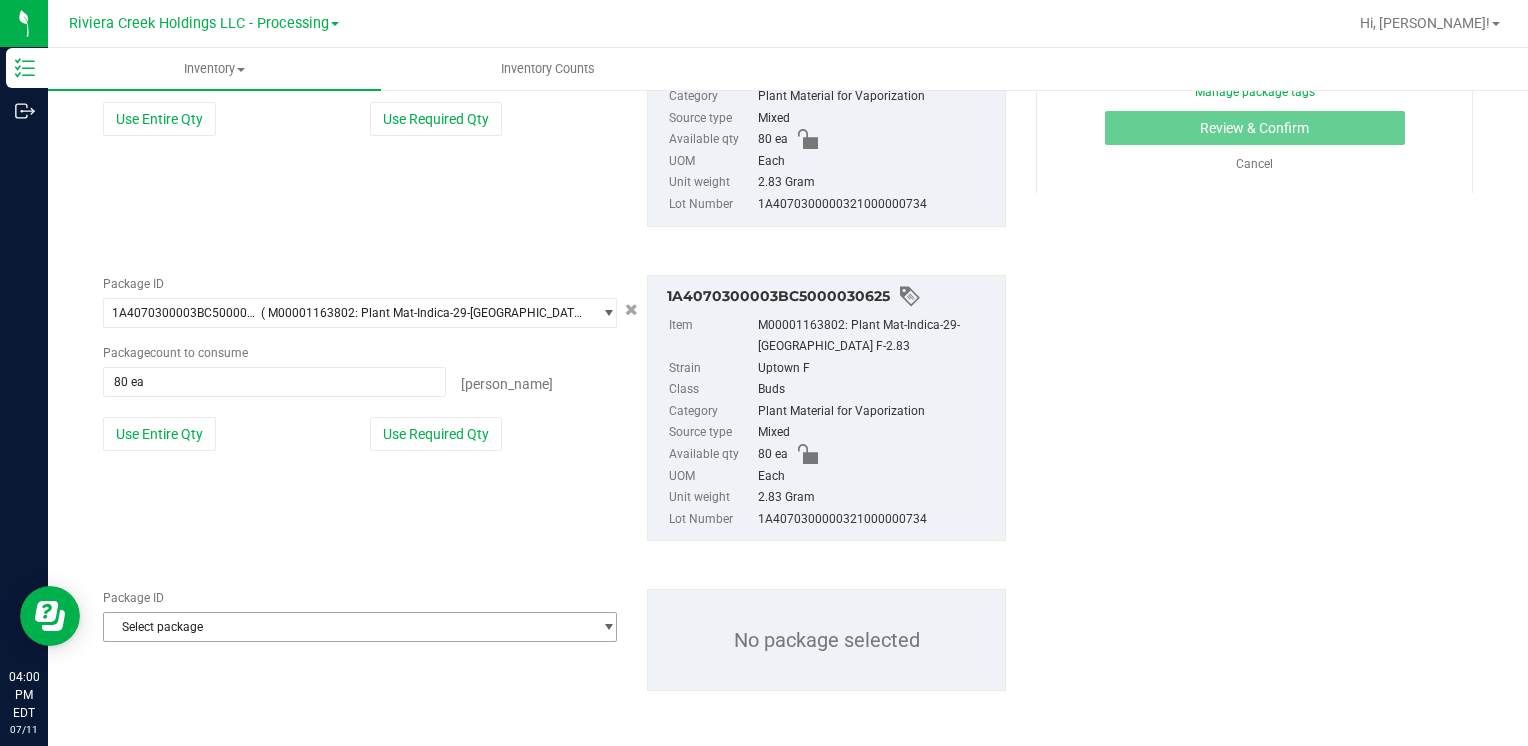 click on "Select package" at bounding box center (347, 627) 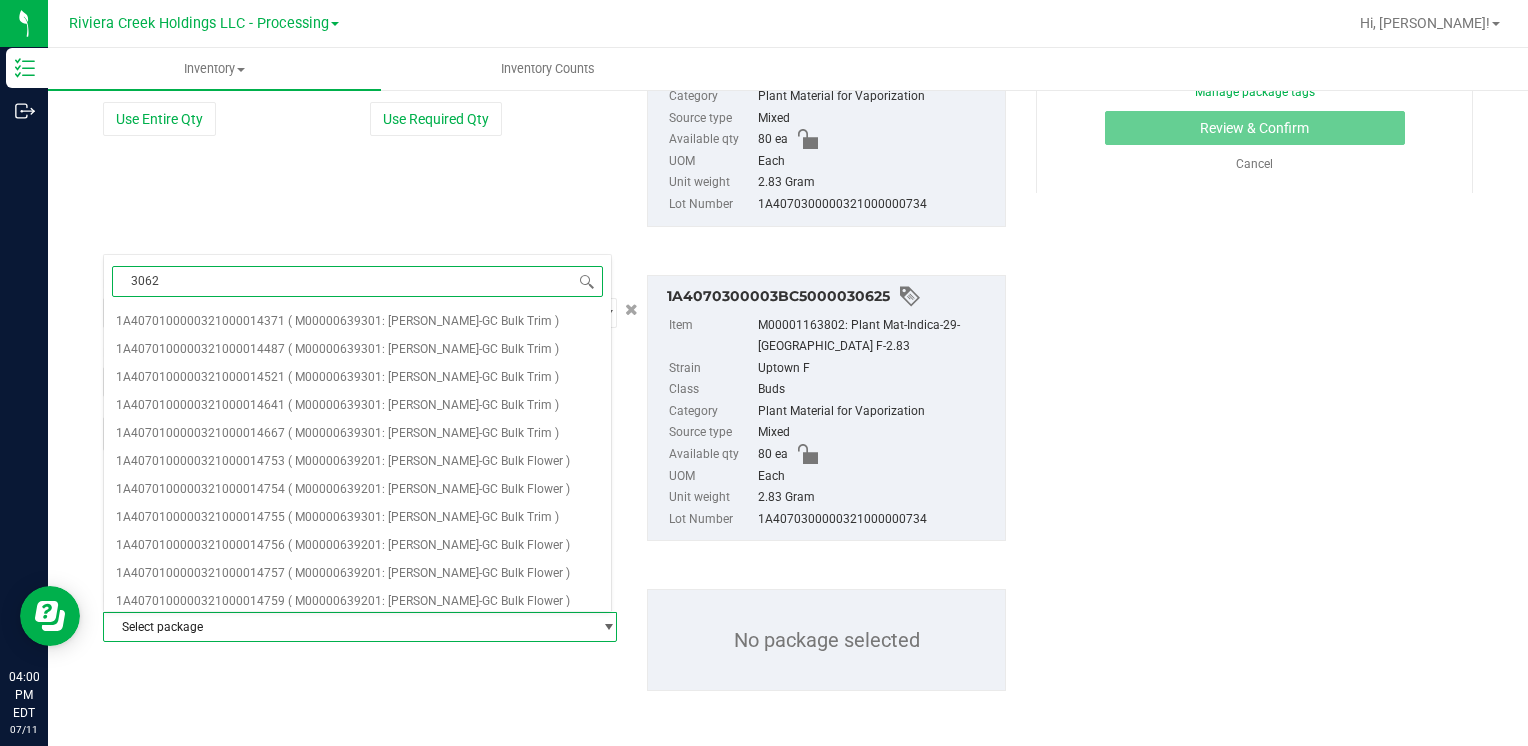 type on "30624" 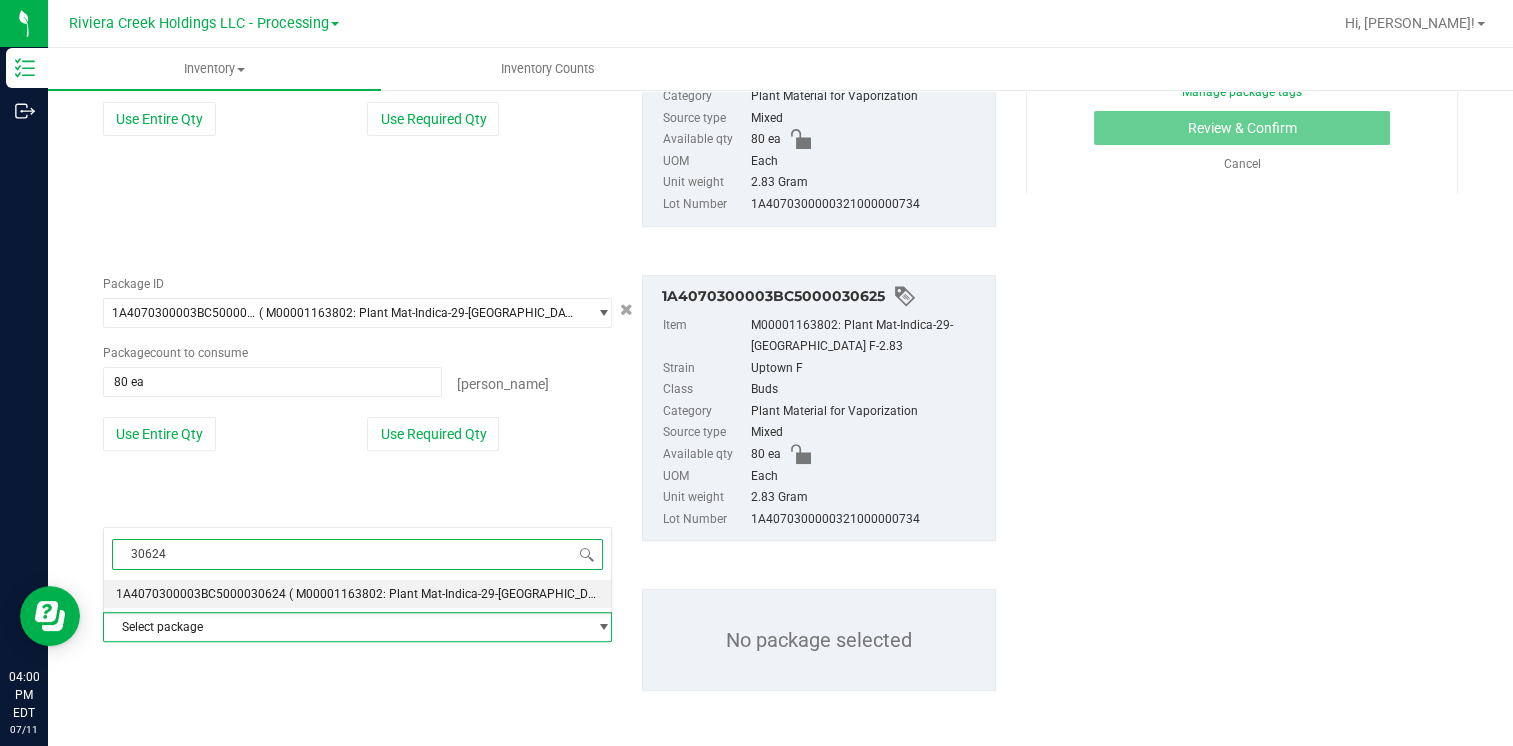 click on "1A4070300003BC5000030624" at bounding box center [201, 594] 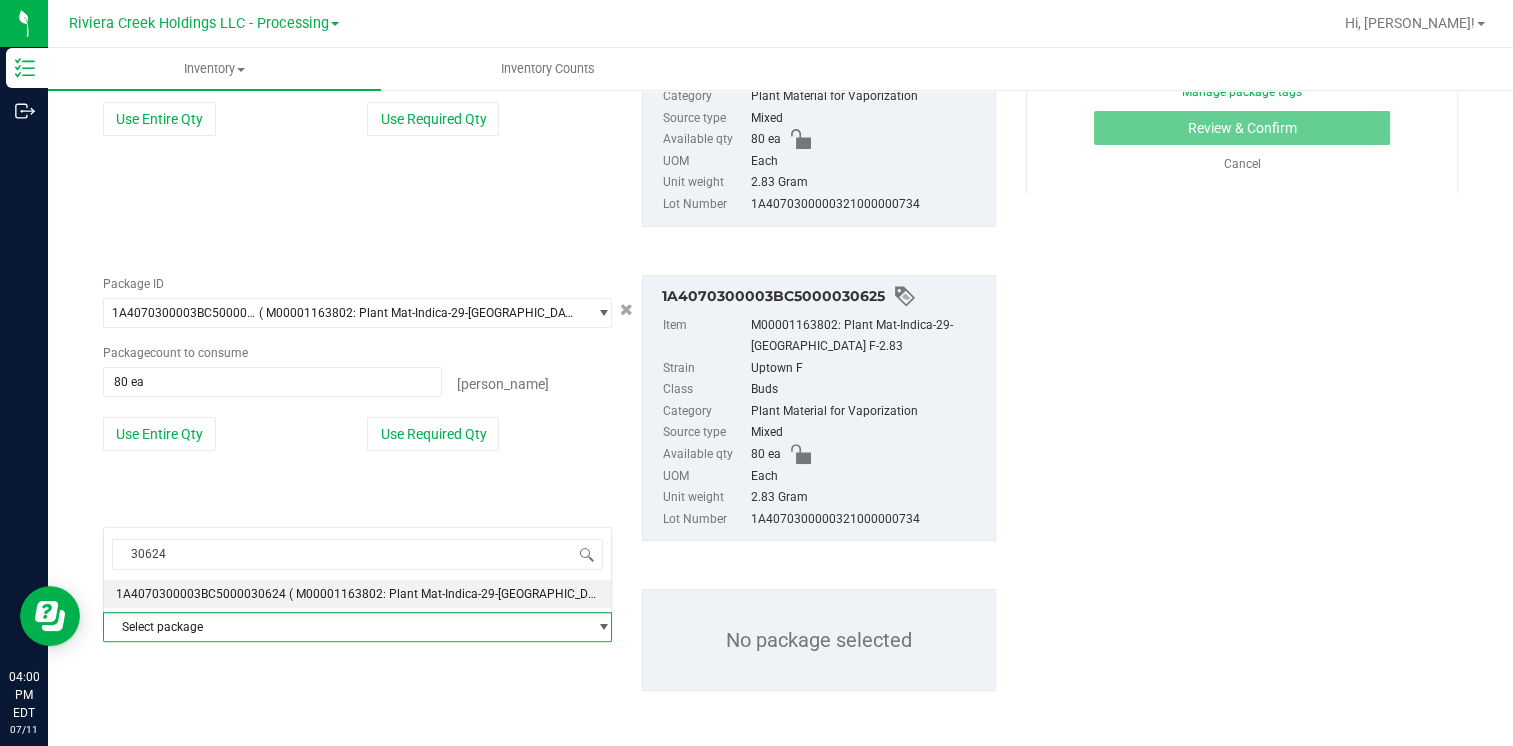 type 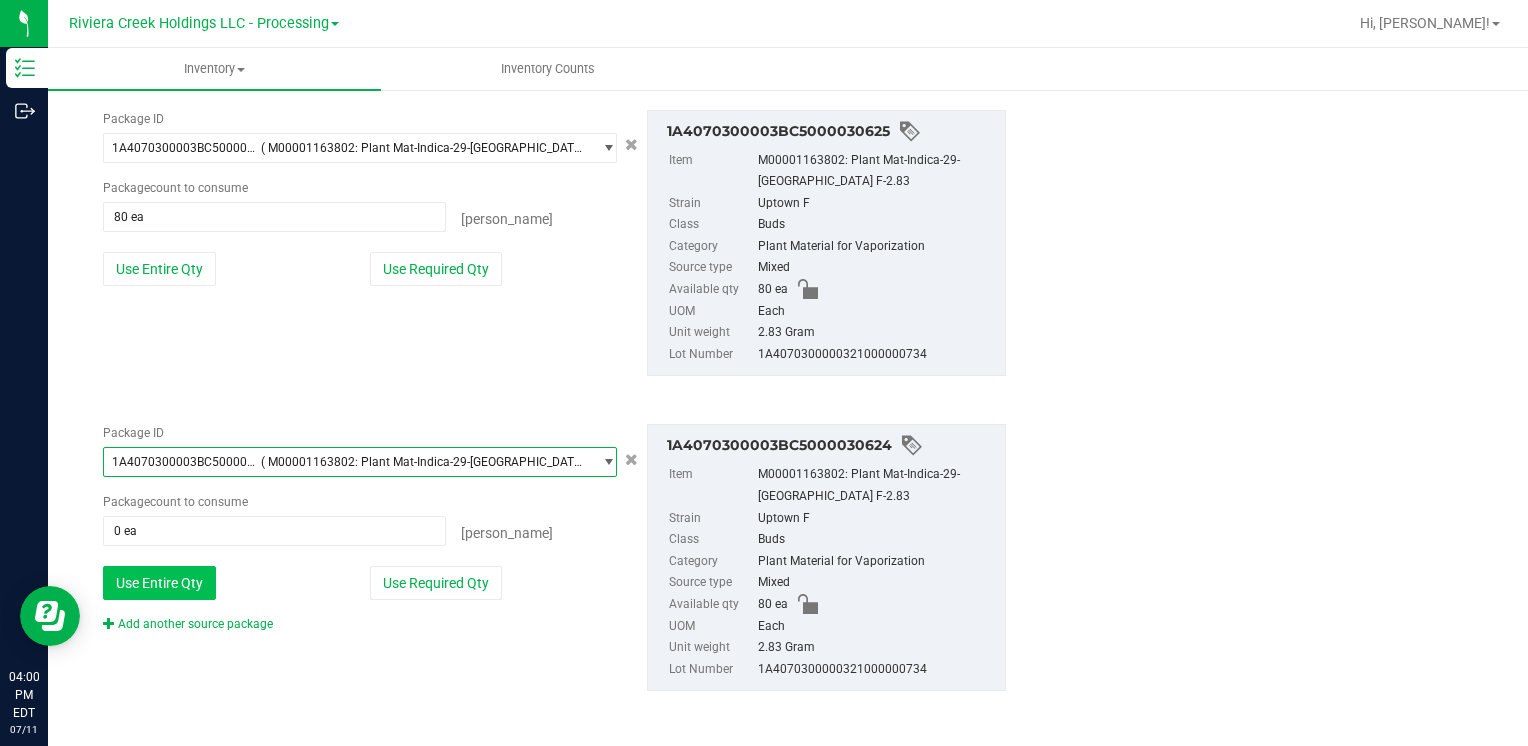 click on "Use Entire Qty" at bounding box center [159, 583] 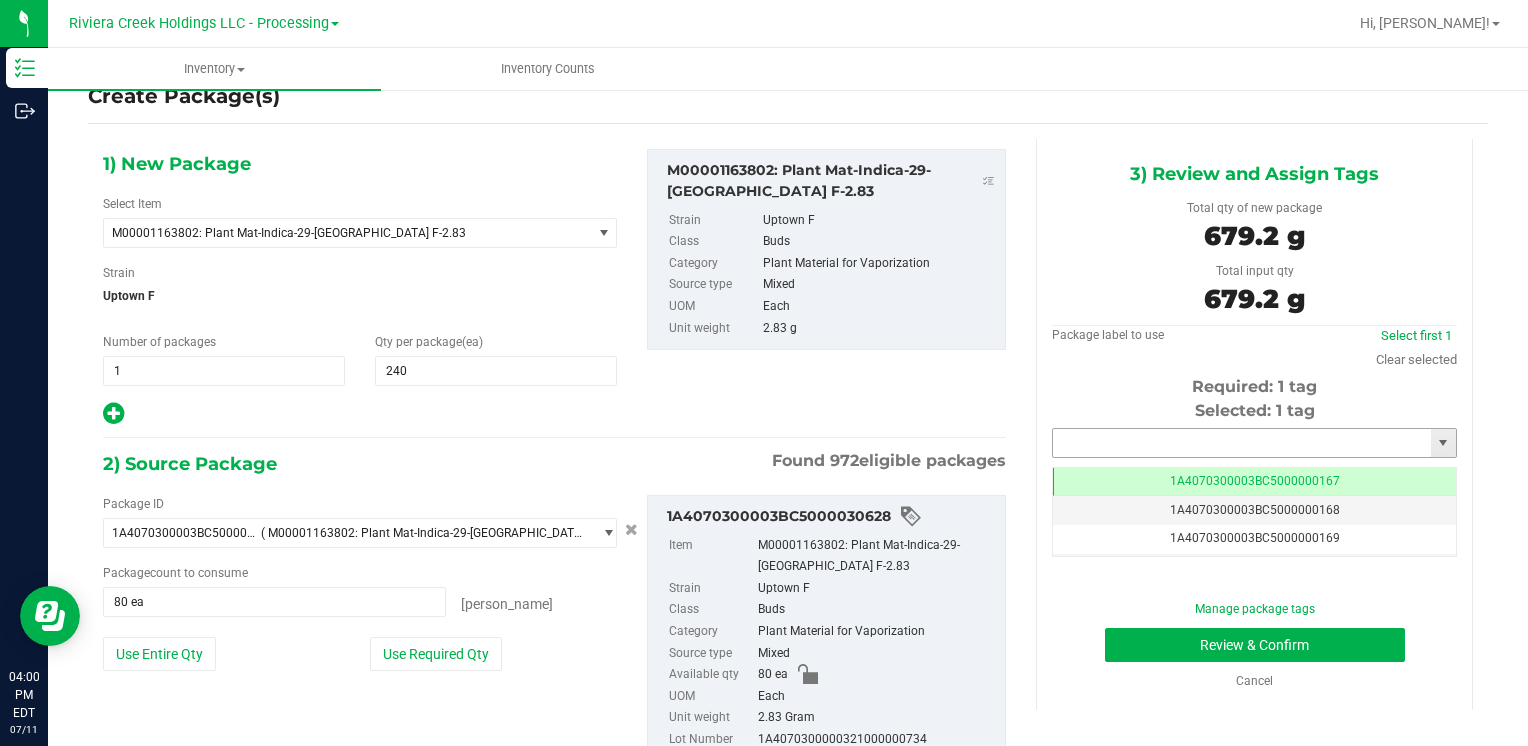 click at bounding box center (1242, 443) 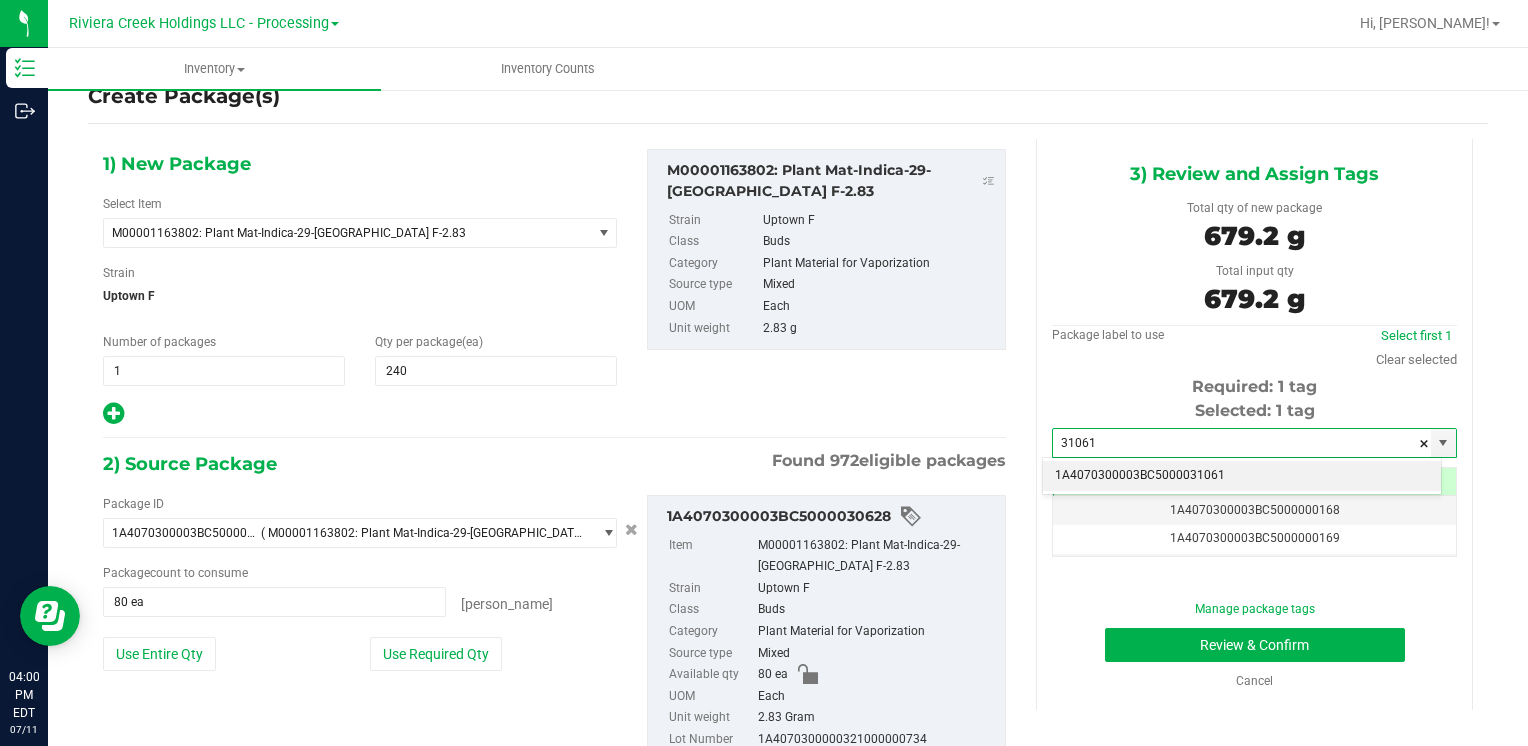 click on "1A4070300003BC5000031061" at bounding box center [1242, 476] 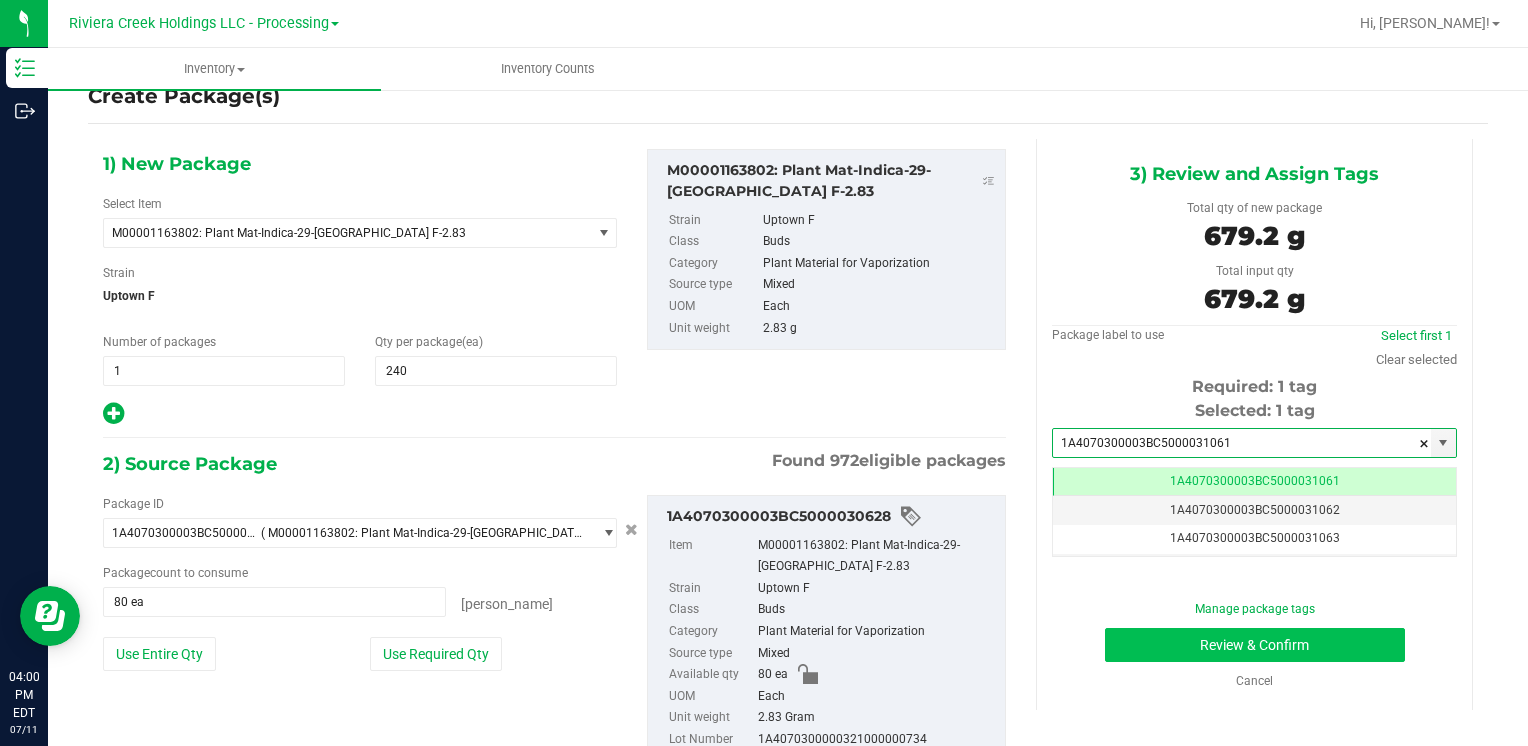 type on "1A4070300003BC5000031061" 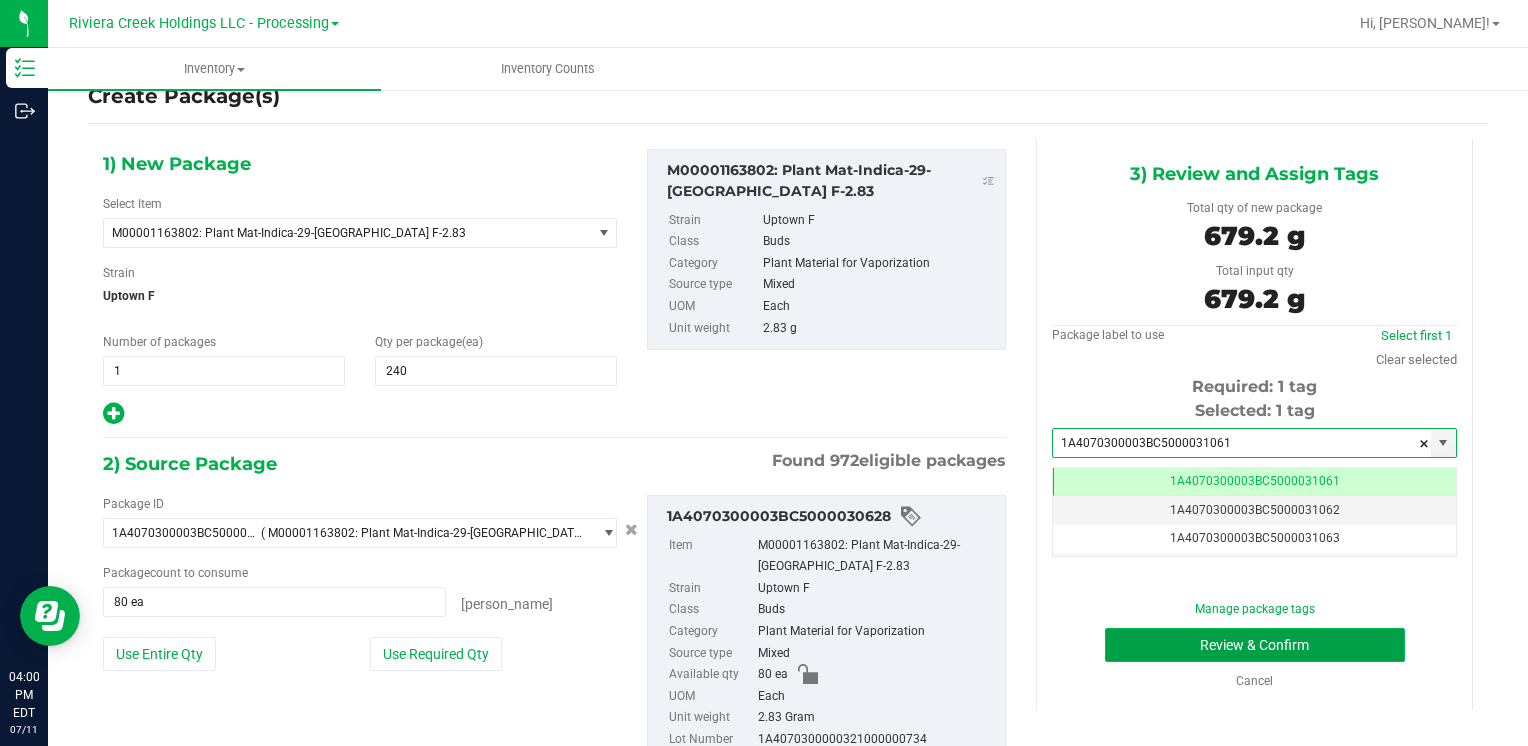 click on "Review & Confirm" at bounding box center (1255, 645) 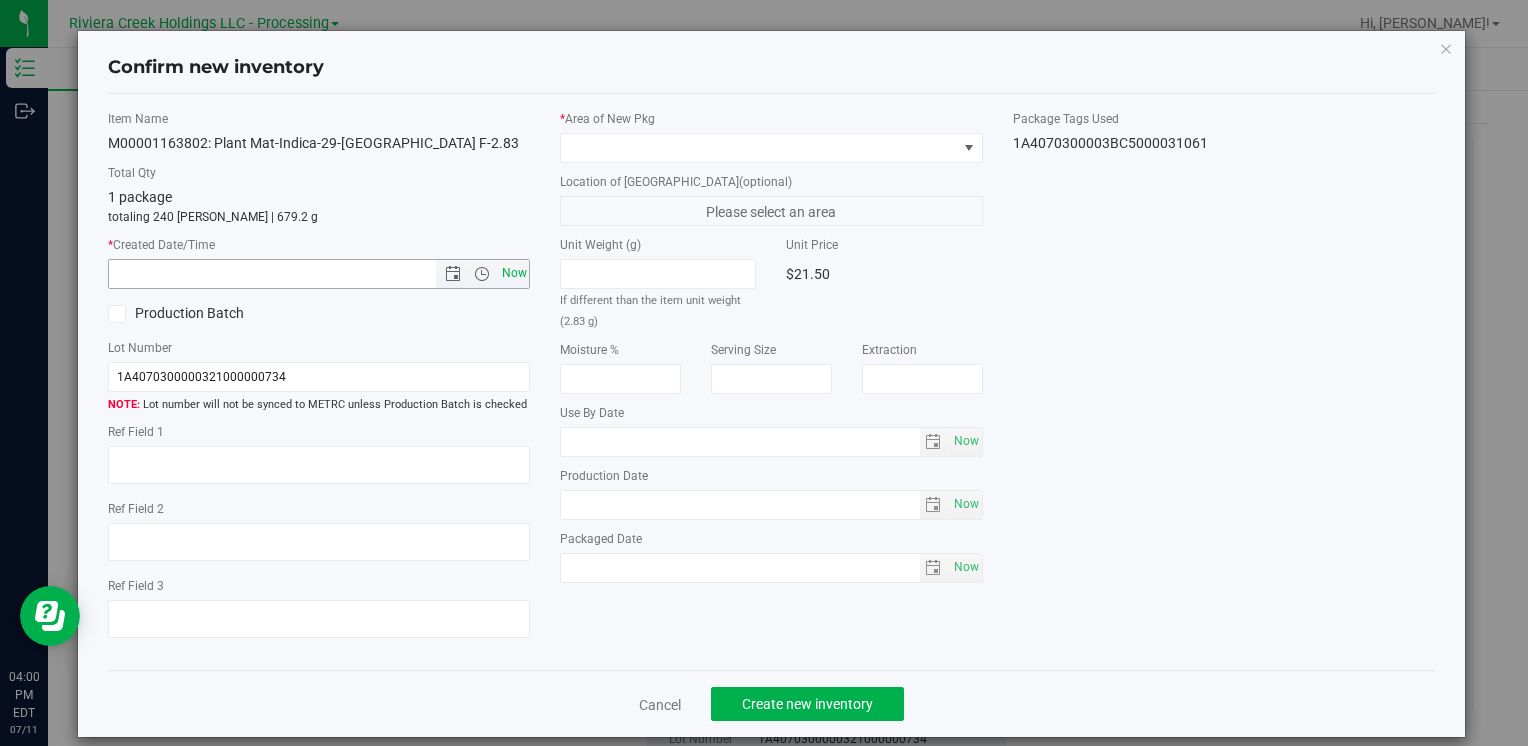 click on "Now" at bounding box center (514, 273) 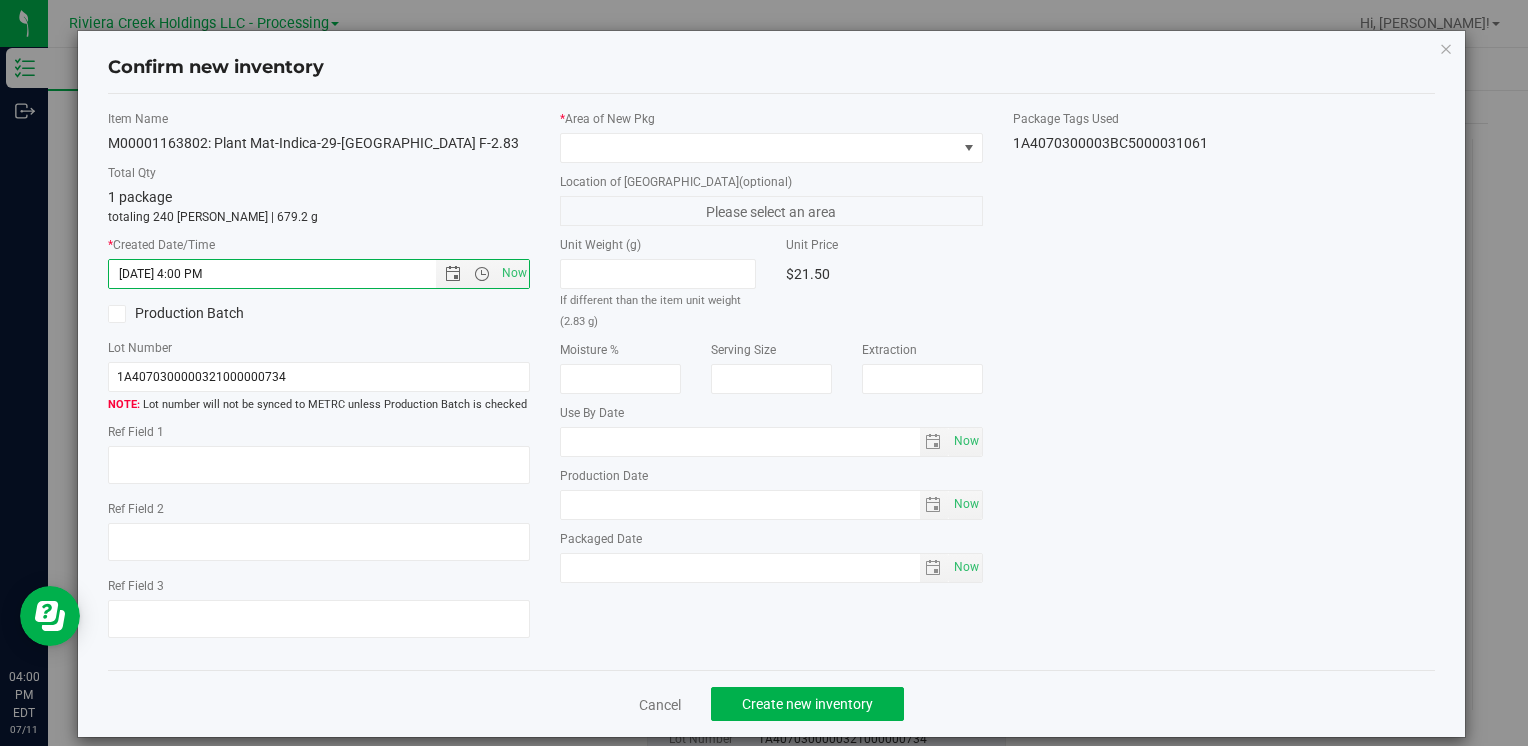 click on "*
Area of New Pkg" at bounding box center (771, 136) 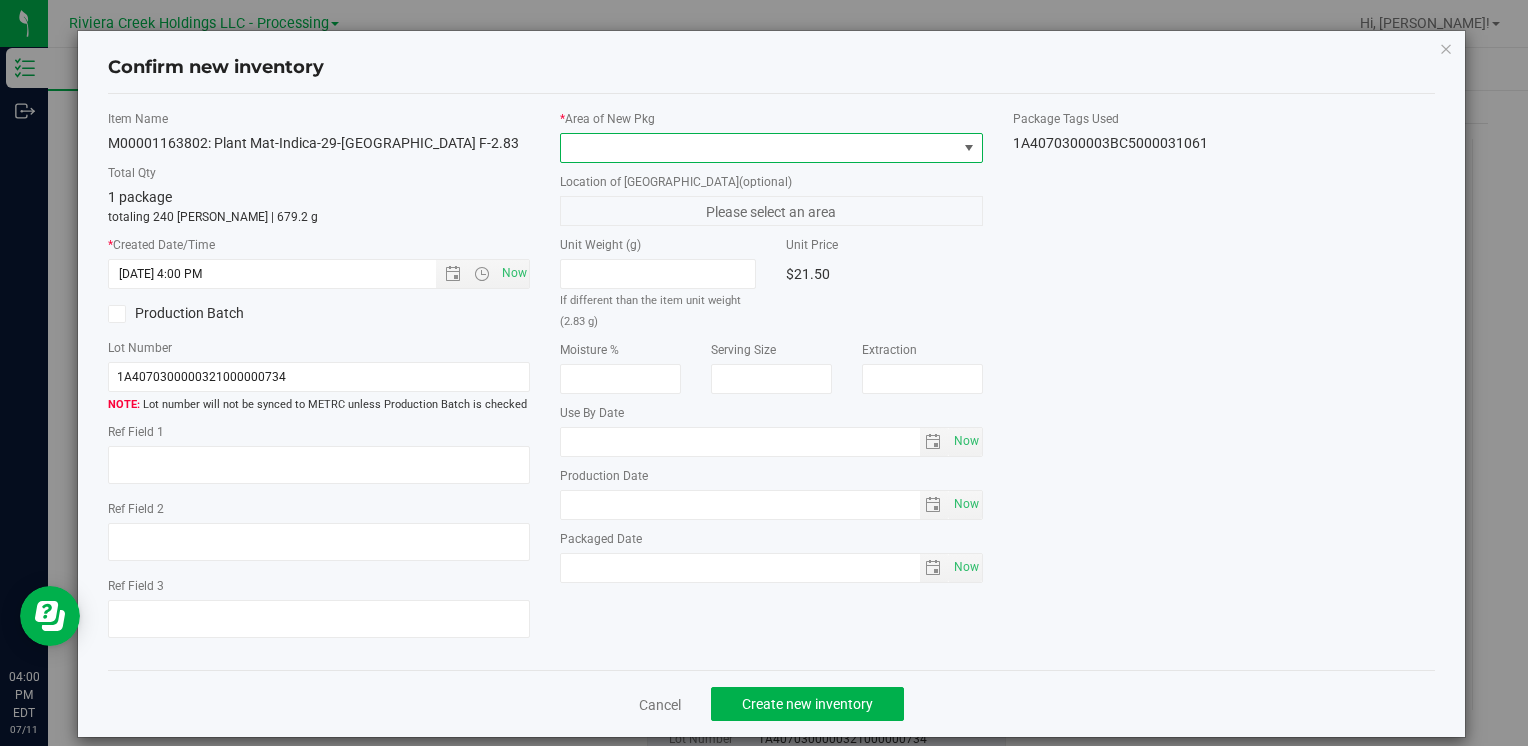 click at bounding box center [758, 148] 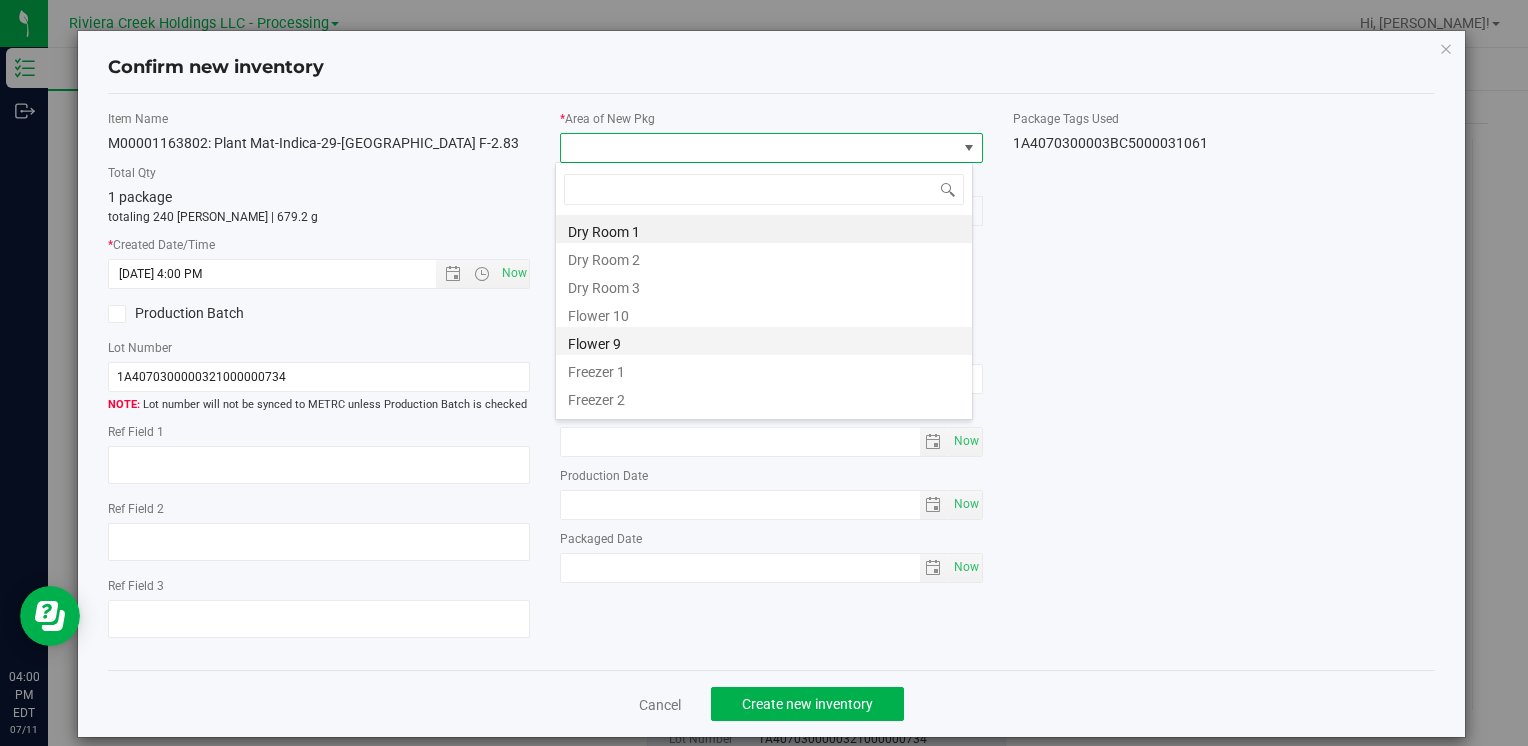 click on "Flower 9" at bounding box center (764, 341) 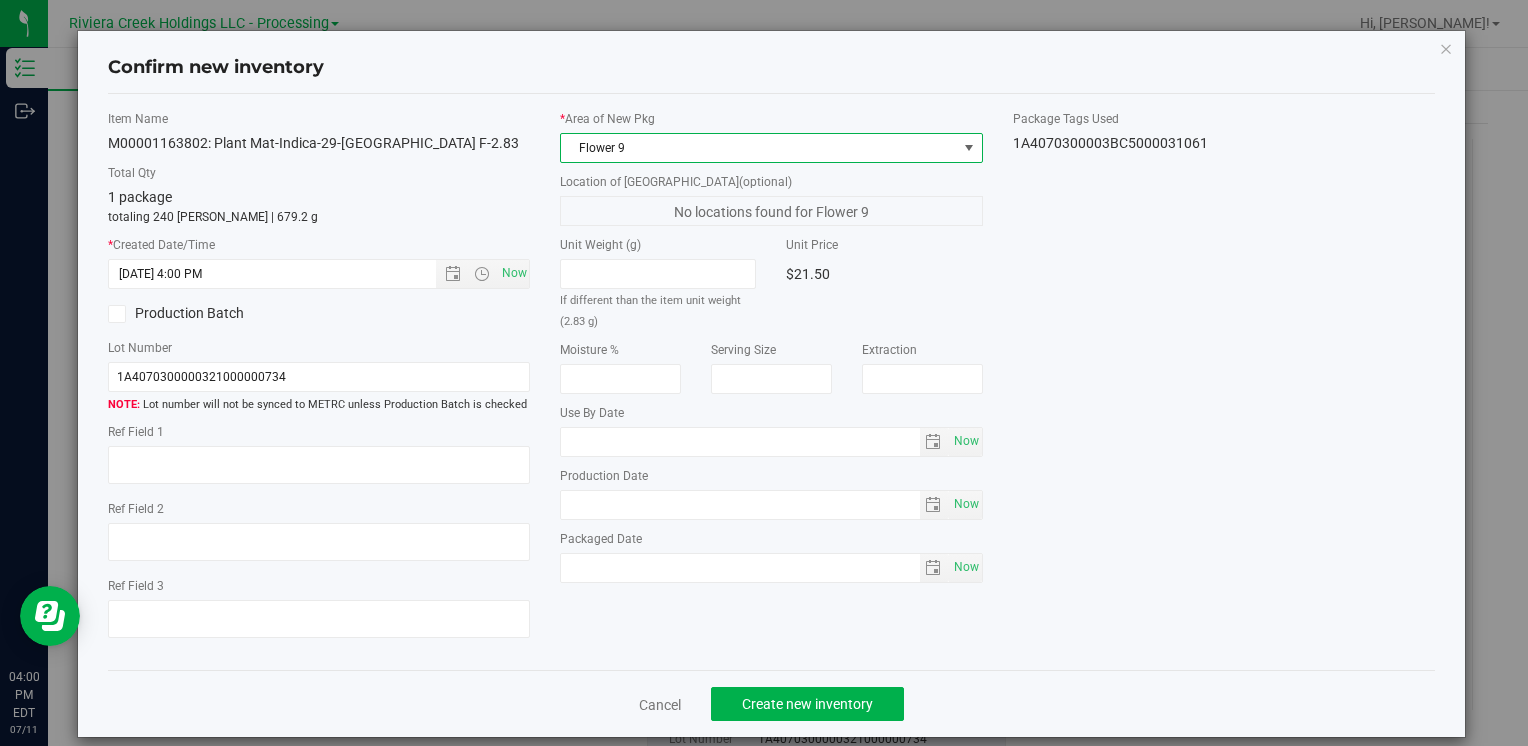 drag, startPoint x: 642, startPoint y: 169, endPoint x: 644, endPoint y: 154, distance: 15.132746 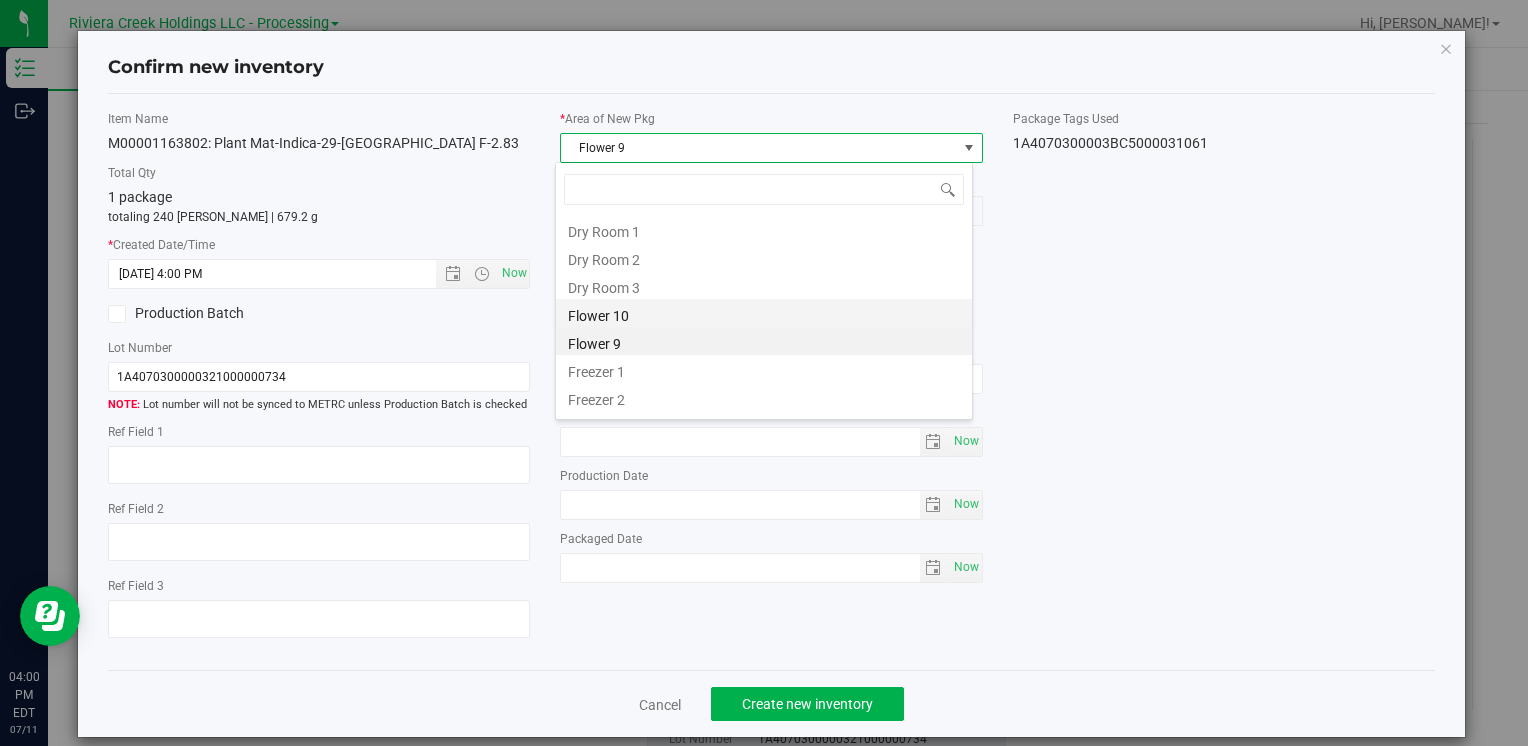 click on "Flower 10" at bounding box center [764, 313] 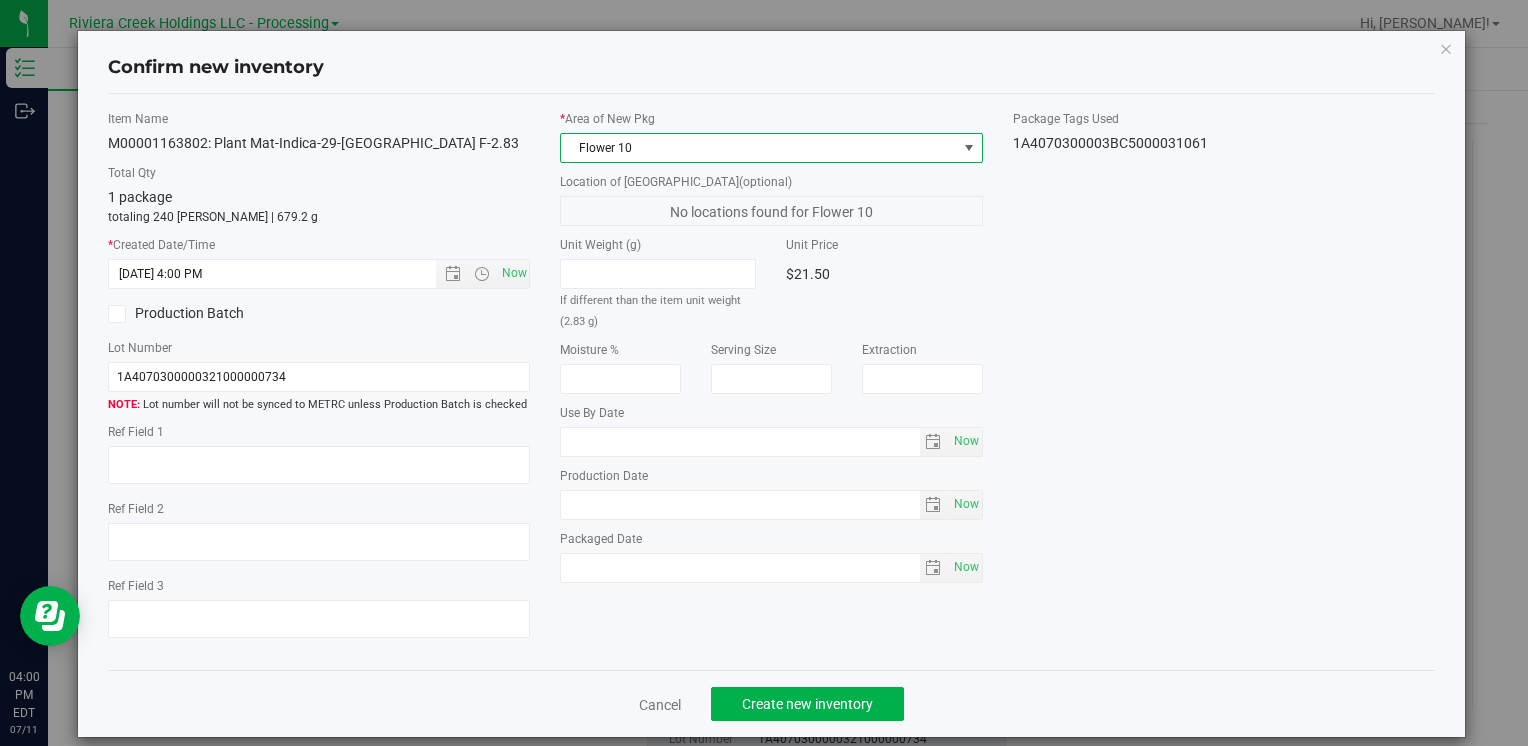 click on "Cancel
Create new inventory" at bounding box center [771, 703] 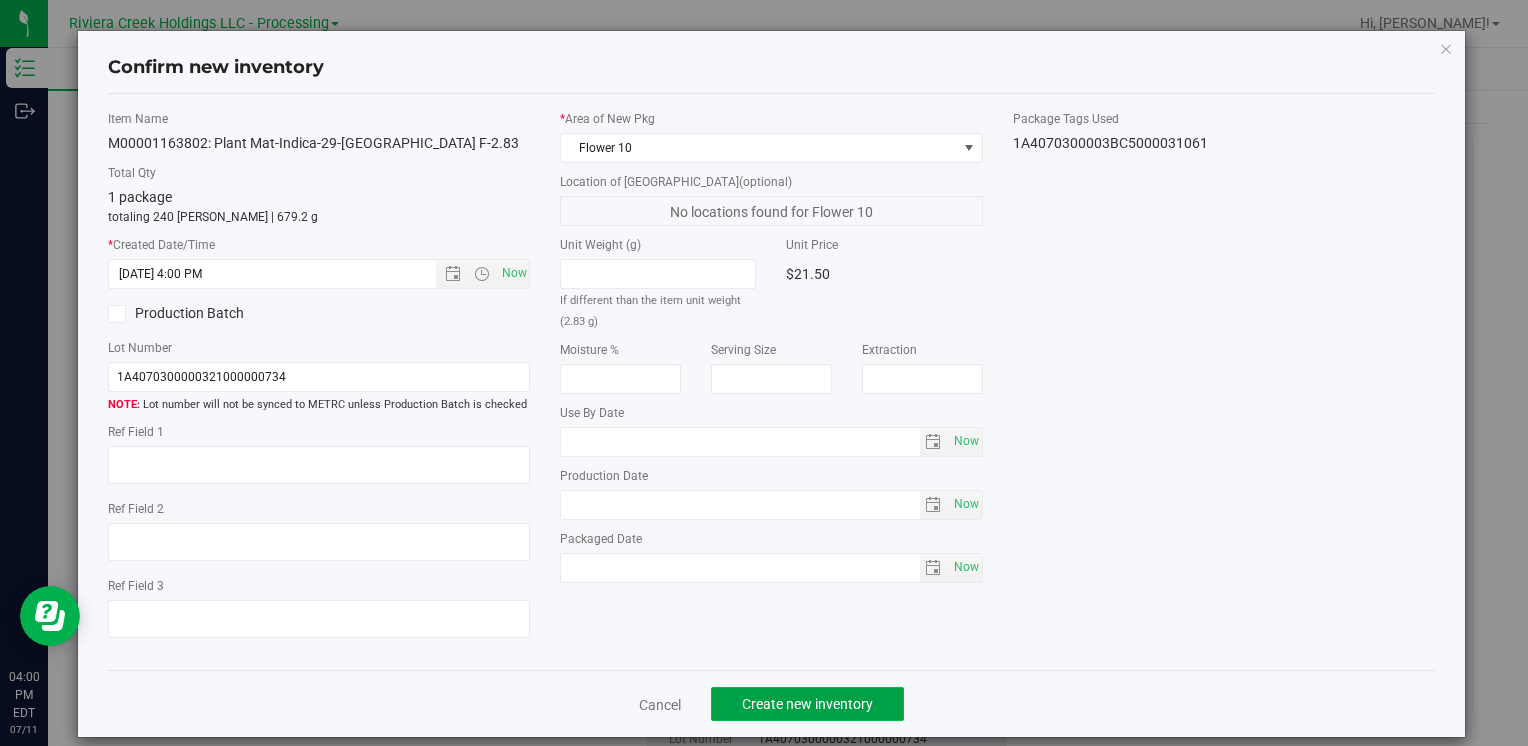 click on "Create new inventory" 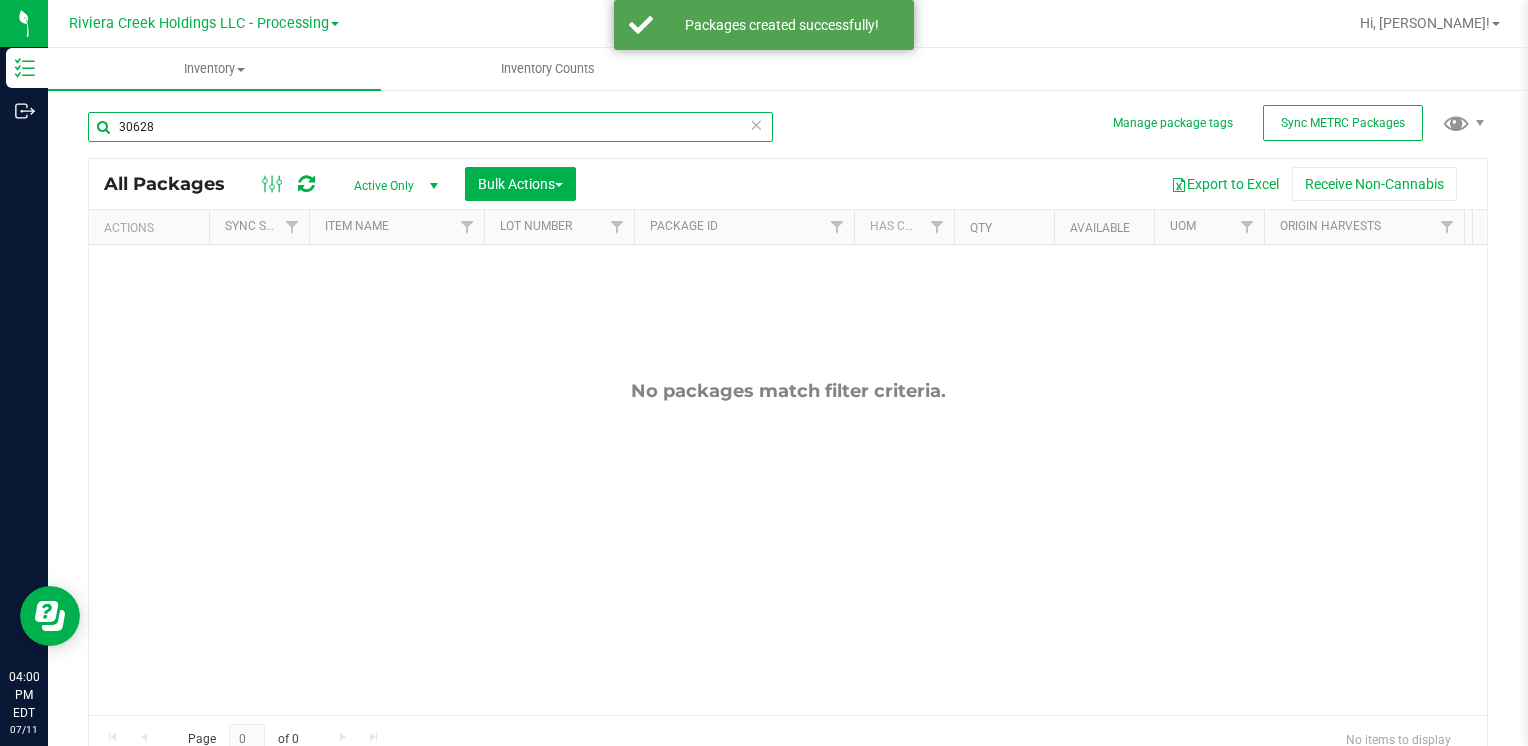 click on "30628" at bounding box center [430, 127] 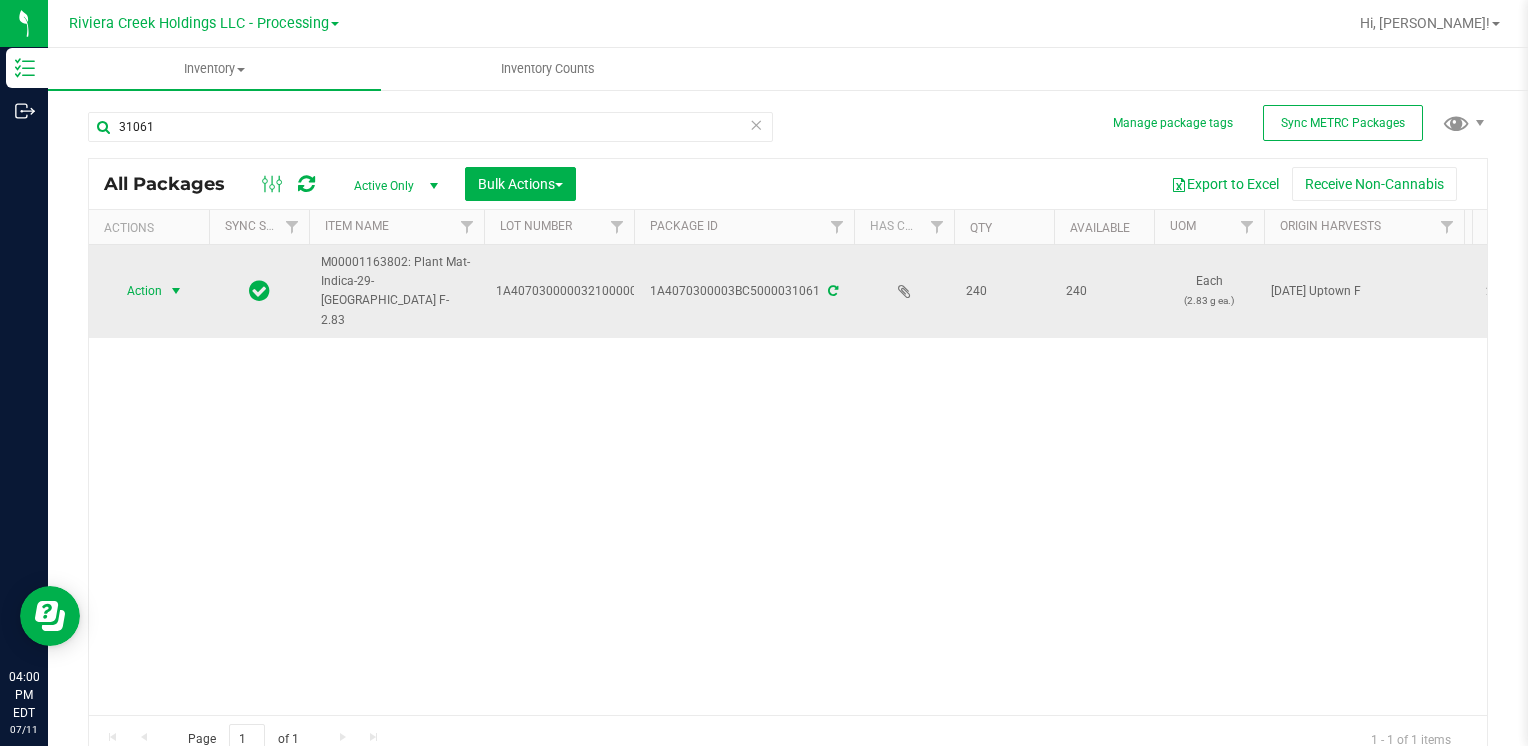 click on "Action" at bounding box center [136, 291] 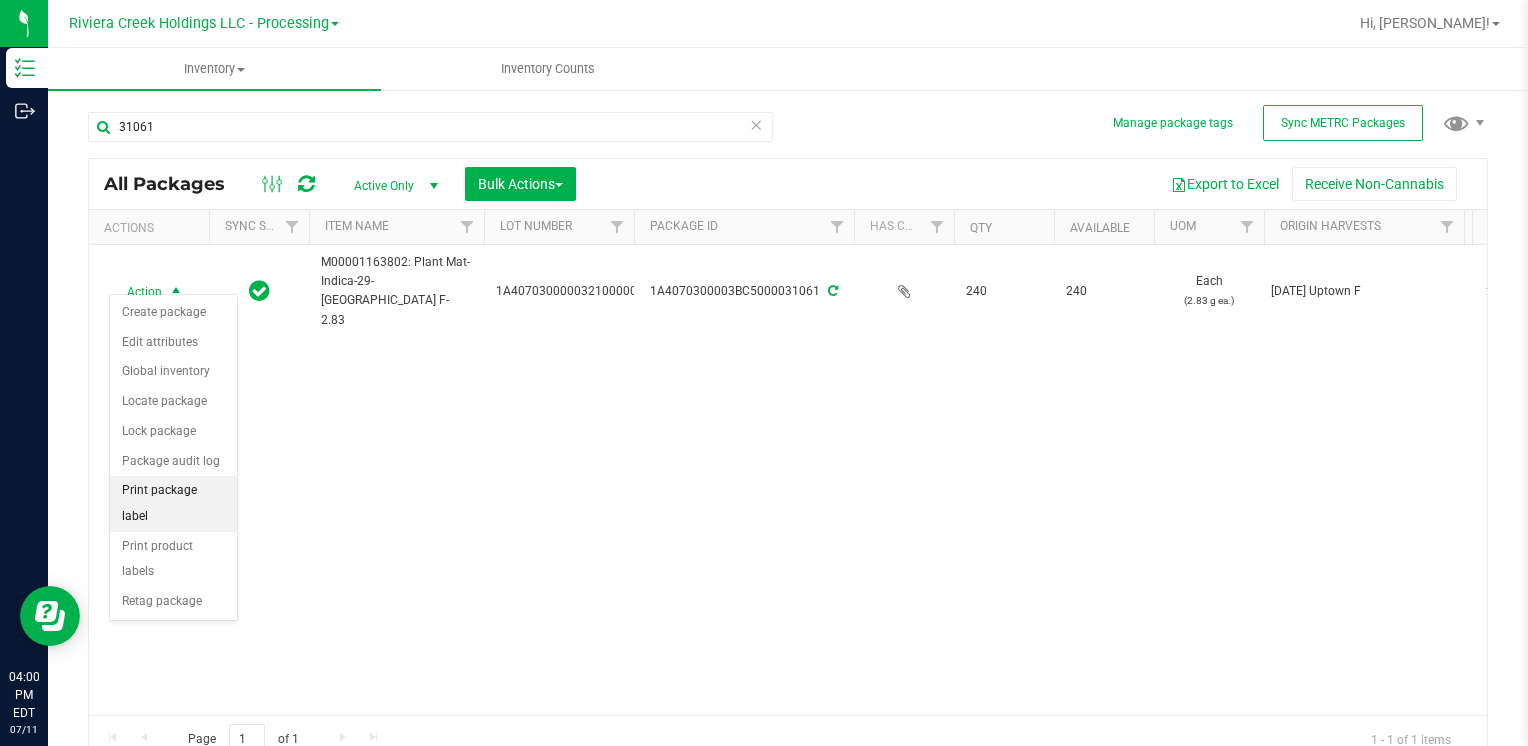 click on "Print package label" at bounding box center (173, 503) 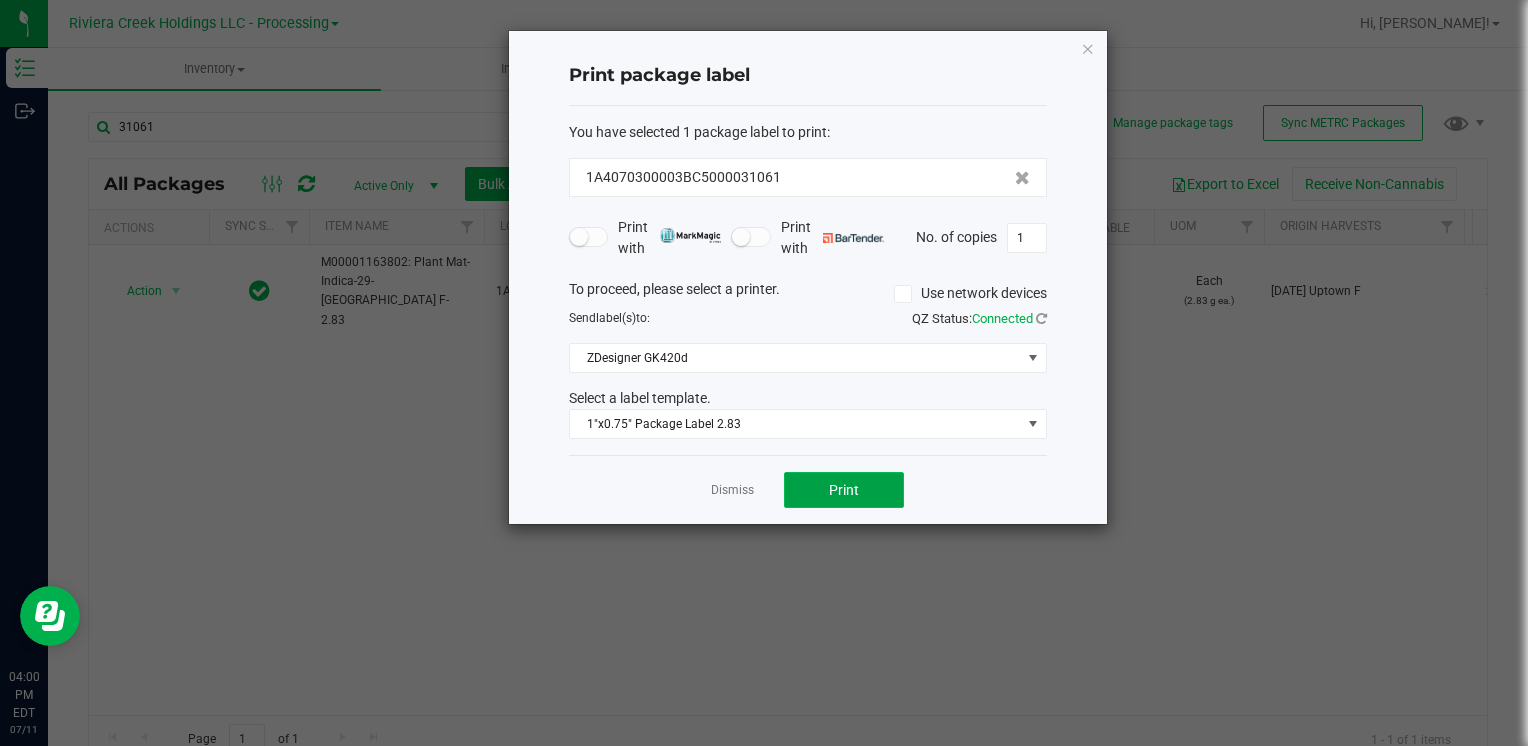 click on "Print" 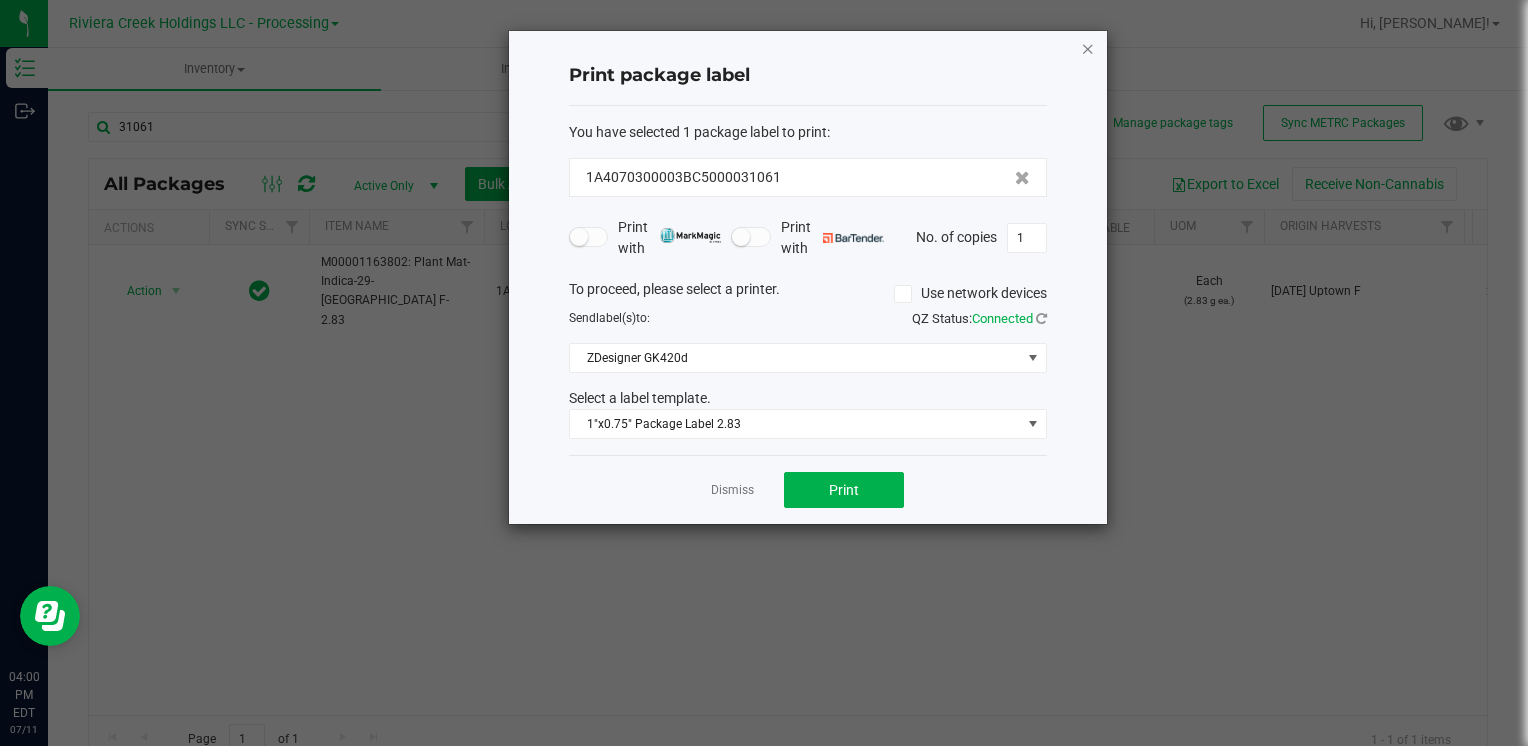 click 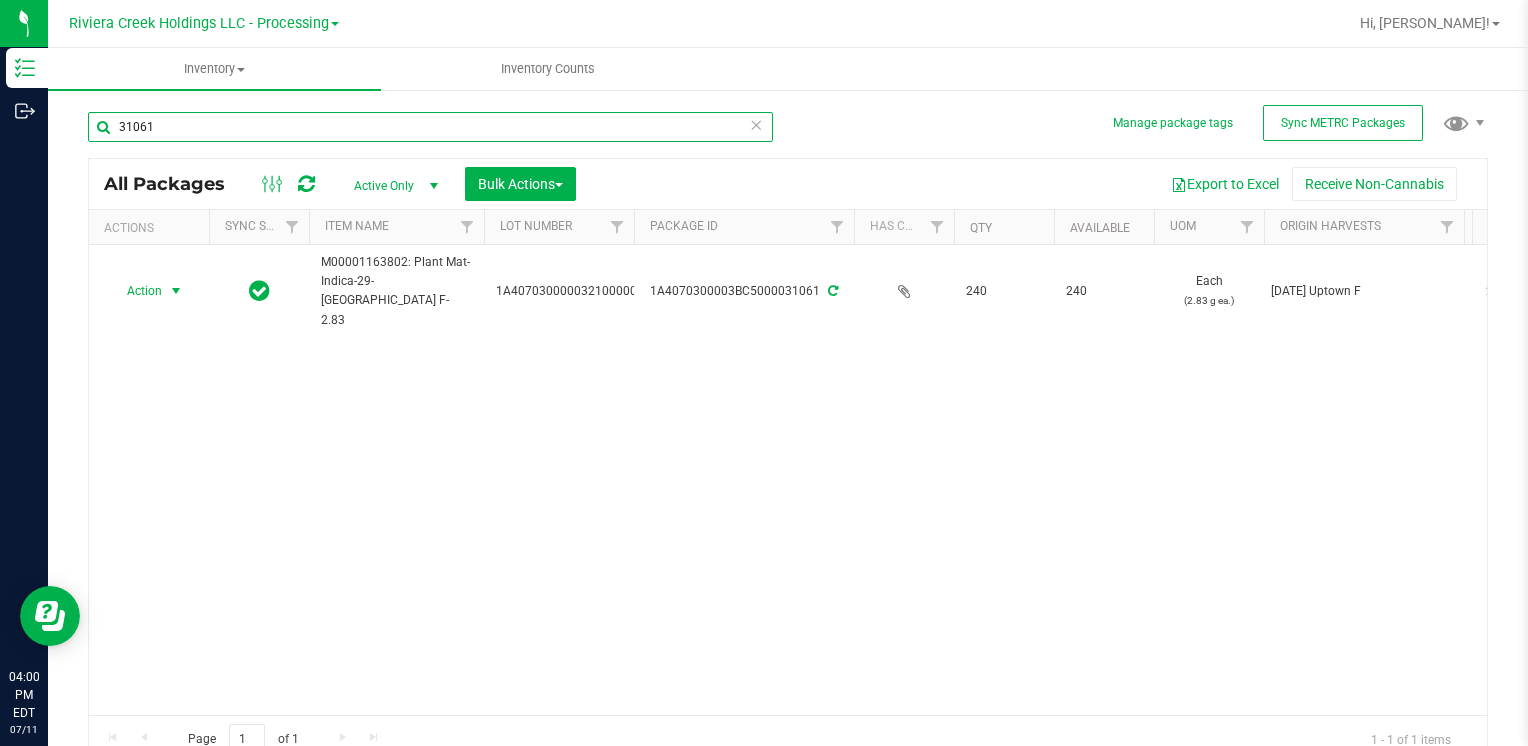 click on "31061" at bounding box center [430, 127] 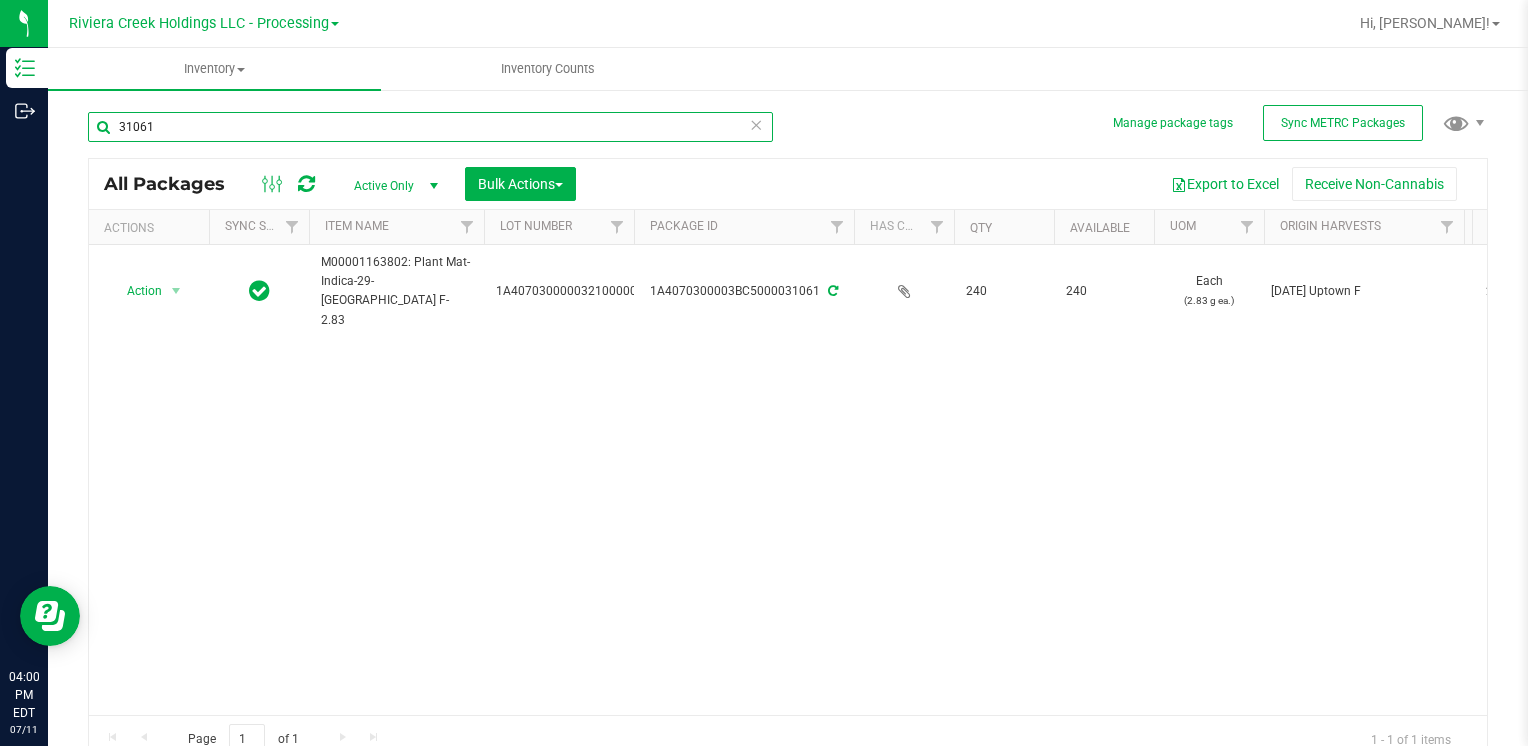 click on "31061" at bounding box center (430, 127) 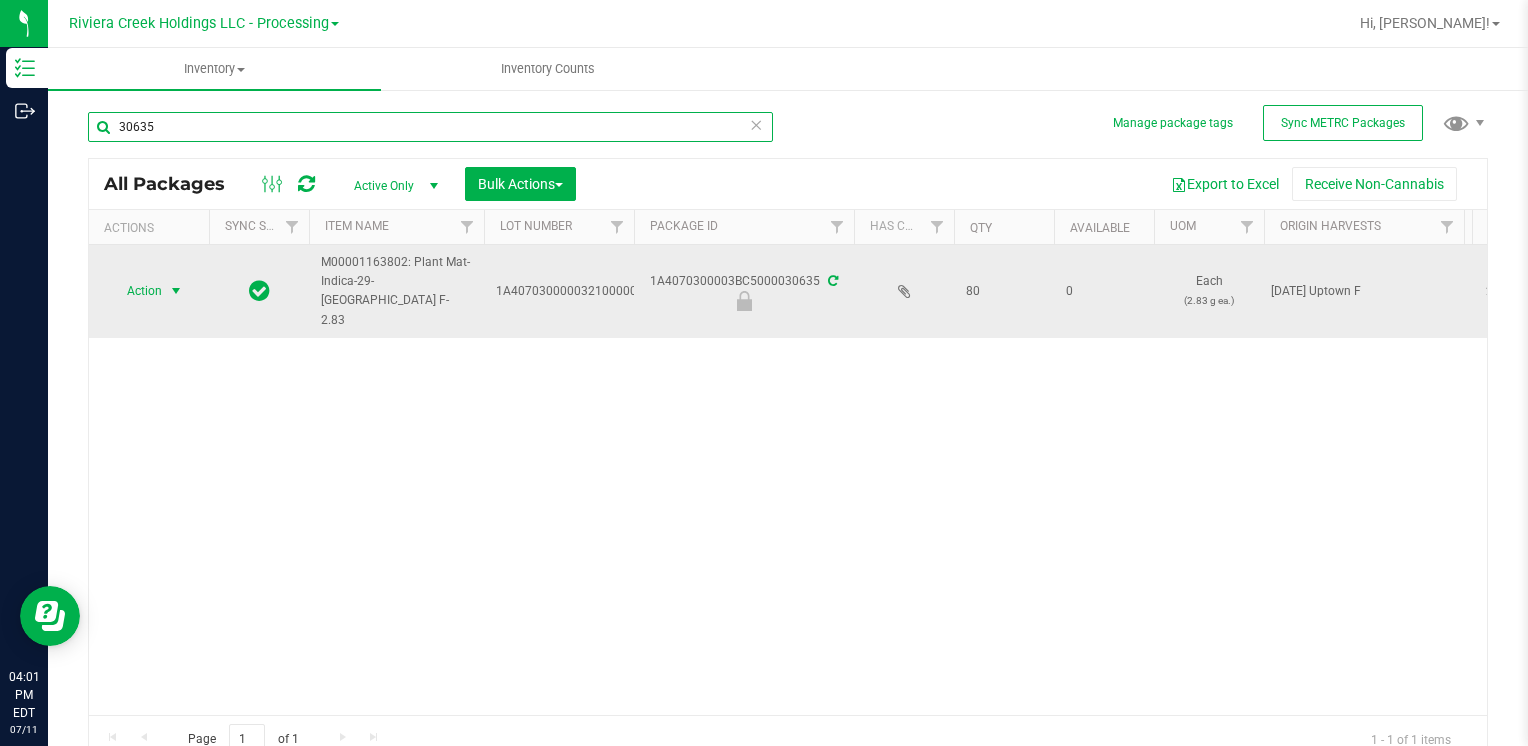 type on "30635" 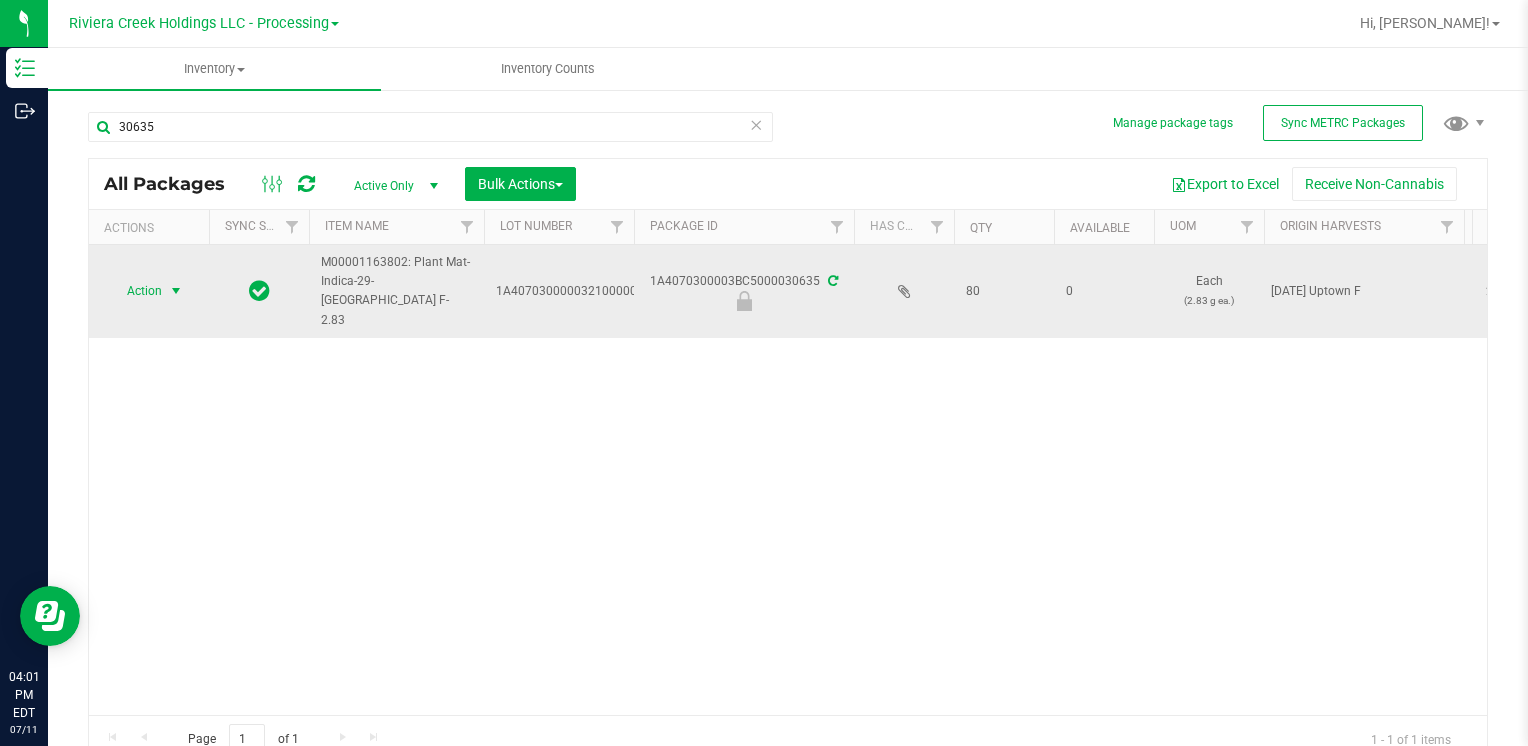 click on "Action" at bounding box center (136, 291) 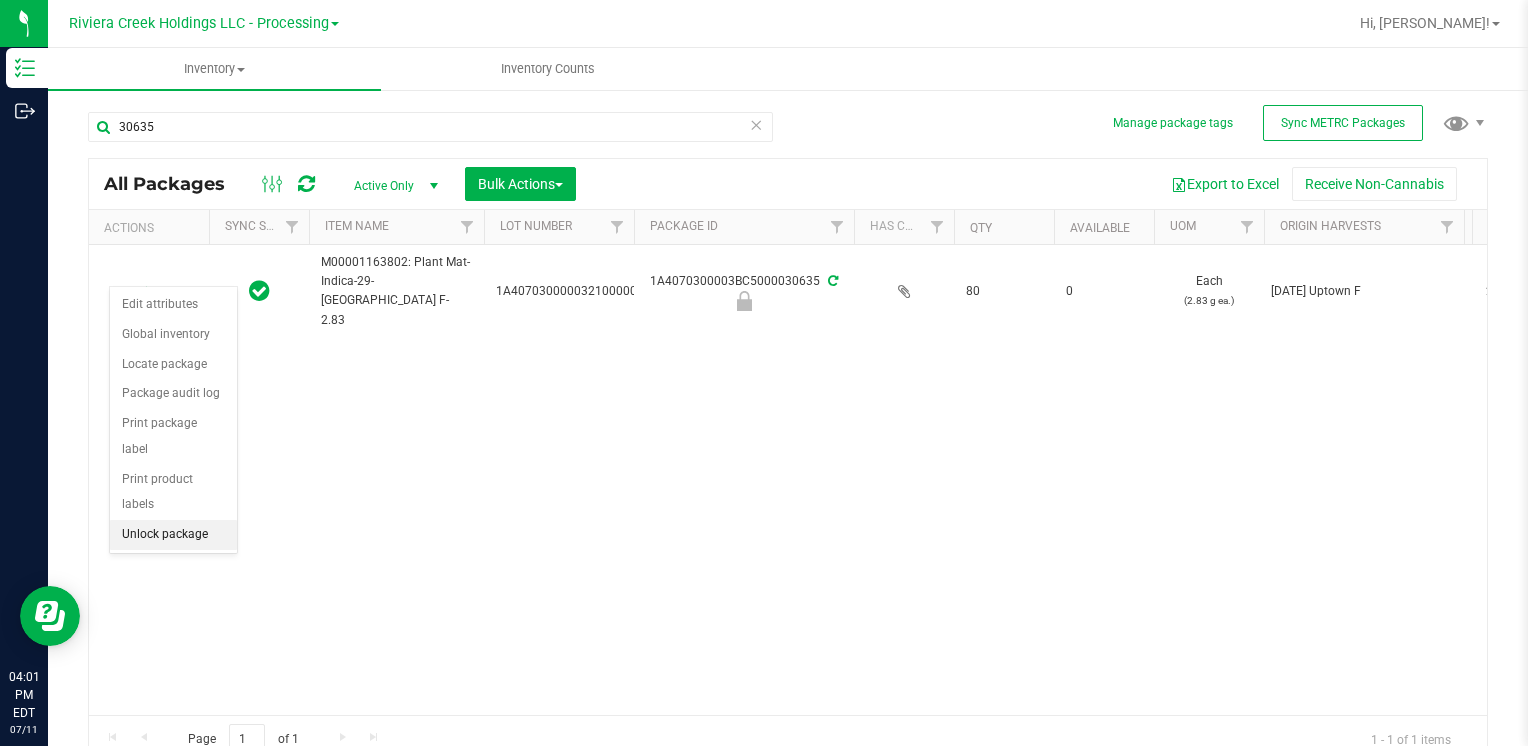 click on "Unlock package" at bounding box center [173, 535] 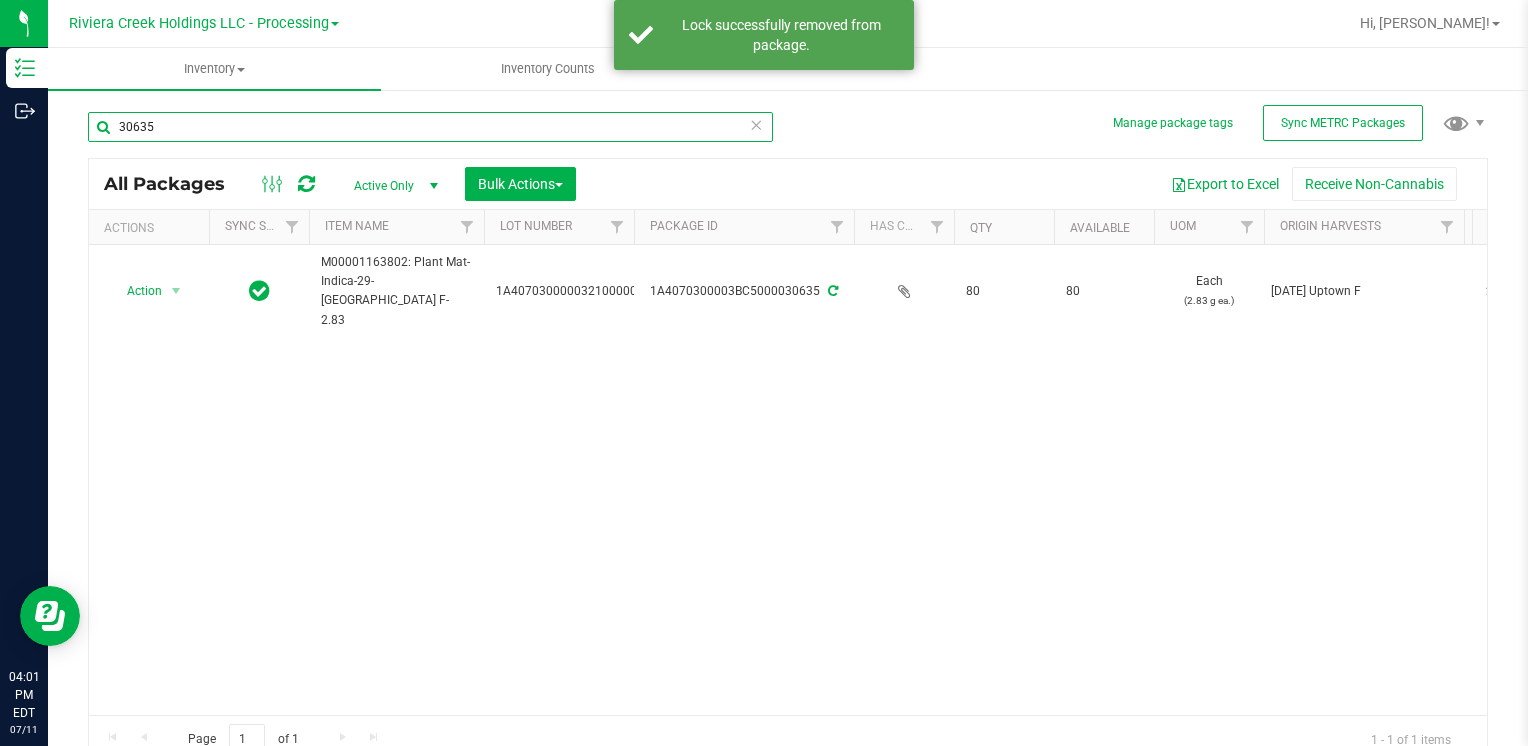 click on "30635" at bounding box center (430, 127) 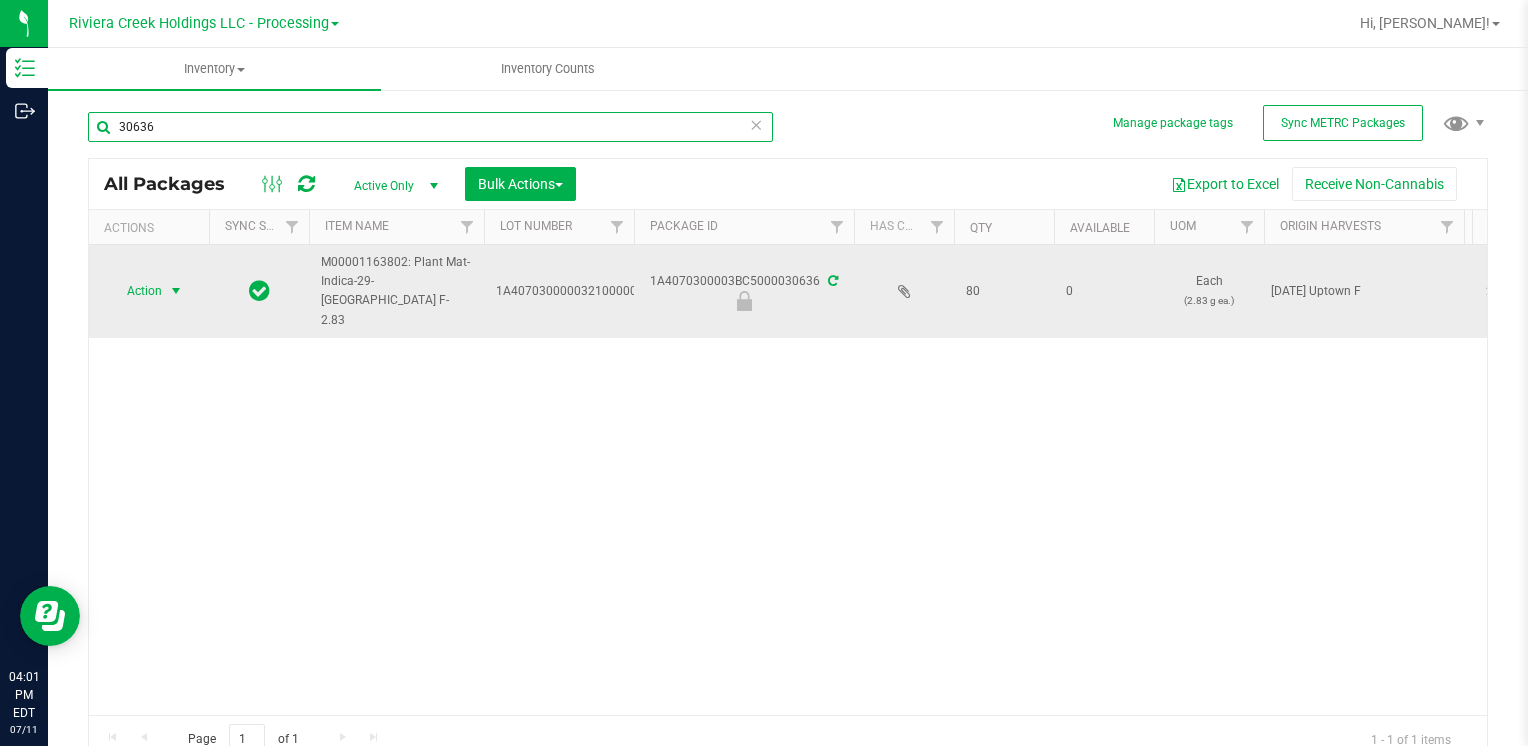 type on "30636" 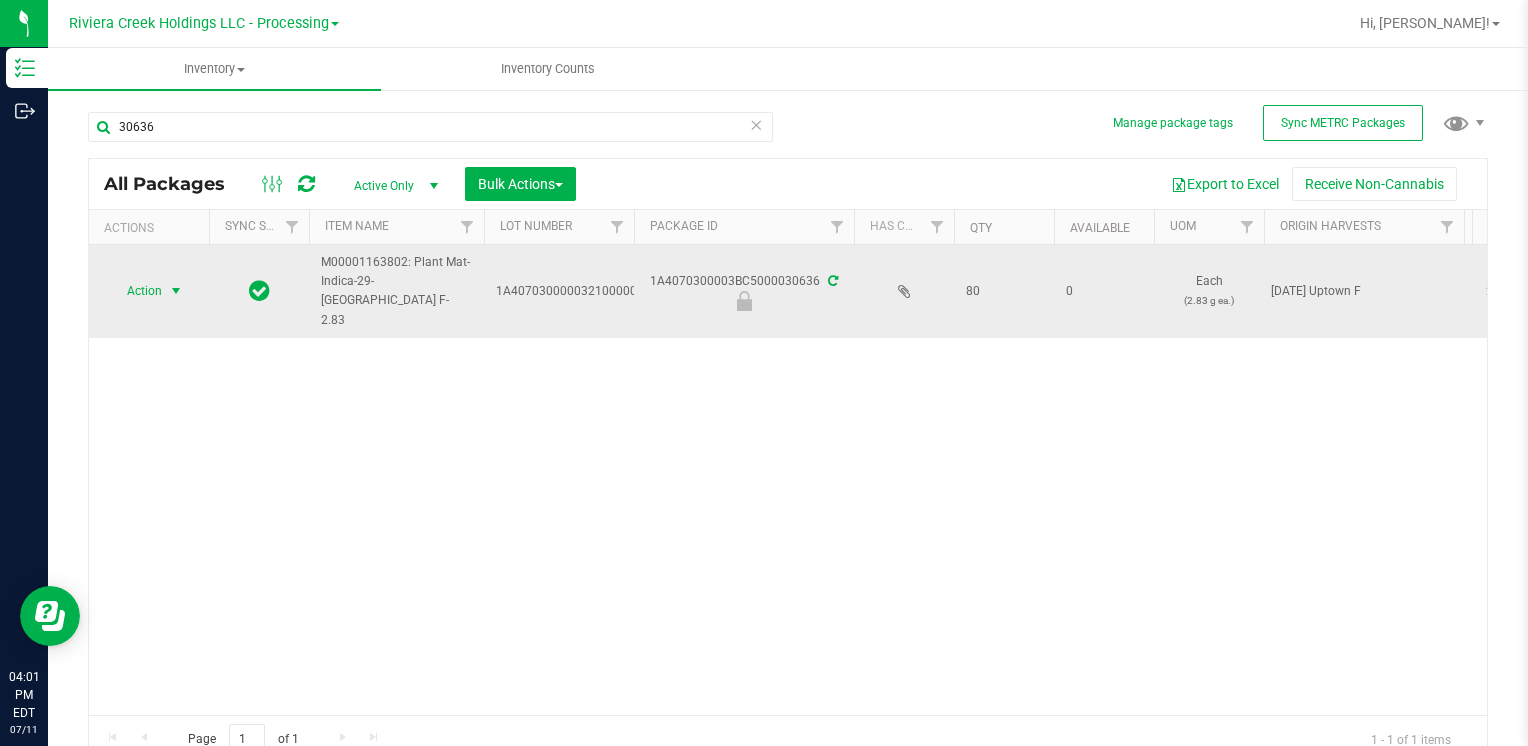click on "Action" at bounding box center [136, 291] 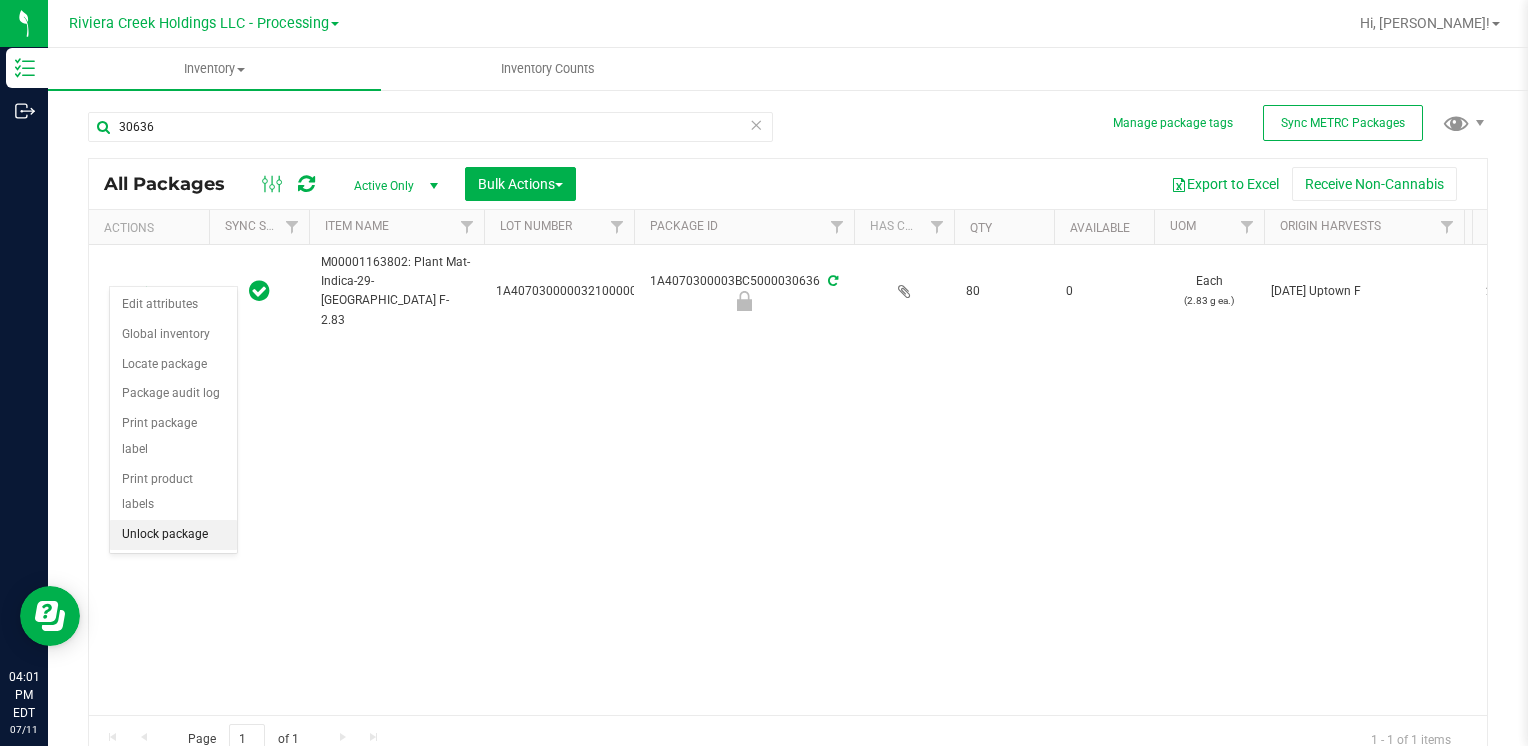 click on "Unlock package" at bounding box center (173, 535) 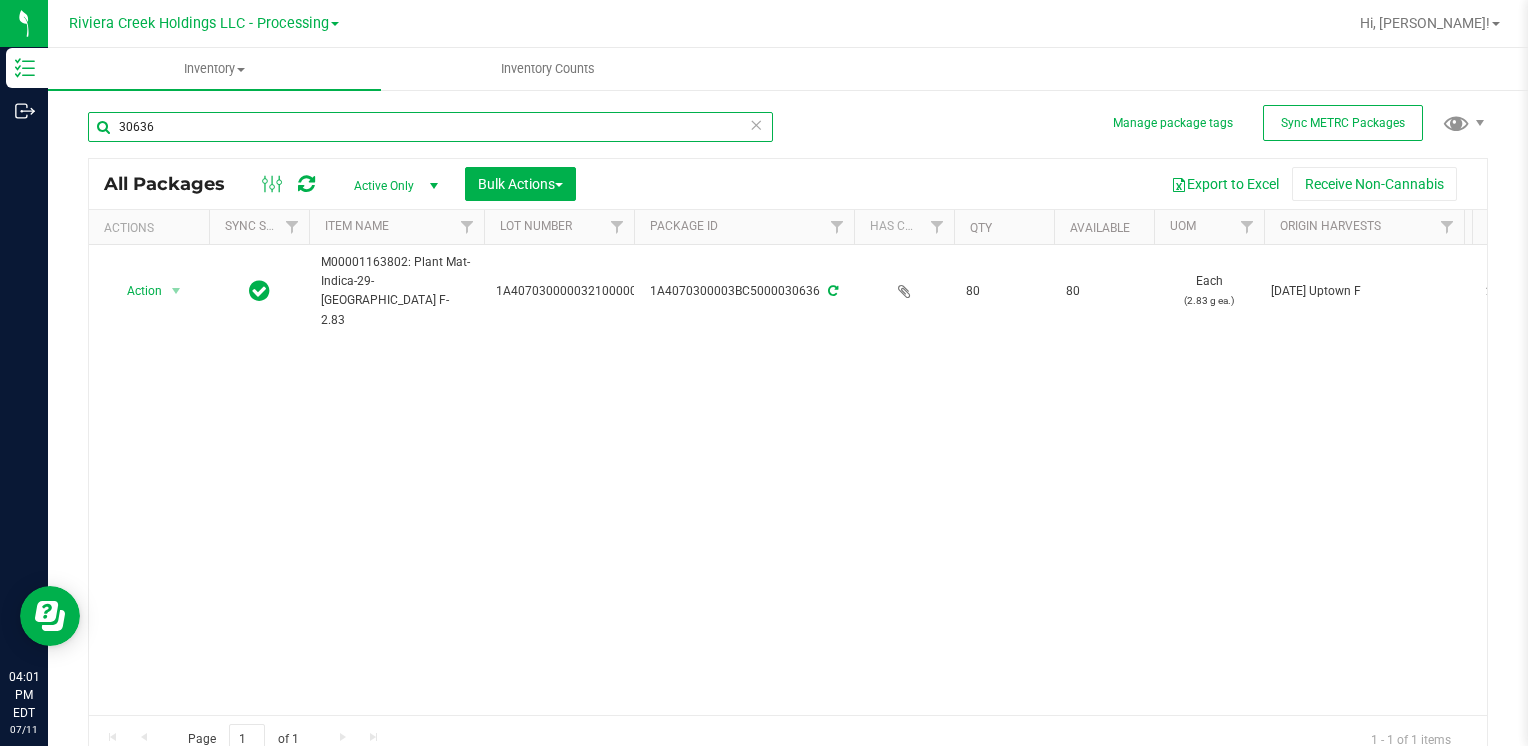 click on "30636" at bounding box center (430, 127) 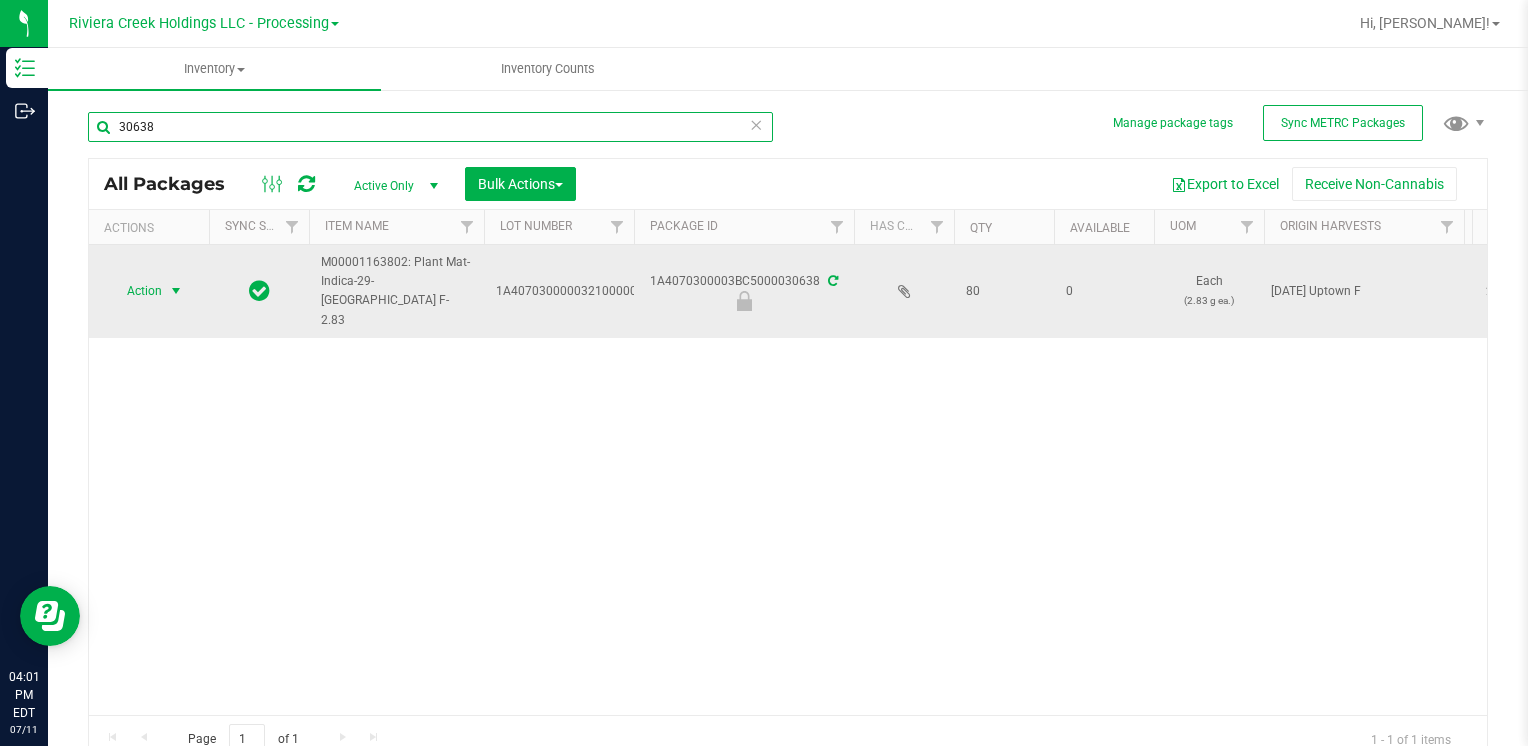 type on "30638" 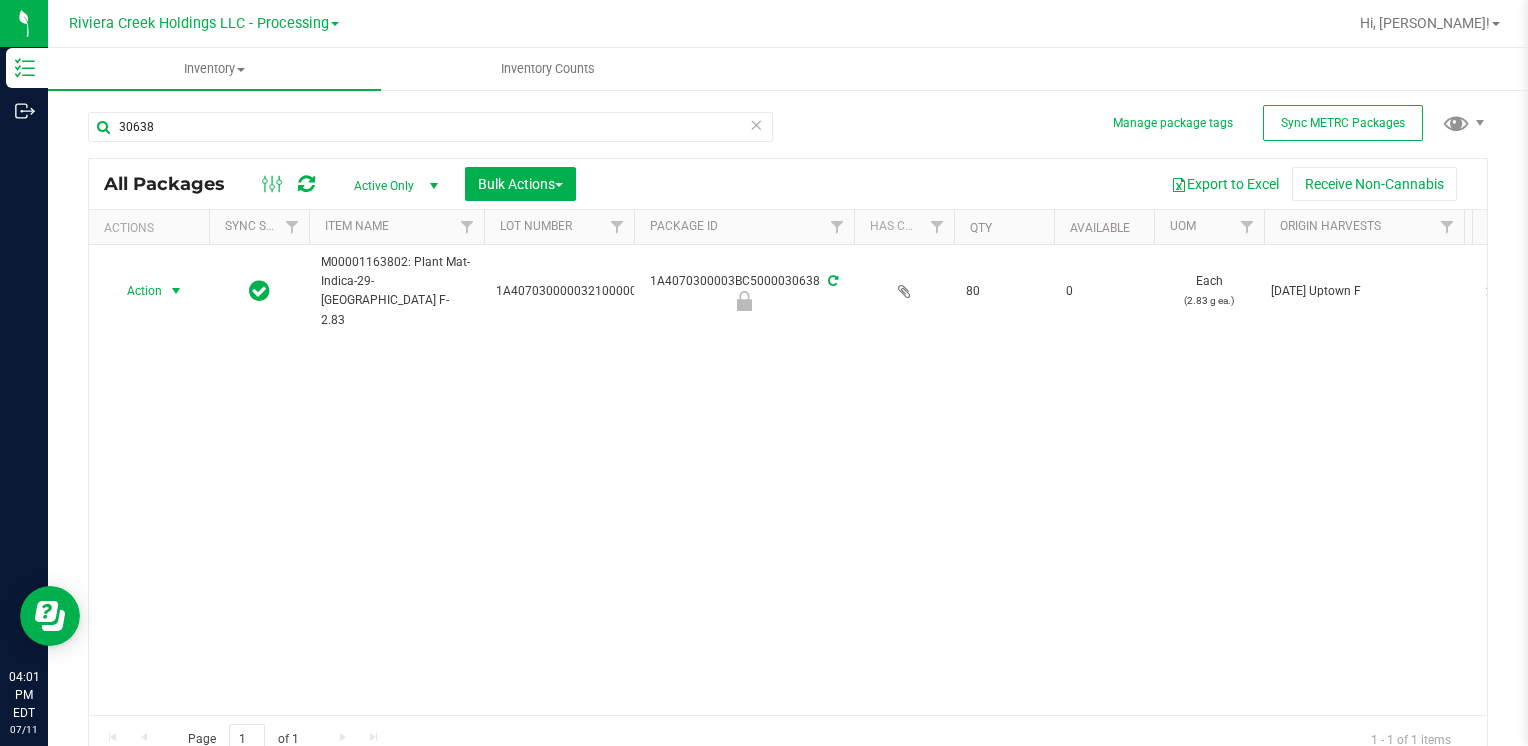 drag, startPoint x: 164, startPoint y: 284, endPoint x: 197, endPoint y: 382, distance: 103.40696 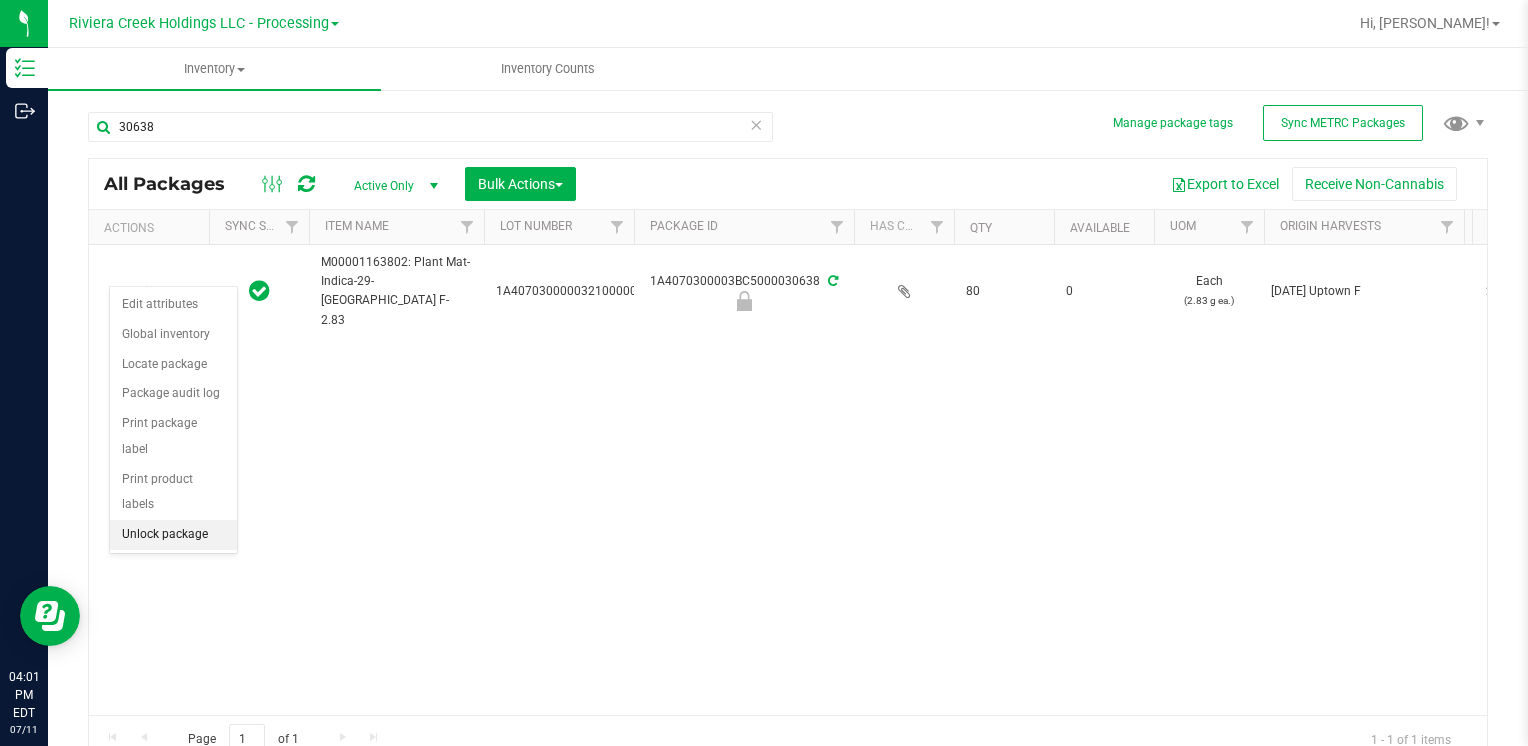 click on "Unlock package" at bounding box center (173, 535) 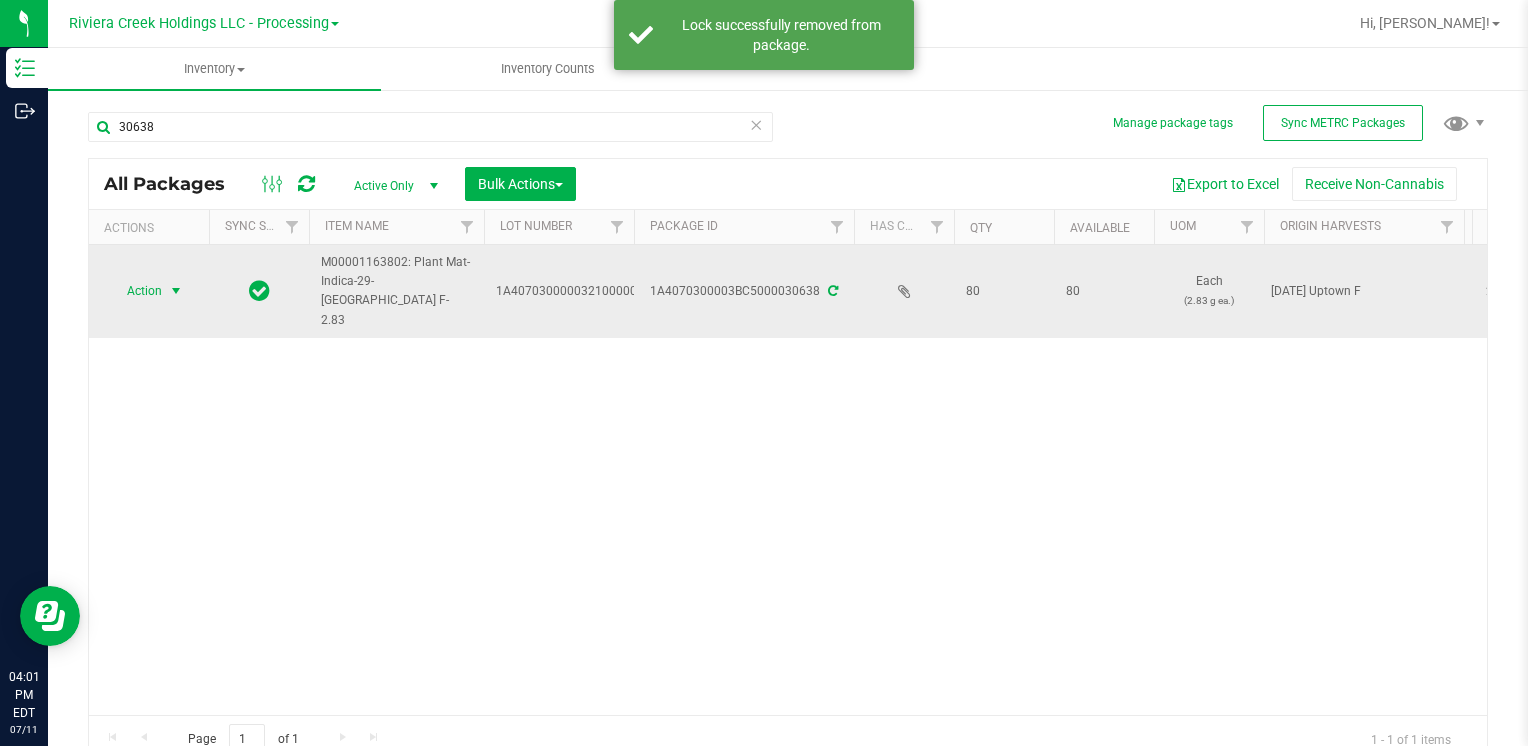 click on "Action" at bounding box center (136, 291) 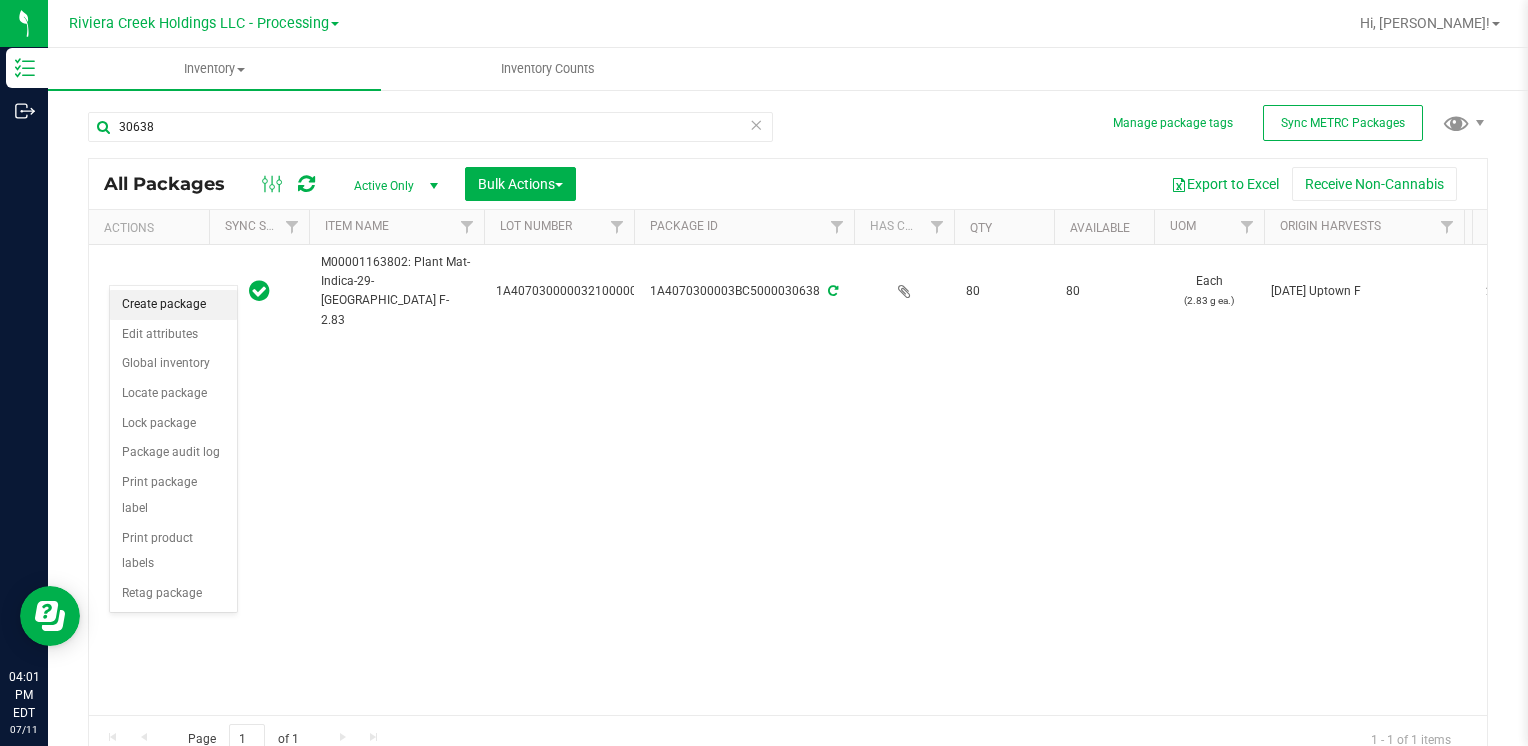 click on "Create package" at bounding box center (173, 305) 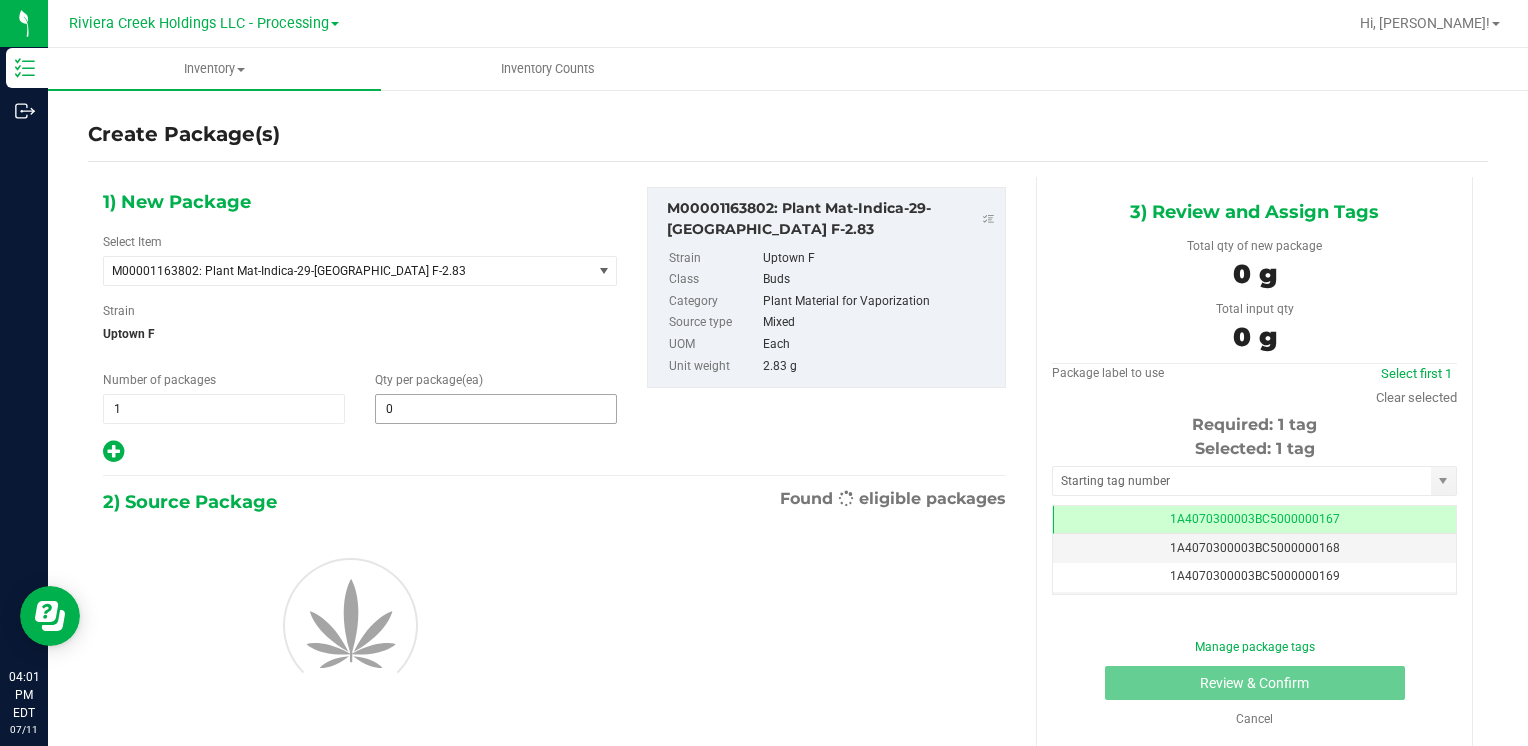 scroll, scrollTop: 0, scrollLeft: 0, axis: both 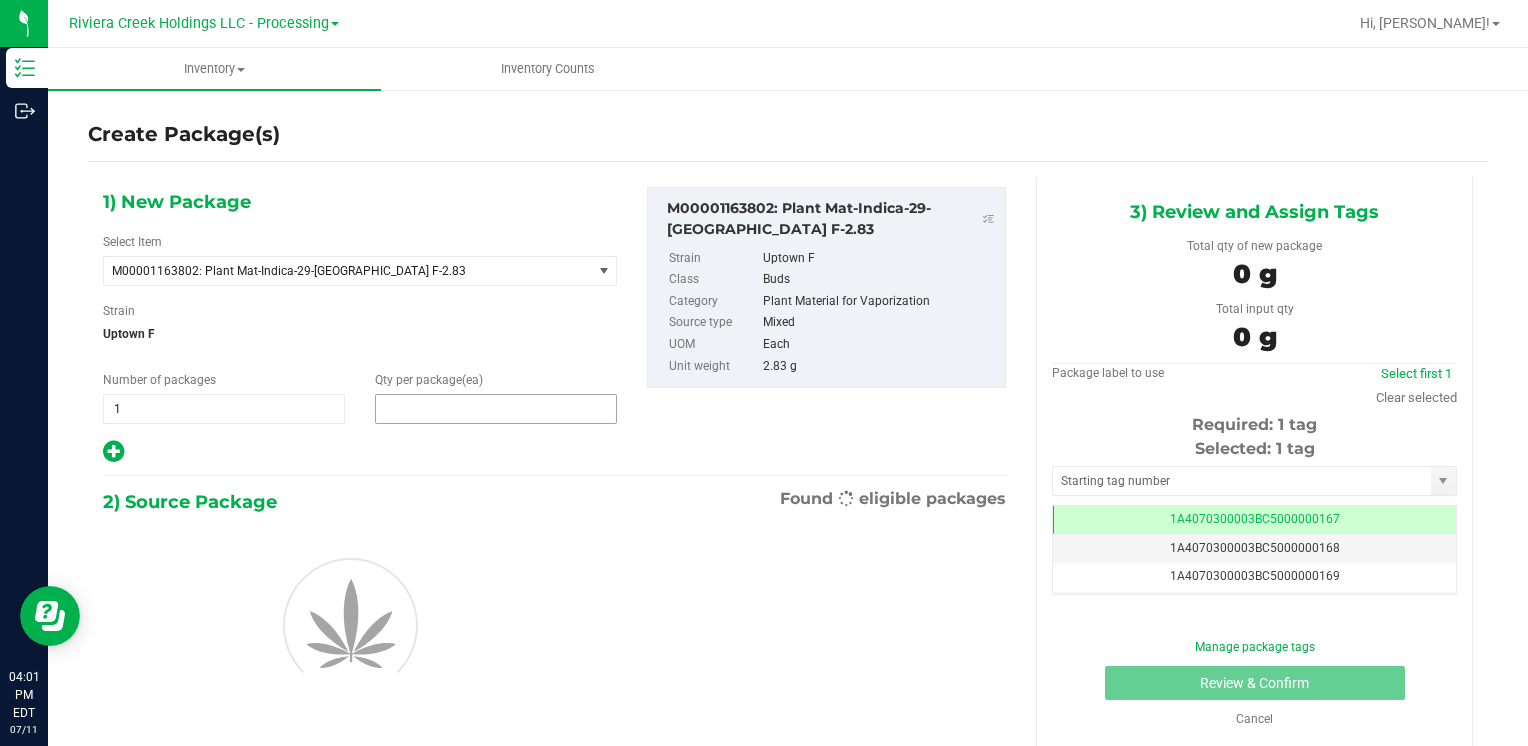 click at bounding box center [496, 409] 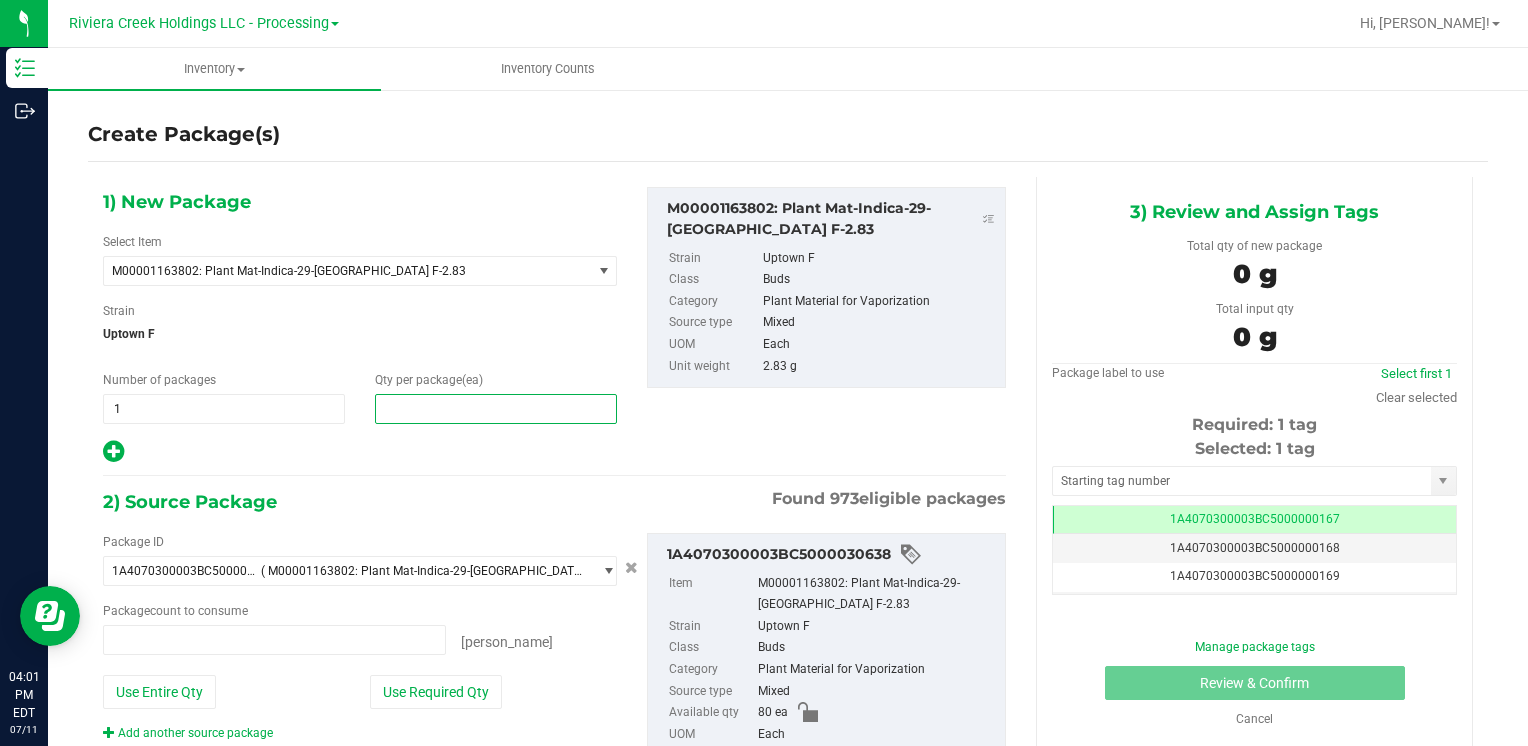 type on "0 ea" 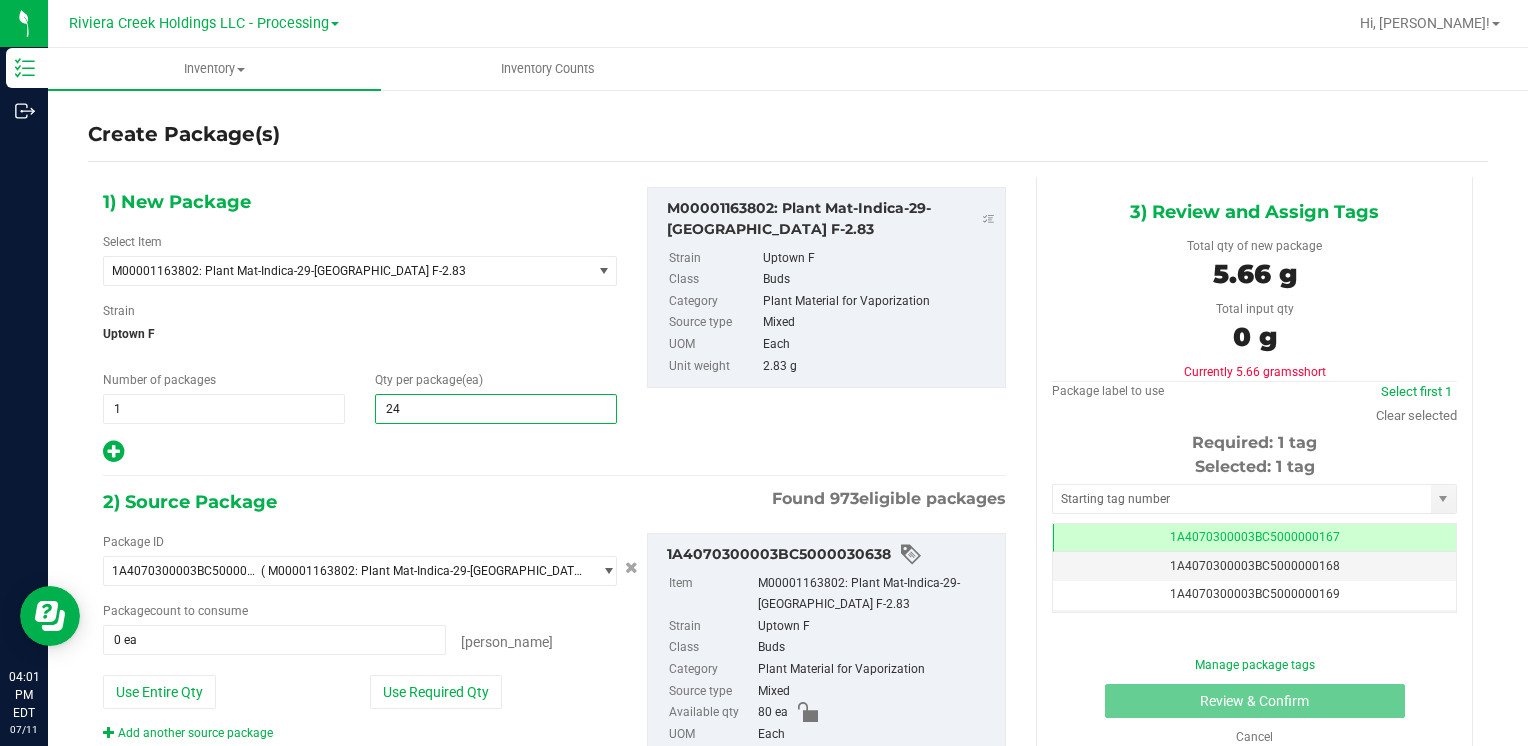 type on "240" 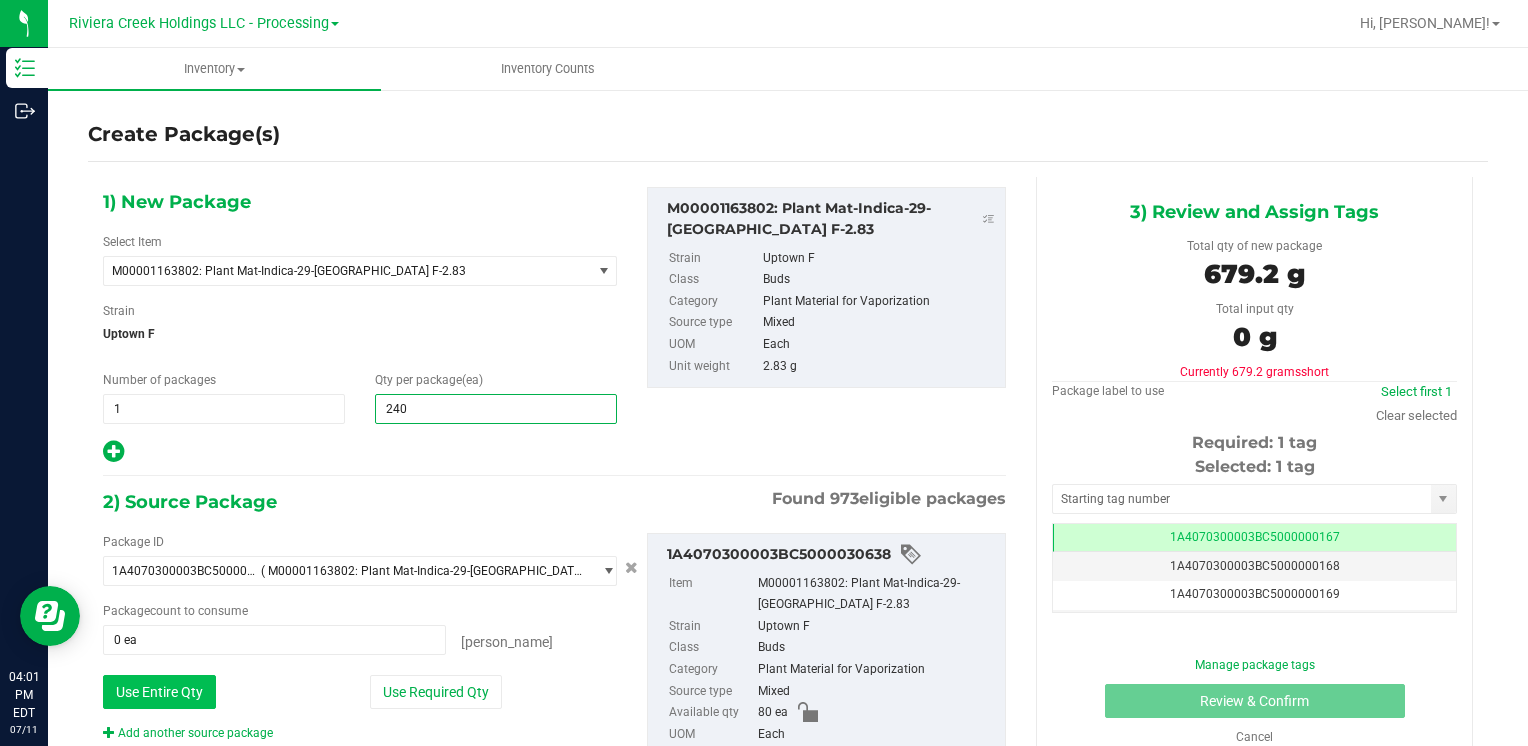 type on "240" 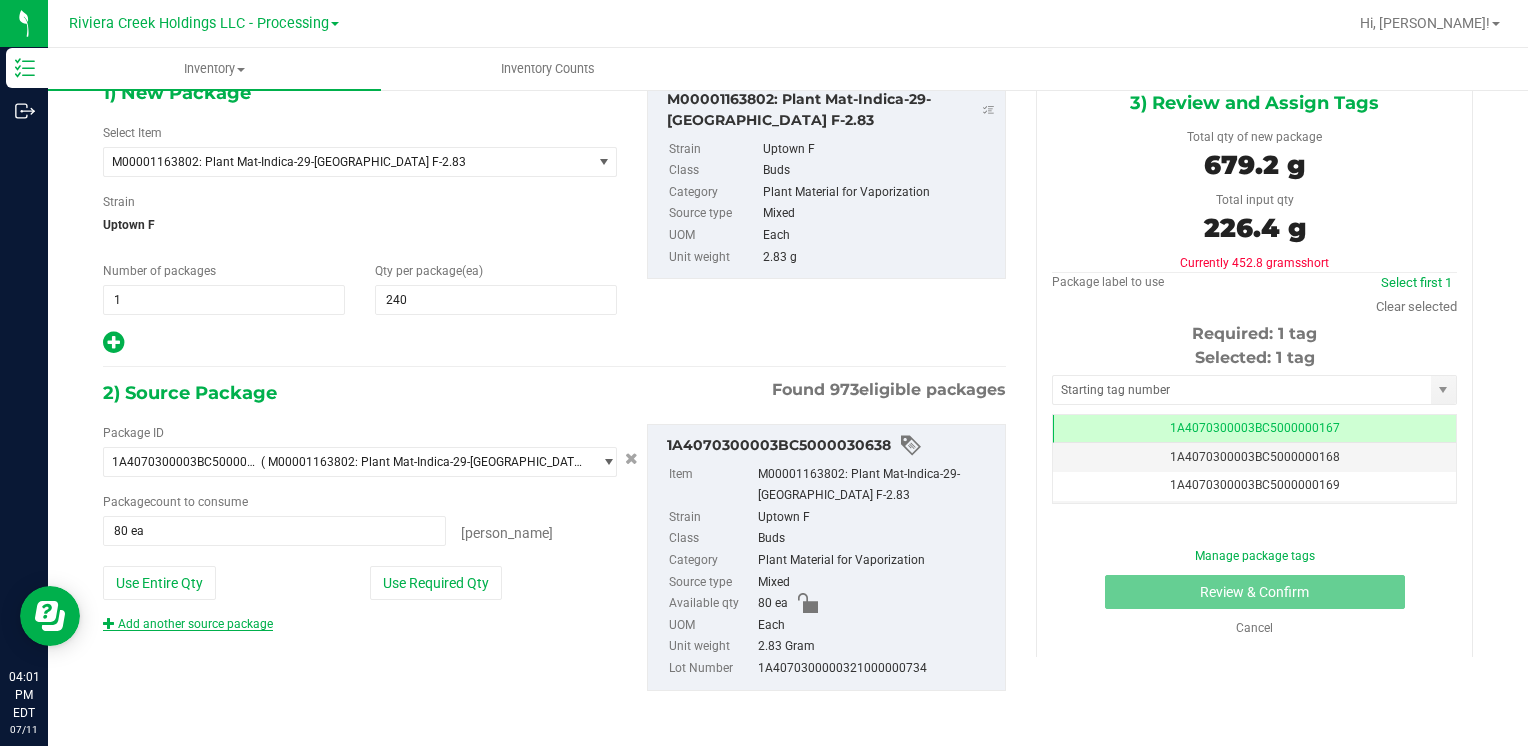 click on "Add another source package" at bounding box center [188, 624] 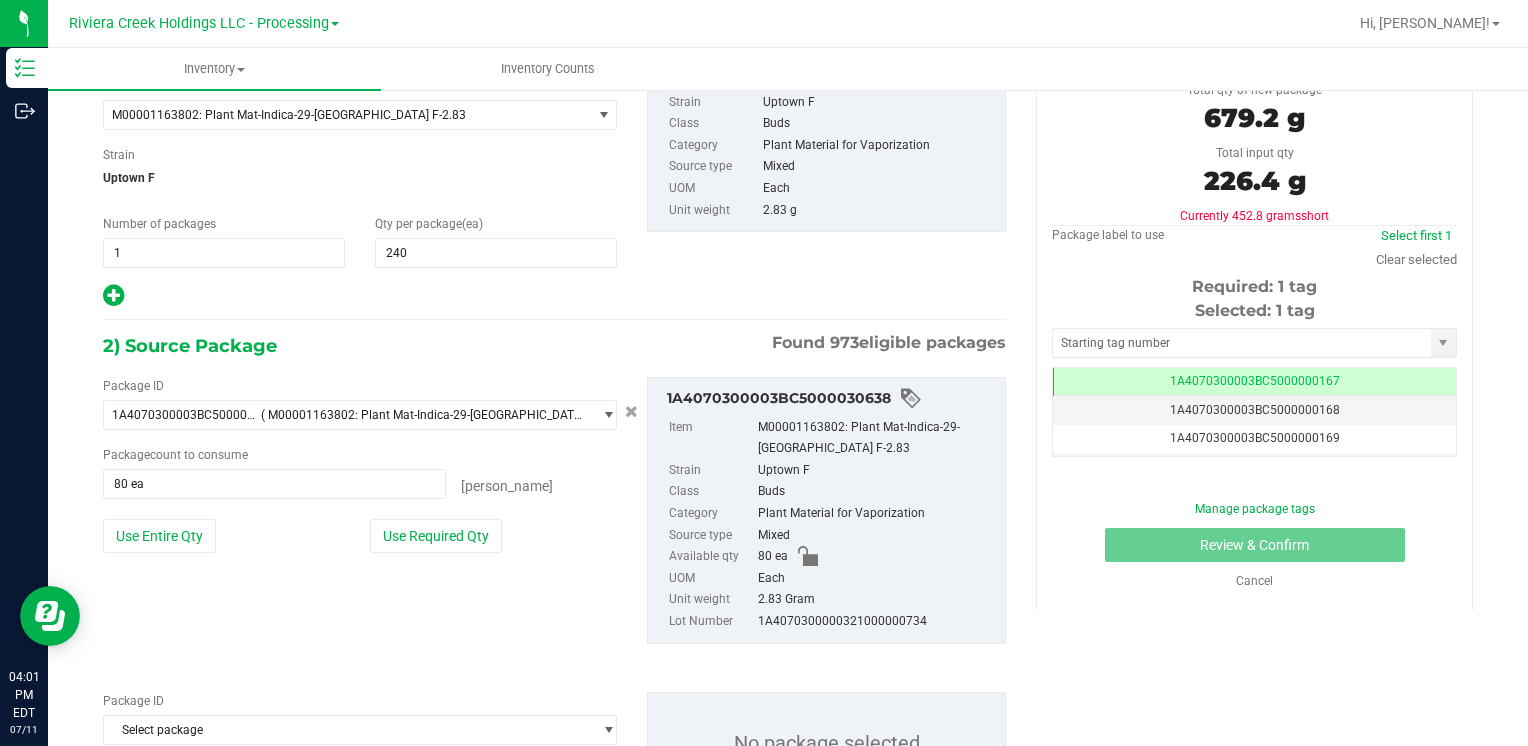 scroll, scrollTop: 259, scrollLeft: 0, axis: vertical 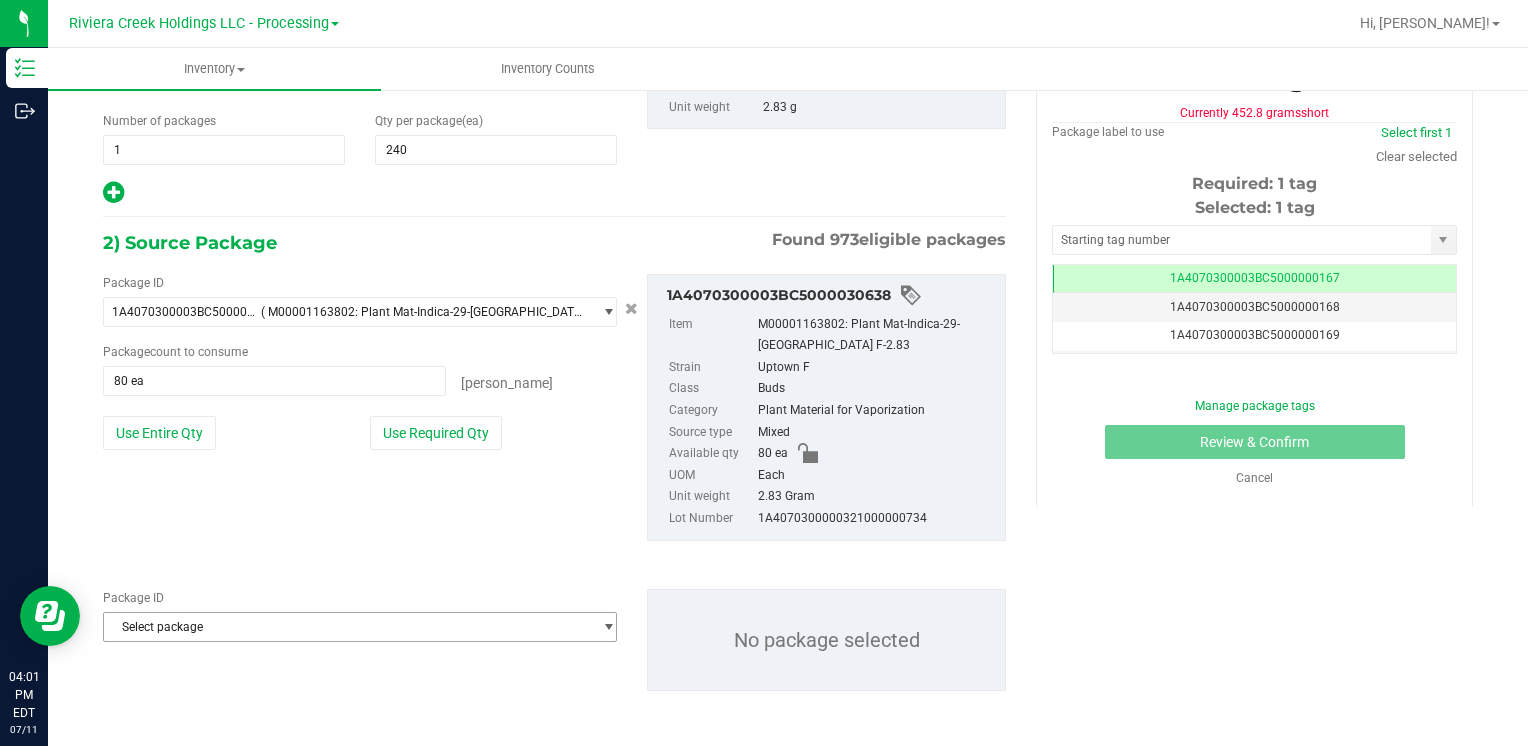 click on "Select package" at bounding box center [347, 627] 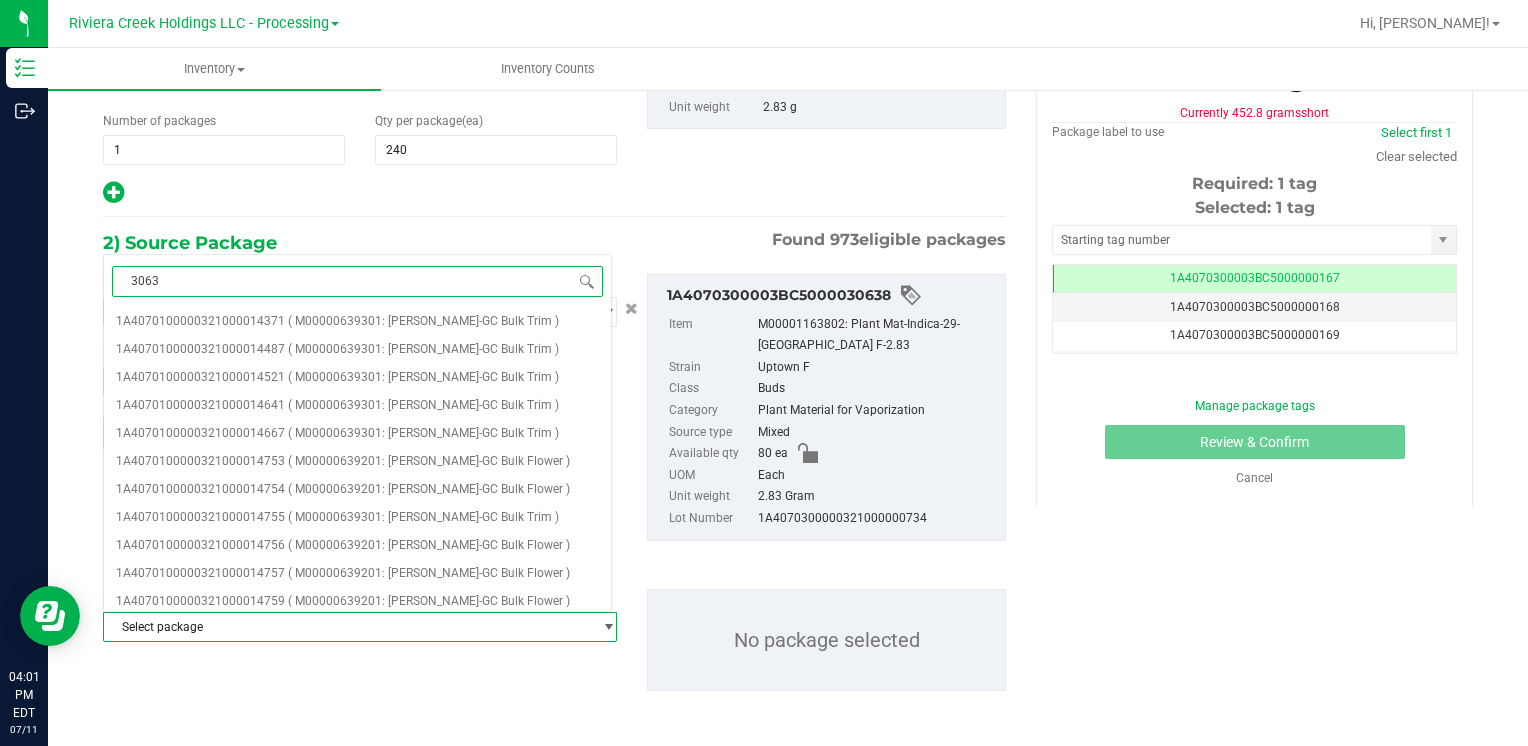type on "30636" 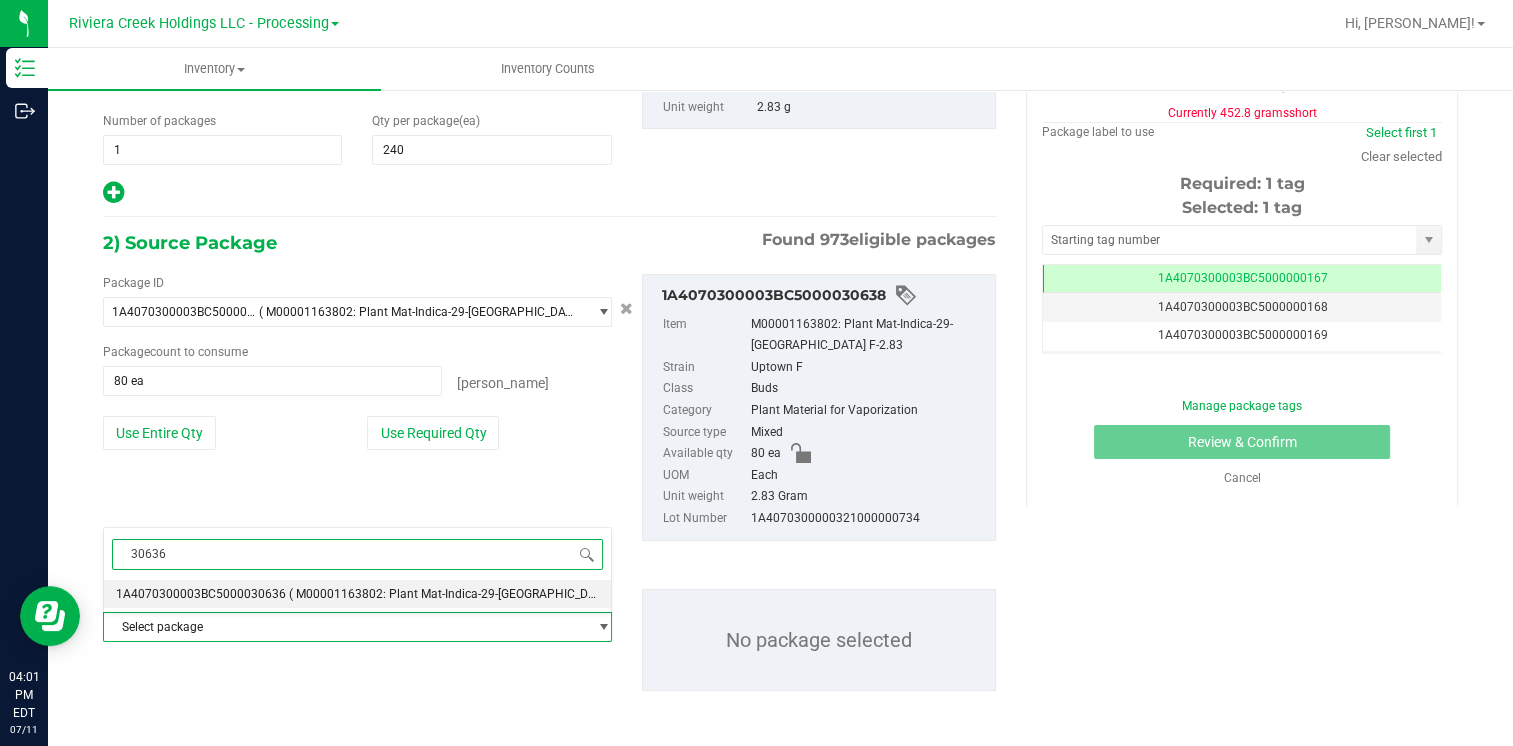 click on "1A4070300003BC5000030636
(
M00001163802: Plant Mat-Indica-29-Uptown F-2.83
)" at bounding box center (357, 594) 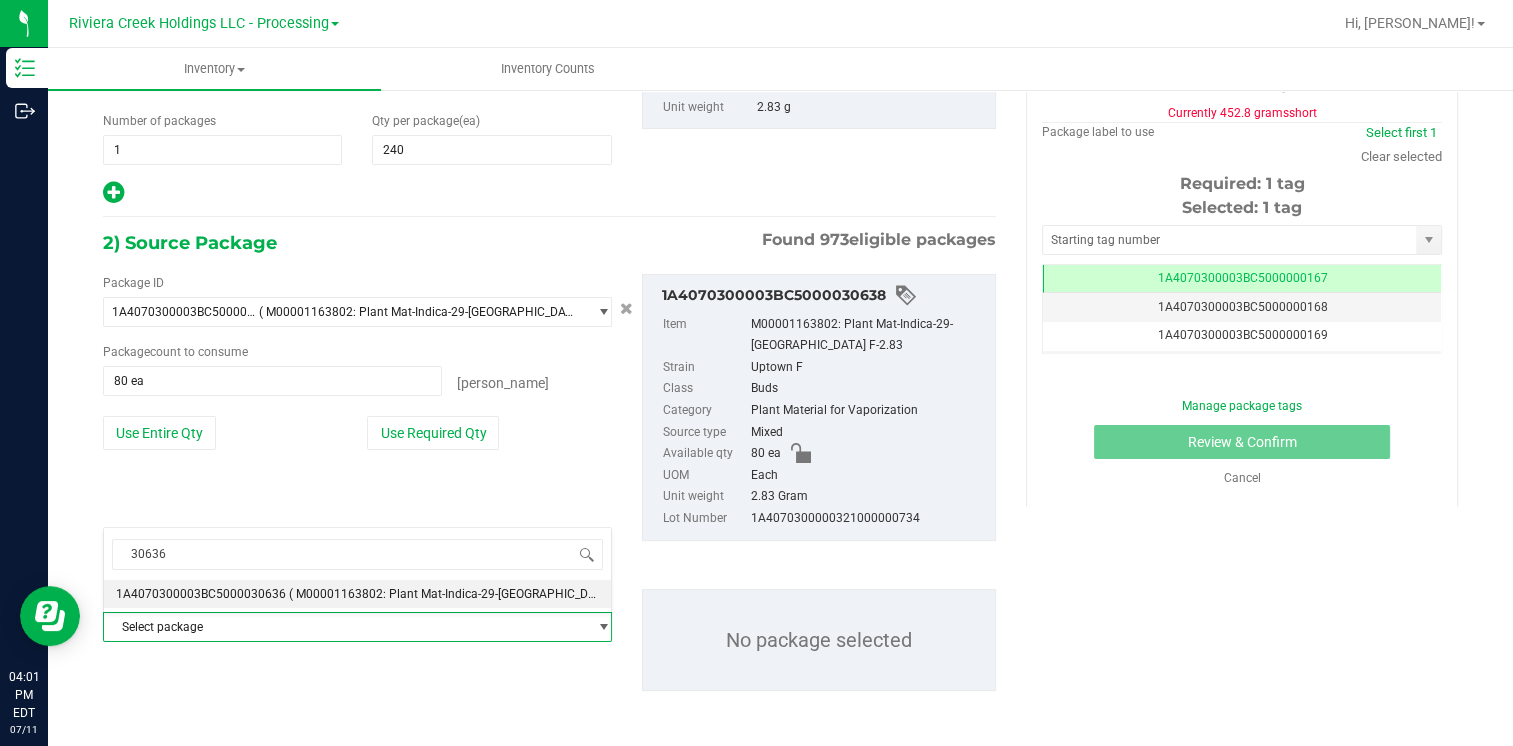 type 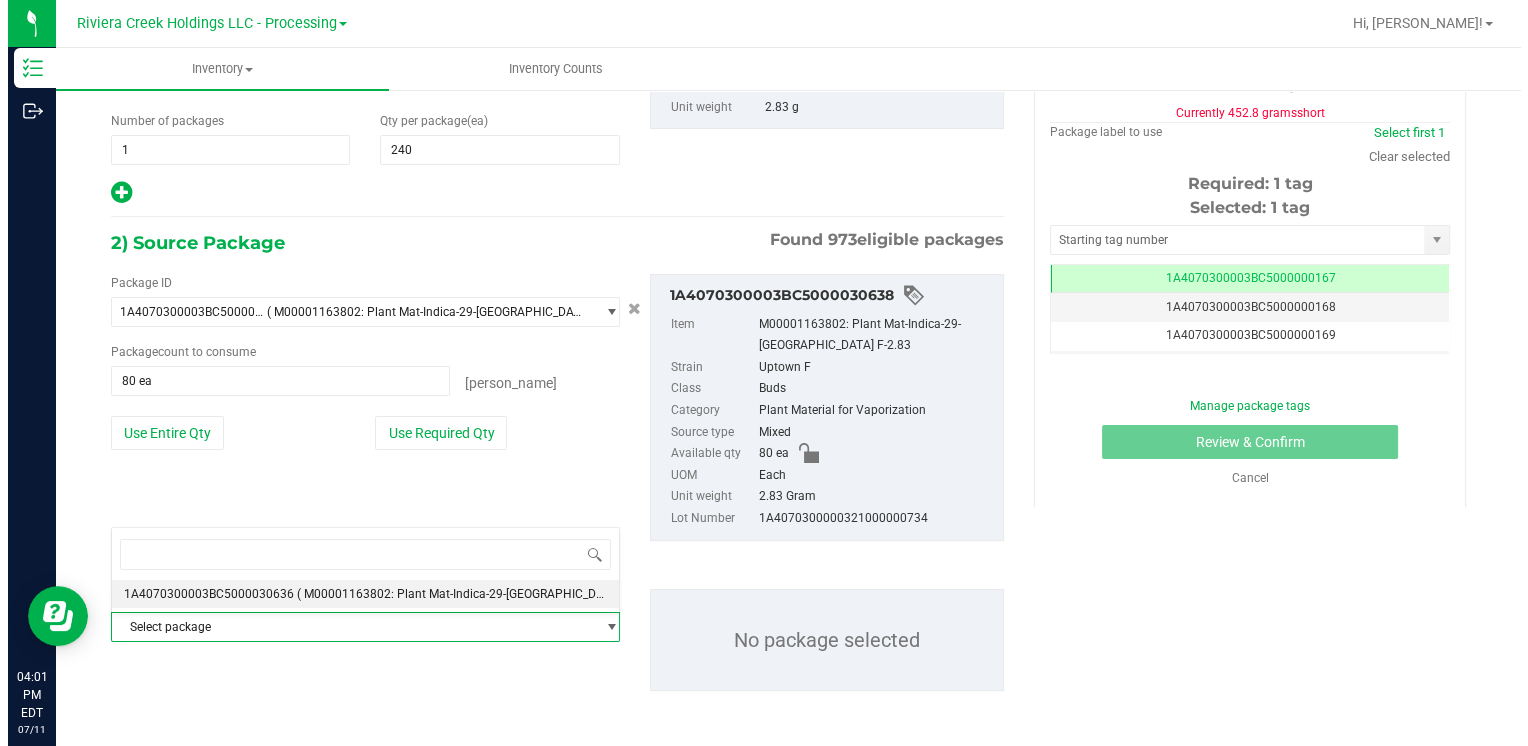 scroll, scrollTop: 0, scrollLeft: 0, axis: both 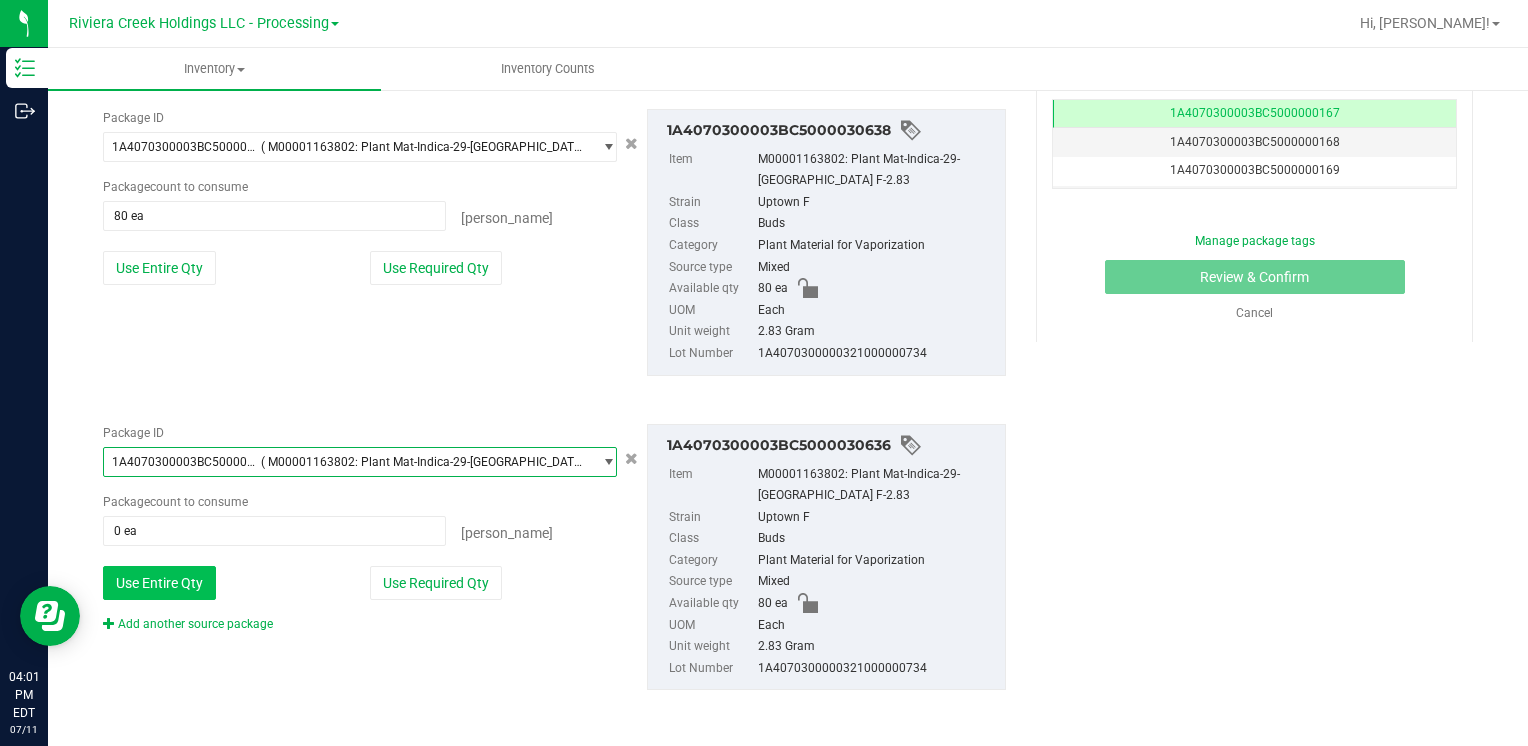 click on "Use Entire Qty" at bounding box center [159, 583] 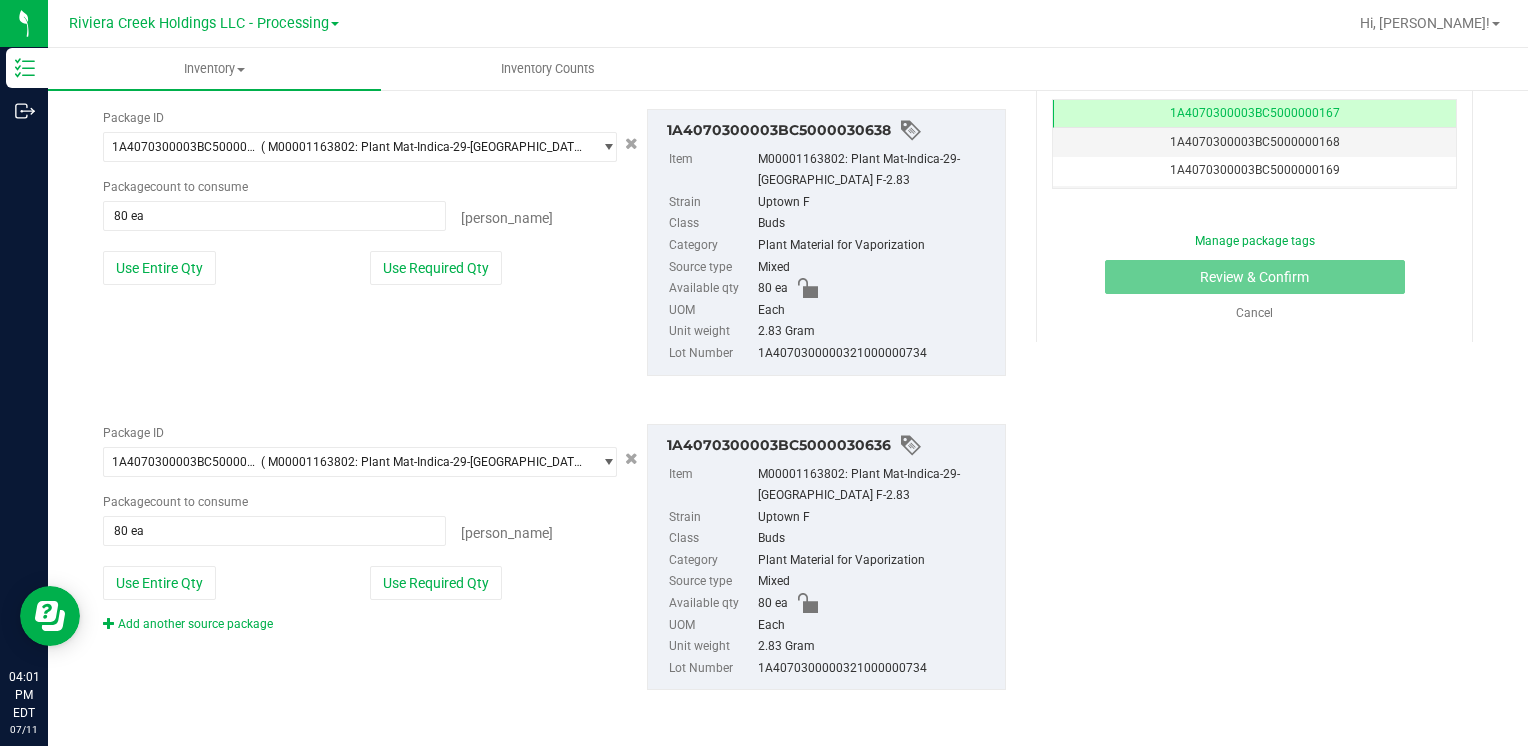 click on "Package ID
1A4070300003BC5000030636
(
M00001163802: Plant Mat-Indica-29-Uptown F-2.83
)
1A4070300003BC5000030523 1A4070300003BC5000030524 1A4070300003BC5000030525 1A4070300003BC5000030526 1A4070300003BC5000030571 1A4070300003BC5000030587 1A4070300003BC5000030617 1A4070300003BC5000030618 1A4070300003BC5000030619 1A4070300003BC5000030620 1A4070300003BC5000030635 1A4070300003BC5000030636 1A4070300003BC5000030638 1A4070300003BC5000030640 1A4070300003BC5000030641 1A4070300003BC5000030642 1A4070300003BC5000030643 1A4070300003BC5000030644 1A4070300003BC5000030645 1A4070300003BC5000030646 1A4070300003BC5000030647 1A4070300003BC5000030648 1A4070300003BC5000030649 1A4070300003BC5000030650 1A4070300003BC5000030651 1A4070300003BC5000030652 1A4070300003BC5000030653 1A4070300003BC5000030654 1A4070300003BC5000030661" at bounding box center [554, 557] 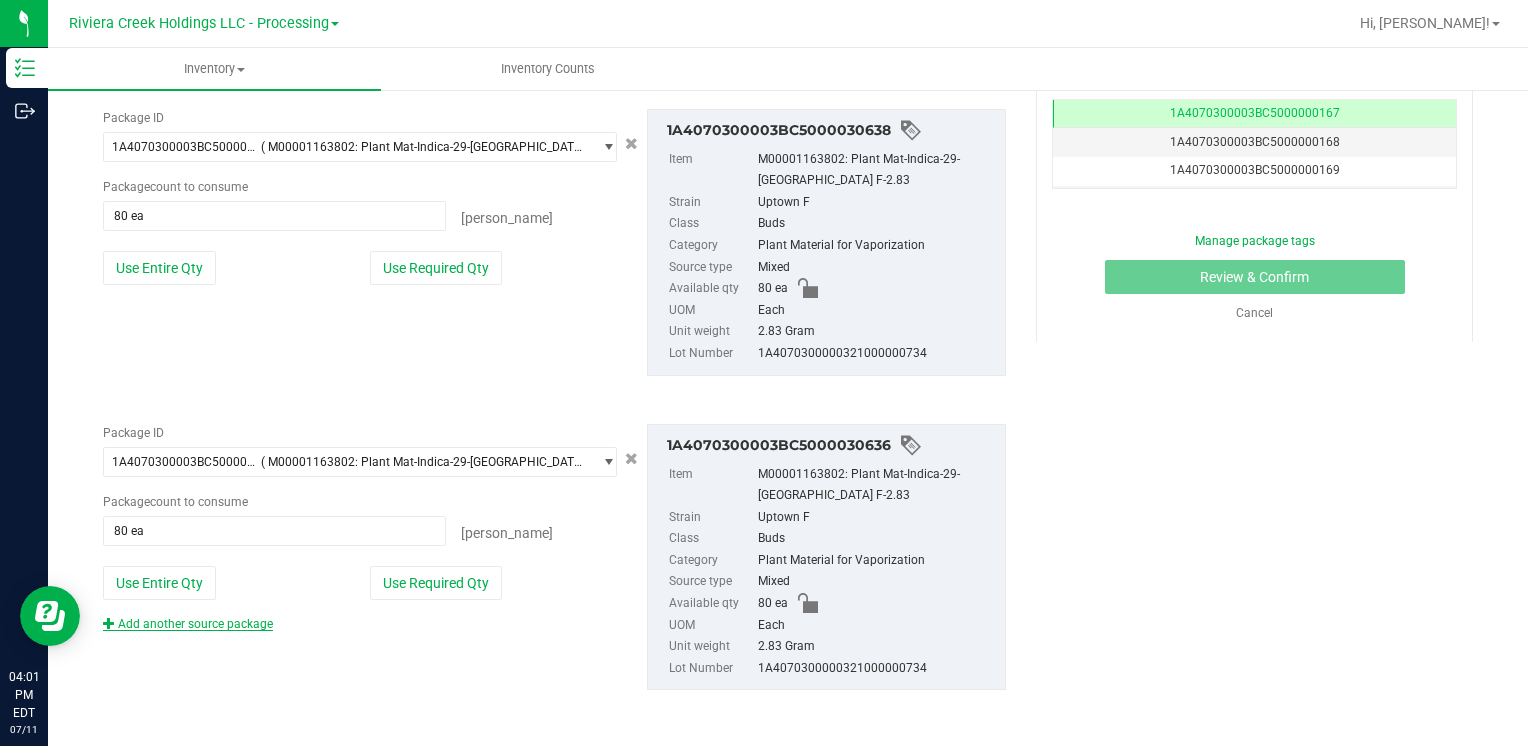 click on "Add another source package" at bounding box center (188, 624) 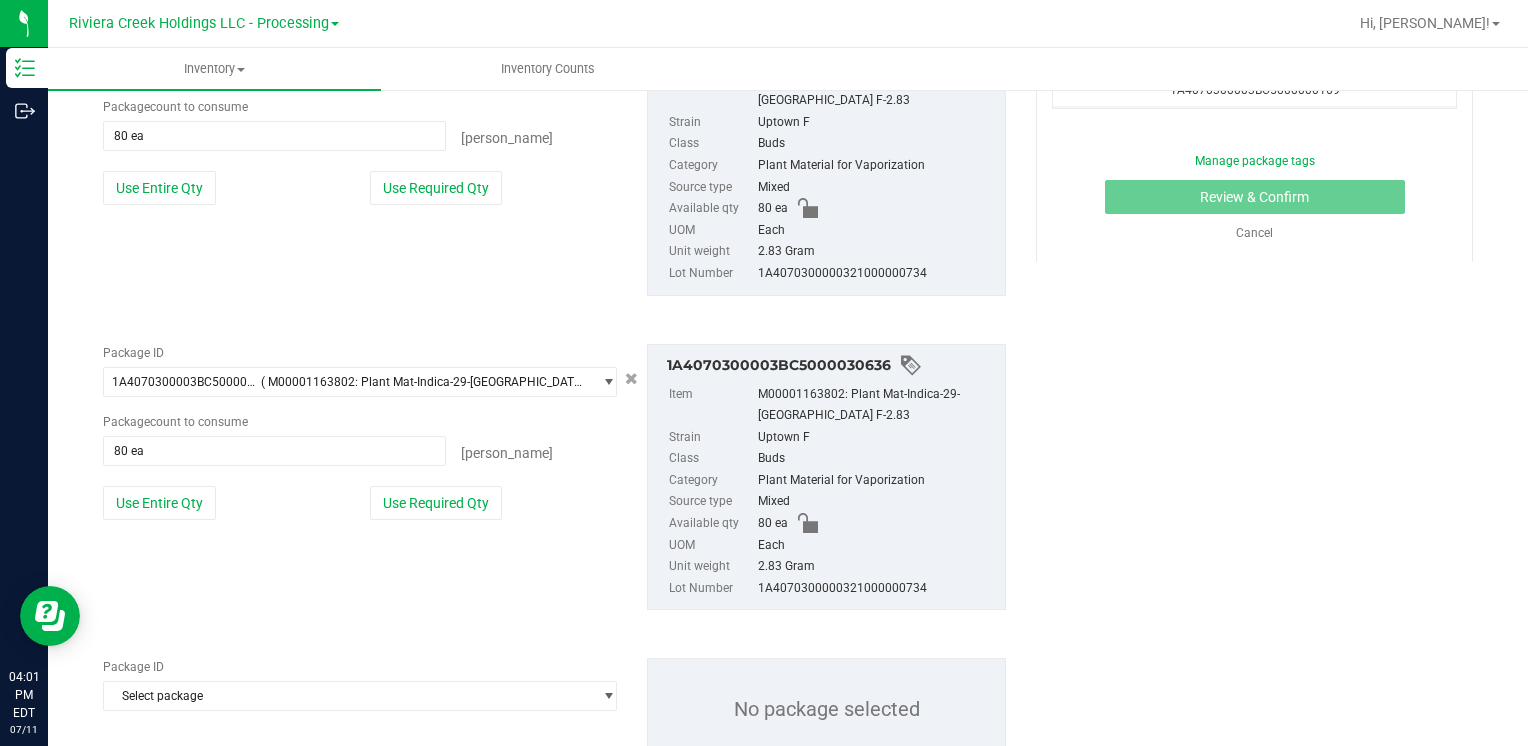 scroll, scrollTop: 573, scrollLeft: 0, axis: vertical 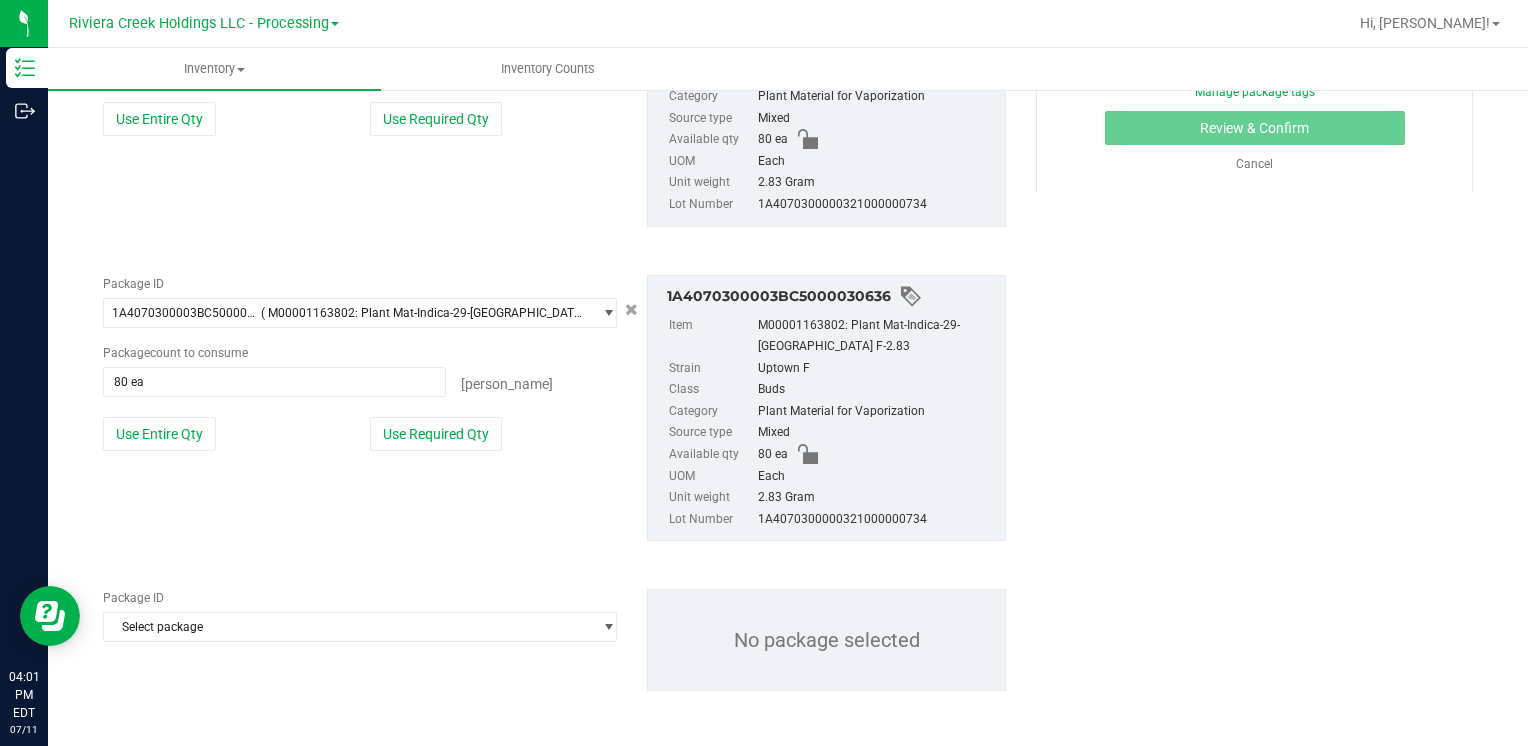 click on "Select package" at bounding box center [347, -2] 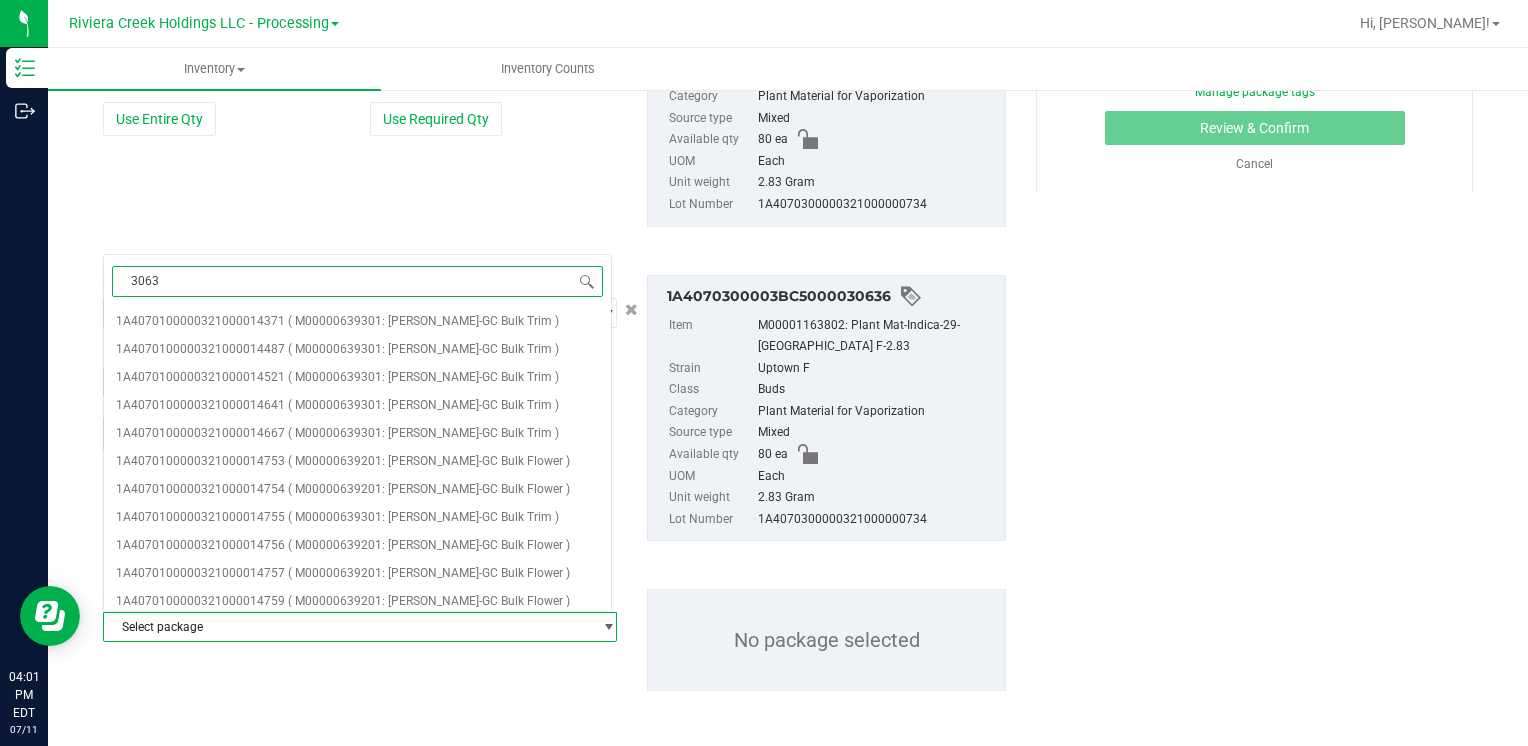 type on "30635" 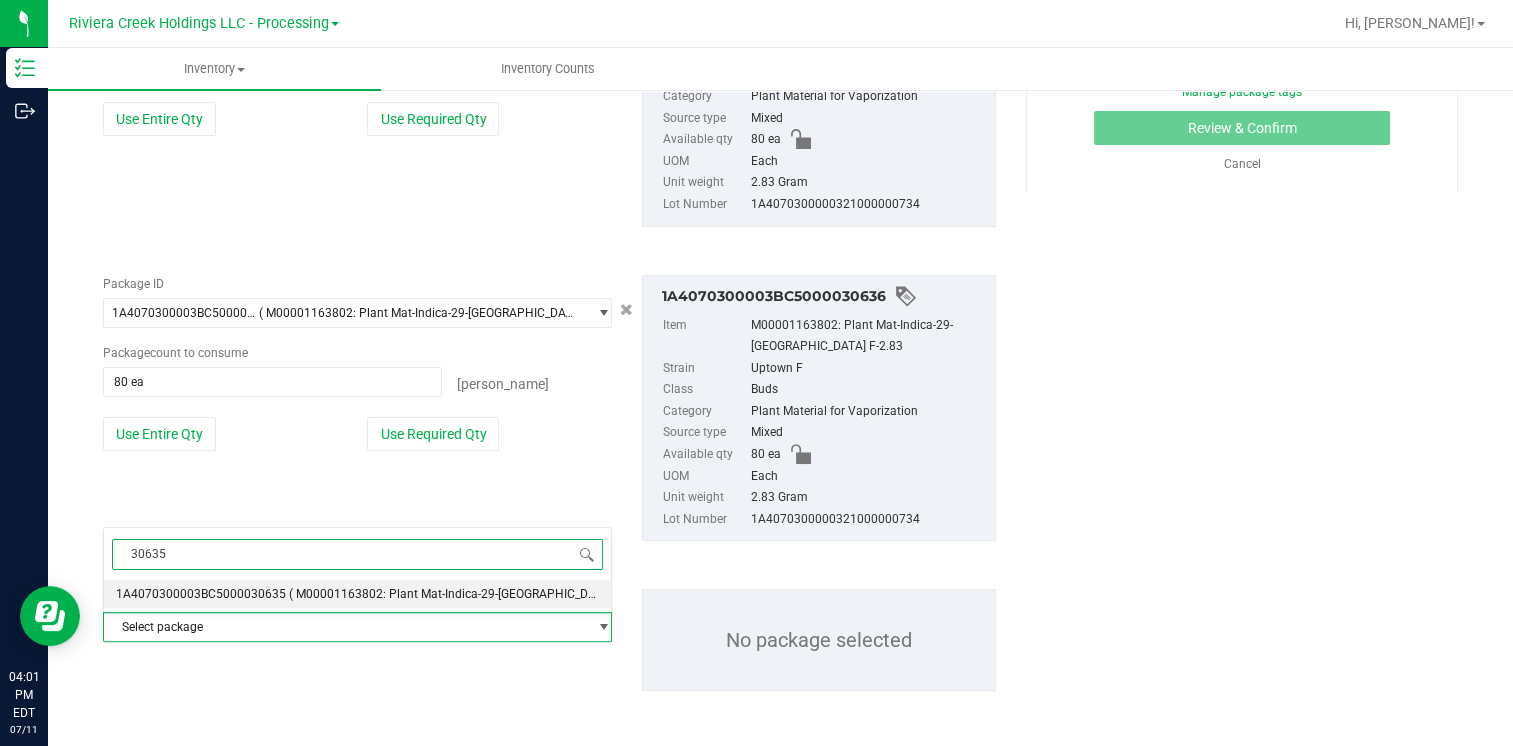 click on "1A4070300003BC5000030635" at bounding box center [201, 594] 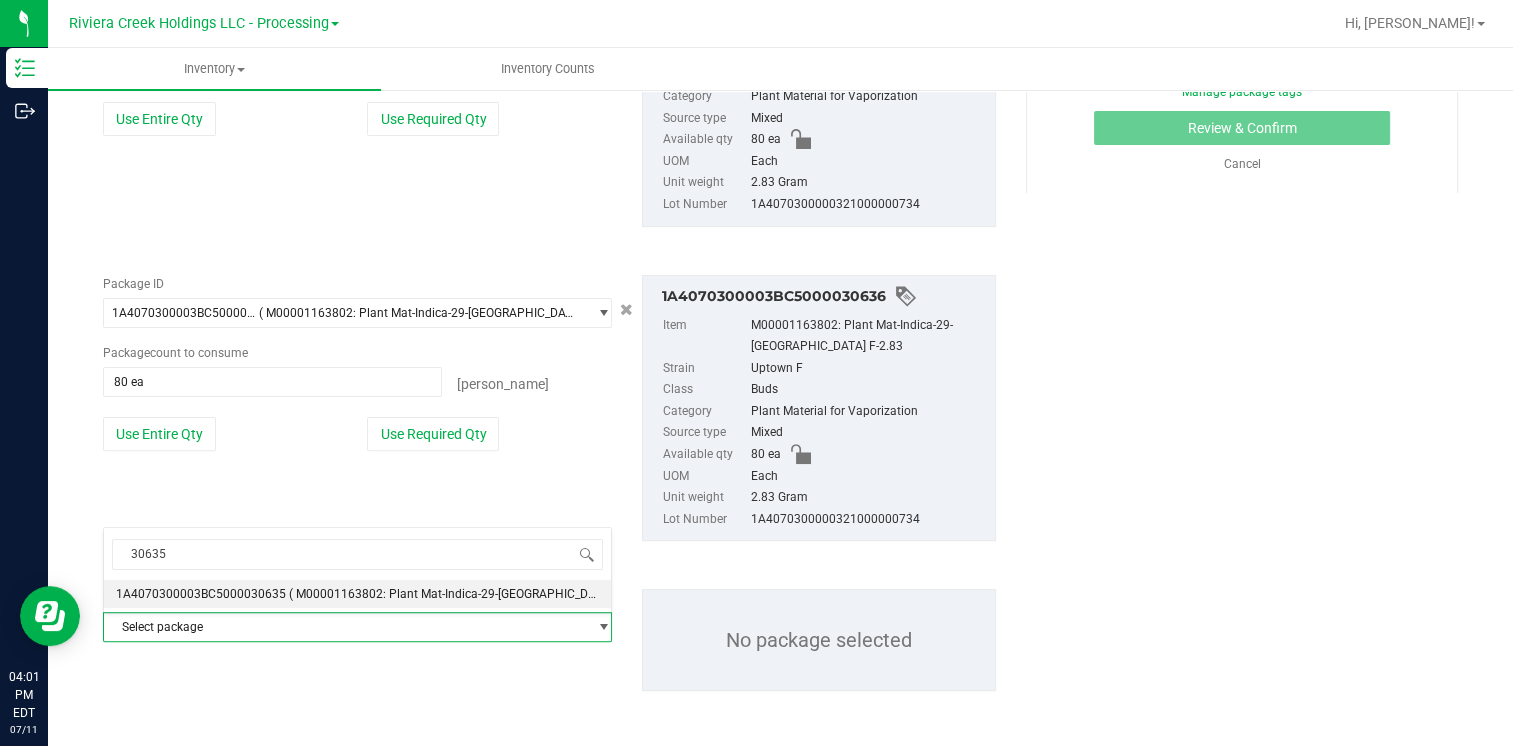 type 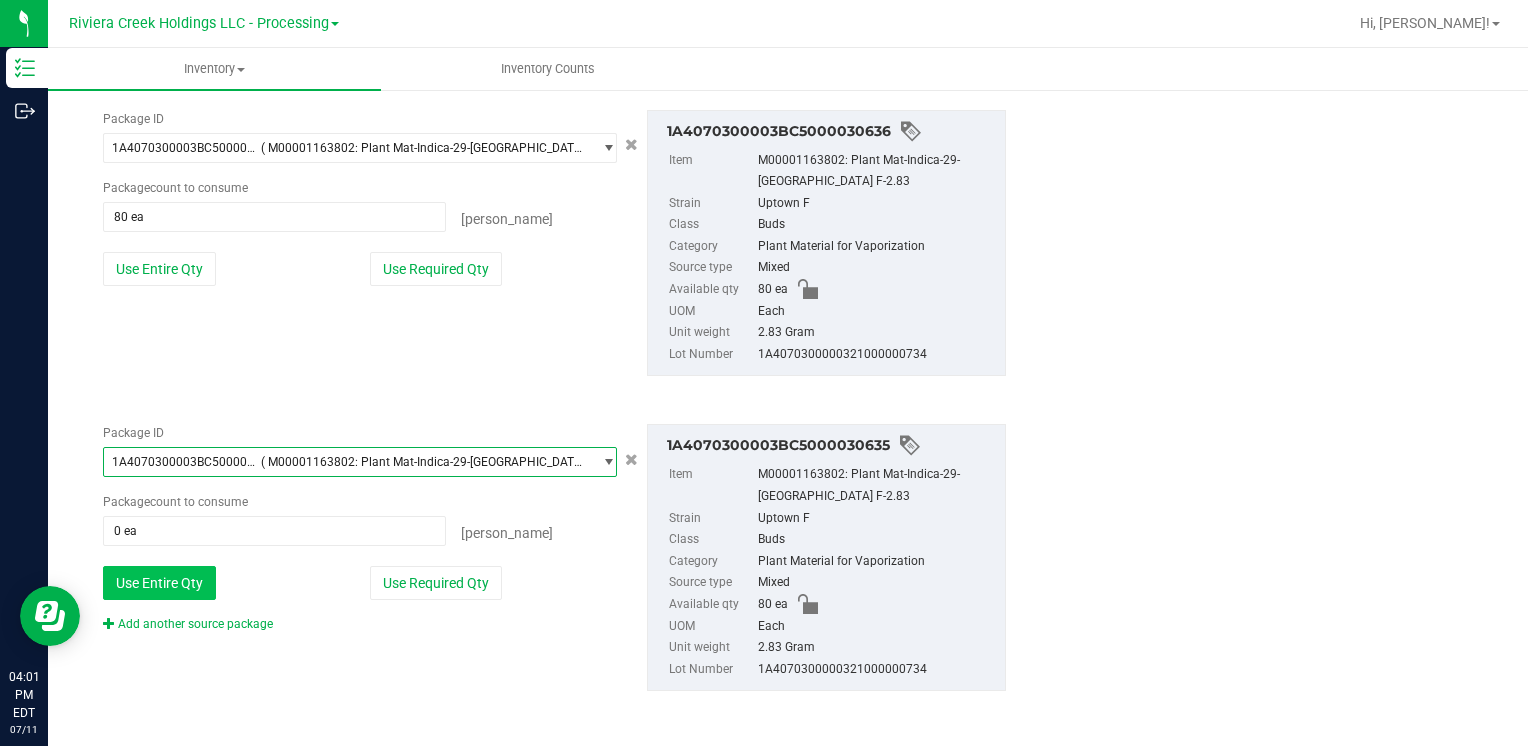 click on "Use Entire Qty" at bounding box center [159, 583] 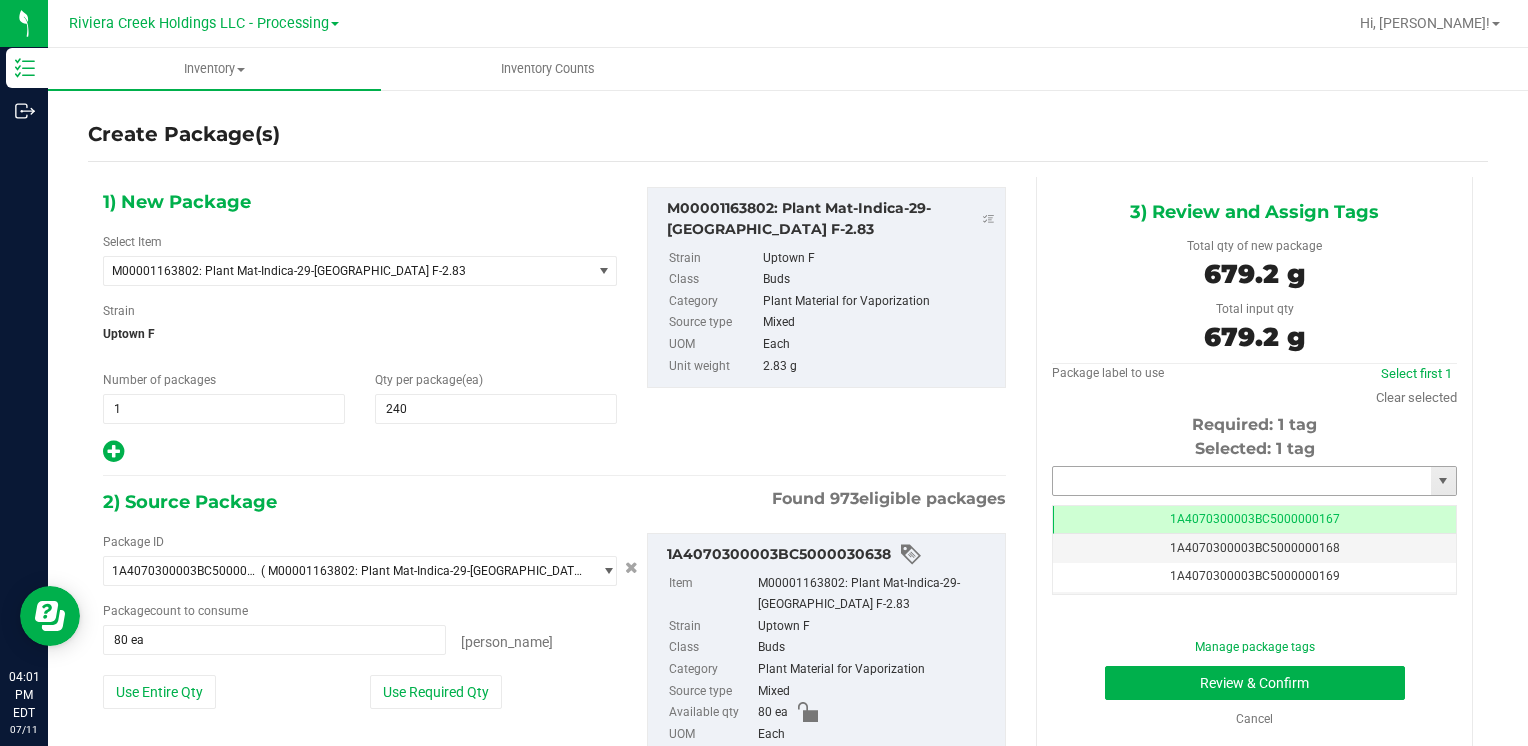 click at bounding box center (1242, 481) 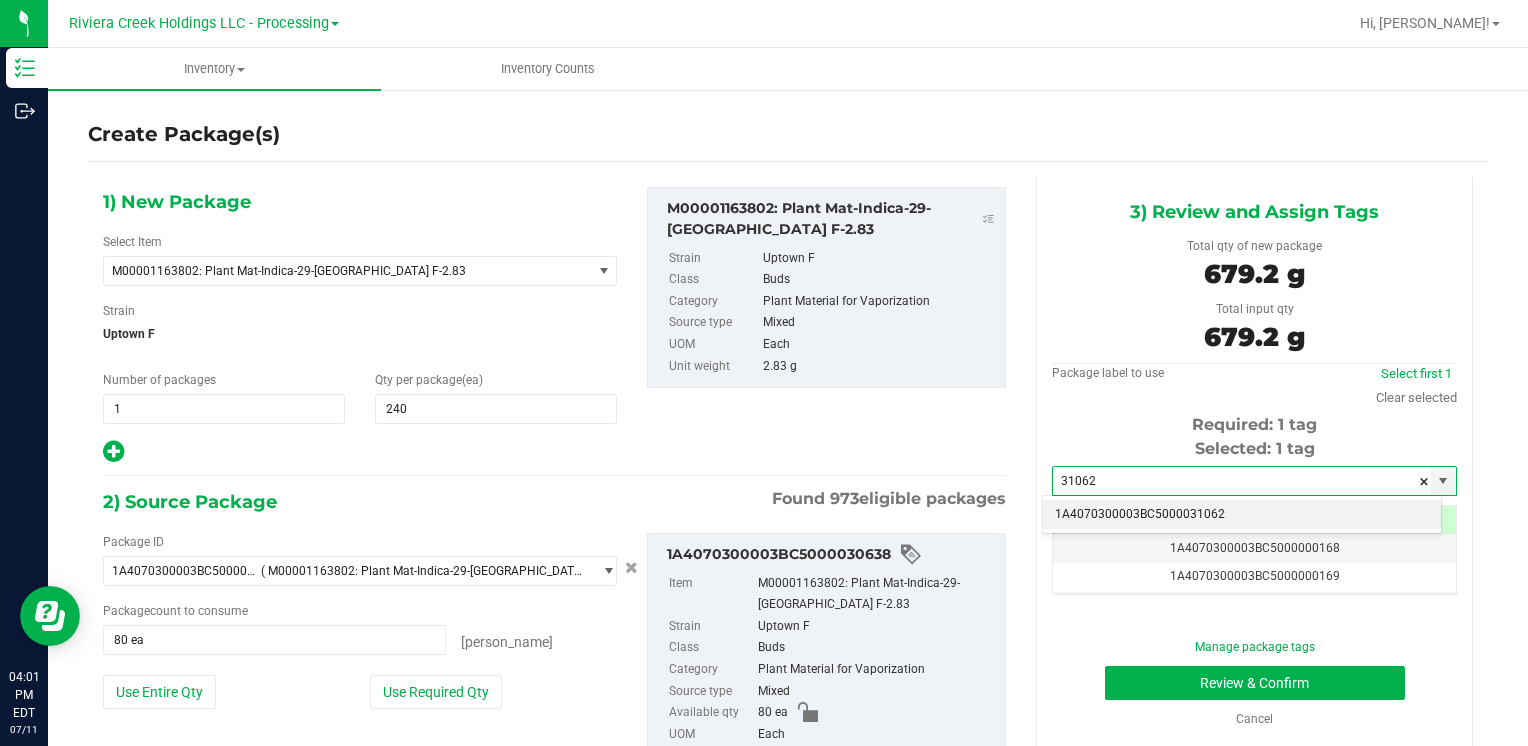 click on "1A4070300003BC5000031062" at bounding box center [1242, 515] 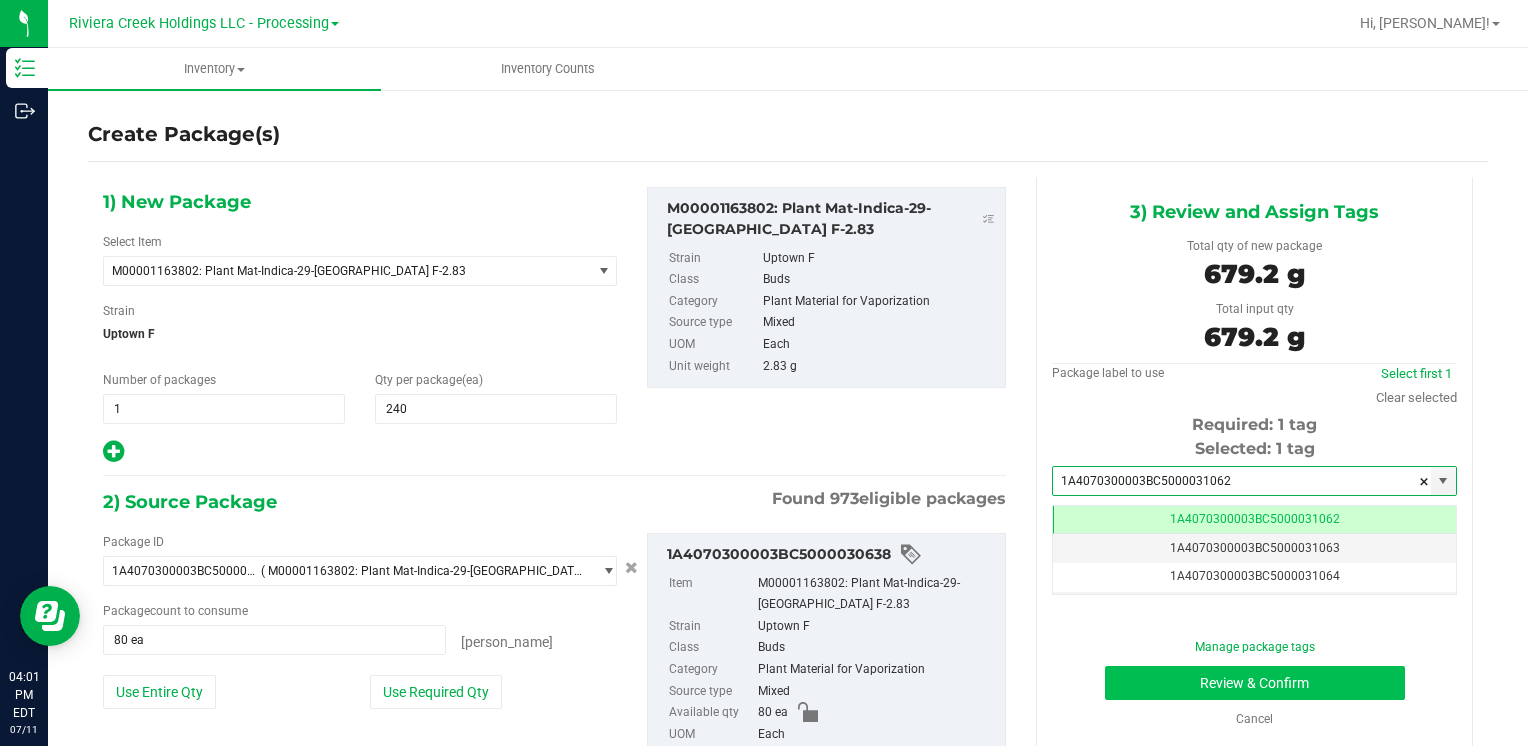 type on "1A4070300003BC5000031062" 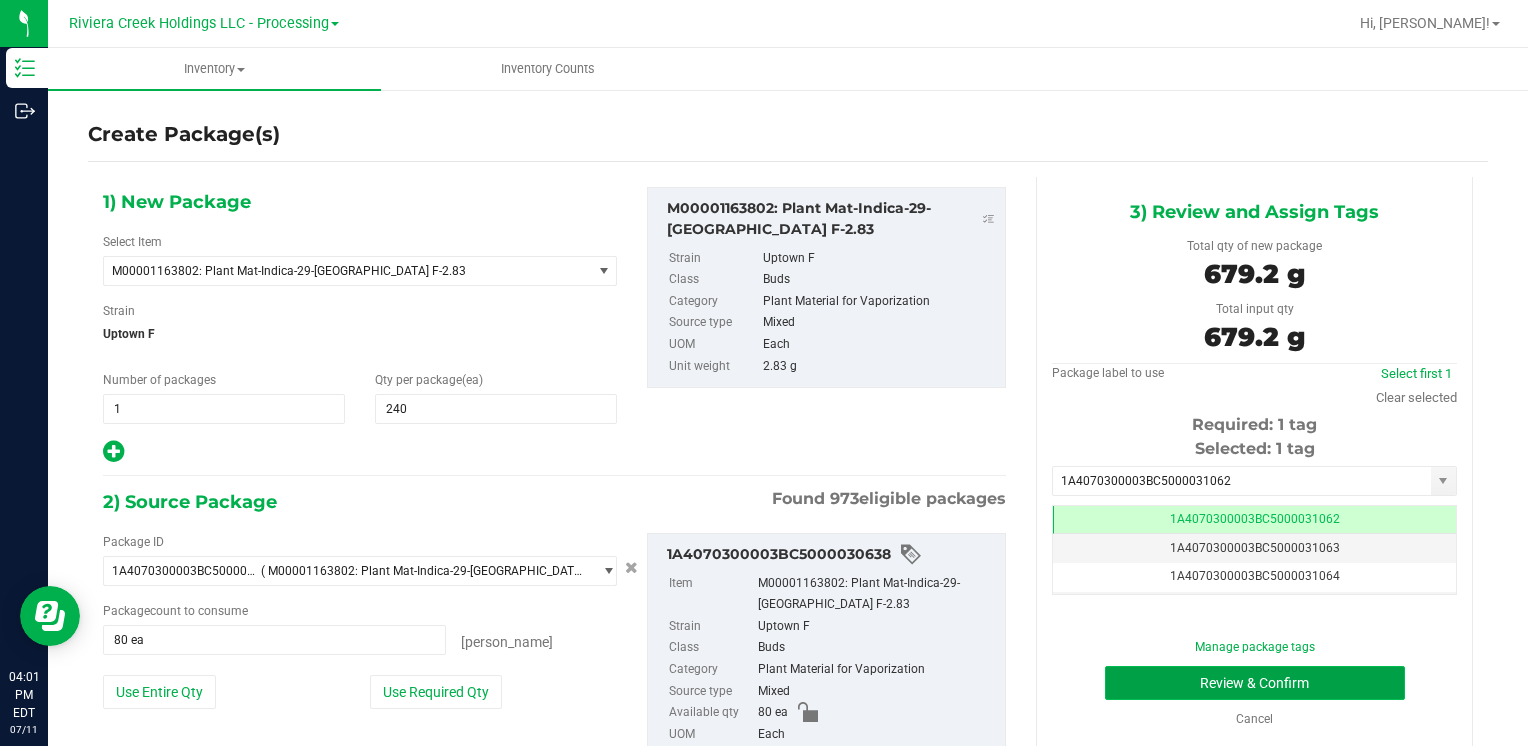 click on "Review & Confirm" at bounding box center [1255, 683] 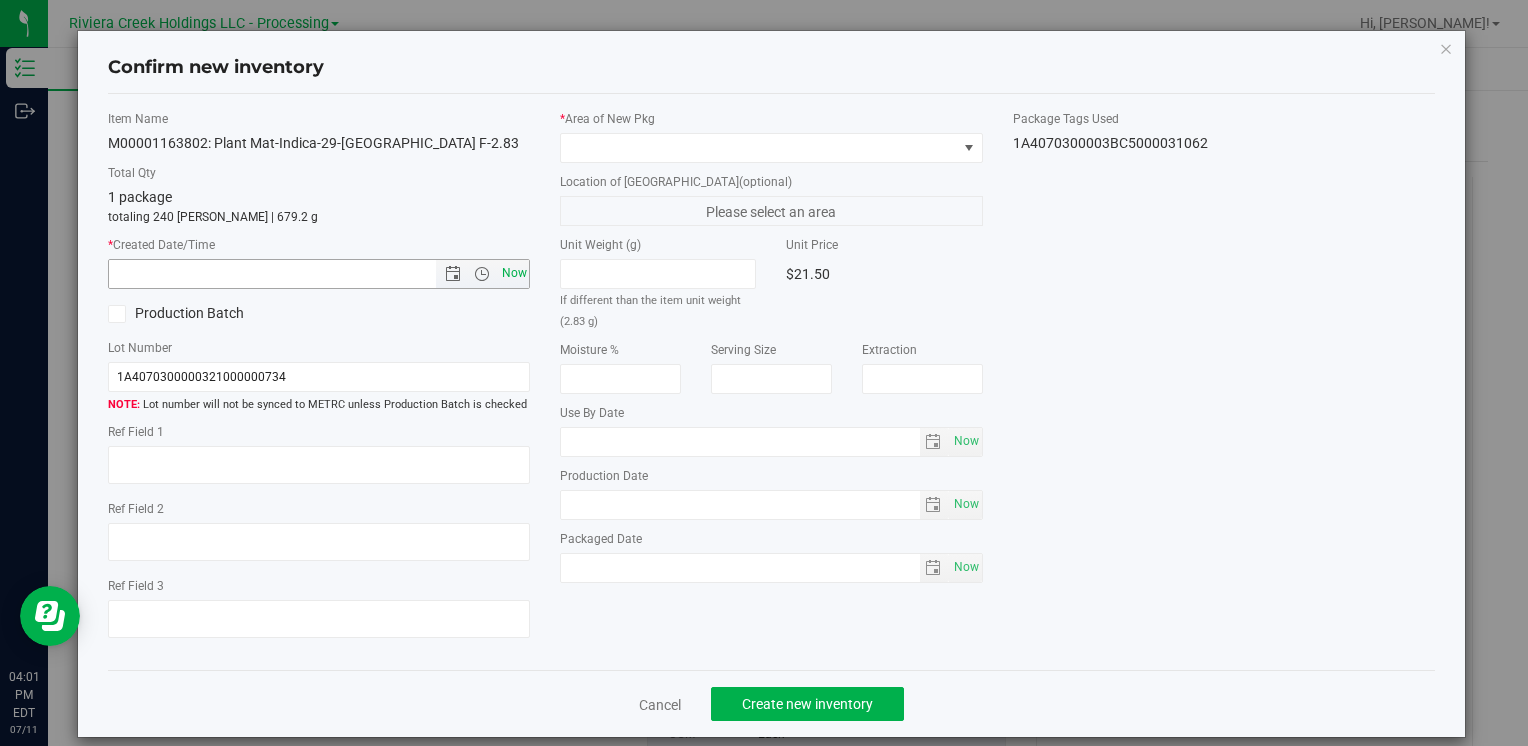 click on "Now" at bounding box center [514, 273] 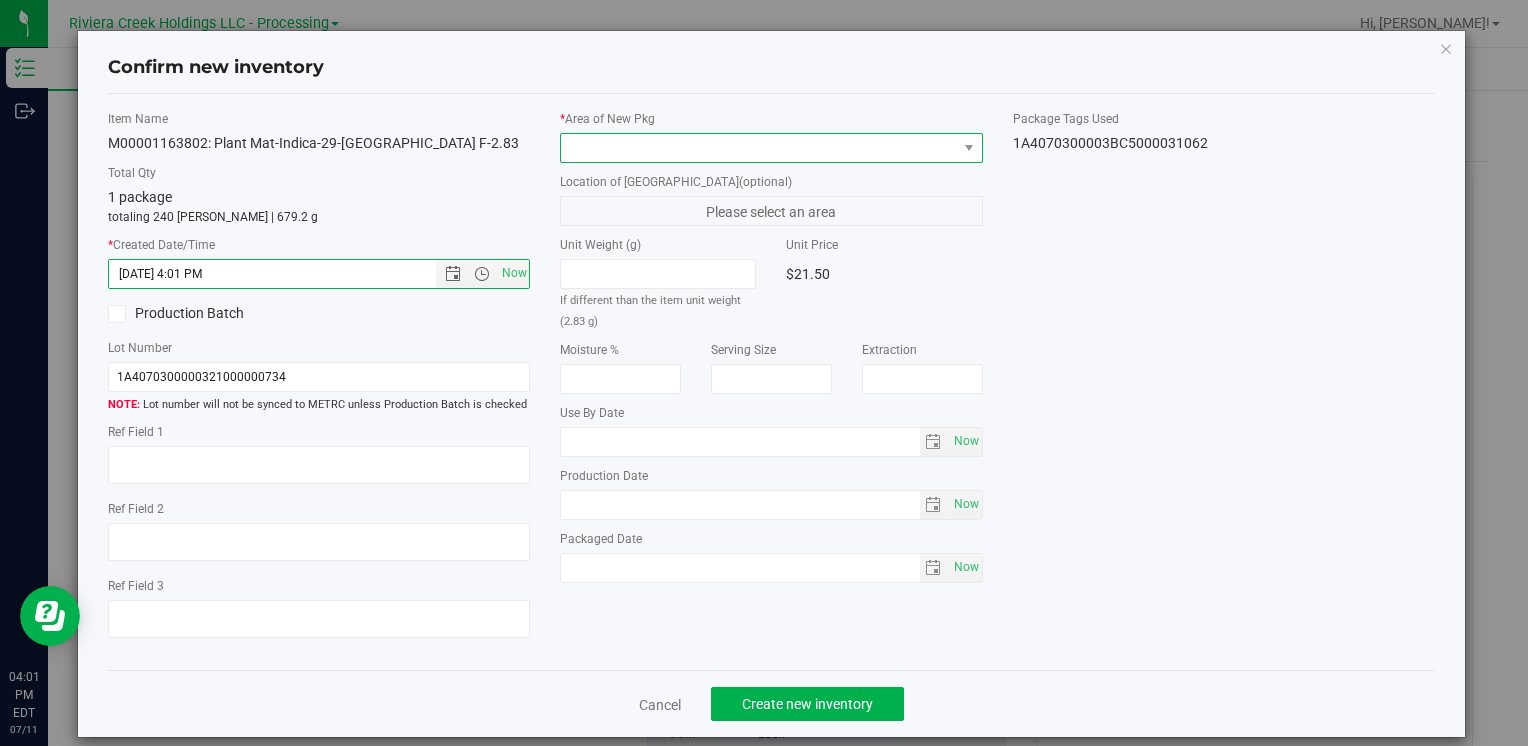 click at bounding box center [758, 148] 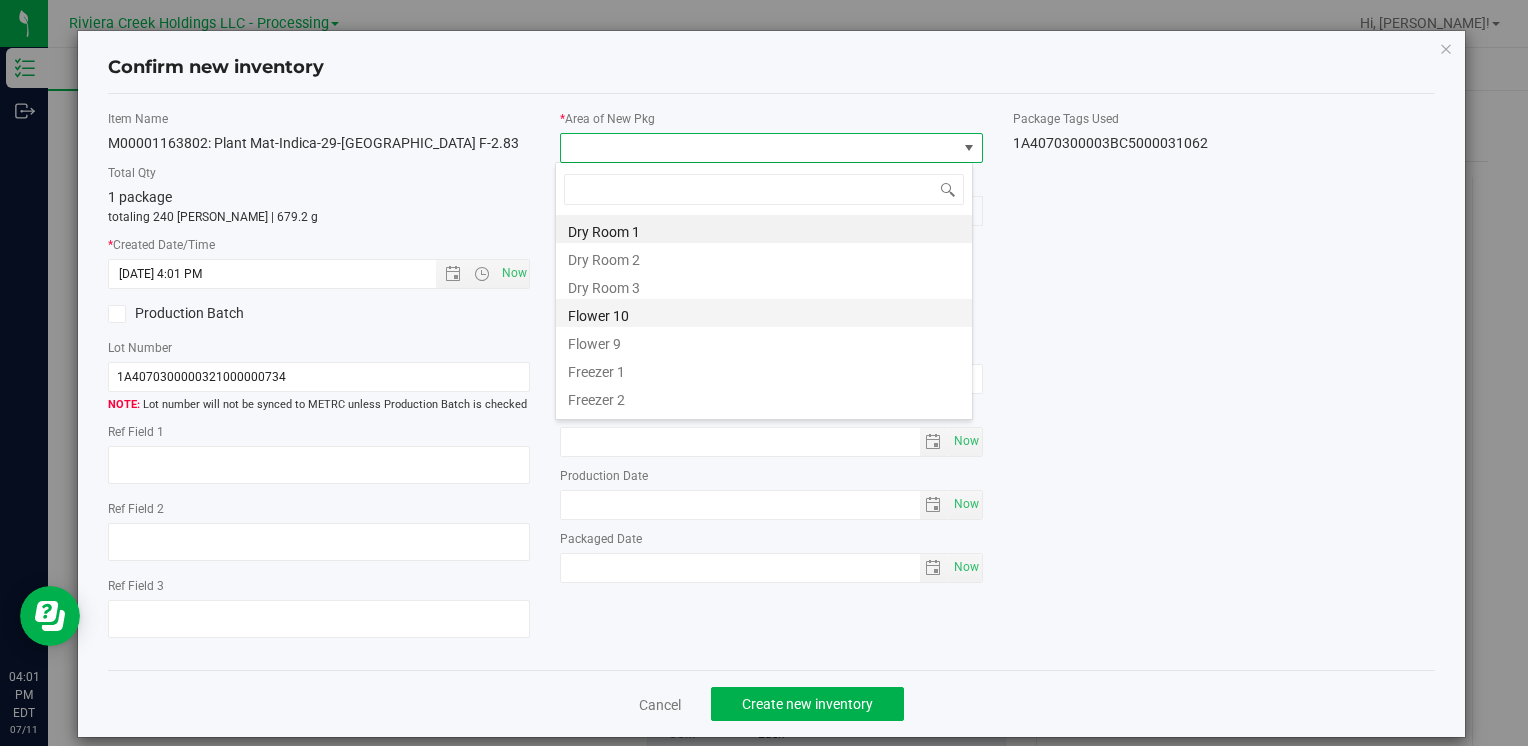 click on "Flower 10" at bounding box center [764, 313] 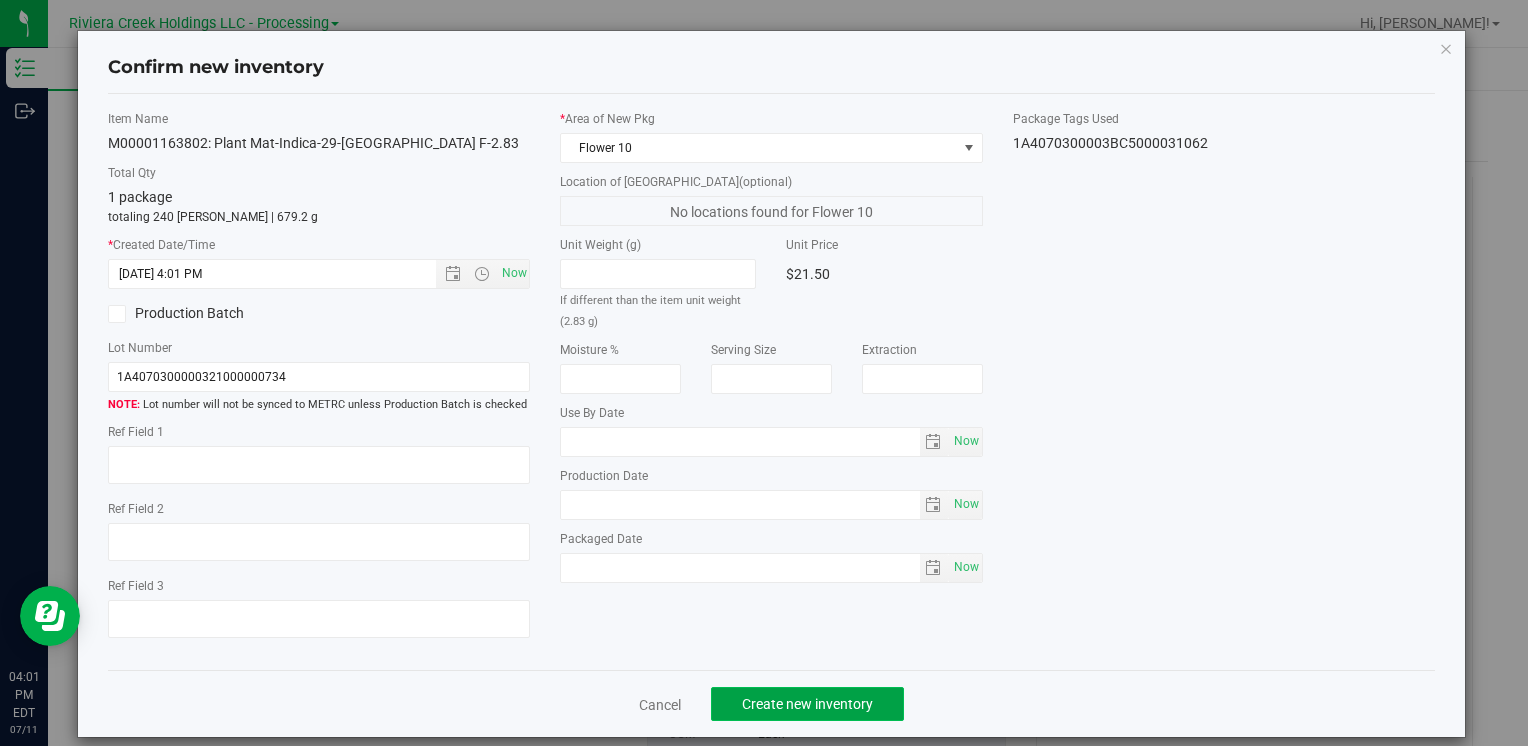 click on "Create new inventory" 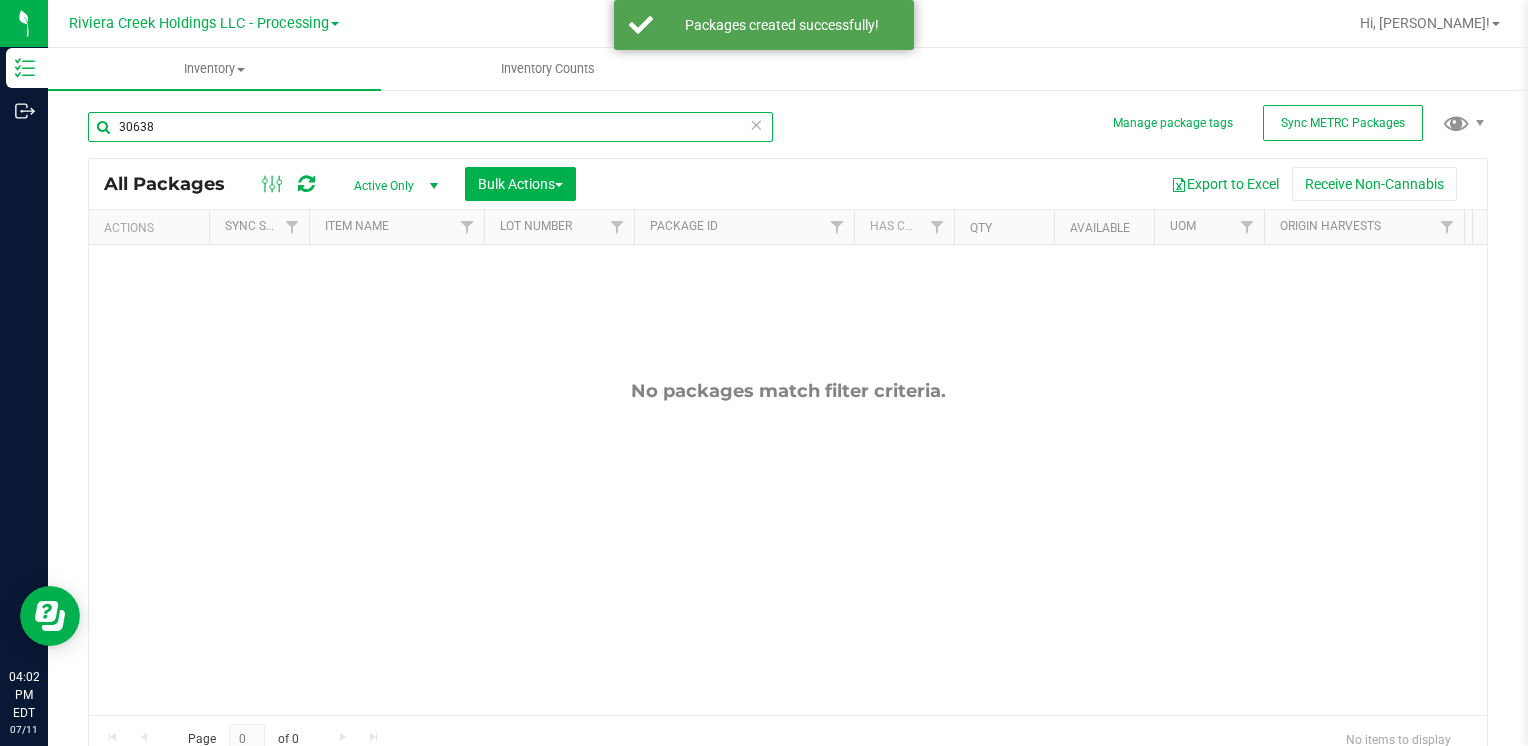 click on "30638" at bounding box center [430, 127] 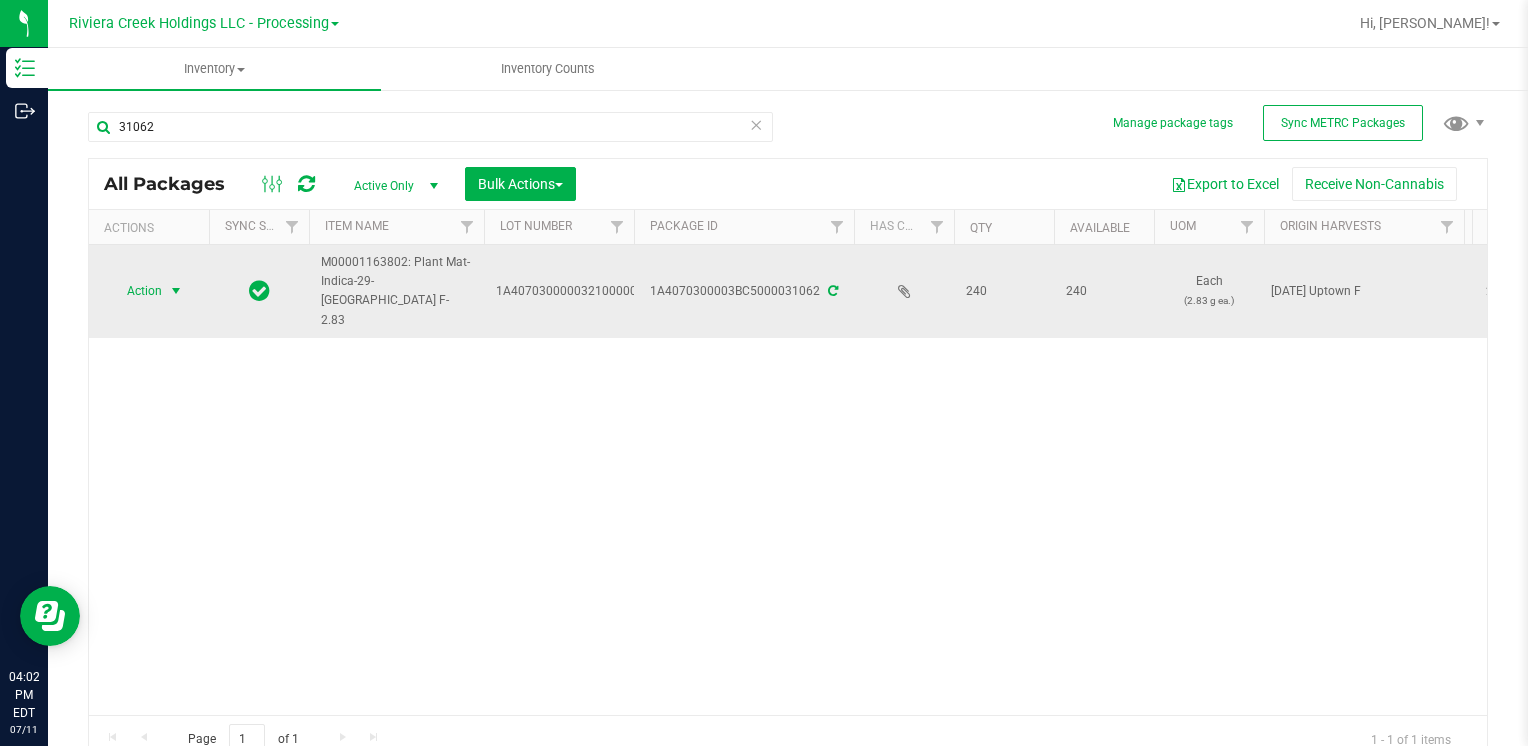 click on "Action" at bounding box center [136, 291] 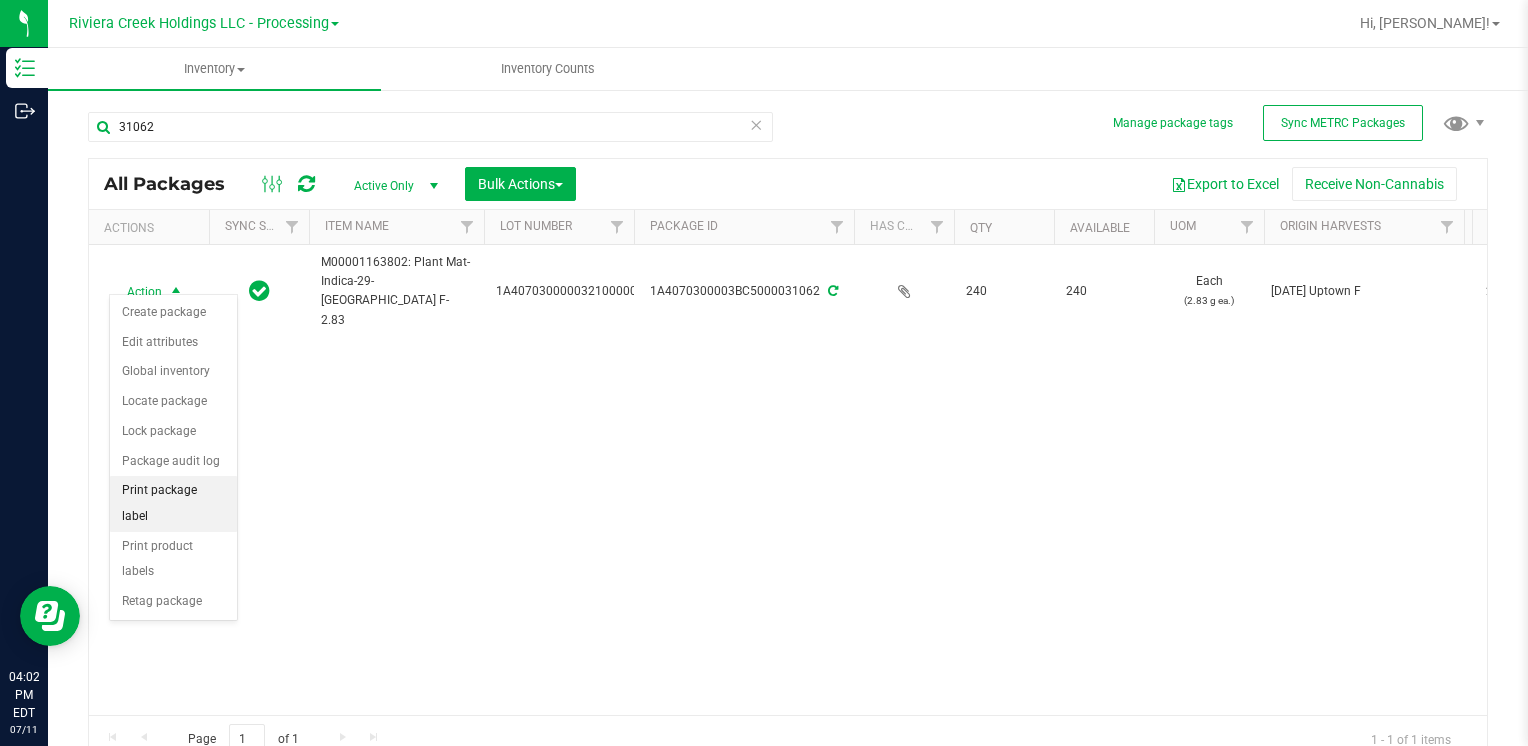 click on "Print package label" at bounding box center (173, 503) 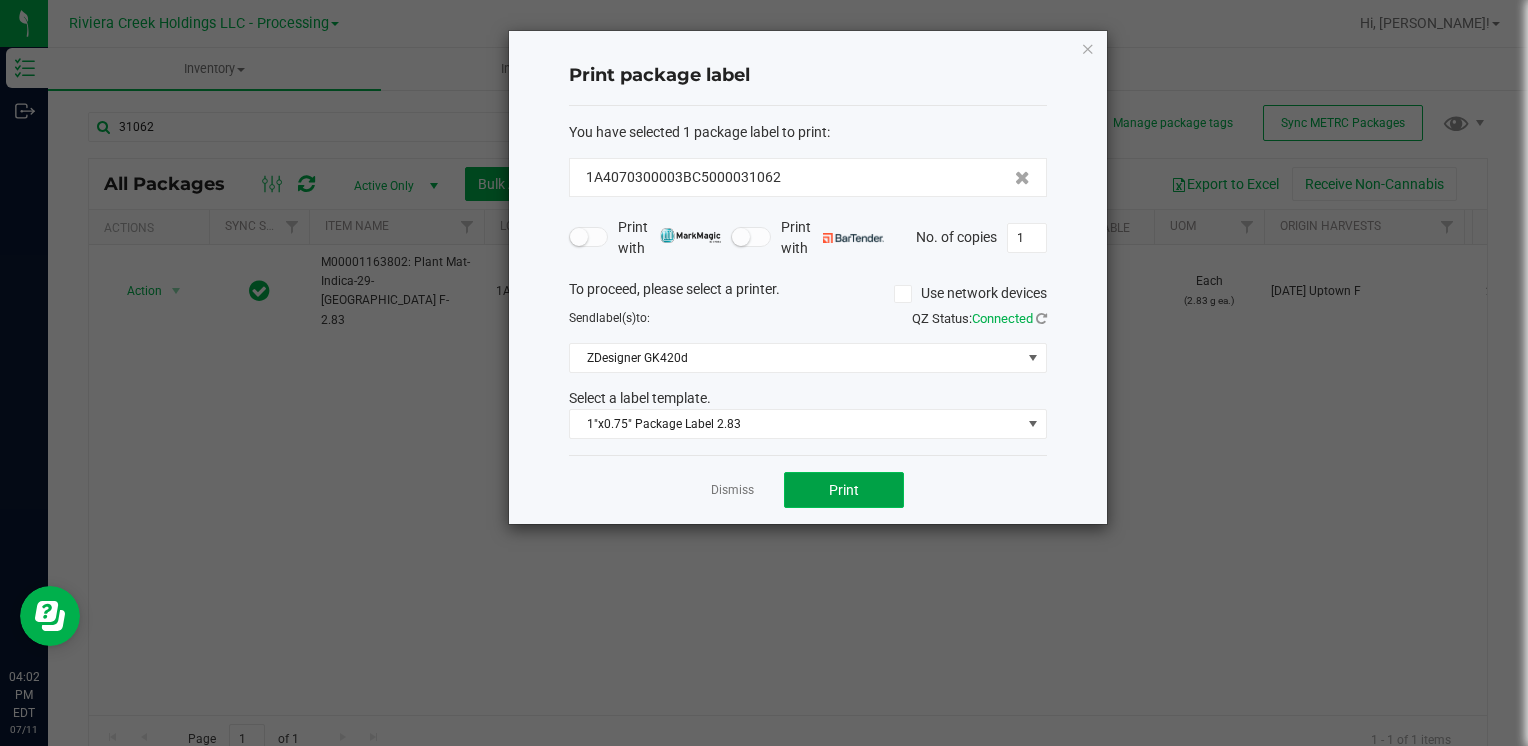 click on "Print" 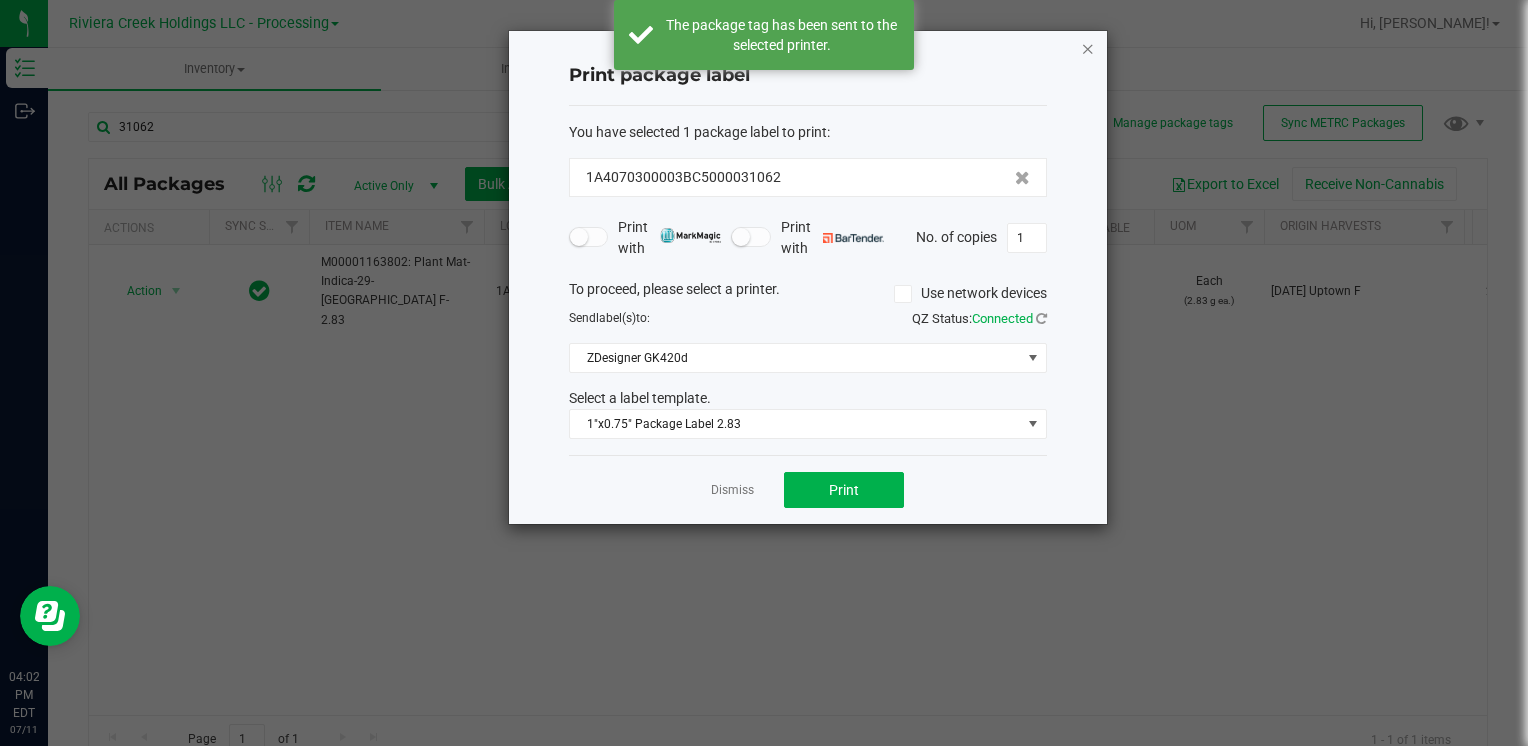 click 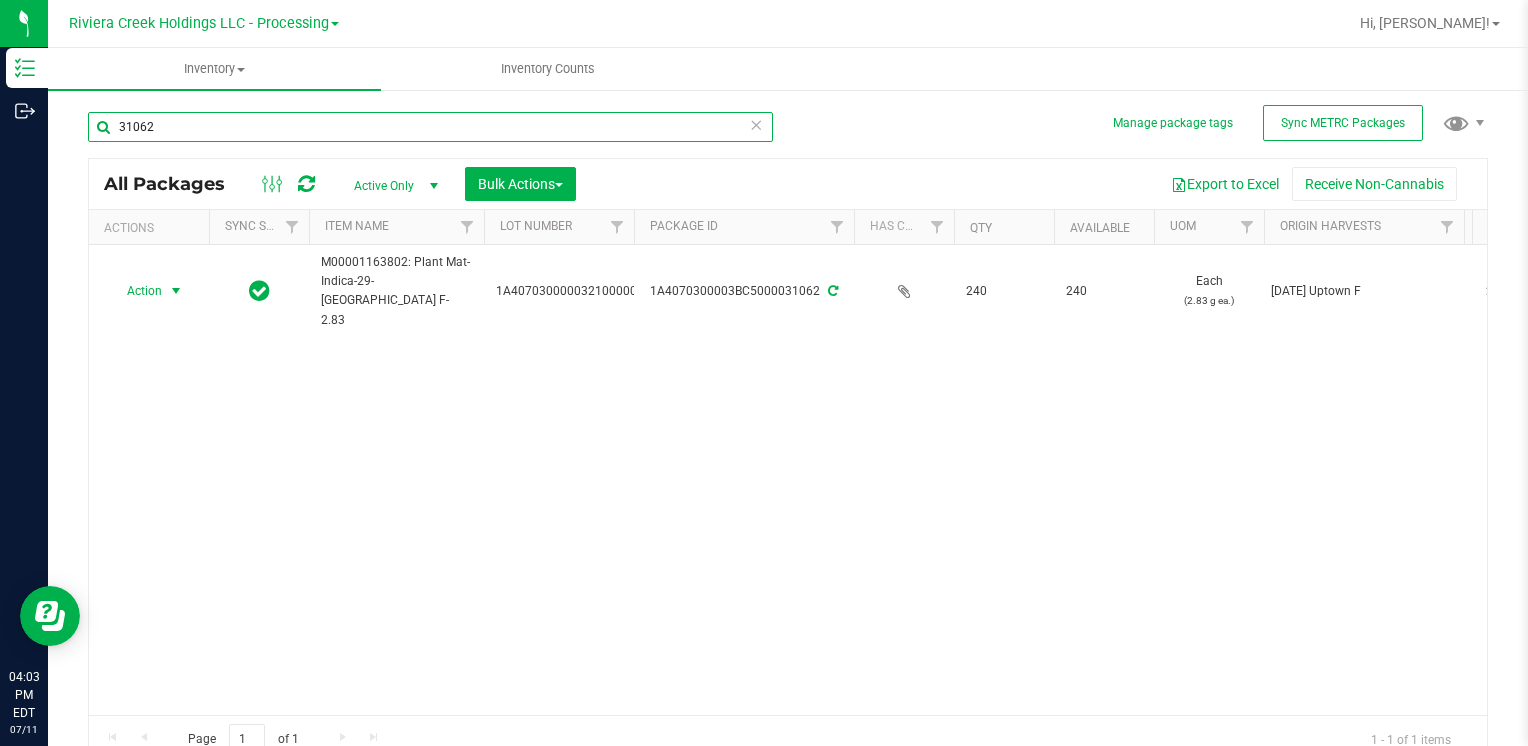 click on "31062" at bounding box center (430, 127) 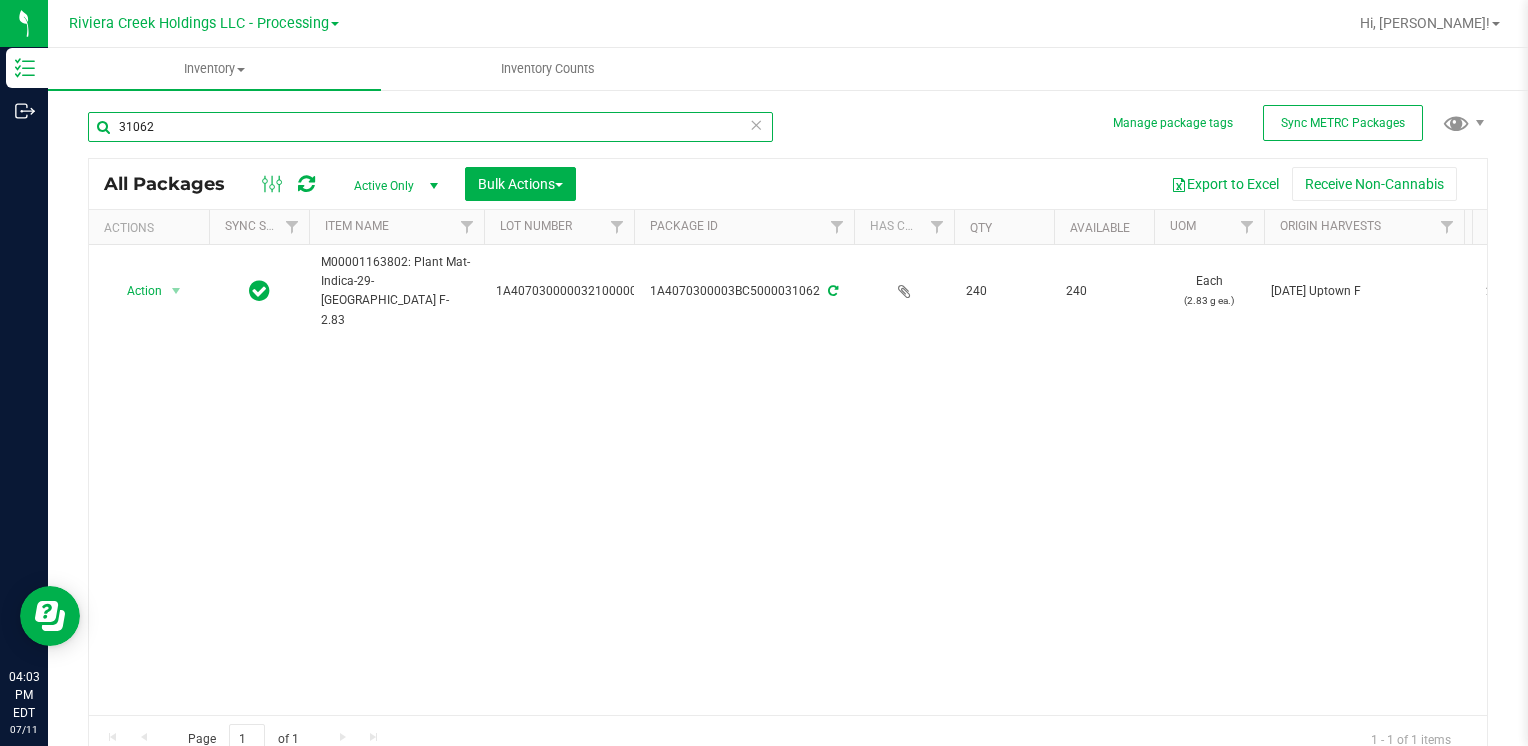 click on "31062" at bounding box center (430, 127) 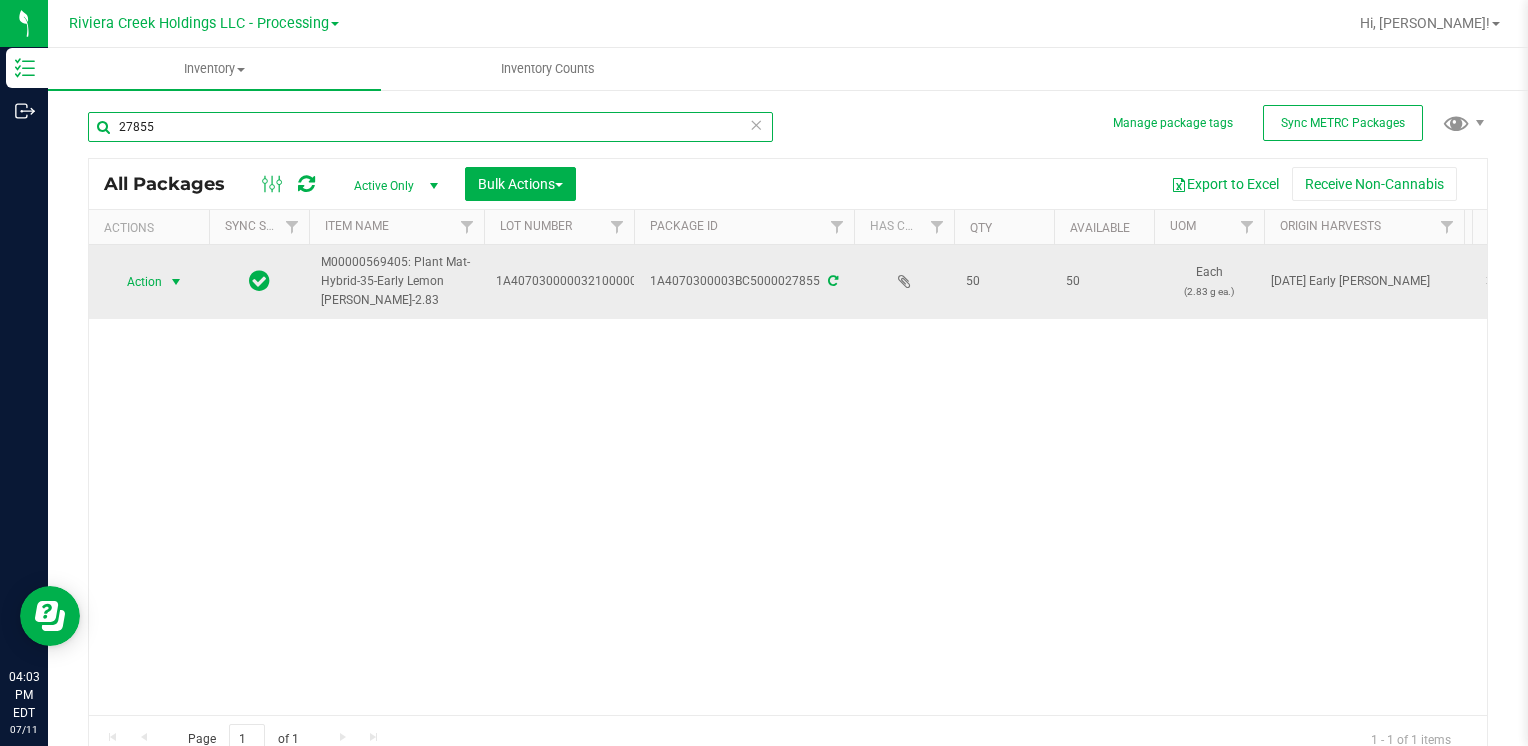 type on "27855" 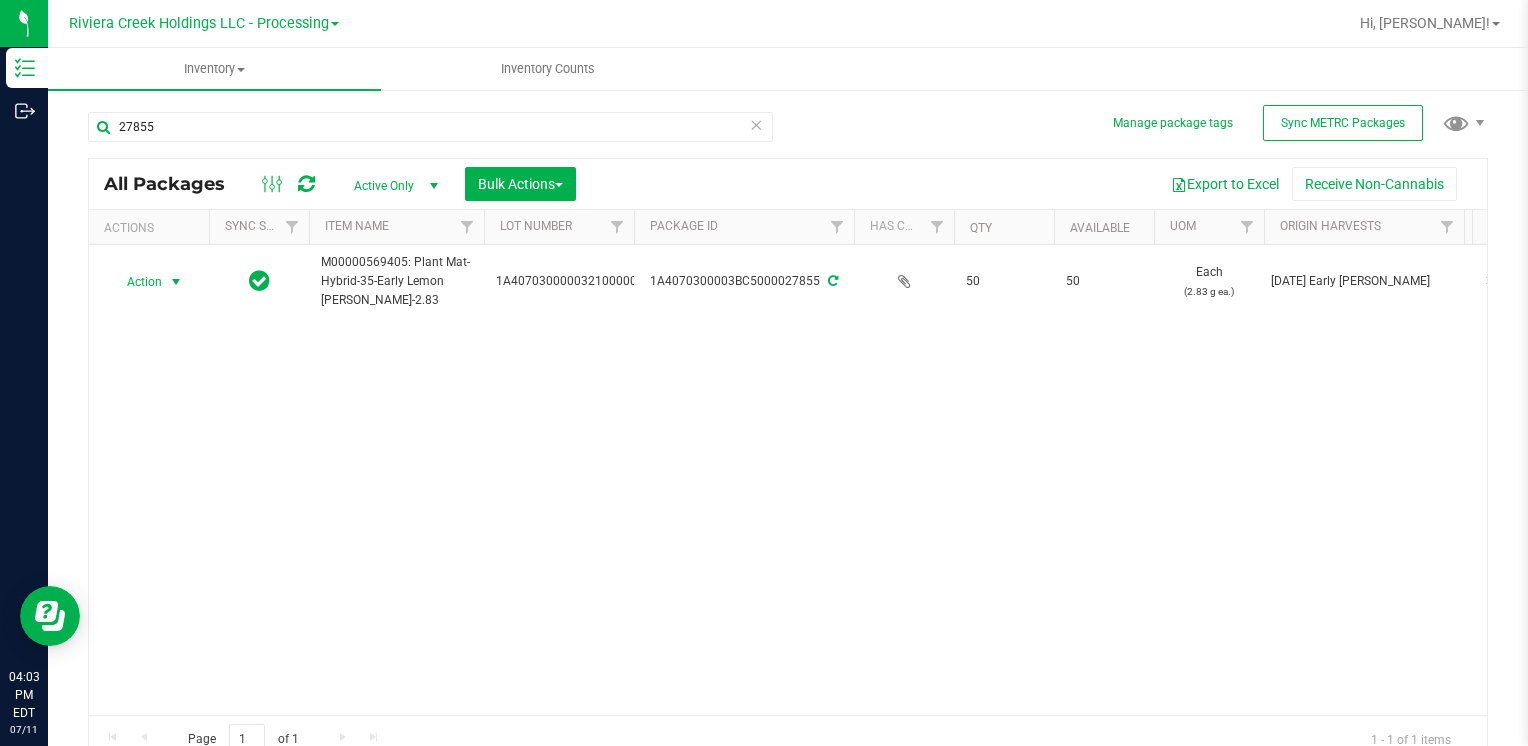 drag, startPoint x: 157, startPoint y: 294, endPoint x: 158, endPoint y: 306, distance: 12.0415945 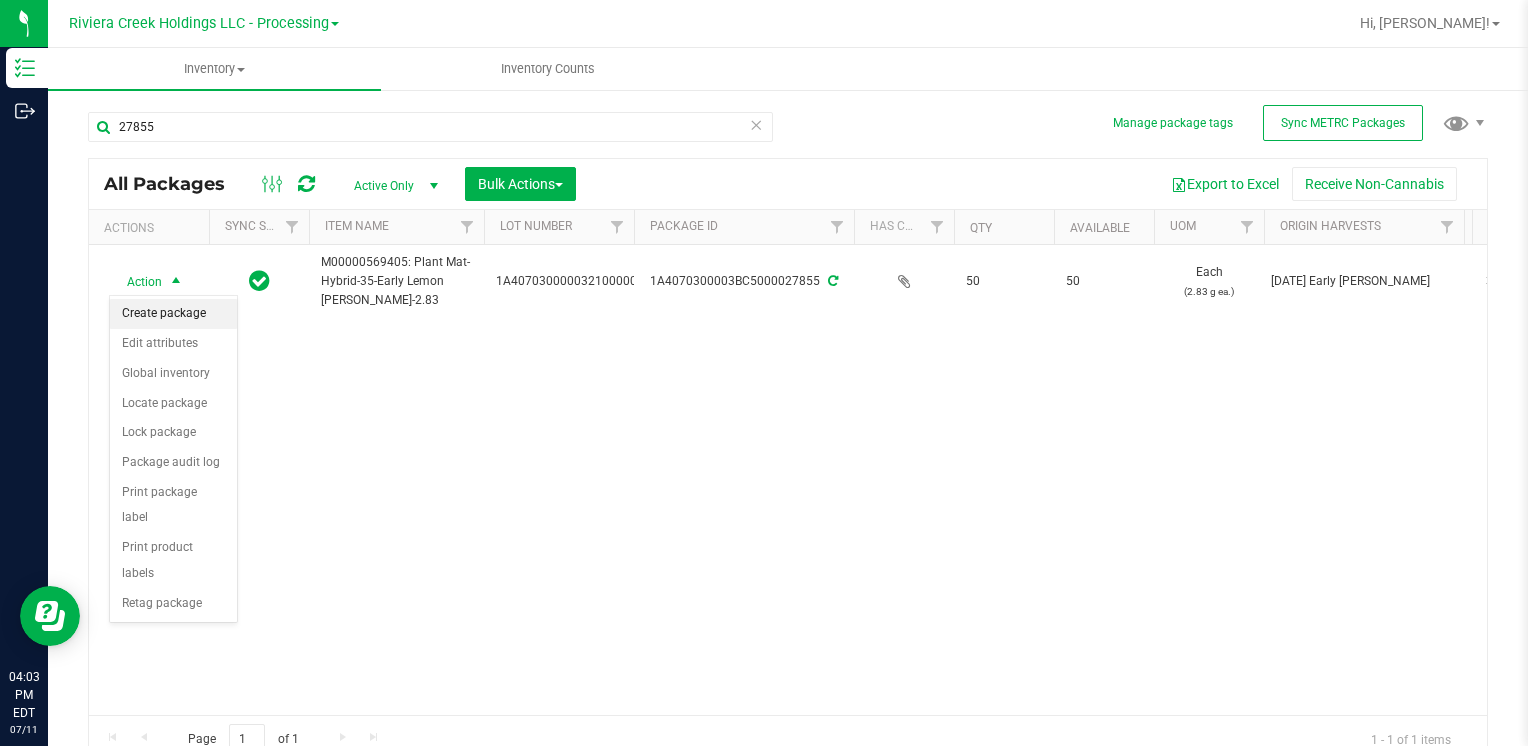 click on "Create package" at bounding box center (173, 314) 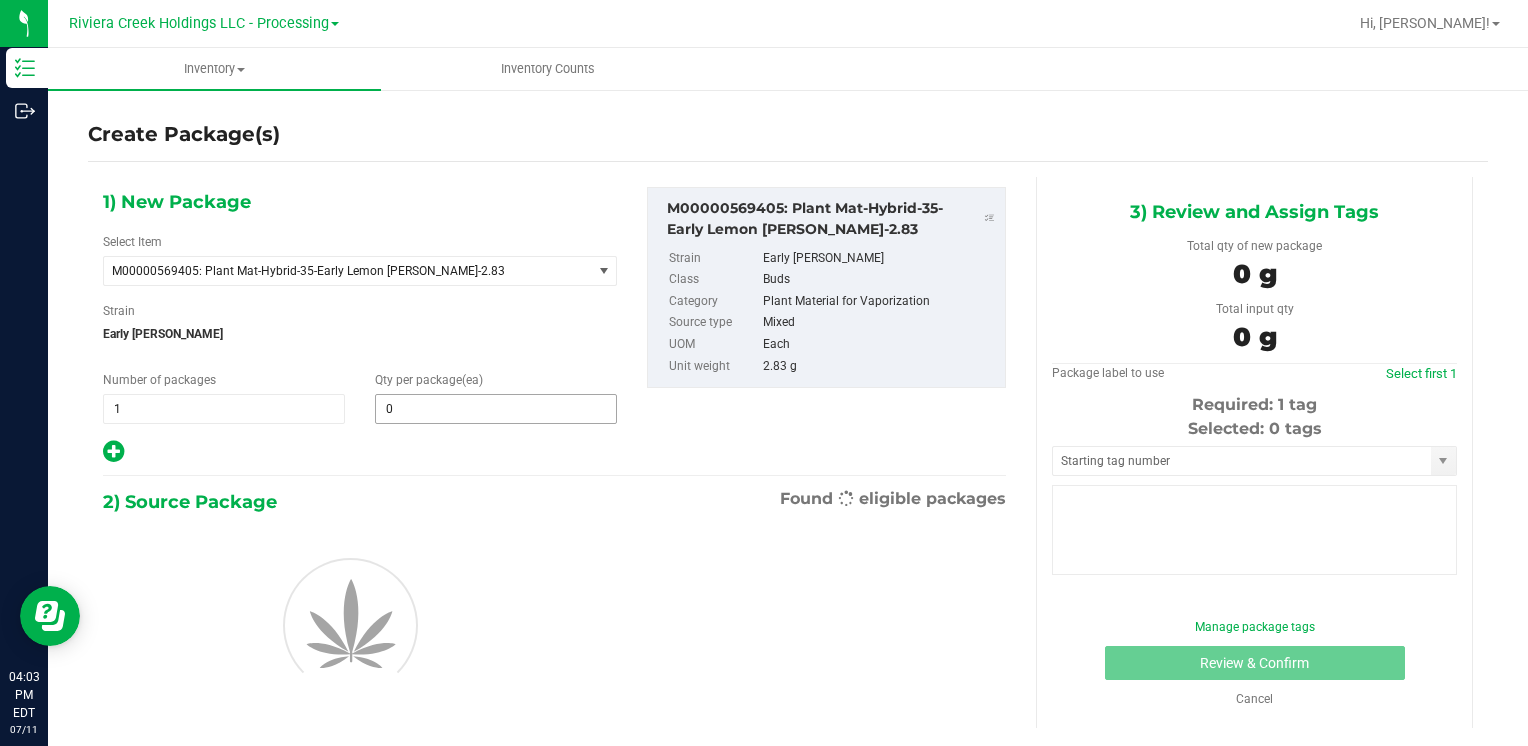 type on "0" 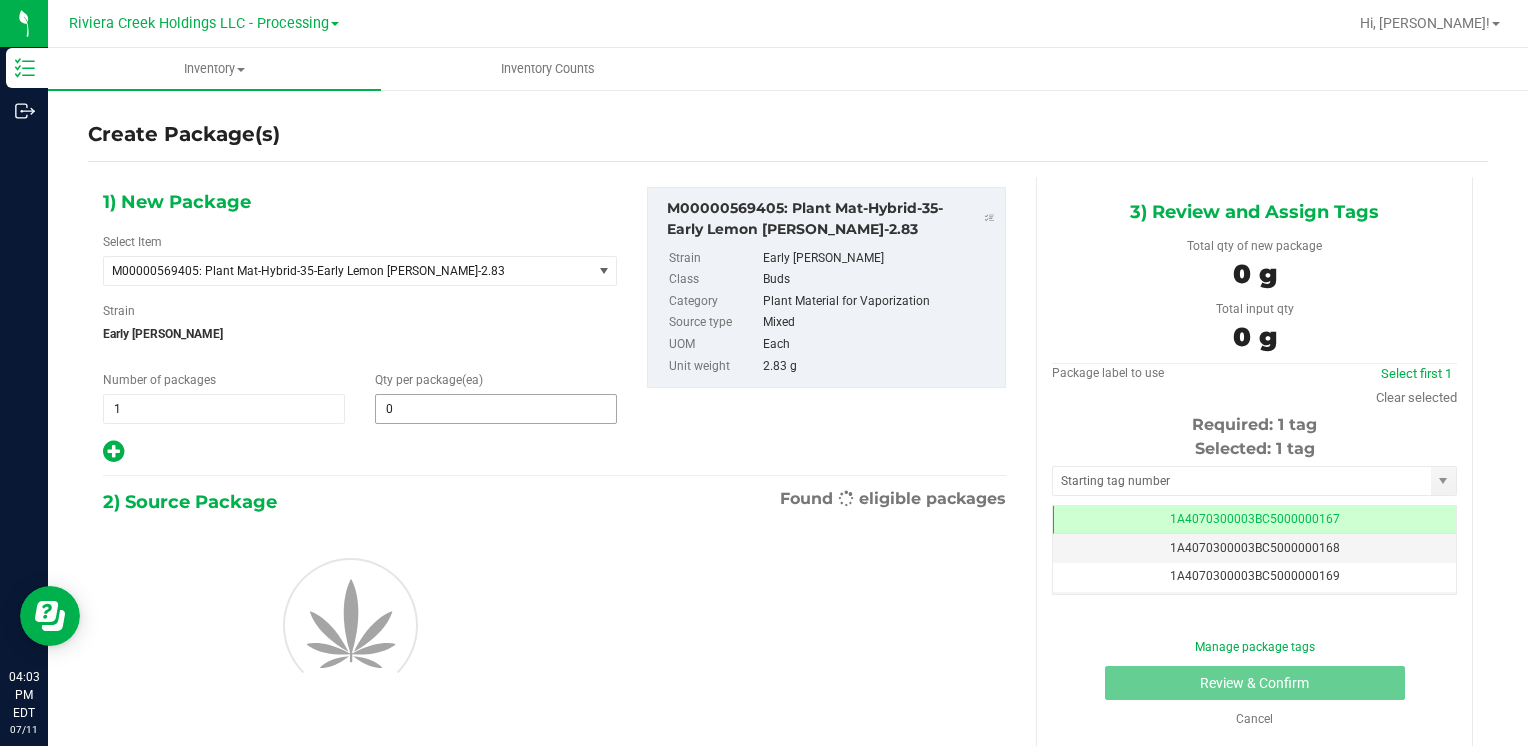 scroll, scrollTop: 0, scrollLeft: 0, axis: both 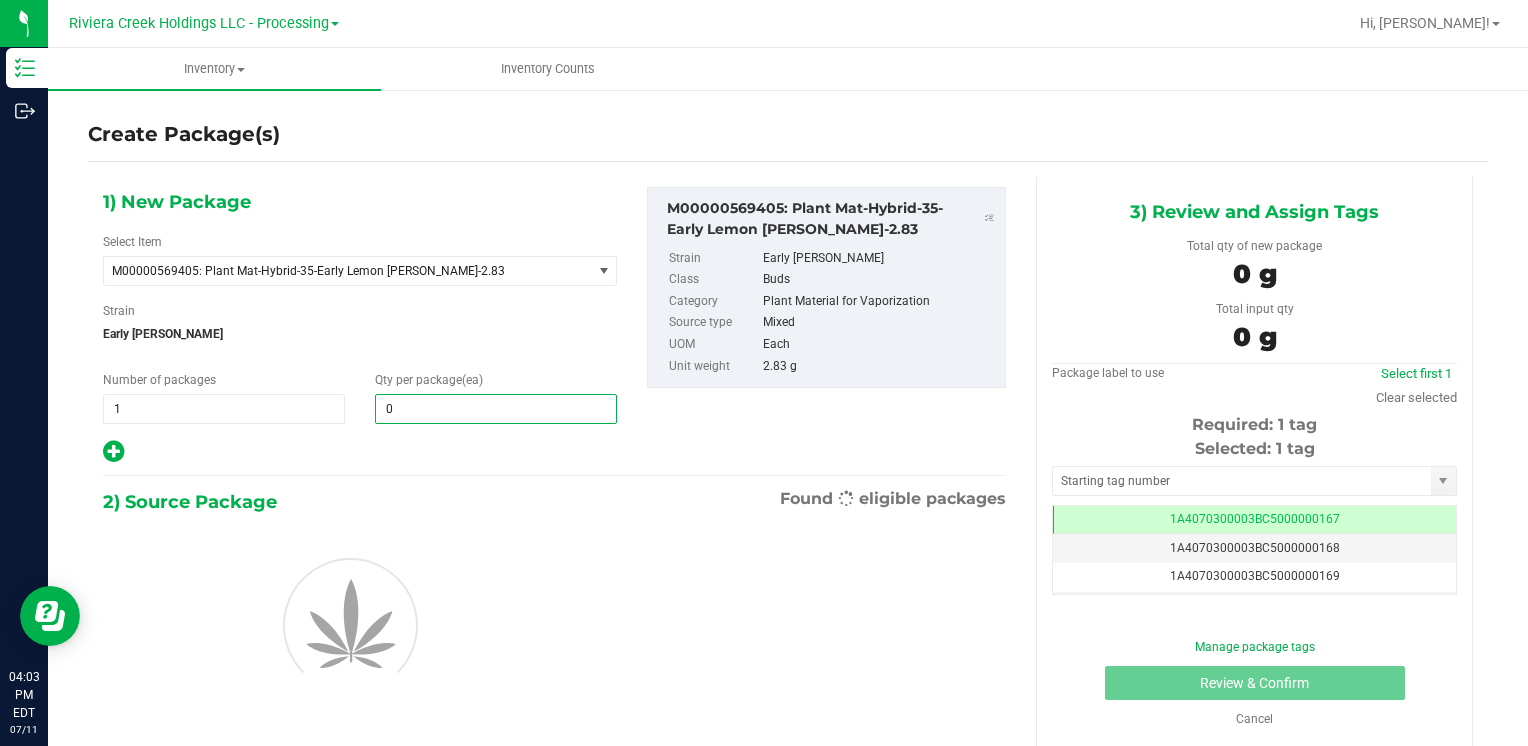 type 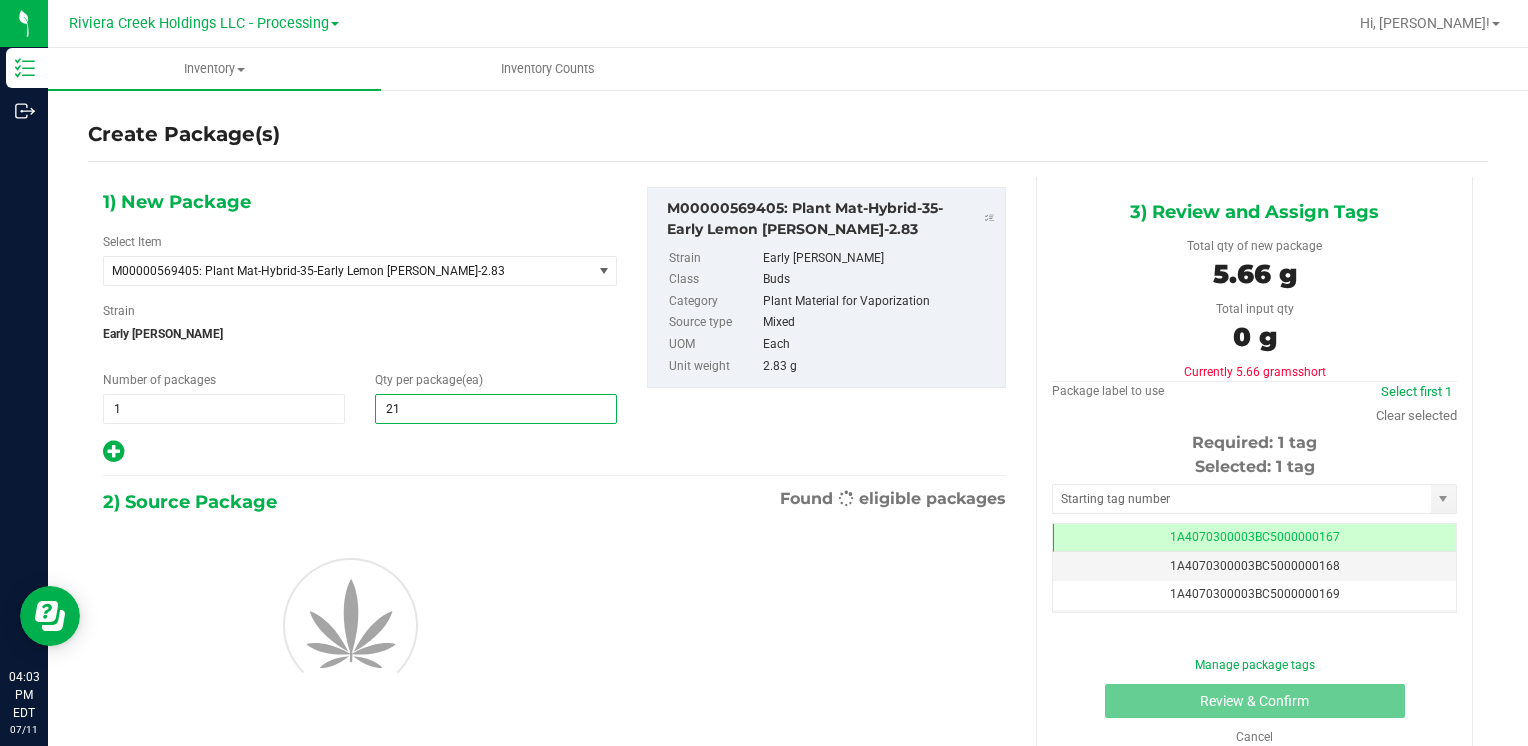 type on "210" 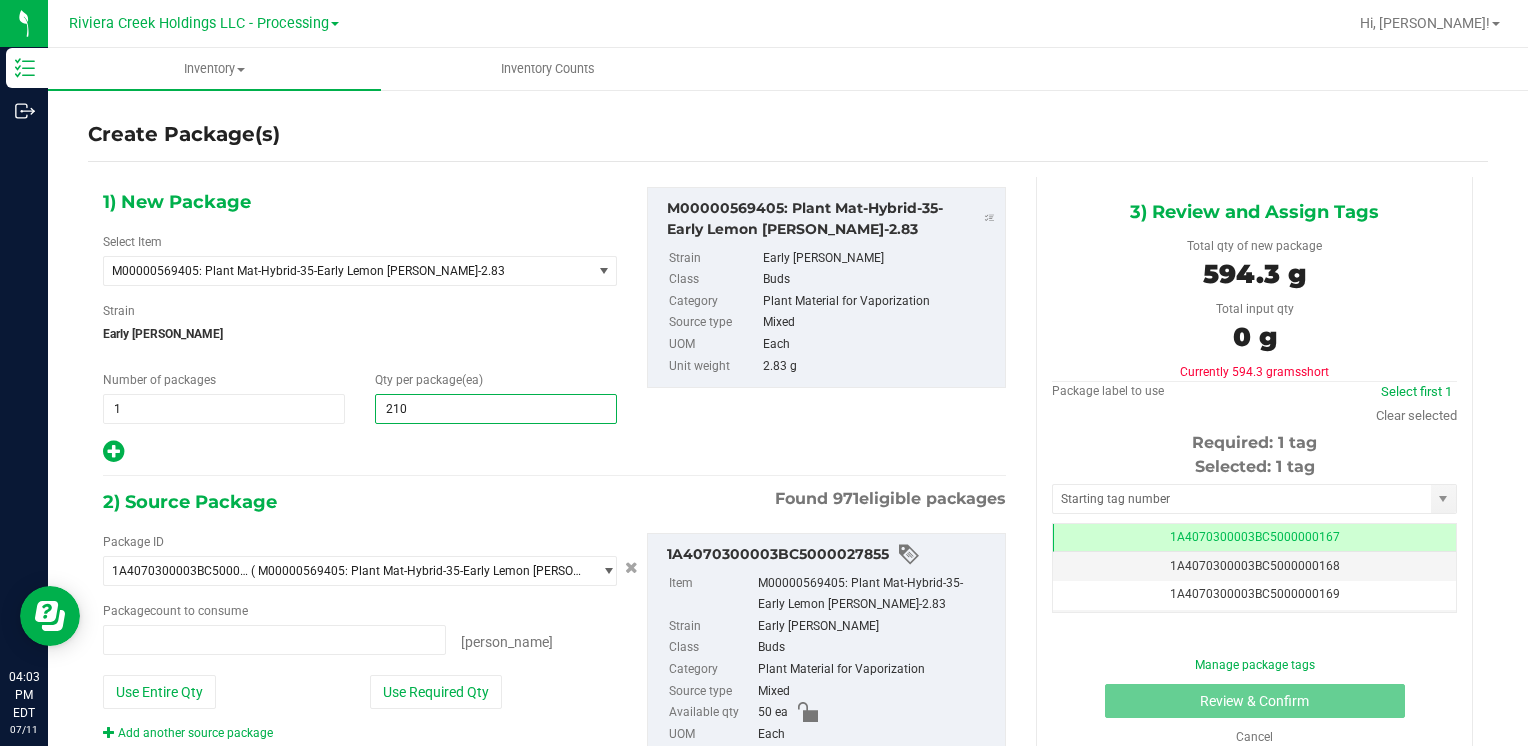 type on "0 ea" 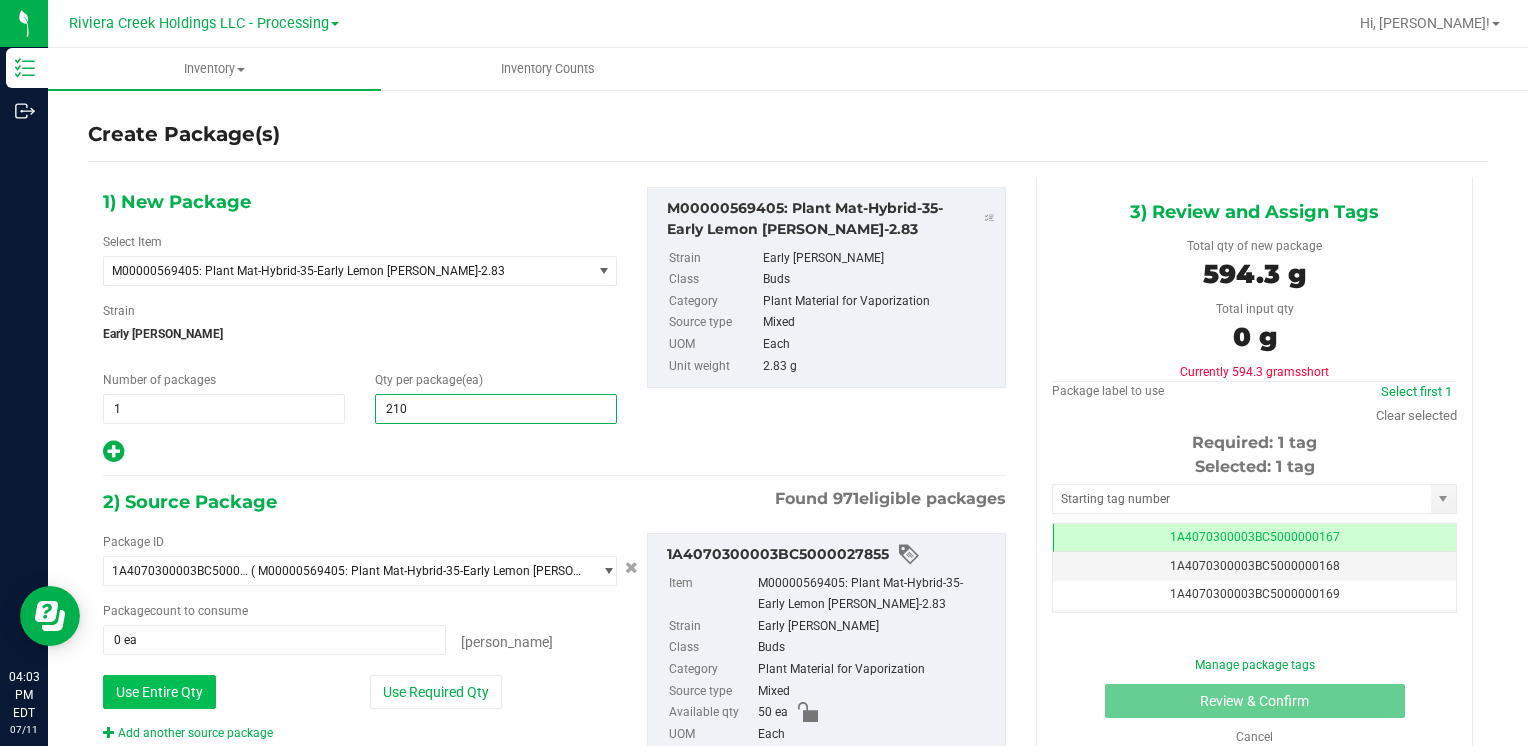type on "210" 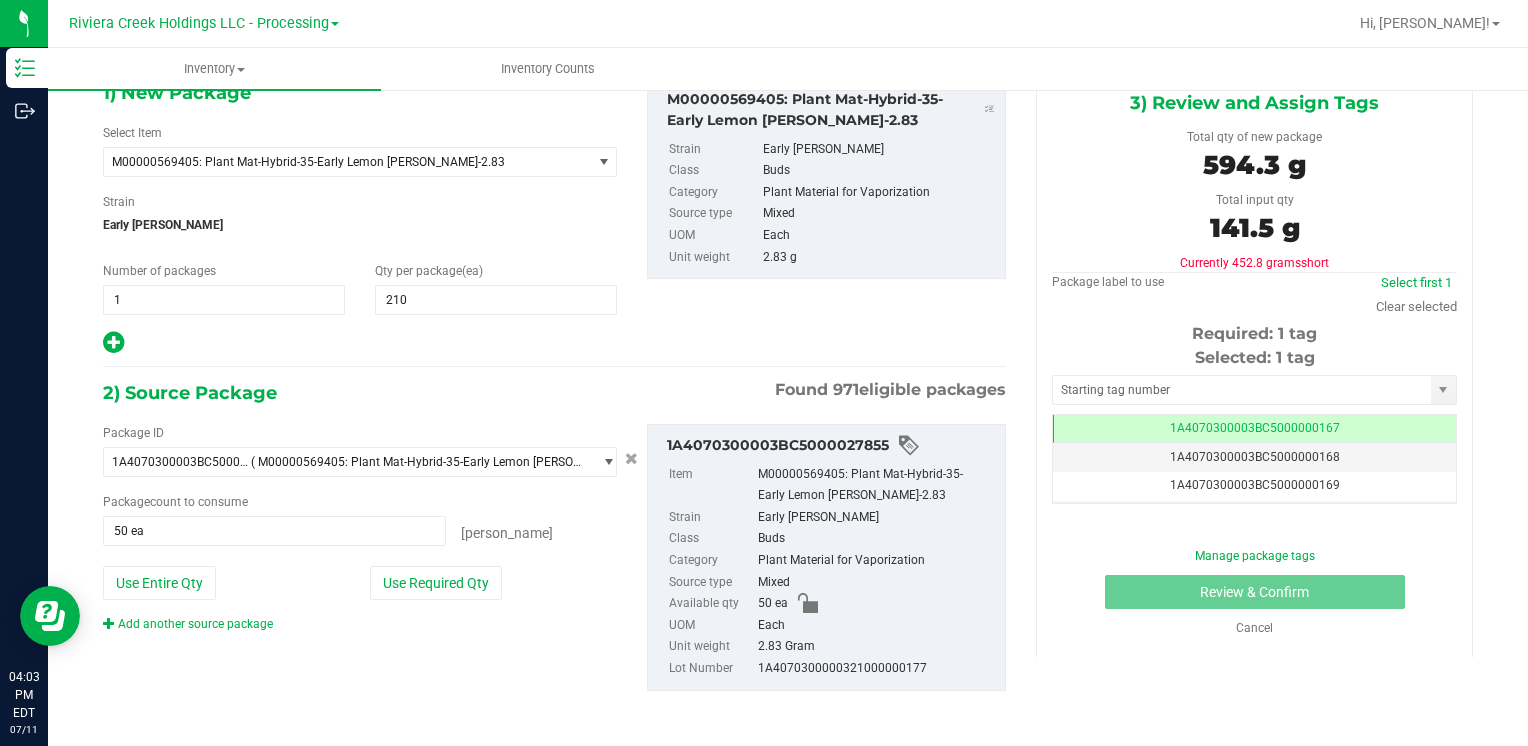 click on "Package ID
1A4070300003BC5000027855
(
M00000569405: Plant Mat-Hybrid-35-Early Lemon Berry-2.83
)
1A4070100000321000014371 1A4070100000321000014487 1A4070100000321000014521 1A4070100000321000014641 1A4070100000321000014667 1A4070100000321000014753 1A4070100000321000014754 1A4070100000321000014755 1A4070100000321000014756 1A4070100000321000014757 1A4070100000321000014759 1A4070100000321000014821 1A4070100000321000014822 1A4070100000321000014823 1A4070100000321000014832 1A4070100000321000014833 1A4070100000321000014834 1A4070100000321000014836 1A4070100000321000014837 1A4070100000321000014839 1A4070100000321000014850 1A4070100000321000014867 1A4070100000321000014868 1A4070100000321000014869 1A4070100000321000014910 1A4070100000321000014911 1A4070100000321000014912 1A4070100000321000014929 1A4070100000321000014931" at bounding box center (360, 528) 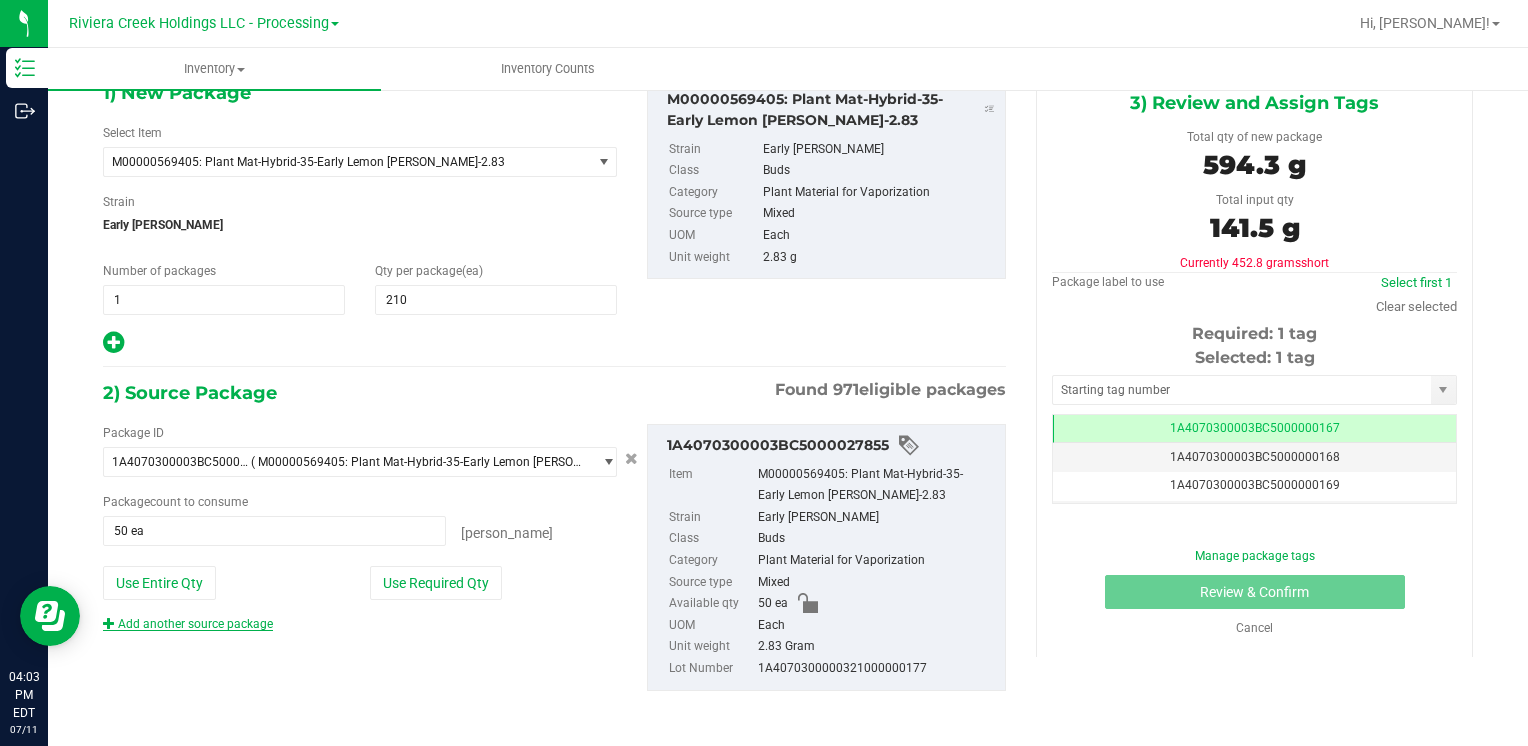 click on "Add another source package" at bounding box center [188, 624] 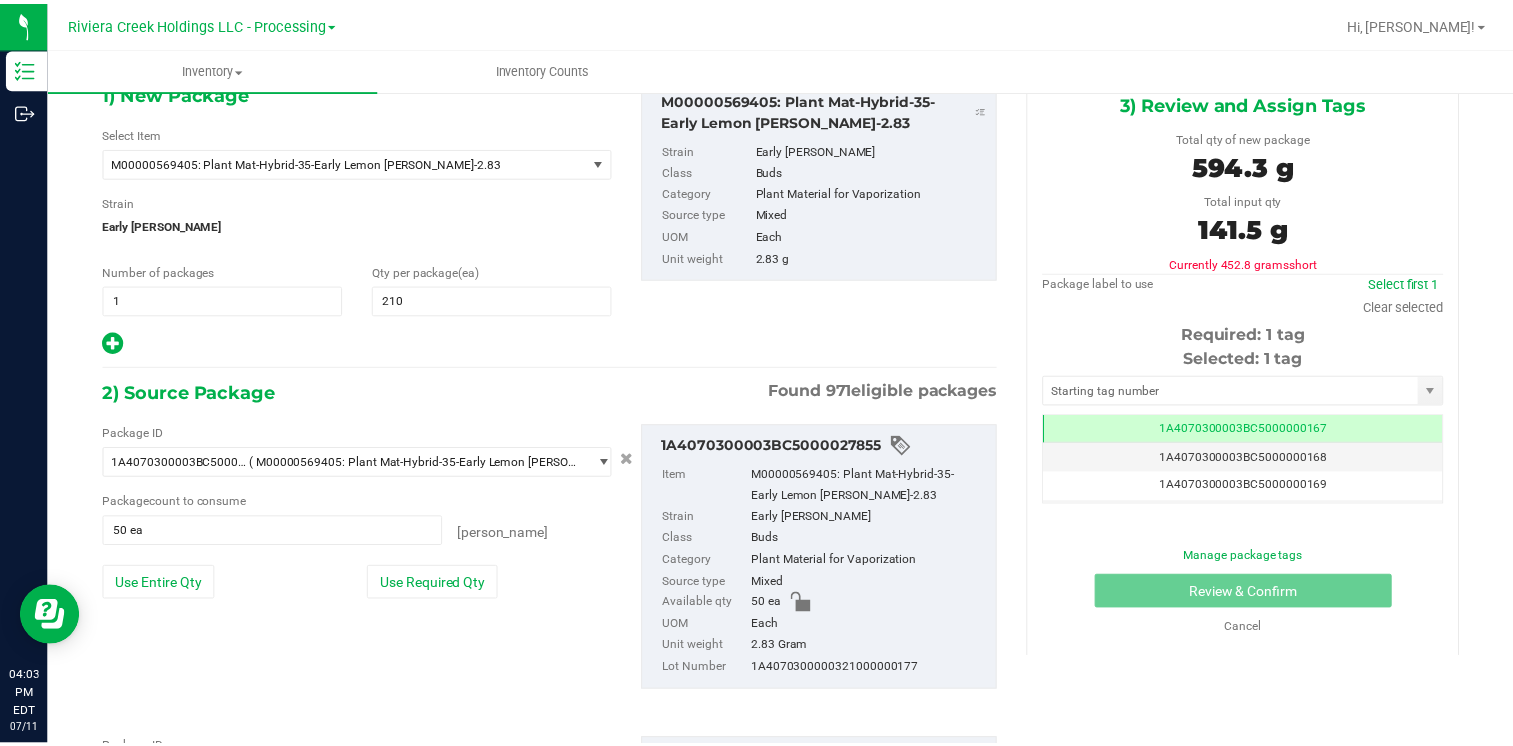 scroll, scrollTop: 259, scrollLeft: 0, axis: vertical 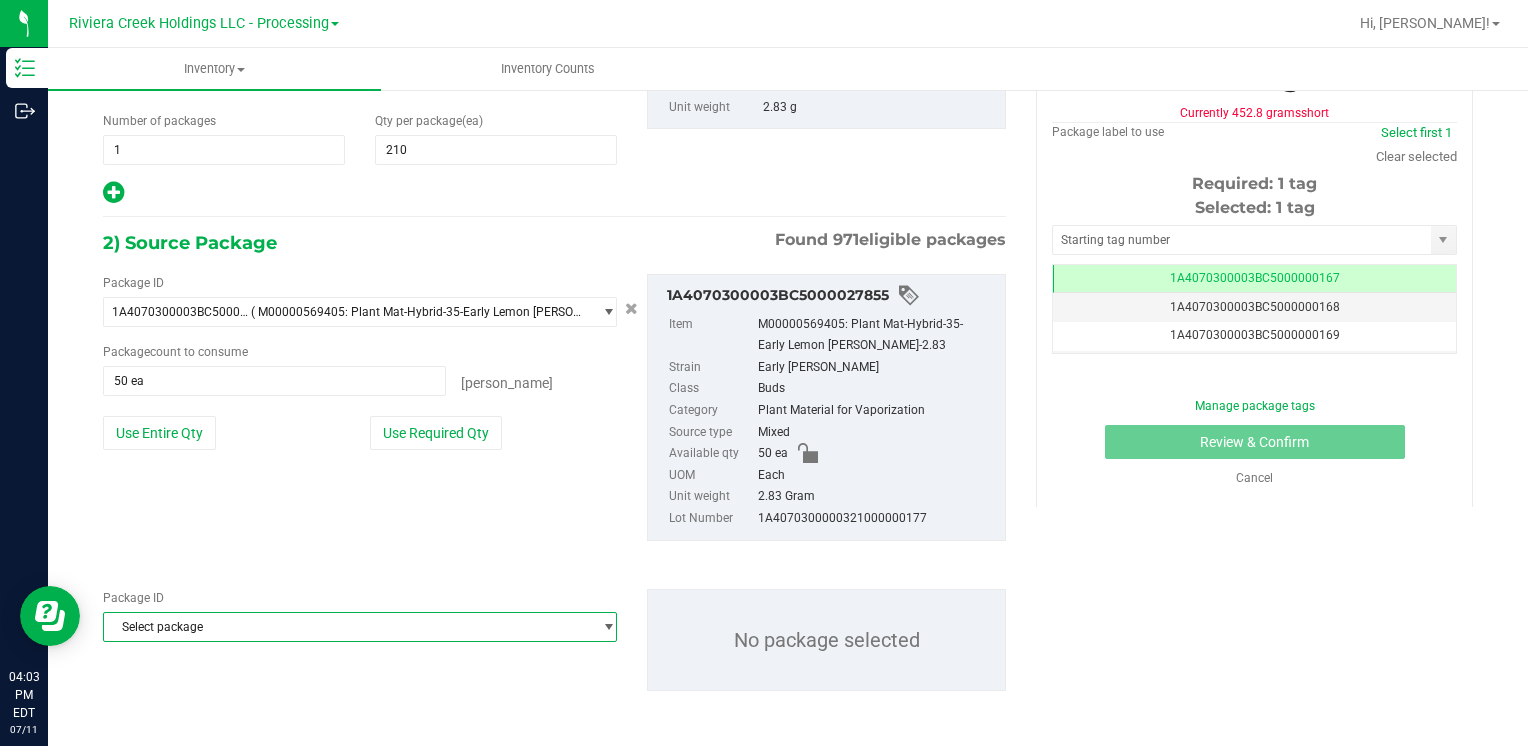 click on "Select package" at bounding box center [347, 627] 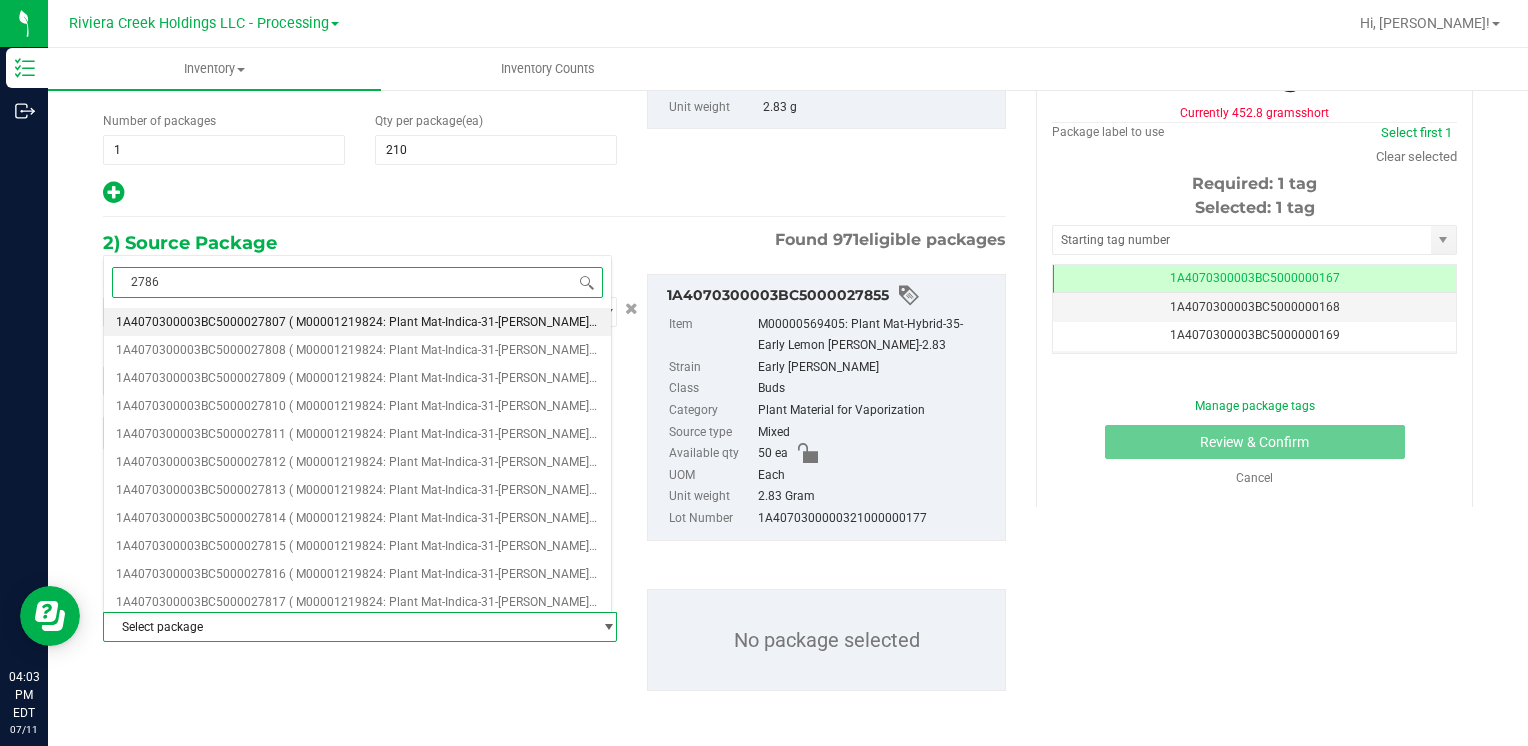 type on "27865" 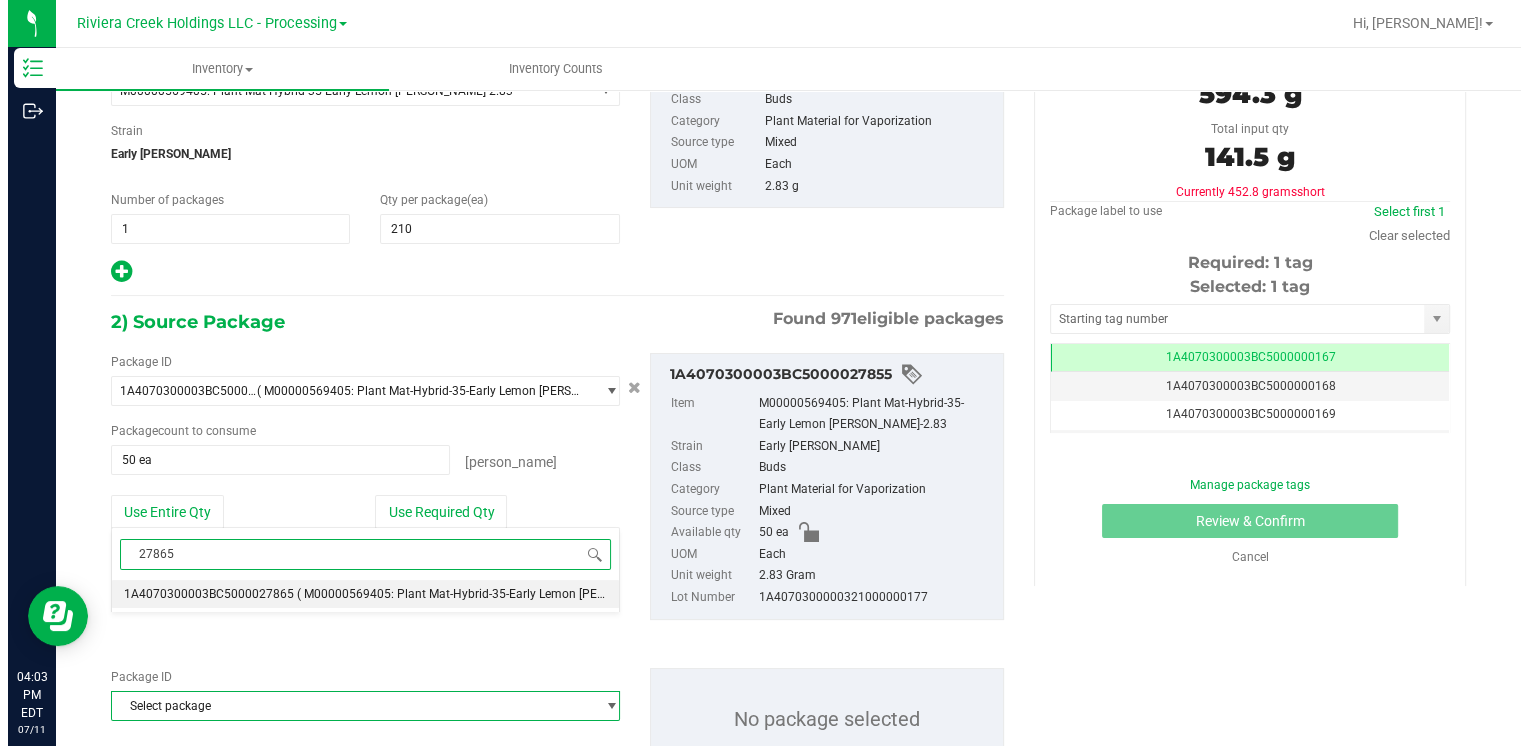 scroll, scrollTop: 159, scrollLeft: 0, axis: vertical 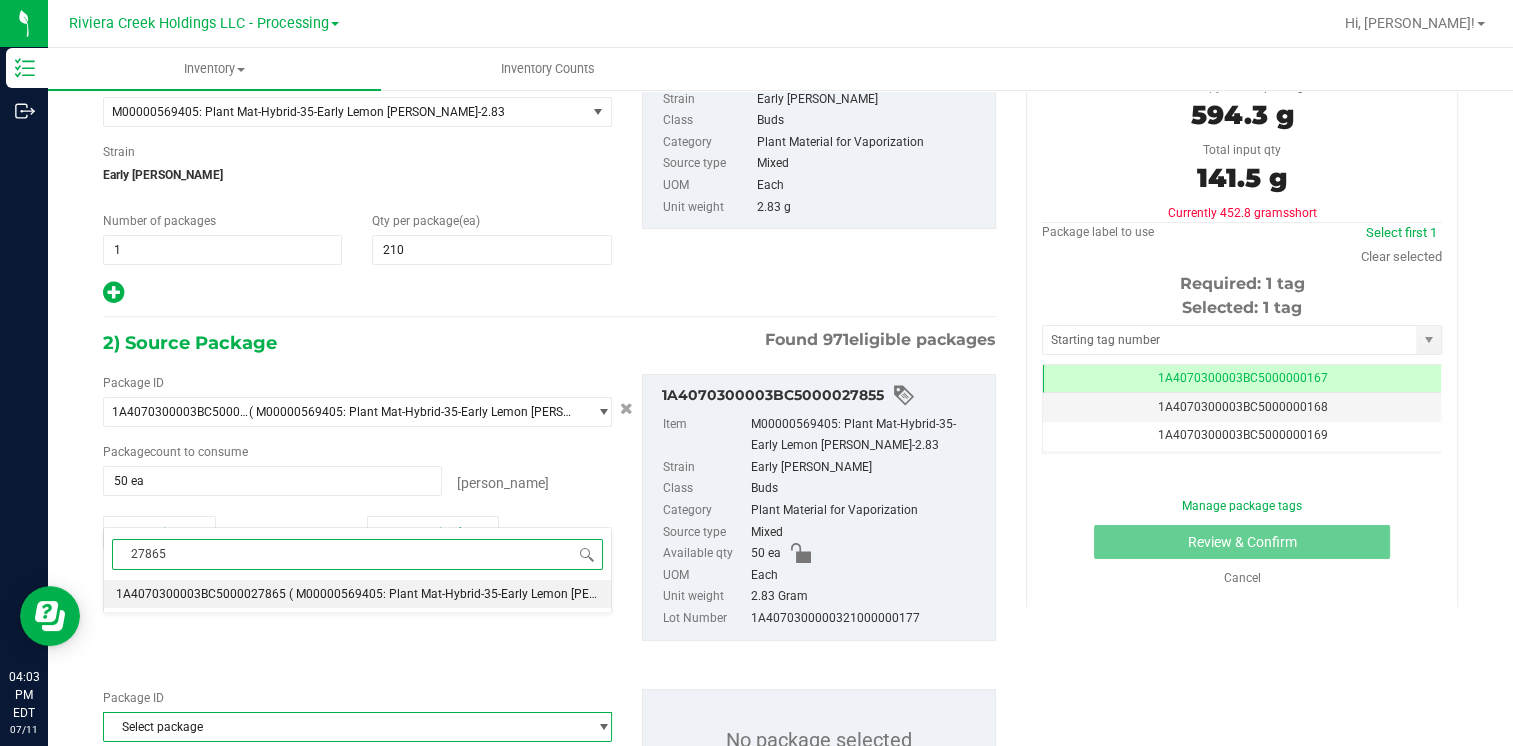 click on "1A4070300003BC5000027865" at bounding box center [201, 594] 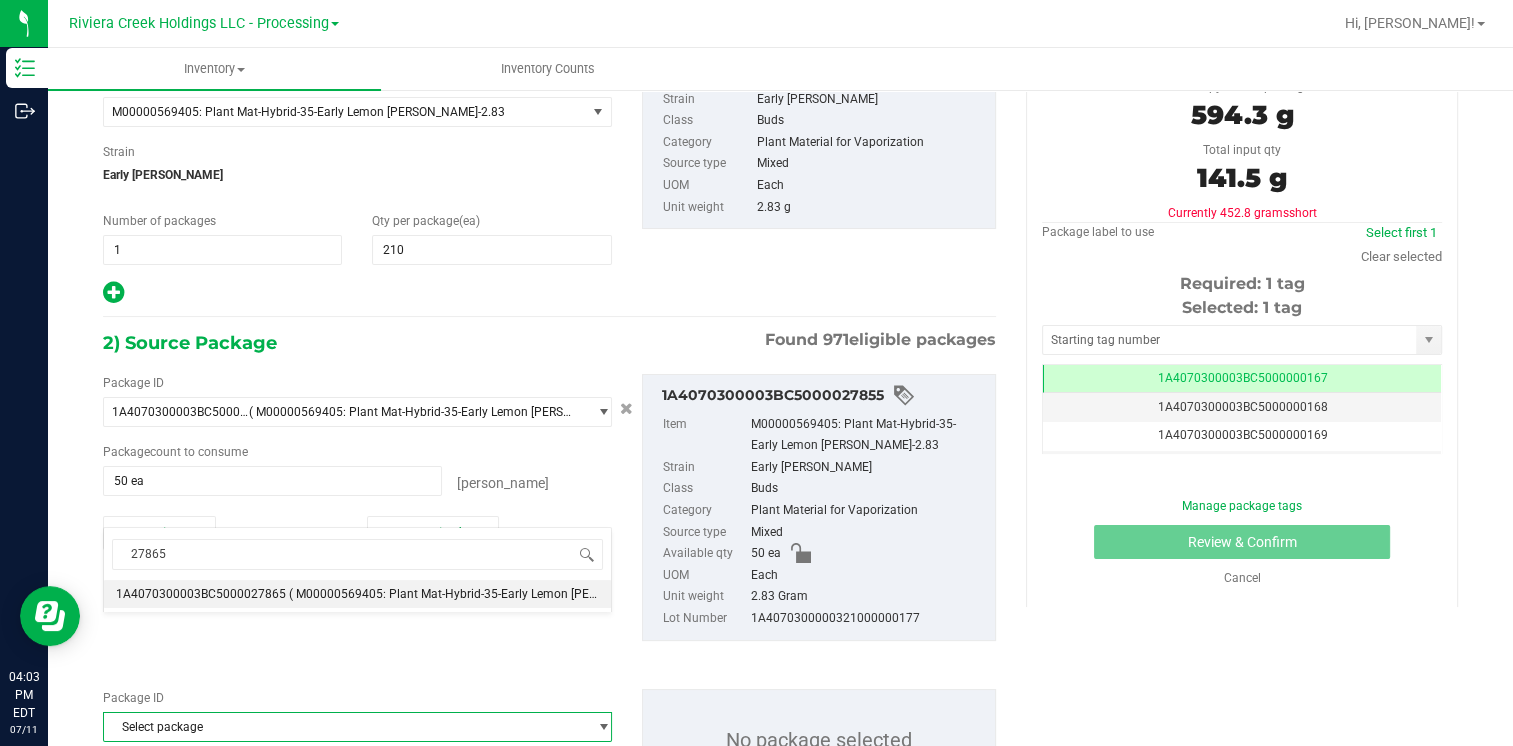 type 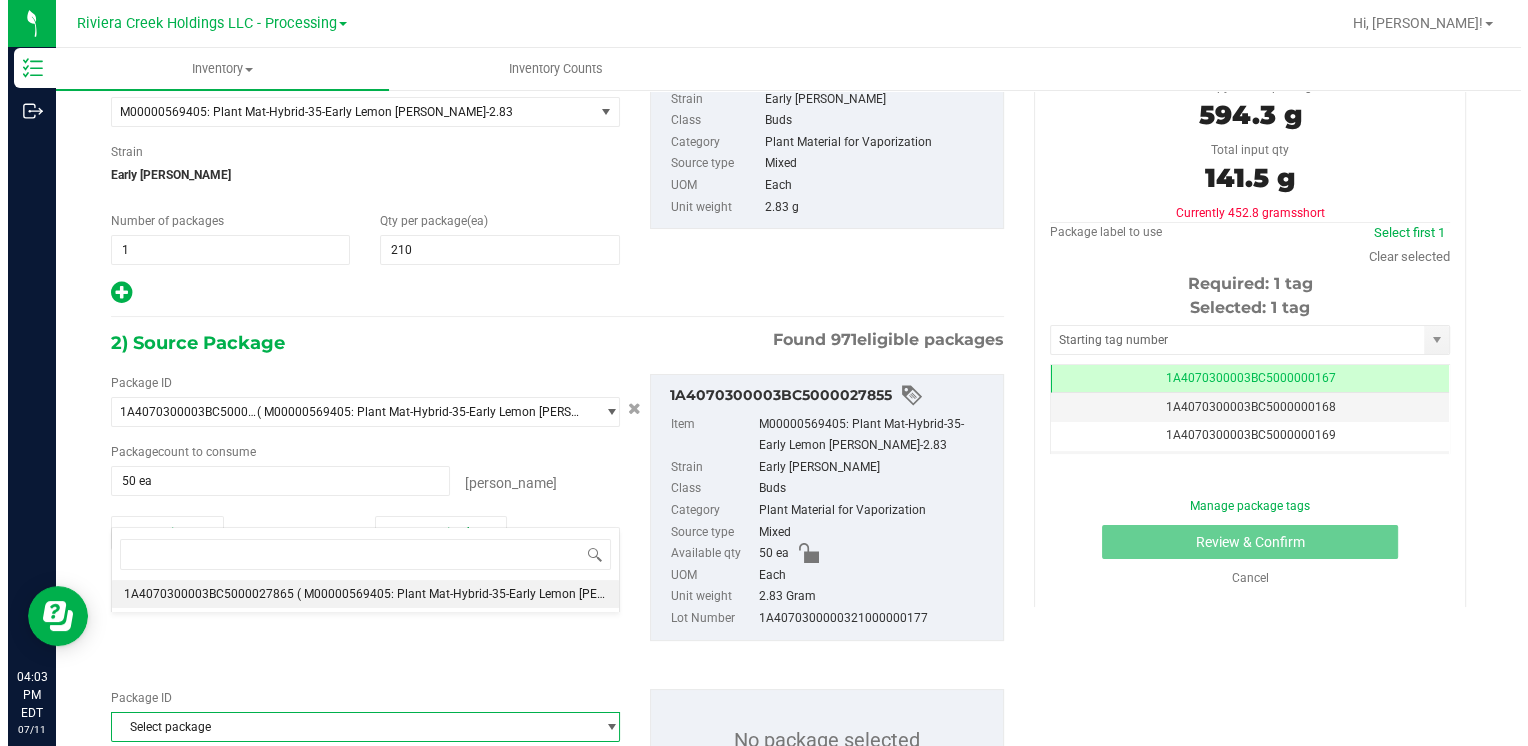 scroll, scrollTop: 16968, scrollLeft: 0, axis: vertical 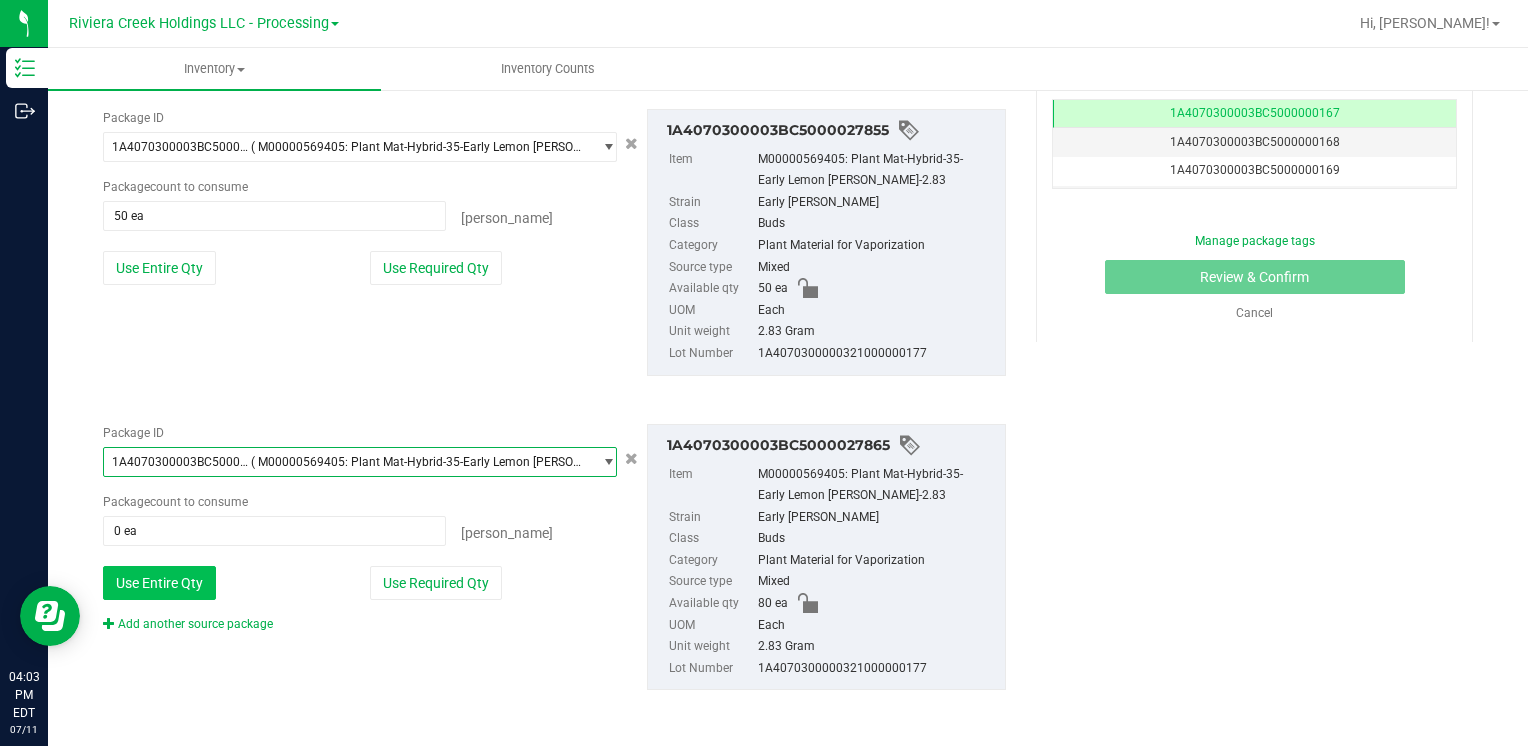 click on "Use Entire Qty" at bounding box center (159, 583) 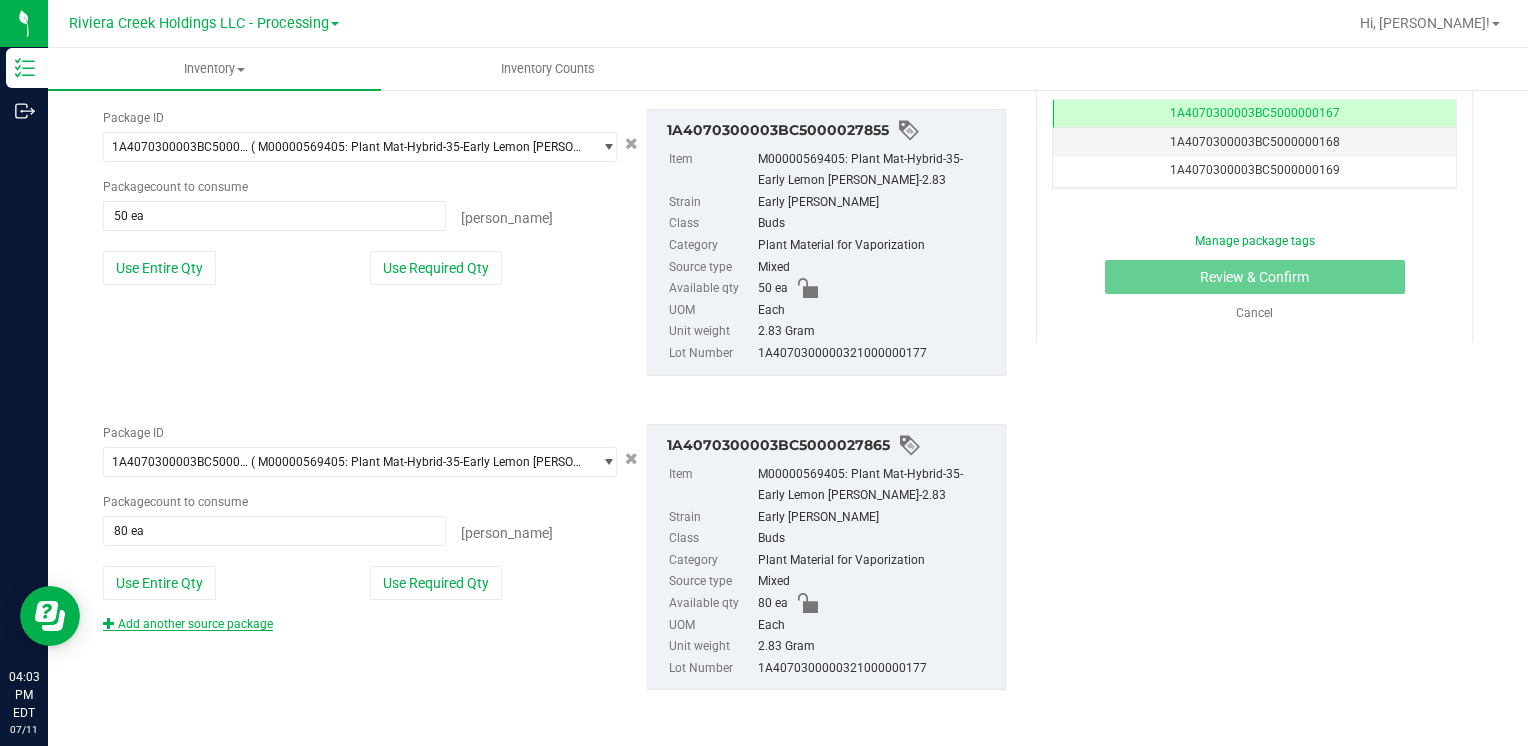 click on "Add another source package" at bounding box center (188, 624) 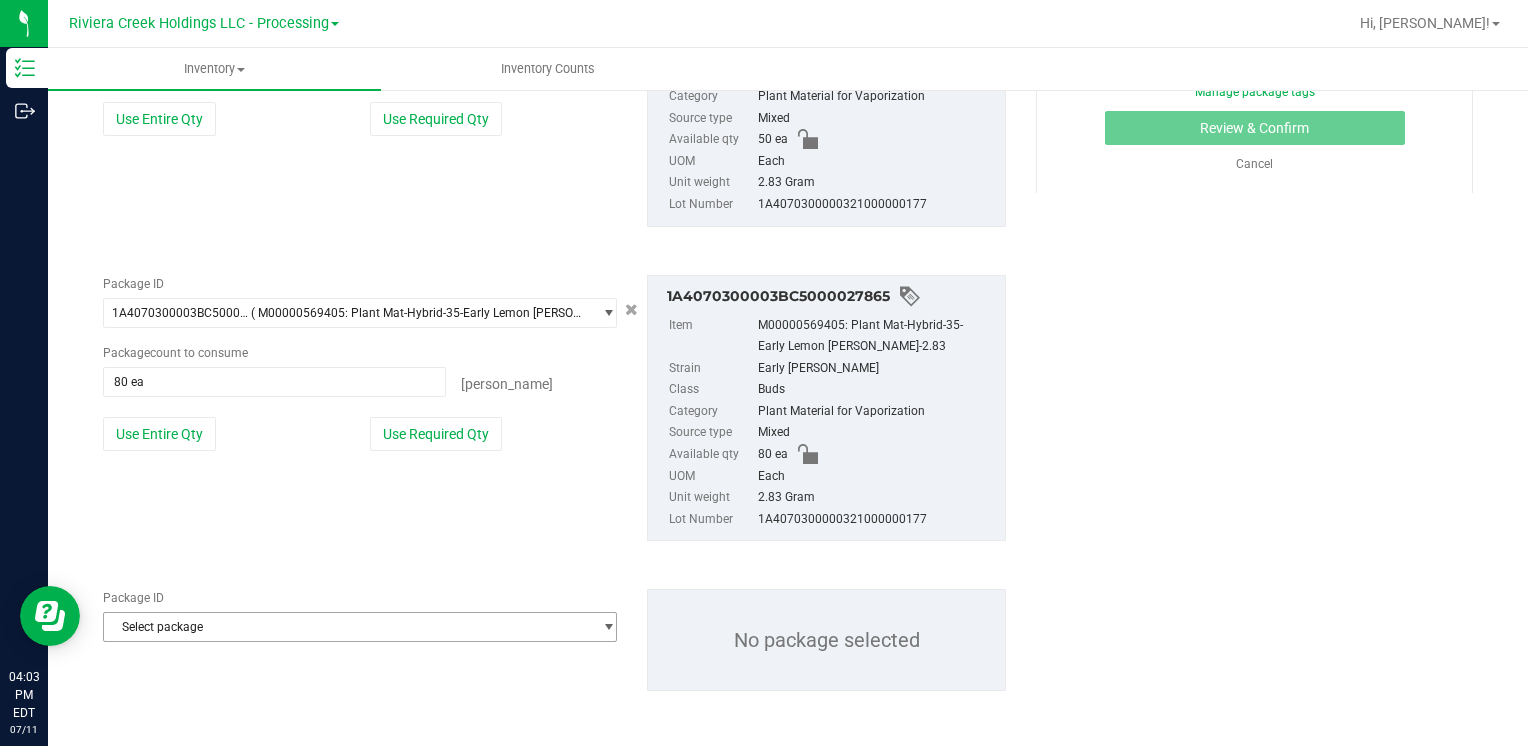click on "Select package" at bounding box center (347, 627) 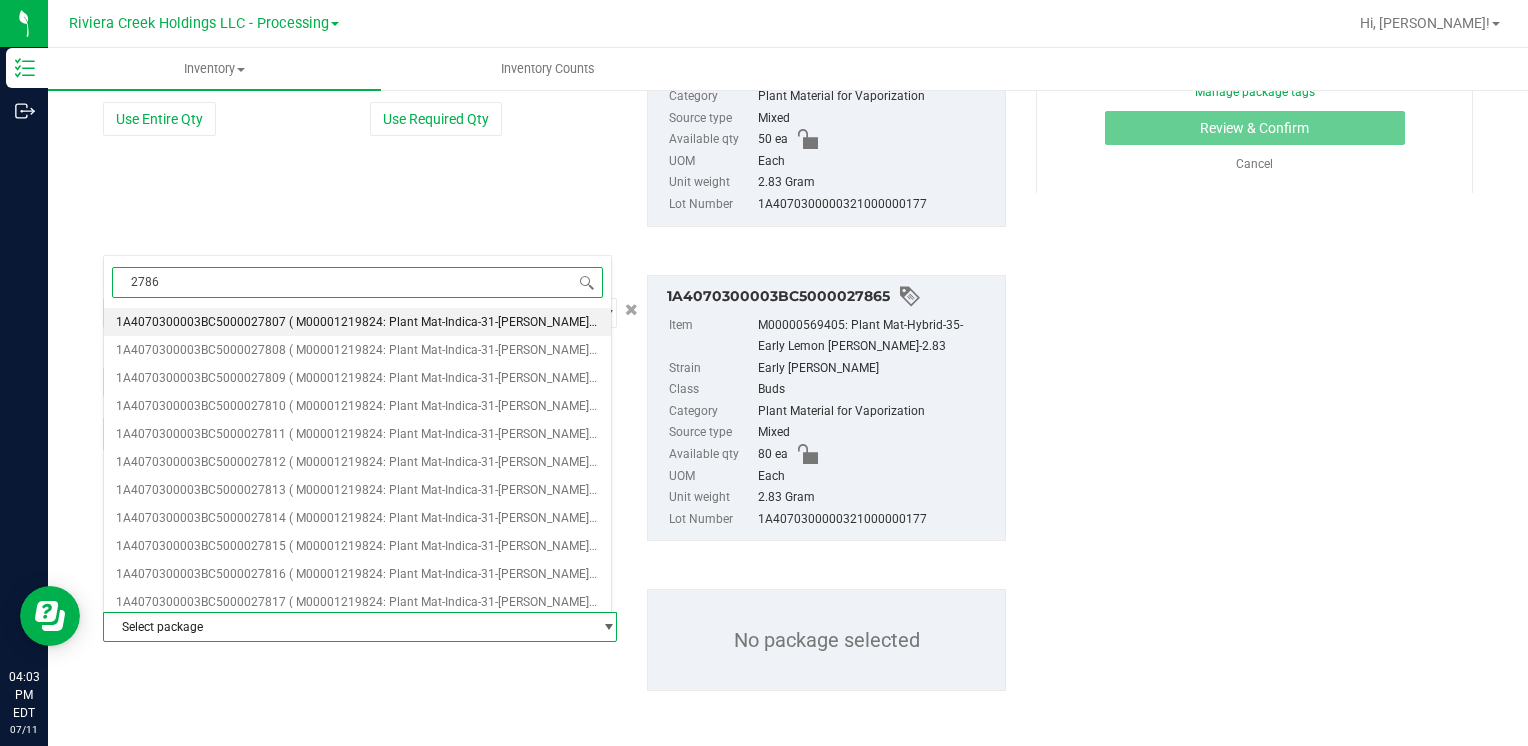 type on "27863" 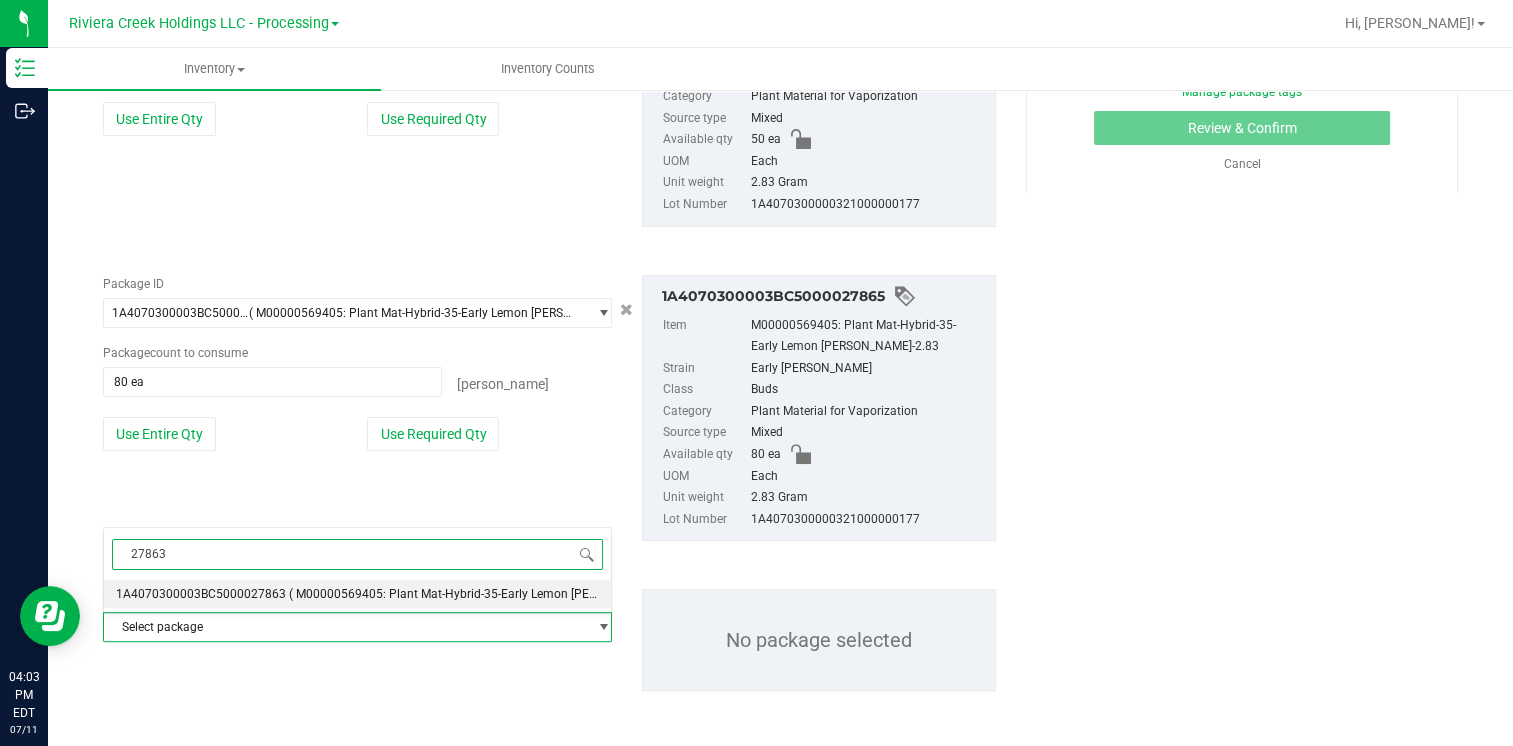 click on "1A4070300003BC5000027863" at bounding box center [201, 594] 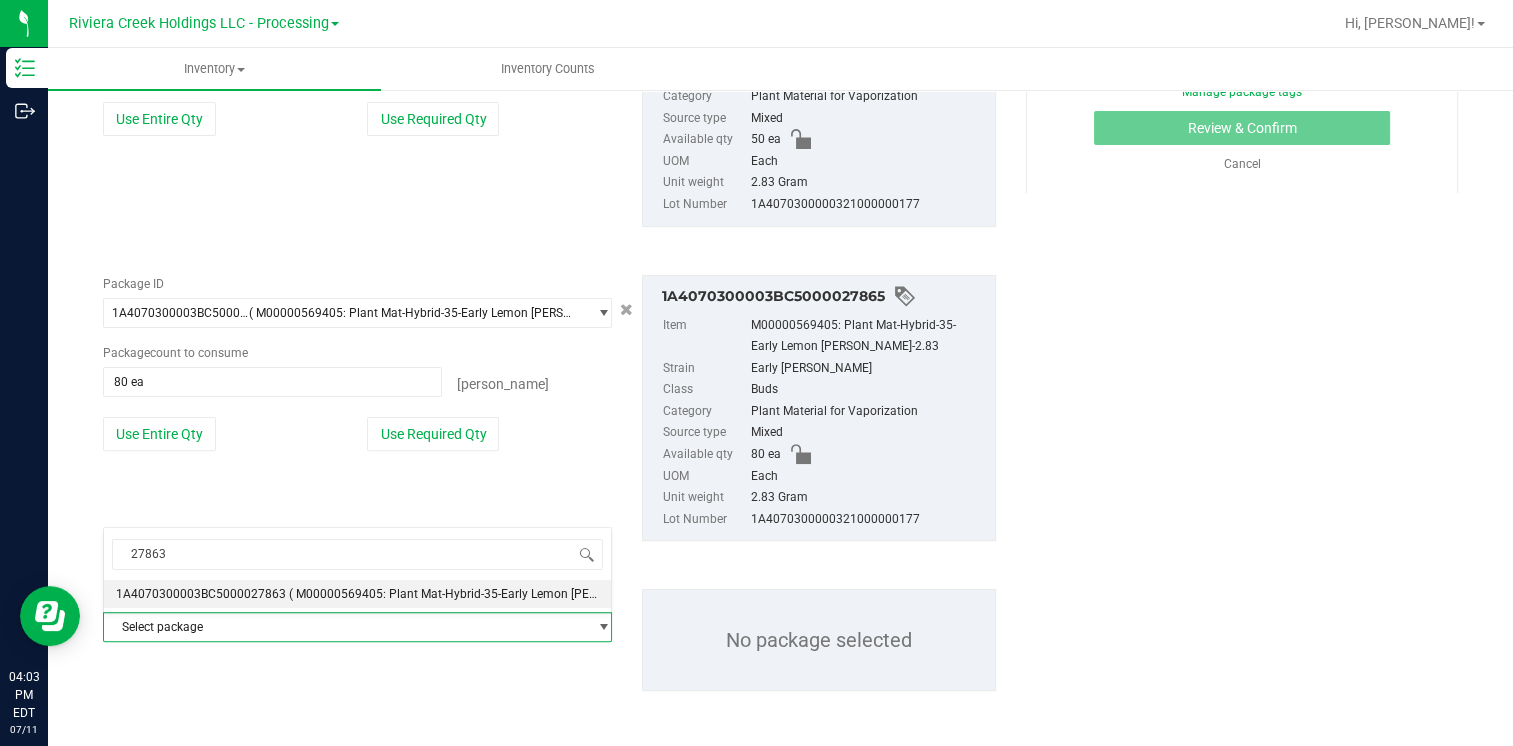 type 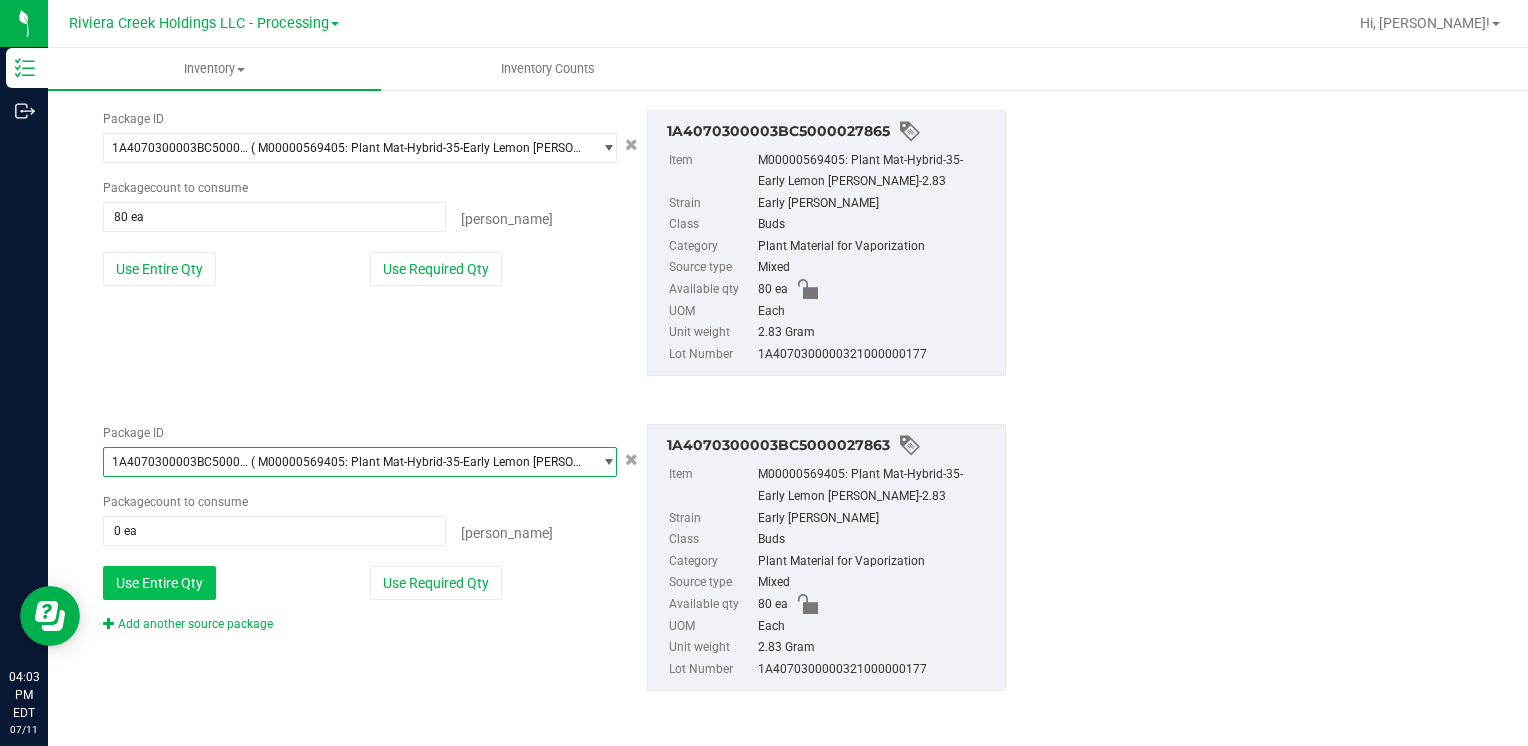 click on "Use Entire Qty" at bounding box center [159, 583] 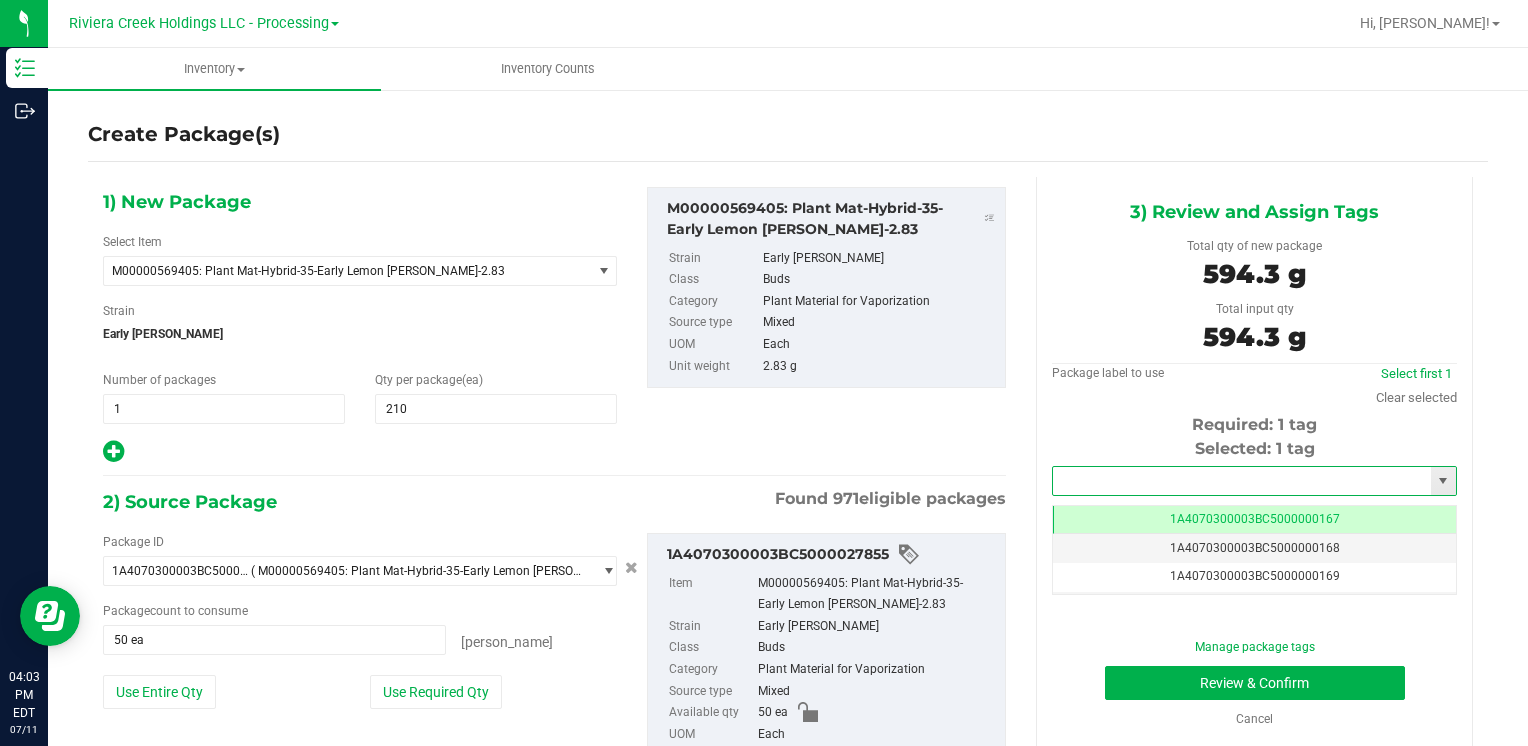 click at bounding box center (1242, 481) 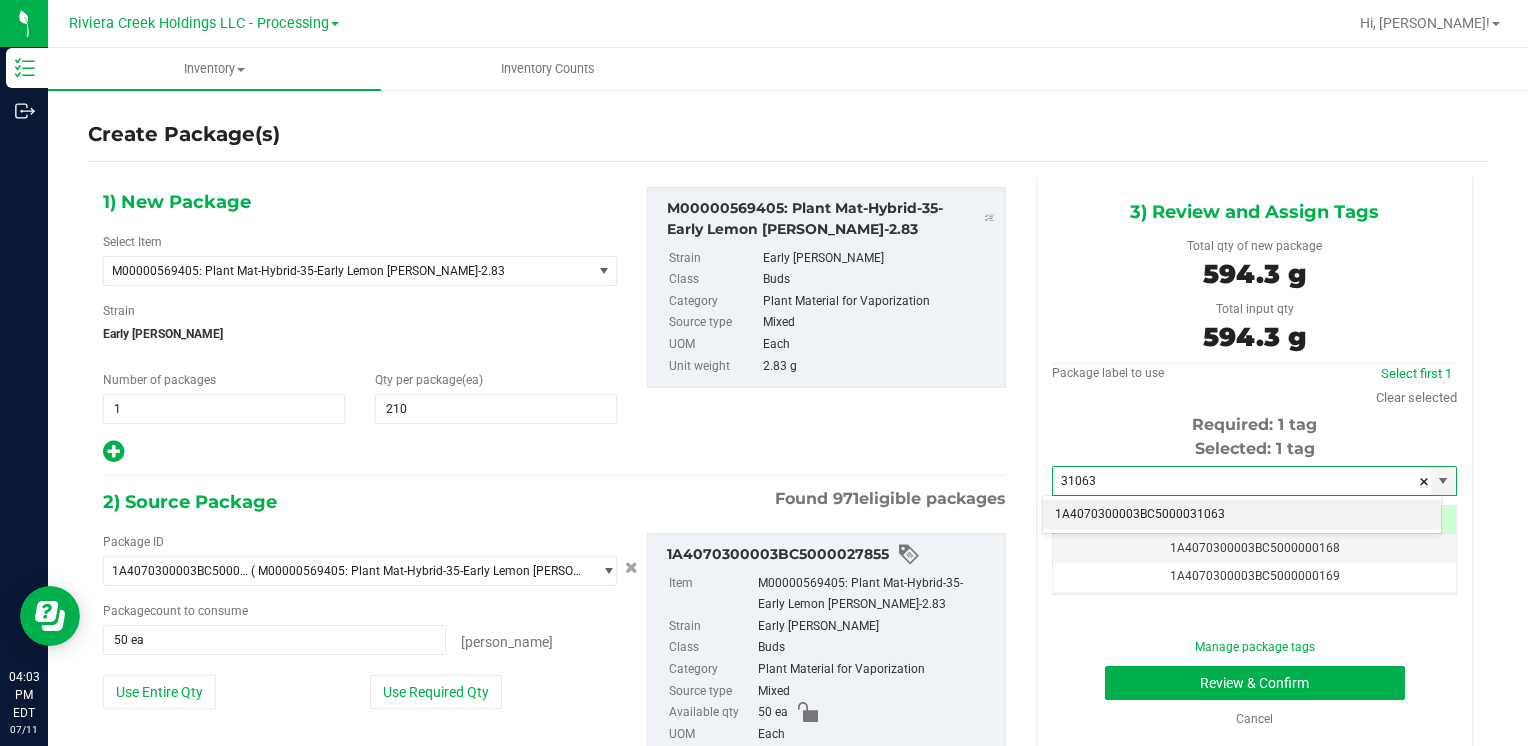 click on "1A4070300003BC5000031063" at bounding box center (1242, 515) 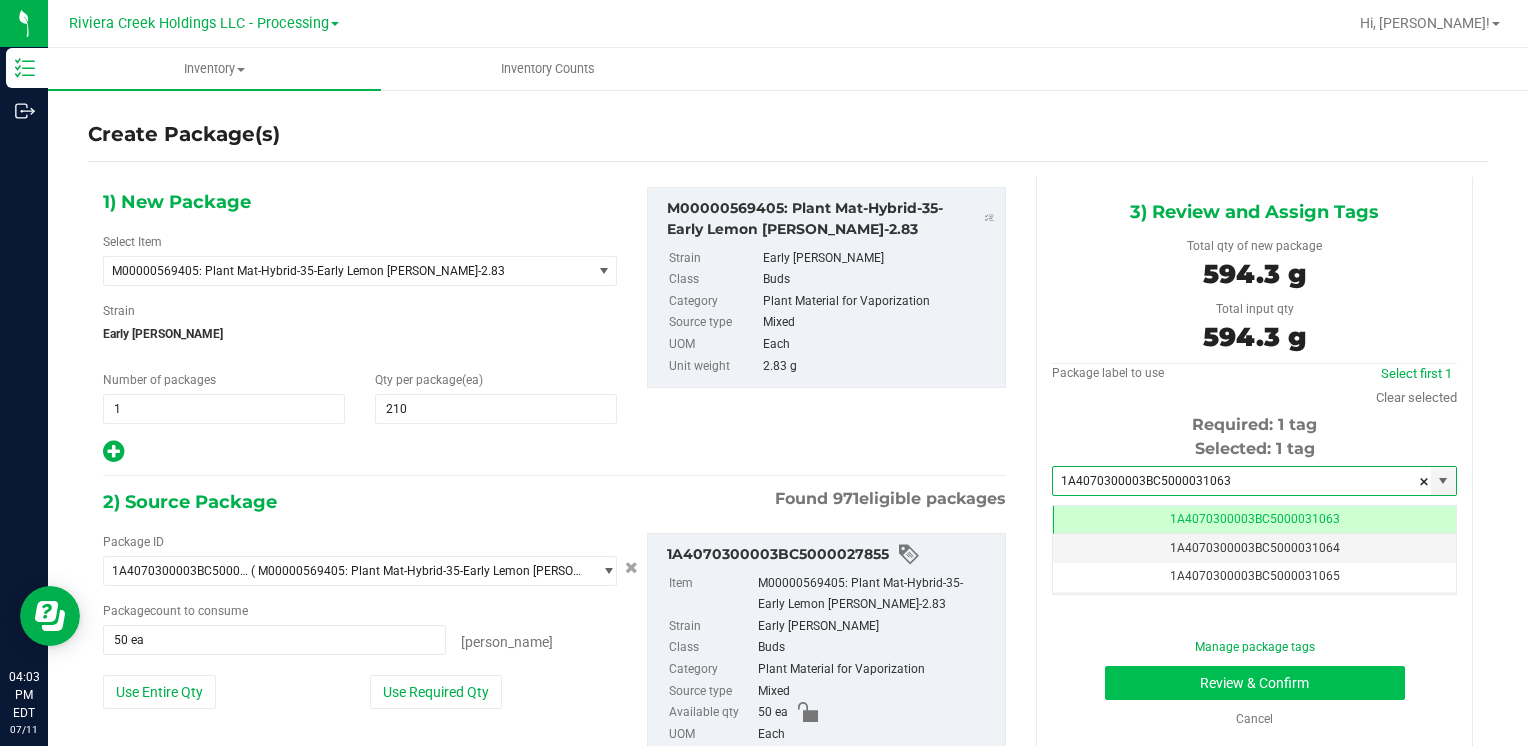 type on "1A4070300003BC5000031063" 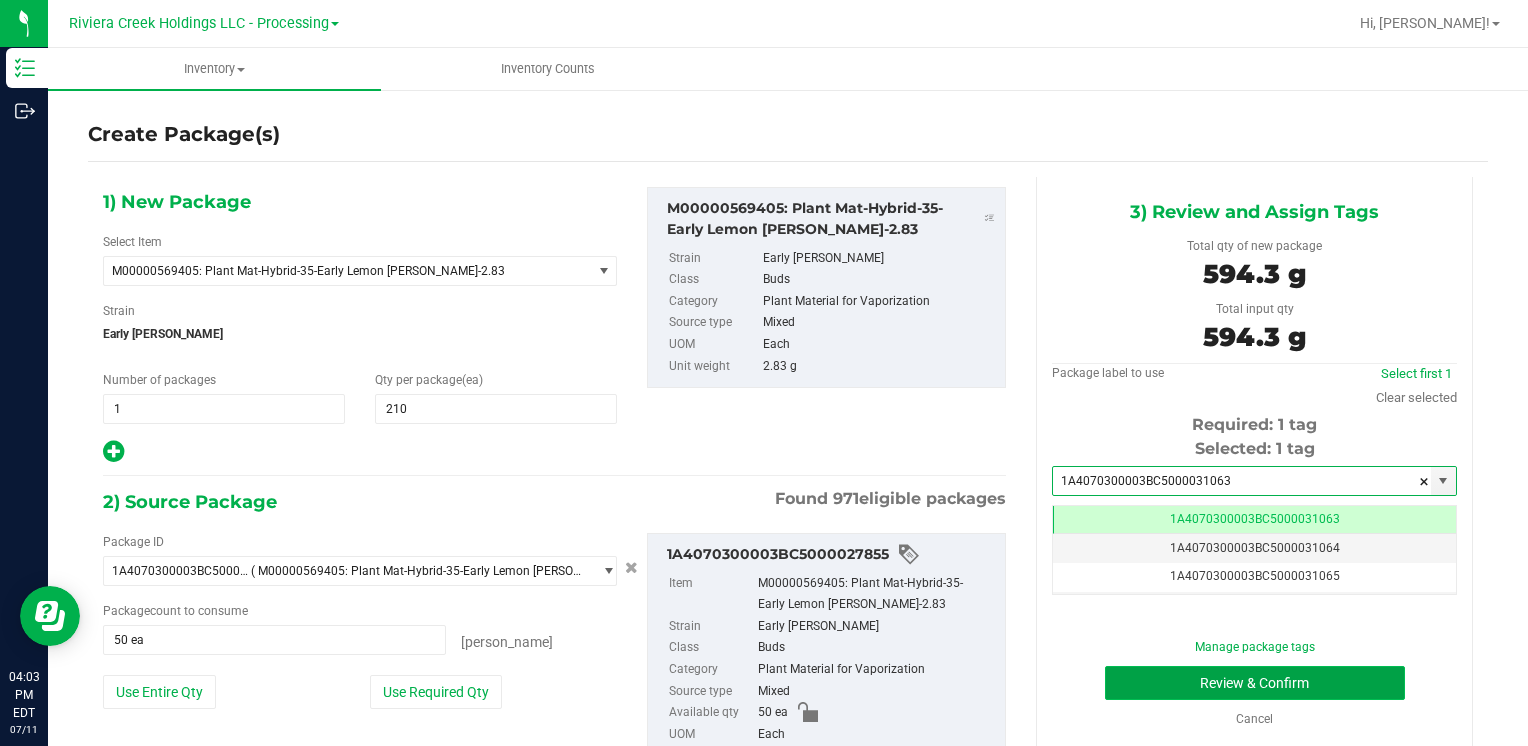 click on "Review & Confirm" at bounding box center [1255, 683] 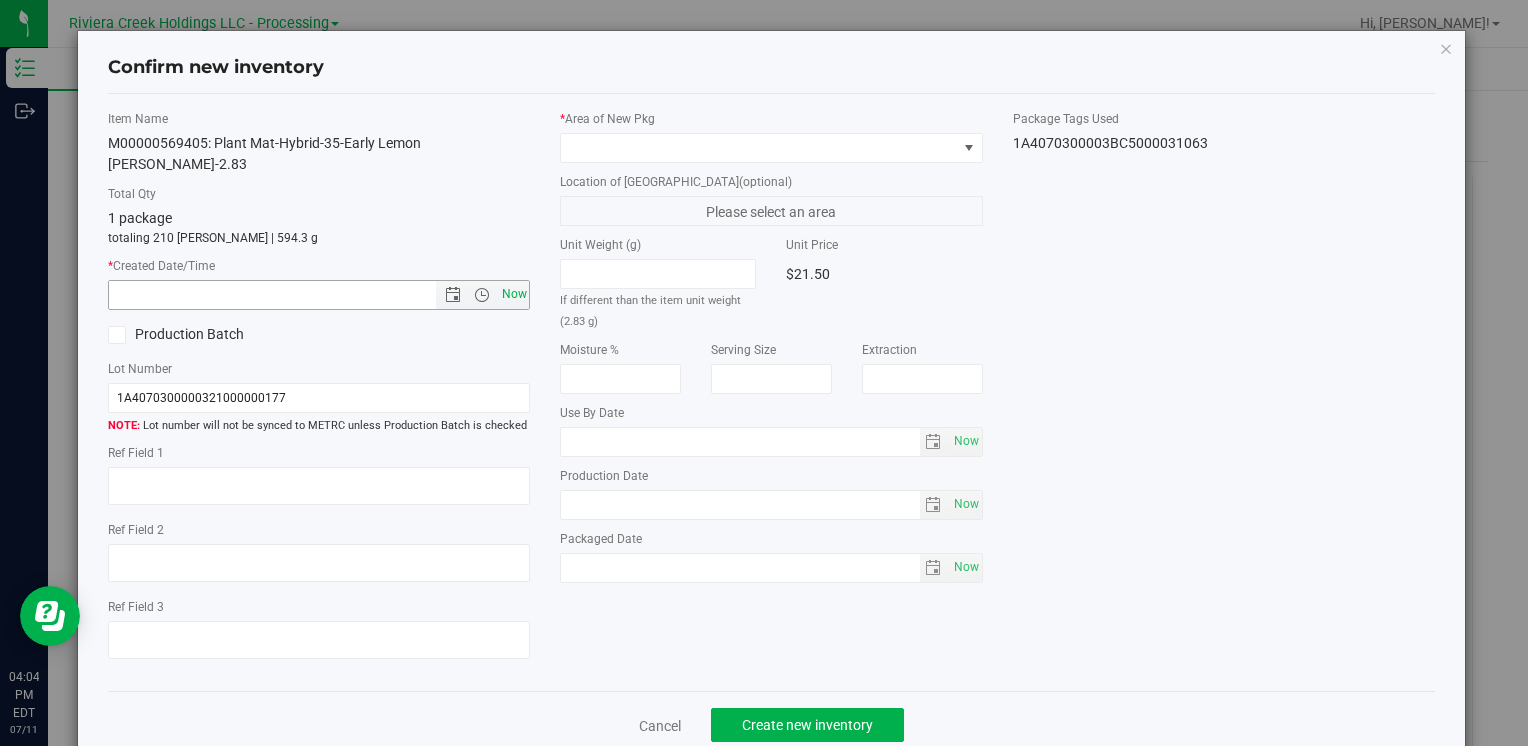 click on "Now" at bounding box center [514, 294] 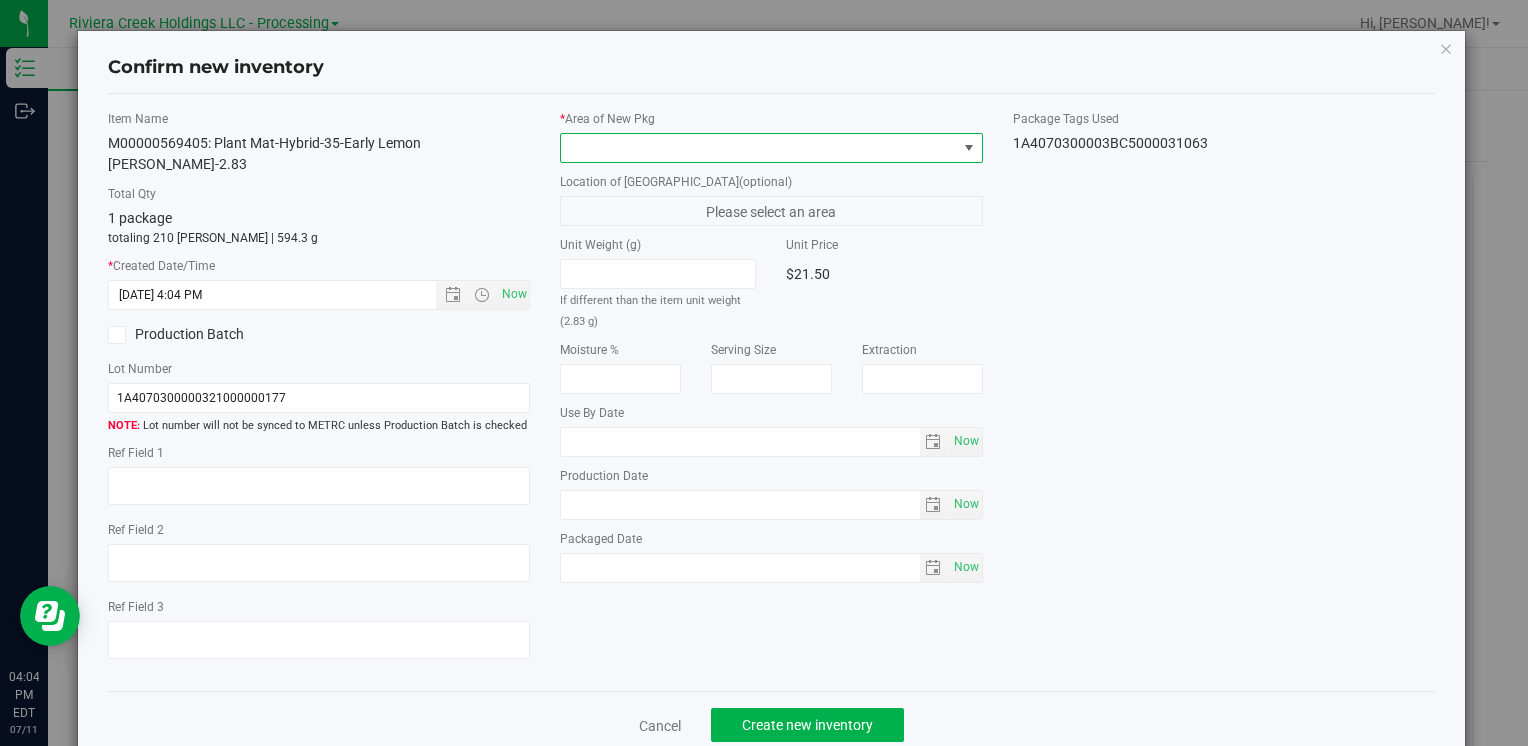 click at bounding box center [758, 148] 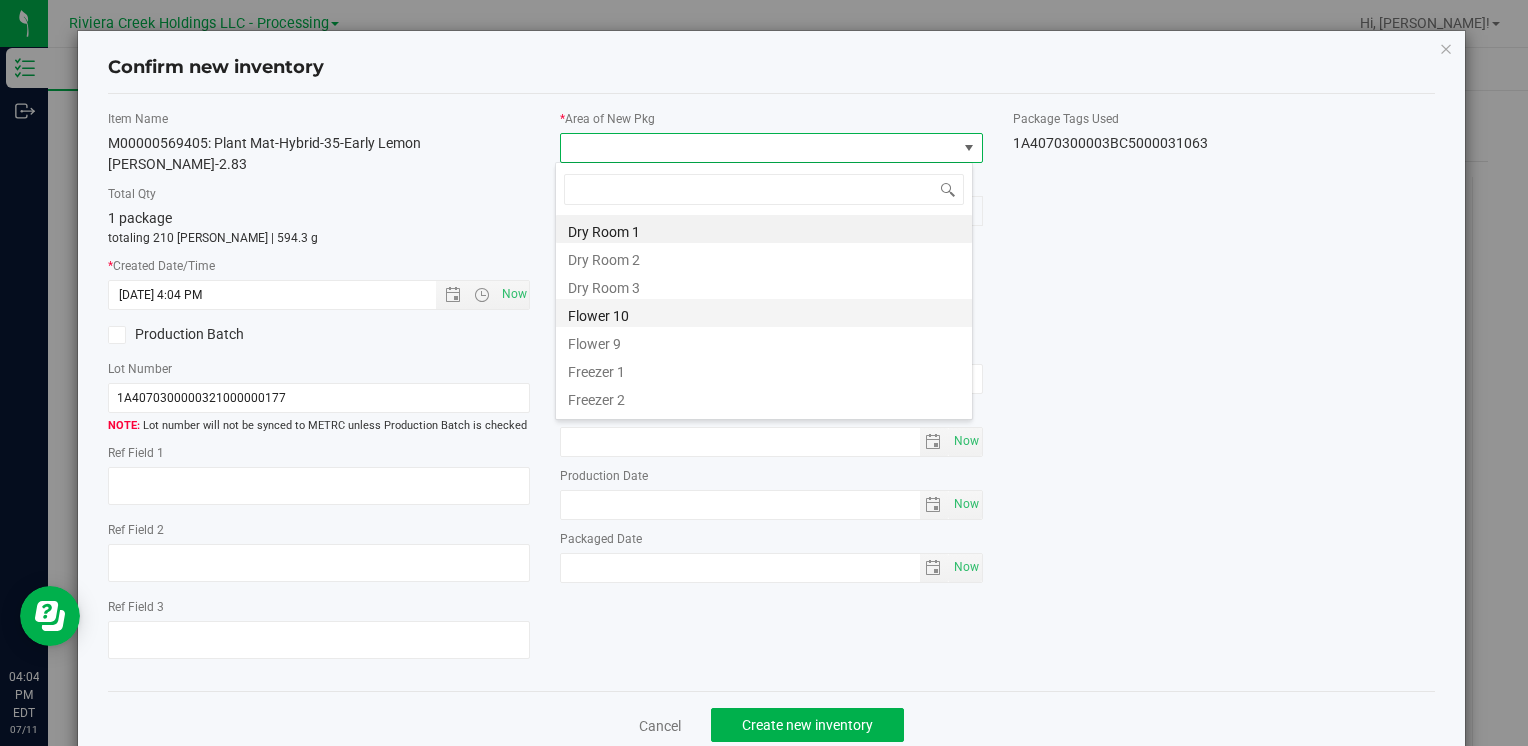 click on "Flower 10" at bounding box center [764, 313] 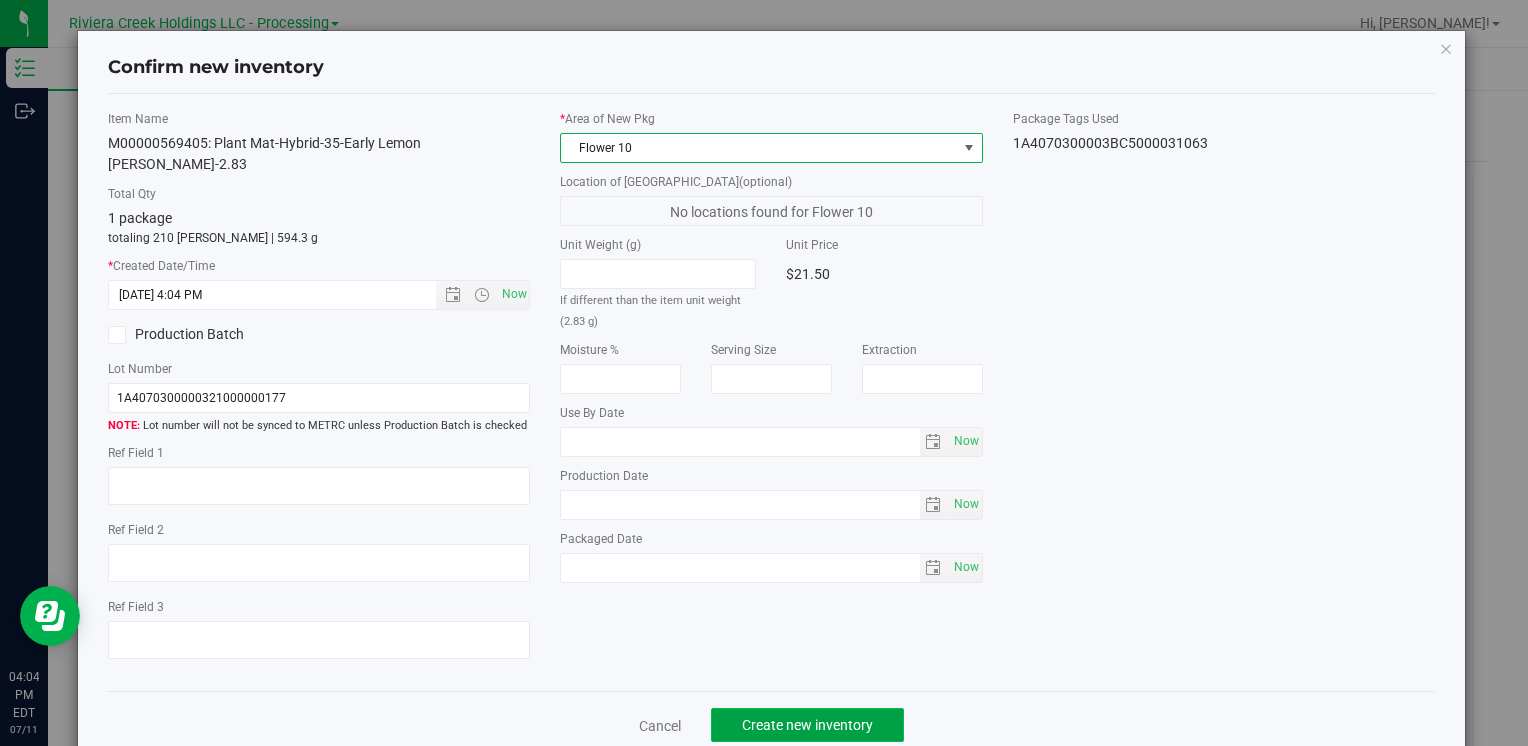 click on "Create new inventory" 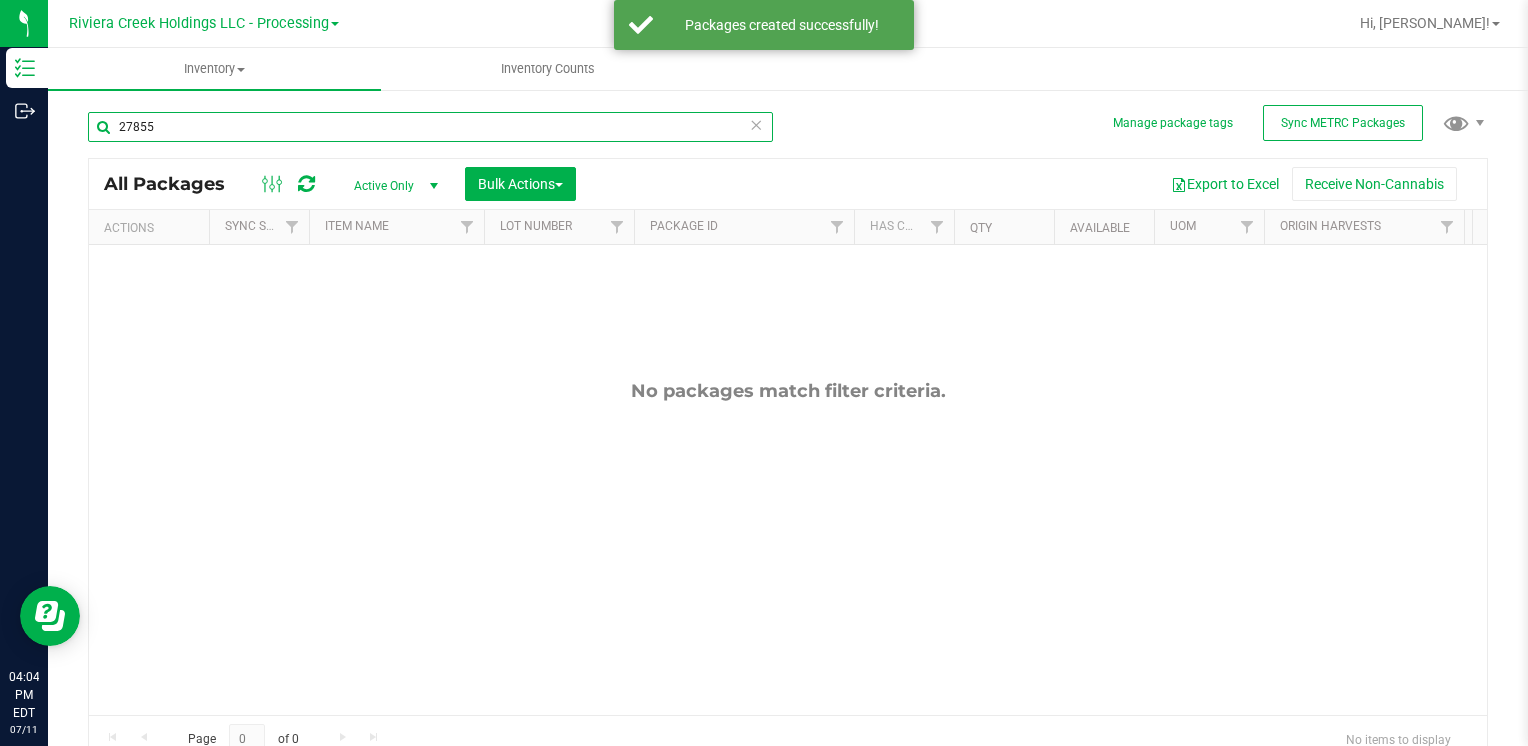 click on "27855" at bounding box center (430, 127) 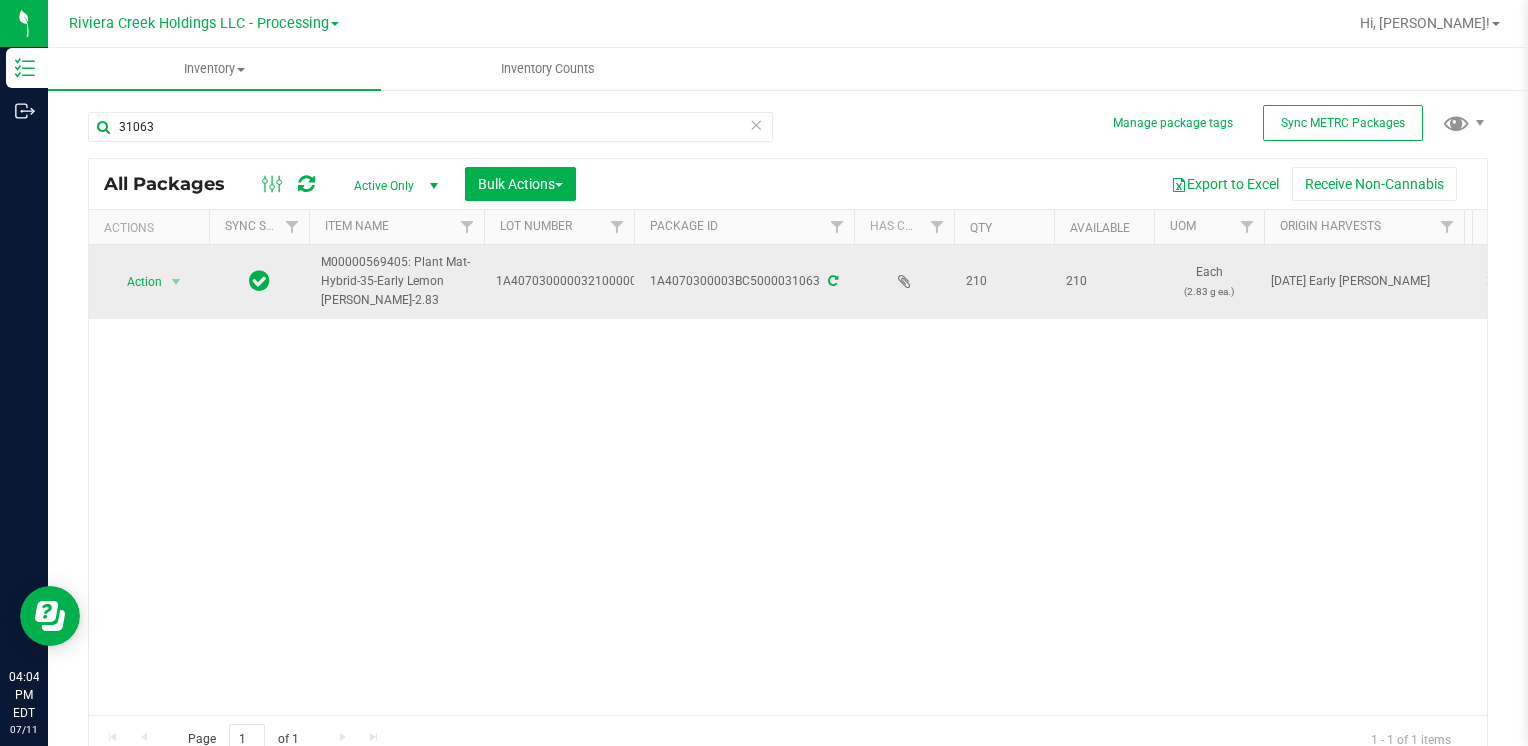 click at bounding box center [176, 282] 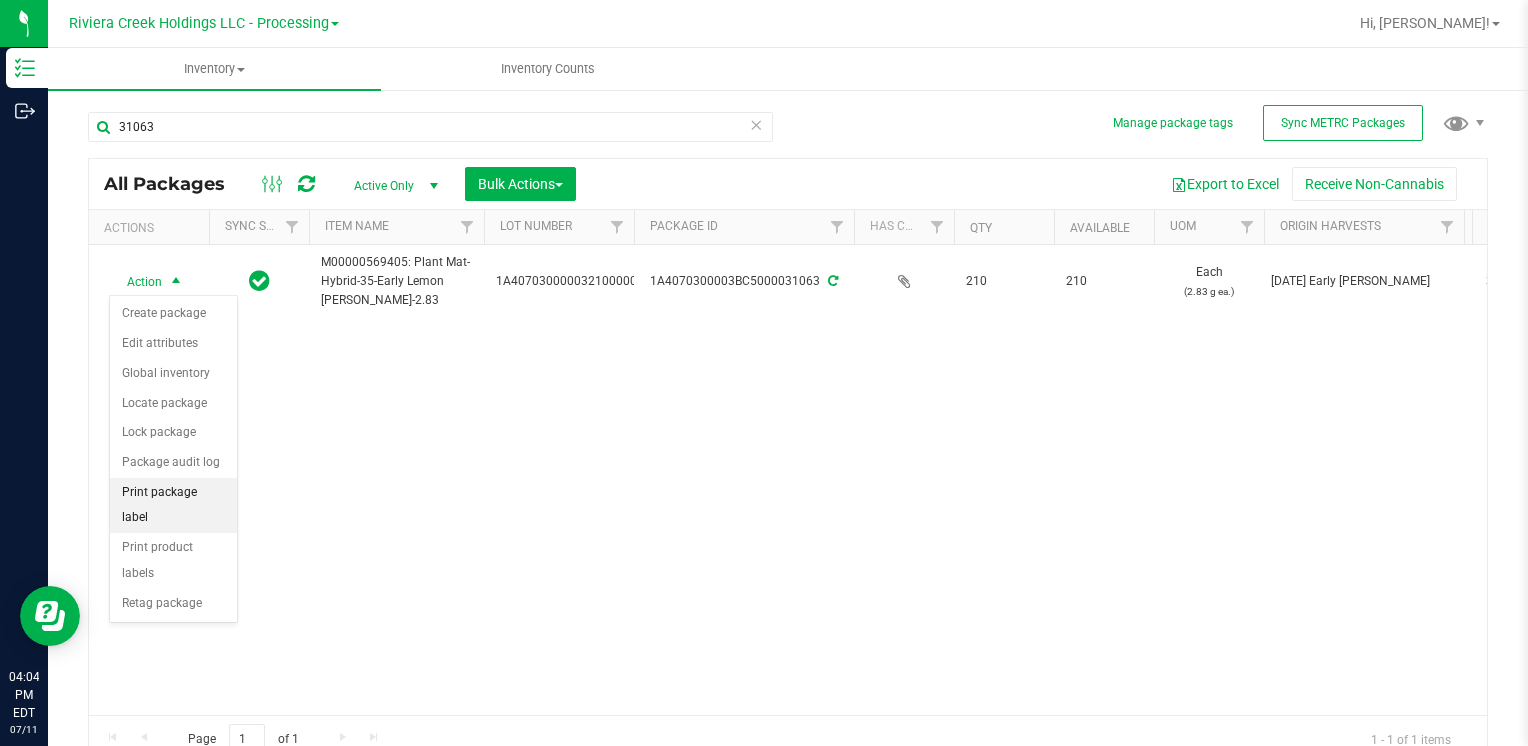 drag, startPoint x: 181, startPoint y: 491, endPoint x: 230, endPoint y: 494, distance: 49.09175 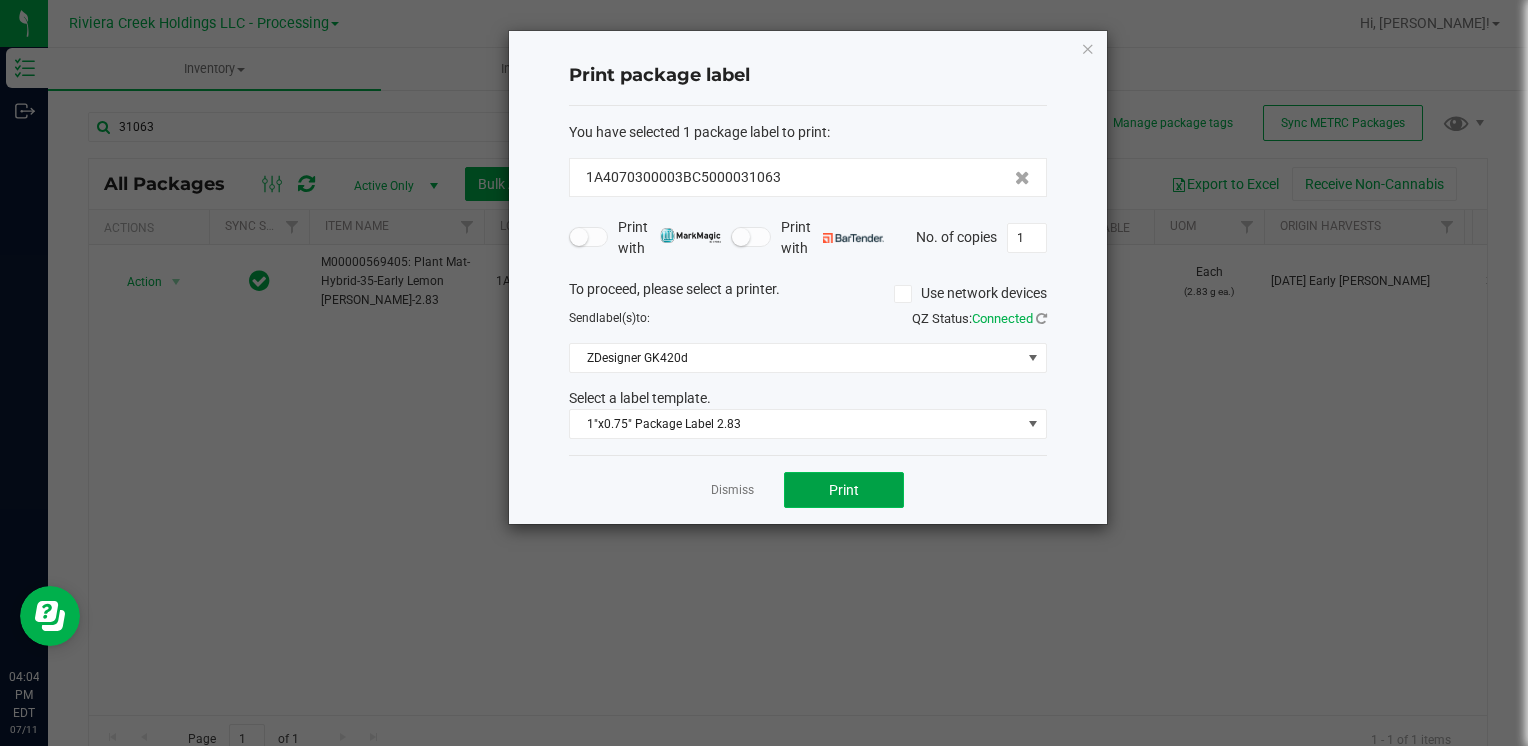 click on "Print" 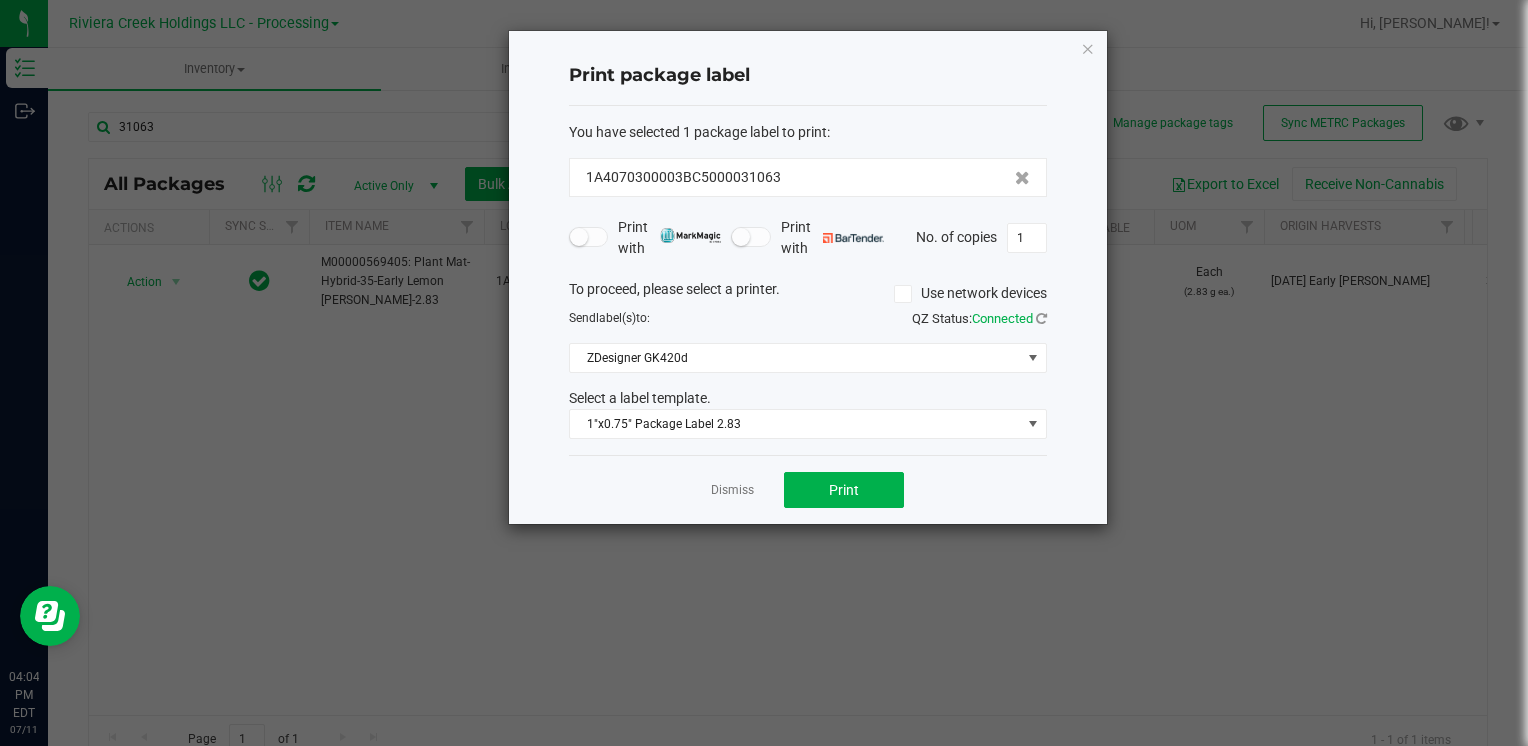 click on "Print package label  You have selected 1 package label to print  :   1A4070300003BC5000031063   Print with   Print with   No. of copies  1  To proceed, please select a printer.   Use network devices  Send  label(s)  to:  QZ Status:   Connected  ZDesigner GK420d  Select a label template.  1"x0.75" Package Label 2.83  Dismiss   Print" 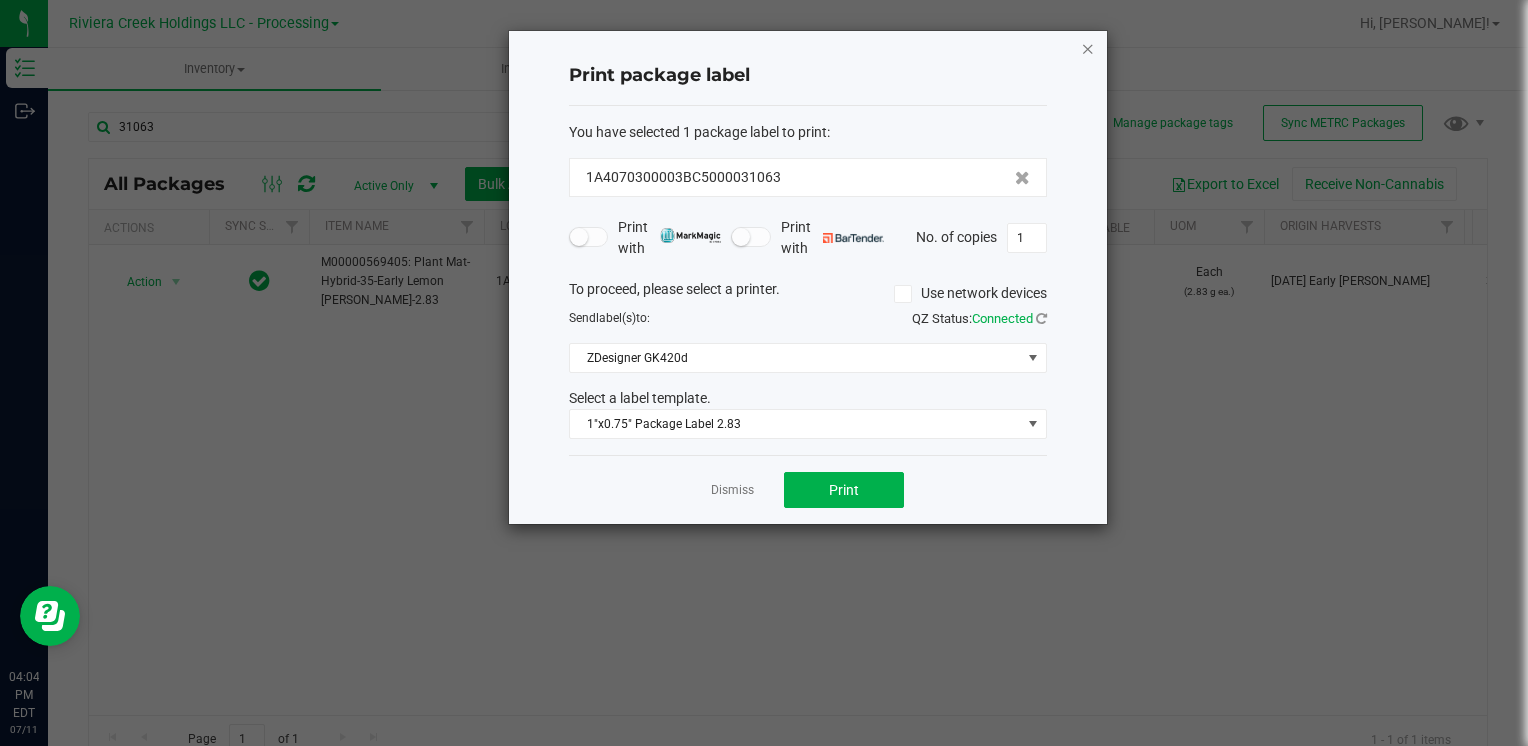 click 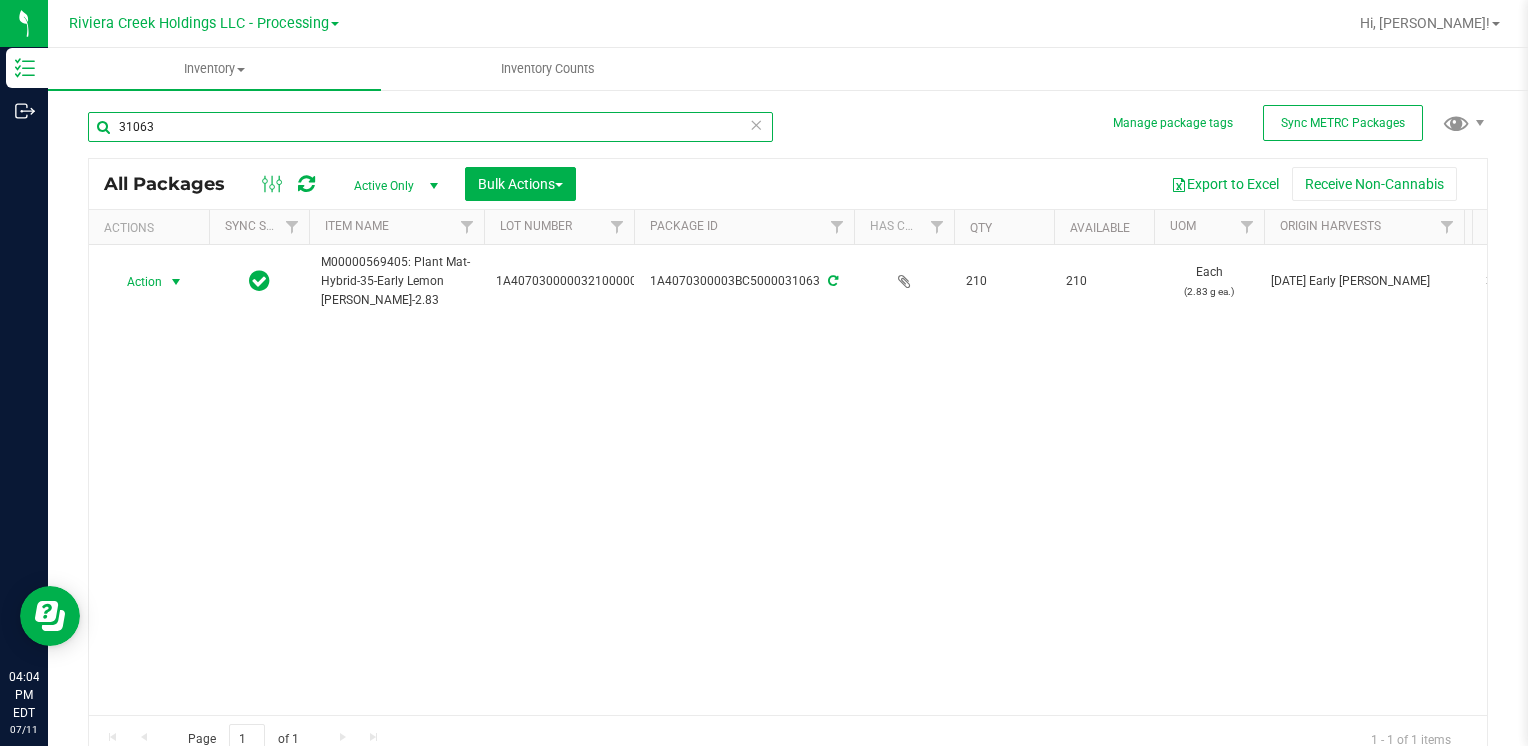 click on "31063" at bounding box center [430, 127] 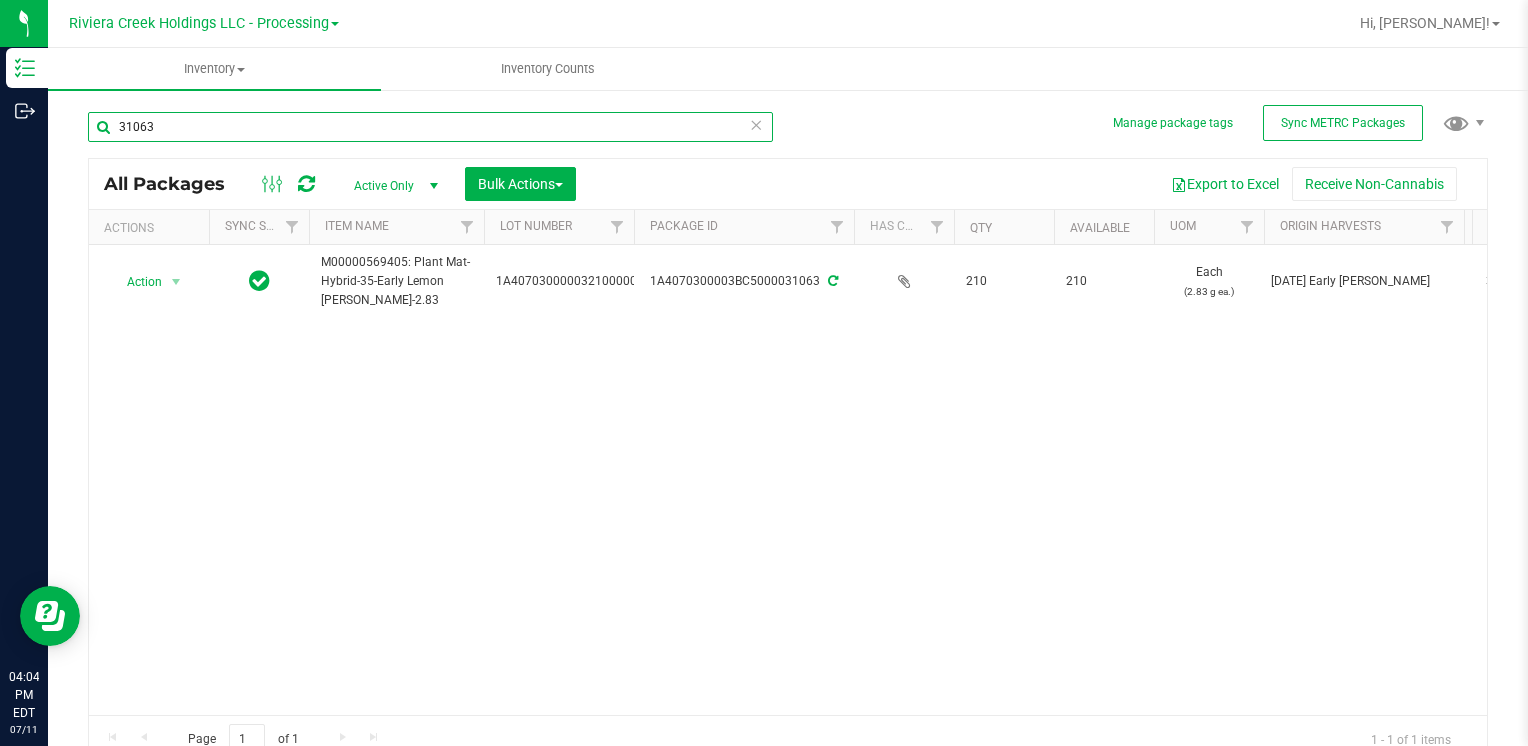 click on "31063" at bounding box center (430, 127) 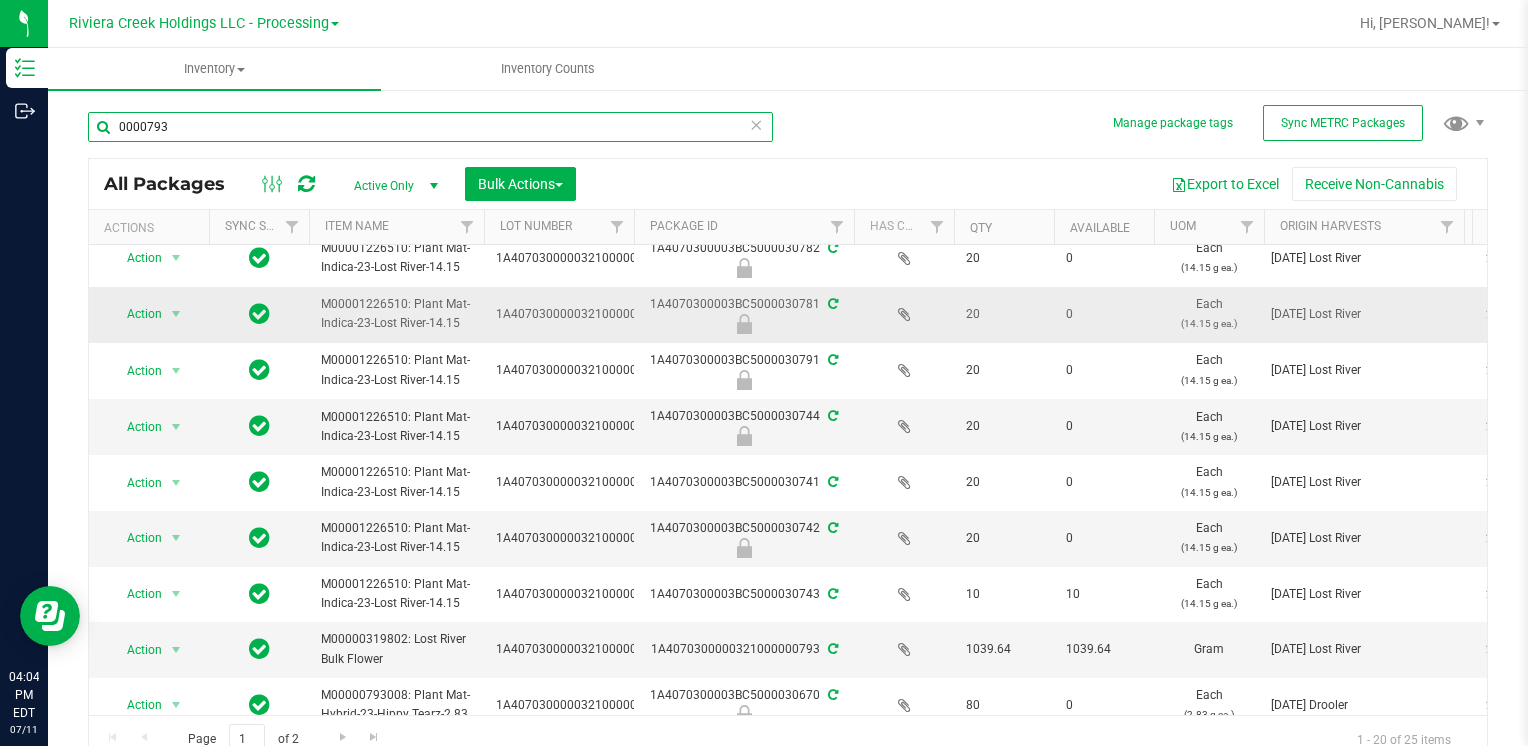 scroll, scrollTop: 500, scrollLeft: 0, axis: vertical 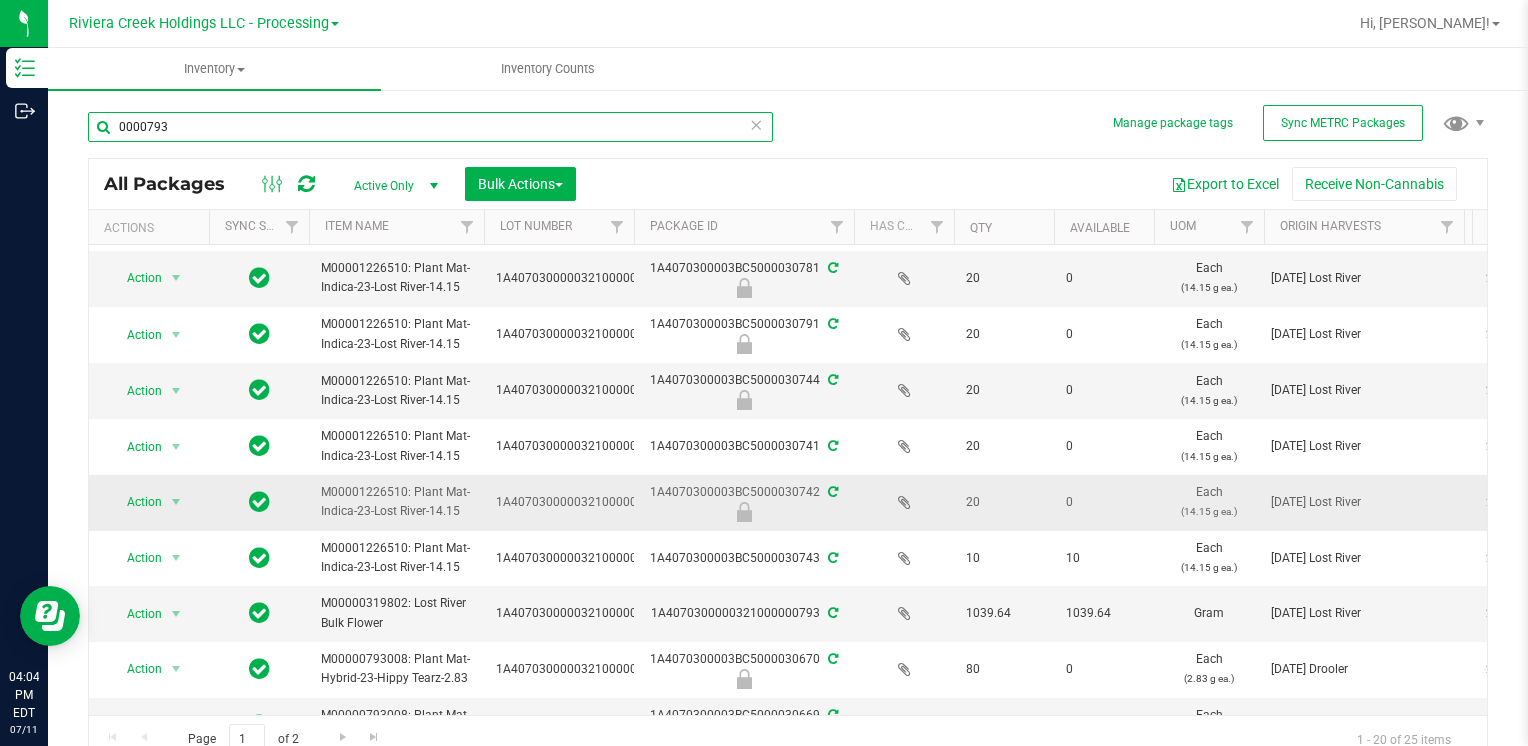 type on "0000793" 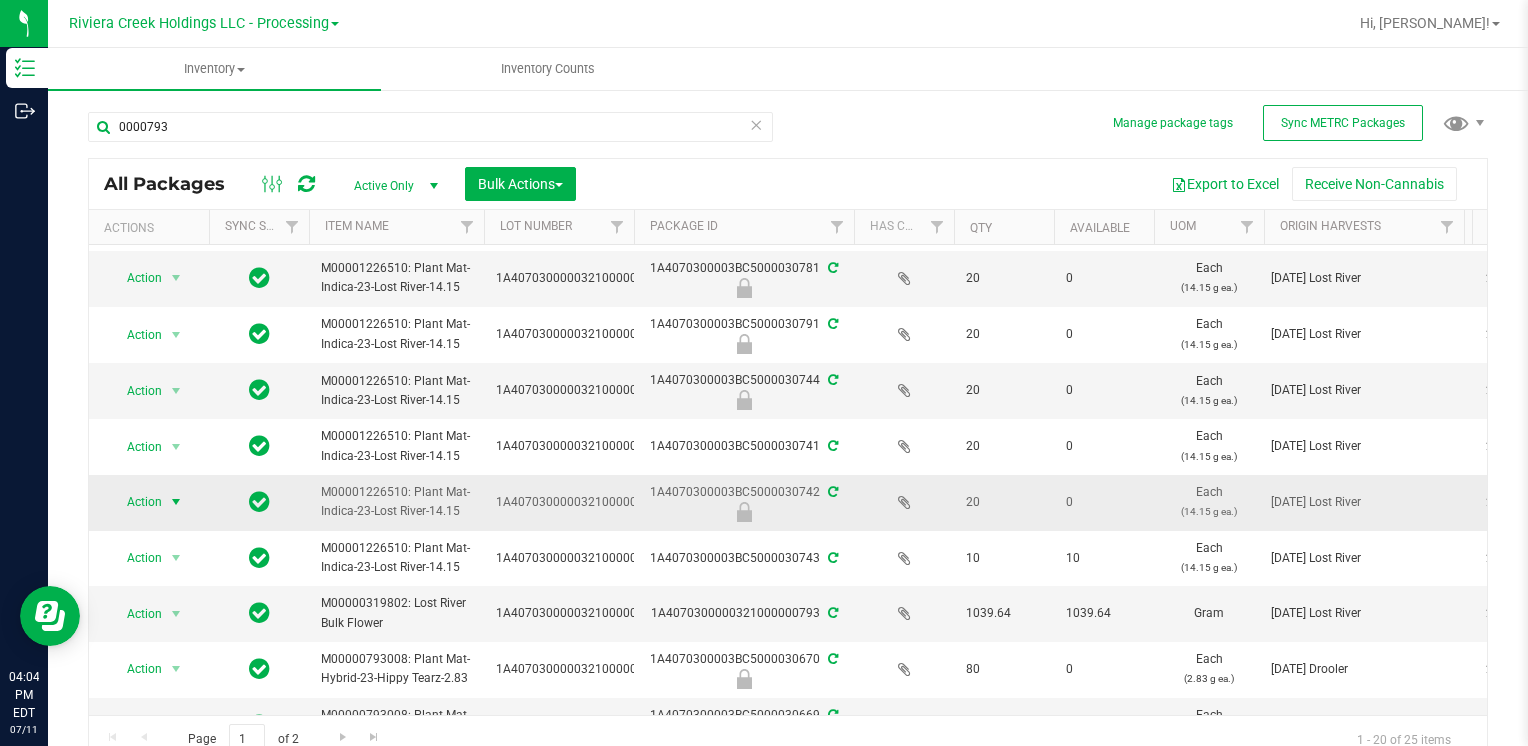 click on "Action" at bounding box center [136, 502] 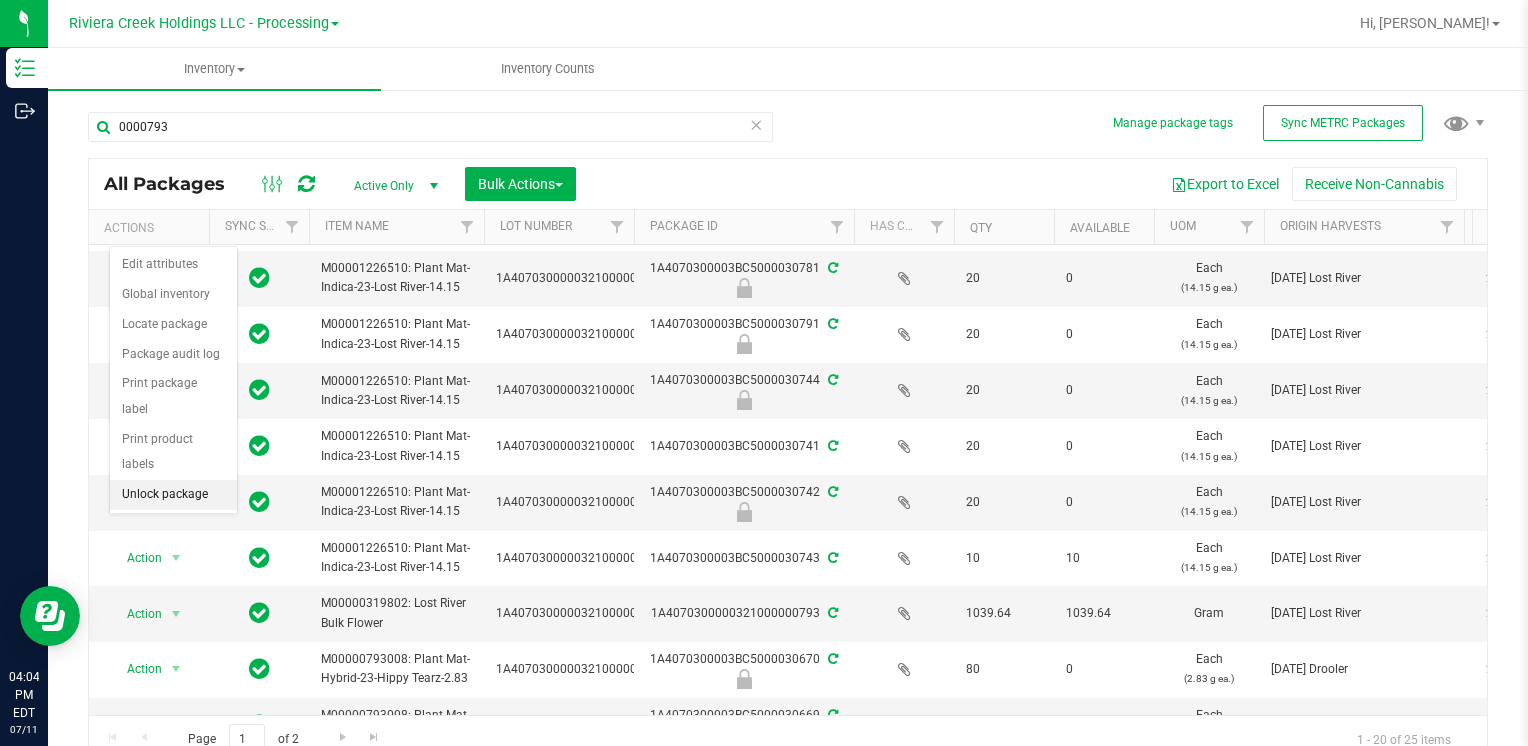 click on "Unlock package" at bounding box center (173, 495) 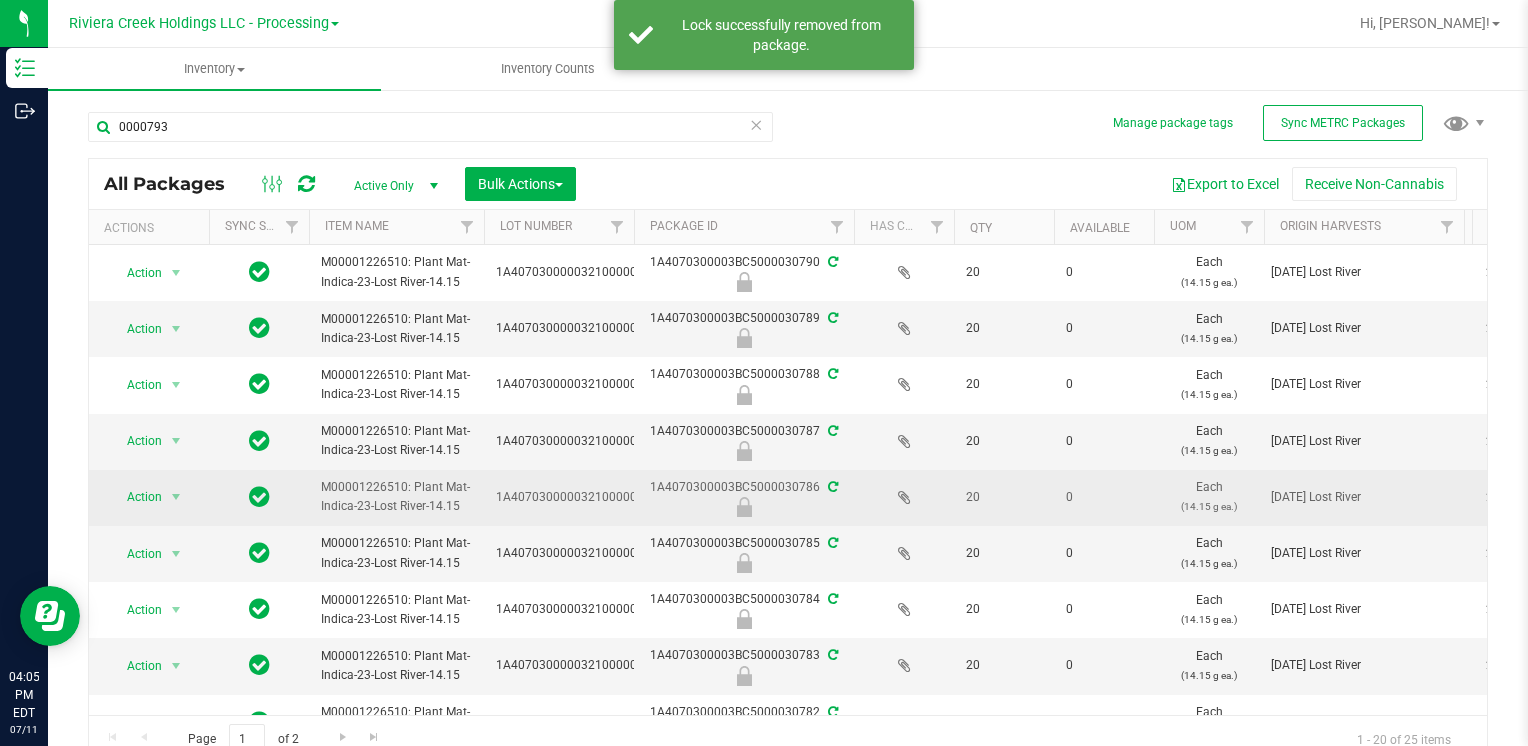 scroll, scrollTop: 16, scrollLeft: 0, axis: vertical 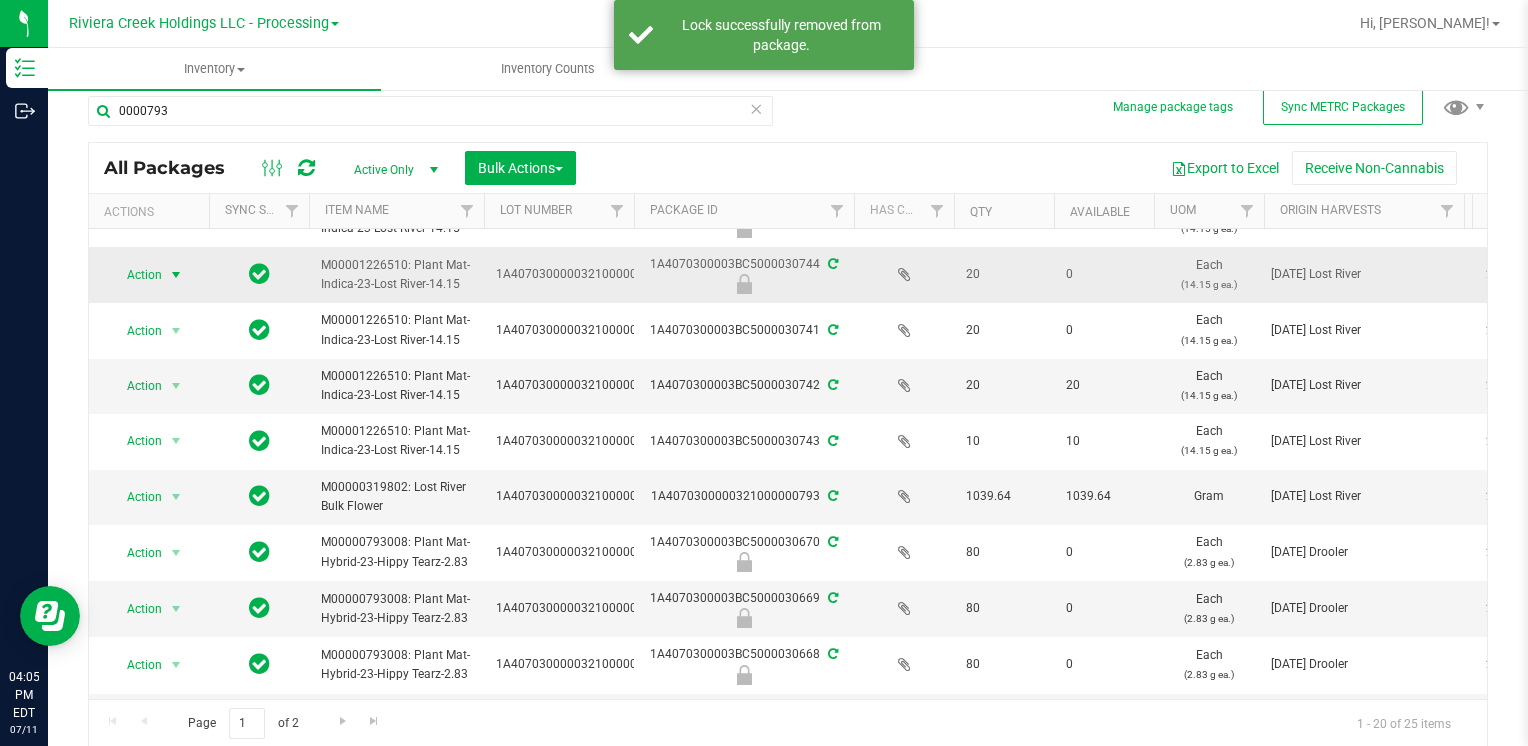 click on "Action" at bounding box center (136, 275) 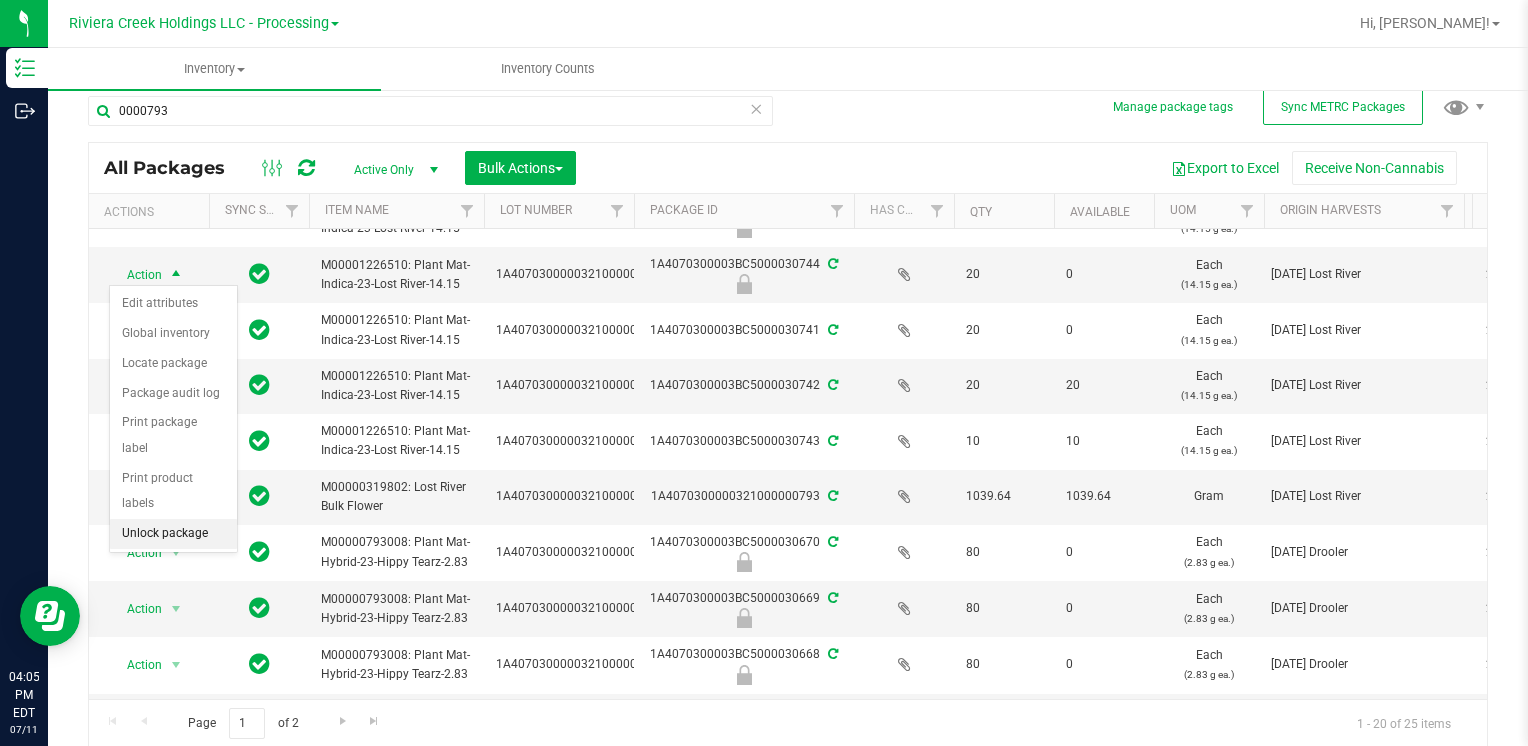 click on "Unlock package" at bounding box center [173, 534] 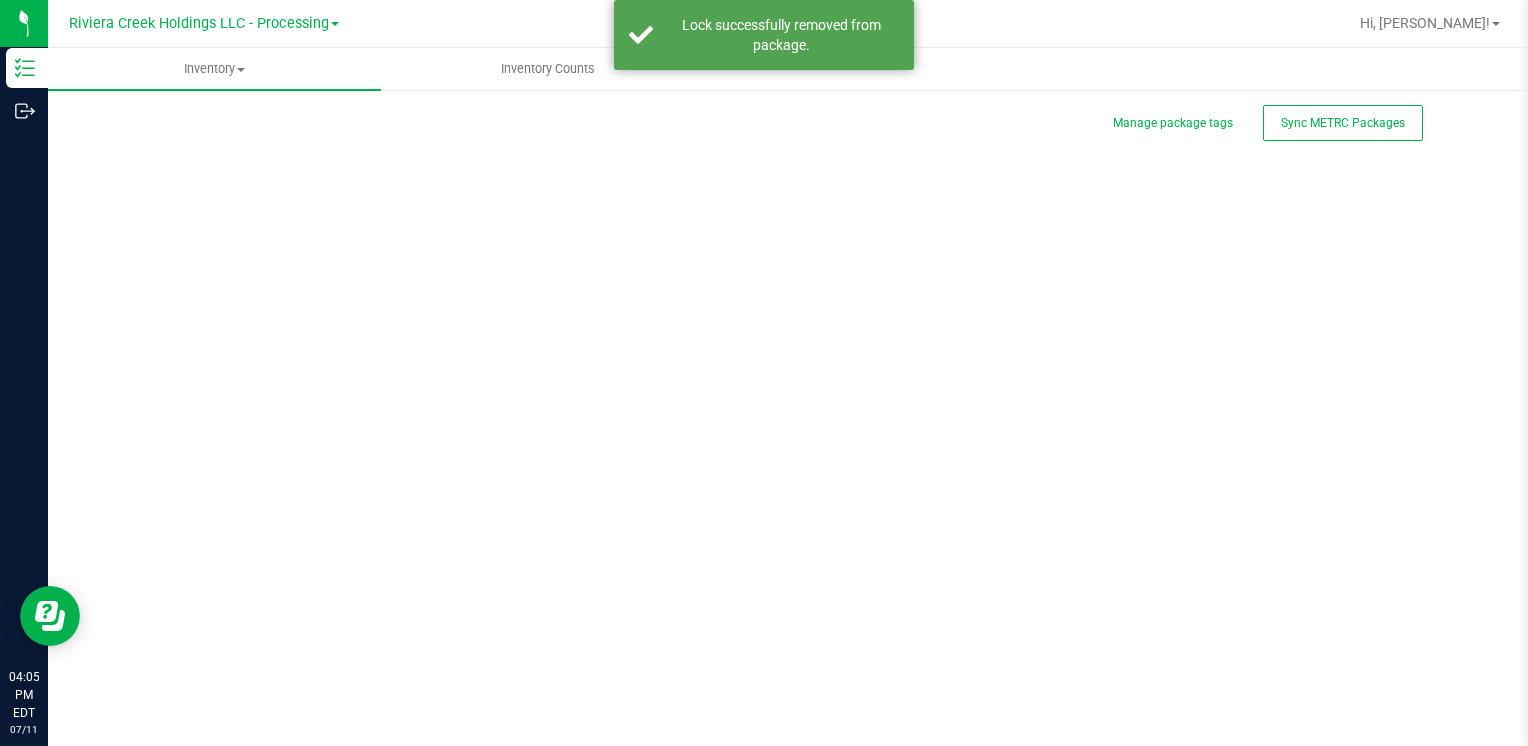 scroll, scrollTop: 0, scrollLeft: 0, axis: both 